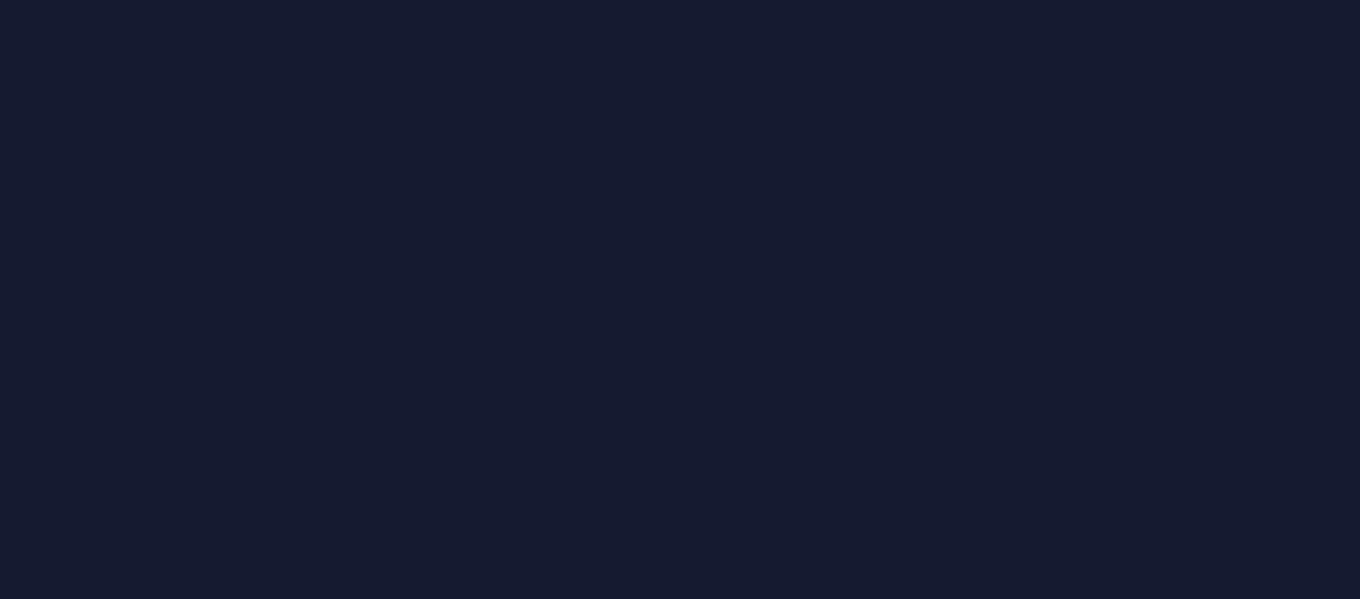 scroll, scrollTop: 0, scrollLeft: 0, axis: both 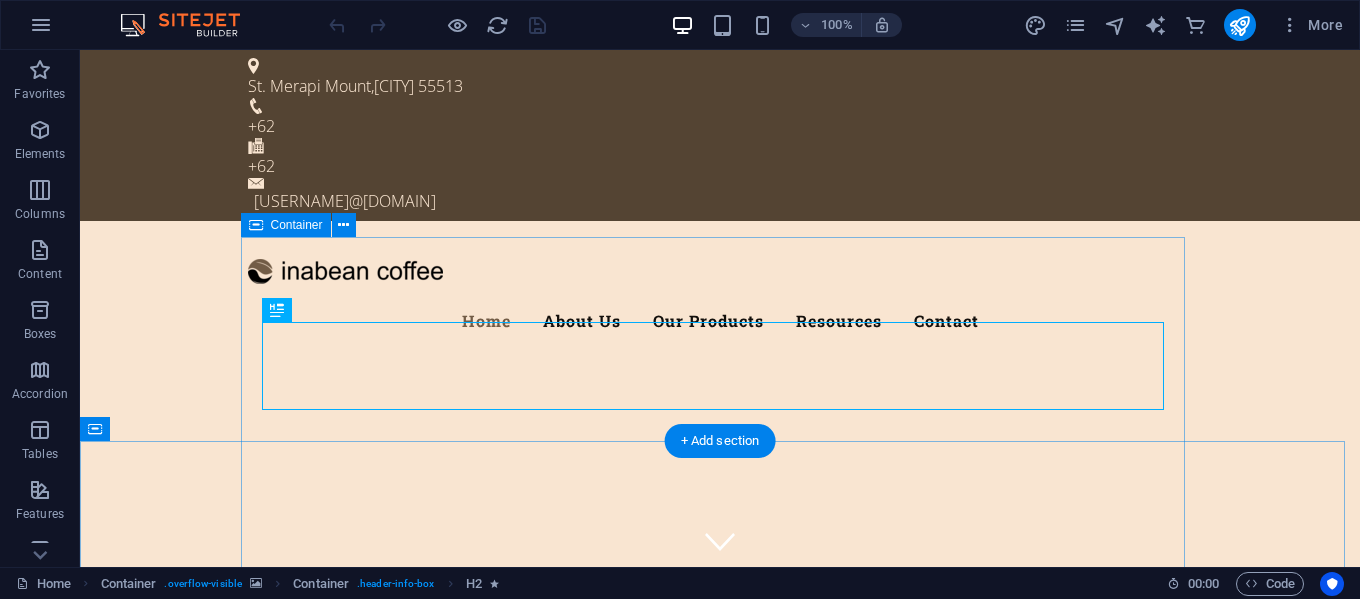 click on "Welcome to the inabean Fresh. Healty. Organic Lorem ipsum dolor sit amet, consetetur sadipscing elitr, sed diam nonumy eirmod tempor invidunt ut labore et dolore magna aliquyam erat, sed diam voluptua. learn more Best Quality Products Lorem ipsum dolor sit amet, consetetur sadipscing elitr, sed diam nonumy eirmod tempor invidunt ut labore et dolore magna aliquyam erat, sed diam voluptua. our Products" at bounding box center [720, 1240] 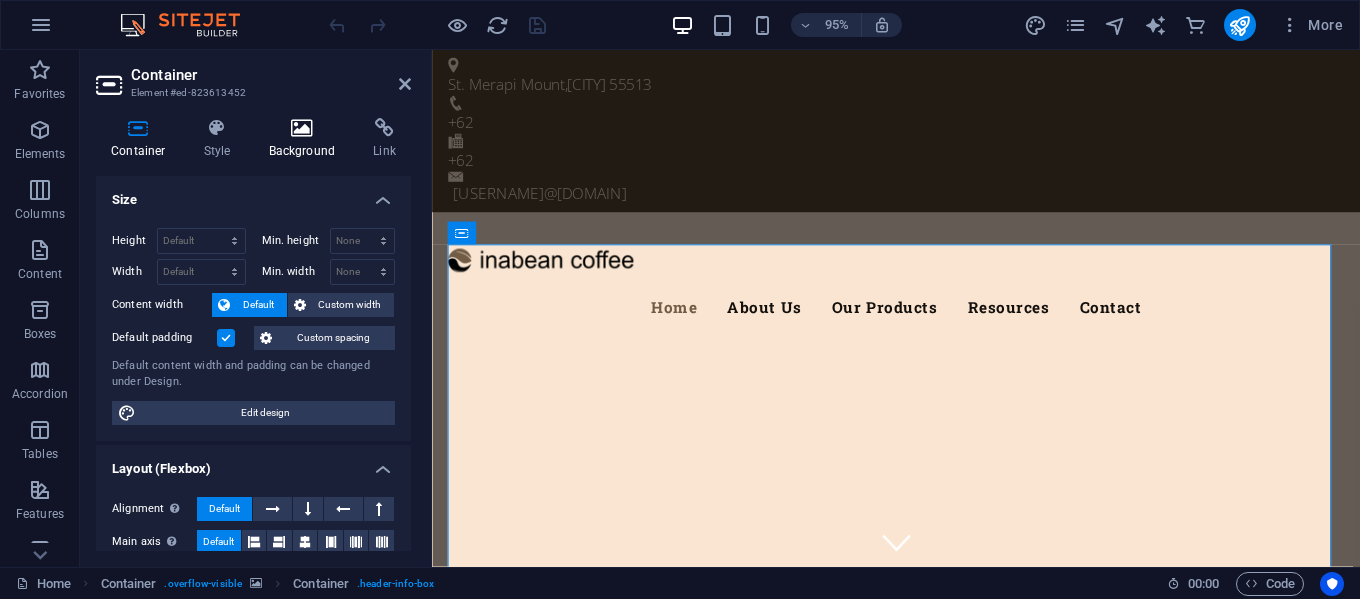 click at bounding box center (302, 128) 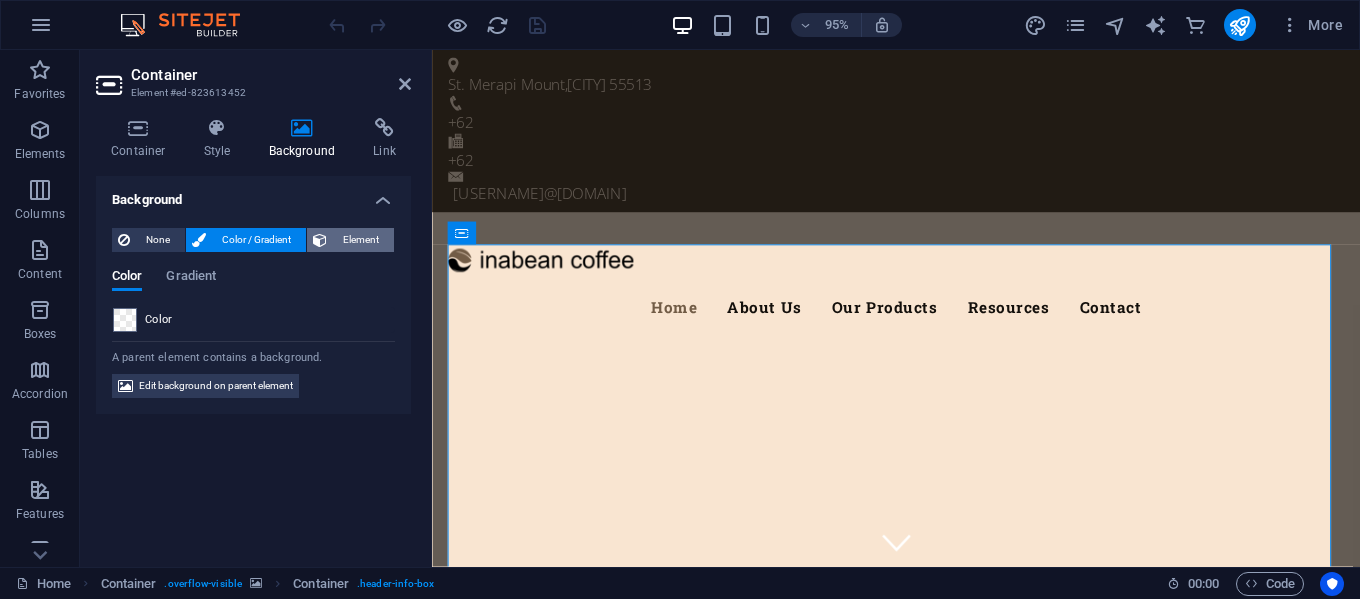 click on "Element" at bounding box center [360, 240] 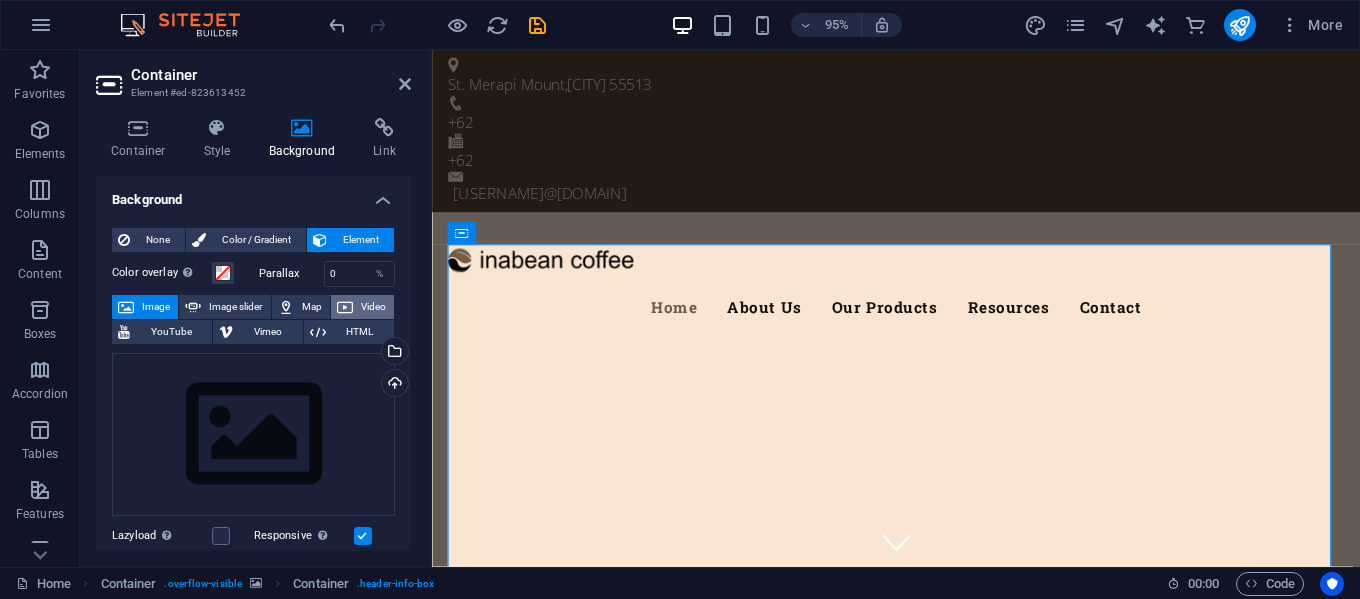 click on "Video" at bounding box center [373, 307] 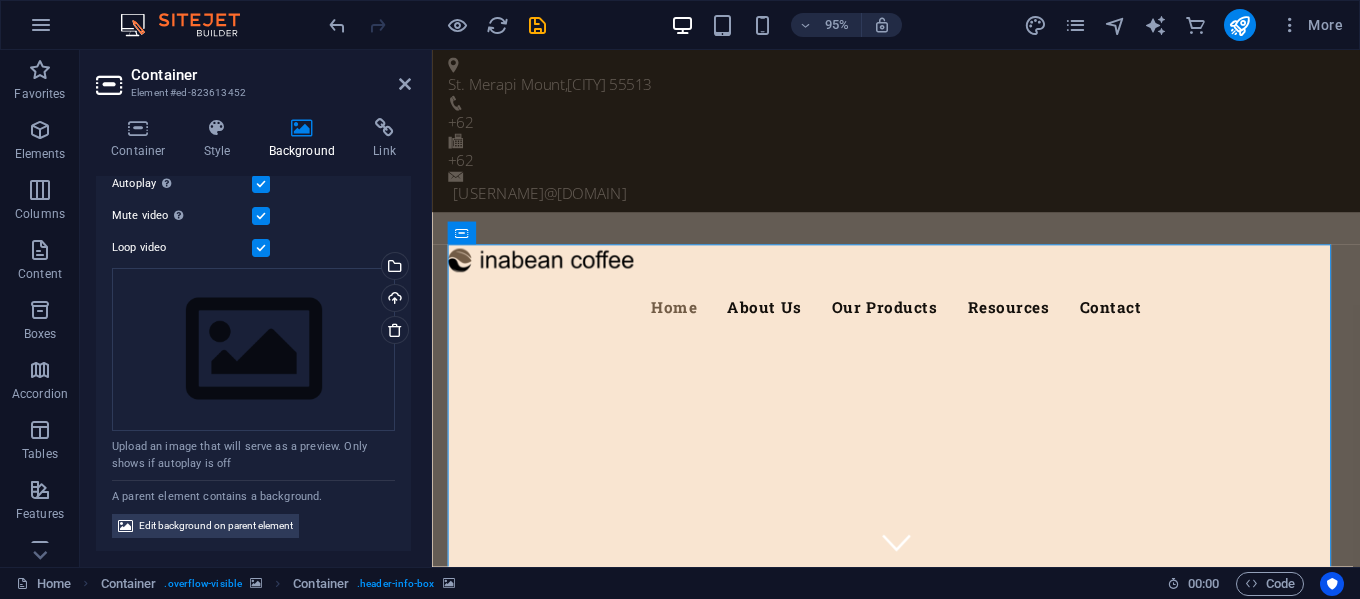 scroll, scrollTop: 108, scrollLeft: 0, axis: vertical 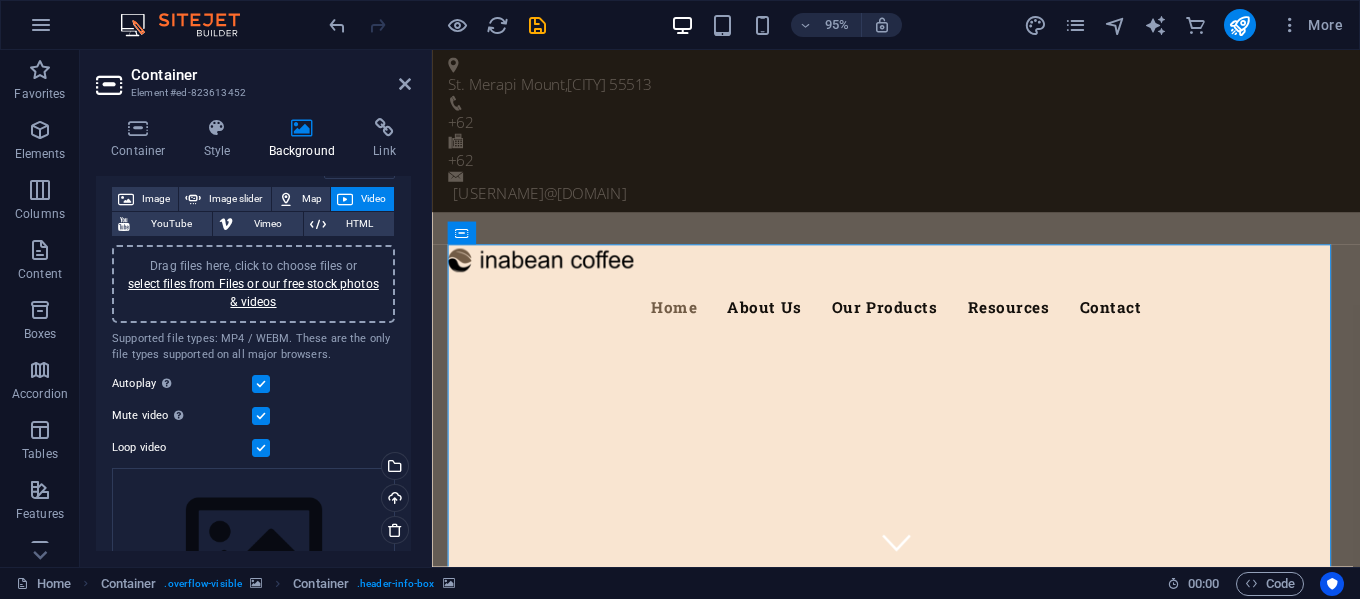 click on "Drag files here, click to choose files or select files from Files or our free stock photos & videos" at bounding box center (253, 284) 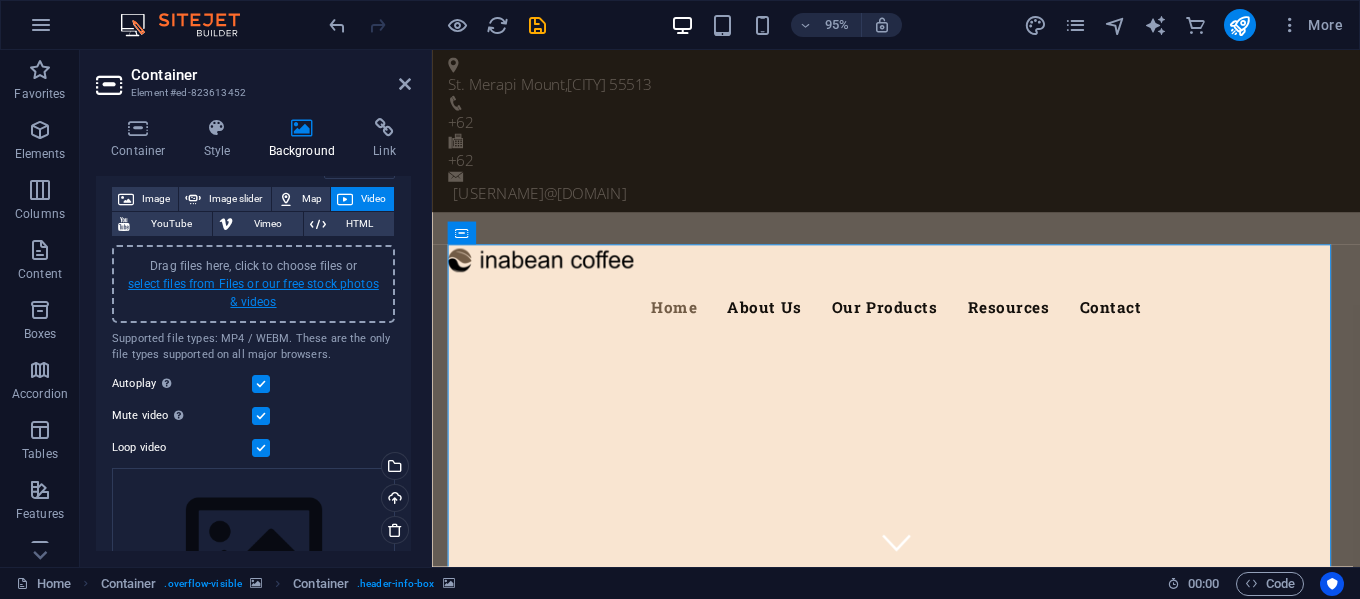 click on "select files from Files or our free stock photos & videos" at bounding box center (253, 293) 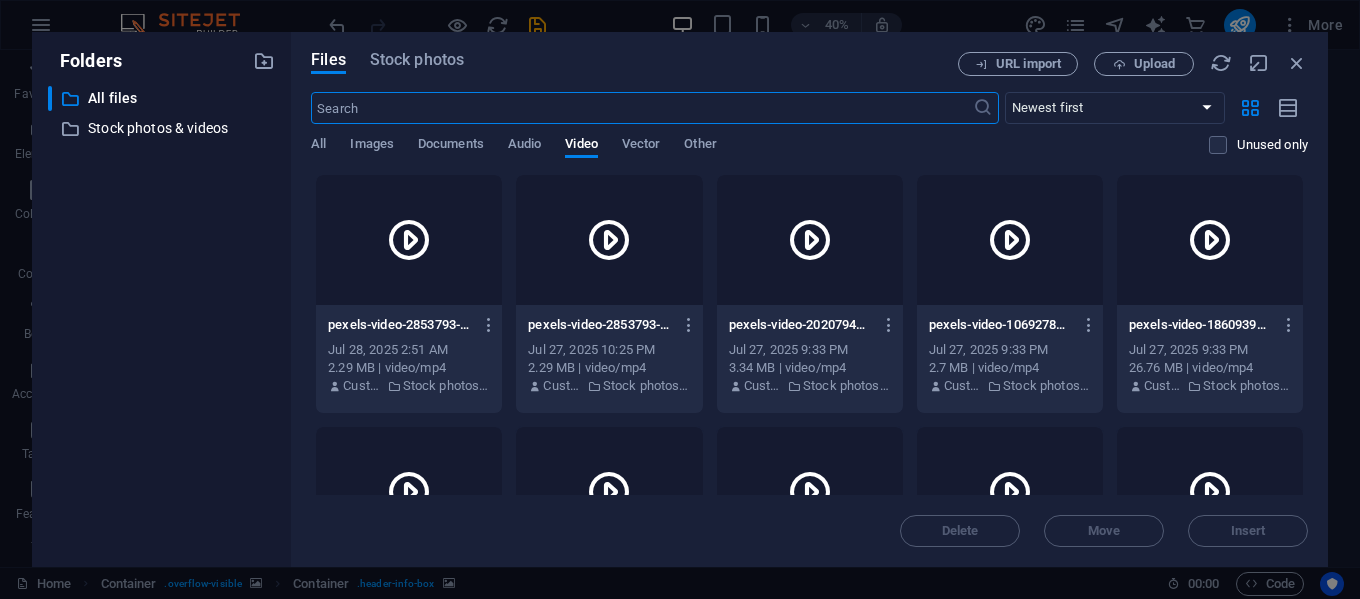 click at bounding box center (609, 240) 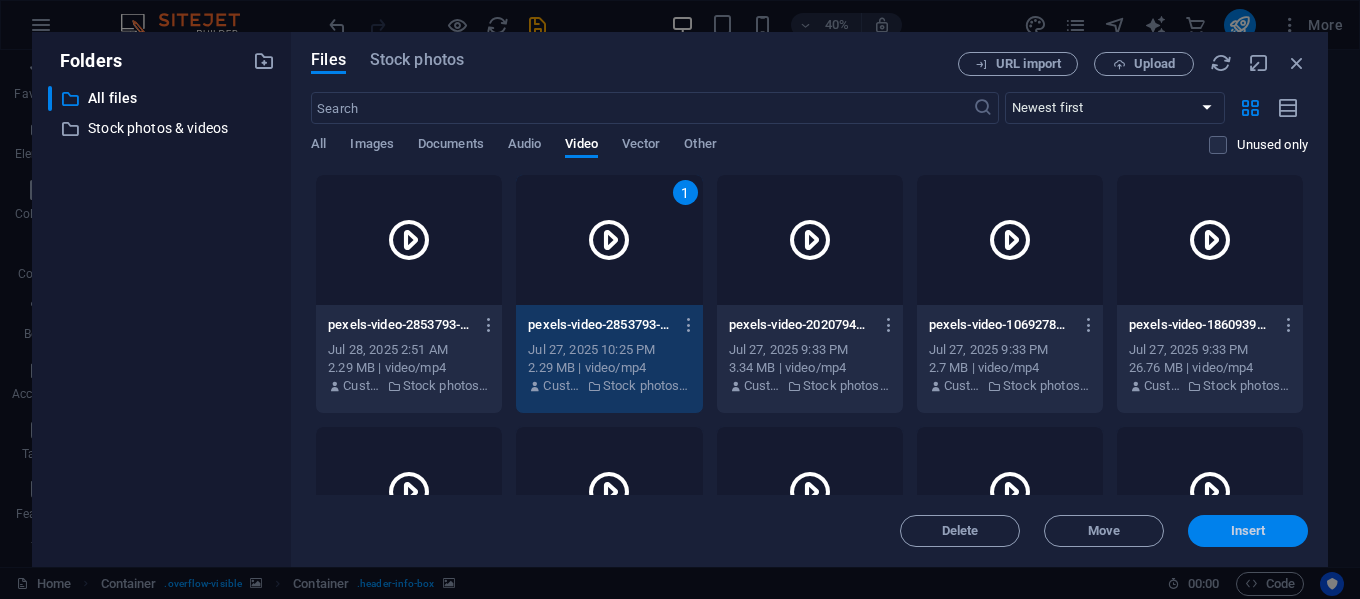 click on "Insert" at bounding box center (1248, 531) 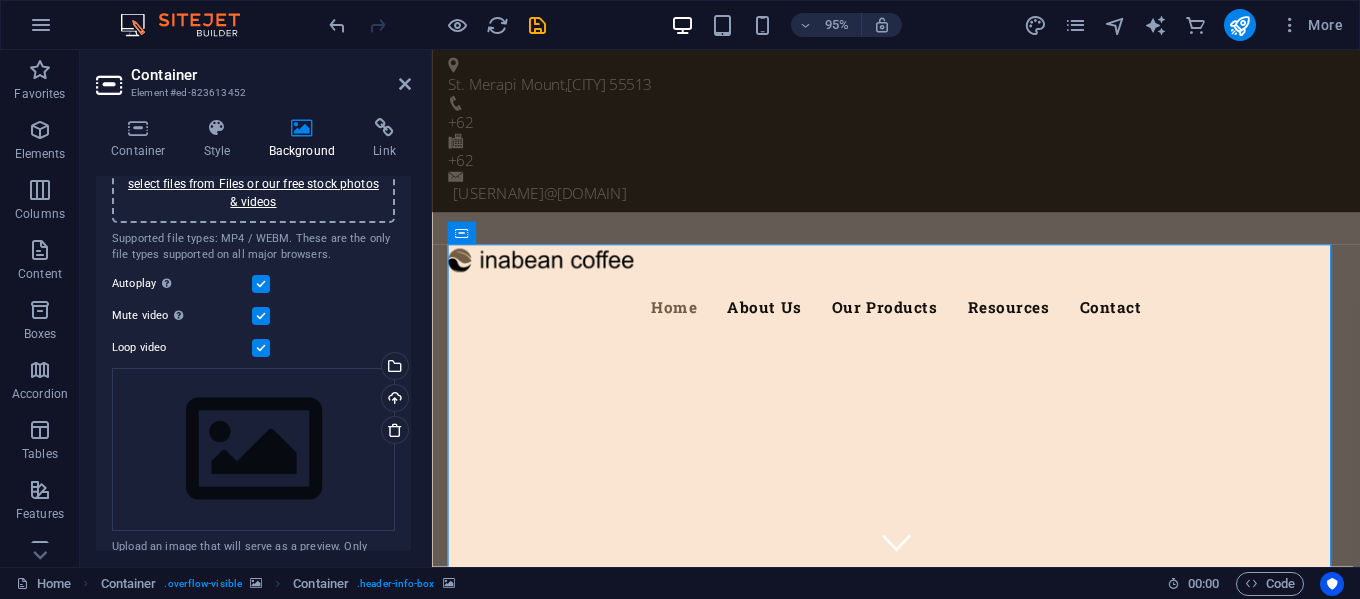 scroll, scrollTop: 308, scrollLeft: 0, axis: vertical 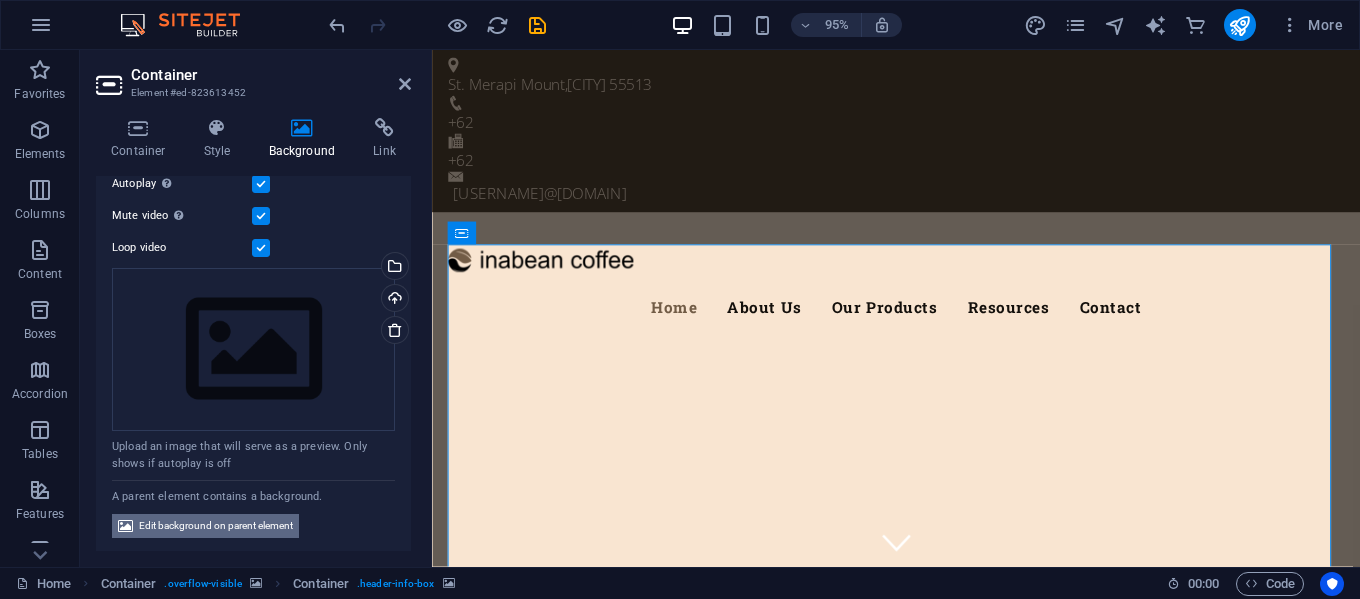 click on "Edit background on parent element" at bounding box center (216, 526) 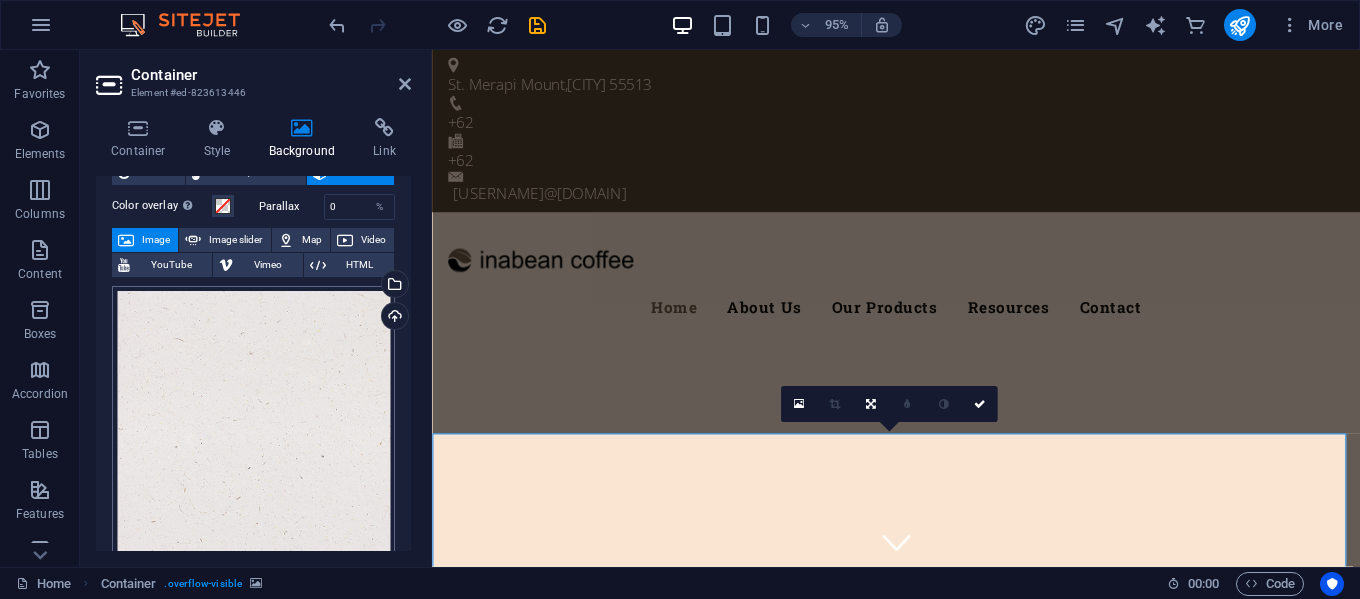 scroll, scrollTop: 0, scrollLeft: 0, axis: both 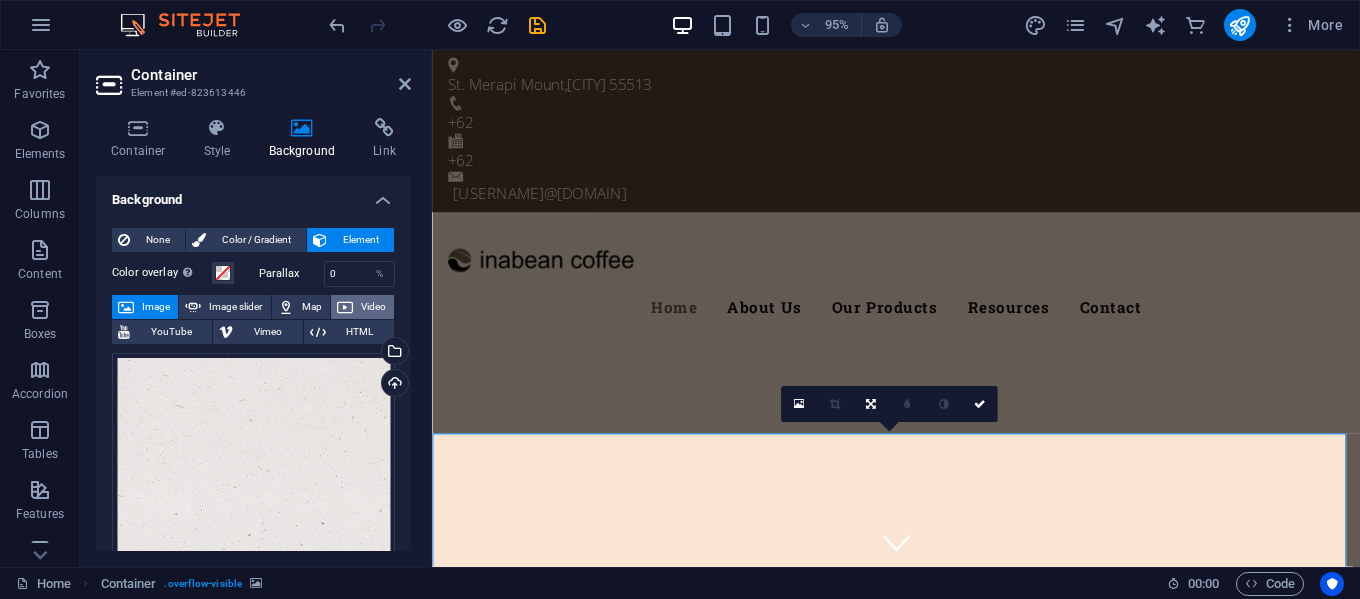 click on "Video" at bounding box center [373, 307] 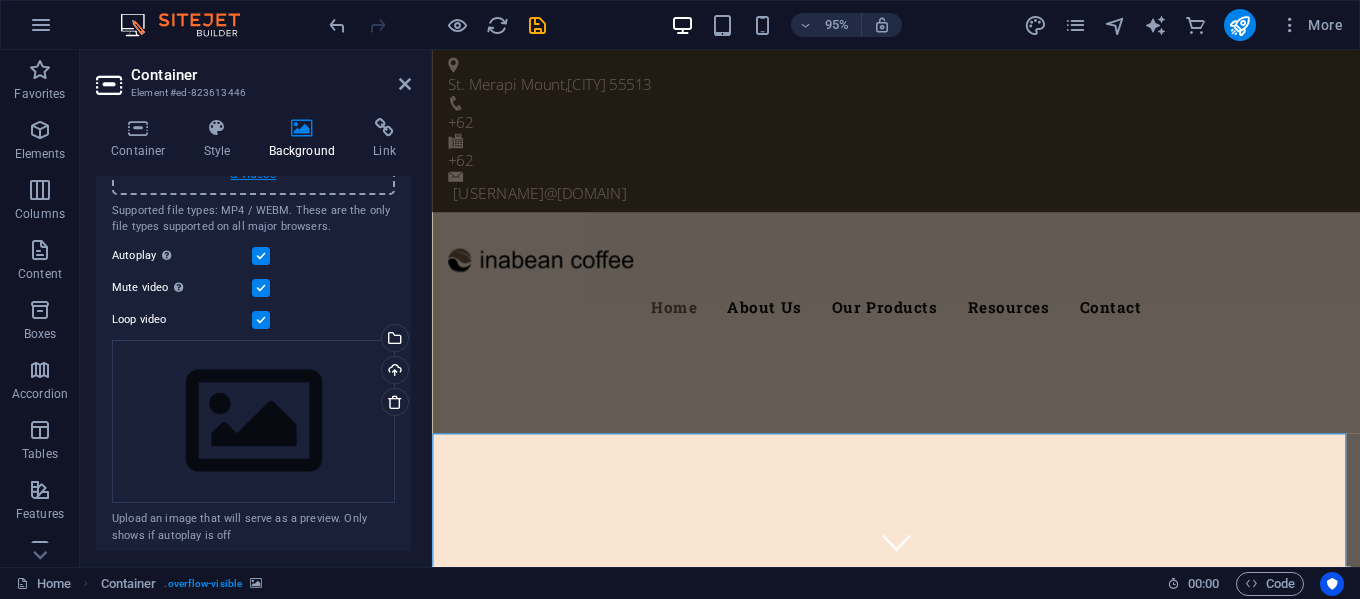 scroll, scrollTop: 243, scrollLeft: 0, axis: vertical 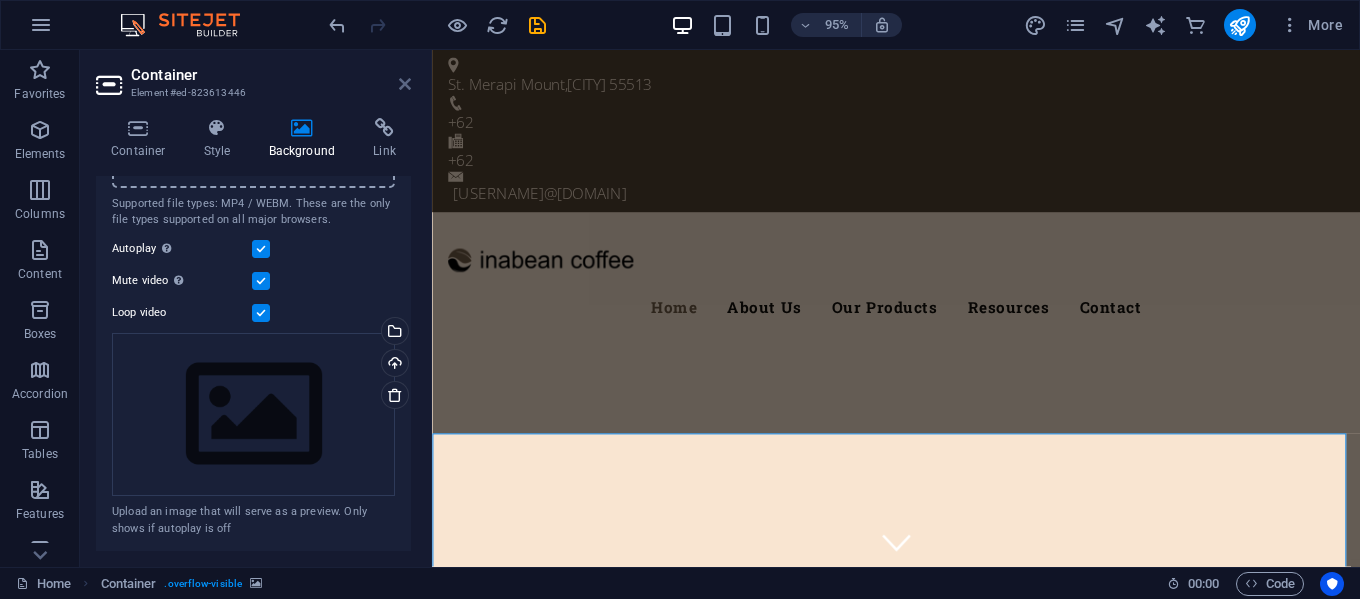 click at bounding box center (405, 84) 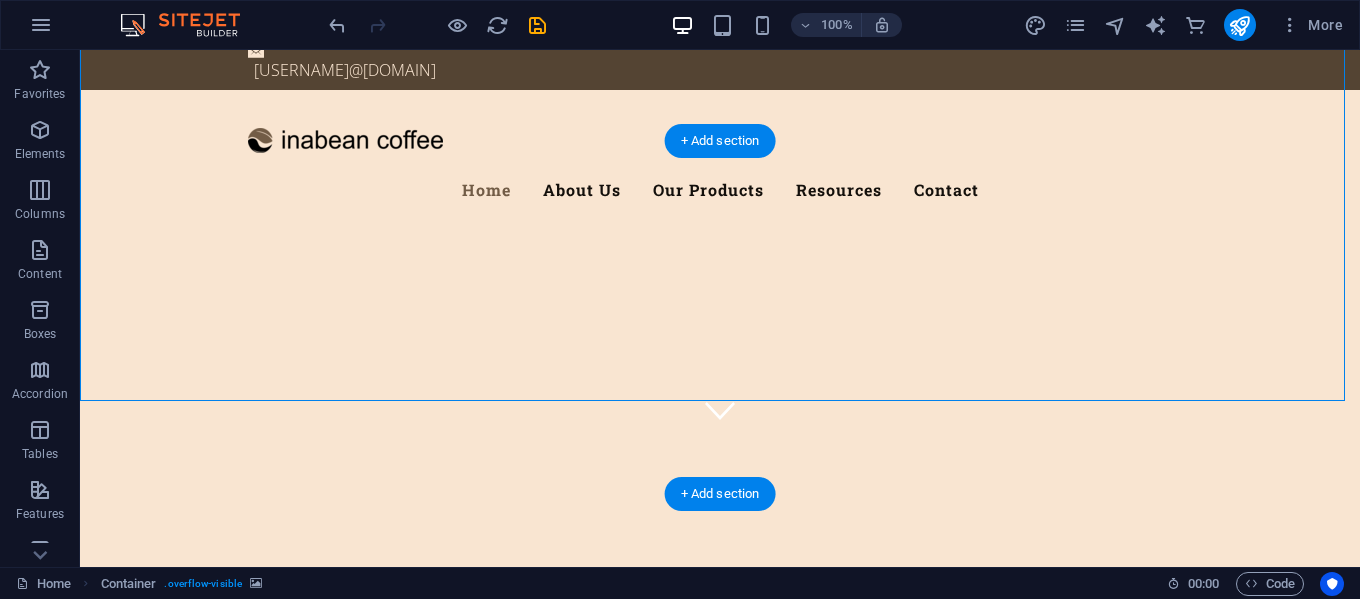 scroll, scrollTop: 100, scrollLeft: 0, axis: vertical 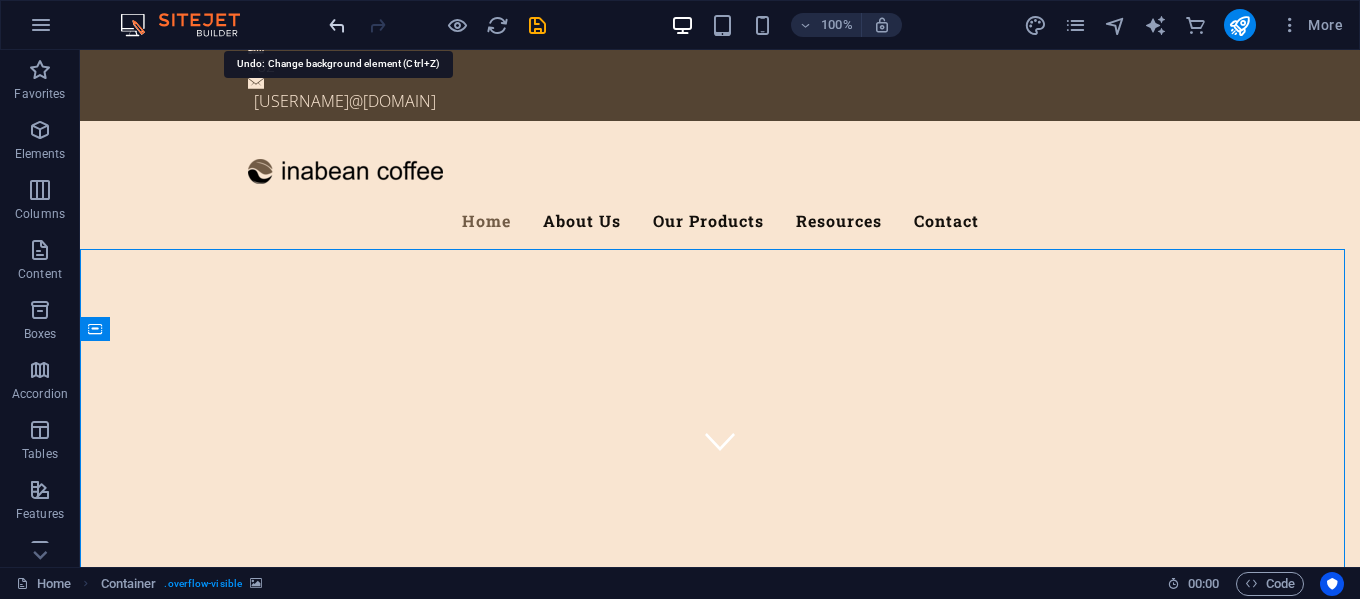 click at bounding box center [337, 25] 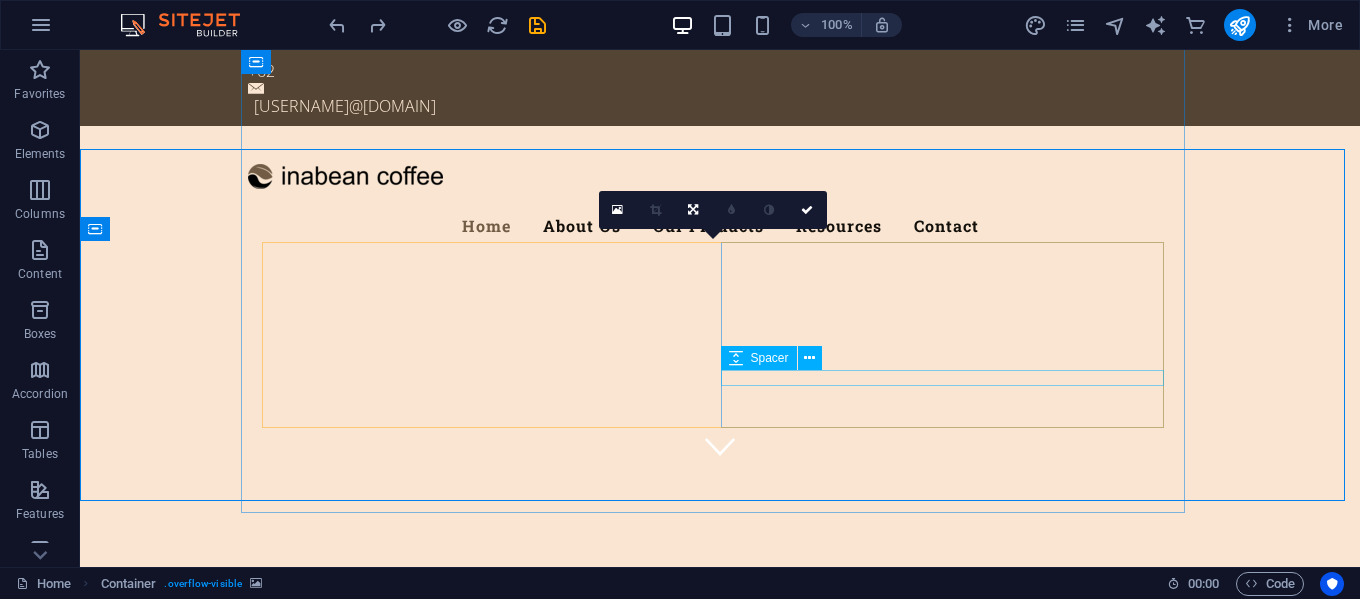 scroll, scrollTop: 0, scrollLeft: 0, axis: both 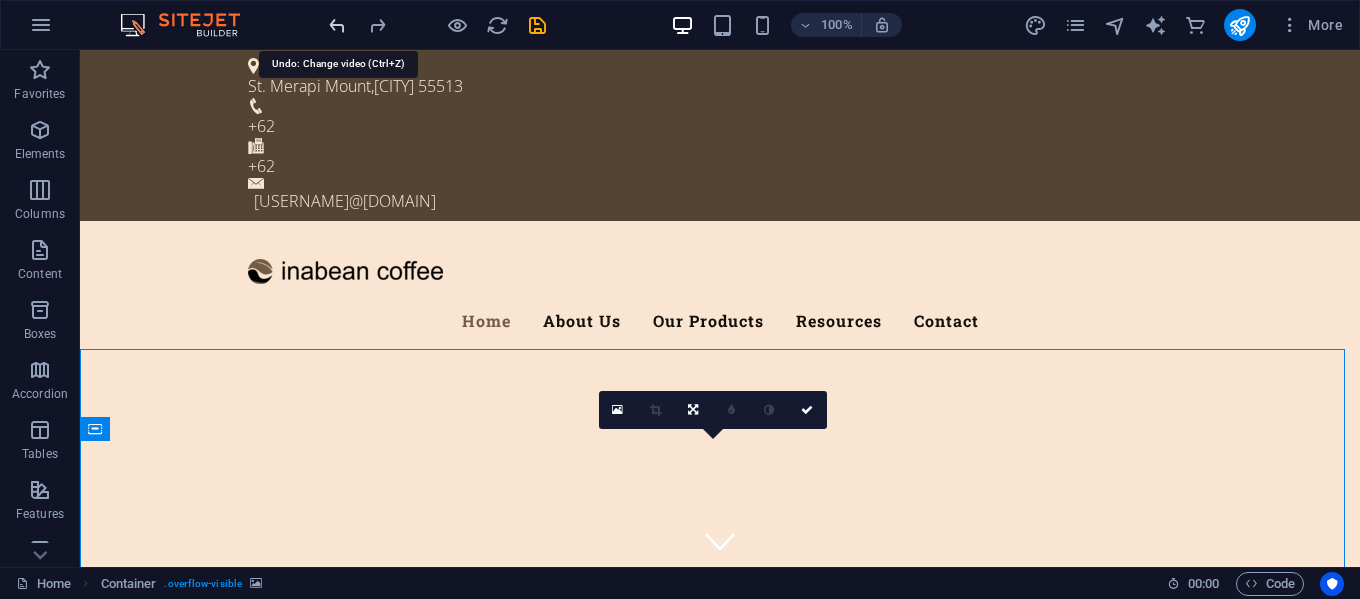 click at bounding box center (337, 25) 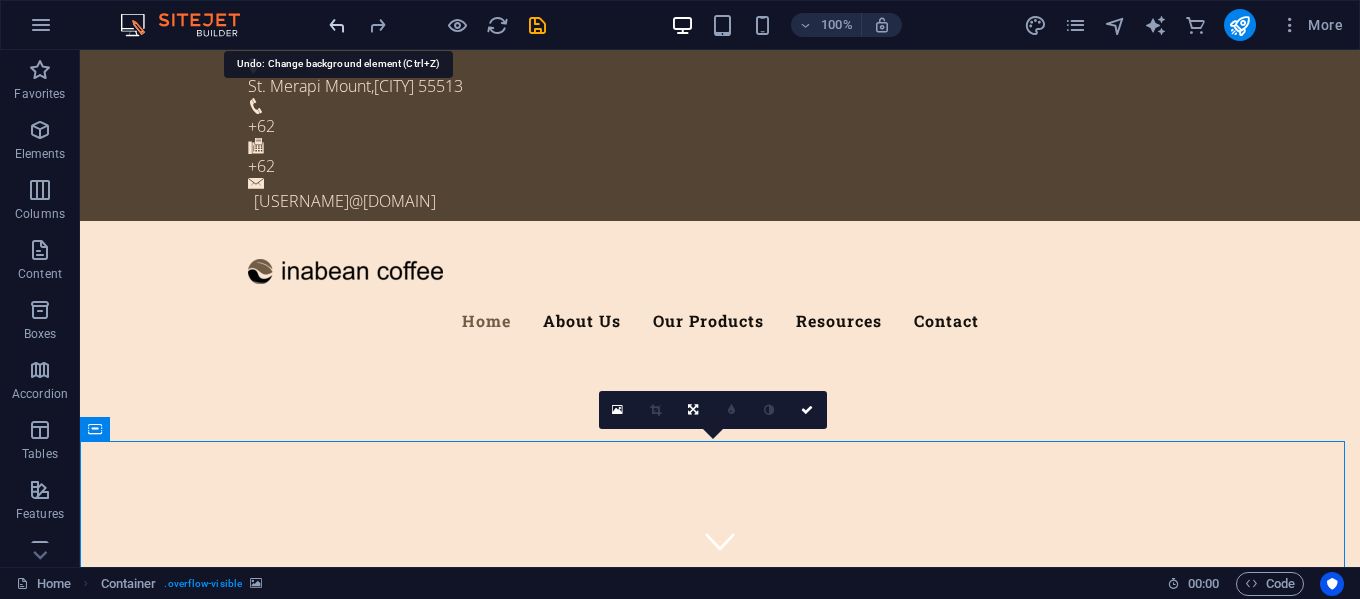 click at bounding box center [337, 25] 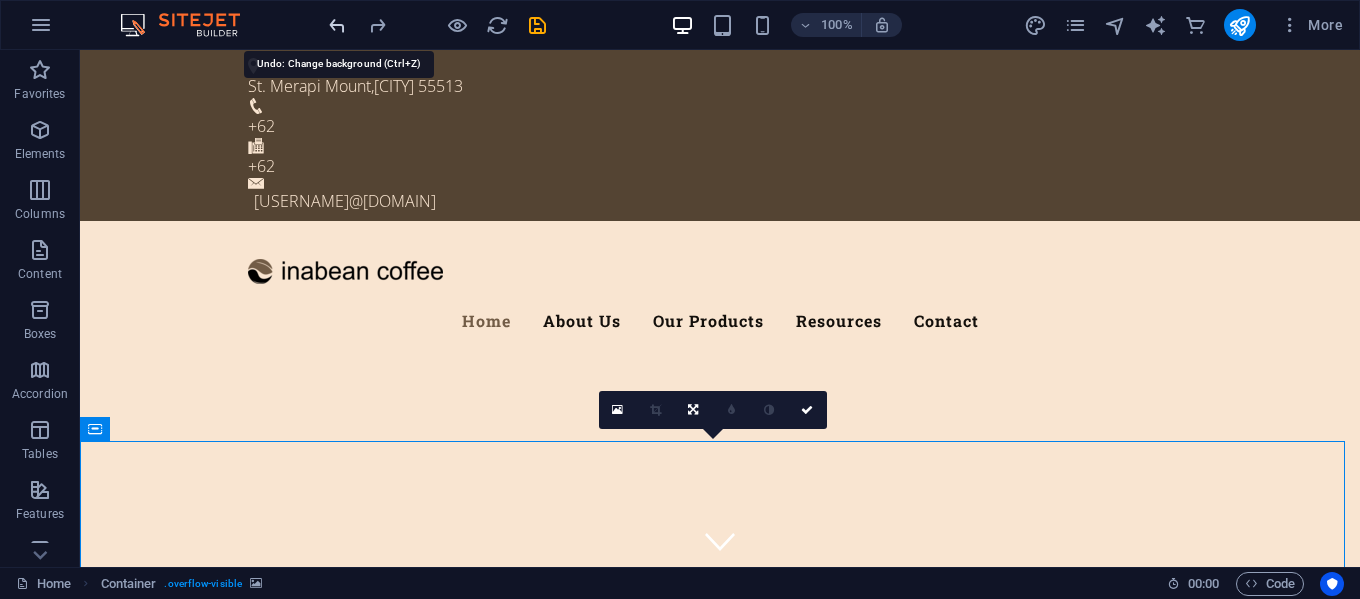 click at bounding box center [337, 25] 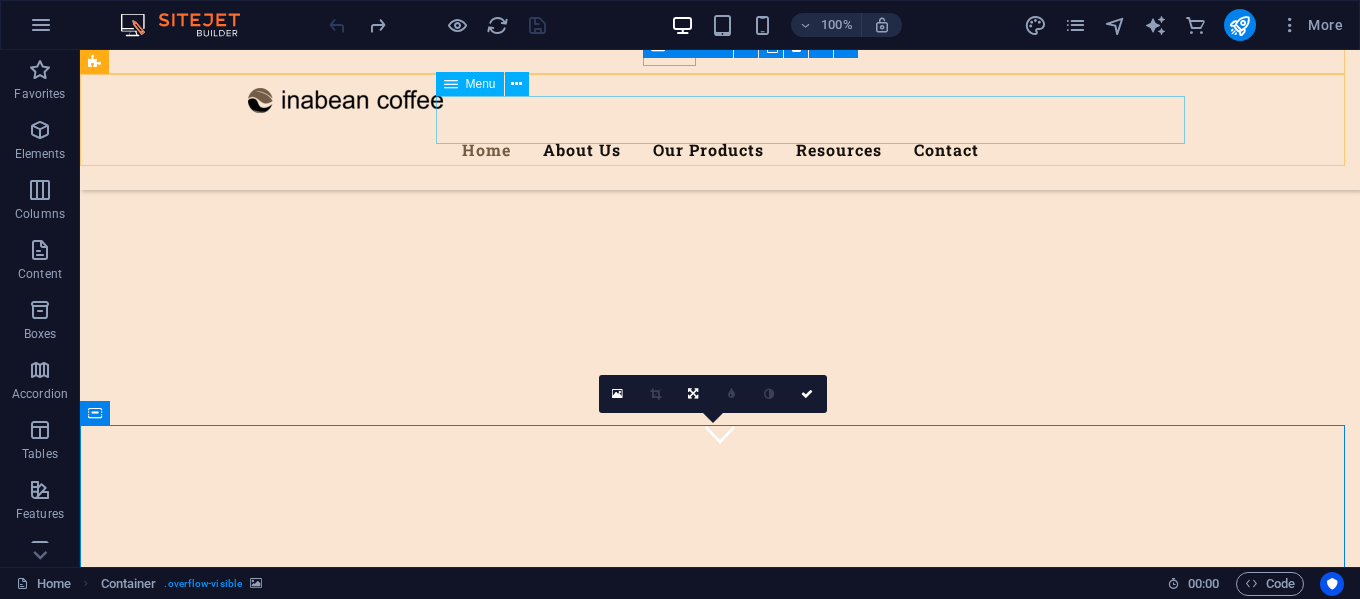 scroll, scrollTop: 500, scrollLeft: 0, axis: vertical 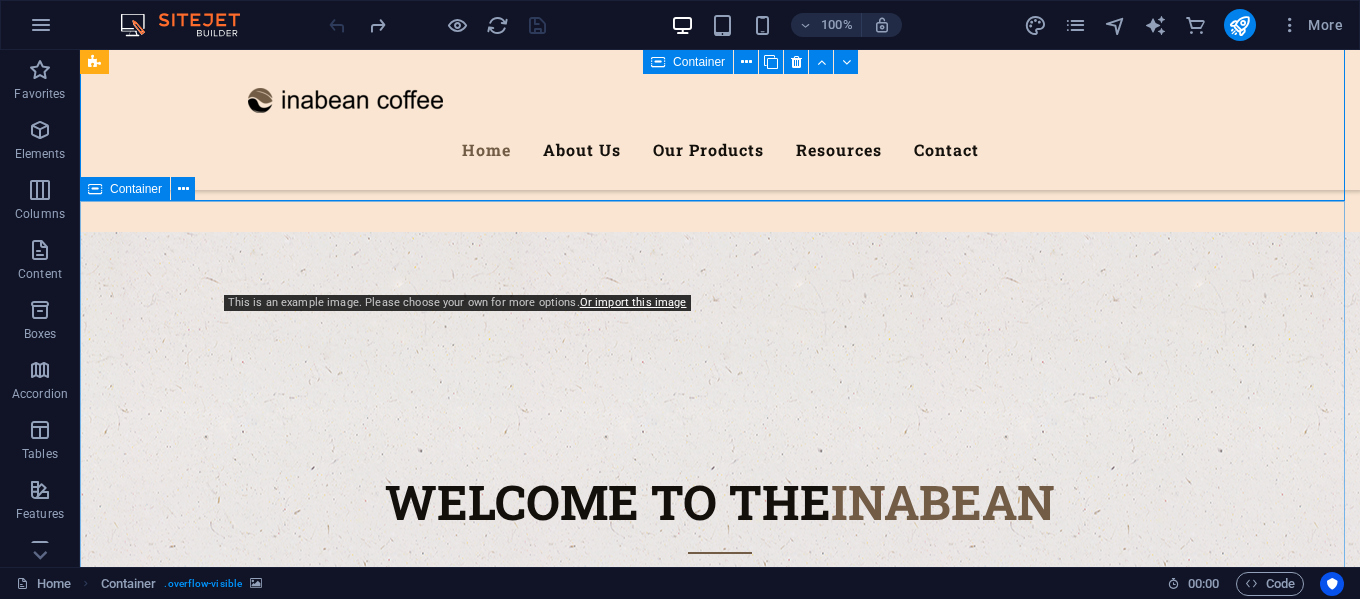 click on "Our   coffee  from Indonesia's agricultural heritage        About Us  Inabean is a growing MSME (Micro, Small, and Medium Enterprise) in the agribusiness sector, specializing as a supplier of high-quality coffee and coffee-based products. We collaborate with local farmers across coffee plantations throughout Indonesia, forming strong partnerships built on mutual trust and shared goals. Sustainability and Responsibility  At Inabean, we are committed to promoting sustainable and environmentally friendly coffee production. We work closely with farmers who implement eco-conscious farming practices, ensuring that every bean we supply contributes to the preservation of our natural resources. Empowering Farmers  Our mission goes beyond business. We are dedicated to building long-term, fair, and profitable relationships with our farming partners. Through this collaboration, we aim to improve the welfare and livelihoods of coffee farmers and their communities. Our Promise Best Quality Professional handling" at bounding box center [720, 1991] 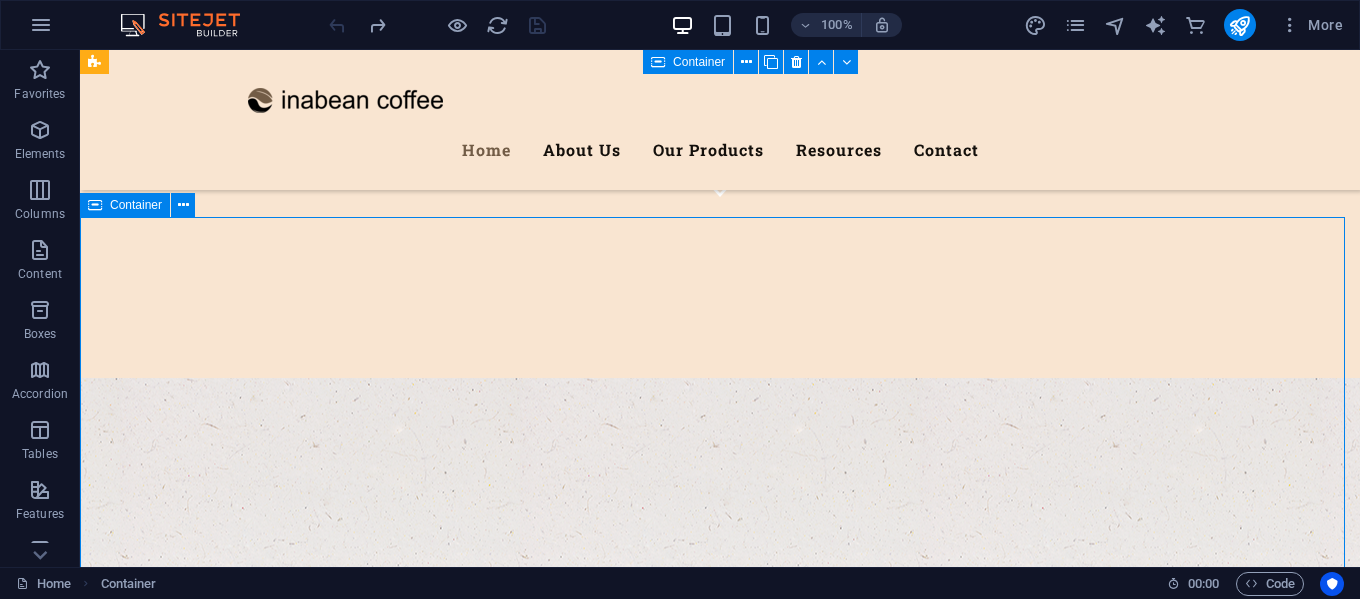 scroll, scrollTop: 100, scrollLeft: 0, axis: vertical 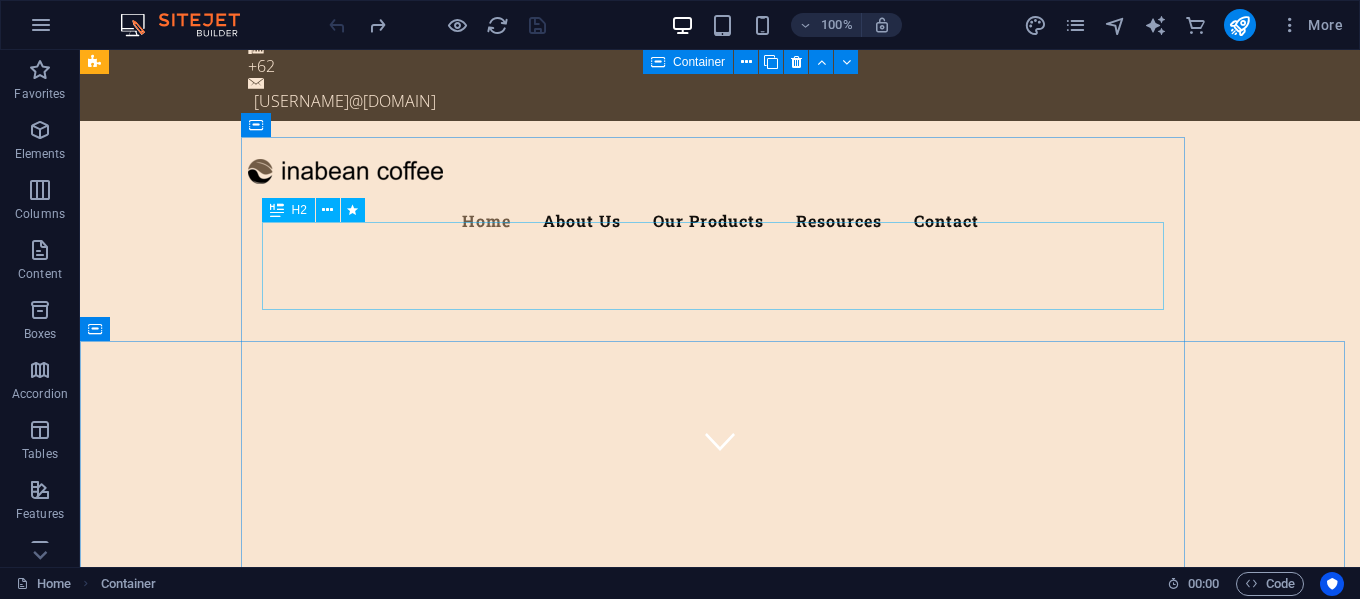 click on "inabean" at bounding box center (943, 949) 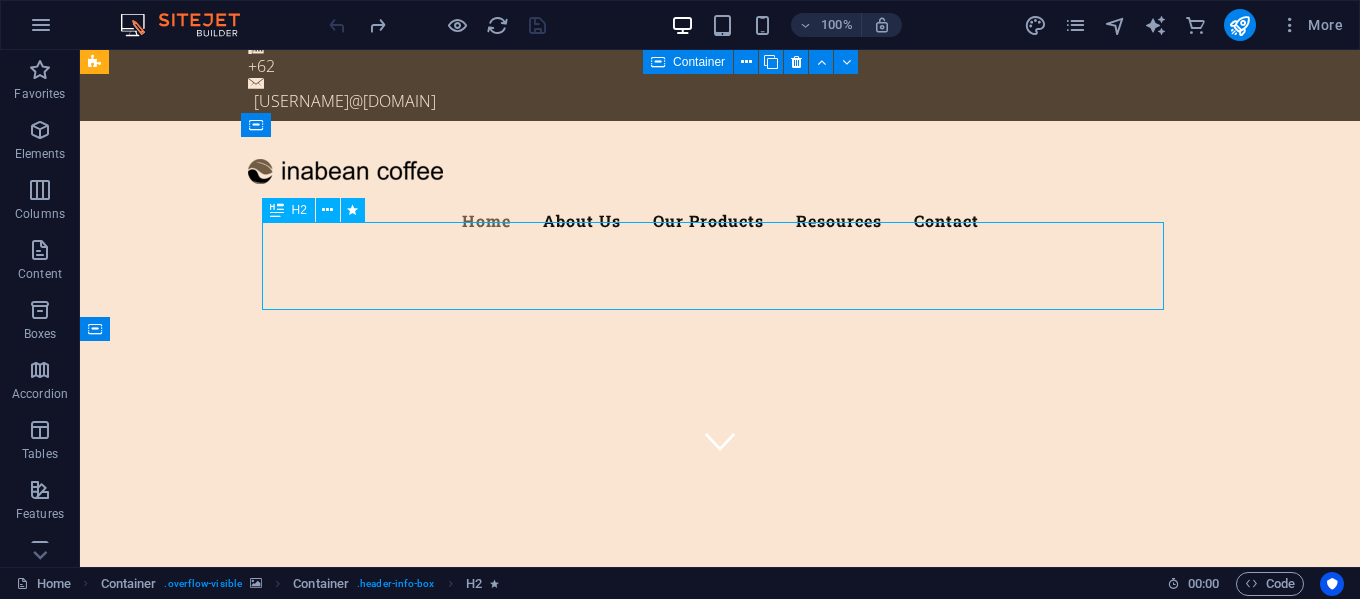 click on "inabean" at bounding box center [943, 949] 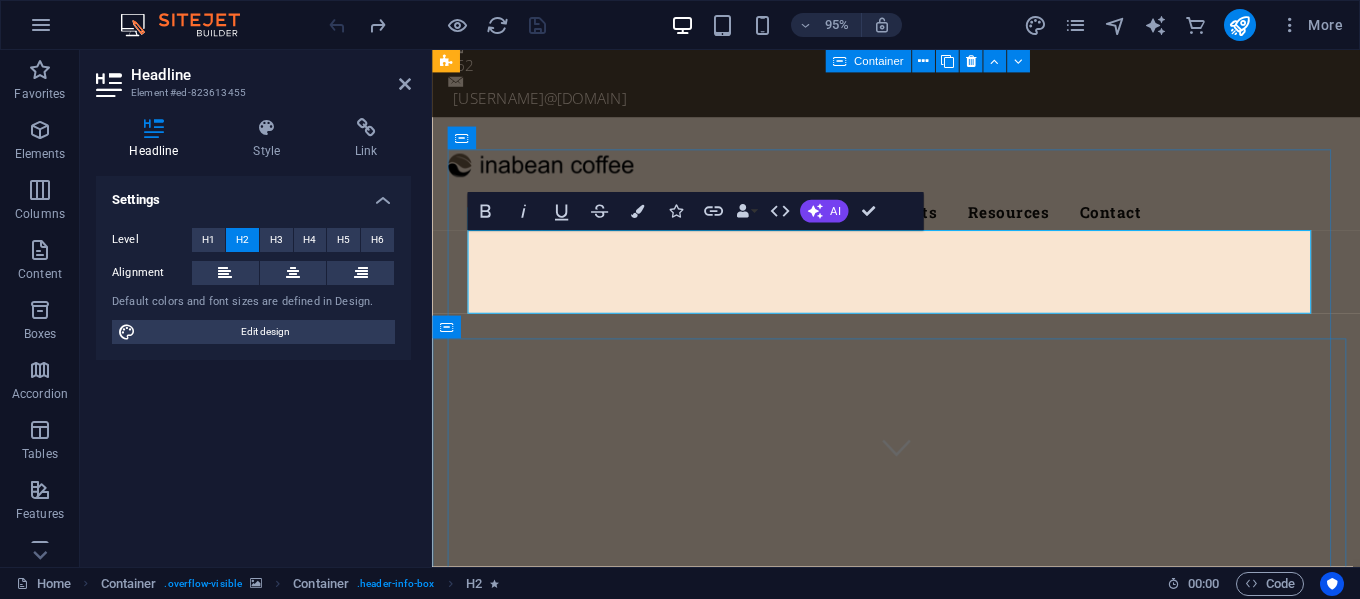 click on "Welcome to the" at bounding box center [809, 949] 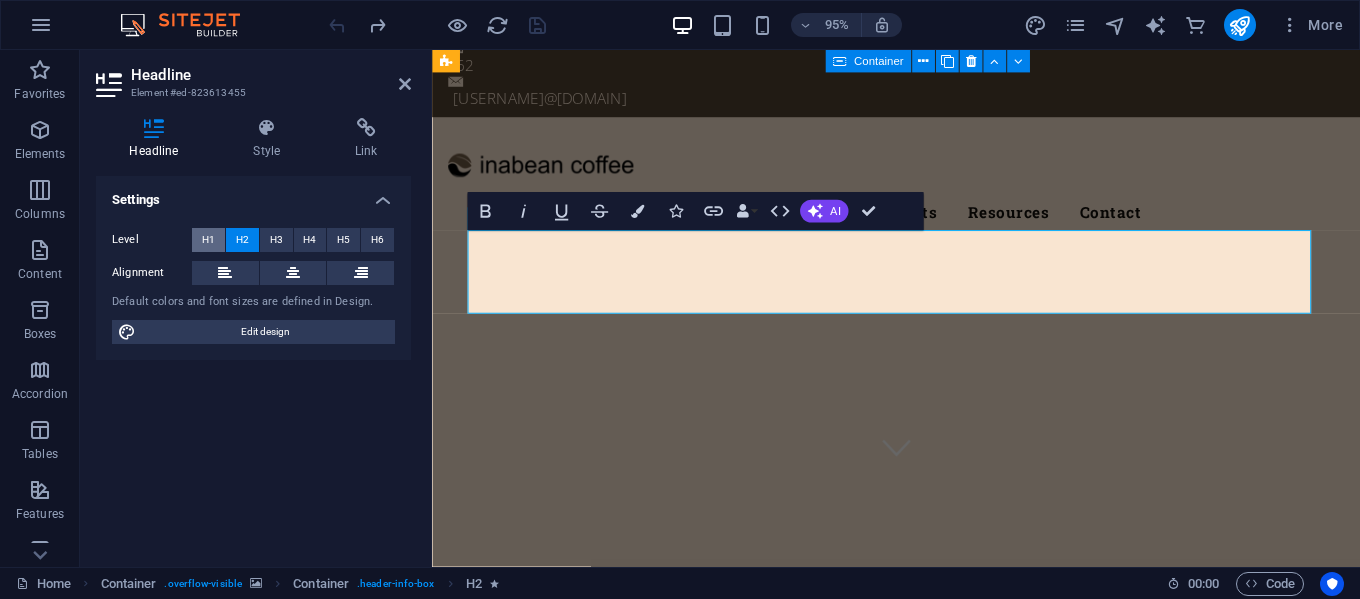 click on "H1" at bounding box center (208, 240) 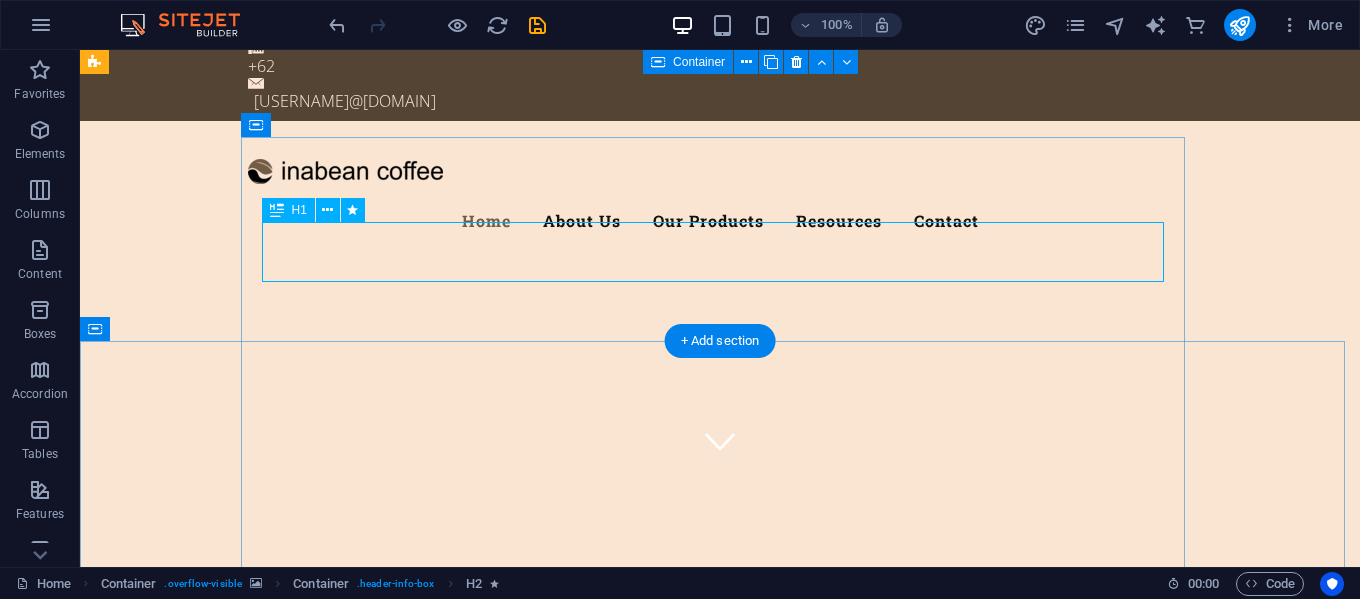 click on "Welcome to  inabean" at bounding box center (720, 916) 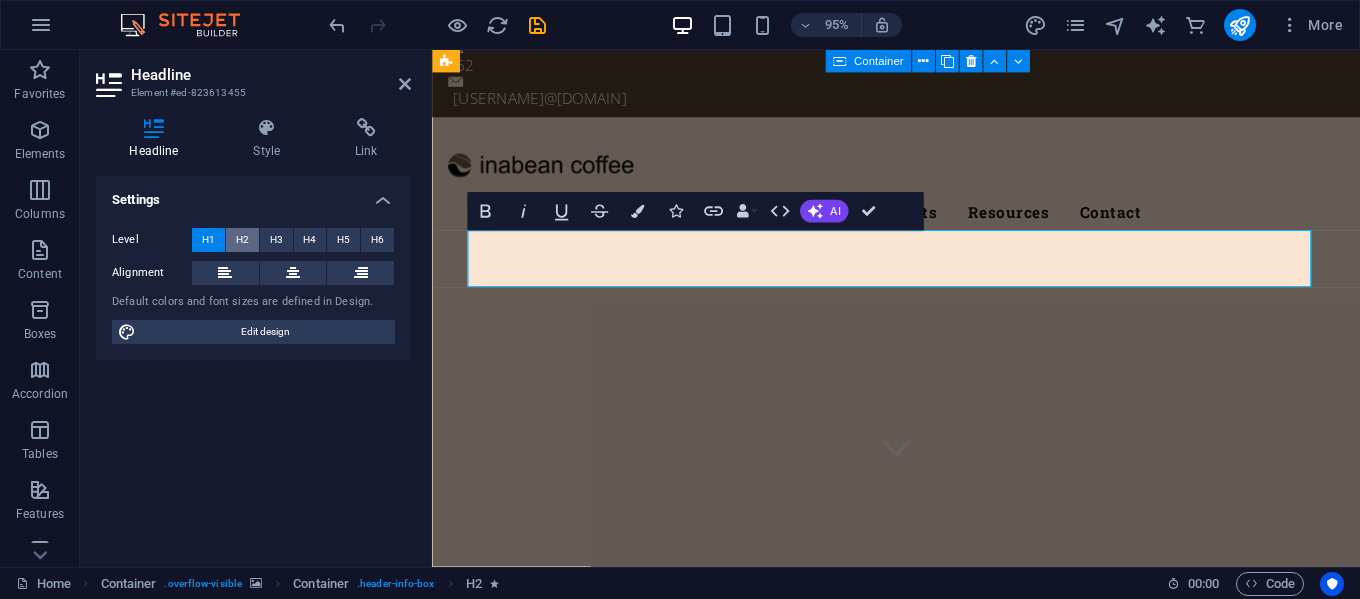 click on "H2" at bounding box center (242, 240) 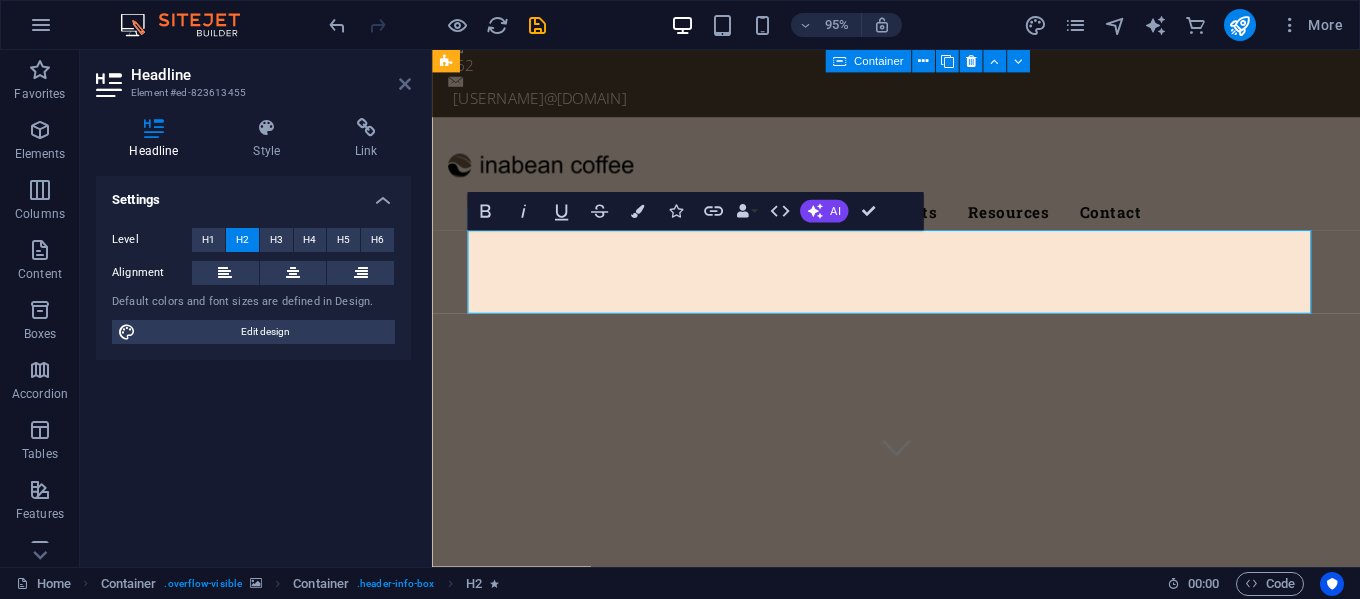 click at bounding box center [405, 84] 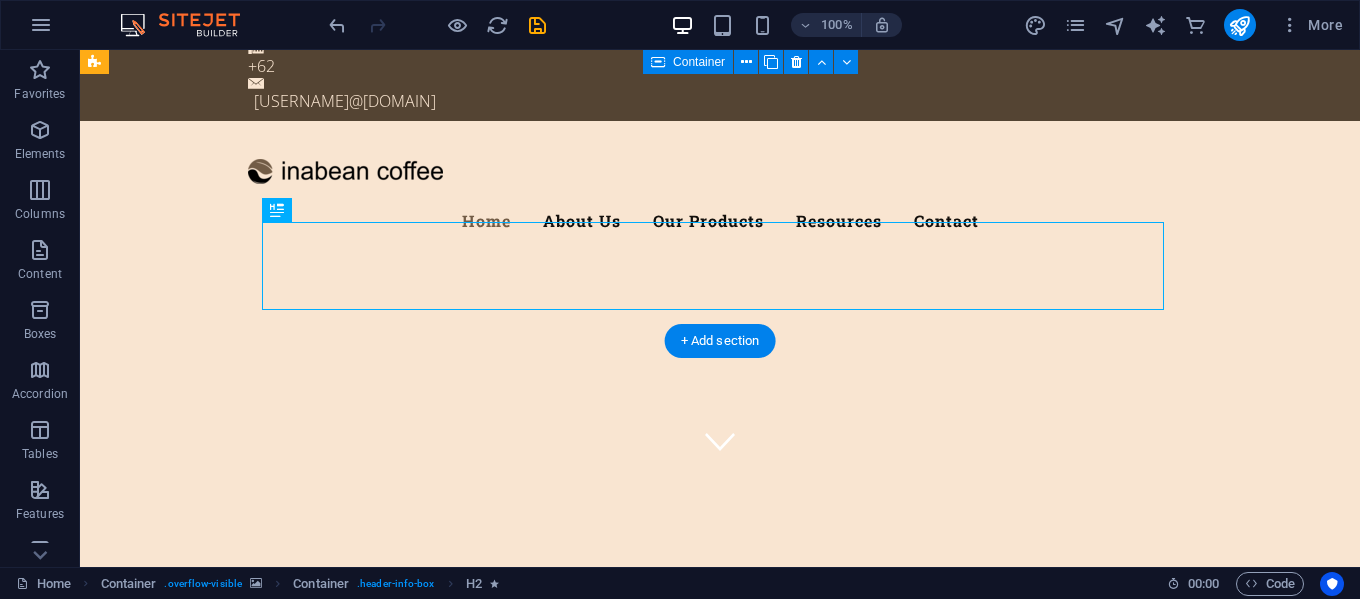 click at bounding box center [720, 871] 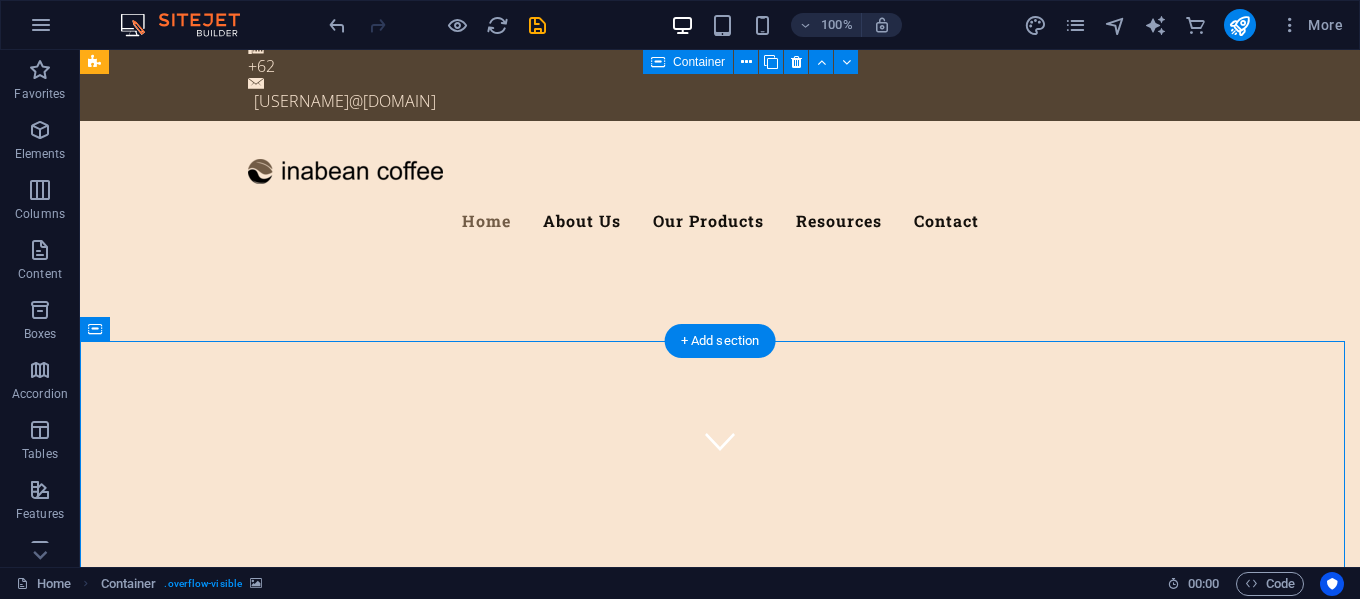 scroll, scrollTop: 0, scrollLeft: 0, axis: both 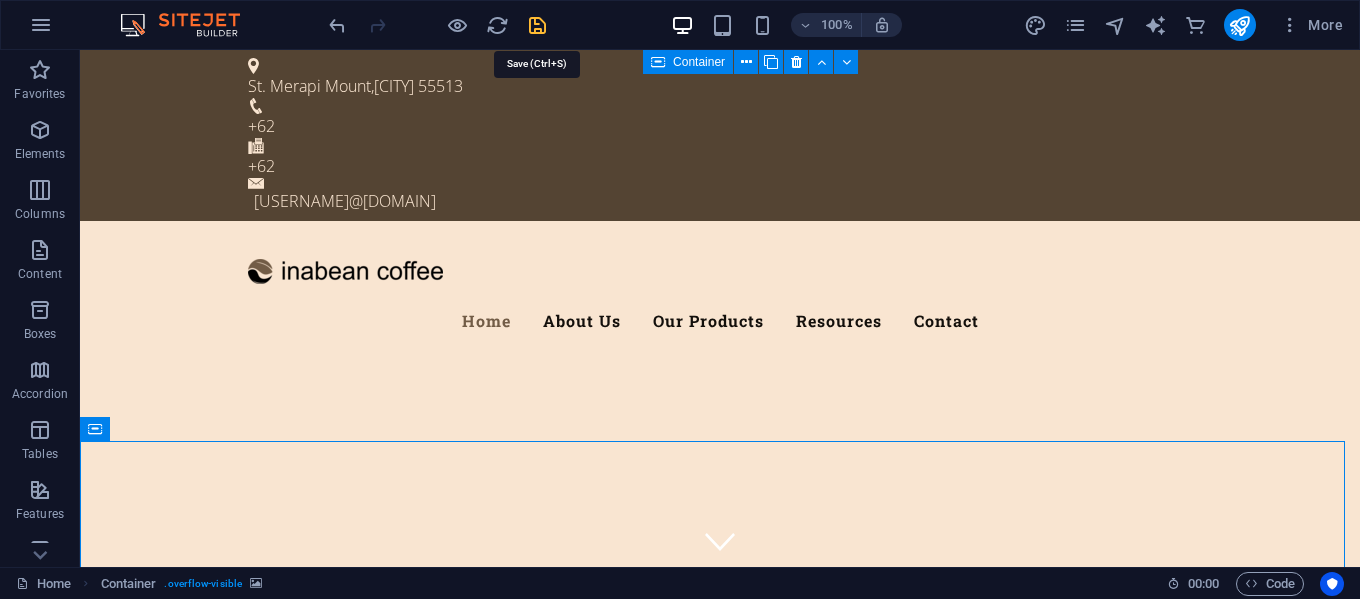 click at bounding box center (537, 25) 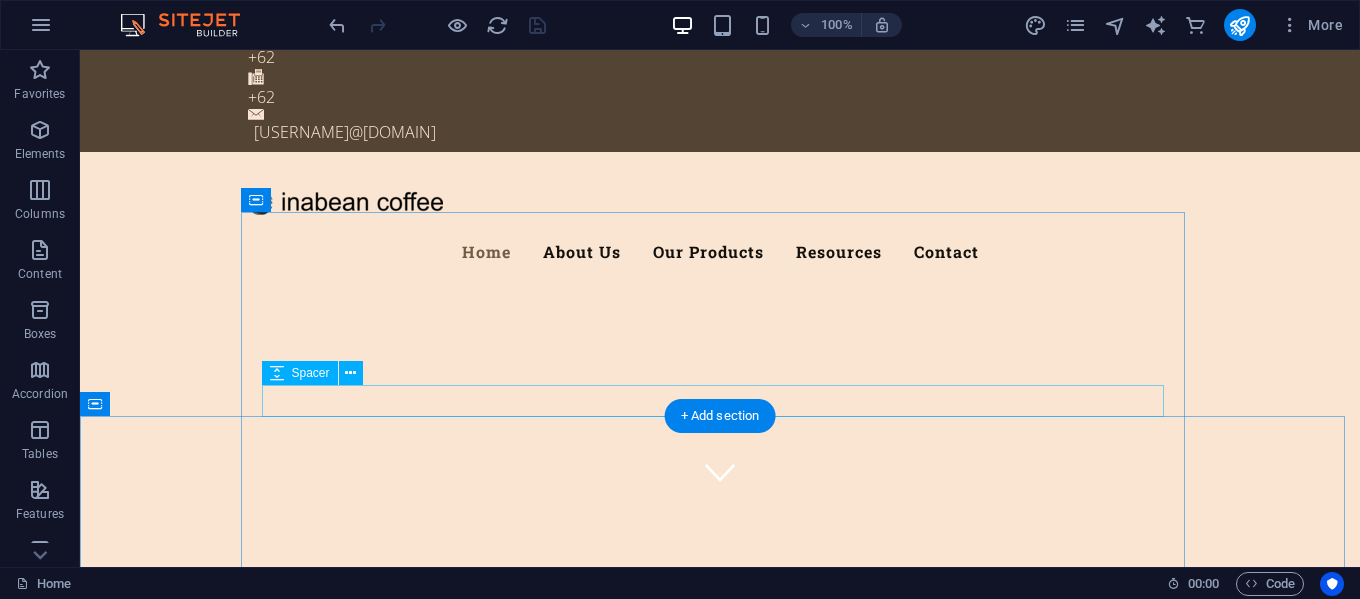 scroll, scrollTop: 100, scrollLeft: 0, axis: vertical 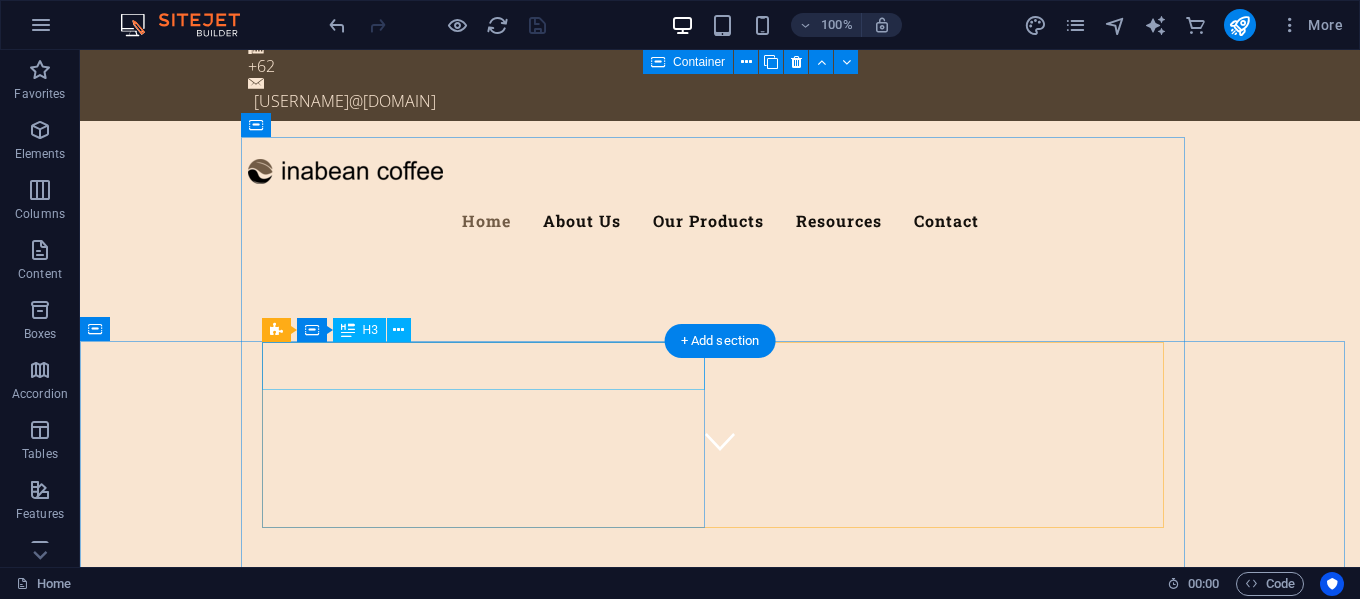click on "Fresh. Healty. Organic" at bounding box center [720, 1058] 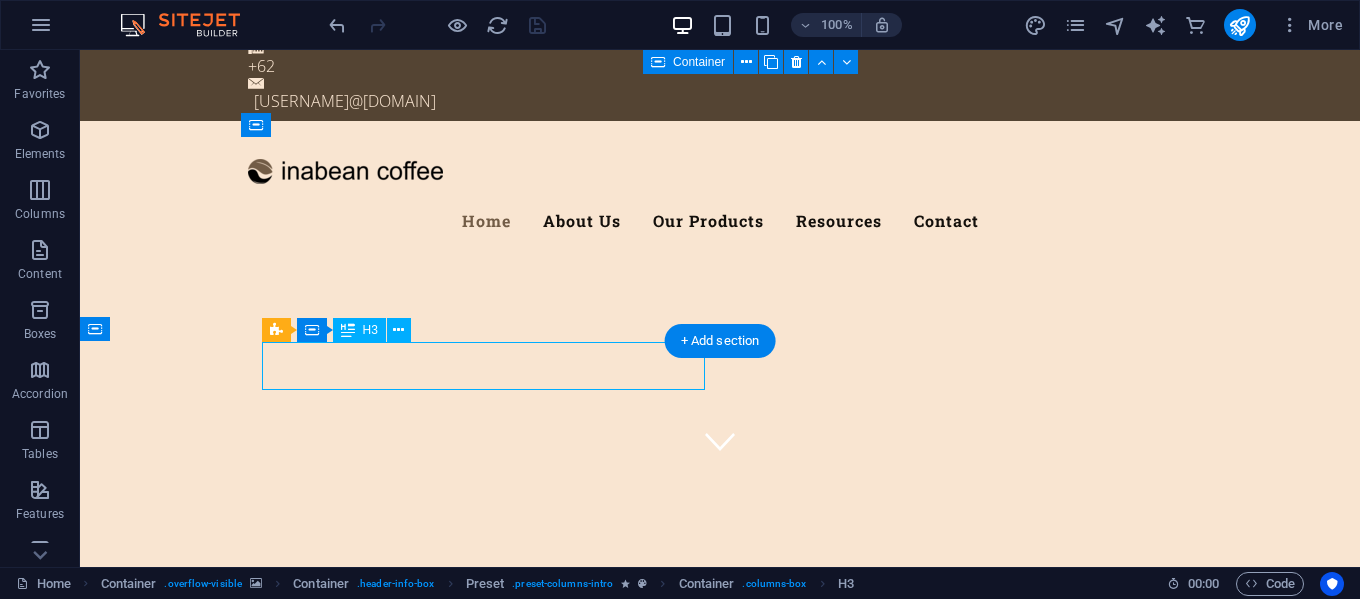 click on "Fresh. Healty. Organic" at bounding box center (720, 1058) 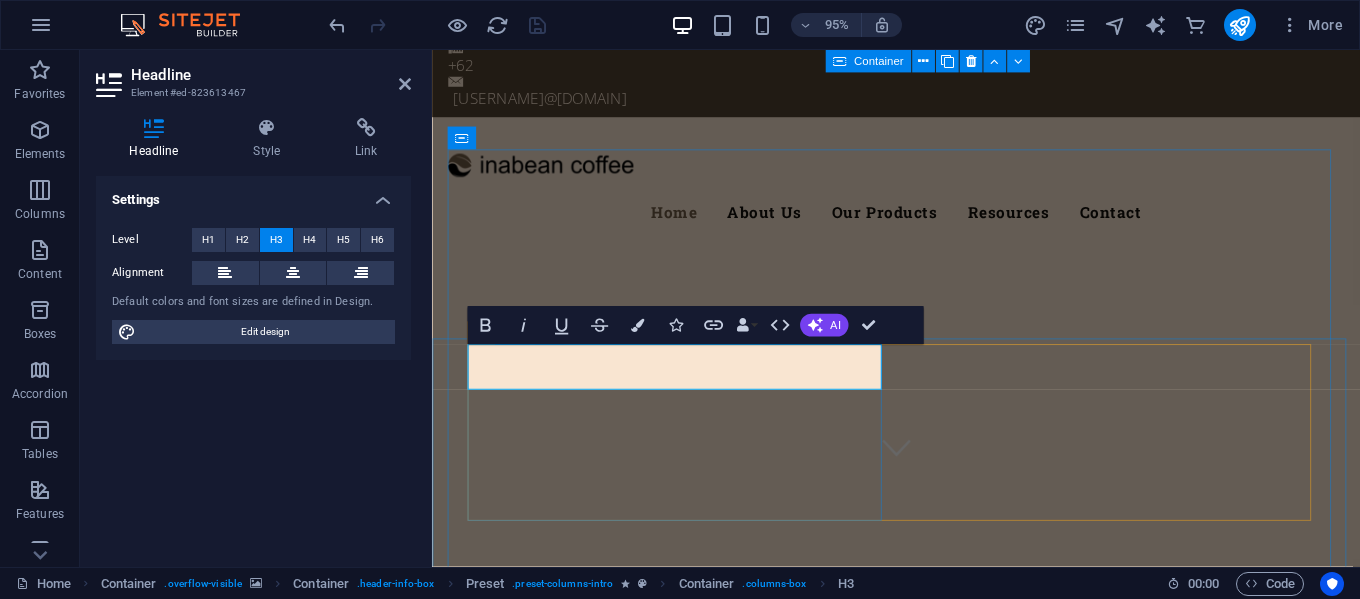 type 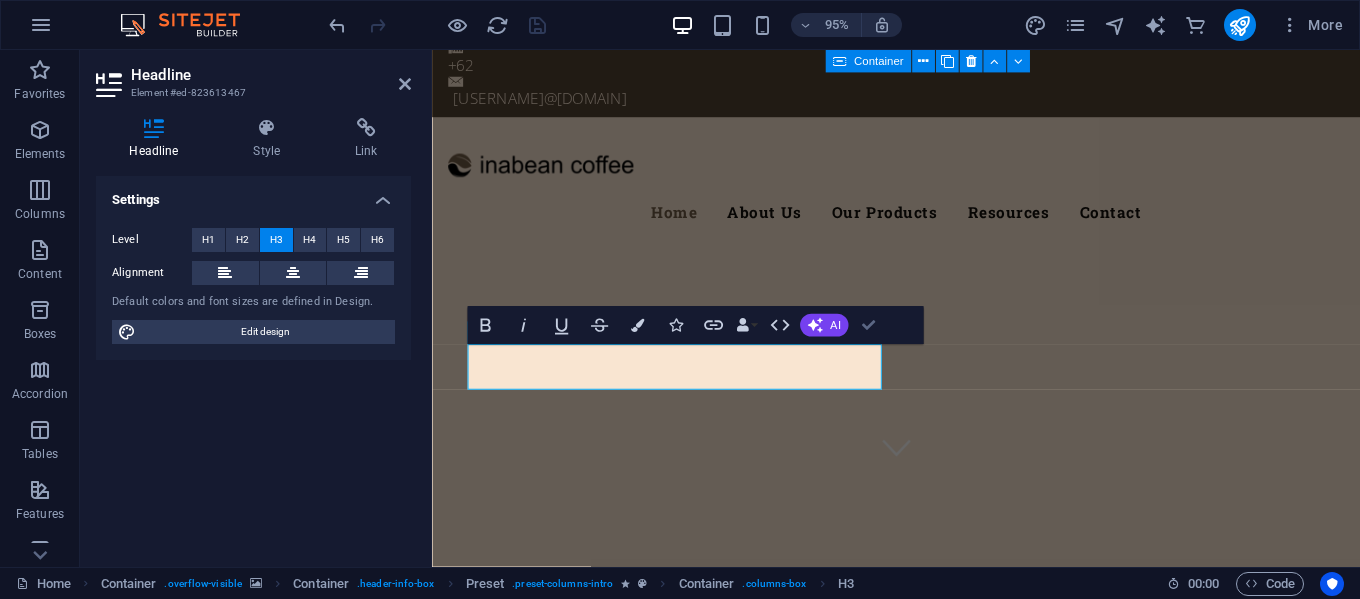 scroll, scrollTop: 82, scrollLeft: 0, axis: vertical 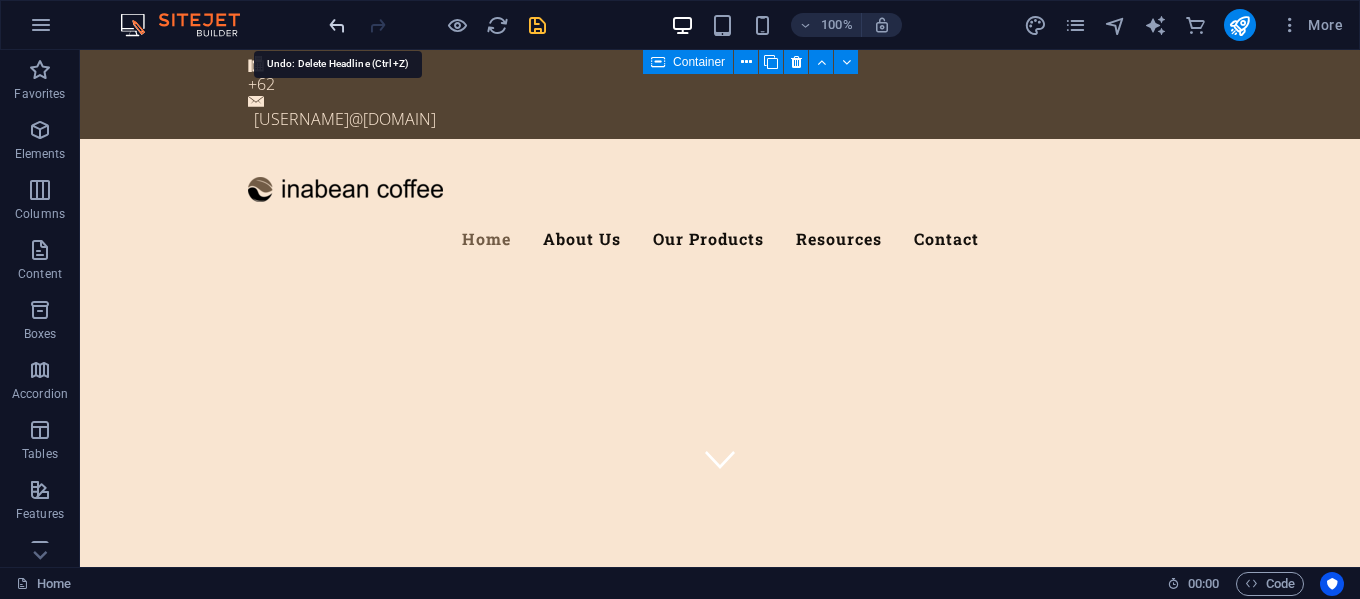 click at bounding box center [337, 25] 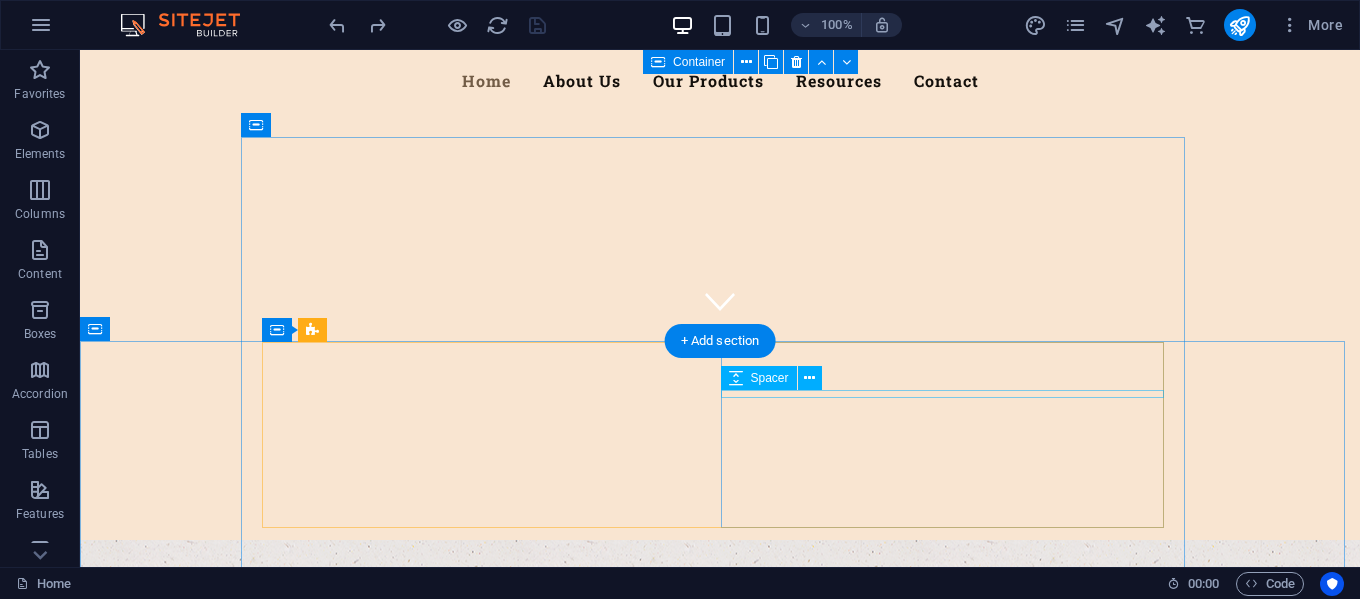 scroll, scrollTop: 282, scrollLeft: 0, axis: vertical 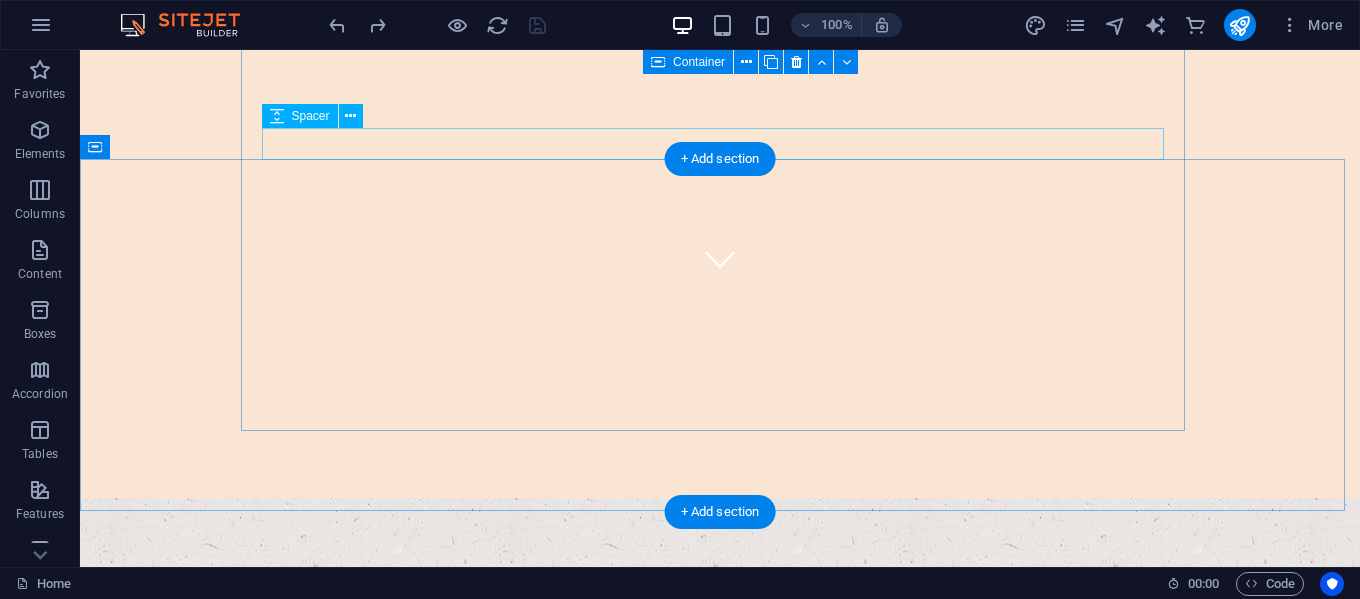 click at bounding box center (720, 836) 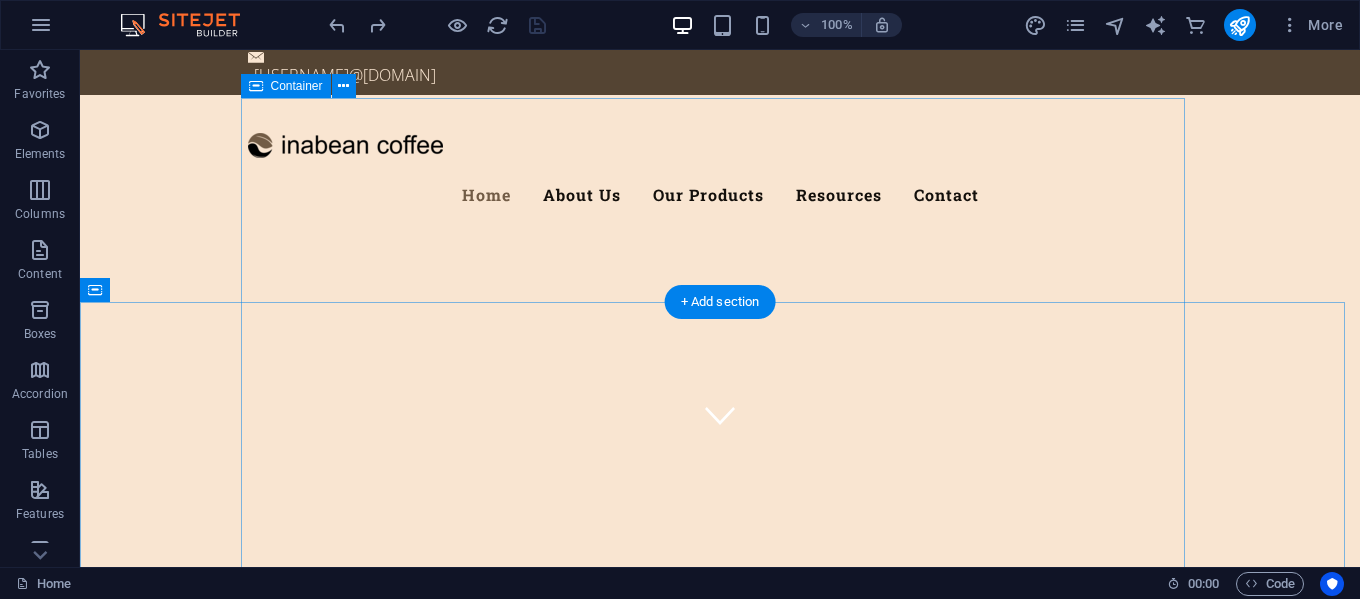 scroll, scrollTop: 100, scrollLeft: 0, axis: vertical 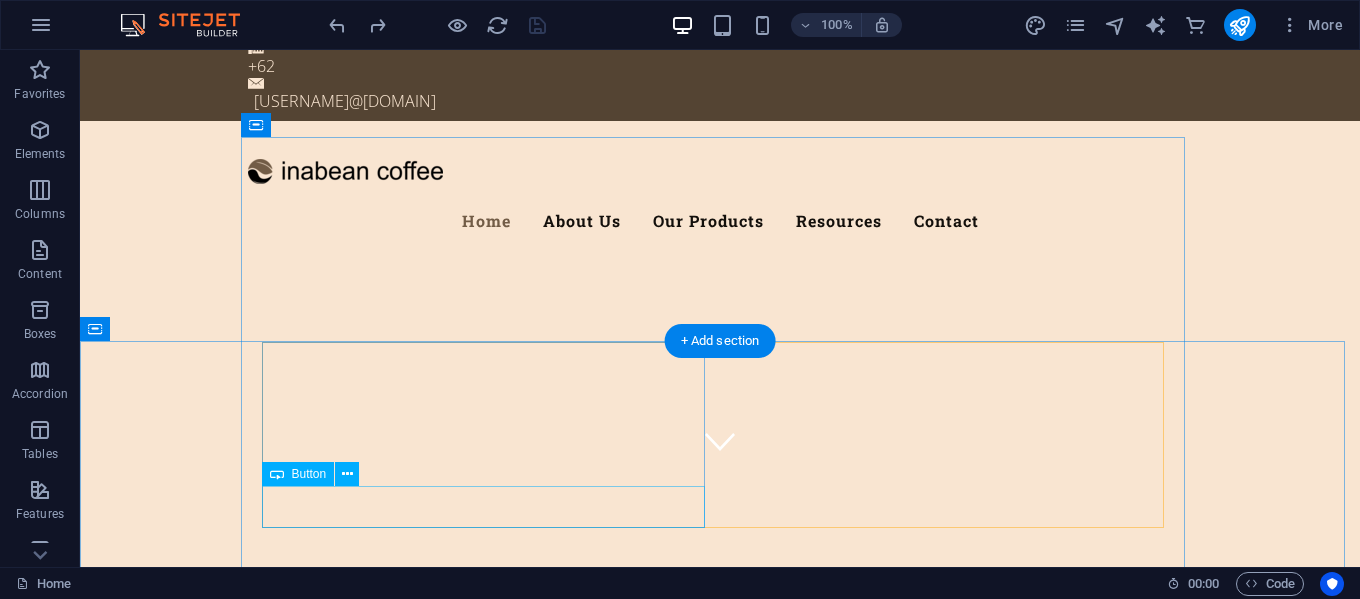 click on "learn more" at bounding box center (720, 1175) 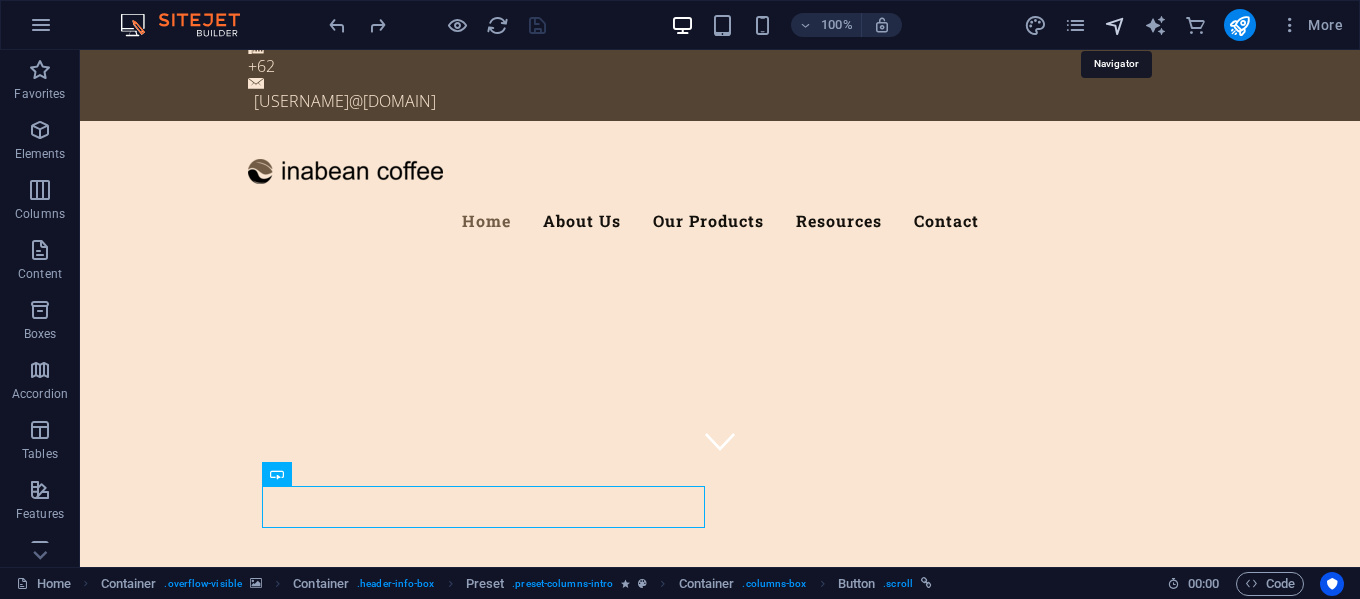 click at bounding box center (1115, 25) 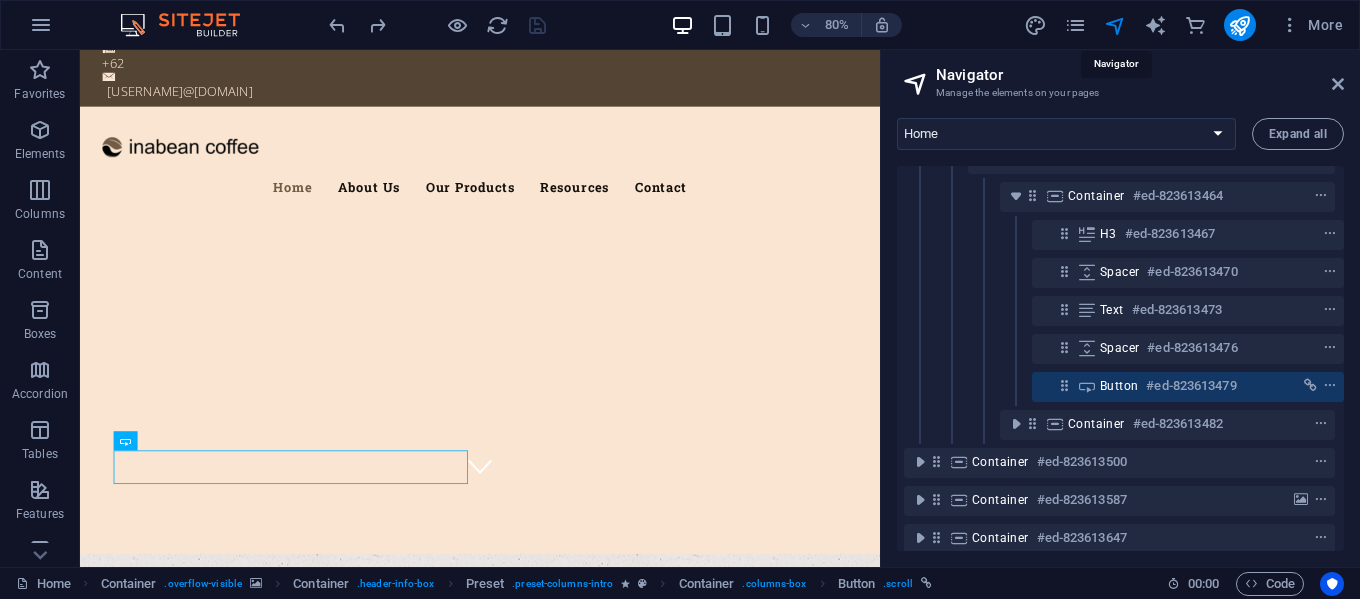 scroll, scrollTop: 332, scrollLeft: 5, axis: both 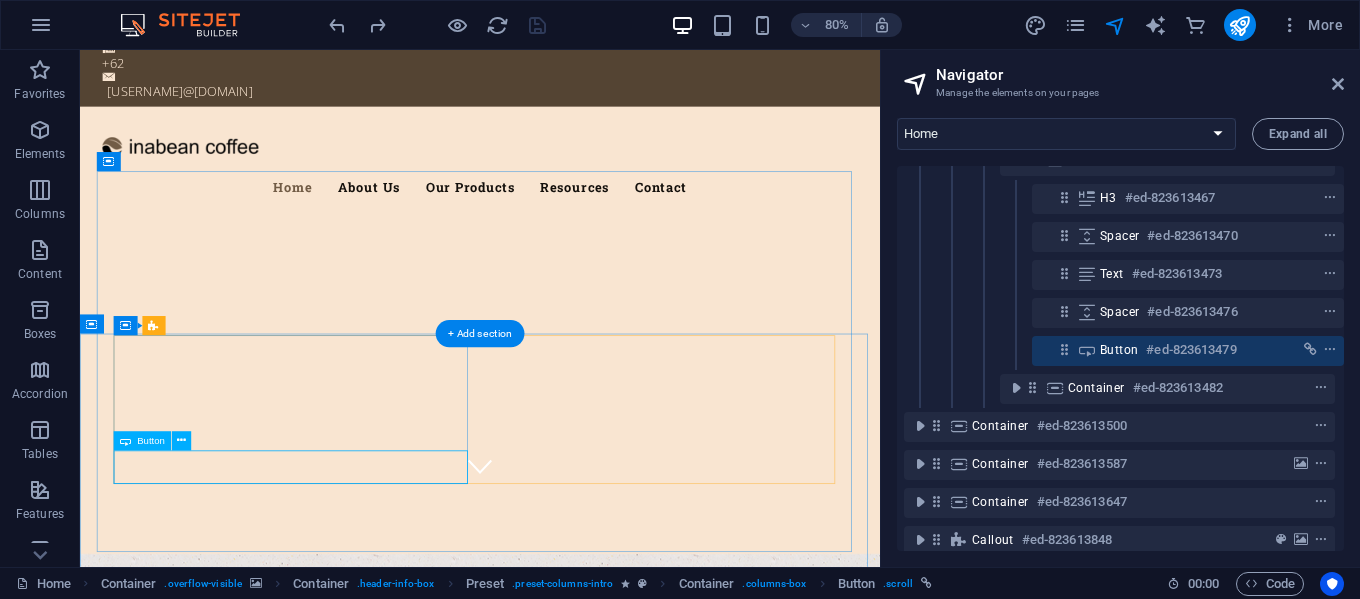 click on "learn more" at bounding box center [580, 1175] 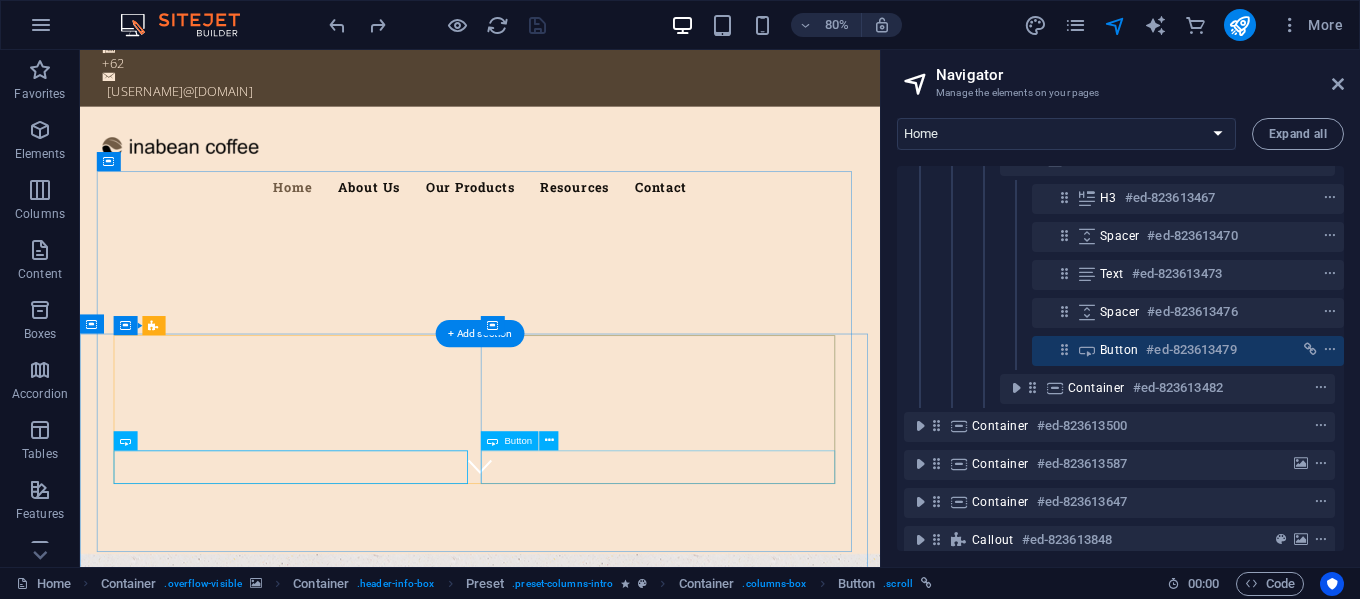 click on "our Products" at bounding box center (580, 1345) 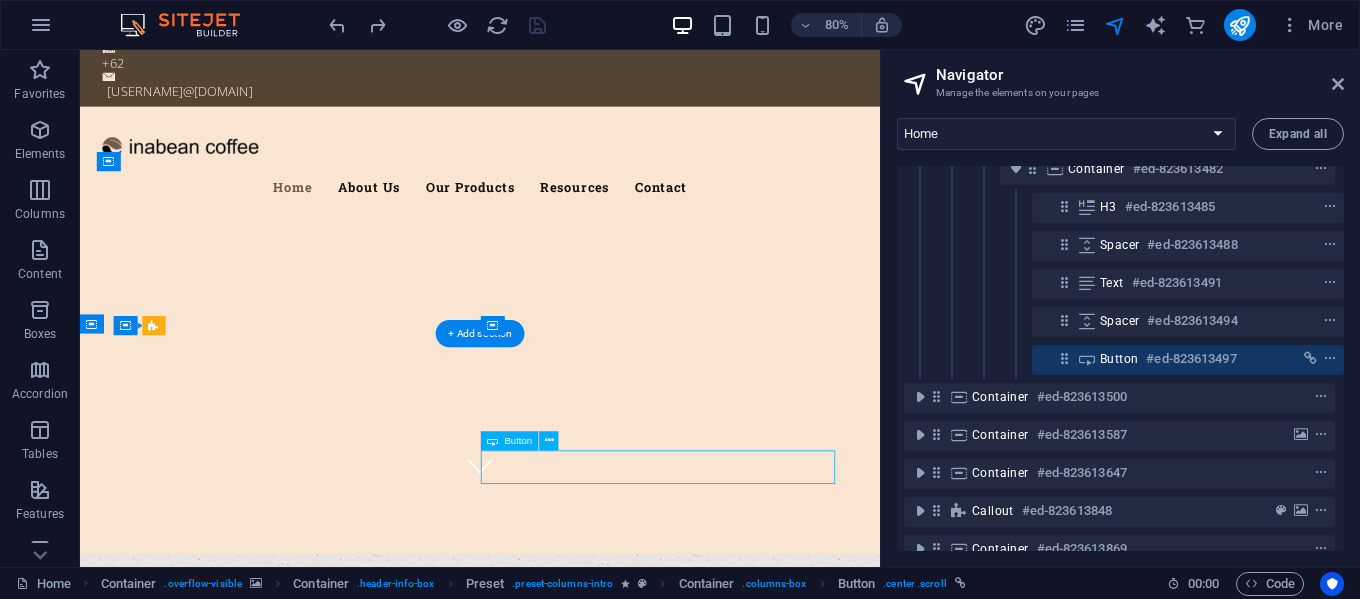 scroll, scrollTop: 560, scrollLeft: 5, axis: both 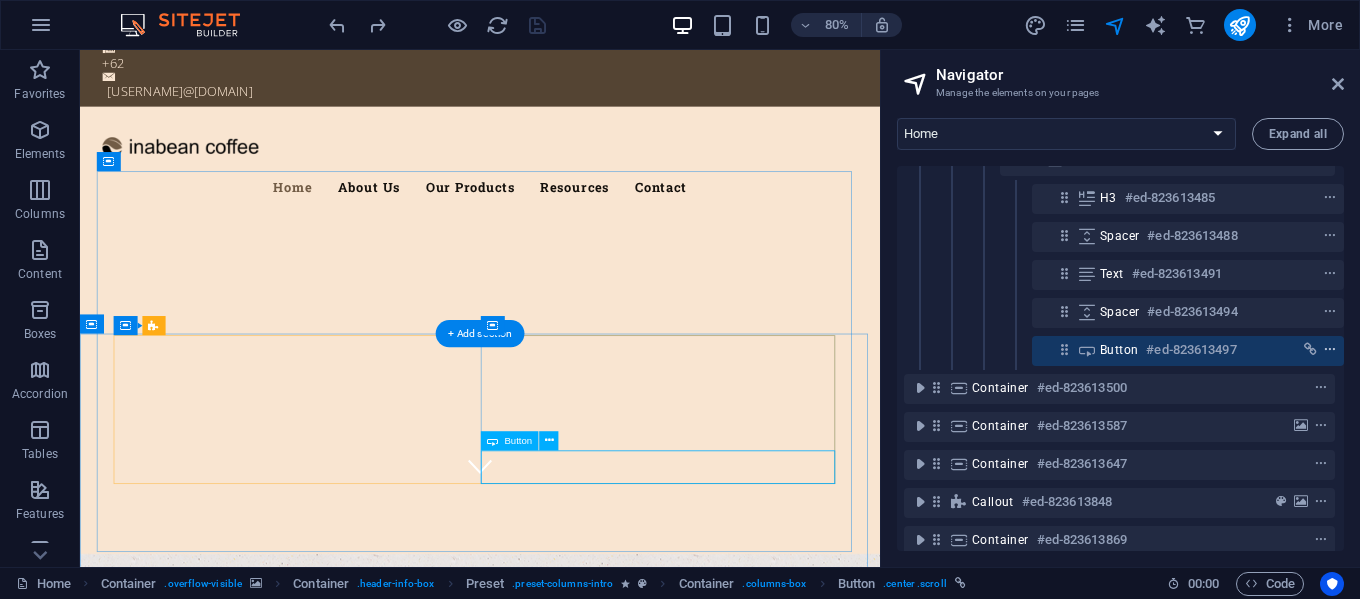 click at bounding box center [1330, 350] 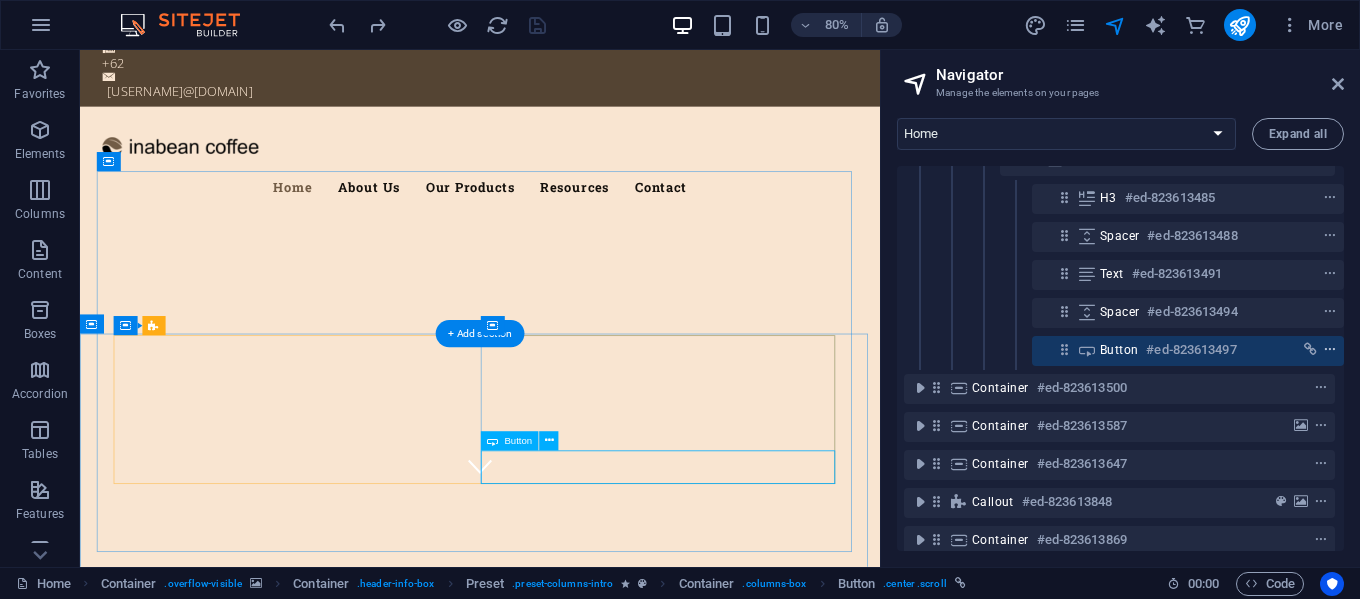 scroll, scrollTop: 299, scrollLeft: 0, axis: vertical 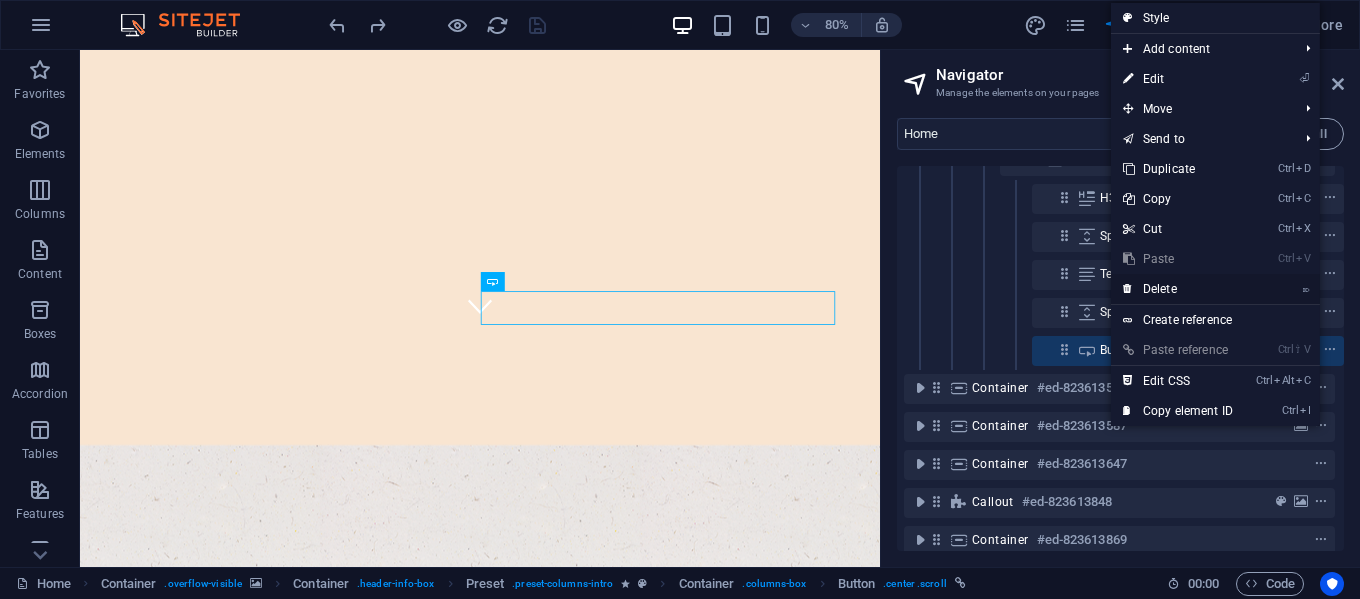 click on "⌦  Delete" at bounding box center (1178, 289) 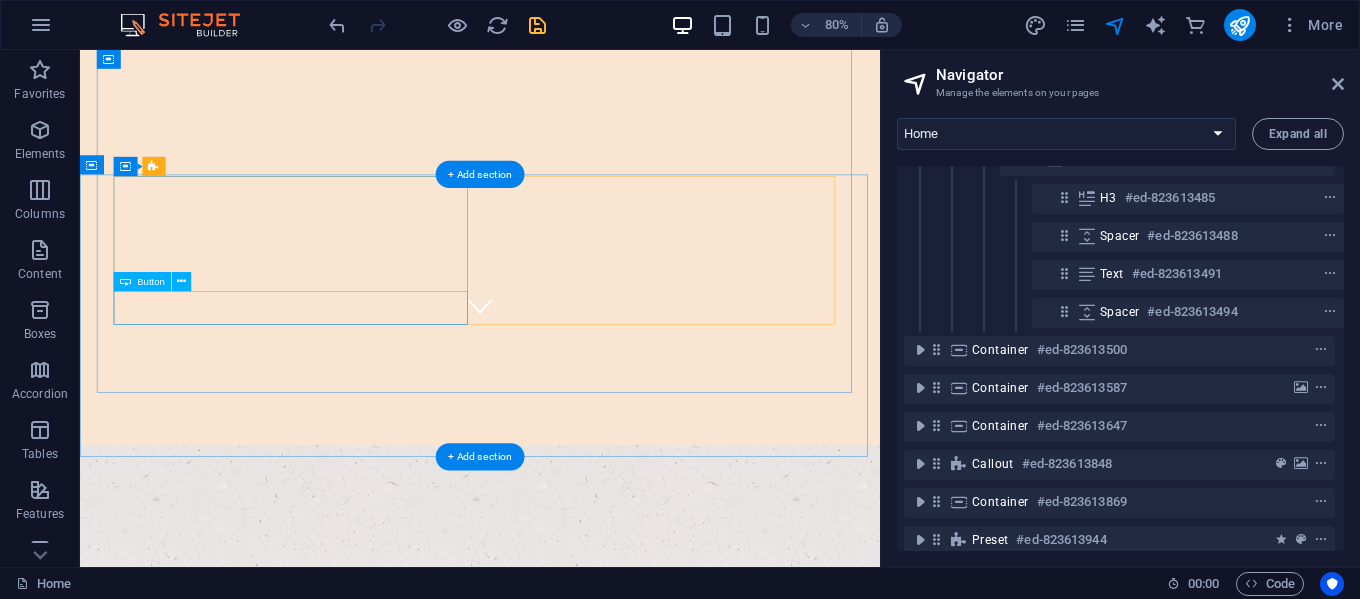 click on "learn more" at bounding box center (580, 1040) 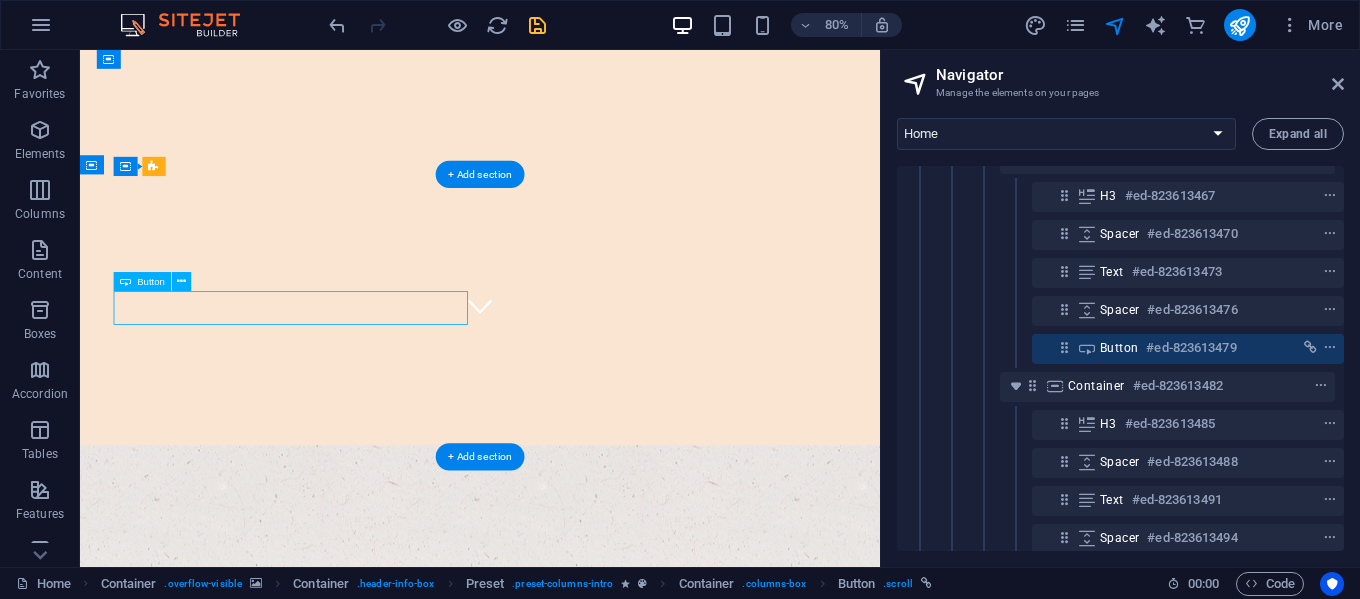 scroll, scrollTop: 332, scrollLeft: 5, axis: both 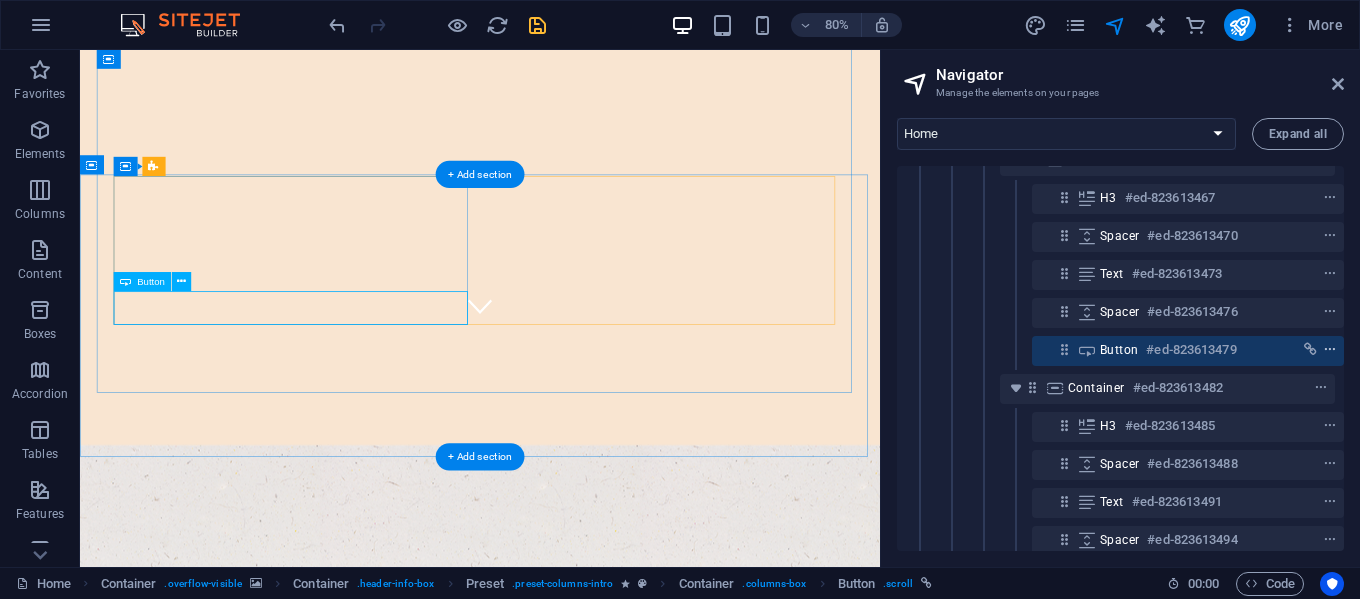 click at bounding box center (1330, 350) 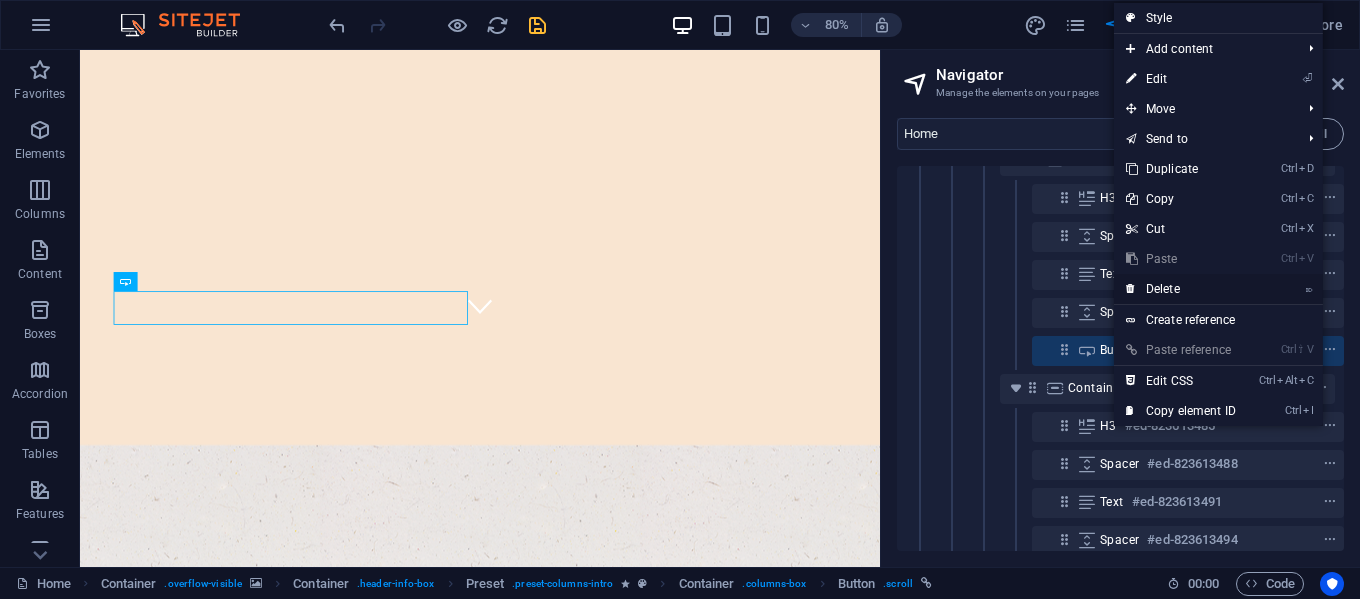click on "⌦  Delete" at bounding box center [1181, 289] 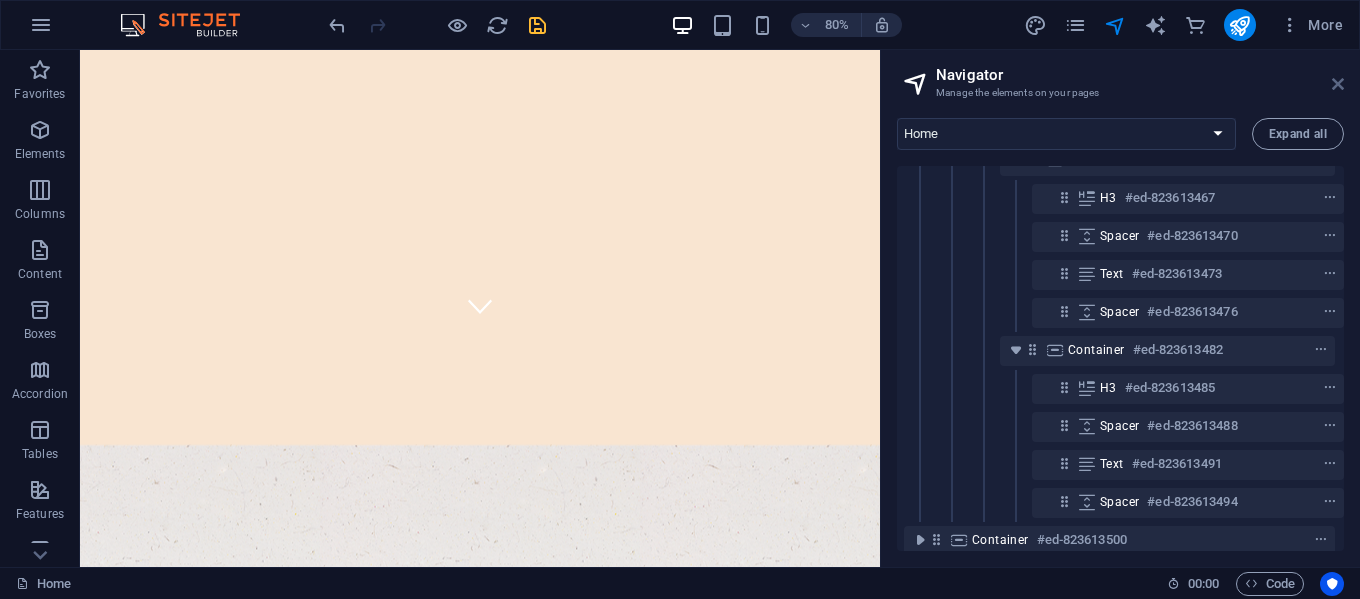 click at bounding box center [1338, 84] 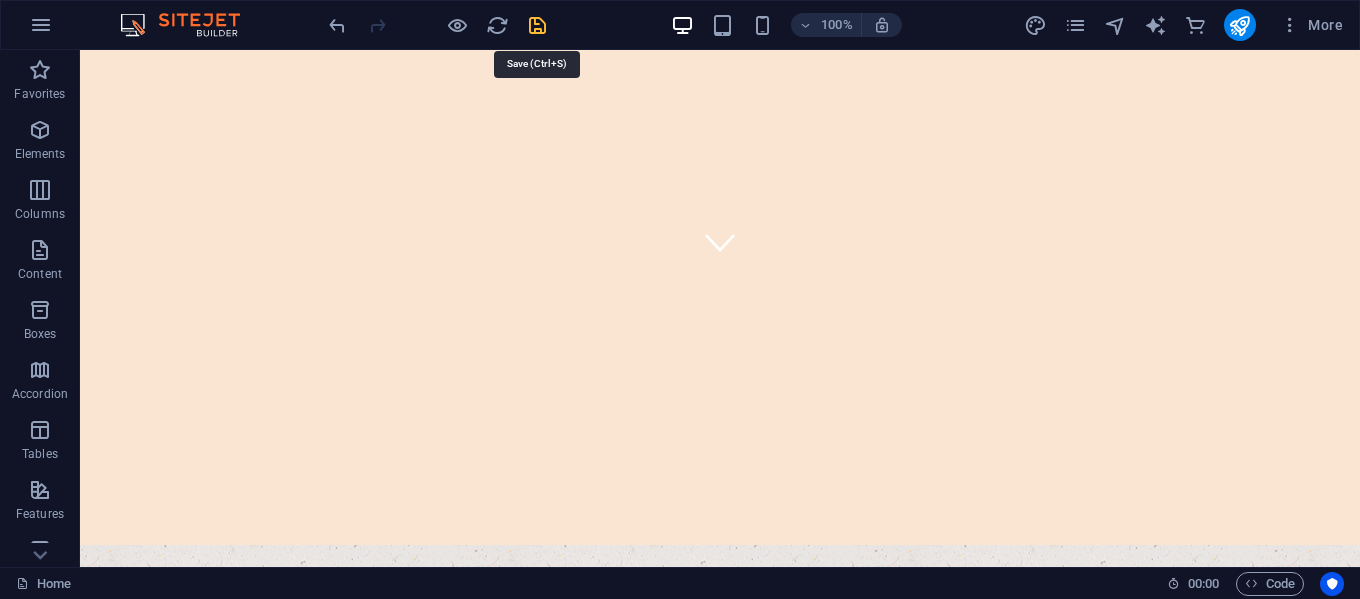click at bounding box center (537, 25) 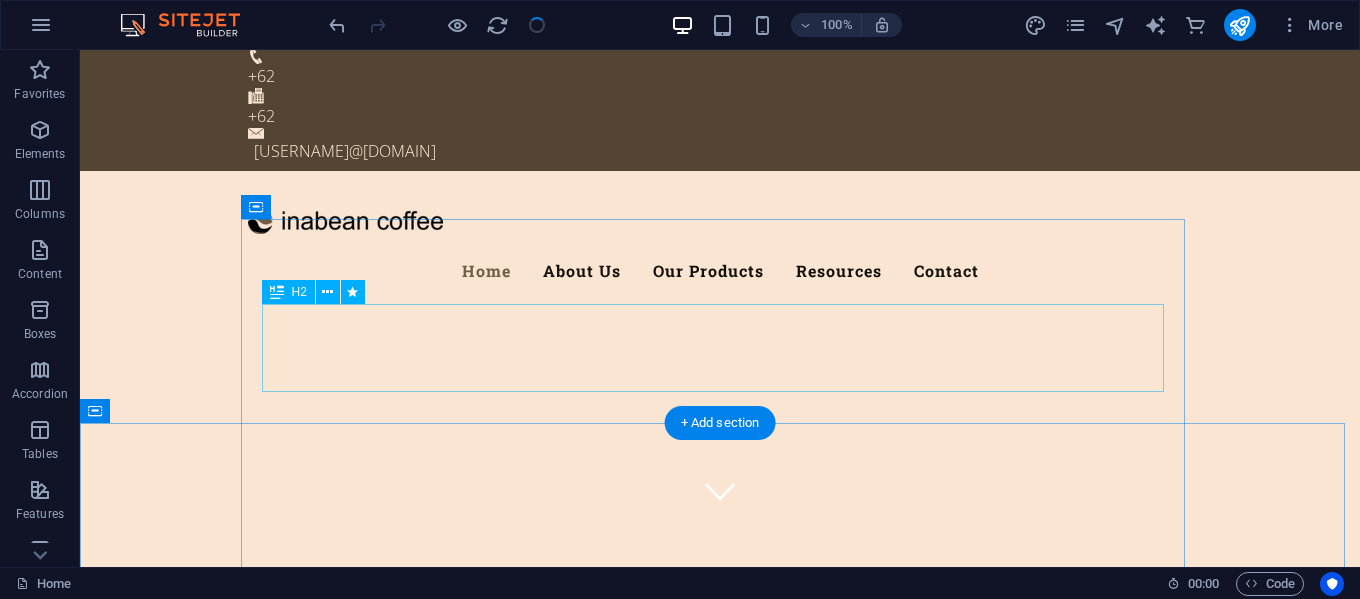 scroll, scrollTop: 0, scrollLeft: 0, axis: both 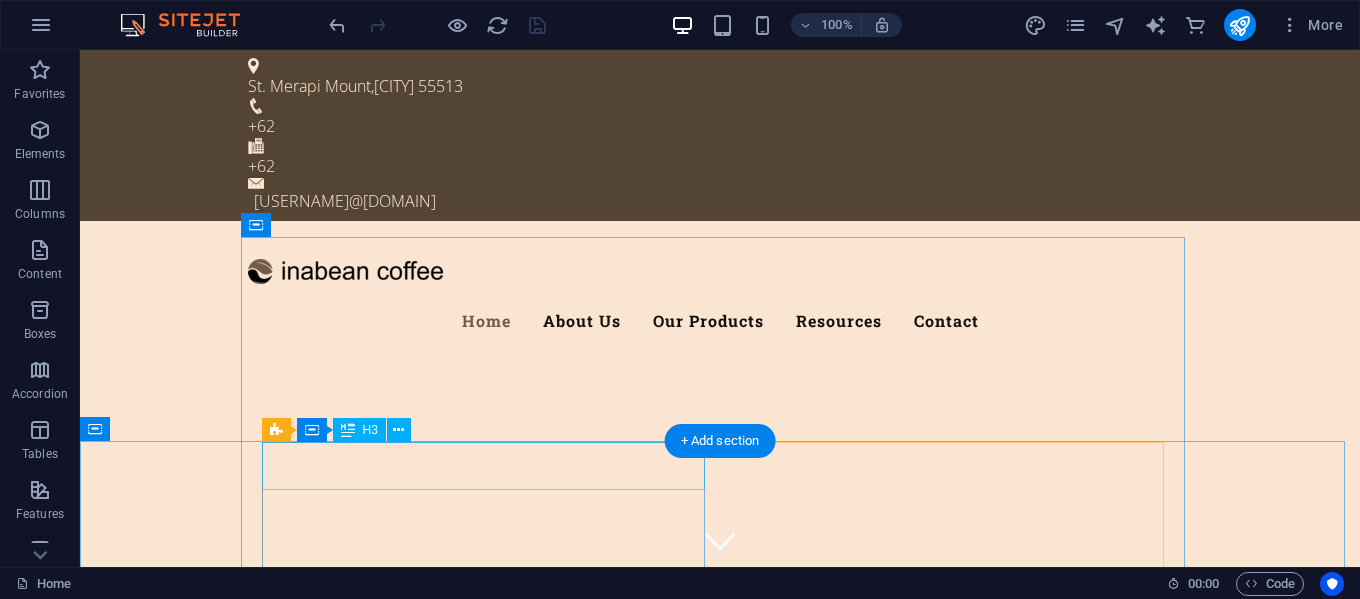 click on "Fresh. Healty. Organic" at bounding box center [720, 1116] 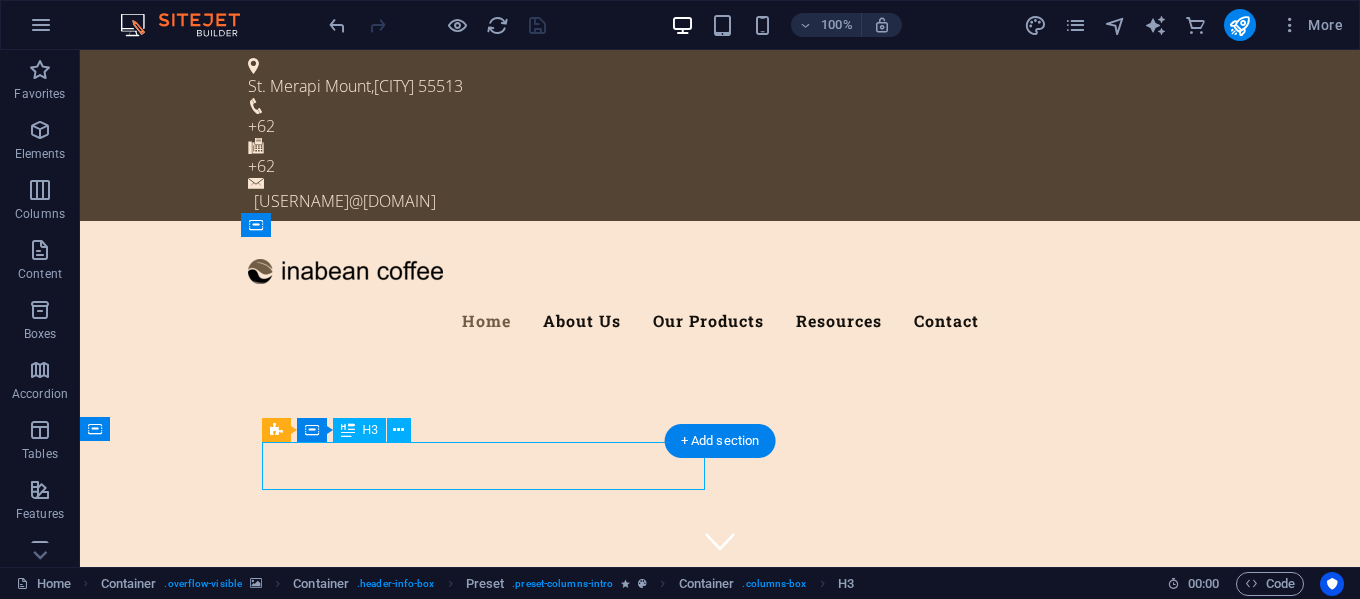 click on "Fresh. Healty. Organic" at bounding box center (720, 1116) 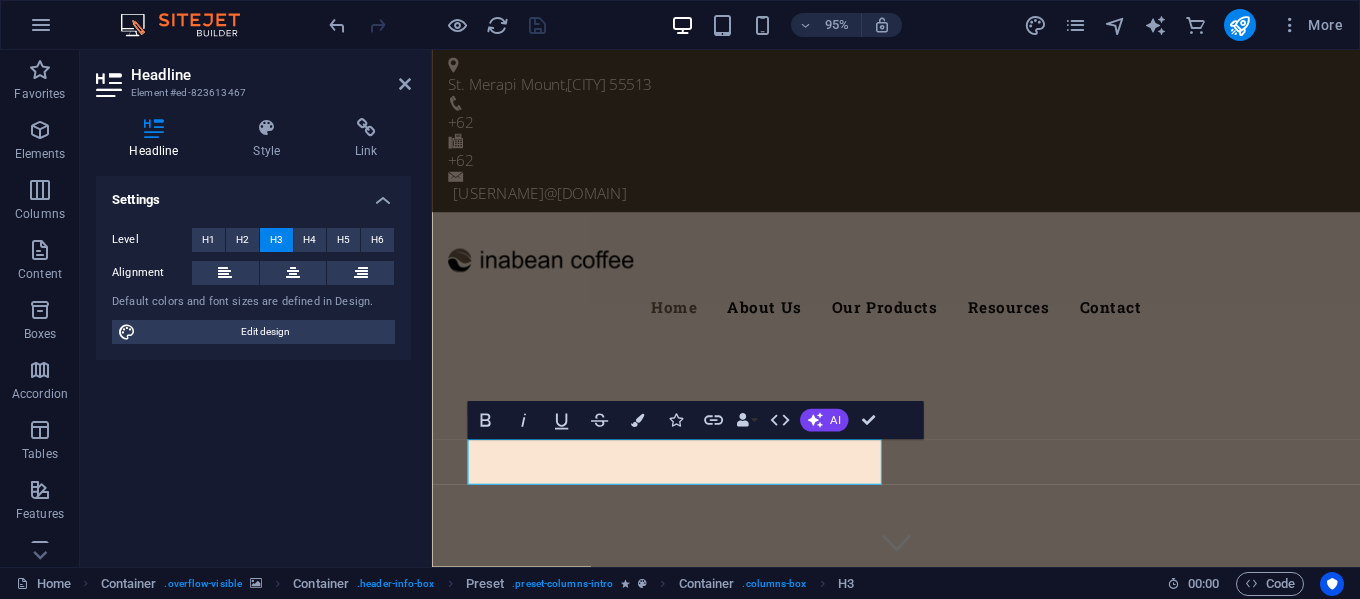 type 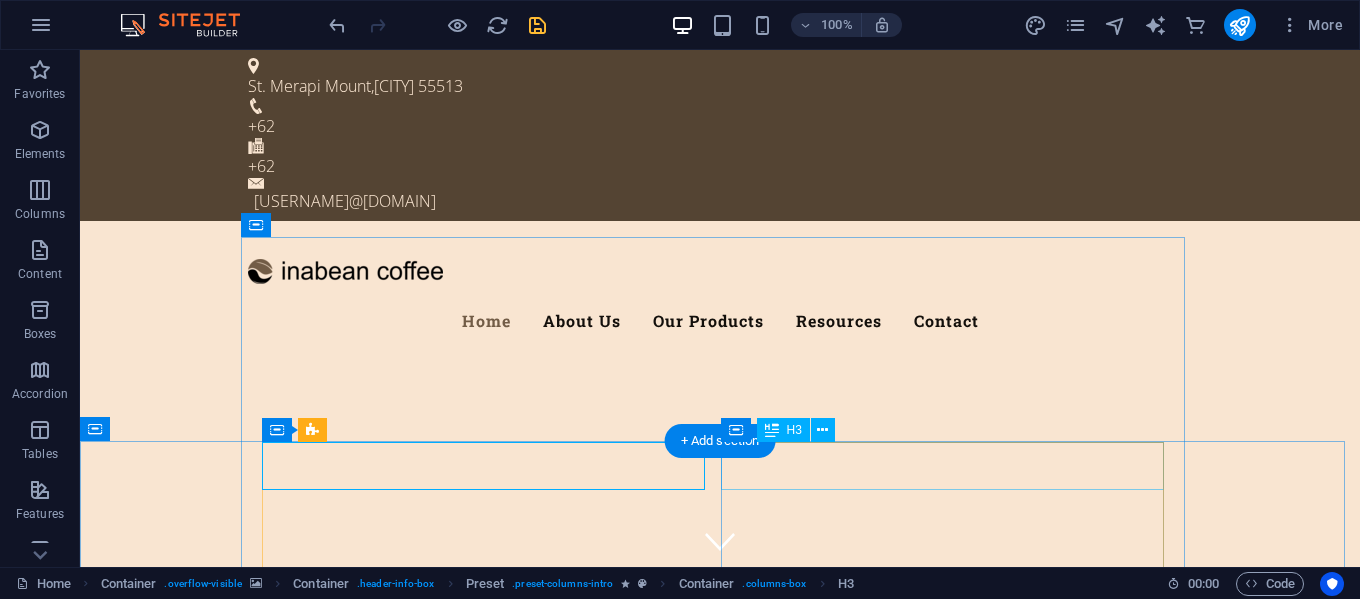 click on "Best Quality Products" at bounding box center (720, 1244) 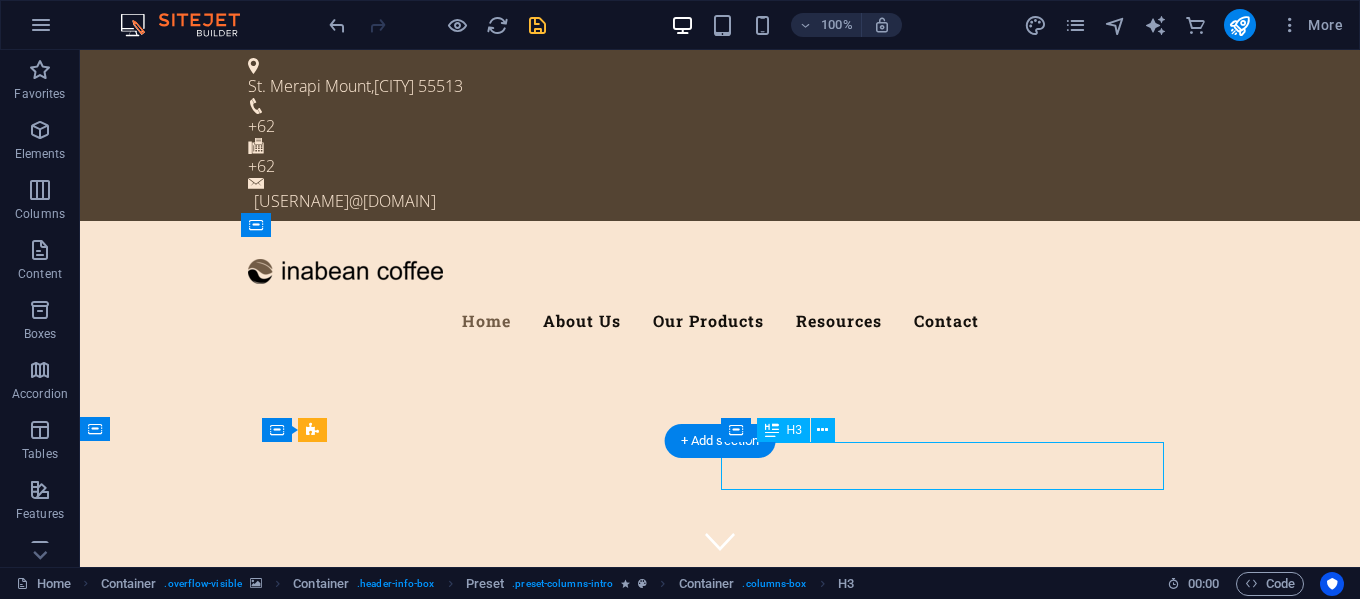 click on "Best Quality Products" at bounding box center [720, 1244] 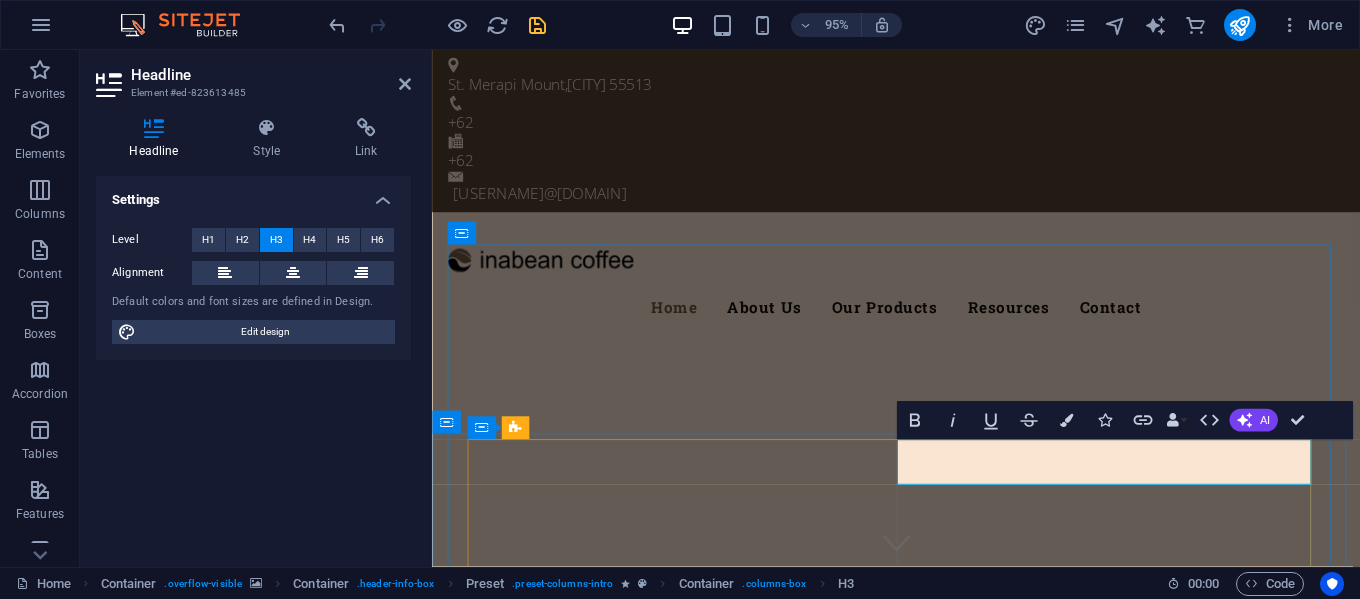 type 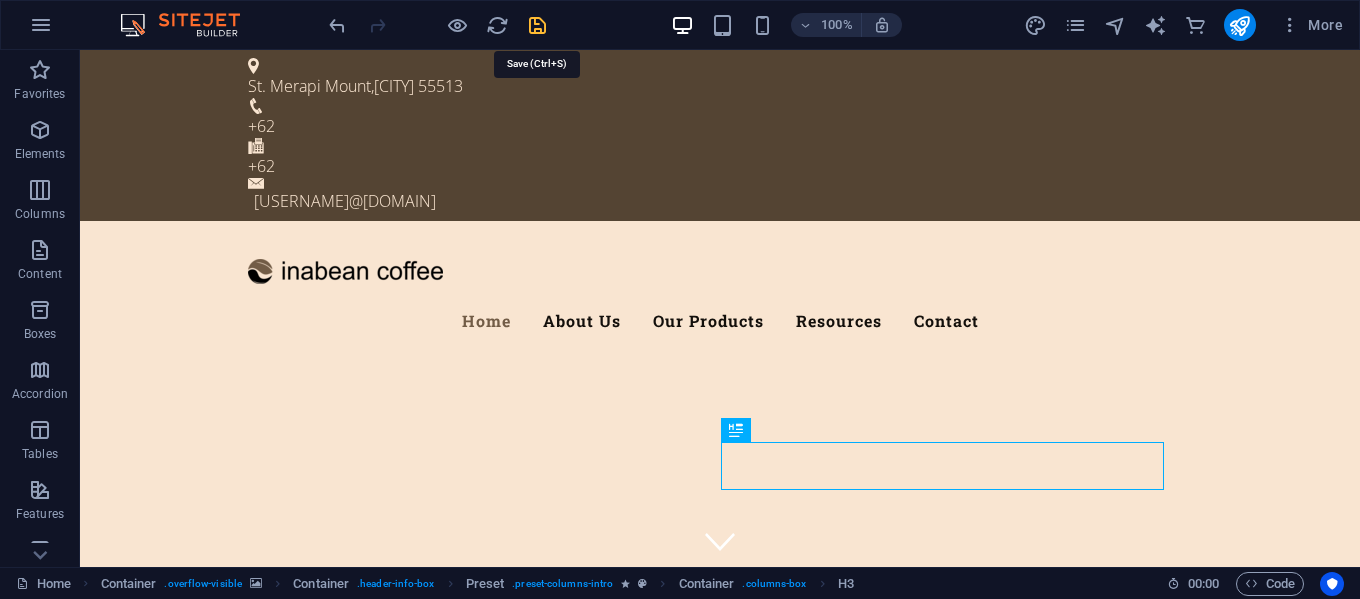 click at bounding box center (537, 25) 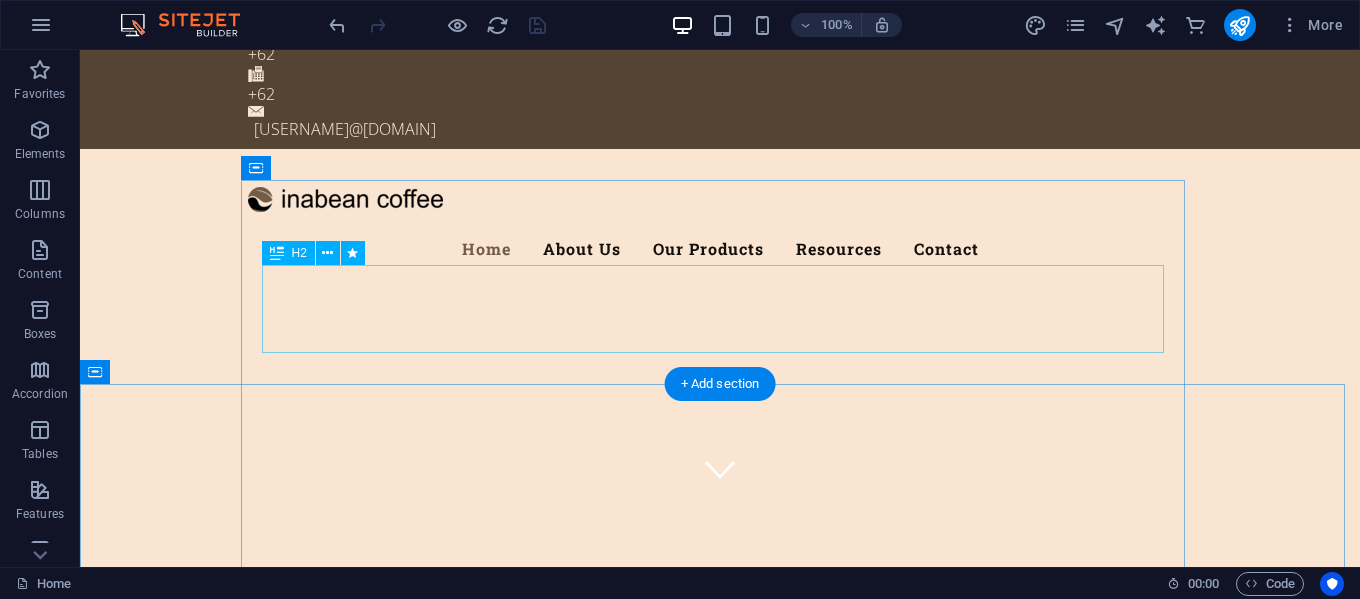 scroll, scrollTop: 100, scrollLeft: 0, axis: vertical 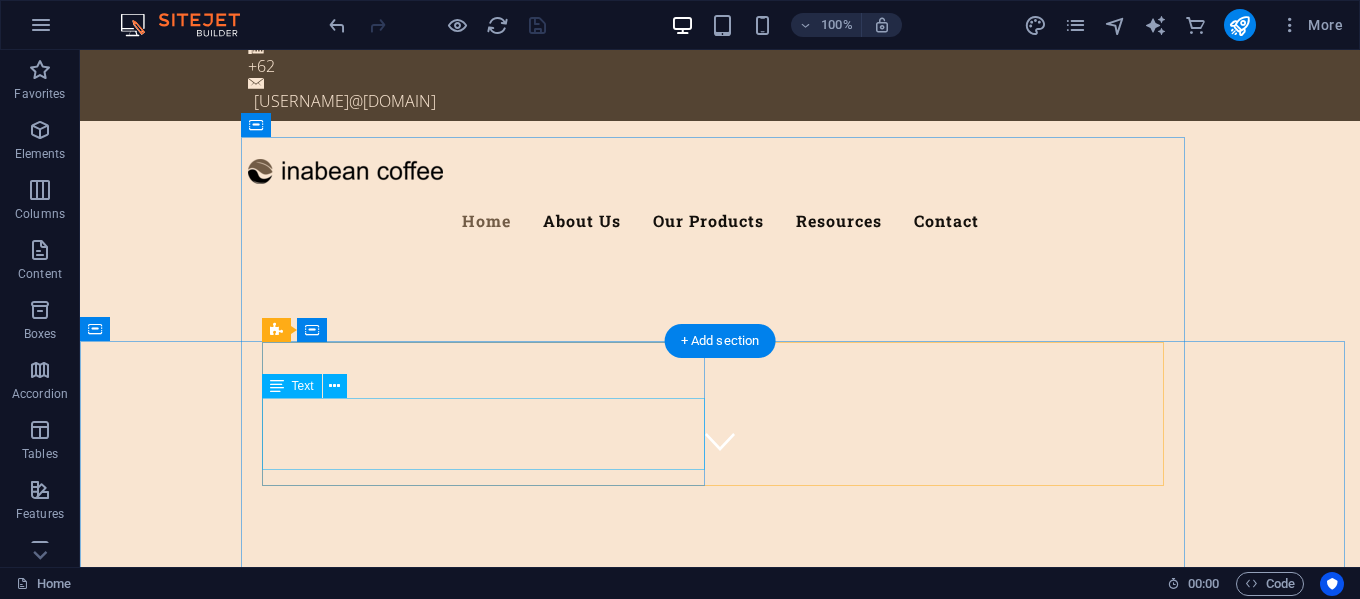 click on "Lorem ipsum dolor sit amet, consetetur sadipscing elitr, sed diam nonumy eirmod tempor invidunt ut labore et dolore magna aliquyam erat, sed diam voluptua." at bounding box center [720, 1072] 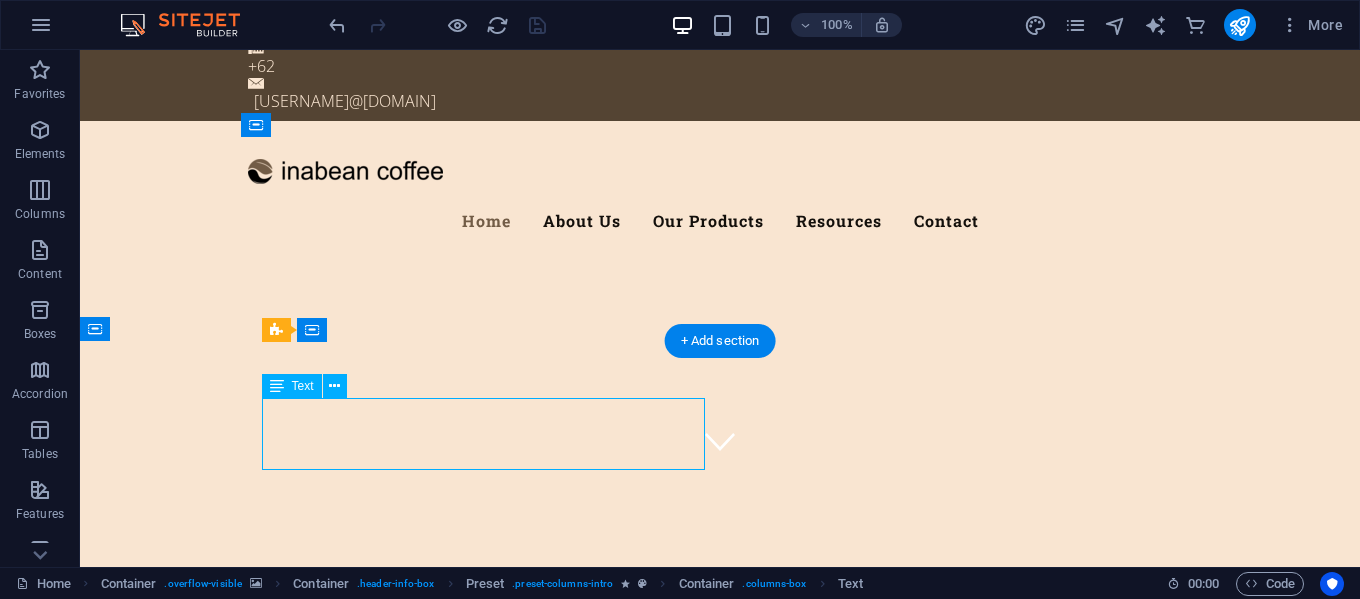 click on "Lorem ipsum dolor sit amet, consetetur sadipscing elitr, sed diam nonumy eirmod tempor invidunt ut labore et dolore magna aliquyam erat, sed diam voluptua." at bounding box center (720, 1072) 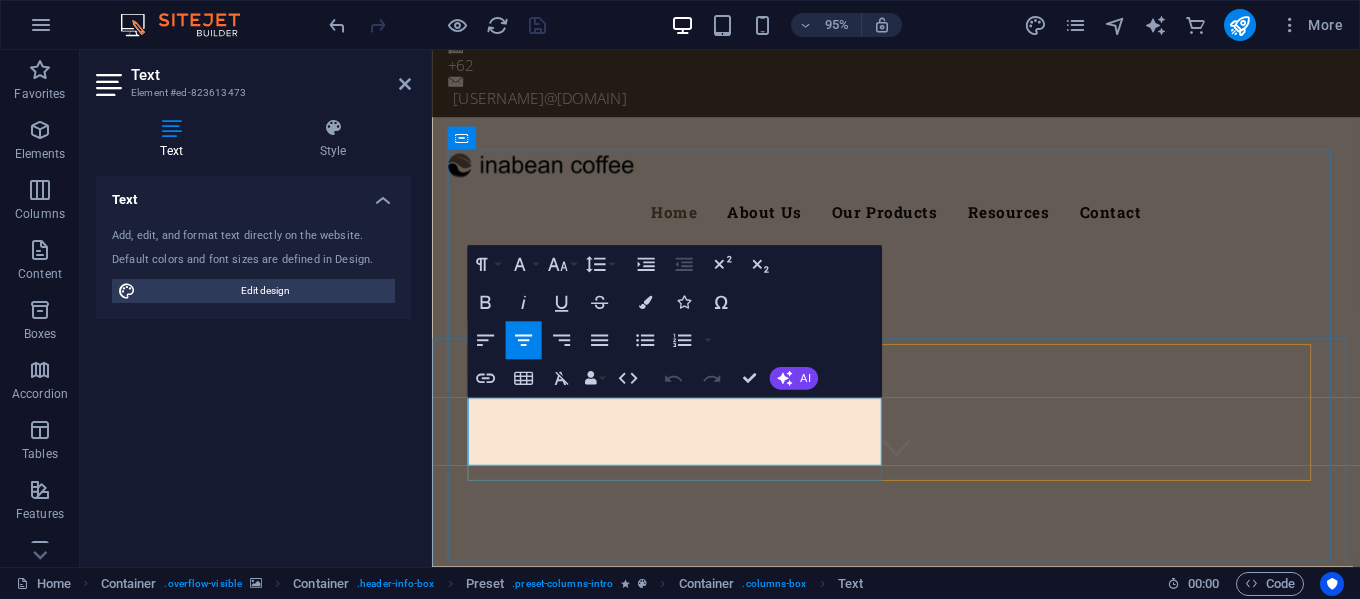 click on "Lorem ipsum dolor sit amet, consetetur sadipscing elitr, sed diam nonumy eirmod tempor invidunt ut labore et dolore magna aliquyam erat, sed diam voluptua." at bounding box center (921, 1072) 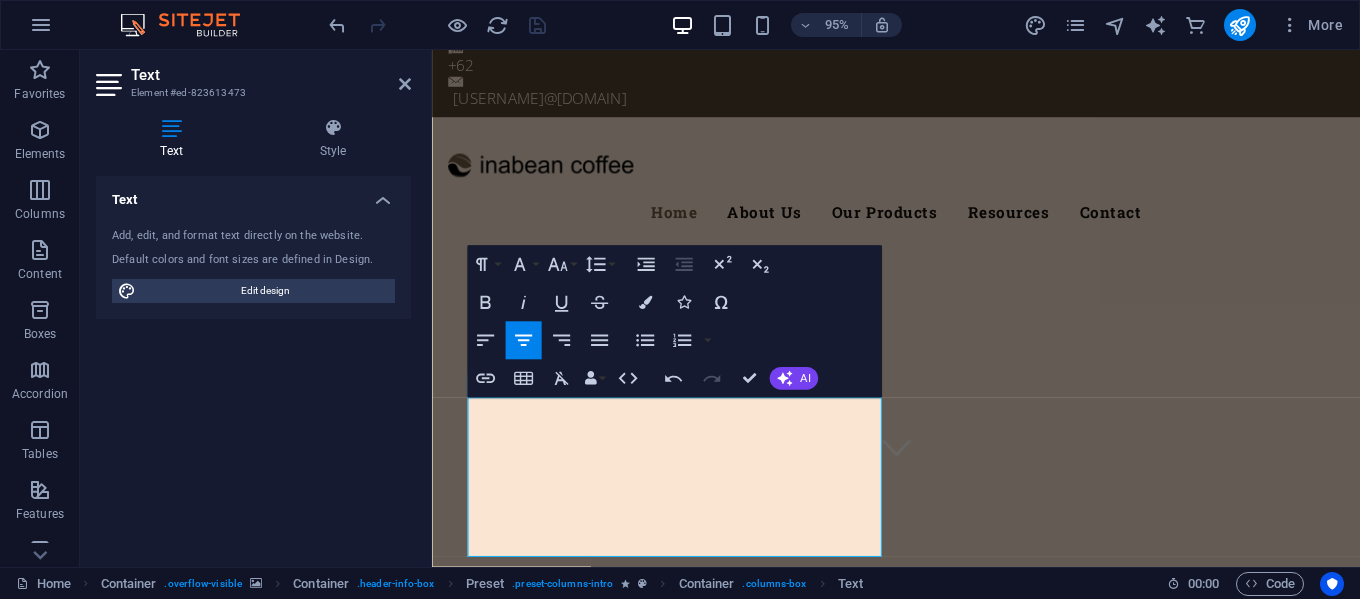 click 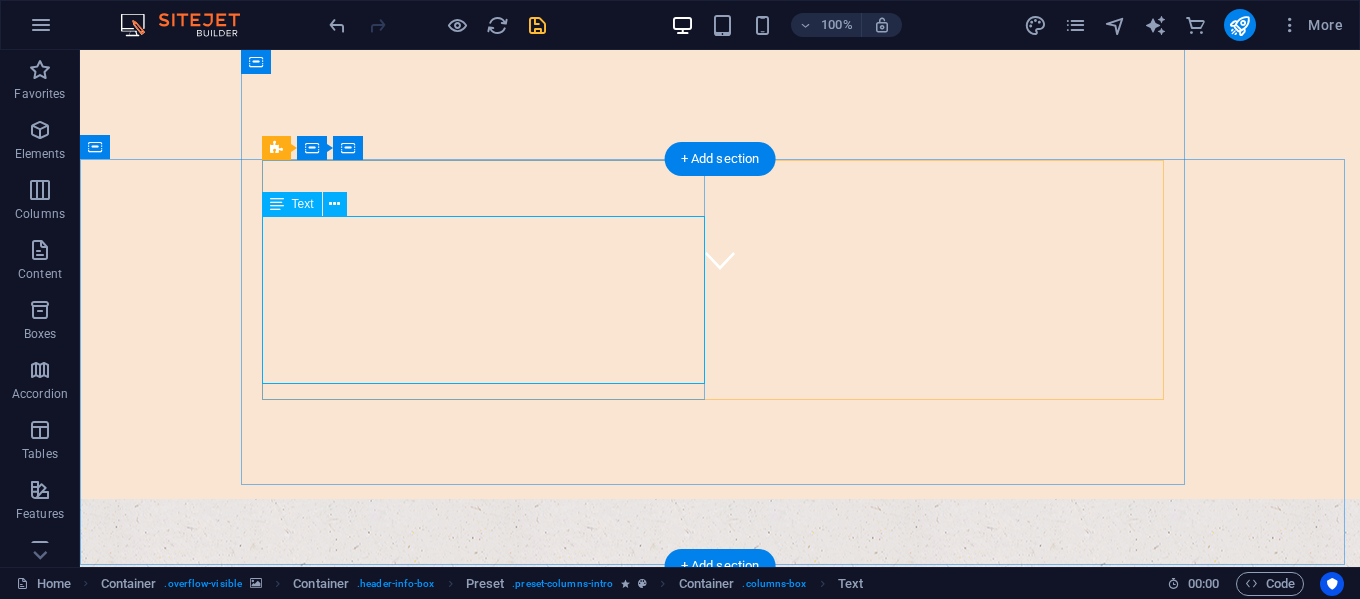 scroll, scrollTop: 282, scrollLeft: 0, axis: vertical 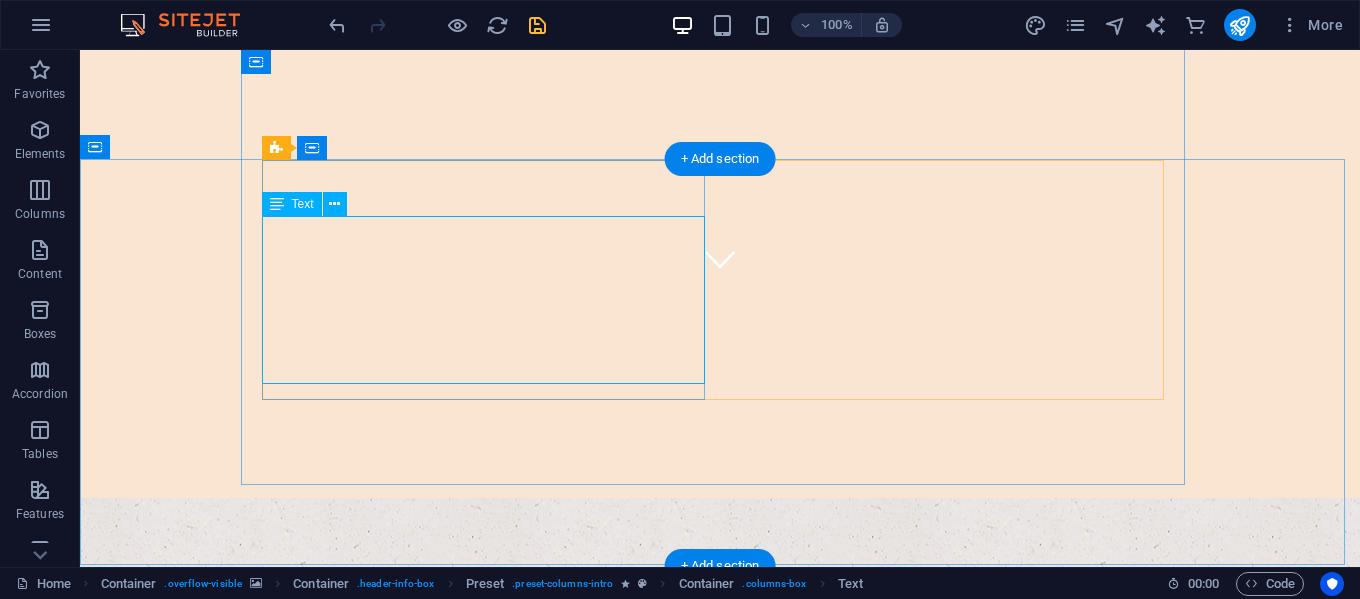 click on "rabica Coffee — Refined, Smooth, and Naturally Elegant Grown in high-altitude regions and nurtured with care,  Arabica coffee  is celebrated worldwide for its smooth body, delicate acidity, and rich, complex flavors. With subtle notes of fruit, floral, or chocolate, Arabica offers a premium coffee experience—perfect for those who appreciate quality in every sip." at bounding box center (720, 1010) 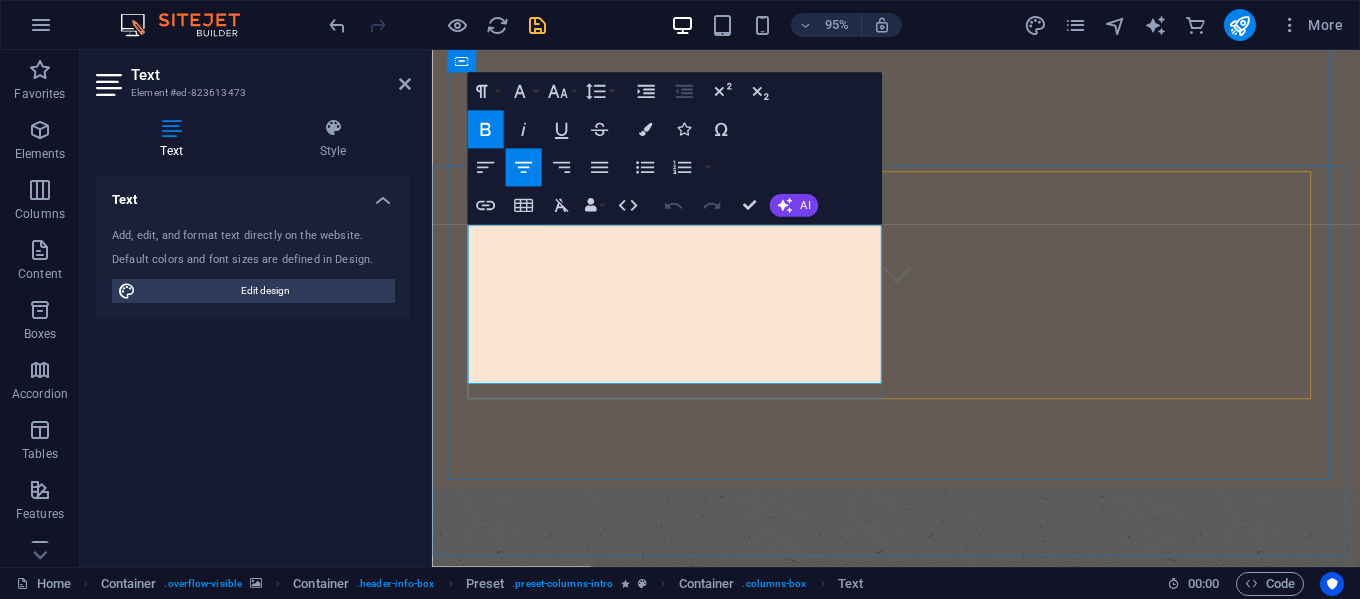 type 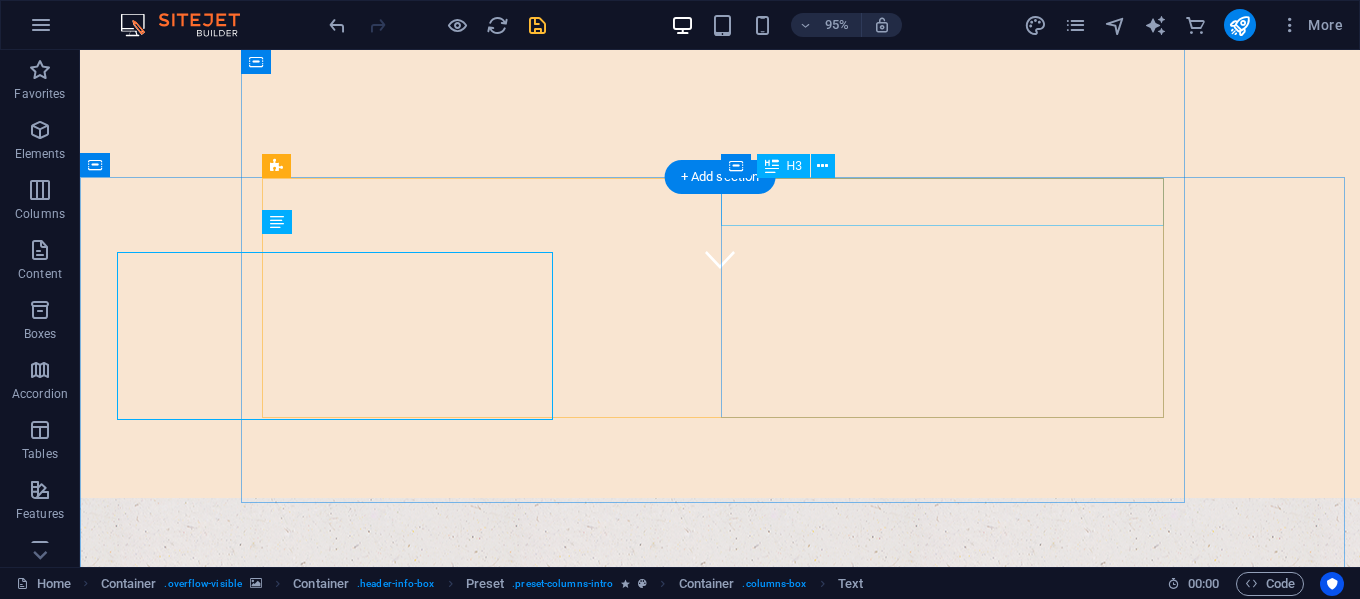scroll, scrollTop: 264, scrollLeft: 0, axis: vertical 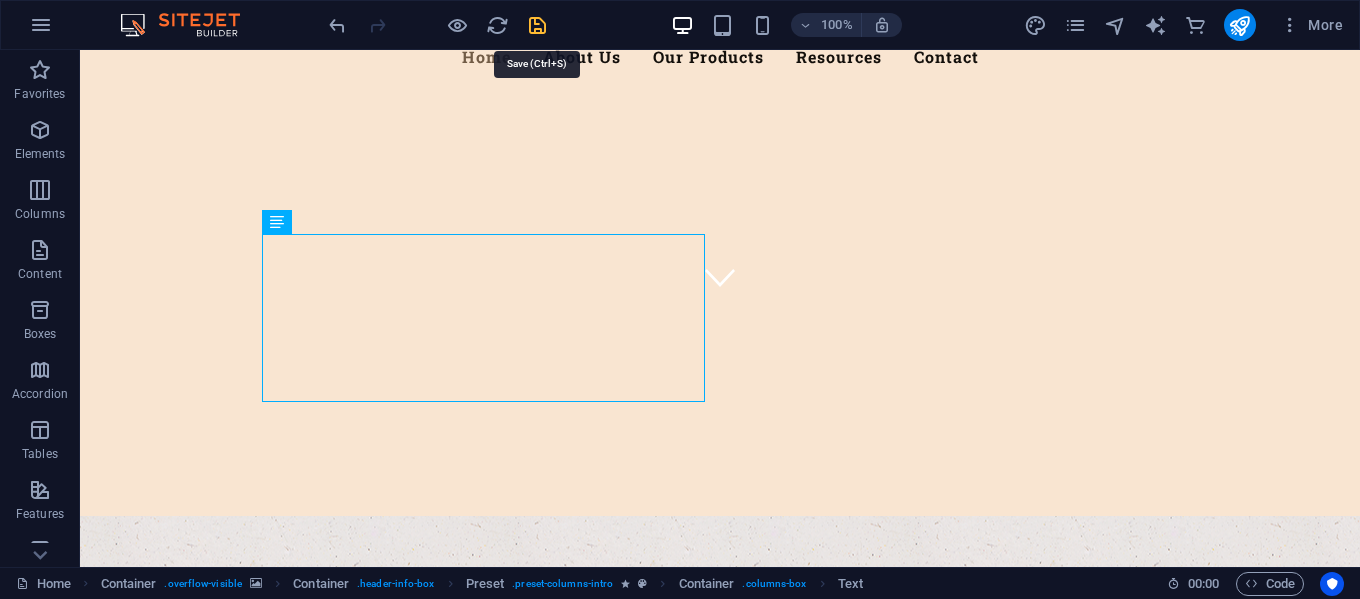 click at bounding box center (537, 25) 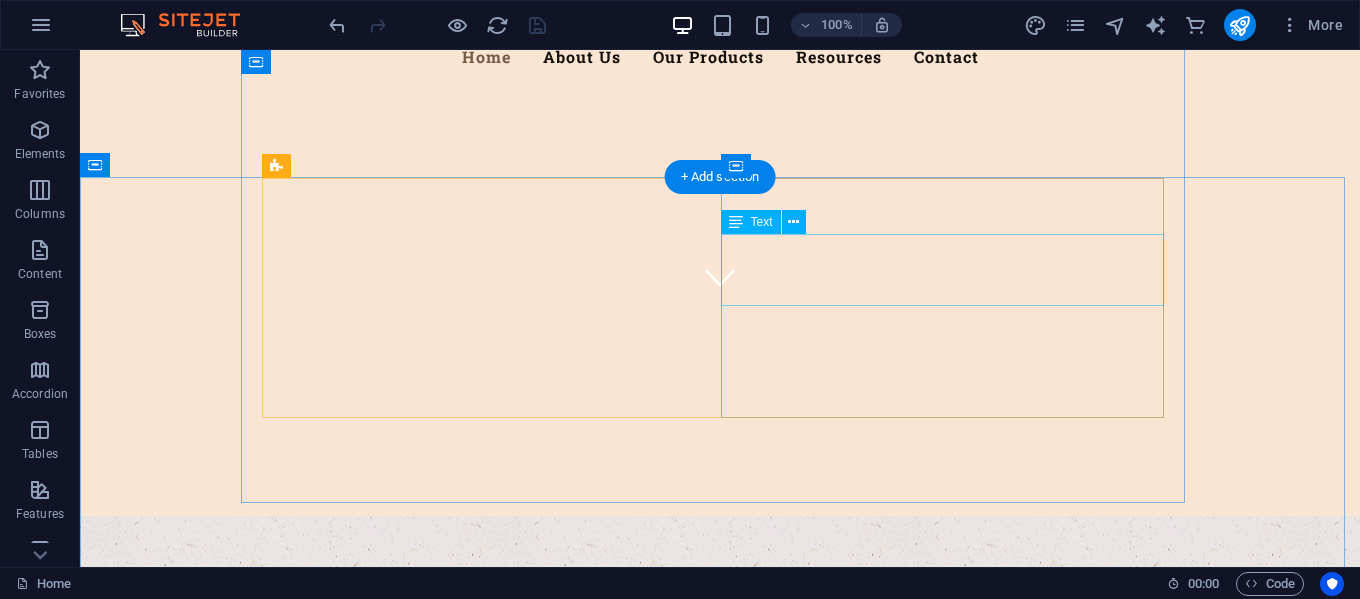 click on "Lorem ipsum dolor sit amet, consetetur sadipscing elitr, sed diam nonumy eirmod tempor invidunt ut labore et dolore magna aliquyam erat, sed diam voluptua." at bounding box center (720, 1180) 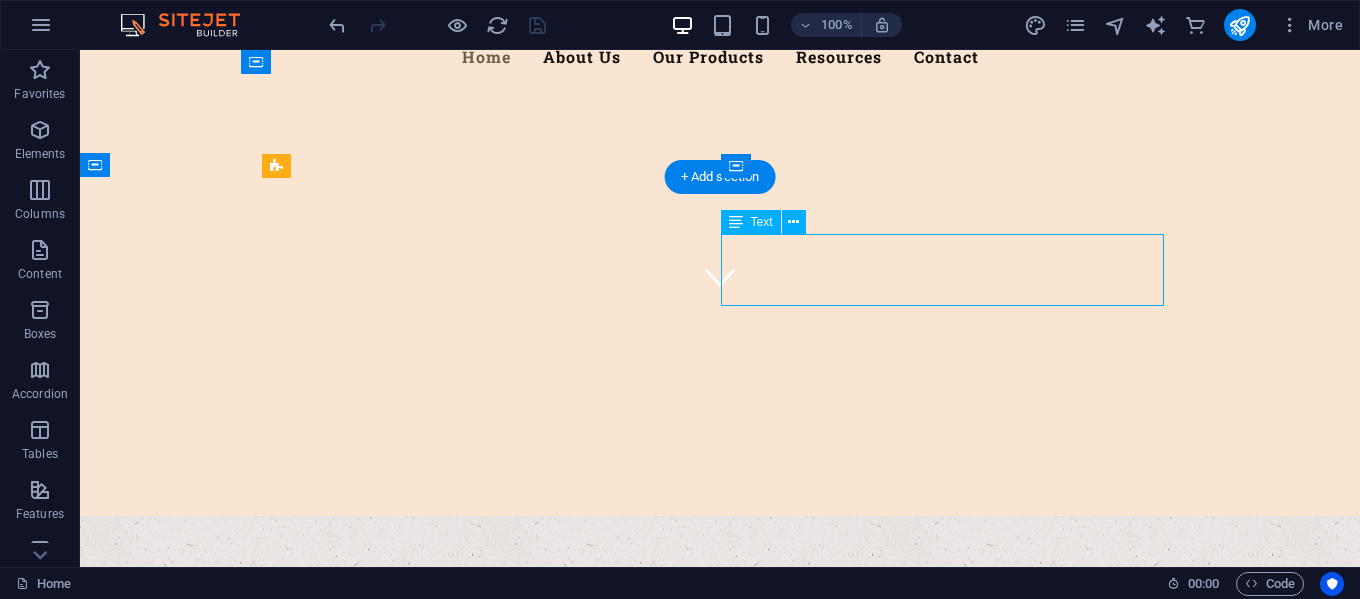 click on "Lorem ipsum dolor sit amet, consetetur sadipscing elitr, sed diam nonumy eirmod tempor invidunt ut labore et dolore magna aliquyam erat, sed diam voluptua." at bounding box center (720, 1180) 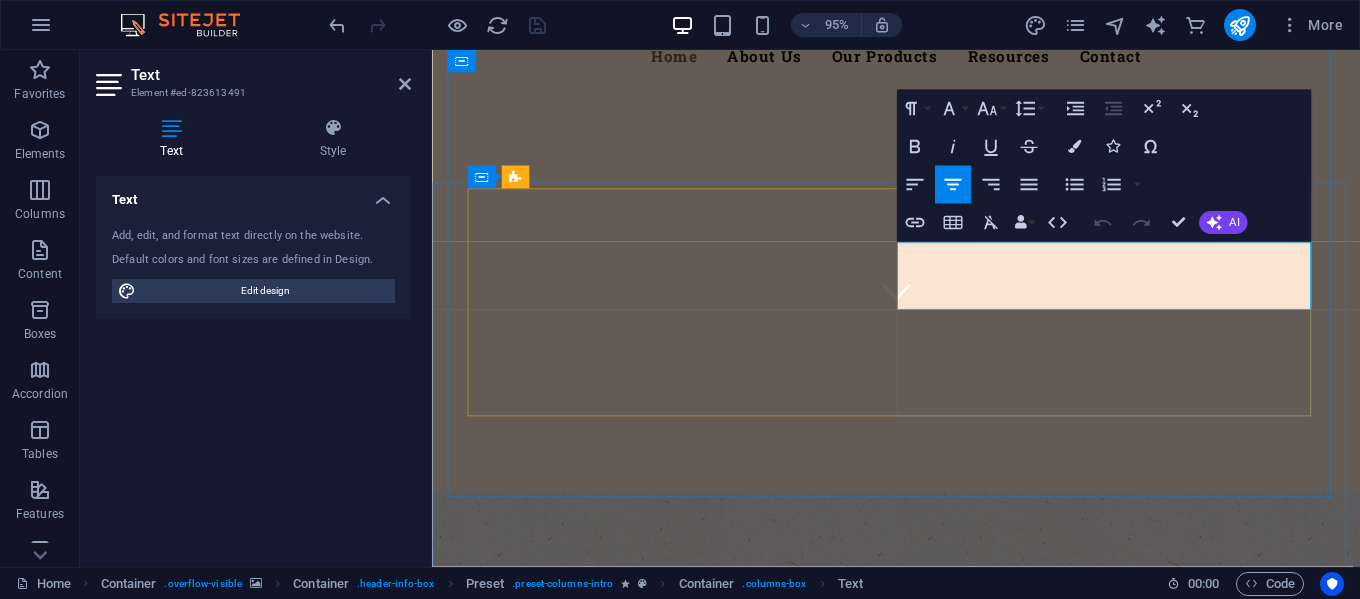 click on "Lorem ipsum dolor sit amet, consetetur sadipscing elitr, sed diam nonumy eirmod tempor invidunt ut labore et dolore magna aliquyam erat, sed diam voluptua." at bounding box center (921, 1180) 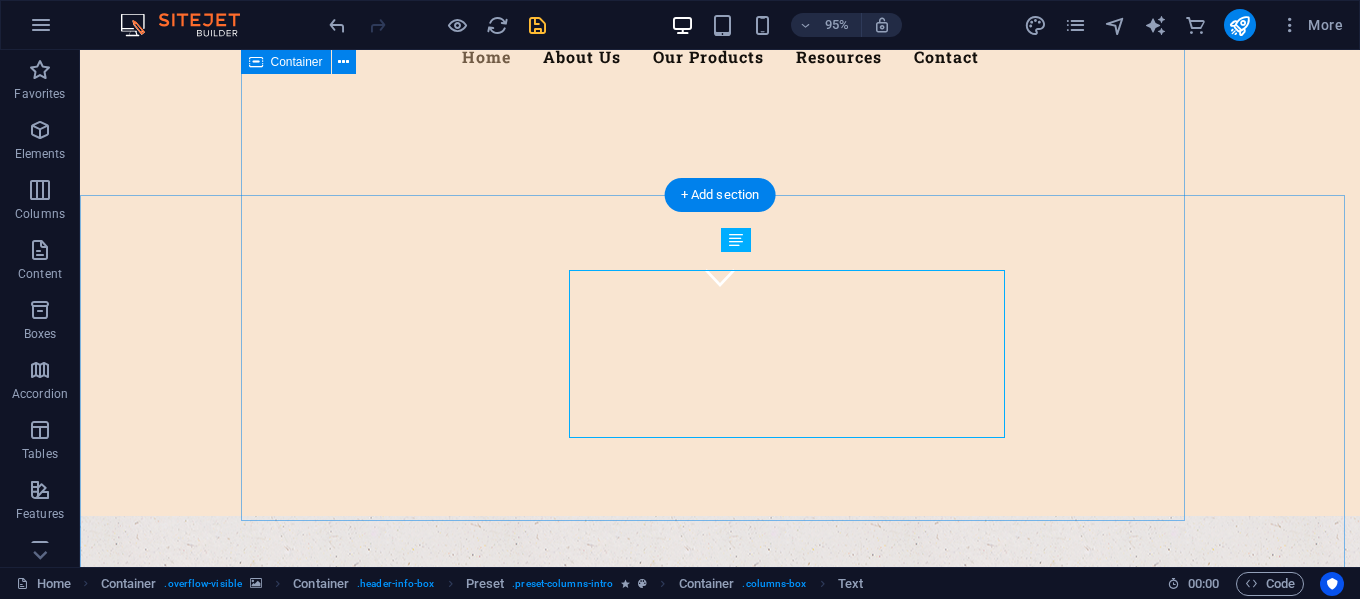 scroll, scrollTop: 246, scrollLeft: 0, axis: vertical 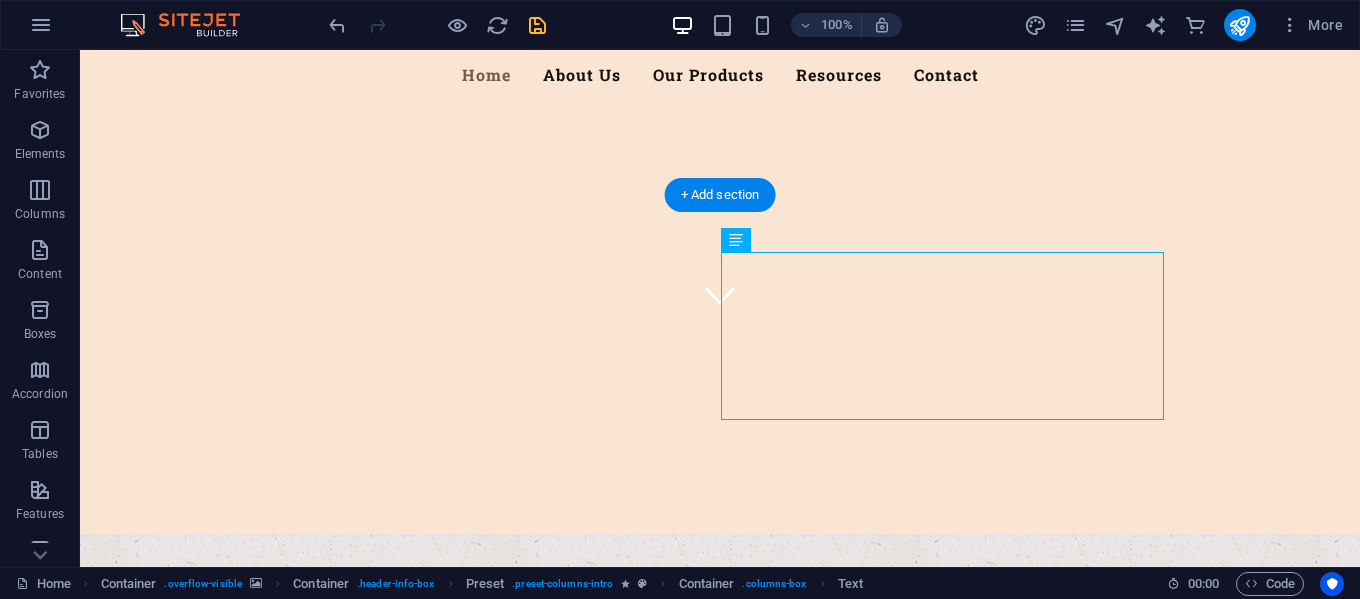 click at bounding box center (720, 737) 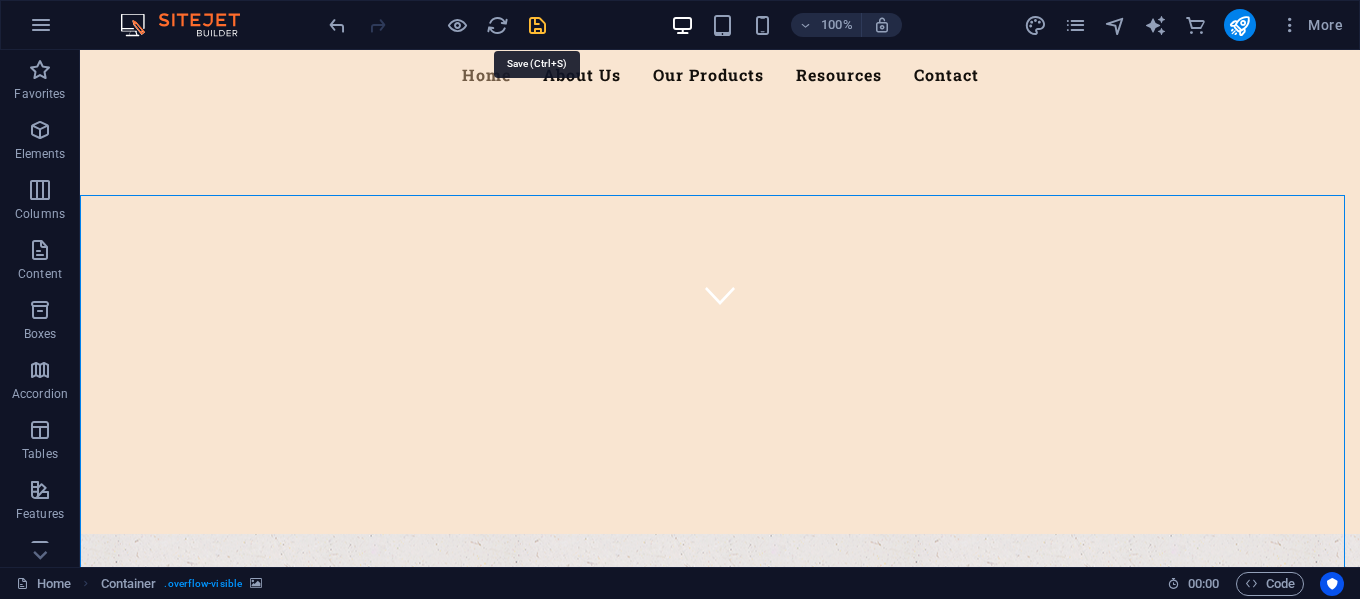 click at bounding box center [537, 25] 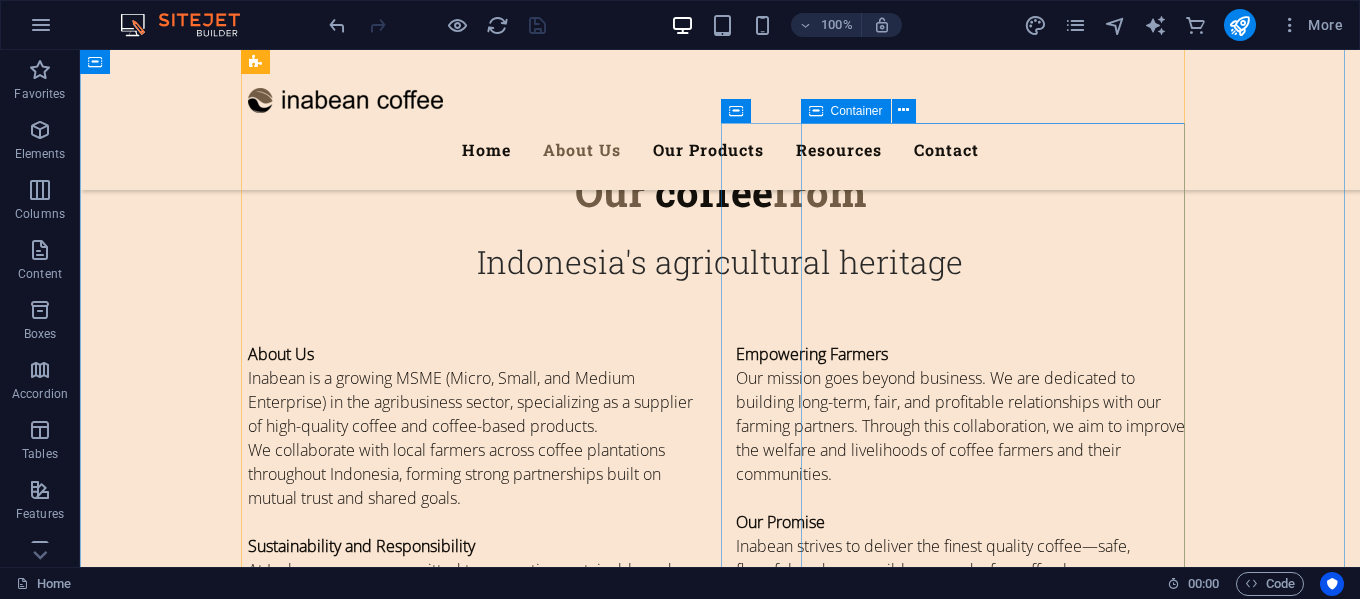 scroll, scrollTop: 1546, scrollLeft: 0, axis: vertical 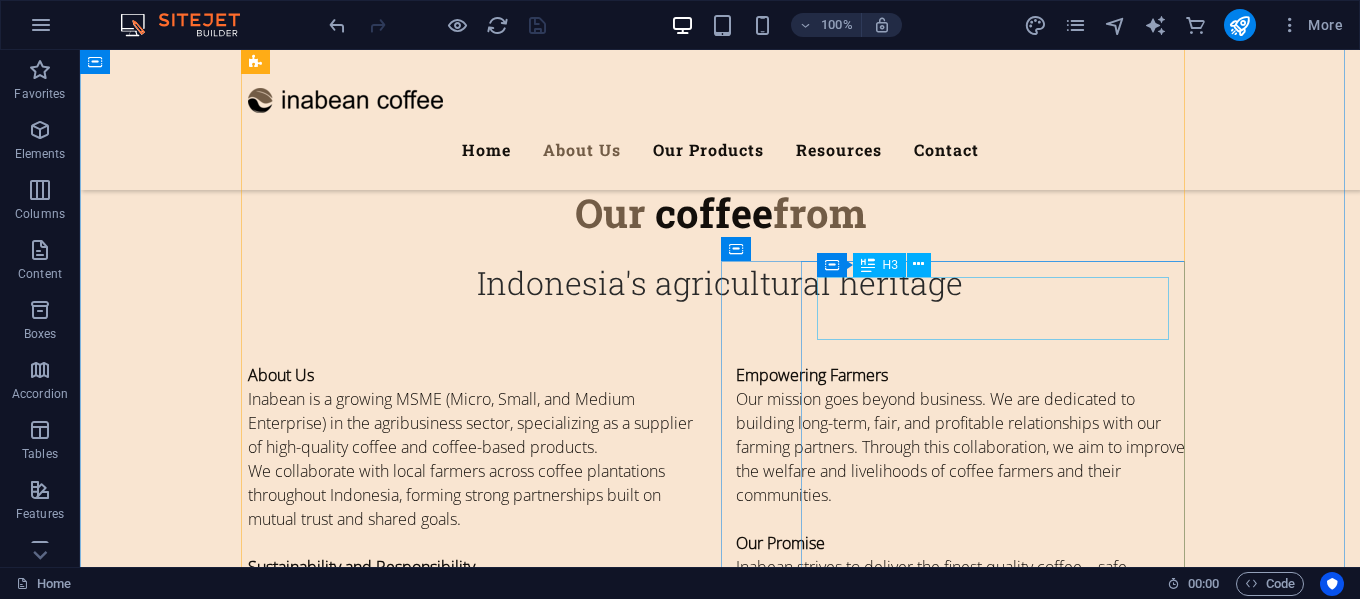 click on "Organic Agriculture" at bounding box center [720, 1768] 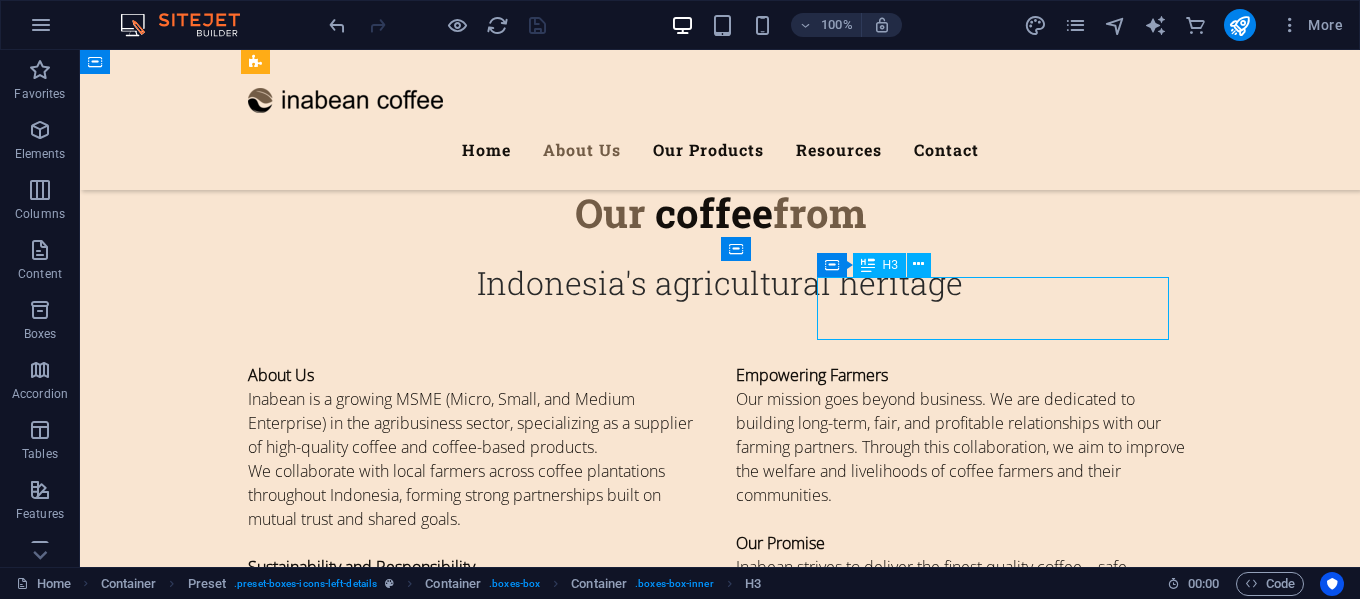 click on "Organic Agriculture" at bounding box center (720, 1768) 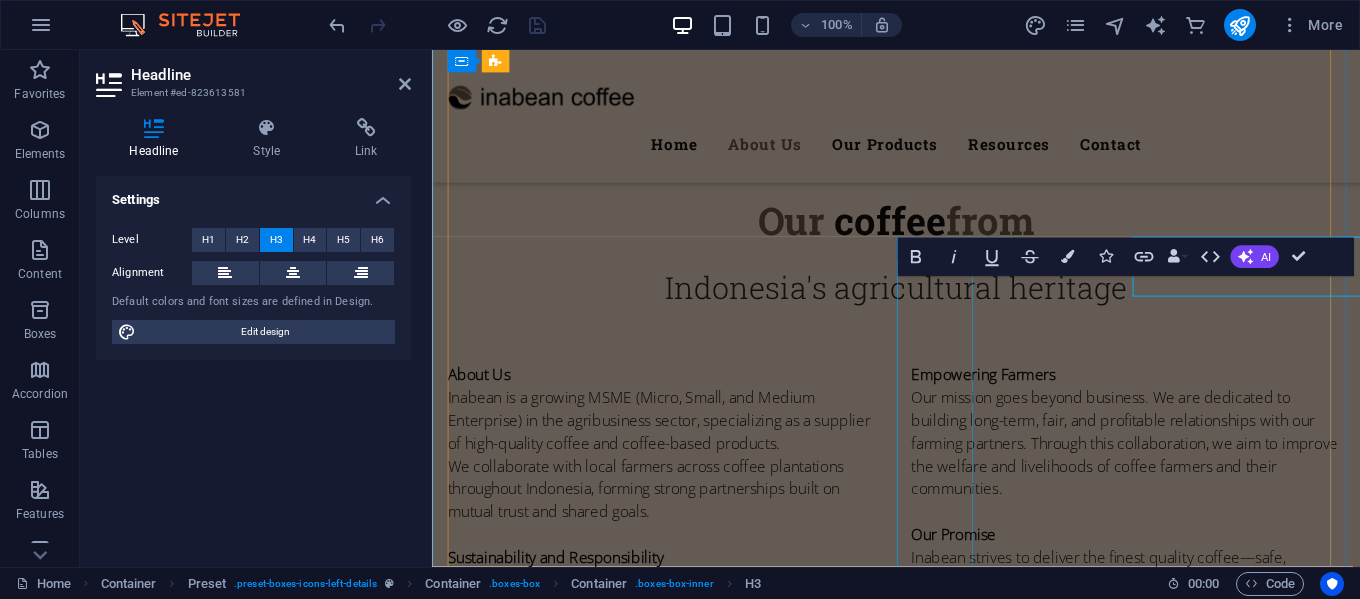 scroll, scrollTop: 1576, scrollLeft: 0, axis: vertical 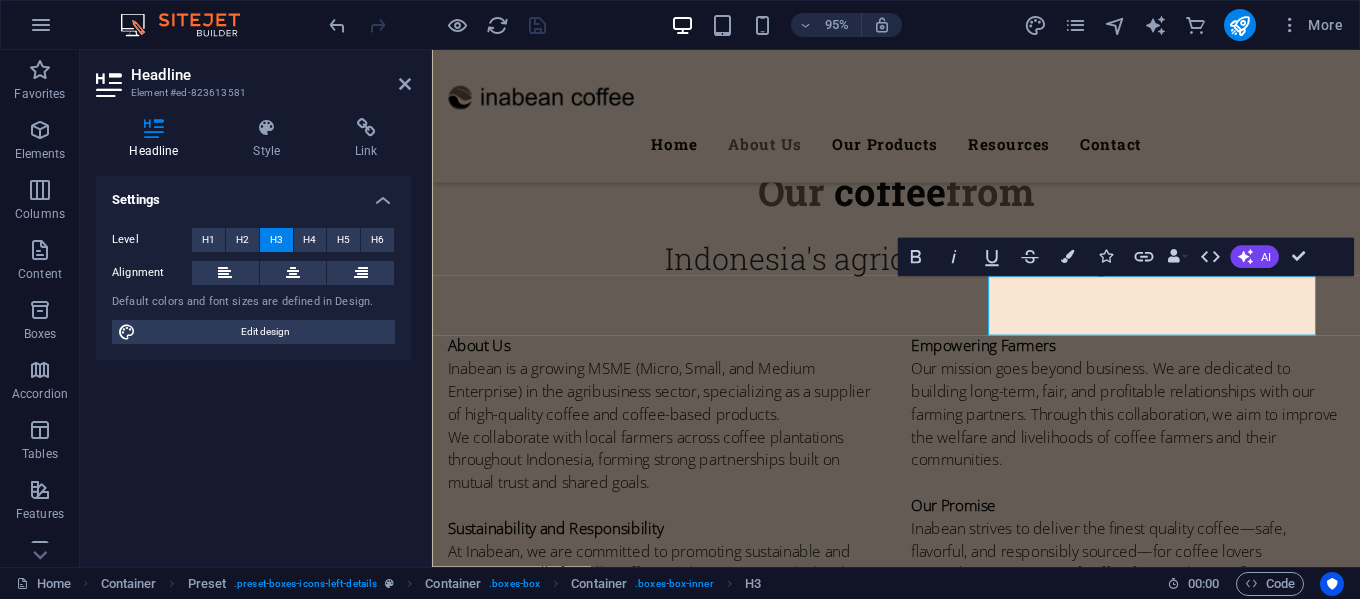 type 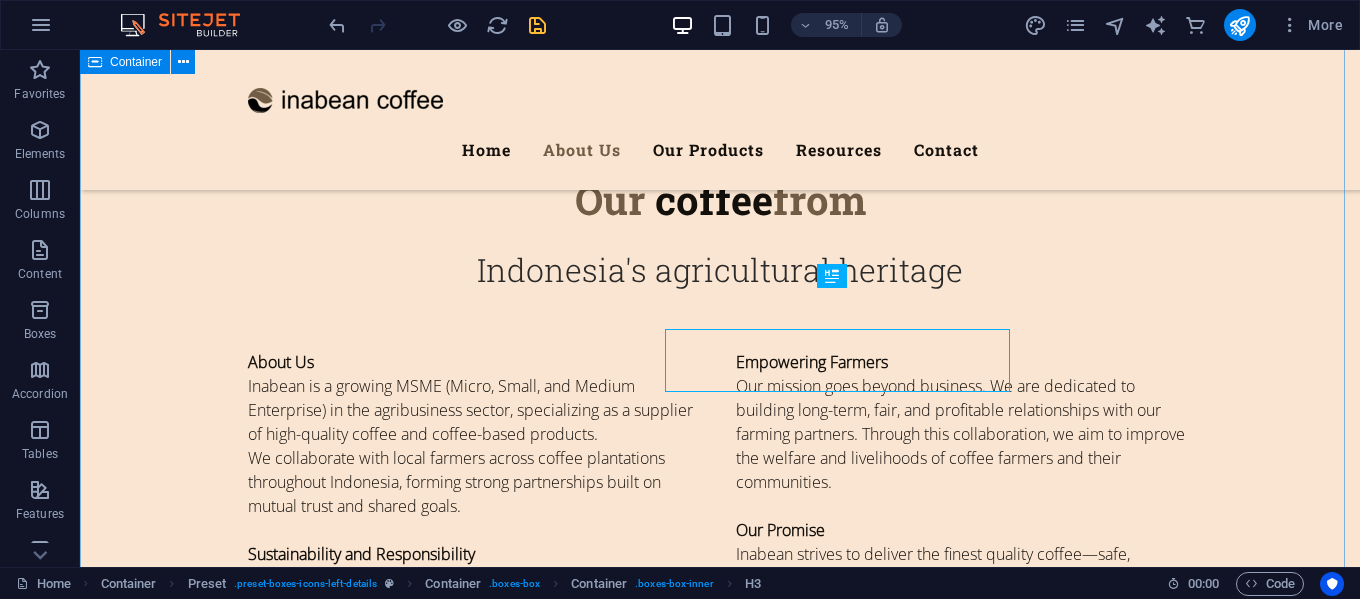 scroll, scrollTop: 1535, scrollLeft: 0, axis: vertical 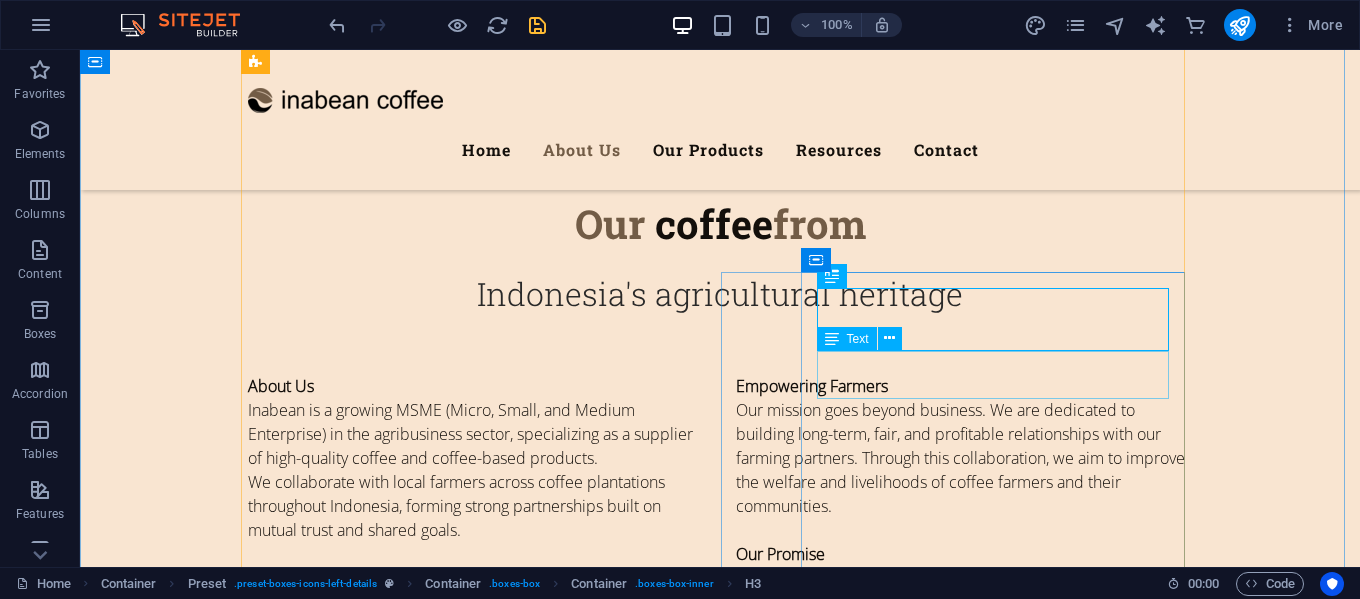 click on "Lorem ipsum dolor sit amet, consectetur adipisicing elit. Veritatis, dolorem!" at bounding box center [720, 1823] 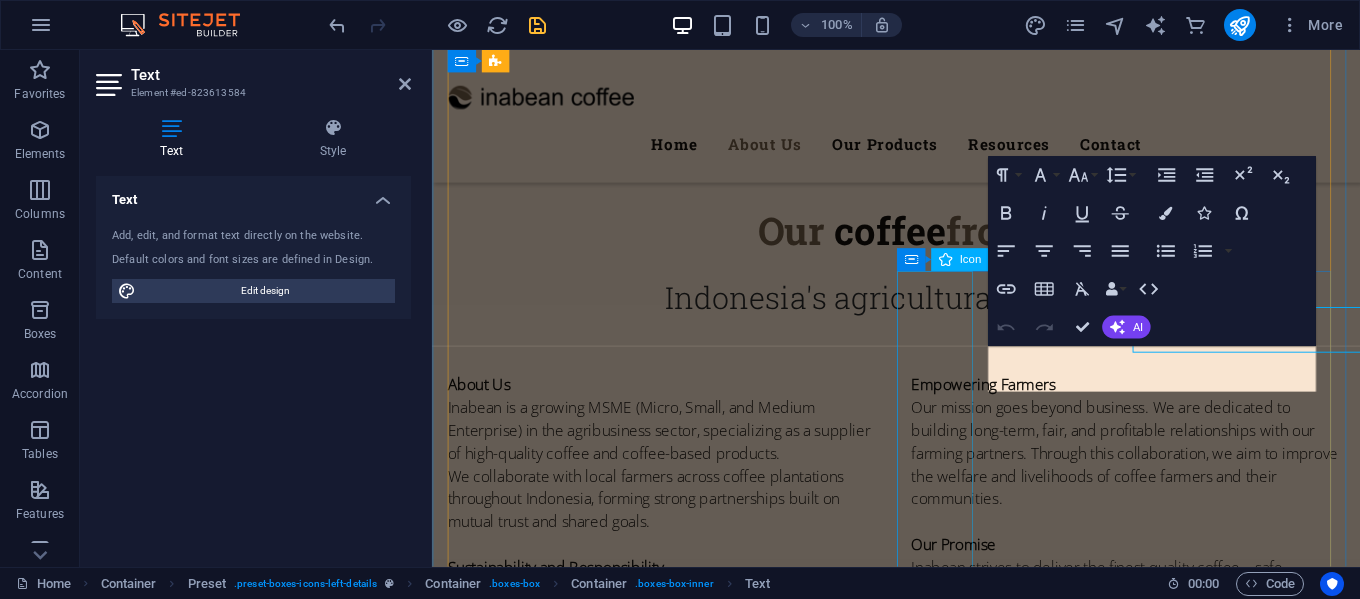 scroll, scrollTop: 1565, scrollLeft: 0, axis: vertical 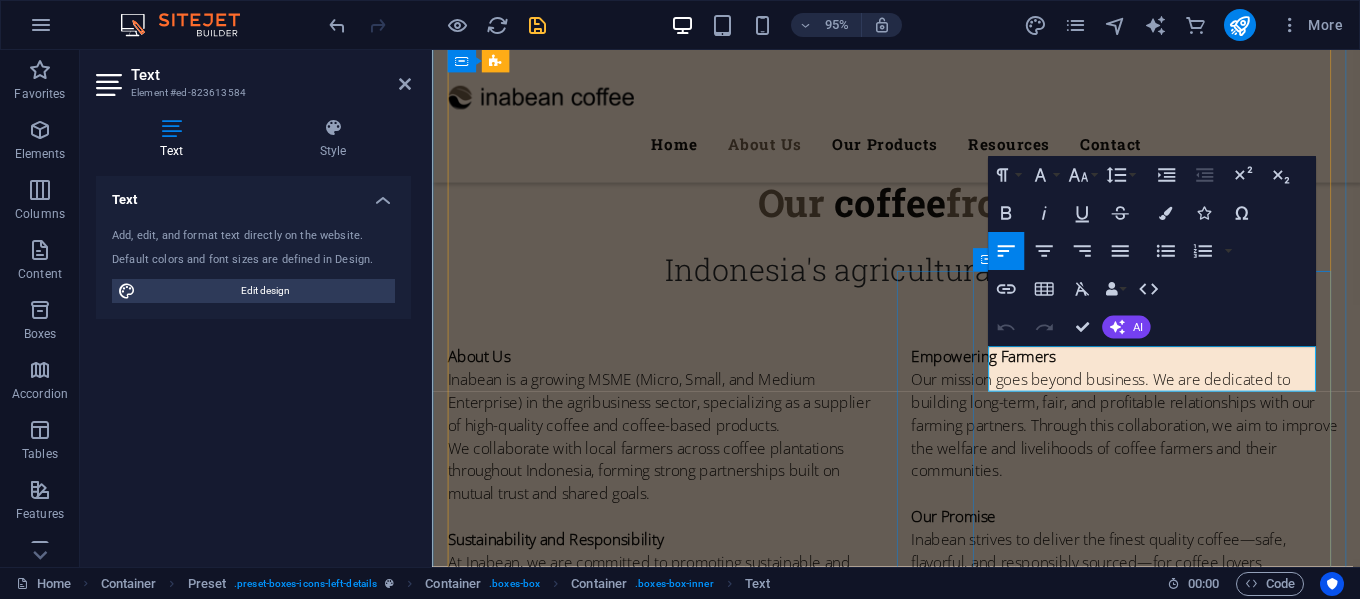 drag, startPoint x: 1068, startPoint y: 403, endPoint x: 1056, endPoint y: 389, distance: 18.439089 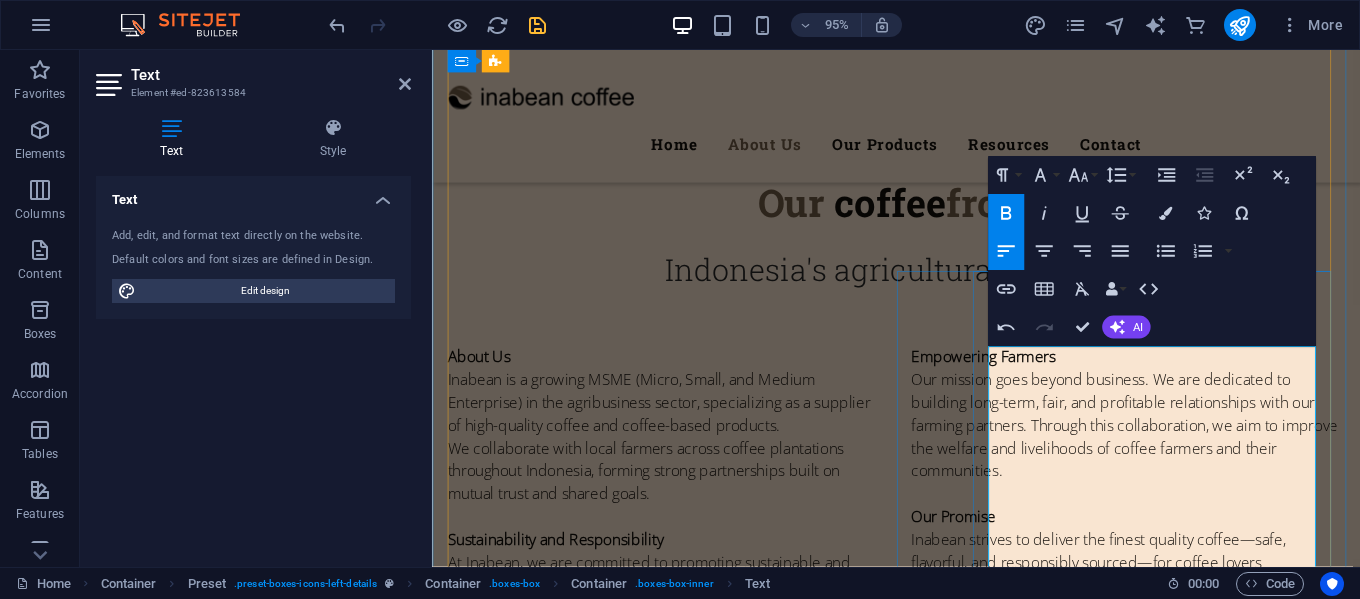 click on "Within every cup of coffee we serve lies a promise—of success wrapped in warmth, beauty, and the natural harmony of the earth. Each sip is more than just a taste; it is an experience that reflects the richness of the land, the care of those who cultivate it, and the tradition that flows through generations. As the aroma rises and the flavors unfold, you’re not just enjoying coffee—you’re holding in your hands a quiet moment of inspiration, connection, and potential." at bounding box center [919, 1846] 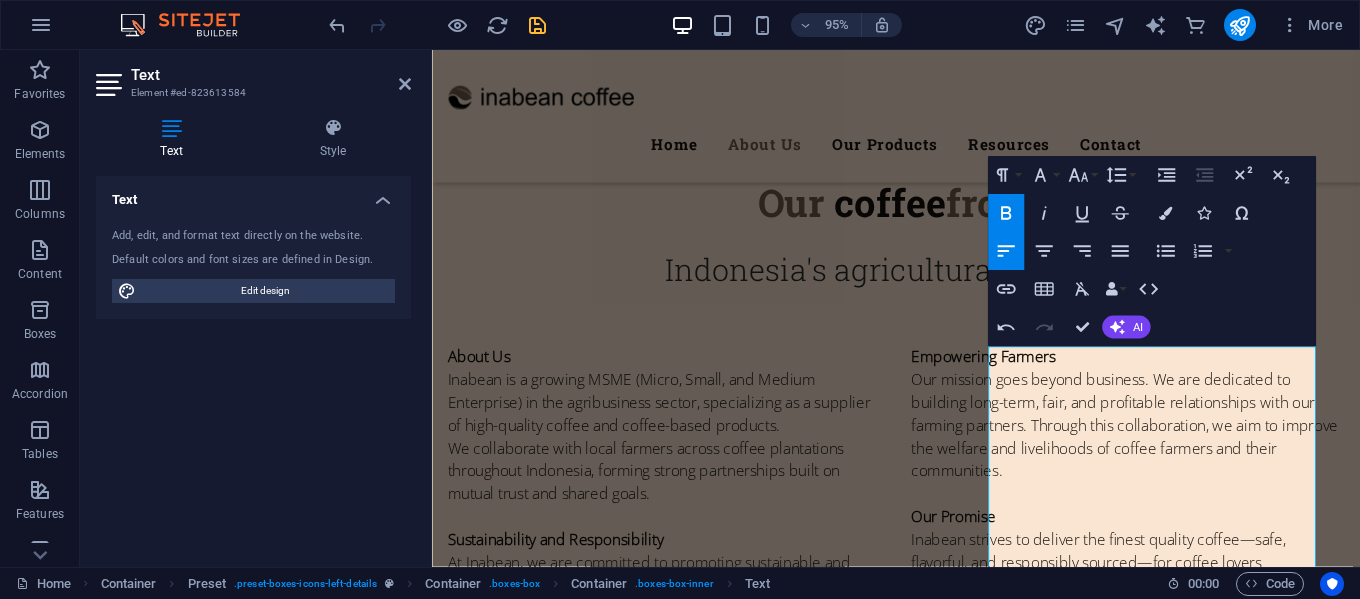 click on "Bold" at bounding box center [1006, 214] 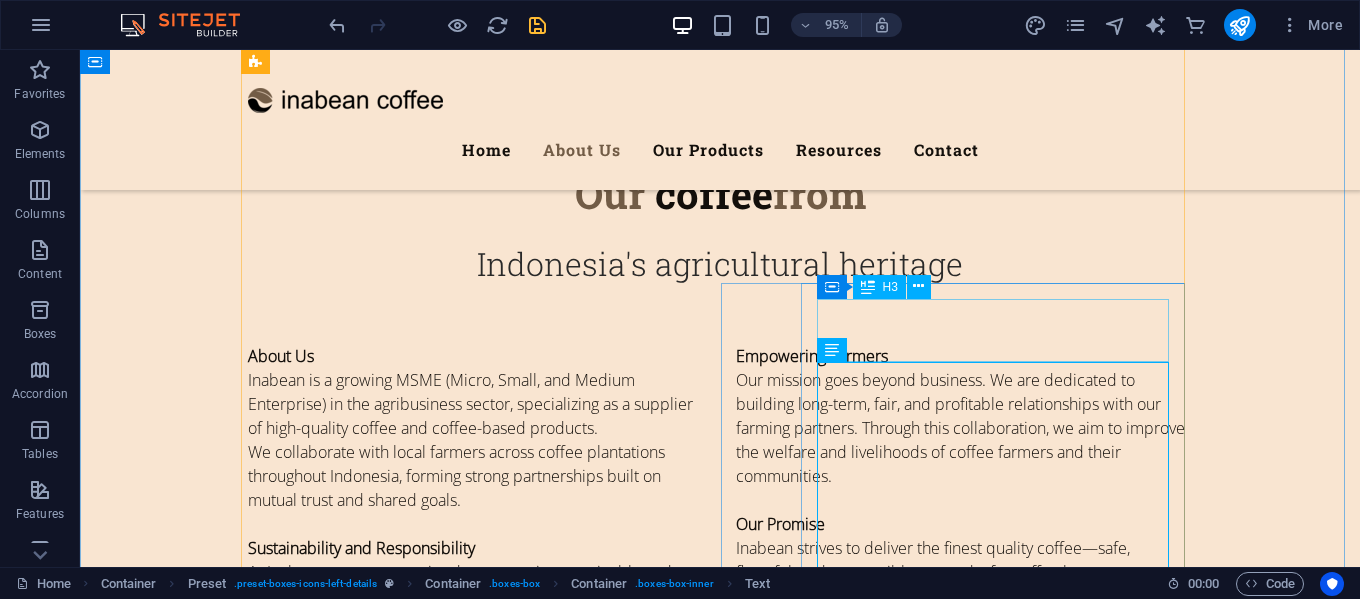 scroll, scrollTop: 1524, scrollLeft: 0, axis: vertical 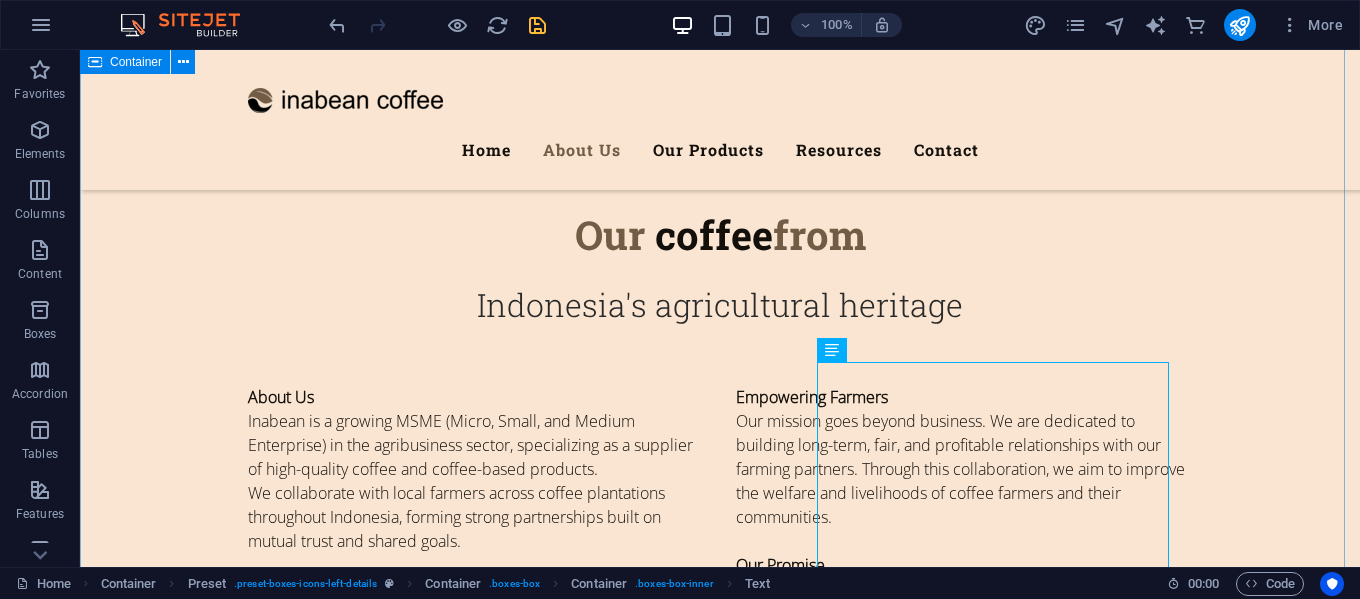 click on "Our   coffee  from Indonesia's agricultural heritage        About Us  Inabean is a growing MSME (Micro, Small, and Medium Enterprise) in the agribusiness sector, specializing as a supplier of high-quality coffee and coffee-based products. We collaborate with local farmers across coffee plantations throughout Indonesia, forming strong partnerships built on mutual trust and shared goals. Sustainability and Responsibility  At Inabean, we are committed to promoting sustainable and environmentally friendly coffee production. We work closely with farmers who implement eco-conscious farming practices, ensuring that every bean we supply contributes to the preservation of our natural resources. Empowering Farmers  Our mission goes beyond business. We are dedicated to building long-term, fair, and profitable relationships with our farming partners. Through this collaboration, we aim to improve the welfare and livelihoods of coffee farmers and their communities. Our Promise Best Quality Professional handling" at bounding box center (720, 1069) 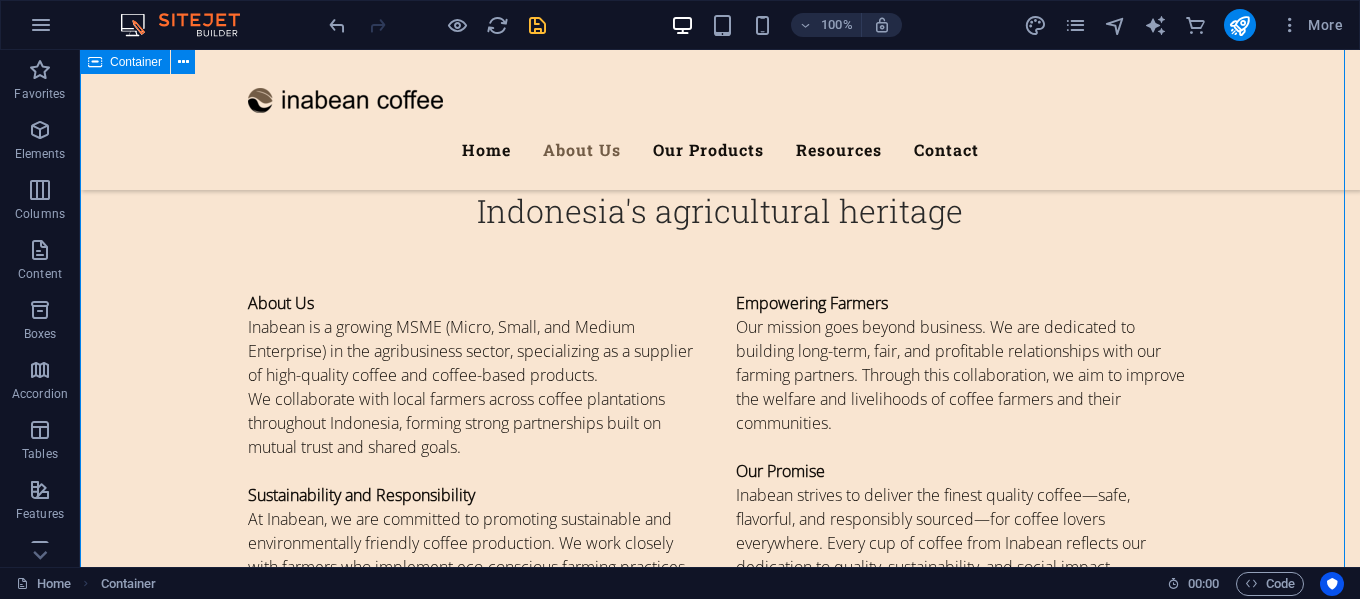scroll, scrollTop: 1624, scrollLeft: 0, axis: vertical 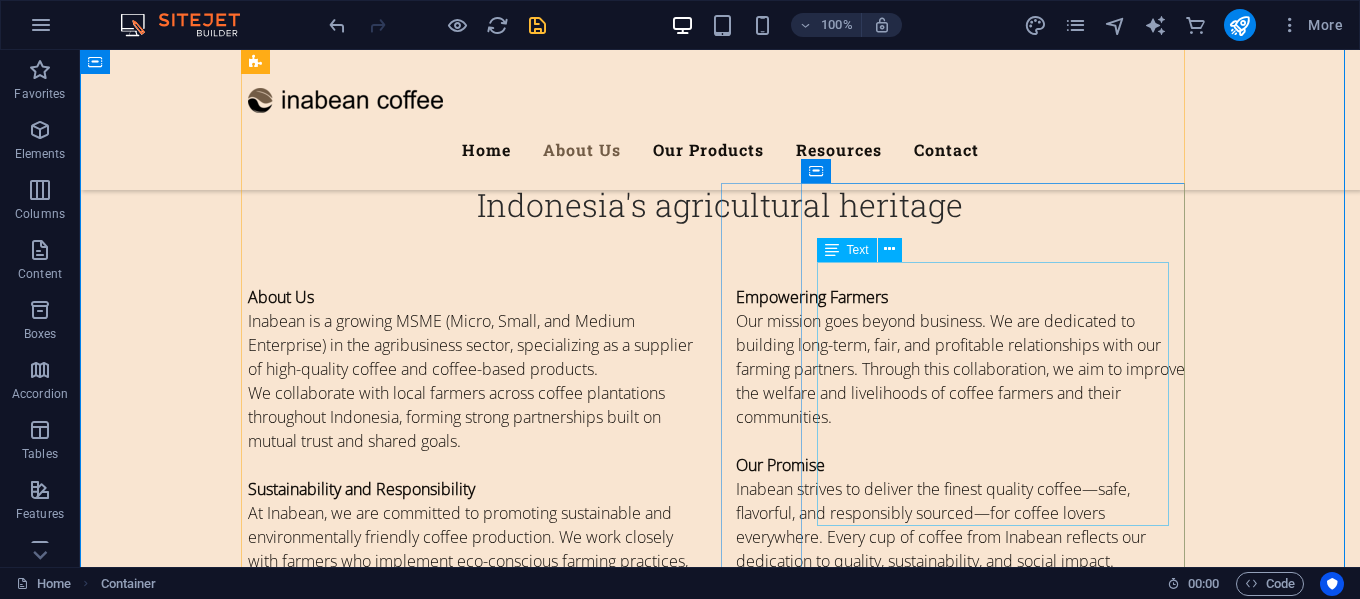 click on "Within every cup of coffee we serve lies a promise—of success wrapped in warmth, beauty, and the natural harmony of the earth. Each sip is more than just a taste; it is an experience that reflects the richness of the land, the care of those who cultivate it, and the tradition that flows through generations. As the aroma rises and the flavors unfold, you’re not just enjoying coffee—you’re holding in your hands a quiet moment of inspiration, connection, and potential." at bounding box center (720, 1770) 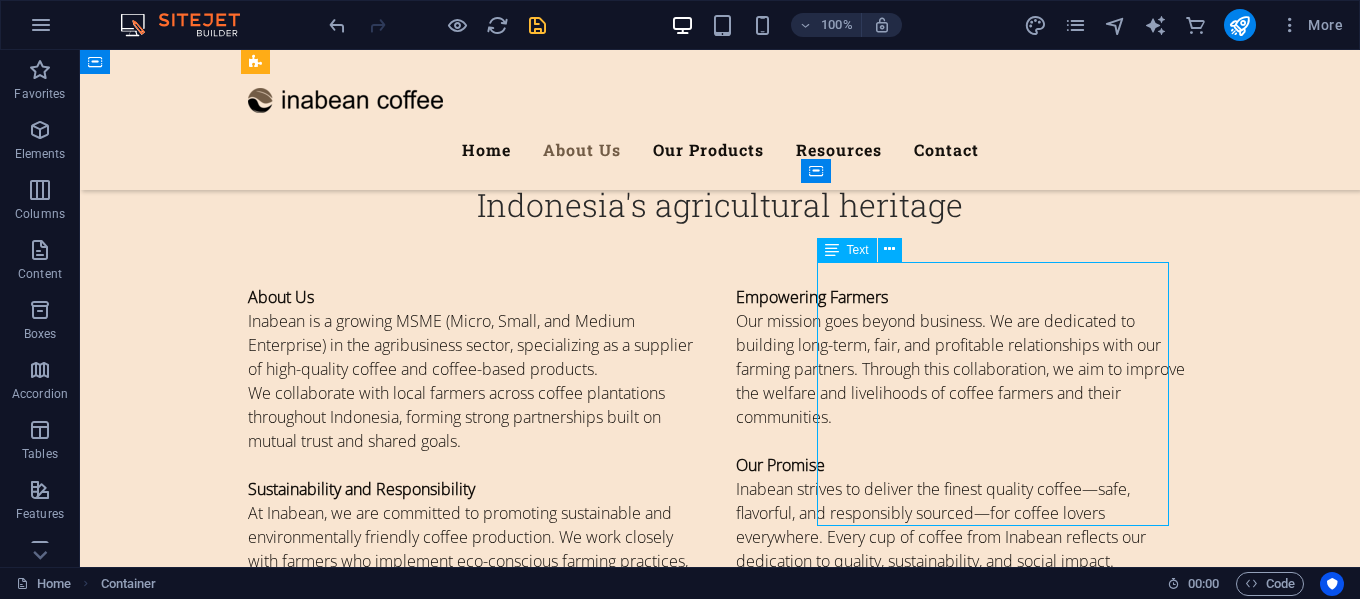 click on "Within every cup of coffee we serve lies a promise—of success wrapped in warmth, beauty, and the natural harmony of the earth. Each sip is more than just a taste; it is an experience that reflects the richness of the land, the care of those who cultivate it, and the tradition that flows through generations. As the aroma rises and the flavors unfold, you’re not just enjoying coffee—you’re holding in your hands a quiet moment of inspiration, connection, and potential." at bounding box center [720, 1770] 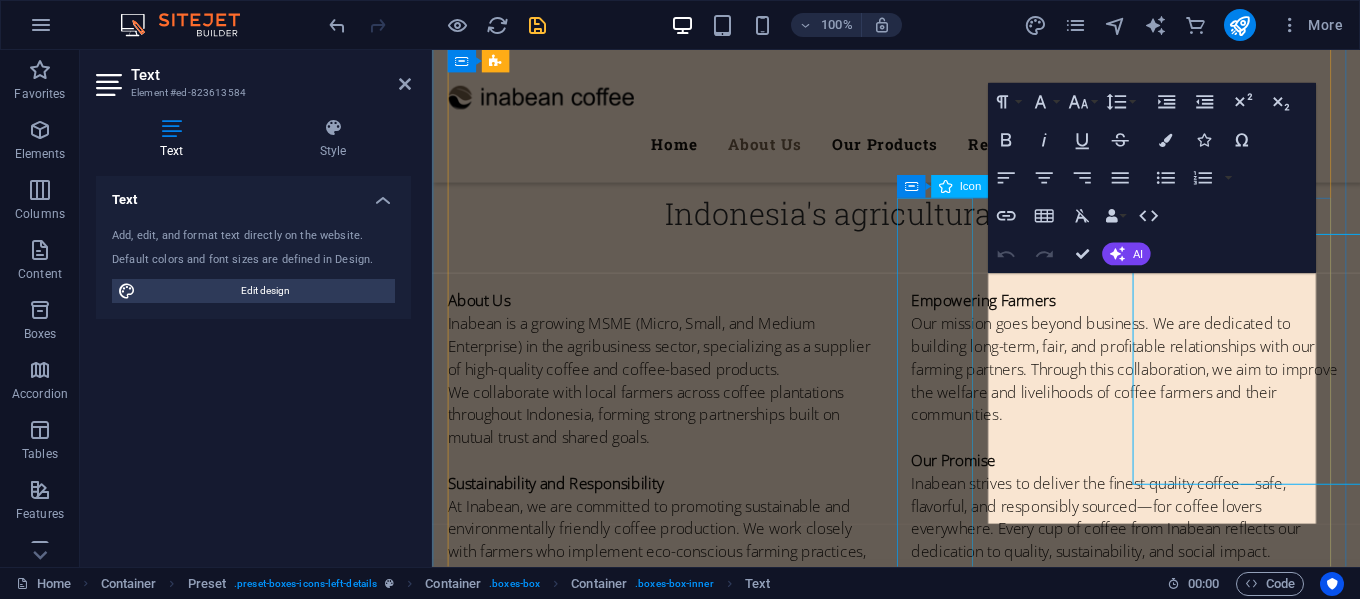 scroll, scrollTop: 1642, scrollLeft: 0, axis: vertical 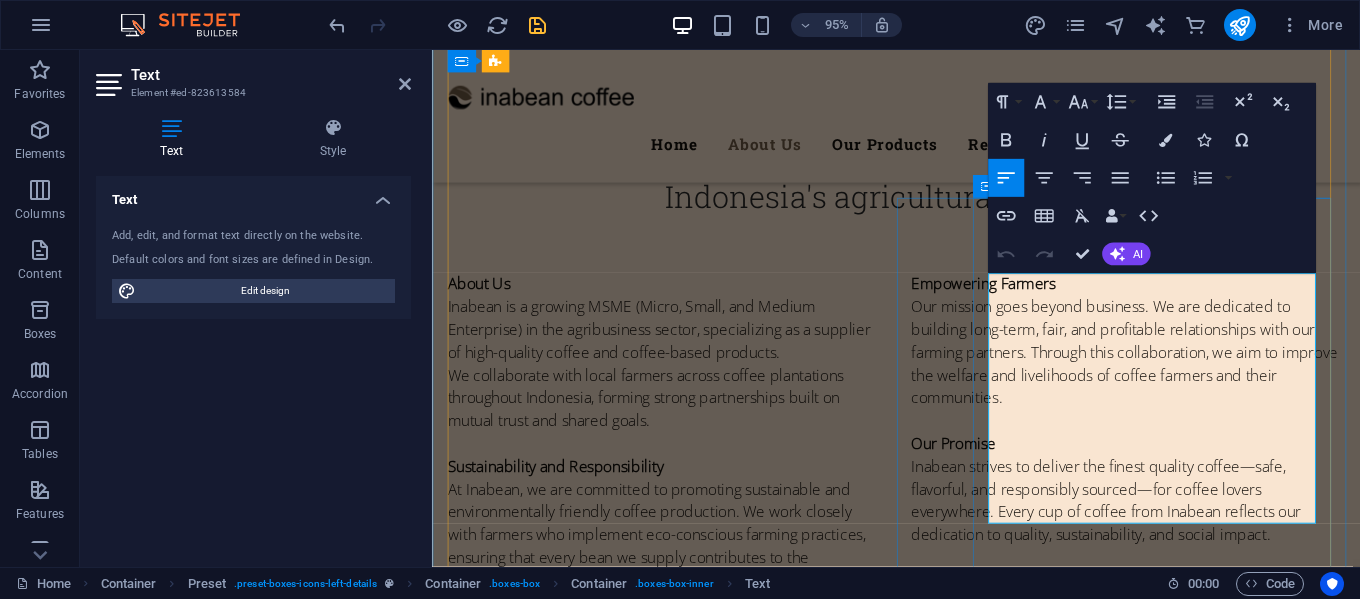 click on "Within every cup of coffee we serve lies a promise—of success wrapped in warmth, beauty, and the natural harmony of the earth. Each sip is more than just a taste; it is an experience that reflects the richness of the land, the care of those who cultivate it, and the tradition that flows through generations. As the aroma rises and the flavors unfold, you’re not just enjoying coffee—you’re holding in your hands a quiet moment of inspiration, connection, and potential." at bounding box center (921, 1769) 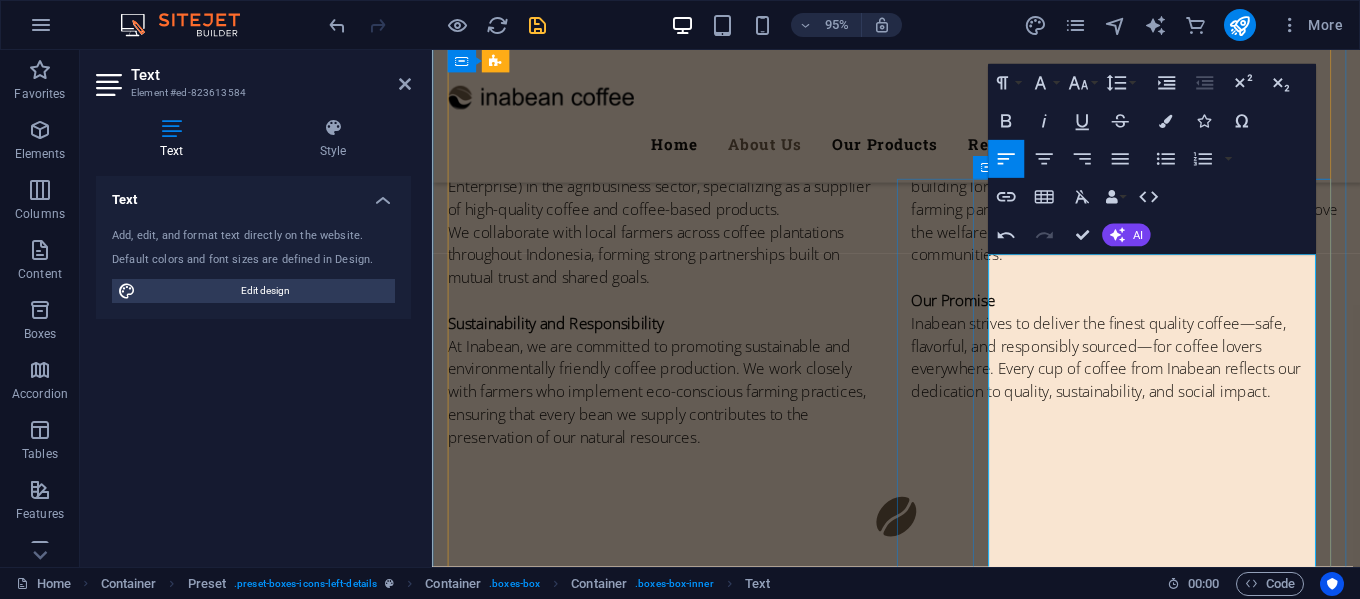 scroll, scrollTop: 1842, scrollLeft: 0, axis: vertical 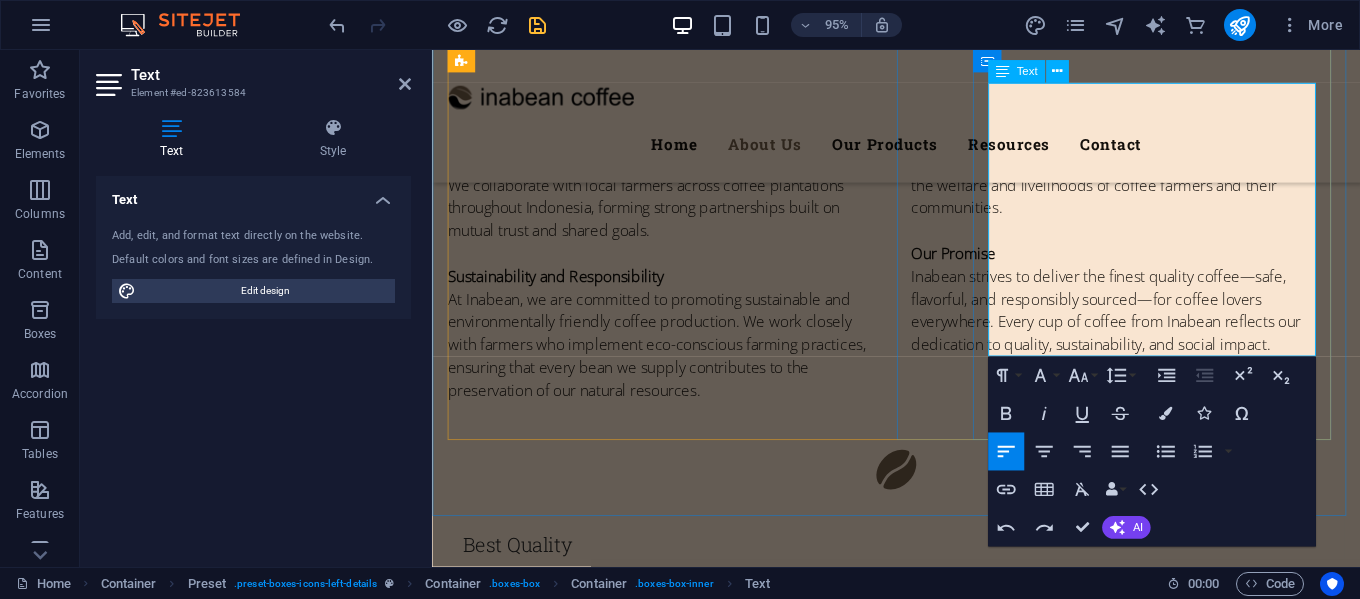 click at bounding box center [921, 1629] 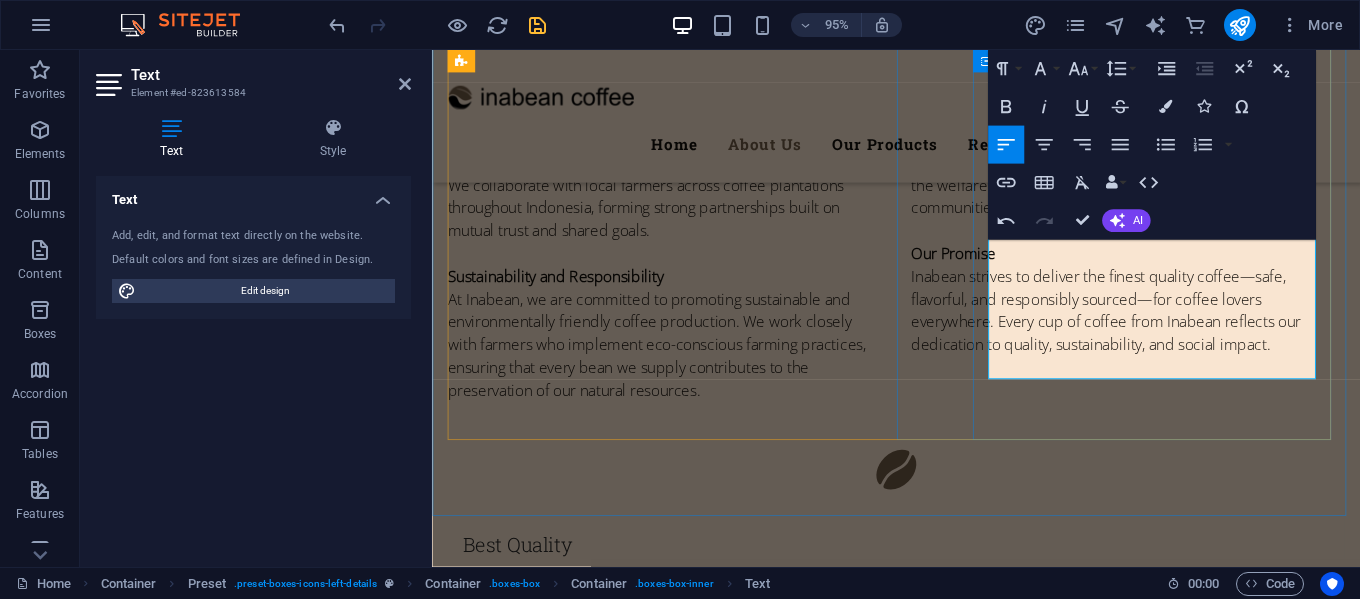drag, startPoint x: 1114, startPoint y: 358, endPoint x: 1070, endPoint y: 386, distance: 52.153618 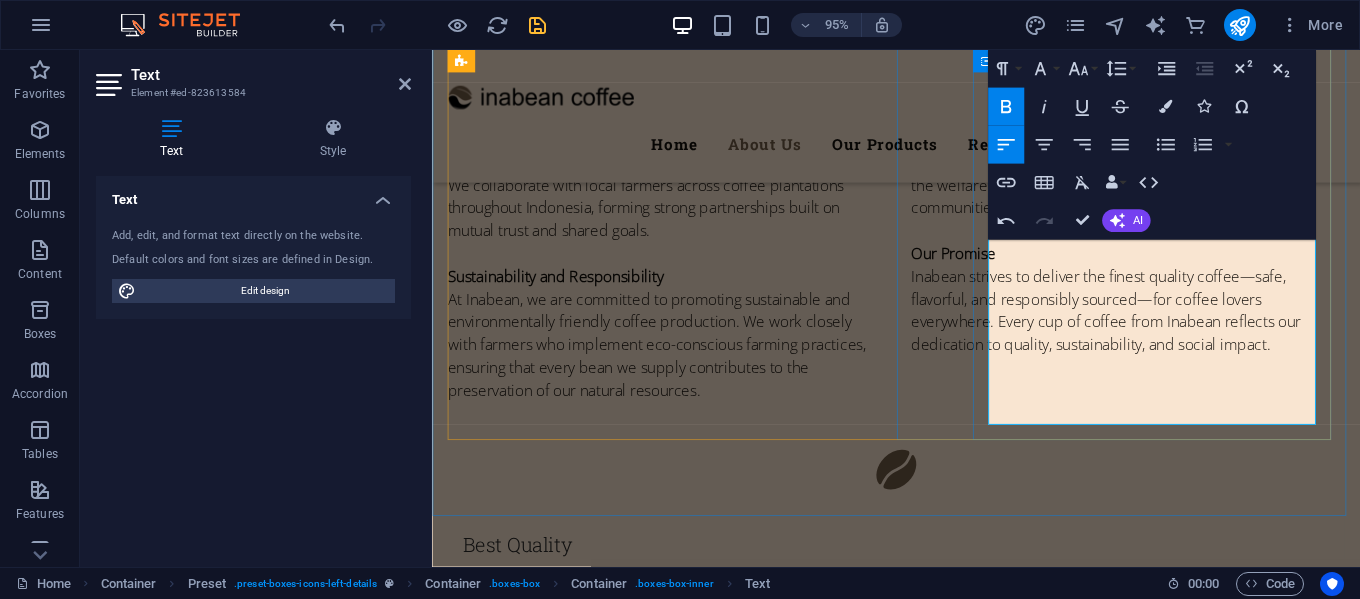 click on "Wrapped in thousands of flavor variations, each one reflects the diverse beauty of the natural landscapes from which it comes." at bounding box center [909, 1653] 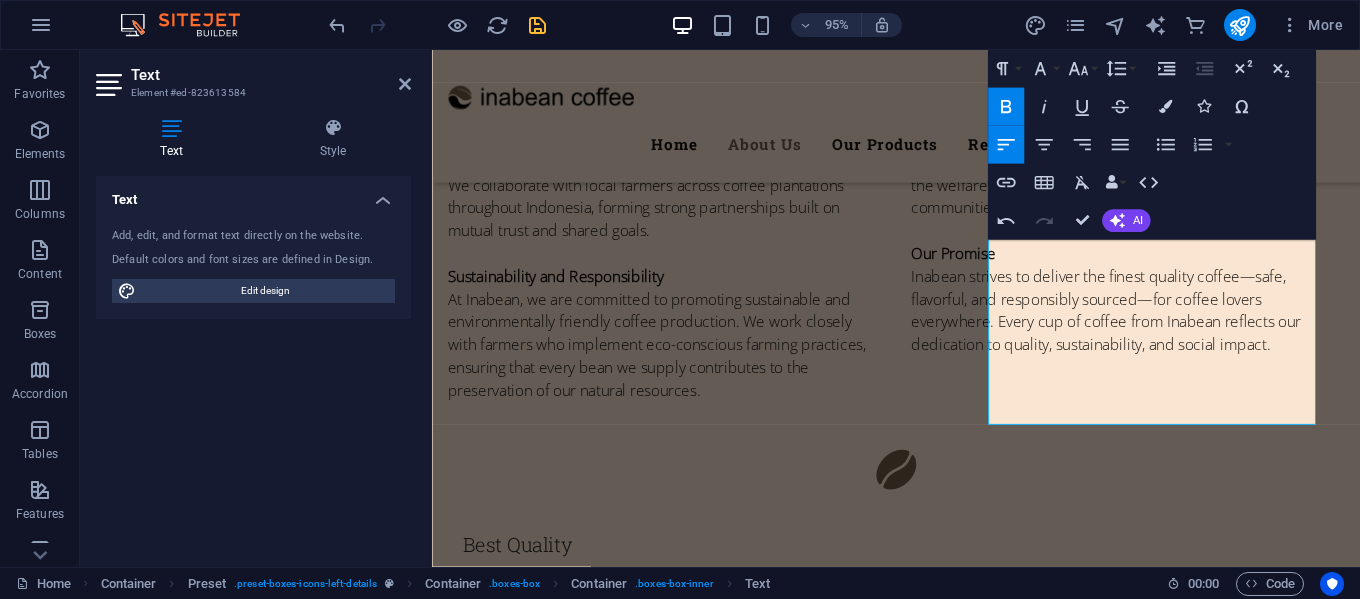 click 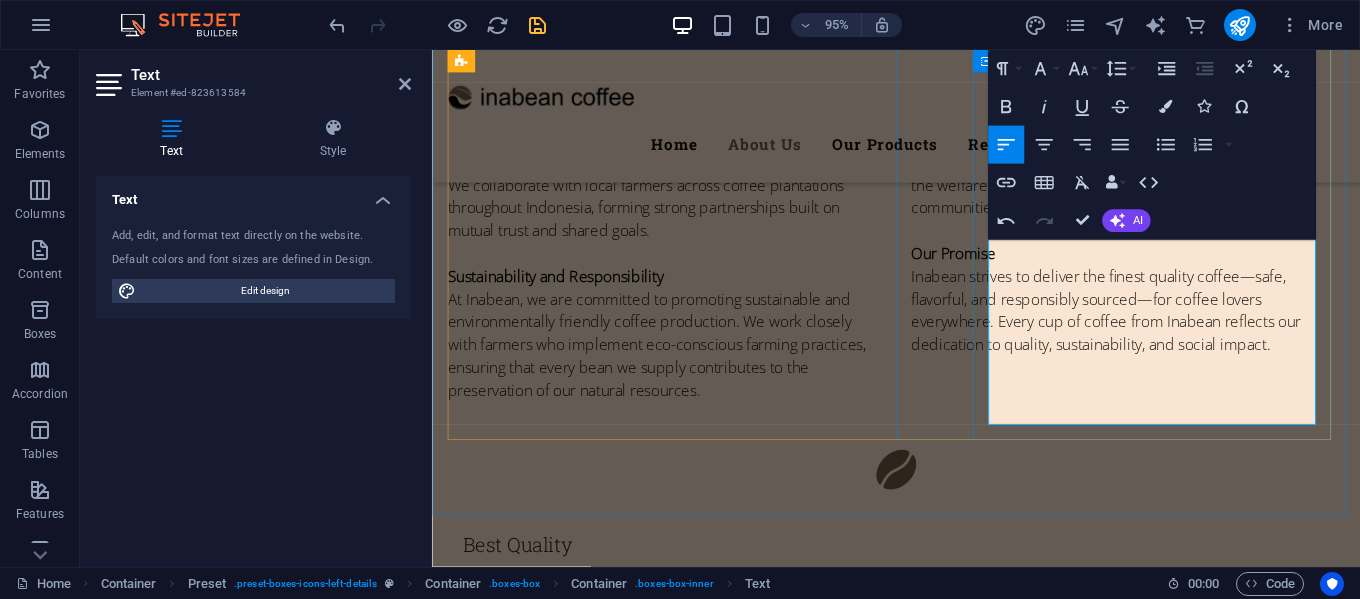 click at bounding box center (921, 1629) 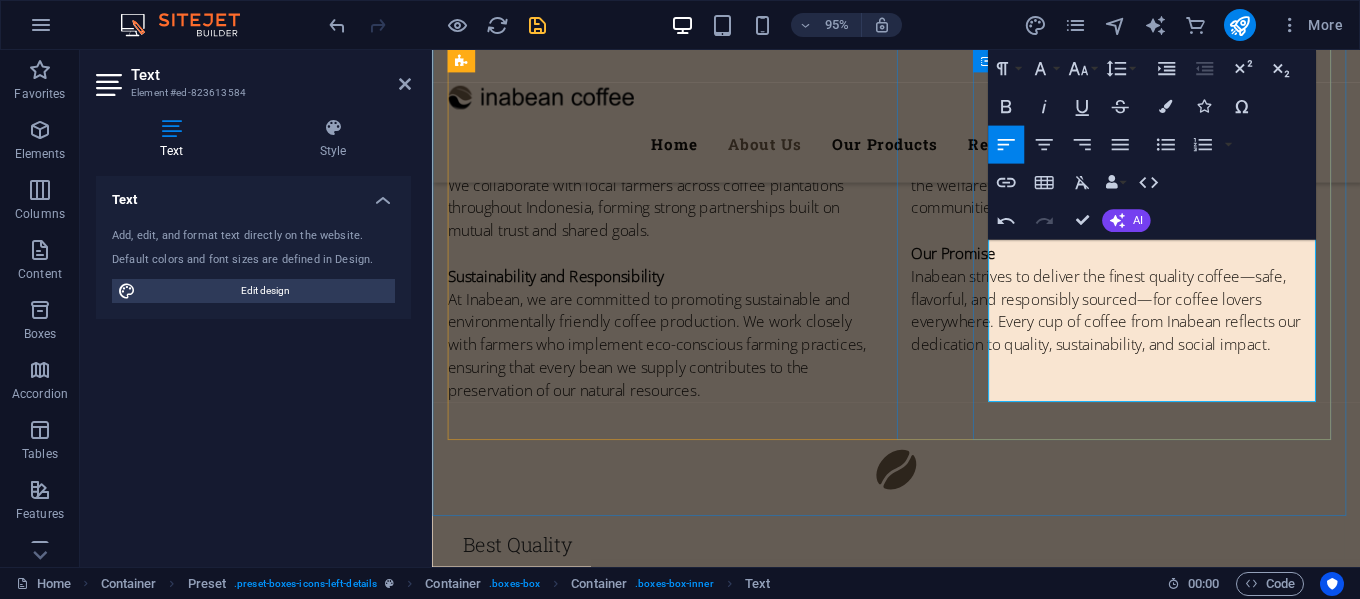 click on "Wrapped in thousands of flavor variations, each one reflects the diverse beauty of the natural landscapes from which it comes." at bounding box center (921, 1629) 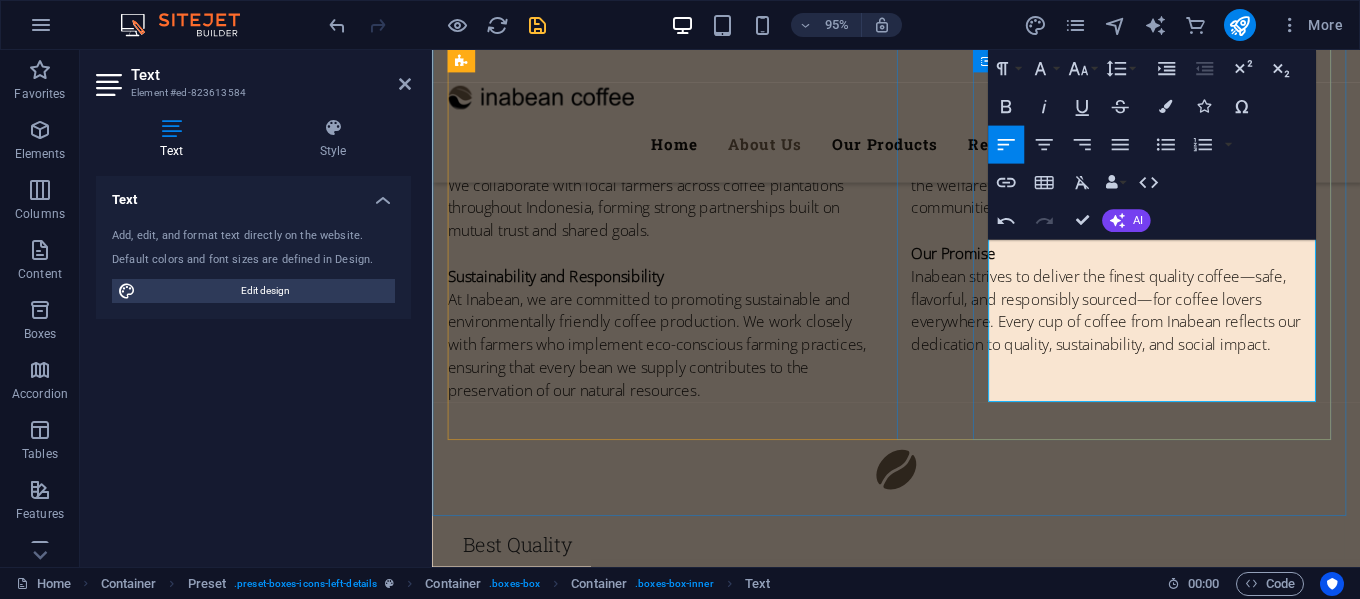 type 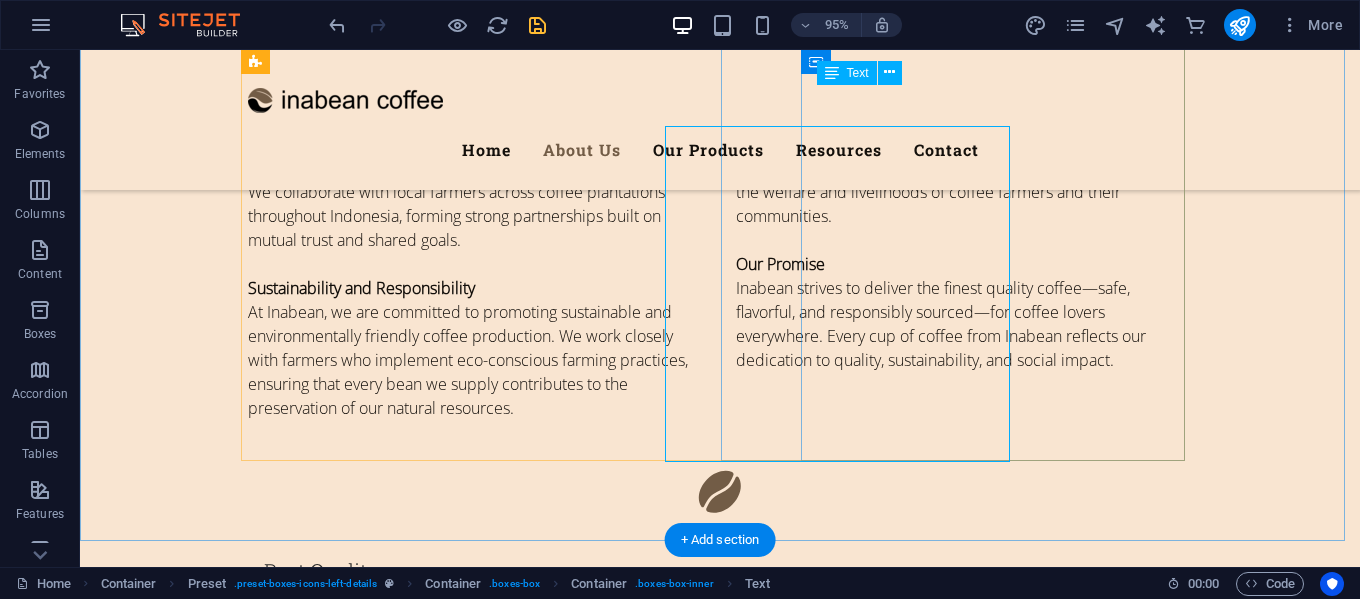 scroll, scrollTop: 1801, scrollLeft: 0, axis: vertical 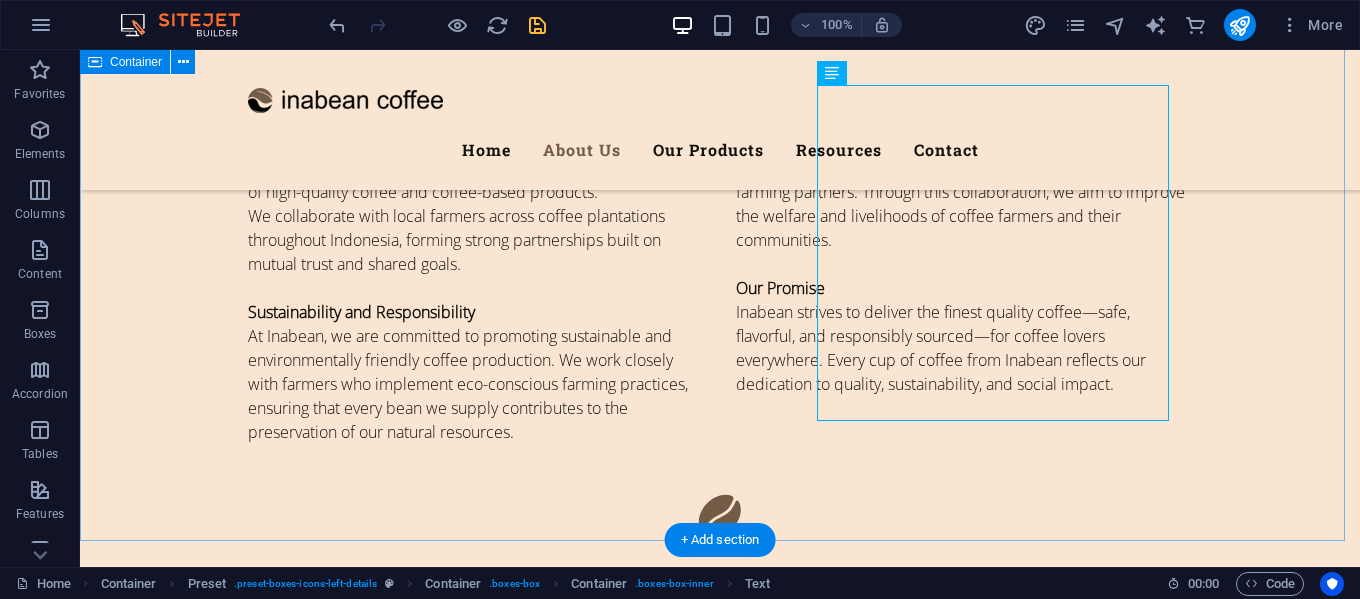 click on "Our   coffee  from Indonesia's agricultural heritage        About Us  Inabean is a growing MSME (Micro, Small, and Medium Enterprise) in the agribusiness sector, specializing as a supplier of high-quality coffee and coffee-based products. We collaborate with local farmers across coffee plantations throughout Indonesia, forming strong partnerships built on mutual trust and shared goals. Sustainability and Responsibility  At Inabean, we are committed to promoting sustainable and environmentally friendly coffee production. We work closely with farmers who implement eco-conscious farming practices, ensuring that every bean we supply contributes to the preservation of our natural resources. Empowering Farmers  Our mission goes beyond business. We are dedicated to building long-term, fair, and profitable relationships with our farming partners. Through this collaboration, we aim to improve the welfare and livelihoods of coffee farmers and their communities. Our Promise Best Quality Professional handling" at bounding box center (720, 804) 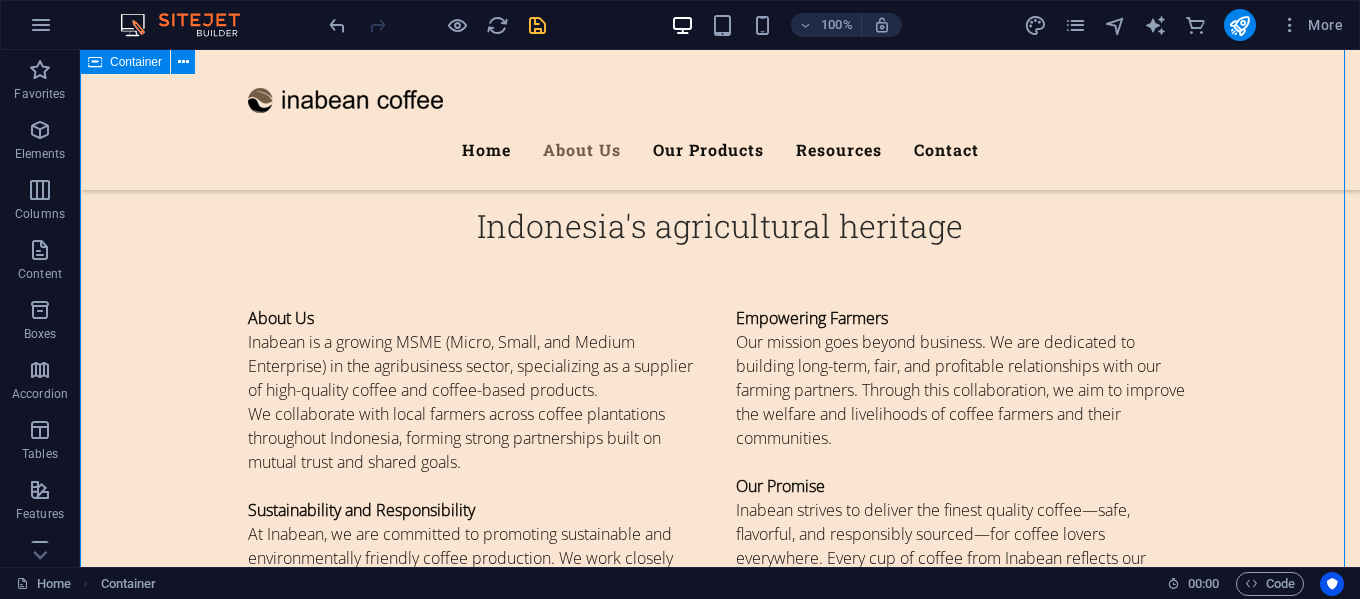 scroll, scrollTop: 1601, scrollLeft: 0, axis: vertical 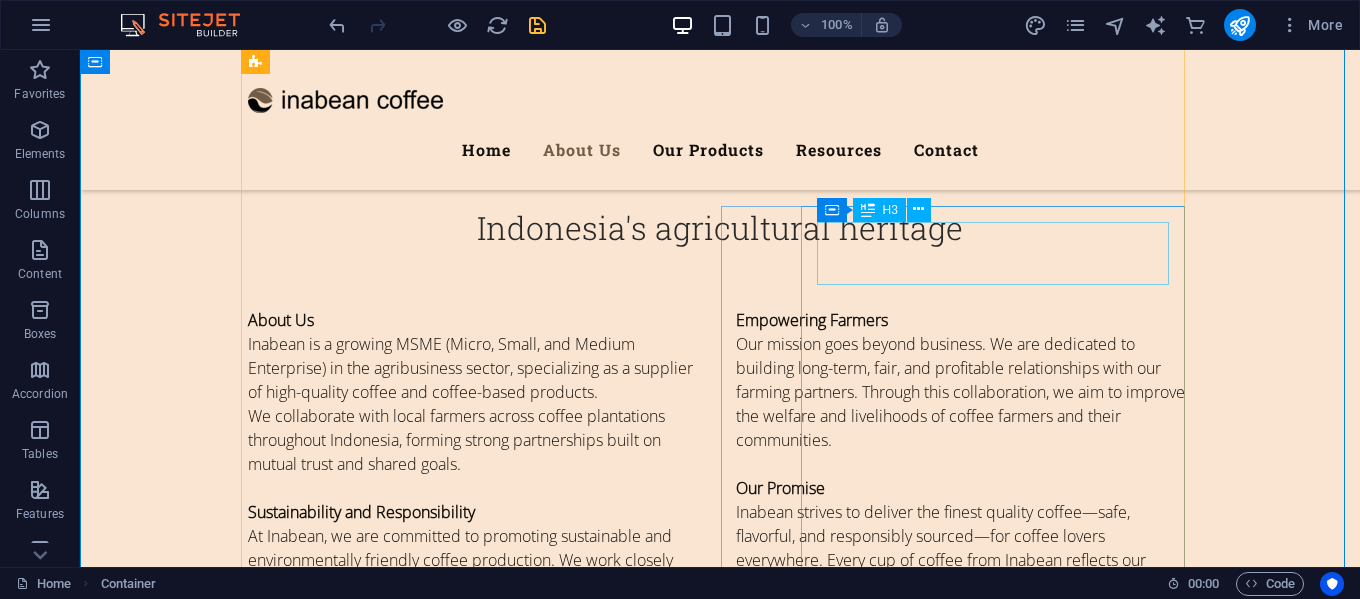 click on "Inovation Product's" at bounding box center (720, 1713) 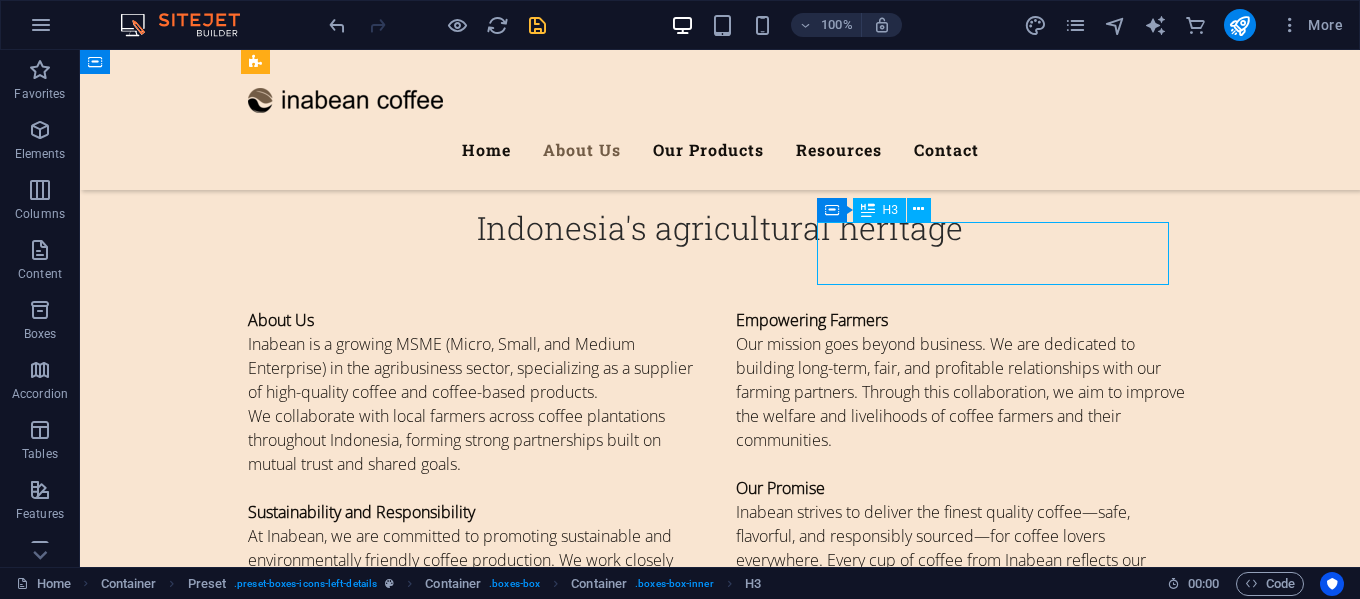 click on "Inovation Product's" at bounding box center [720, 1713] 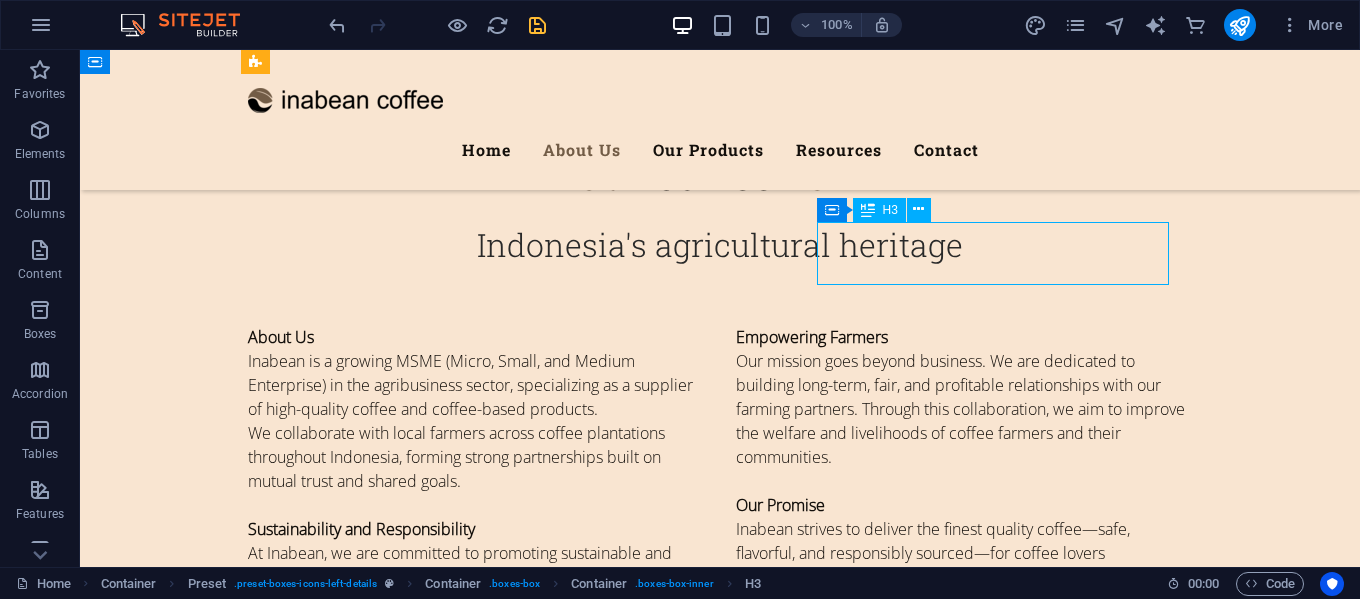 scroll, scrollTop: 1619, scrollLeft: 0, axis: vertical 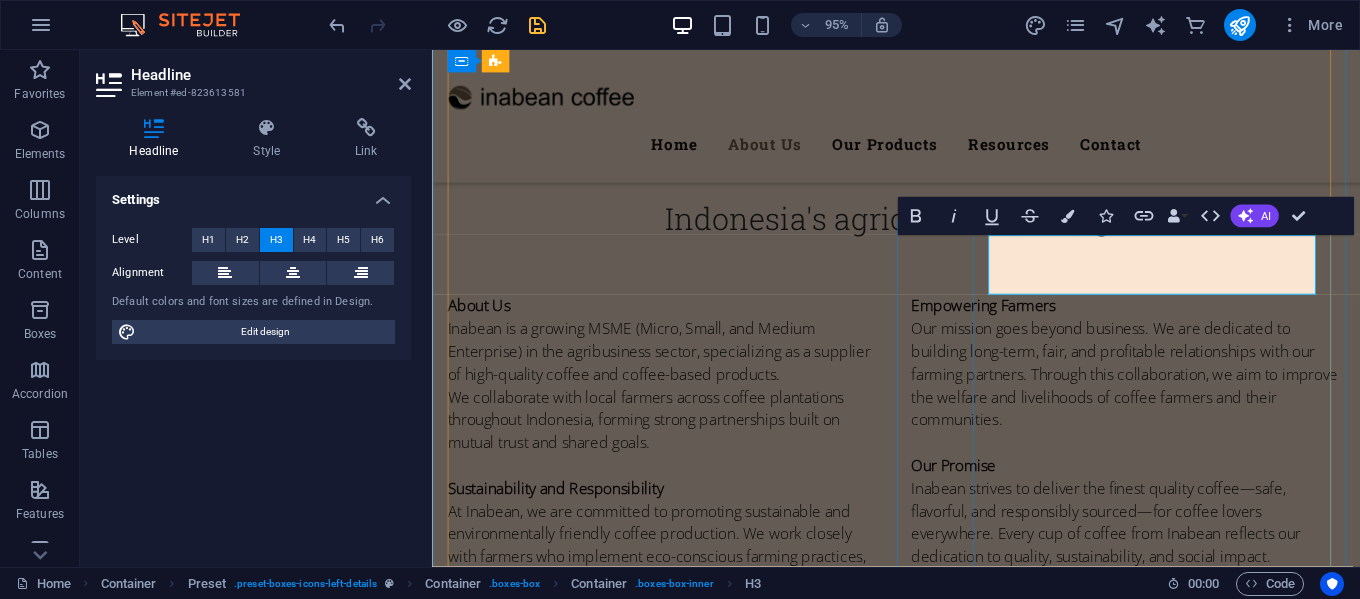 click on "Inovation Product's" at bounding box center (921, 1712) 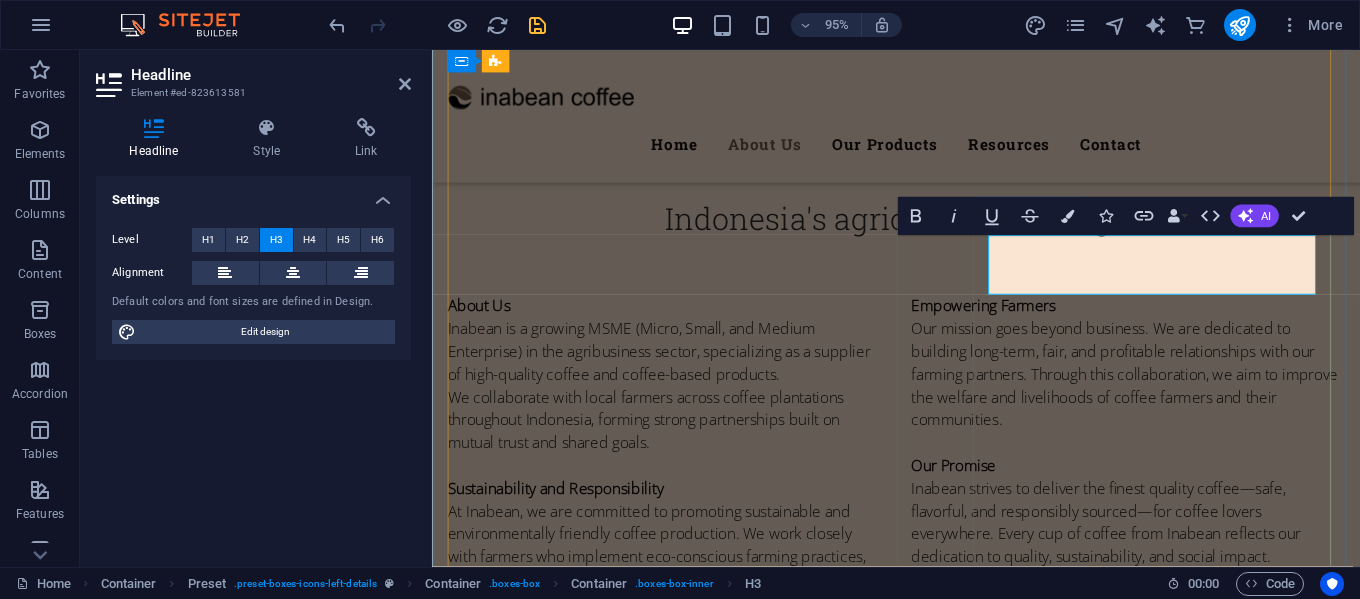 drag, startPoint x: 1110, startPoint y: 271, endPoint x: 1005, endPoint y: 257, distance: 105.92922 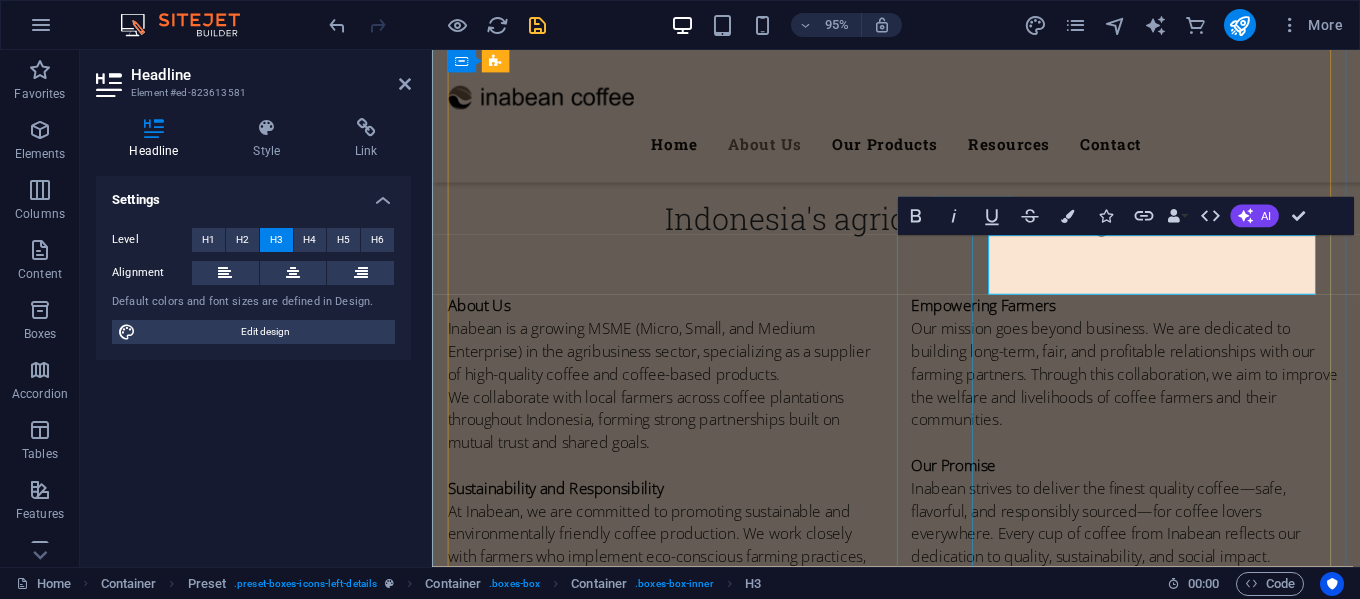 type 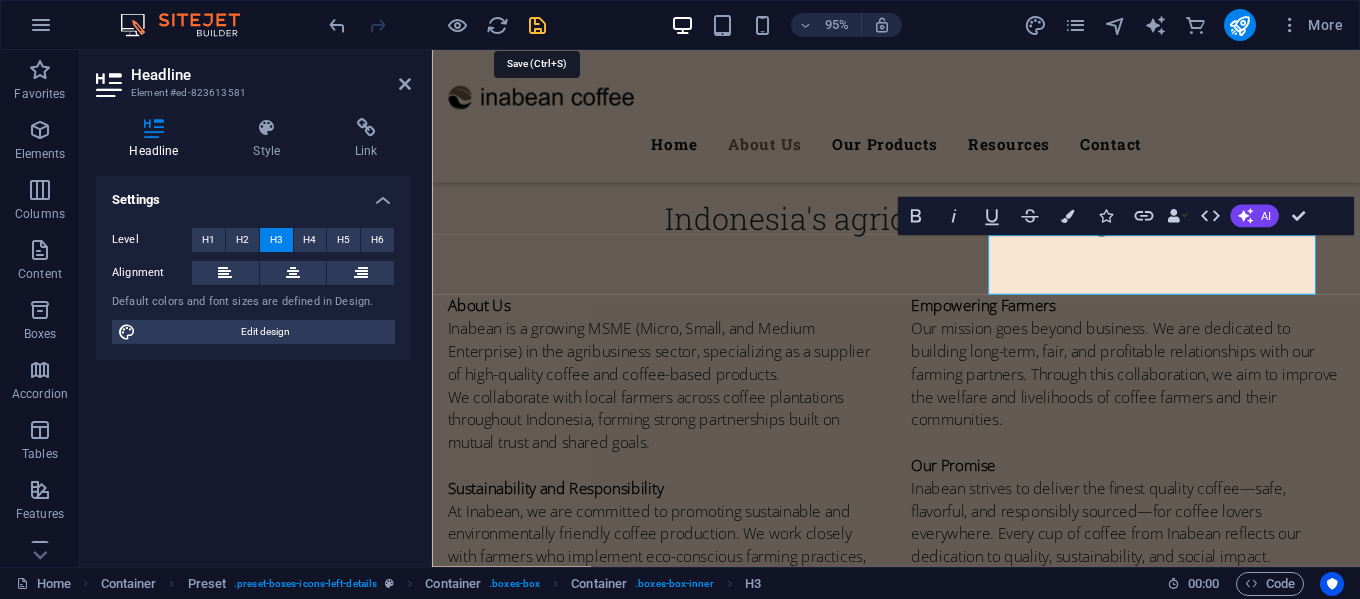 click at bounding box center [537, 25] 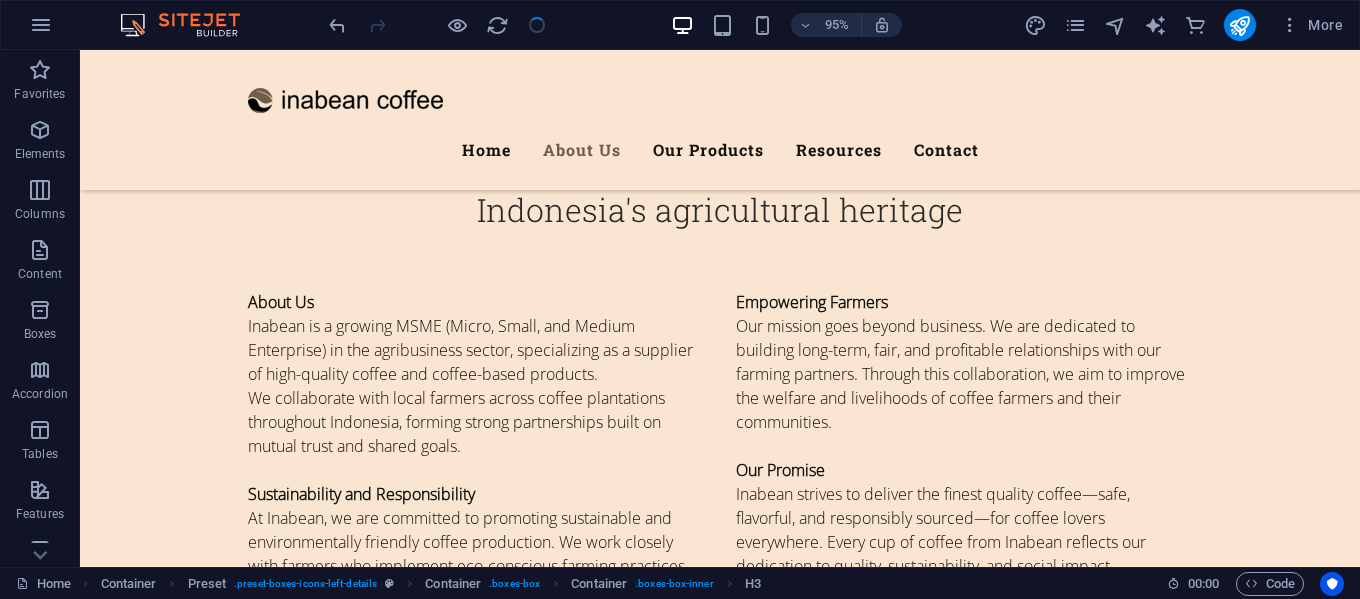 scroll, scrollTop: 1601, scrollLeft: 0, axis: vertical 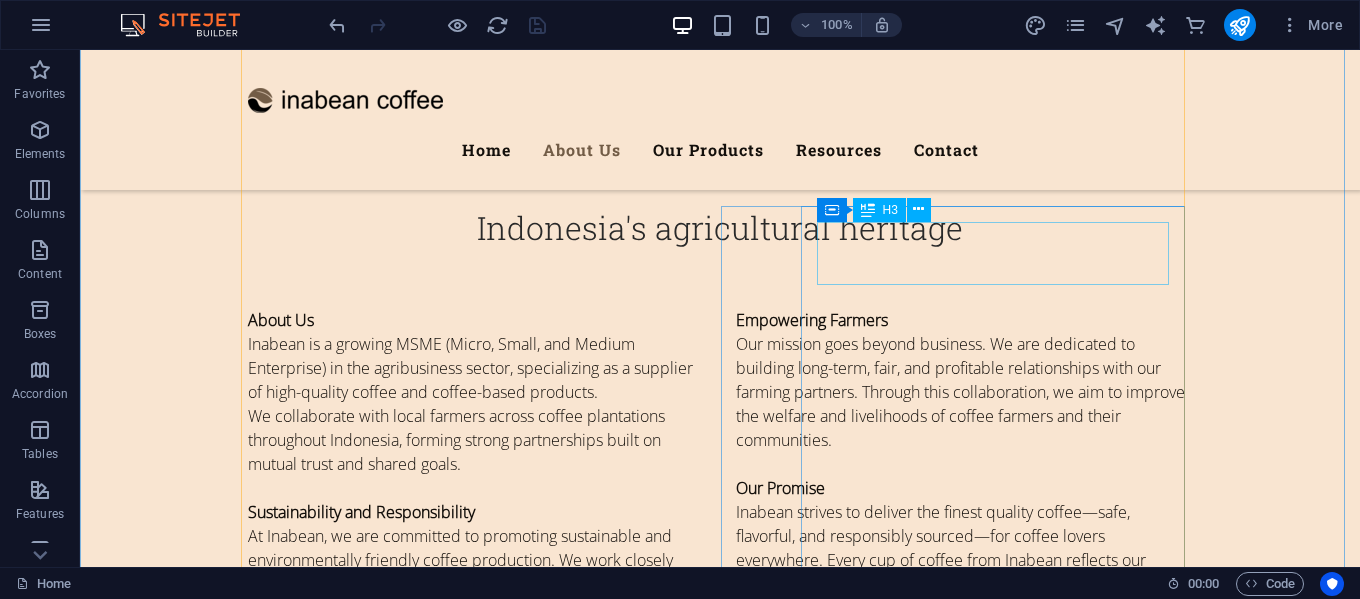 click on "Uniq Product's" at bounding box center (720, 1713) 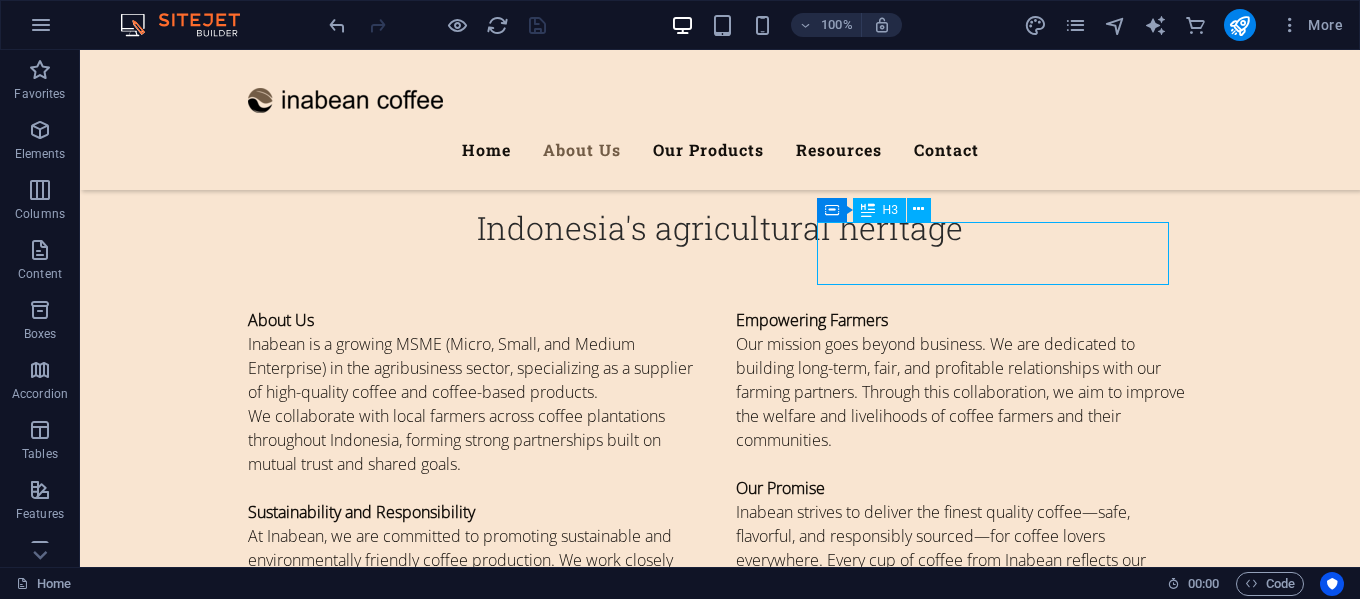 click on "Uniq Product's" at bounding box center (720, 1713) 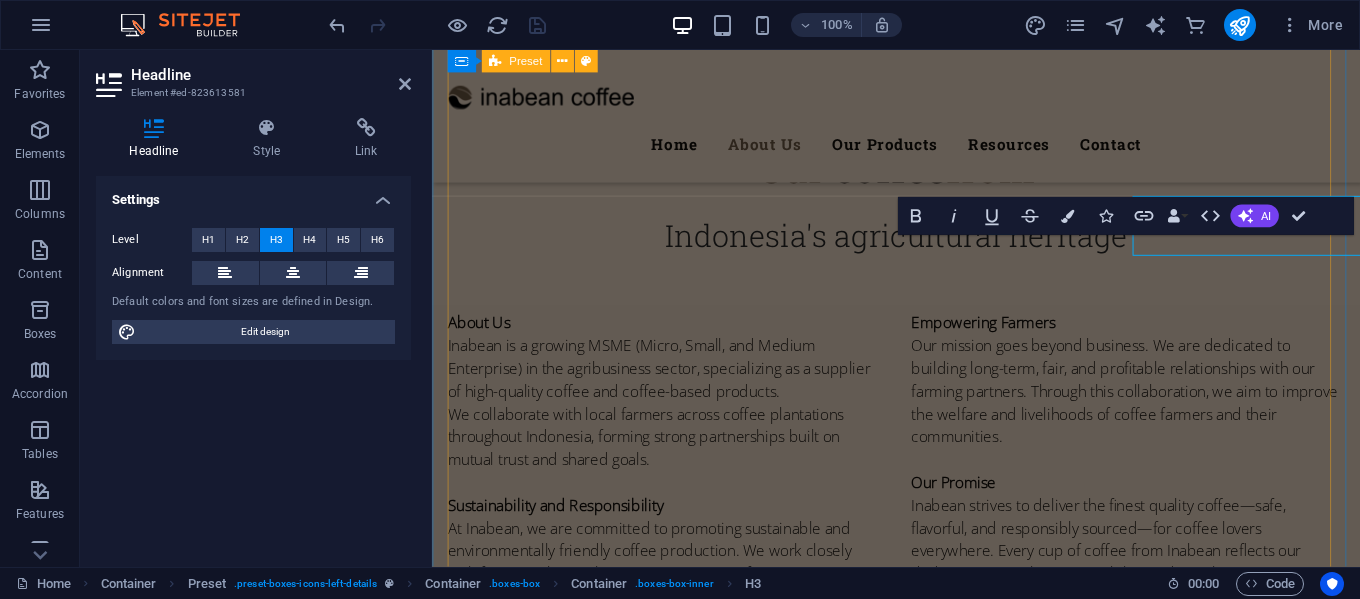 scroll, scrollTop: 1619, scrollLeft: 0, axis: vertical 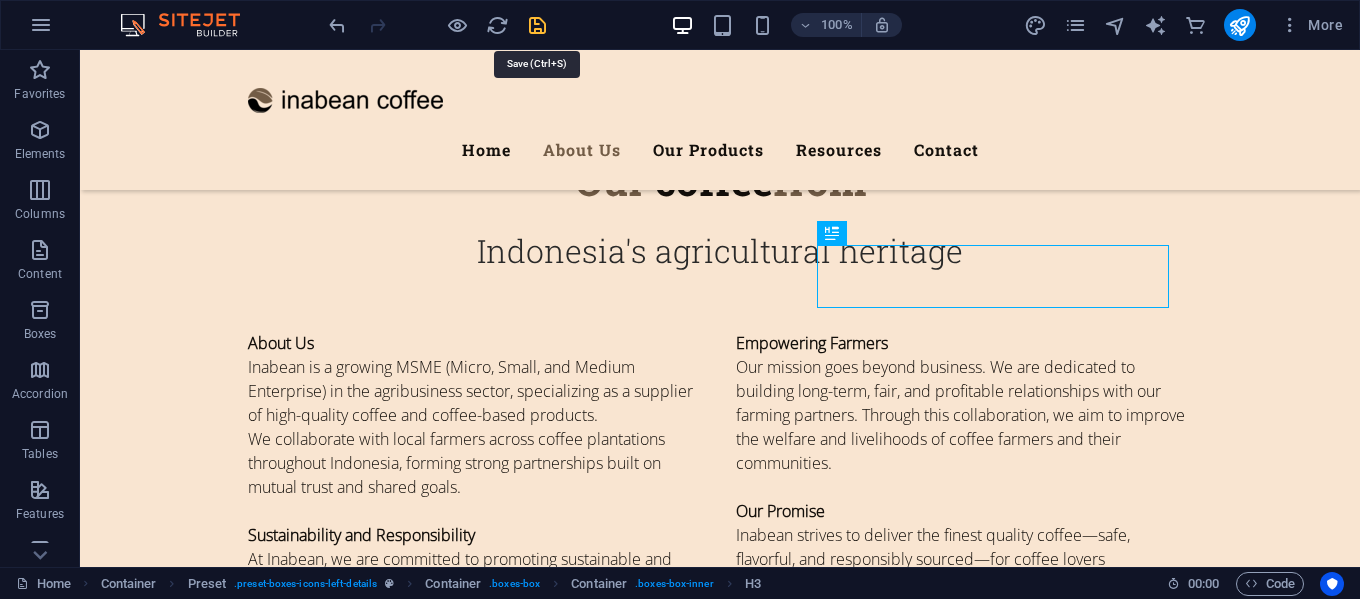 click at bounding box center (537, 25) 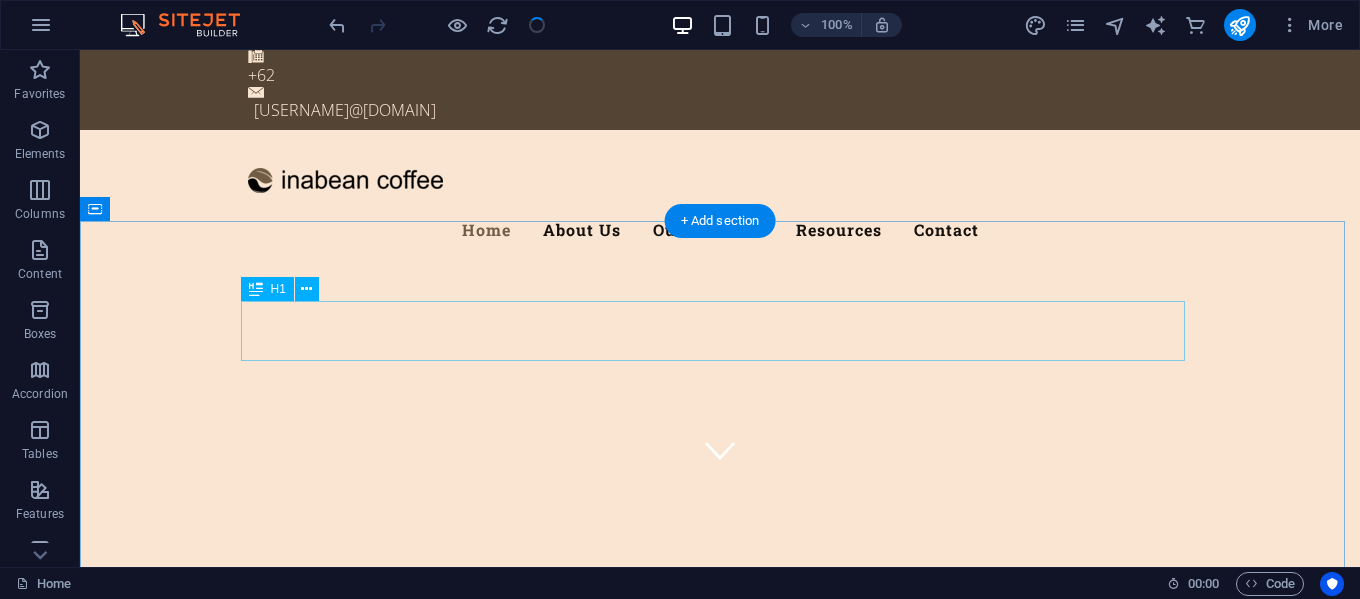scroll, scrollTop: 0, scrollLeft: 0, axis: both 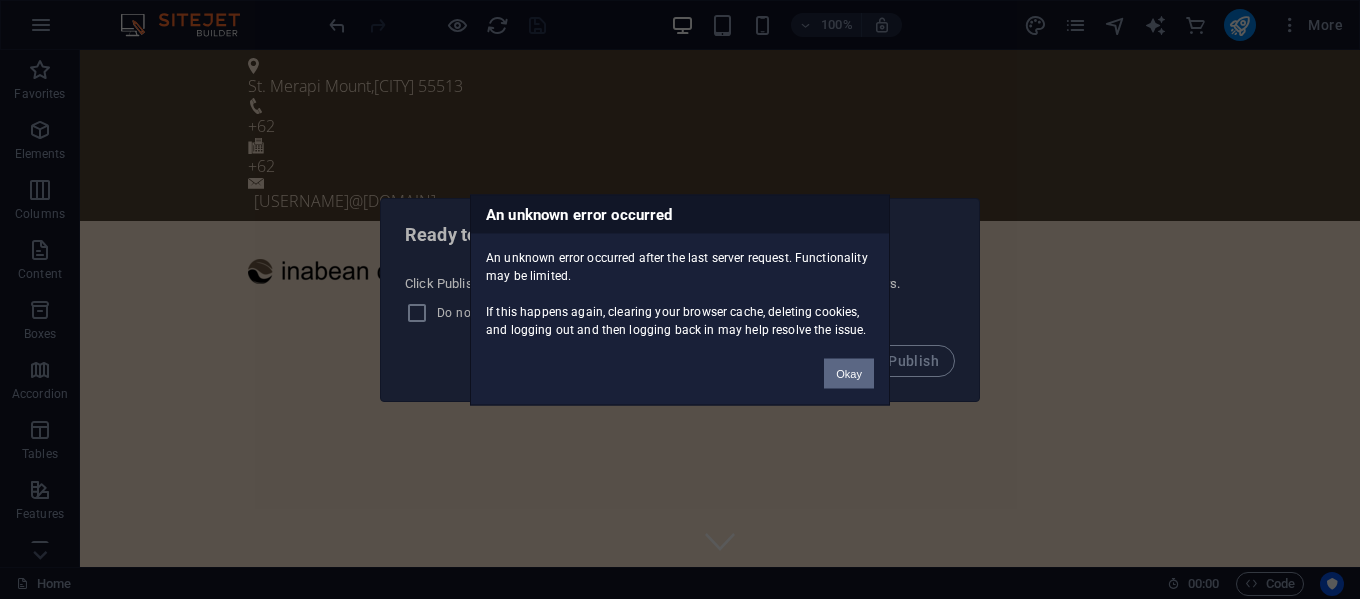 click on "Okay" at bounding box center [849, 373] 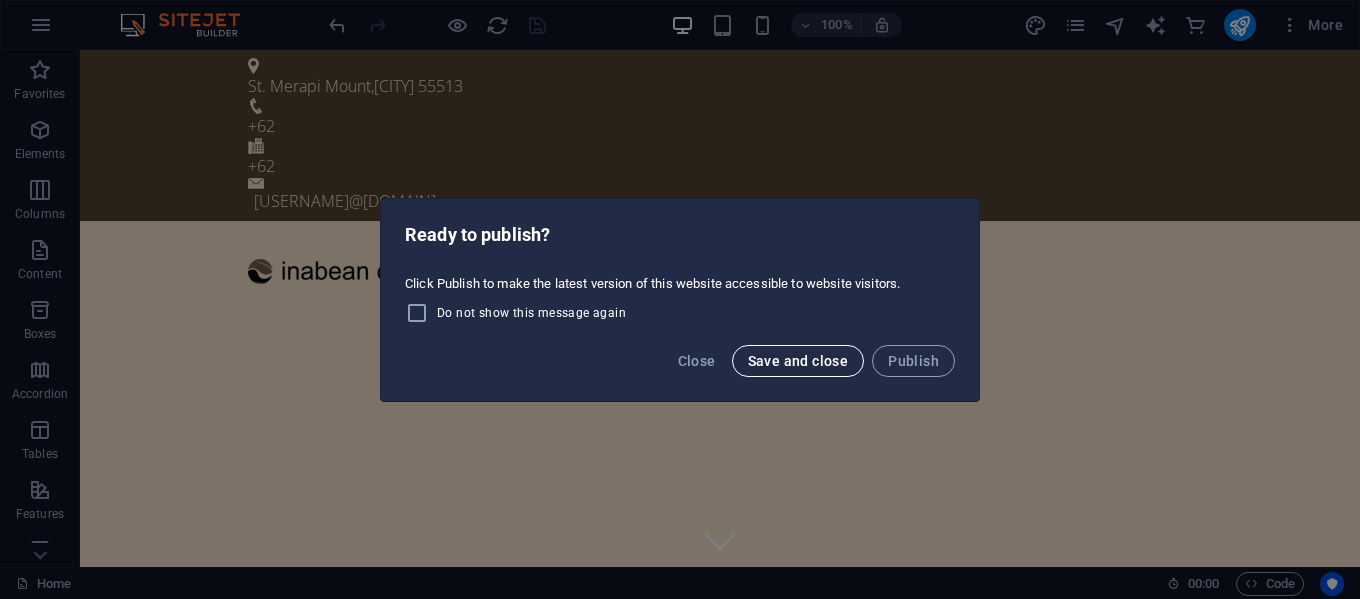 click on "Save and close" at bounding box center (798, 361) 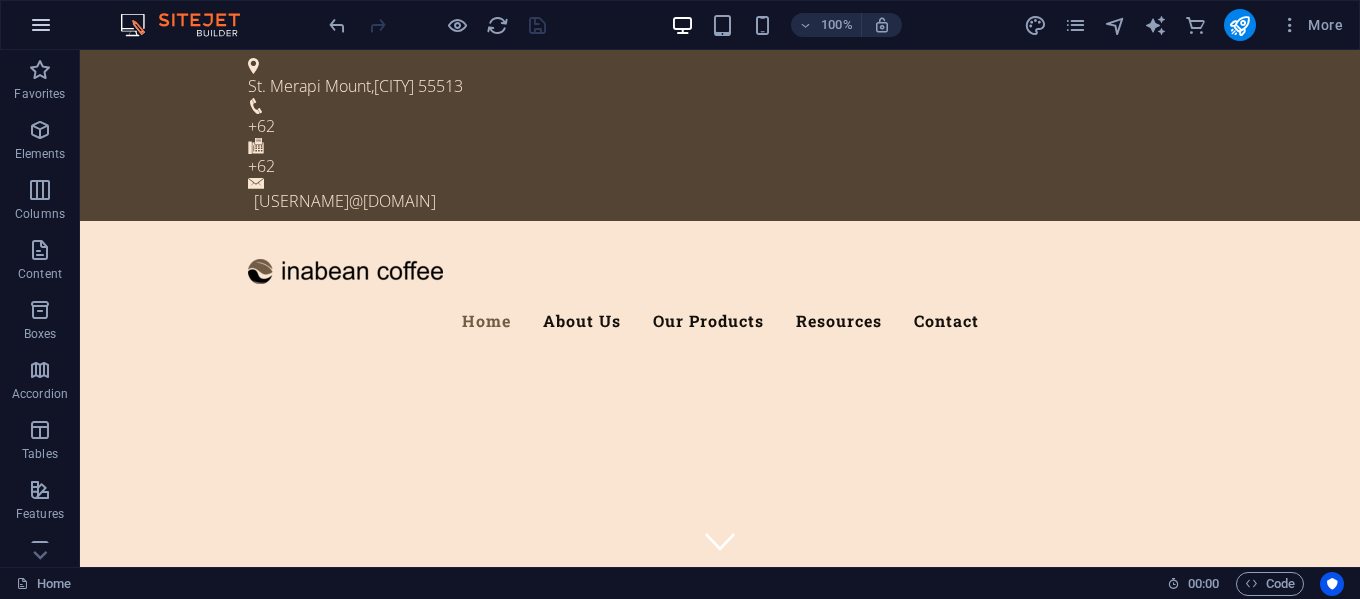 click at bounding box center [41, 25] 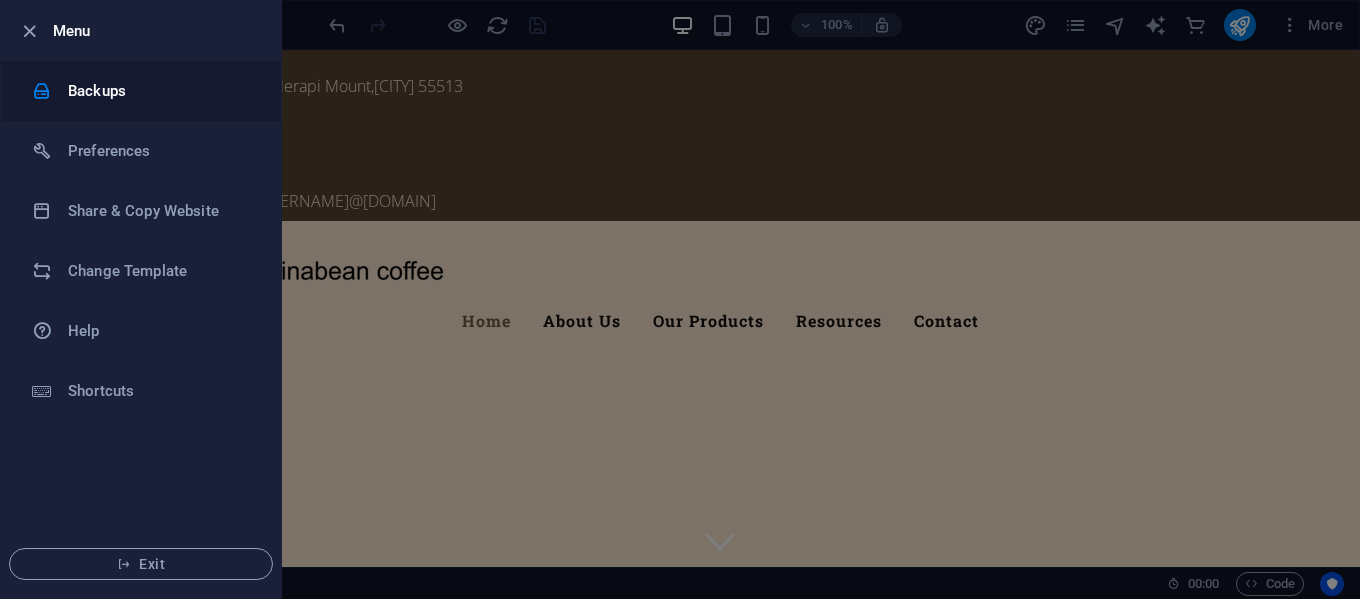 click on "Backups" at bounding box center [160, 91] 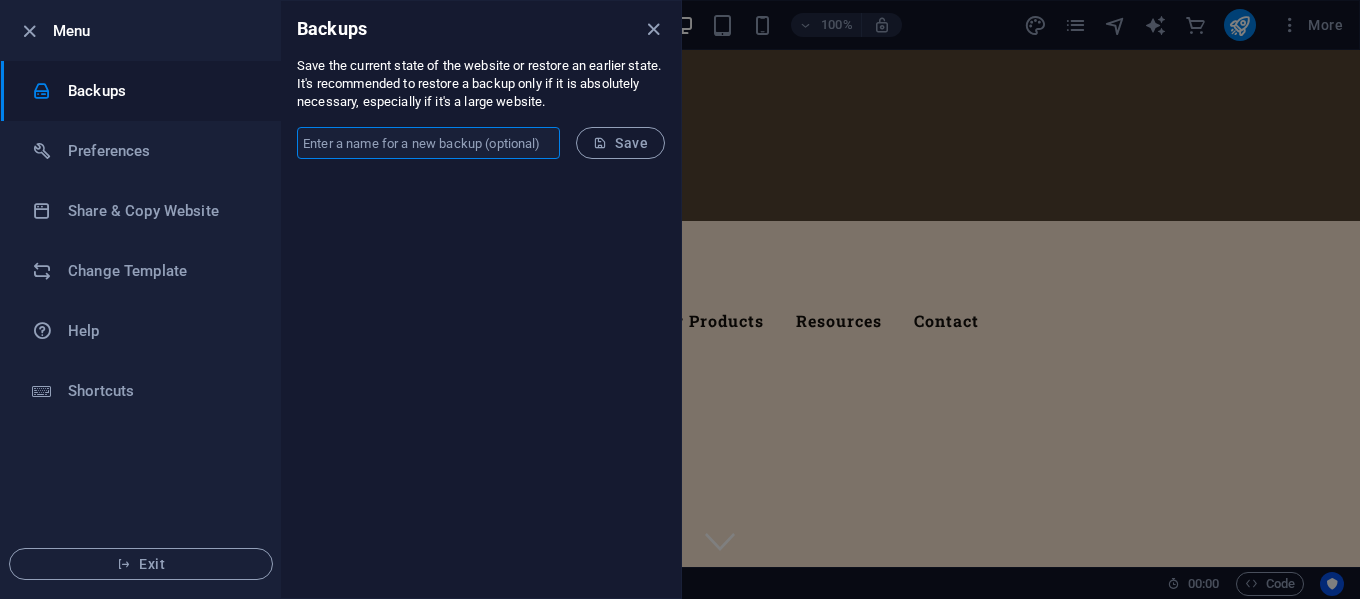 click at bounding box center [428, 143] 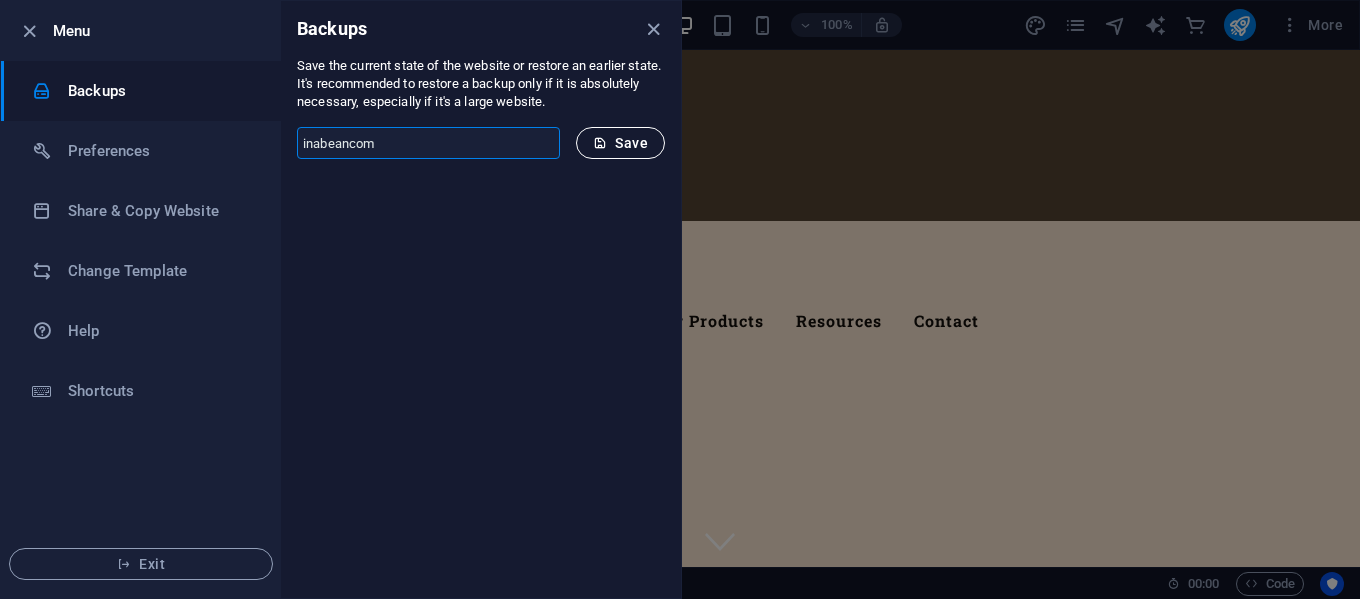 type on "inabeancom" 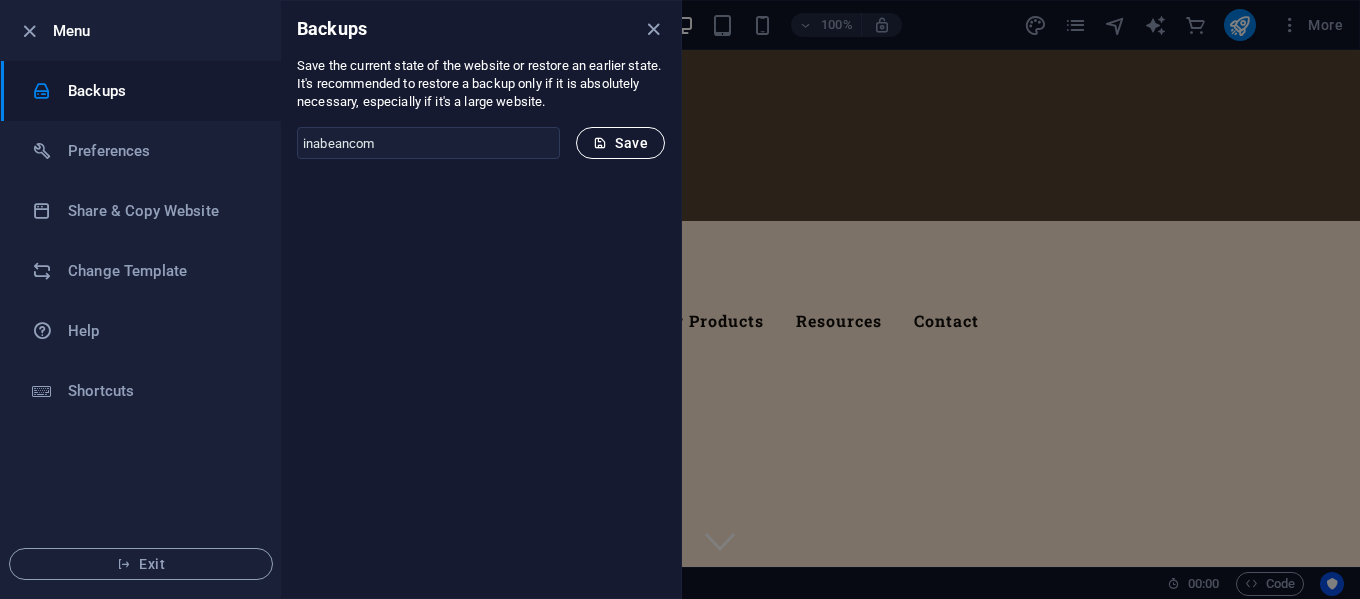 click on "Save" at bounding box center [620, 143] 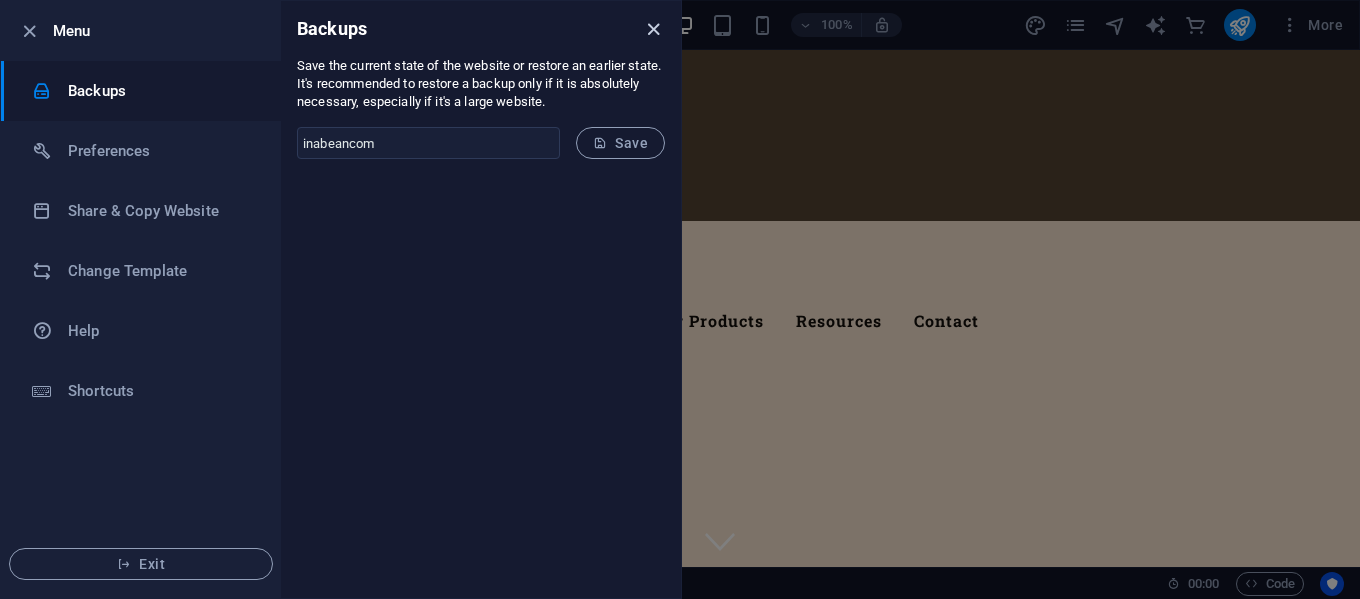 click at bounding box center [653, 29] 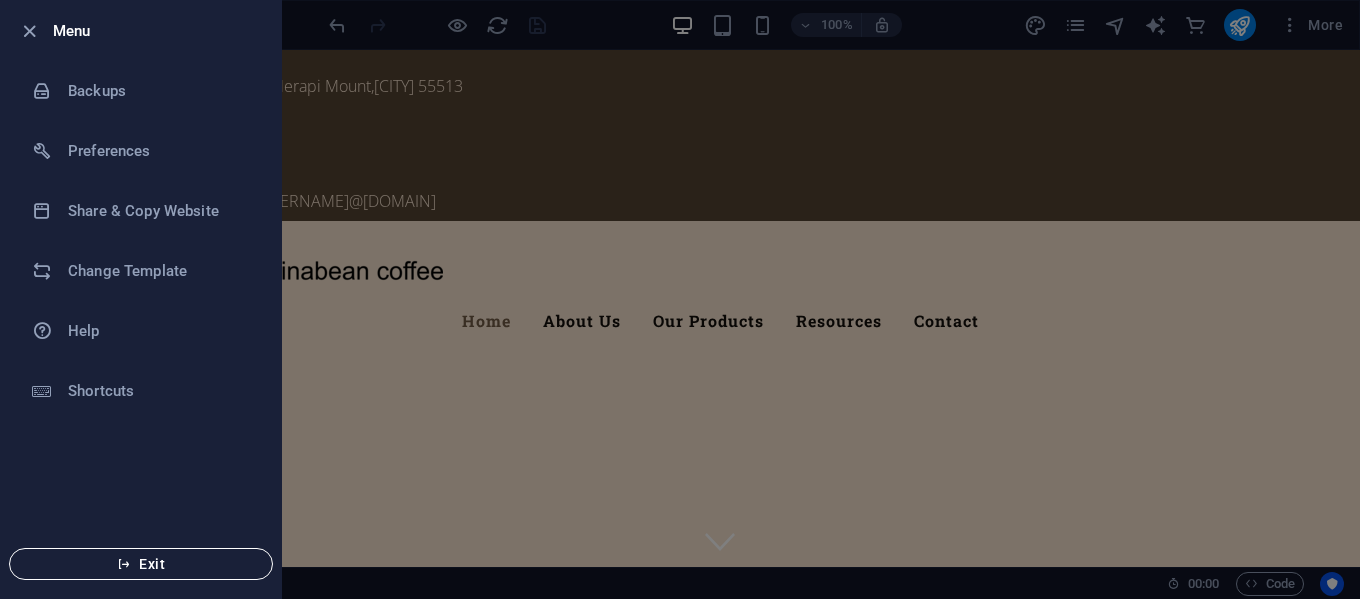 click on "Exit" at bounding box center (141, 564) 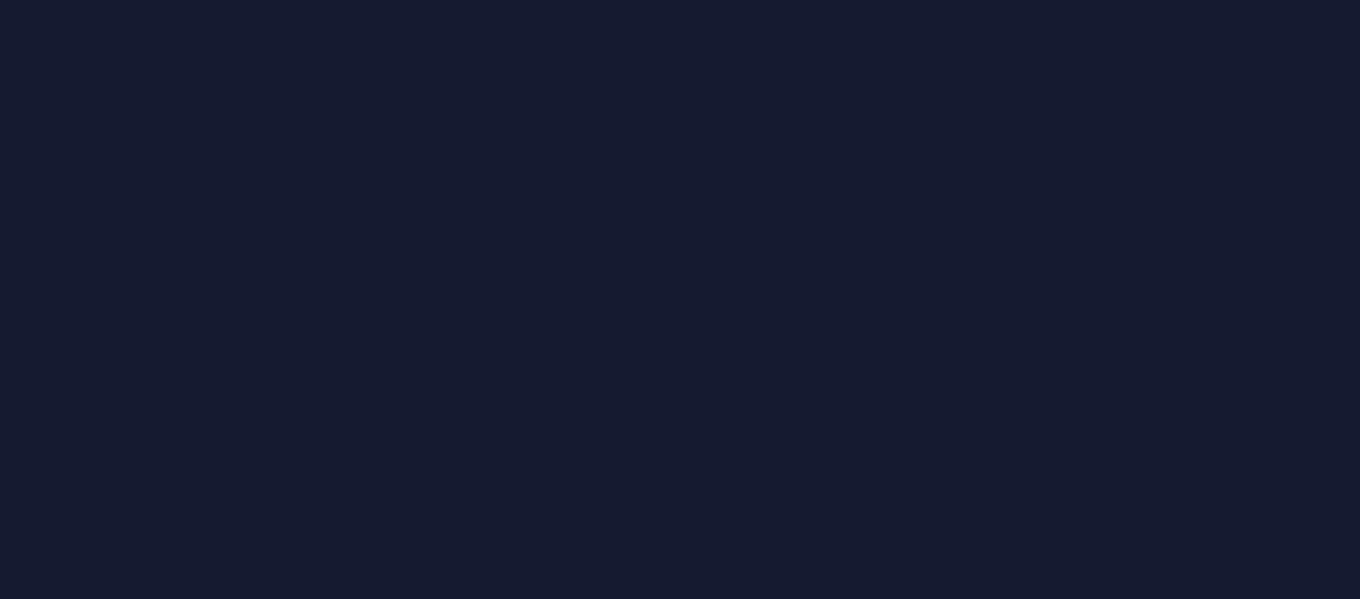scroll, scrollTop: 0, scrollLeft: 0, axis: both 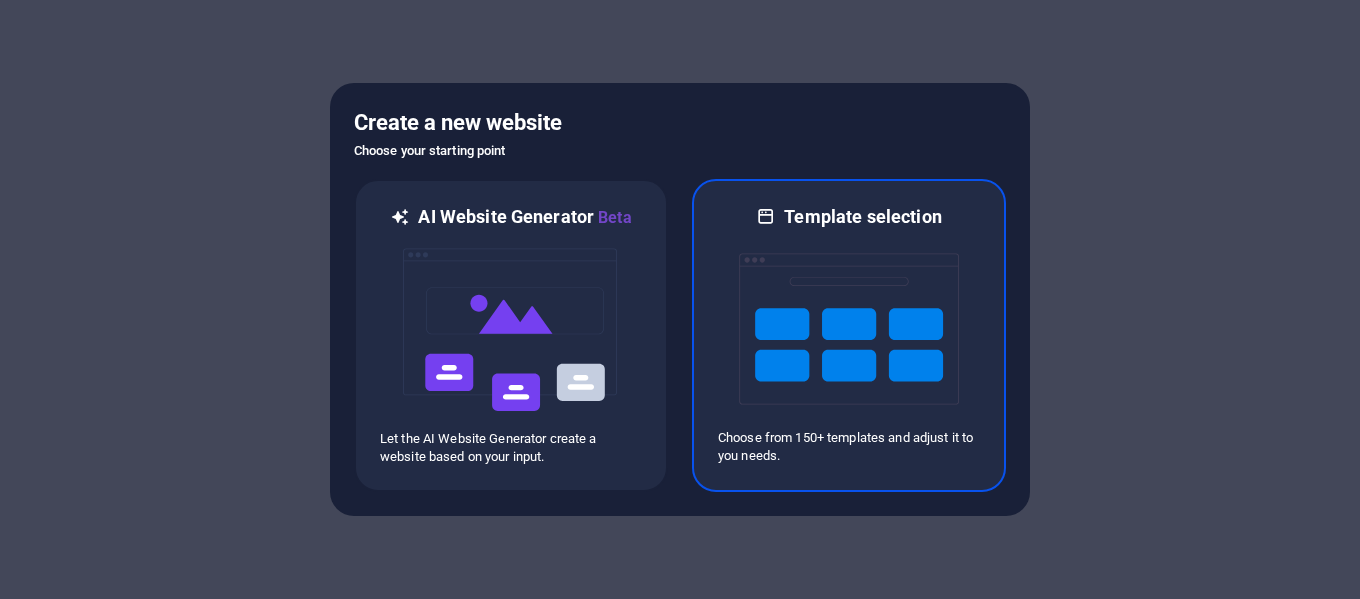 click at bounding box center (849, 329) 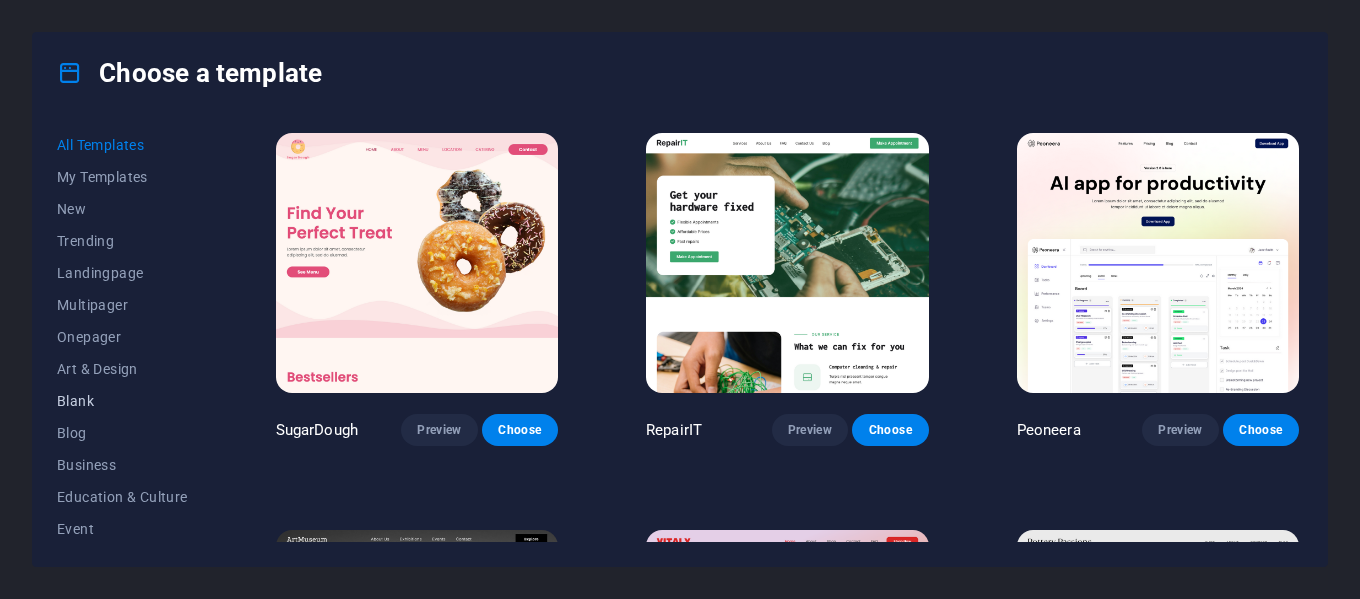 click on "Blank" at bounding box center (122, 401) 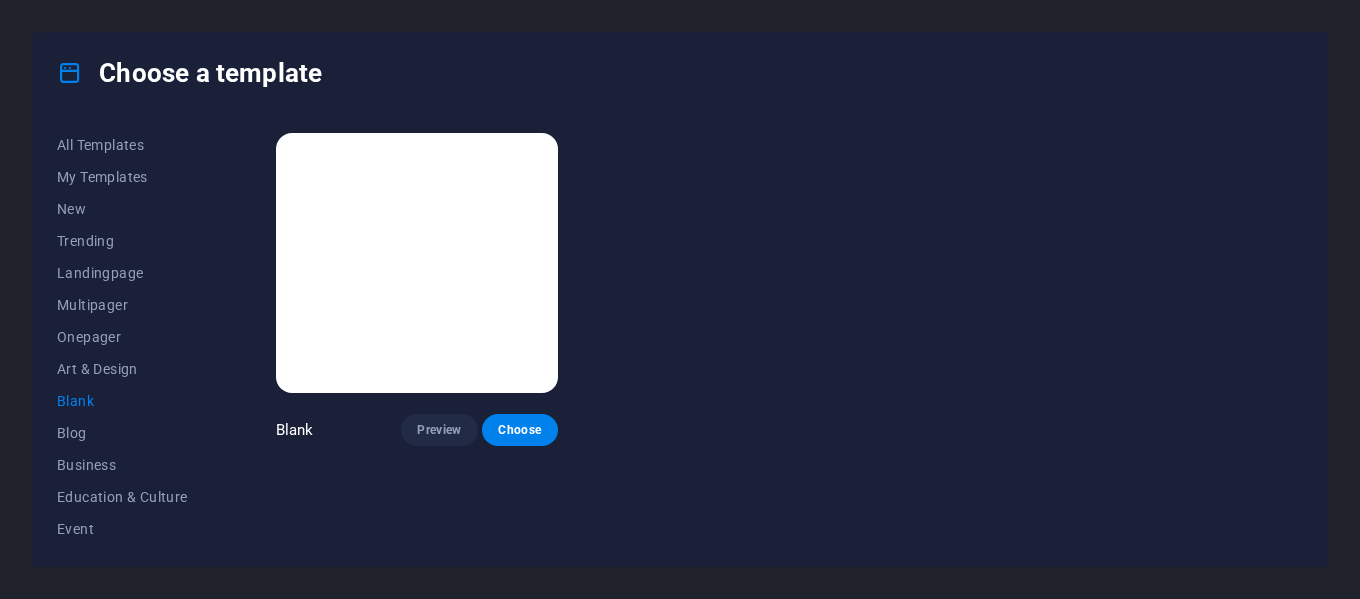 click on "Blank Preview Choose" at bounding box center (787, 335) 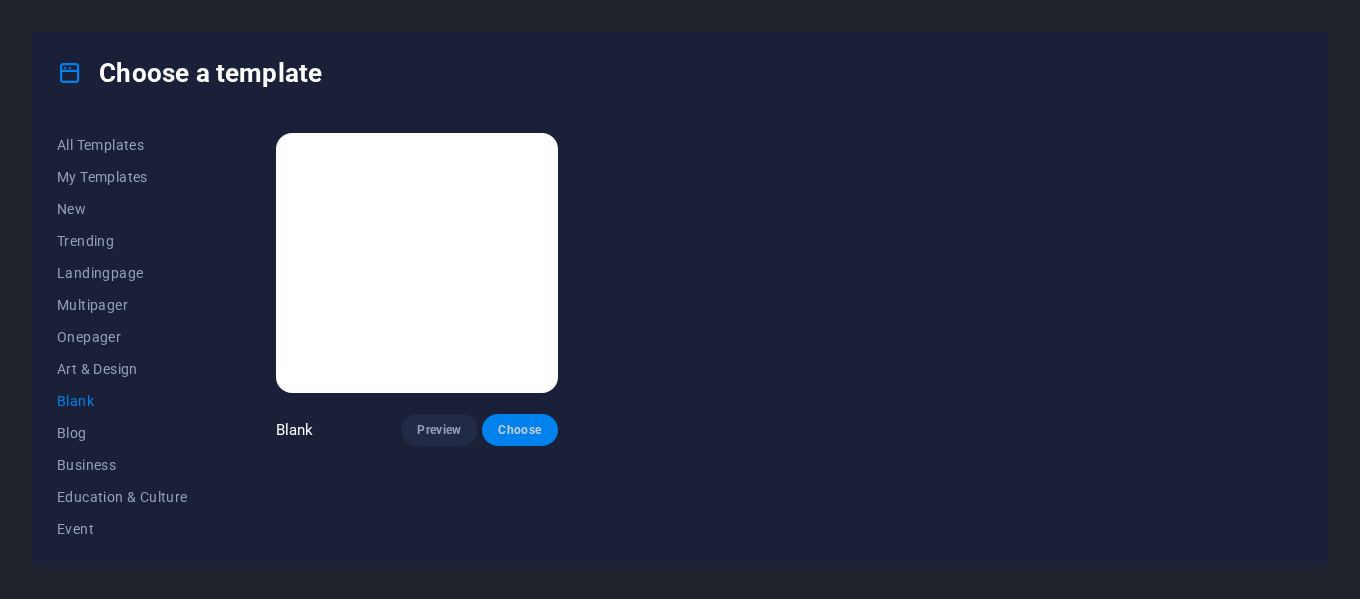 click on "Choose" at bounding box center (520, 430) 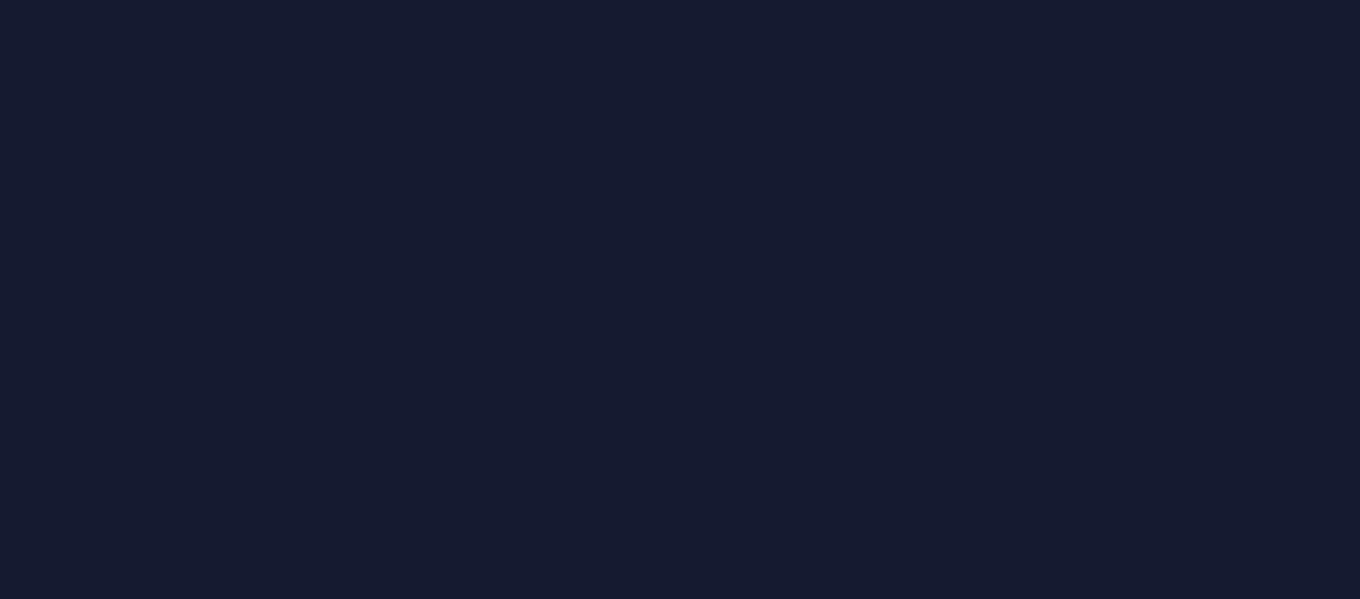scroll, scrollTop: 0, scrollLeft: 0, axis: both 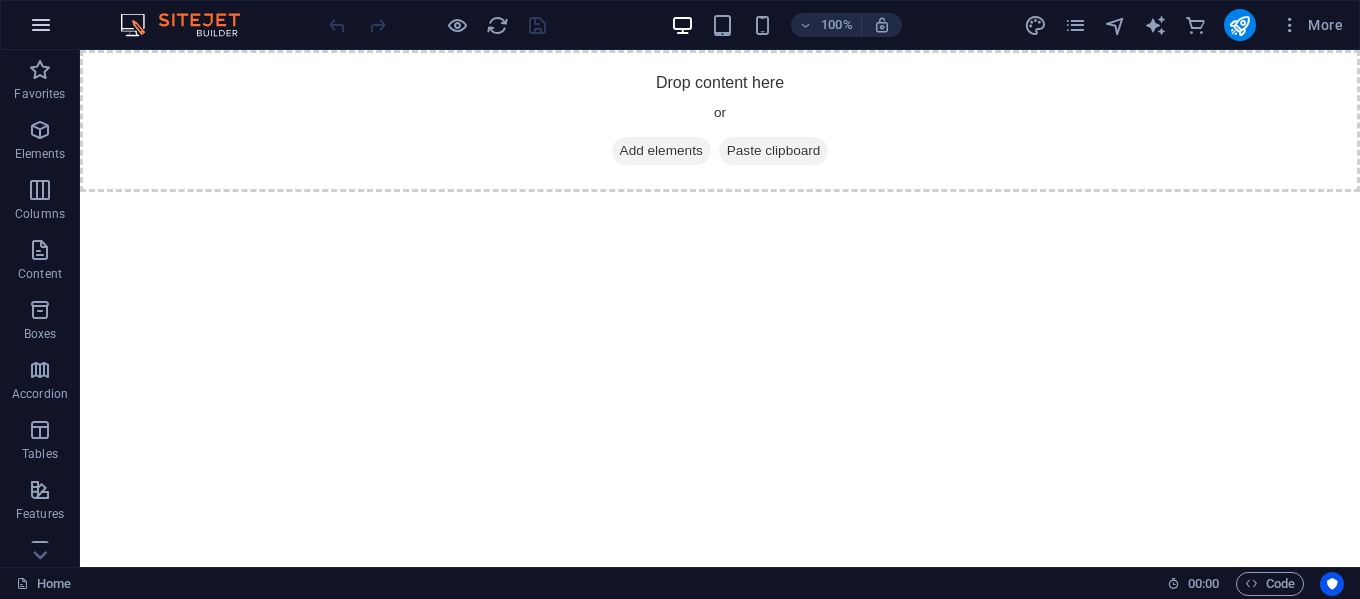 click at bounding box center (41, 25) 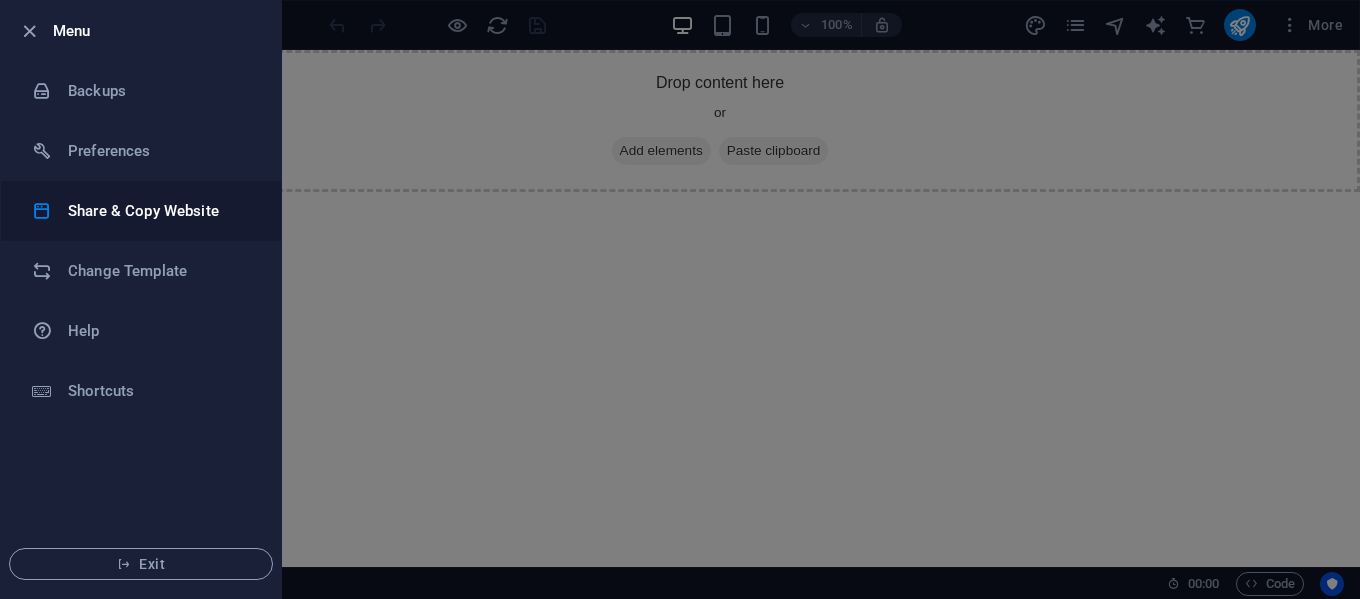 click on "Share & Copy Website" at bounding box center [160, 211] 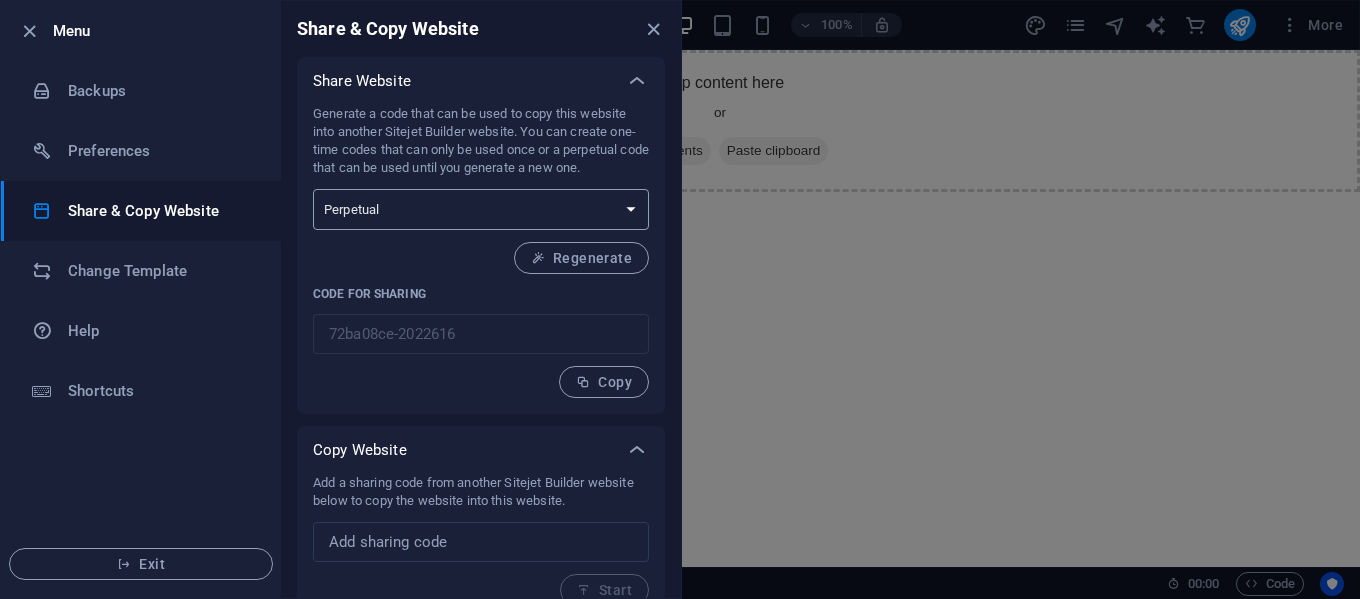 scroll, scrollTop: 24, scrollLeft: 0, axis: vertical 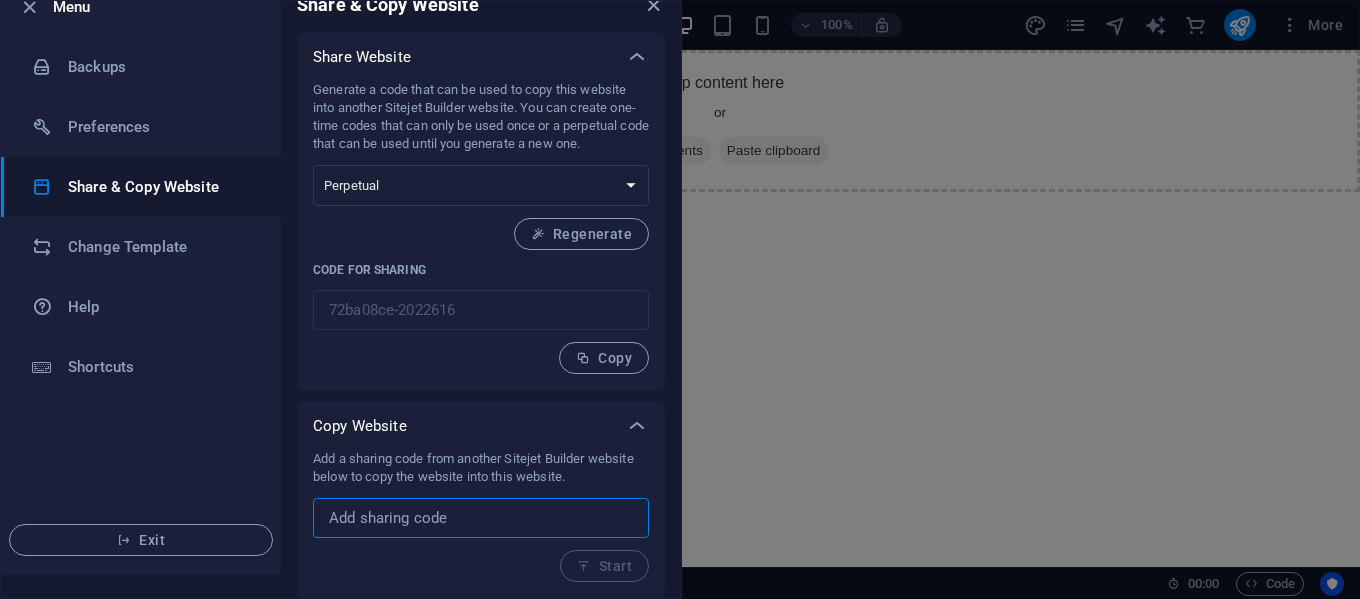 click at bounding box center (481, 518) 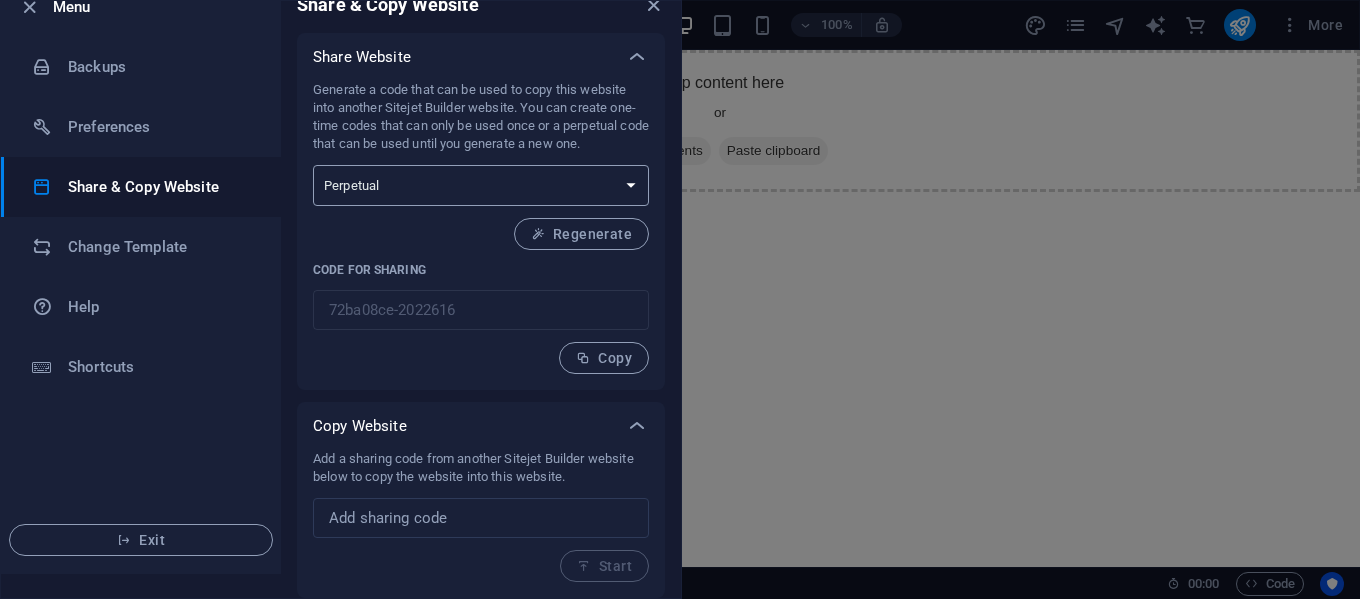 click on "One-time Perpetual" at bounding box center (481, 185) 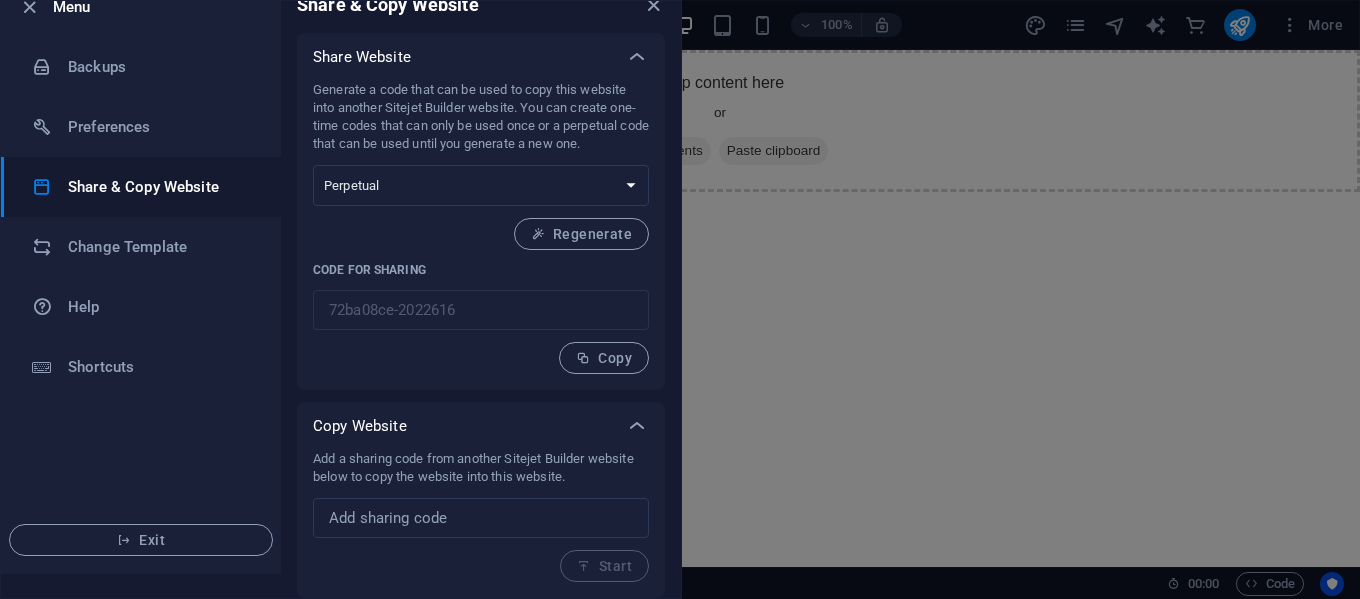 scroll, scrollTop: 0, scrollLeft: 0, axis: both 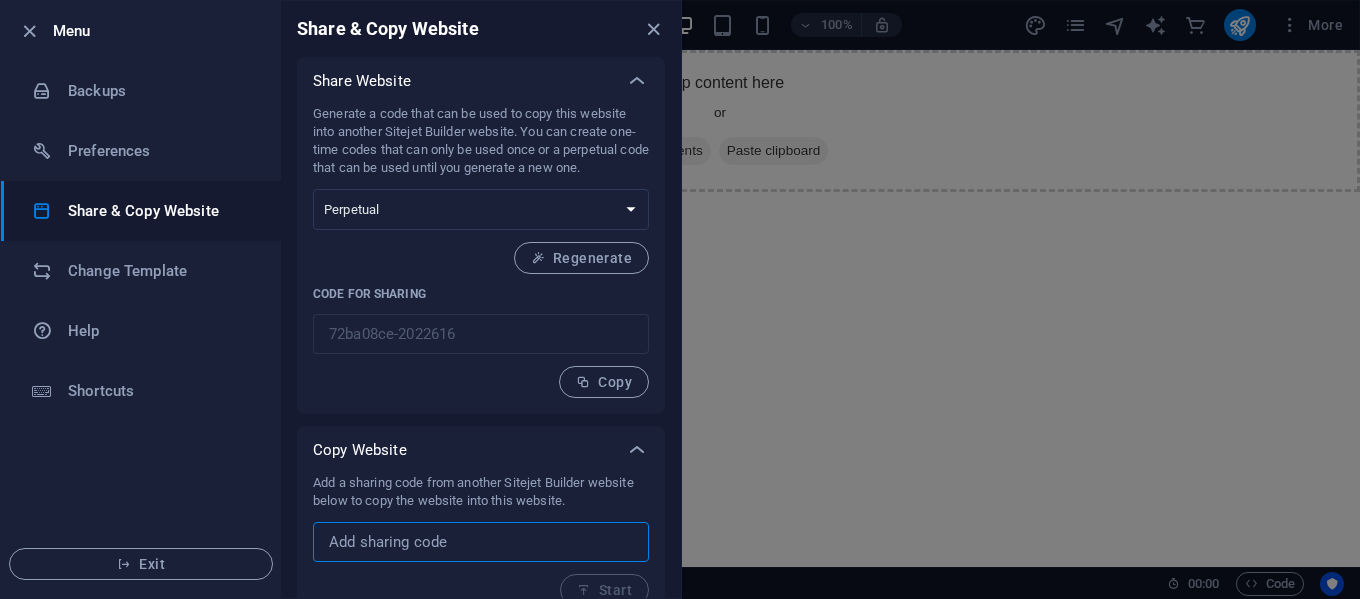 click at bounding box center [481, 542] 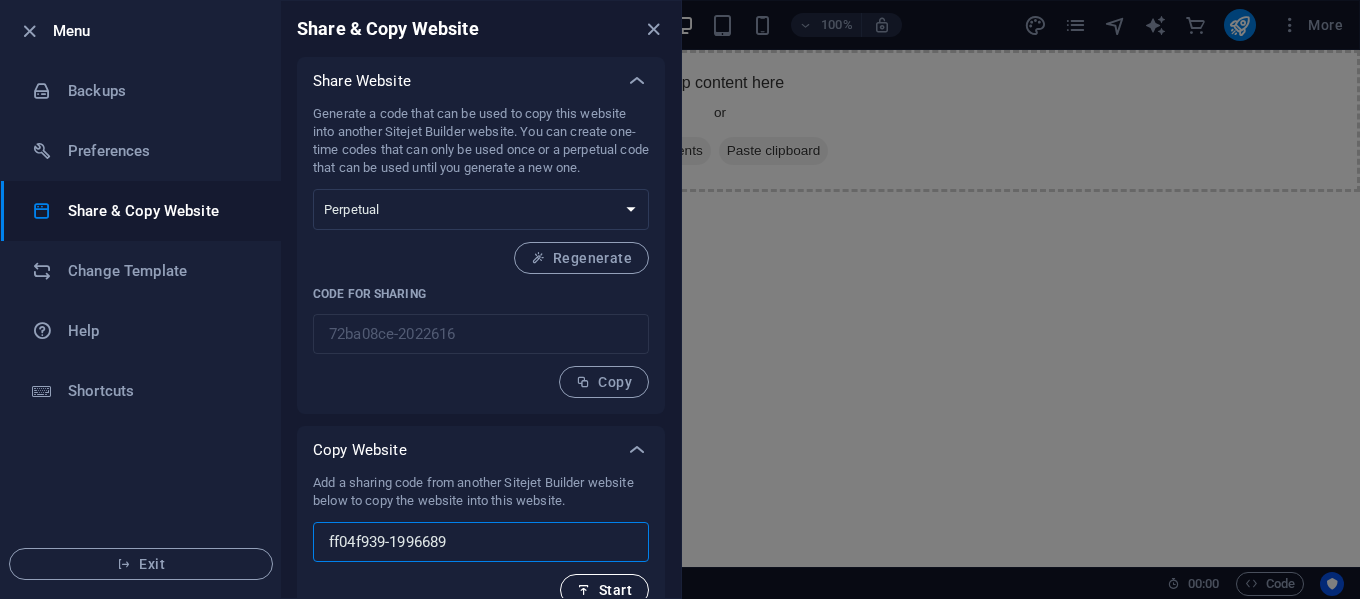 type on "ff04f939-1996689" 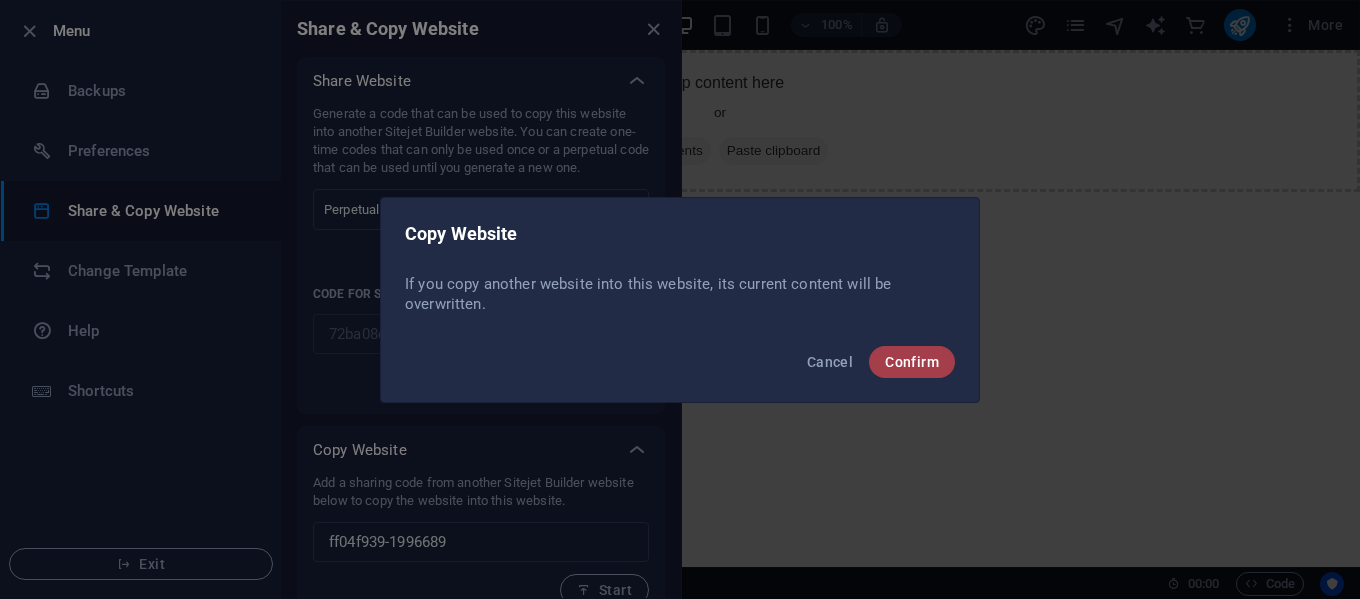 click on "Confirm" at bounding box center [912, 362] 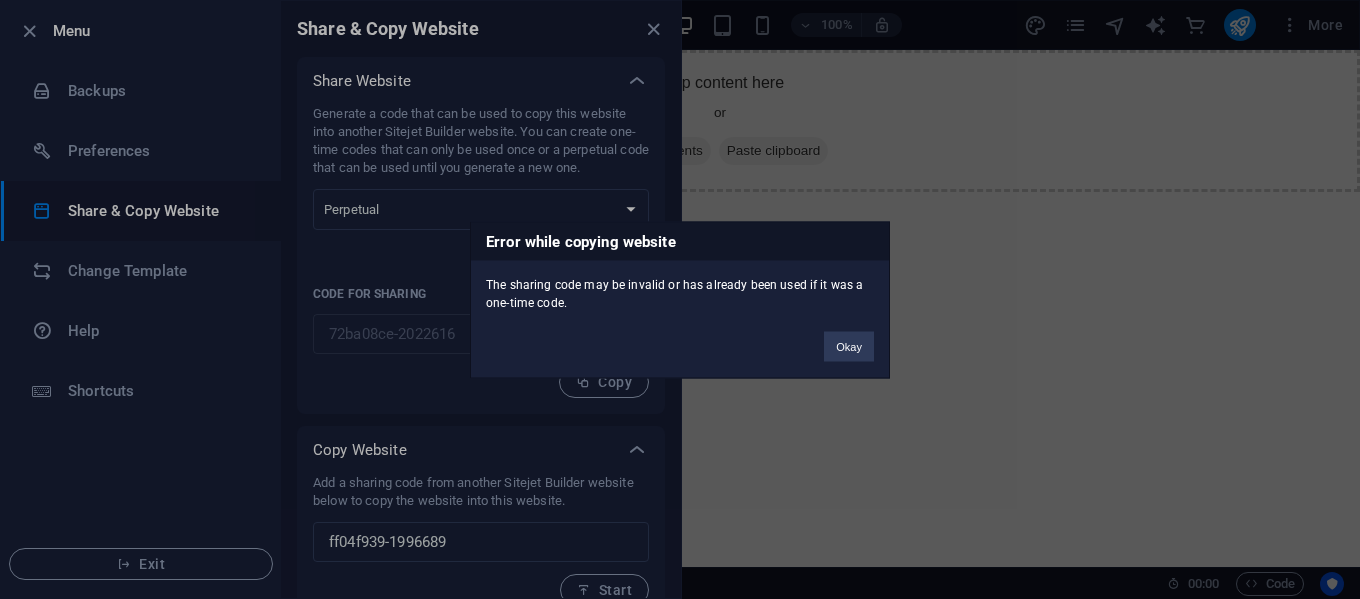 scroll, scrollTop: 8, scrollLeft: 0, axis: vertical 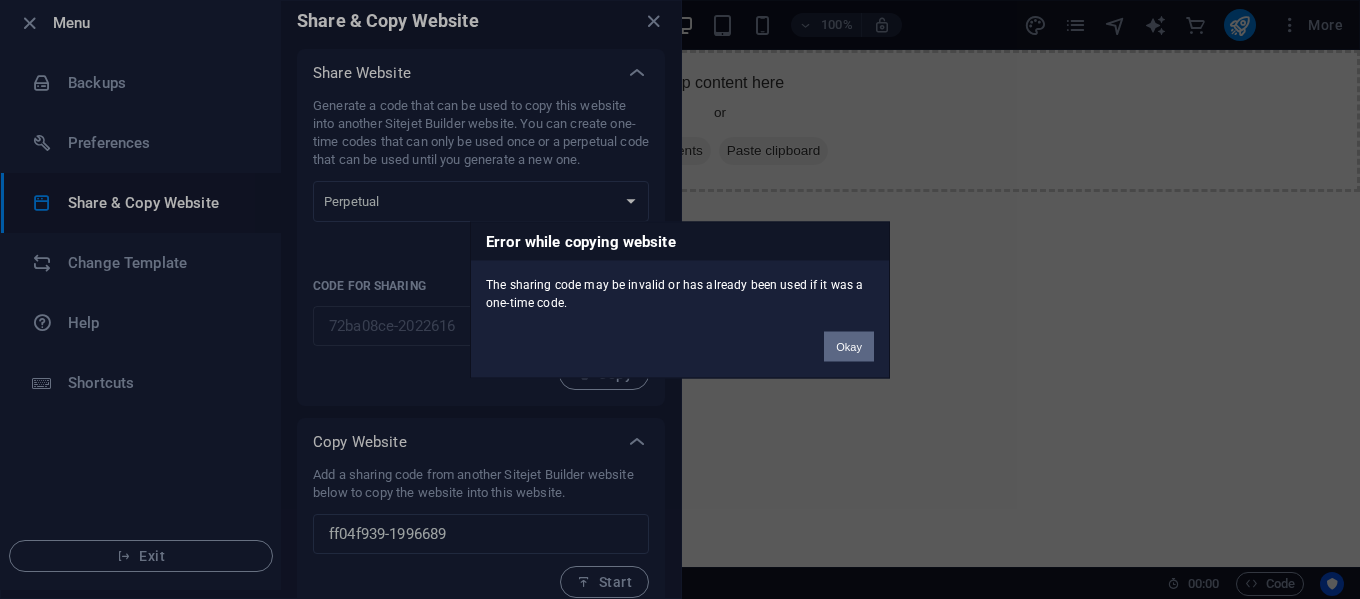 click on "Okay" at bounding box center (849, 346) 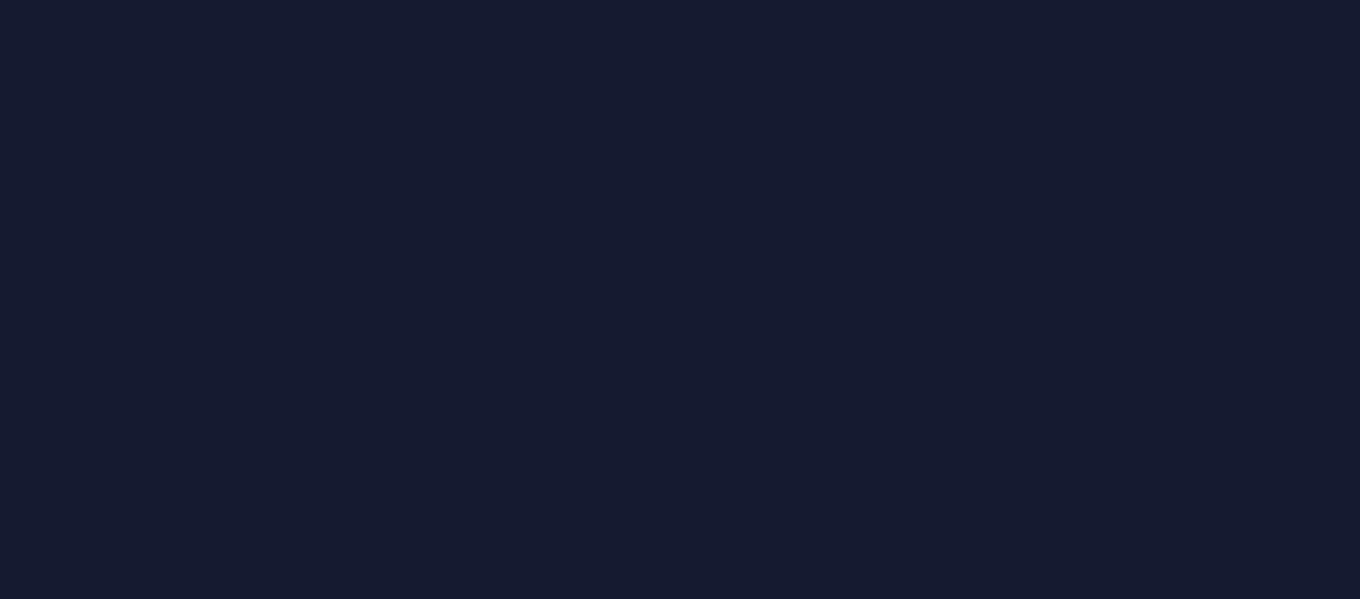 scroll, scrollTop: 0, scrollLeft: 0, axis: both 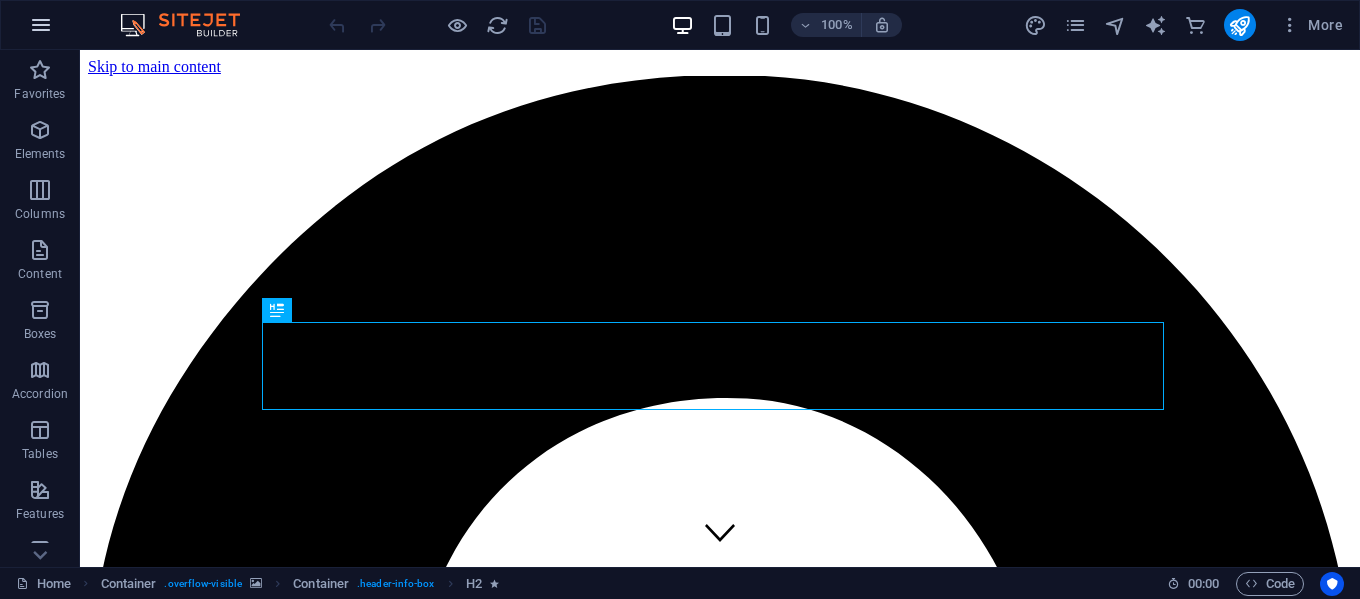 click at bounding box center (41, 25) 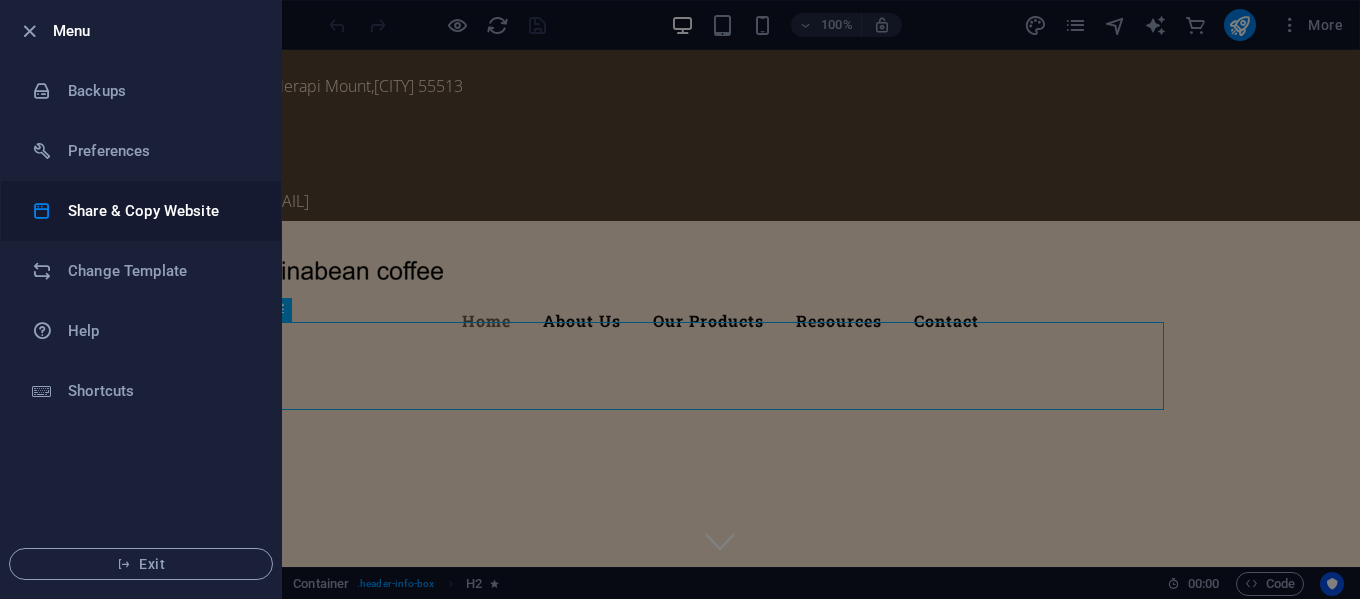 click on "Share & Copy Website" at bounding box center (160, 211) 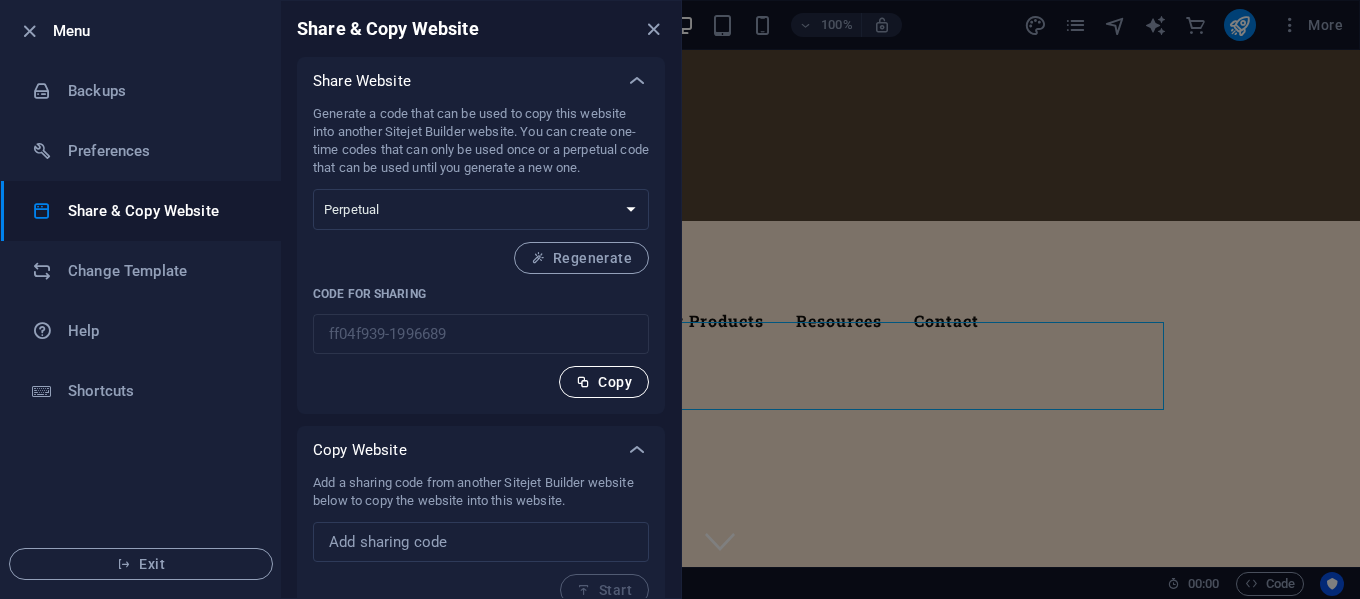 click on "Copy" at bounding box center [604, 382] 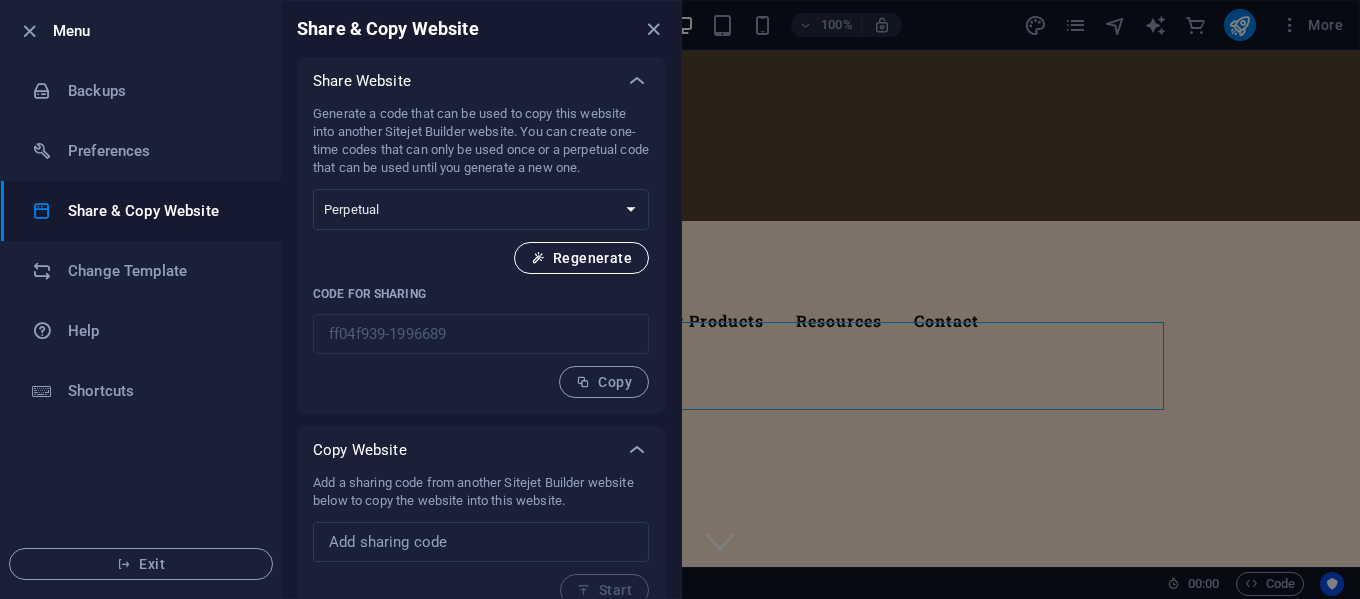 click on "Regenerate" at bounding box center (581, 258) 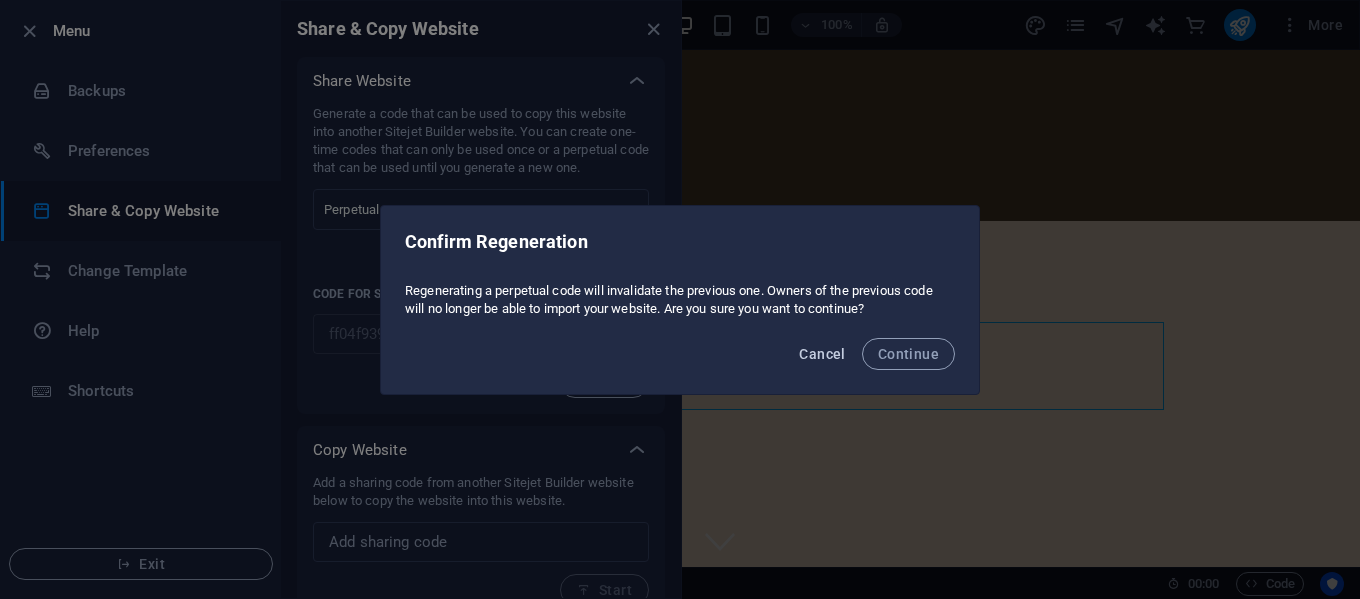 click on "Cancel" at bounding box center (822, 354) 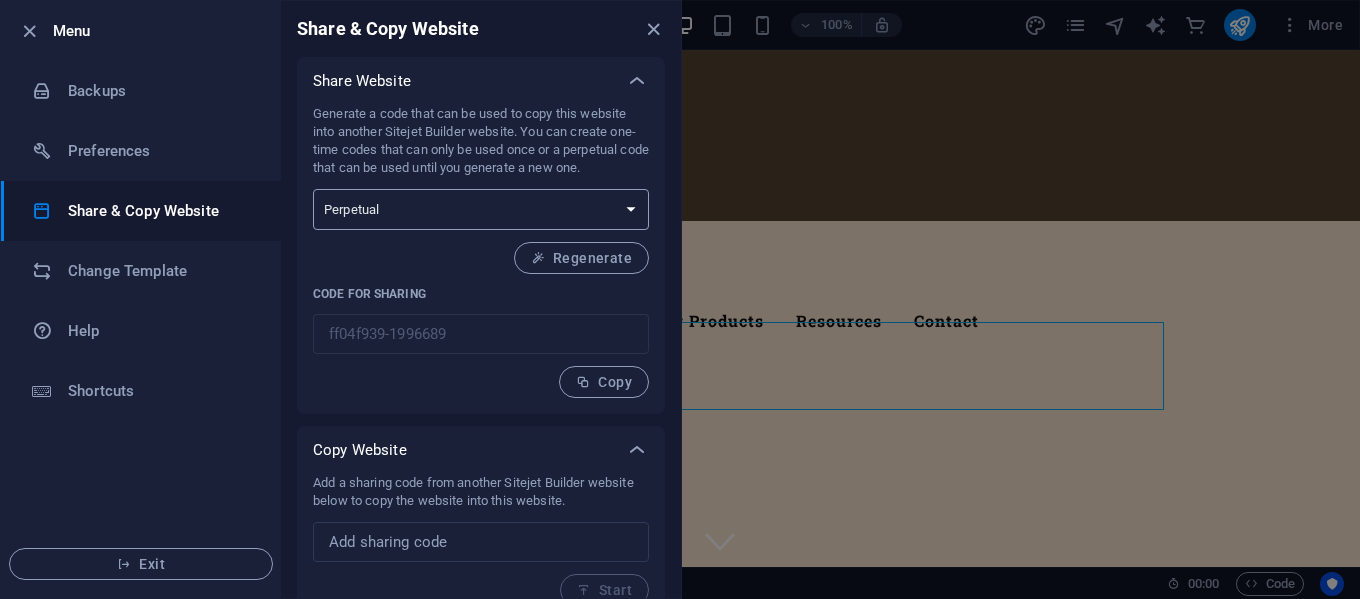 click on "One-time Perpetual" at bounding box center [481, 209] 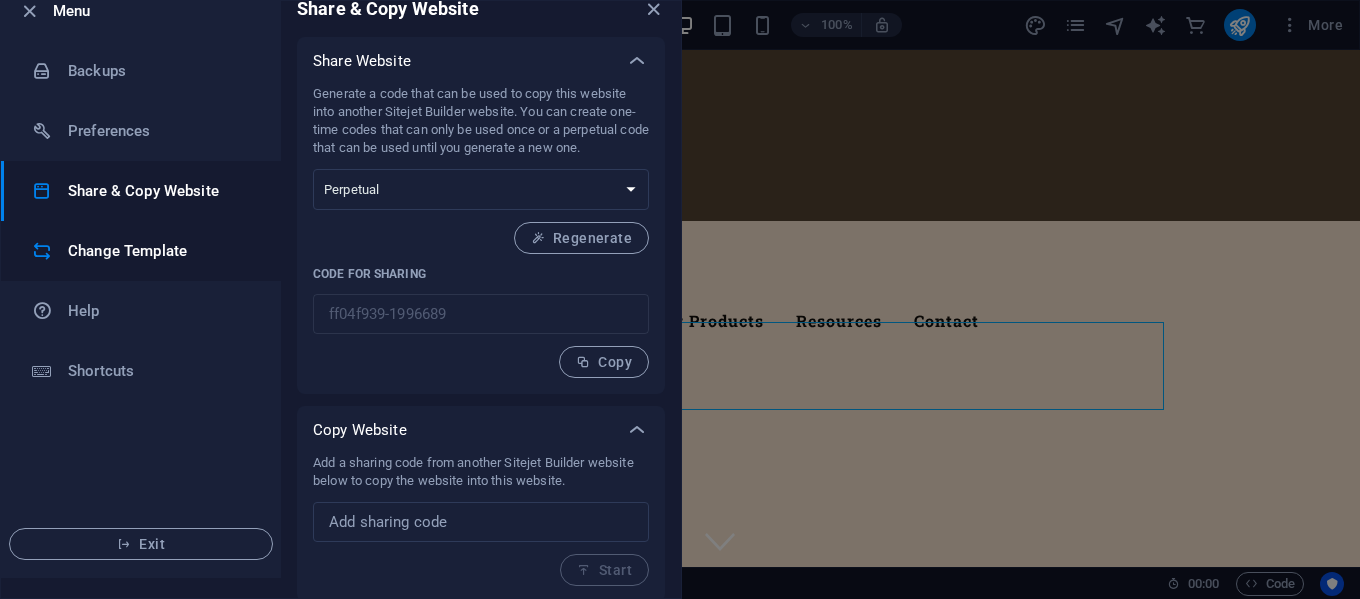 scroll, scrollTop: 24, scrollLeft: 0, axis: vertical 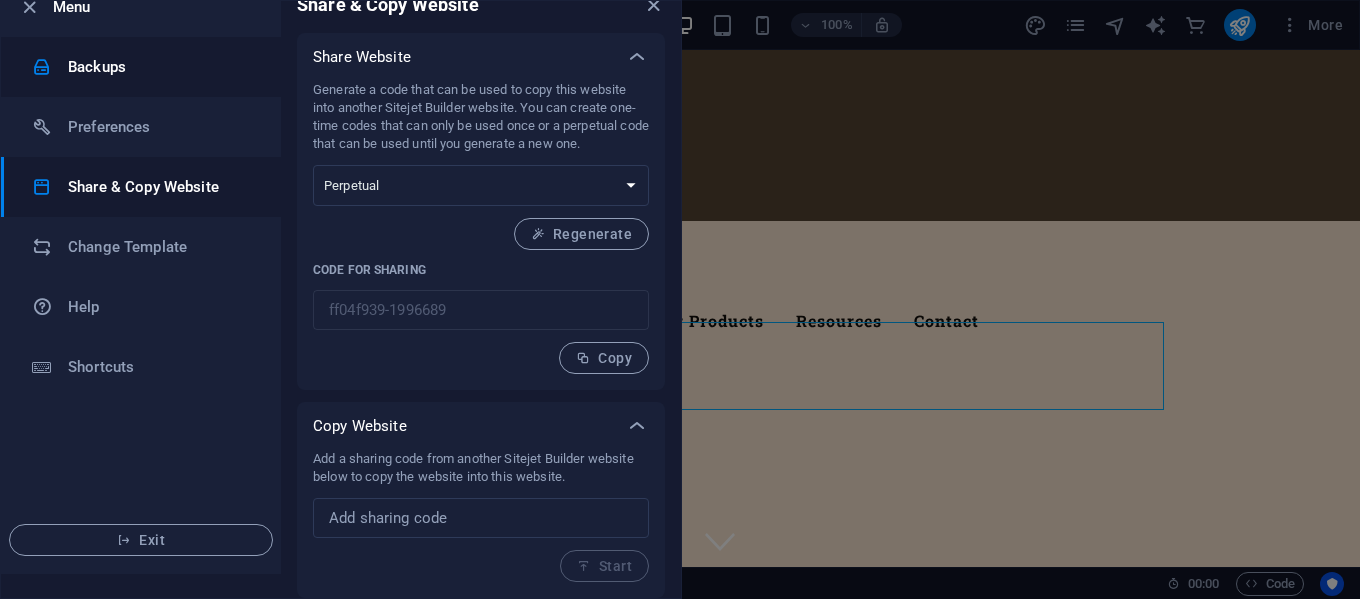 click on "Backups" at bounding box center [160, 67] 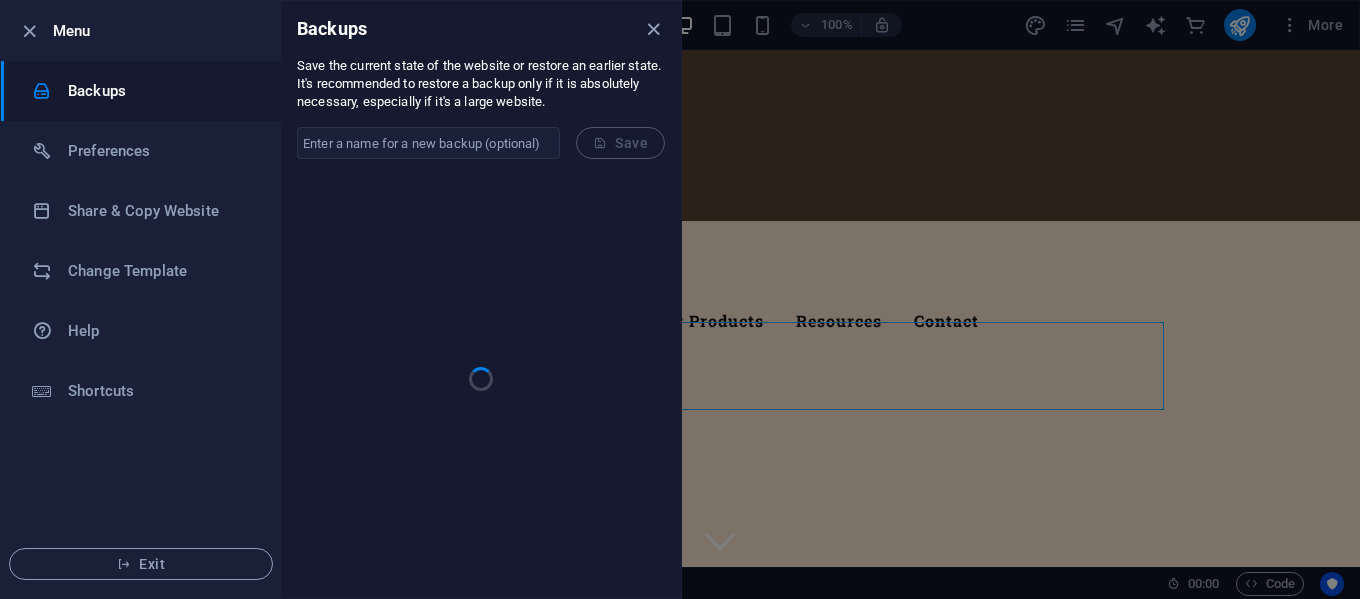 scroll, scrollTop: 0, scrollLeft: 0, axis: both 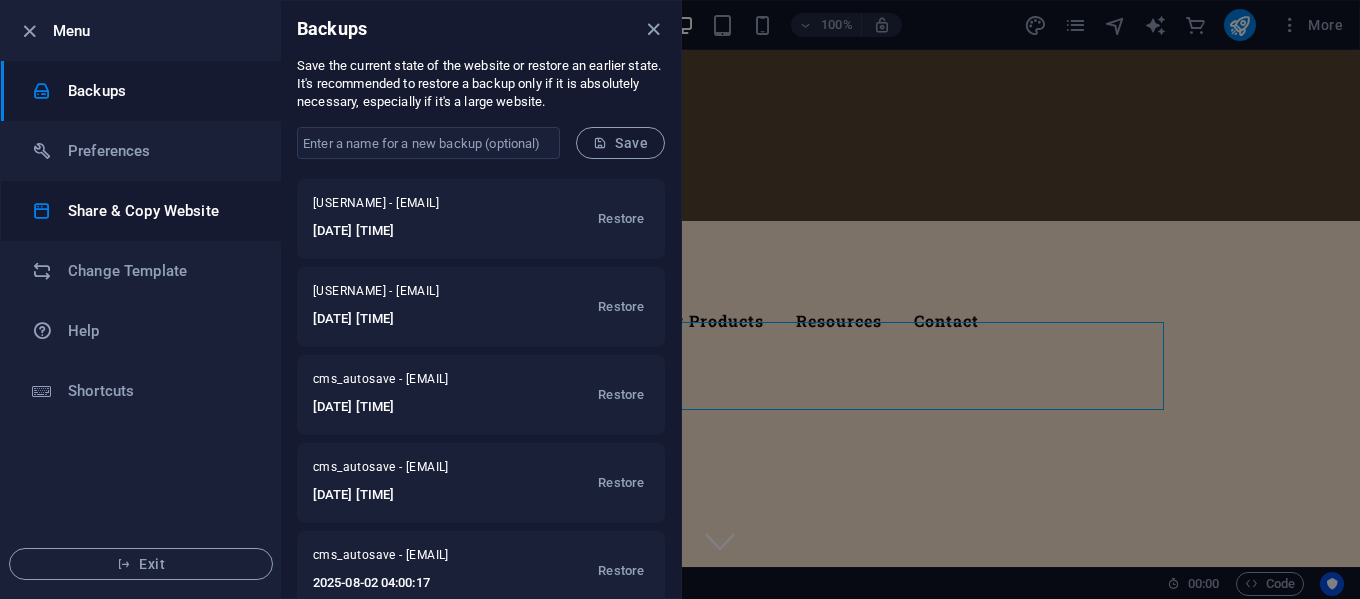 click on "Share & Copy Website" at bounding box center [160, 211] 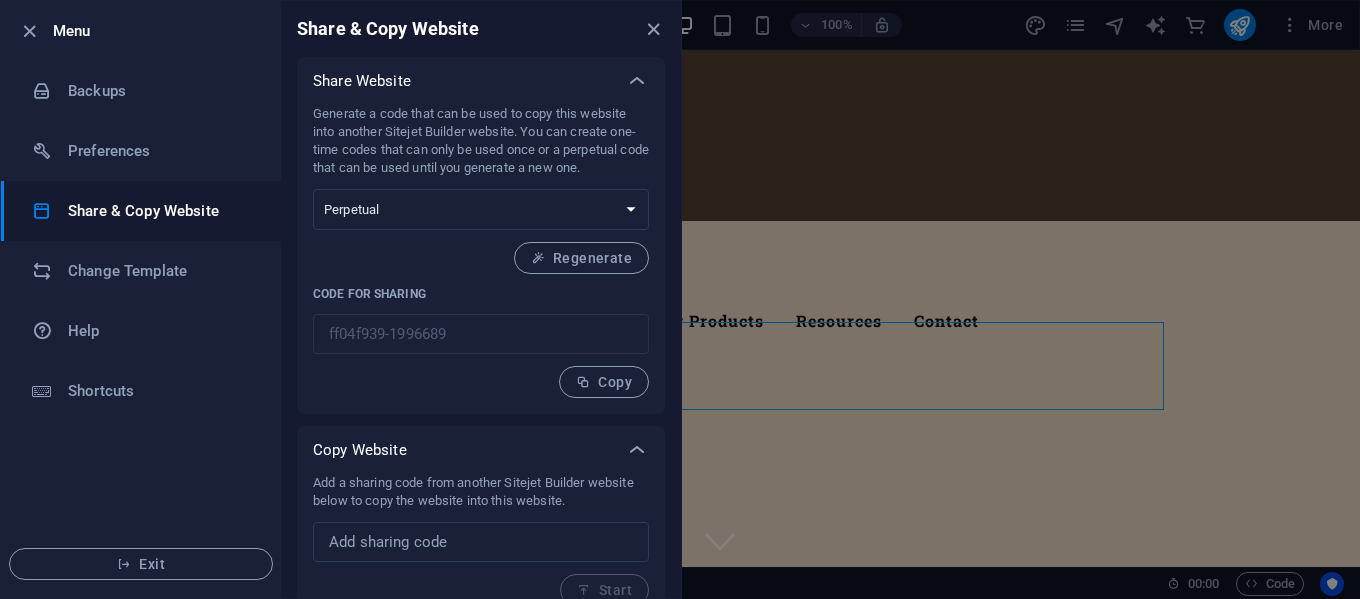 scroll, scrollTop: 24, scrollLeft: 0, axis: vertical 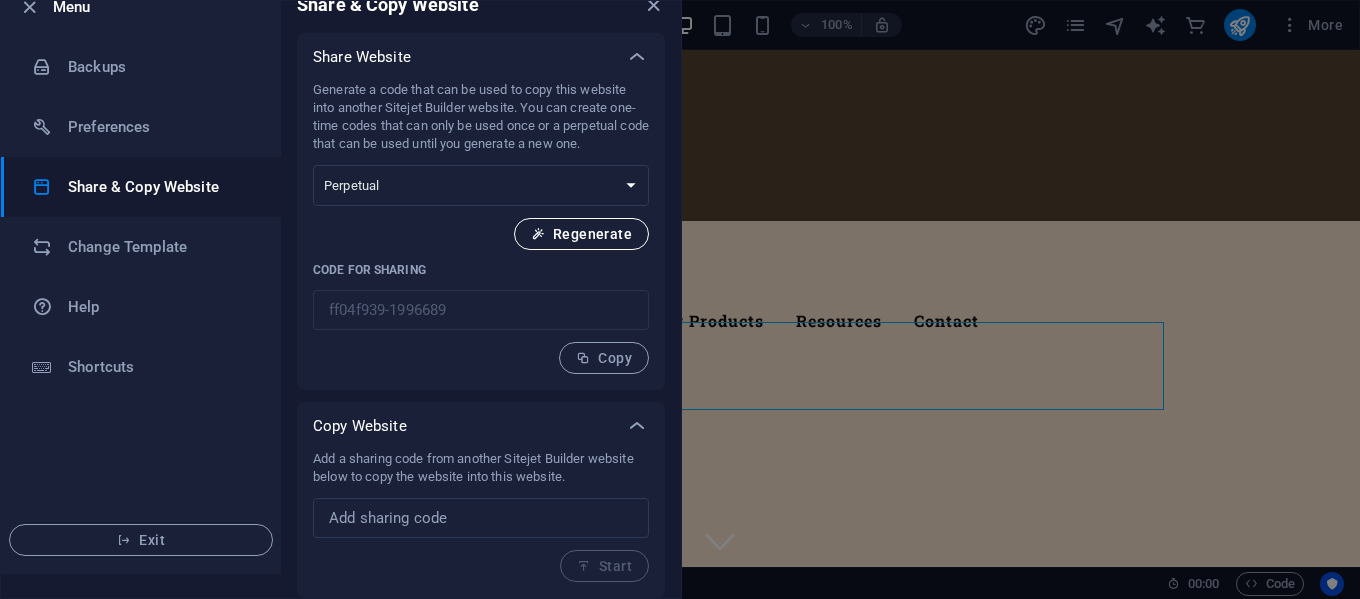 click on "Regenerate" at bounding box center [581, 234] 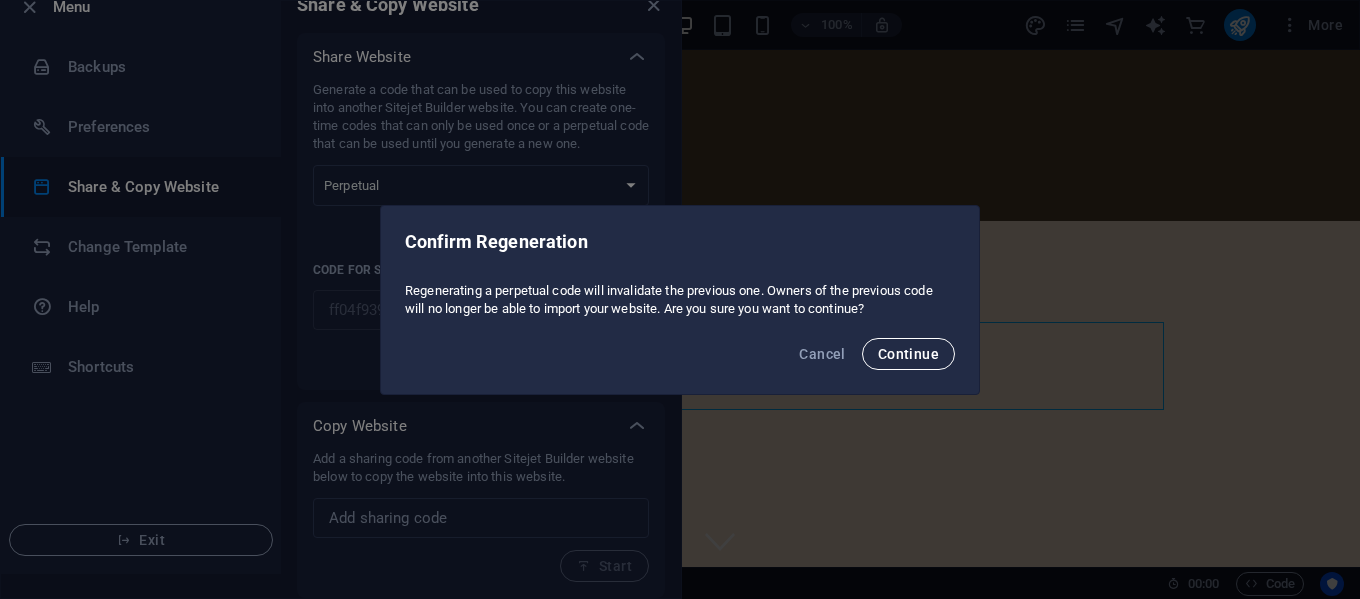 click on "Continue" at bounding box center (908, 354) 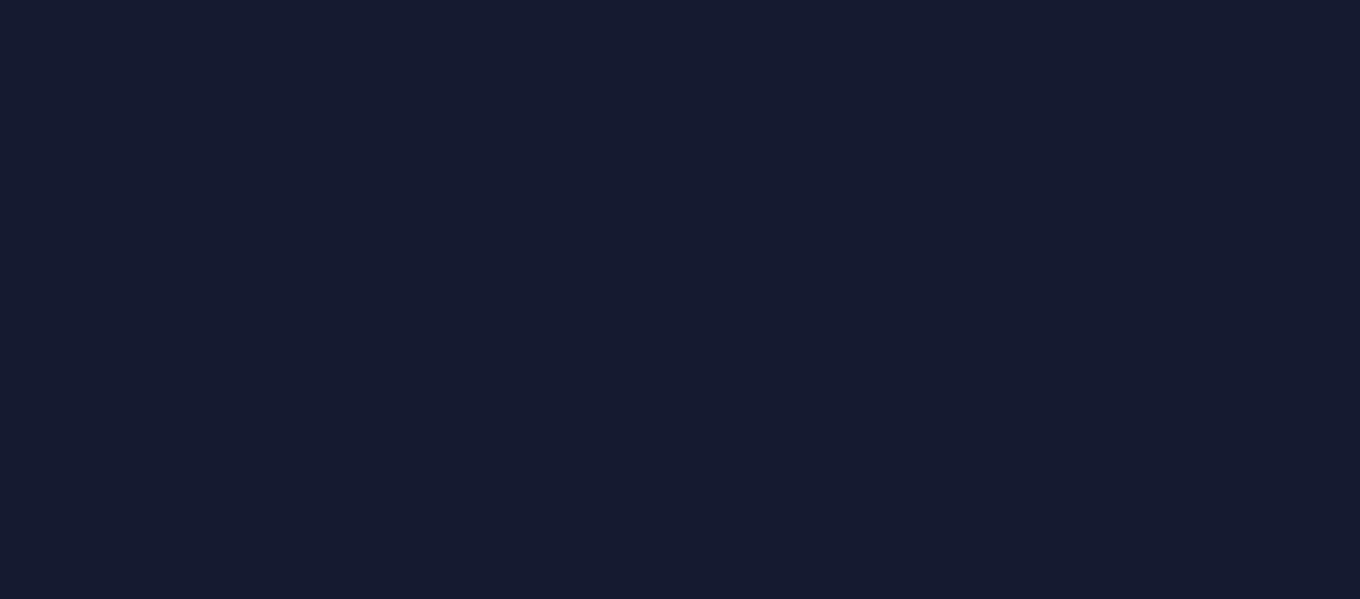 scroll, scrollTop: 0, scrollLeft: 0, axis: both 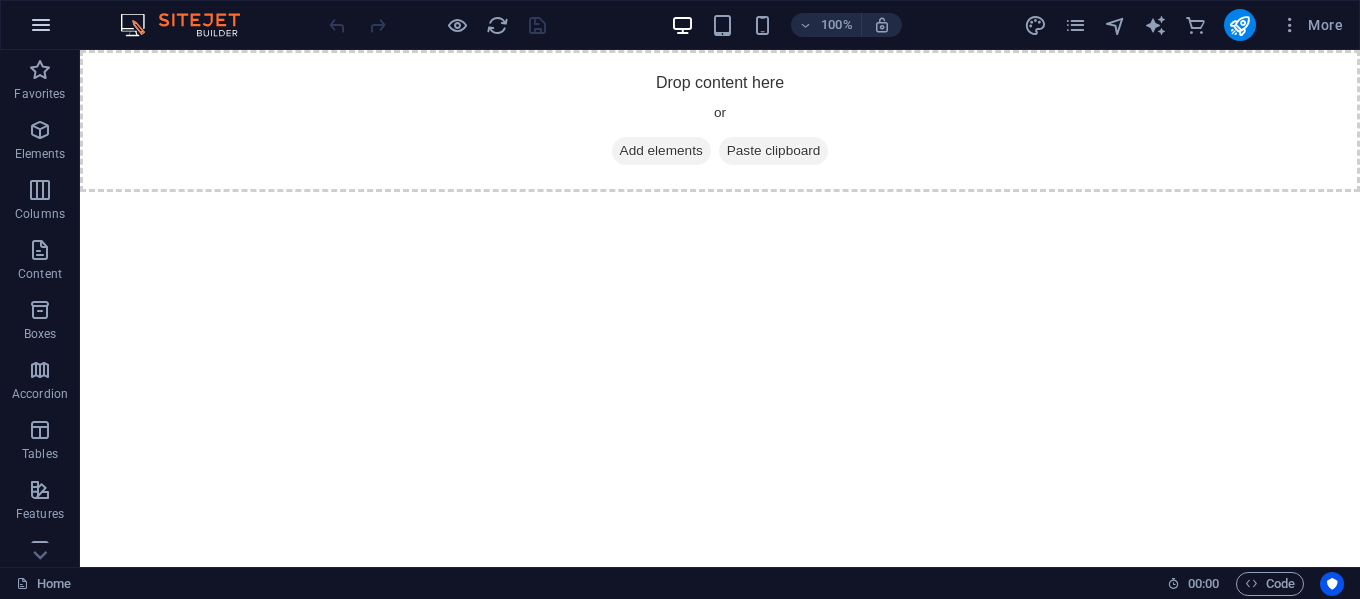 click at bounding box center [41, 25] 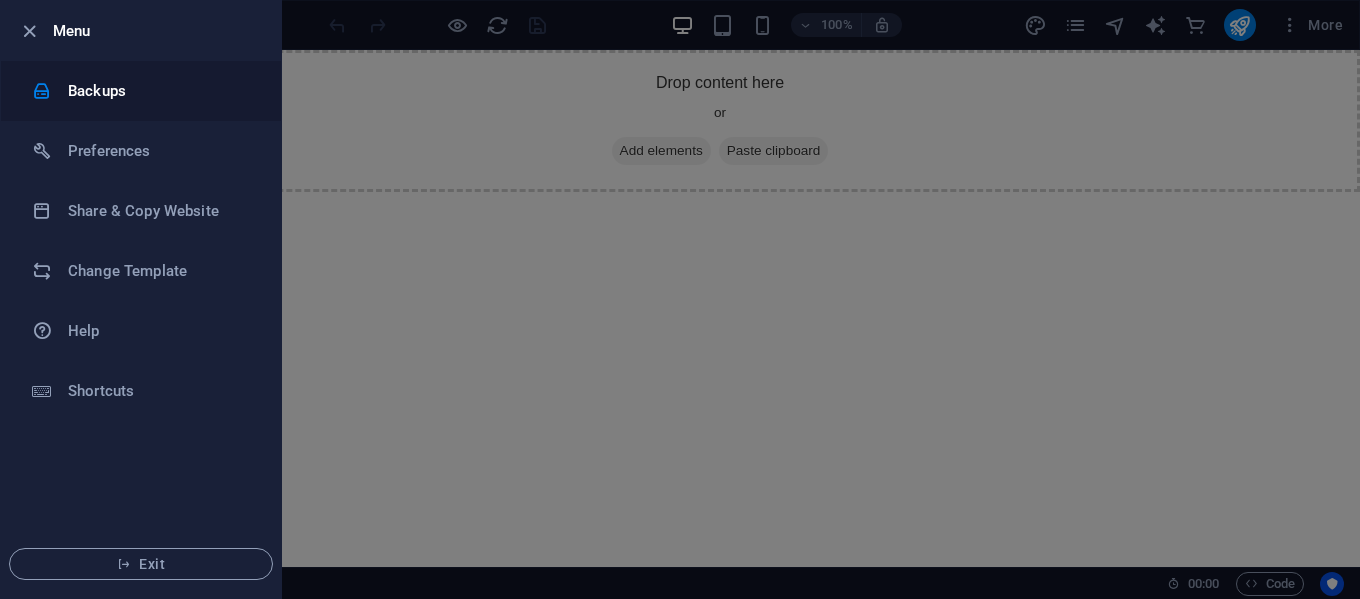 click on "Backups" at bounding box center [160, 91] 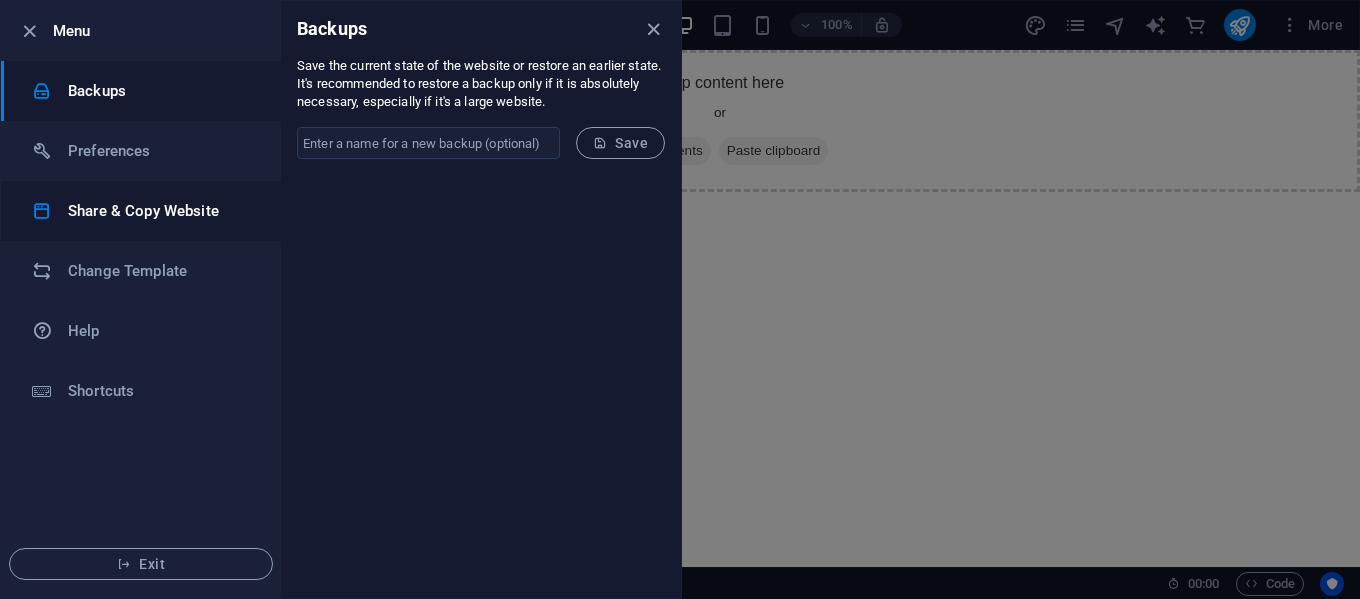 click on "Share & Copy Website" at bounding box center (160, 211) 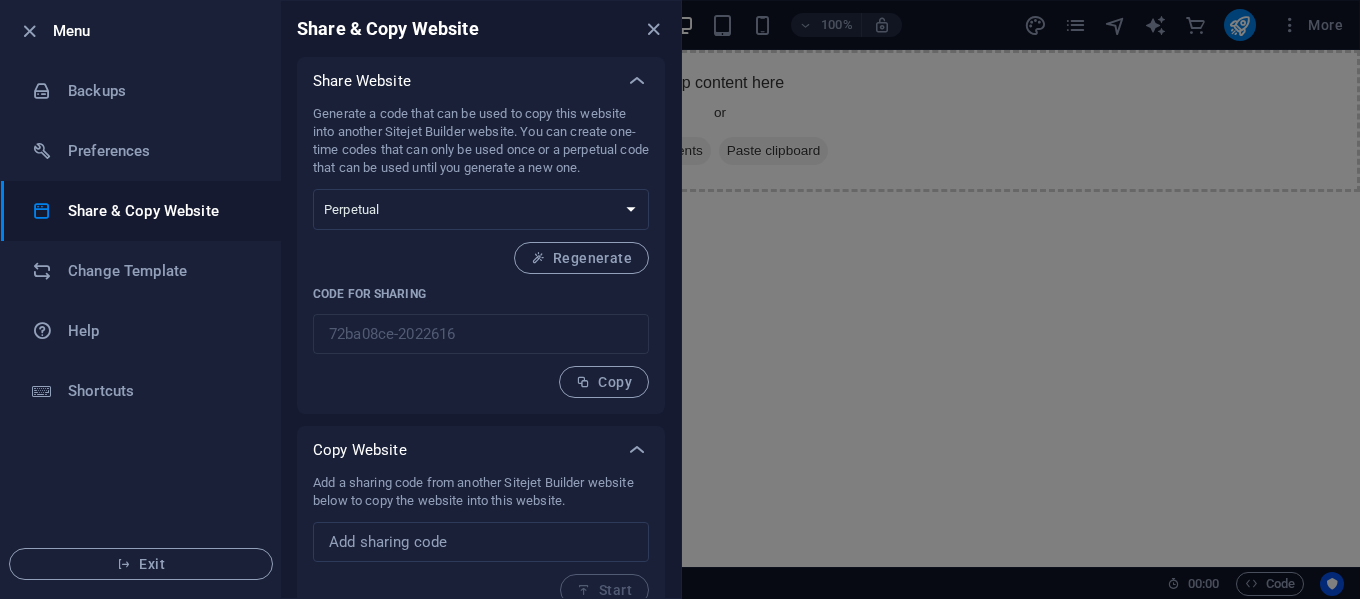 scroll, scrollTop: 24, scrollLeft: 0, axis: vertical 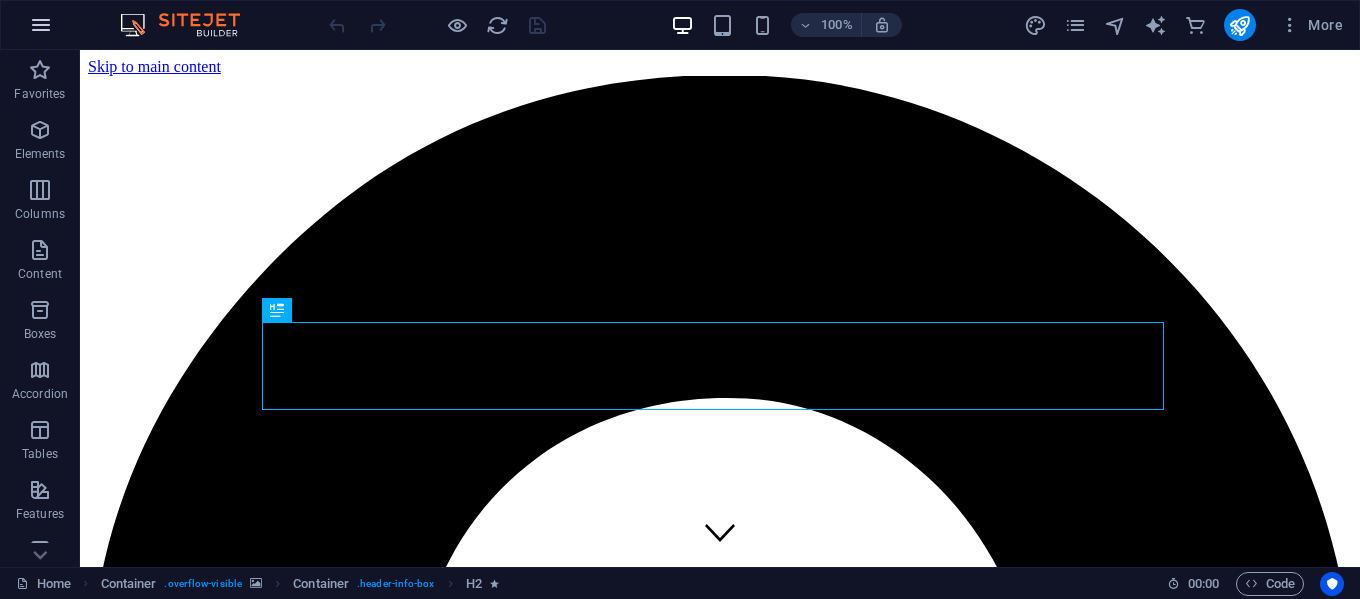 click at bounding box center [41, 25] 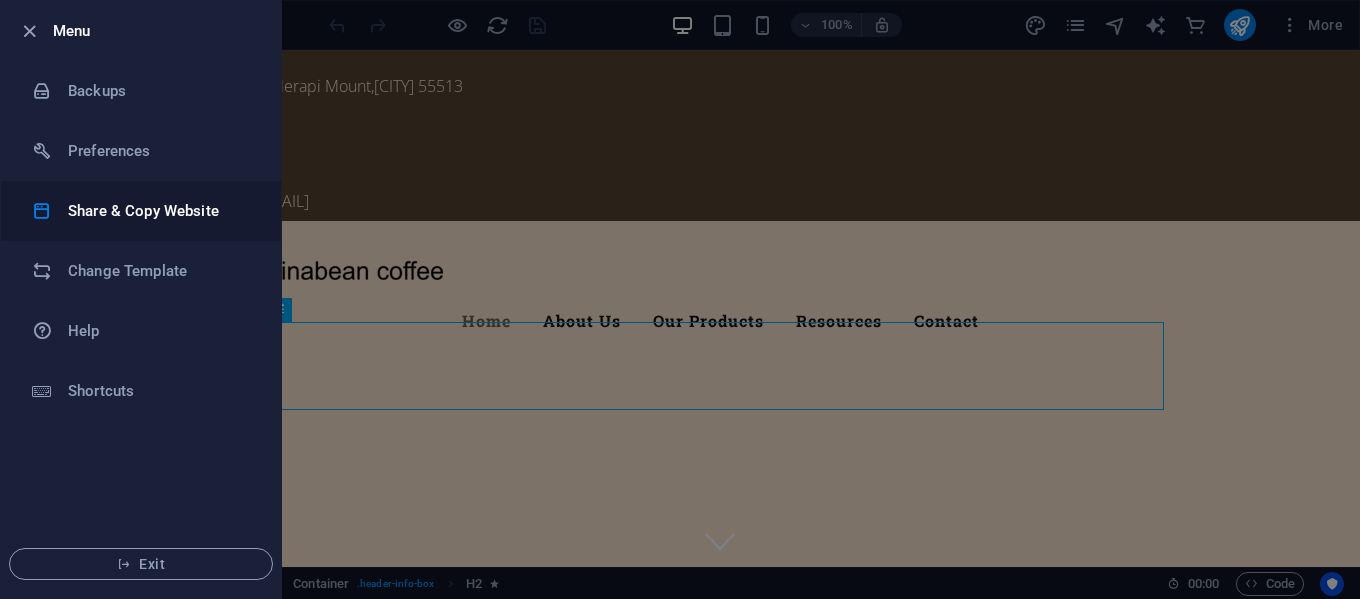 click on "Share & Copy Website" at bounding box center (160, 211) 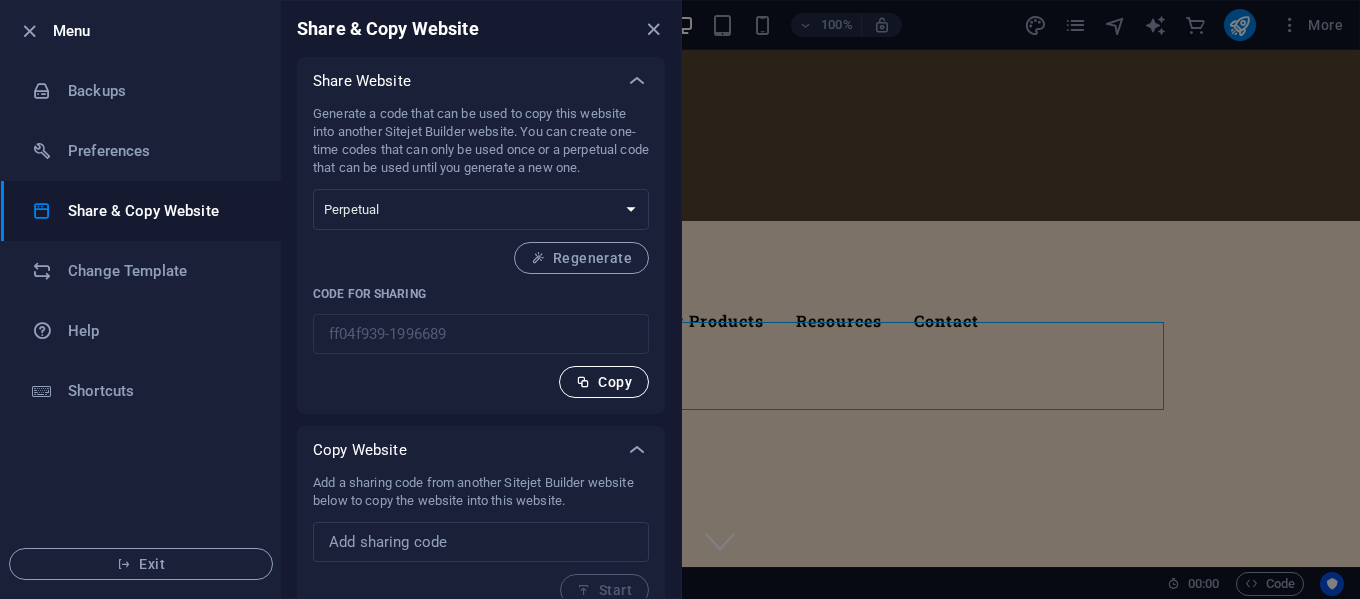 click on "Copy" at bounding box center (604, 382) 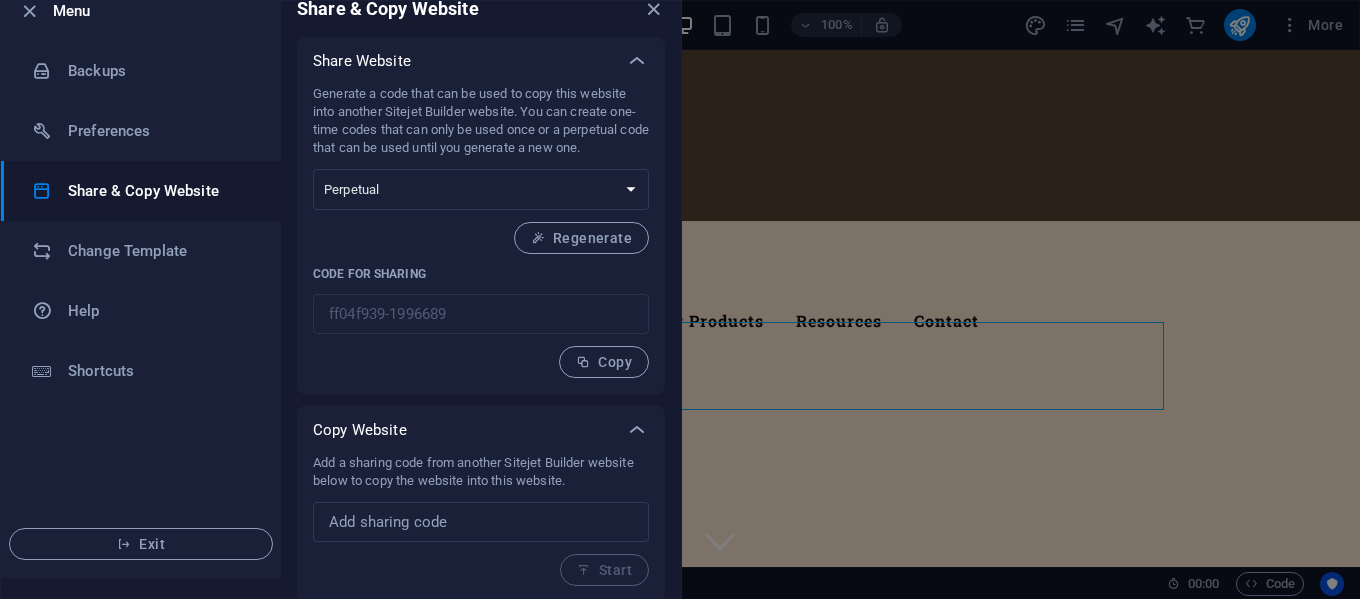 scroll, scrollTop: 24, scrollLeft: 0, axis: vertical 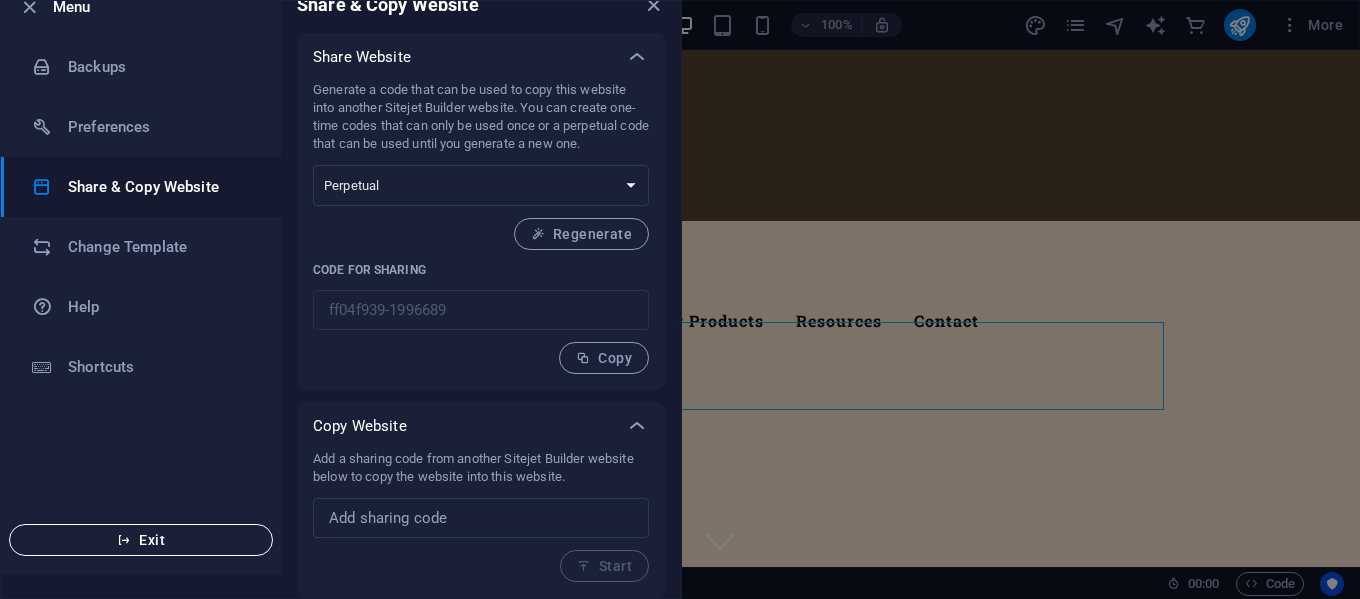 click on "Exit" at bounding box center [141, 540] 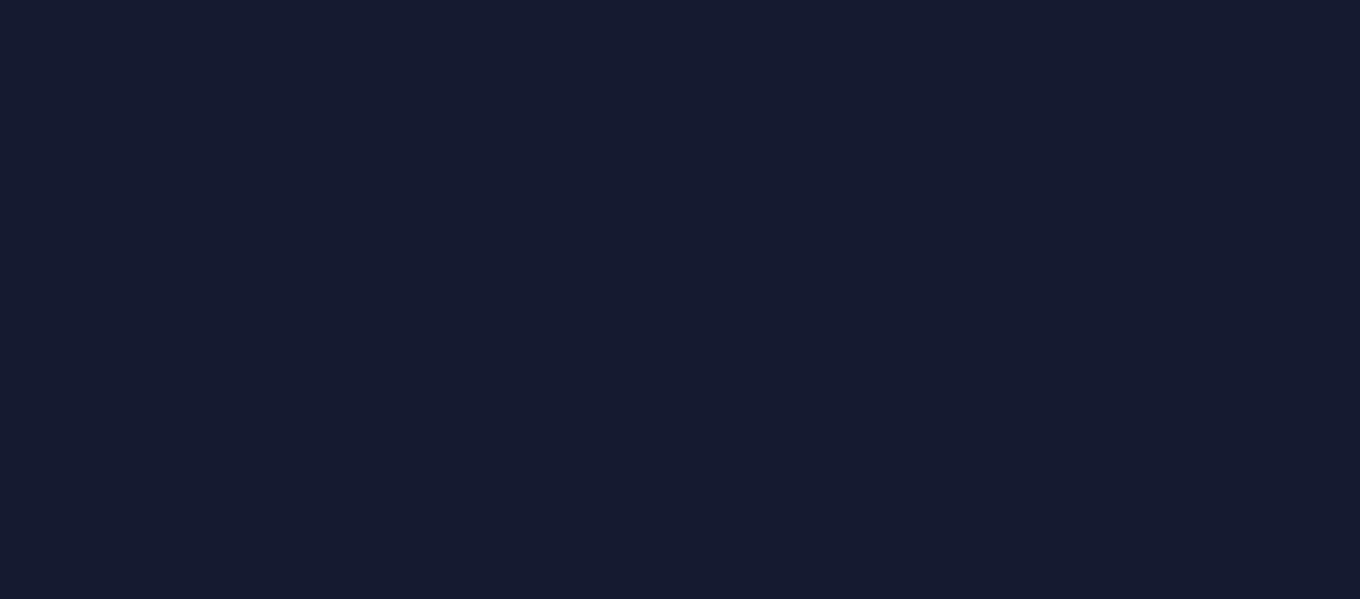 scroll, scrollTop: 0, scrollLeft: 0, axis: both 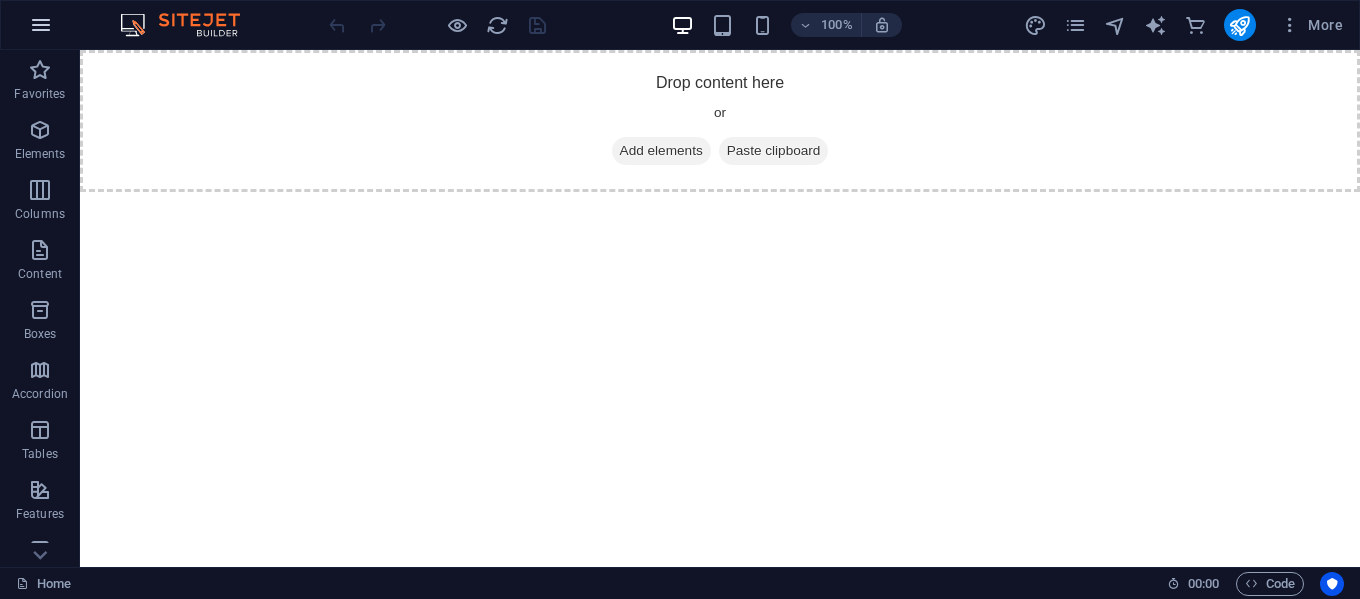 click at bounding box center (41, 25) 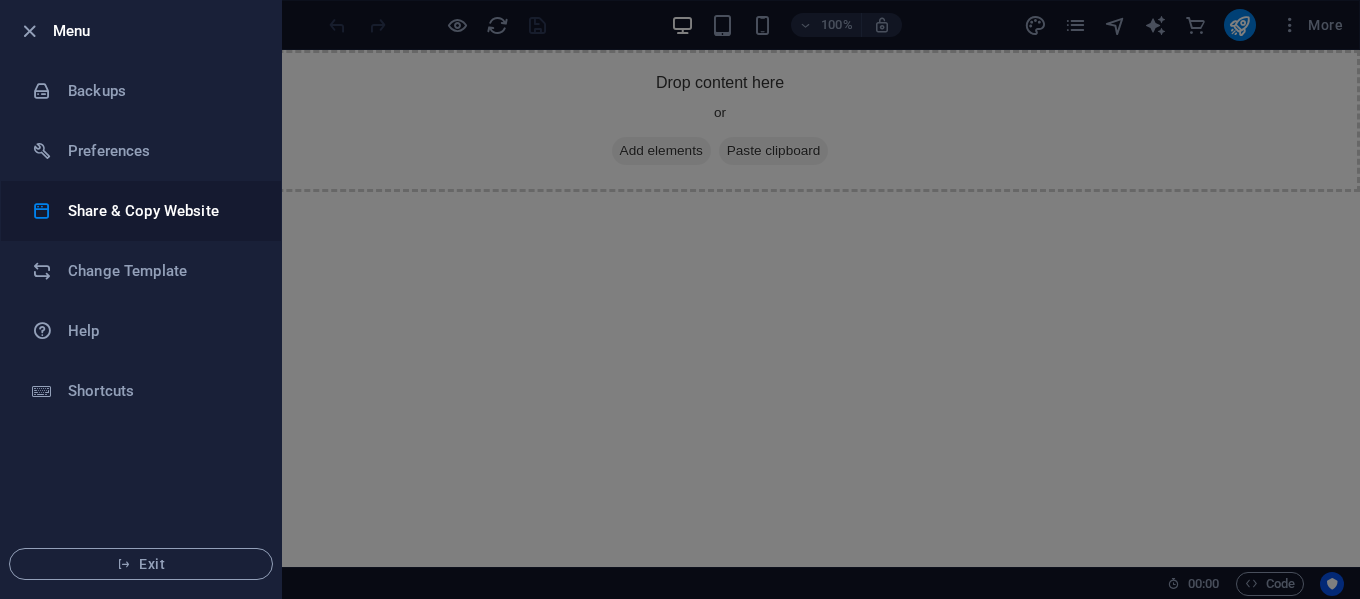 click on "Share & Copy Website" at bounding box center [160, 211] 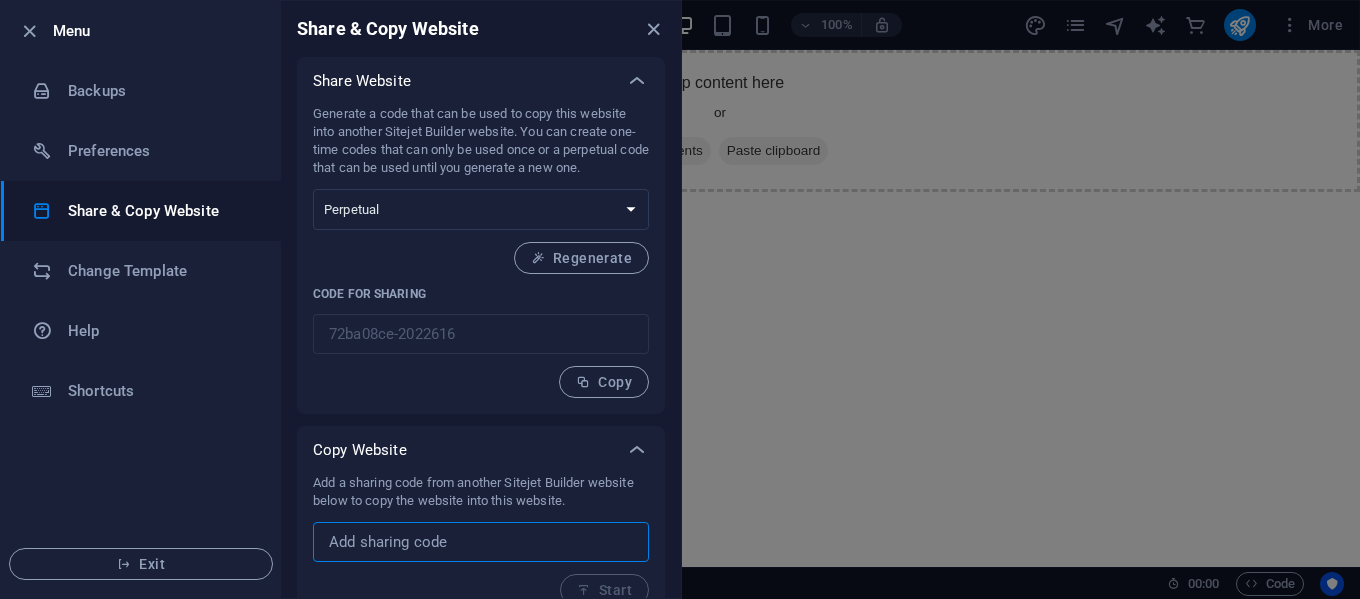 click at bounding box center (481, 542) 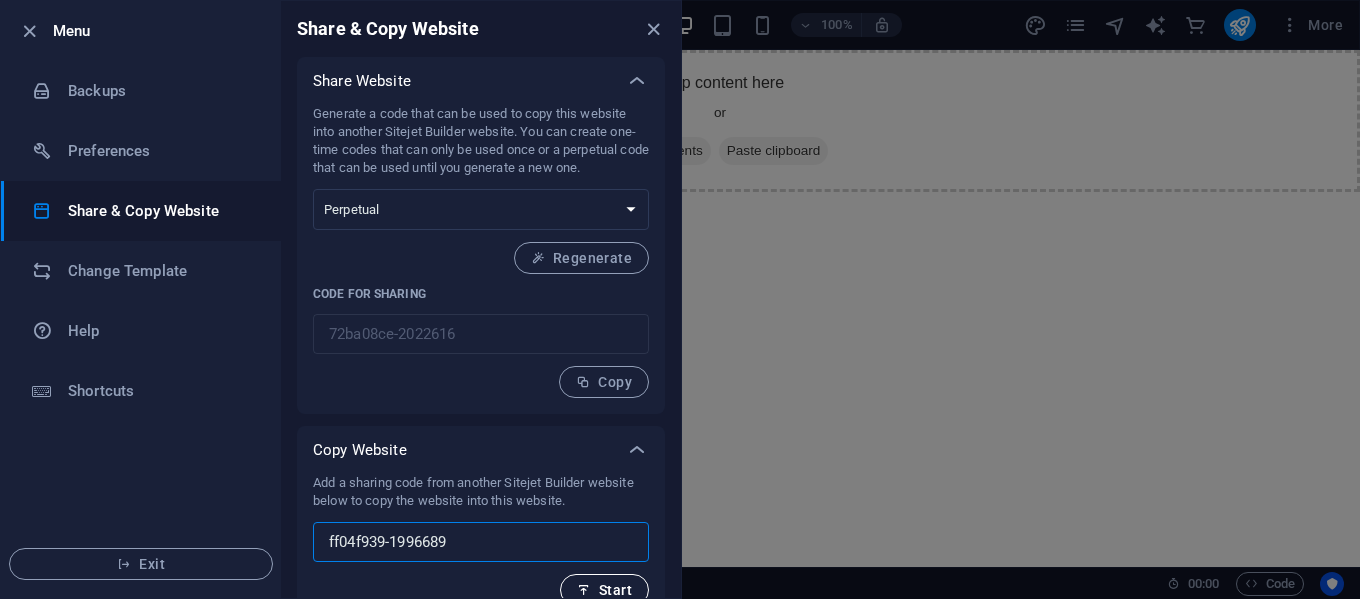 type on "ff04f939-1996689" 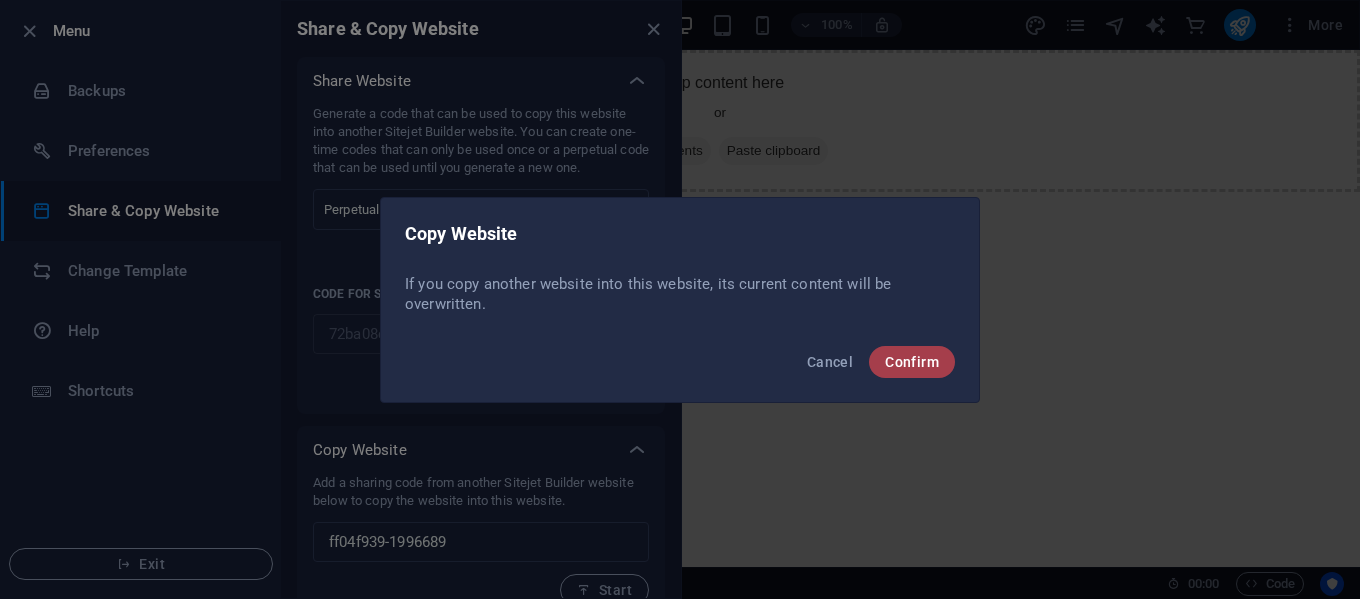 click on "Confirm" at bounding box center (912, 362) 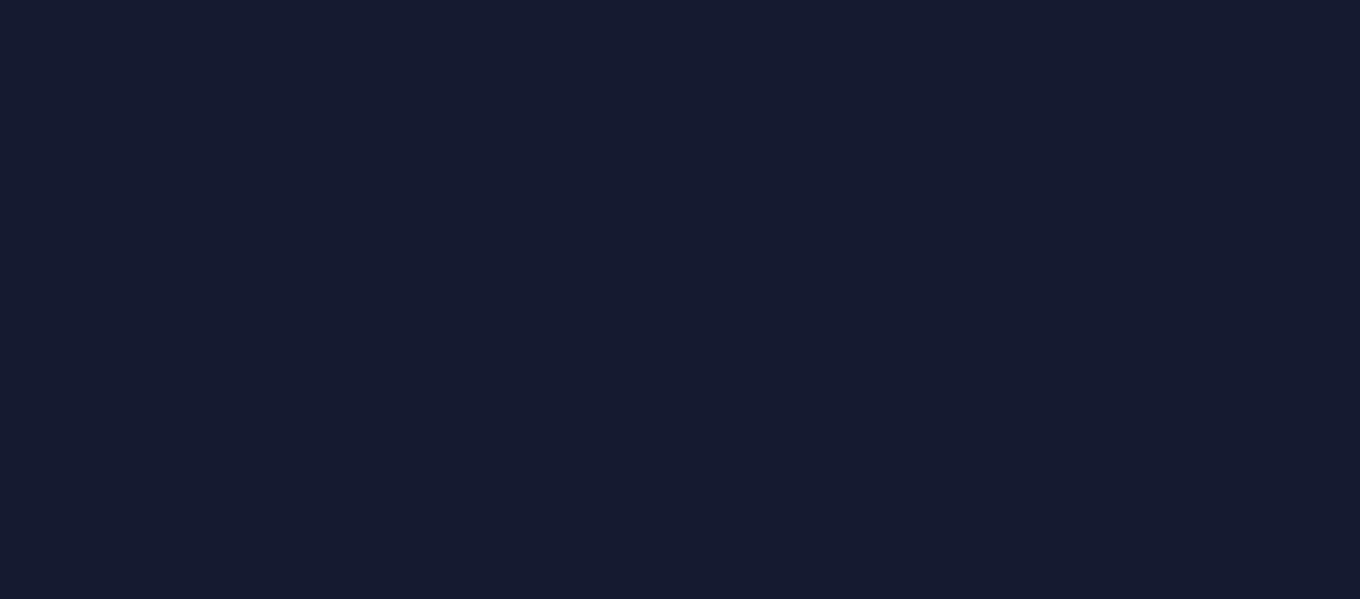 scroll, scrollTop: 0, scrollLeft: 0, axis: both 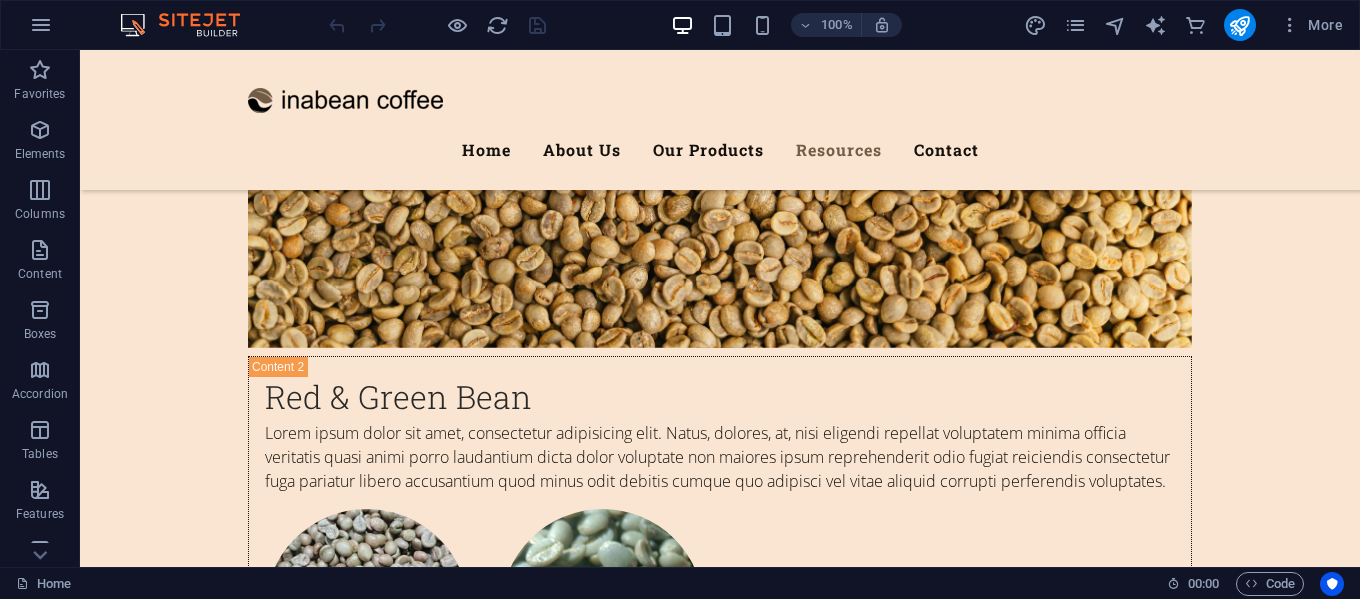 click at bounding box center [720, 7888] 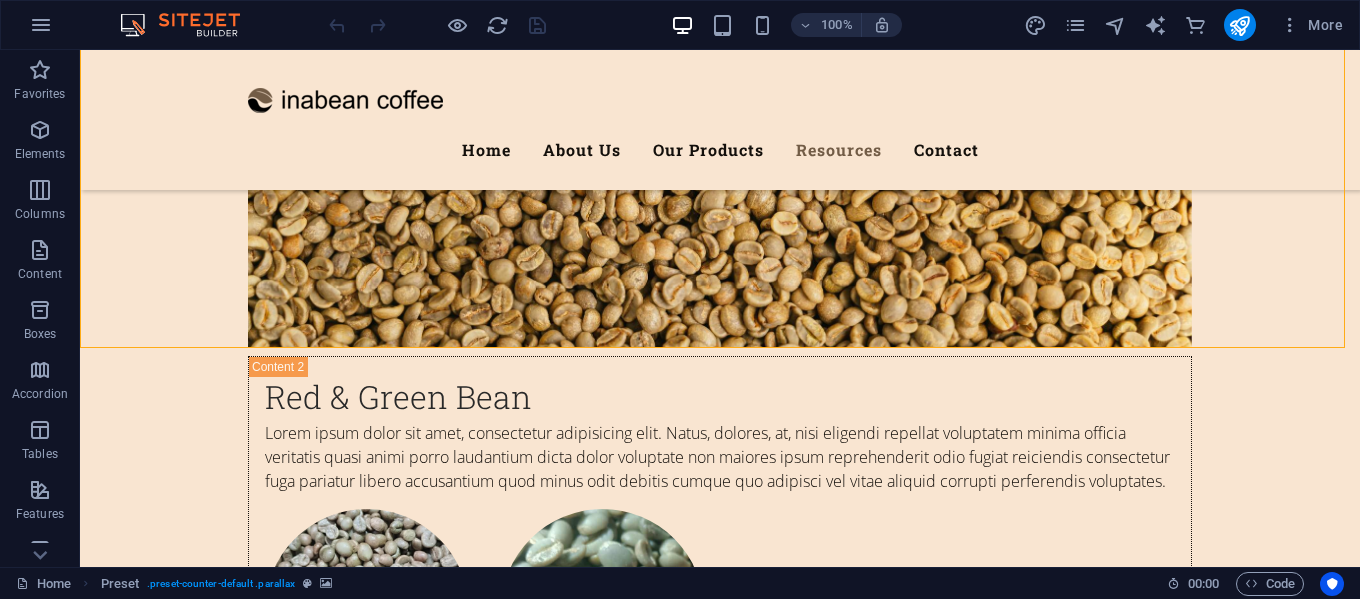 click at bounding box center [720, 7888] 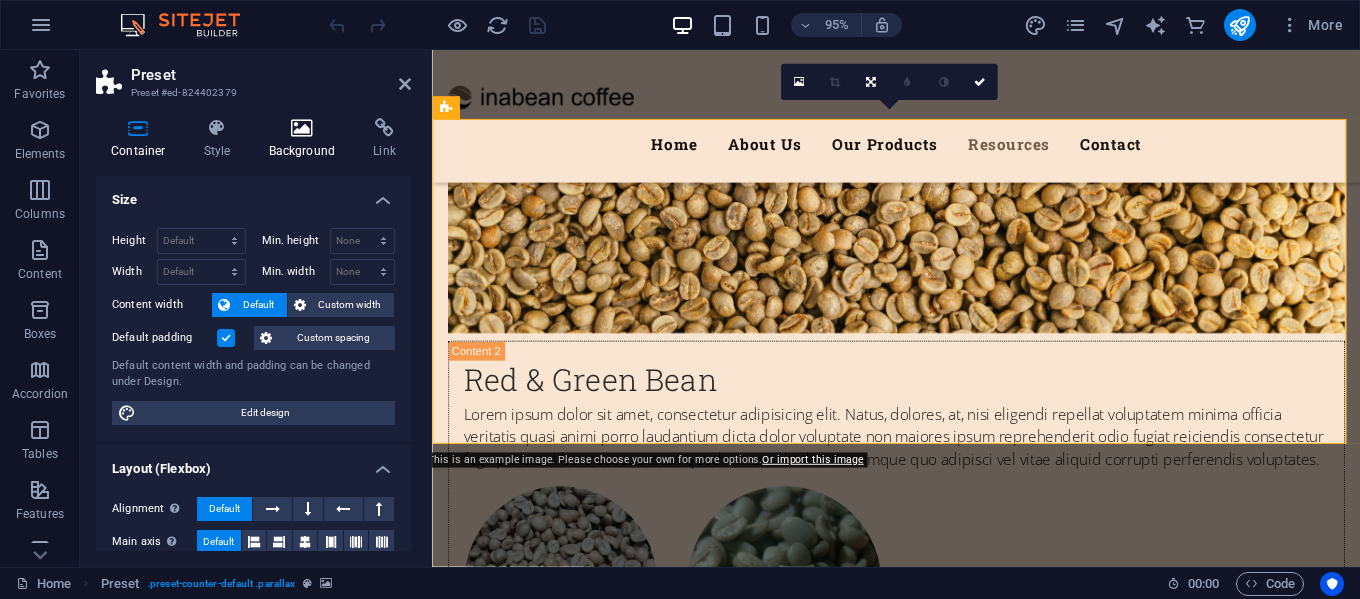 click on "Background" at bounding box center (306, 139) 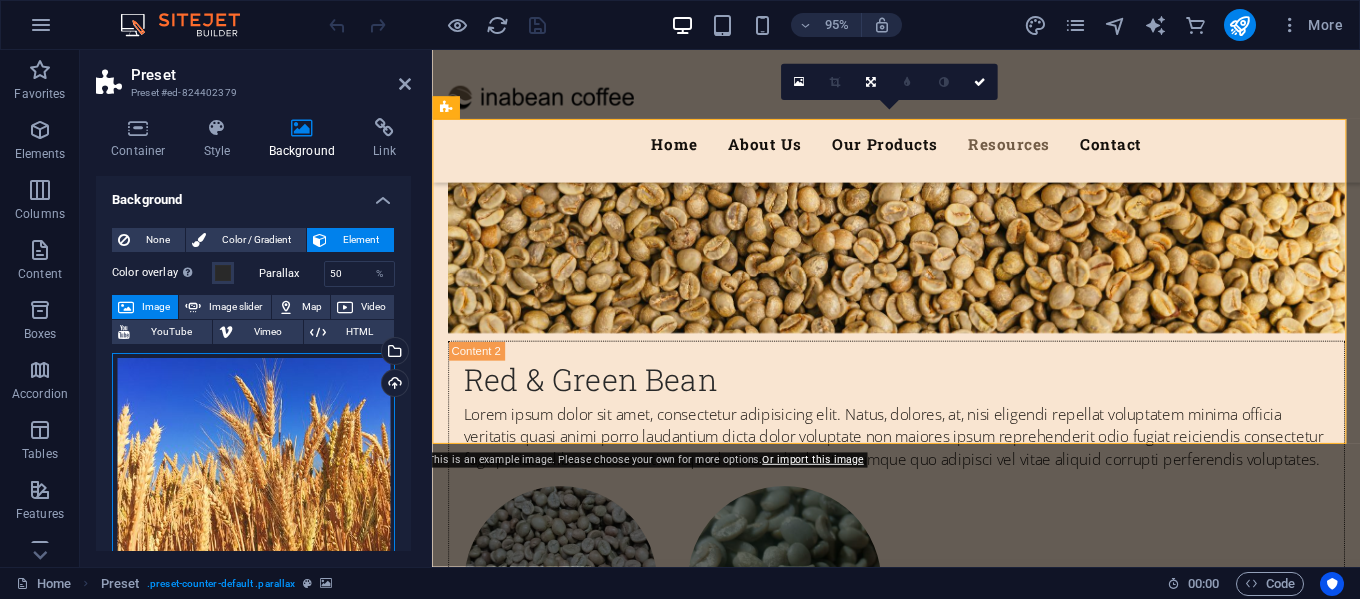 click on "Drag files here, click to choose files or select files from Files or our free stock photos & videos" at bounding box center (253, 460) 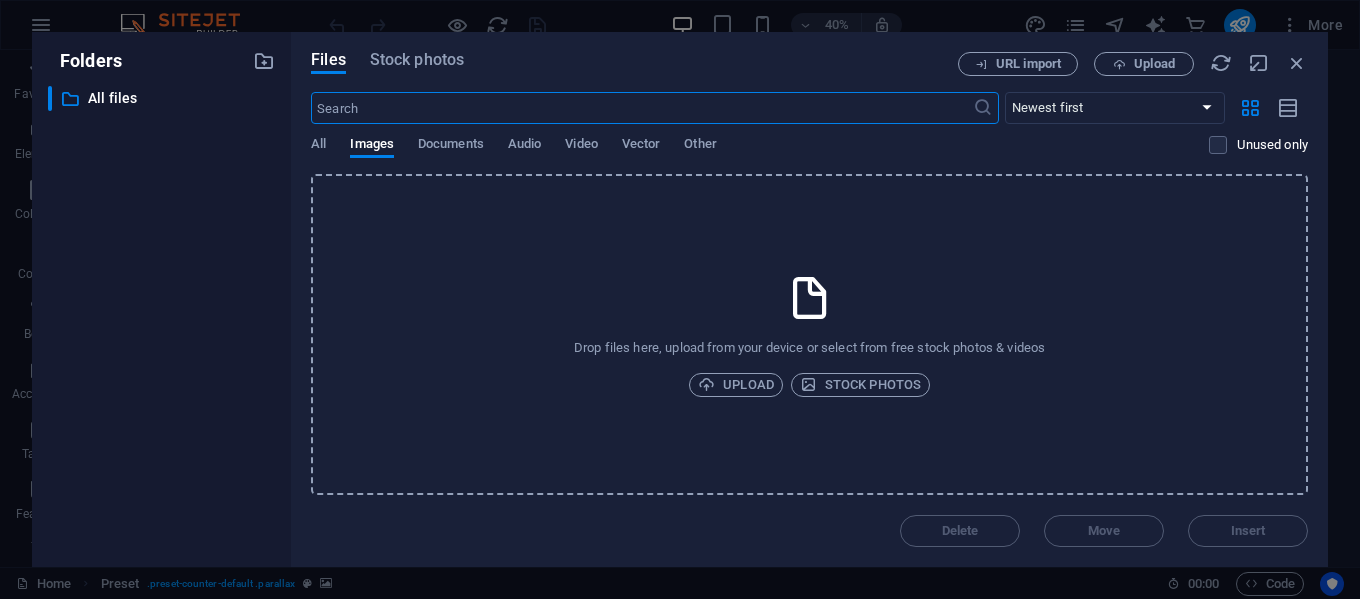 scroll, scrollTop: 10068, scrollLeft: 0, axis: vertical 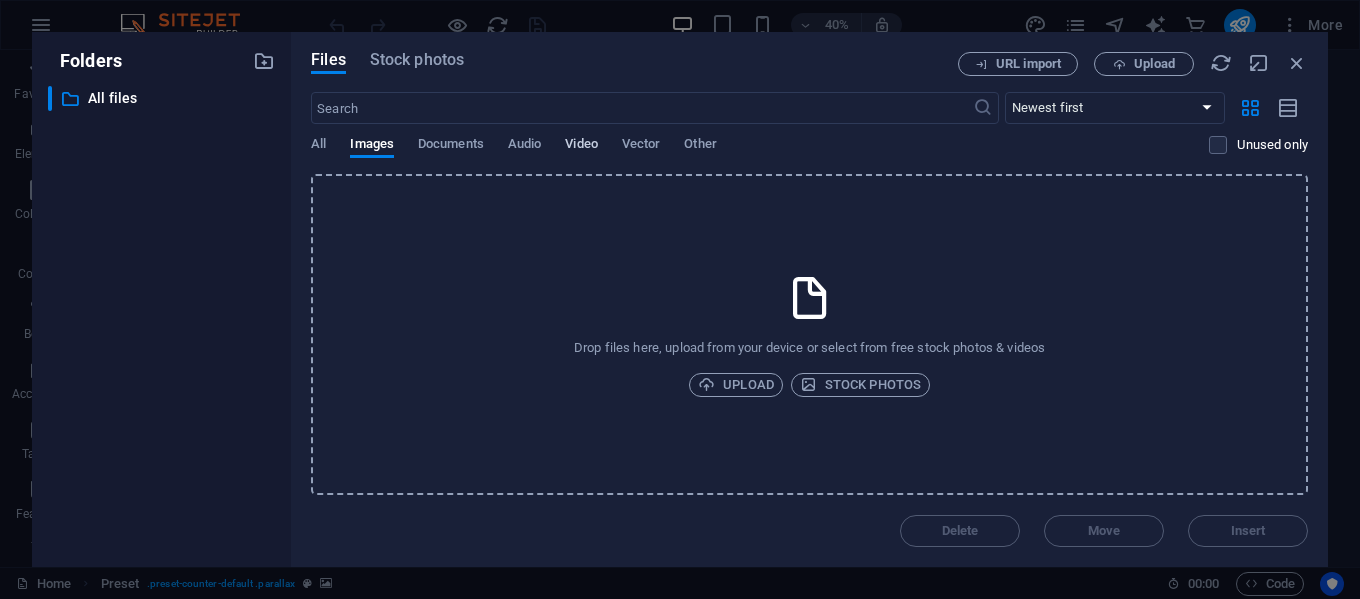 click on "Video" at bounding box center [581, 146] 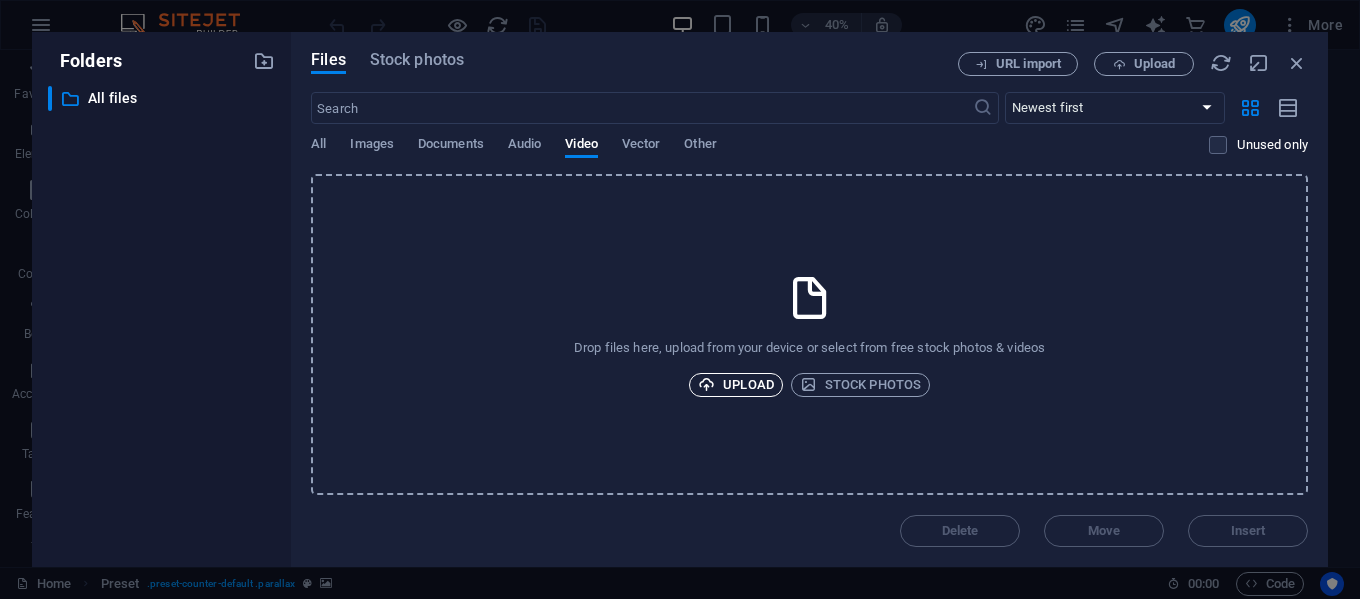 click on "Upload" at bounding box center [736, 385] 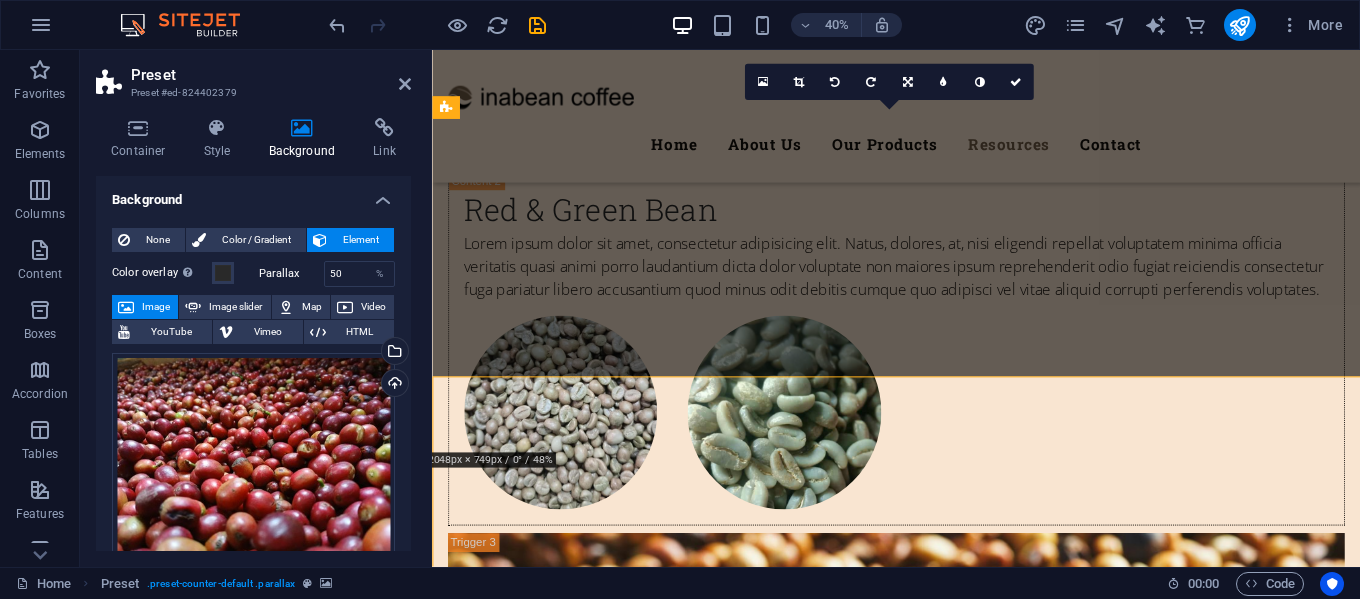 scroll, scrollTop: 9800, scrollLeft: 0, axis: vertical 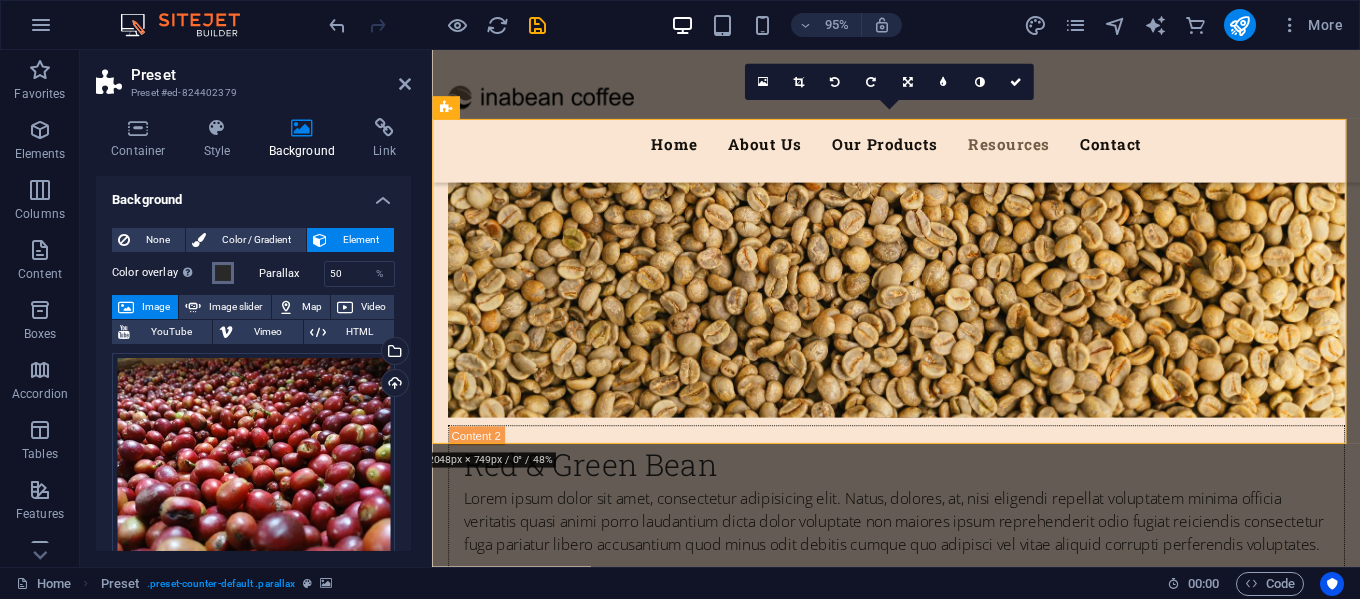 click at bounding box center (223, 273) 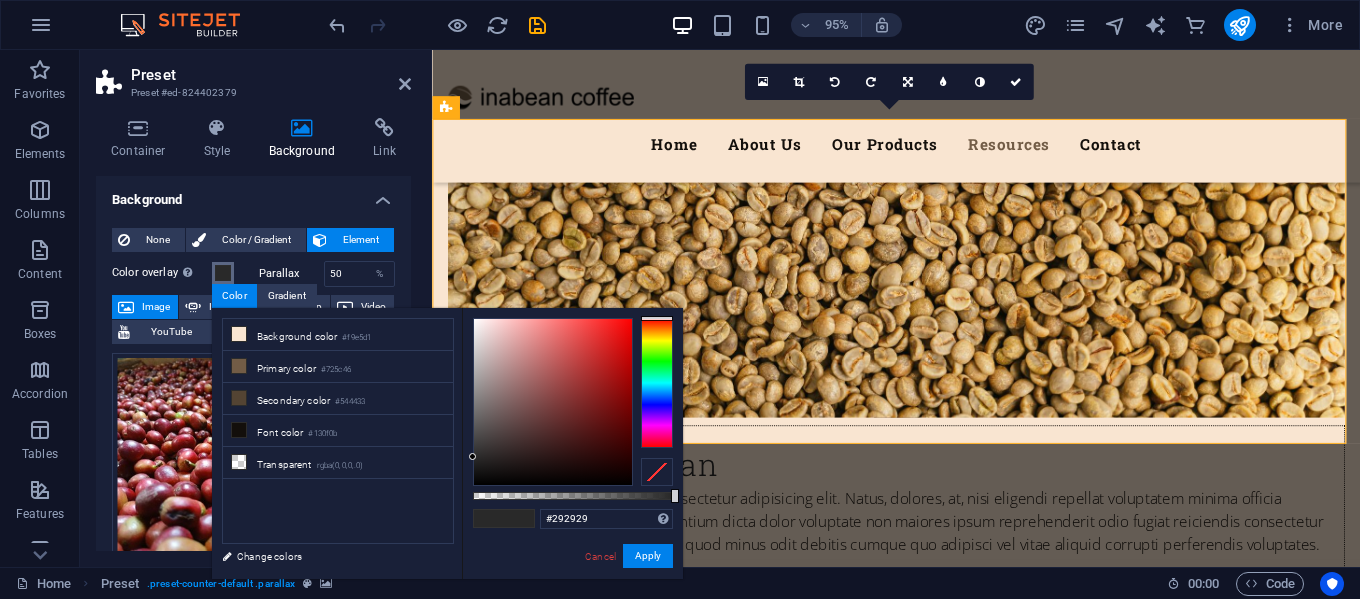 click at bounding box center (223, 273) 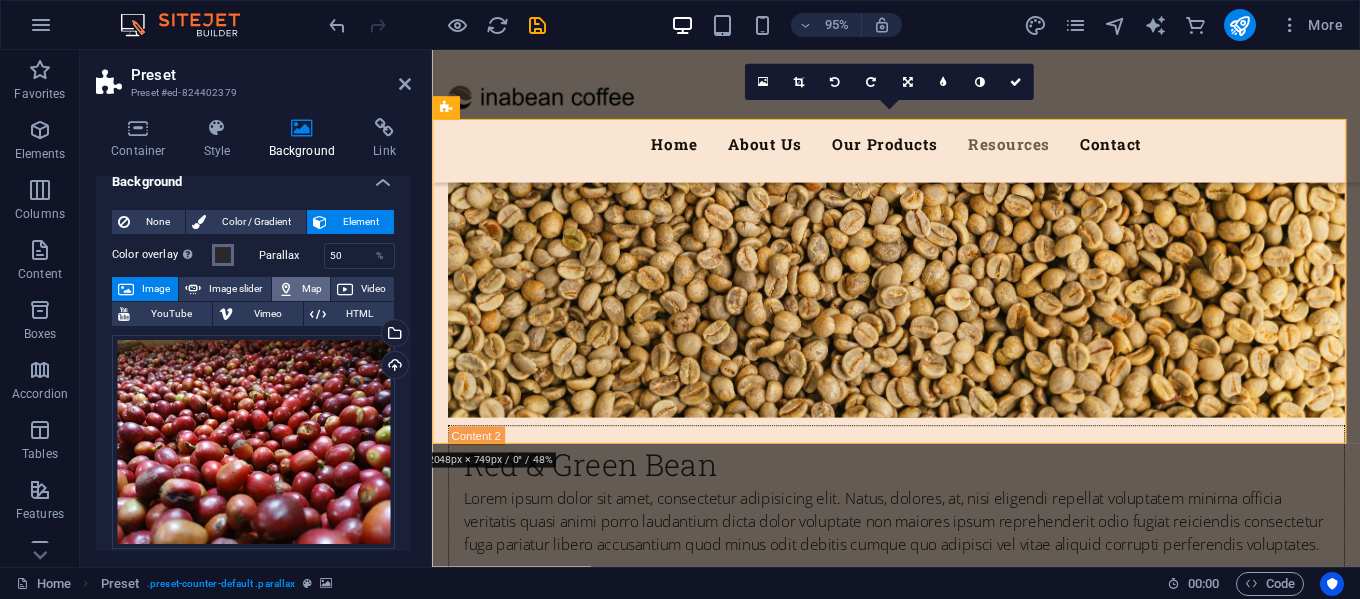 scroll, scrollTop: 14, scrollLeft: 0, axis: vertical 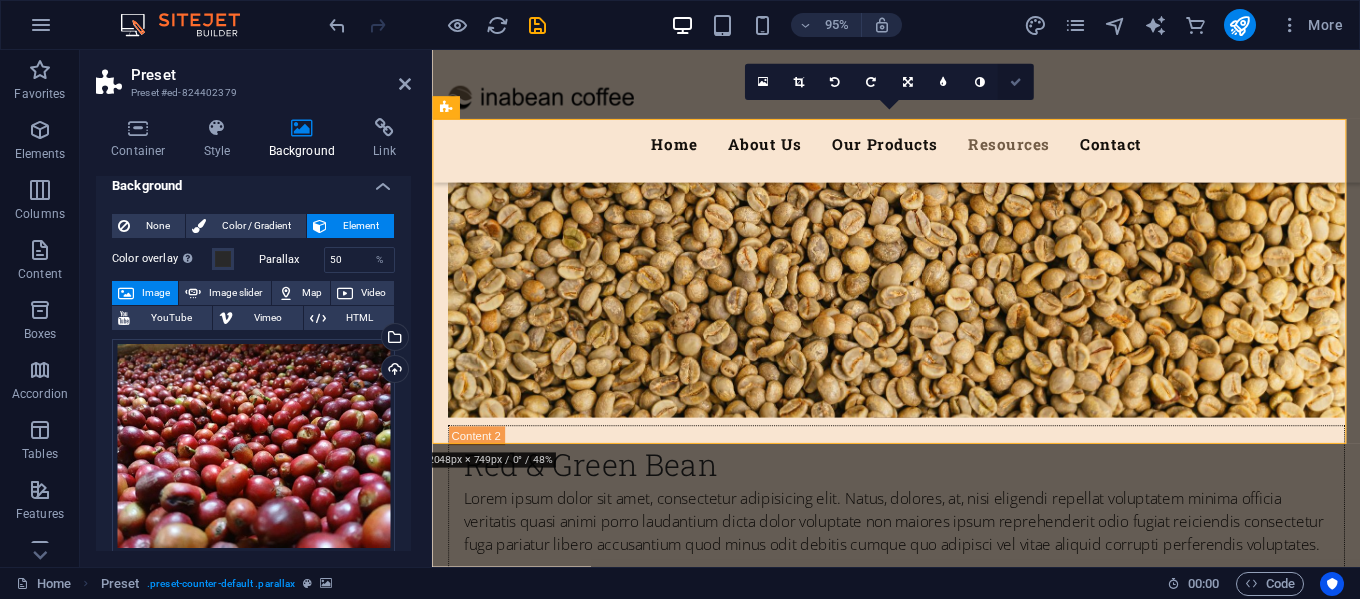 click at bounding box center [1016, 81] 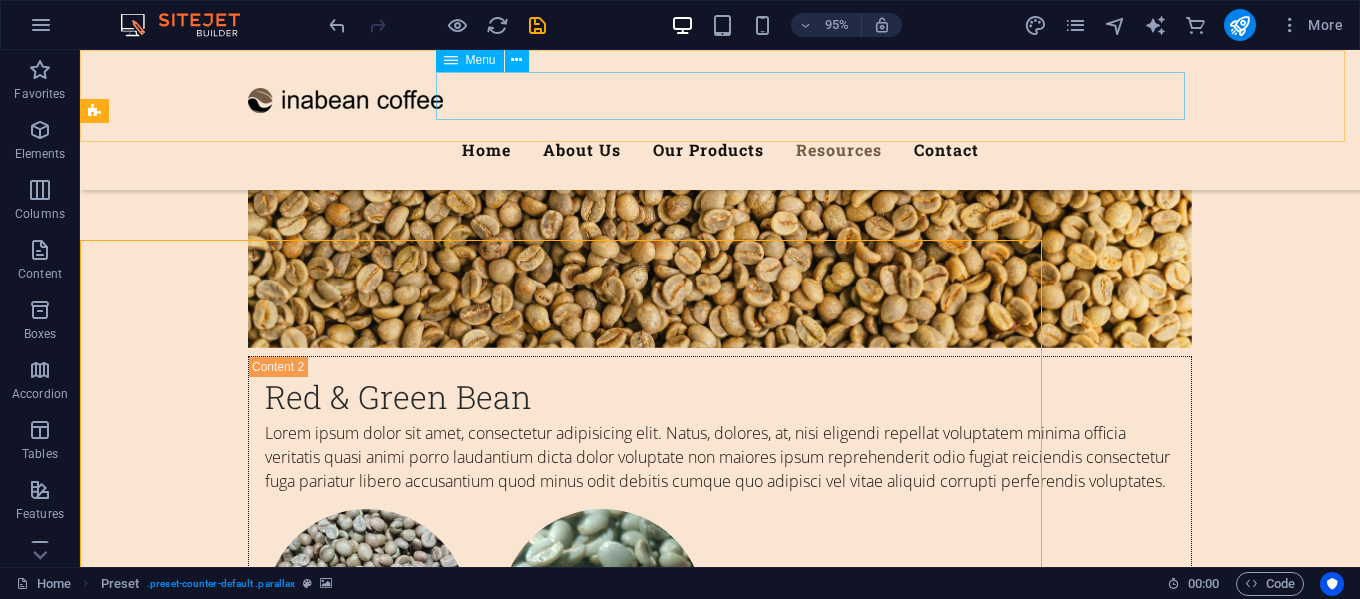 scroll, scrollTop: 9683, scrollLeft: 0, axis: vertical 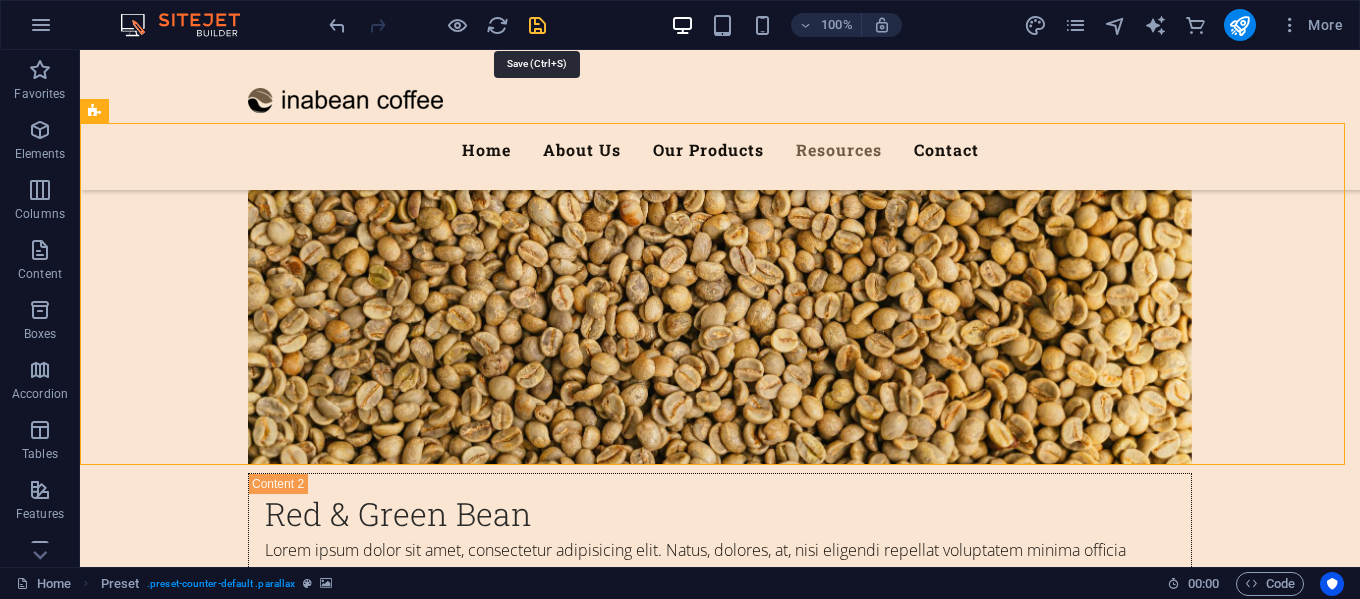 click at bounding box center [537, 25] 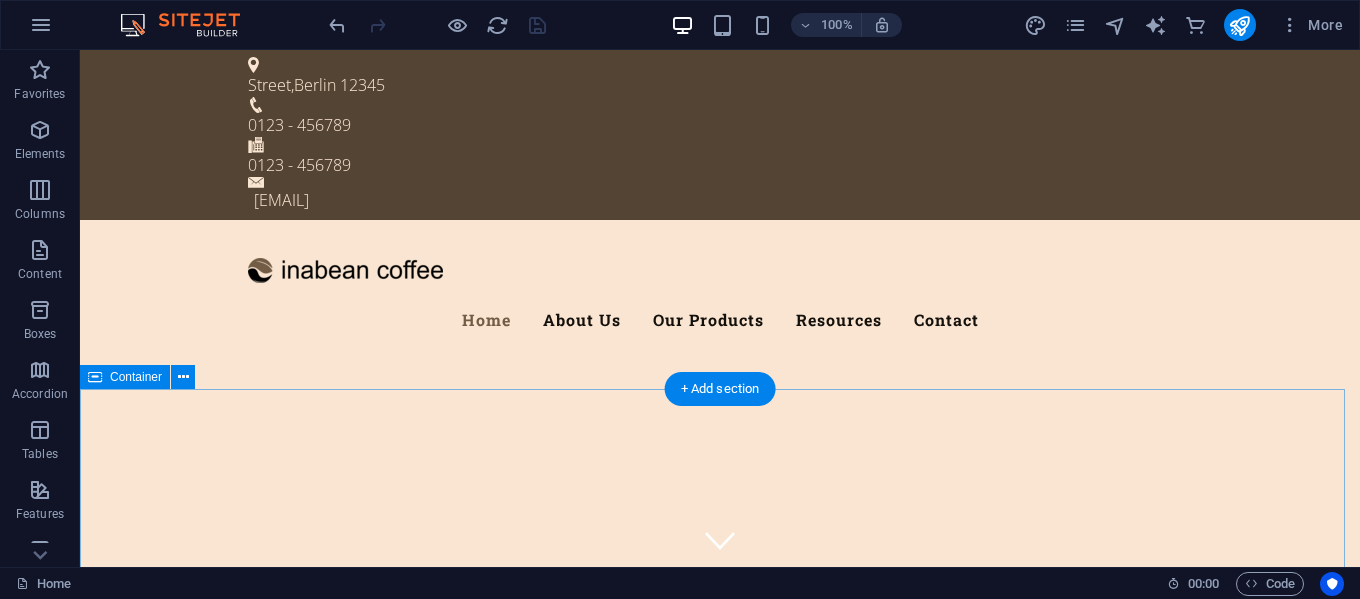 scroll, scrollTop: 0, scrollLeft: 0, axis: both 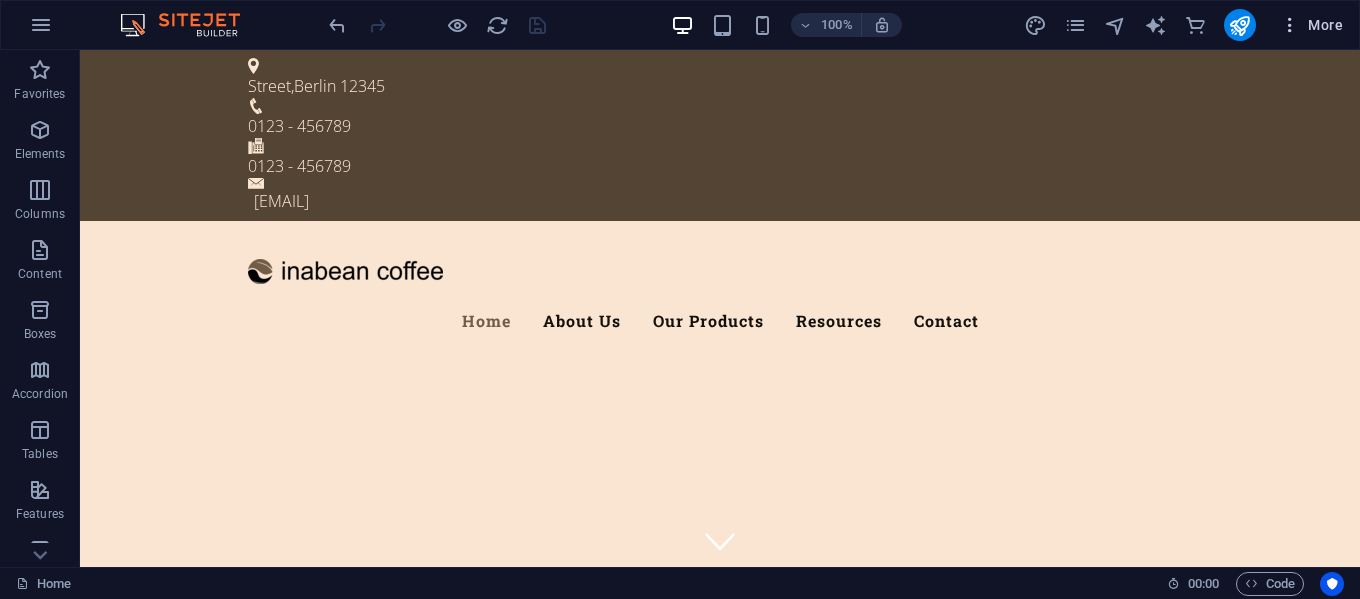 click at bounding box center [1290, 25] 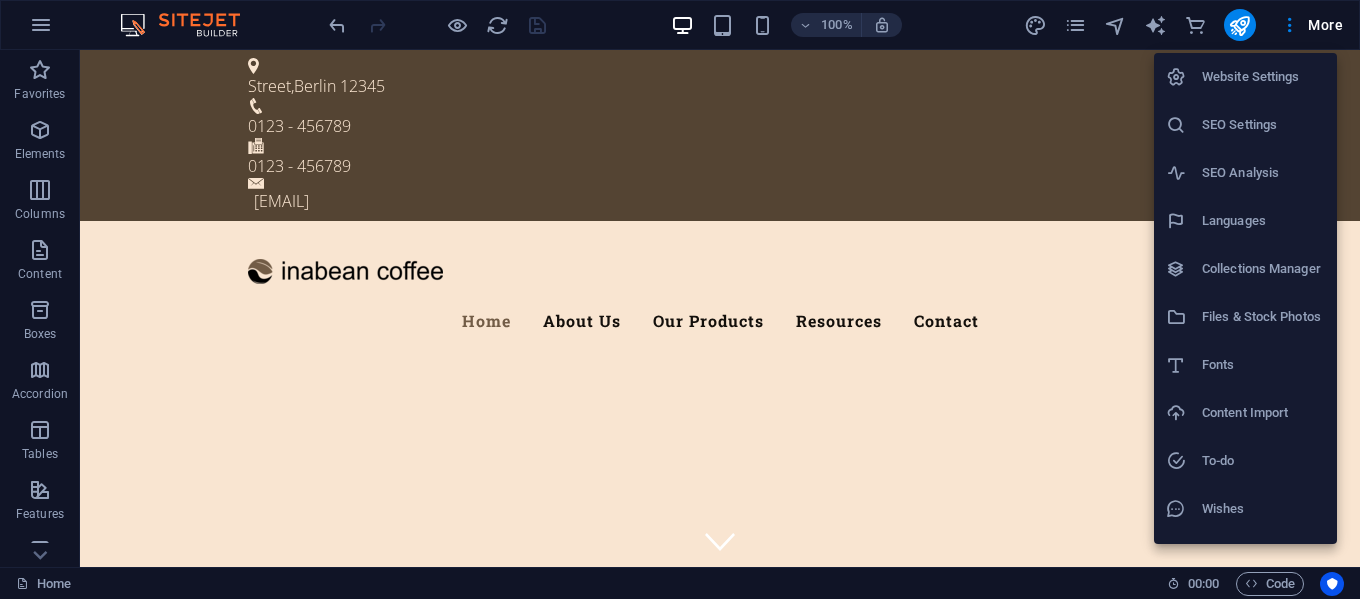 click on "Website Settings" at bounding box center (1263, 77) 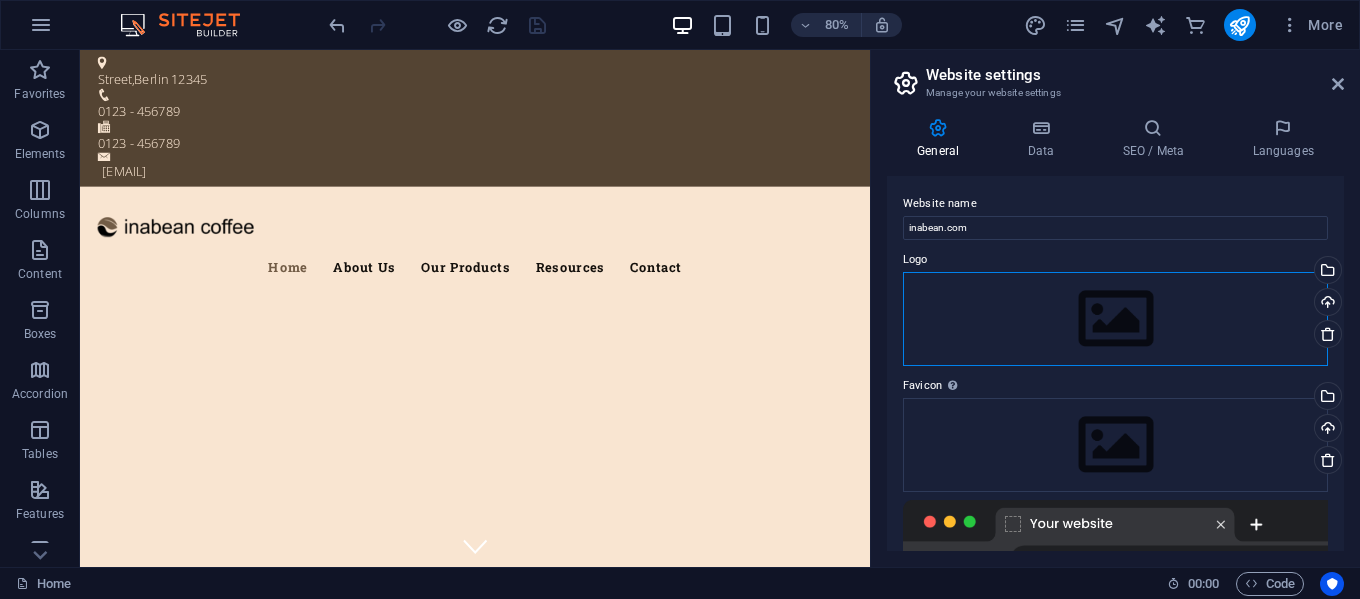 click on "Drag files here, click to choose files or select files from Files or our free stock photos & videos" at bounding box center (1115, 319) 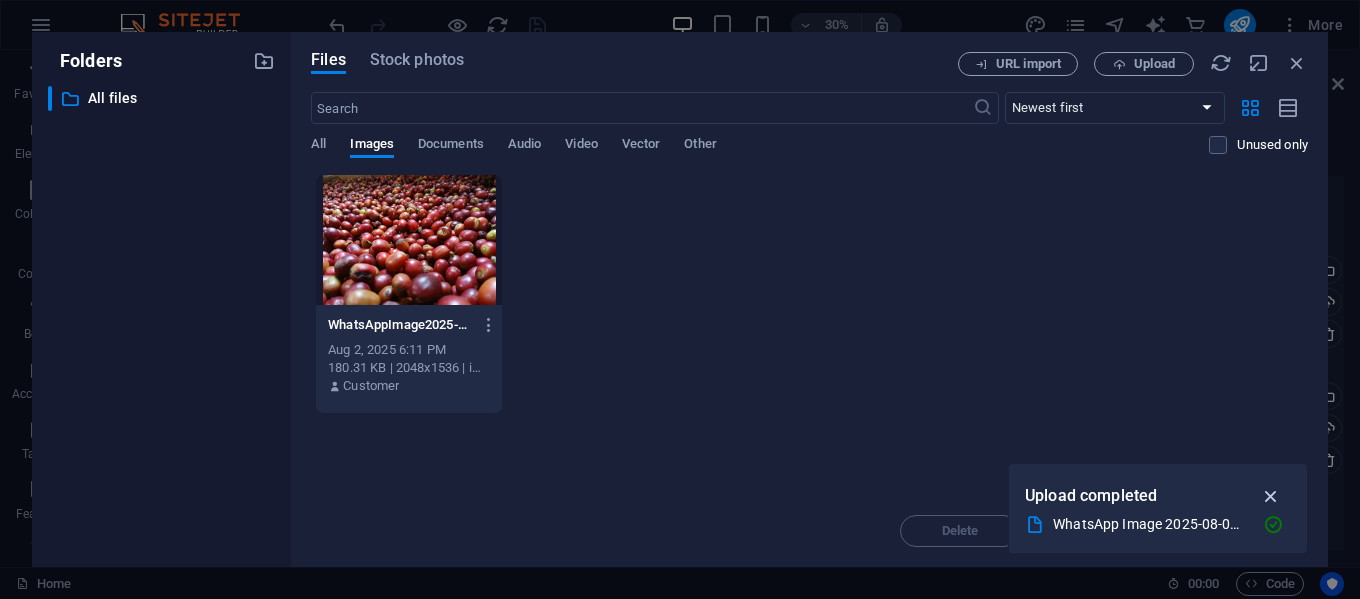 click at bounding box center (1271, 496) 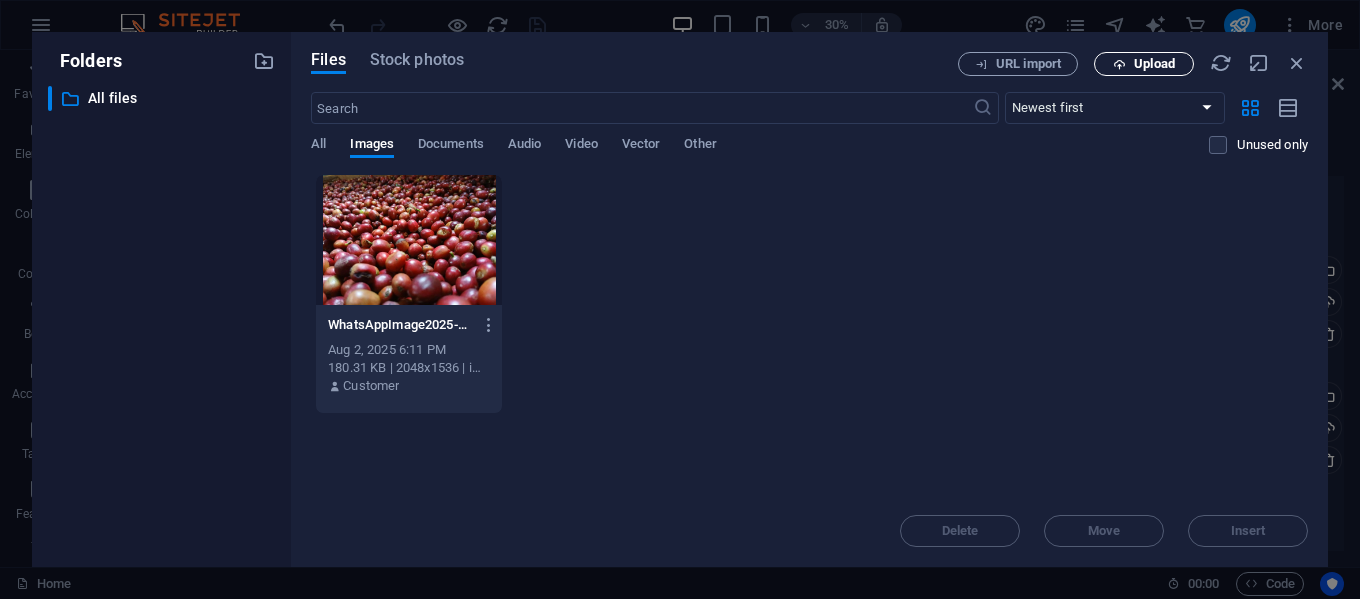 click on "Upload" at bounding box center [1154, 64] 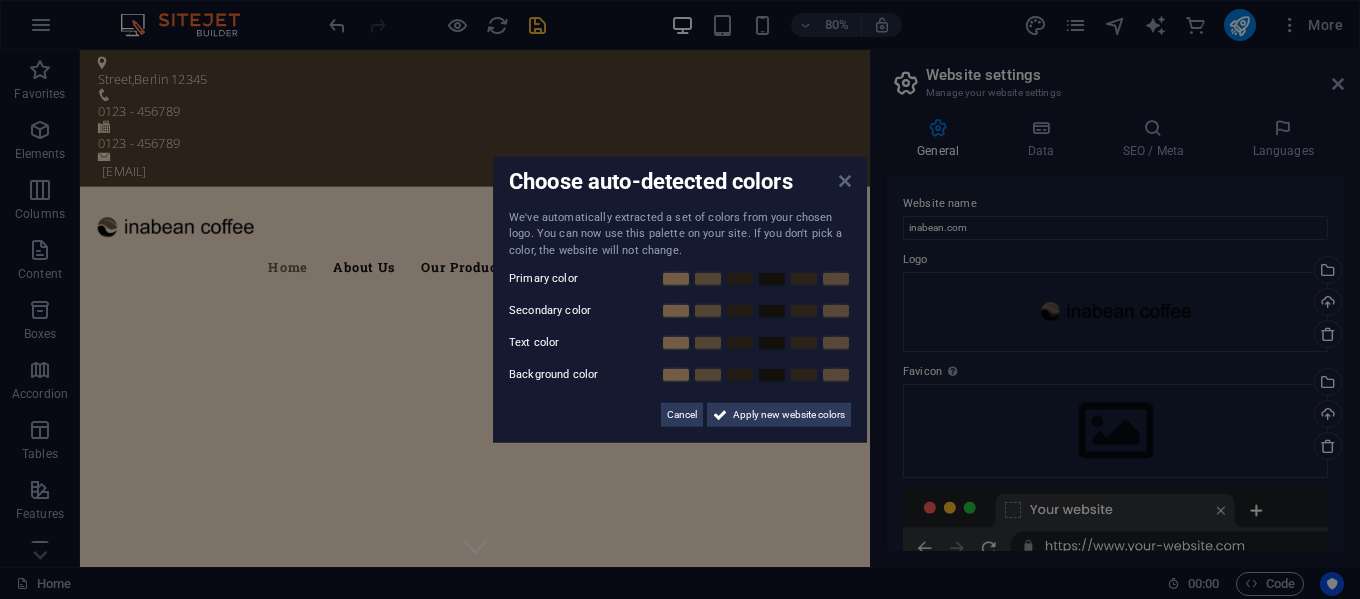 click at bounding box center [845, 180] 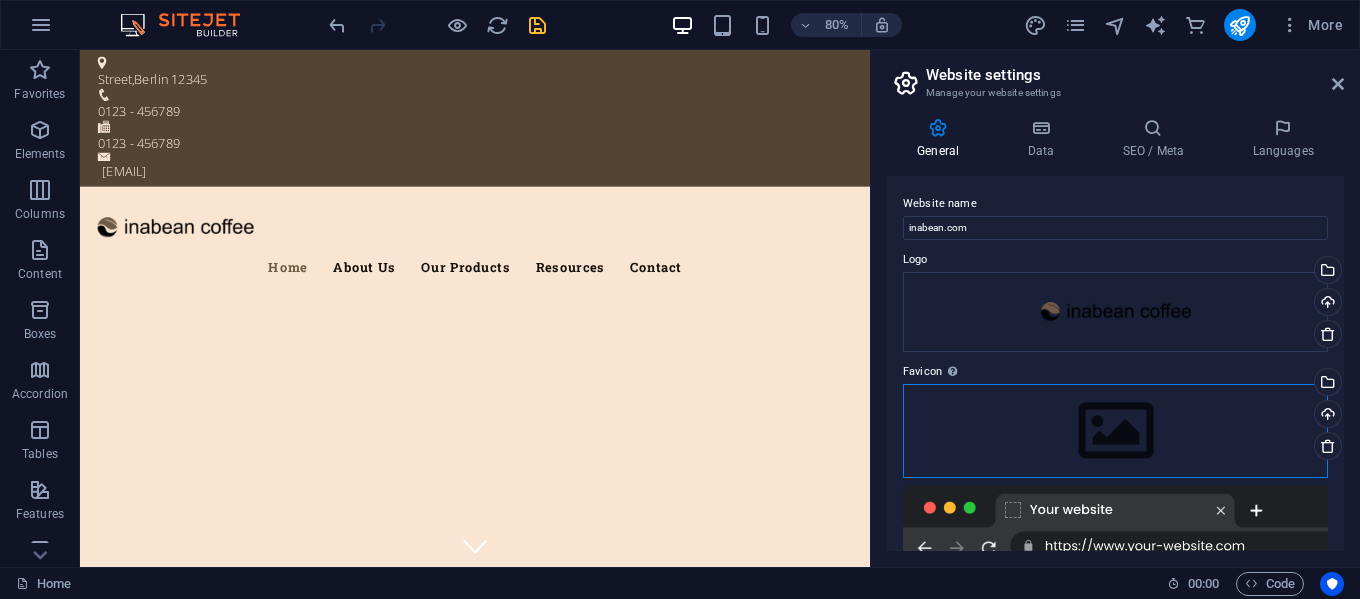 click on "Drag files here, click to choose files or select files from Files or our free stock photos & videos" at bounding box center (1115, 431) 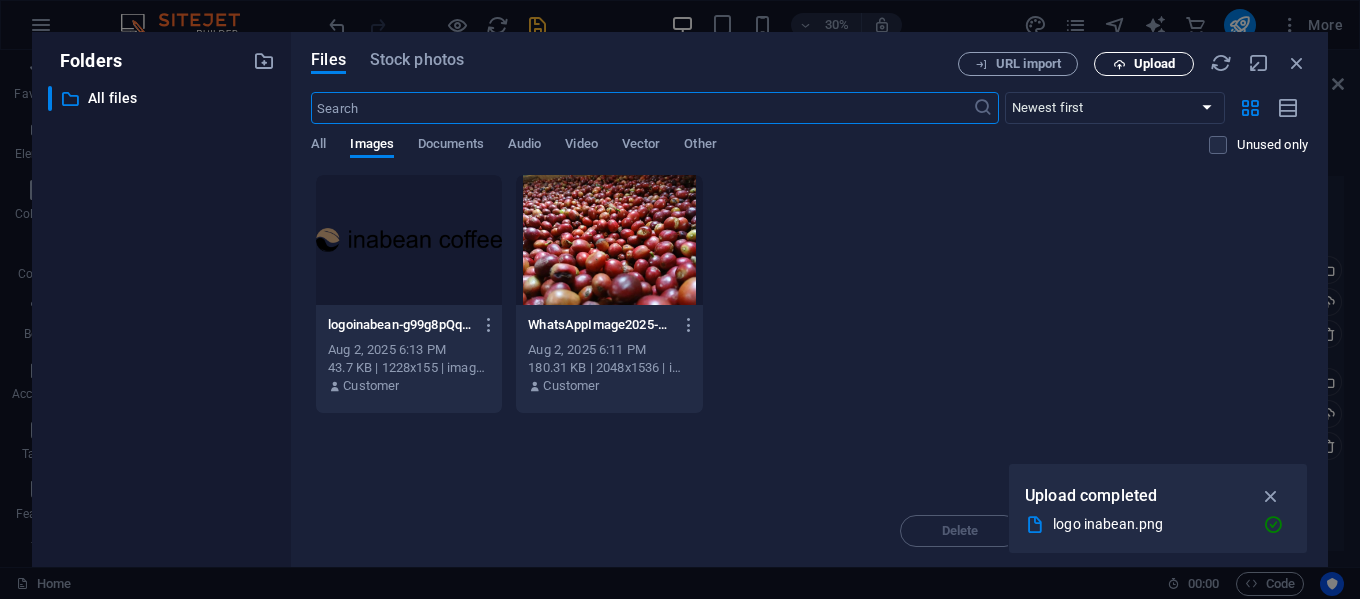 click on "Upload" at bounding box center [1144, 64] 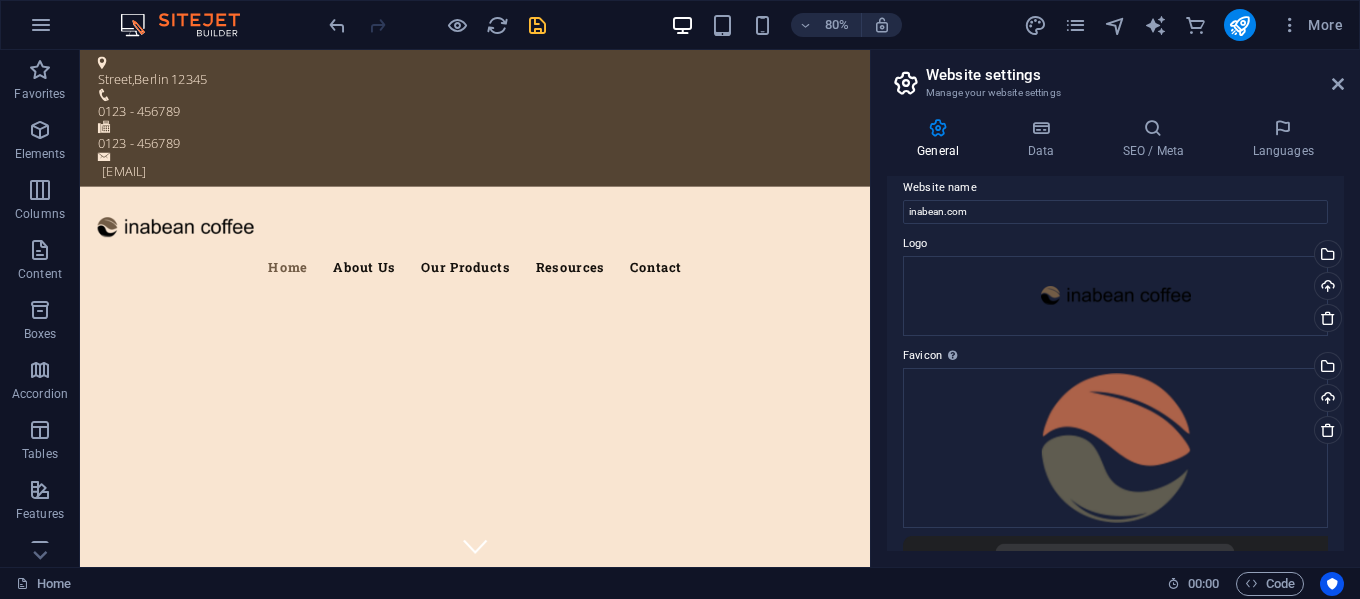 scroll, scrollTop: 0, scrollLeft: 0, axis: both 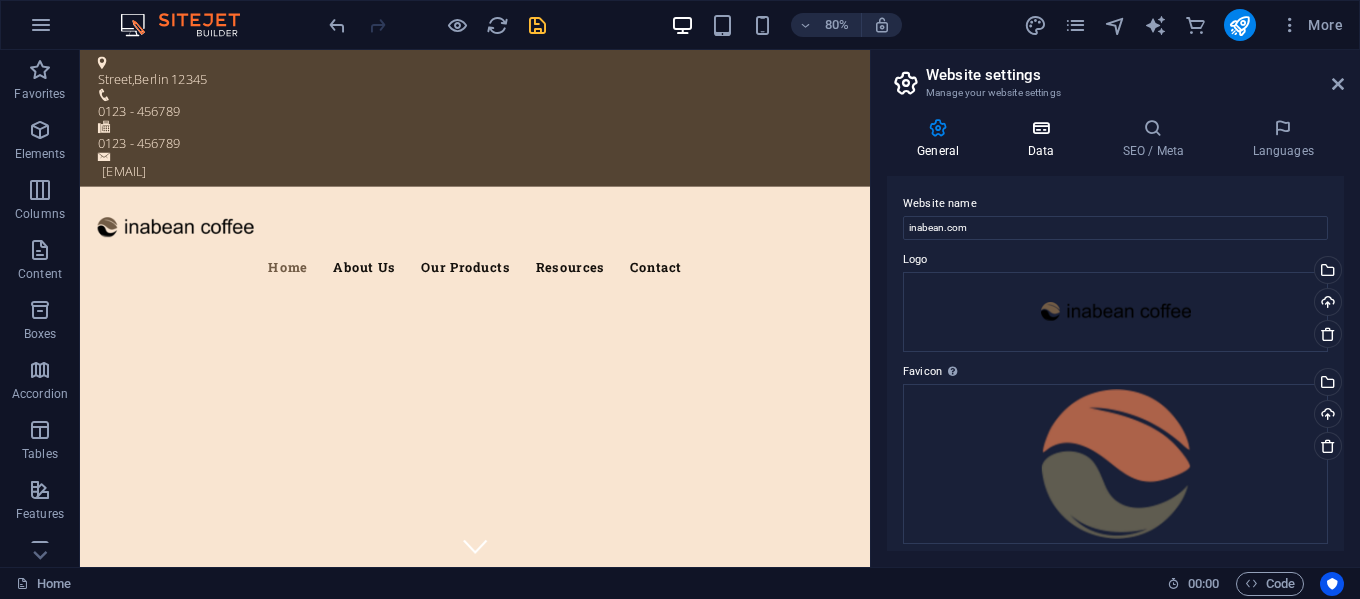 click on "Data" at bounding box center (1044, 139) 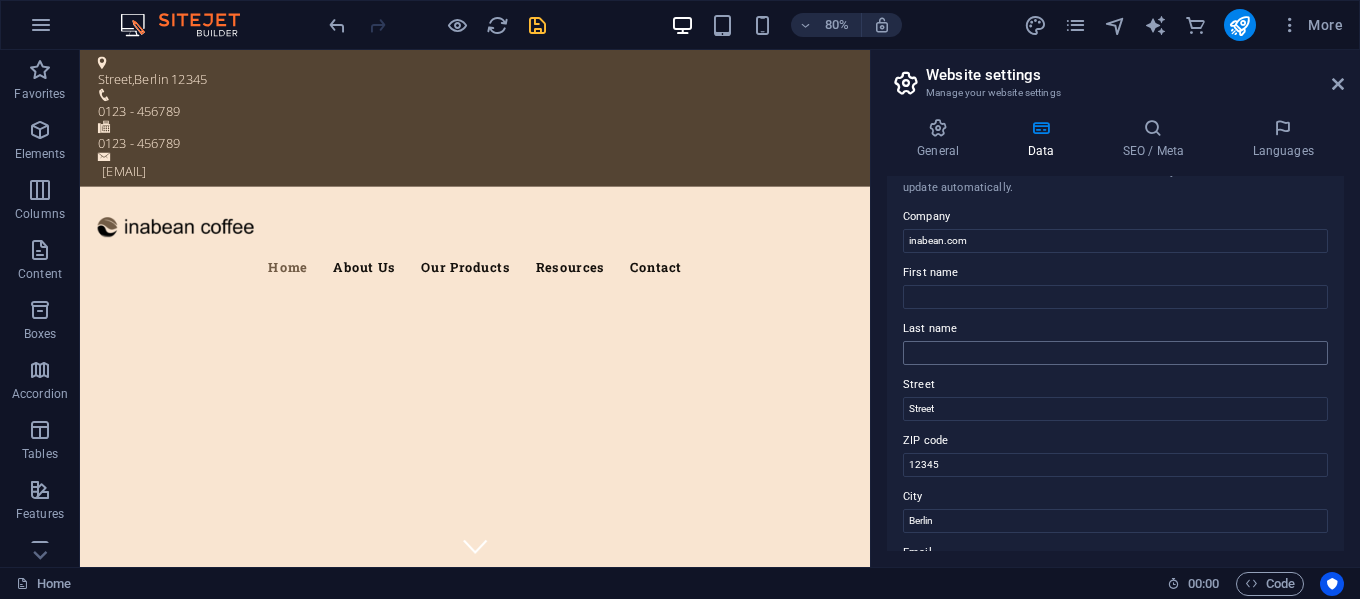 scroll, scrollTop: 0, scrollLeft: 0, axis: both 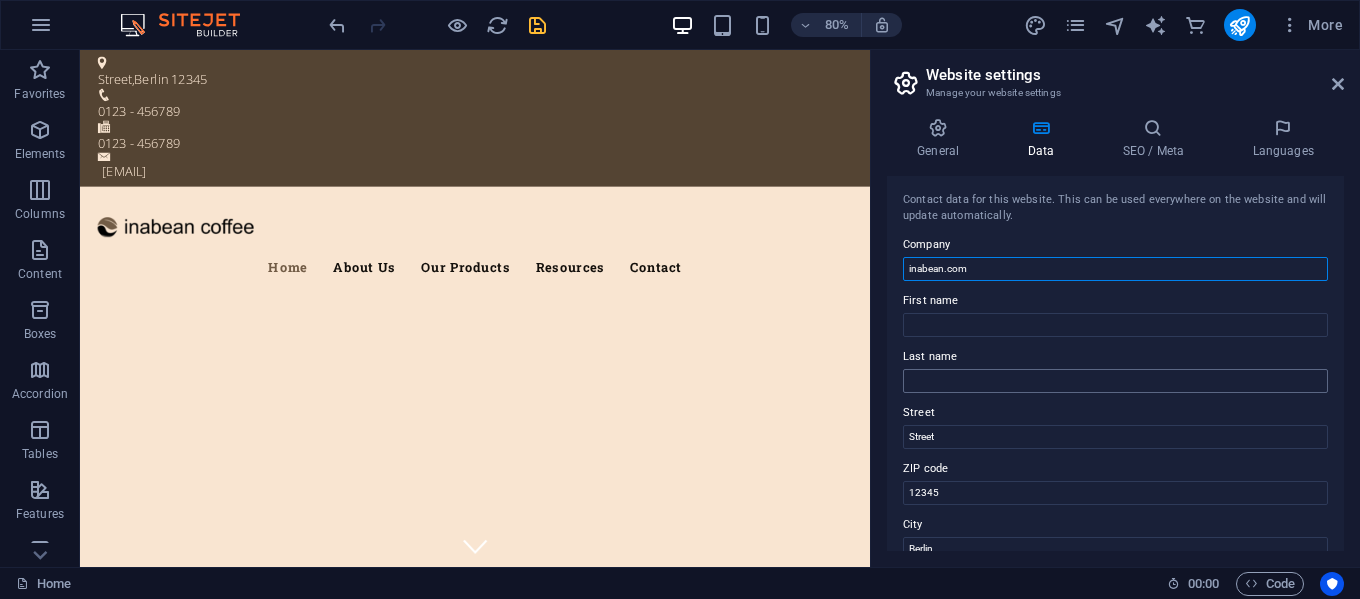 click on "inabean.com" at bounding box center [1115, 269] 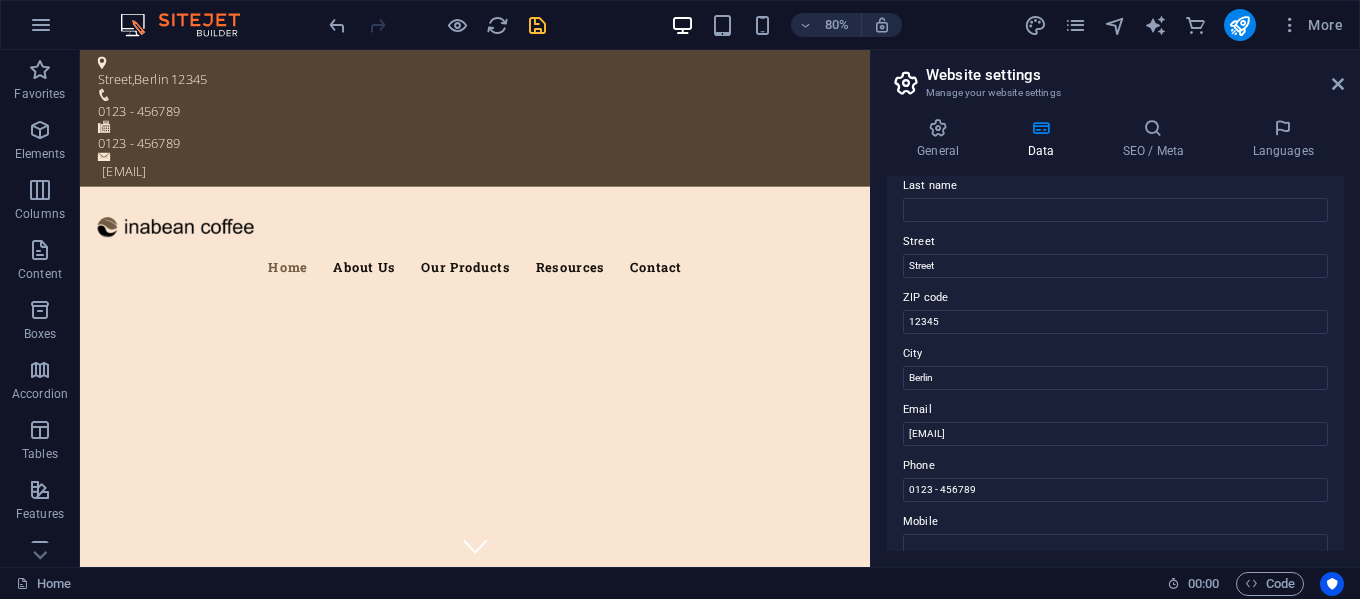 scroll, scrollTop: 200, scrollLeft: 0, axis: vertical 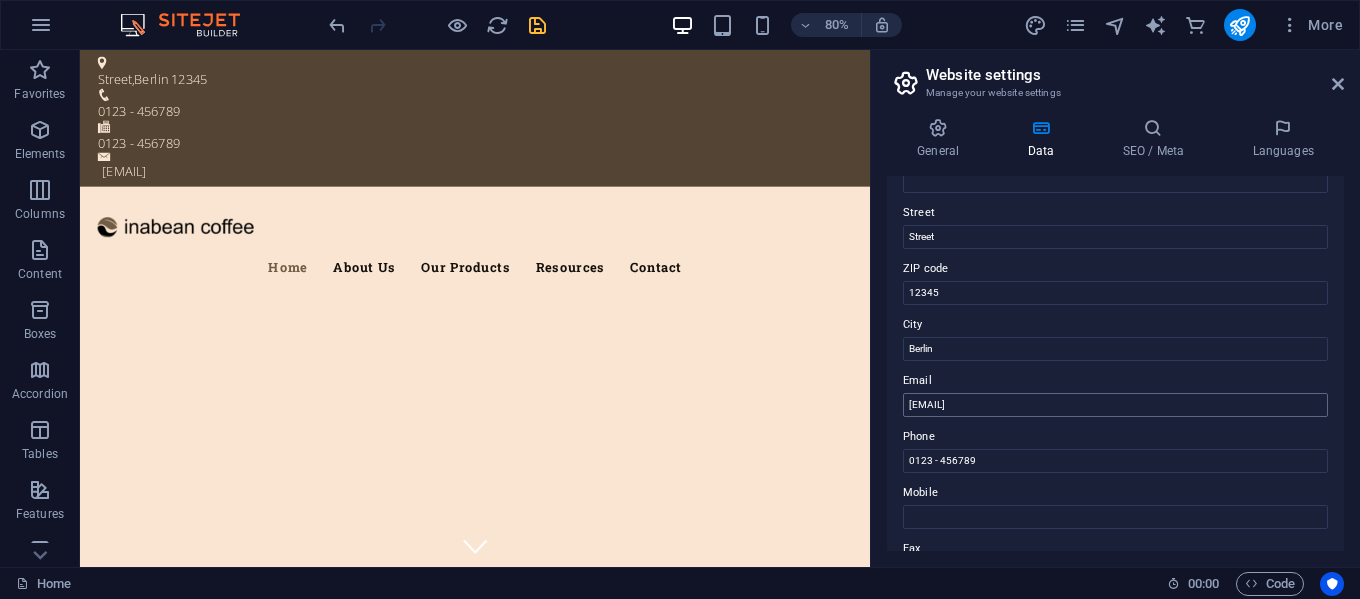 type on "inabean" 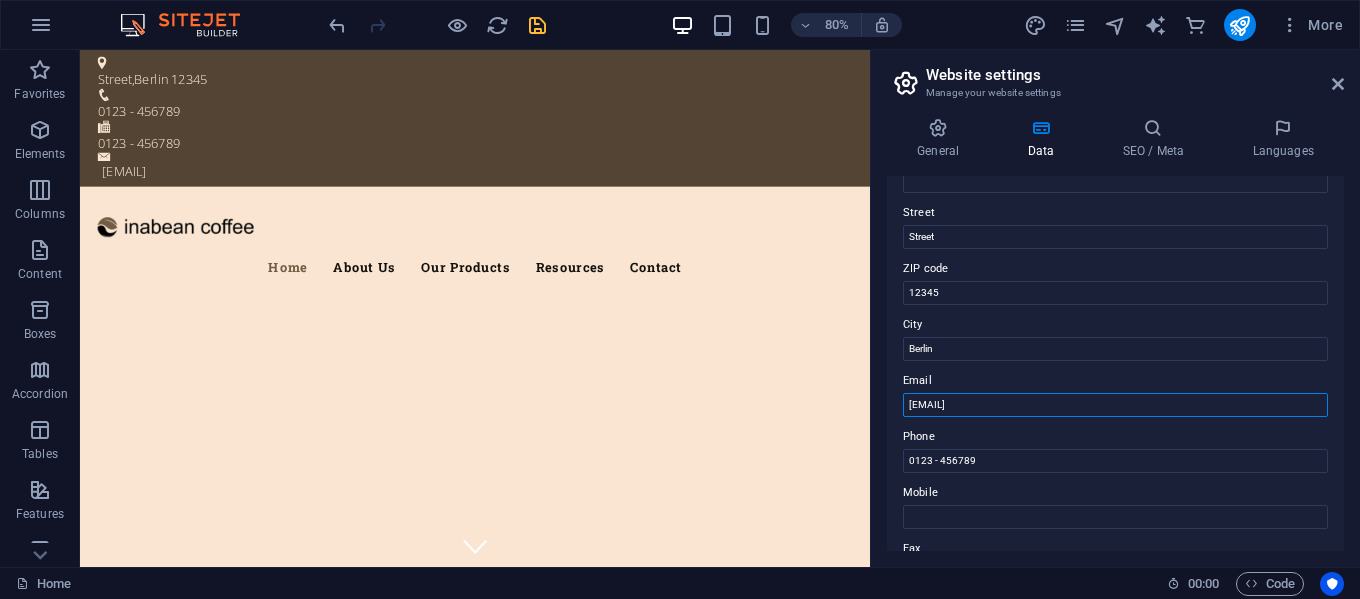 click on "[EMAIL]" at bounding box center [1115, 405] 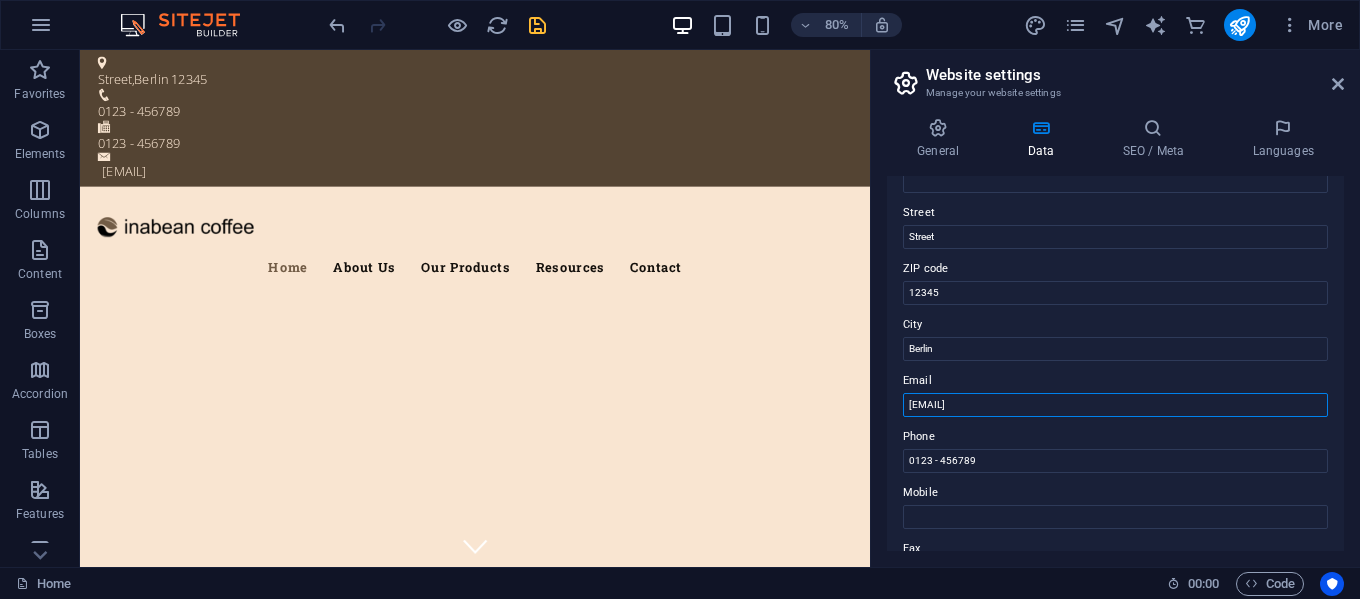 click on "[EMAIL]" at bounding box center (1115, 405) 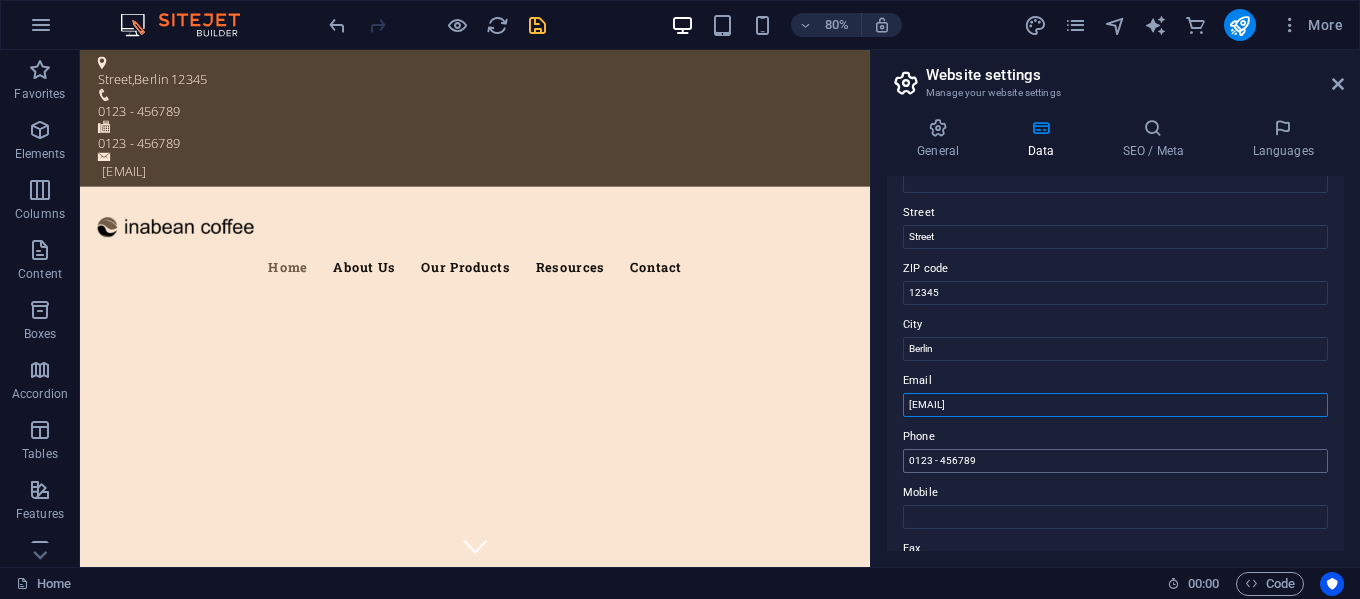 type on "[EMAIL]" 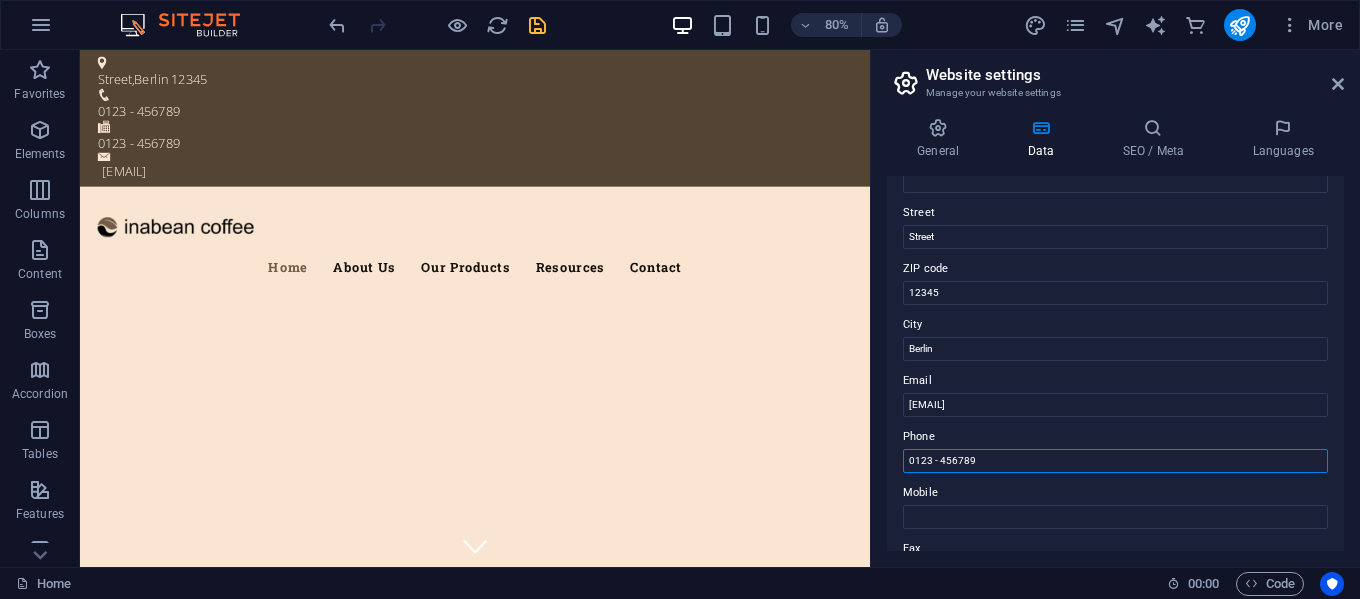 click on "0123 - 456789" at bounding box center [1115, 461] 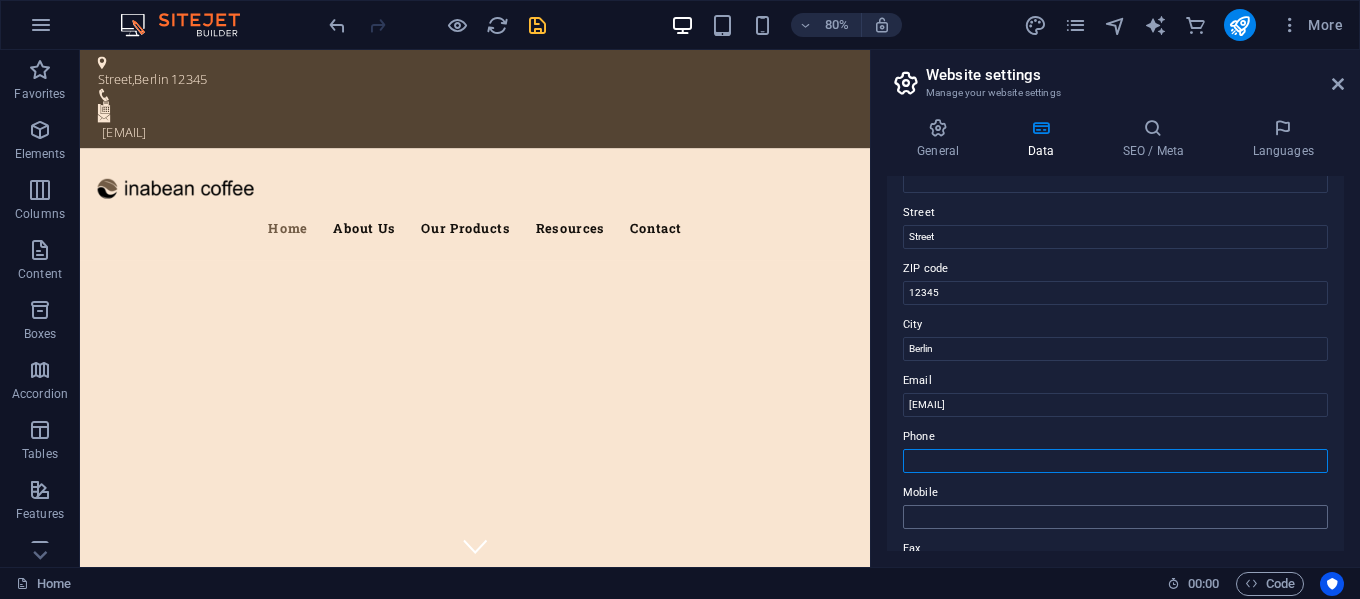 type 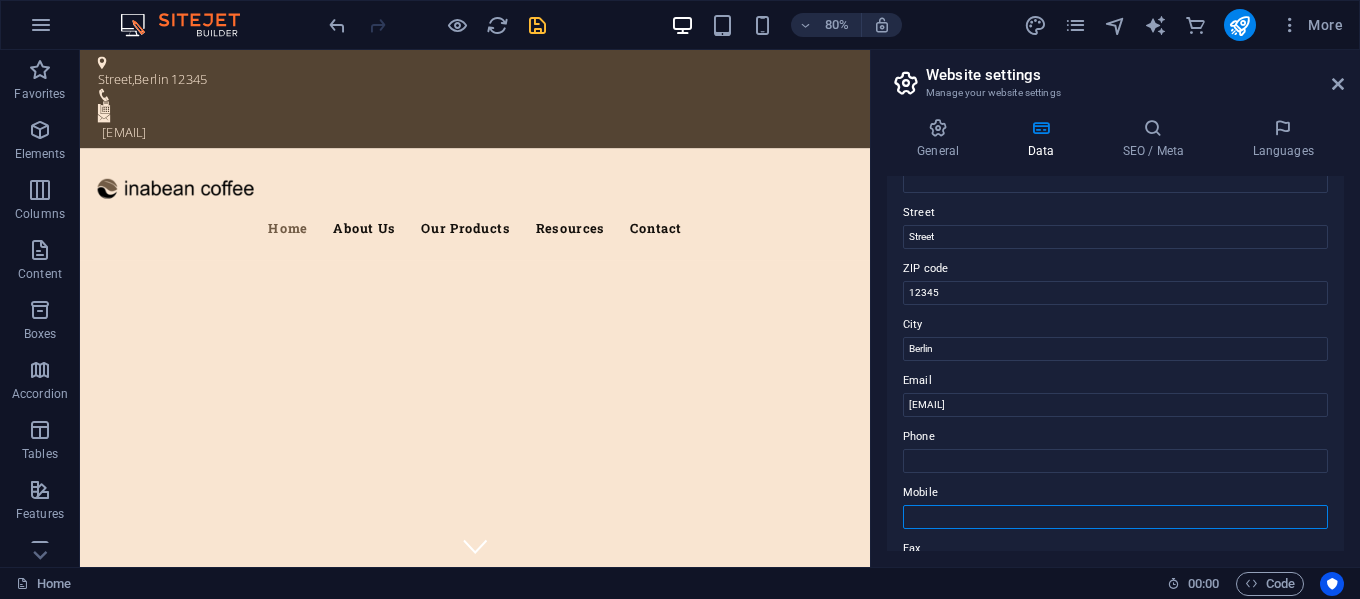 click on "Mobile" at bounding box center [1115, 517] 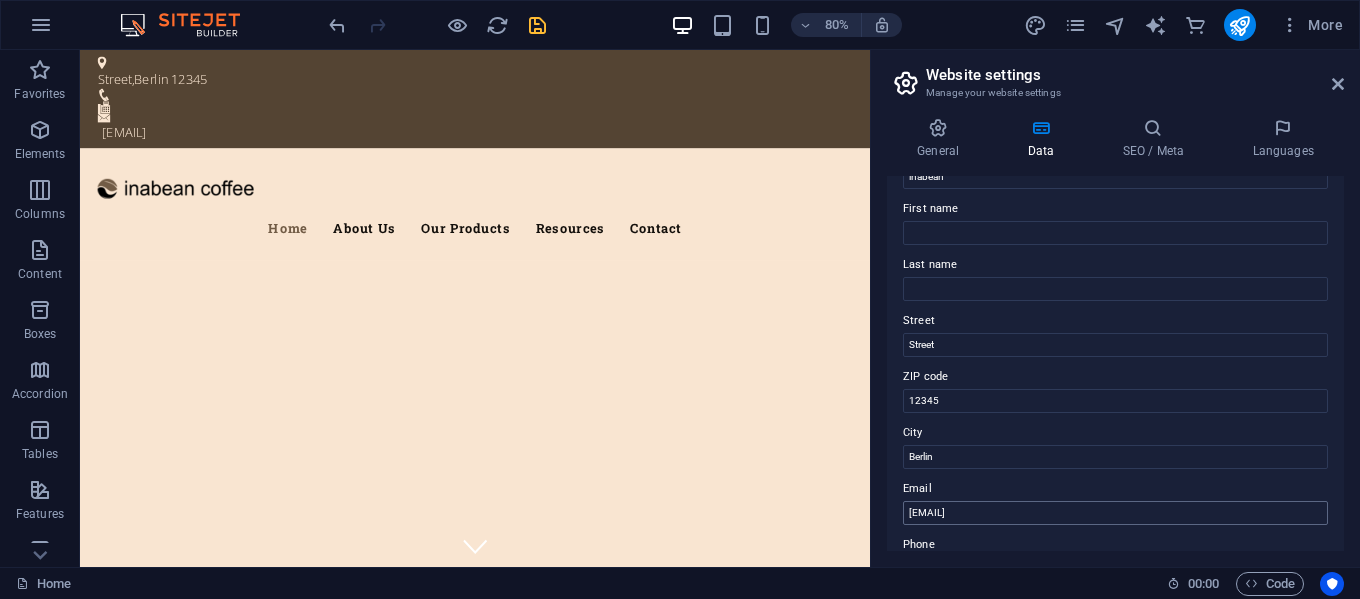 scroll, scrollTop: 0, scrollLeft: 0, axis: both 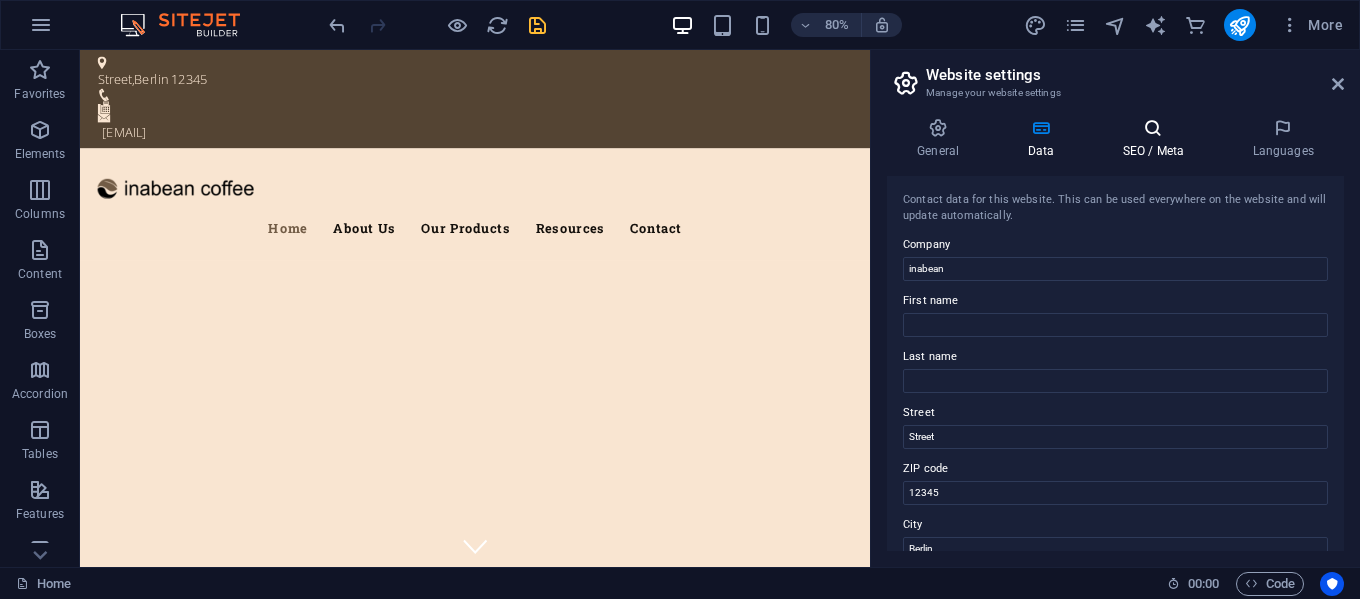 type on "+62 [PHONE]" 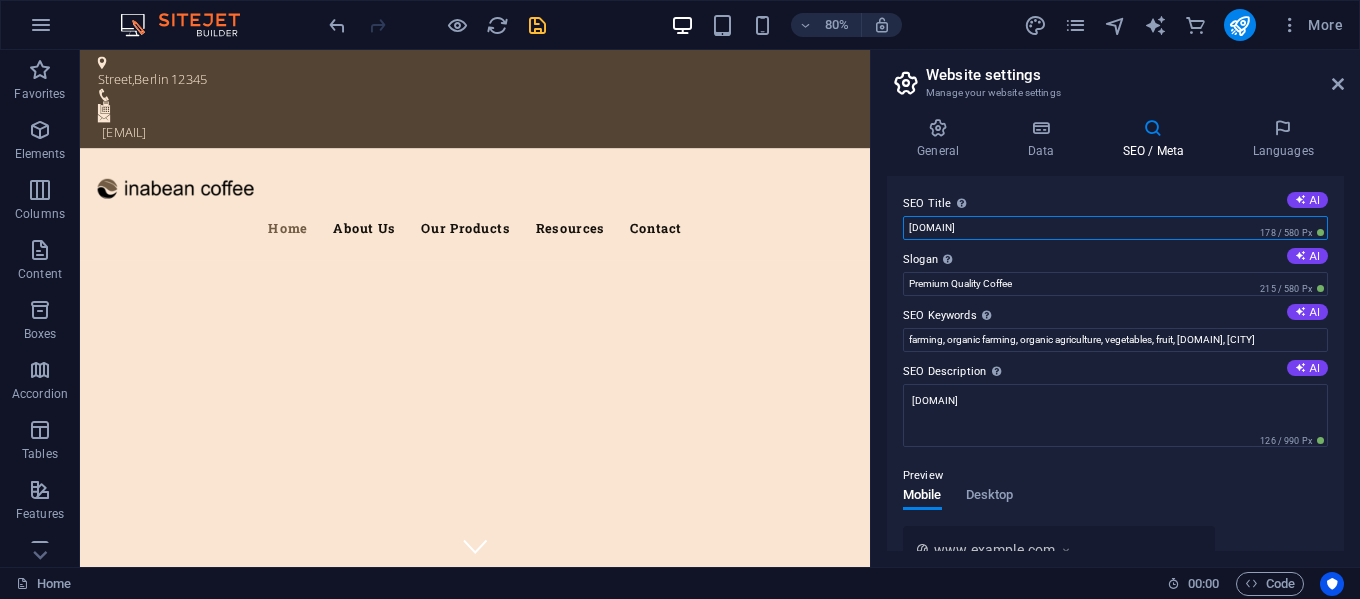 click on "inabean.inaherba.id" at bounding box center (1115, 228) 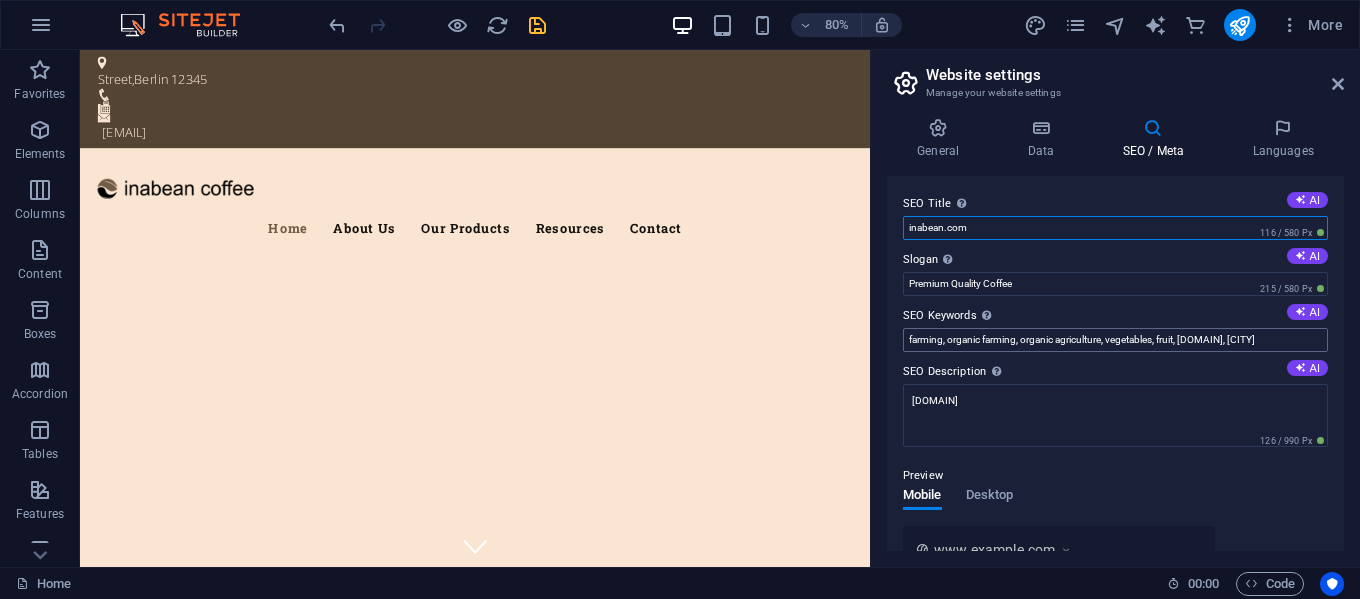type on "inabean.com" 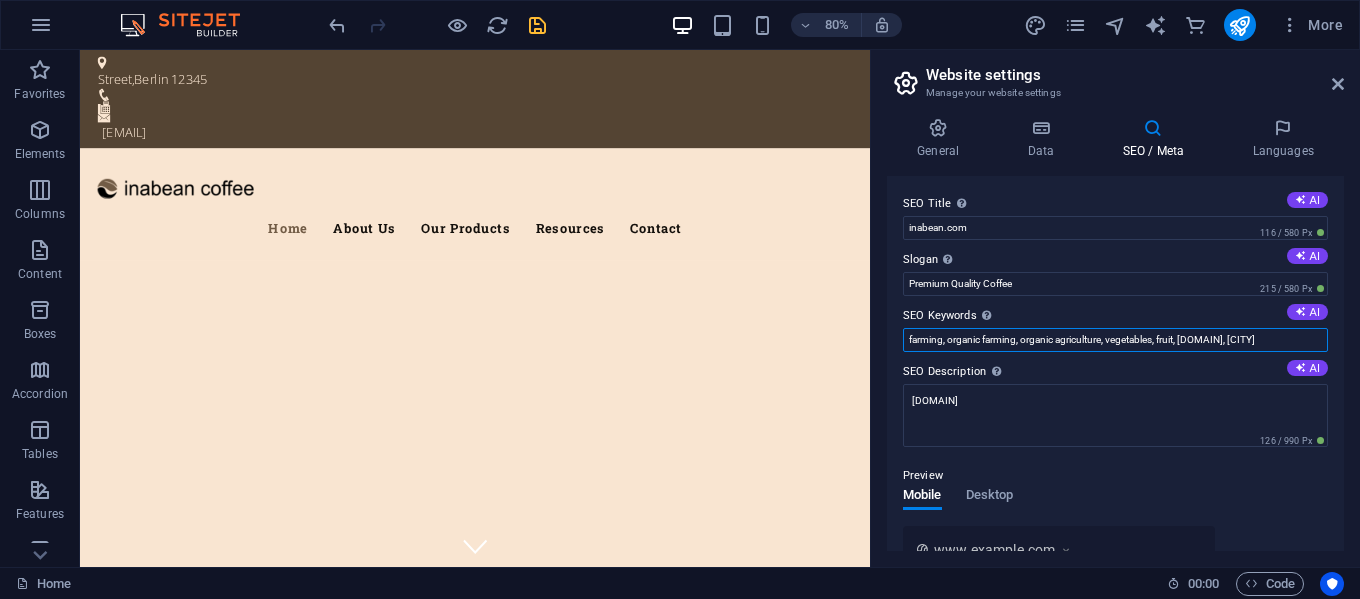 click on "farming, organic farming, organic agriculture, vegetables, fruit, inabean.inaherba.id, Berlin" at bounding box center [1115, 340] 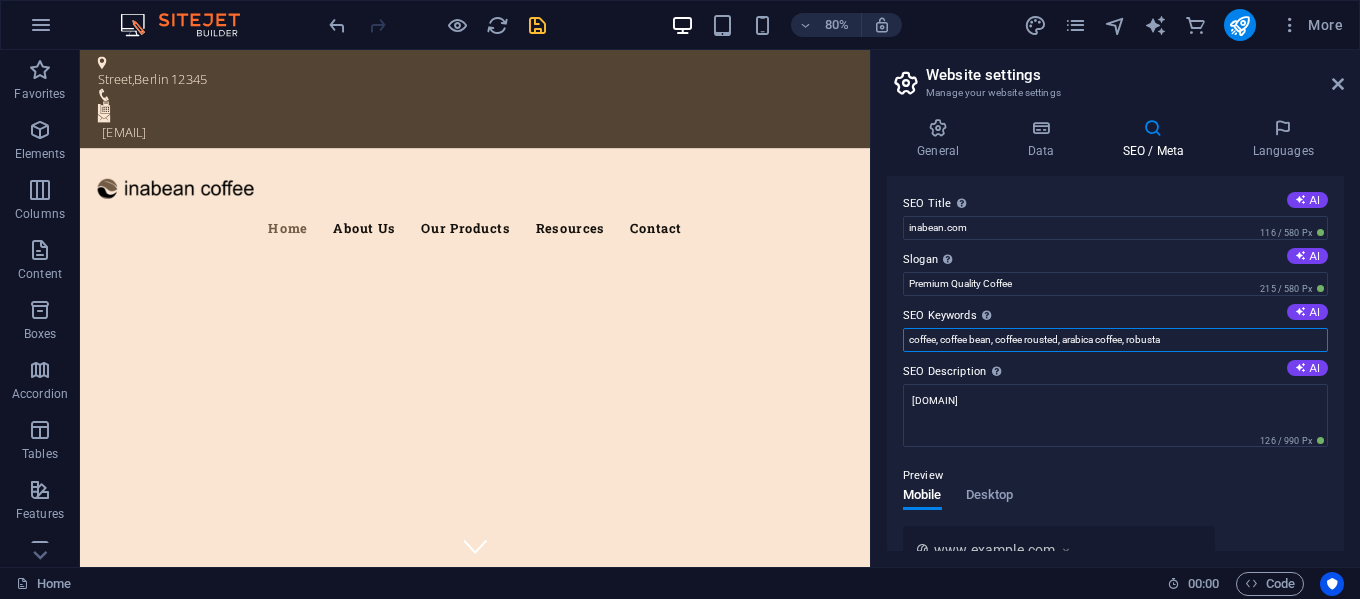 drag, startPoint x: 1182, startPoint y: 338, endPoint x: 1133, endPoint y: 340, distance: 49.0408 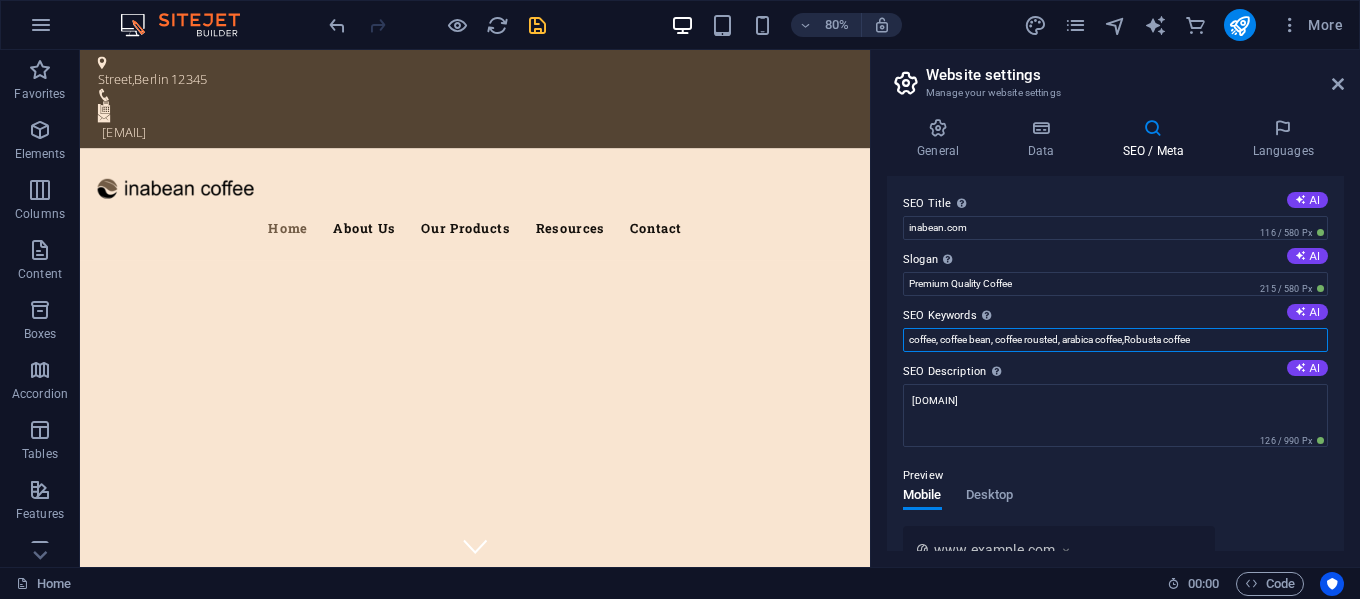 drag, startPoint x: 1133, startPoint y: 339, endPoint x: 1154, endPoint y: 461, distance: 123.79418 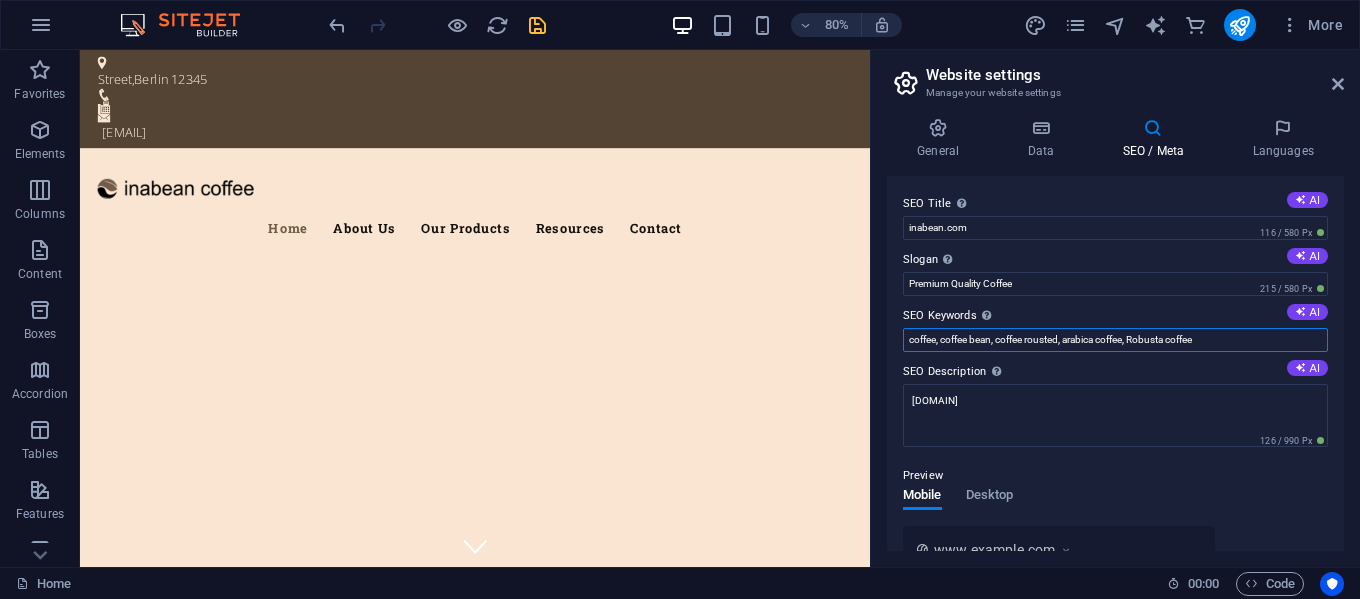 click on "coffee, coffee bean, coffee rousted, arabica coffee, Robusta coffee" at bounding box center [1115, 340] 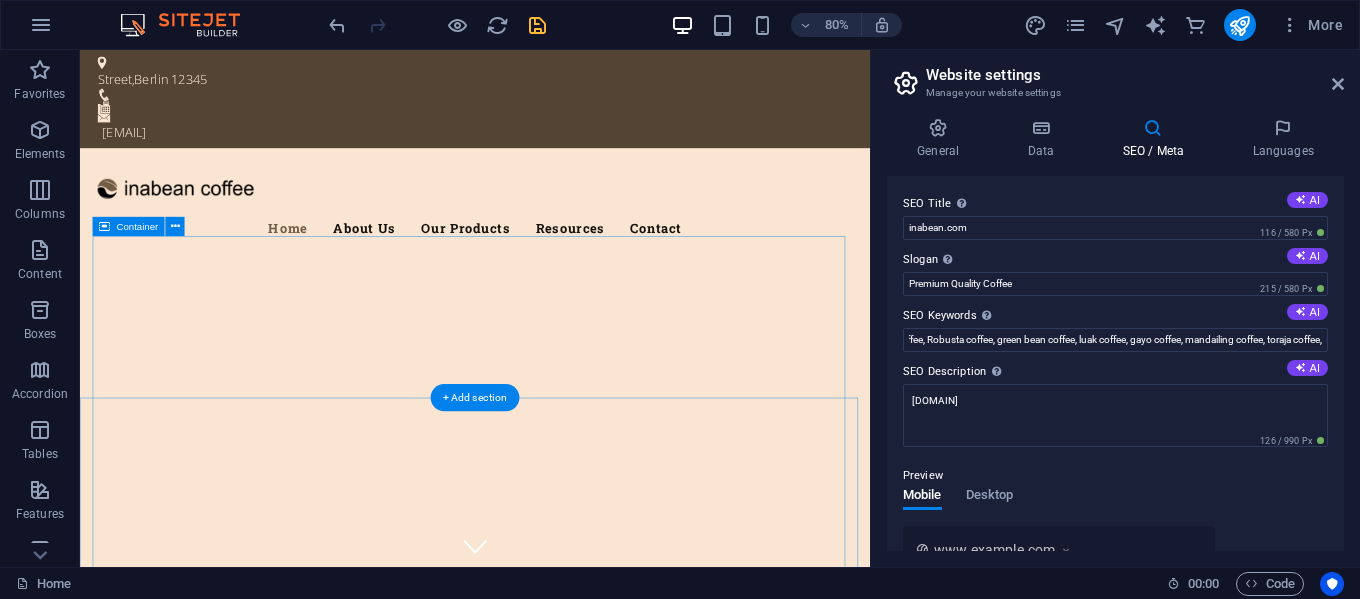 scroll, scrollTop: 0, scrollLeft: 0, axis: both 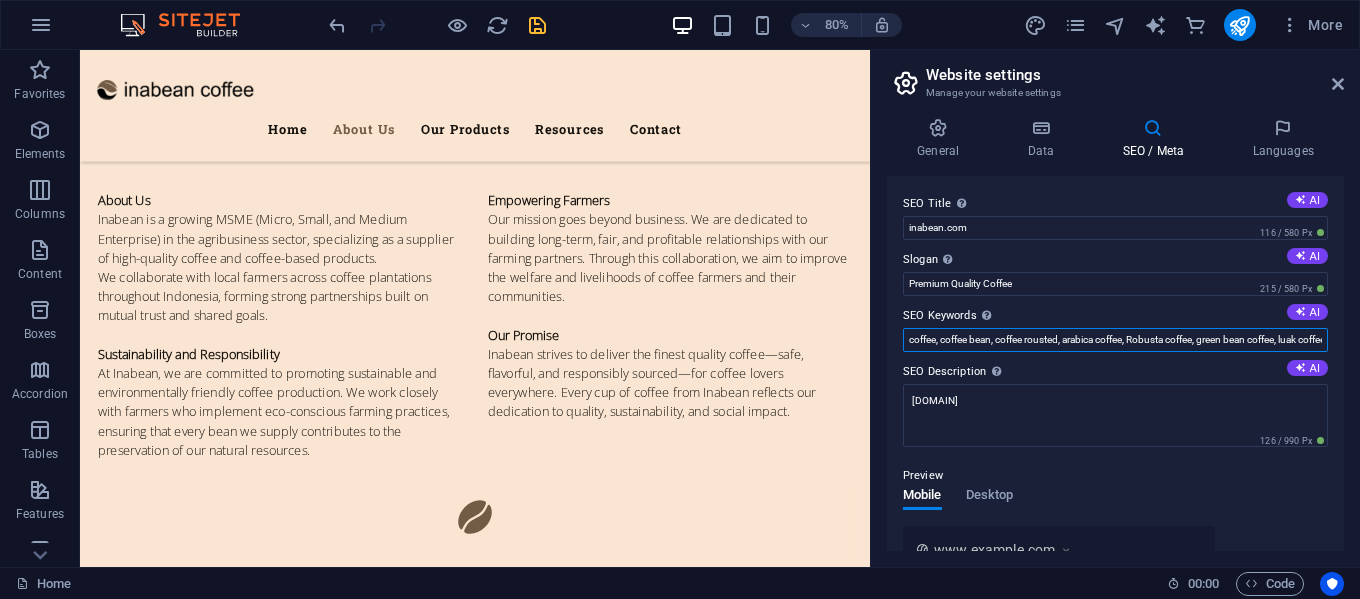 click on "coffee, coffee bean, coffee rousted, arabica coffee, Robusta coffee, green bean coffee, luak coffee, gayo coffee, mandailing coffee, toraja coffee," at bounding box center (1115, 340) 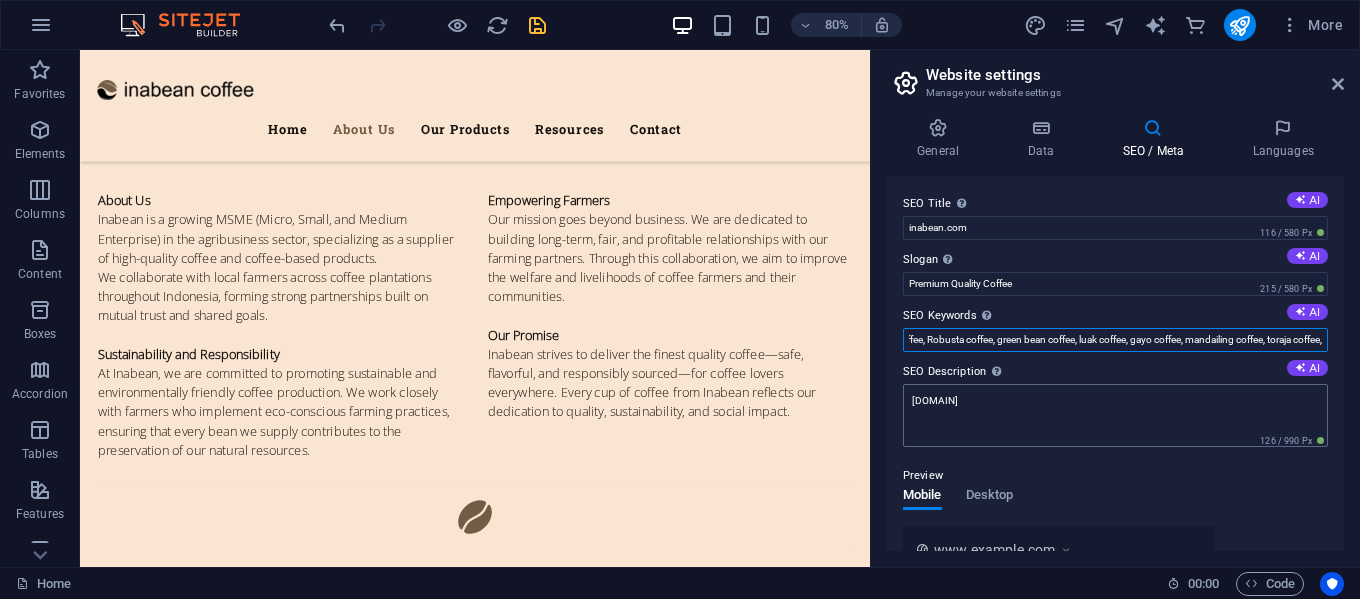 scroll, scrollTop: 0, scrollLeft: 230, axis: horizontal 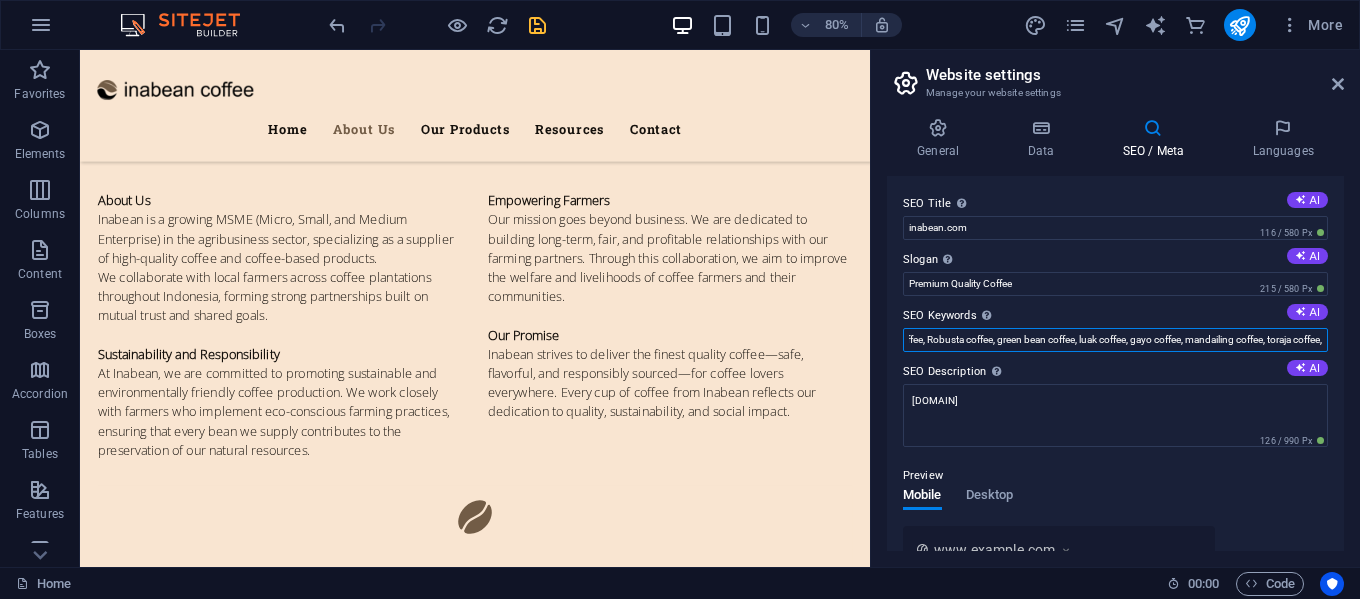 click on "coffee, coffee bean, coffee rousted, arabica coffee, Robusta coffee, green bean coffee, luak coffee, gayo coffee, mandailing coffee, toraja coffee," at bounding box center (1115, 340) 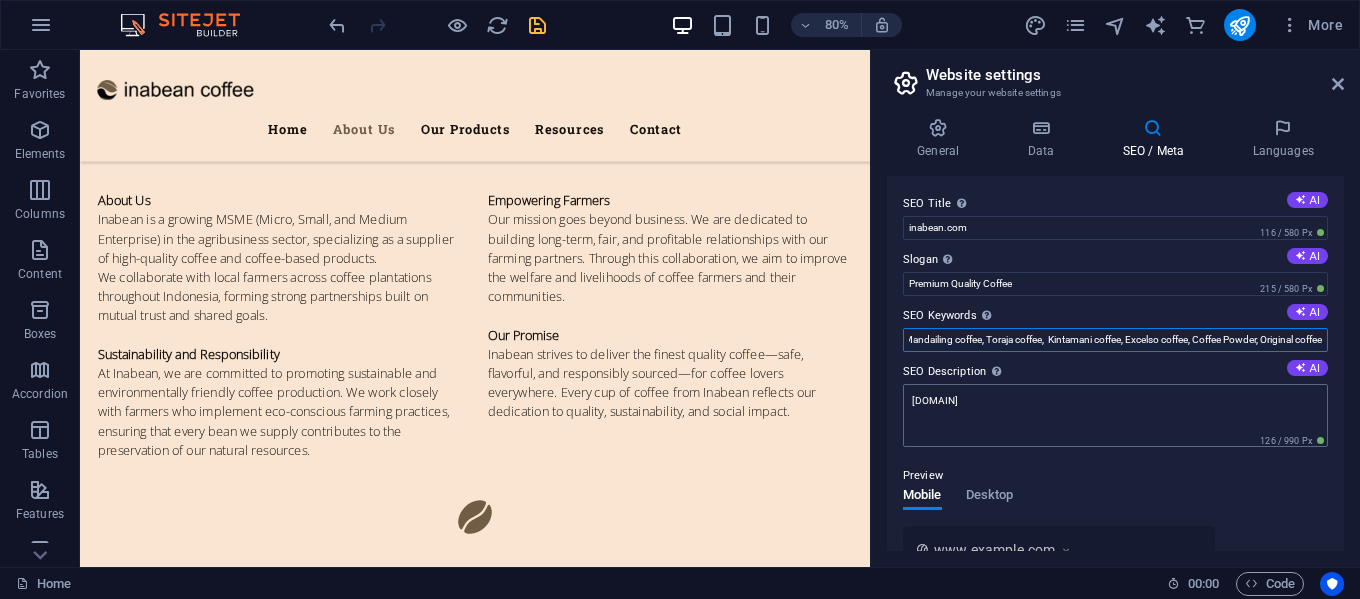 scroll, scrollTop: 0, scrollLeft: 524, axis: horizontal 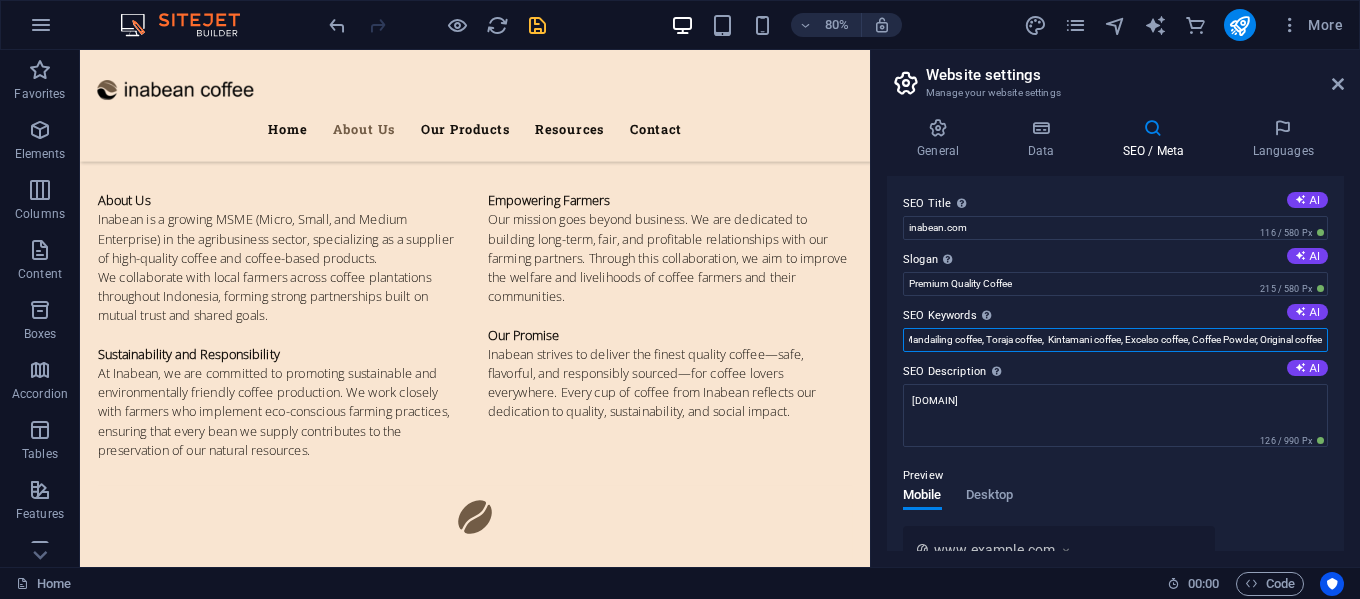 type on "coffee, coffee bean, coffee rousted, arabica coffee, Robusta coffee, green bean coffee, Luak coffee, Gayo coffee, Mandailing coffee, Toraja coffee,  Kintamani coffee, Excelso coffee, Coffee Powder, Original coffee" 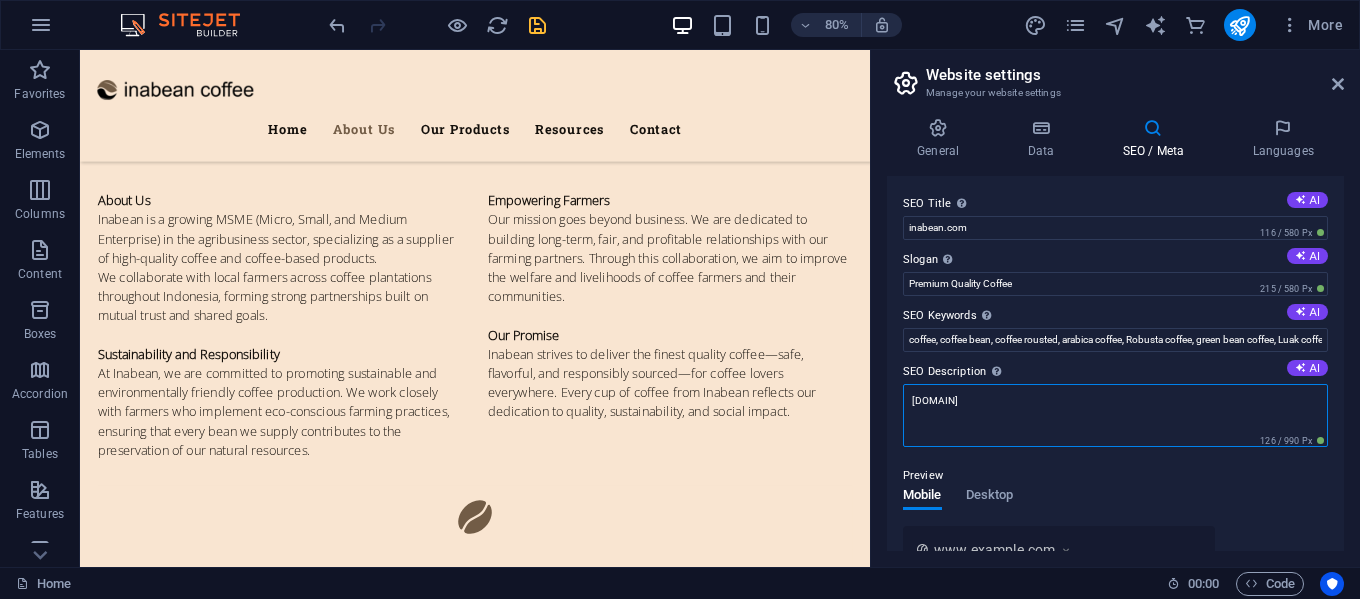 click on "inabean.inaherba.id" at bounding box center (1115, 415) 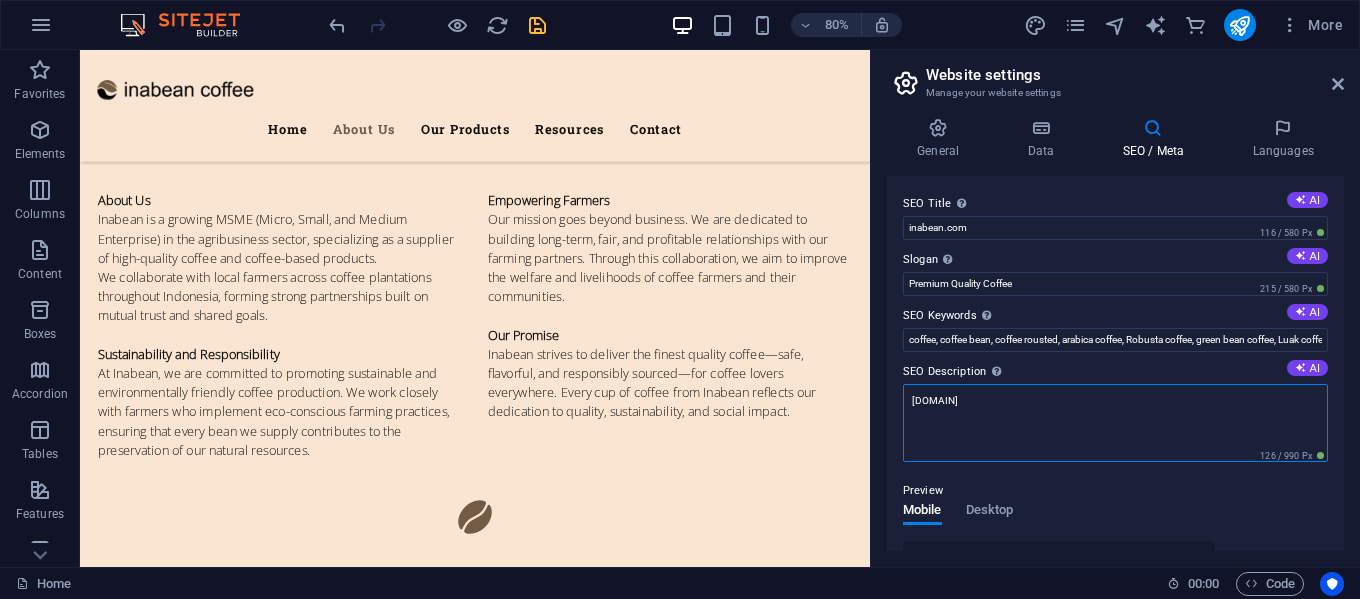click on "inabean.inaherba.id" at bounding box center [1115, 423] 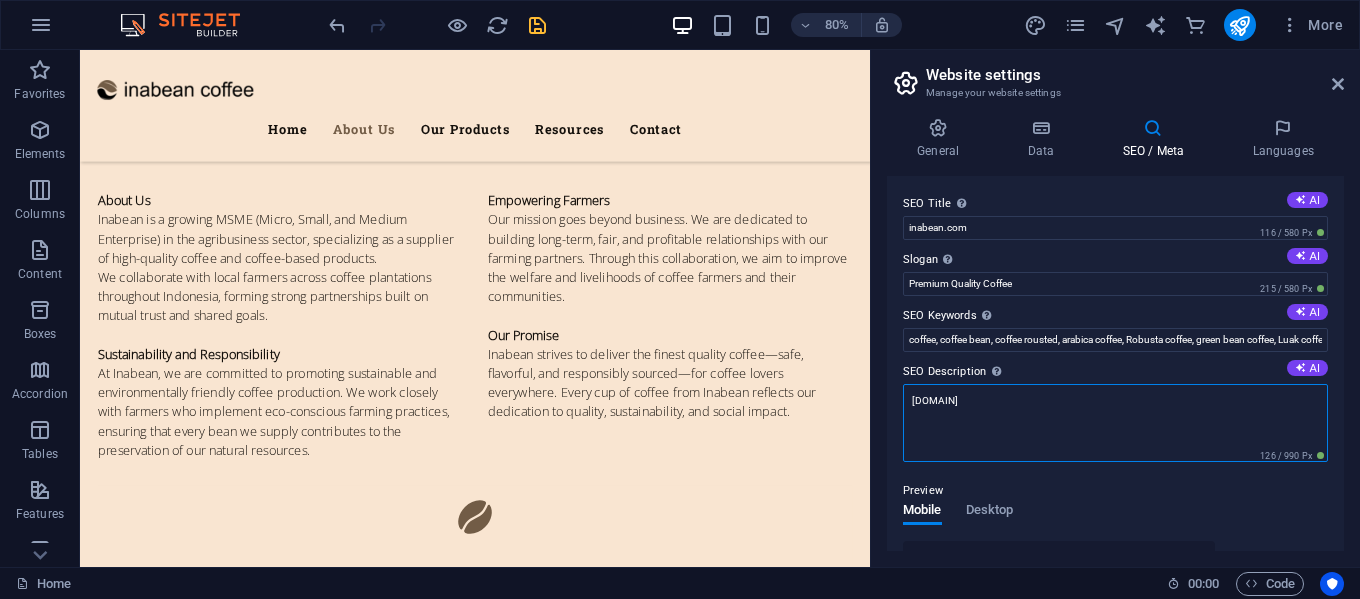 paste on "All aspects of coffee, including its growth, harvesting, roasting, brewing, and the culture that surrounds it." 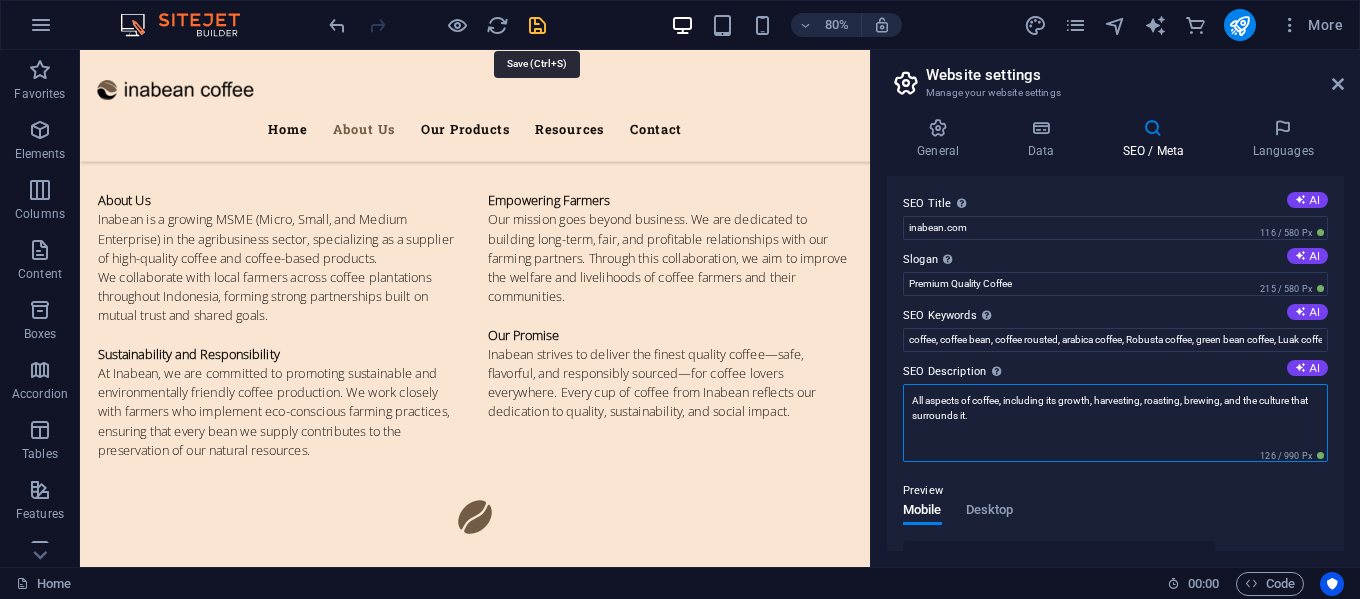 type on "All aspects of coffee, including its growth, harvesting, roasting, brewing, and the culture that surrounds it." 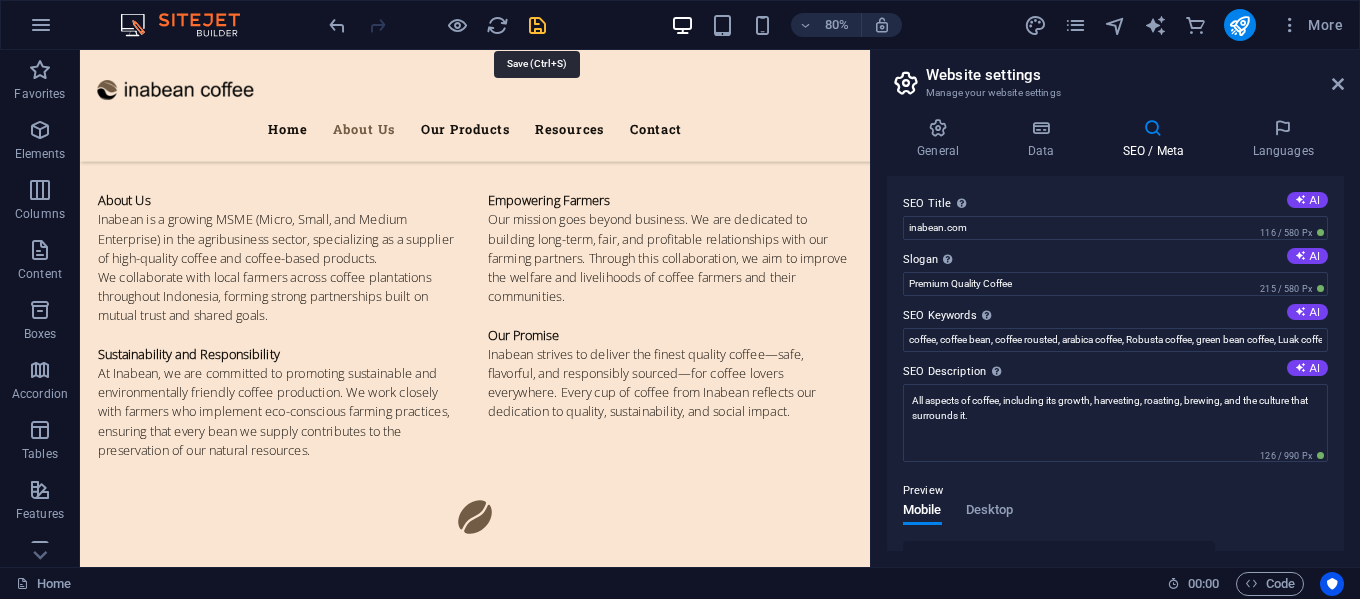 click at bounding box center (537, 25) 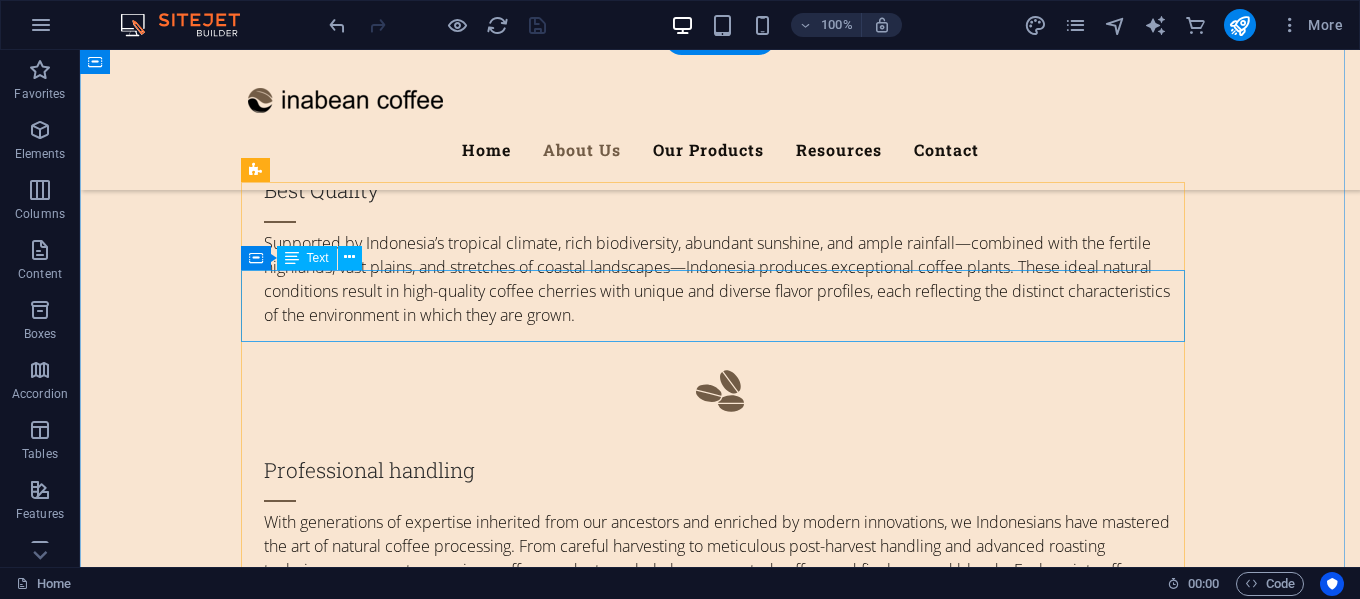 scroll, scrollTop: 2200, scrollLeft: 0, axis: vertical 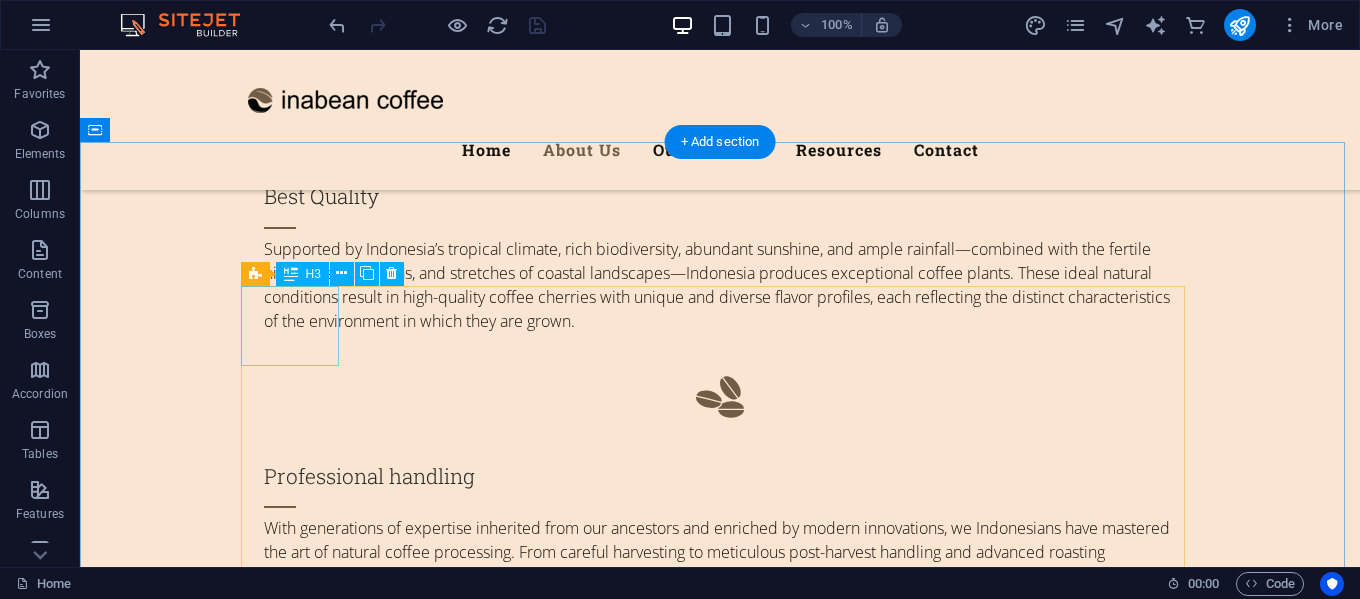 click on "1988" at bounding box center [297, 4714] 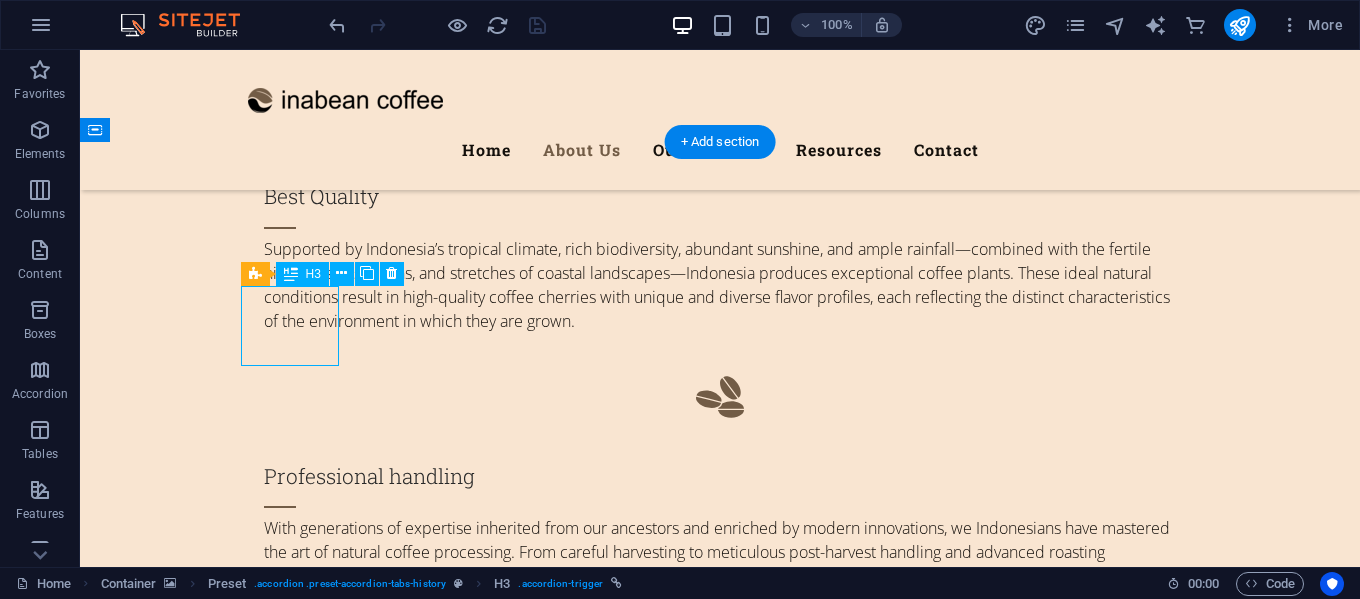 click on "1988" at bounding box center (297, 4714) 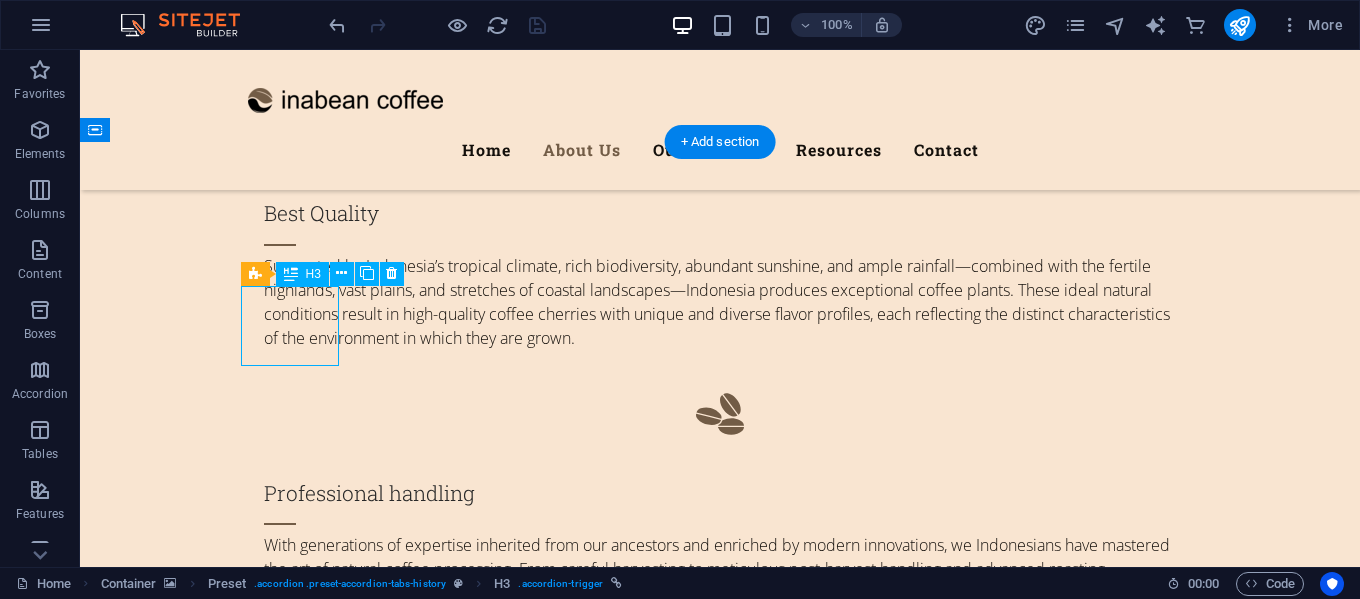 scroll, scrollTop: 2241, scrollLeft: 0, axis: vertical 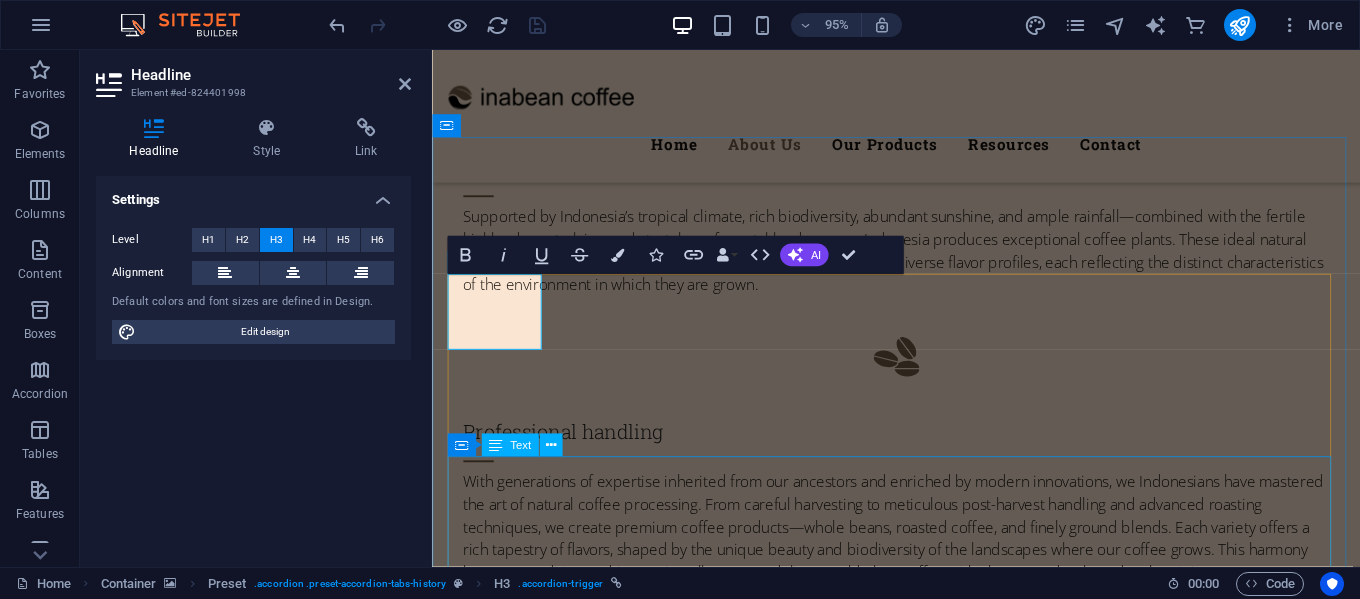 type 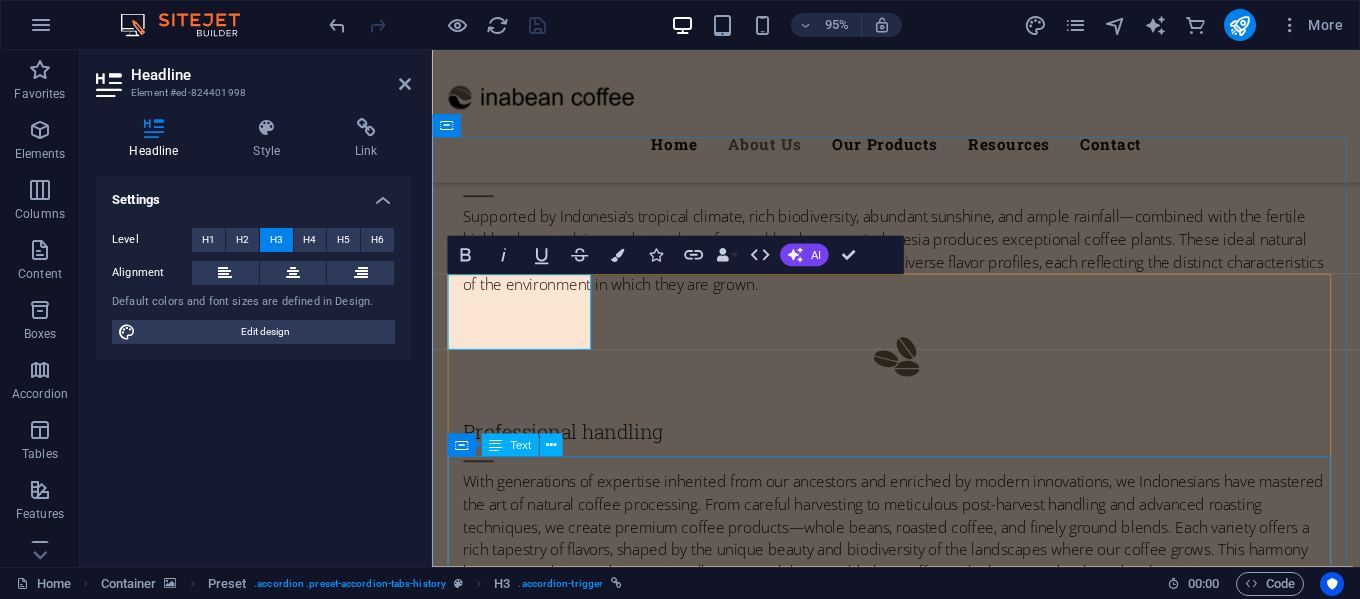 scroll, scrollTop: 2234, scrollLeft: 0, axis: vertical 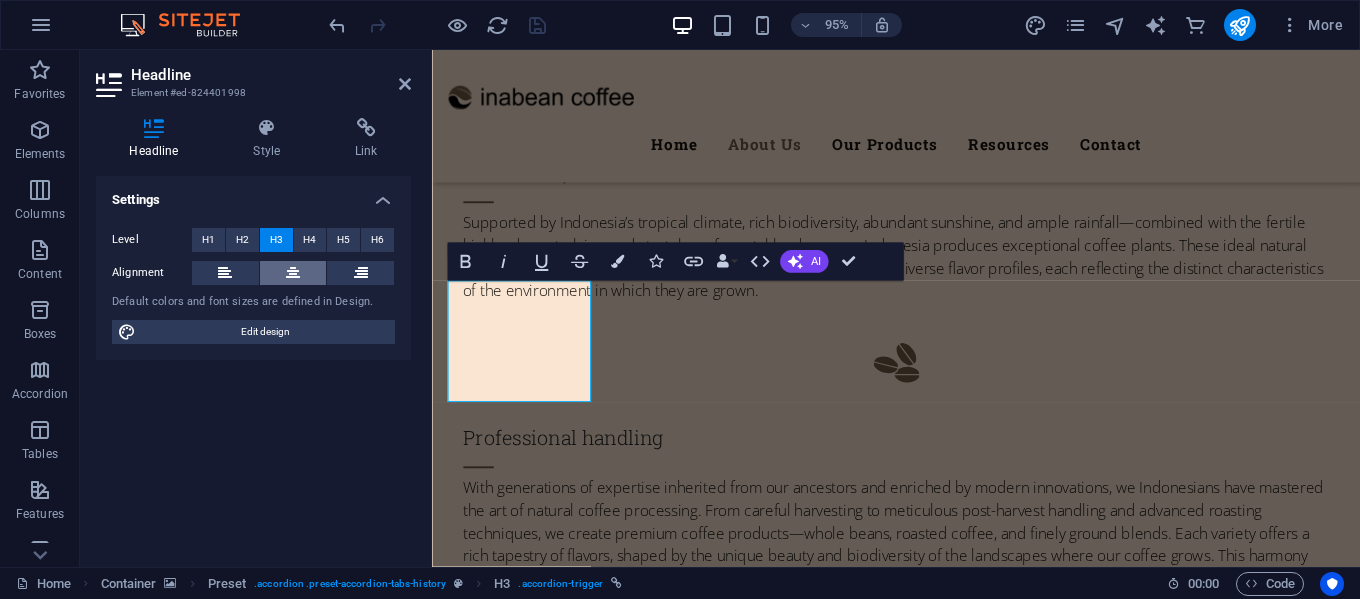 click at bounding box center (293, 273) 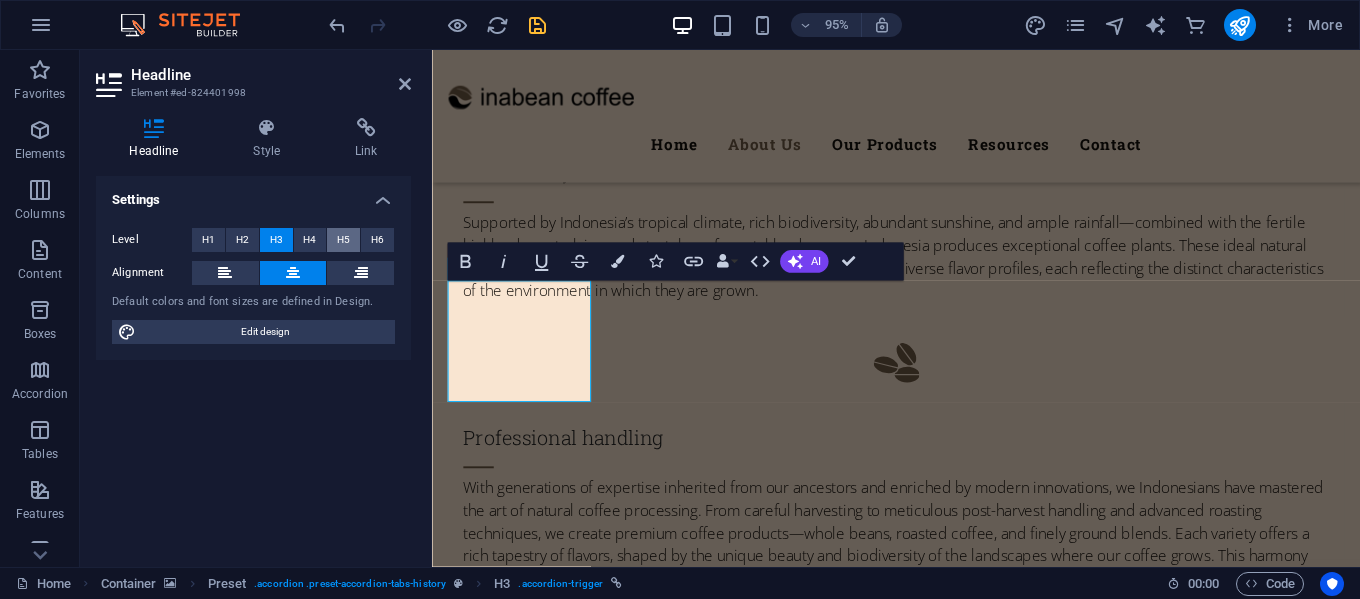 click on "H5" at bounding box center [343, 240] 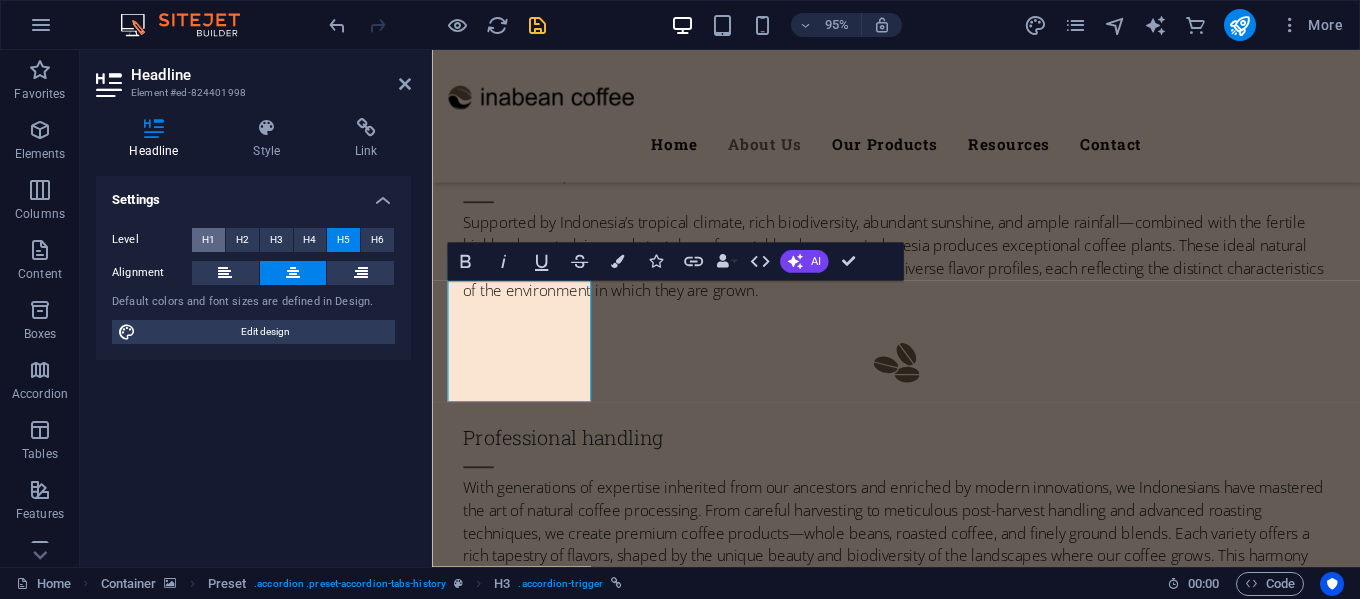 click on "H1" at bounding box center (208, 240) 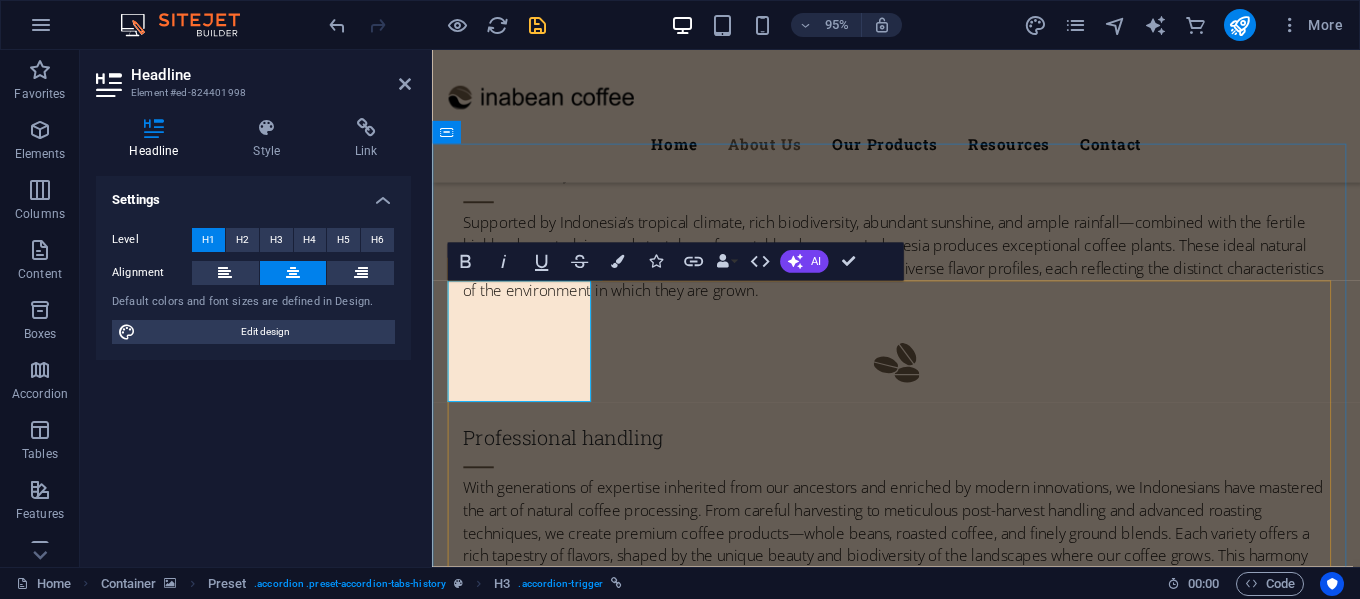 click on "Arabica ‌Price" at bounding box center (524, 3049) 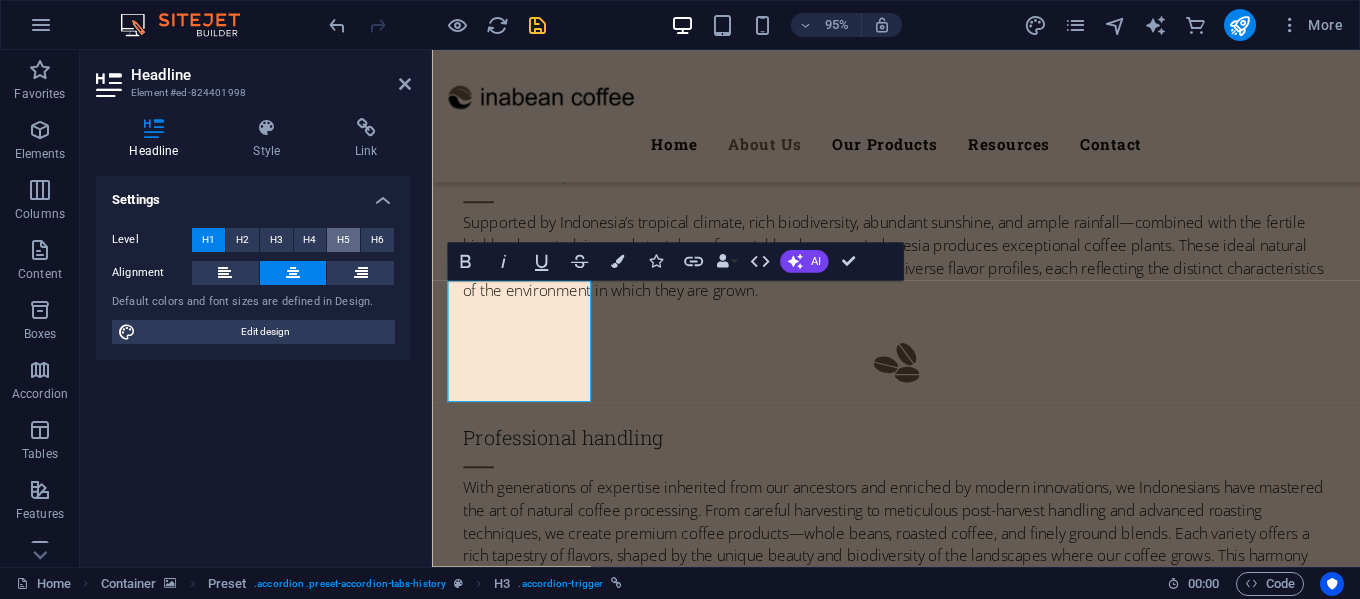 click on "H5" at bounding box center (343, 240) 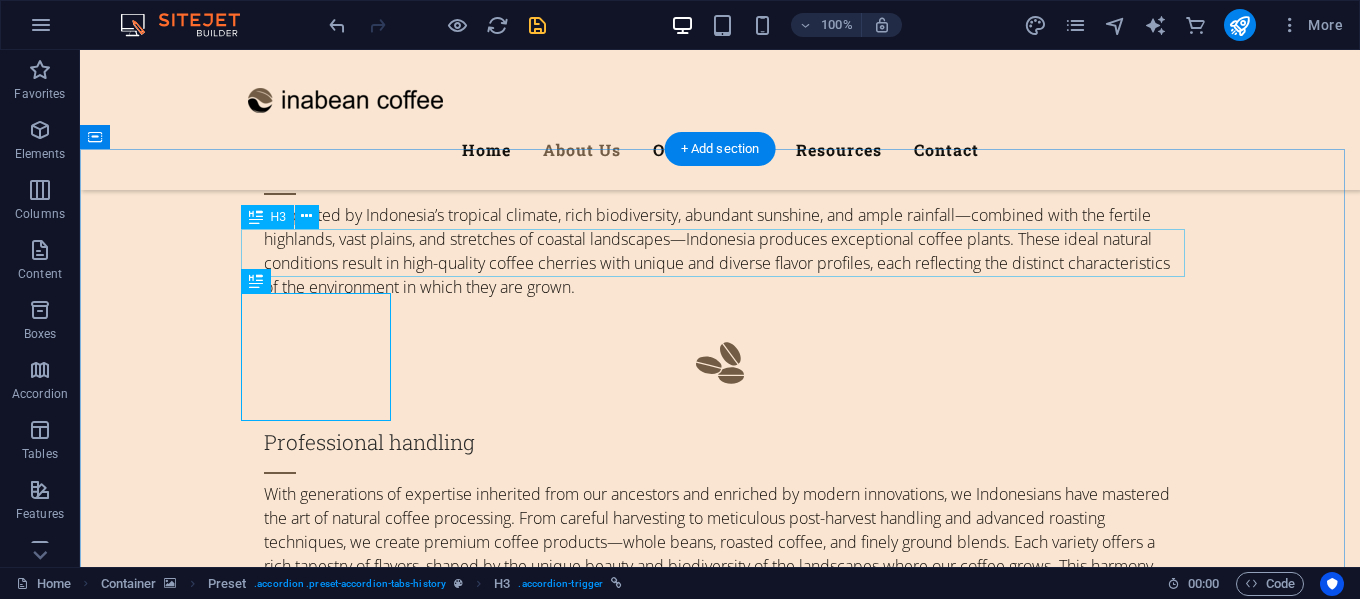 scroll, scrollTop: 2193, scrollLeft: 0, axis: vertical 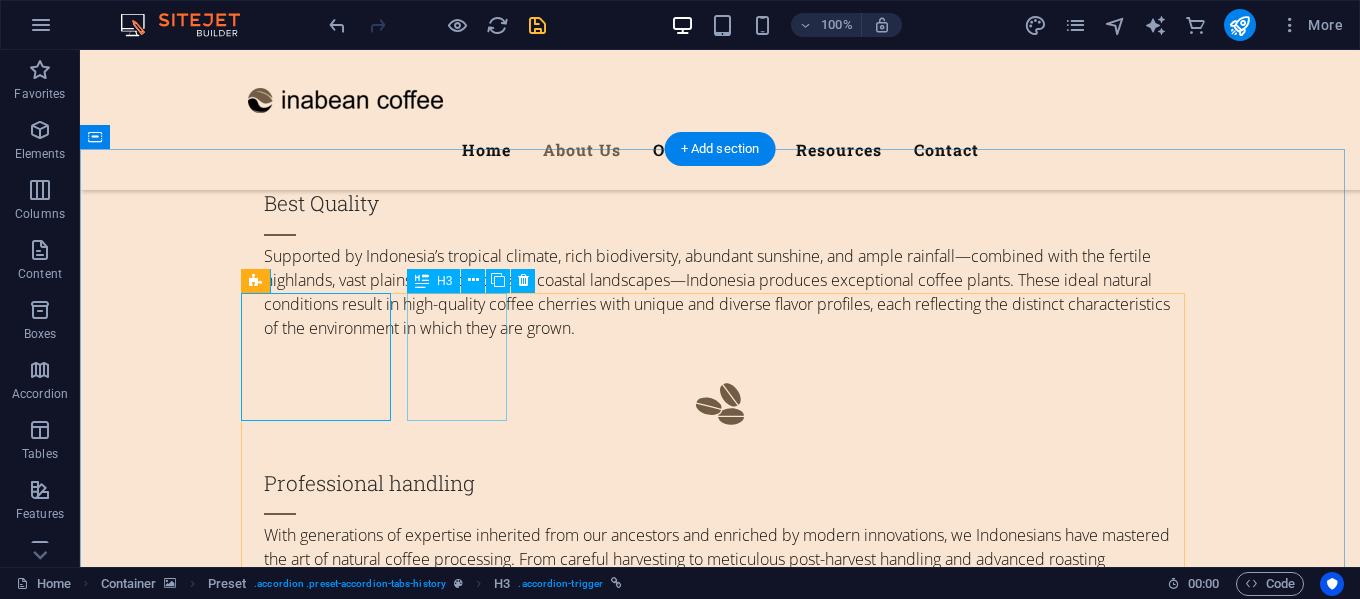 click on "1994" at bounding box center (465, 4769) 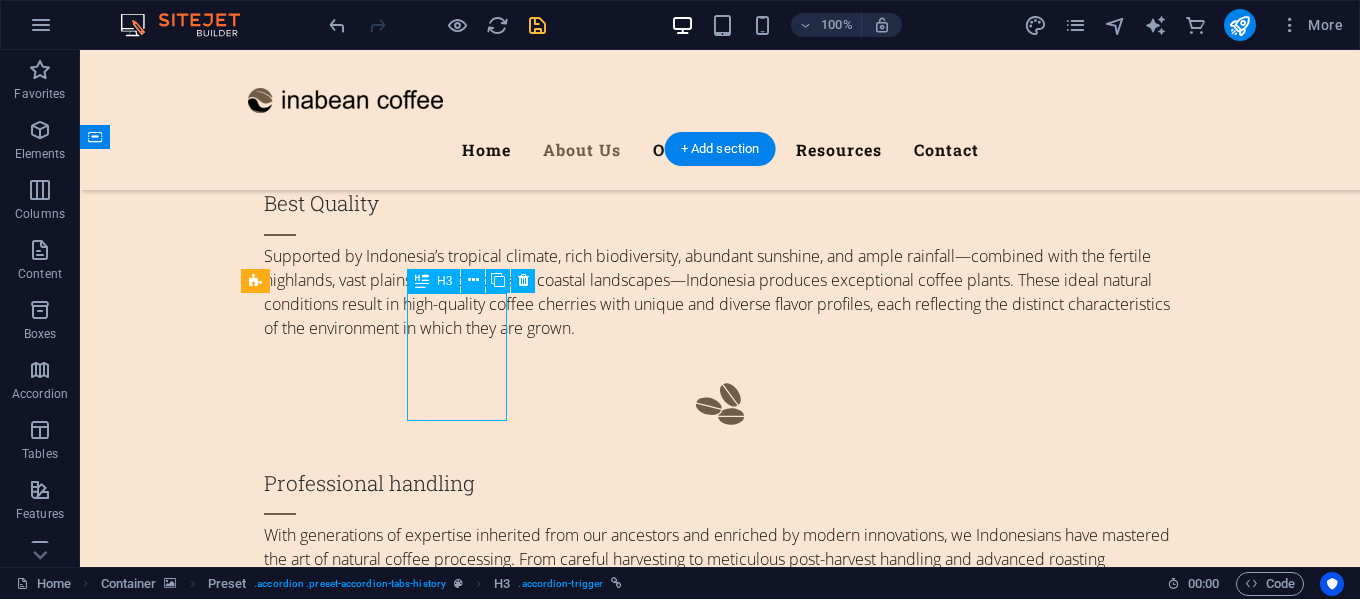 click on "1994" at bounding box center (465, 4769) 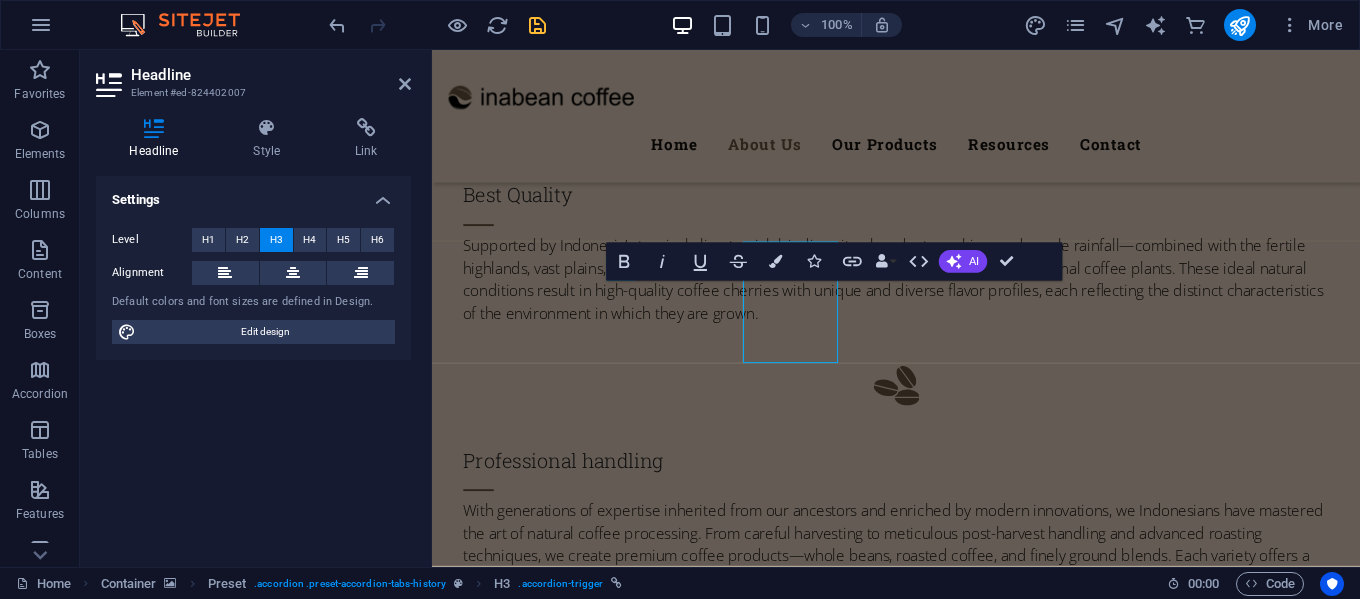 scroll, scrollTop: 2234, scrollLeft: 0, axis: vertical 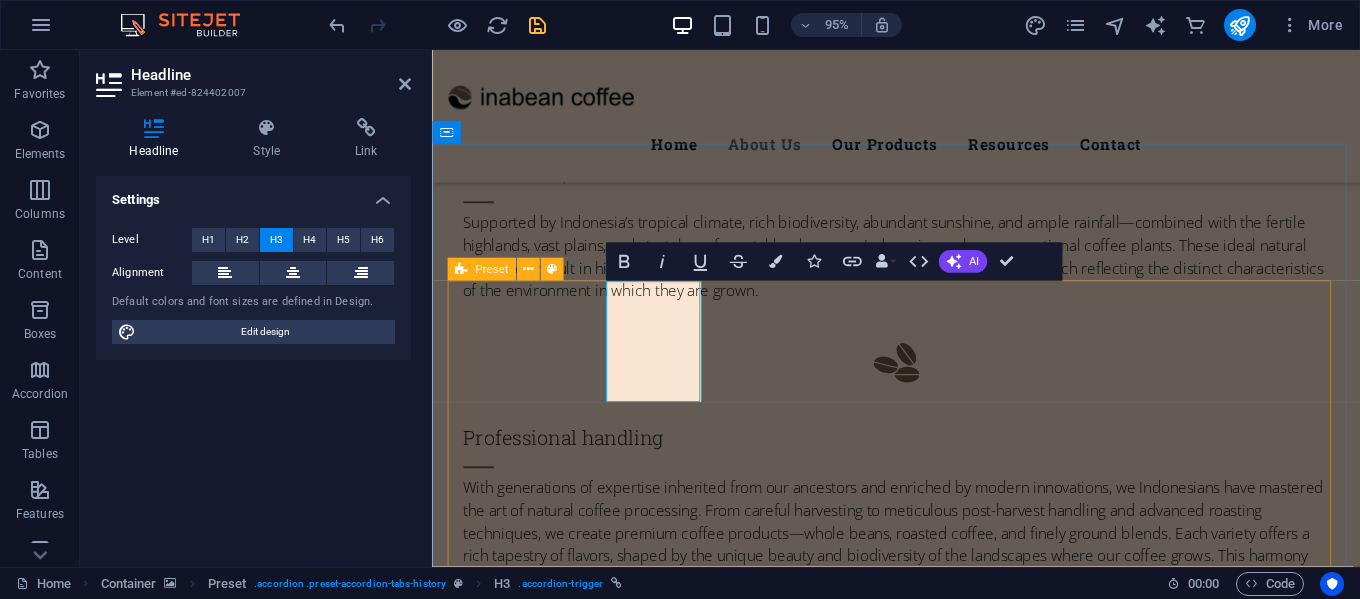 type 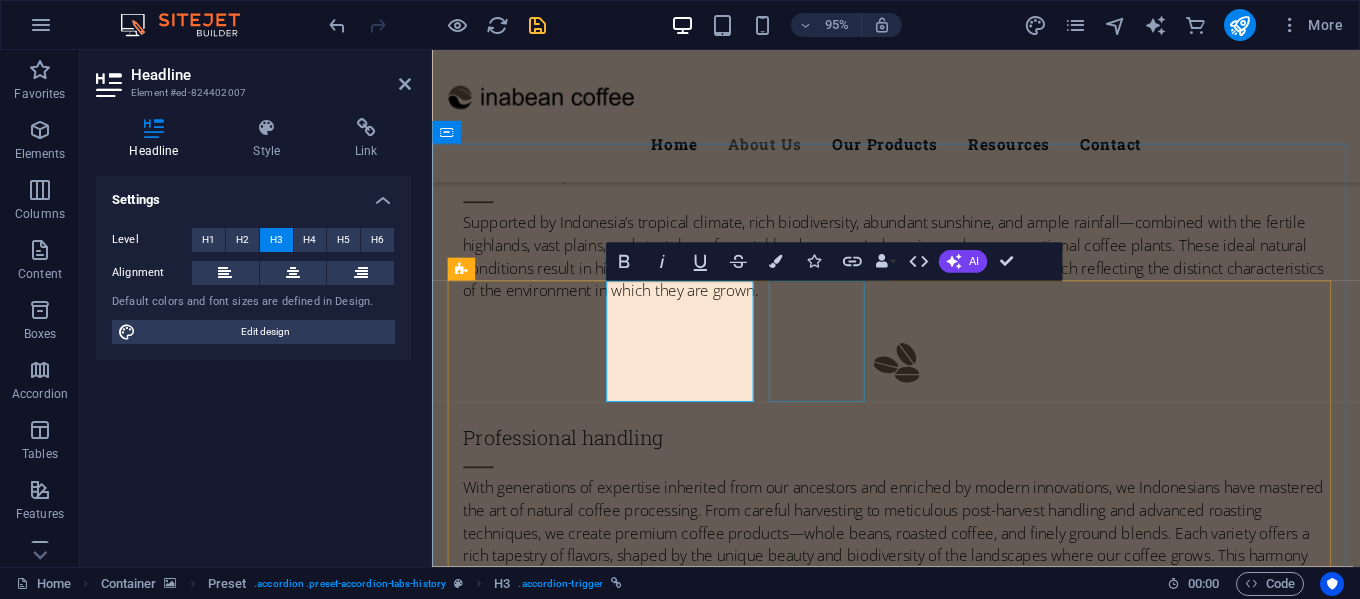 click on "2001" at bounding box center (837, 4817) 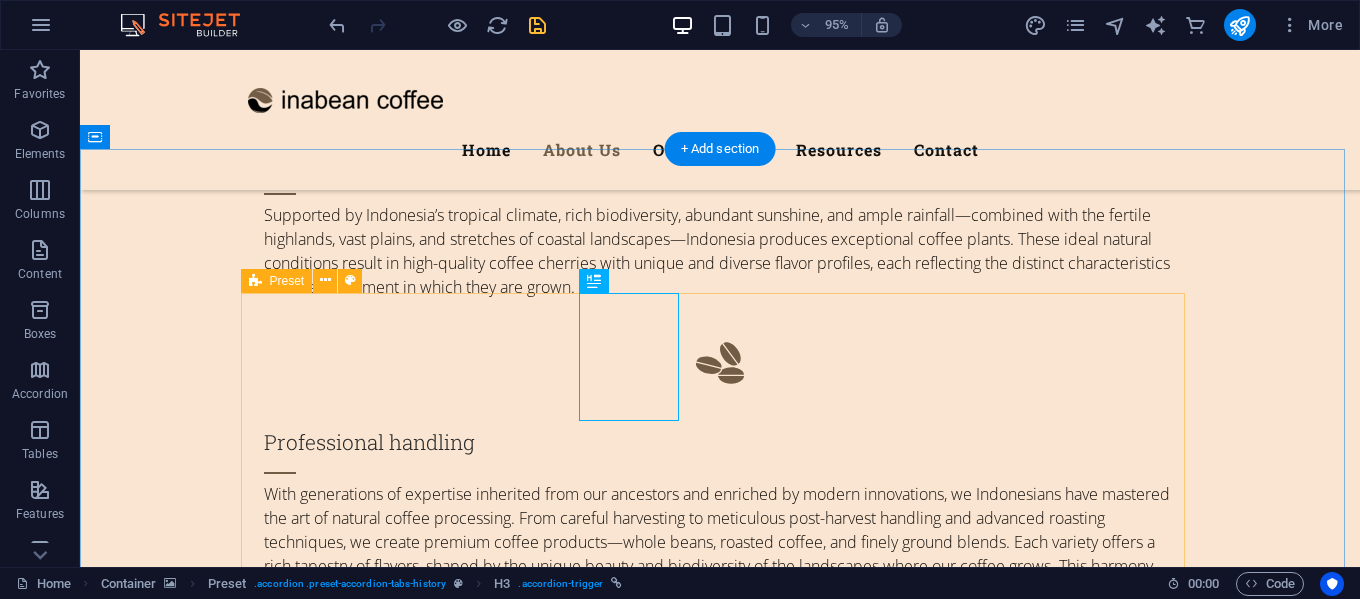 scroll, scrollTop: 2193, scrollLeft: 0, axis: vertical 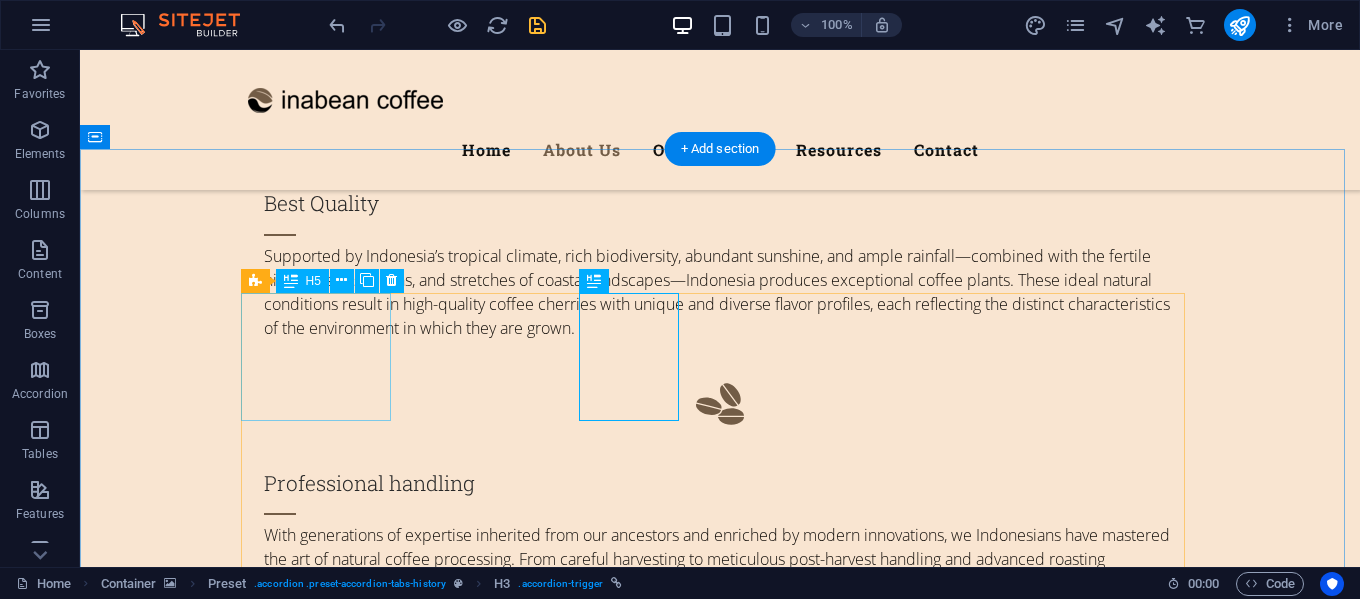 click on "Arabica Price" at bounding box center (323, 4769) 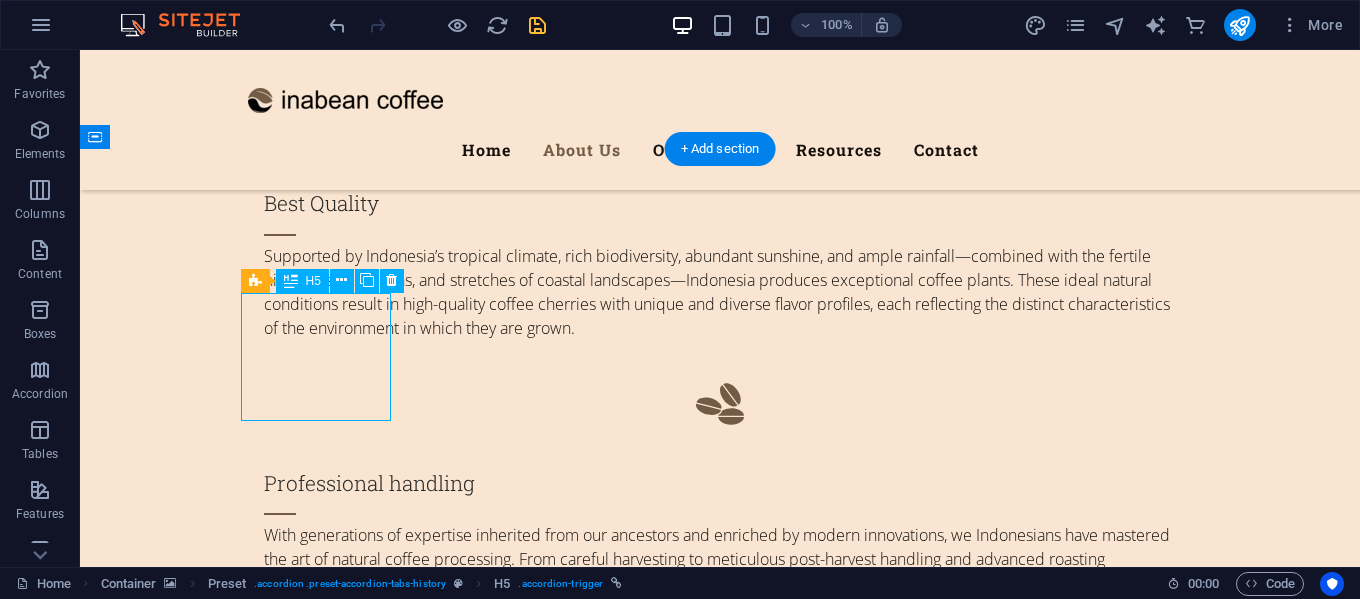click on "Arabica Price" at bounding box center (323, 4769) 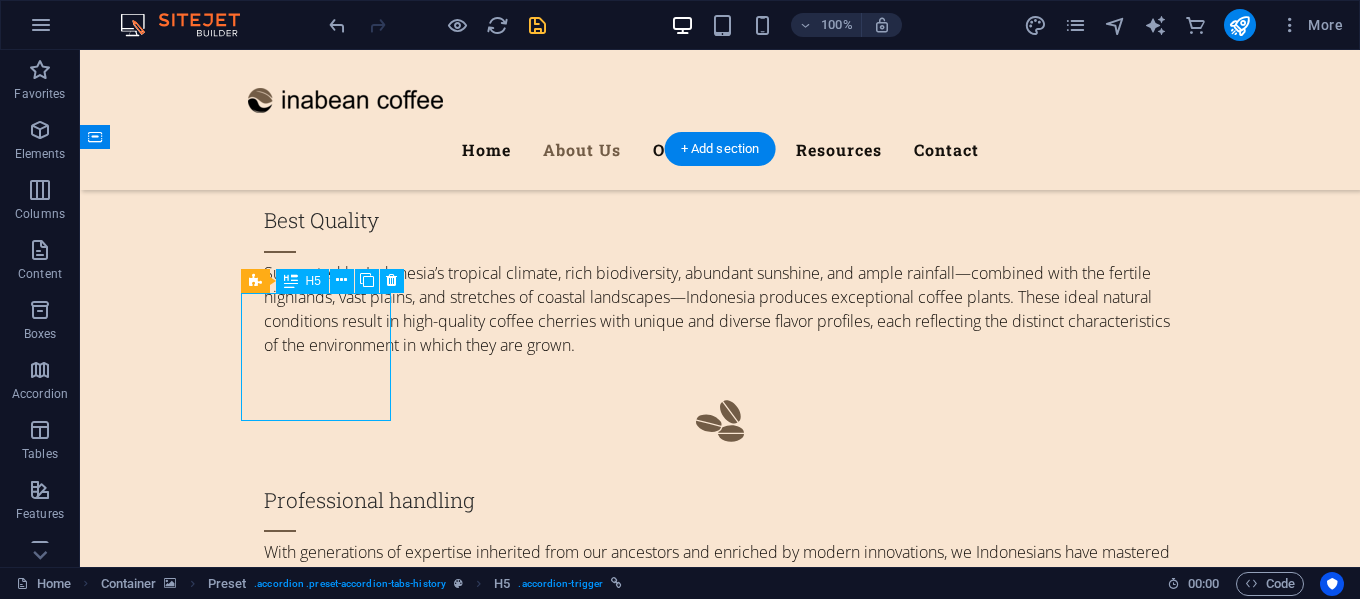 scroll, scrollTop: 2234, scrollLeft: 0, axis: vertical 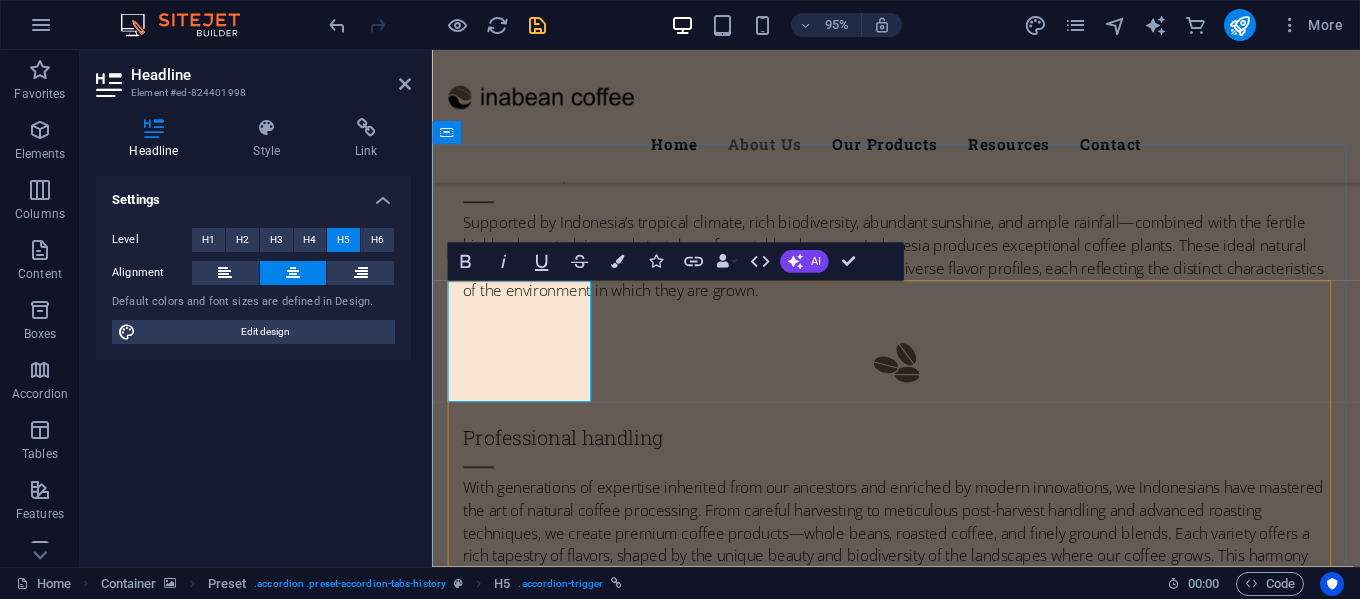click on "Arabica Price" at bounding box center (524, 3001) 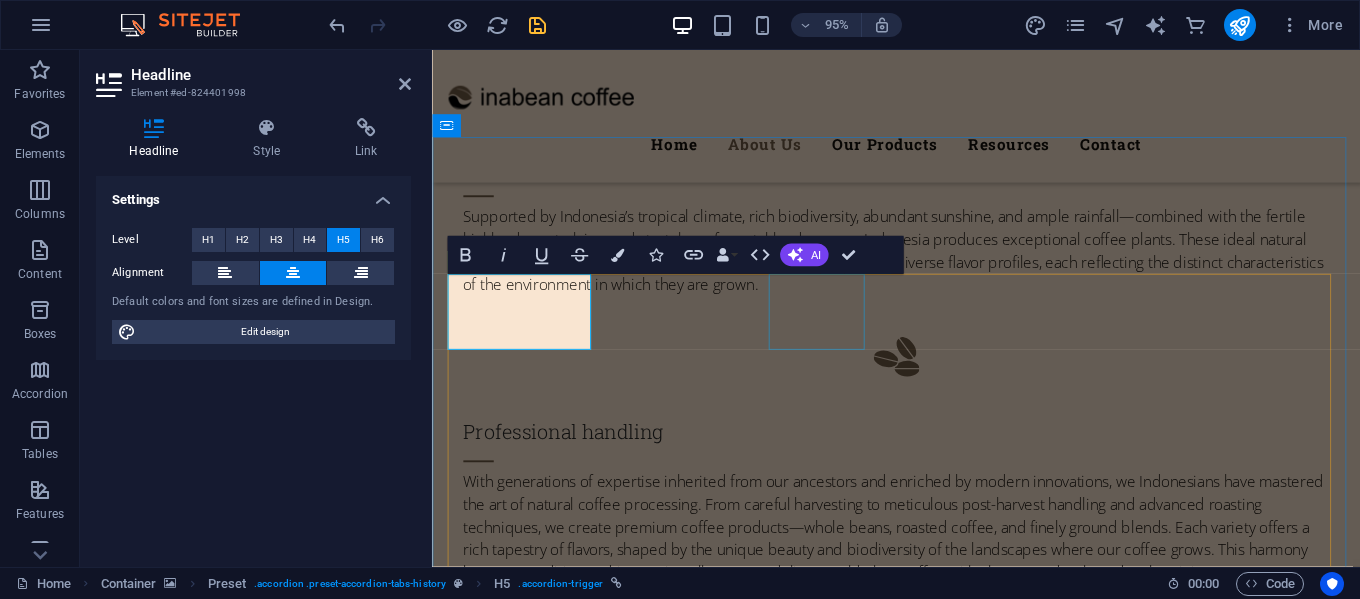 click on "2001" at bounding box center (837, 4762) 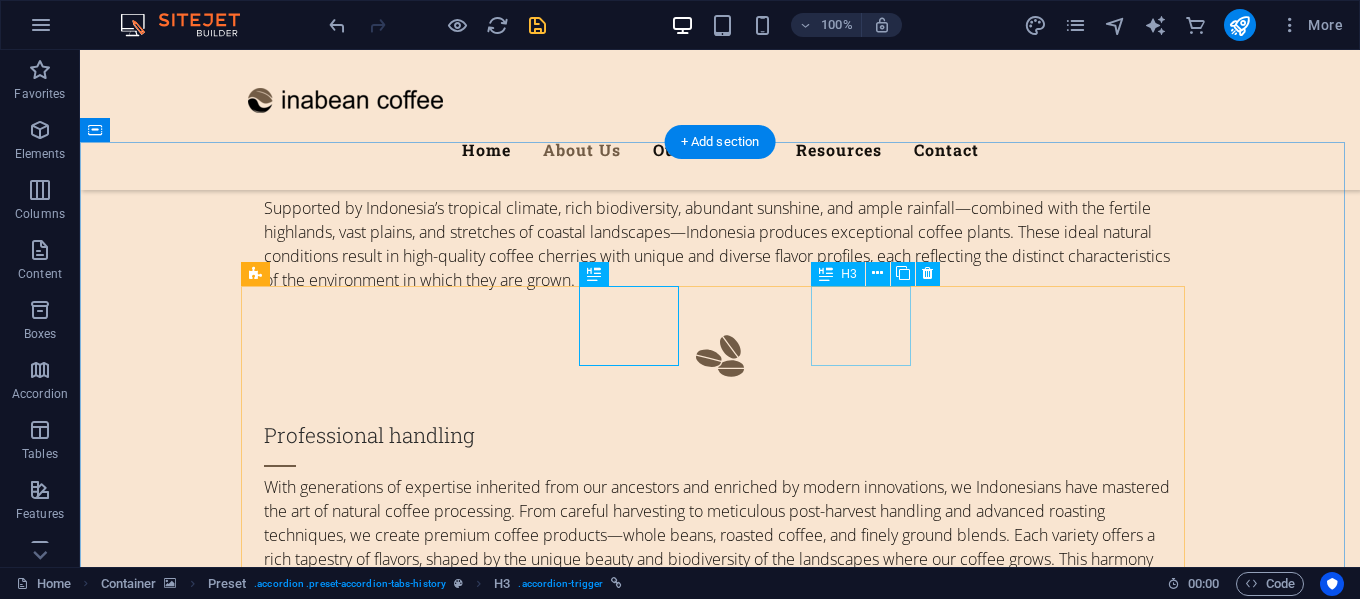 scroll, scrollTop: 2200, scrollLeft: 0, axis: vertical 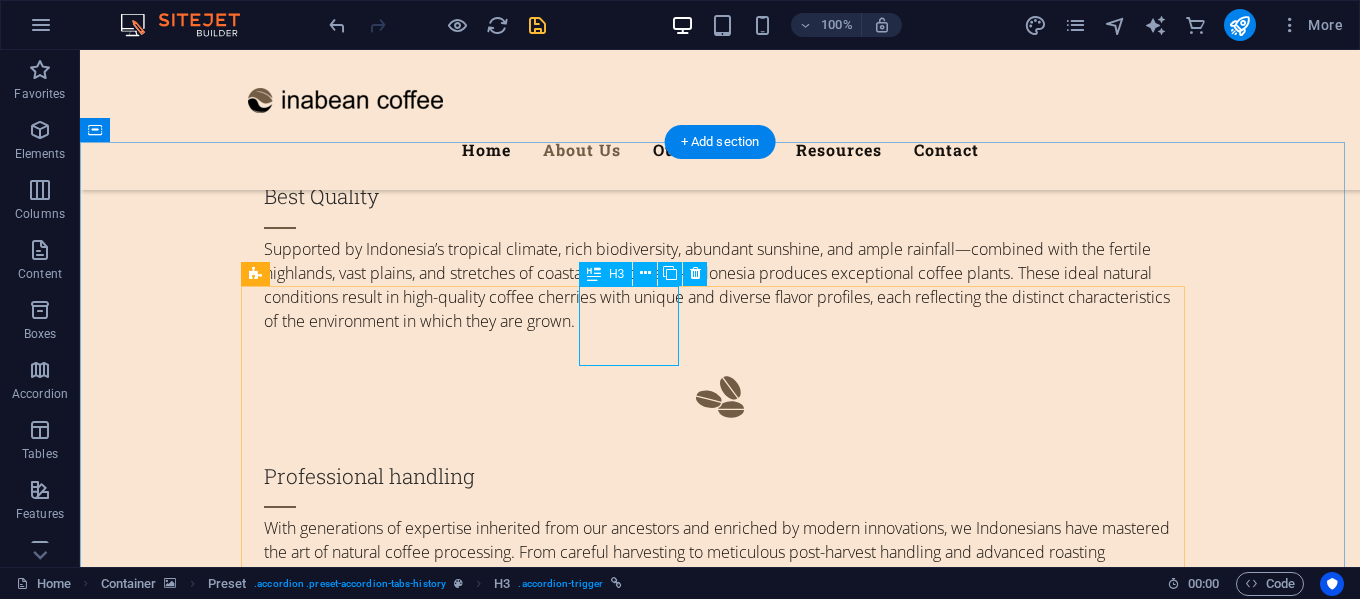 click on "2001" at bounding box center [636, 4714] 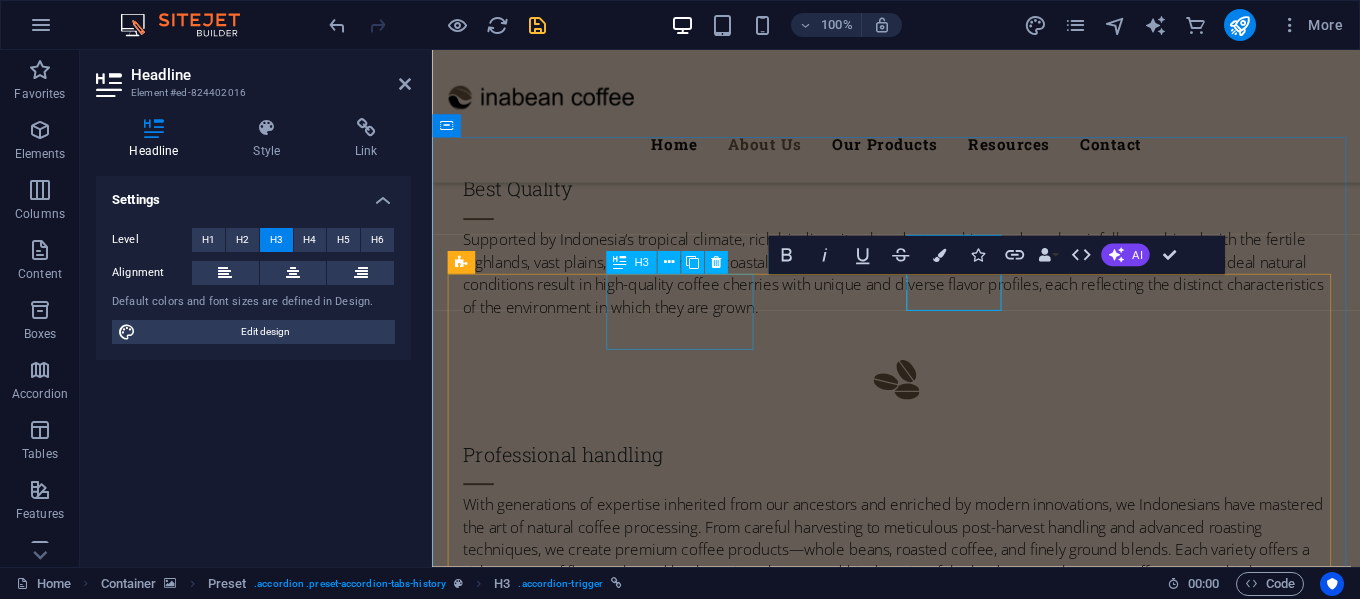 scroll, scrollTop: 2241, scrollLeft: 0, axis: vertical 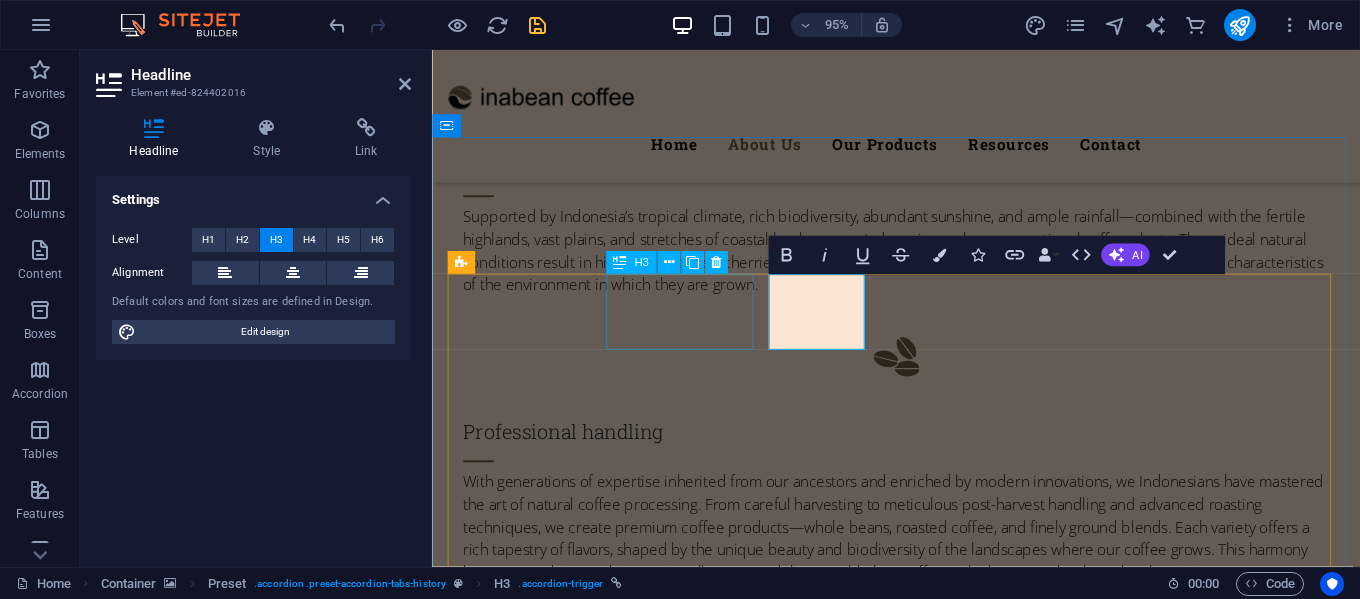type 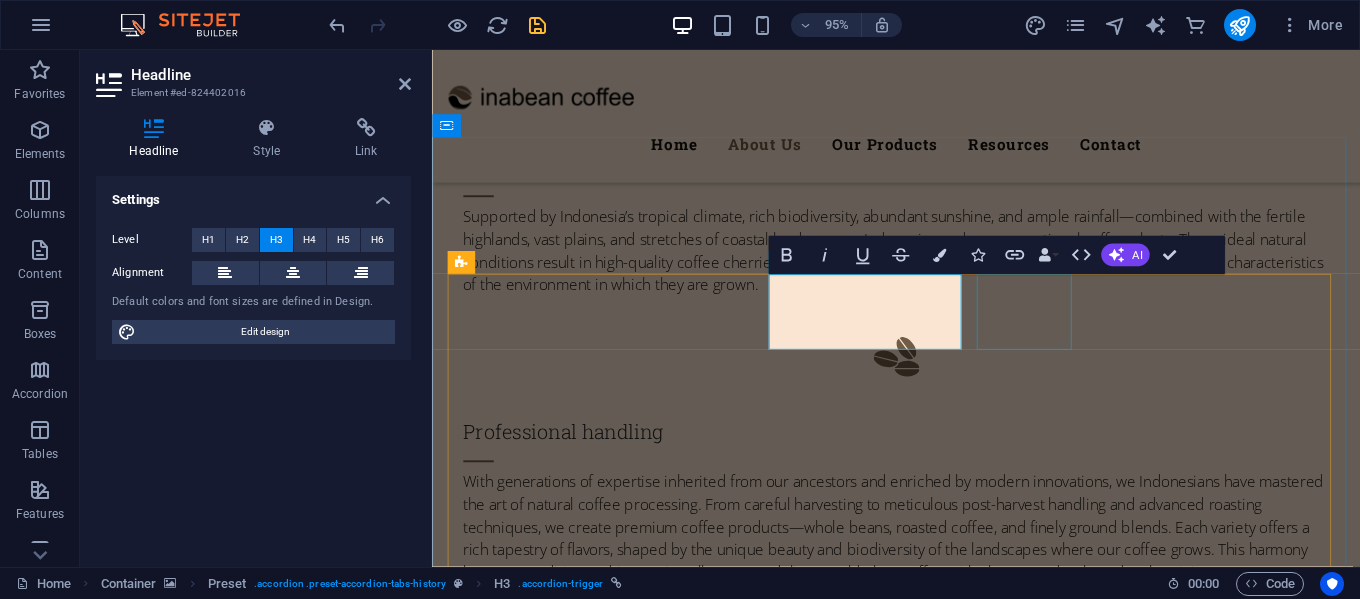 click on "2012" at bounding box center (974, 4762) 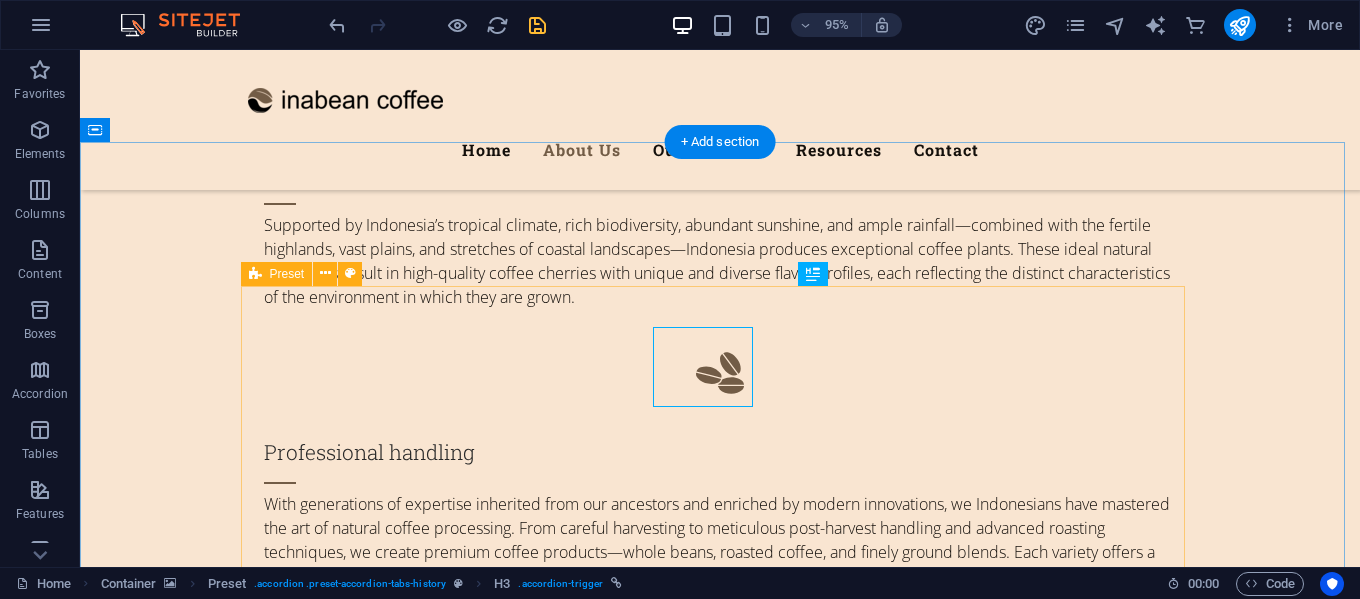 scroll, scrollTop: 2200, scrollLeft: 0, axis: vertical 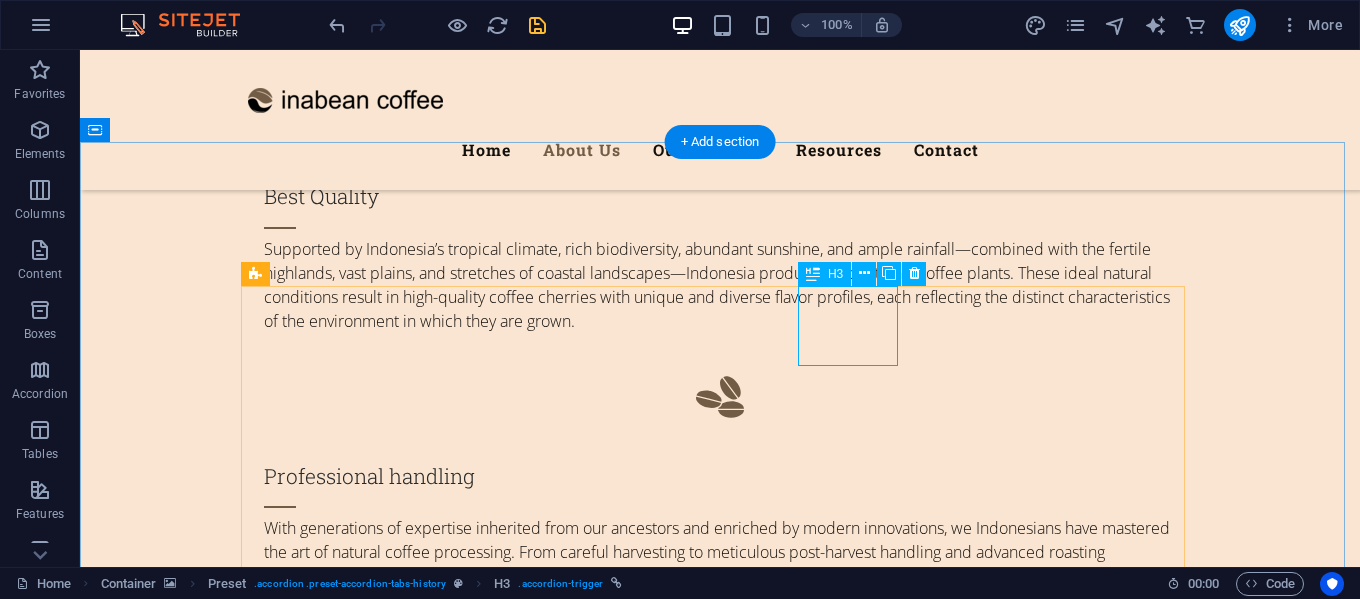 click on "2012" at bounding box center (773, 4714) 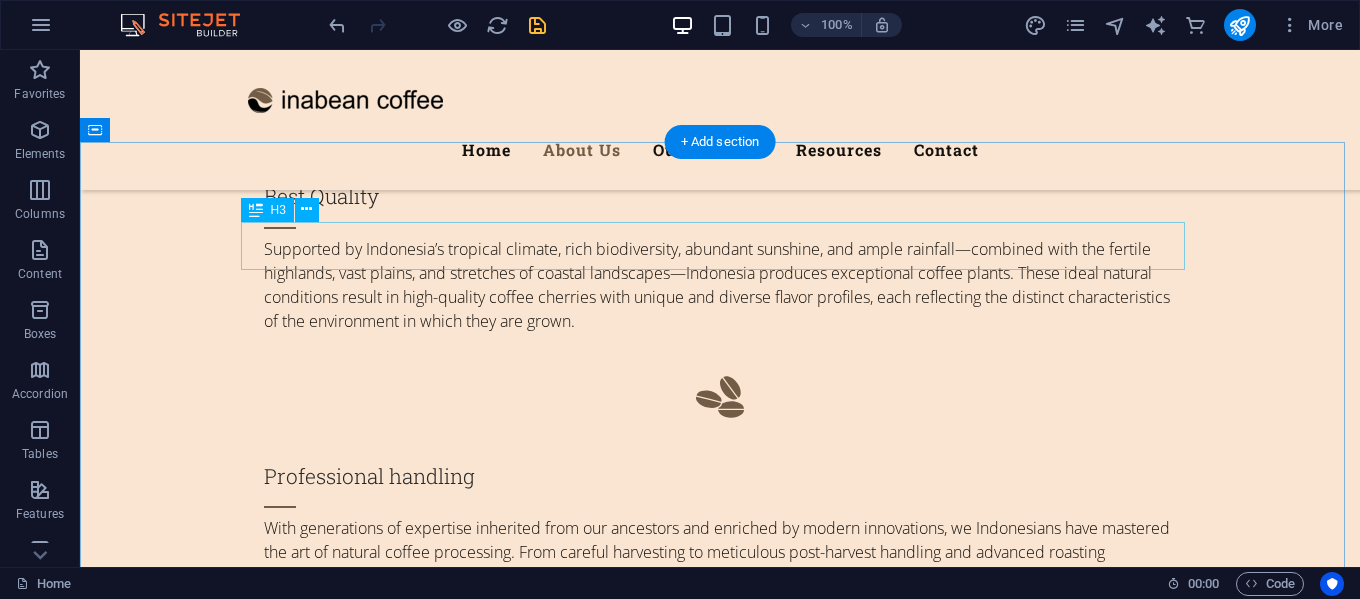 scroll, scrollTop: 1800, scrollLeft: 0, axis: vertical 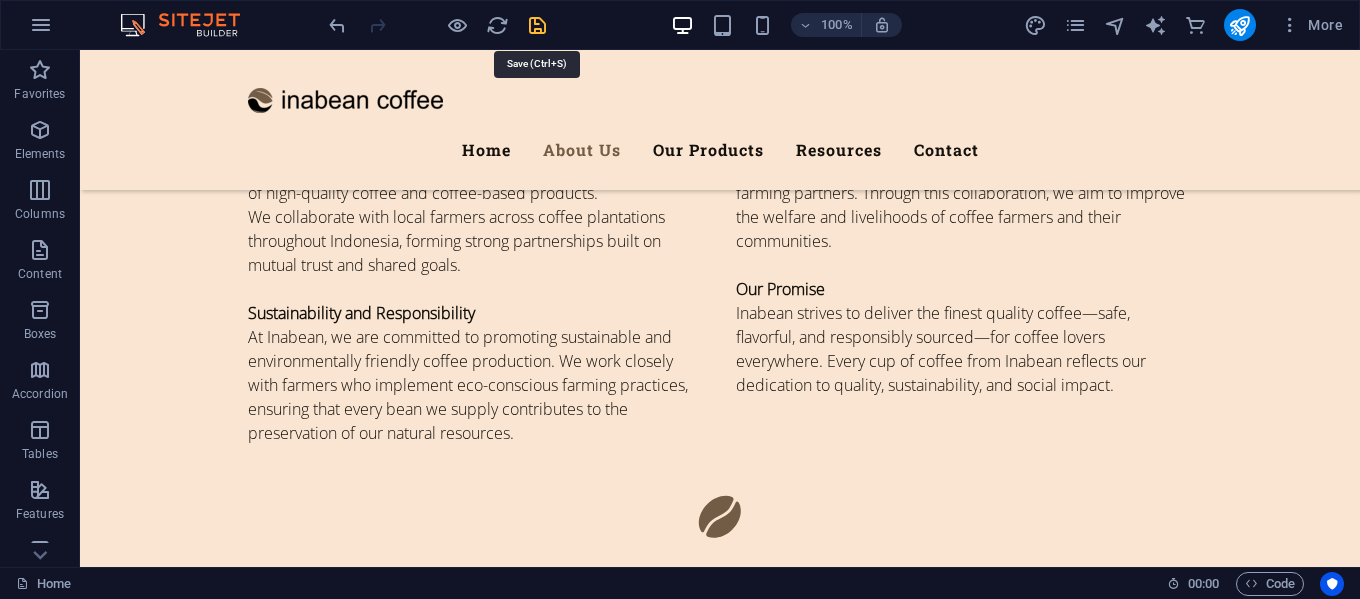 click at bounding box center [537, 25] 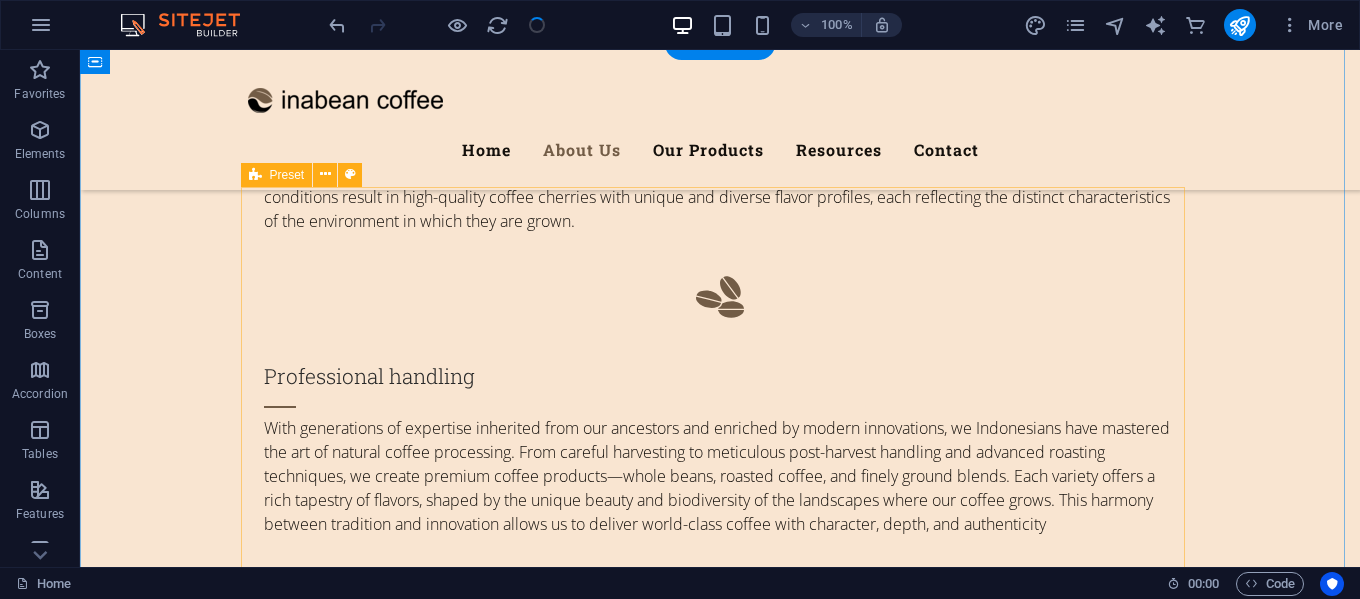 scroll, scrollTop: 2100, scrollLeft: 0, axis: vertical 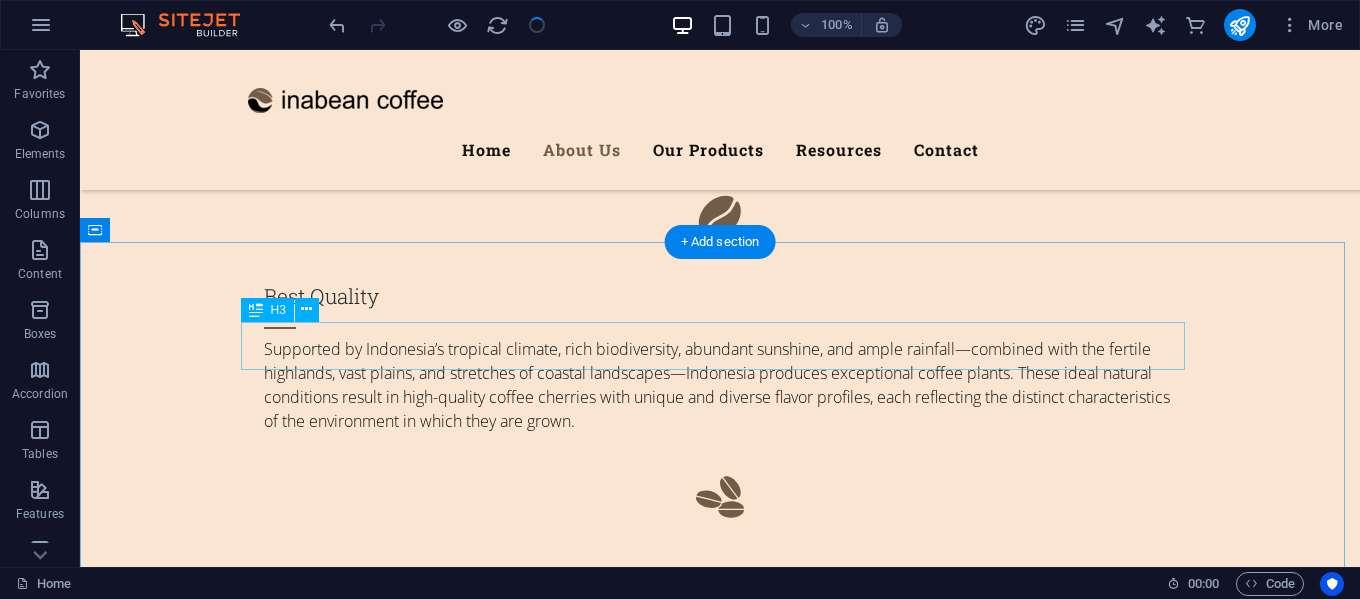 click on "Our Story" at bounding box center (720, 2942) 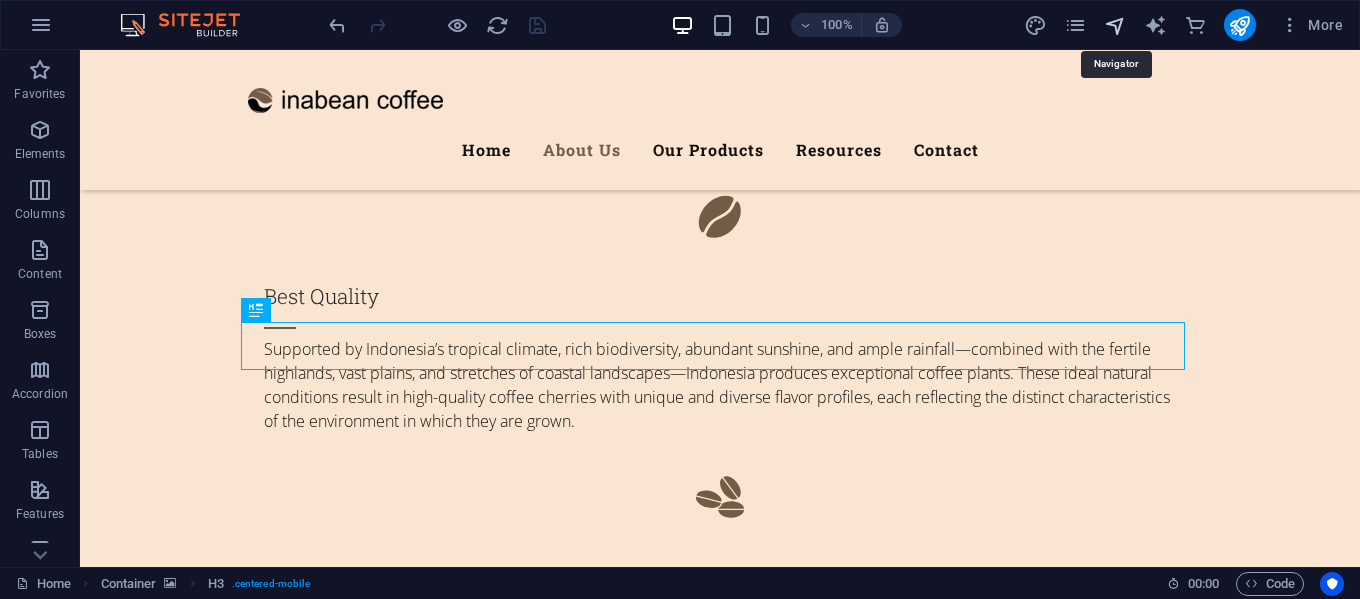 click at bounding box center (1115, 25) 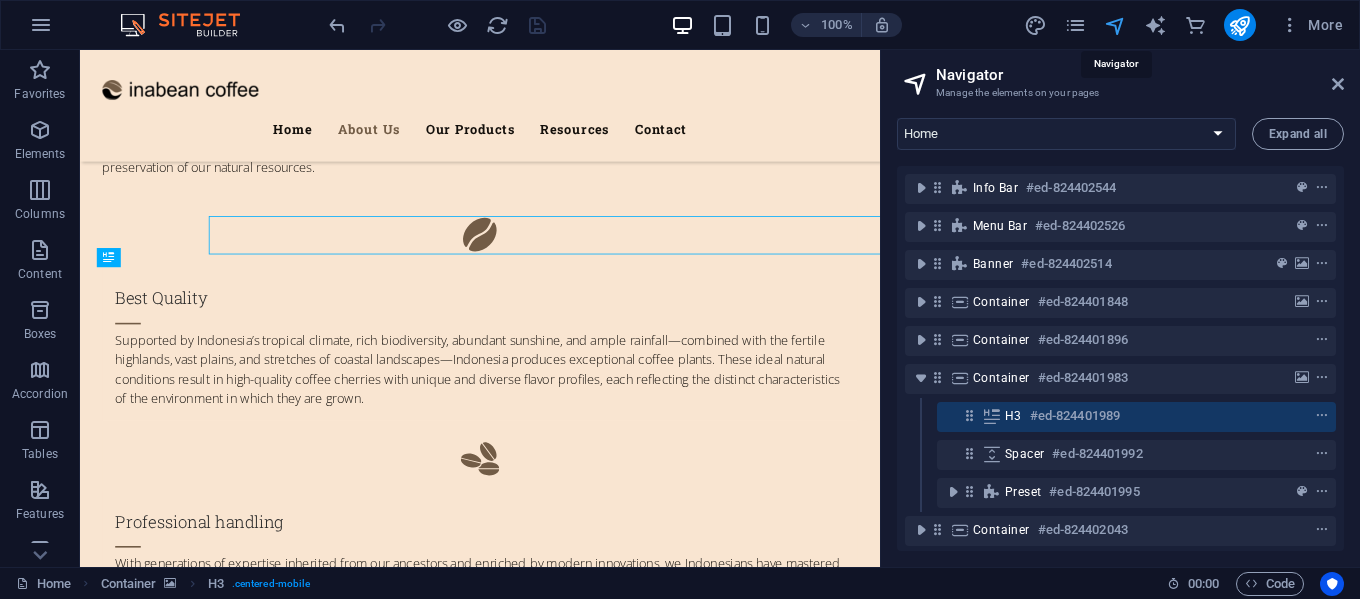 scroll, scrollTop: 2164, scrollLeft: 0, axis: vertical 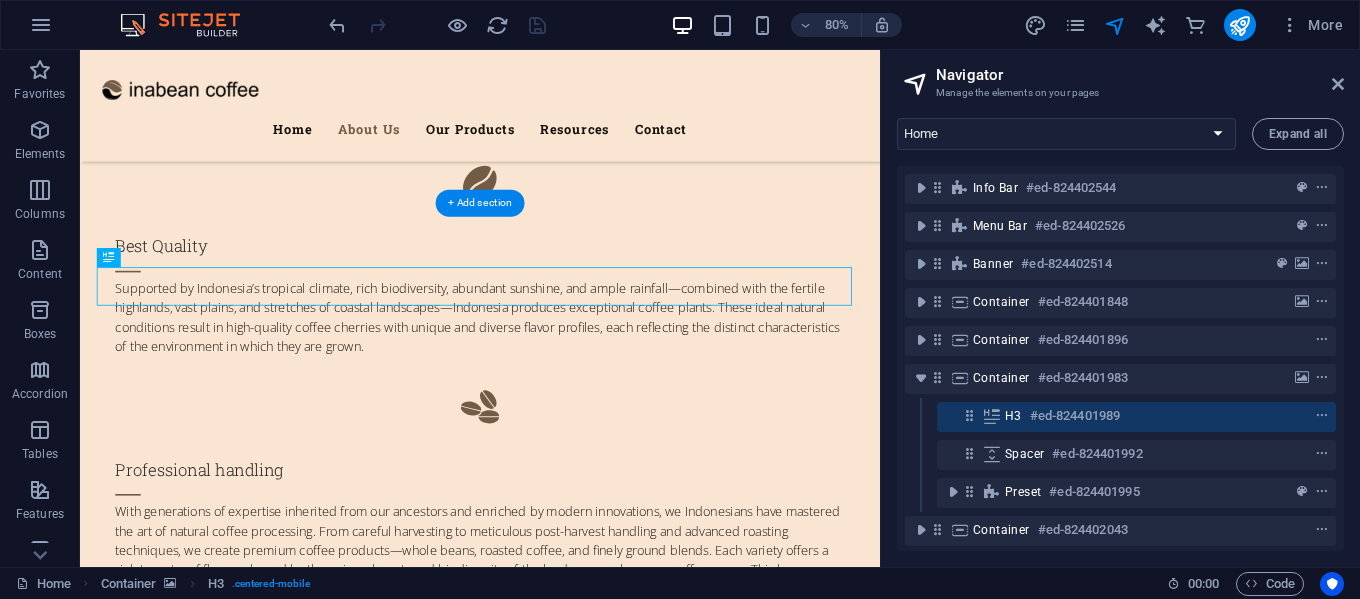 click at bounding box center [580, 2150] 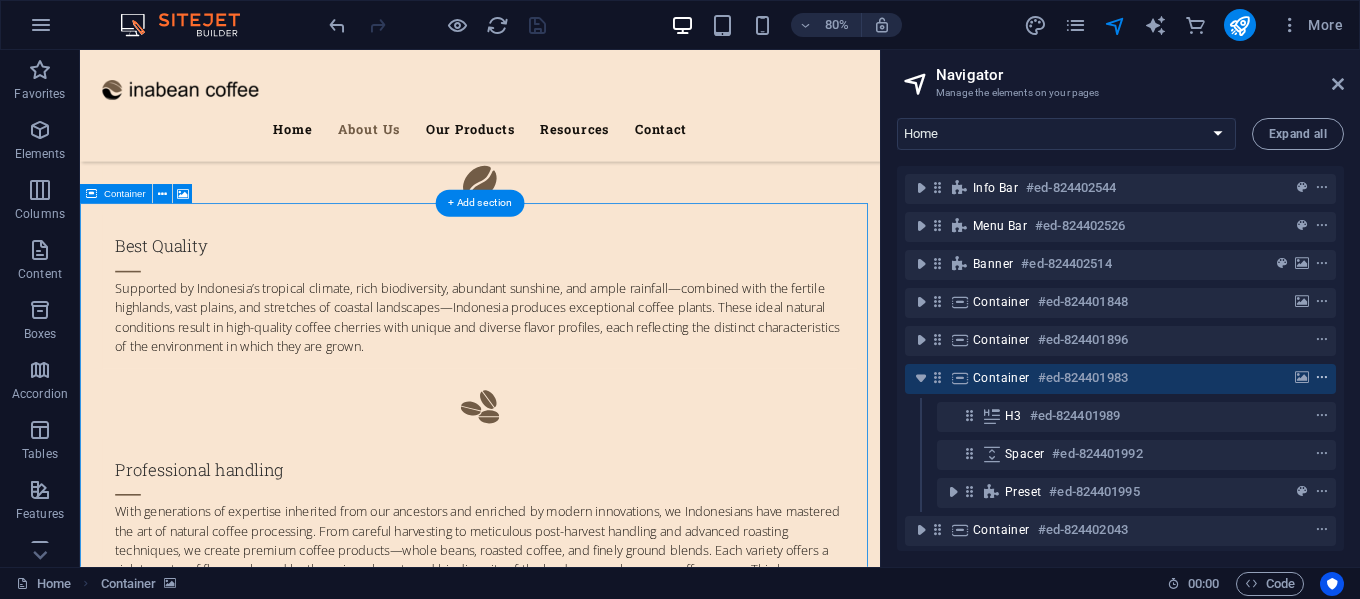 click at bounding box center (1322, 378) 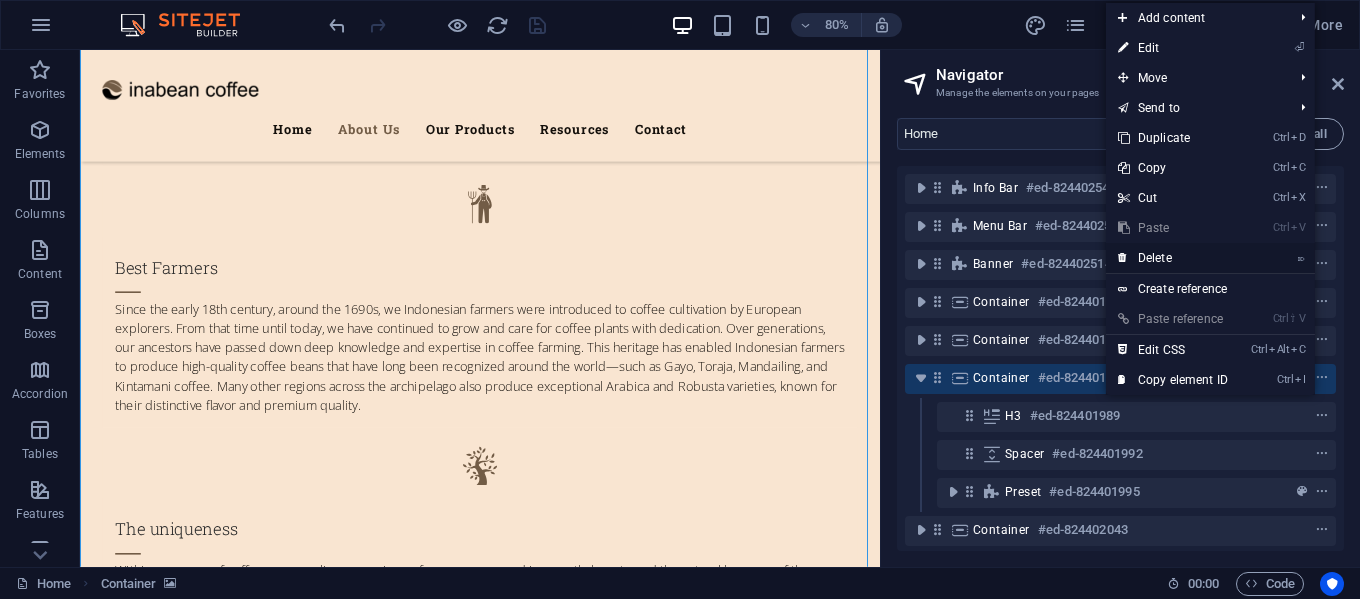 click on "⌦  Delete" at bounding box center [1173, 258] 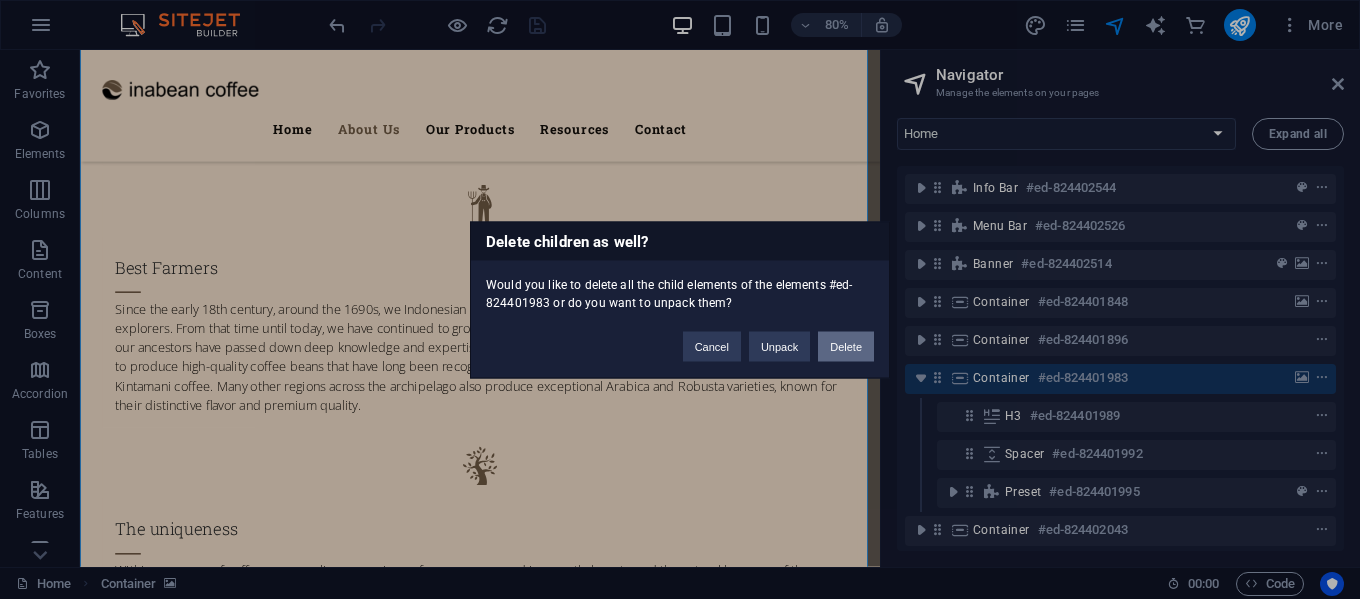 click on "Delete" at bounding box center [846, 346] 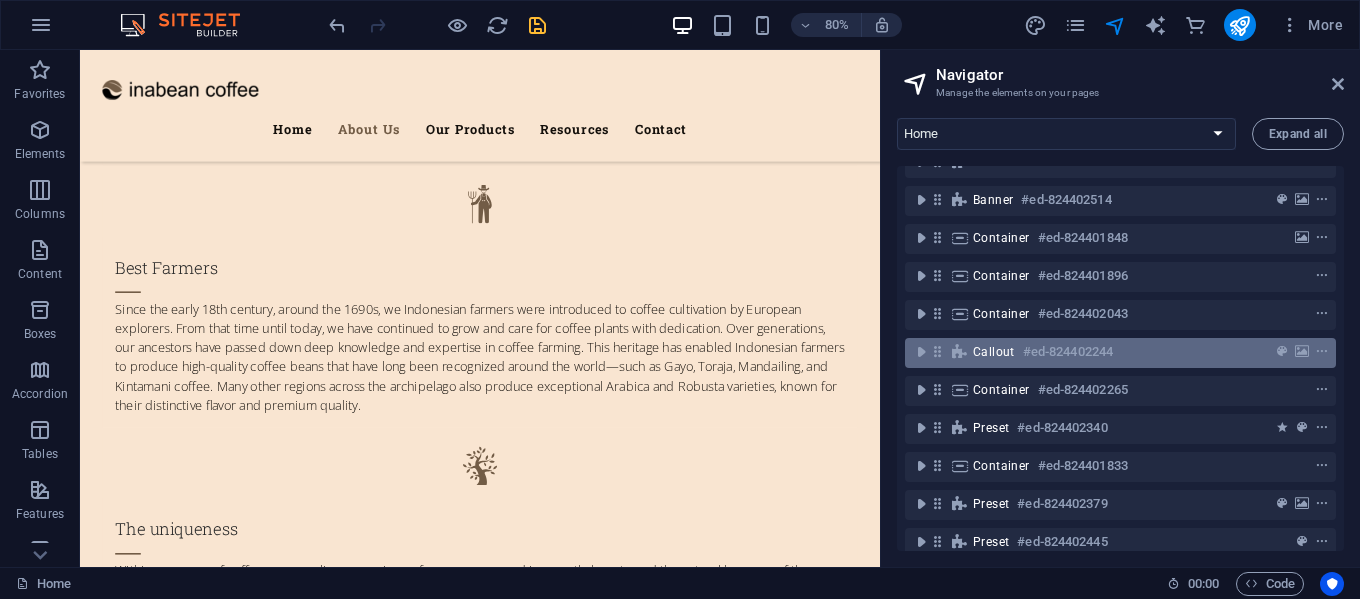 scroll, scrollTop: 94, scrollLeft: 0, axis: vertical 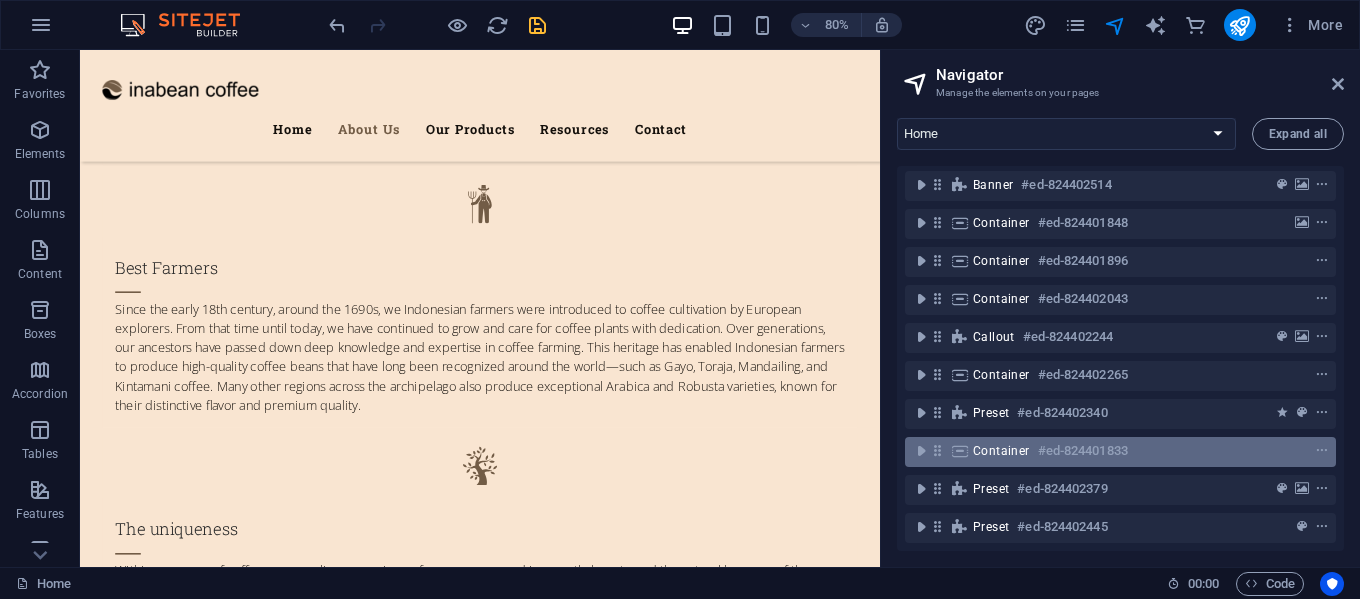 click on "#ed-824401833" at bounding box center (1083, 451) 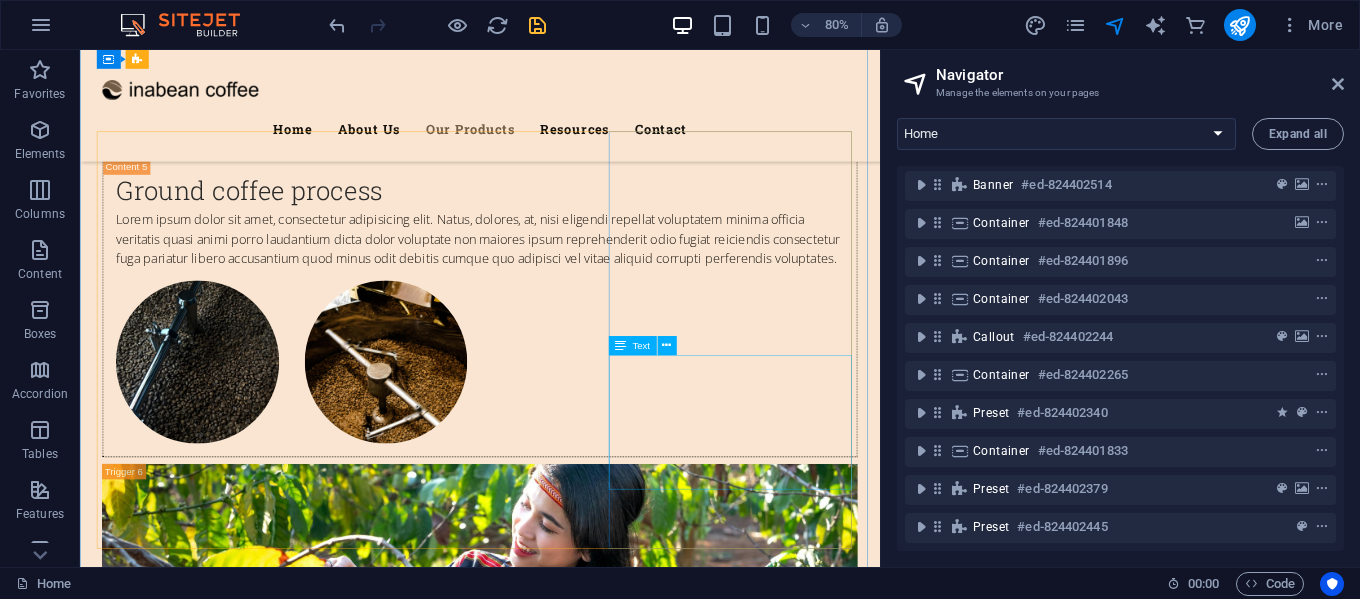 scroll, scrollTop: 6865, scrollLeft: 0, axis: vertical 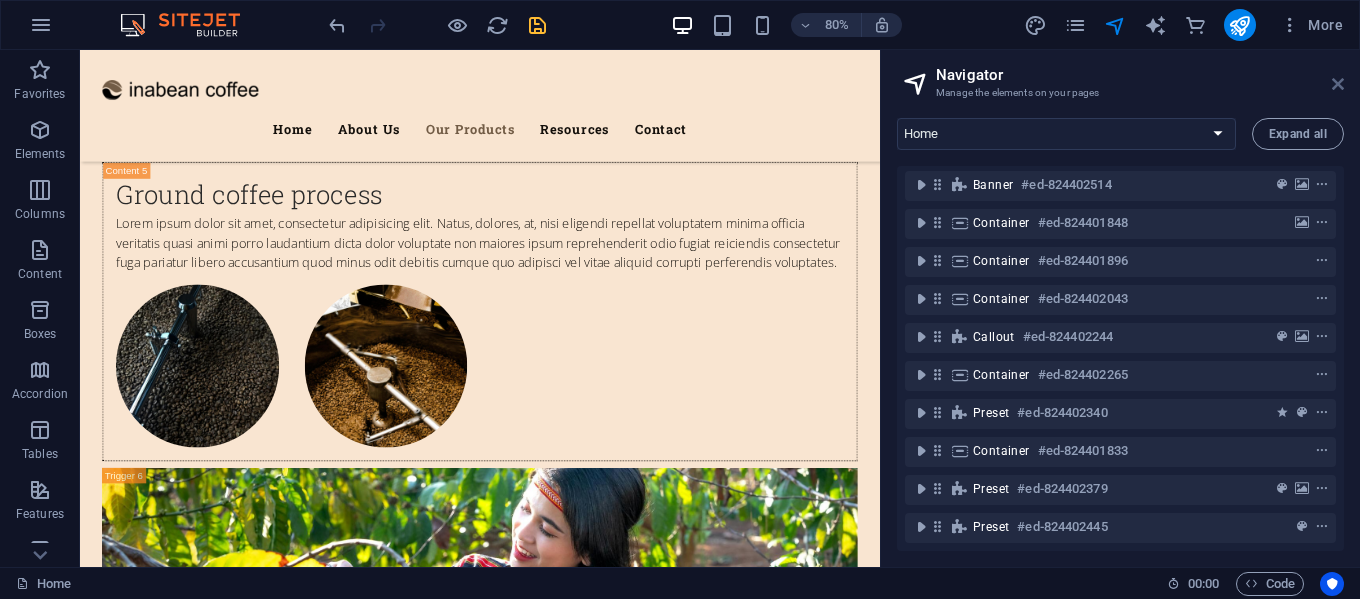 click at bounding box center [1338, 84] 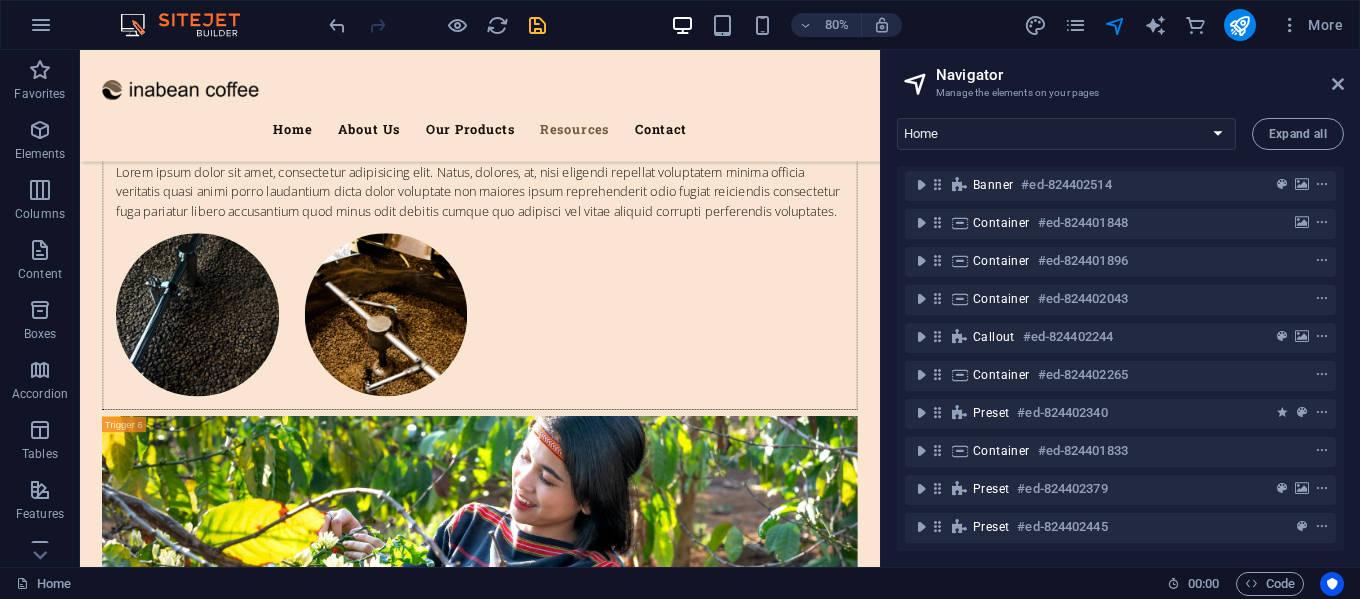 scroll, scrollTop: 6801, scrollLeft: 0, axis: vertical 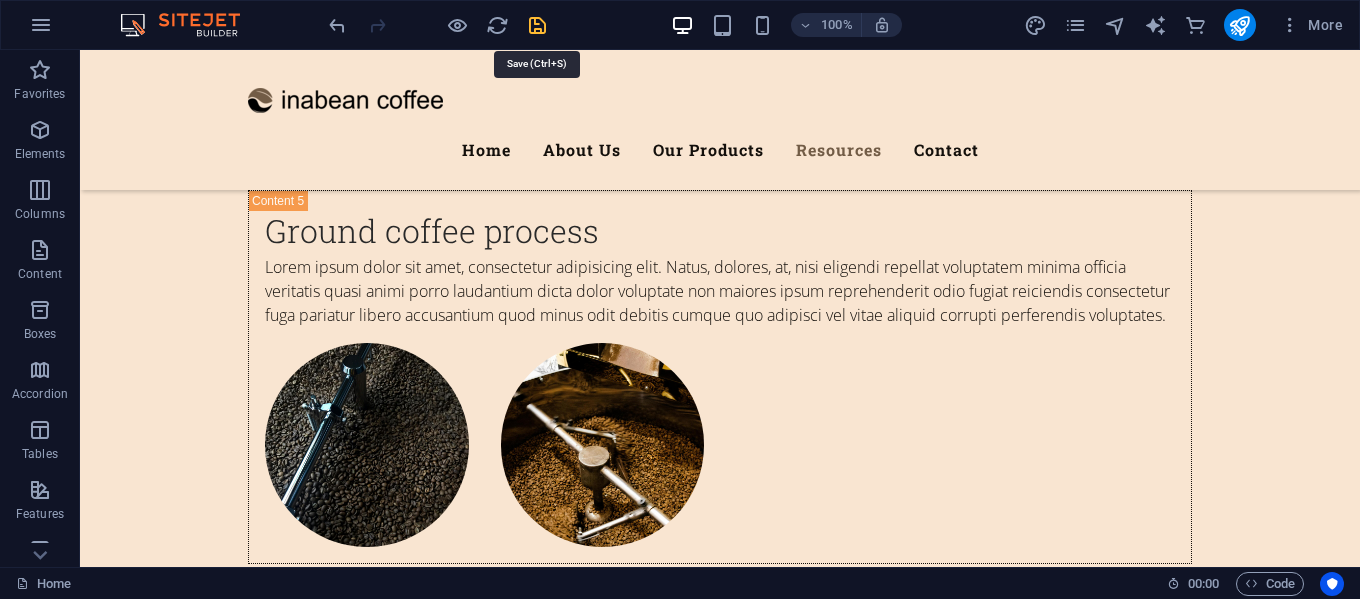 click at bounding box center (537, 25) 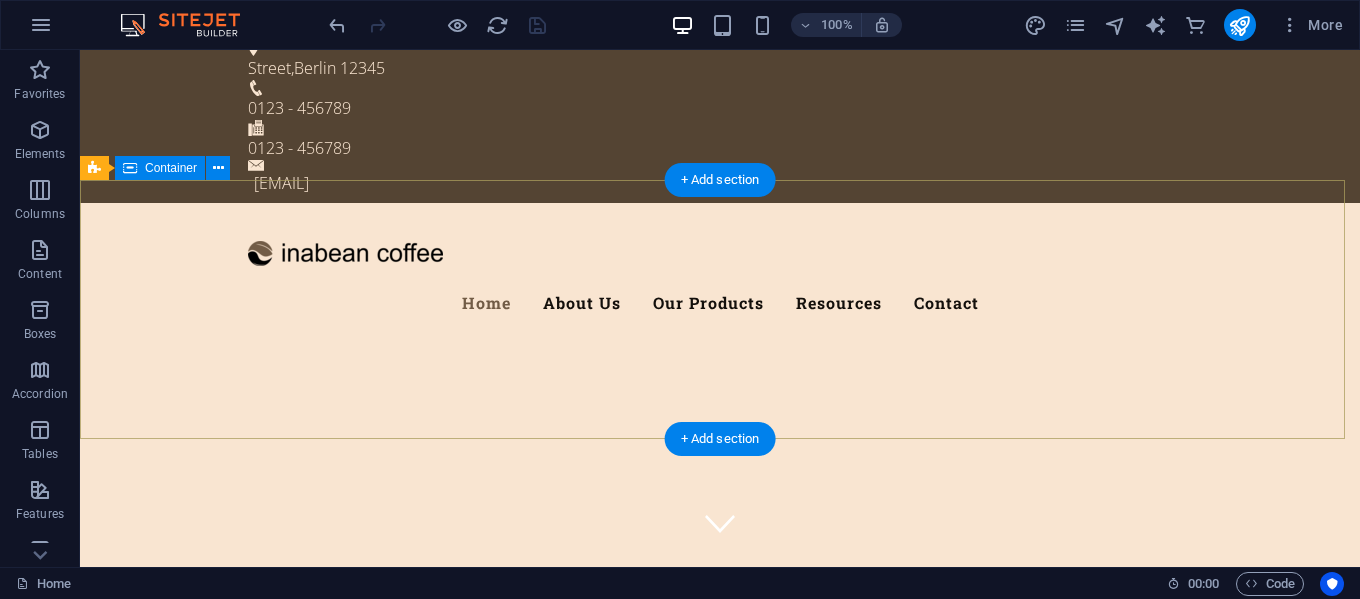 scroll, scrollTop: 0, scrollLeft: 0, axis: both 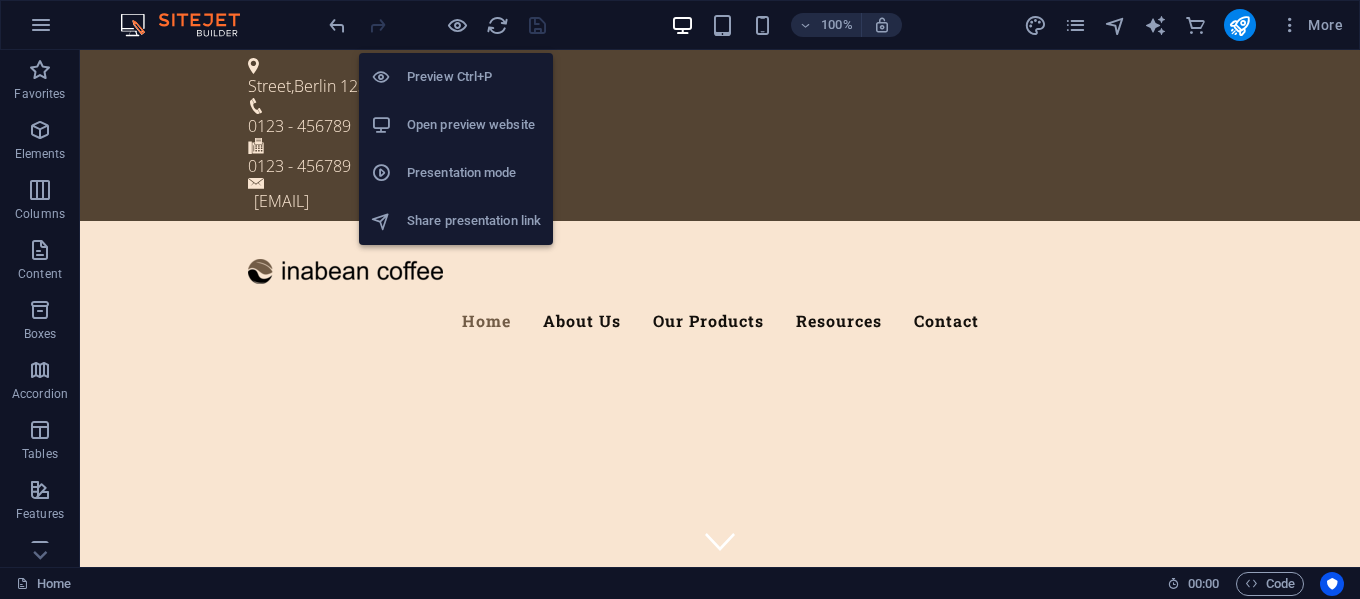 click on "Open preview website" at bounding box center [474, 125] 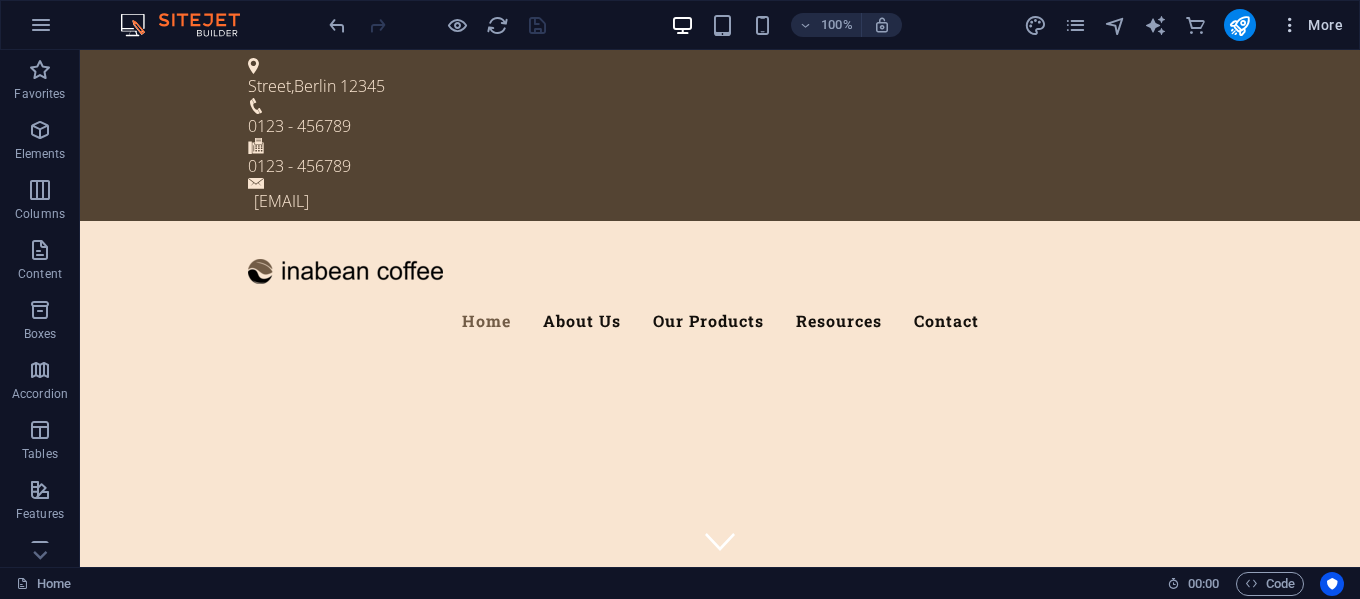 click at bounding box center [1290, 25] 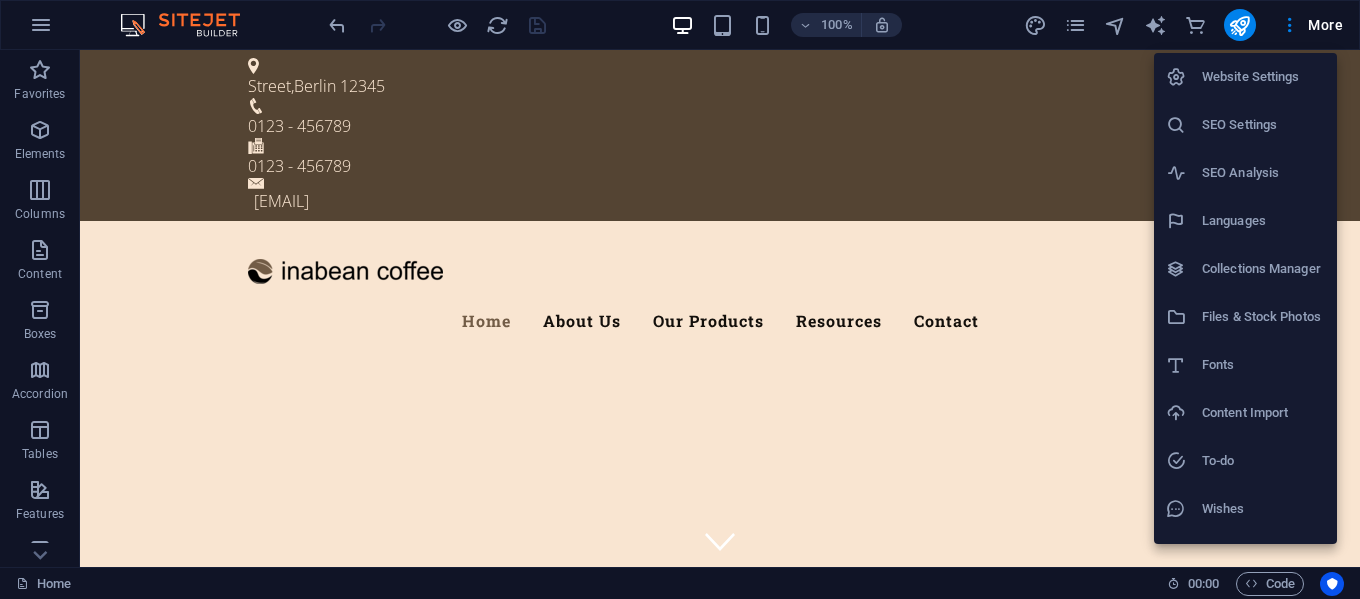 click on "Website Settings" at bounding box center [1245, 77] 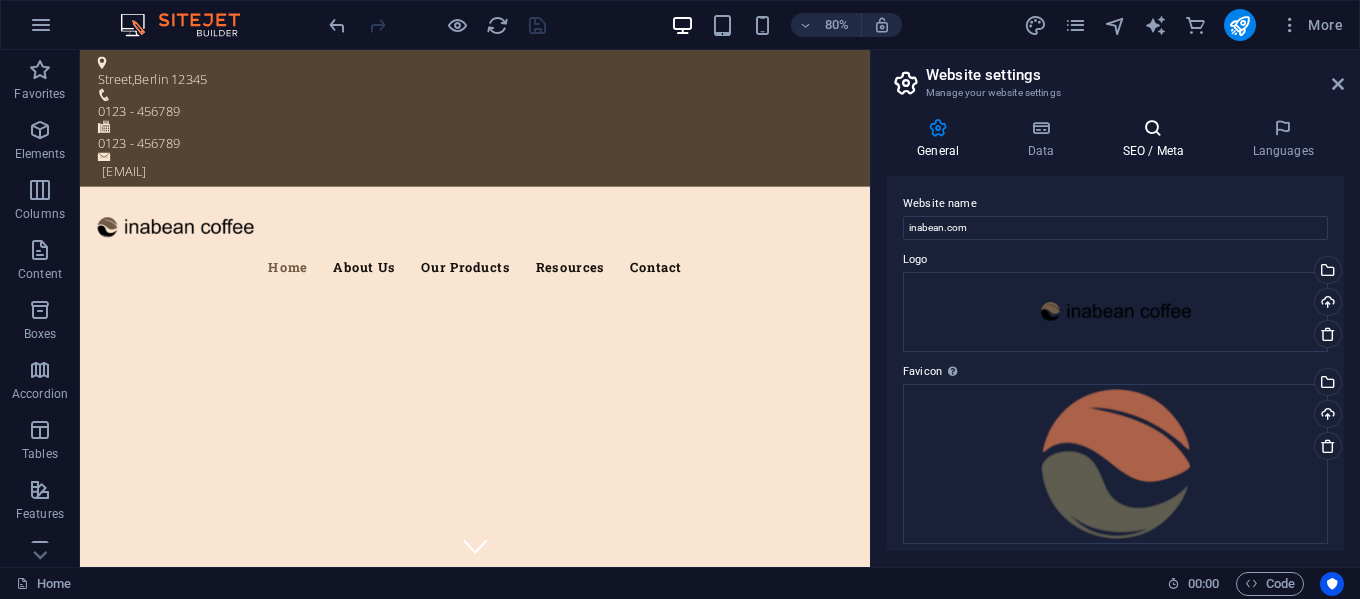 click on "SEO / Meta" at bounding box center [1157, 139] 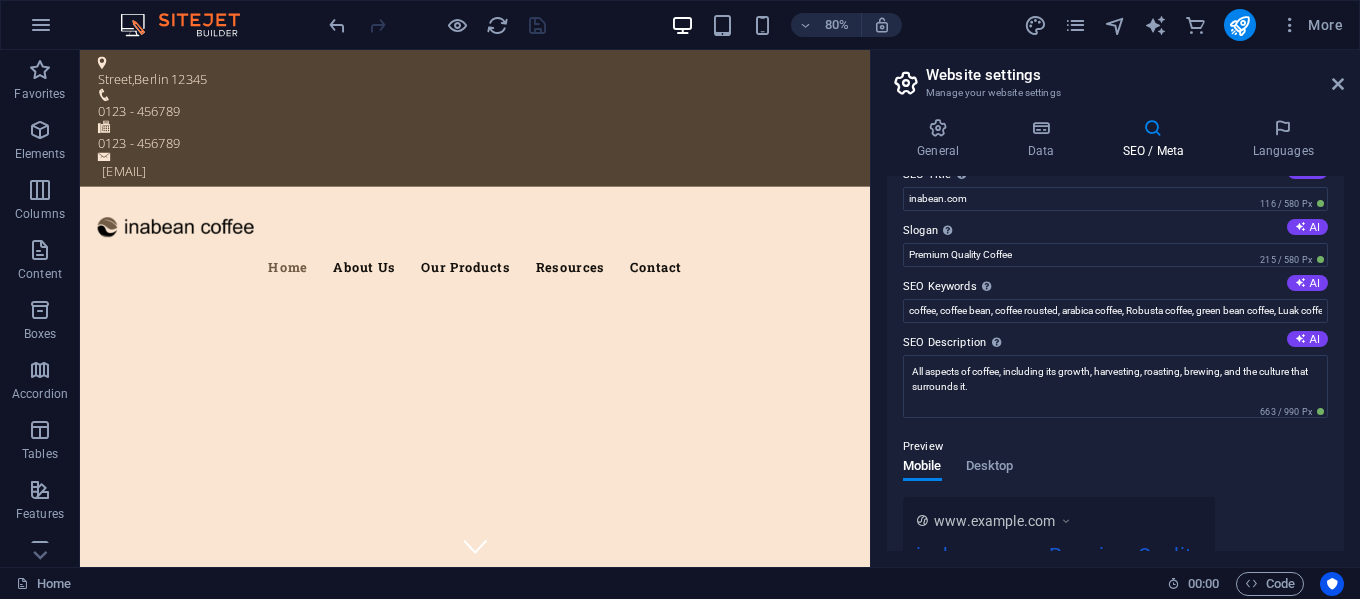 scroll, scrollTop: 0, scrollLeft: 0, axis: both 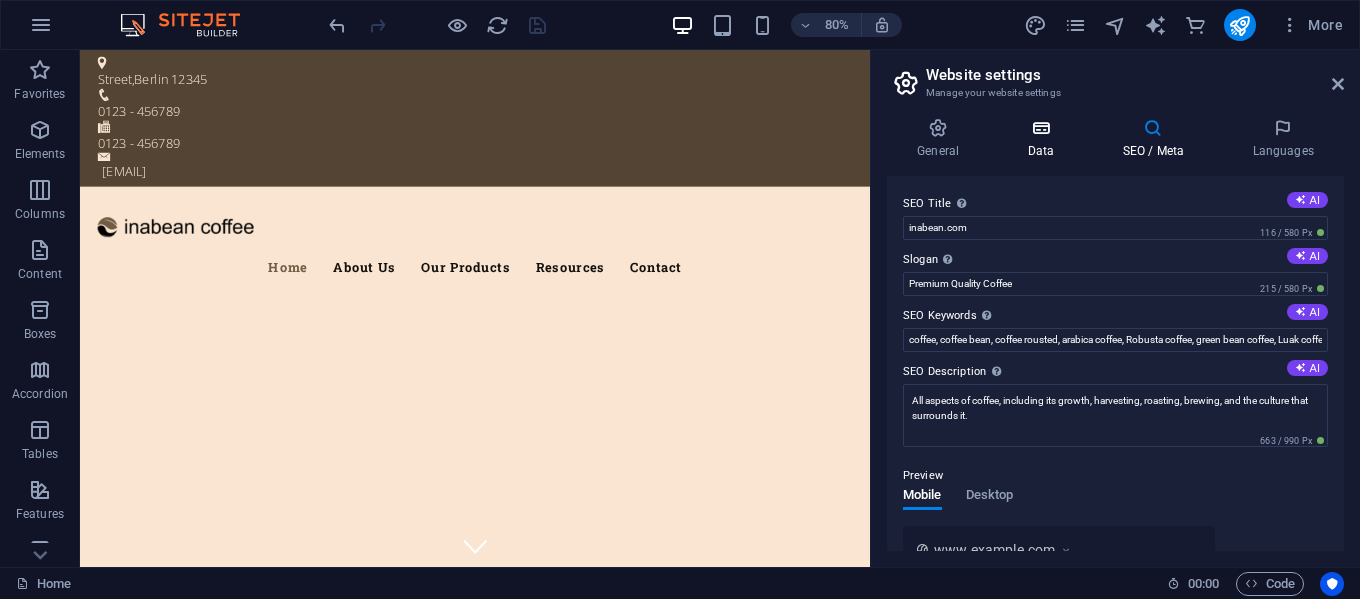click on "Data" at bounding box center [1044, 139] 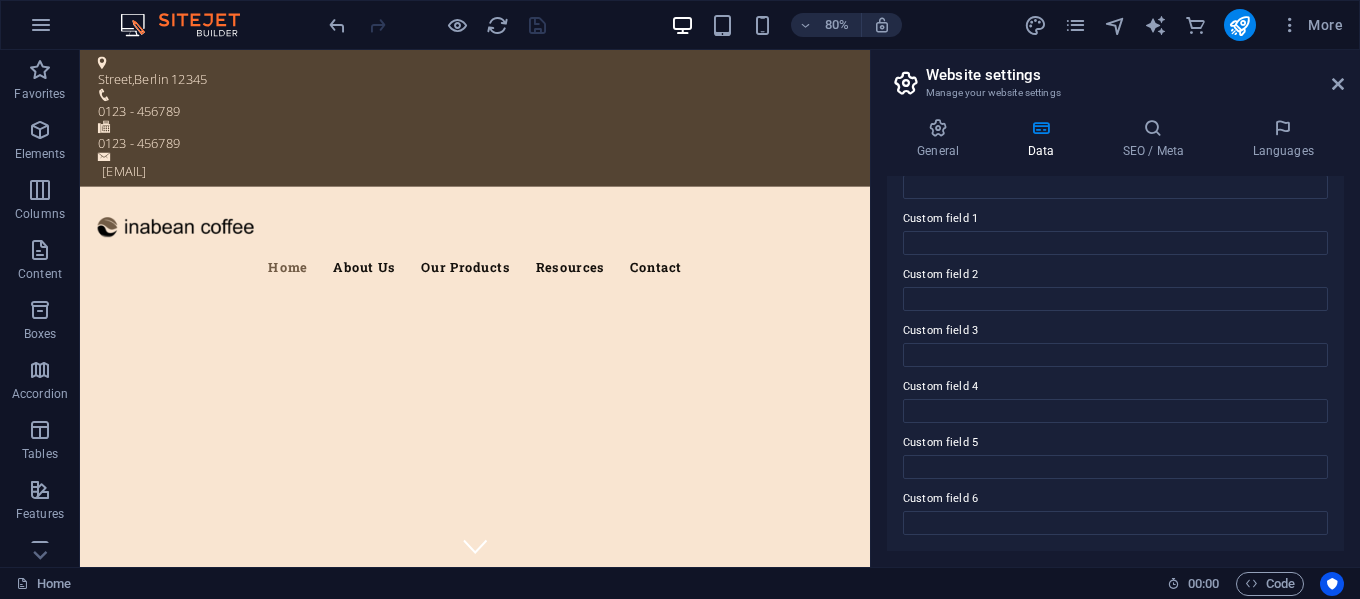 scroll, scrollTop: 286, scrollLeft: 0, axis: vertical 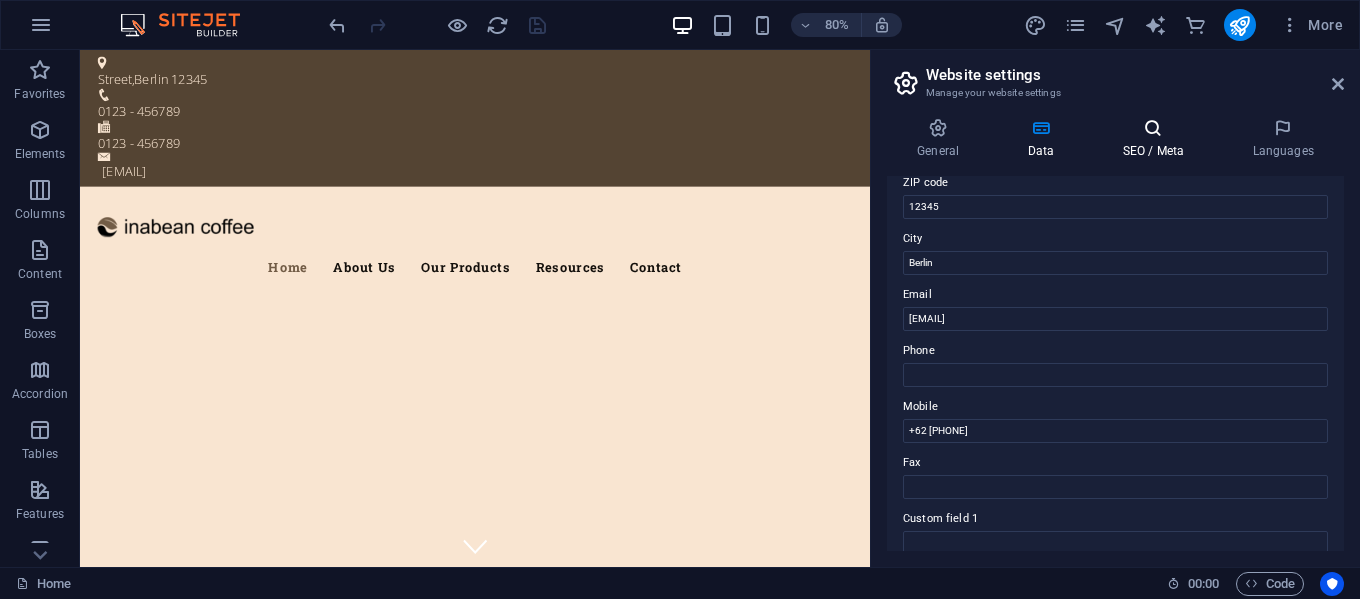 click on "SEO / Meta" at bounding box center (1157, 139) 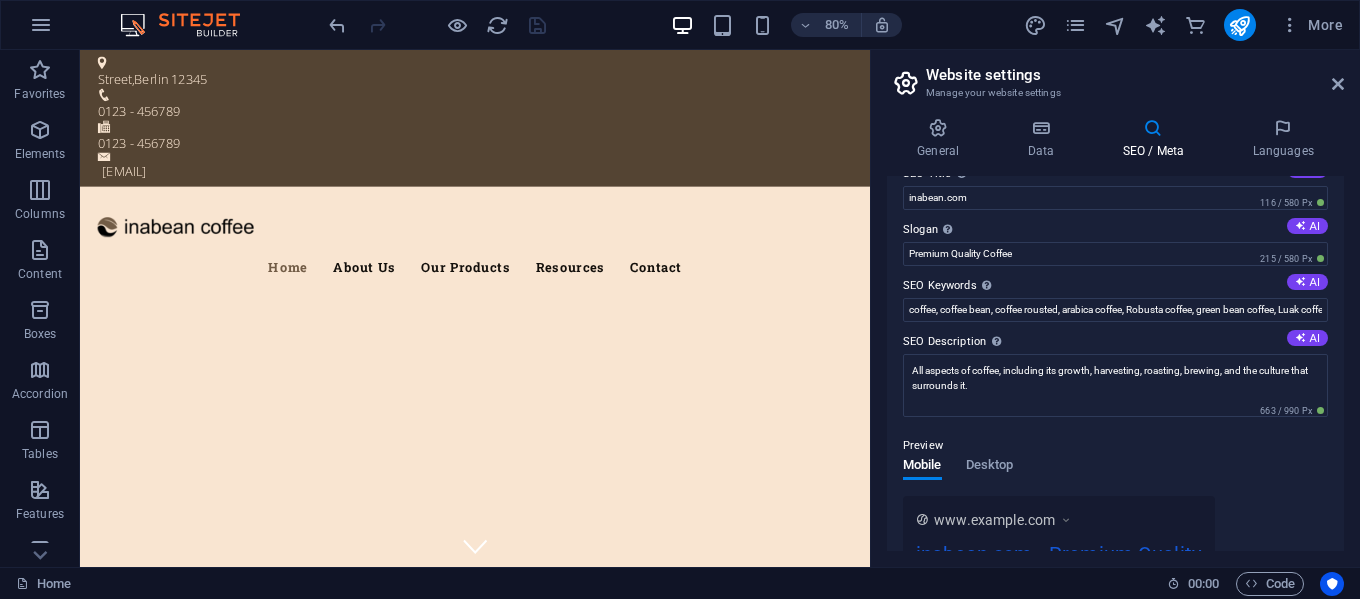 scroll, scrollTop: 29, scrollLeft: 0, axis: vertical 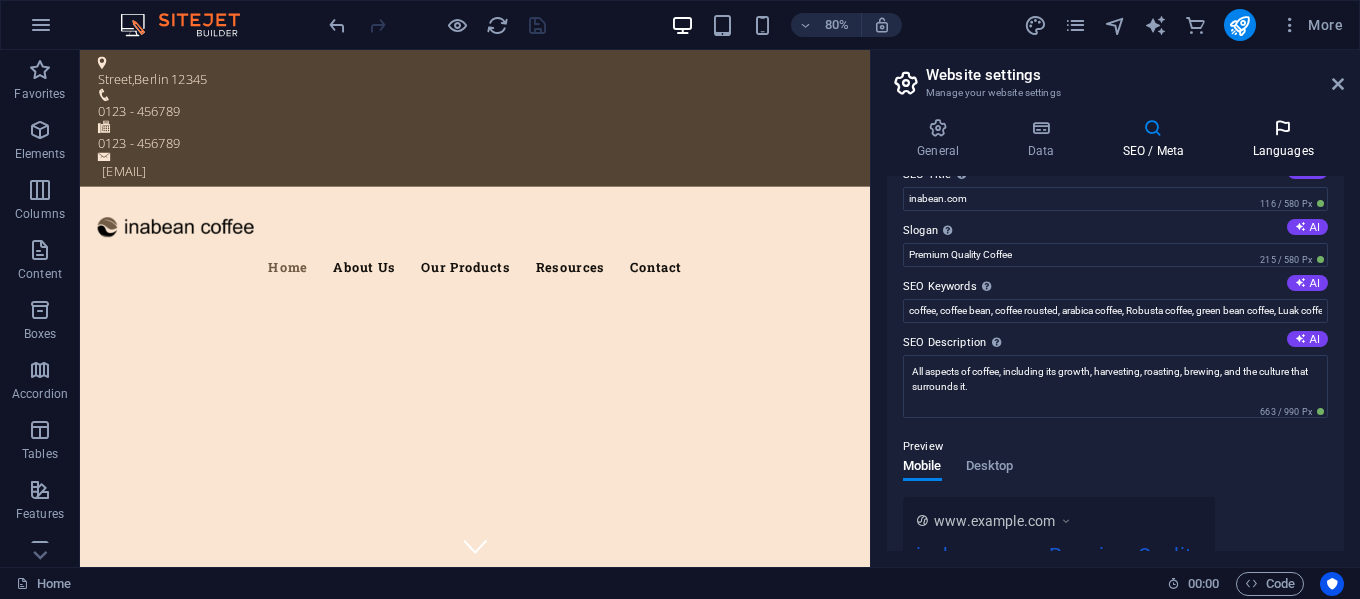 click on "Languages" at bounding box center (1283, 139) 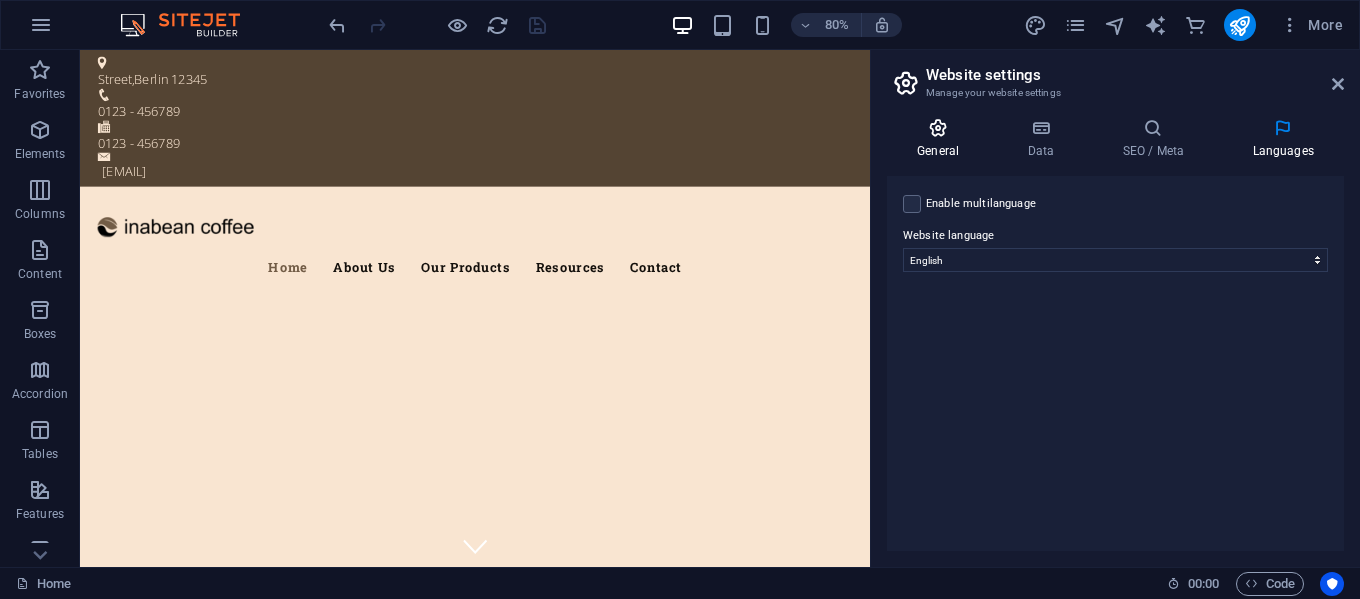 click at bounding box center [938, 128] 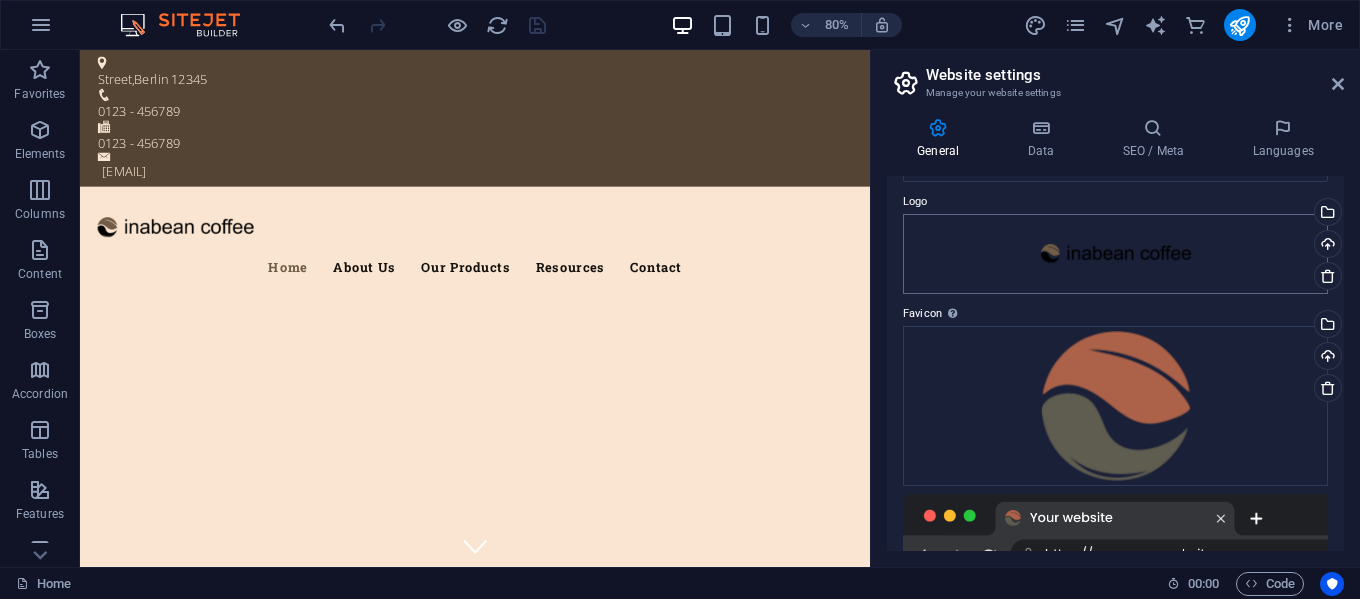 scroll, scrollTop: 0, scrollLeft: 0, axis: both 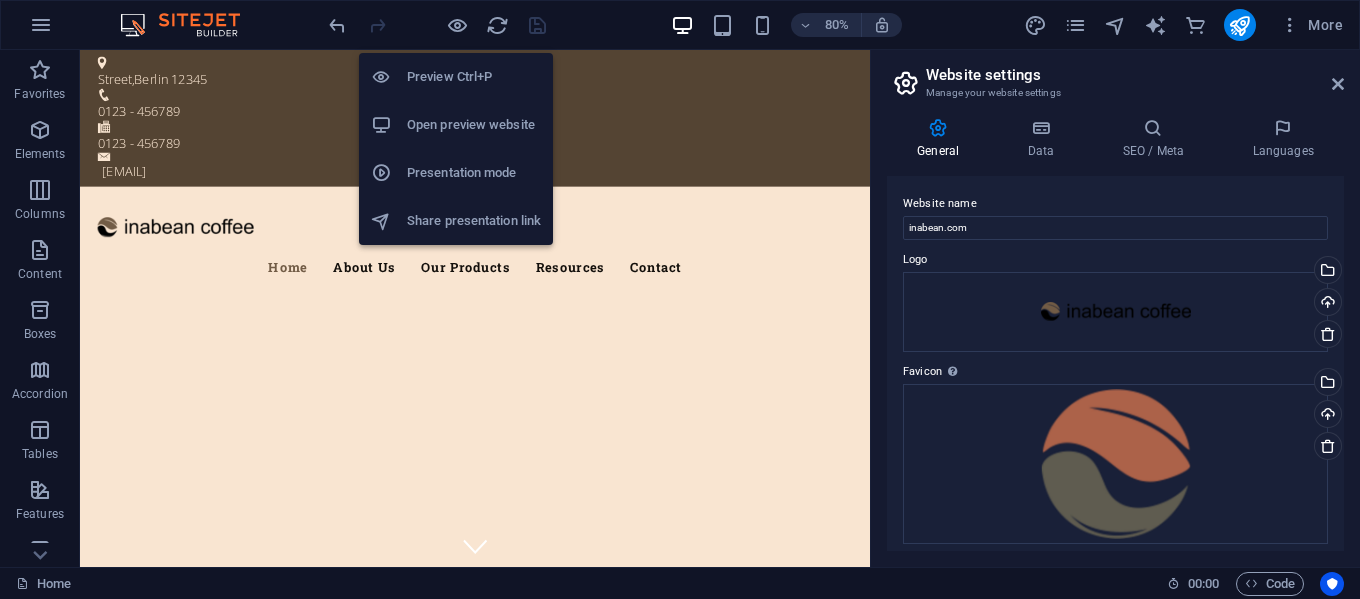 click on "Open preview website" at bounding box center (474, 125) 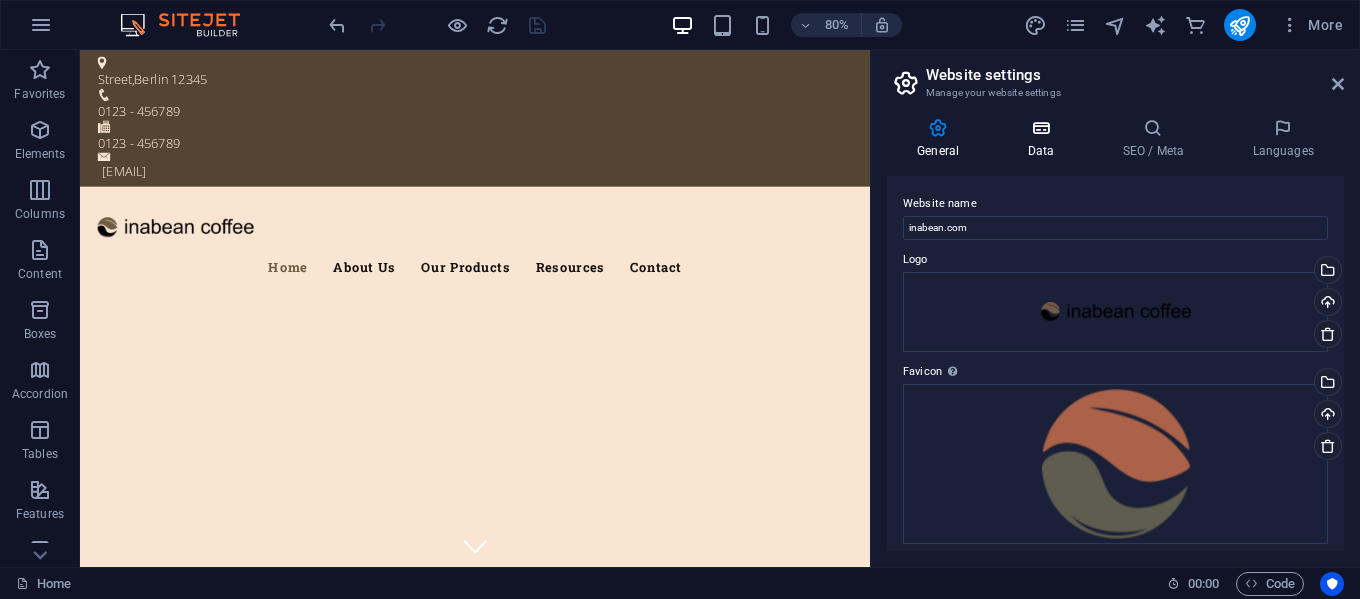 click at bounding box center (1040, 128) 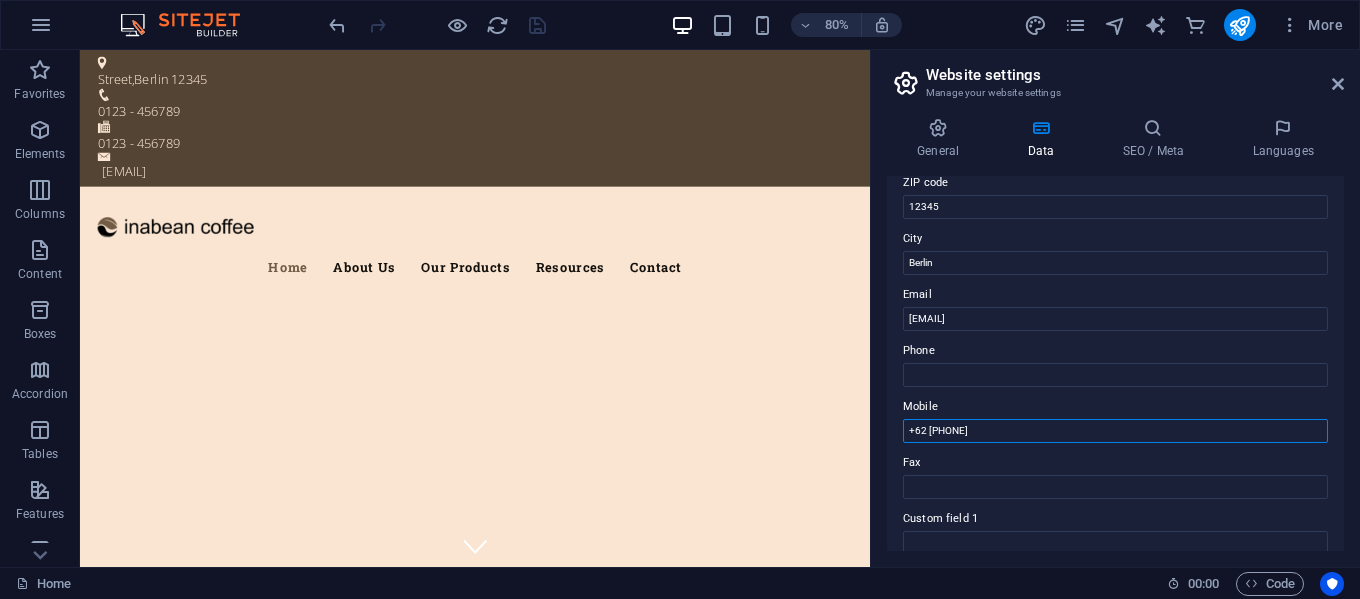 click on "[PHONE]" at bounding box center [1115, 431] 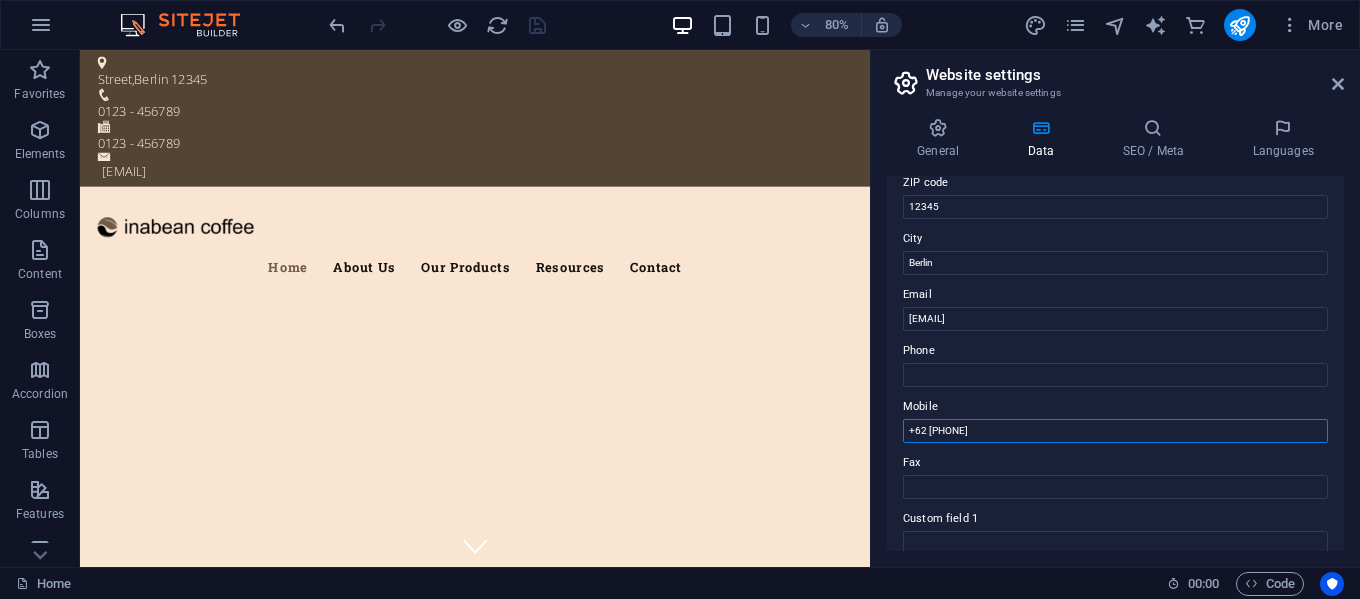 click on "[PHONE]" at bounding box center (1115, 431) 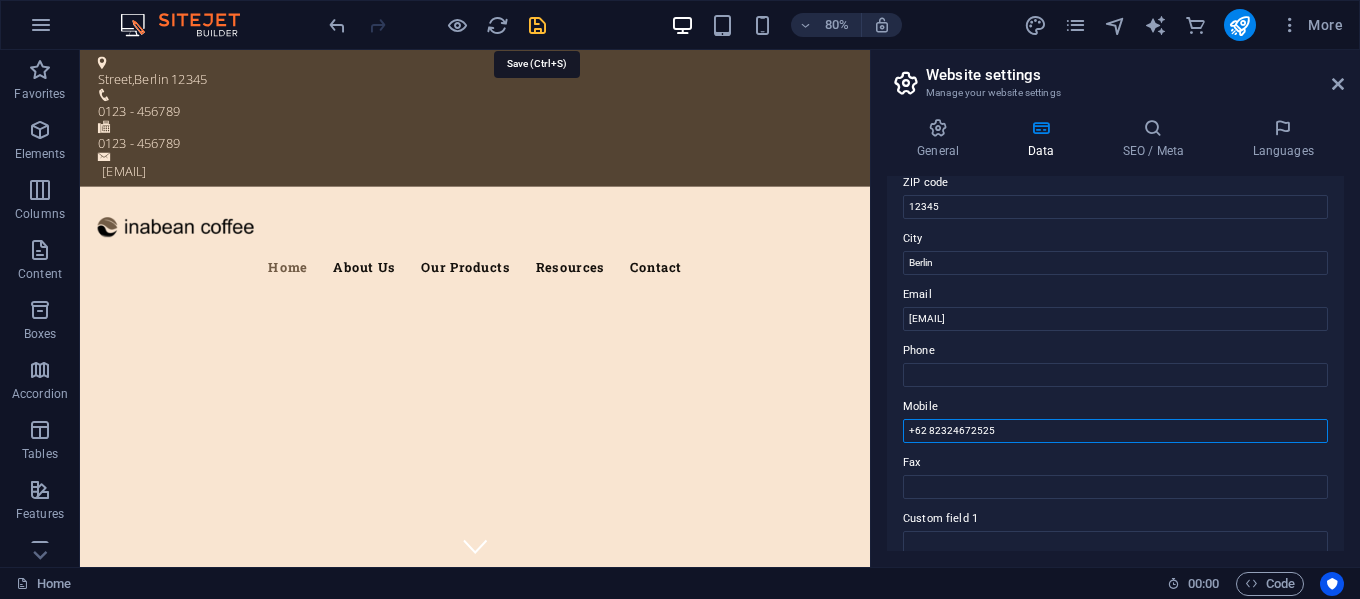 type on "+62 82324672525" 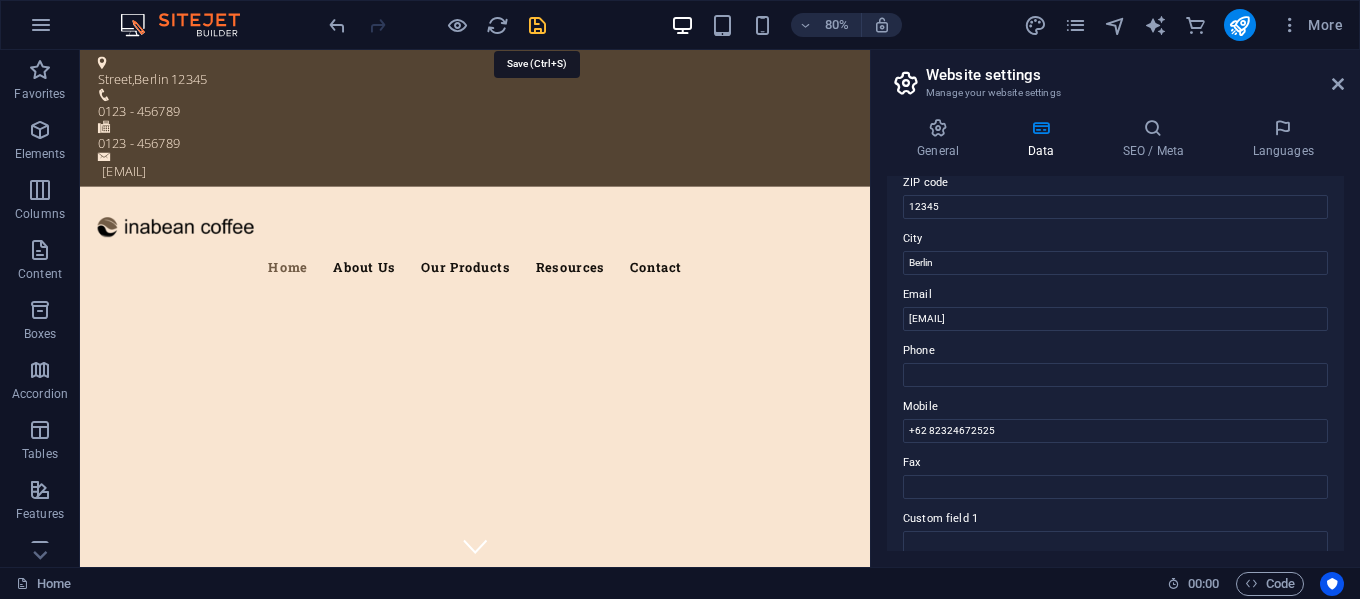 click at bounding box center (537, 25) 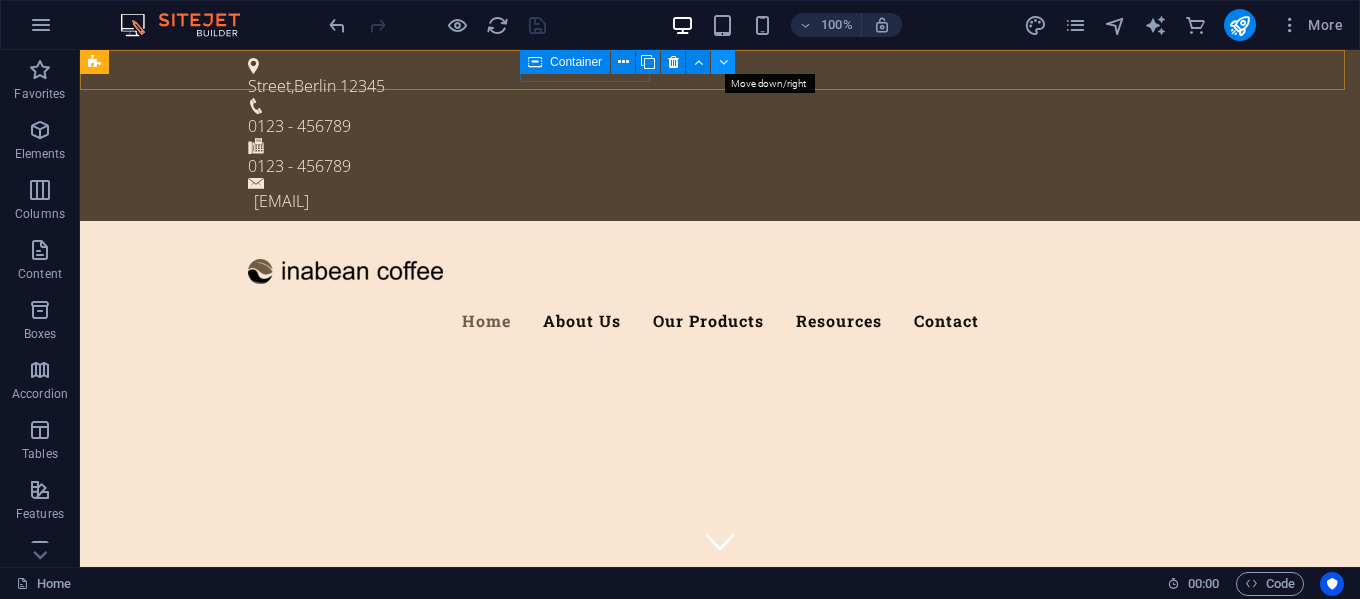 click at bounding box center (723, 62) 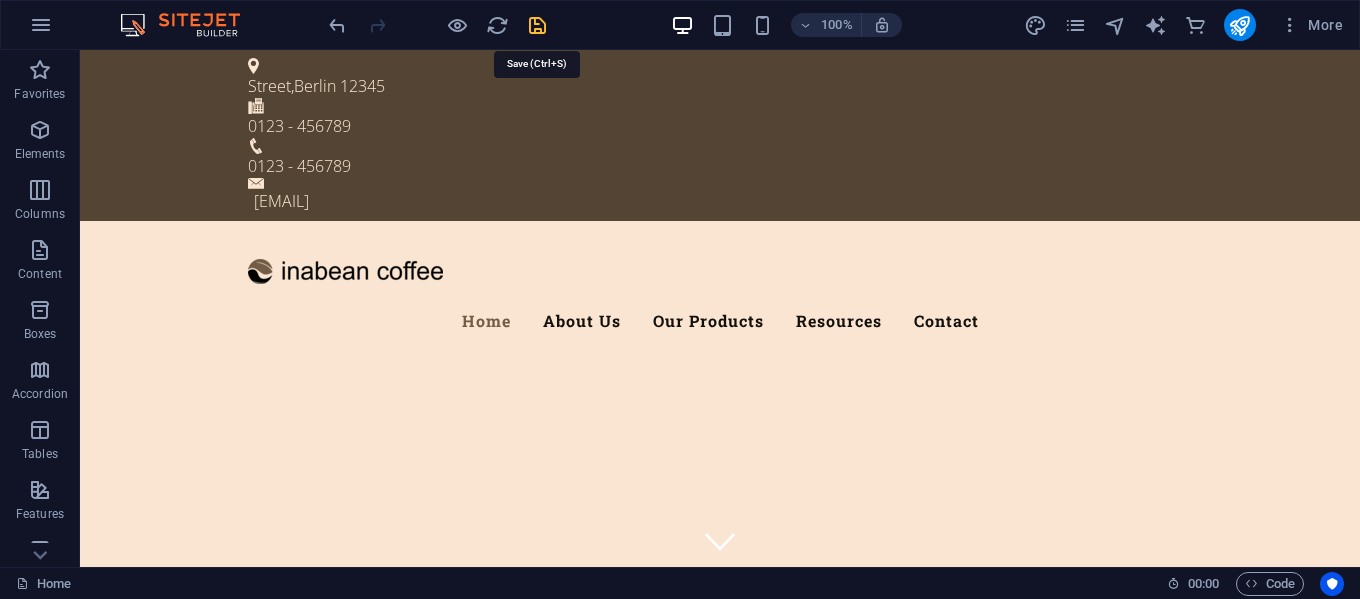 click at bounding box center (537, 25) 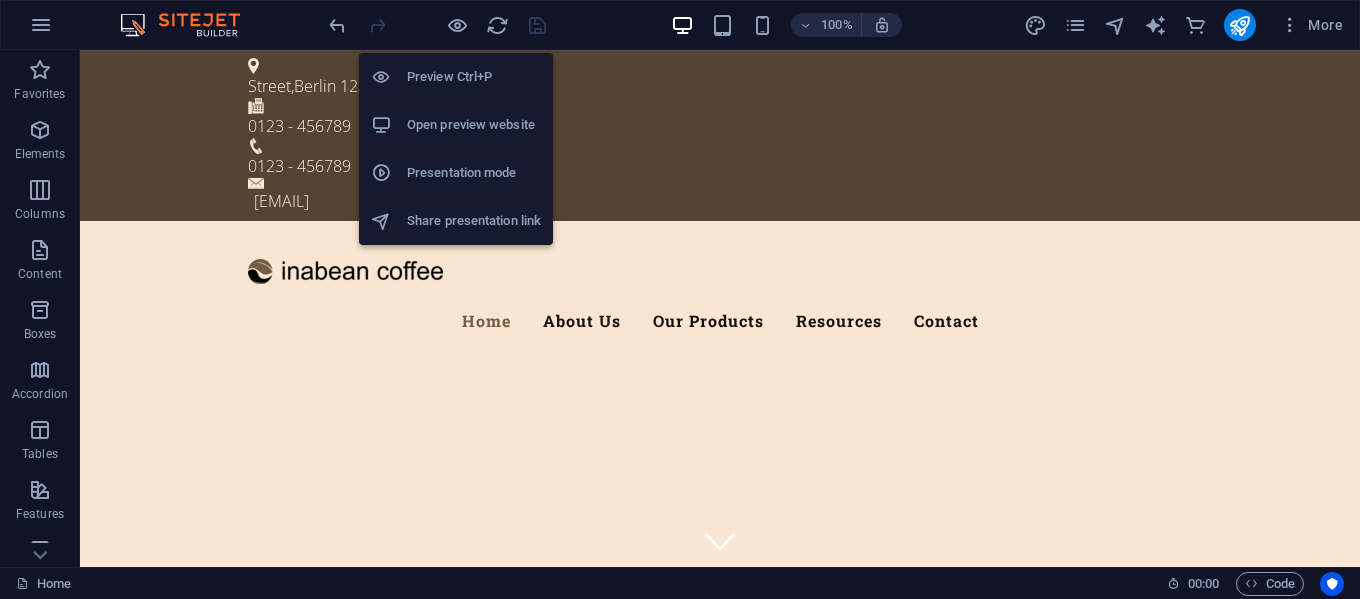 click on "Open preview website" at bounding box center [474, 125] 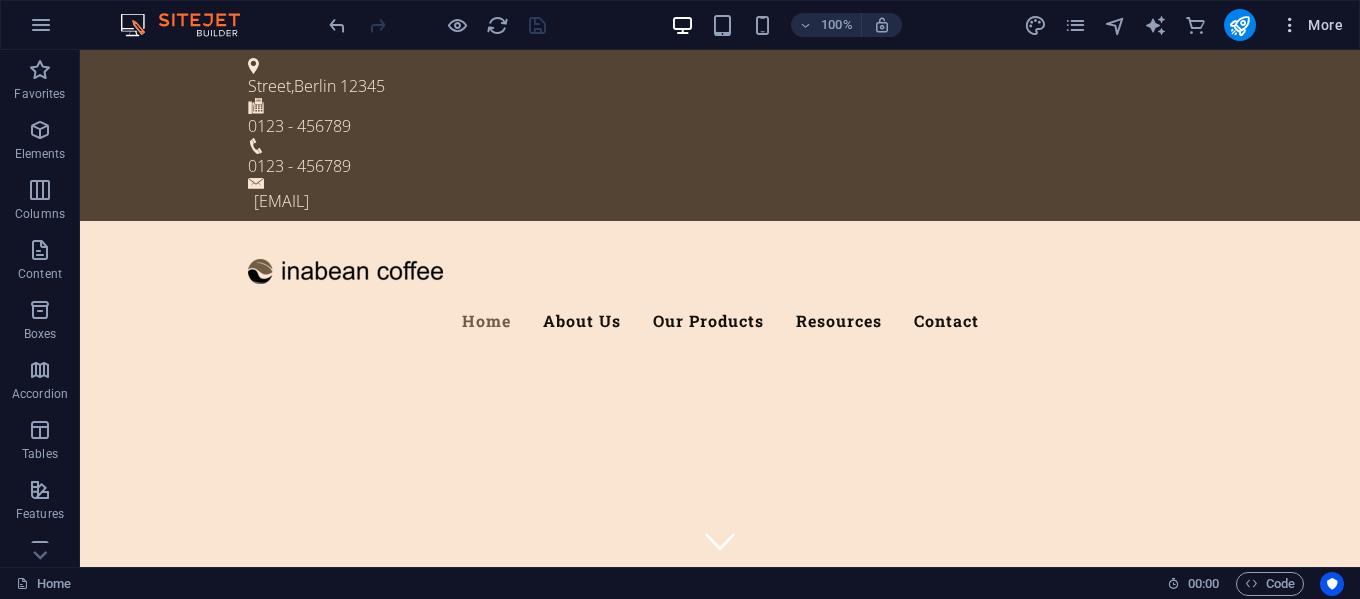 click at bounding box center (1290, 25) 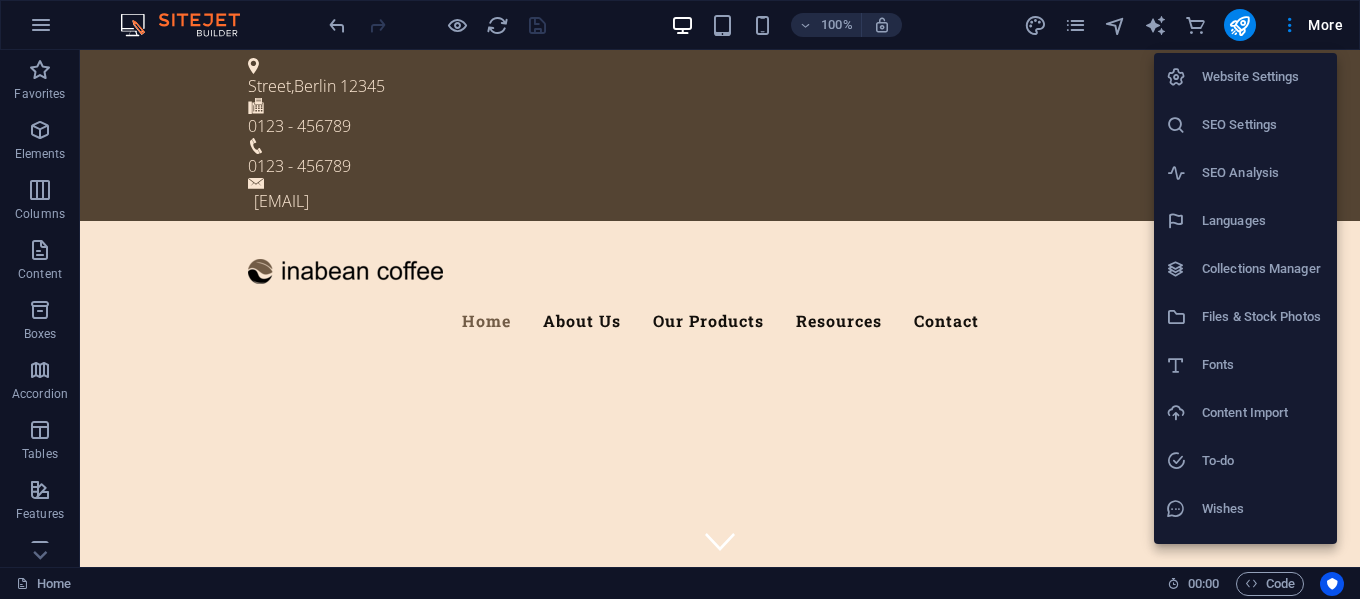 click on "Website Settings" at bounding box center [1263, 77] 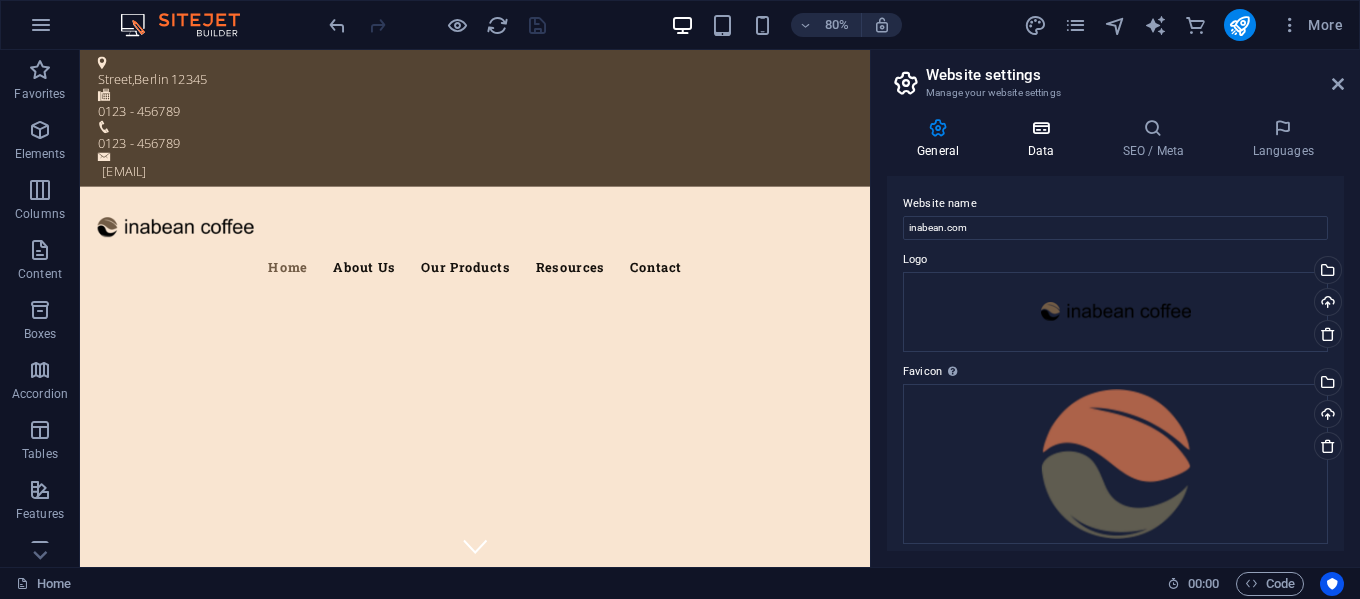 click on "Data" at bounding box center [1044, 139] 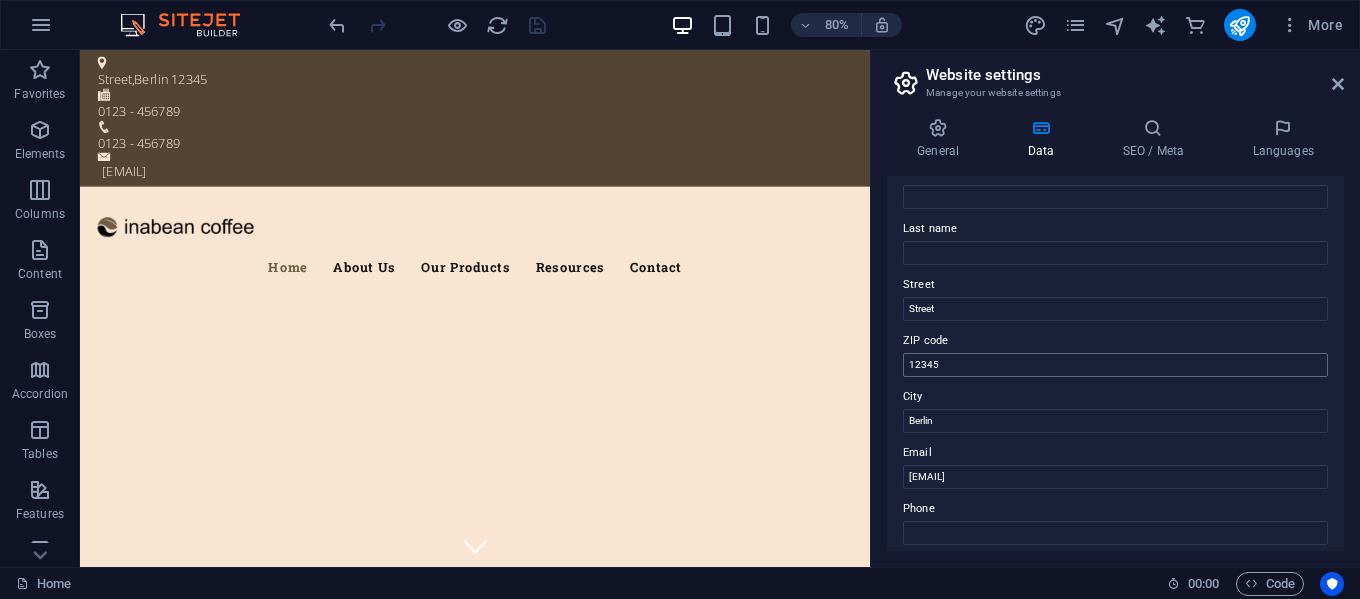 scroll, scrollTop: 100, scrollLeft: 0, axis: vertical 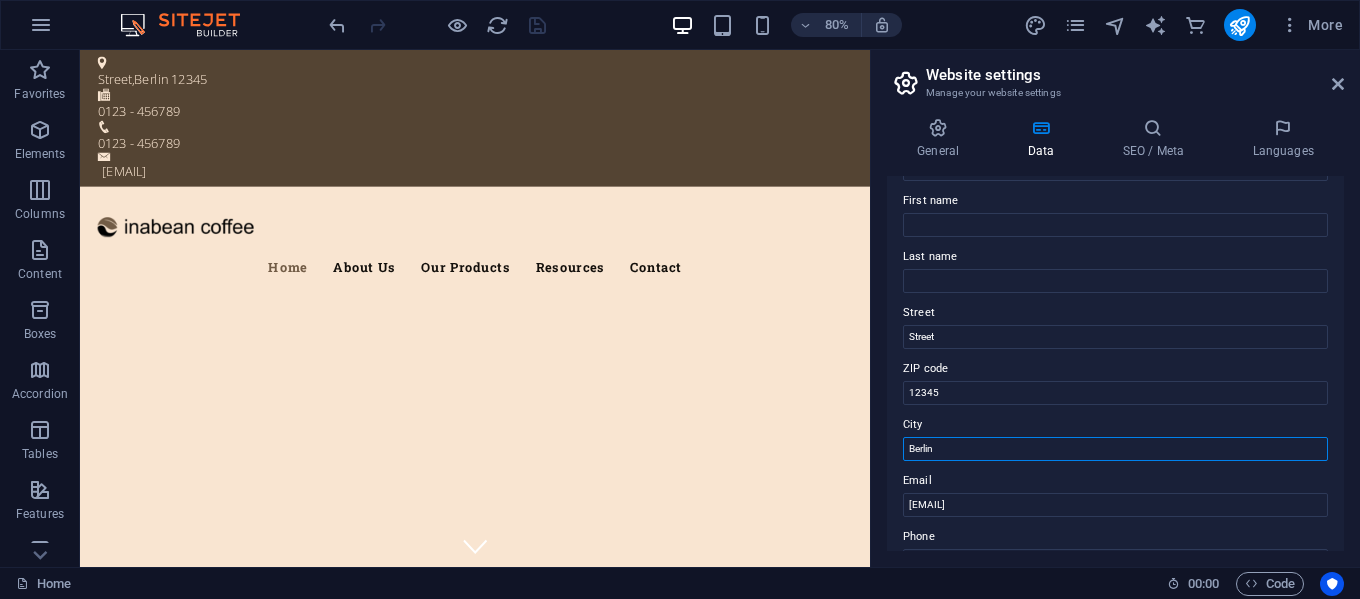 drag, startPoint x: 982, startPoint y: 451, endPoint x: 894, endPoint y: 453, distance: 88.02273 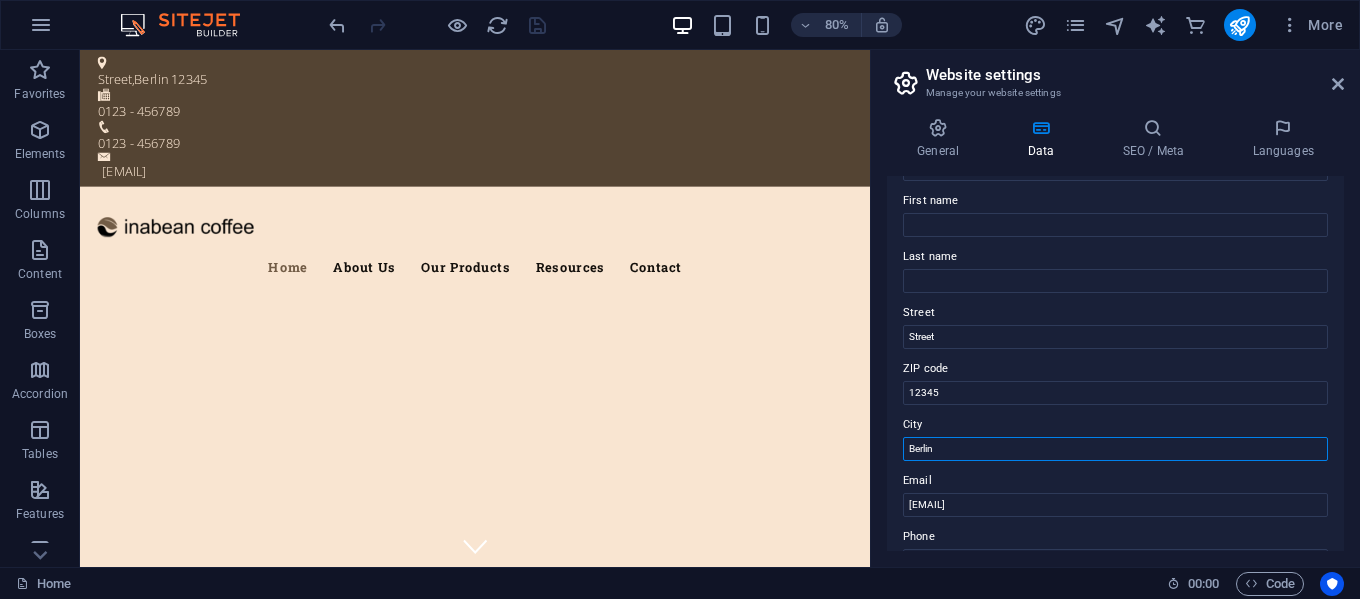 click on "Contact data for this website. This can be used everywhere on the website and will update automatically. Company inabean First name Last name Street Street ZIP code 12345 City Berlin Email nurhs@inabean.com Phone Mobile +62 82324672525 Fax Custom field 1 Custom field 2 Custom field 3 Custom field 4 Custom field 5 Custom field 6" at bounding box center (1115, 363) 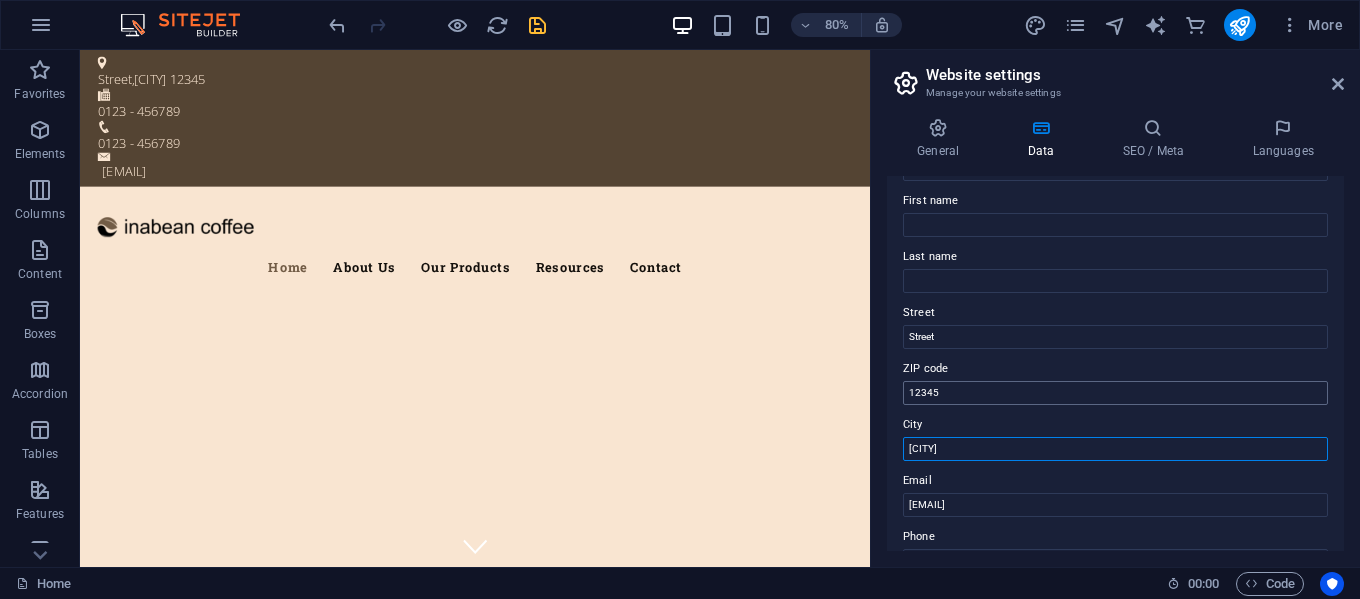 type on "Yogyakarta" 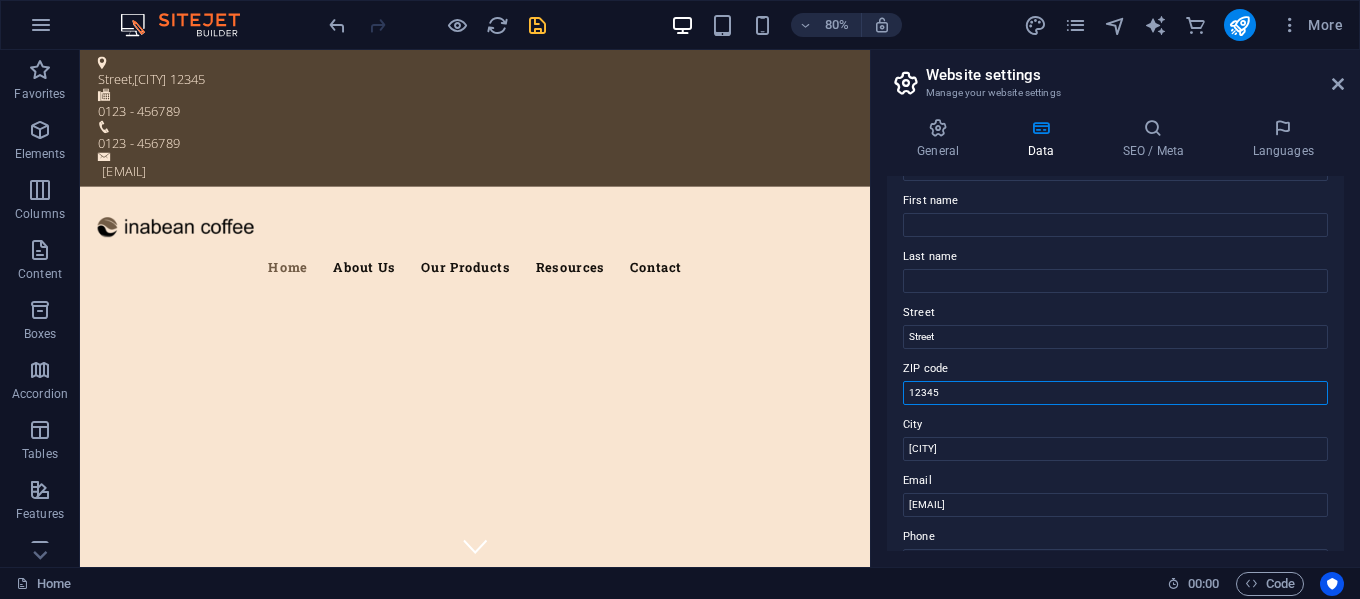 click on "12345" at bounding box center [1115, 393] 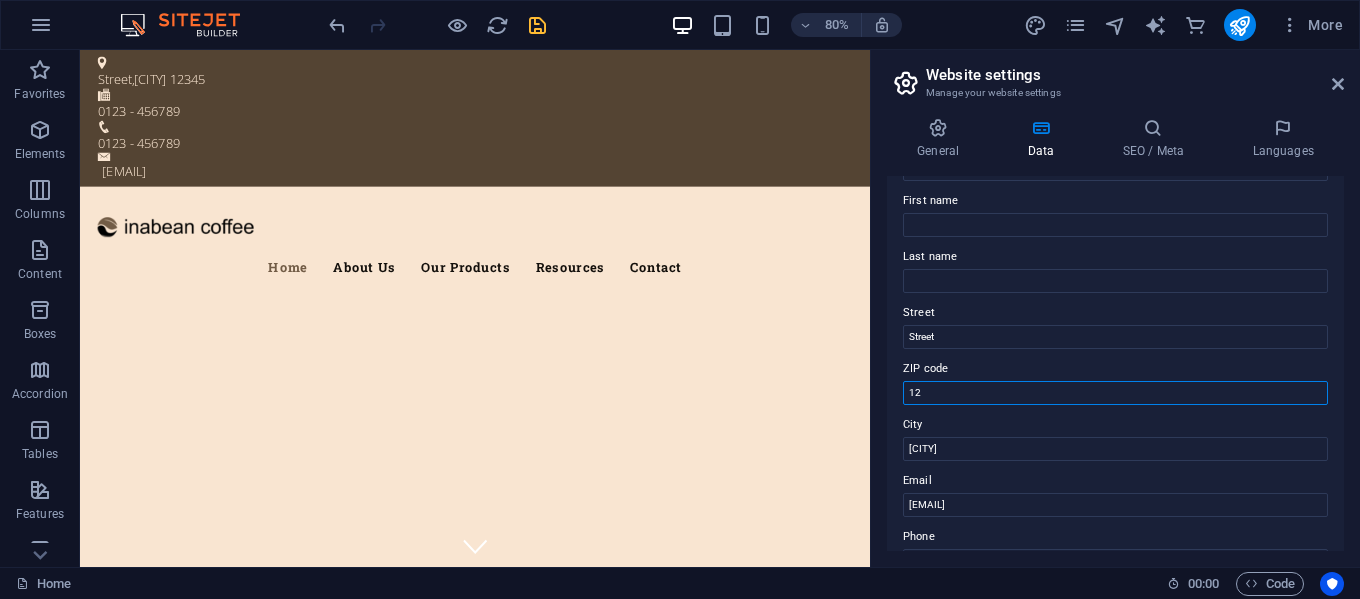 type on "1" 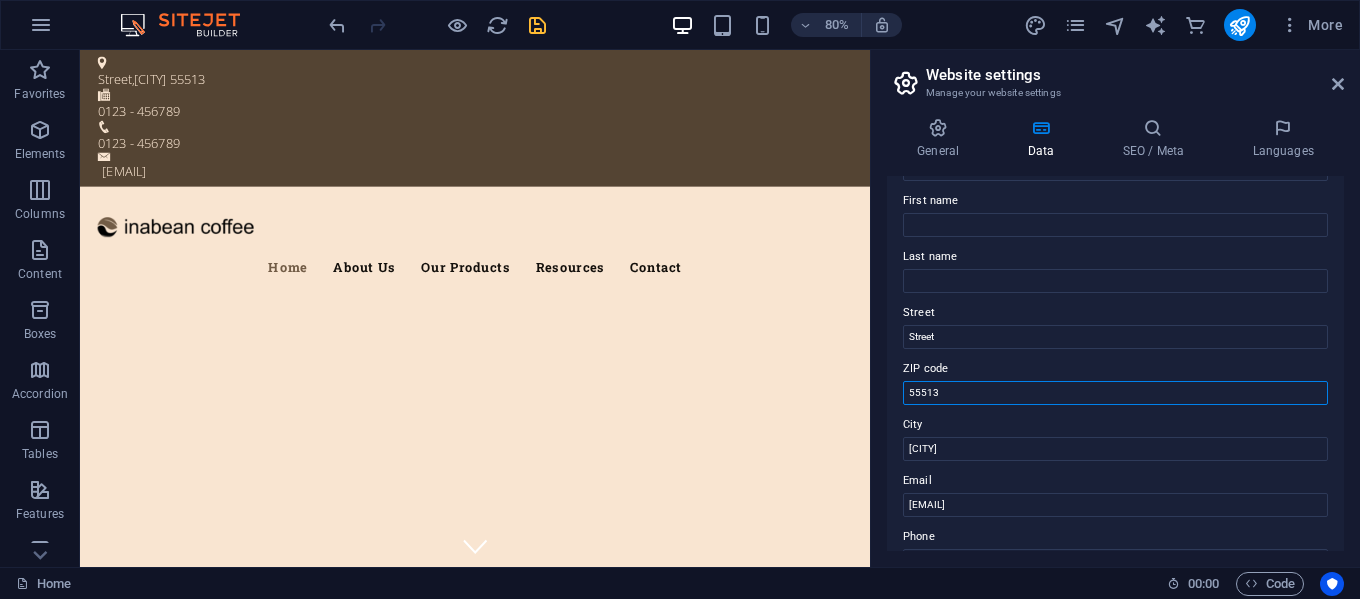 scroll, scrollTop: 0, scrollLeft: 0, axis: both 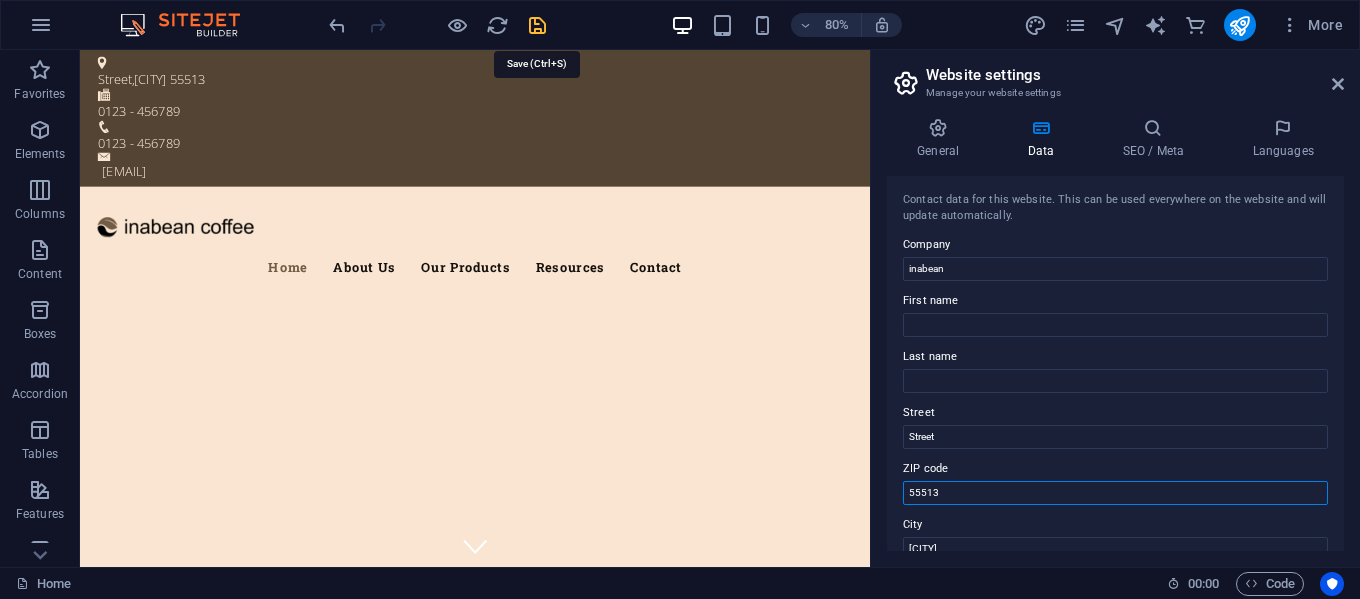 type on "55513" 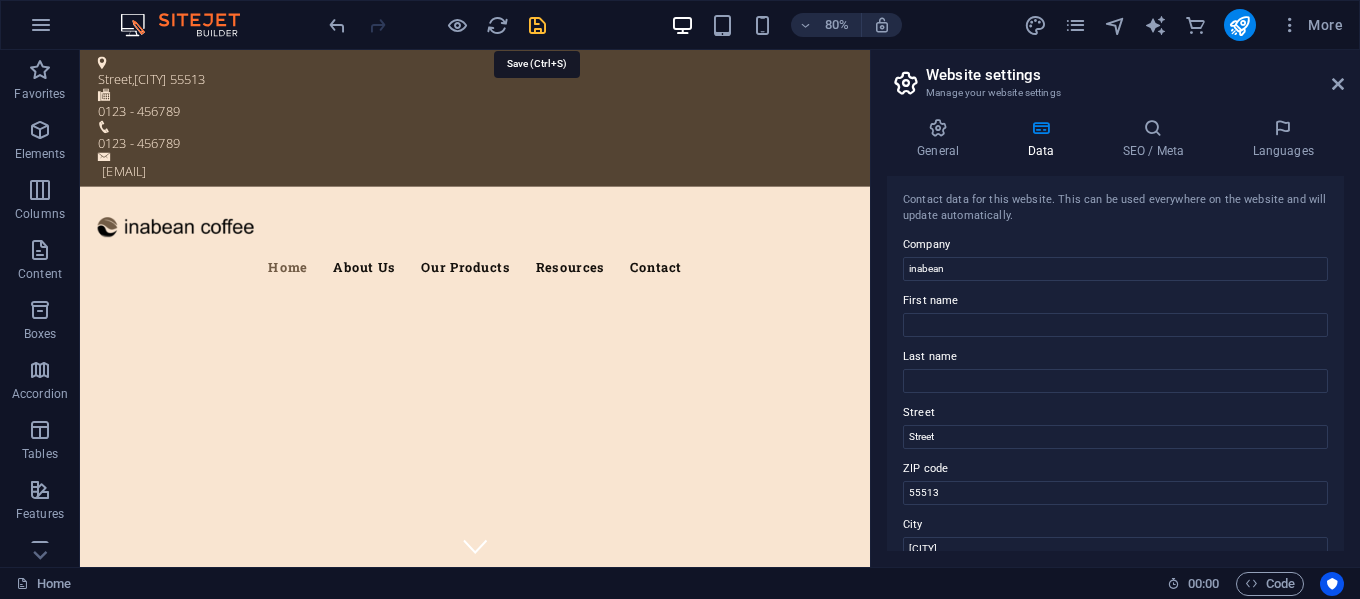 click at bounding box center (537, 25) 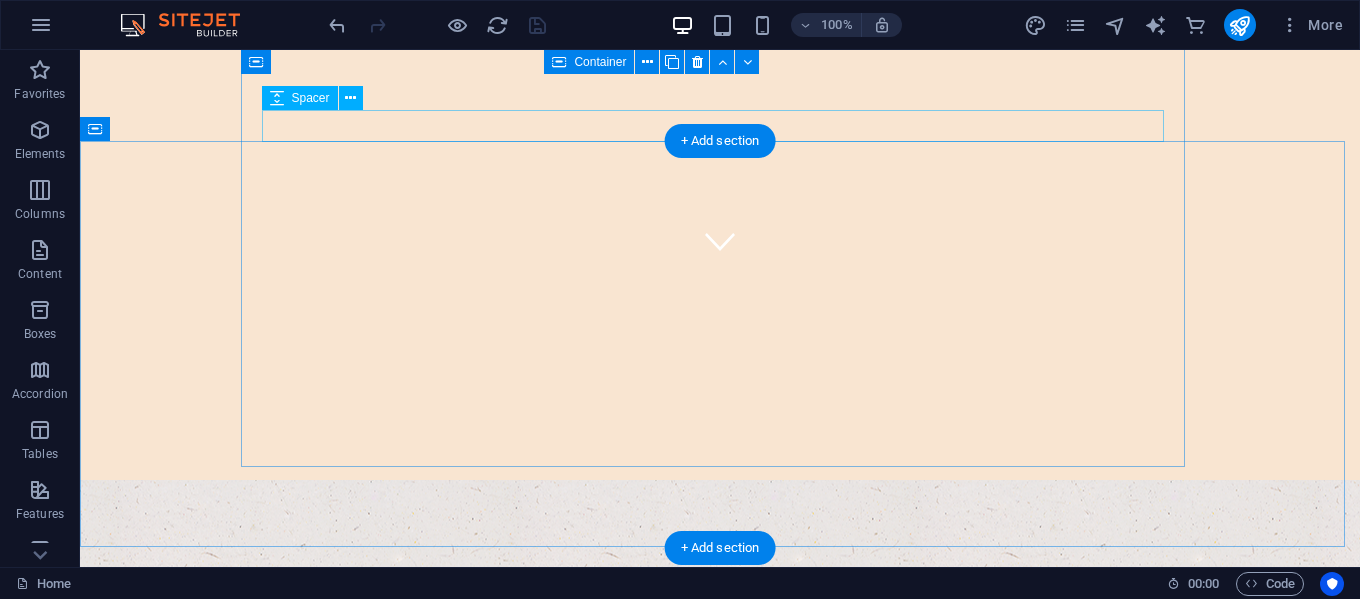 scroll, scrollTop: 0, scrollLeft: 0, axis: both 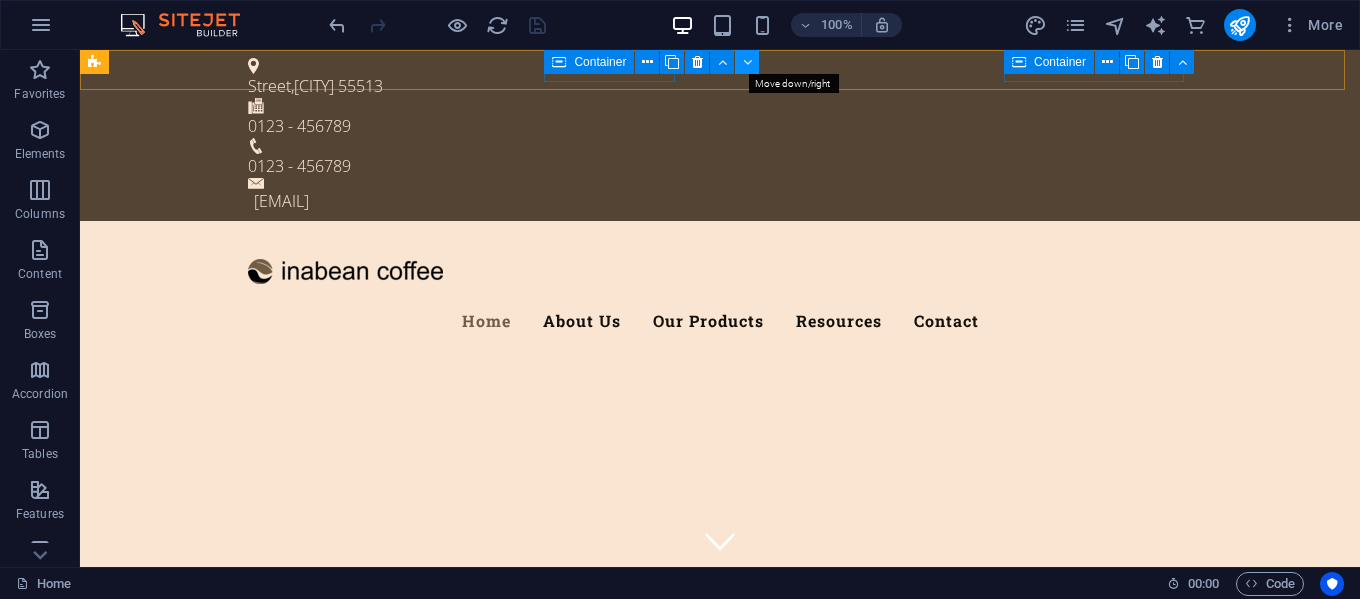 click at bounding box center [747, 62] 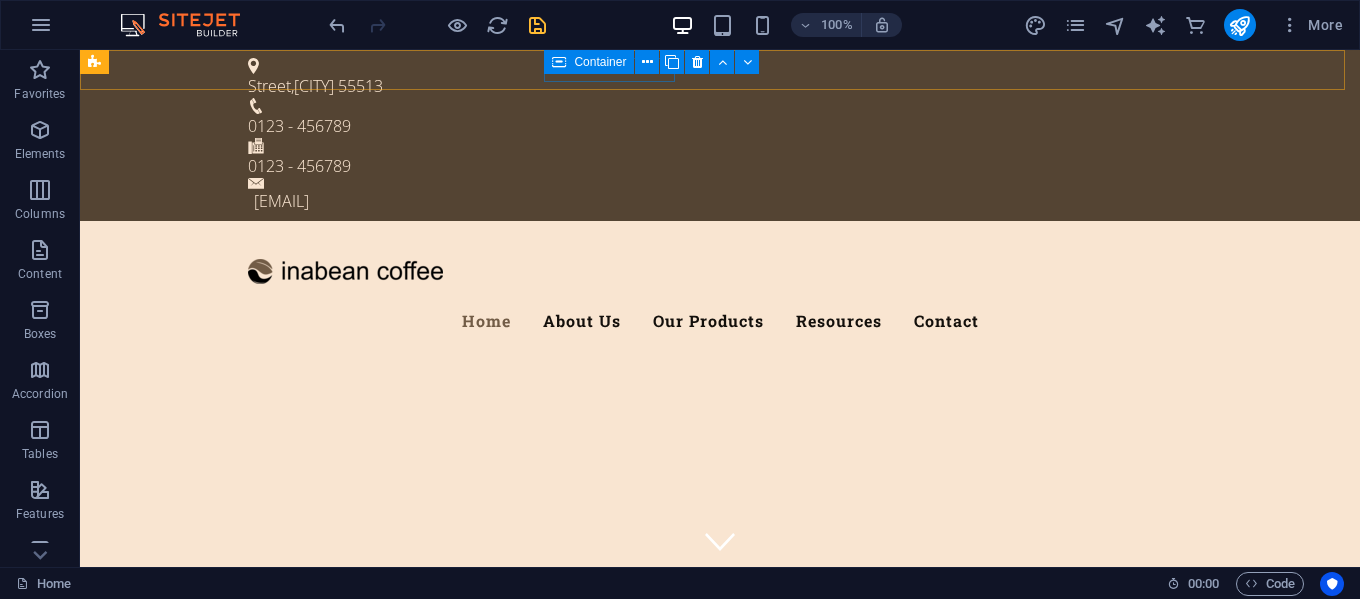 click on "Container" at bounding box center [589, 62] 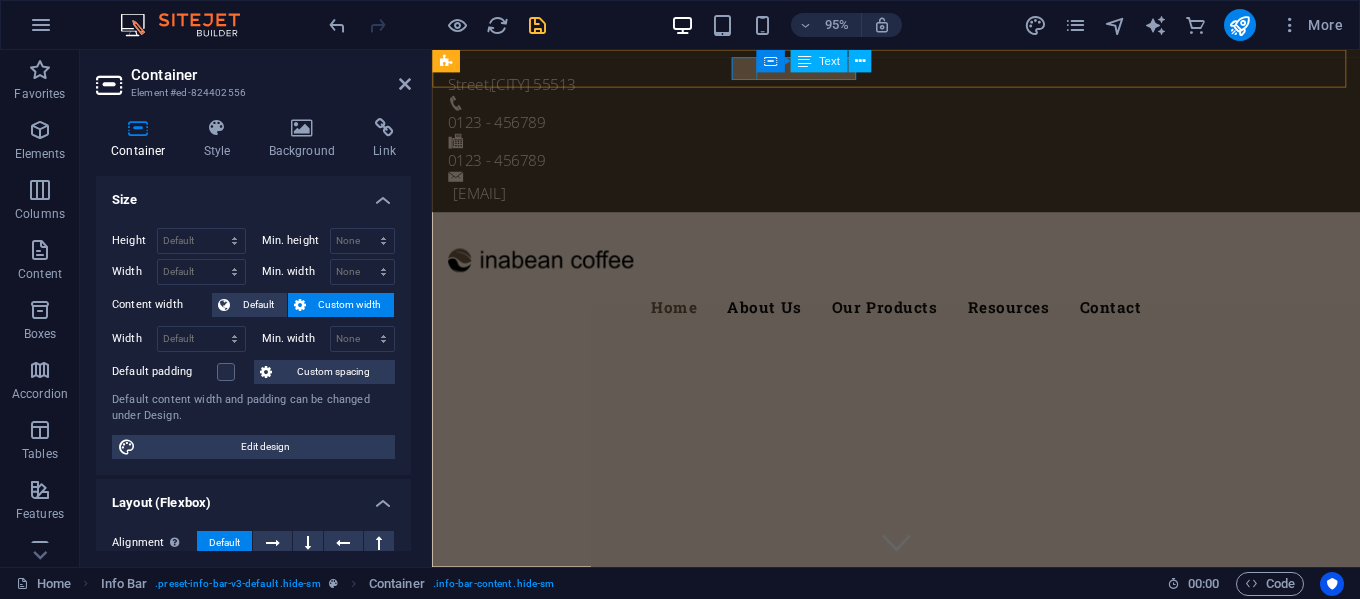 click at bounding box center [804, 61] 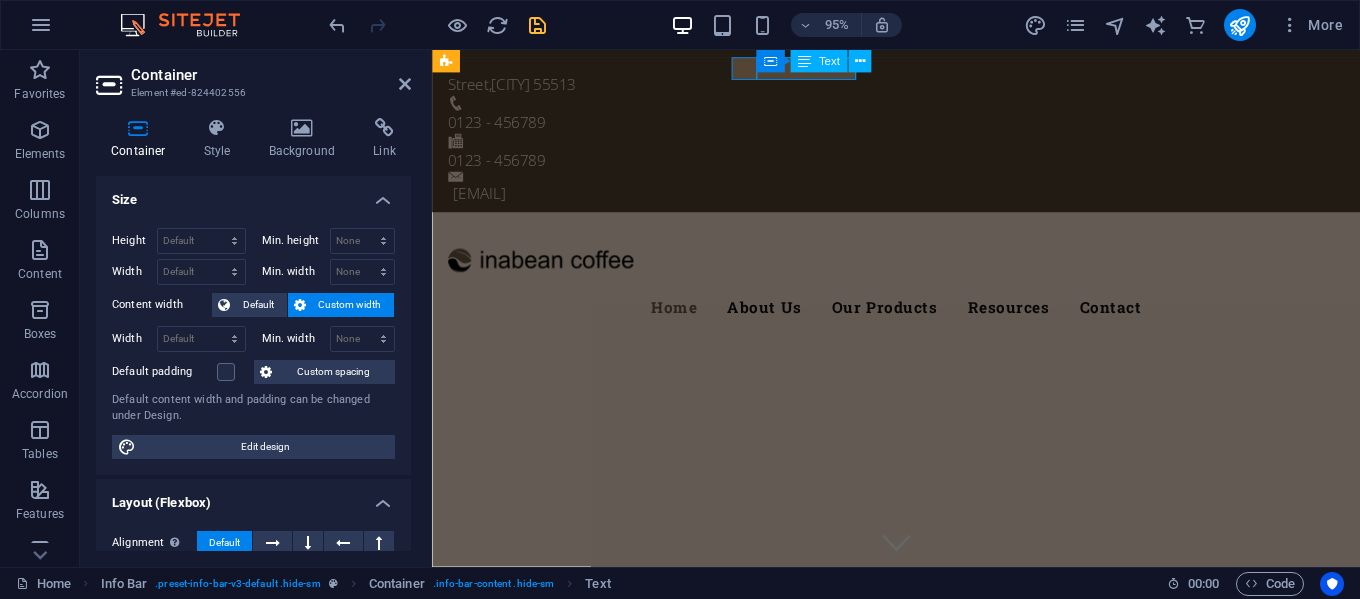 click at bounding box center [804, 61] 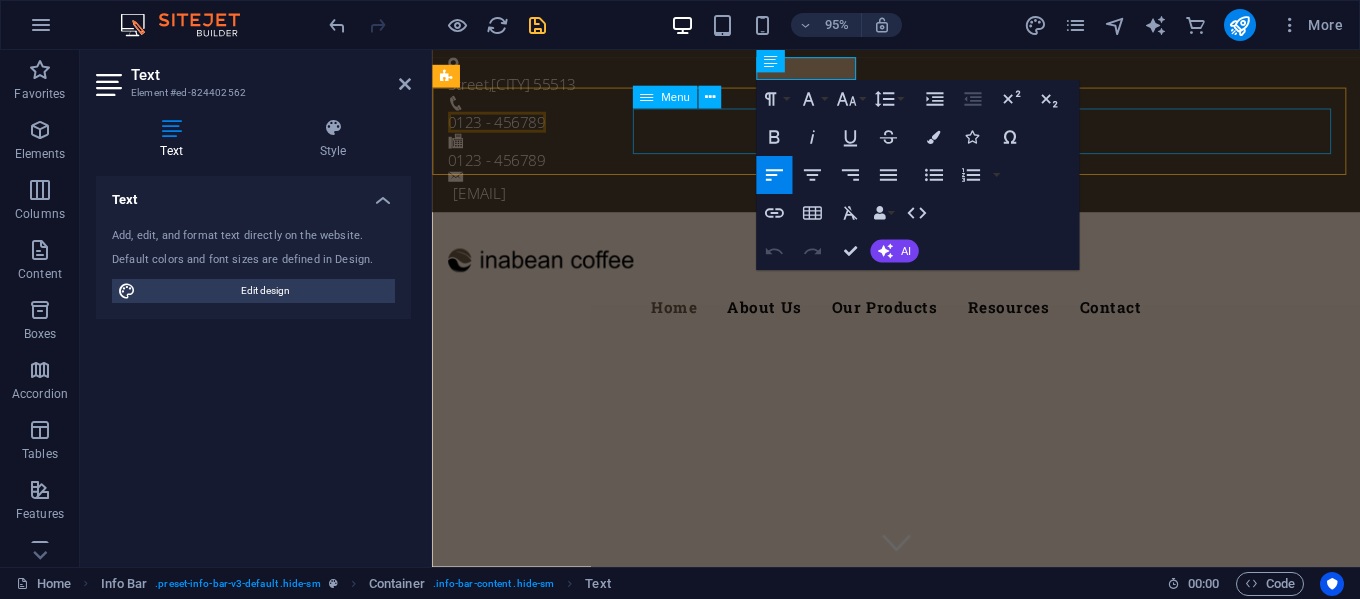 click on "Home About Us Our Products Resources Contact" at bounding box center [921, 321] 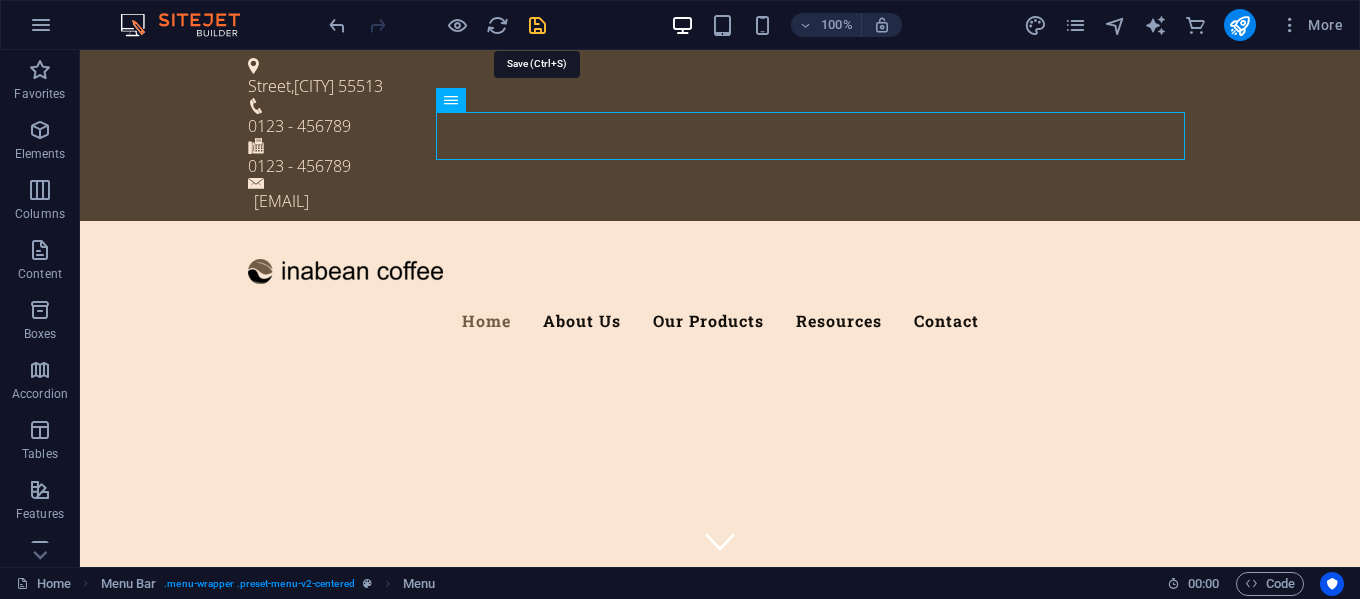 click at bounding box center [537, 25] 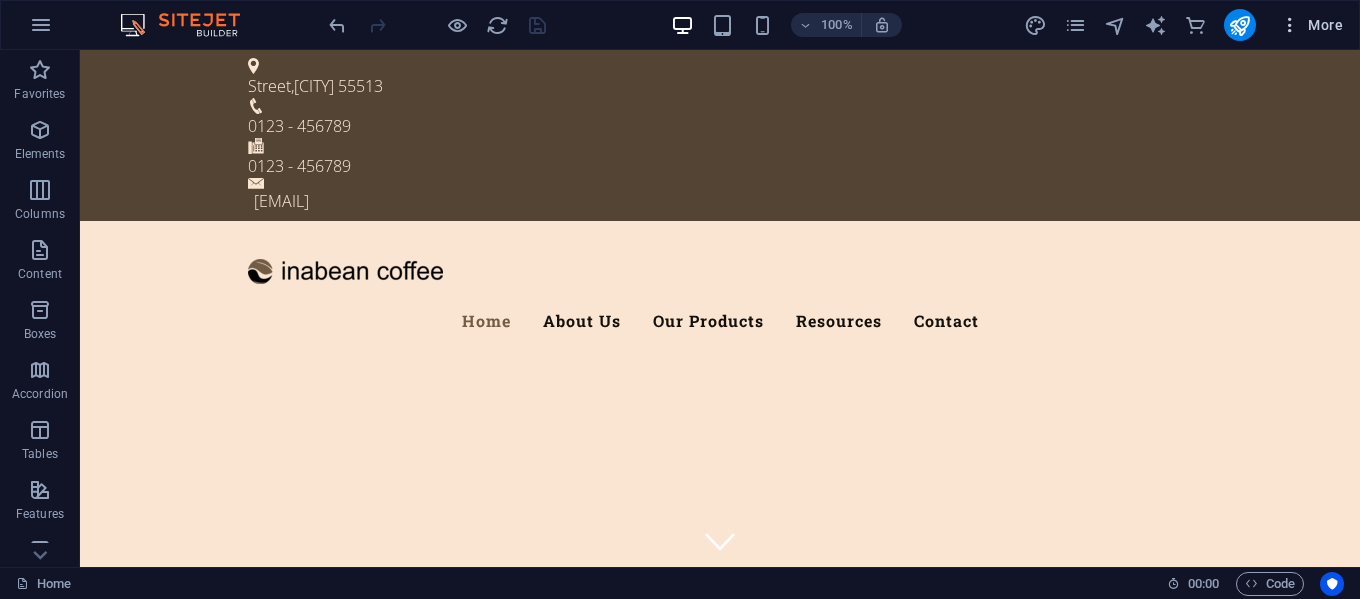 click at bounding box center [1290, 25] 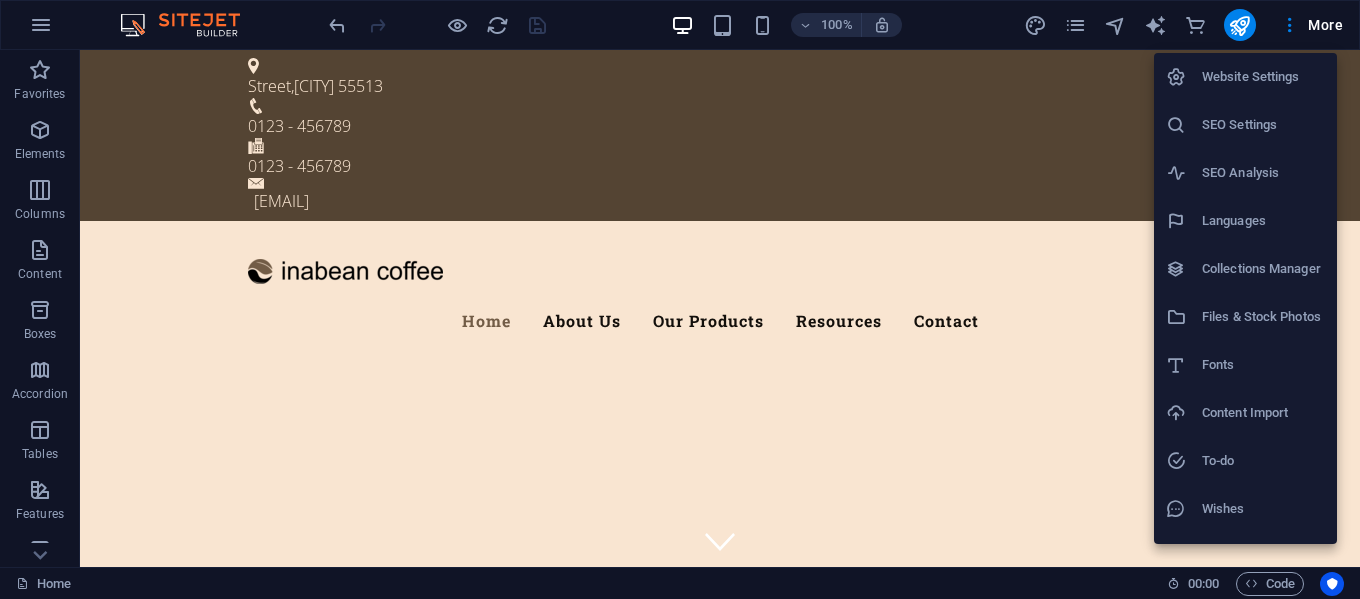 click on "Website Settings" at bounding box center [1263, 77] 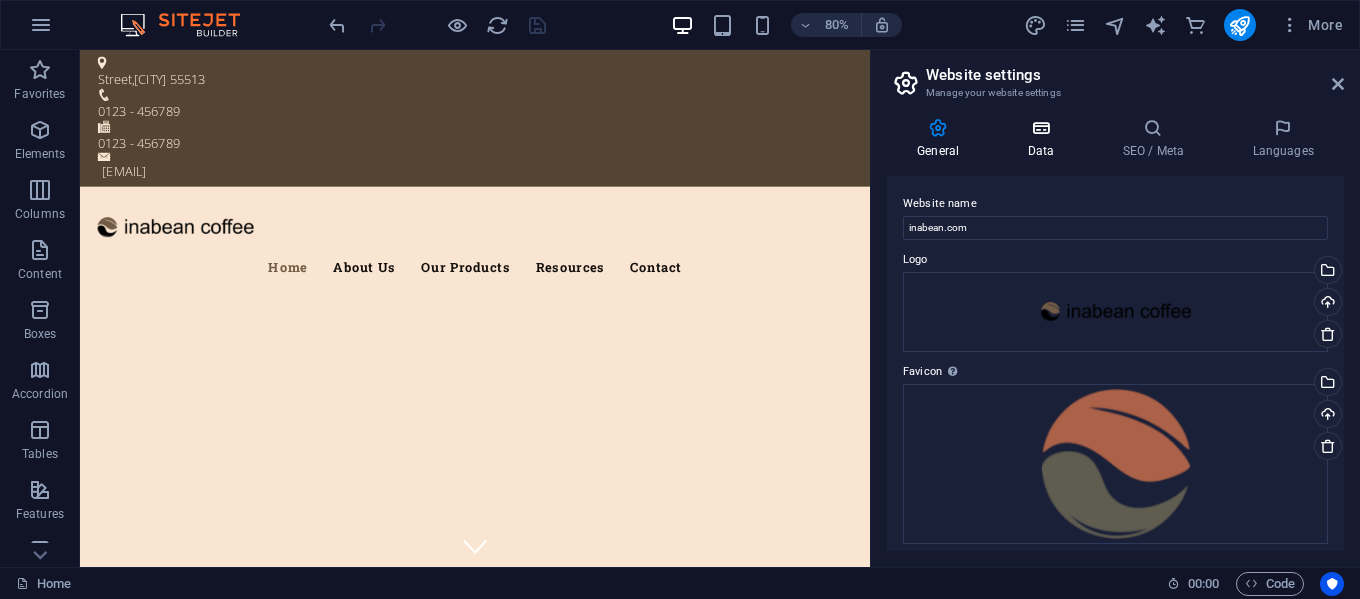 click at bounding box center [1040, 128] 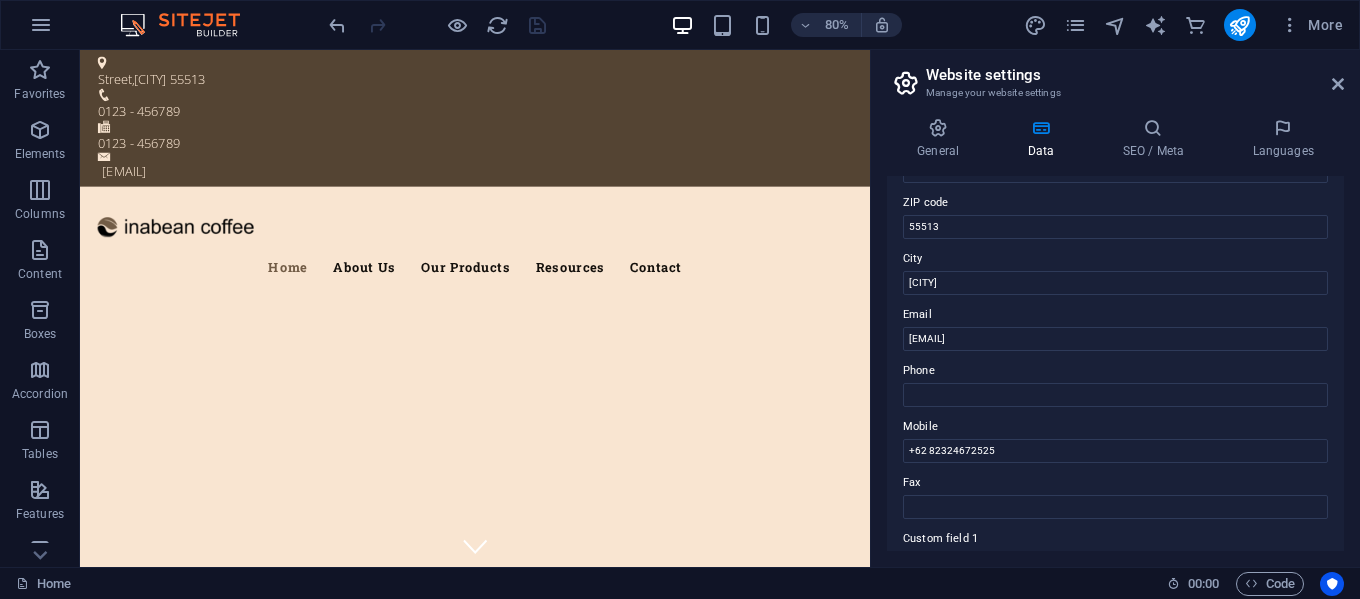 scroll, scrollTop: 300, scrollLeft: 0, axis: vertical 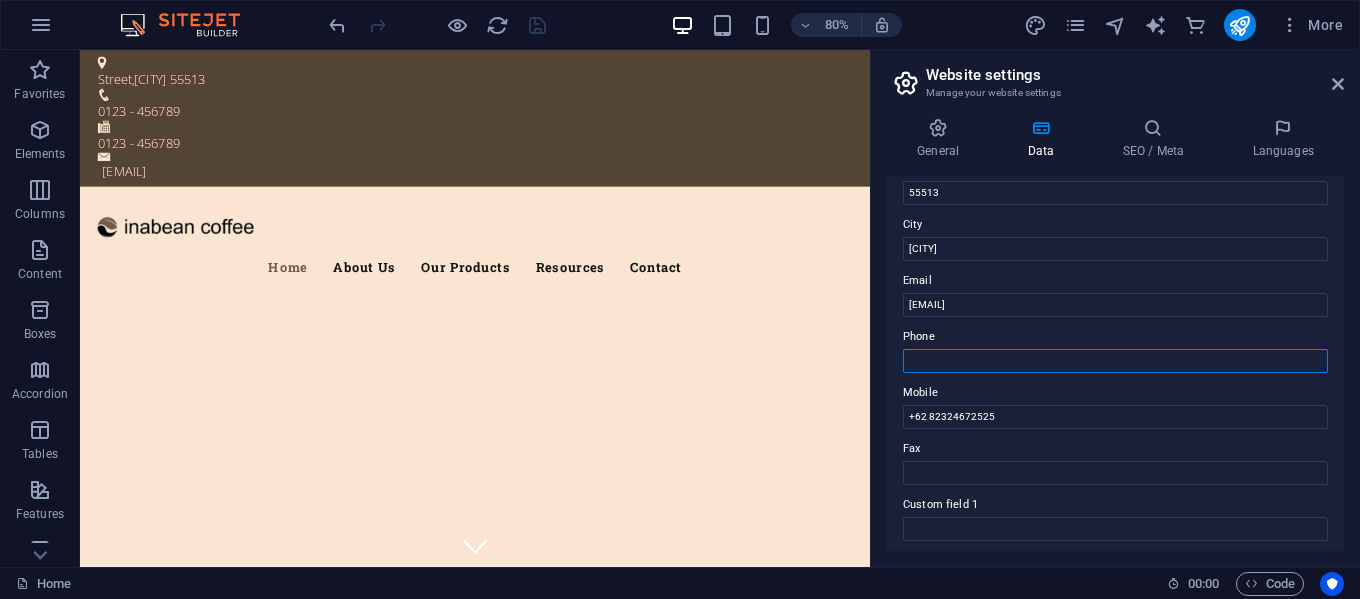 click on "Phone" at bounding box center [1115, 361] 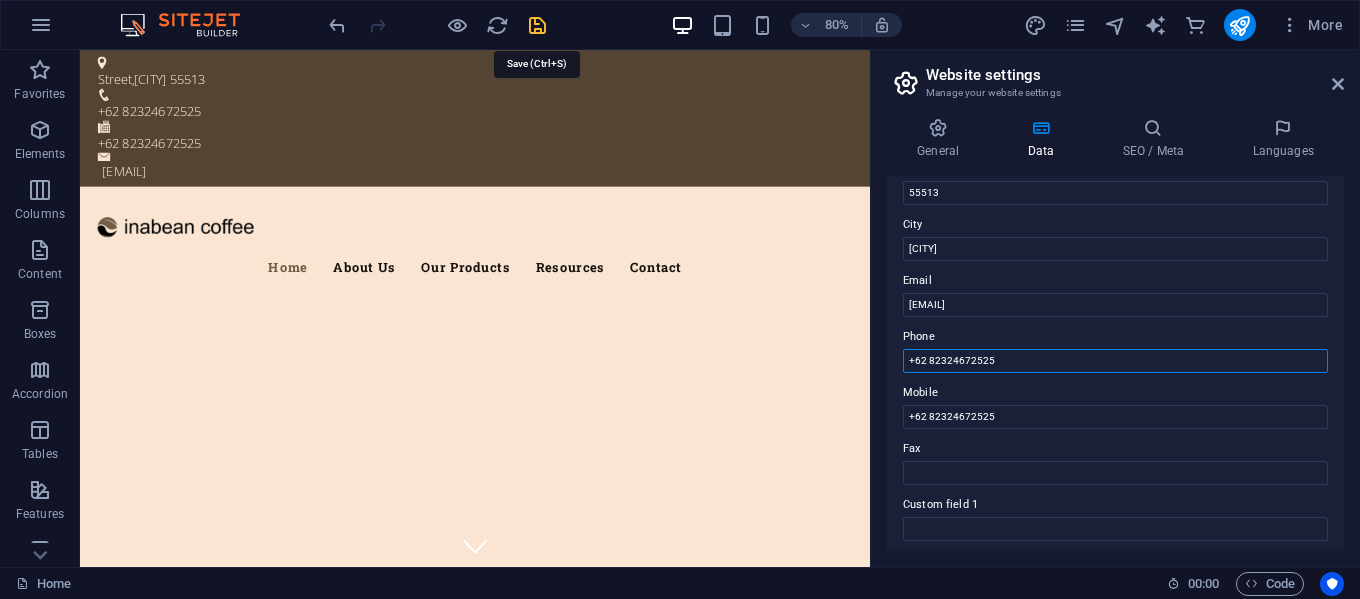 type on "+62 82324672525" 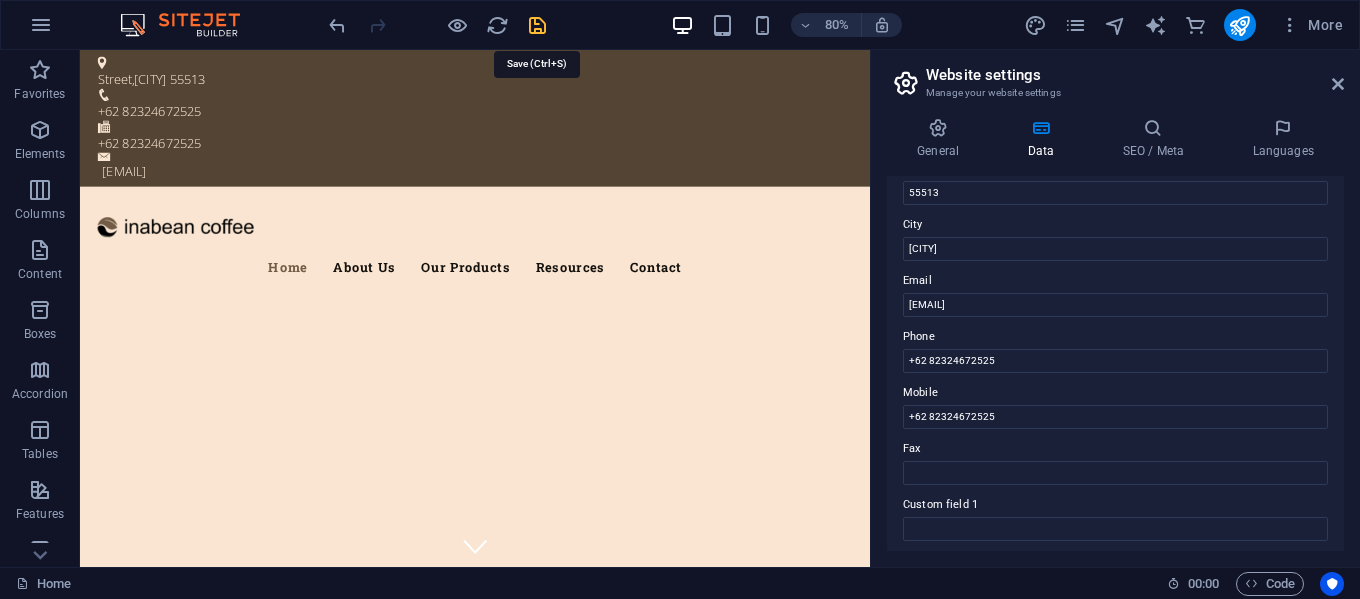 click at bounding box center (537, 25) 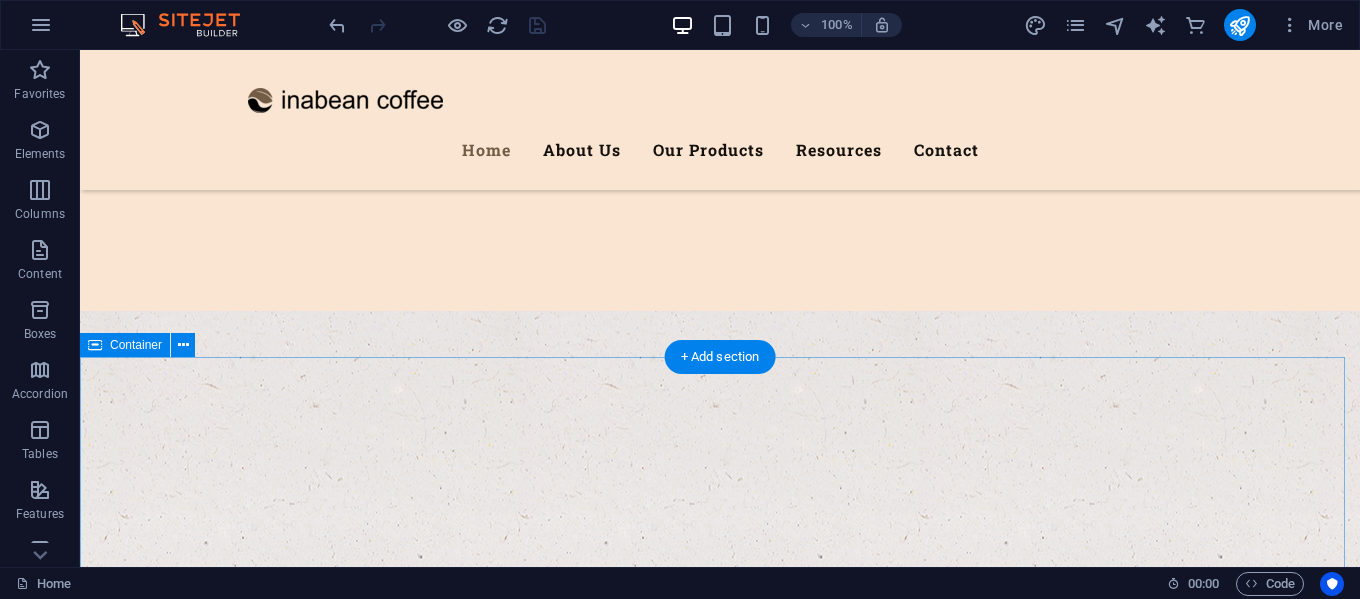 scroll, scrollTop: 600, scrollLeft: 0, axis: vertical 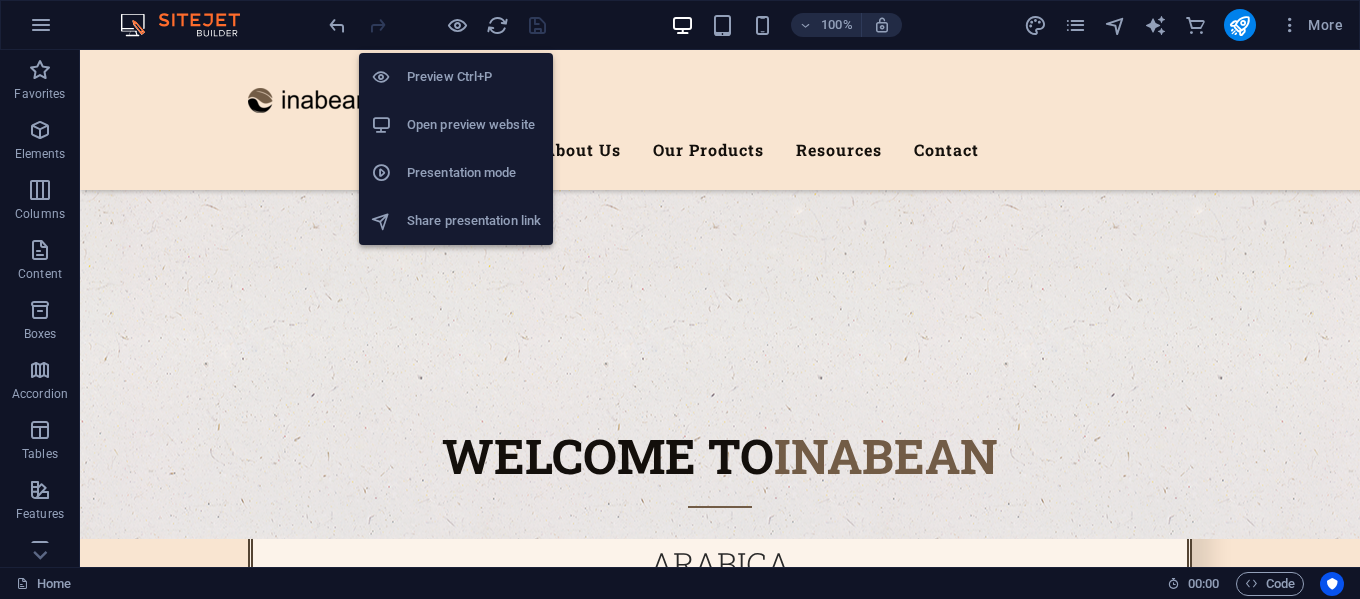 click on "Open preview website" at bounding box center [474, 125] 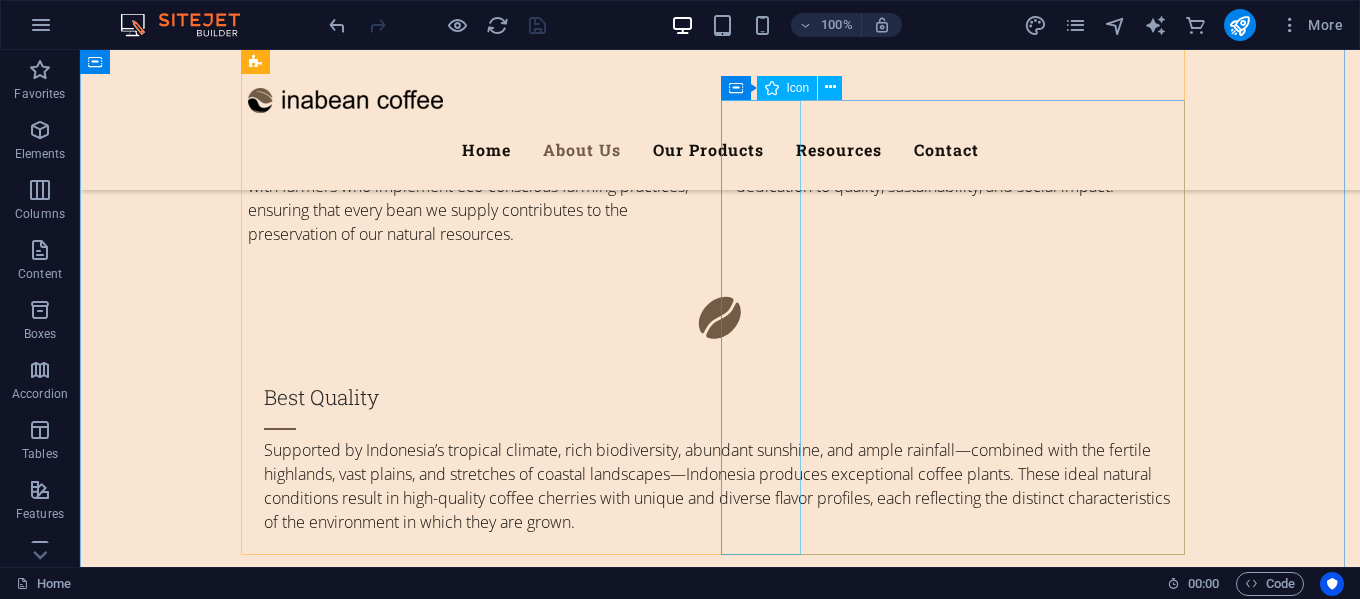 scroll, scrollTop: 2000, scrollLeft: 0, axis: vertical 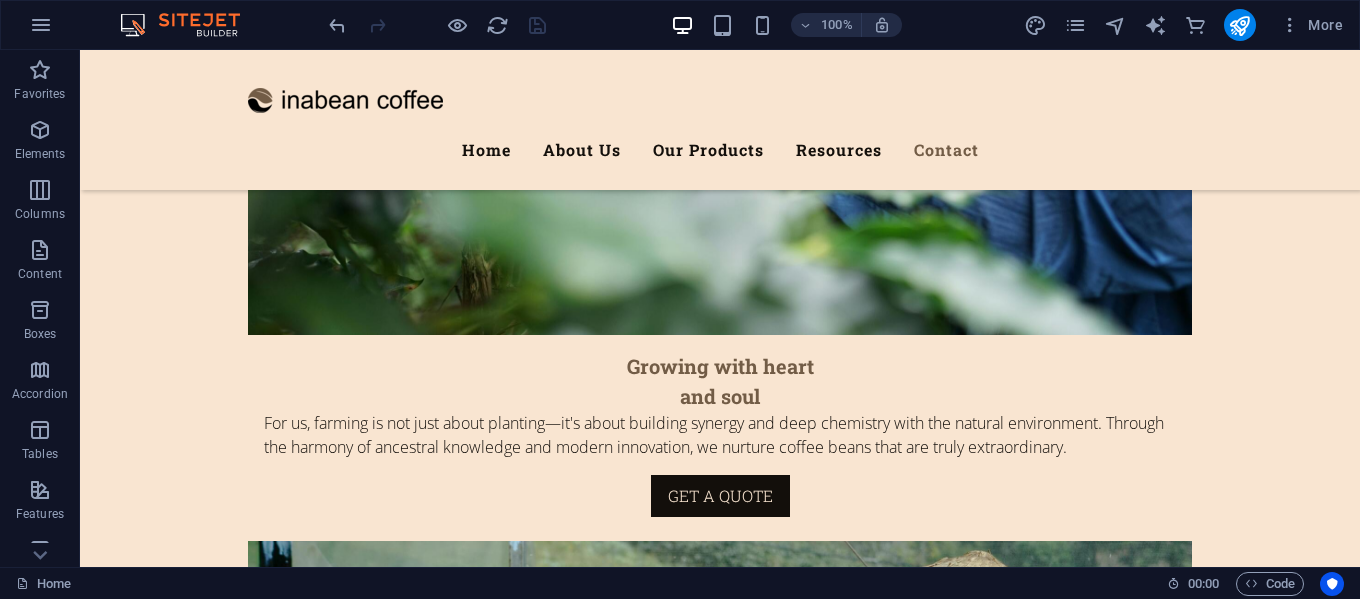 drag, startPoint x: 1354, startPoint y: 178, endPoint x: 1438, endPoint y: 620, distance: 449.9111 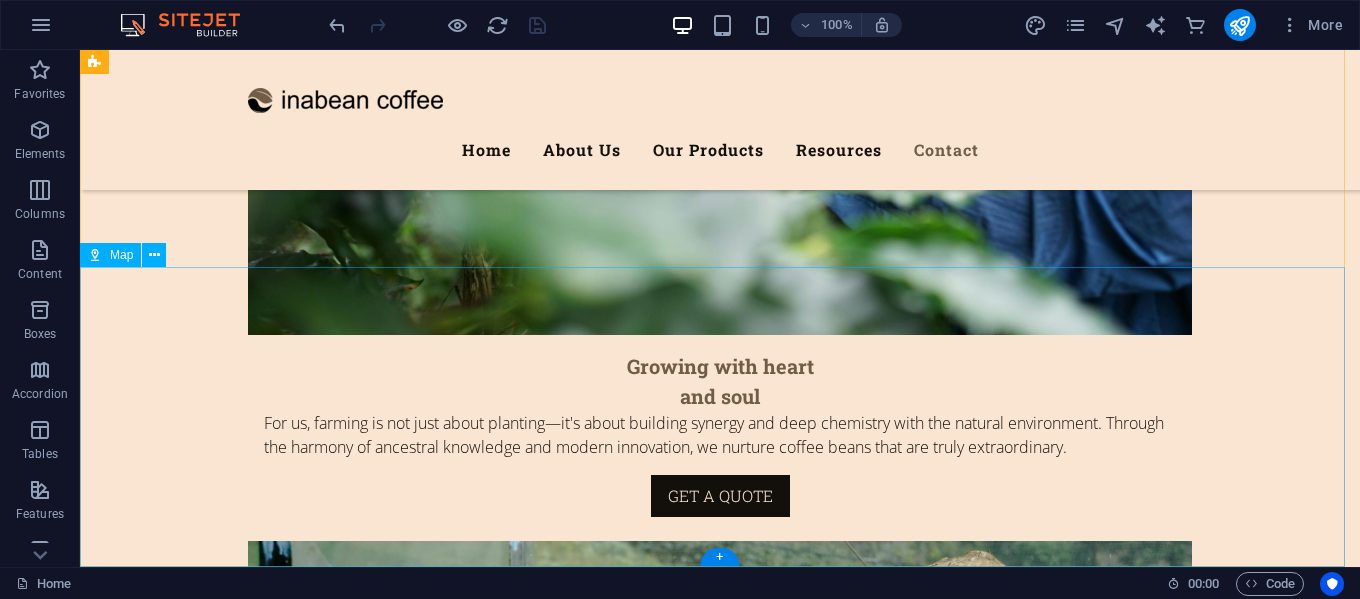 click on "Untuk menavigasi peta dengan gestur sentuh, ketuk dua kali dan tahan jari Anda pada peta, lalu tarik peta. ← Geser ke kiri → Geser ke kanan ↑ Geser naik ↓ Geser turun + Perbesar - Perkecil Home Geser ke kiri sebanyak 75% End Geser ke kanan sebanyak 75% Page Up Geser naik sebanyak 75% Page Down Geser turun sebanyak 75% Peta Medan Satelit Label Pintasan keyboard Data Peta Data peta ©2025 Google Data peta ©2025 Google 2 km  Klik untuk beralih antara unit metrik dan imperial Persyaratan Laporkan kesalahan peta" at bounding box center [720, 6164] 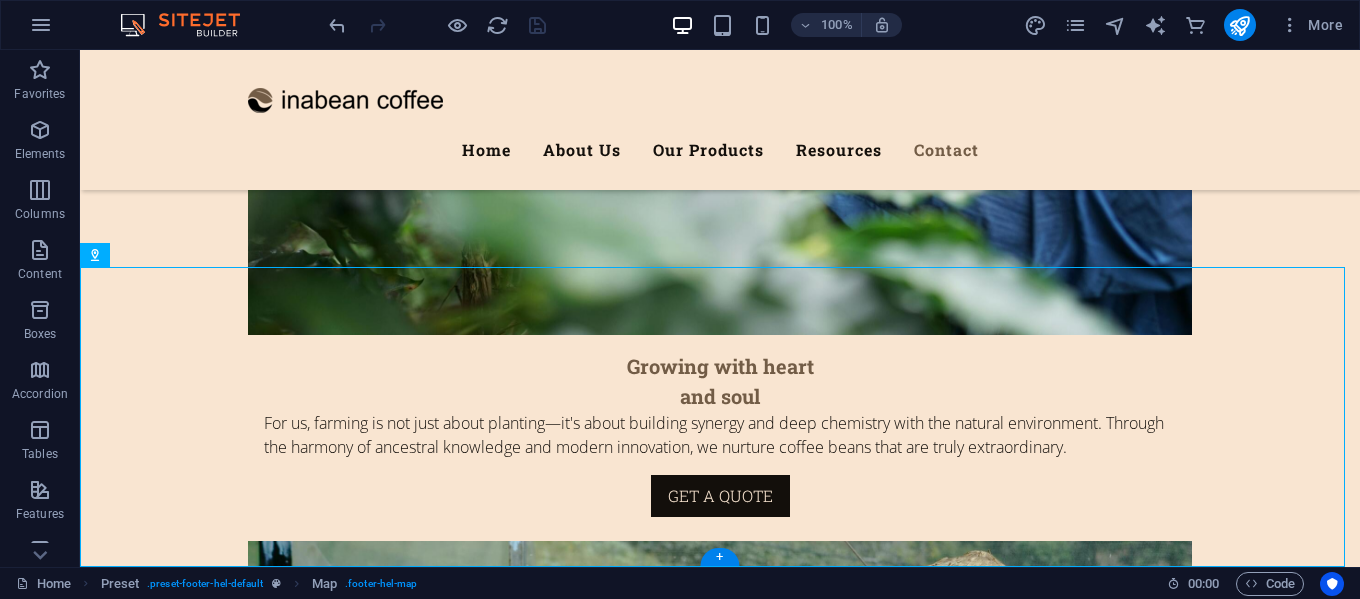click at bounding box center (720, 4764) 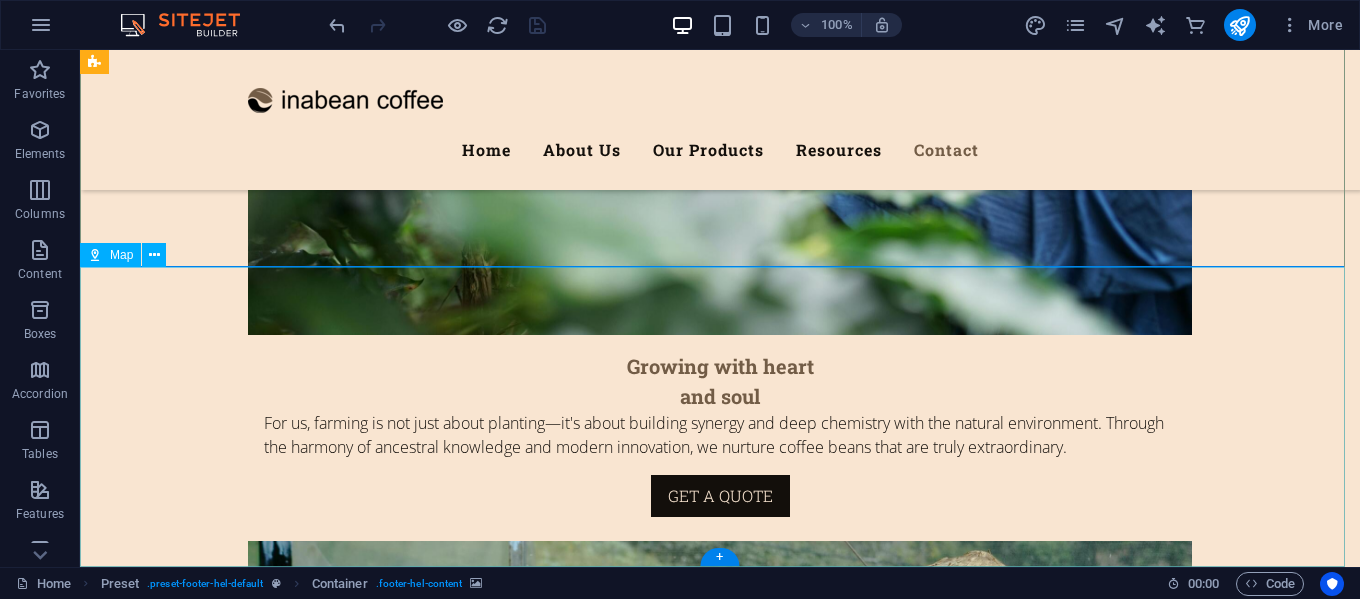 click on "Untuk menavigasi peta dengan gestur sentuh, ketuk dua kali dan tahan jari Anda pada peta, lalu tarik peta. ← Geser ke kiri → Geser ke kanan ↑ Geser naik ↓ Geser turun + Perbesar - Perkecil Home Geser ke kiri sebanyak 75% End Geser ke kanan sebanyak 75% Page Up Geser naik sebanyak 75% Page Down Geser turun sebanyak 75% Peta Medan Satelit Label Pintasan keyboard Data Peta Data peta ©2025 Google Data peta ©2025 Google 2 km  Klik untuk beralih antara unit metrik dan imperial Persyaratan Laporkan kesalahan peta" at bounding box center (720, 6164) 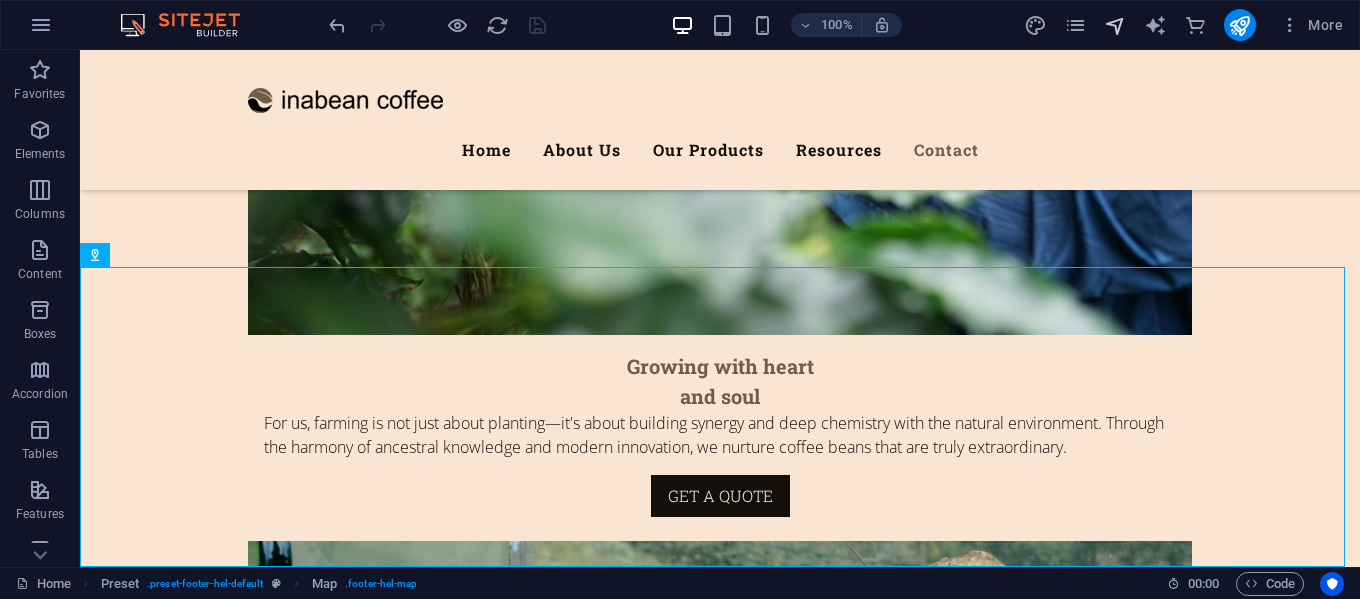 click at bounding box center (1115, 25) 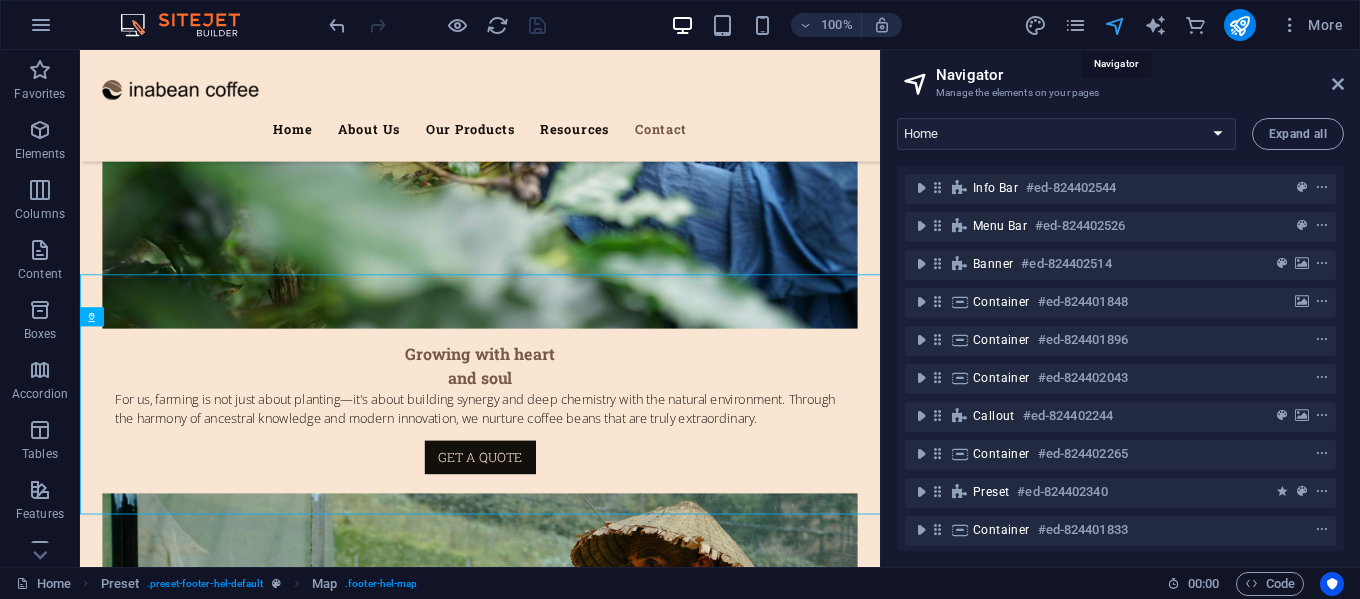 scroll, scrollTop: 9009, scrollLeft: 0, axis: vertical 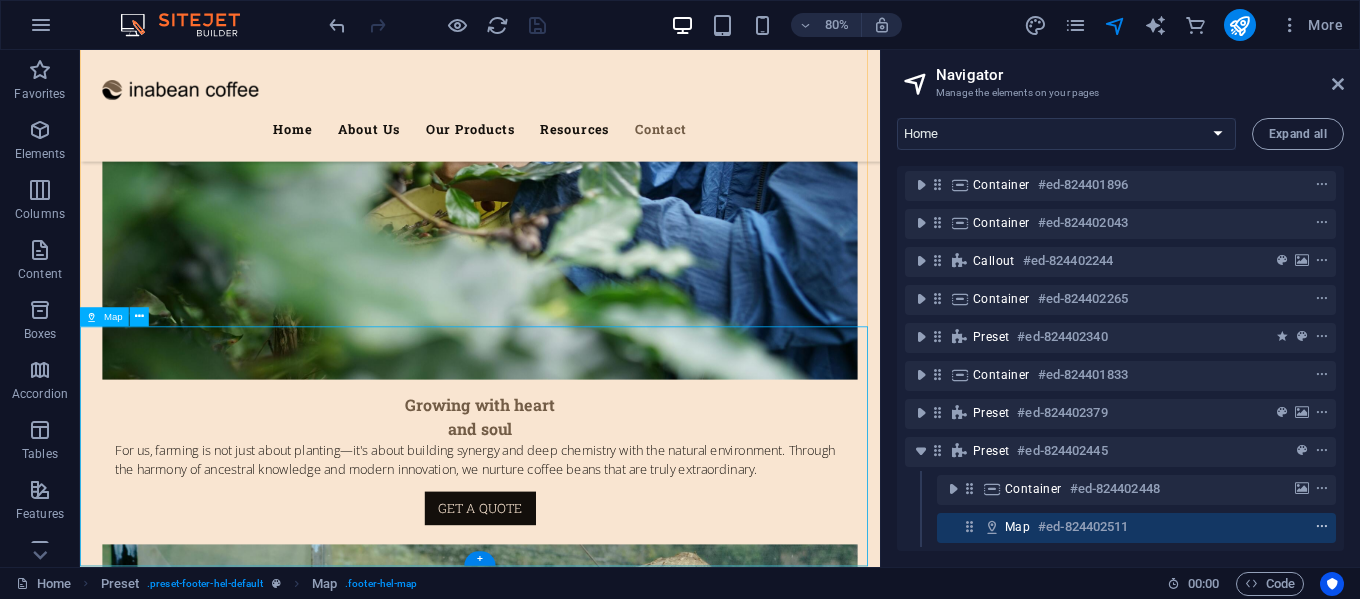 click at bounding box center [1322, 527] 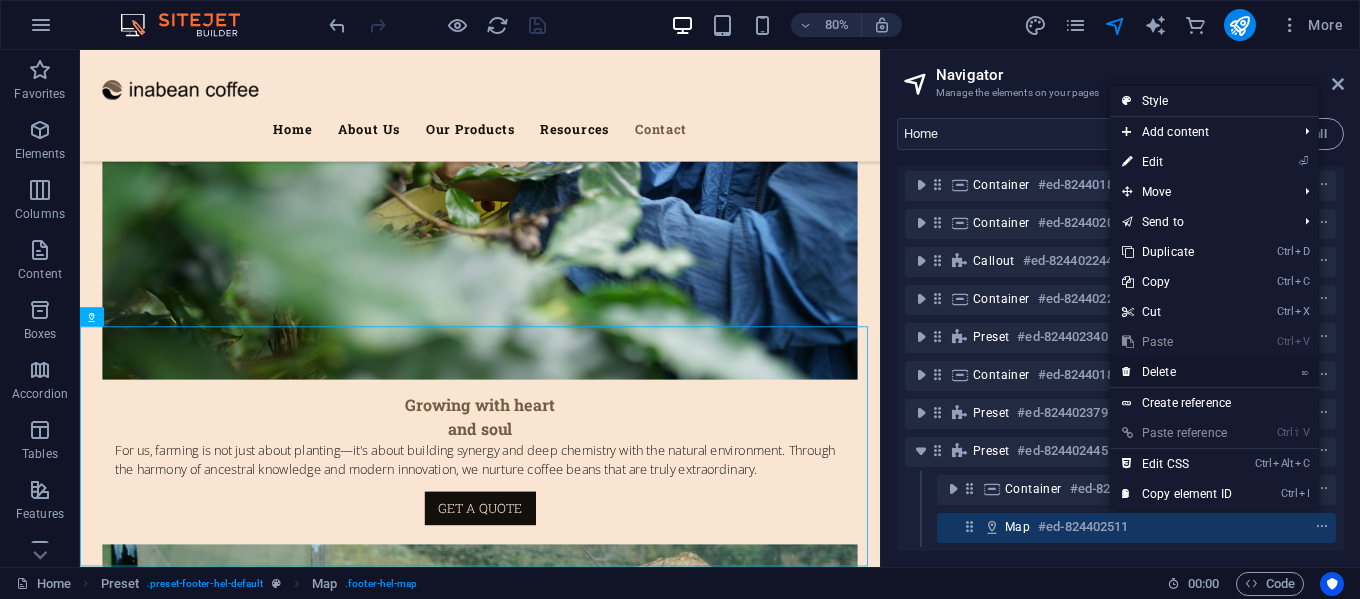 click on "⌦  Delete" at bounding box center [1177, 372] 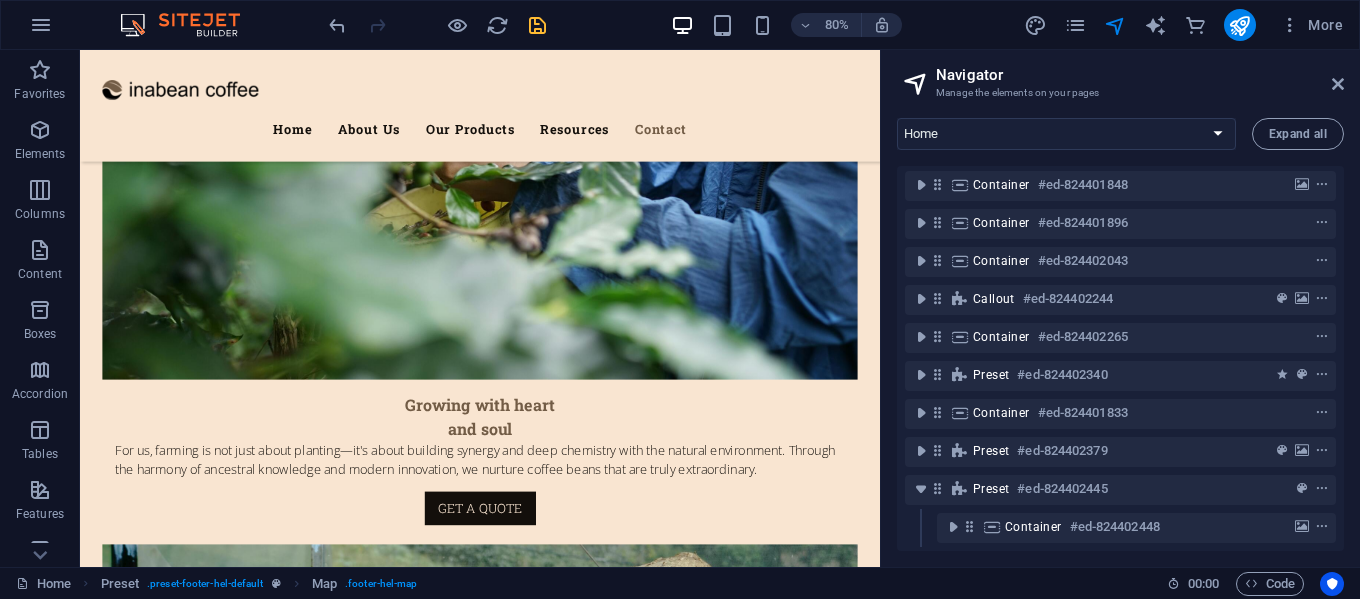 scroll, scrollTop: 8709, scrollLeft: 0, axis: vertical 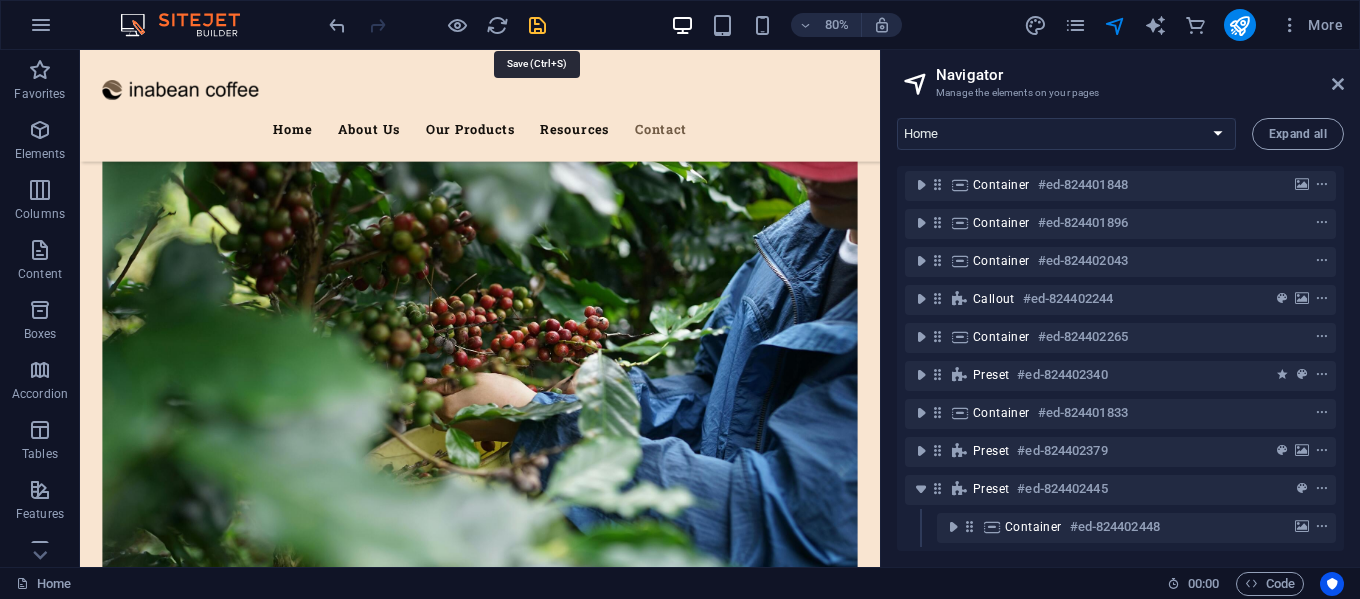 click at bounding box center [537, 25] 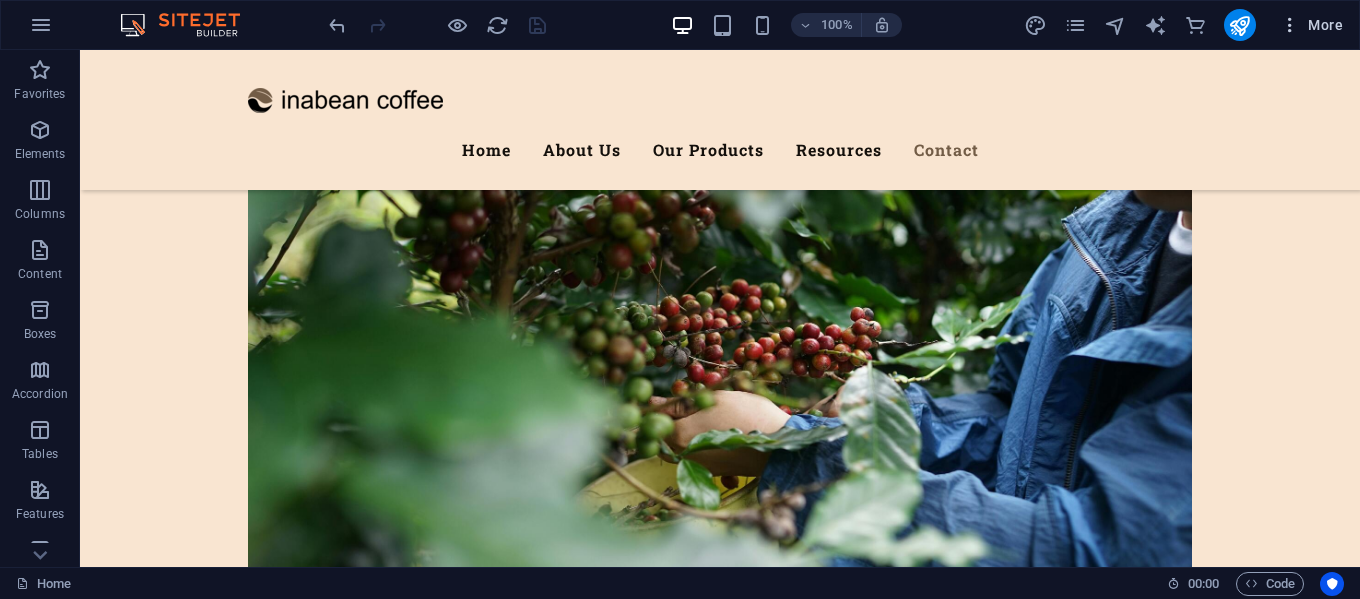 click at bounding box center [1290, 25] 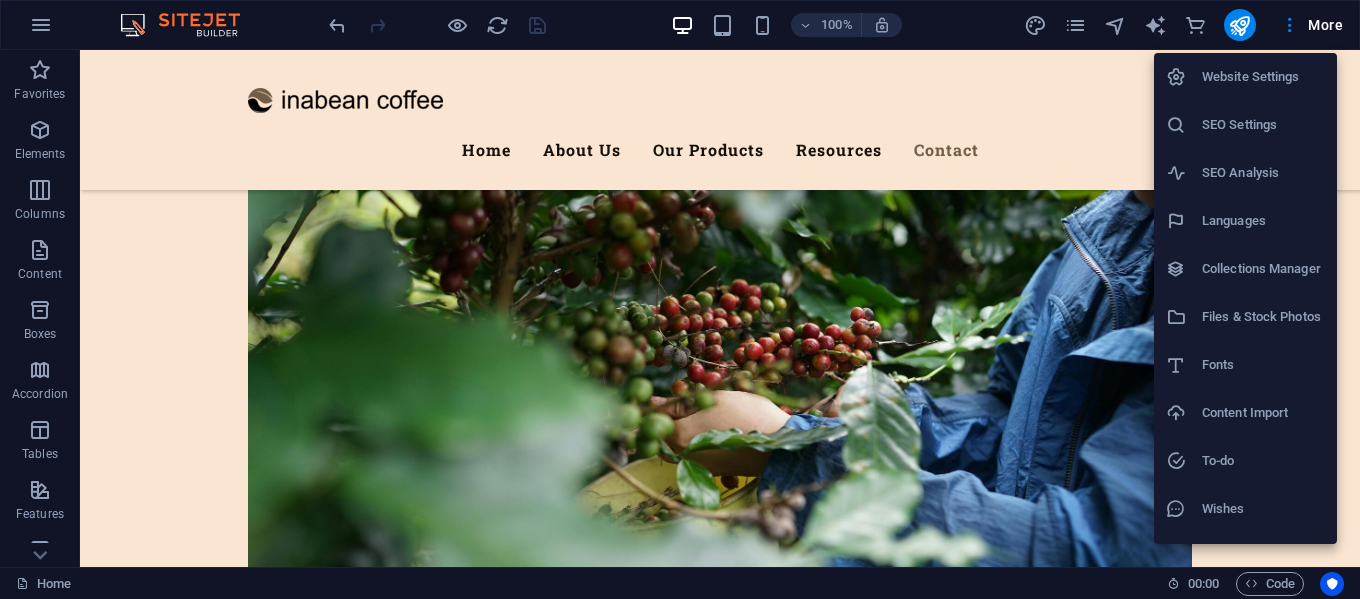 click on "Website Settings" at bounding box center [1263, 77] 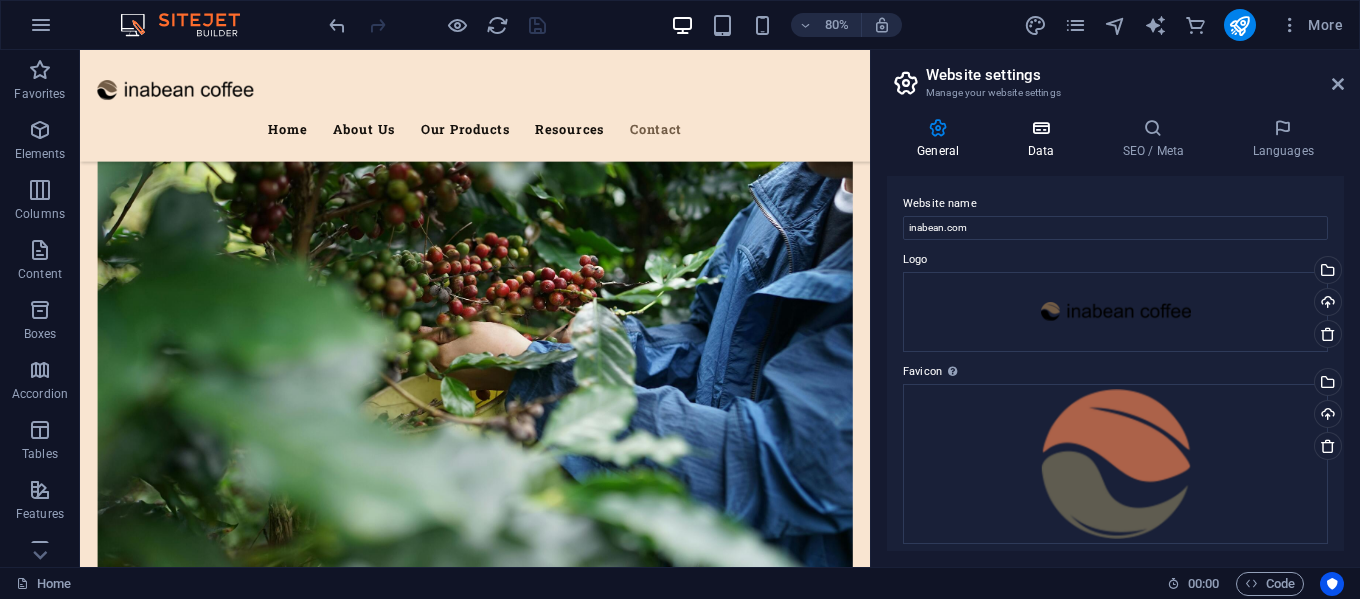 click at bounding box center (1040, 128) 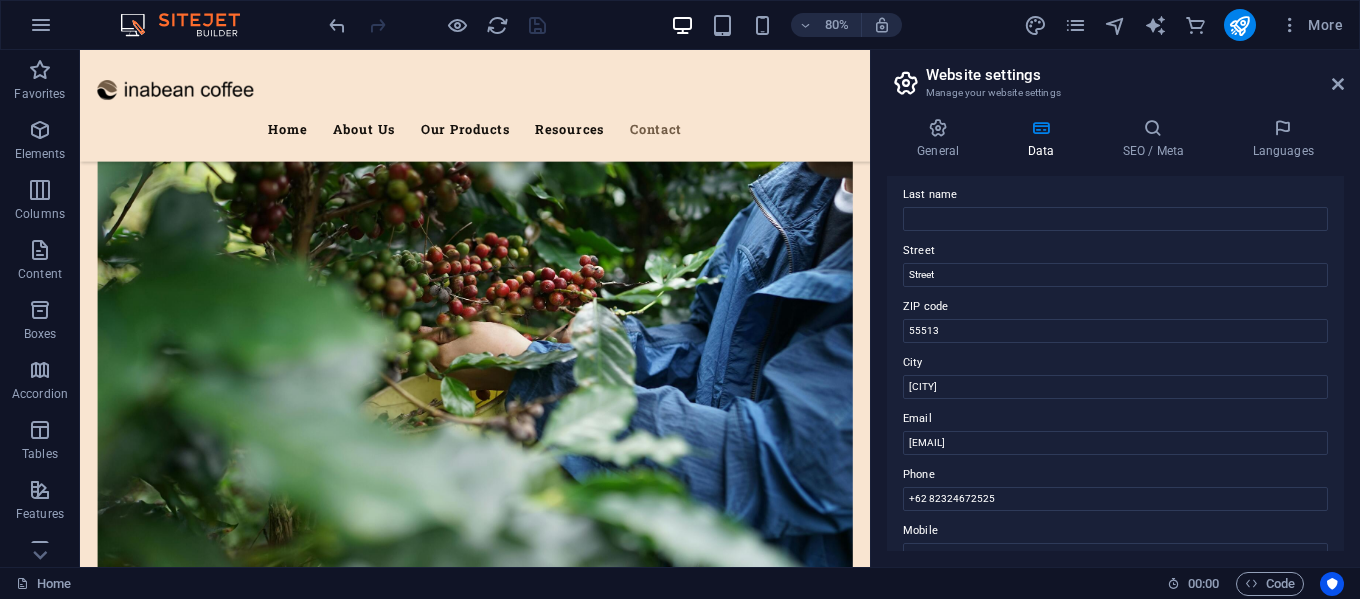 scroll, scrollTop: 200, scrollLeft: 0, axis: vertical 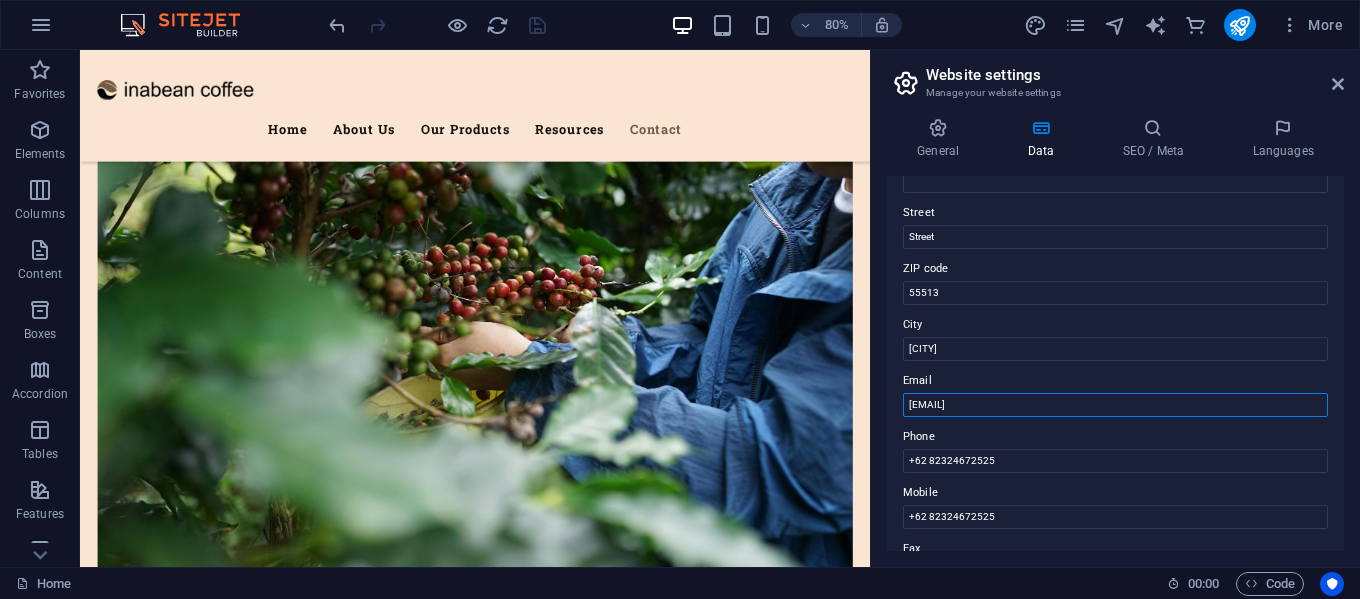 click on "nurhs@inabean.com" at bounding box center (1115, 405) 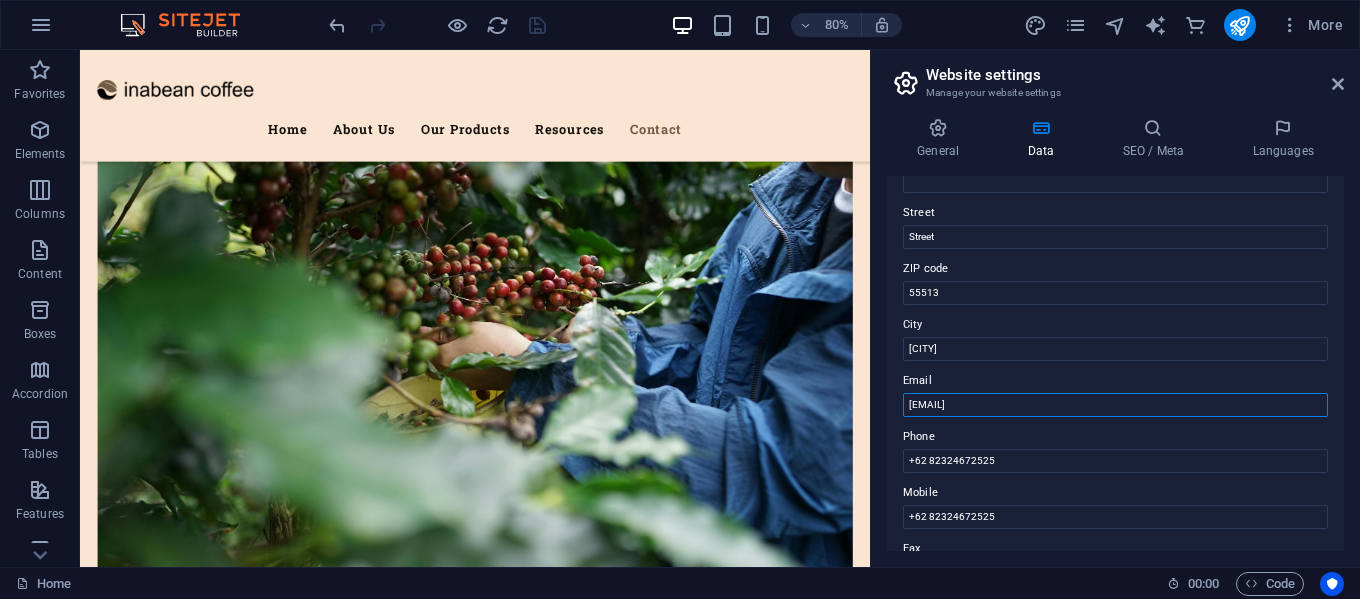 drag, startPoint x: 934, startPoint y: 406, endPoint x: 898, endPoint y: 409, distance: 36.124783 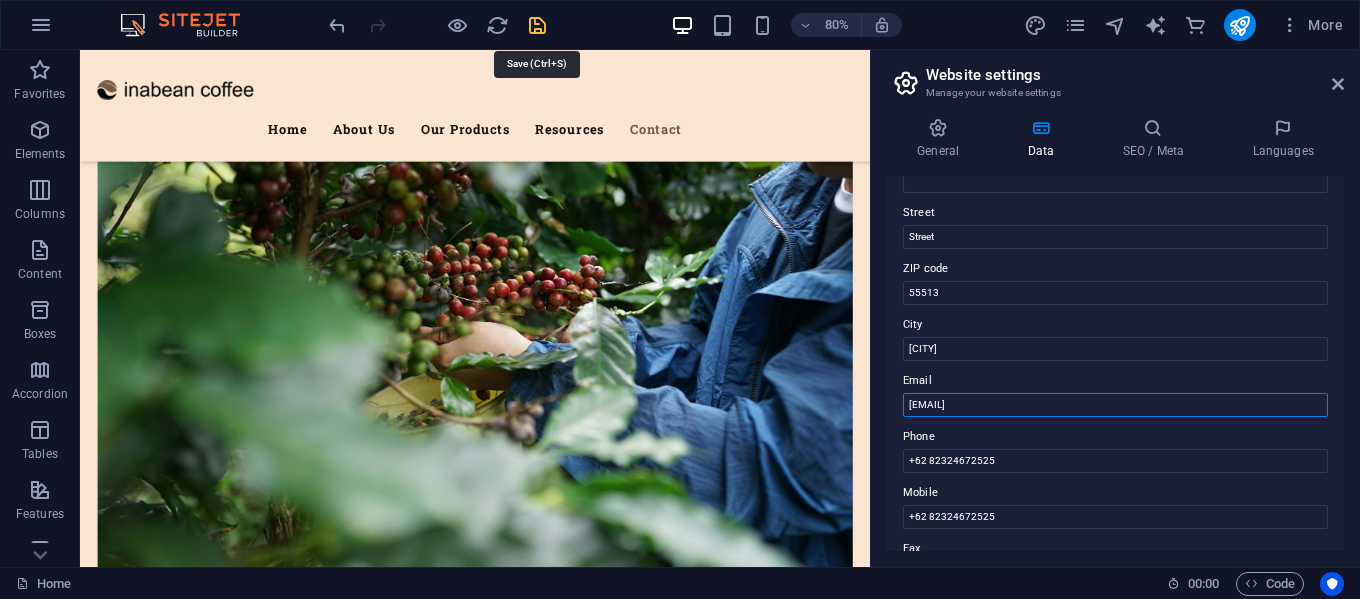 type on "[EMAIL]" 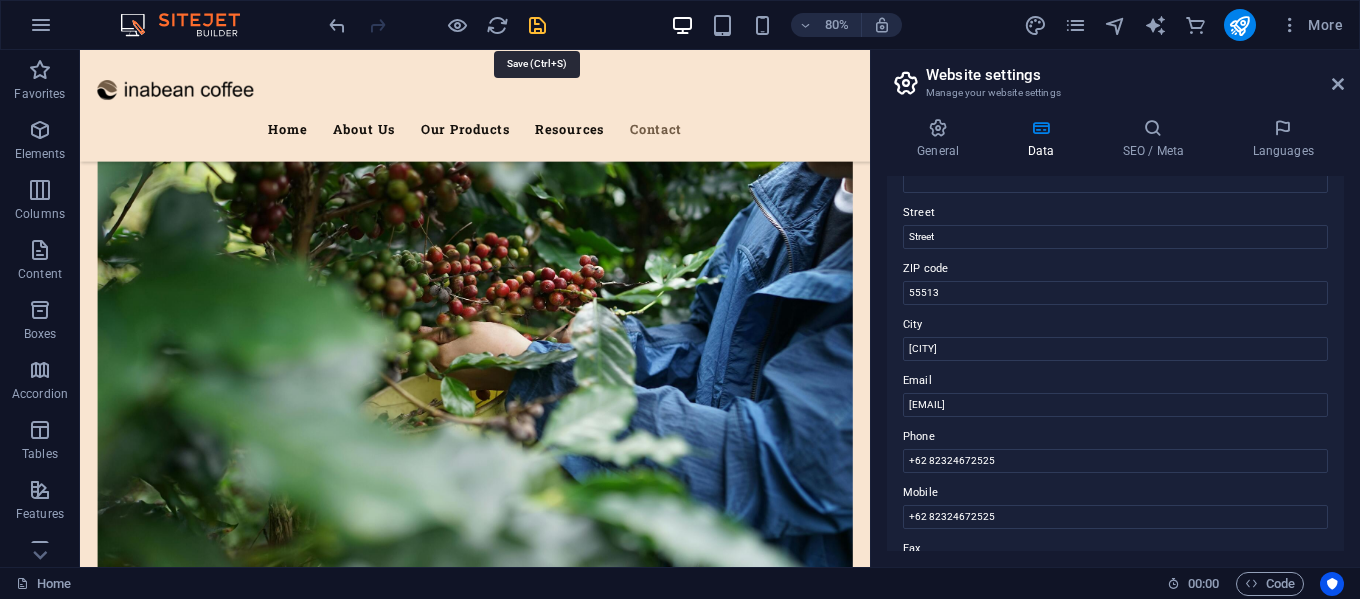click at bounding box center (537, 25) 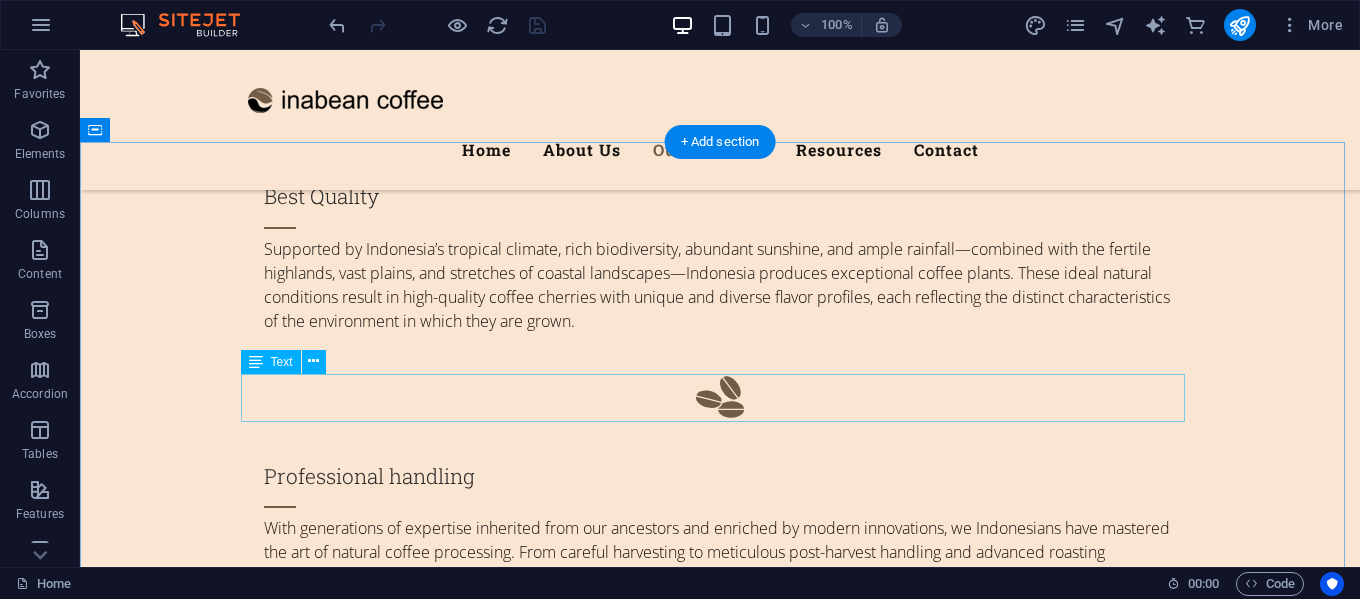 scroll, scrollTop: 2300, scrollLeft: 0, axis: vertical 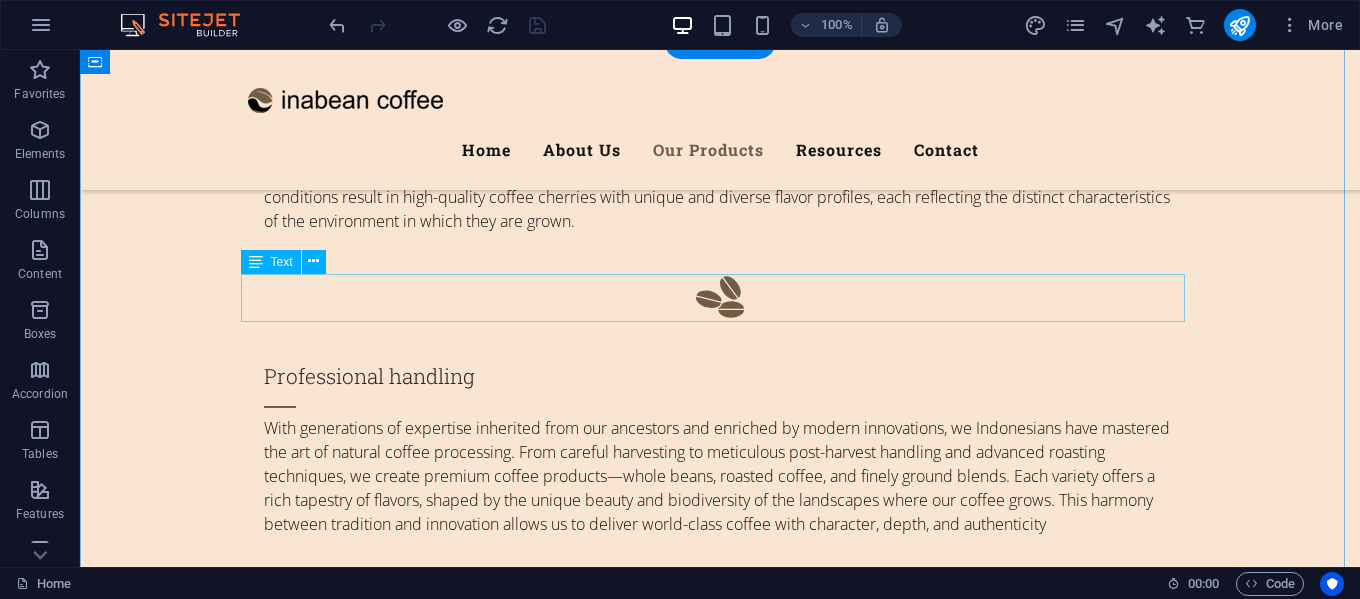 click on "Lorem ipsum dolor sit amet, consetetur sadipscing elitr, sed diam nonumy eirmod tempor invidunt ut labore et dolore magna aliquyam erat, sed diam voluptua." at bounding box center (720, 1518) 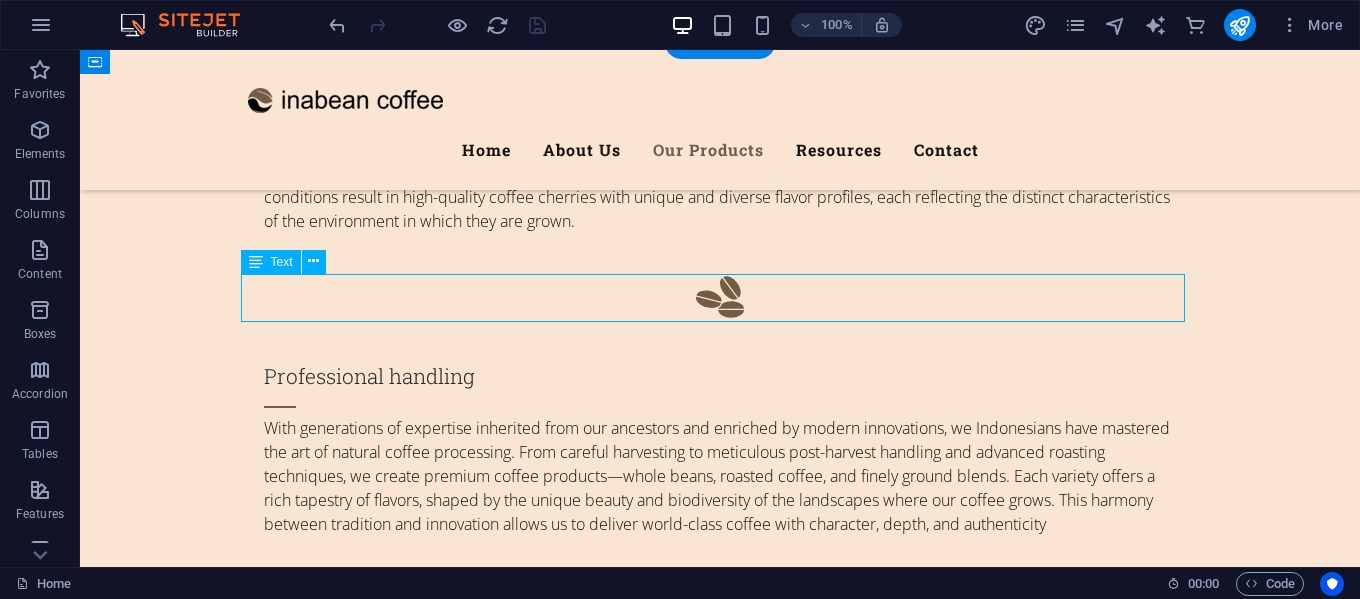 click on "Lorem ipsum dolor sit amet, consetetur sadipscing elitr, sed diam nonumy eirmod tempor invidunt ut labore et dolore magna aliquyam erat, sed diam voluptua." at bounding box center (720, 1518) 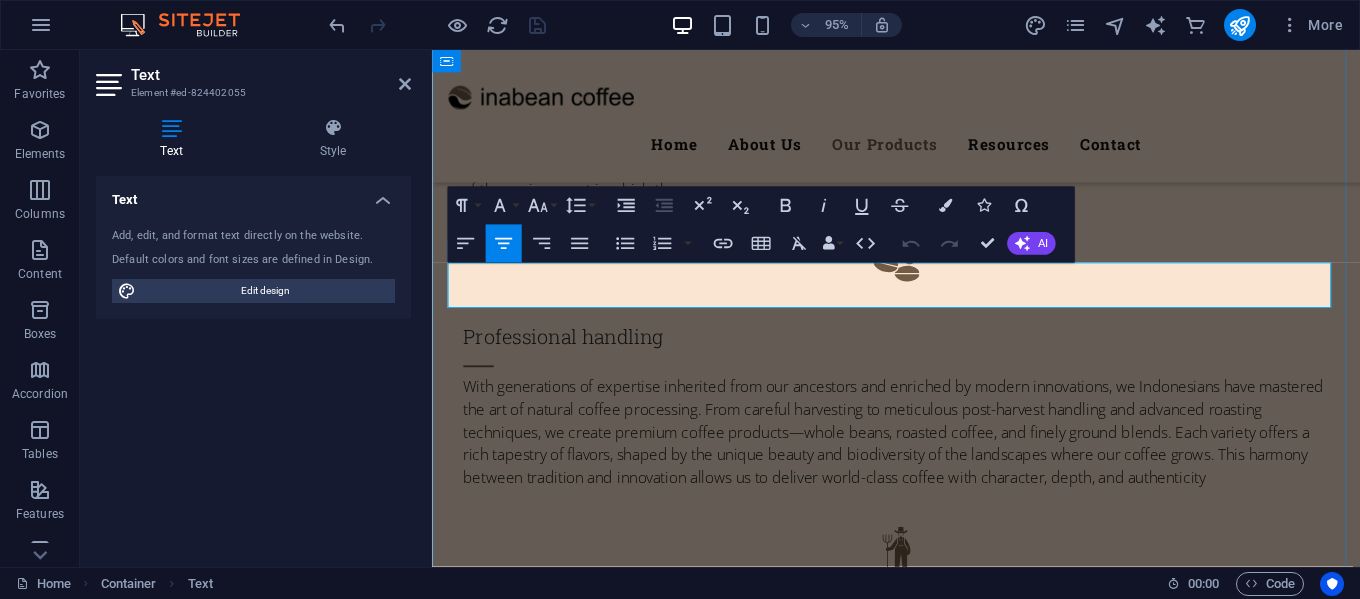 click on "Lorem ipsum dolor sit amet, consetetur sadipscing elitr, sed diam nonumy eirmod tempor invidunt ut labore et dolore magna aliquyam erat, sed diam voluptua." at bounding box center [921, 1494] 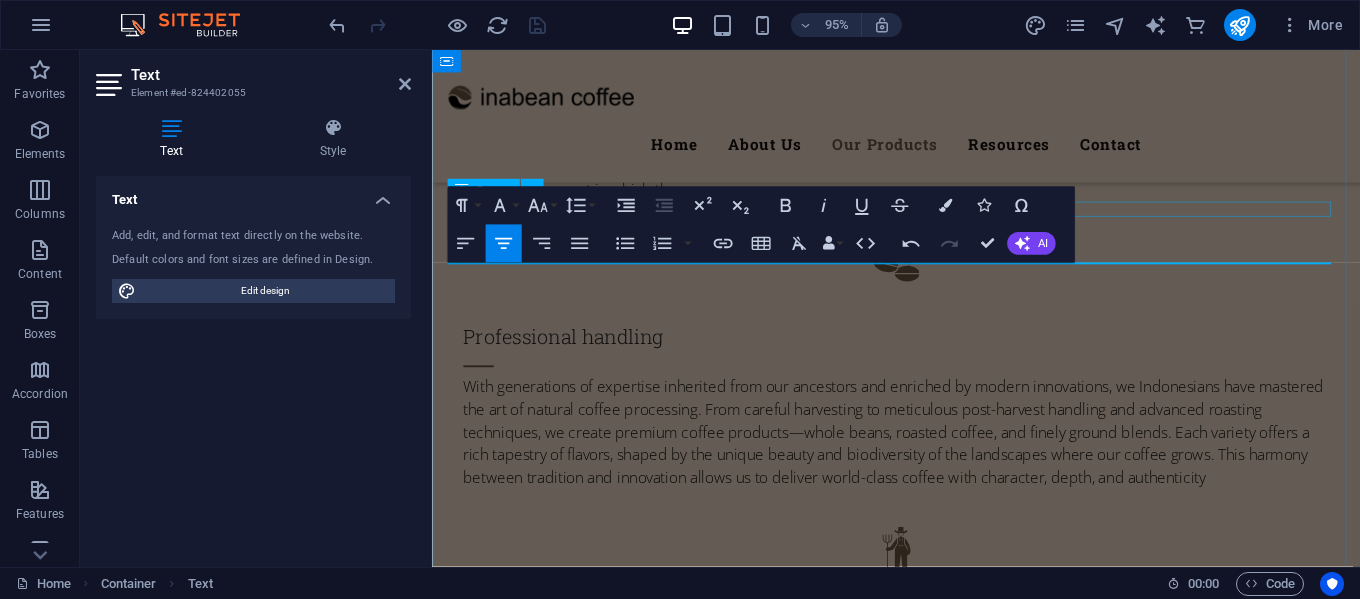 click at bounding box center [921, 1414] 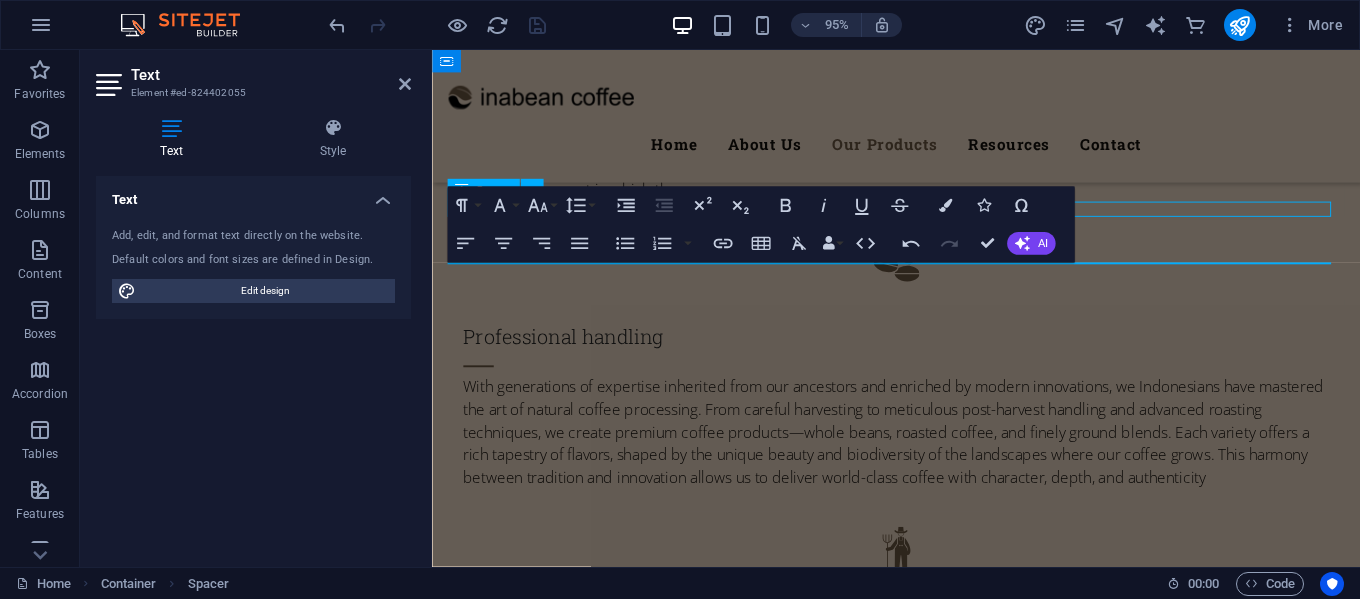 scroll, scrollTop: 2300, scrollLeft: 0, axis: vertical 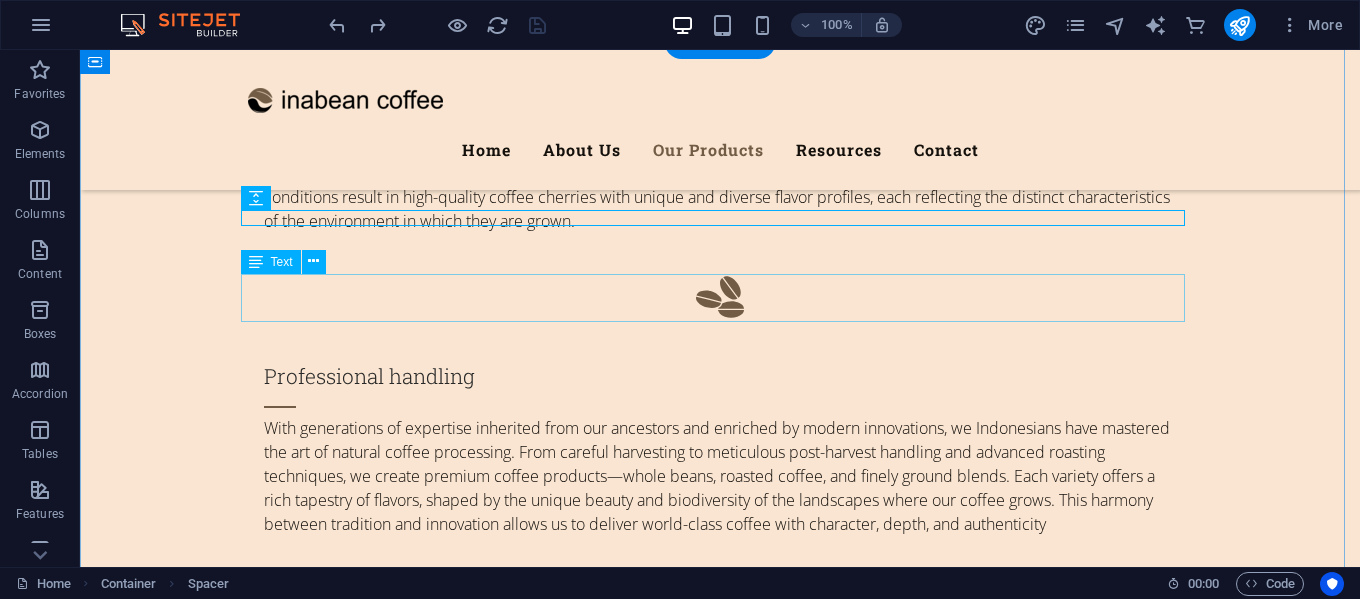 click on "Lorem ipsum dolor sit amet, consetetur sadipscing elitr, sed diam nonumy eirmod tempor invidunt ut labore et dolore magna aliquyam erat, sed diam voluptua." at bounding box center (720, 1518) 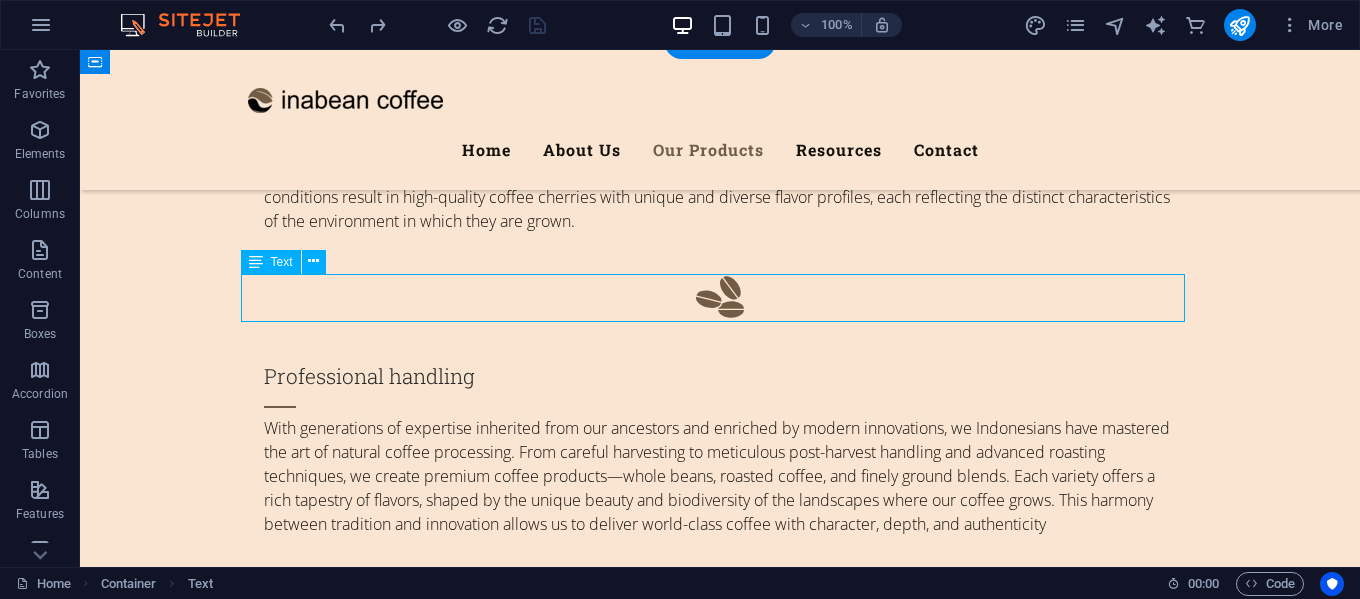 click on "Lorem ipsum dolor sit amet, consetetur sadipscing elitr, sed diam nonumy eirmod tempor invidunt ut labore et dolore magna aliquyam erat, sed diam voluptua." at bounding box center (720, 1518) 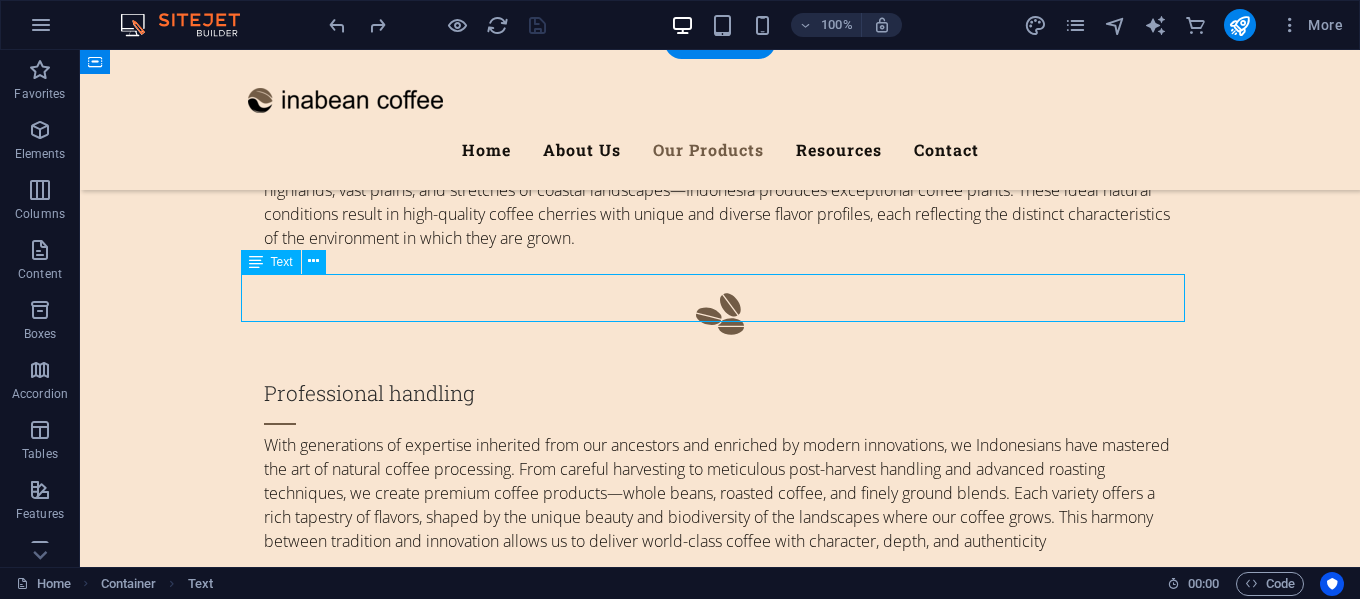 scroll, scrollTop: 2341, scrollLeft: 0, axis: vertical 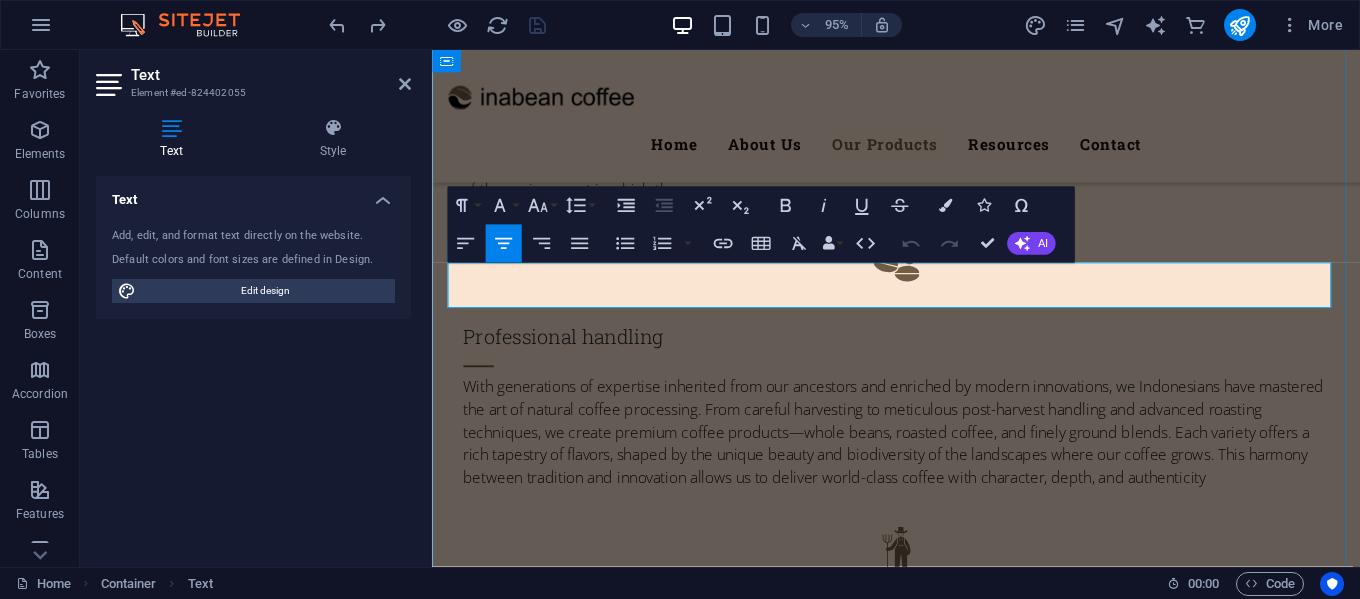 click on "Lorem ipsum dolor sit amet, consetetur sadipscing elitr, sed diam nonumy eirmod tempor invidunt ut labore et dolore magna aliquyam erat, sed diam voluptua." at bounding box center (921, 1494) 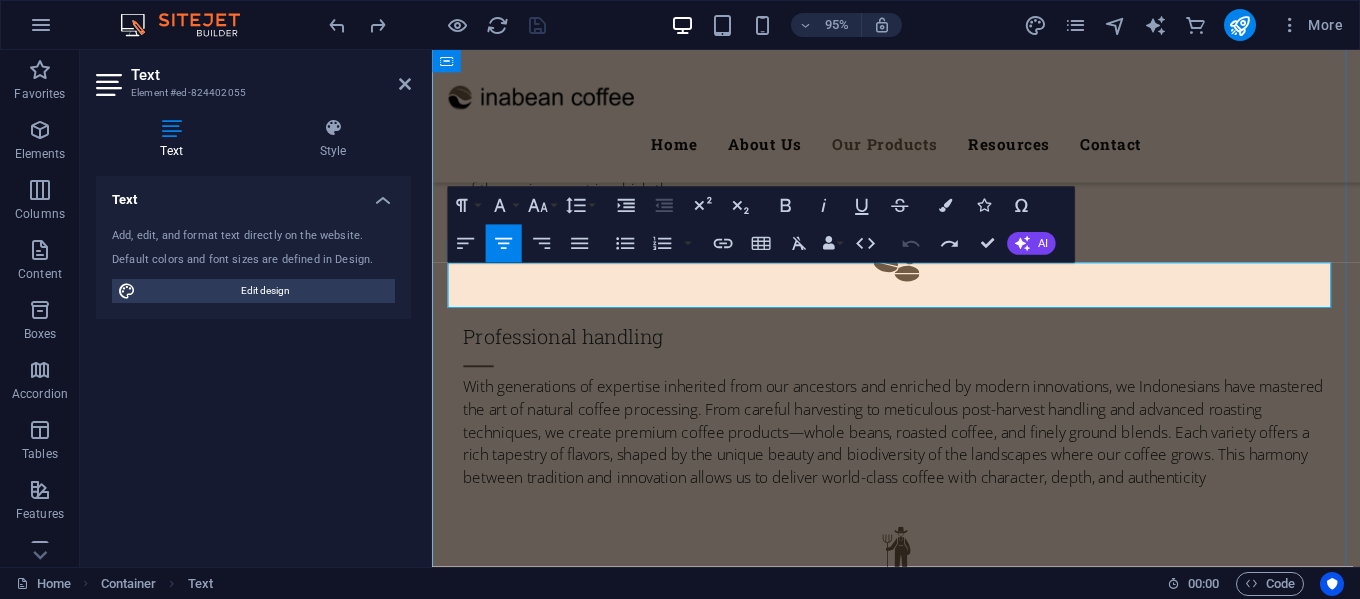 click on "Lorem ipsum dolor sit amet, consetetur sadipscing elitr, sed diam nonumy eirmod tempor invidunt ut labore et dolore magna aliquyam erat, sed diam voluptua." at bounding box center (921, 1494) 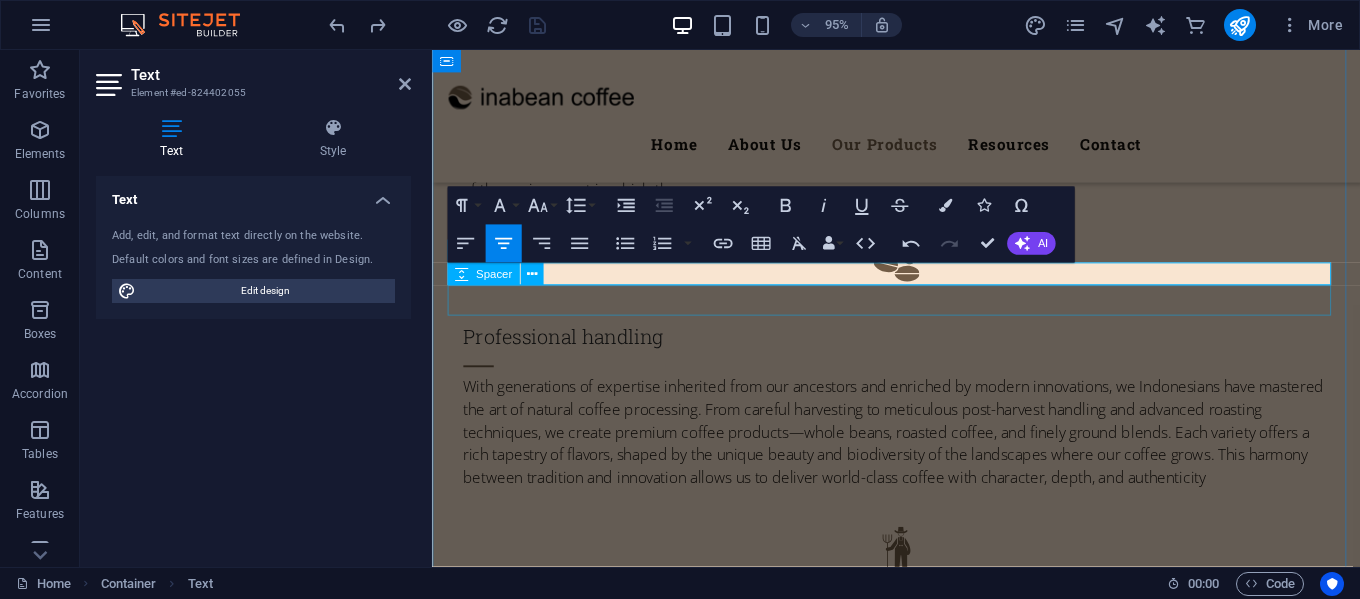 type 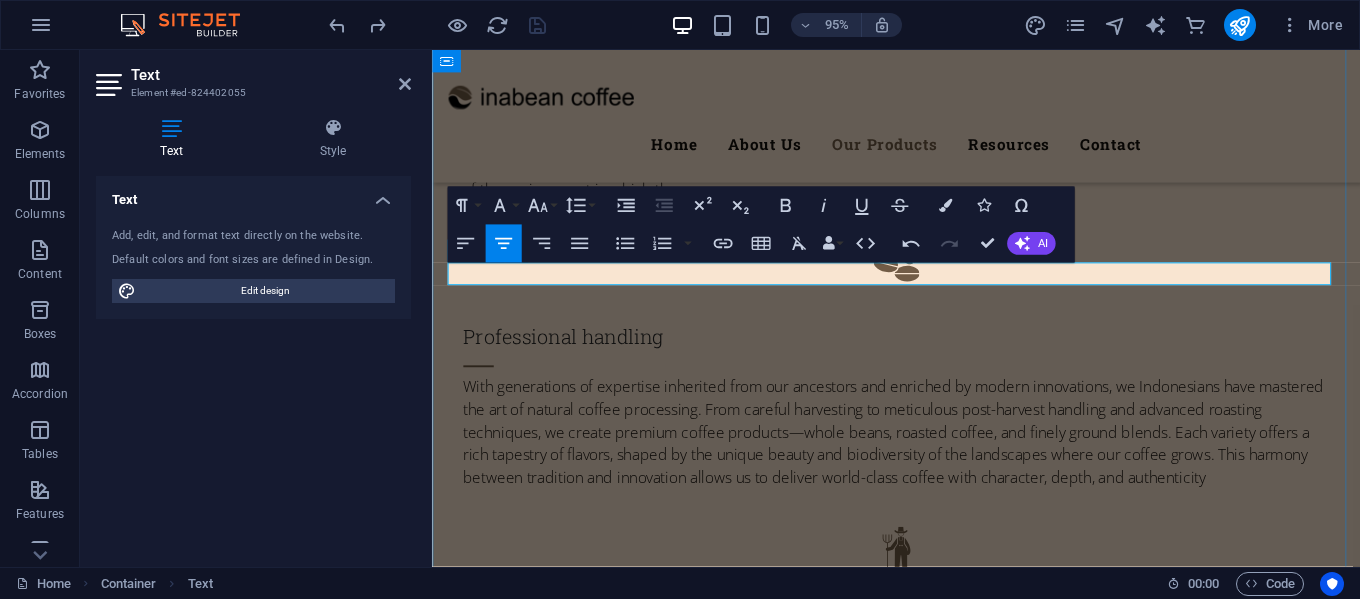 drag, startPoint x: 864, startPoint y: 291, endPoint x: 749, endPoint y: 288, distance: 115.03912 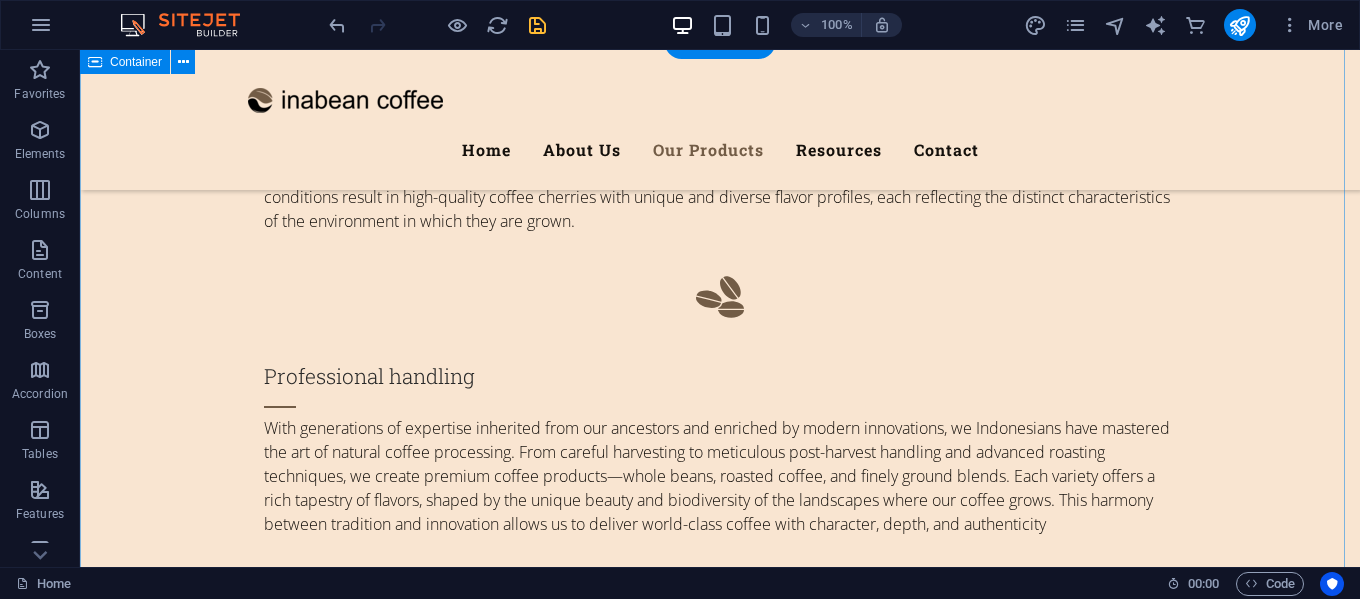 scroll, scrollTop: 2500, scrollLeft: 0, axis: vertical 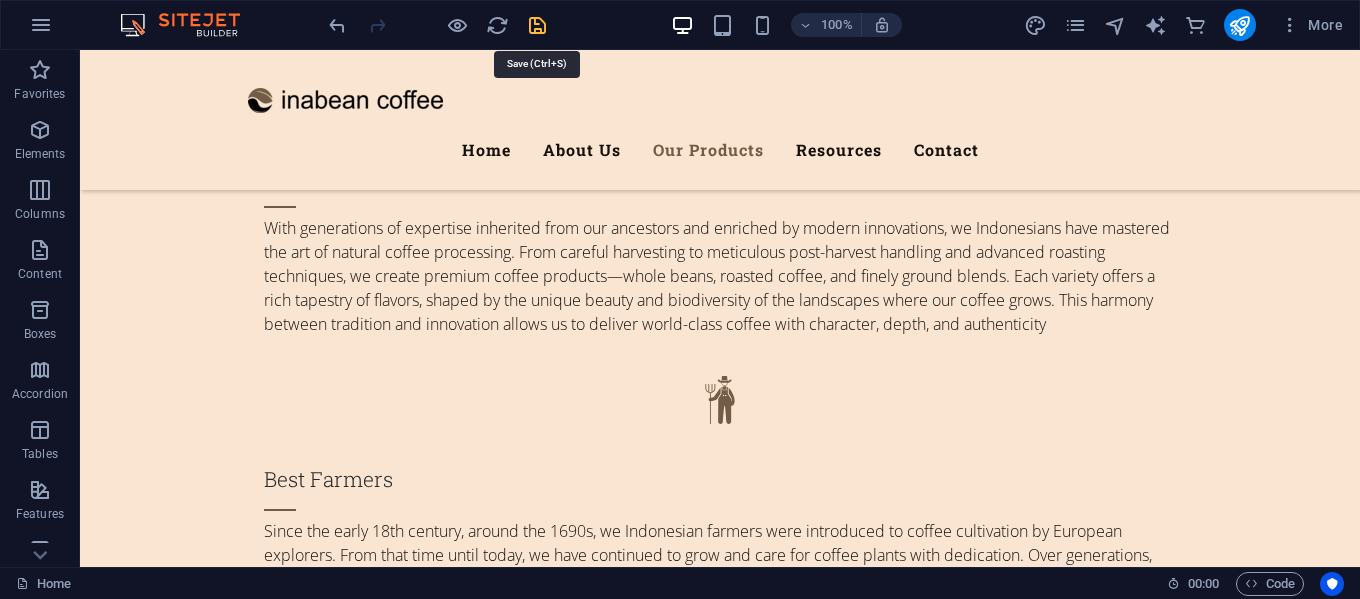 click at bounding box center [537, 25] 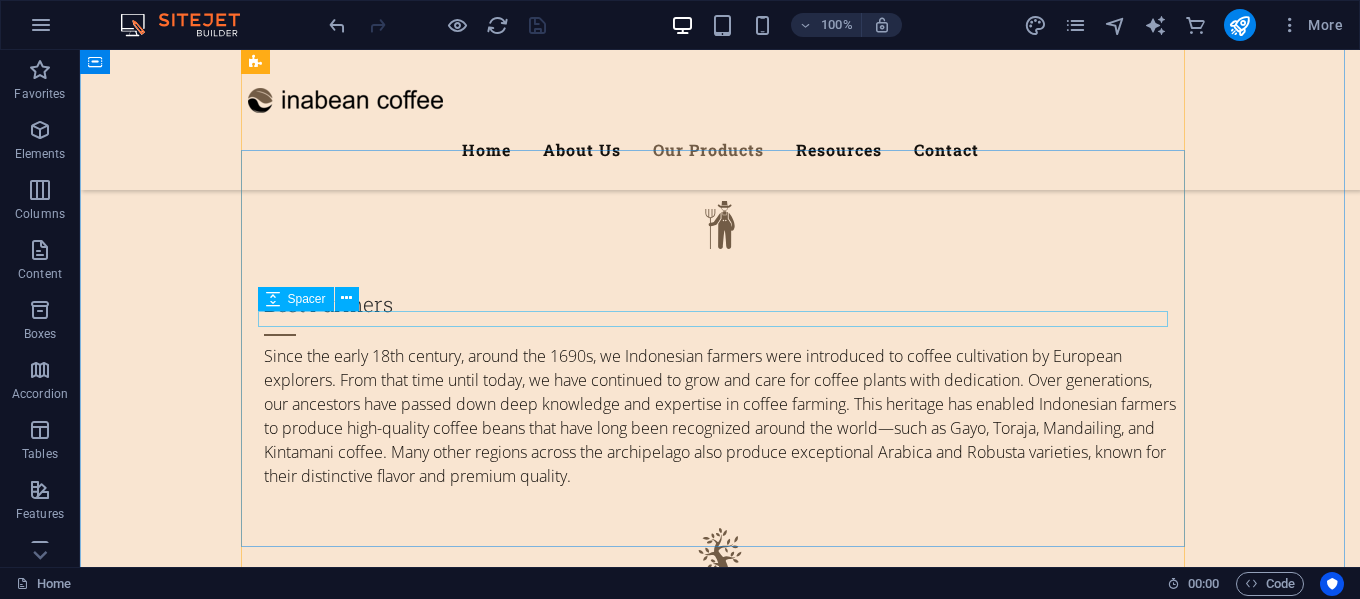 scroll, scrollTop: 2700, scrollLeft: 0, axis: vertical 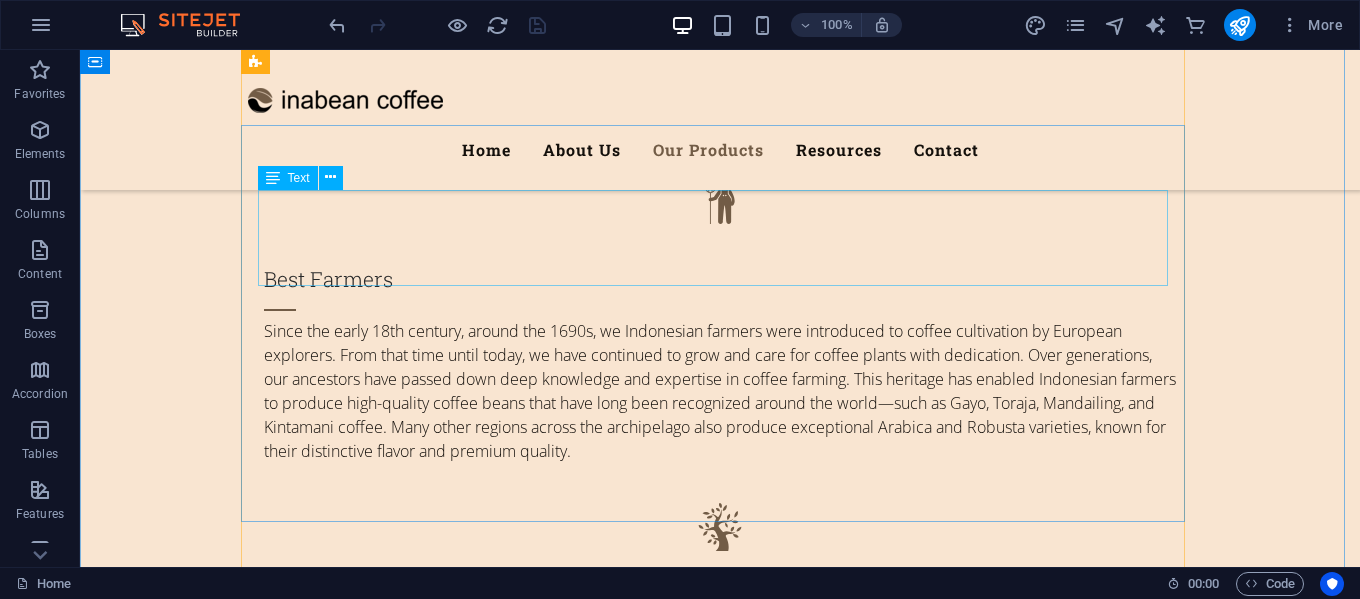 click on "Lorem ipsum dolor sit amet, consectetur adipisicing elit. Natus, dolores, at, nisi eligendi repellat voluptatem minima officia veritatis quasi animi porro laudantium dicta dolor voluptate non maiores ipsum reprehenderit odio fugiat reiciendis consectetur fuga pariatur libero accusantium quod minus odit debitis cumque quo adipisci vel vitae aliquid corrupti perferendis voluptates." at bounding box center [720, 1569] 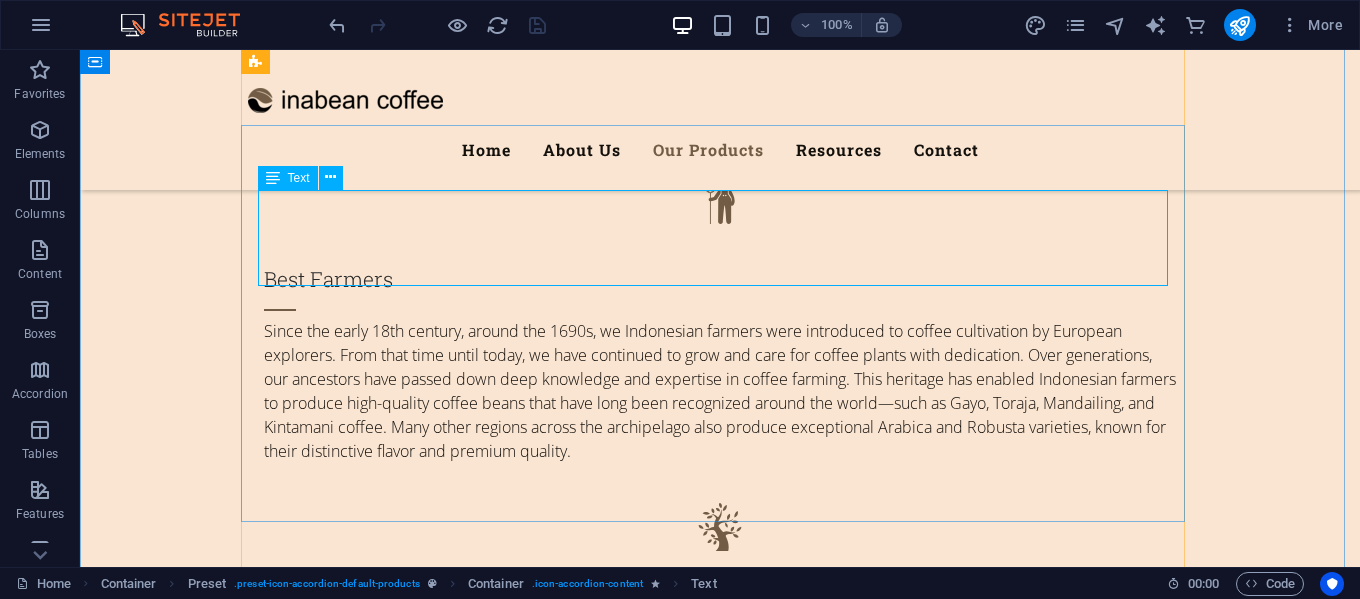 click on "Lorem ipsum dolor sit amet, consectetur adipisicing elit. Natus, dolores, at, nisi eligendi repellat voluptatem minima officia veritatis quasi animi porro laudantium dicta dolor voluptate non maiores ipsum reprehenderit odio fugiat reiciendis consectetur fuga pariatur libero accusantium quod minus odit debitis cumque quo adipisci vel vitae aliquid corrupti perferendis voluptates." at bounding box center [720, 1569] 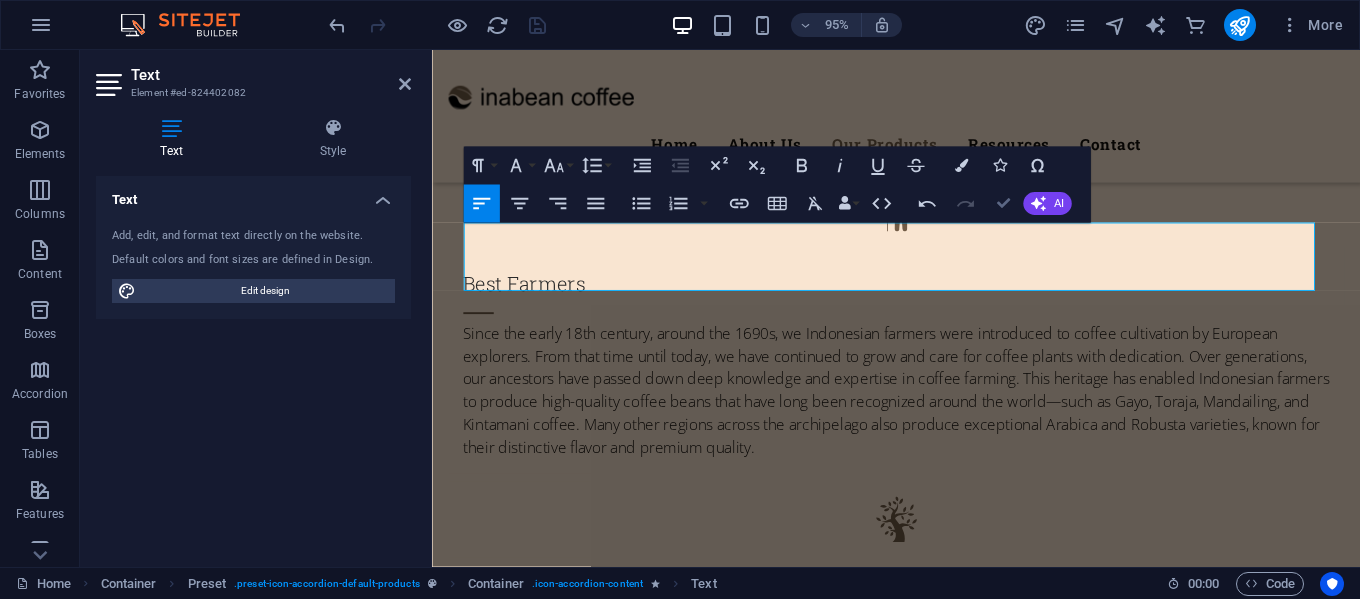 scroll, scrollTop: 2658, scrollLeft: 0, axis: vertical 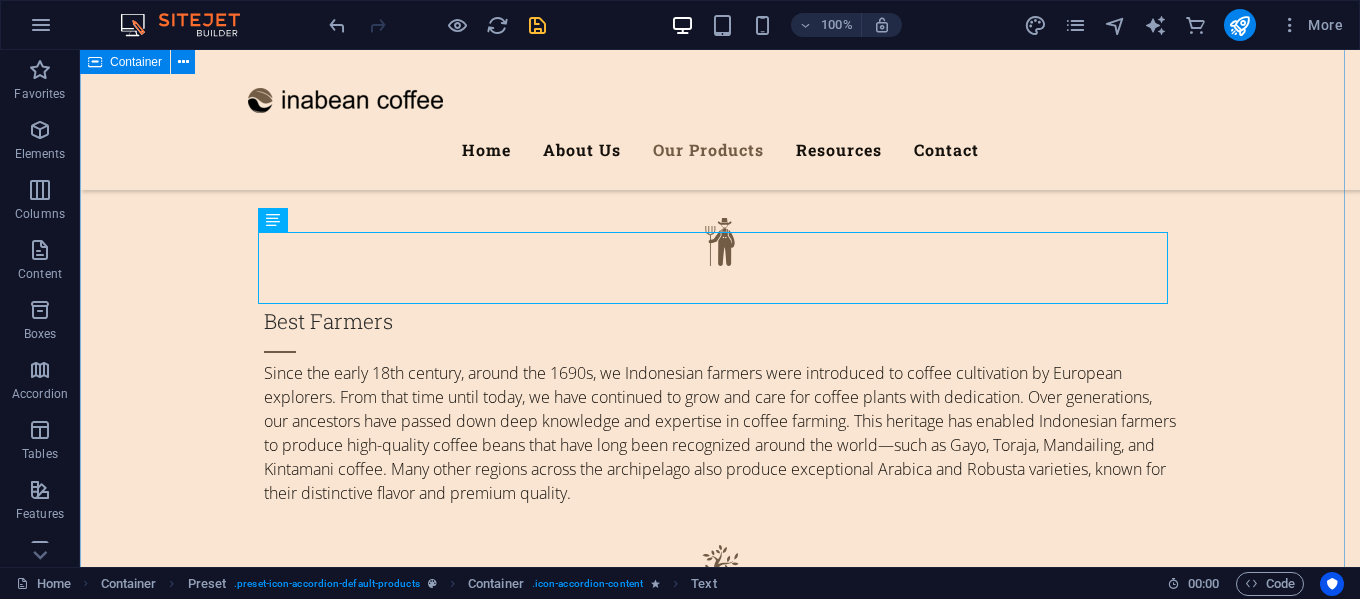 click on "Our  Products What we offer Coffee beans—both green and roasted—and coffee grounds in over 30 distinctive varieties. Coffee Resources of coffee Coffee is a natural wonder—a precious seed that grows on coffee trees as small beans. Once fully ripe, the beans are harvested, peeled, and dried. They are then carefully roasted and ground into valuable coffee powder, ready to be brewed into a perfect cup. Coffee Bean Red & Green Bean Lorem ipsum dolor sit amet, consectetur adipisicing elit. Natus, dolores, at, nisi eligendi repellat voluptatem minima officia veritatis quasi animi porro laudantium dicta dolor voluptate non maiores ipsum reprehenderit odio fugiat reiciendis consectetur fuga pariatur libero accusantium quod minus odit debitis cumque quo adipisci vel vitae aliquid corrupti perferendis voluptates. varian of coffee bean Arabica-Robusta-Green-Excelso and Luak .fa-secondary{opacity:.4} Roasted Roasted Coffee bean Ground coffee Ground coffee process  Love Coffee Renewable Resources" at bounding box center (720, 3195) 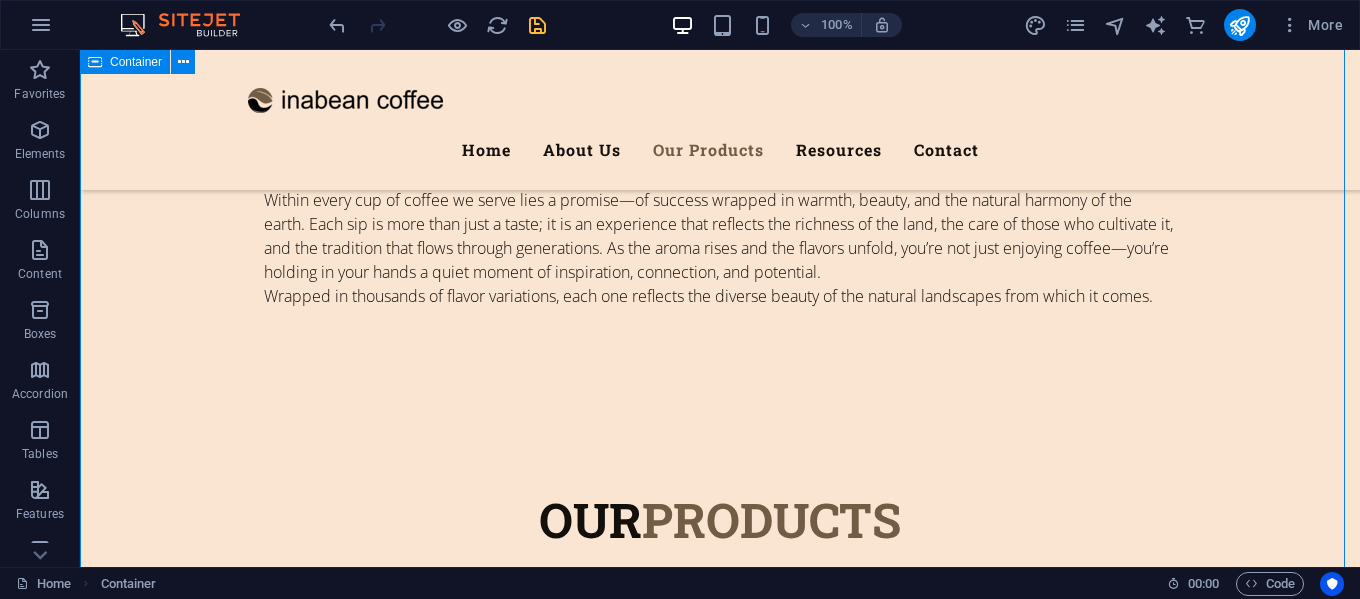 scroll, scrollTop: 3258, scrollLeft: 0, axis: vertical 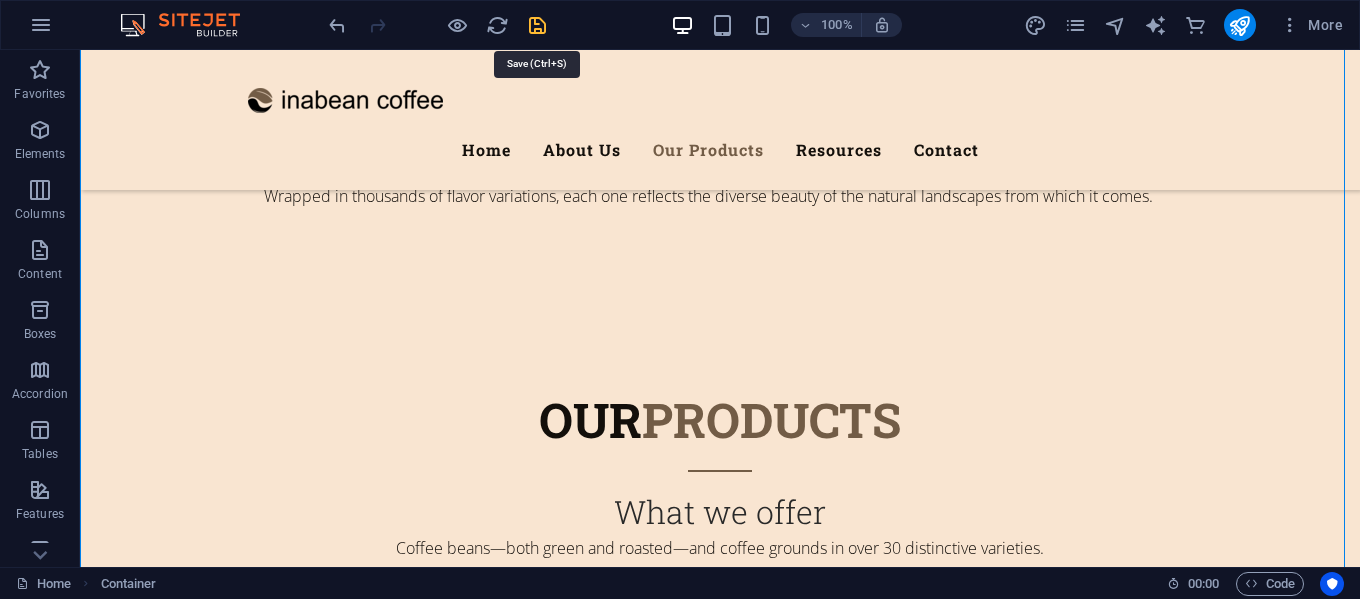 click at bounding box center (537, 25) 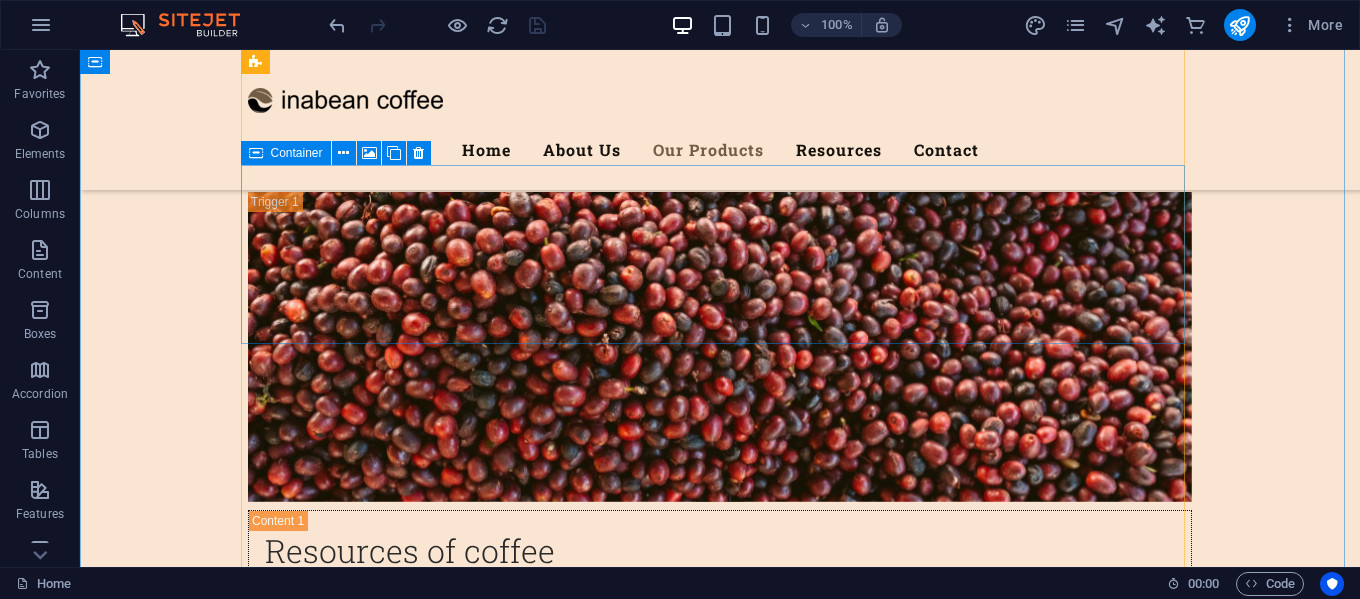 scroll, scrollTop: 3258, scrollLeft: 0, axis: vertical 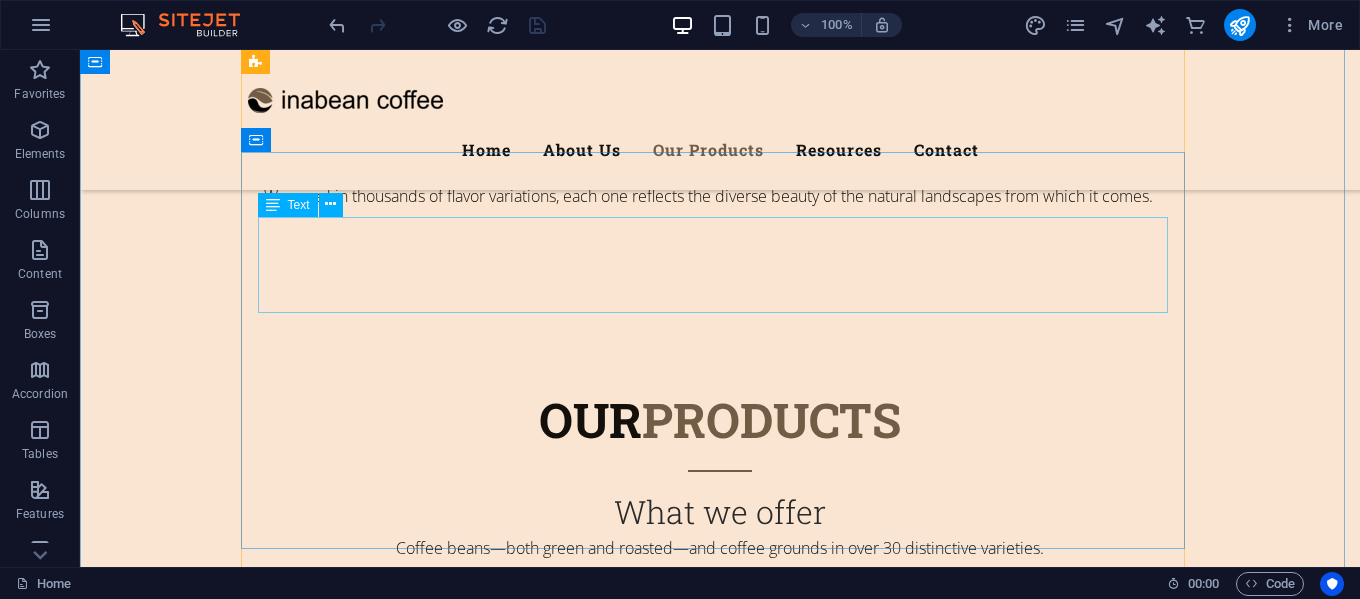 click on "Lorem ipsum dolor sit amet, consectetur adipisicing elit. Natus, dolores, at, nisi eligendi repellat voluptatem minima officia veritatis quasi animi porro laudantium dicta dolor voluptate non maiores ipsum reprehenderit odio fugiat reiciendis consectetur fuga pariatur libero accusantium quod minus odit debitis cumque quo adipisci vel vitae aliquid corrupti perferendis voluptates." at bounding box center (720, 1711) 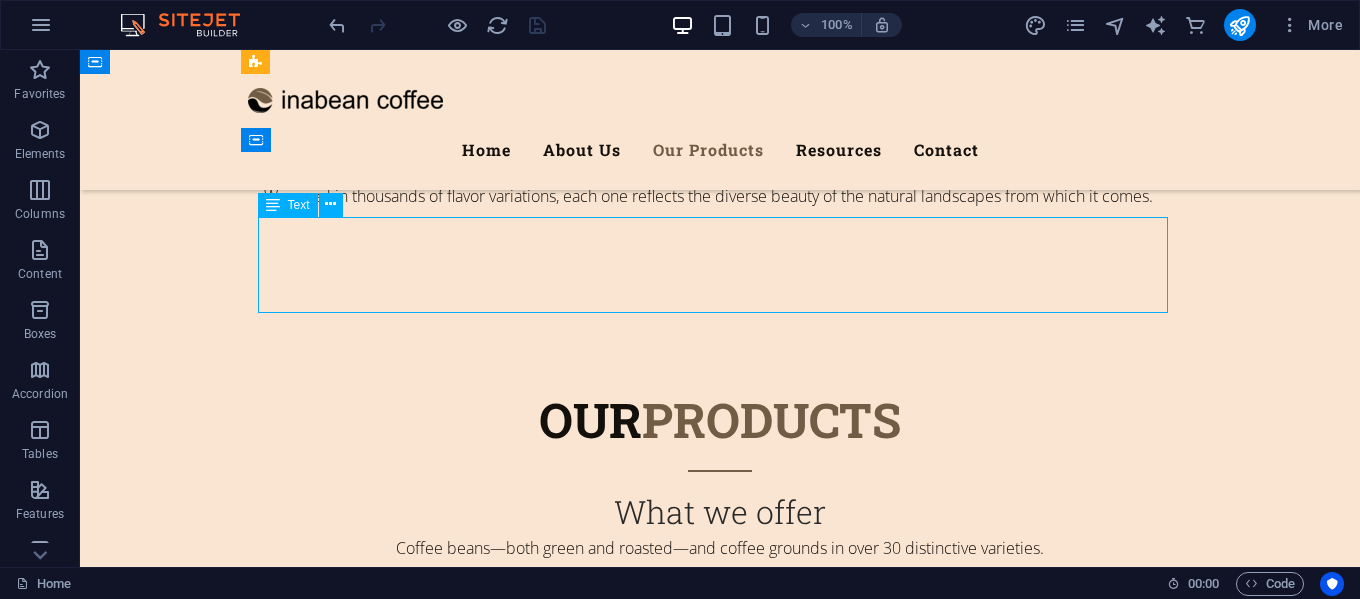 click on "Lorem ipsum dolor sit amet, consectetur adipisicing elit. Natus, dolores, at, nisi eligendi repellat voluptatem minima officia veritatis quasi animi porro laudantium dicta dolor voluptate non maiores ipsum reprehenderit odio fugiat reiciendis consectetur fuga pariatur libero accusantium quod minus odit debitis cumque quo adipisci vel vitae aliquid corrupti perferendis voluptates." at bounding box center (720, 1711) 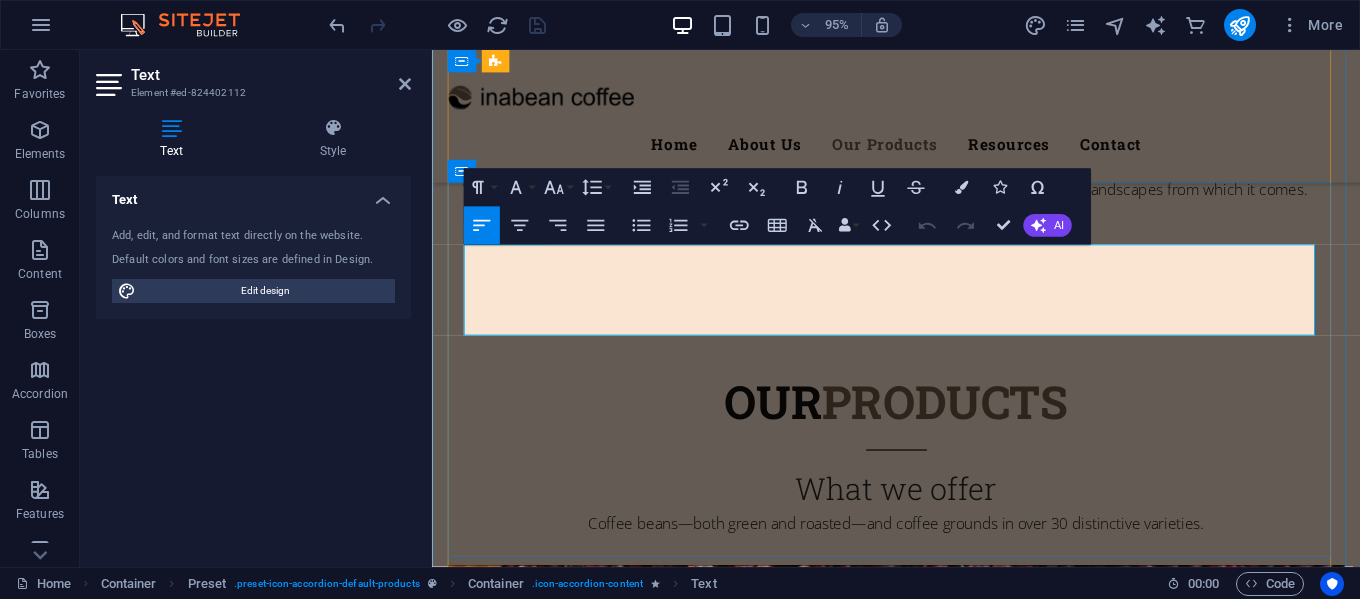 click on "Lorem ipsum dolor sit amet, consectetur adipisicing elit. Natus, dolores, at, nisi eligendi repellat voluptatem minima officia veritatis quasi animi porro laudantium dicta dolor voluptate non maiores ipsum reprehenderit odio fugiat reiciendis consectetur fuga pariatur libero accusantium quod minus odit debitis cumque quo adipisci vel vitae aliquid corrupti perferendis voluptates." at bounding box center [921, 1711] 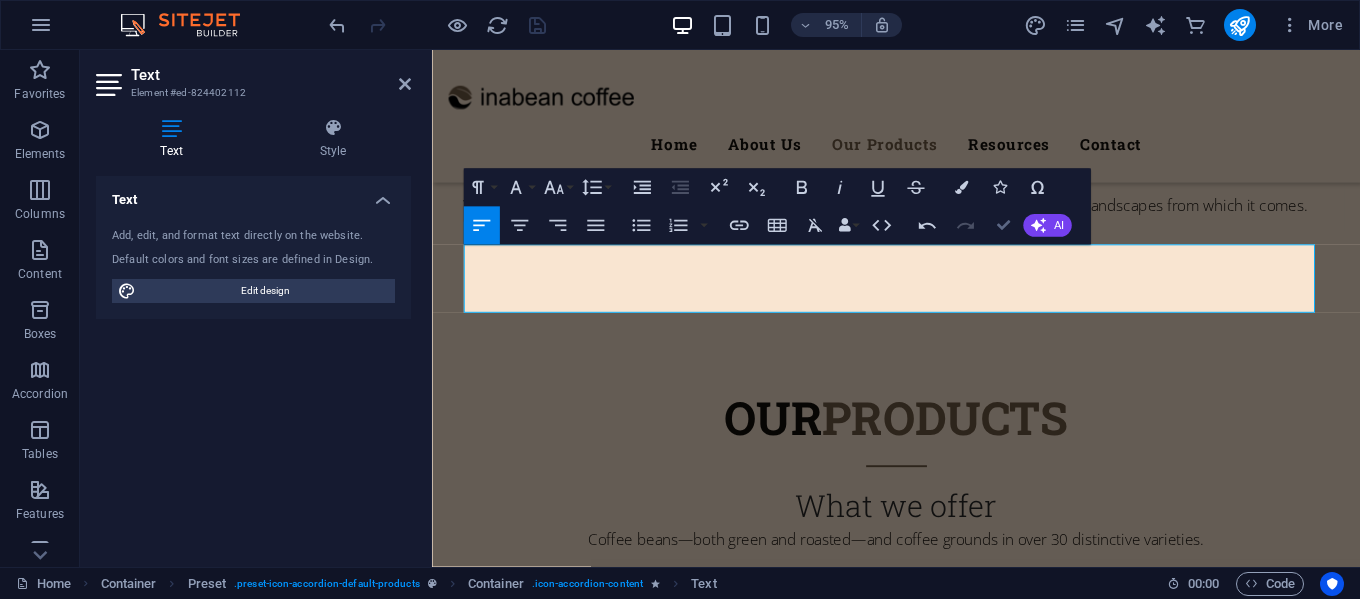 scroll, scrollTop: 3220, scrollLeft: 0, axis: vertical 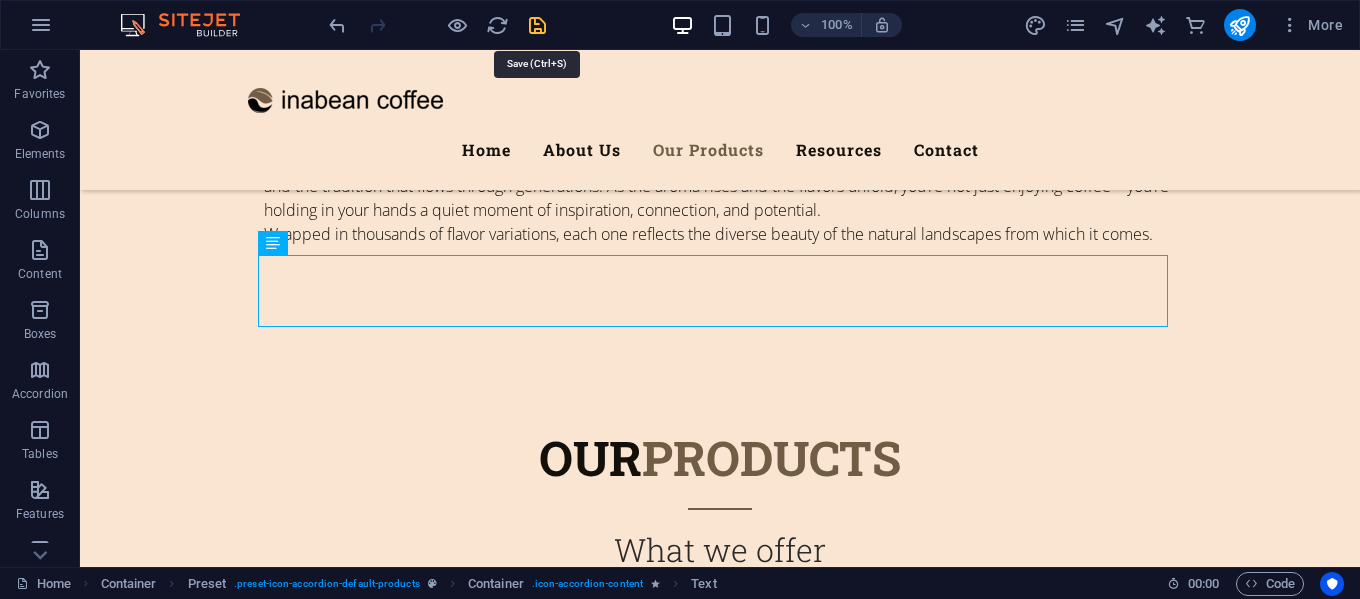 click at bounding box center (537, 25) 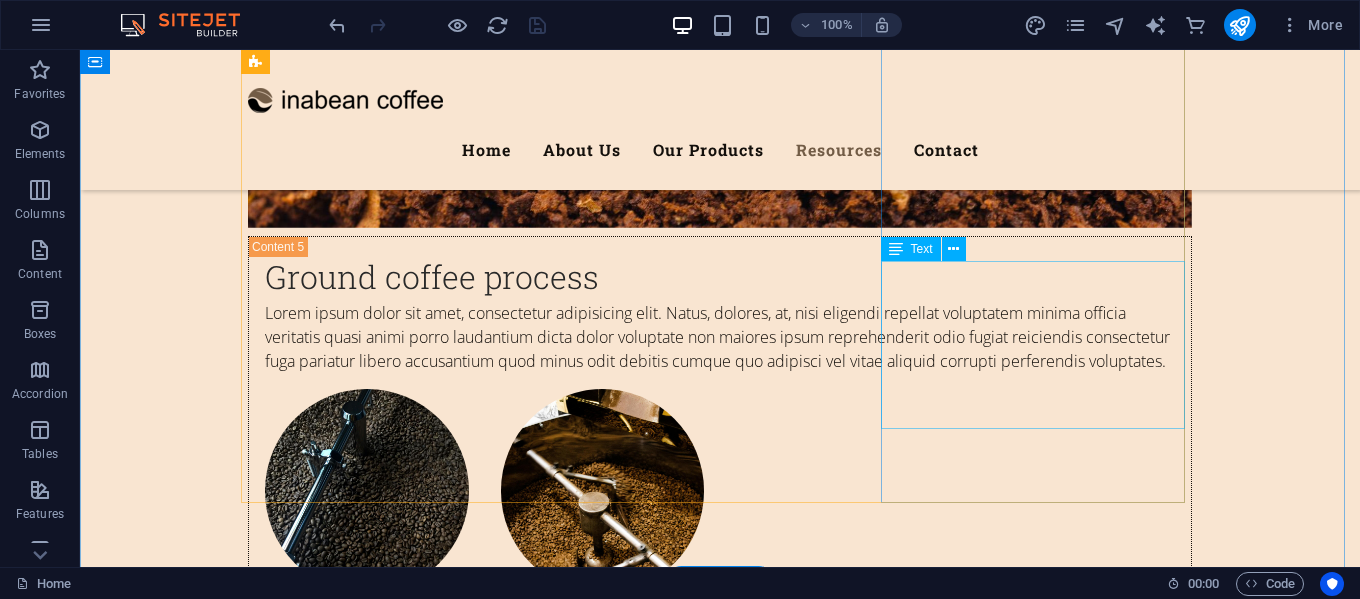 scroll, scrollTop: 6720, scrollLeft: 0, axis: vertical 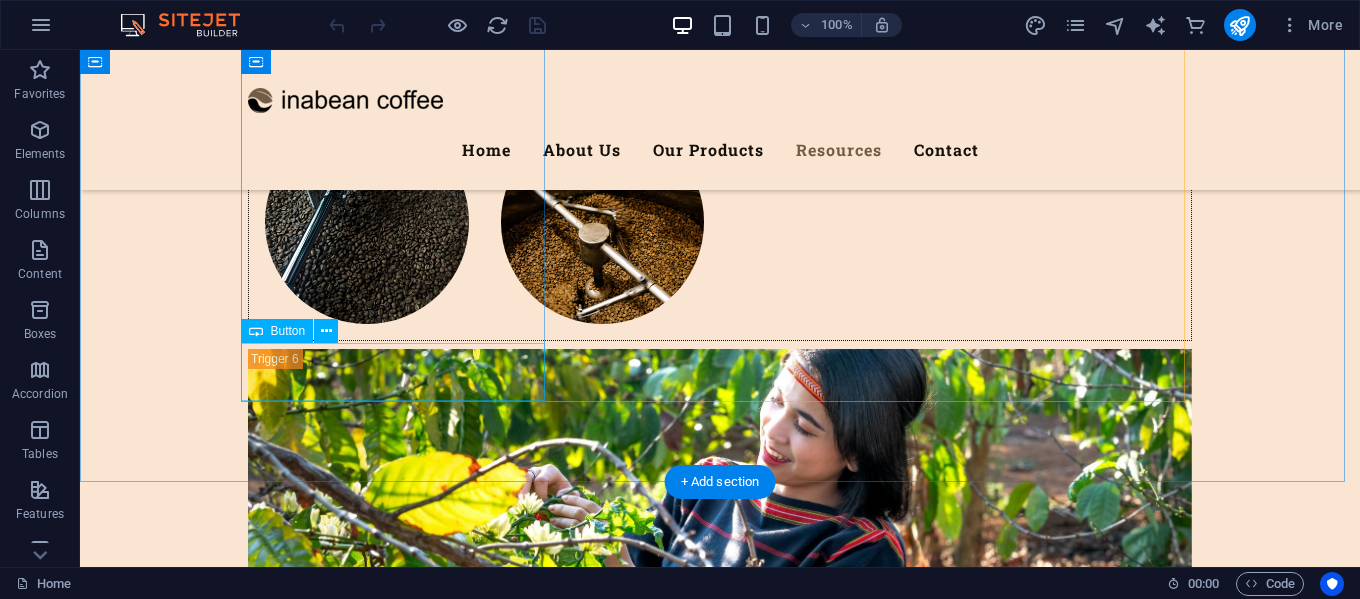click on "Get a quote" at bounding box center (720, 2553) 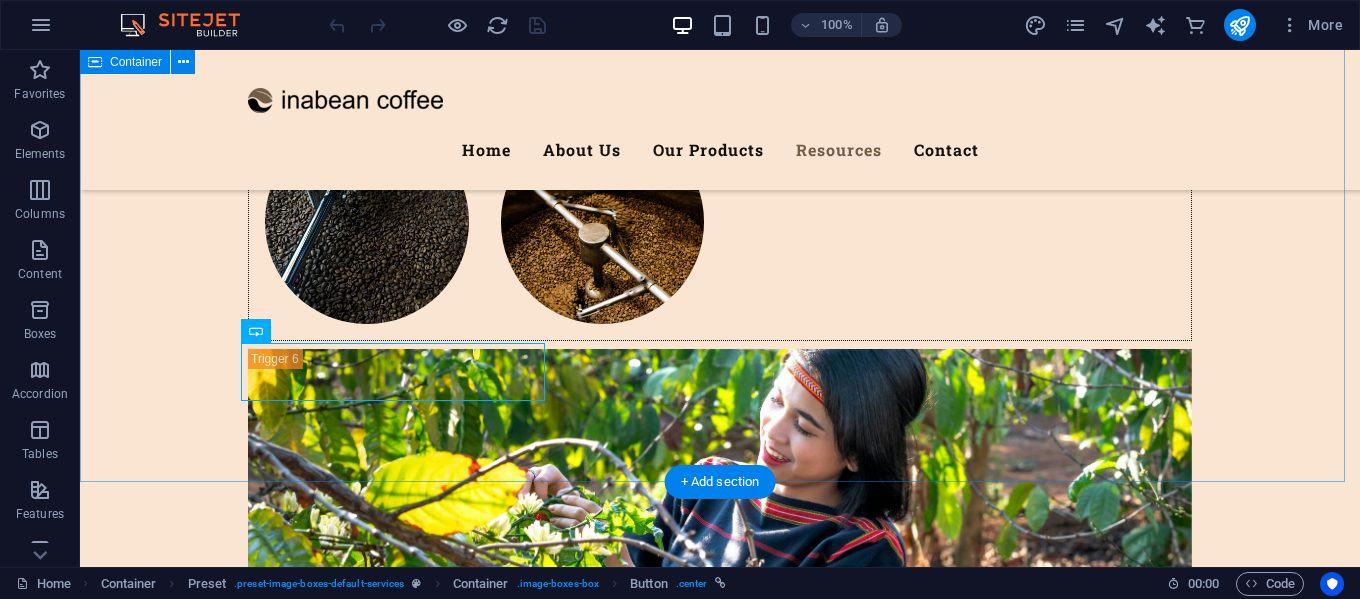 click on "Heritages Resource Best Heritage Agricultures A refined taste of Indonesia’s lush landscapes and vibrant heritage, delicately crafted into every cup.  Growing with heart  and soul For us, farming is not just about planting—it's about building synergy and deep chemistry with the natural environment. Through the harmony of ancestral knowledge and modern innovation, we nurture coffee beans that are truly extraordinary. Get a quote Naturally crafted through generations of local wisdom Inspired by the wisdom of our ancestors, we warmly appreciate and cherish every blessing that the earth and our farming bring forth. Get a quote Sustainable farming, guided by nature’s rhythm Environmental sustainability and the preservation of natural resources are our guiding principles in farming and land management. We are also committed to developing innovations that make agriculture efficient, effective, and productive. Get a quote" at bounding box center (720, 2882) 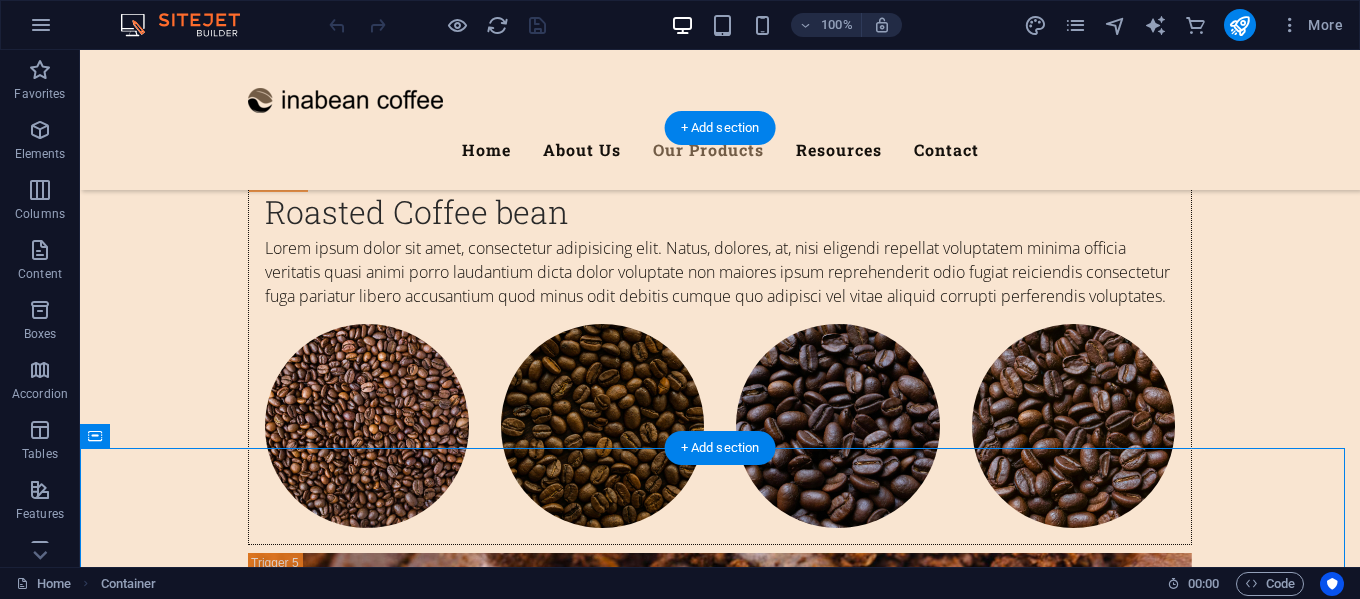 scroll, scrollTop: 6000, scrollLeft: 0, axis: vertical 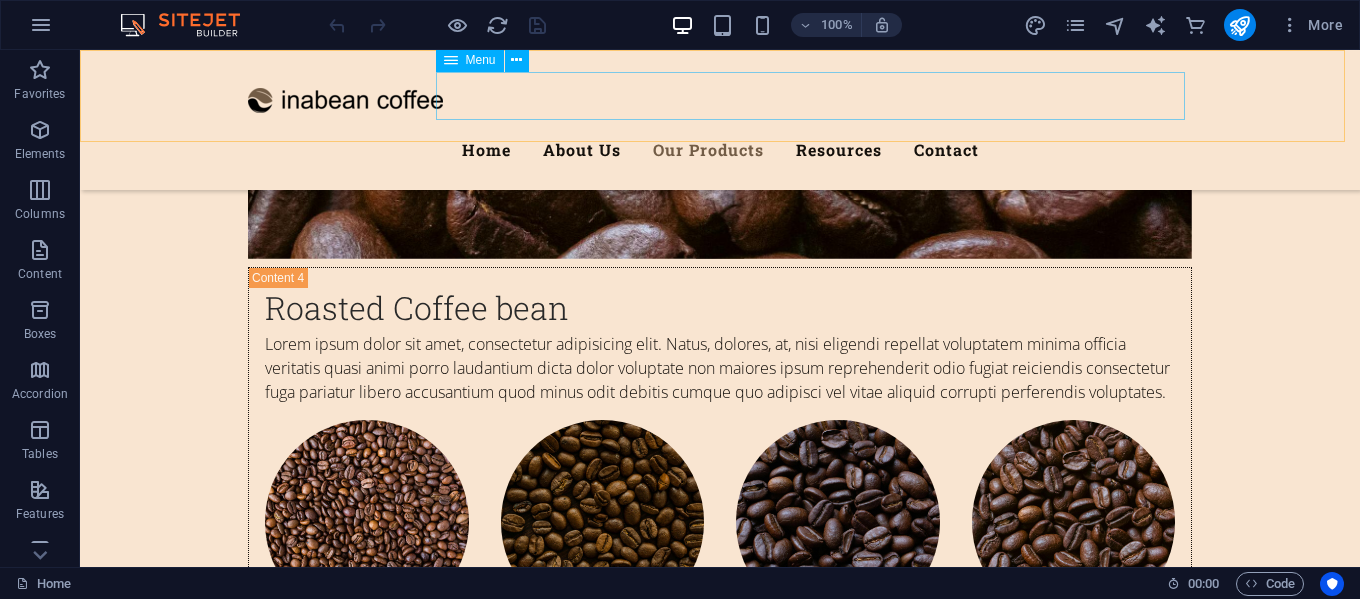 click on "Home About Us Our Products Resources Contact" at bounding box center (720, 150) 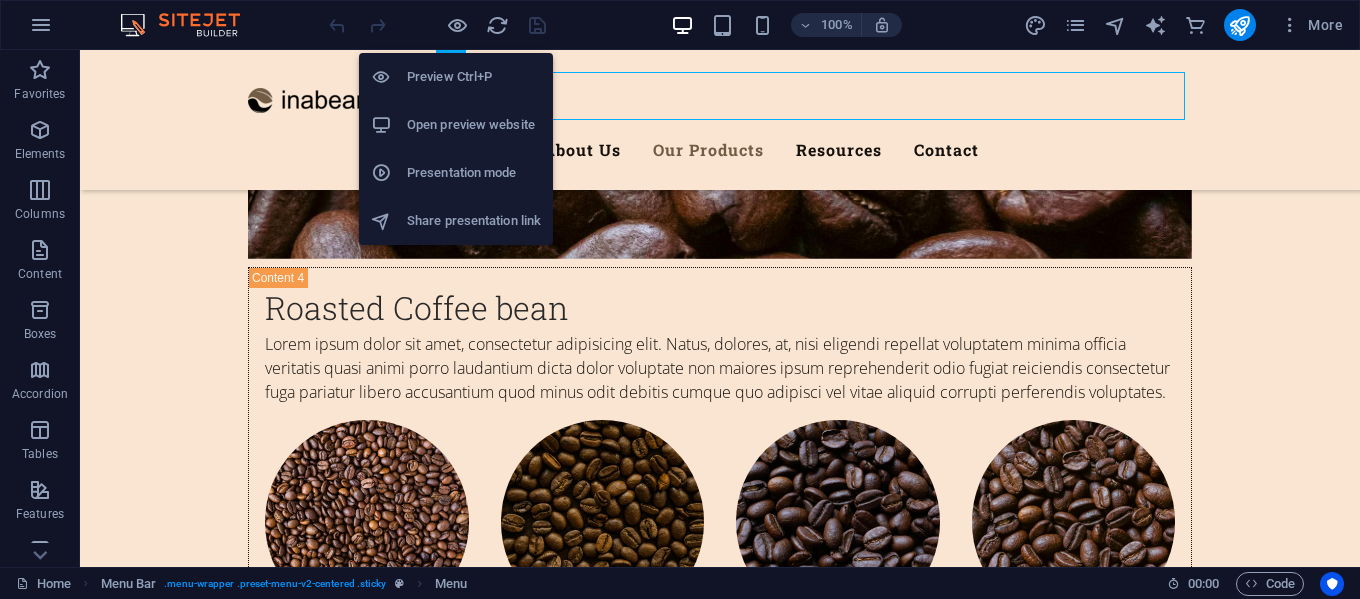 click on "Open preview website" at bounding box center [456, 125] 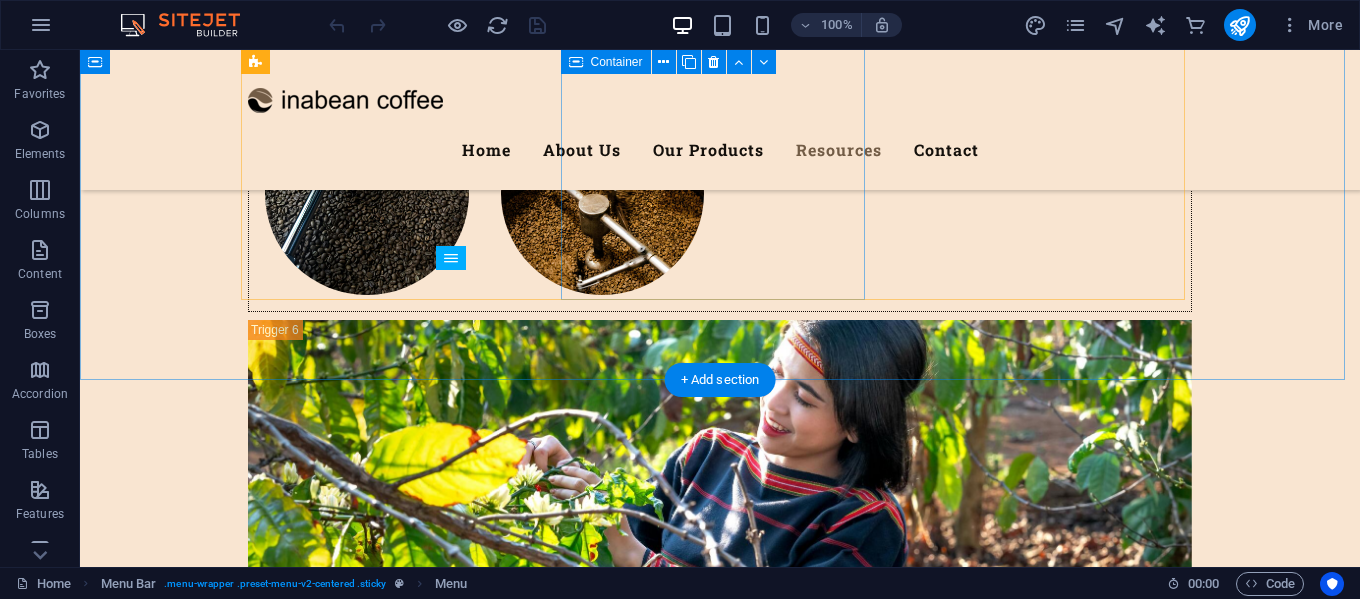scroll, scrollTop: 6900, scrollLeft: 0, axis: vertical 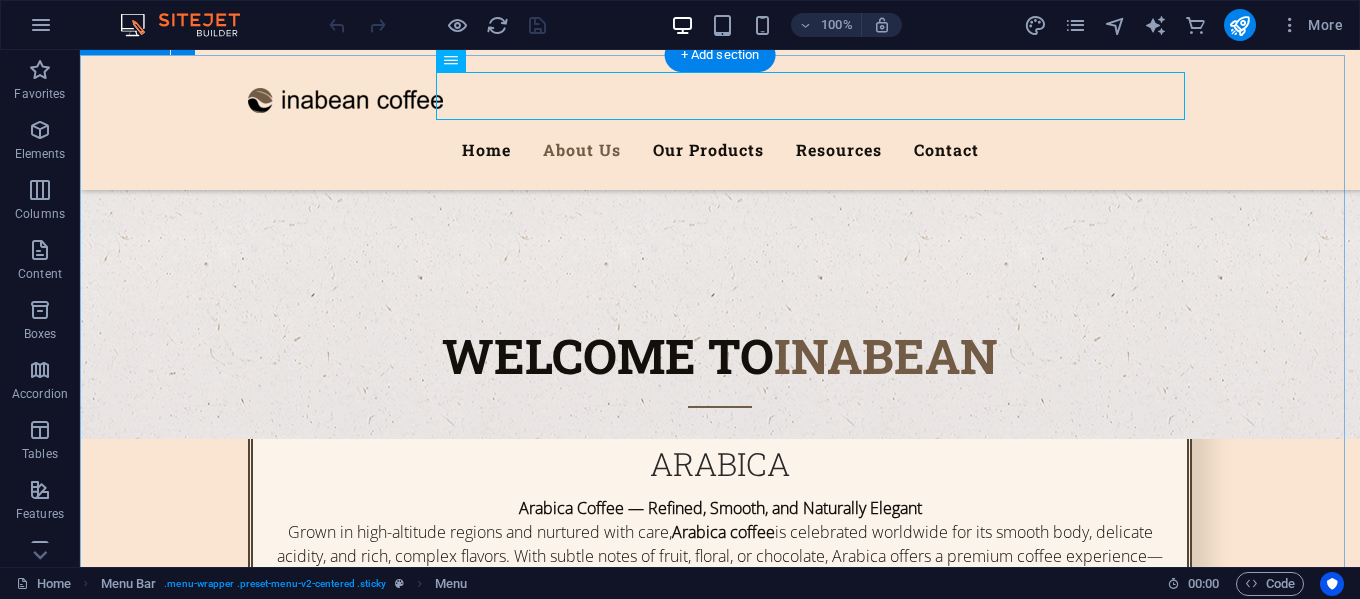 click on "Our   coffee  from Indonesia's agricultural heritage        About Us  Inabean is a growing MSME (Micro, Small, and Medium Enterprise) in the agribusiness sector, specializing as a supplier of high-quality coffee and coffee-based products. We collaborate with local farmers across coffee plantations throughout Indonesia, forming strong partnerships built on mutual trust and shared goals. Sustainability and Responsibility  At Inabean, we are committed to promoting sustainable and environmentally friendly coffee production. We work closely with farmers who implement eco-conscious farming practices, ensuring that every bean we supply contributes to the preservation of our natural resources. Empowering Farmers  Our mission goes beyond business. We are dedicated to building long-term, fair, and profitable relationships with our farming partners. Through this collaboration, we aim to improve the welfare and livelihoods of coffee farmers and their communities. Our Promise Best Quality Professional handling" at bounding box center (720, 1905) 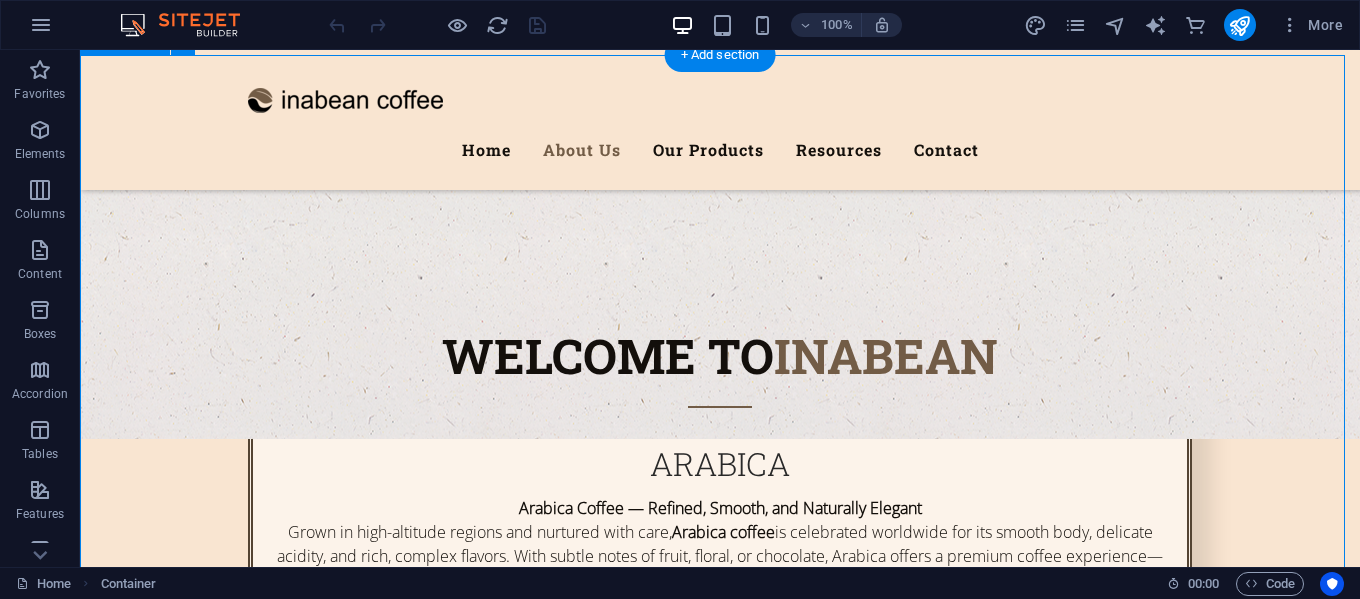 click on "Our   coffee  from Indonesia's agricultural heritage        About Us  Inabean is a growing MSME (Micro, Small, and Medium Enterprise) in the agribusiness sector, specializing as a supplier of high-quality coffee and coffee-based products. We collaborate with local farmers across coffee plantations throughout Indonesia, forming strong partnerships built on mutual trust and shared goals. Sustainability and Responsibility  At Inabean, we are committed to promoting sustainable and environmentally friendly coffee production. We work closely with farmers who implement eco-conscious farming practices, ensuring that every bean we supply contributes to the preservation of our natural resources. Empowering Farmers  Our mission goes beyond business. We are dedicated to building long-term, fair, and profitable relationships with our farming partners. Through this collaboration, we aim to improve the welfare and livelihoods of coffee farmers and their communities. Our Promise Best Quality Professional handling" at bounding box center [720, 1905] 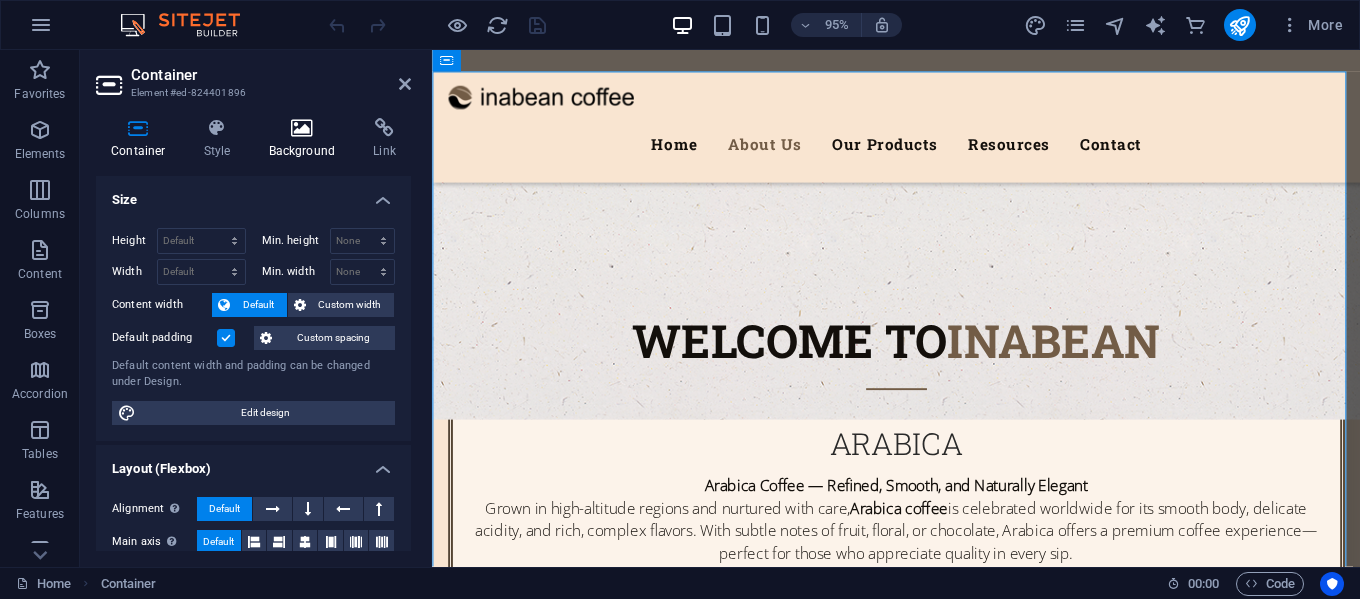 click on "Background" at bounding box center [306, 139] 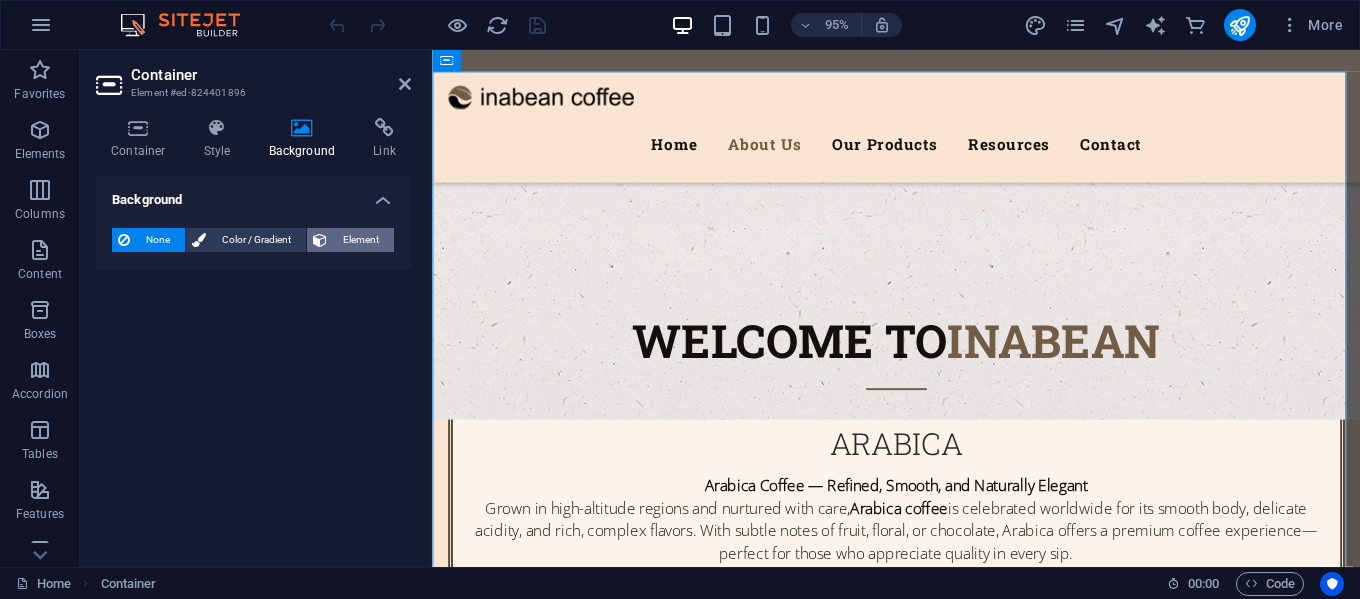 click on "Element" at bounding box center [360, 240] 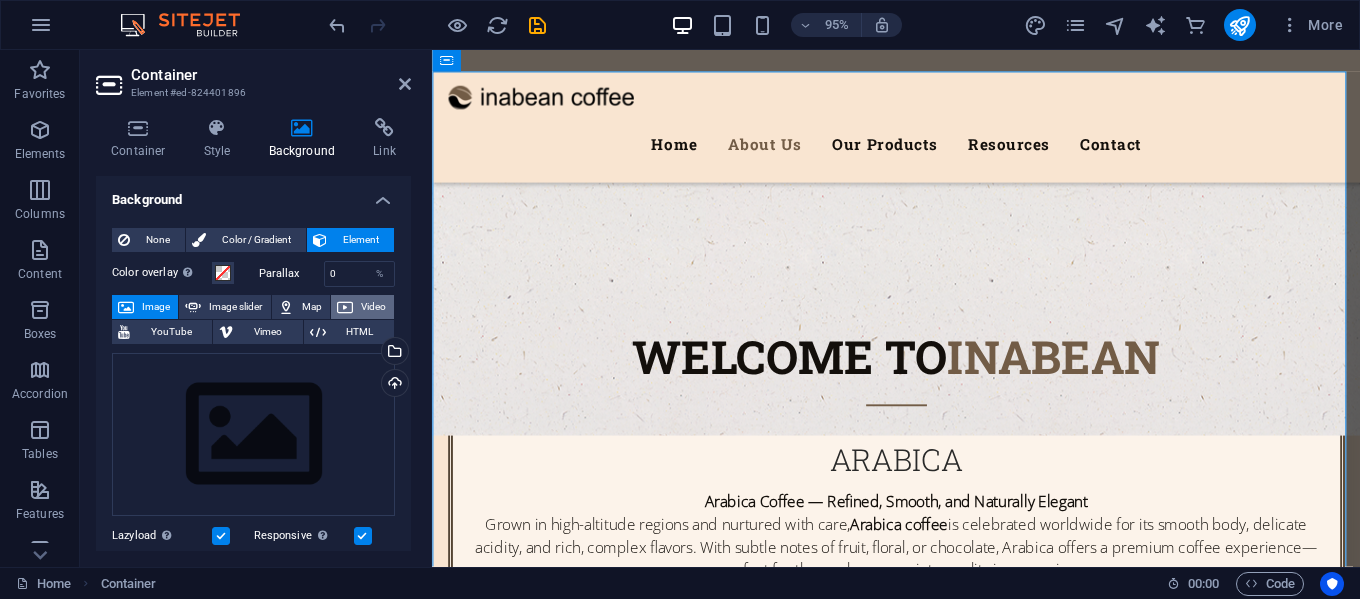 click on "Video" at bounding box center (373, 307) 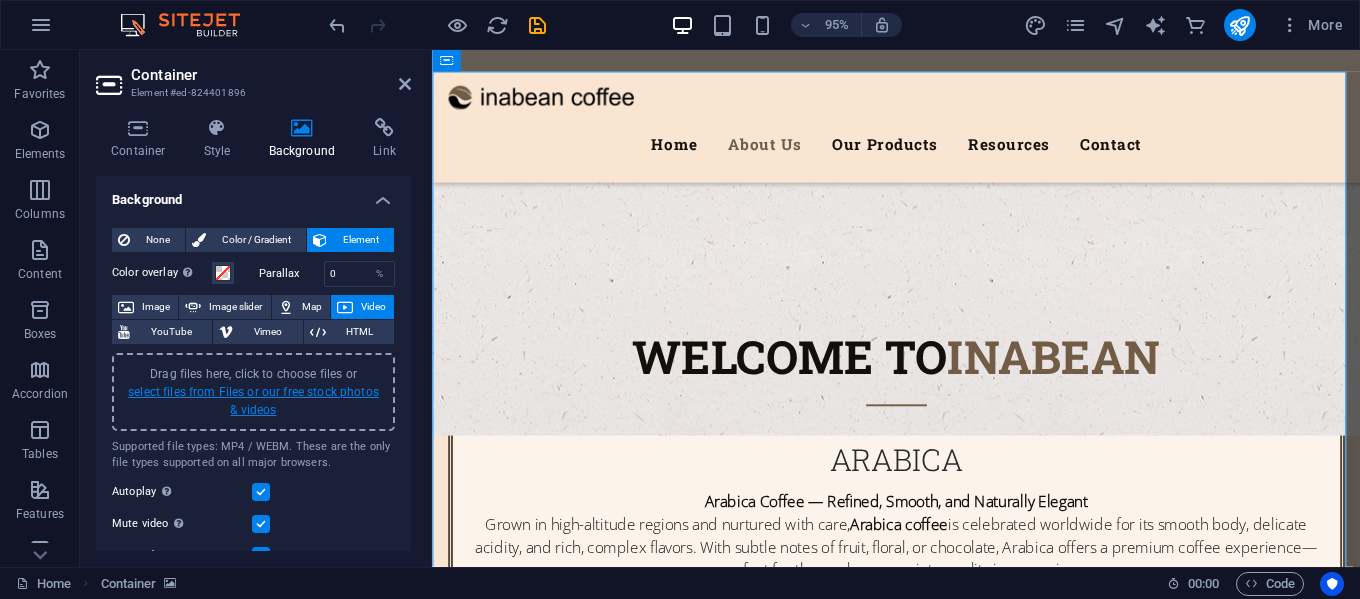 click on "select files from Files or our free stock photos & videos" at bounding box center [253, 401] 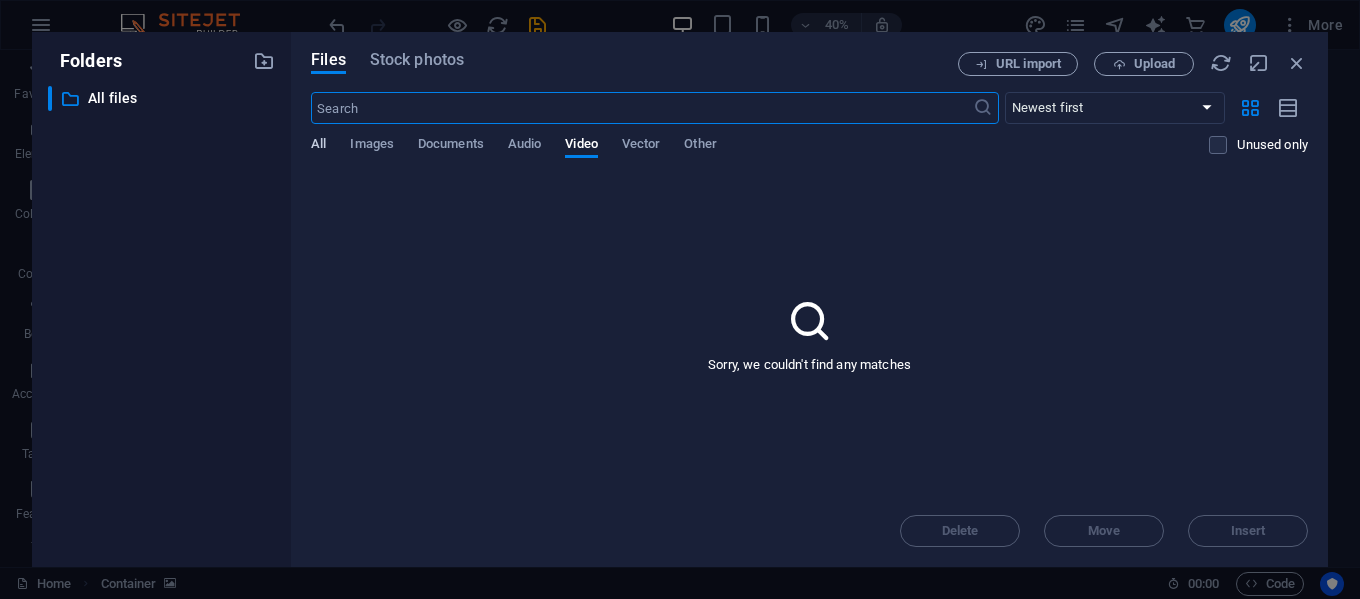 click on "All" at bounding box center (318, 146) 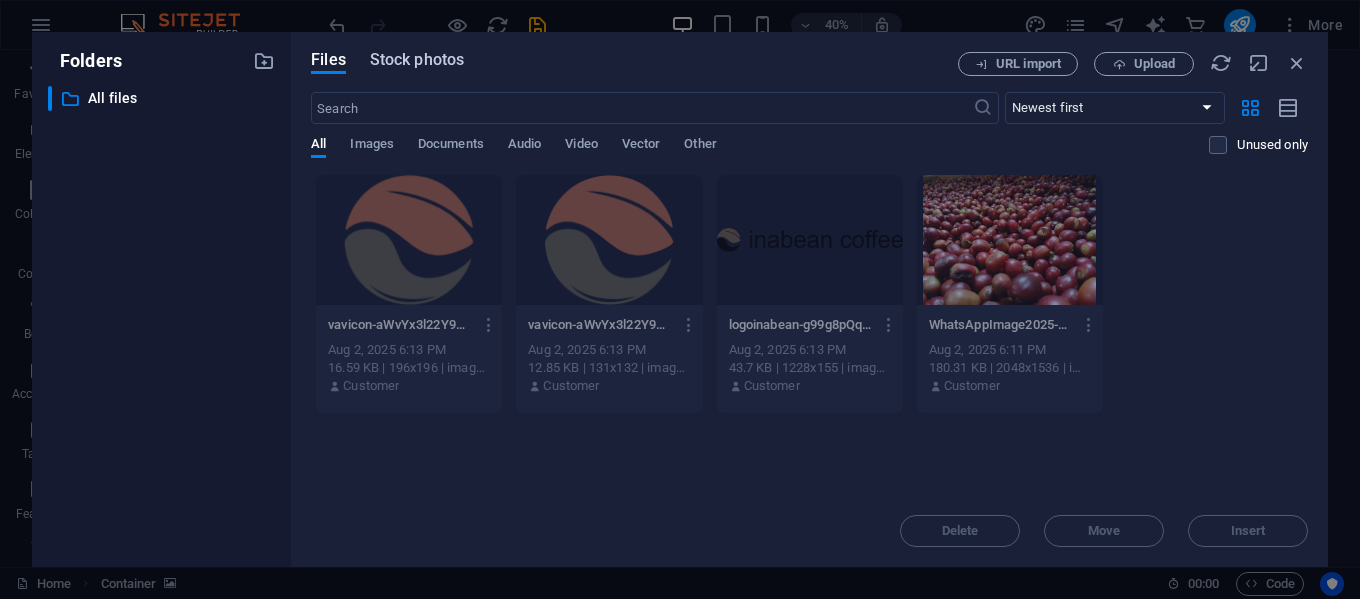 click on "Stock photos" at bounding box center (417, 60) 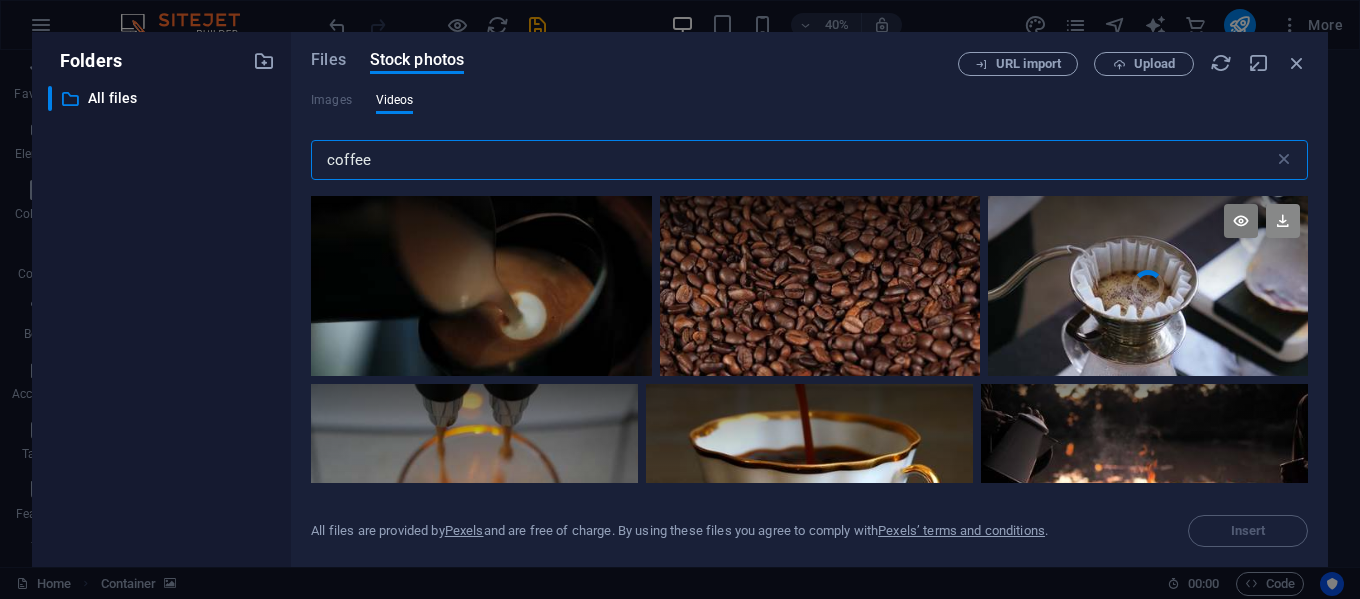 type on "coffee" 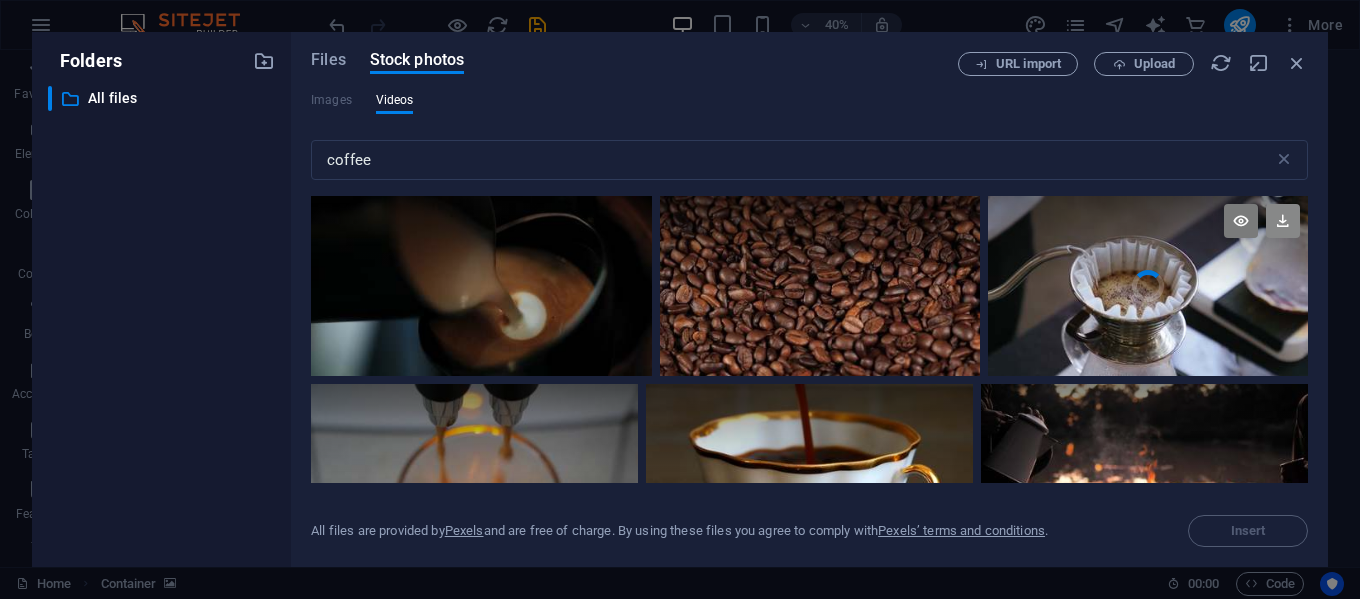click at bounding box center [1283, 221] 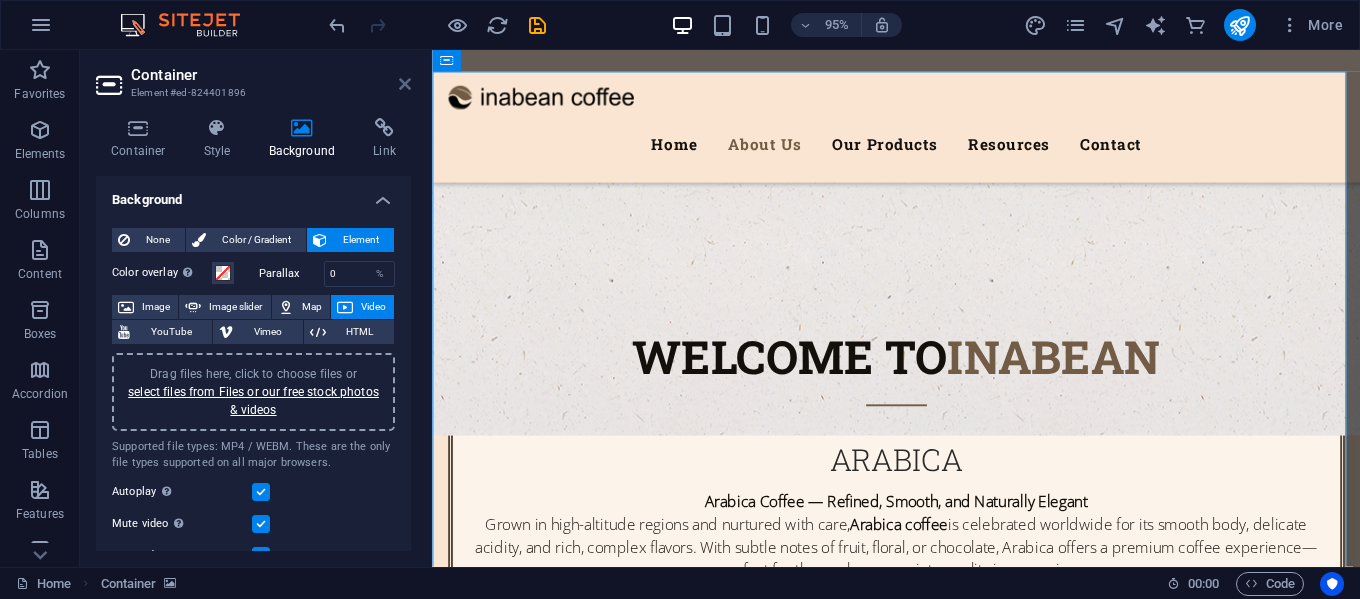 click at bounding box center [405, 84] 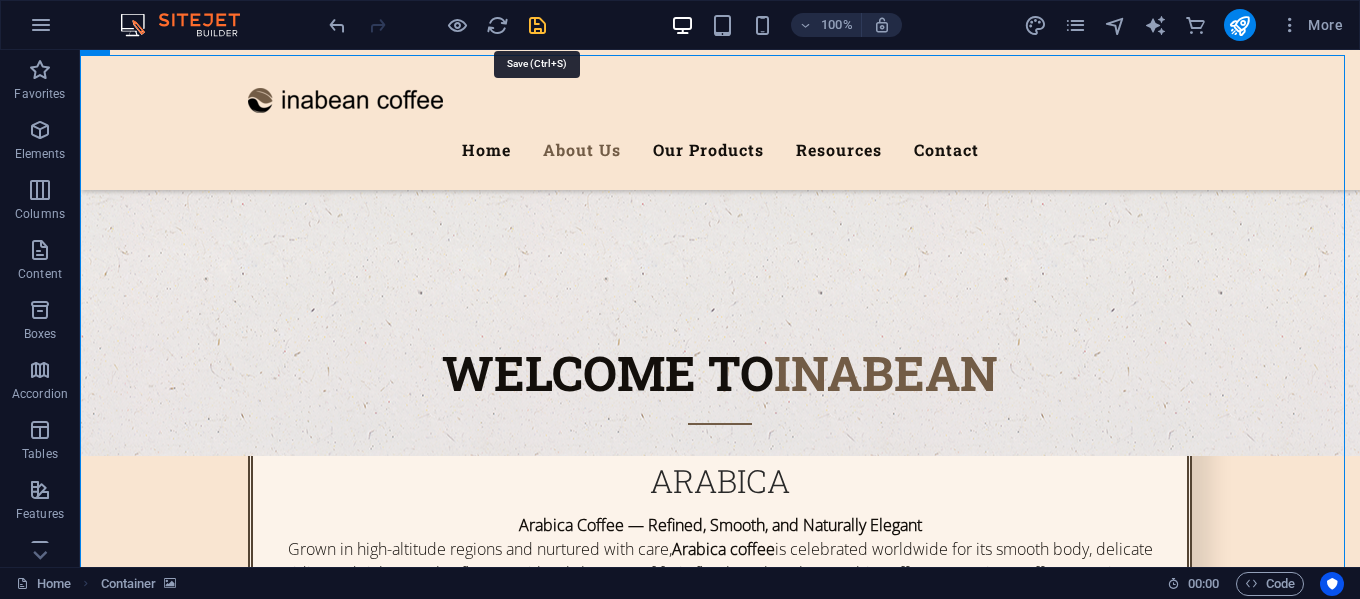 click at bounding box center (537, 25) 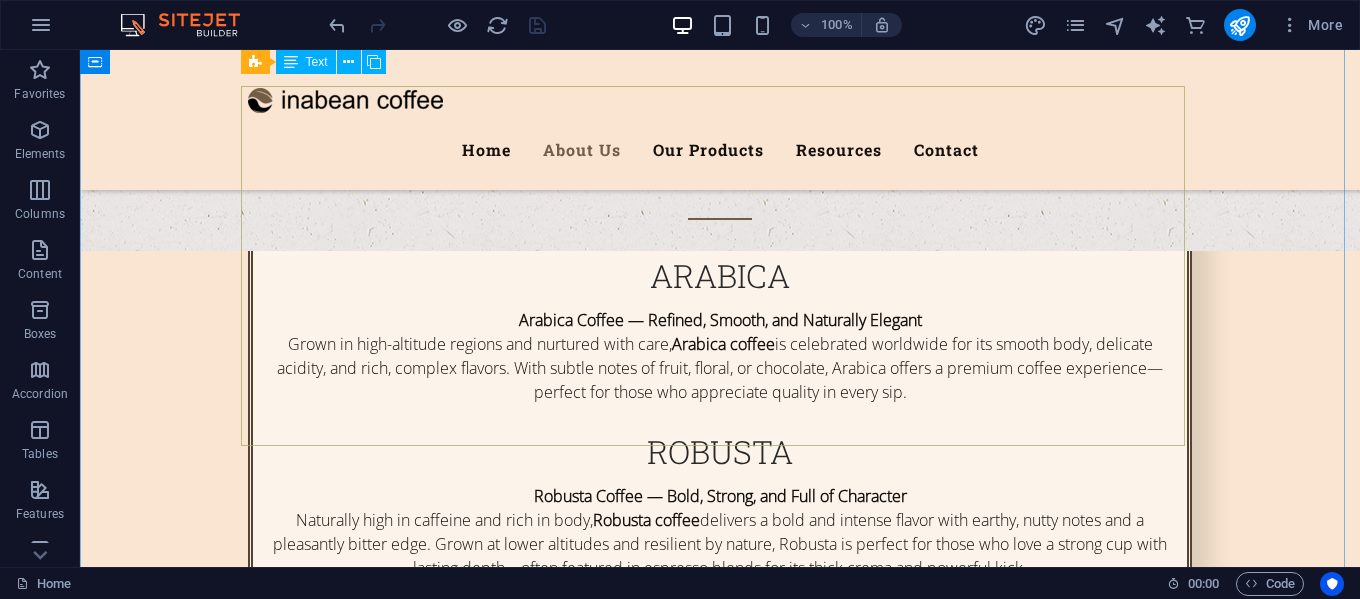 scroll, scrollTop: 800, scrollLeft: 0, axis: vertical 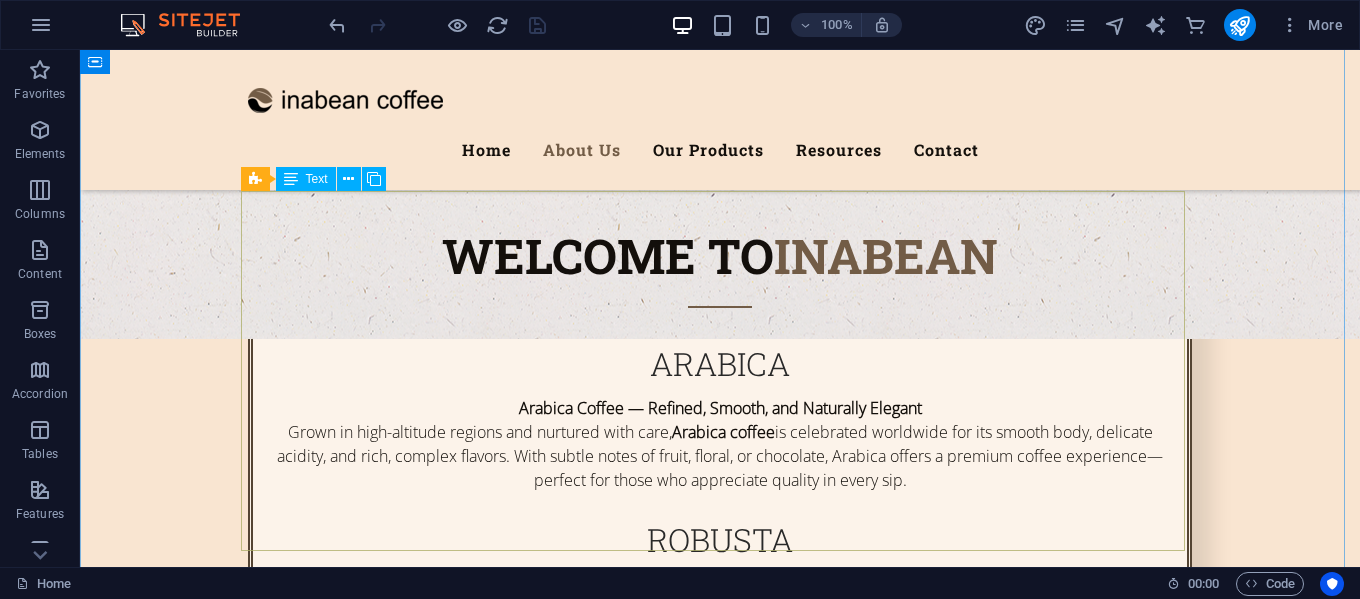 click on "About Us  Inabean is a growing MSME (Micro, Small, and Medium Enterprise) in the agribusiness sector, specializing as a supplier of high-quality coffee and coffee-based products. We collaborate with local farmers across coffee plantations throughout Indonesia, forming strong partnerships built on mutual trust and shared goals. Sustainability and Responsibility  At Inabean, we are committed to promoting sustainable and environmentally friendly coffee production. We work closely with farmers who implement eco-conscious farming practices, ensuring that every bean we supply contributes to the preservation of our natural resources. Empowering Farmers  Our mission goes beyond business. We are dedicated to building long-term, fair, and profitable relationships with our farming partners. Through this collaboration, we aim to improve the welfare and livelihoods of coffee farmers and their communities. Our Promise" at bounding box center [720, 2851] 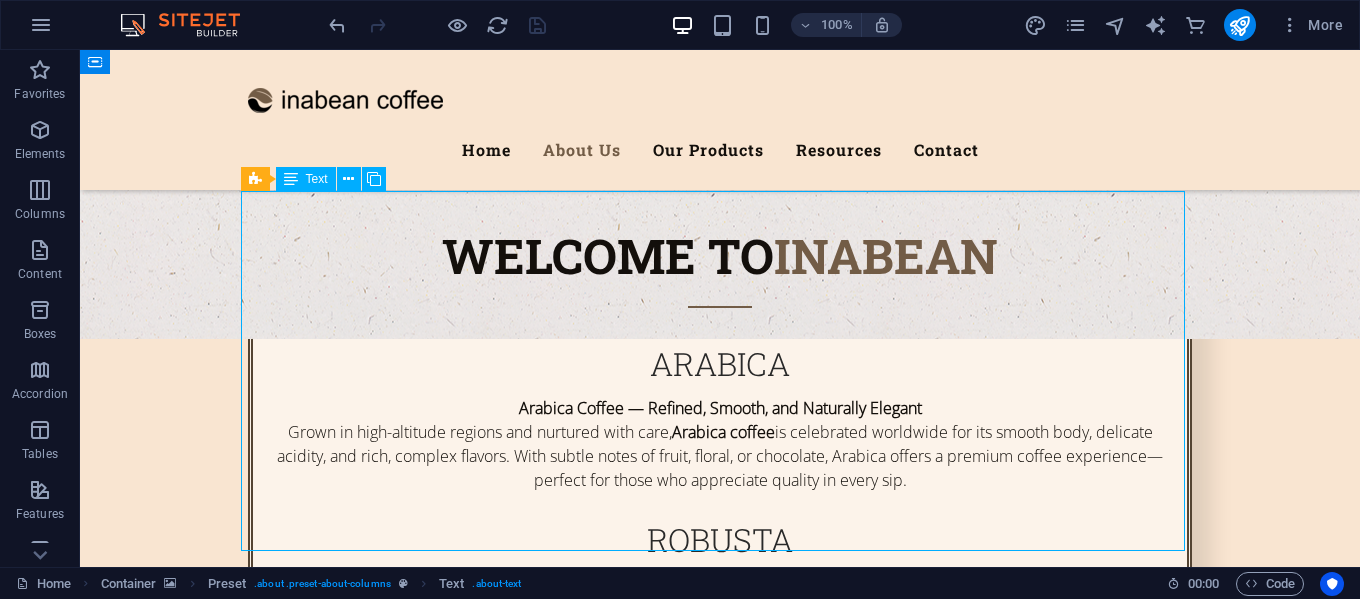 click on "About Us  Inabean is a growing MSME (Micro, Small, and Medium Enterprise) in the agribusiness sector, specializing as a supplier of high-quality coffee and coffee-based products. We collaborate with local farmers across coffee plantations throughout Indonesia, forming strong partnerships built on mutual trust and shared goals. Sustainability and Responsibility  At Inabean, we are committed to promoting sustainable and environmentally friendly coffee production. We work closely with farmers who implement eco-conscious farming practices, ensuring that every bean we supply contributes to the preservation of our natural resources. Empowering Farmers  Our mission goes beyond business. We are dedicated to building long-term, fair, and profitable relationships with our farming partners. Through this collaboration, we aim to improve the welfare and livelihoods of coffee farmers and their communities. Our Promise" at bounding box center (720, 2851) 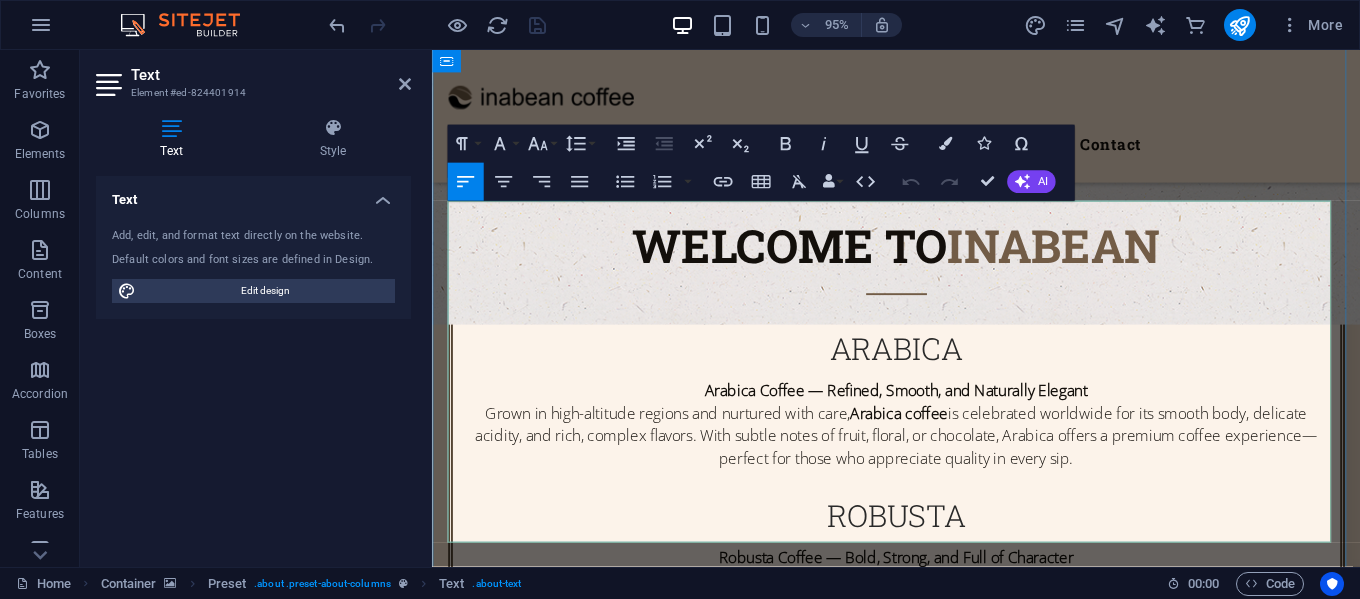 click on "About Us  Inabean is a growing MSME (Micro, Small, and Medium Enterprise) in the agribusiness sector, specializing as a supplier of high-quality coffee and coffee-based products." at bounding box center [677, 2743] 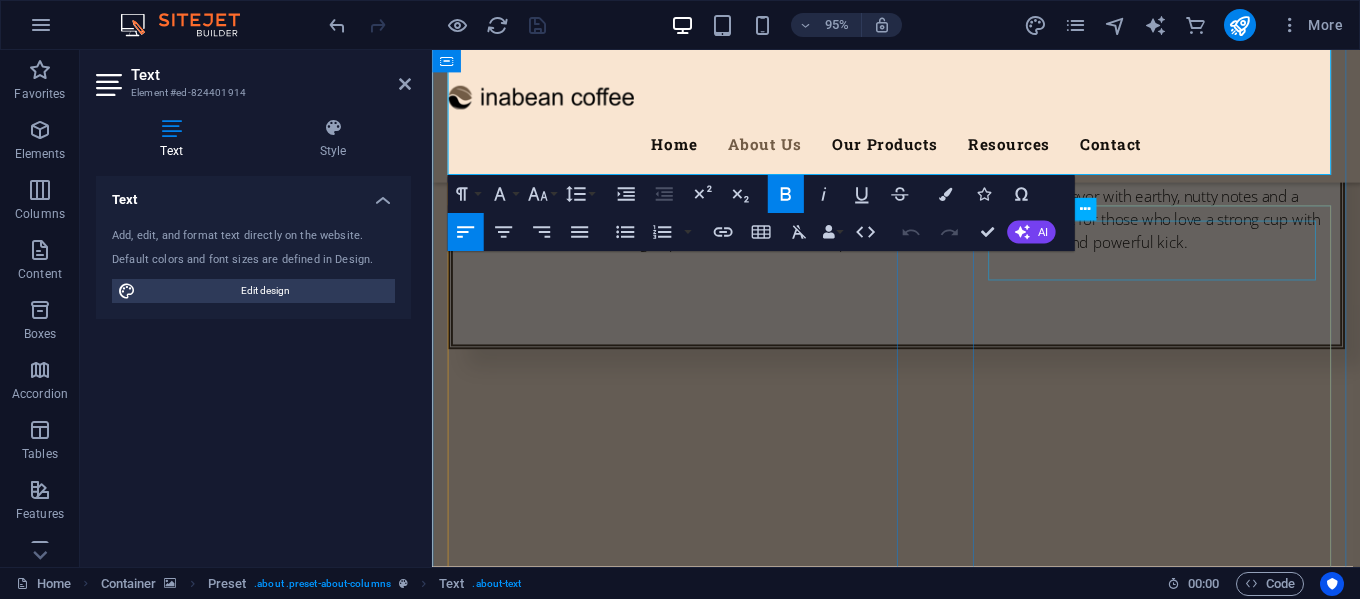 scroll, scrollTop: 1021, scrollLeft: 0, axis: vertical 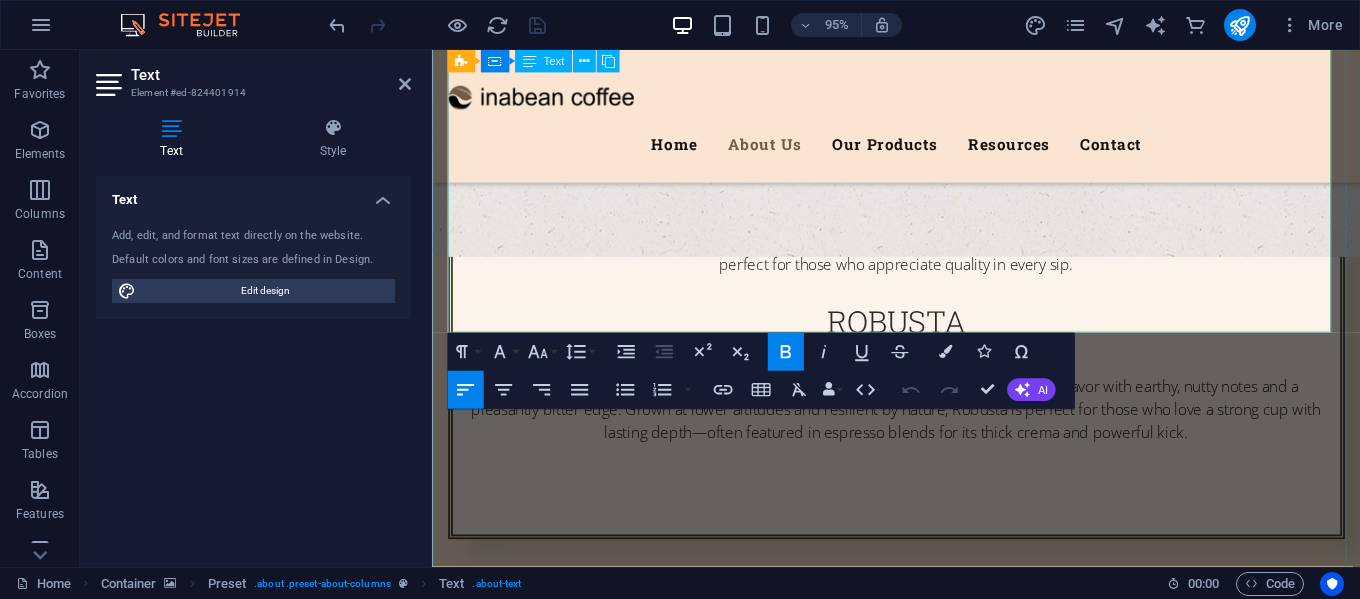 drag, startPoint x: 450, startPoint y: 240, endPoint x: 1325, endPoint y: 306, distance: 877.4856 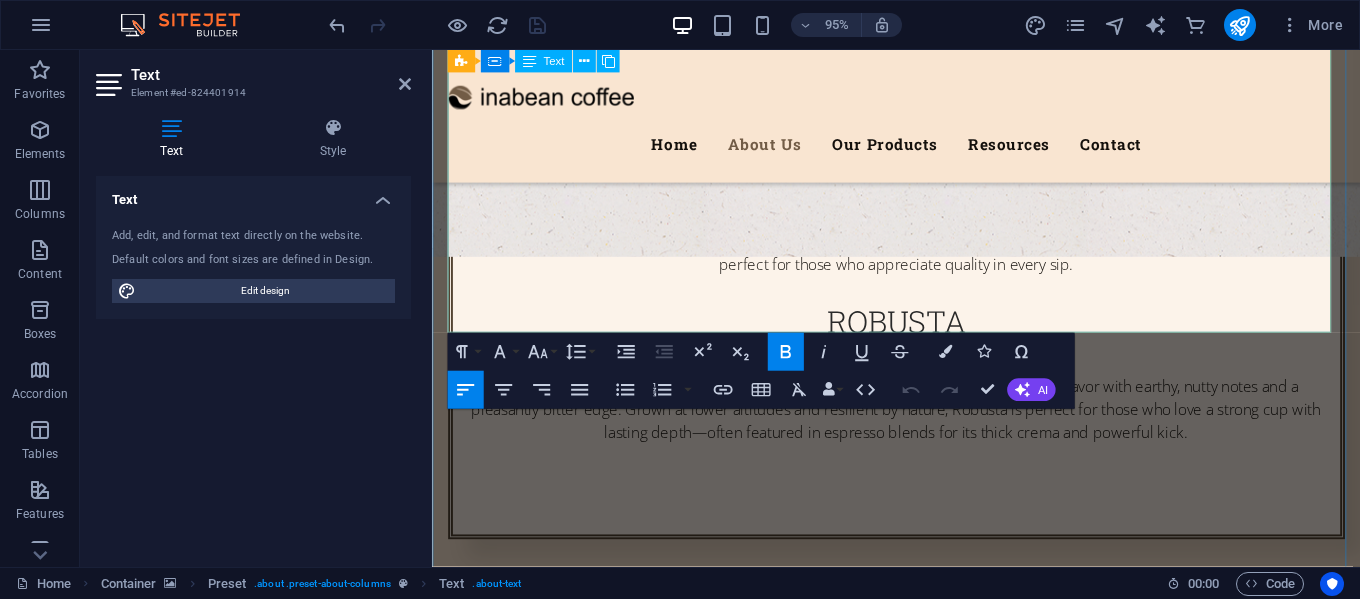 click on "About Us  Inabean is a growing MSME (Micro, Small, and Medium Enterprise) in the agribusiness sector, specializing as a supplier of high-quality coffee and coffee-based products. We collaborate with local farmers across coffee plantations throughout Indonesia, forming strong partnerships built on mutual trust and shared goals. Sustainability and Responsibility  At Inabean, we are committed to promoting sustainable and environmentally friendly coffee production. We work closely with farmers who implement eco-conscious farming practices, ensuring that every bean we supply contributes to the preservation of our natural resources. Empowering Farmers  Our mission goes beyond business. We are dedicated to building long-term, fair, and profitable relationships with our farming partners. Through this collaboration, we aim to improve the welfare and livelihoods of coffee farmers and their communities. Our Promise" at bounding box center [921, 2671] 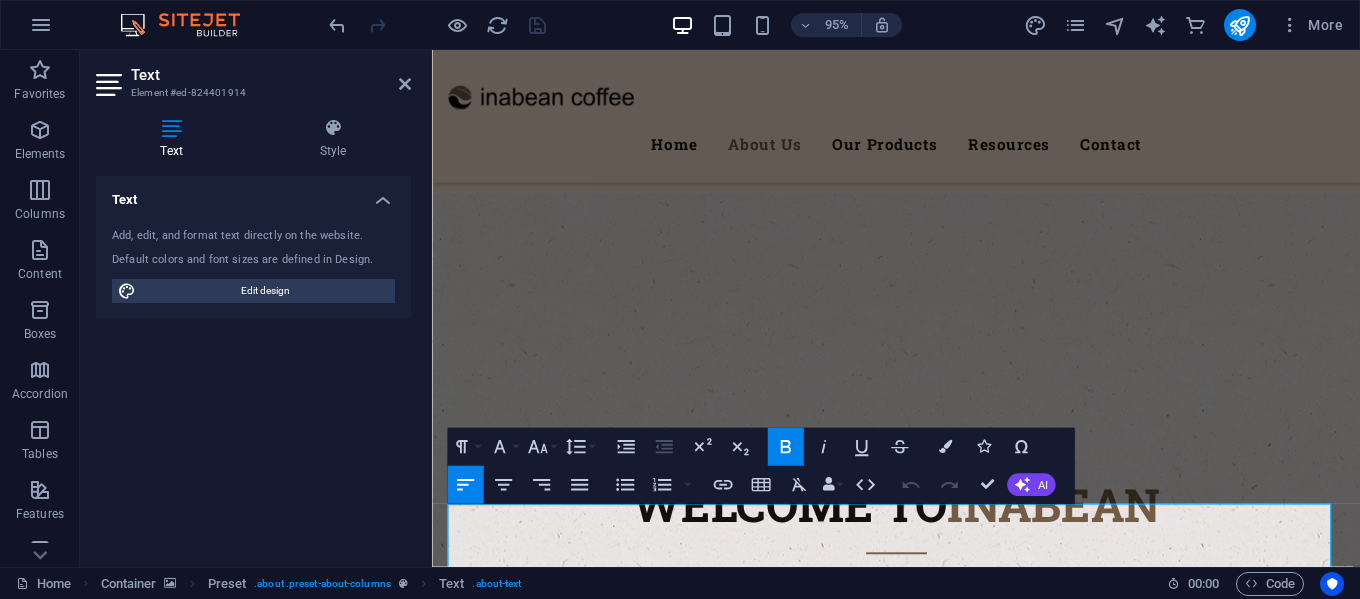 scroll, scrollTop: 621, scrollLeft: 0, axis: vertical 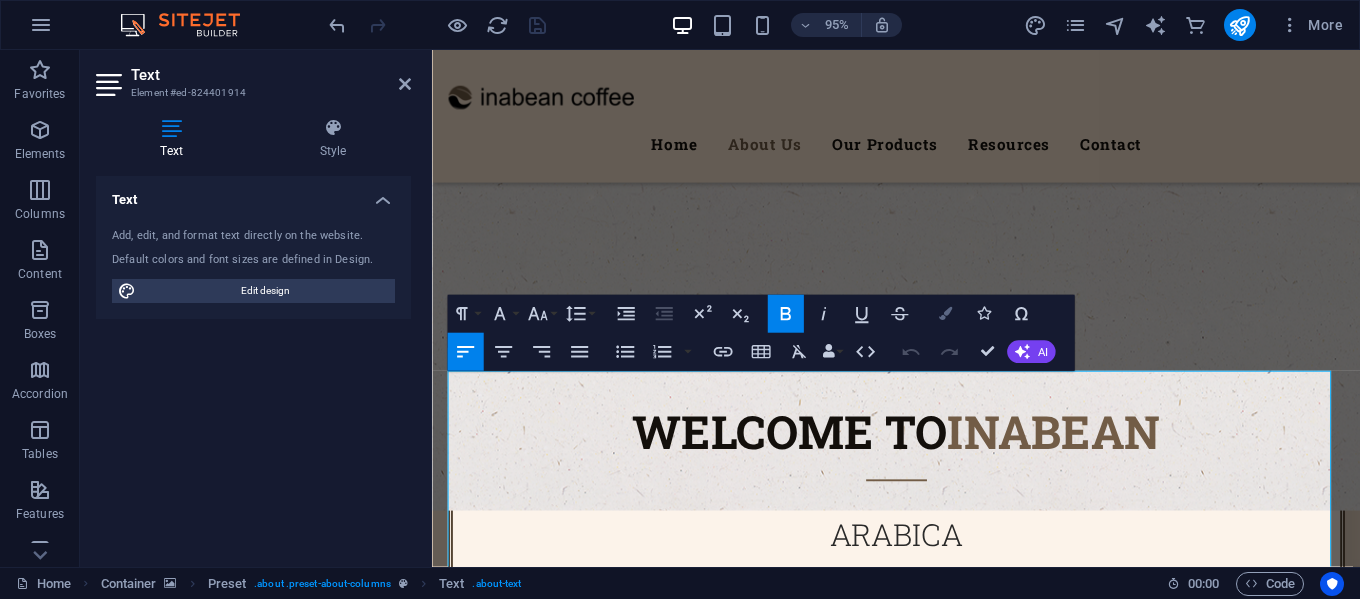click at bounding box center [944, 313] 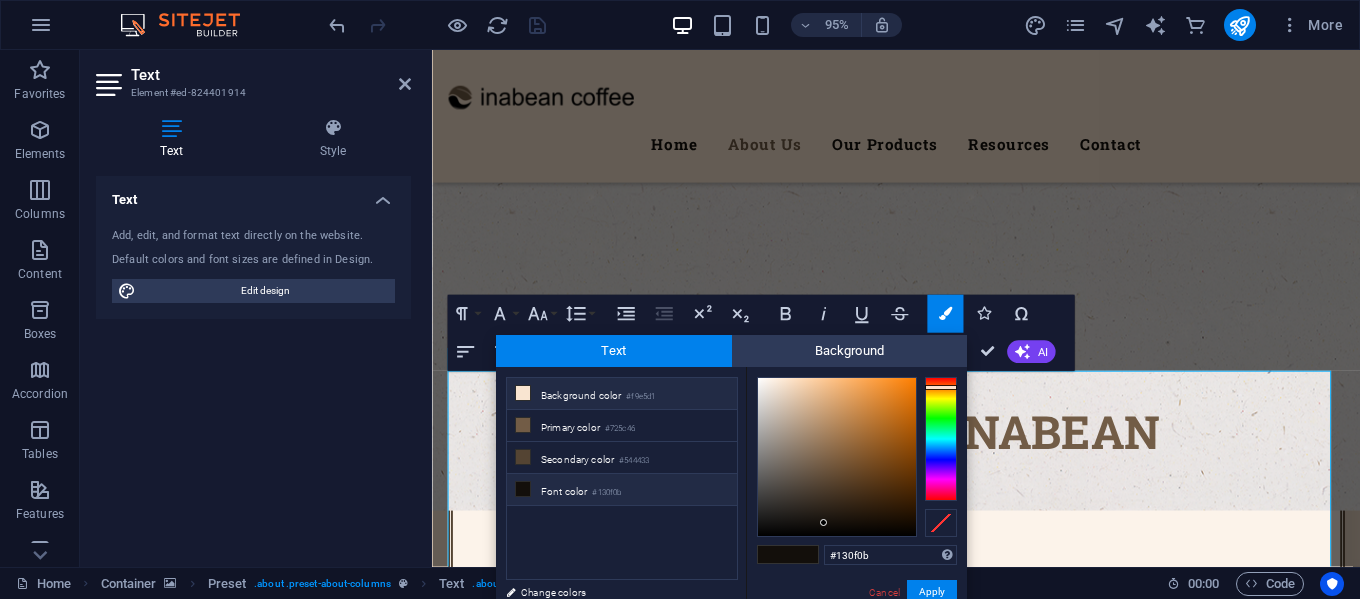click at bounding box center (523, 393) 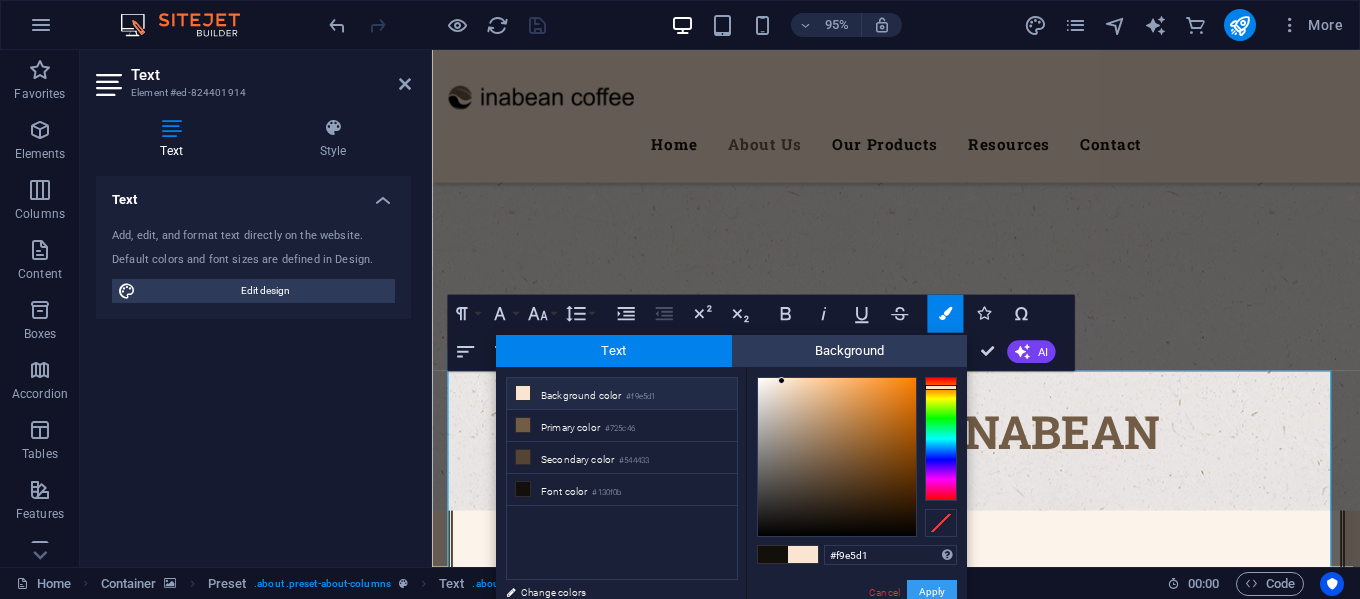 click on "Apply" at bounding box center (932, 592) 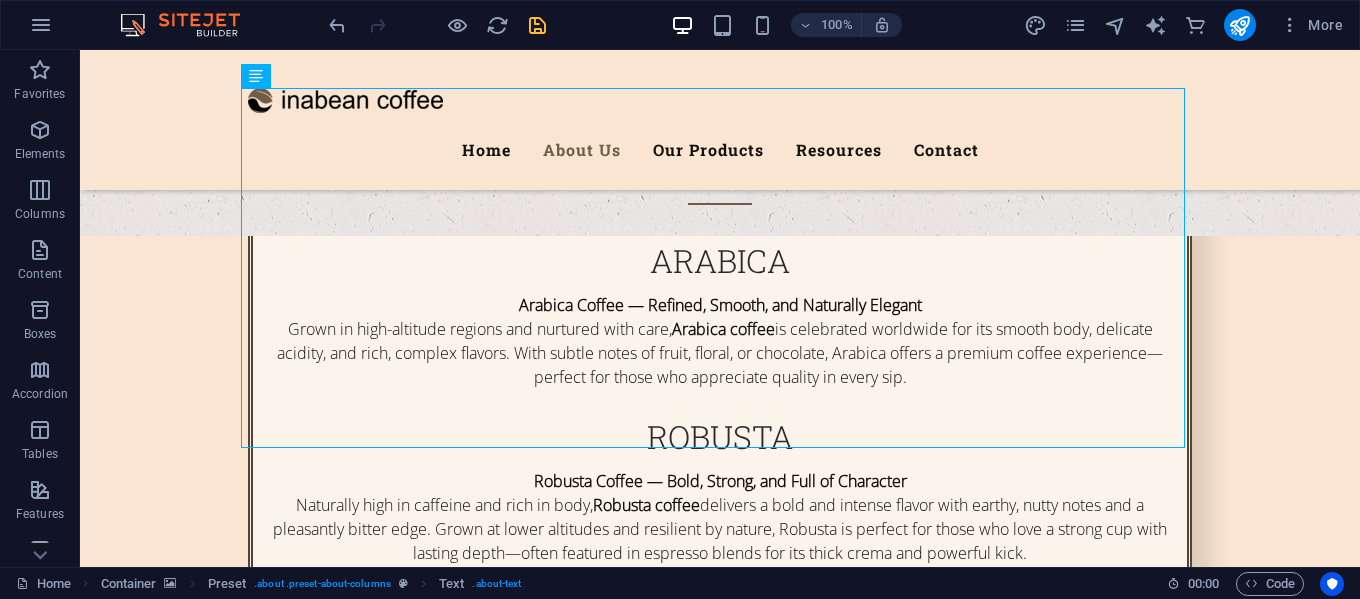 scroll, scrollTop: 703, scrollLeft: 0, axis: vertical 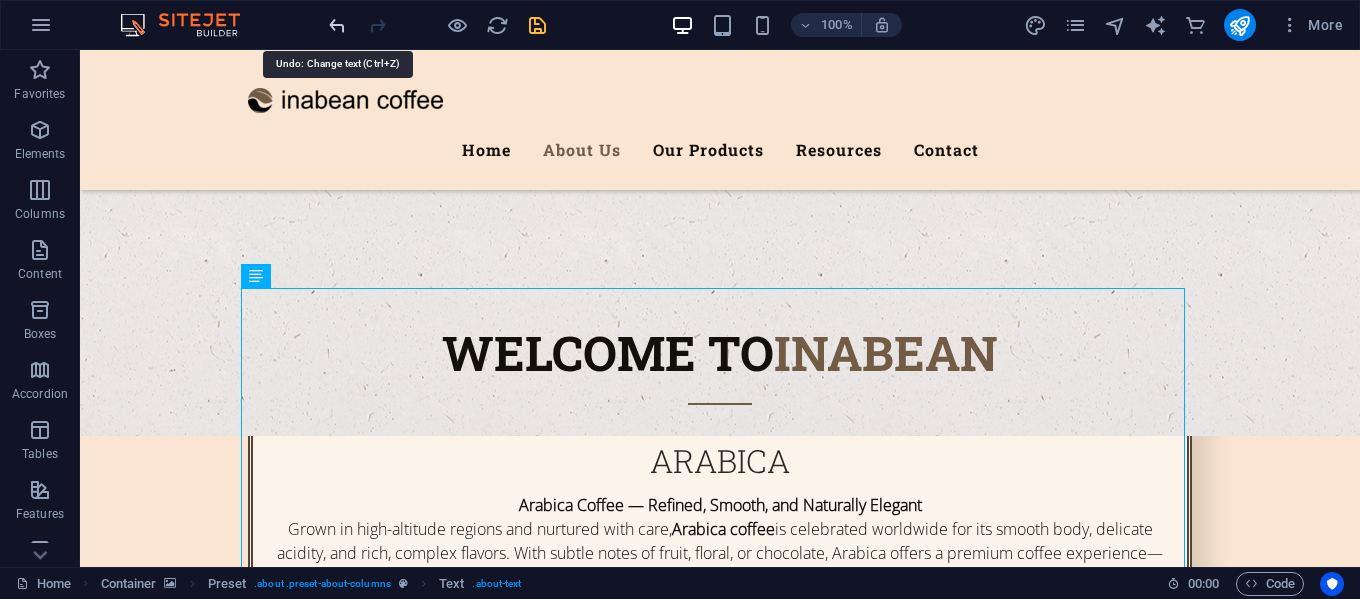 click at bounding box center (337, 25) 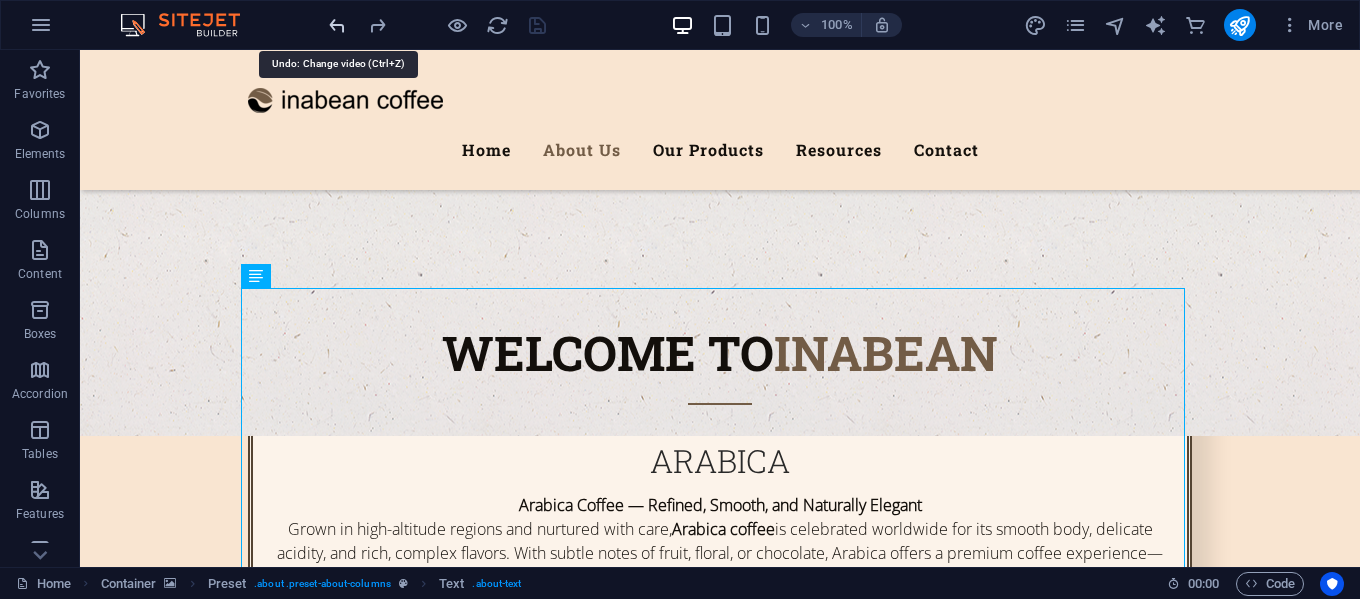 click at bounding box center (337, 25) 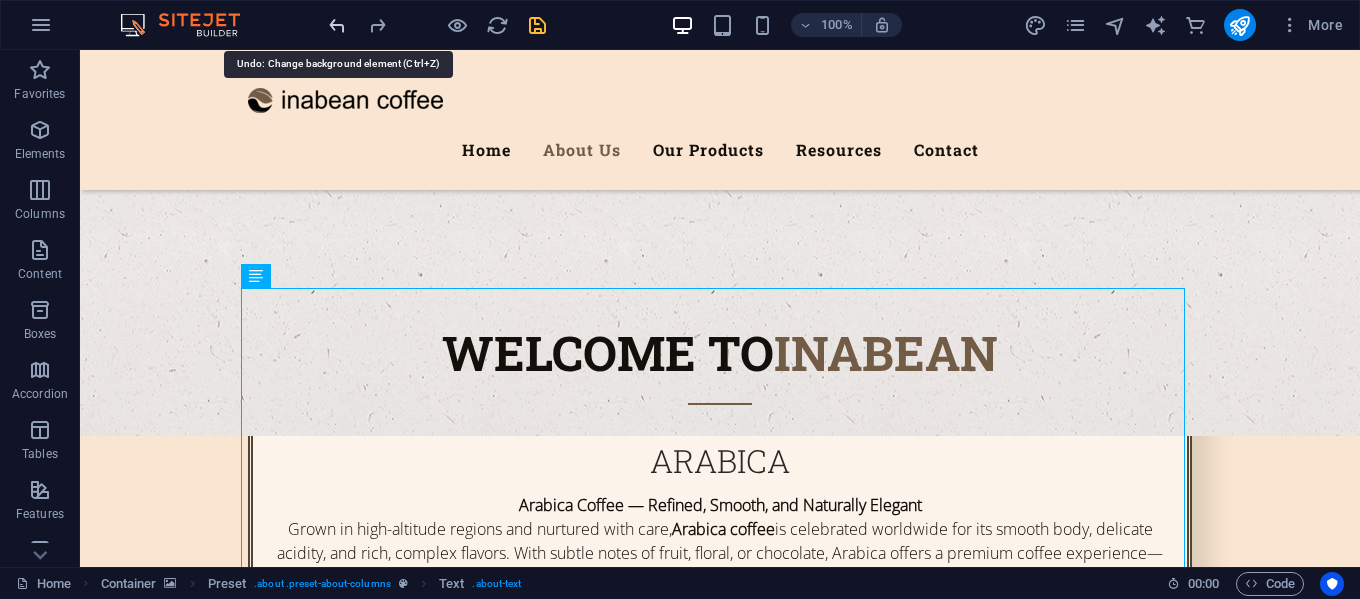 click at bounding box center [337, 25] 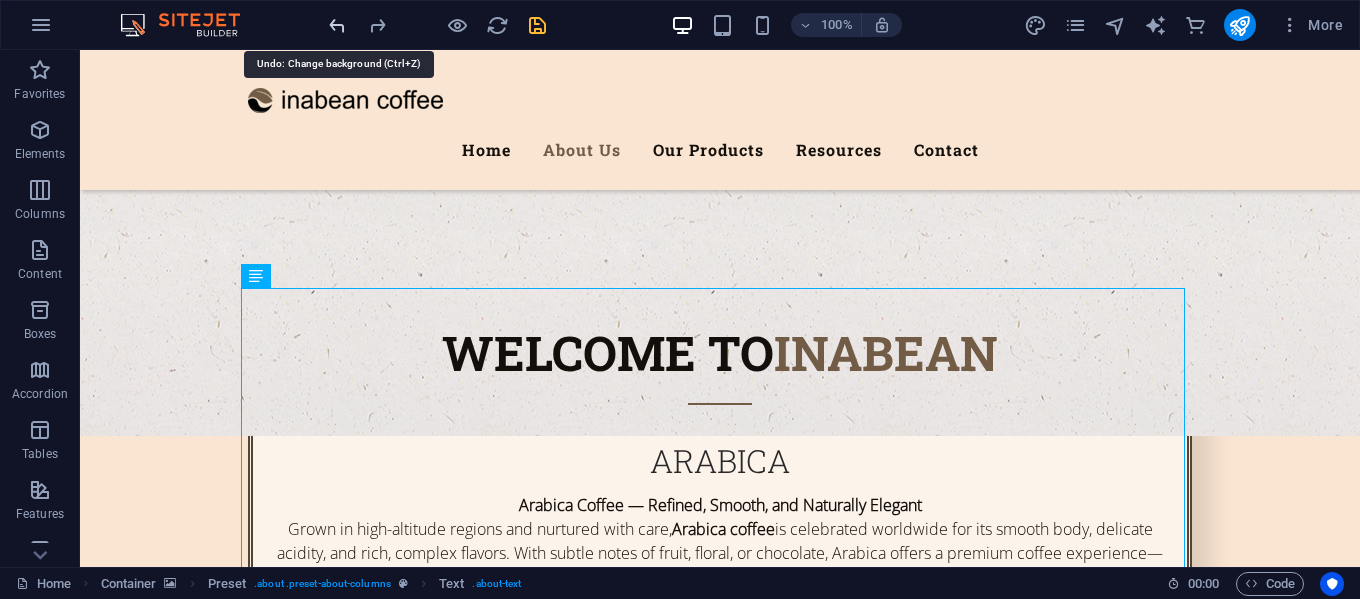 click at bounding box center (337, 25) 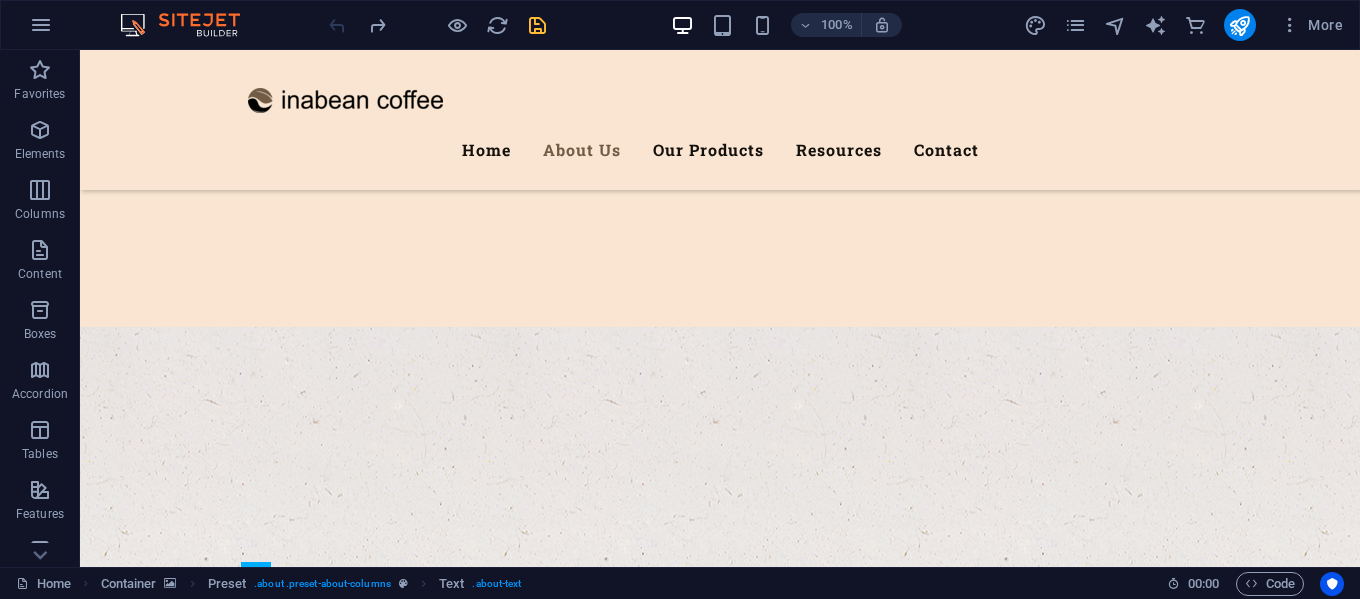 scroll, scrollTop: 403, scrollLeft: 0, axis: vertical 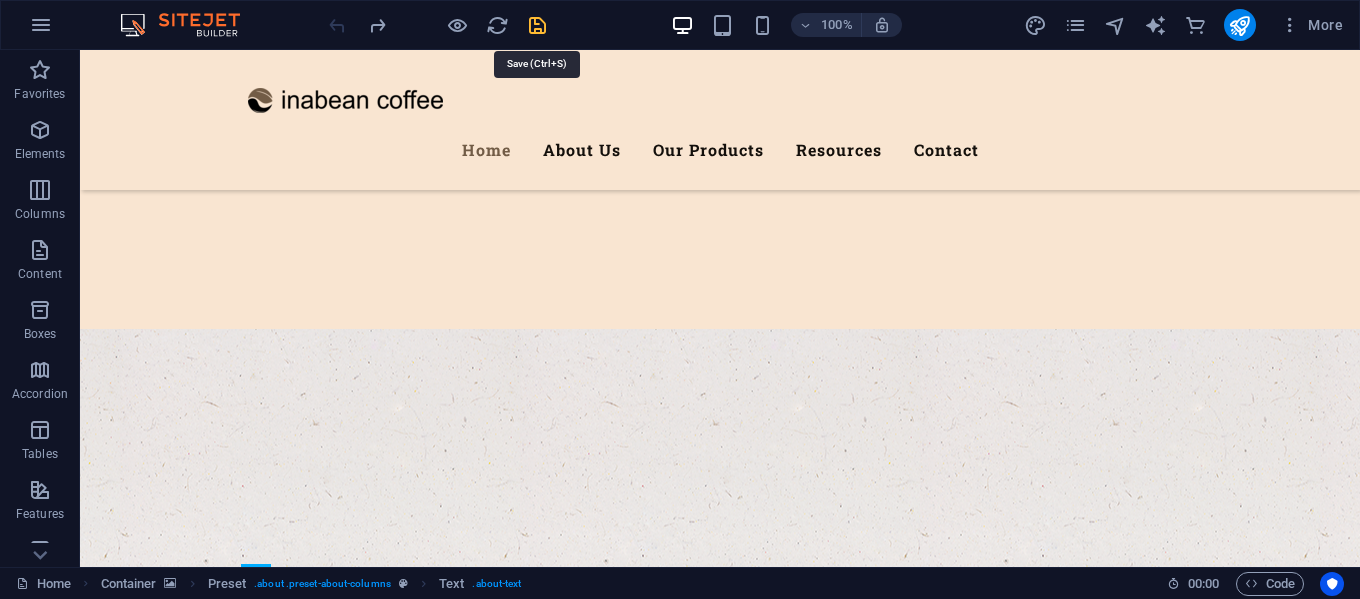 click at bounding box center [537, 25] 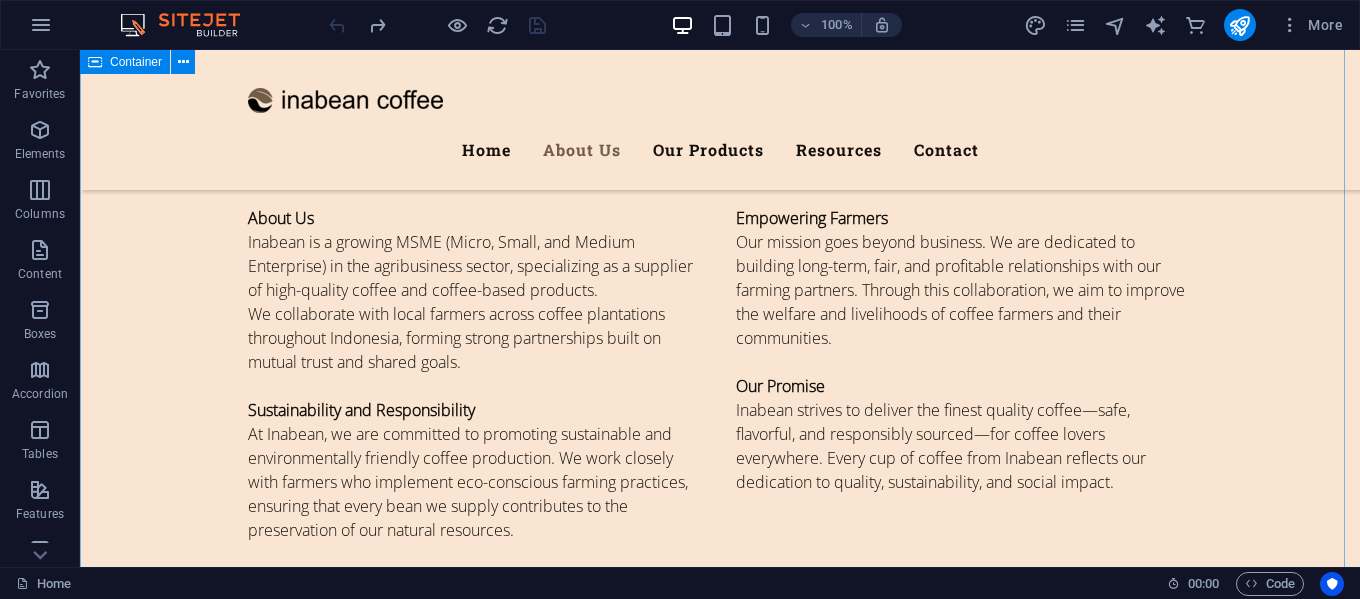 scroll, scrollTop: 1903, scrollLeft: 0, axis: vertical 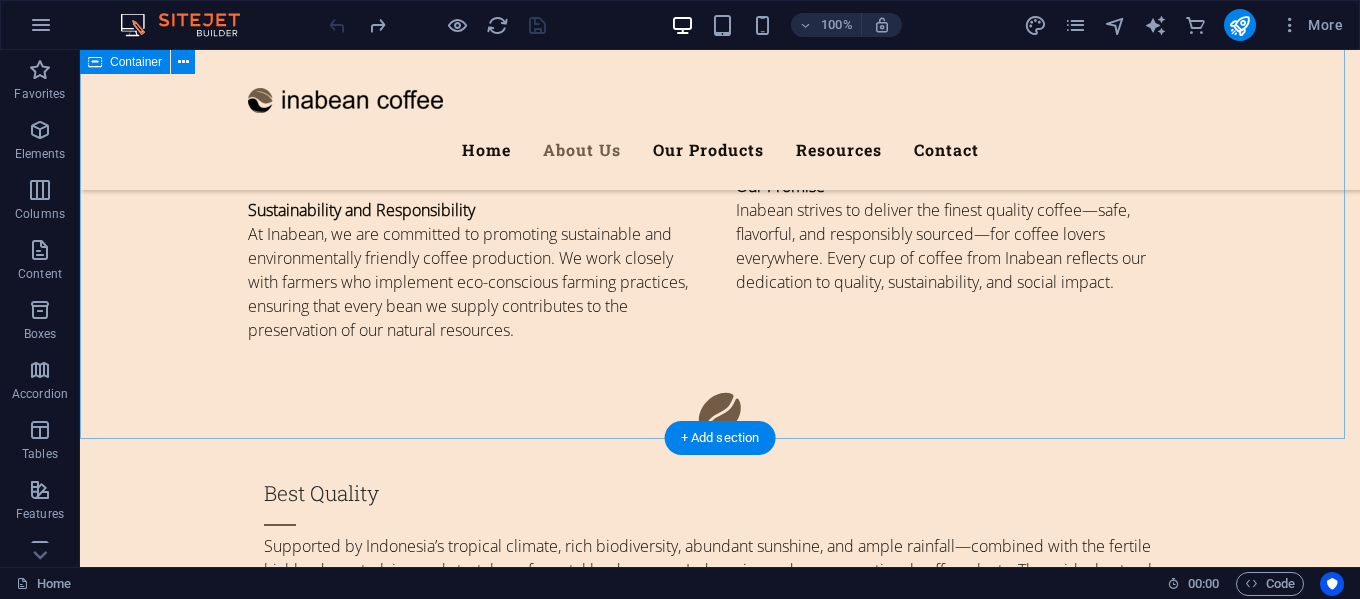 click on "Our   coffee  from Indonesia's agricultural heritage        About Us  Inabean is a growing MSME (Micro, Small, and Medium Enterprise) in the agribusiness sector, specializing as a supplier of high-quality coffee and coffee-based products. We collaborate with local farmers across coffee plantations throughout Indonesia, forming strong partnerships built on mutual trust and shared goals. Sustainability and Responsibility  At Inabean, we are committed to promoting sustainable and environmentally friendly coffee production. We work closely with farmers who implement eco-conscious farming practices, ensuring that every bean we supply contributes to the preservation of our natural resources. Empowering Farmers  Our mission goes beyond business. We are dedicated to building long-term, fair, and profitable relationships with our farming partners. Through this collaboration, we aim to improve the welfare and livelihoods of coffee farmers and their communities. Our Promise Best Quality Professional handling" at bounding box center [720, 702] 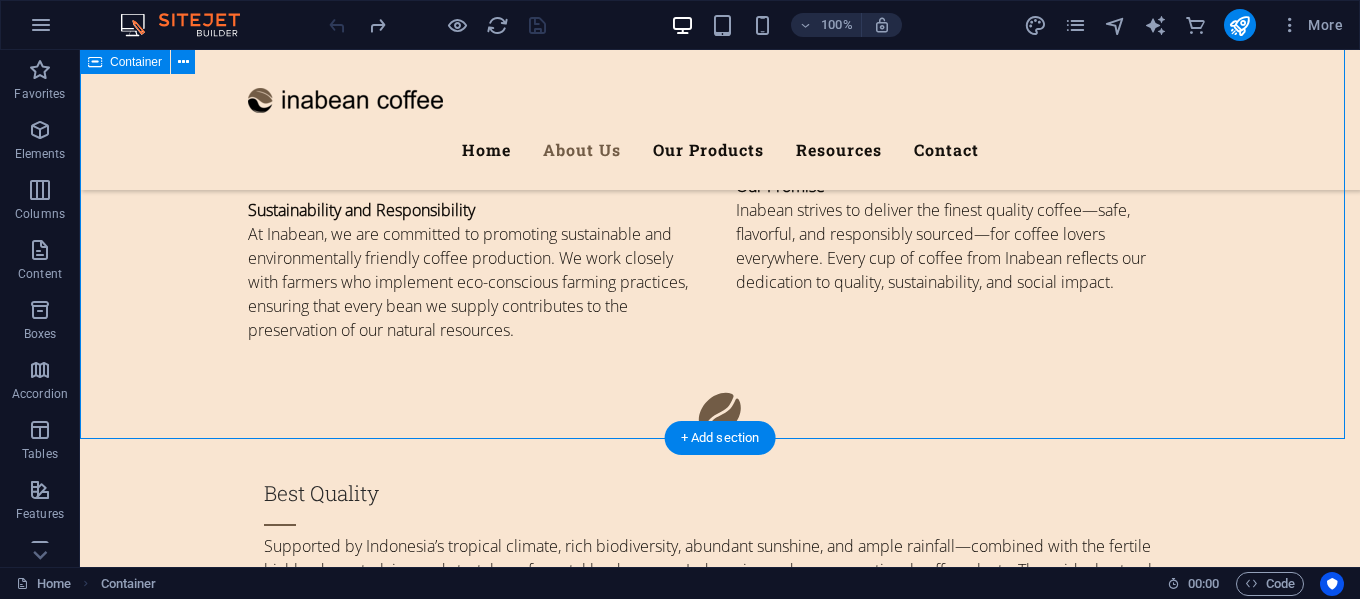 click on "Our   coffee  from Indonesia's agricultural heritage        About Us  Inabean is a growing MSME (Micro, Small, and Medium Enterprise) in the agribusiness sector, specializing as a supplier of high-quality coffee and coffee-based products. We collaborate with local farmers across coffee plantations throughout Indonesia, forming strong partnerships built on mutual trust and shared goals. Sustainability and Responsibility  At Inabean, we are committed to promoting sustainable and environmentally friendly coffee production. We work closely with farmers who implement eco-conscious farming practices, ensuring that every bean we supply contributes to the preservation of our natural resources. Empowering Farmers  Our mission goes beyond business. We are dedicated to building long-term, fair, and profitable relationships with our farming partners. Through this collaboration, we aim to improve the welfare and livelihoods of coffee farmers and their communities. Our Promise Best Quality Professional handling" at bounding box center (720, 702) 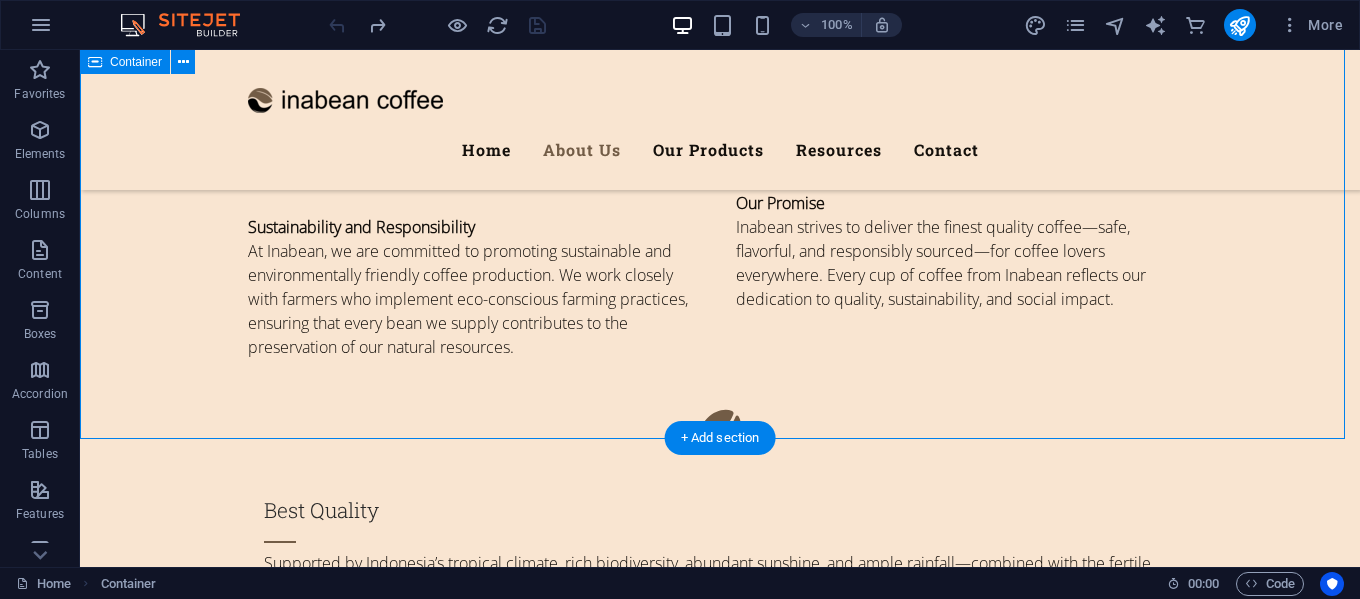scroll, scrollTop: 1945, scrollLeft: 0, axis: vertical 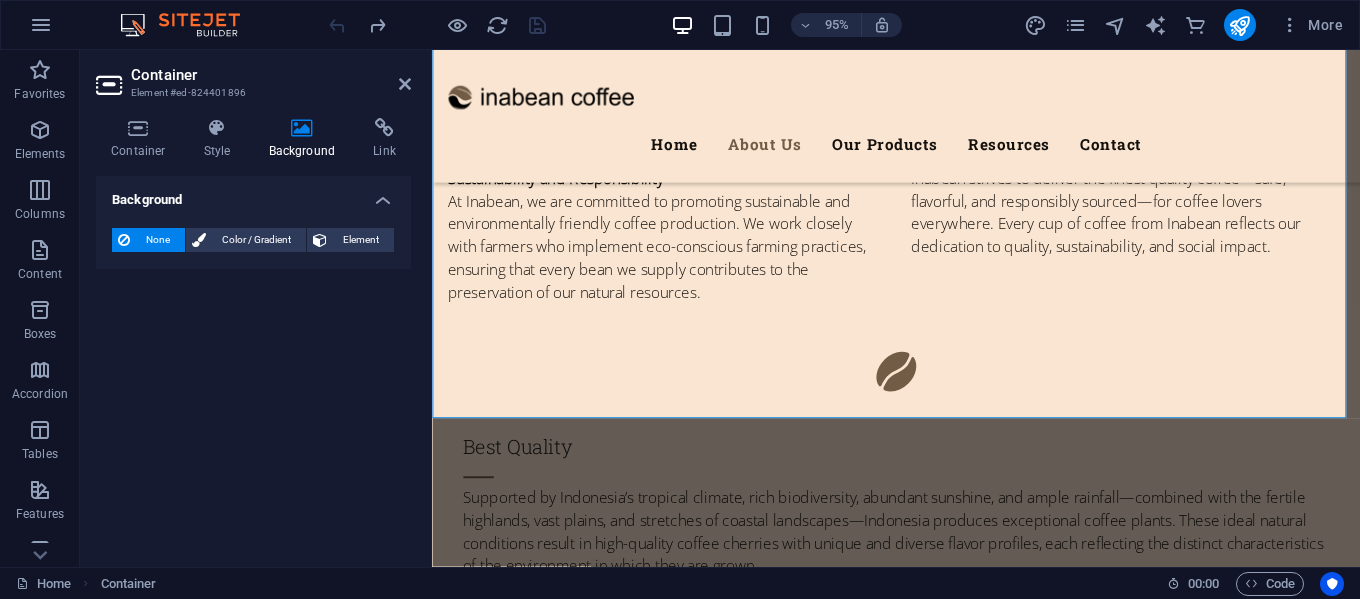 click at bounding box center (302, 128) 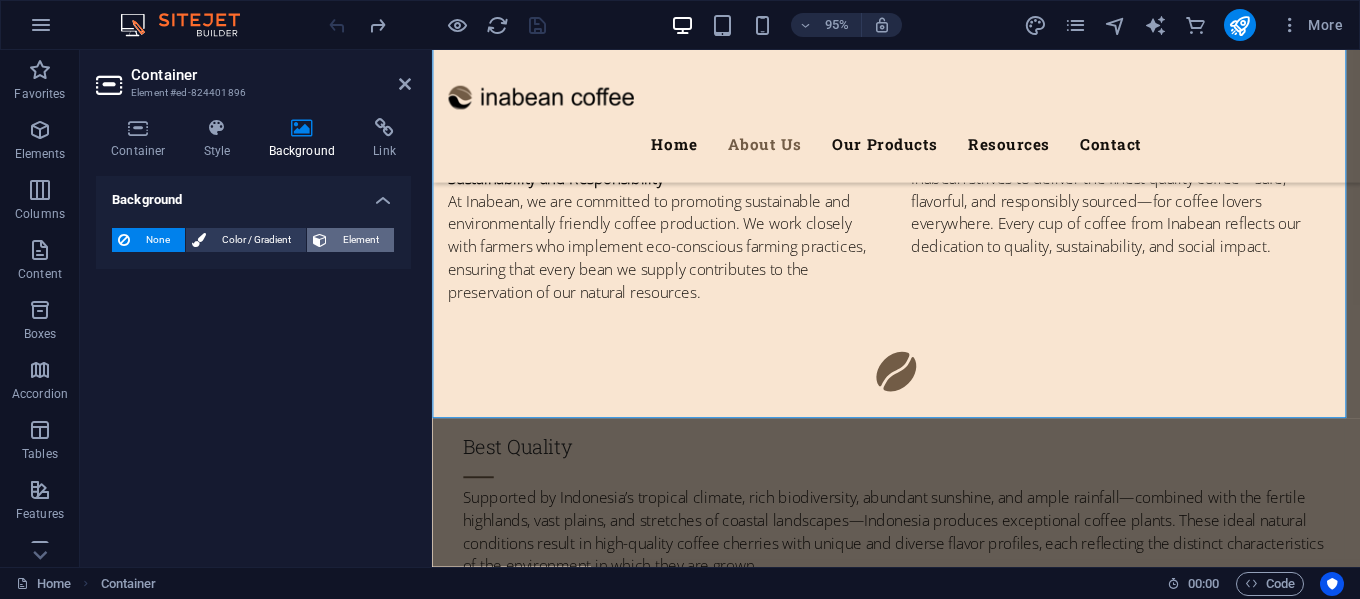 click on "Element" at bounding box center [360, 240] 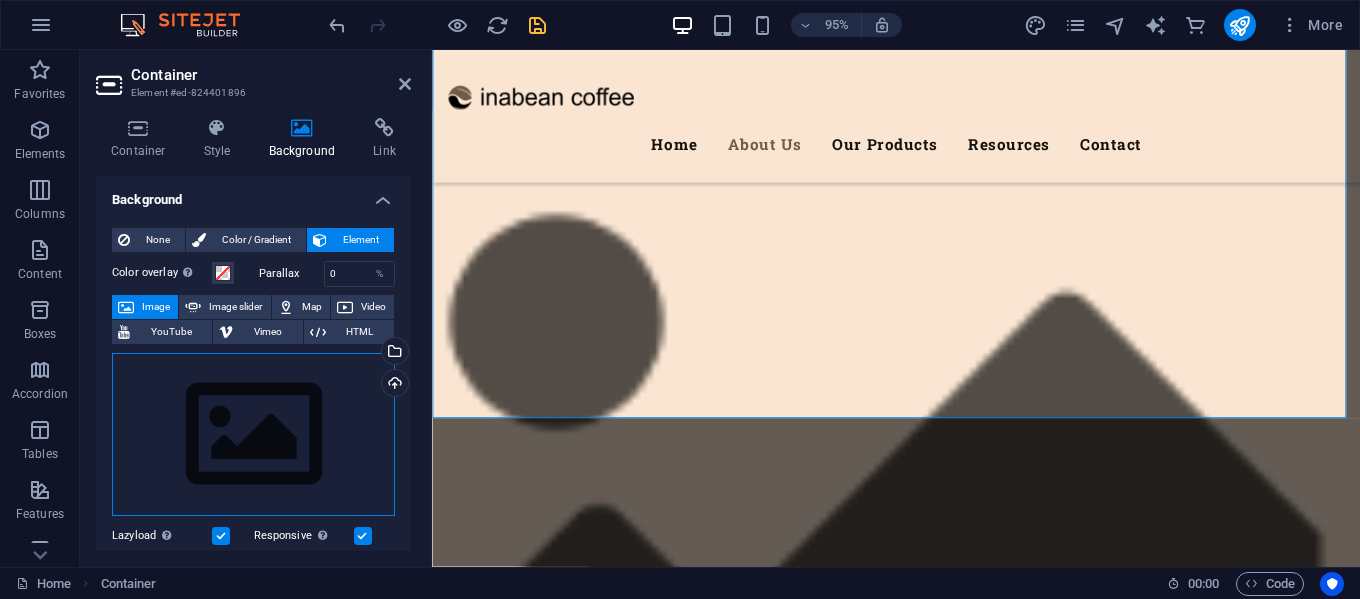 click on "Drag files here, click to choose files or select files from Files or our free stock photos & videos" at bounding box center (253, 435) 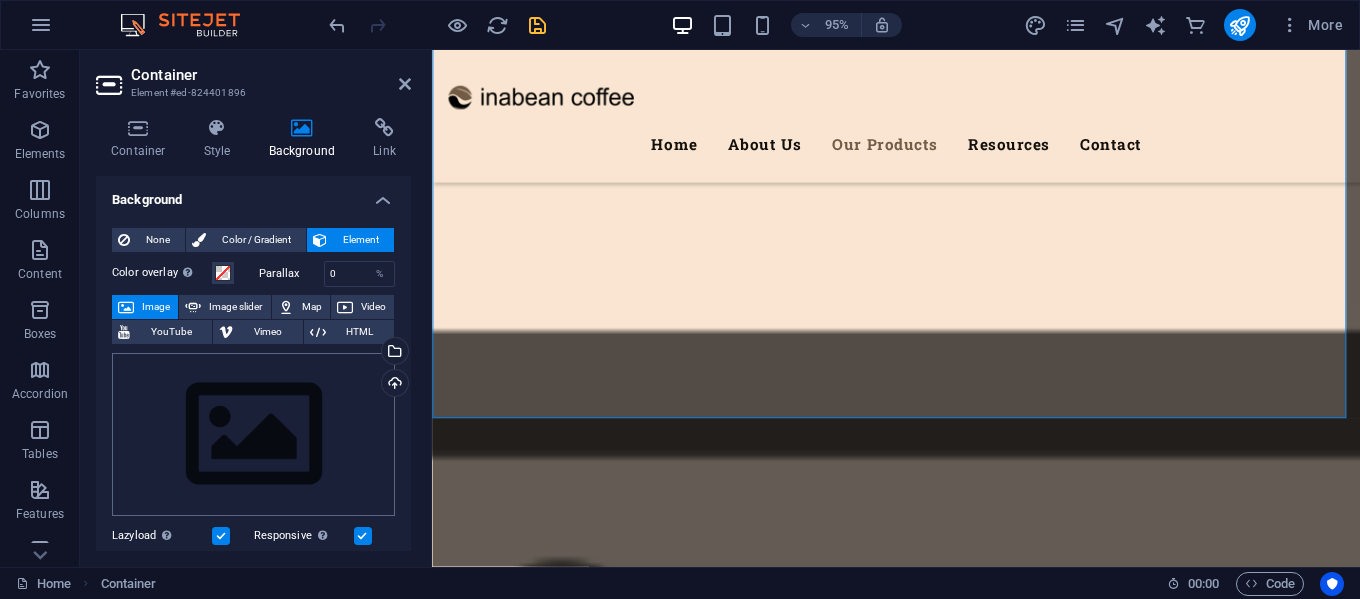 scroll, scrollTop: 2291, scrollLeft: 0, axis: vertical 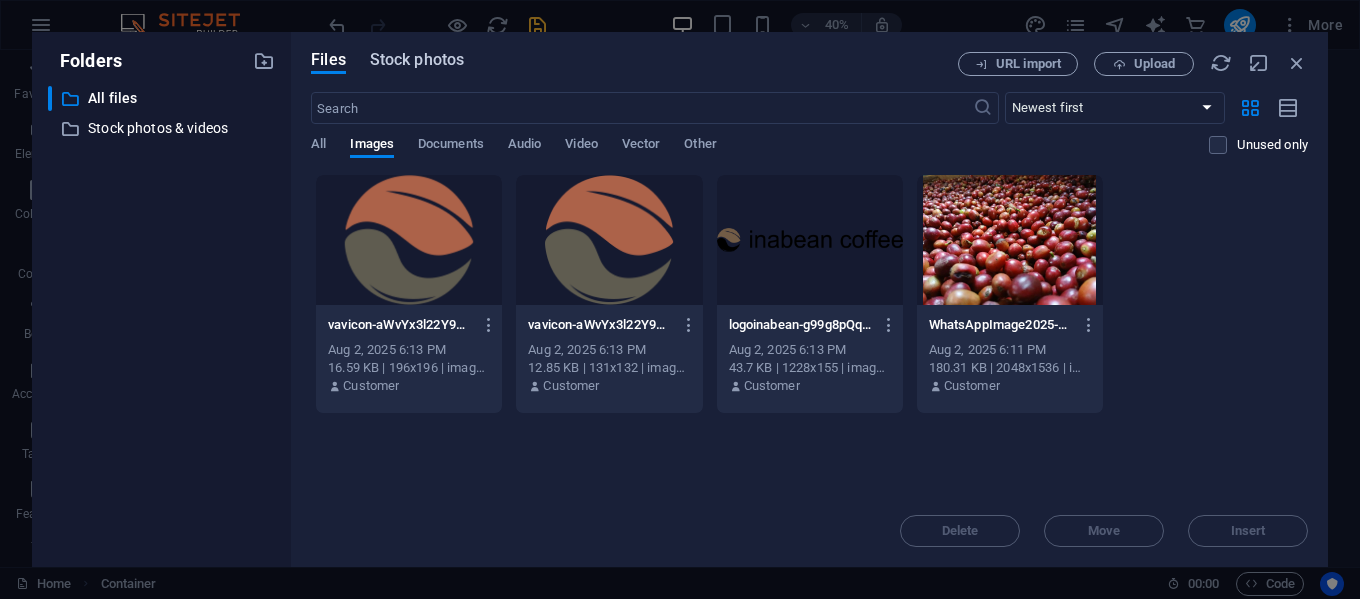 click on "Stock photos" at bounding box center [417, 60] 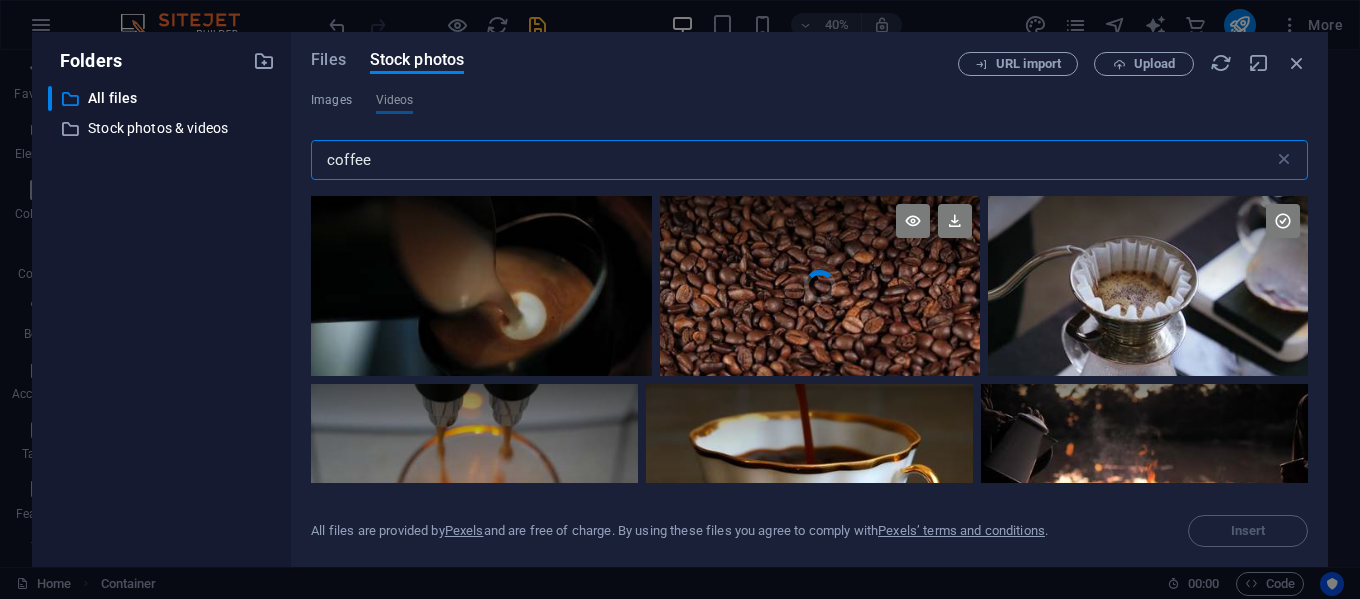 click on "Your browser does not support the video tag." at bounding box center (820, 286) 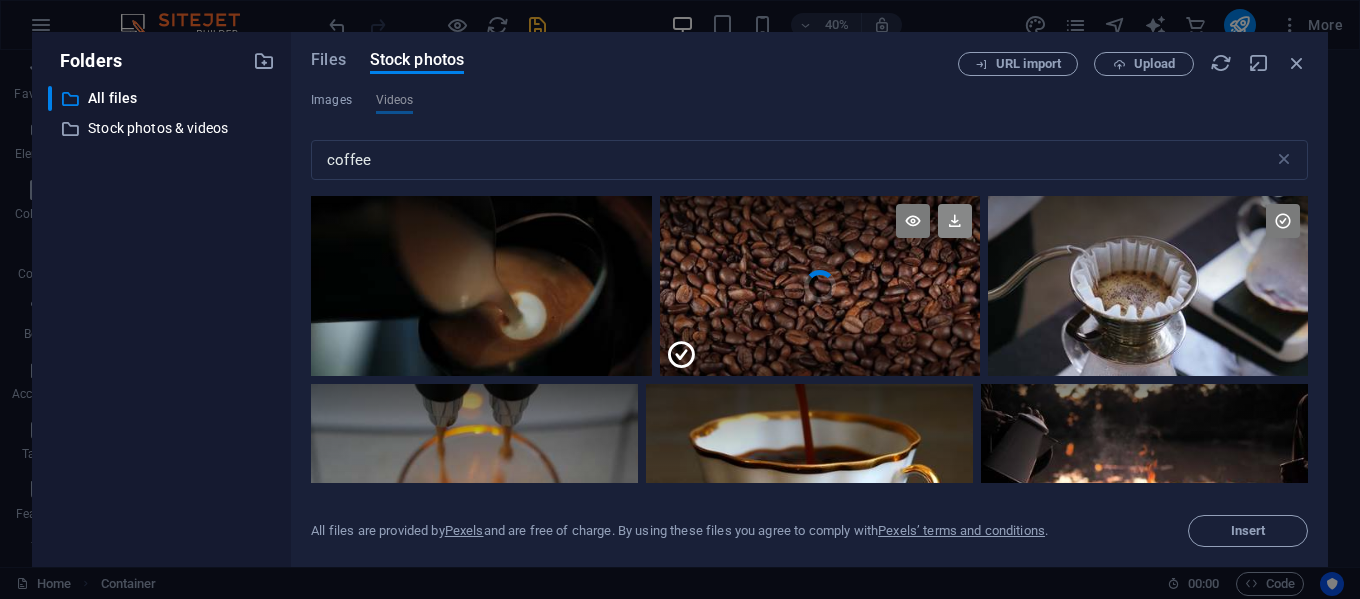 click at bounding box center (955, 221) 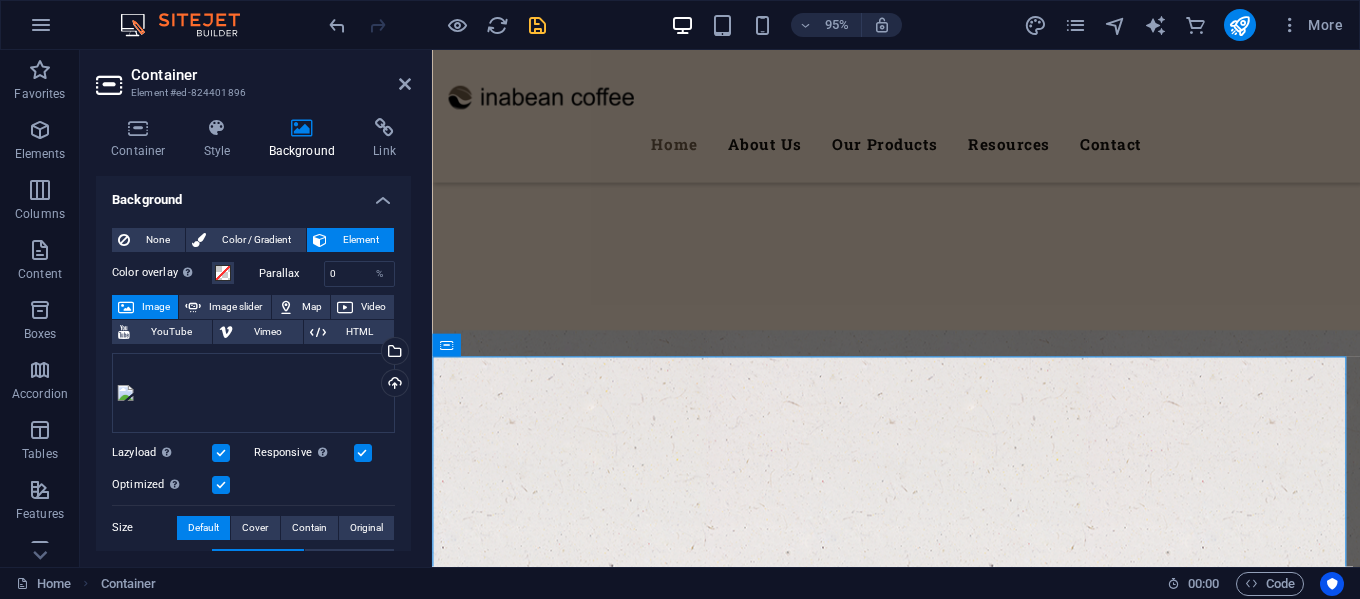 scroll, scrollTop: 700, scrollLeft: 0, axis: vertical 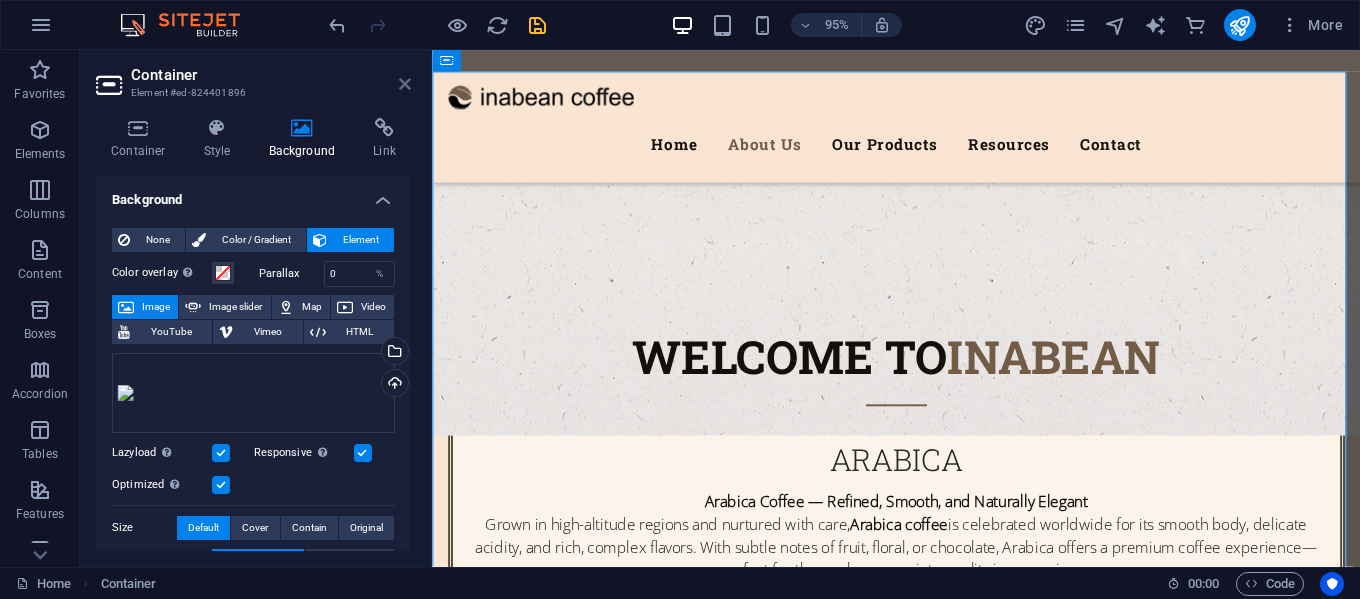 click at bounding box center [405, 84] 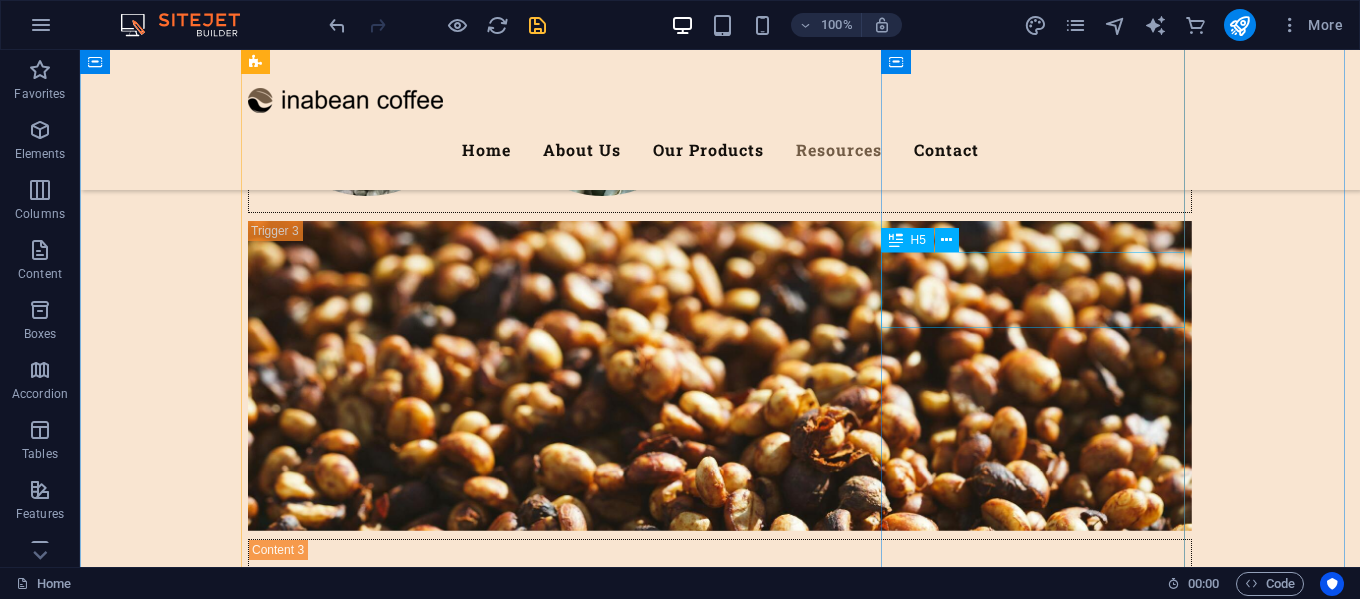 scroll, scrollTop: 6600, scrollLeft: 0, axis: vertical 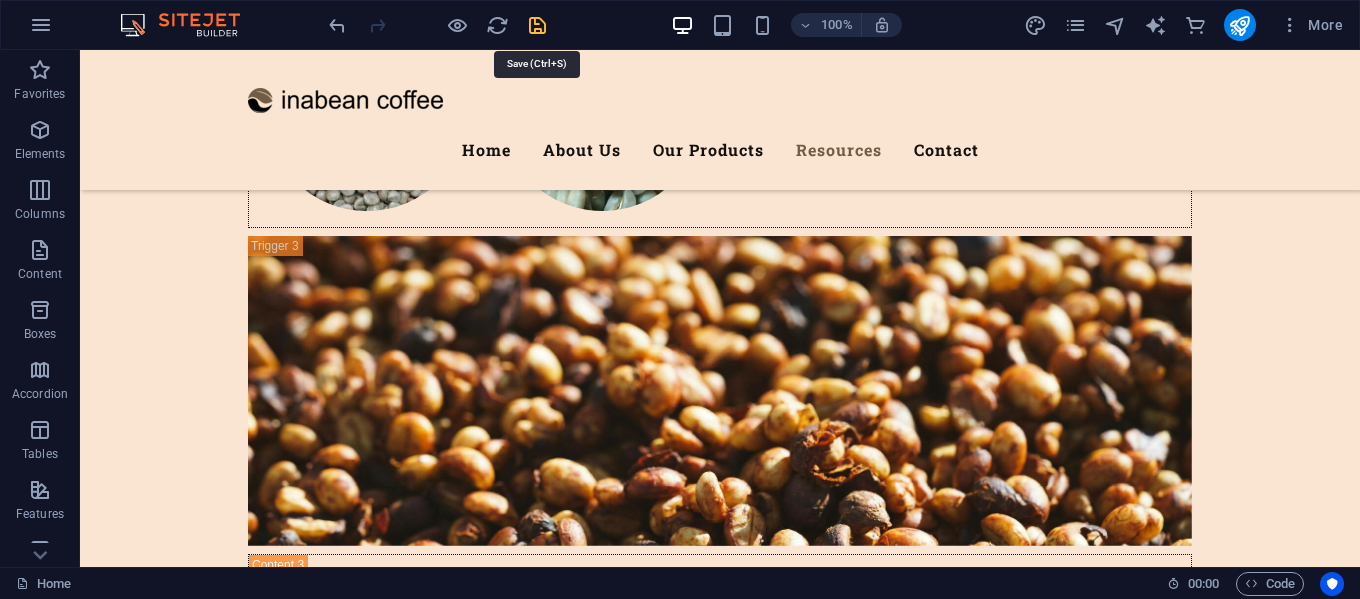 click at bounding box center [537, 25] 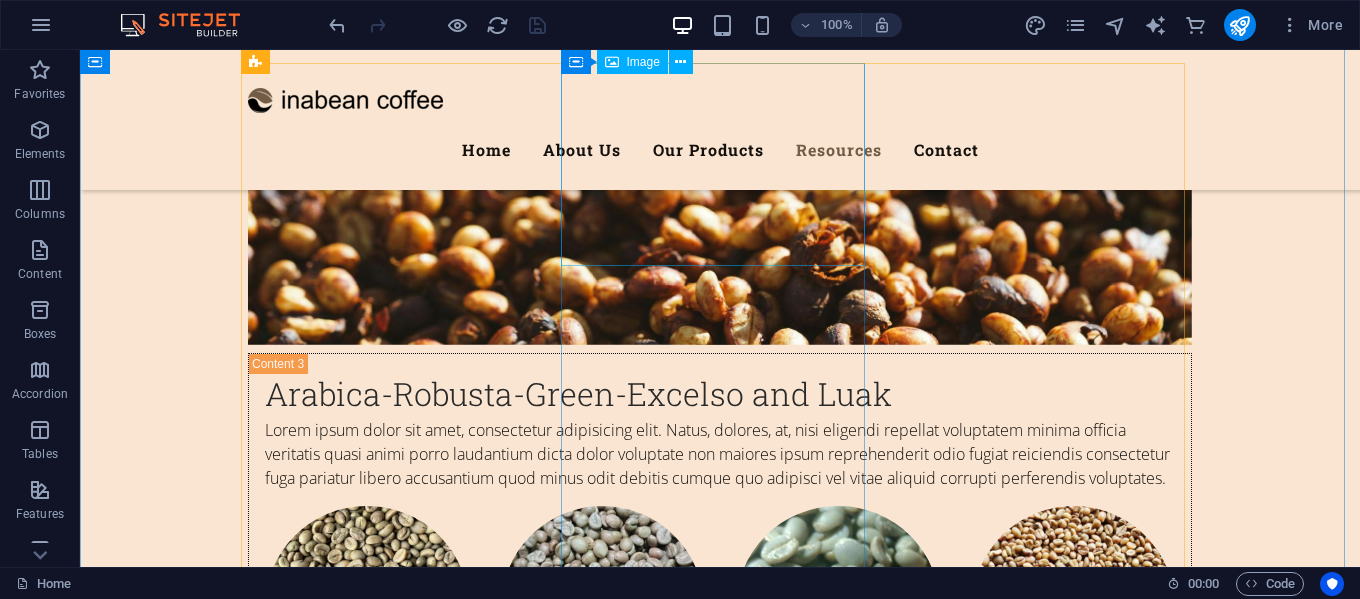 scroll, scrollTop: 6800, scrollLeft: 0, axis: vertical 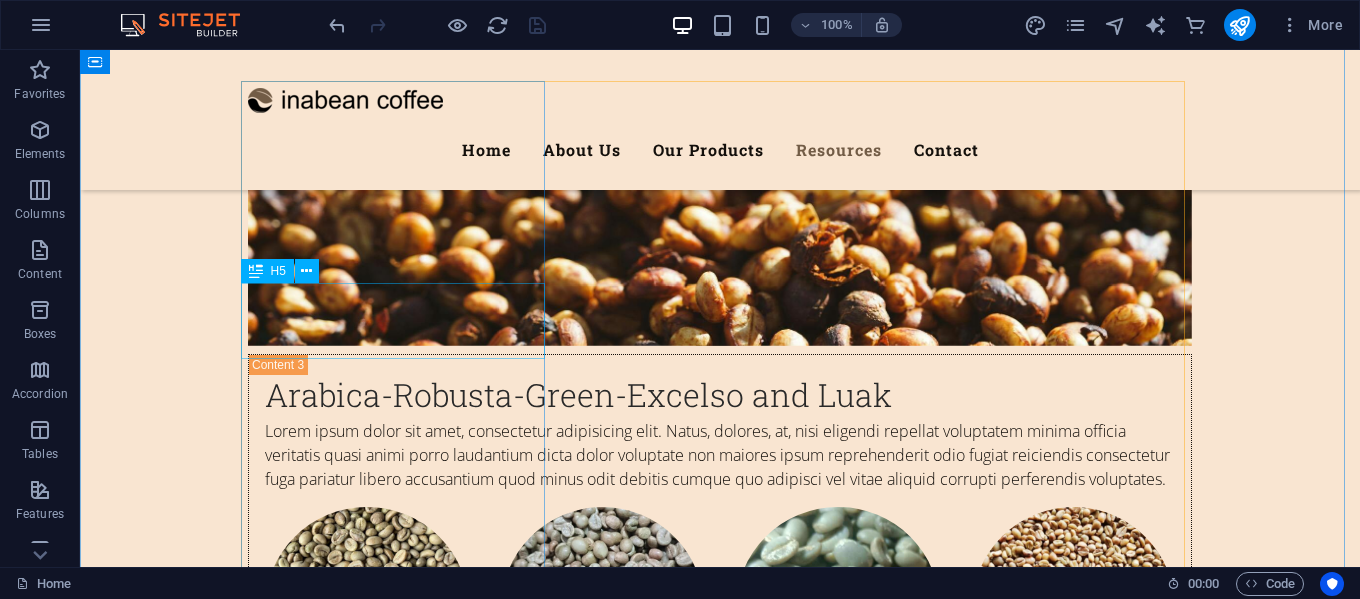 click on "Growing with heart  and soul" at bounding box center [720, 4208] 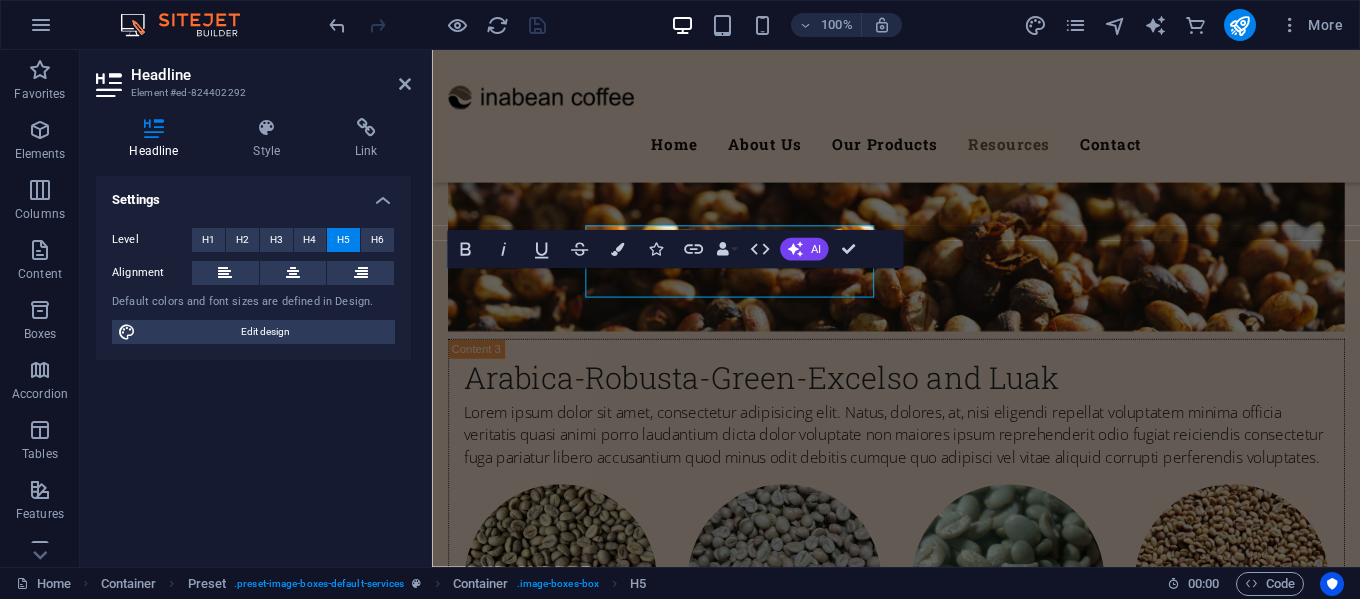 scroll, scrollTop: 6848, scrollLeft: 0, axis: vertical 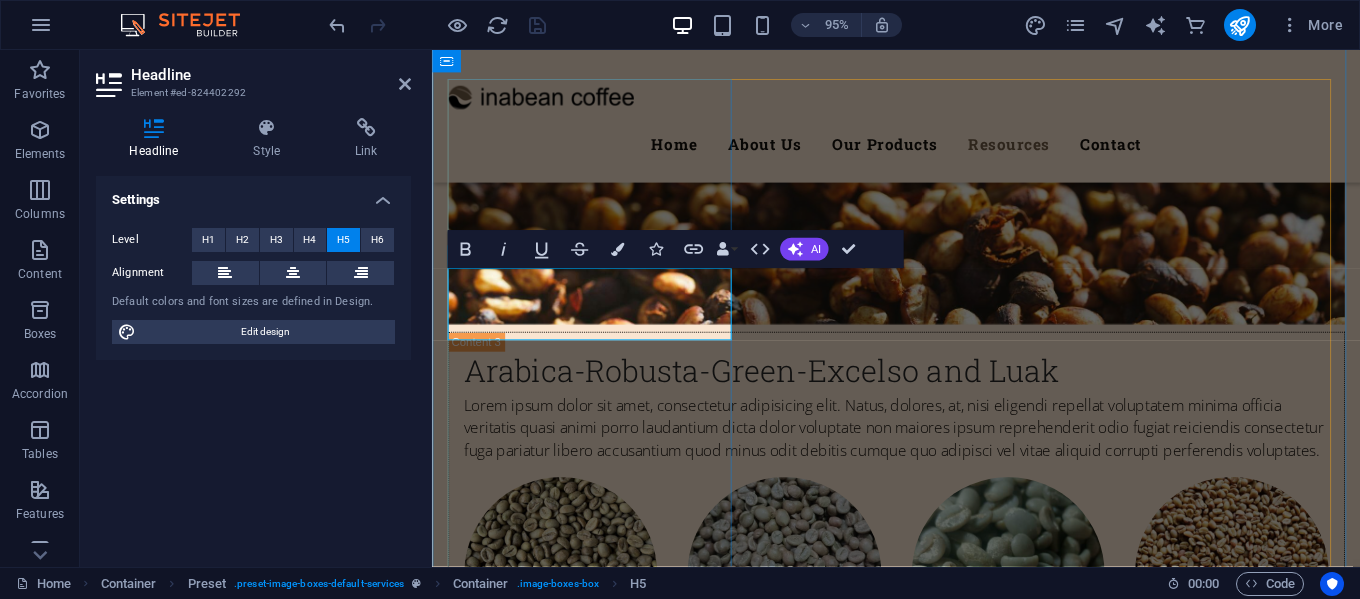 click on "Growing with heart and soul" at bounding box center (921, 4209) 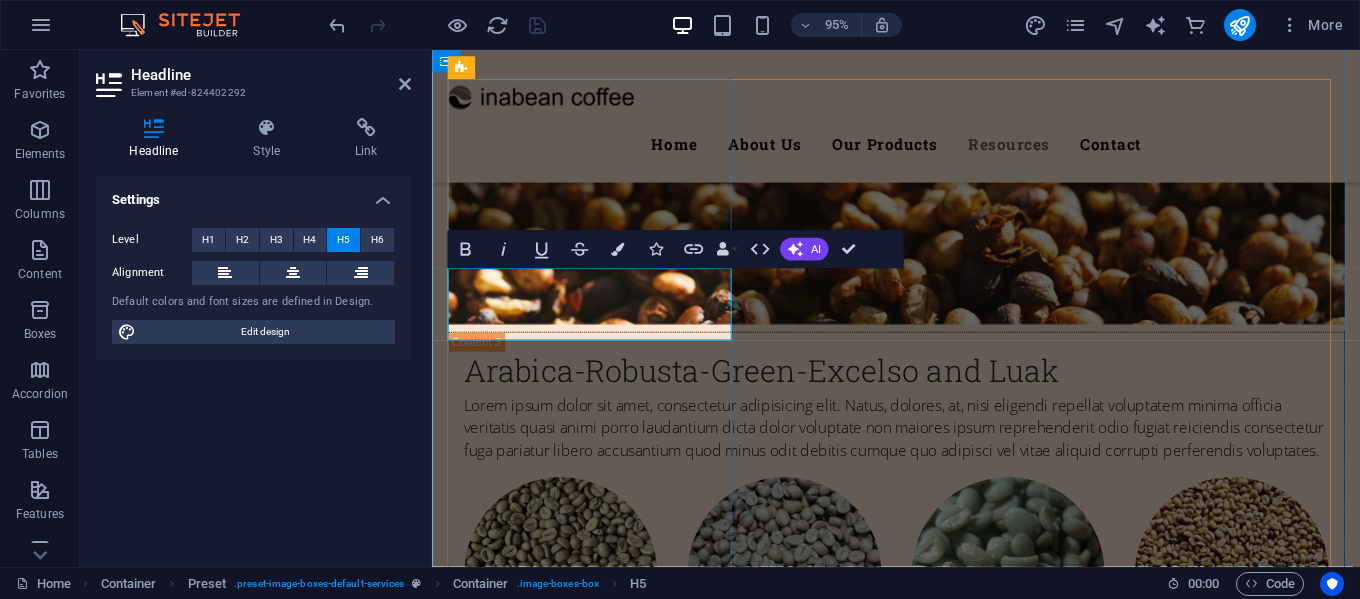 click on "Growing with heart and soul" at bounding box center (921, 4209) 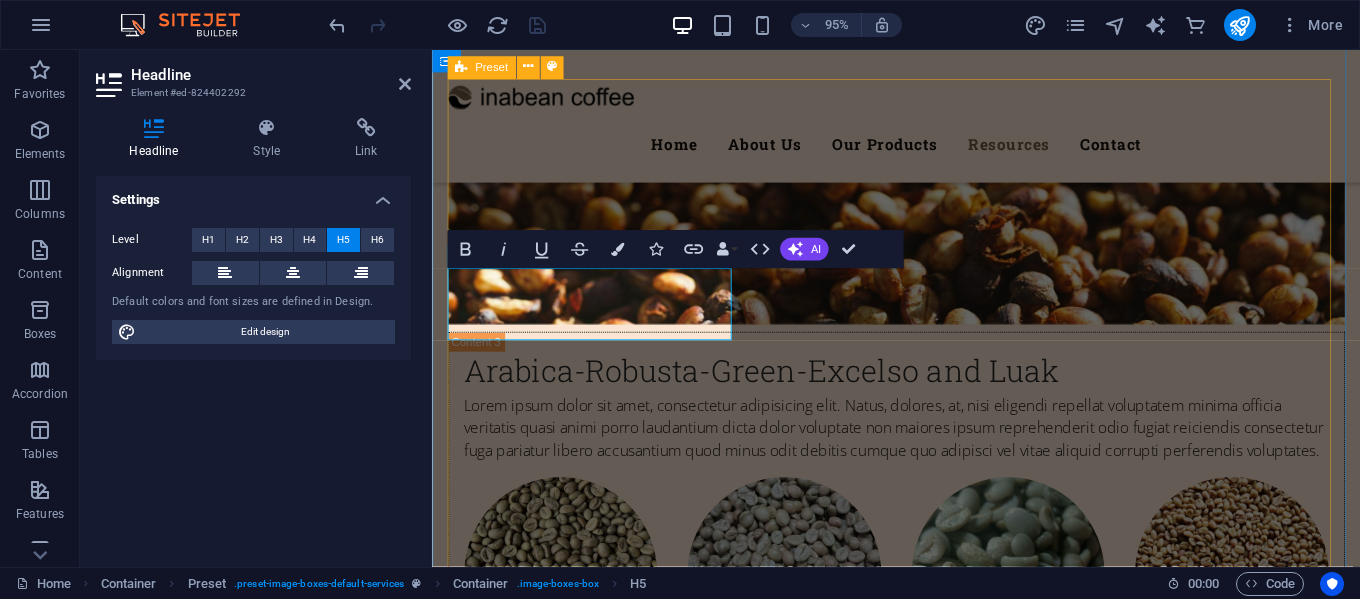 click on "Growing with heart and soul For us, farming is not just about planting—it's about building synergy and deep chemistry with the natural environment. Through the harmony of ancestral knowledge and modern innovation, we nurture coffee beans that are truly extraordinary. Get a quote Naturally crafted through generations of local wisdom Inspired by the wisdom of our ancestors, we warmly appreciate and cherish every blessing that the earth and our farming bring forth. Get a quote Sustainable farming, guided by nature’s rhythm Environmental sustainability and the preservation of natural resources are our guiding principles in farming and land management. We are also committed to developing innovations that make agriculture efficient, effective, and productive. Get a quote" at bounding box center (921, 4753) 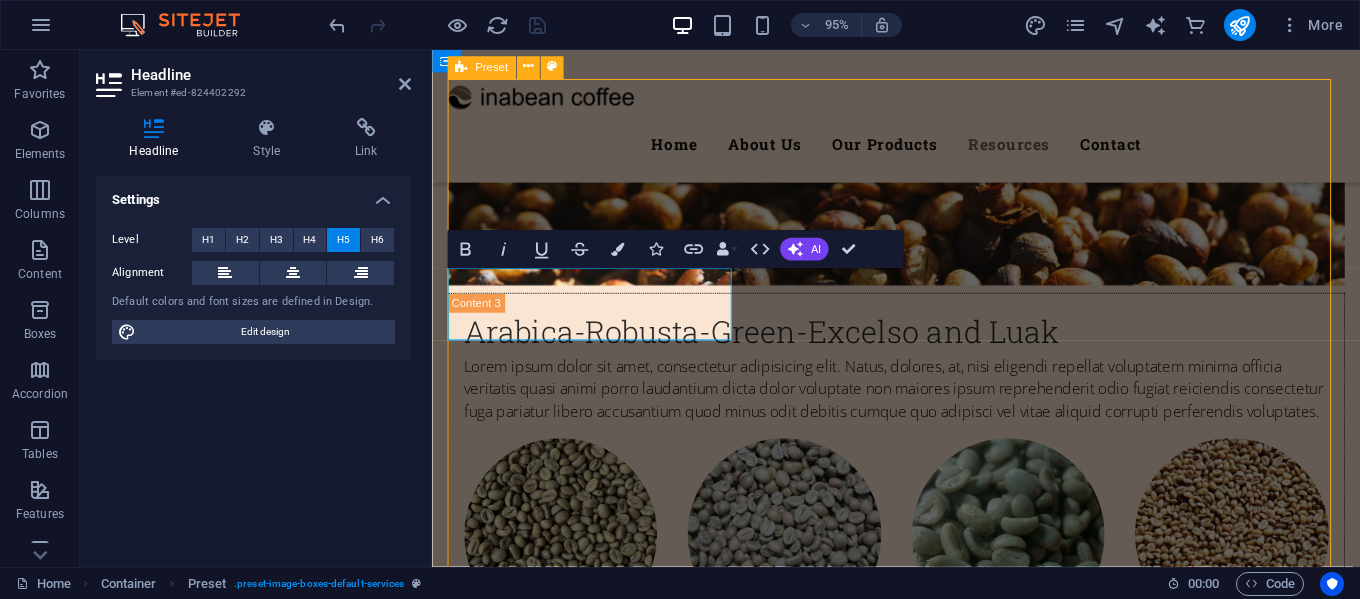 scroll, scrollTop: 6803, scrollLeft: 0, axis: vertical 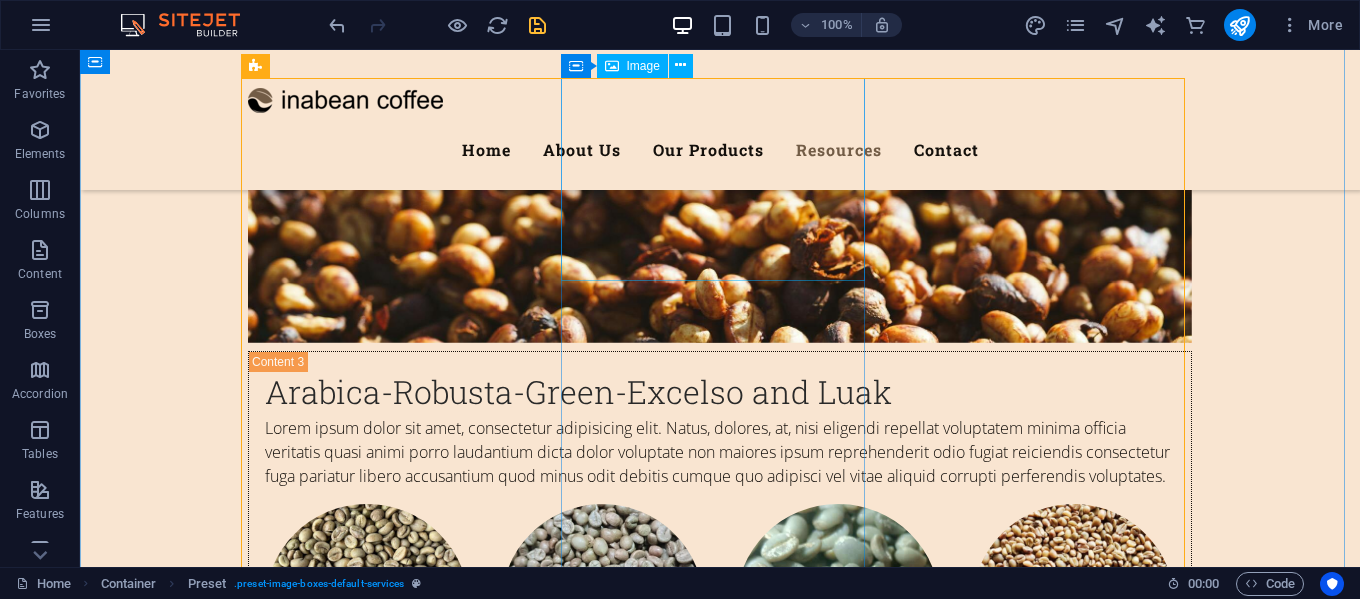 click at bounding box center [720, 4688] 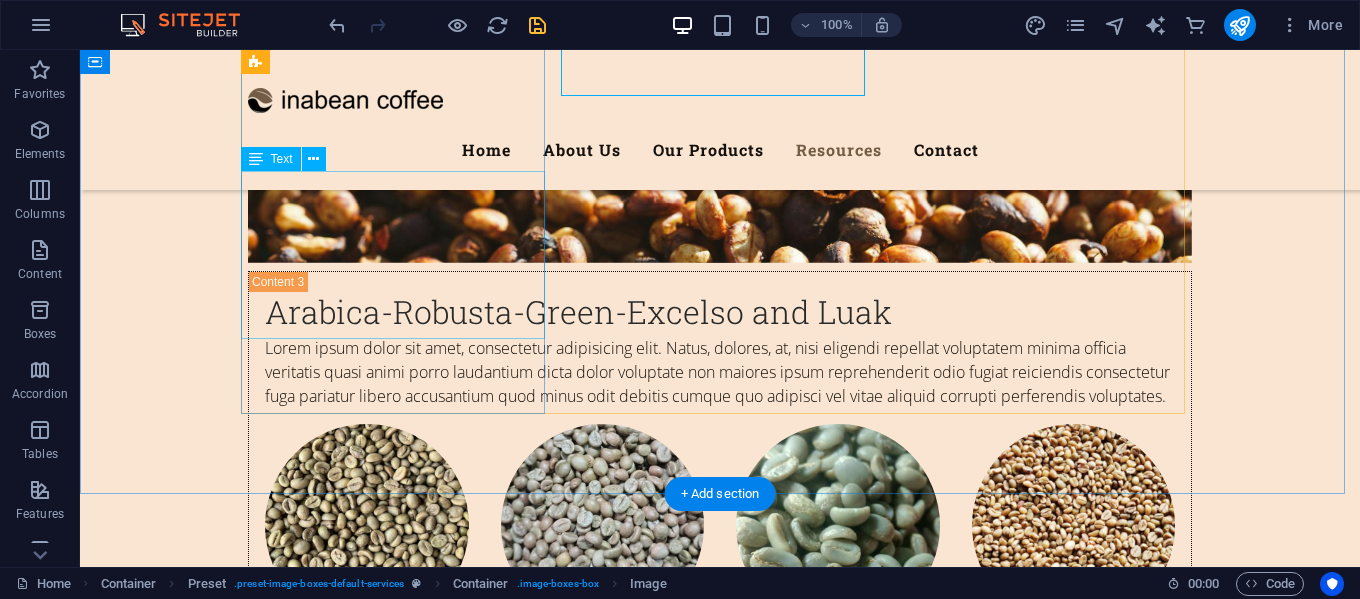 scroll, scrollTop: 6703, scrollLeft: 0, axis: vertical 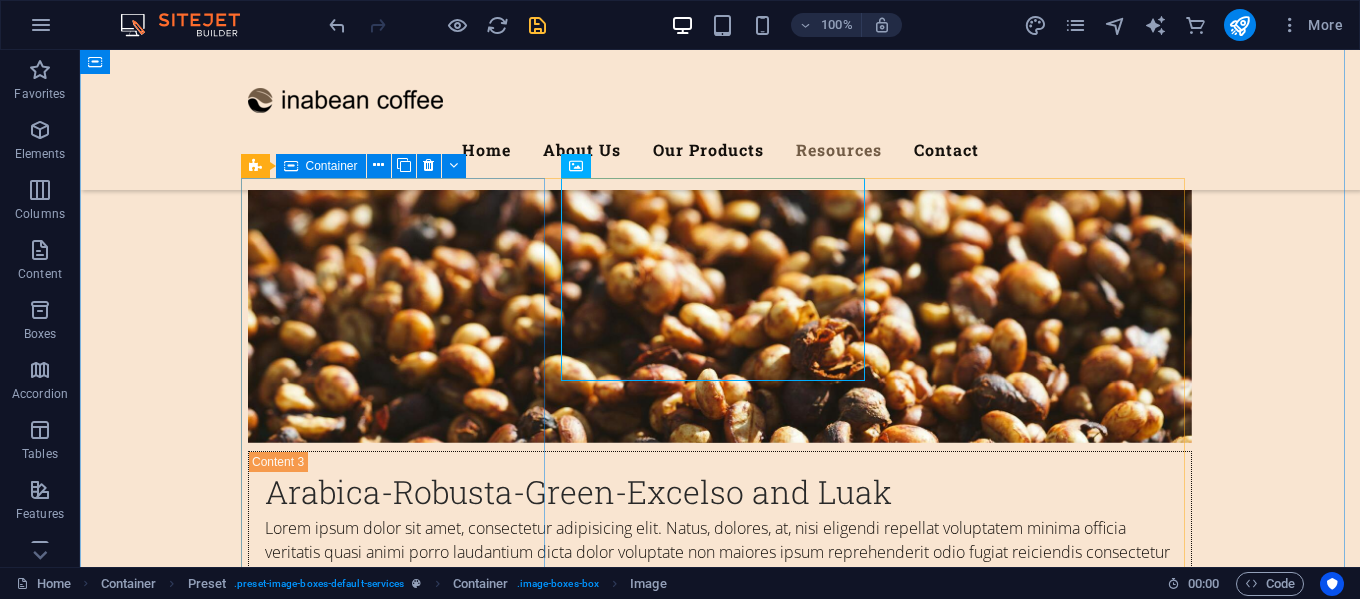 click at bounding box center (291, 166) 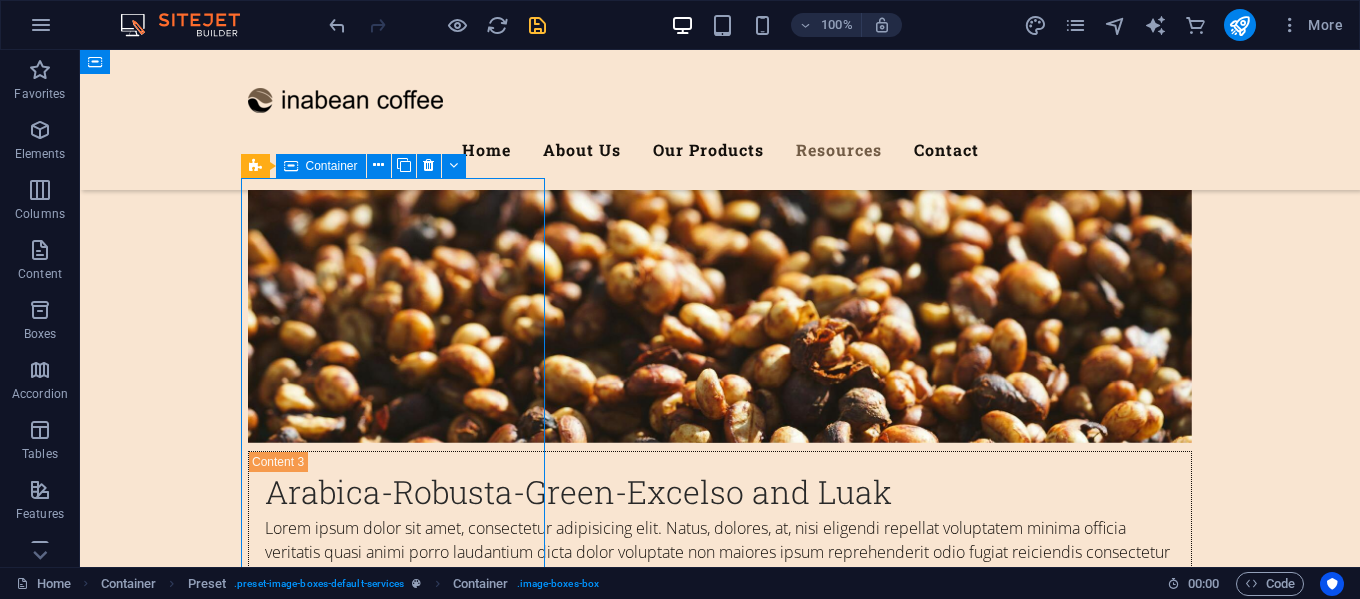 click at bounding box center [291, 166] 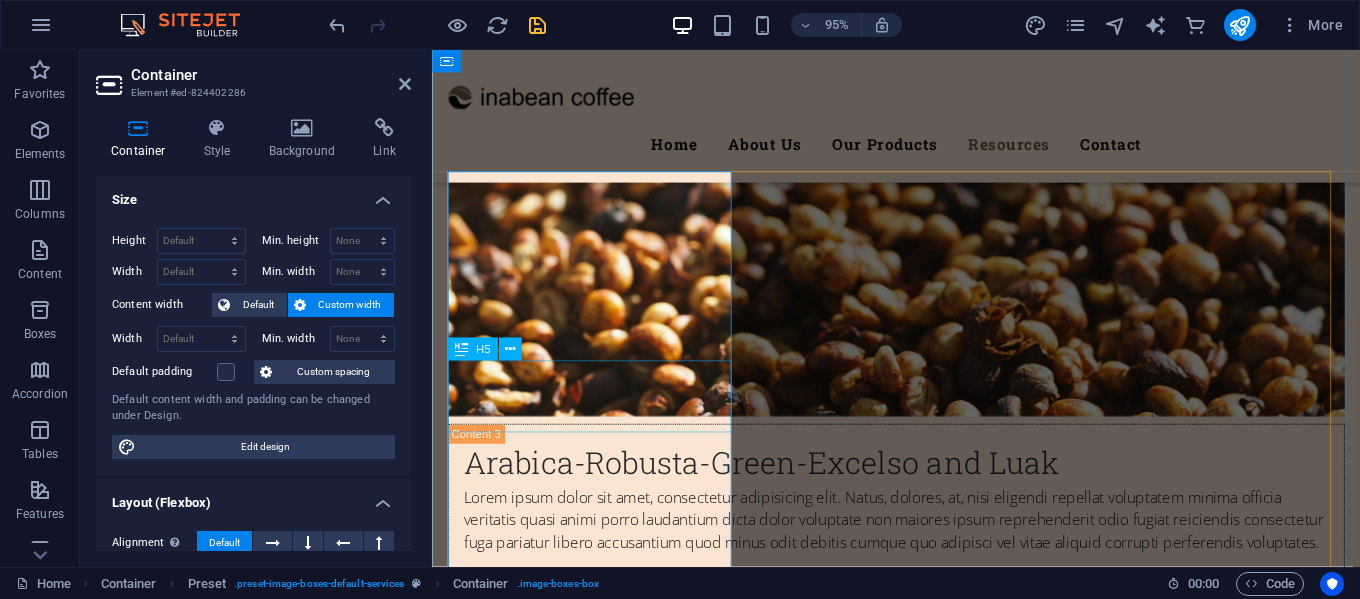 scroll, scrollTop: 6951, scrollLeft: 0, axis: vertical 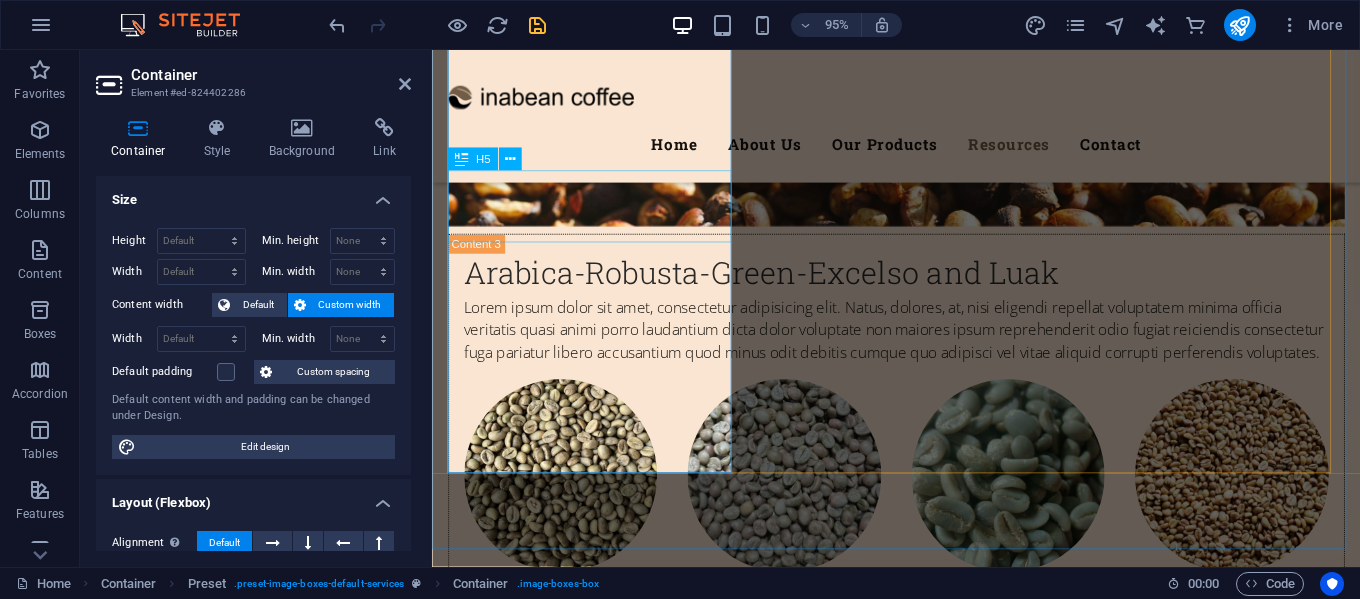 click on "Growing with heart and soul" at bounding box center (921, 4098) 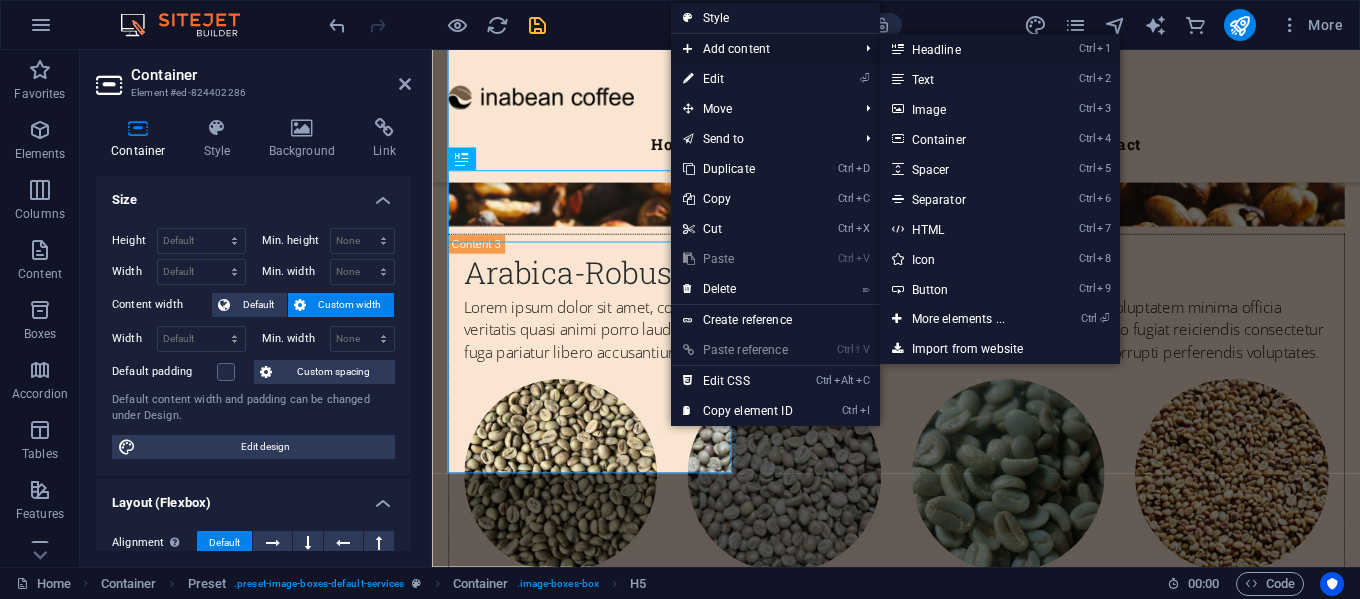click on "Ctrl 1  Headline" at bounding box center [962, 49] 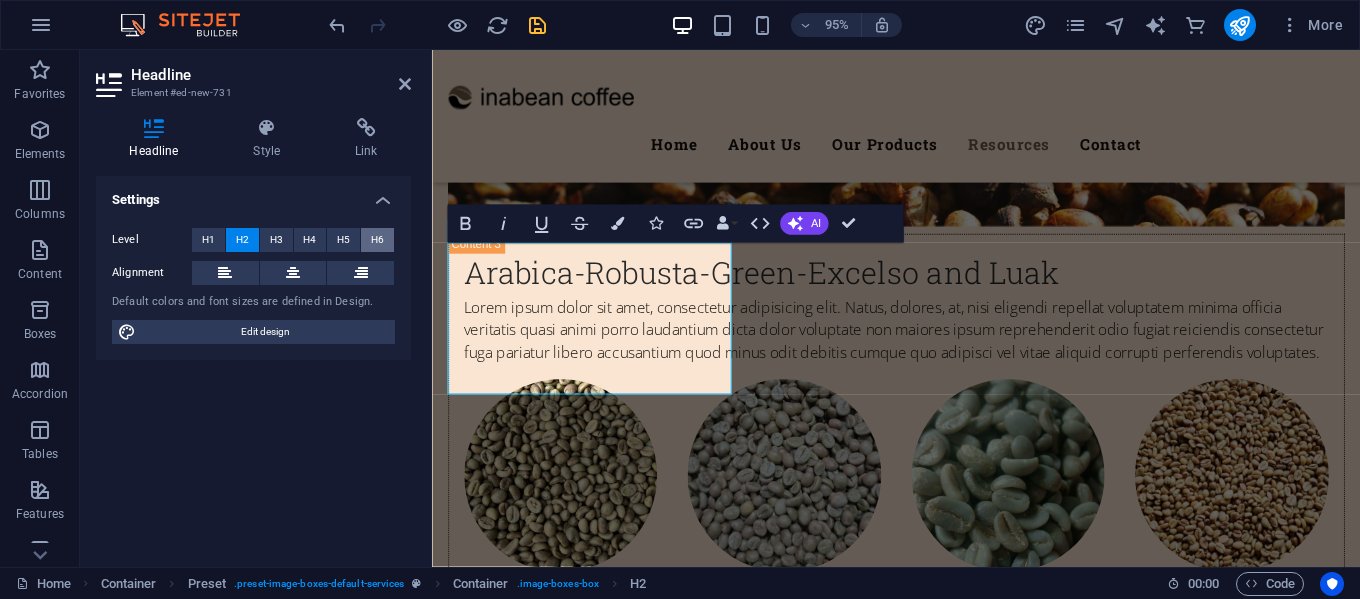 click on "H6" at bounding box center (377, 240) 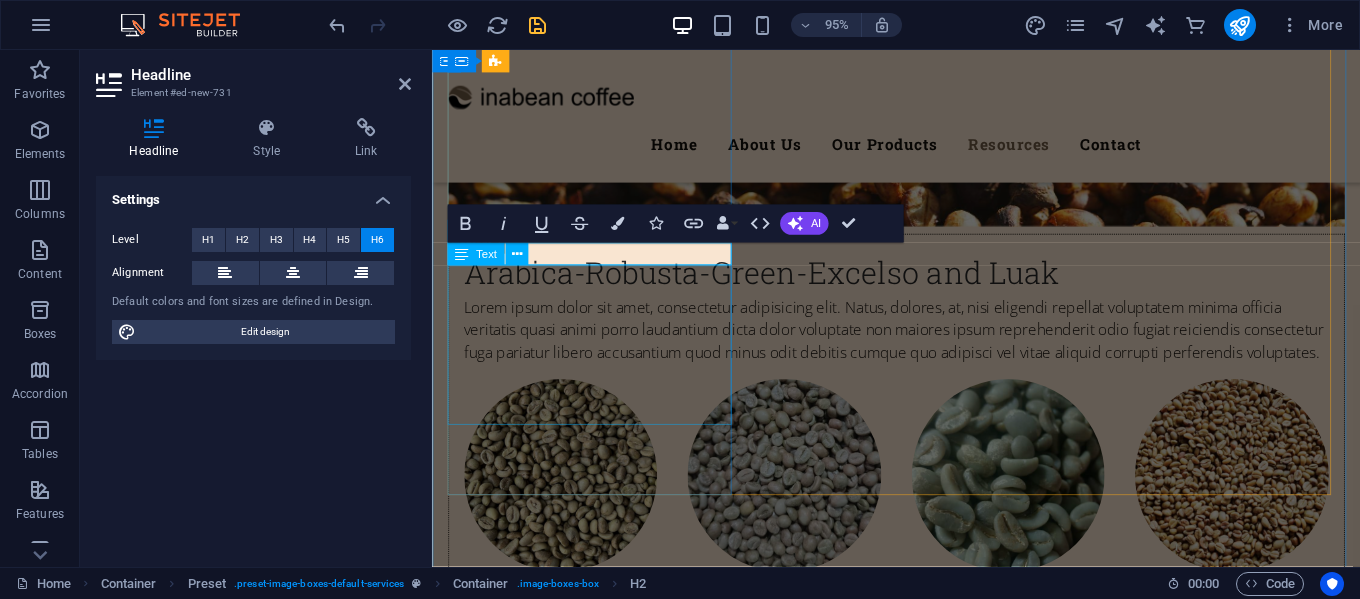 type 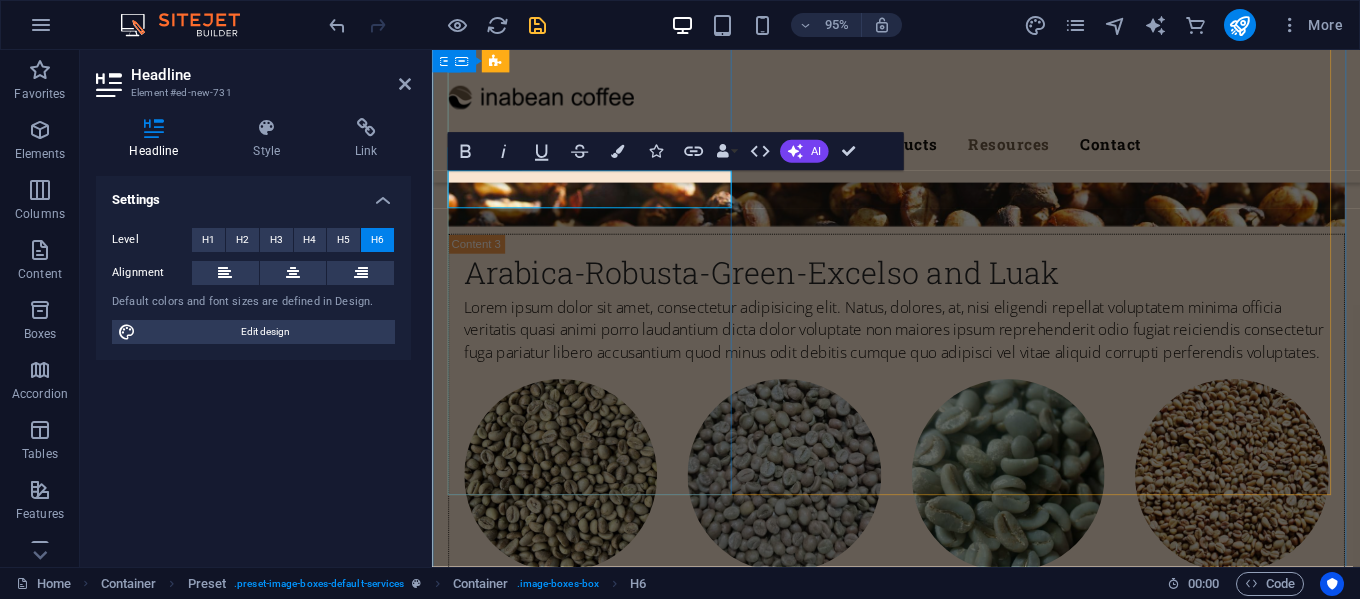 click on "New headline" at bounding box center [921, 4088] 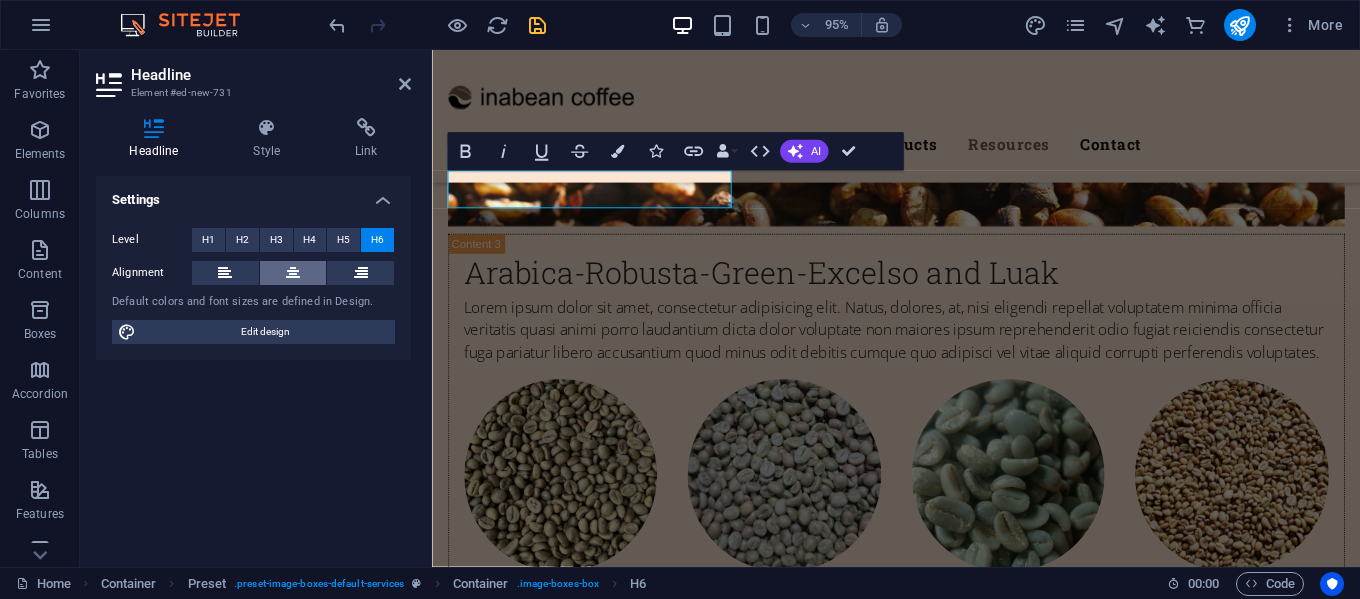 click at bounding box center [293, 273] 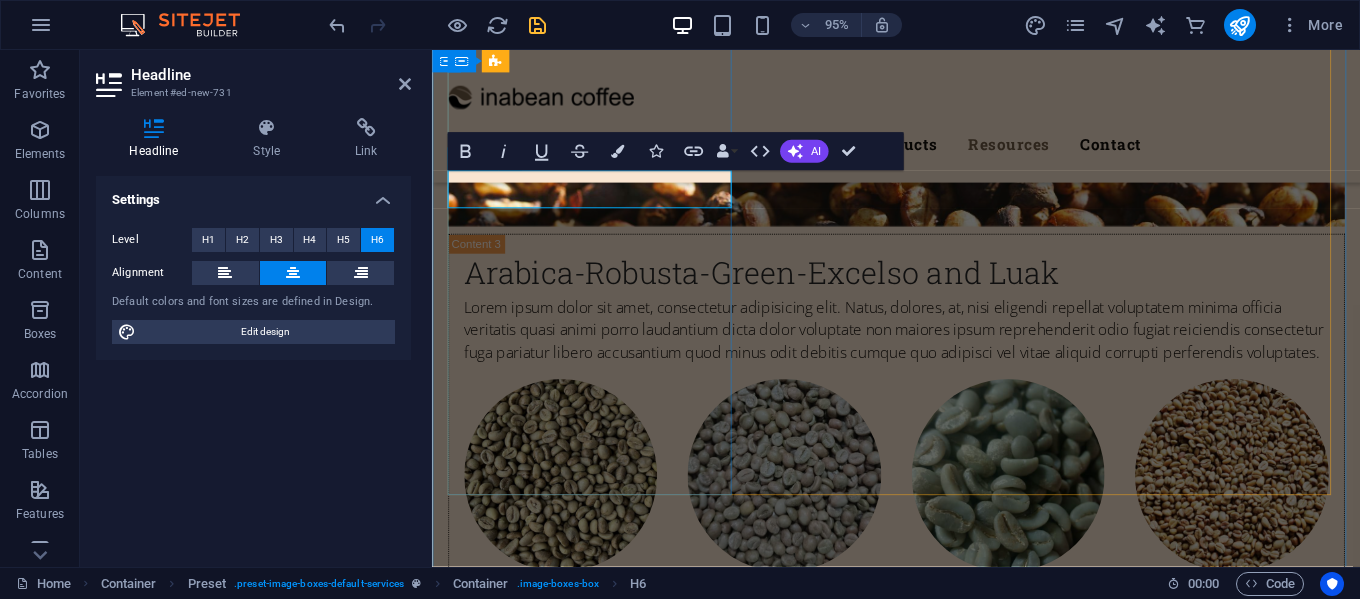 click on "Coffee Bean" at bounding box center [921, 4088] 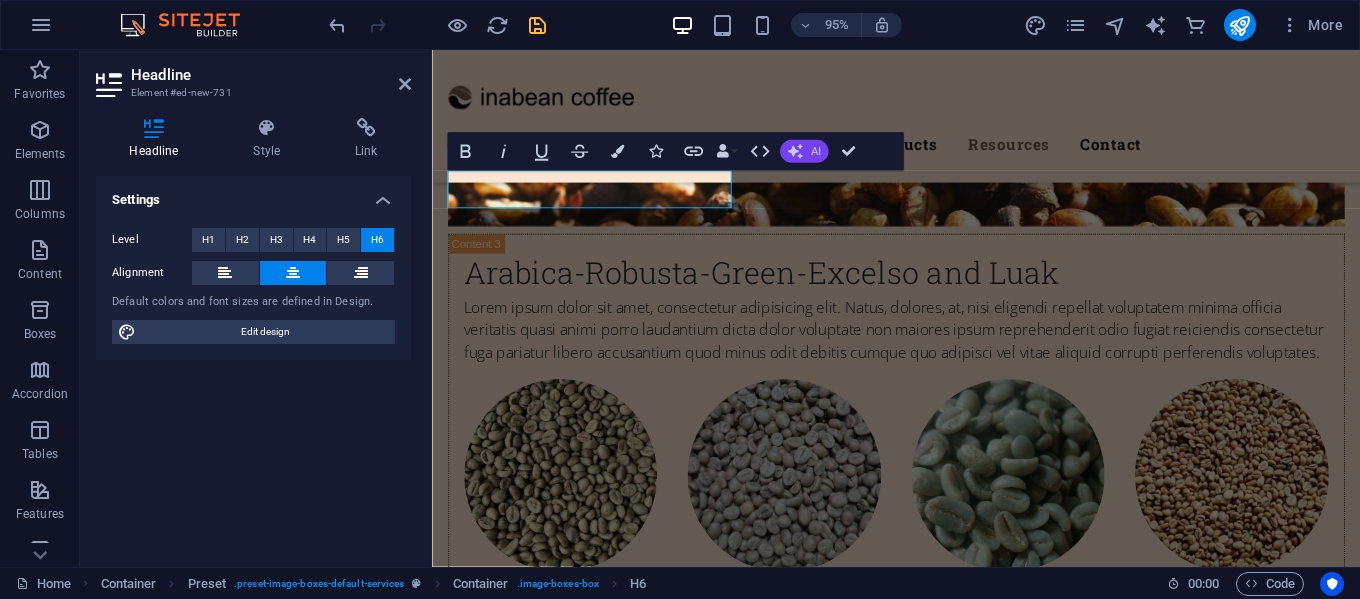click 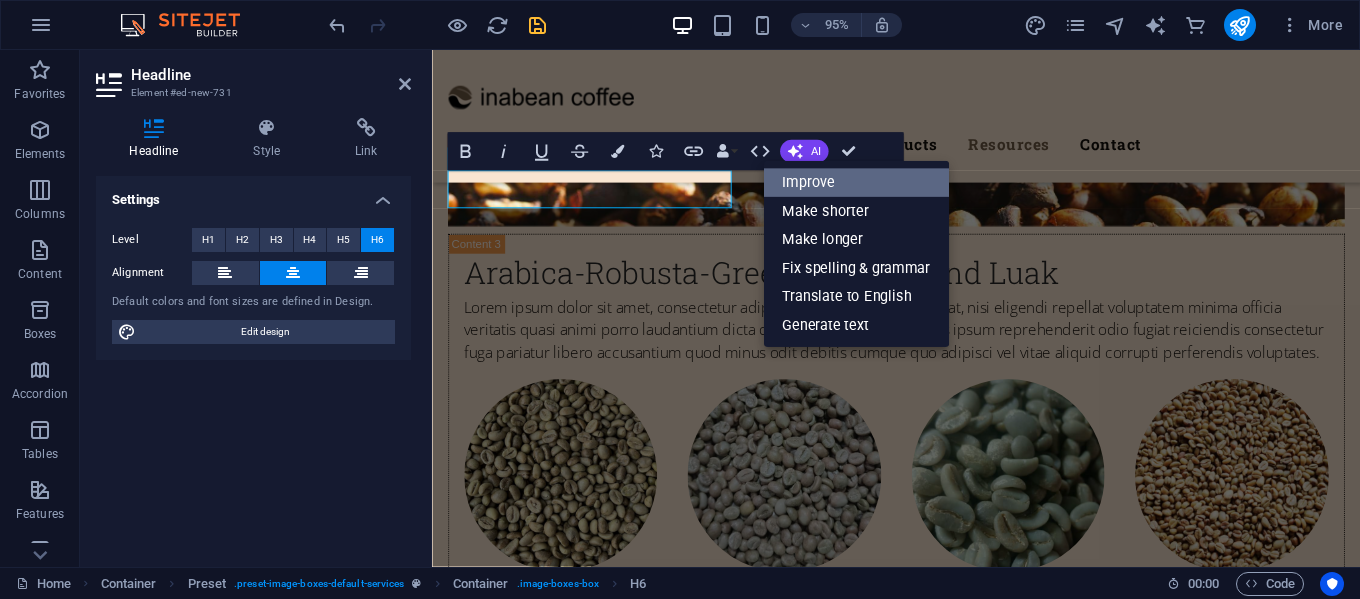 click on "Improve" at bounding box center [855, 182] 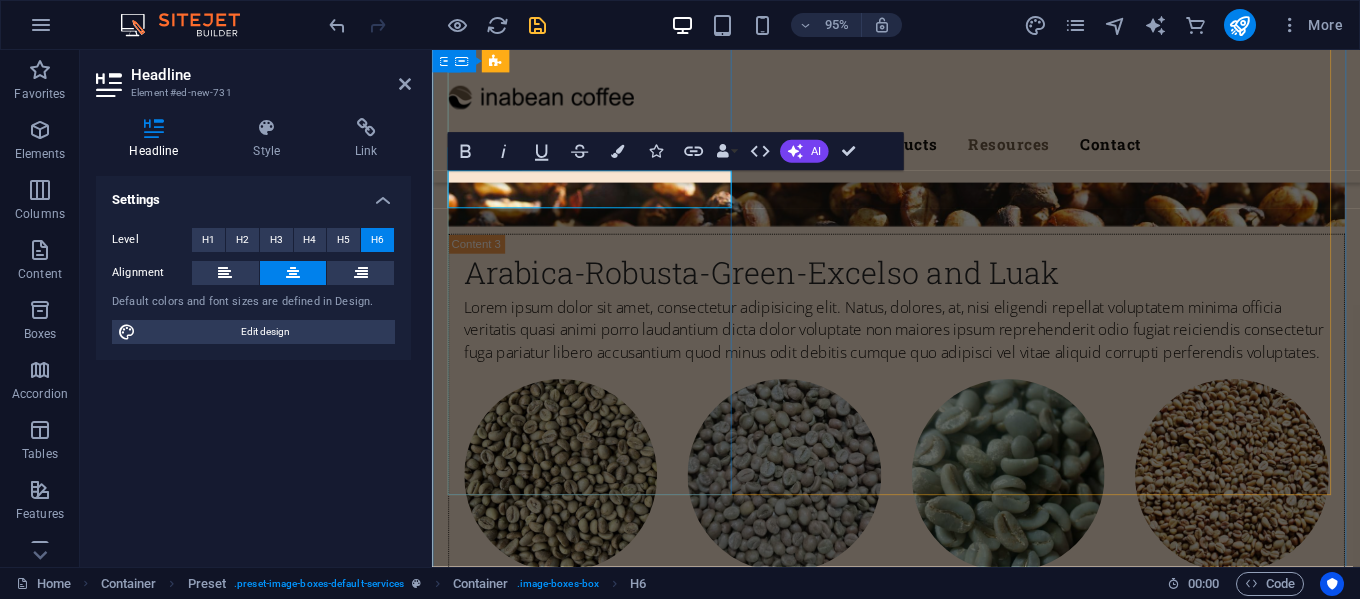 drag, startPoint x: 668, startPoint y: 201, endPoint x: 530, endPoint y: 201, distance: 138 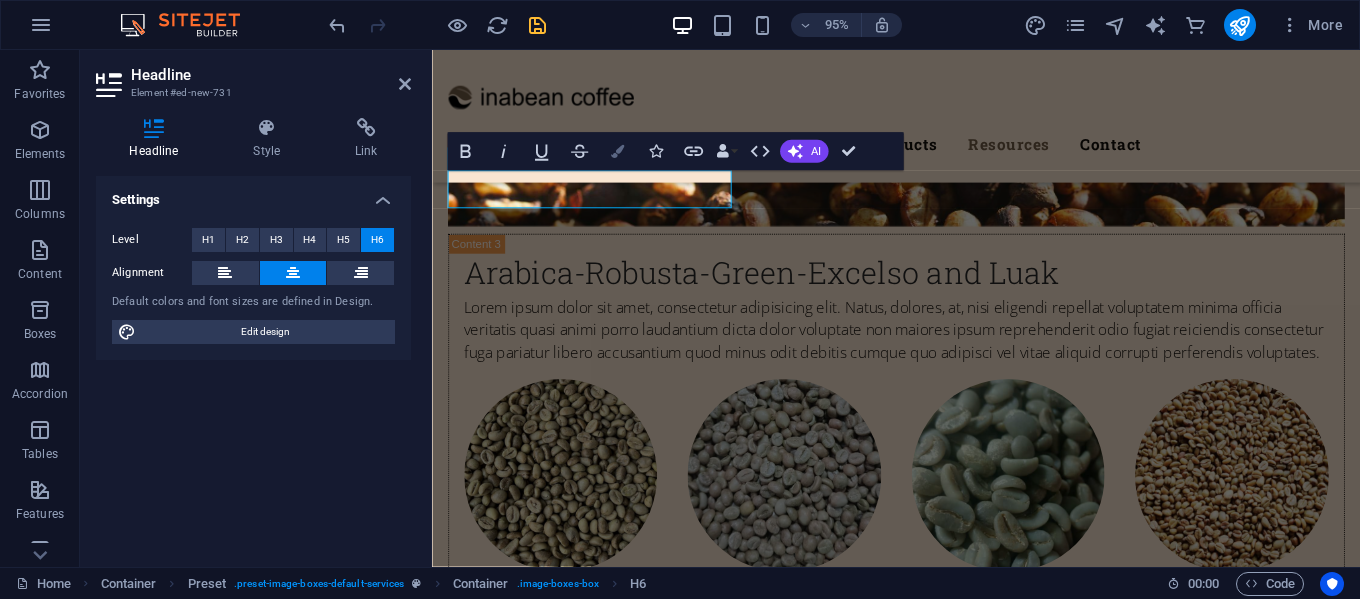 click on "Colors" at bounding box center (617, 152) 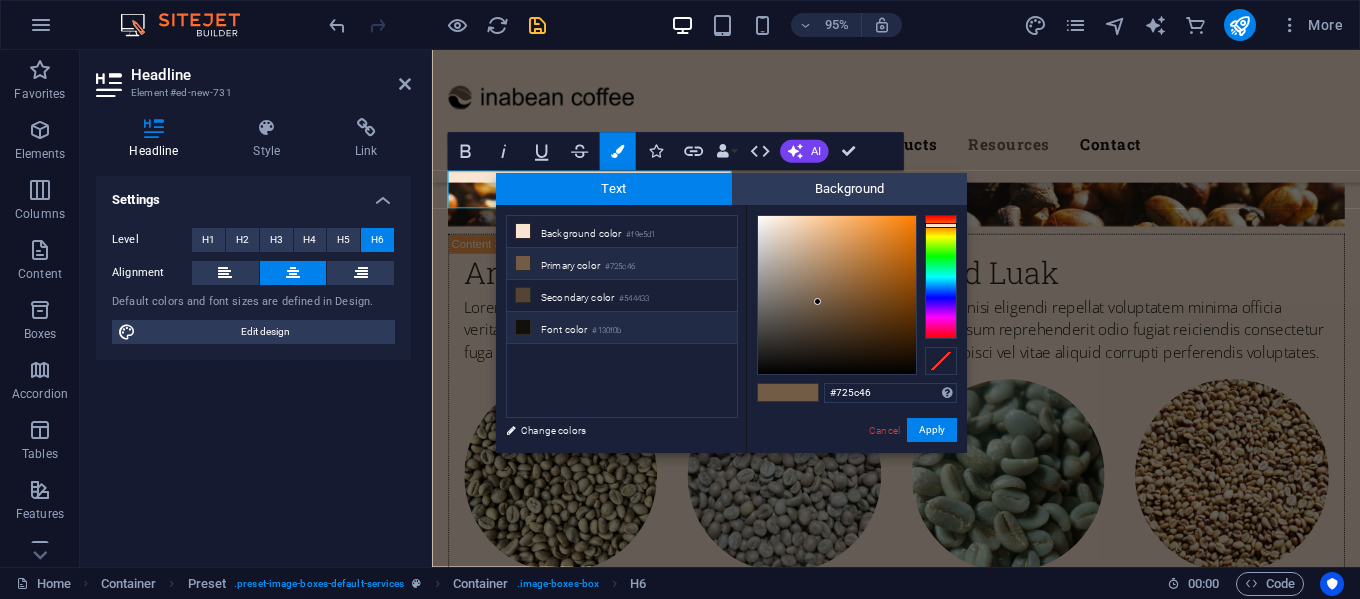 click at bounding box center (523, 327) 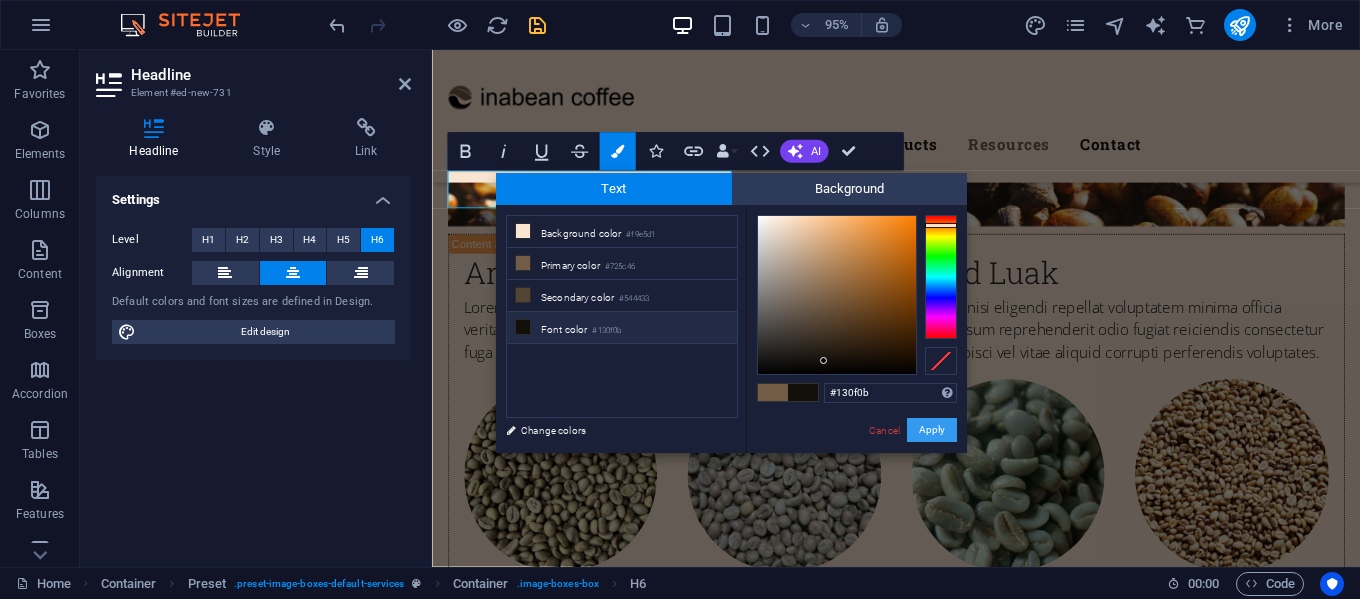 click on "Apply" at bounding box center (932, 430) 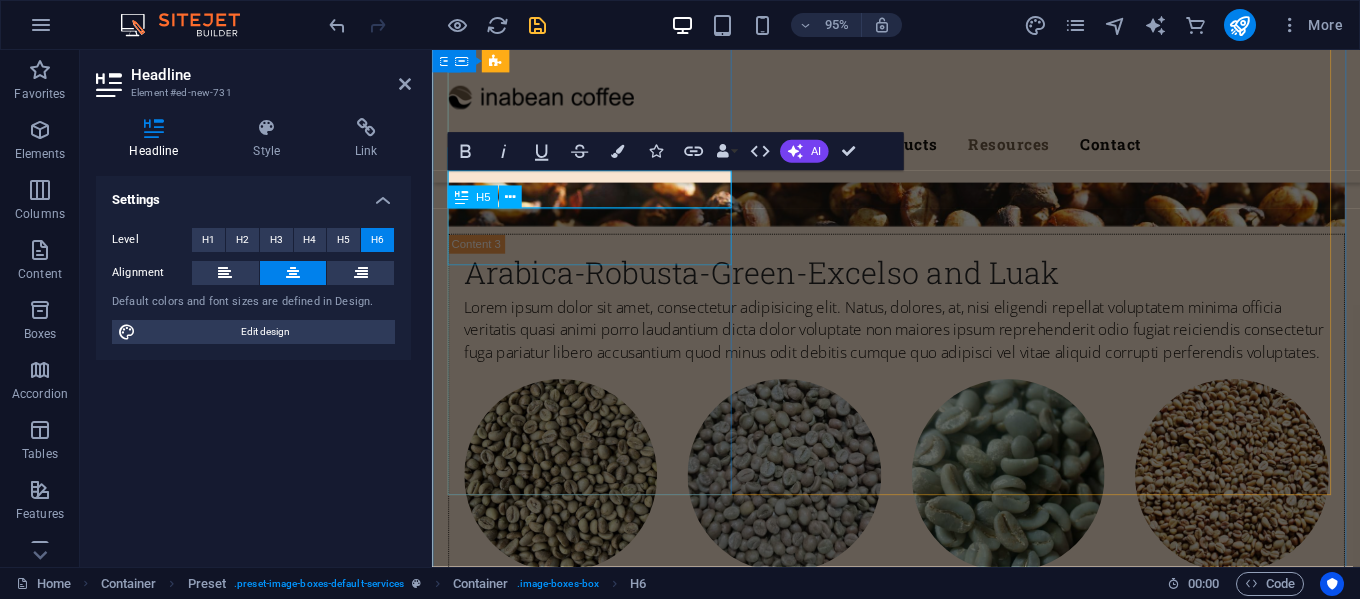 click on "Growing with heart and soul" at bounding box center [921, 4130] 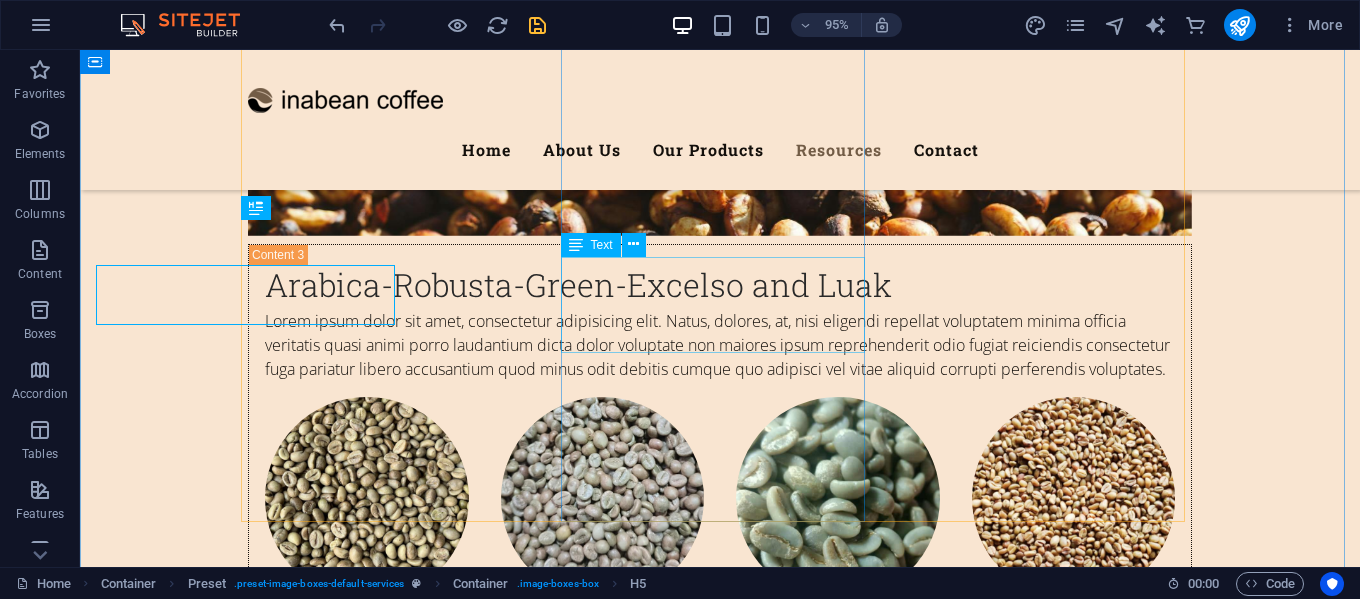 scroll, scrollTop: 6903, scrollLeft: 0, axis: vertical 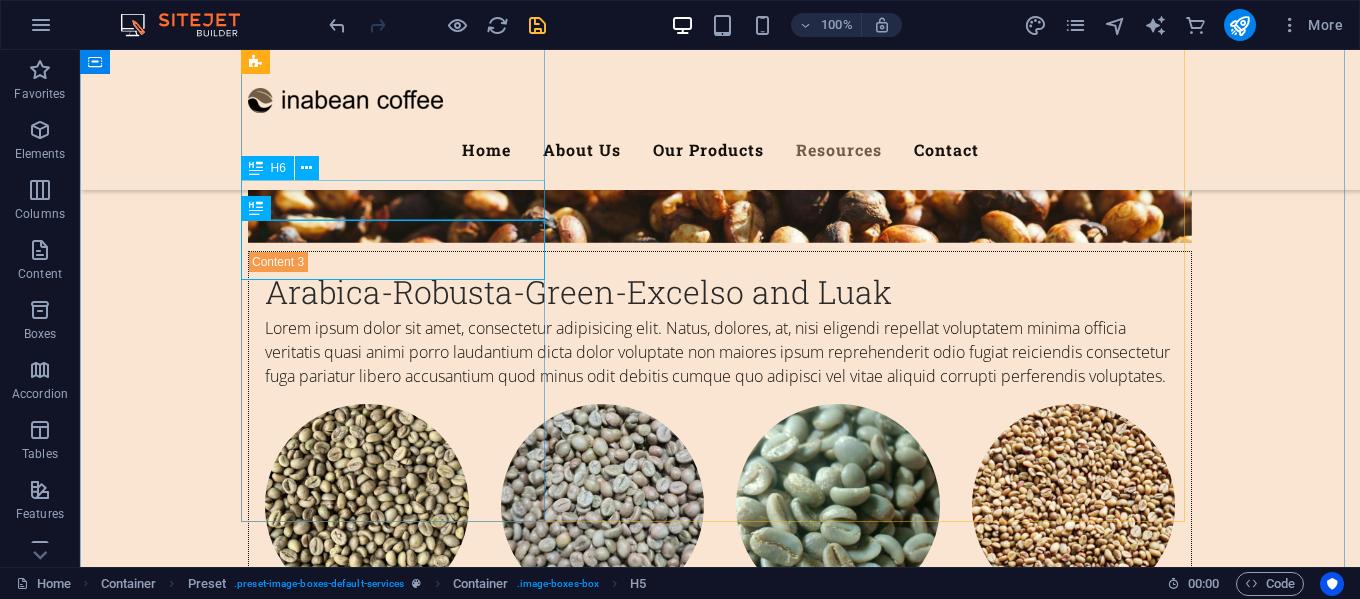 click on "Coffee Bean" at bounding box center [720, 4087] 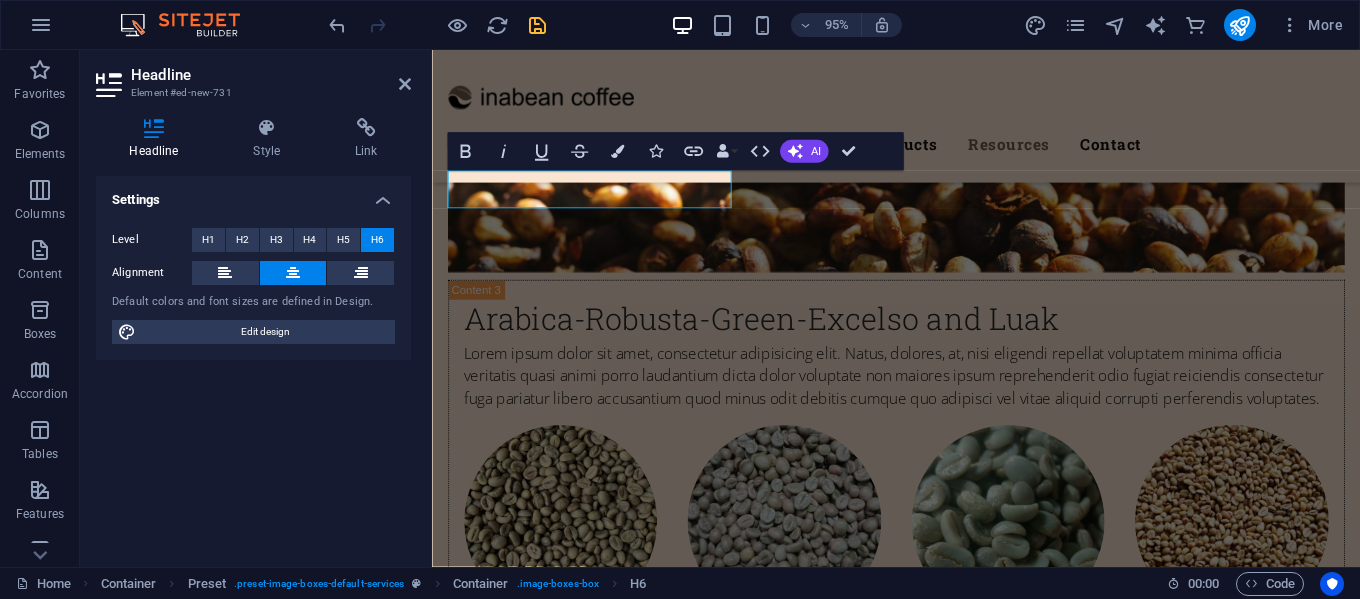 scroll, scrollTop: 6951, scrollLeft: 0, axis: vertical 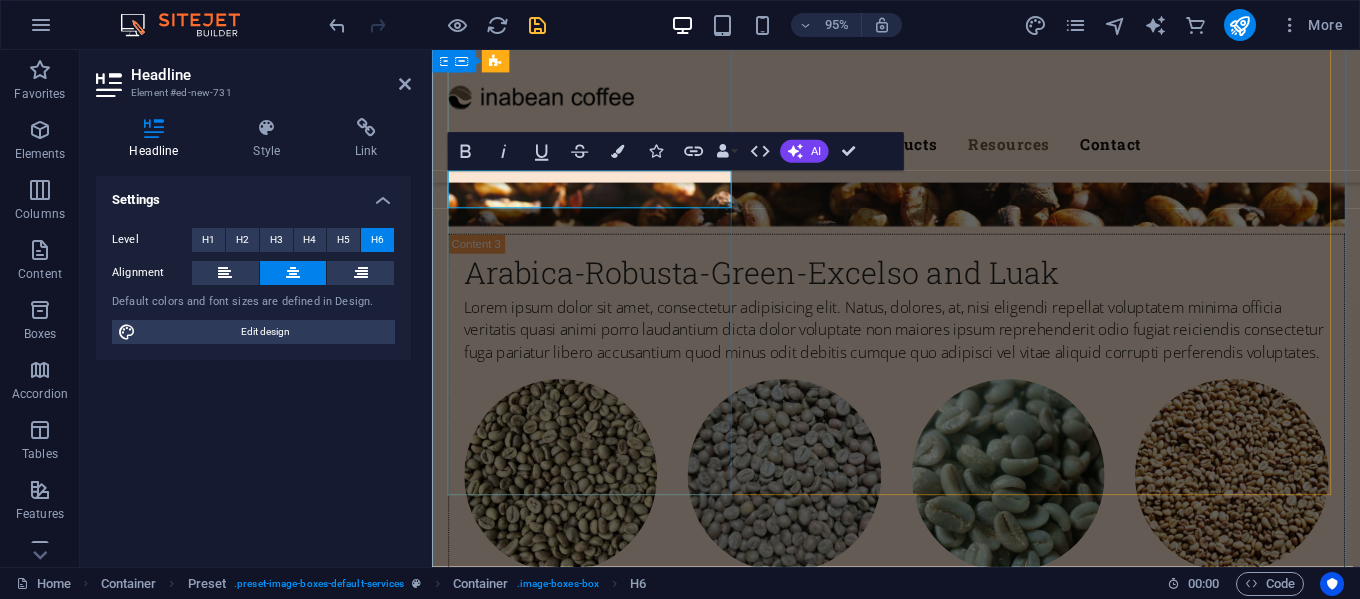 click on "Coffee Bean" at bounding box center (920, 4087) 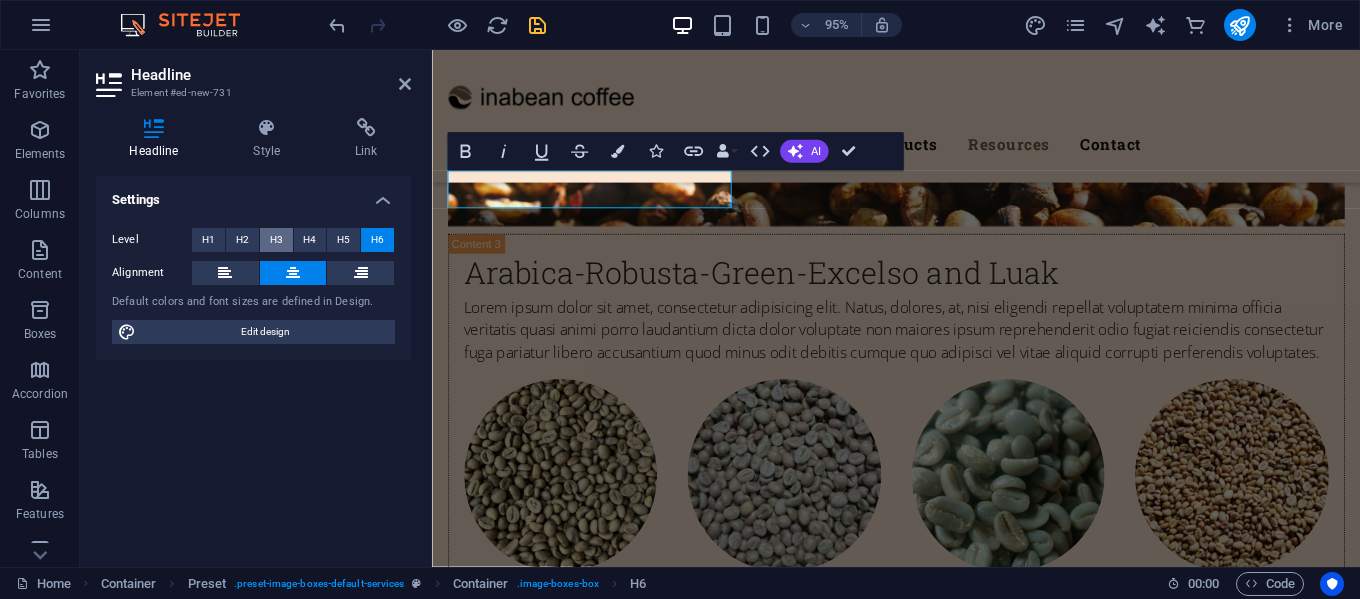click on "H3" at bounding box center (276, 240) 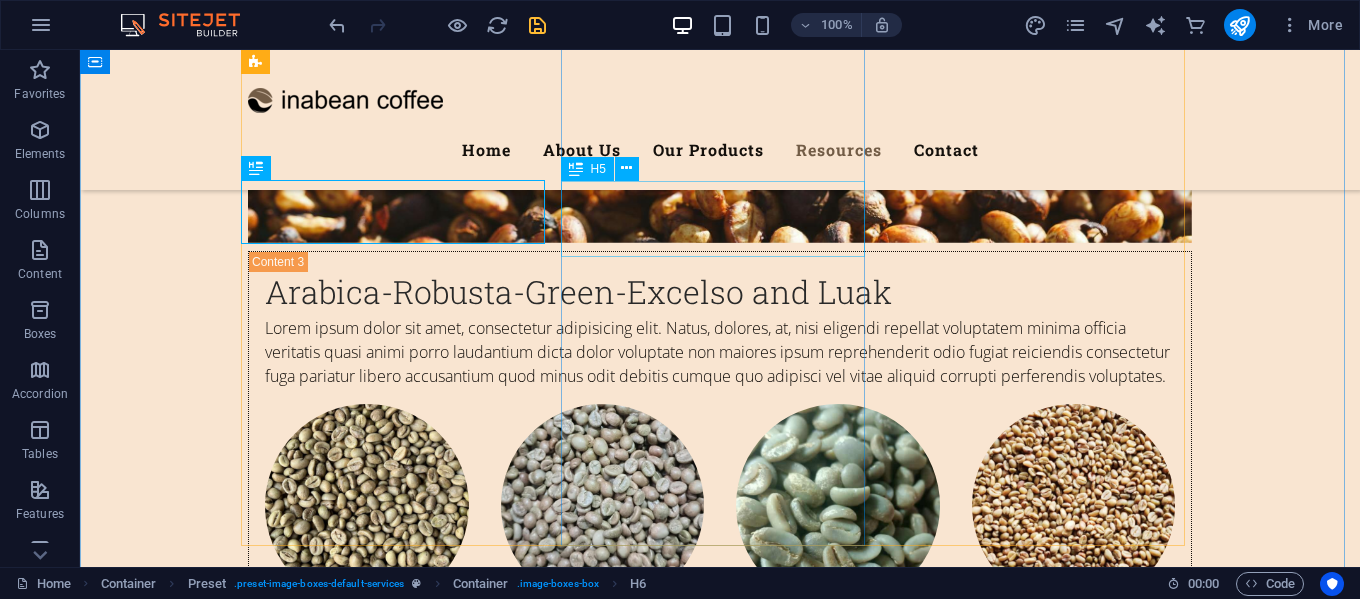 scroll, scrollTop: 6603, scrollLeft: 0, axis: vertical 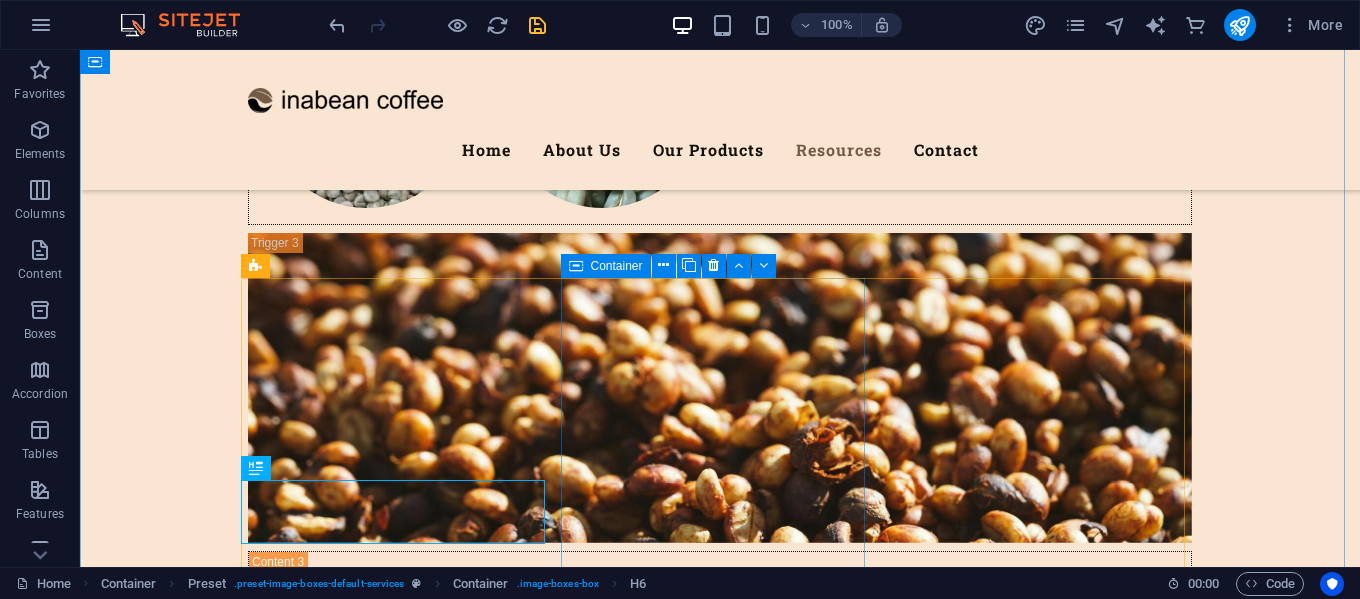 click at bounding box center (576, 266) 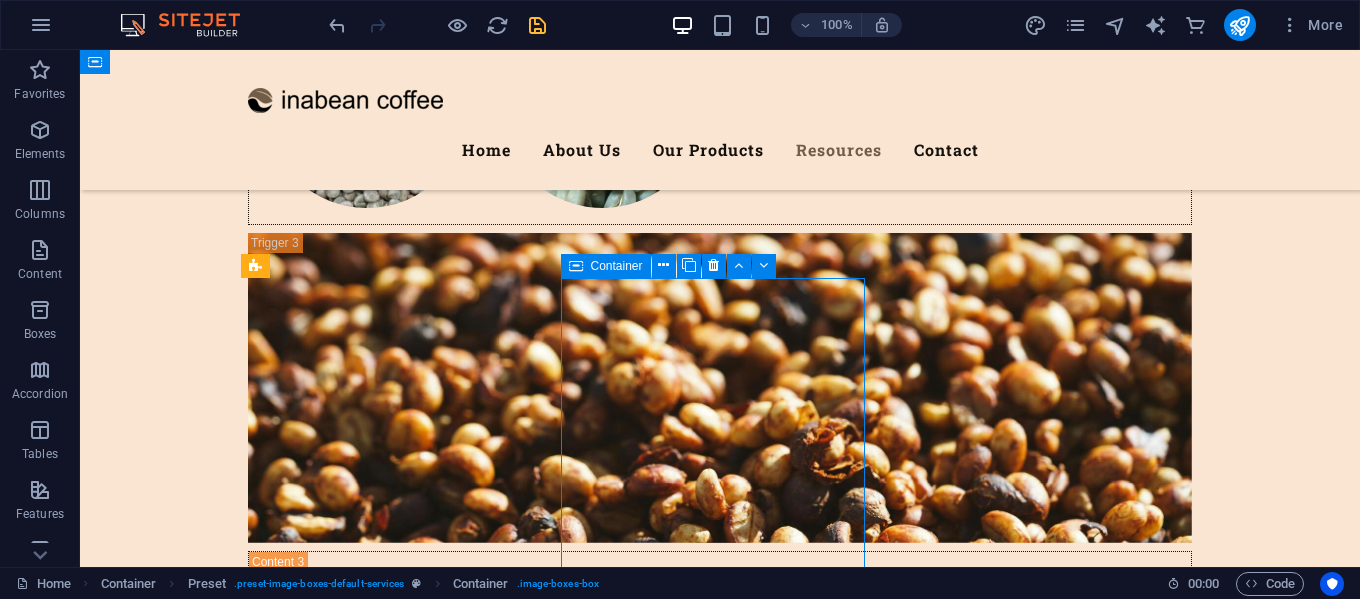 click at bounding box center (576, 266) 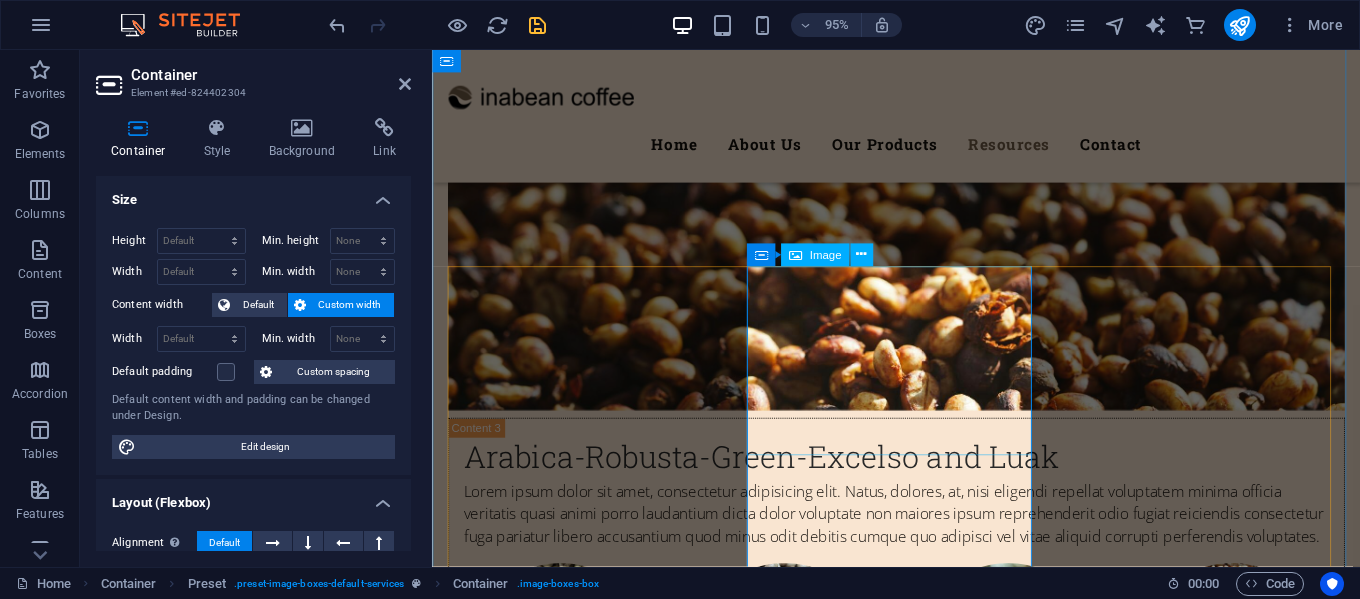 scroll, scrollTop: 6851, scrollLeft: 0, axis: vertical 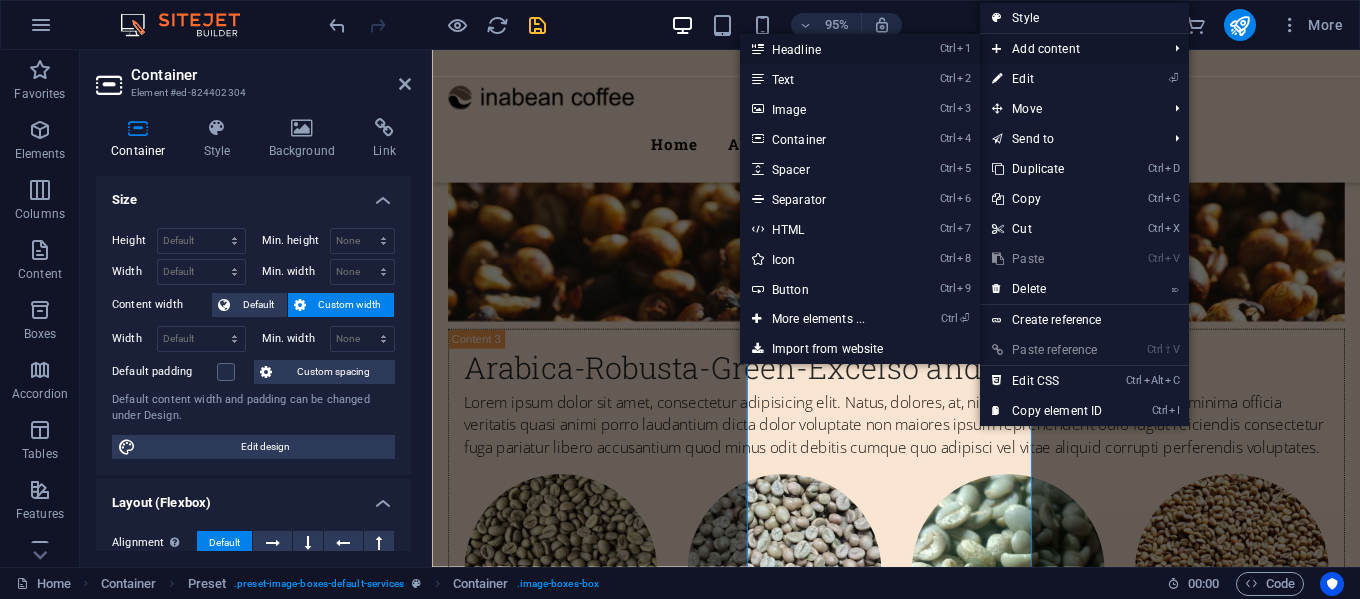 click on "Ctrl 1  Headline" at bounding box center (822, 49) 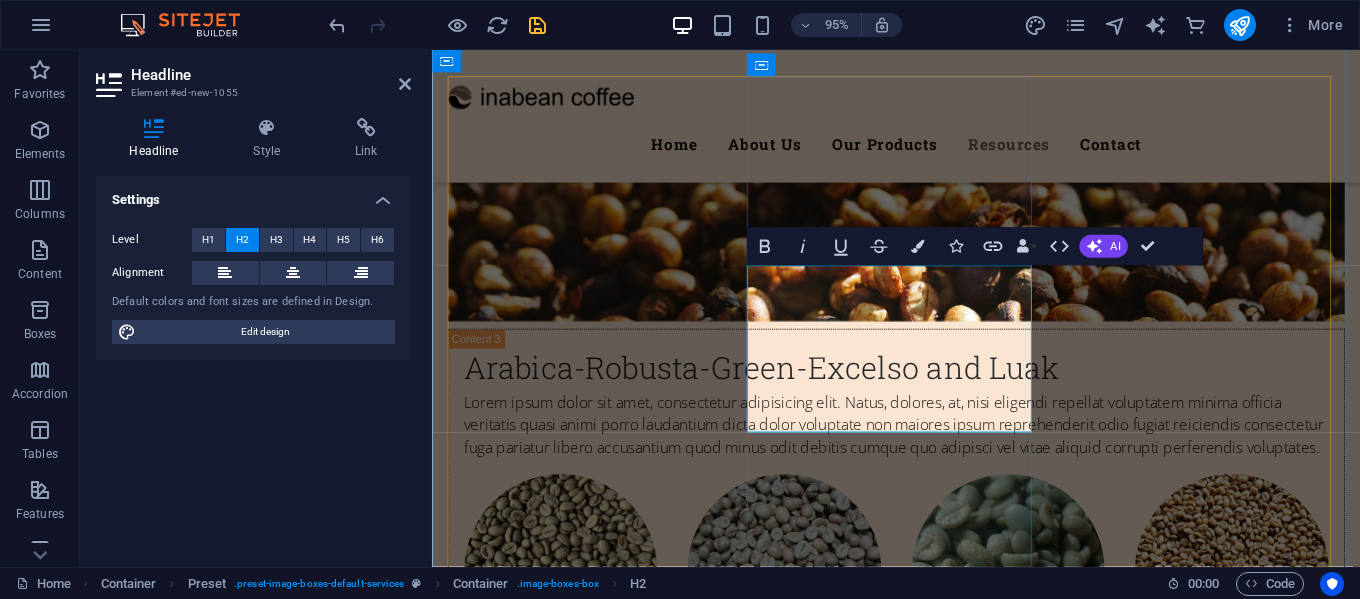 drag, startPoint x: 1036, startPoint y: 411, endPoint x: 782, endPoint y: 294, distance: 279.65158 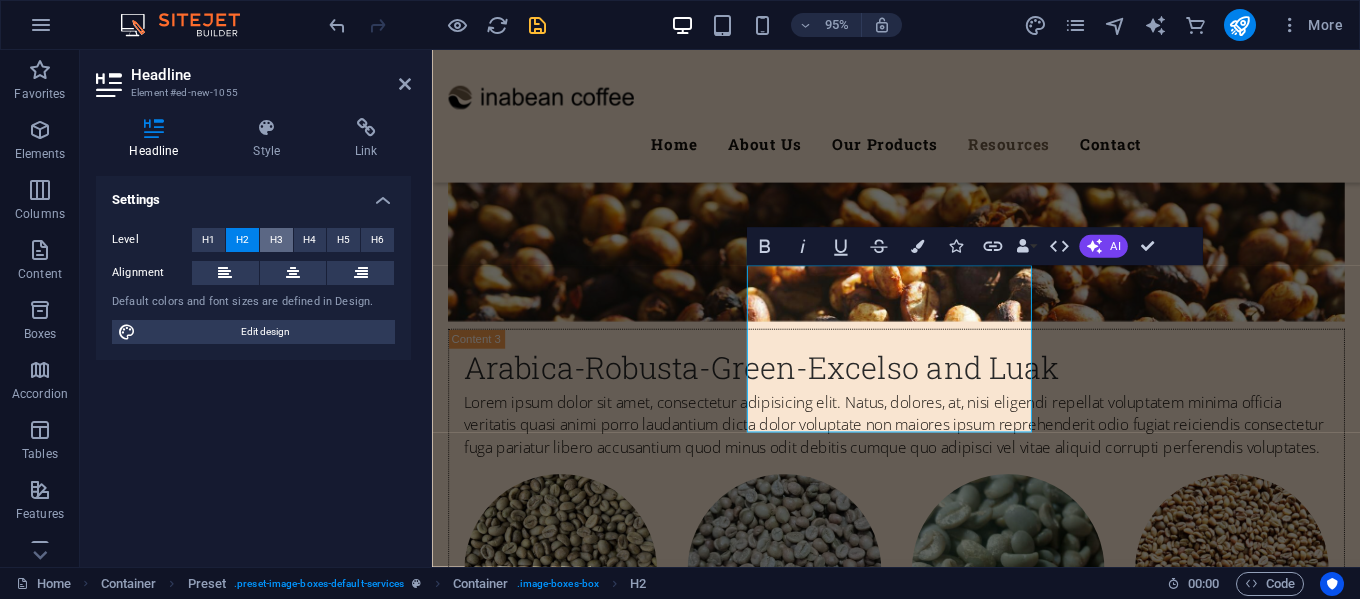 click on "H3" at bounding box center (276, 240) 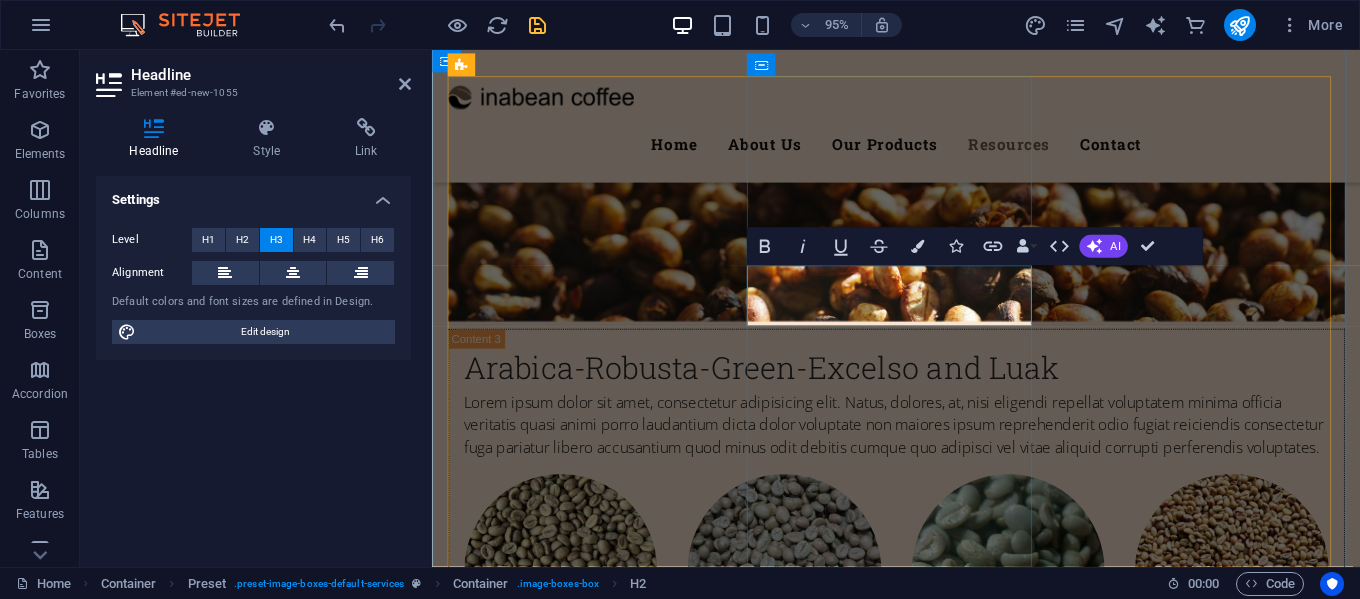 type 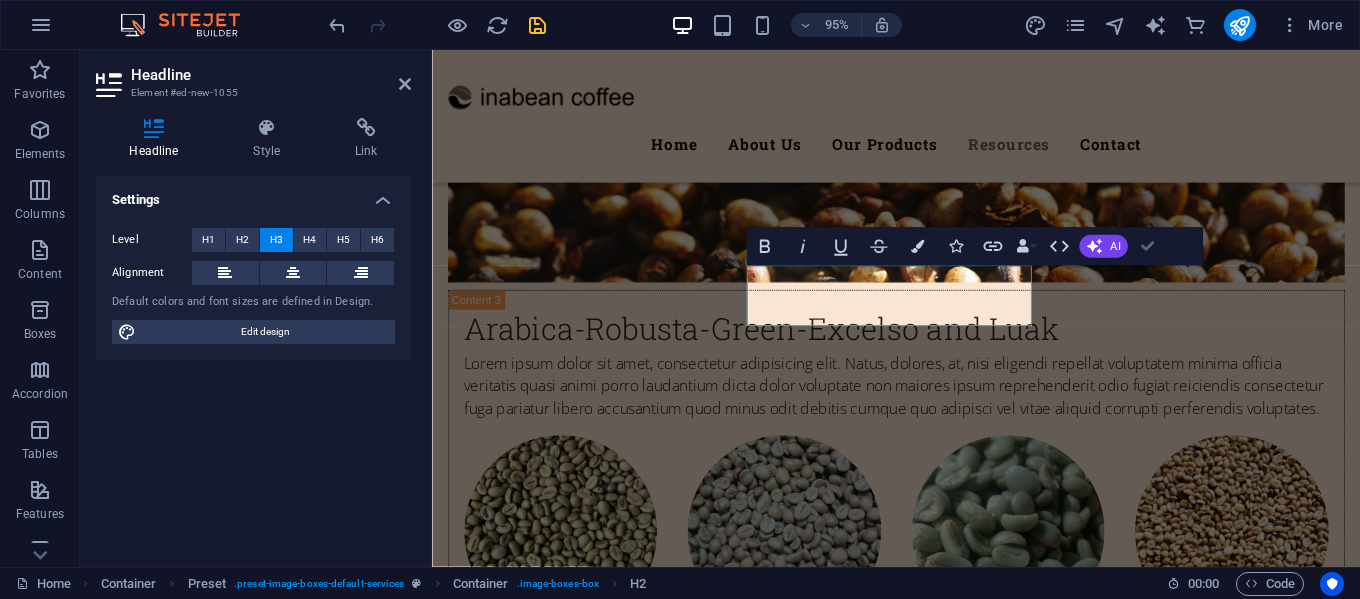 scroll, scrollTop: 6807, scrollLeft: 0, axis: vertical 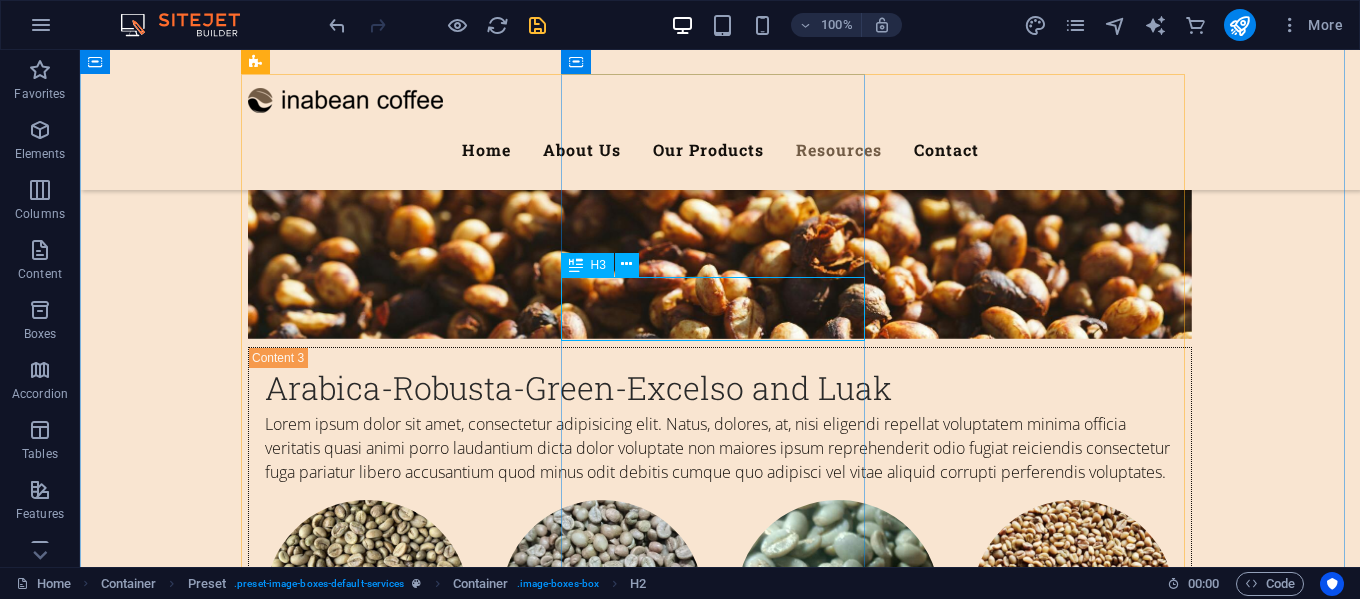 click on "Rousted Coffee" at bounding box center [720, 5078] 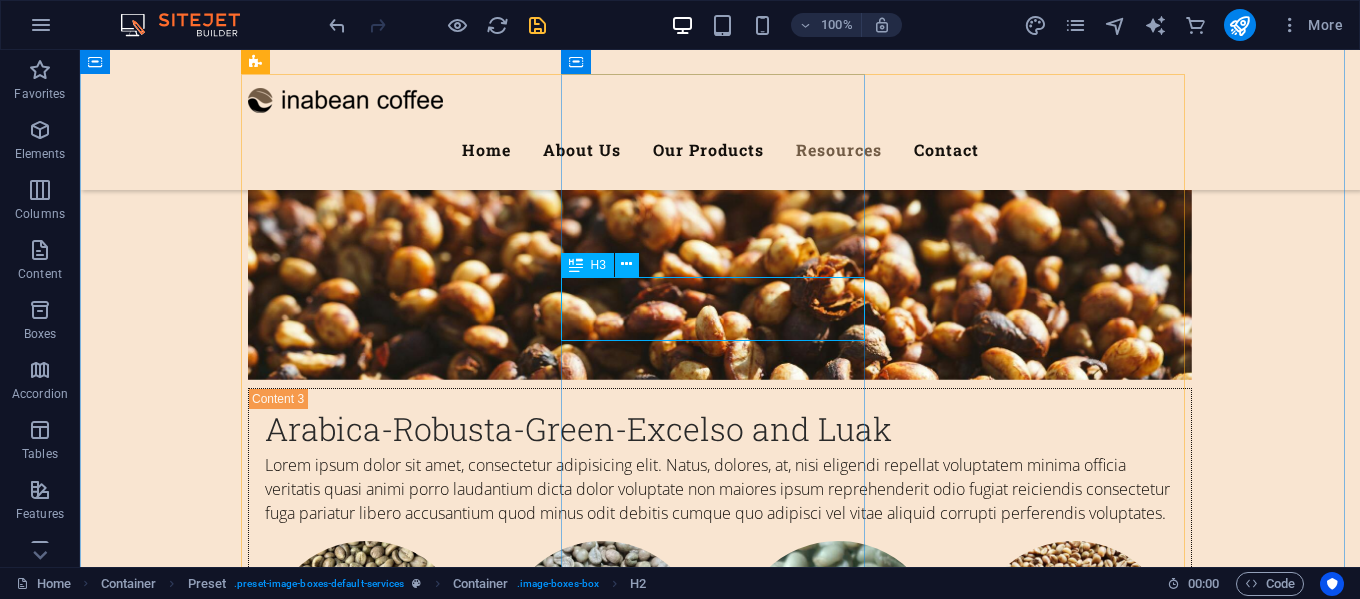 click on "Coffee Bean" at bounding box center [720, 4236] 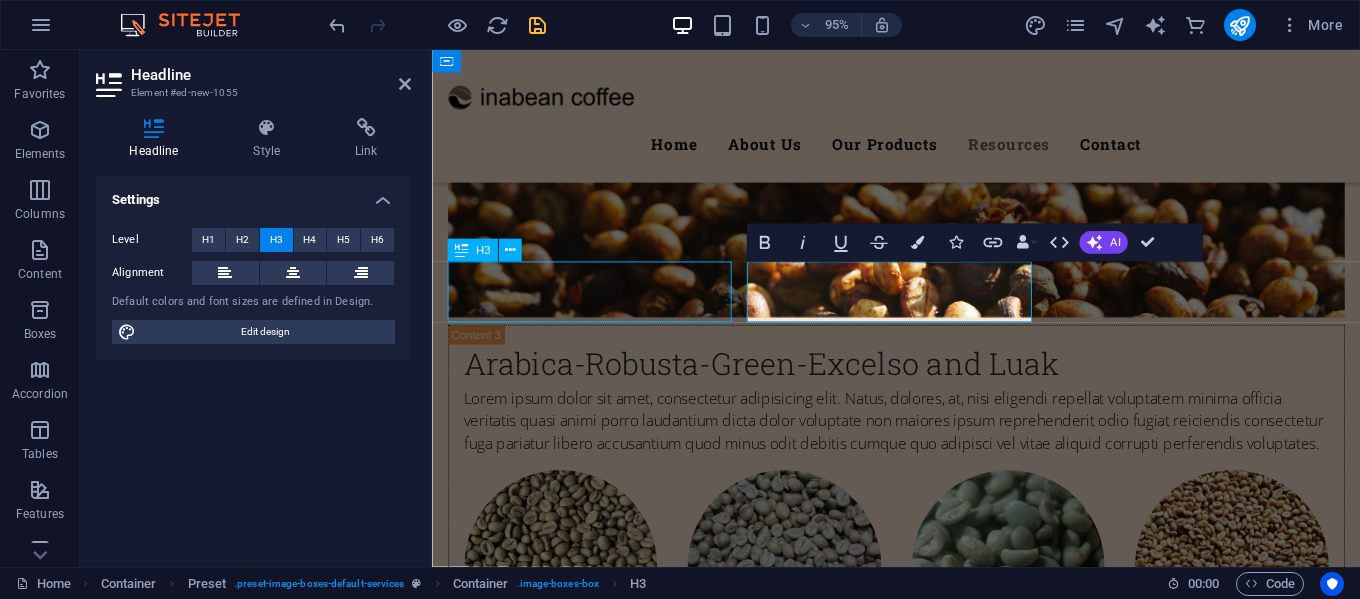 scroll, scrollTop: 6807, scrollLeft: 0, axis: vertical 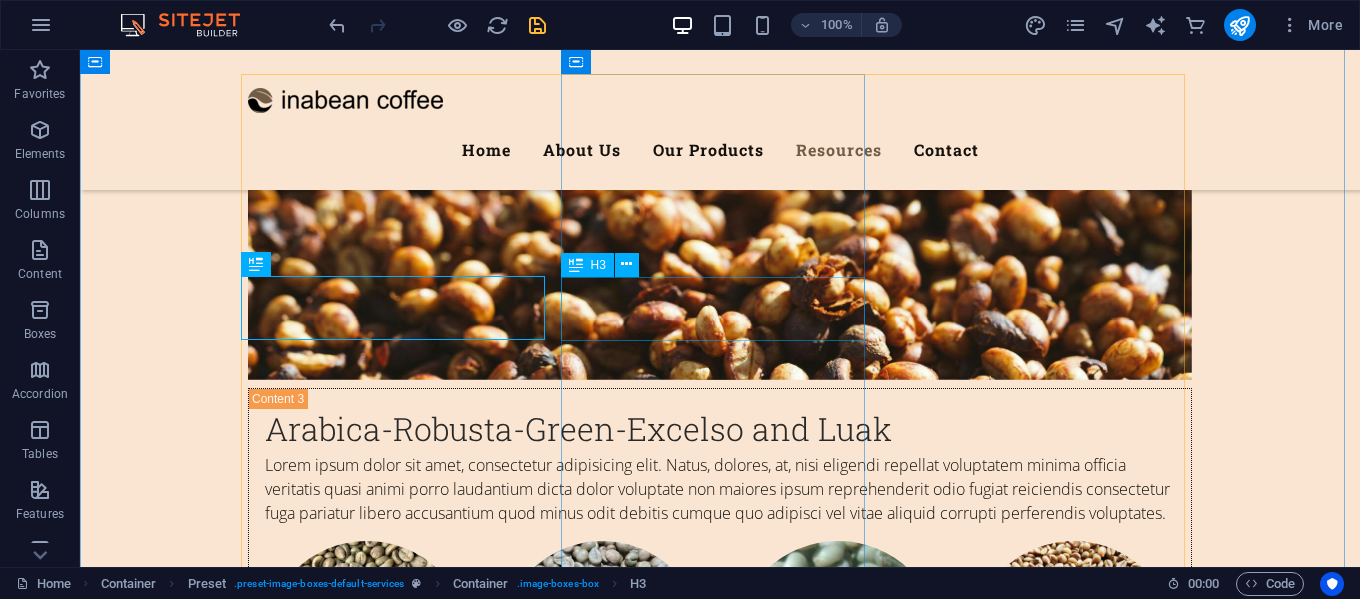 click on "Rousted Coffee" at bounding box center (720, 5119) 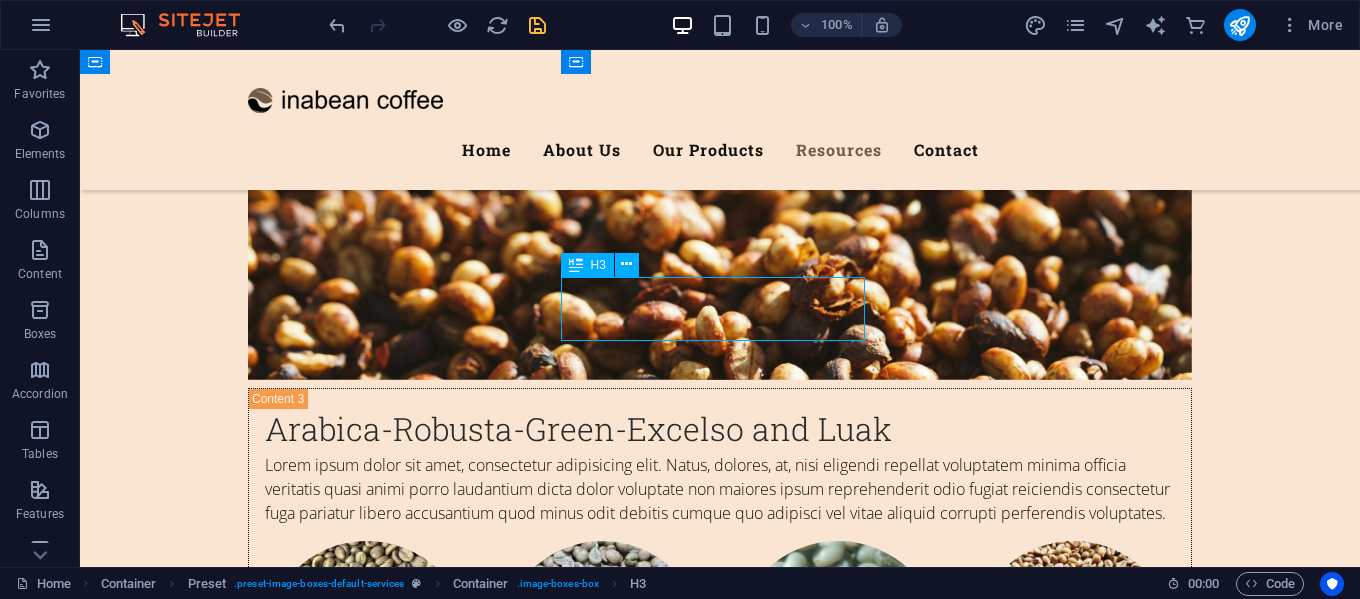 click on "Rousted Coffee" at bounding box center (720, 5119) 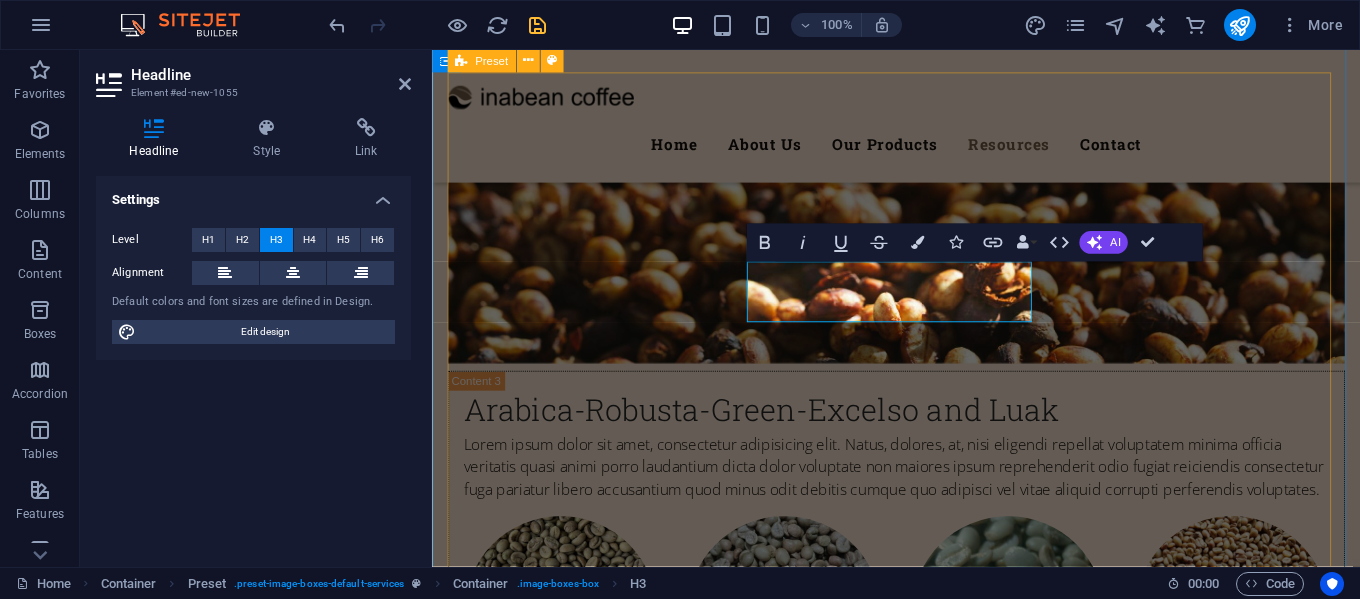 scroll, scrollTop: 6855, scrollLeft: 0, axis: vertical 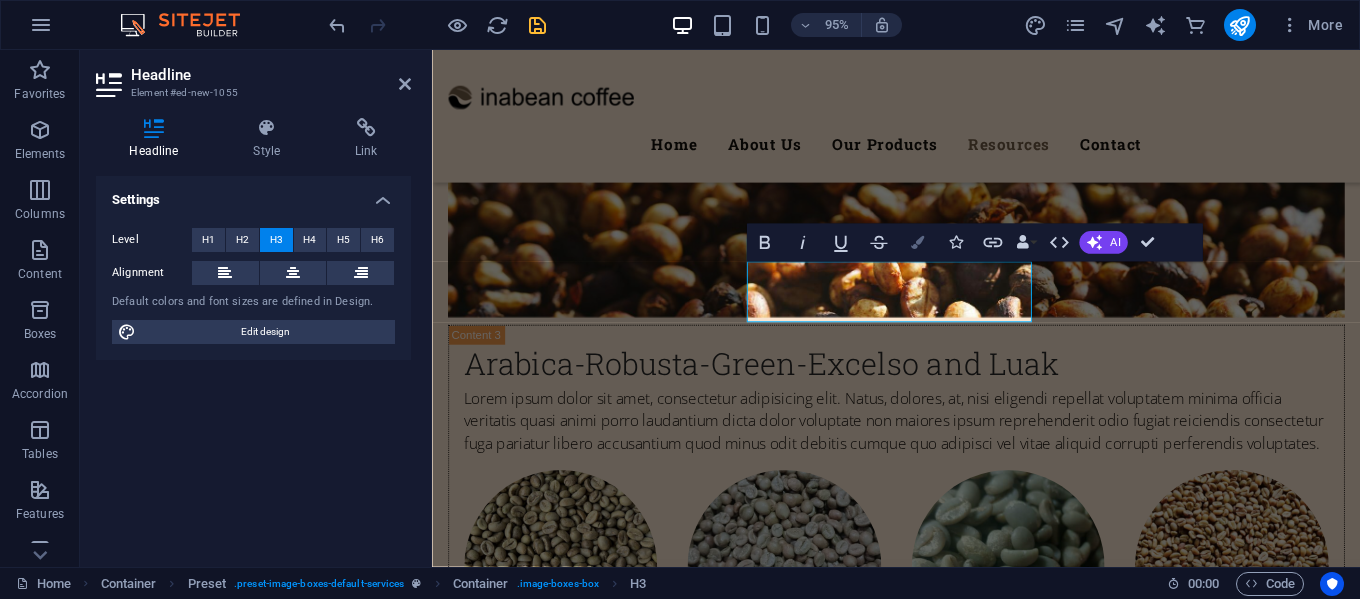 click at bounding box center (916, 242) 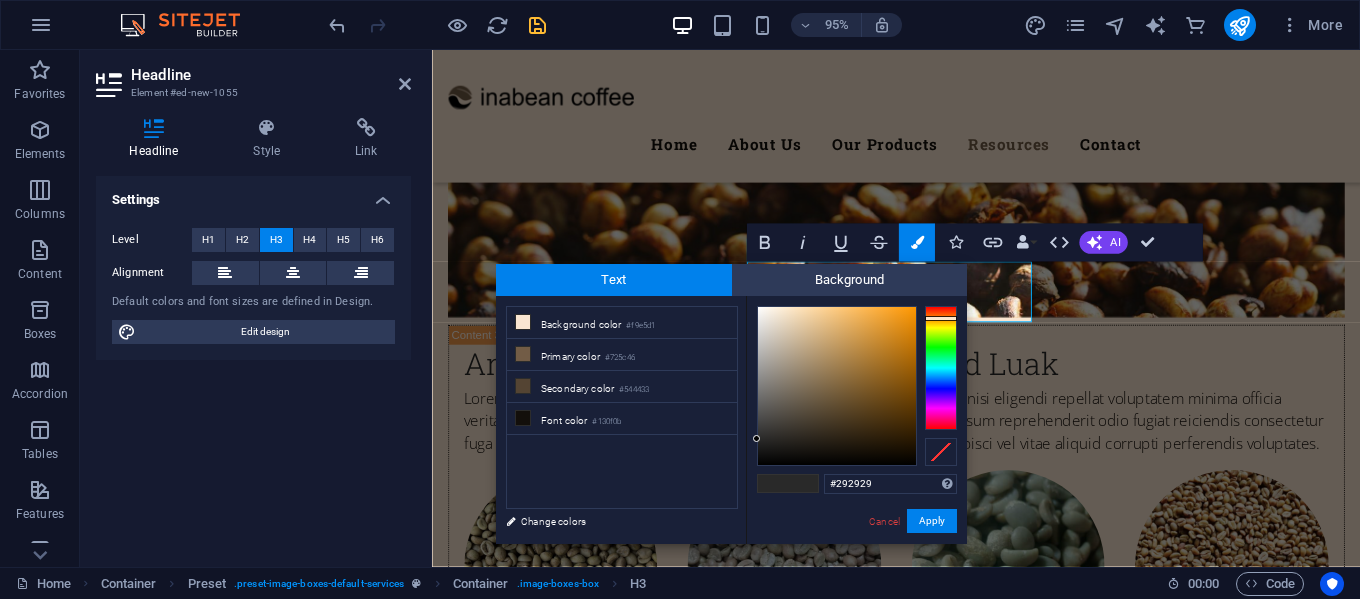 click at bounding box center [941, 368] 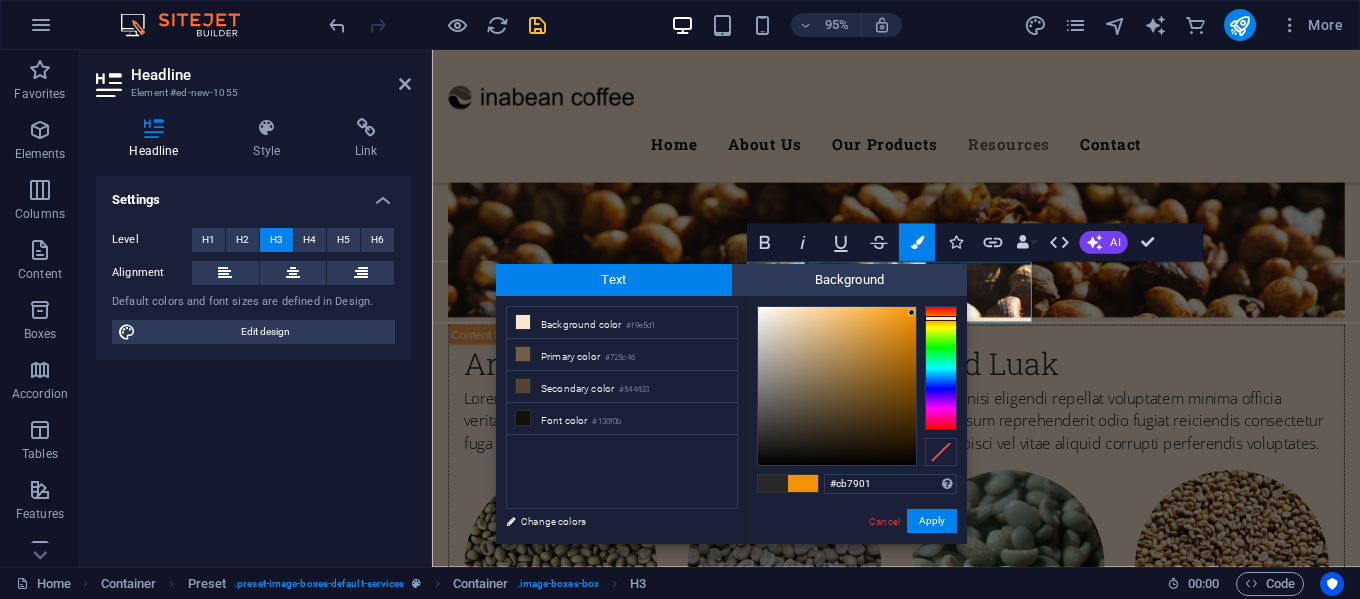 type on "#ca7801" 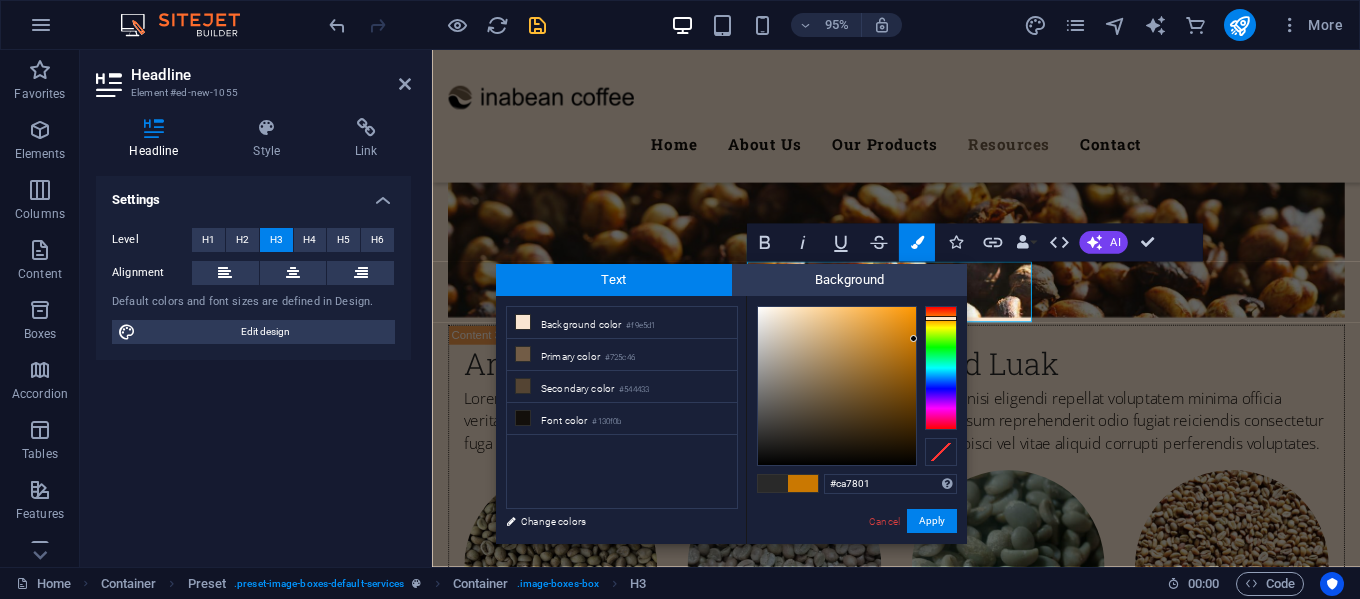 drag, startPoint x: 910, startPoint y: 393, endPoint x: 914, endPoint y: 339, distance: 54.147945 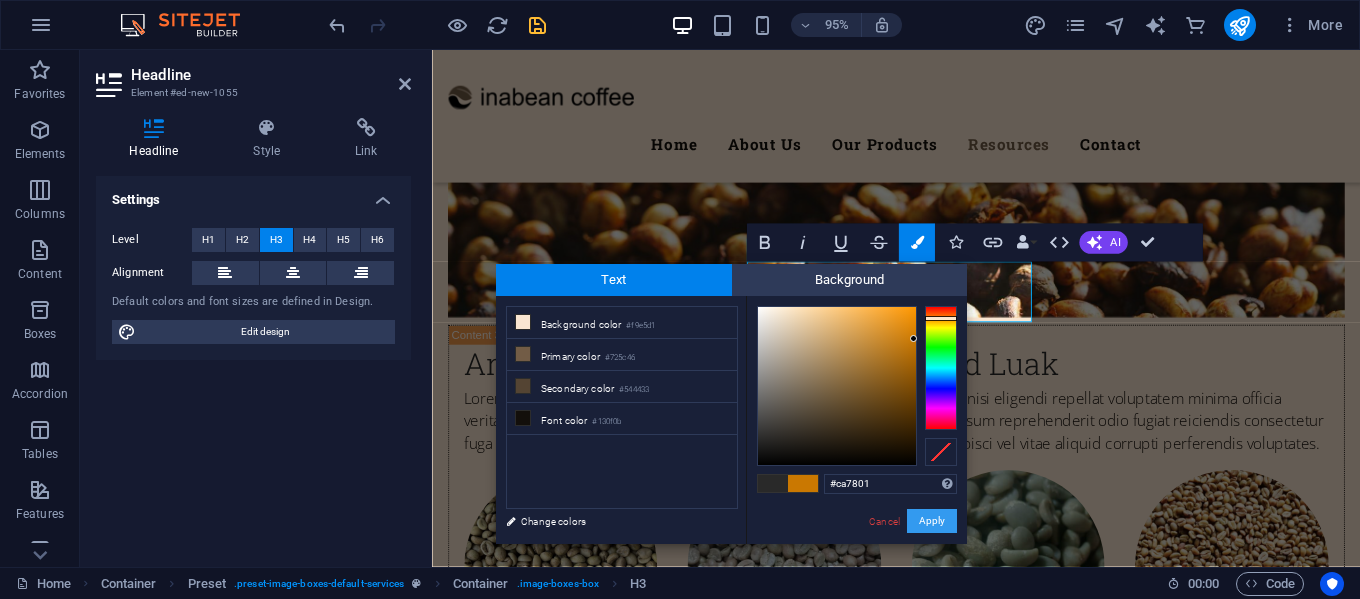 click on "Apply" at bounding box center [932, 521] 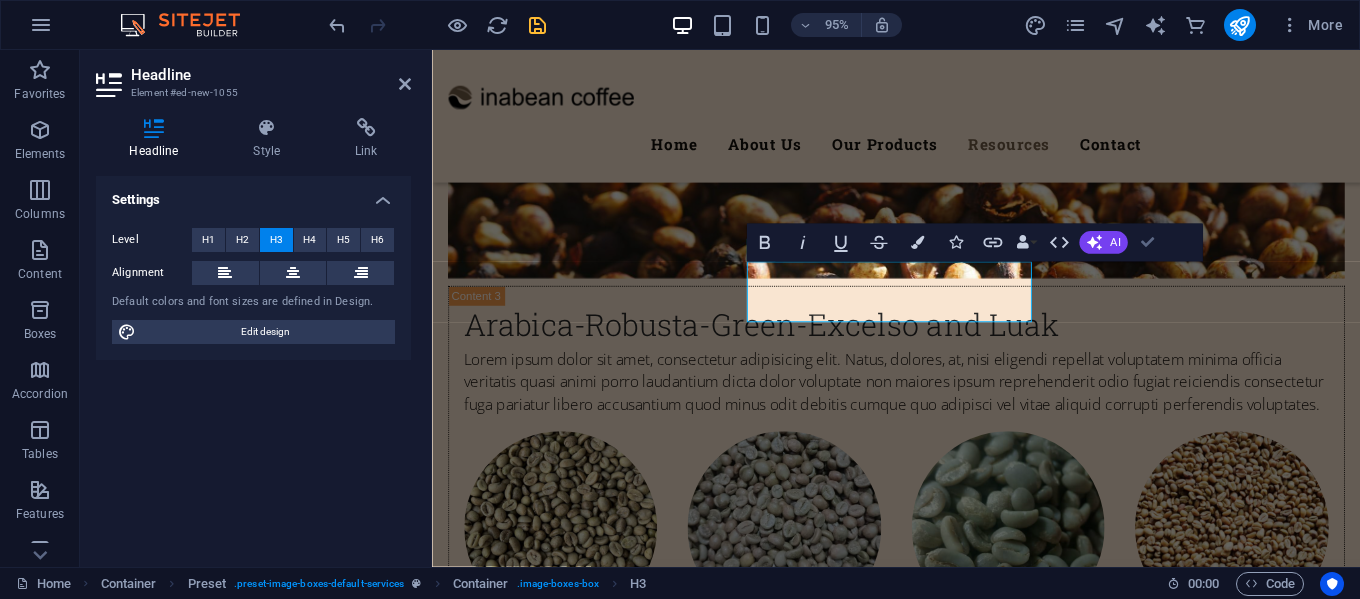 scroll, scrollTop: 6807, scrollLeft: 0, axis: vertical 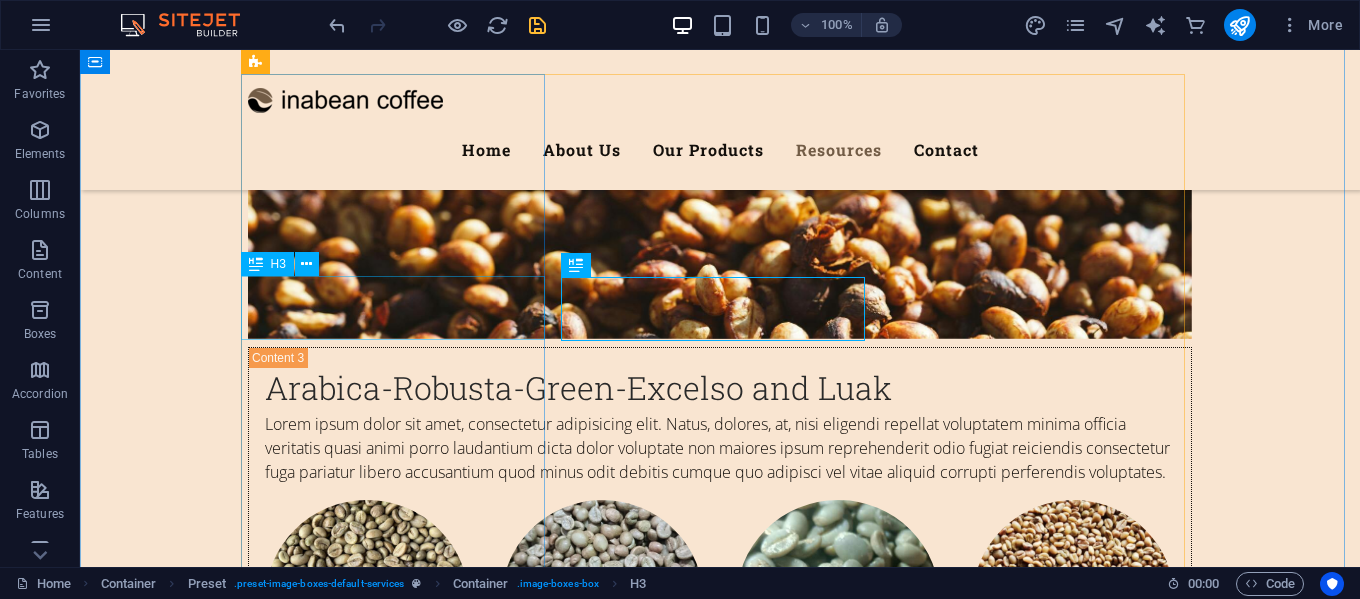 click on "Coffee Bean" at bounding box center (720, 4195) 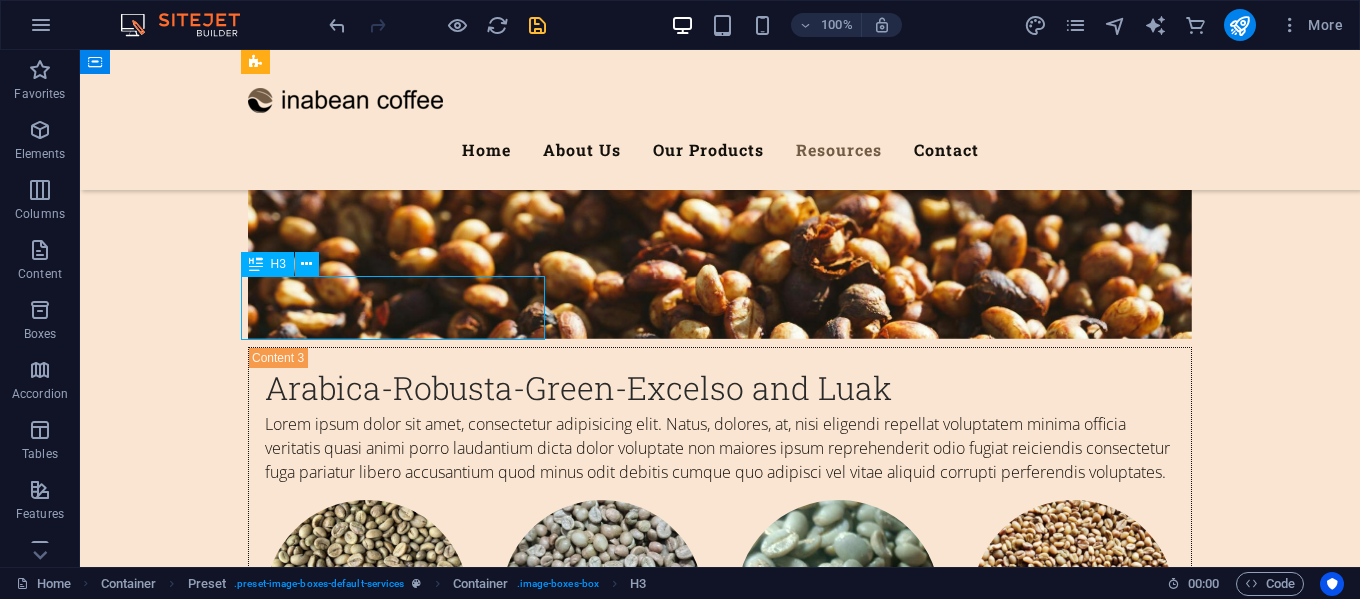 click on "Coffee Bean" at bounding box center (720, 4195) 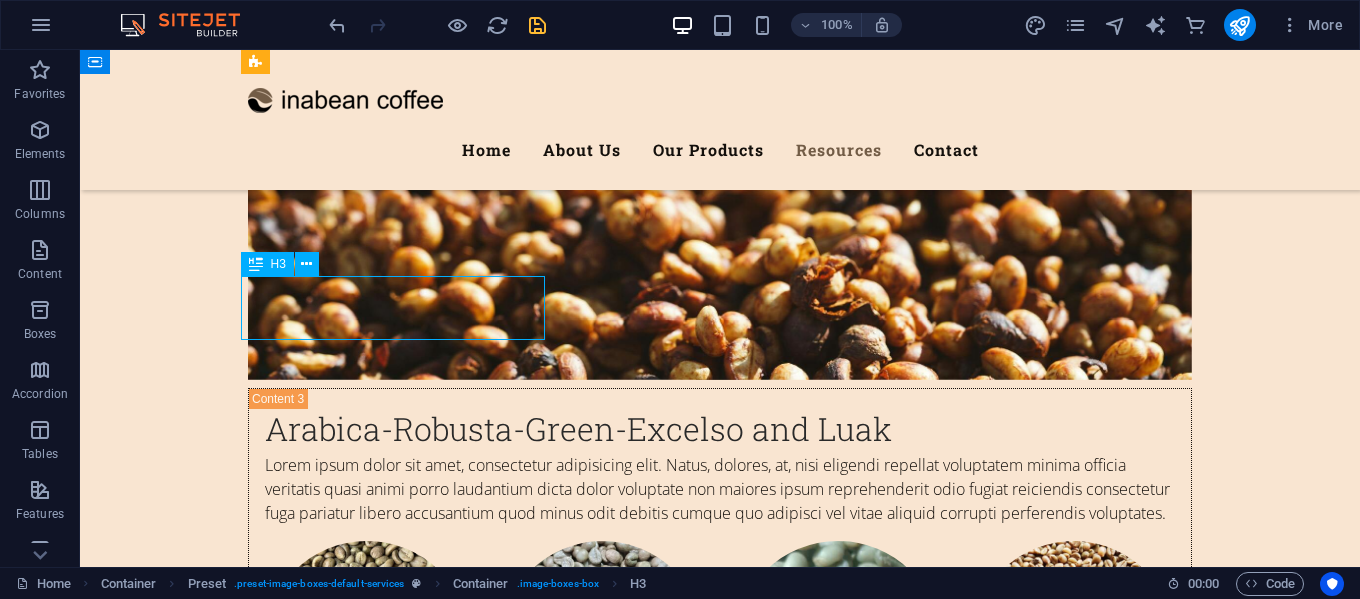 scroll, scrollTop: 6855, scrollLeft: 0, axis: vertical 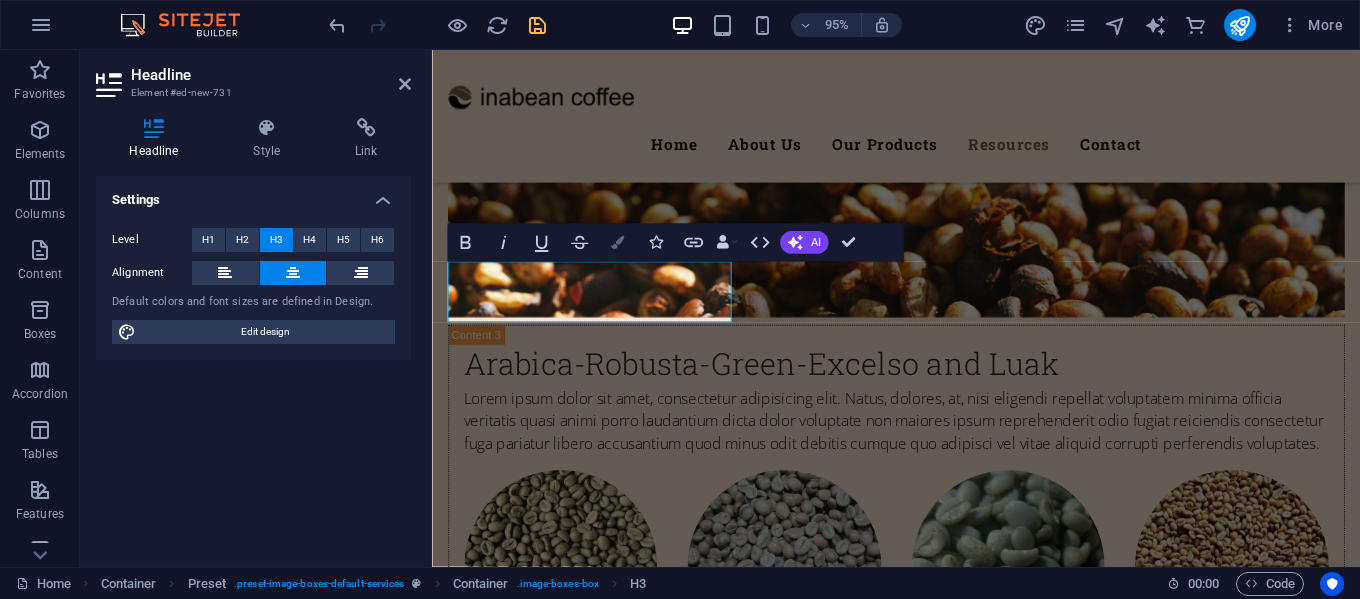 click at bounding box center [617, 242] 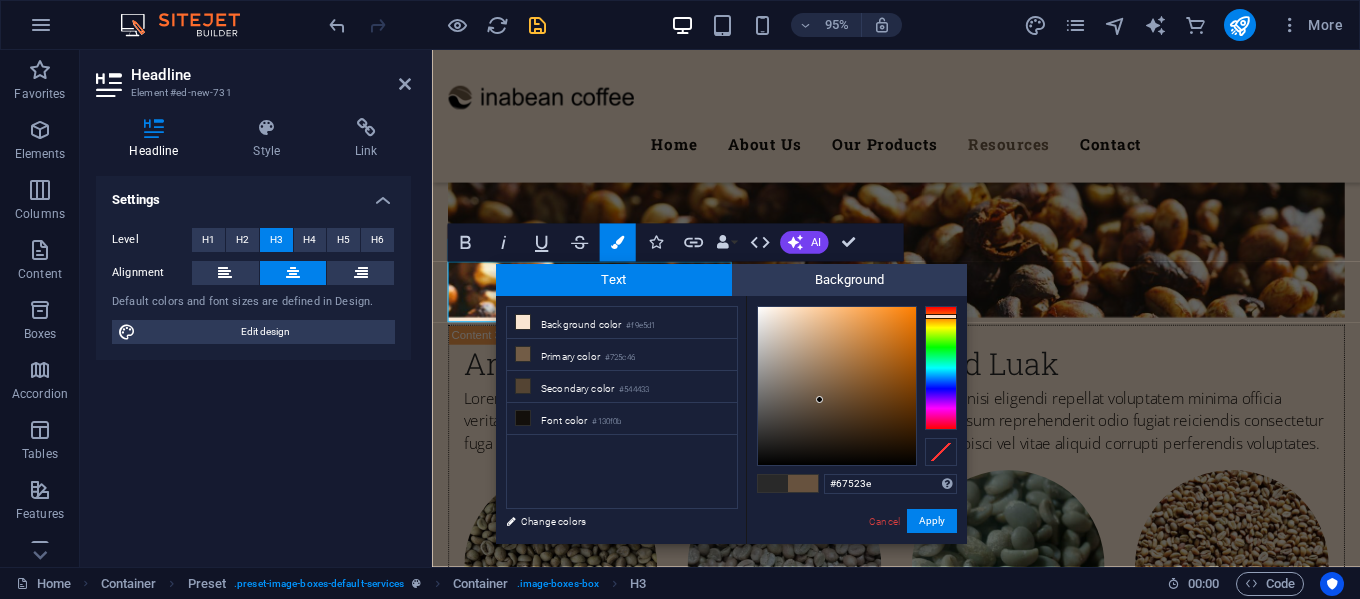 click at bounding box center (837, 386) 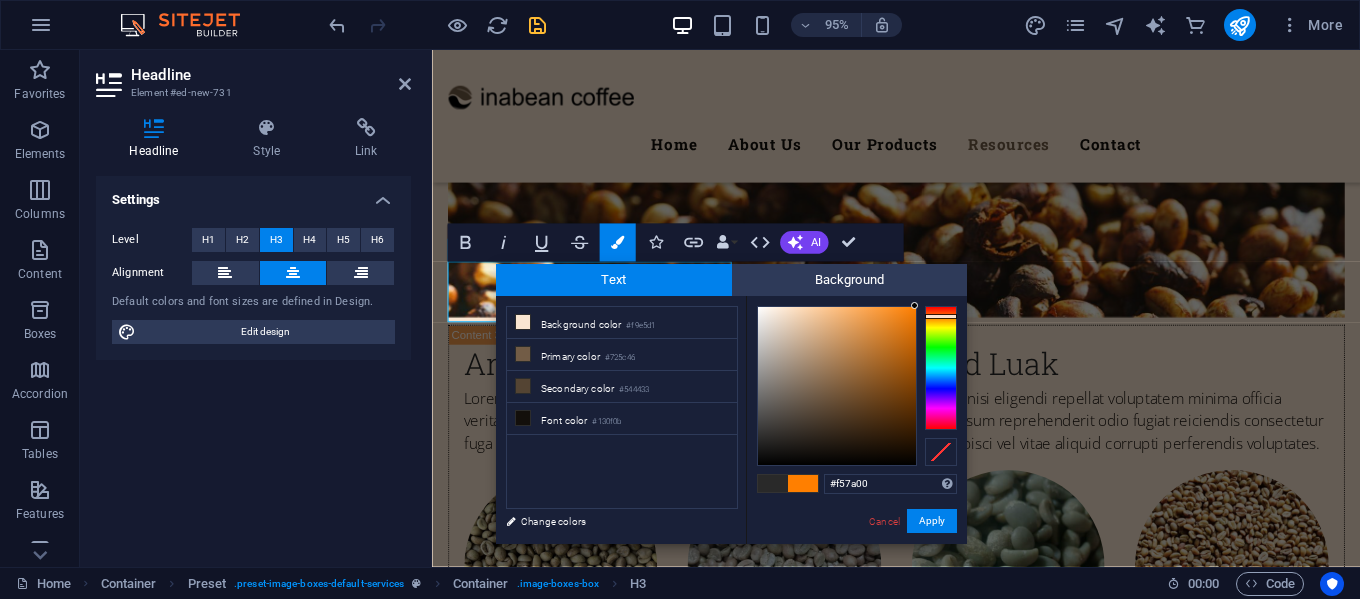 type on "#f37a00" 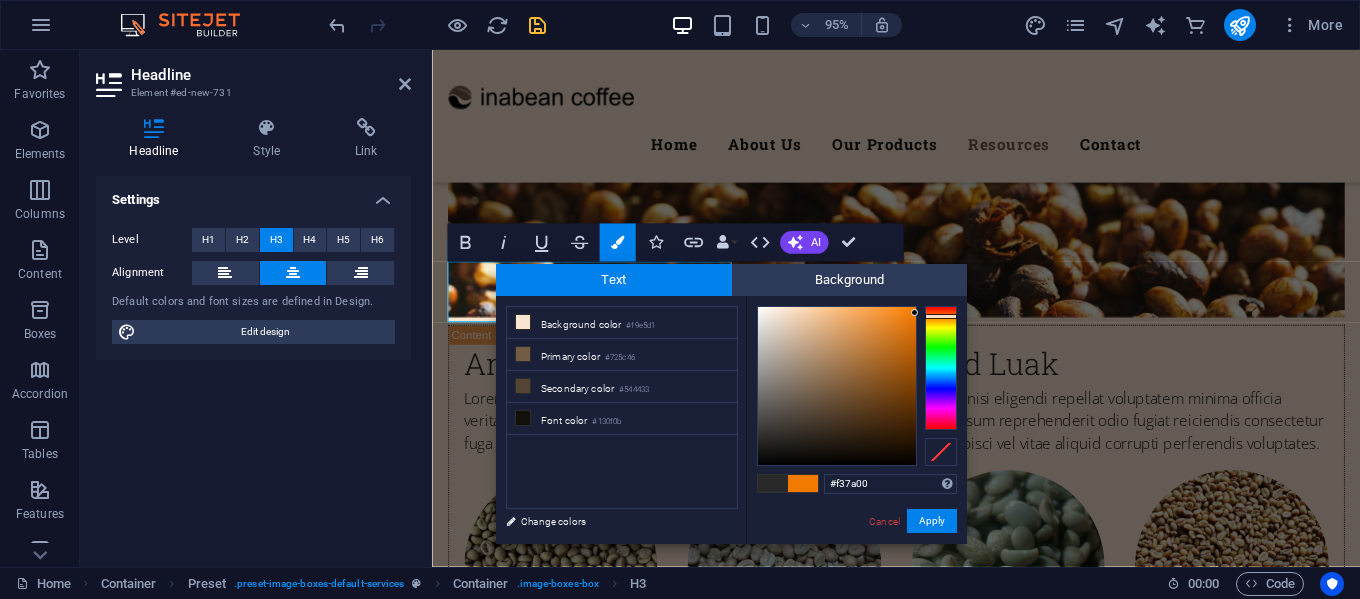 drag, startPoint x: 905, startPoint y: 330, endPoint x: 917, endPoint y: 313, distance: 20.808653 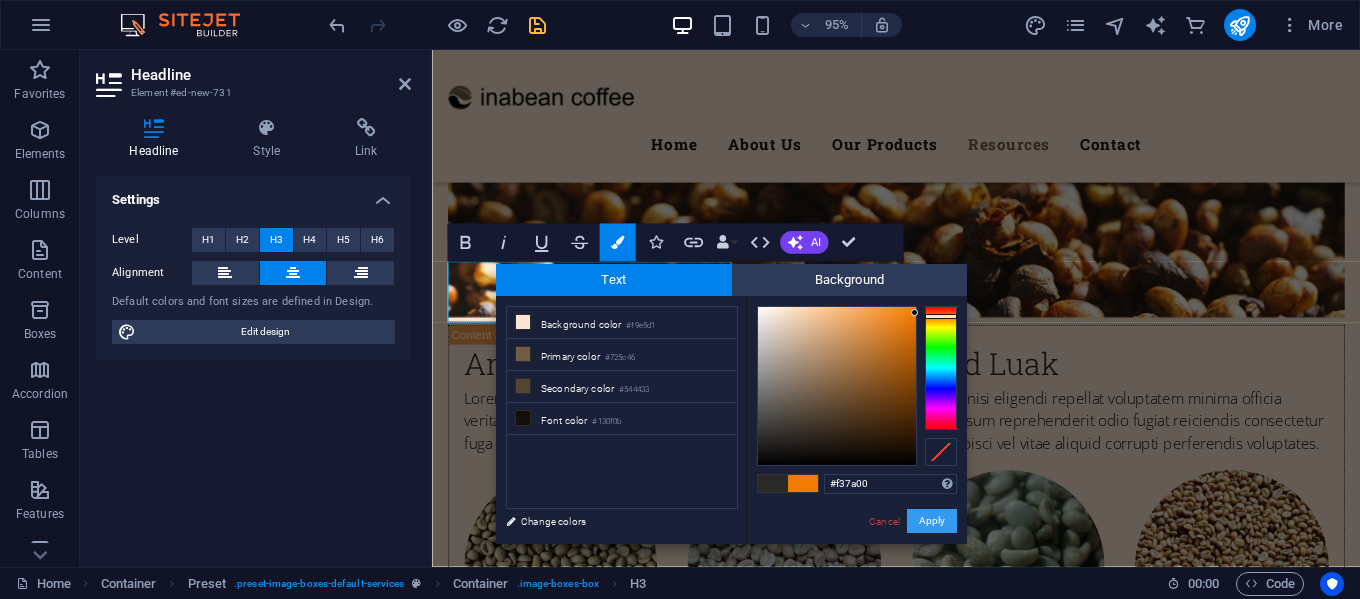 click on "Apply" at bounding box center (932, 521) 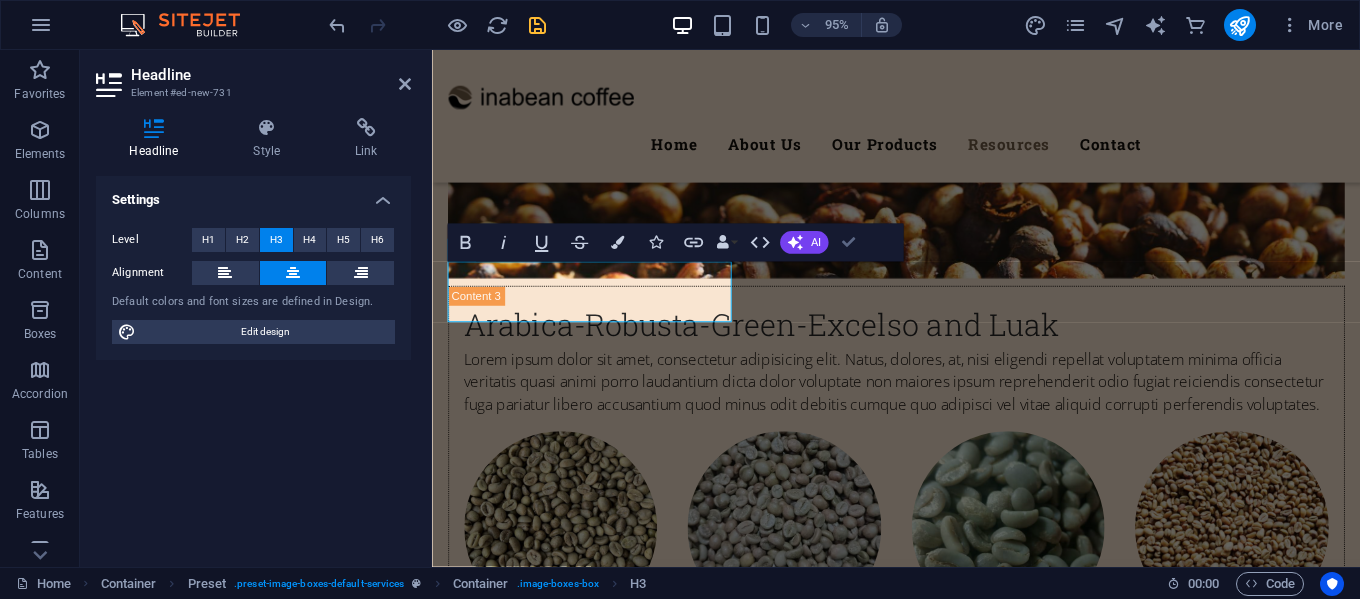 scroll, scrollTop: 6807, scrollLeft: 0, axis: vertical 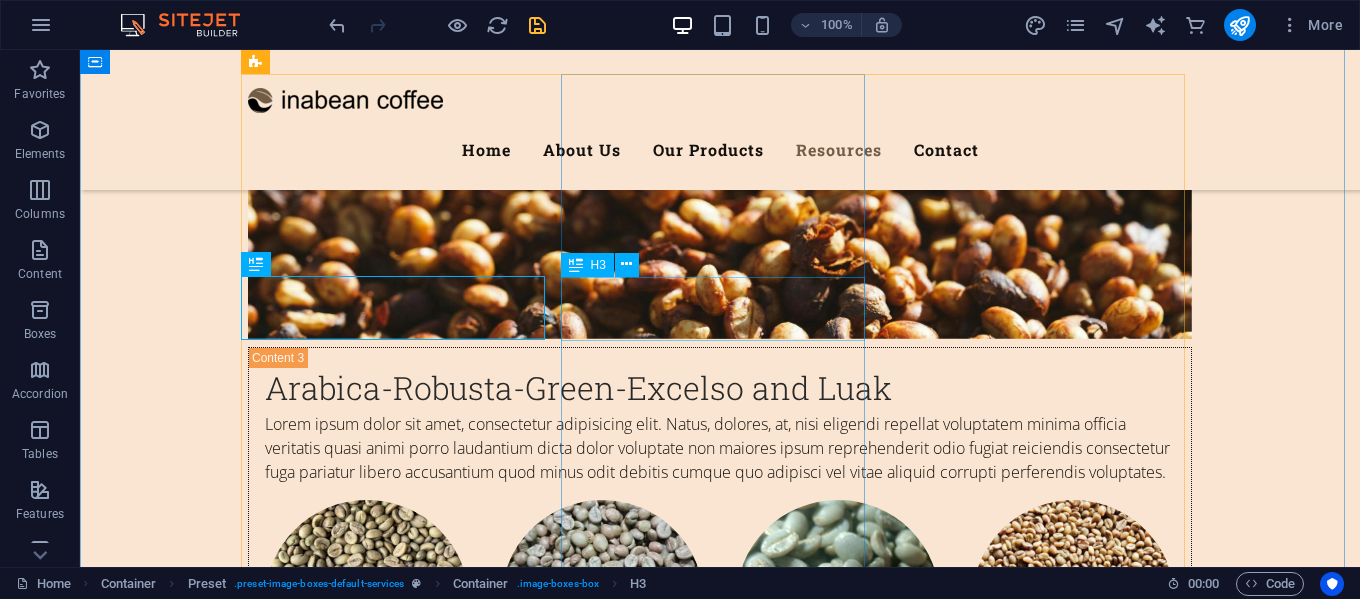 click on "Rousted Coffee" at bounding box center (720, 5078) 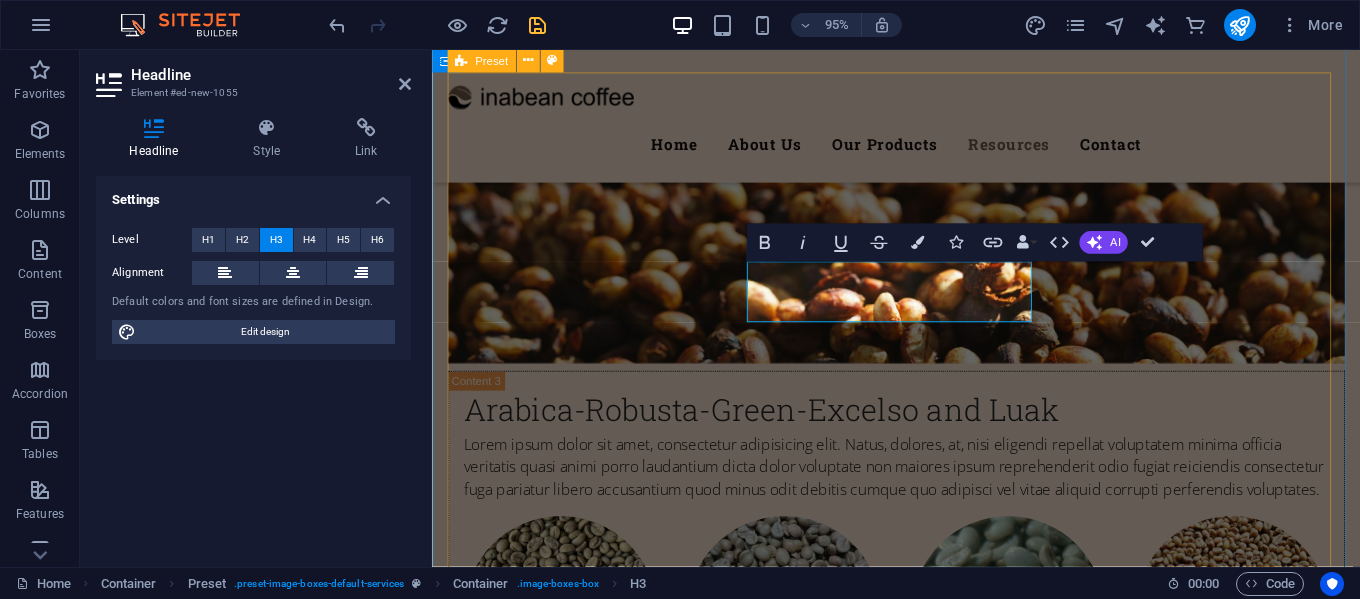 scroll, scrollTop: 6855, scrollLeft: 0, axis: vertical 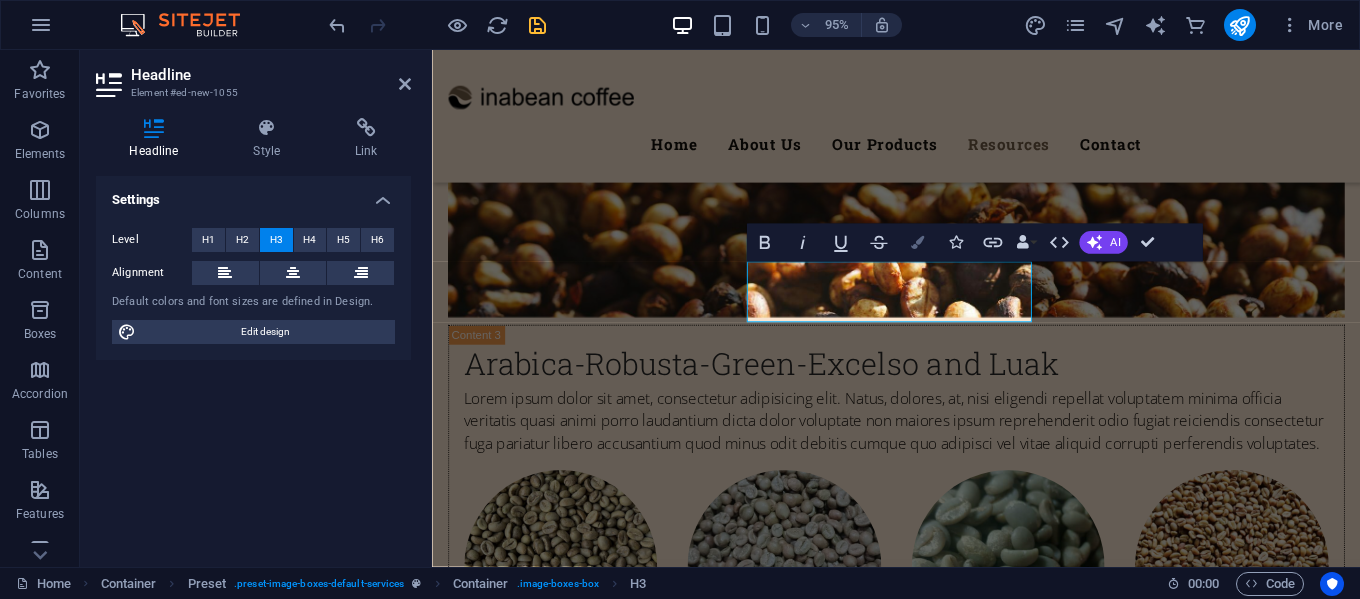 click at bounding box center [916, 242] 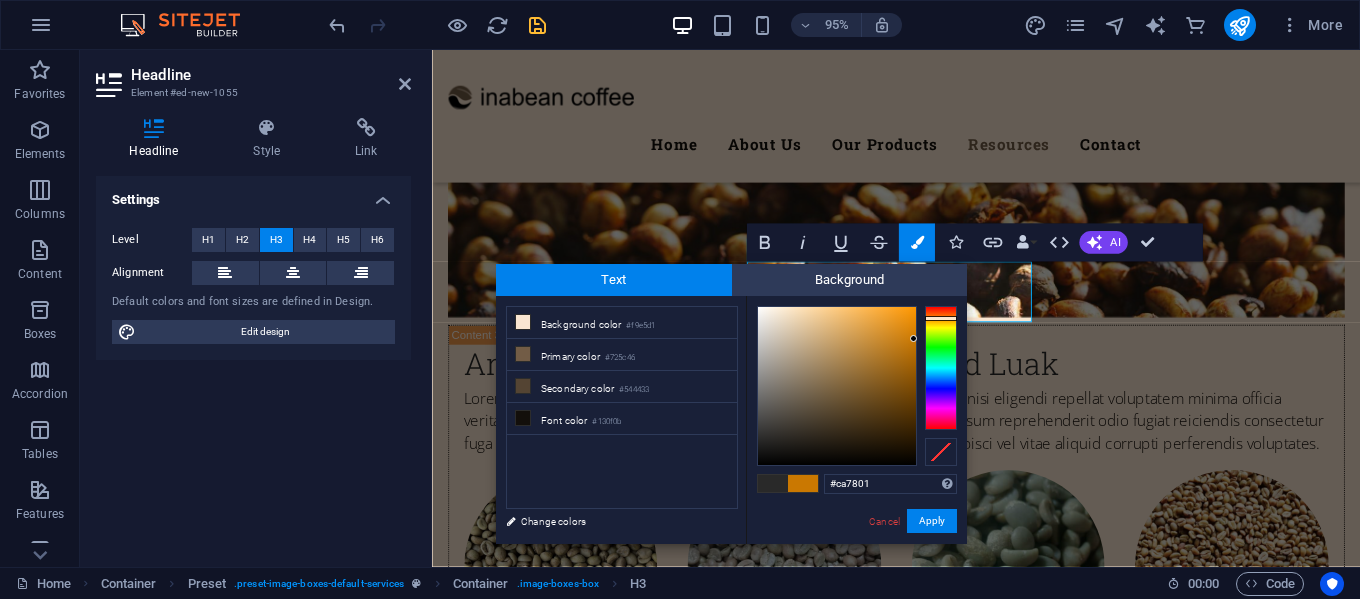 type on "#fa9708" 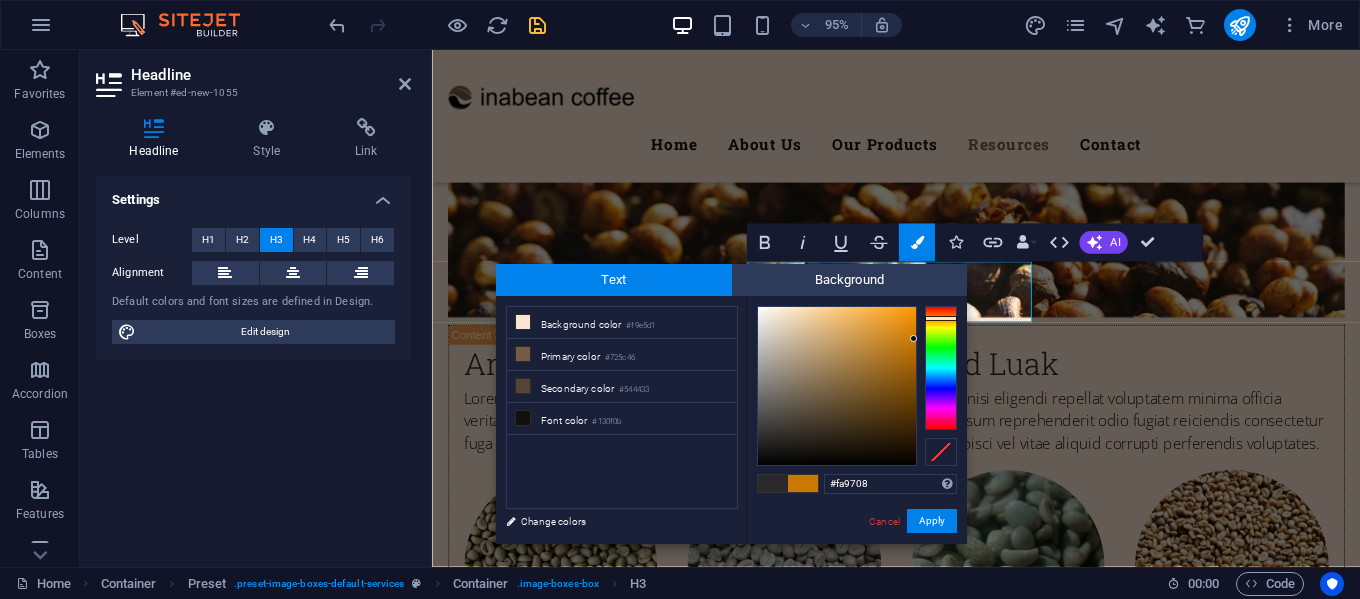 click at bounding box center [837, 386] 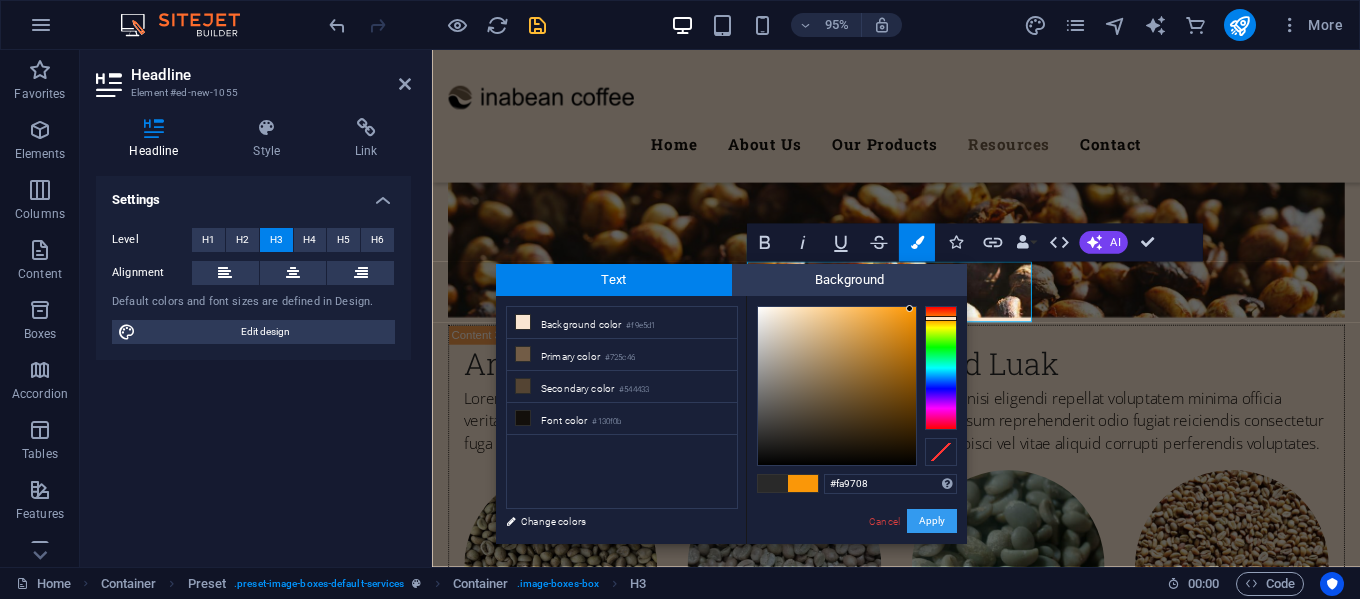 click on "Apply" at bounding box center (932, 521) 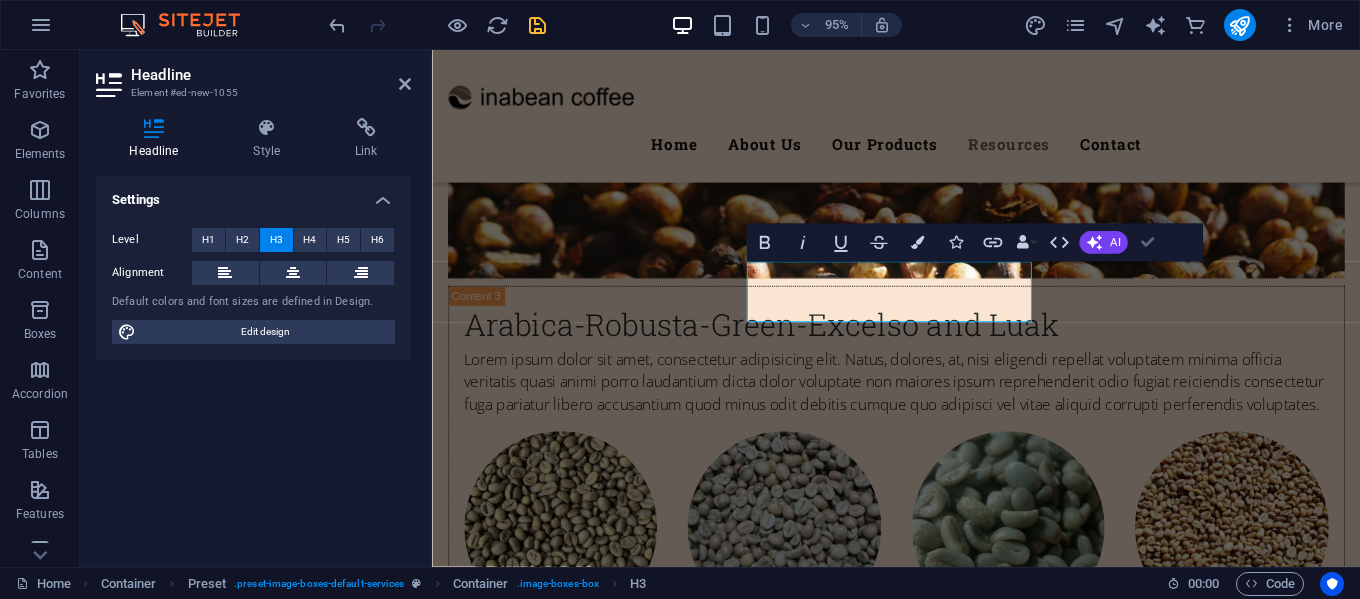 scroll, scrollTop: 6807, scrollLeft: 0, axis: vertical 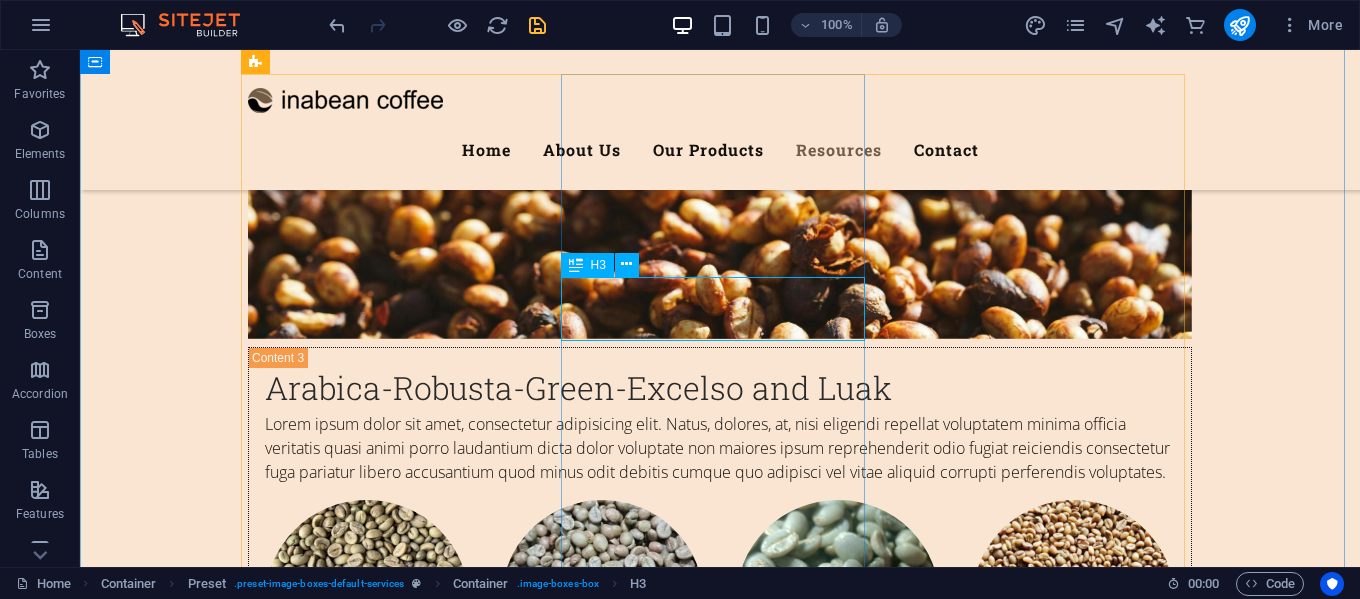 click on "Rousted Coffee" at bounding box center [720, 5078] 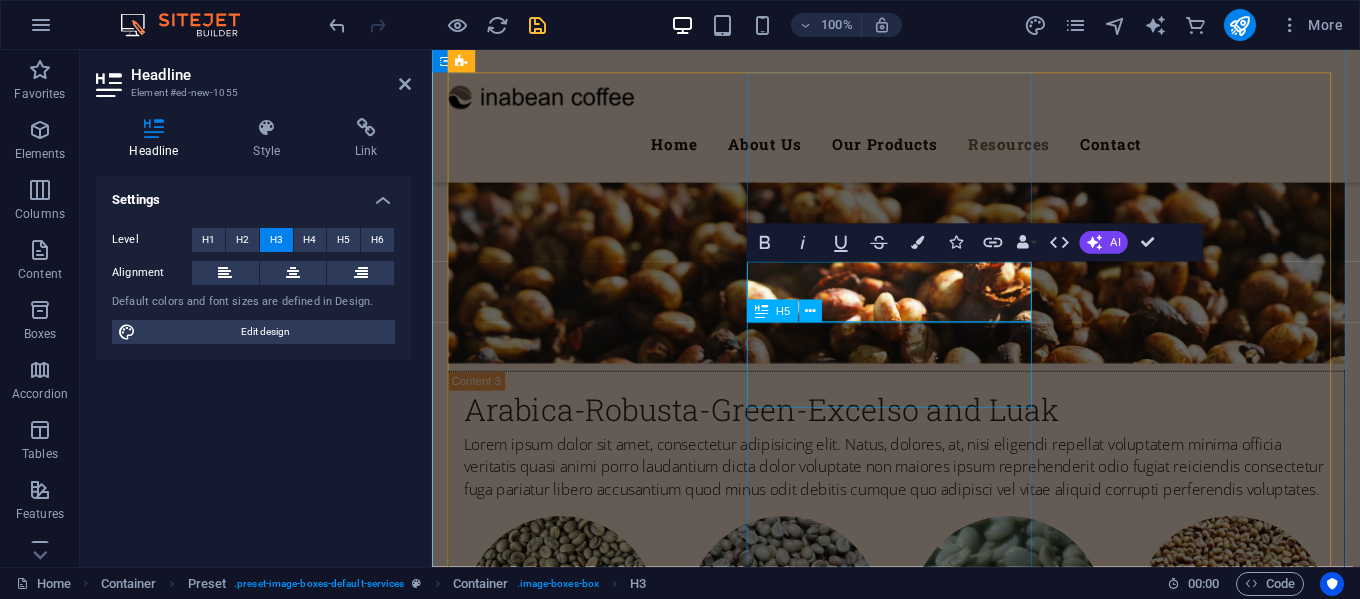 scroll, scrollTop: 6855, scrollLeft: 0, axis: vertical 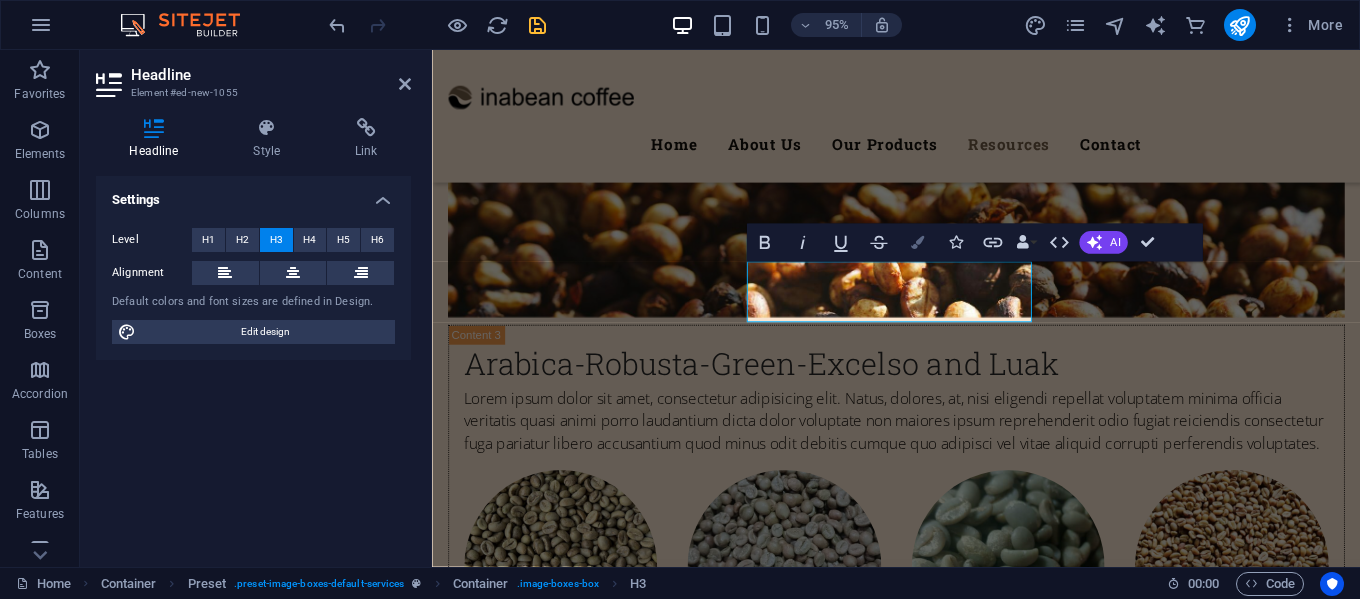 click at bounding box center (916, 242) 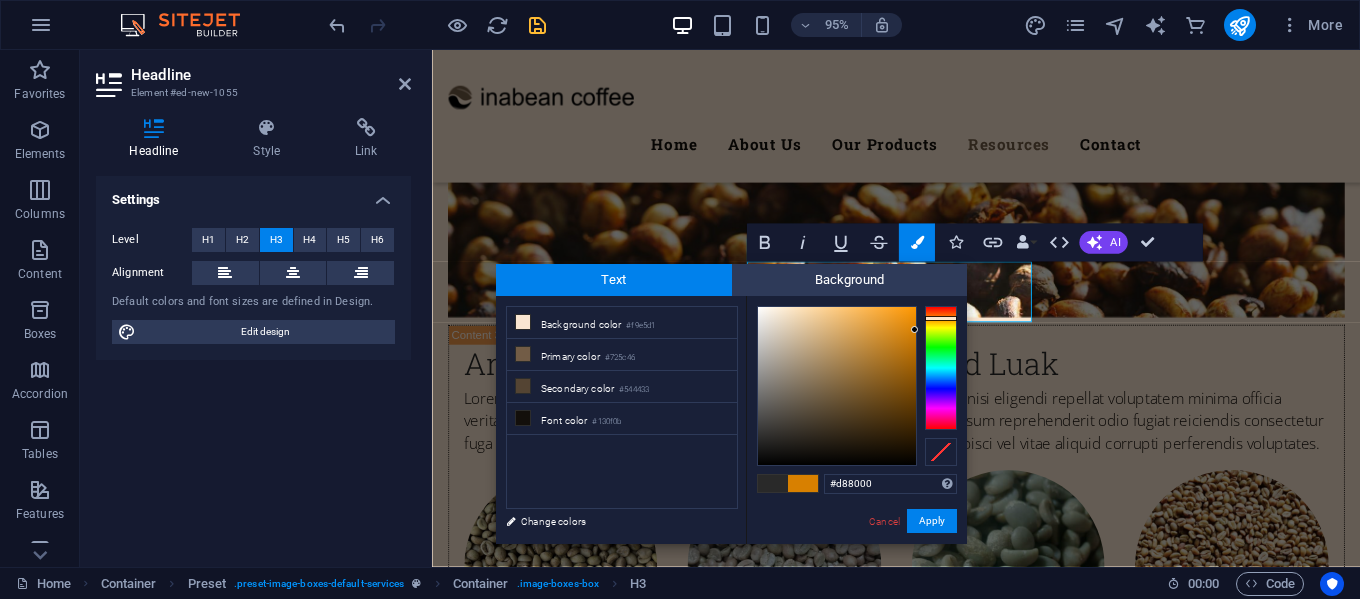 drag, startPoint x: 908, startPoint y: 318, endPoint x: 915, endPoint y: 330, distance: 13.892444 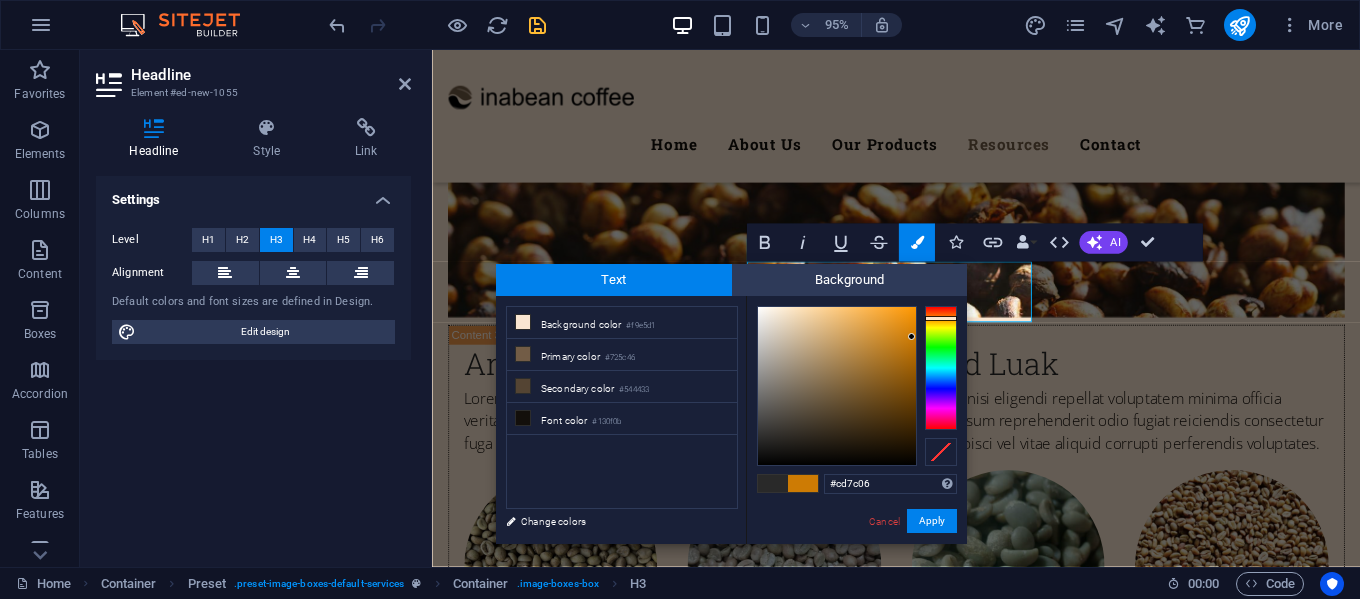 type on "#cd7c08" 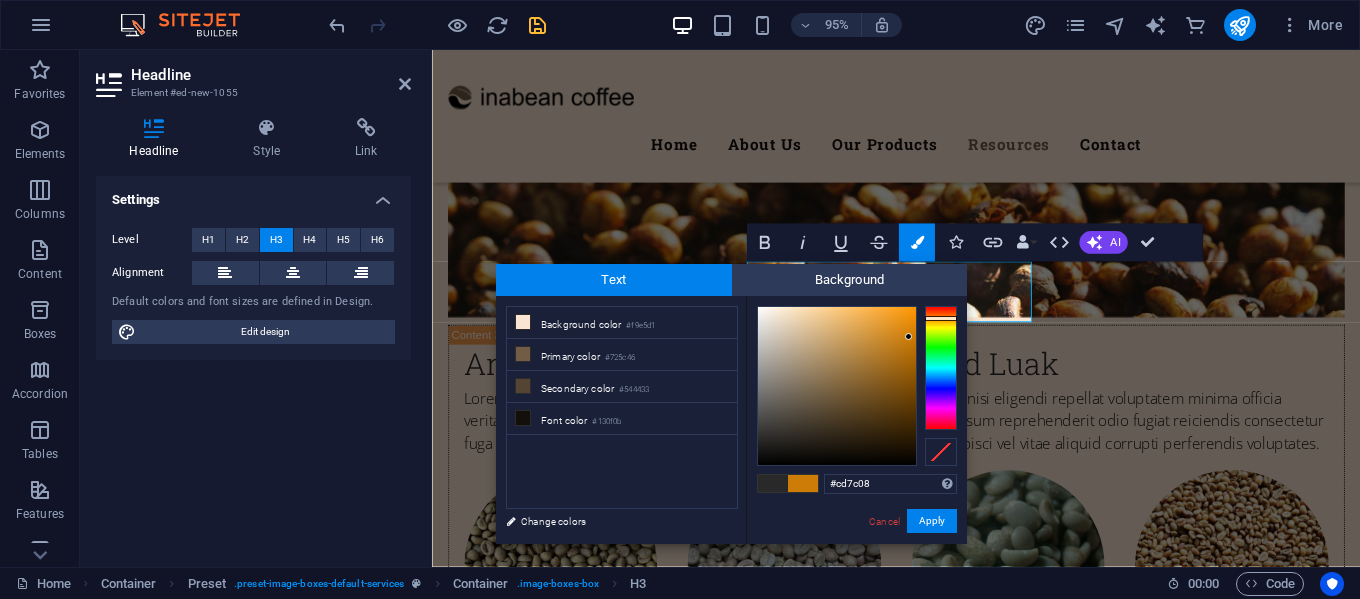 click at bounding box center (908, 336) 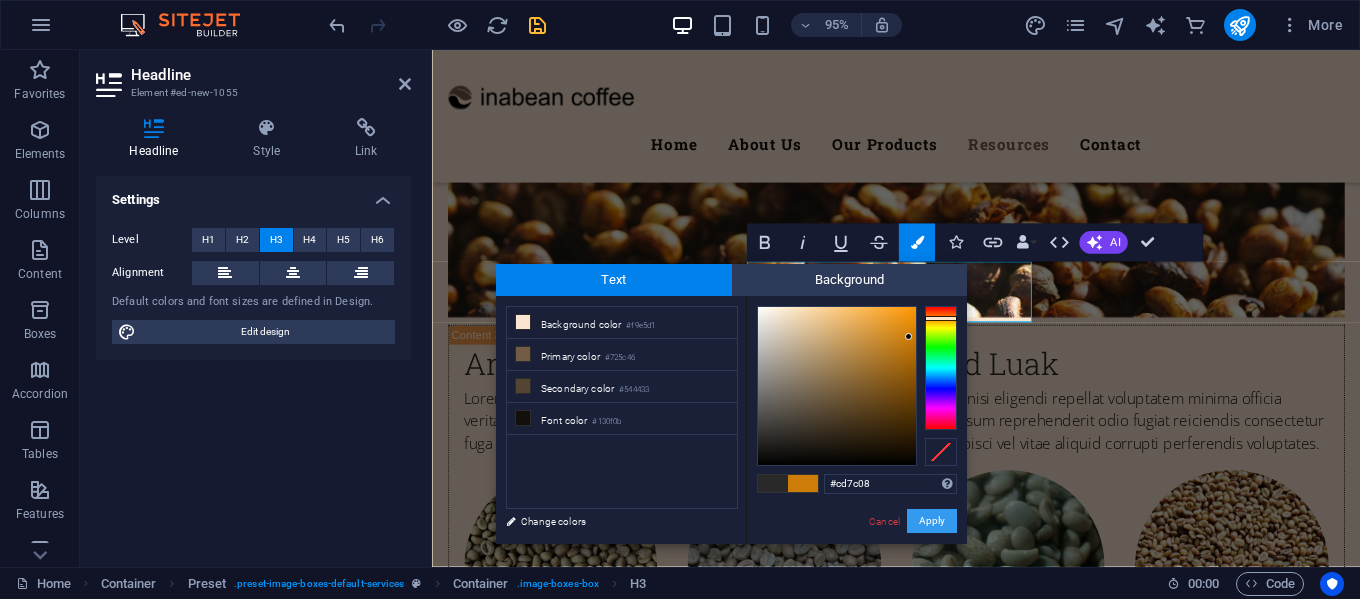 click on "Apply" at bounding box center (932, 521) 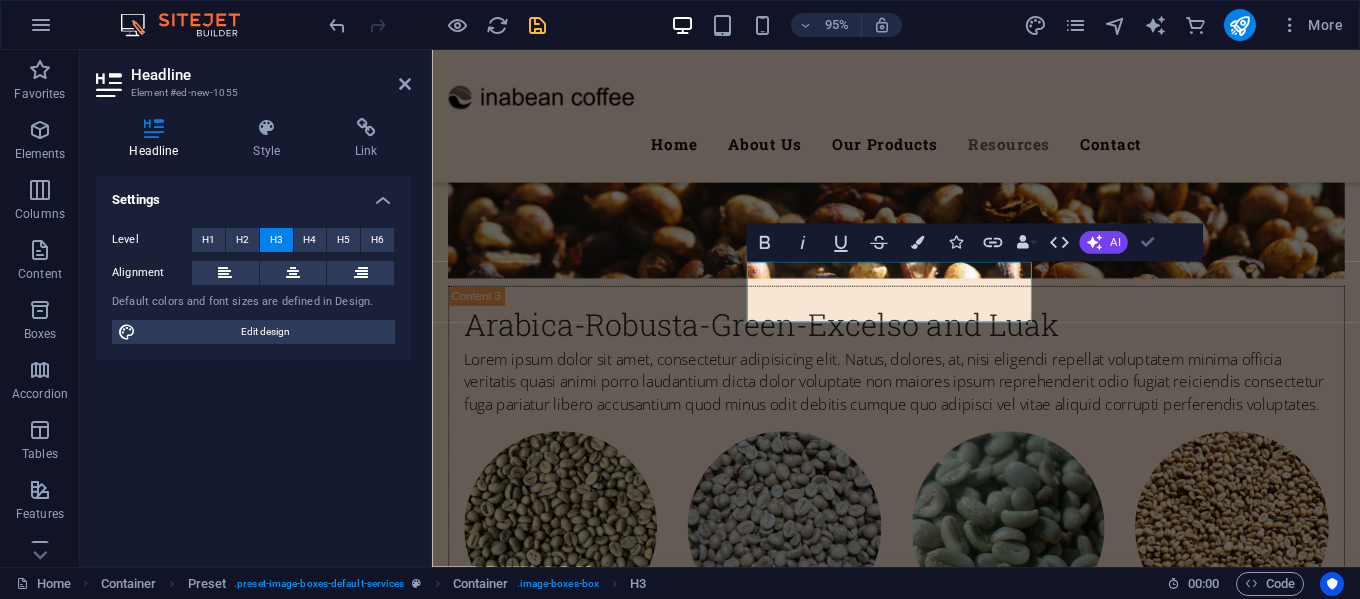 scroll, scrollTop: 6807, scrollLeft: 0, axis: vertical 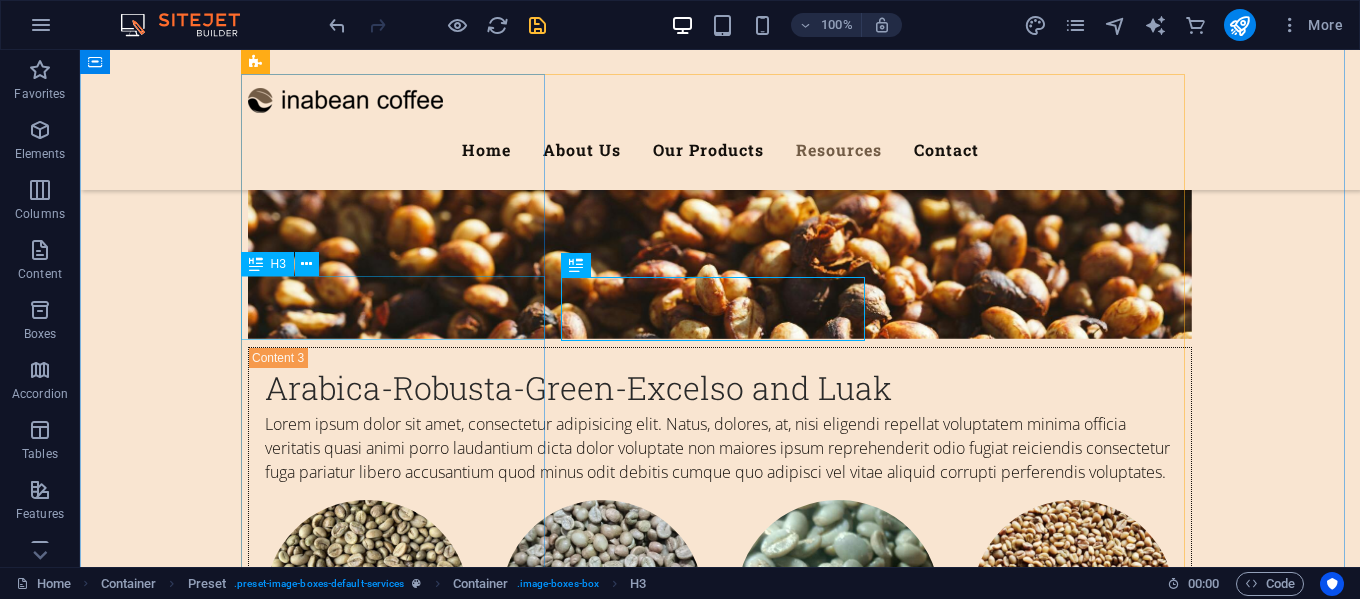 click on "Coffee Bean" at bounding box center [720, 4195] 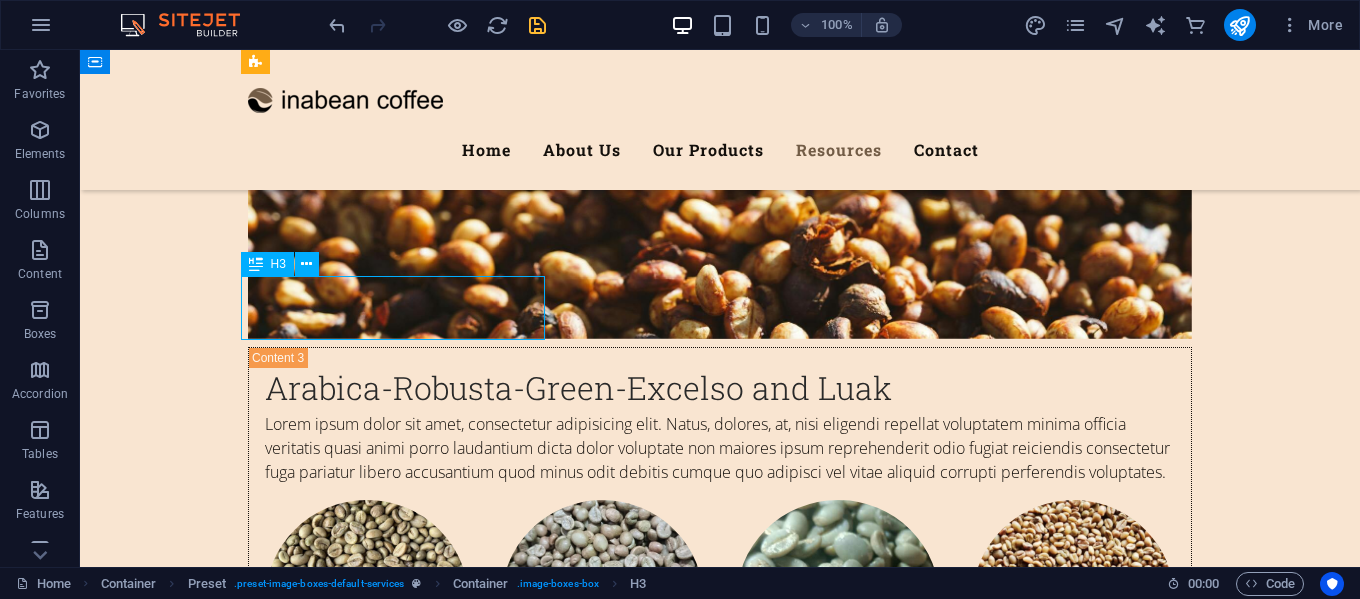 click on "Coffee Bean" at bounding box center (720, 4195) 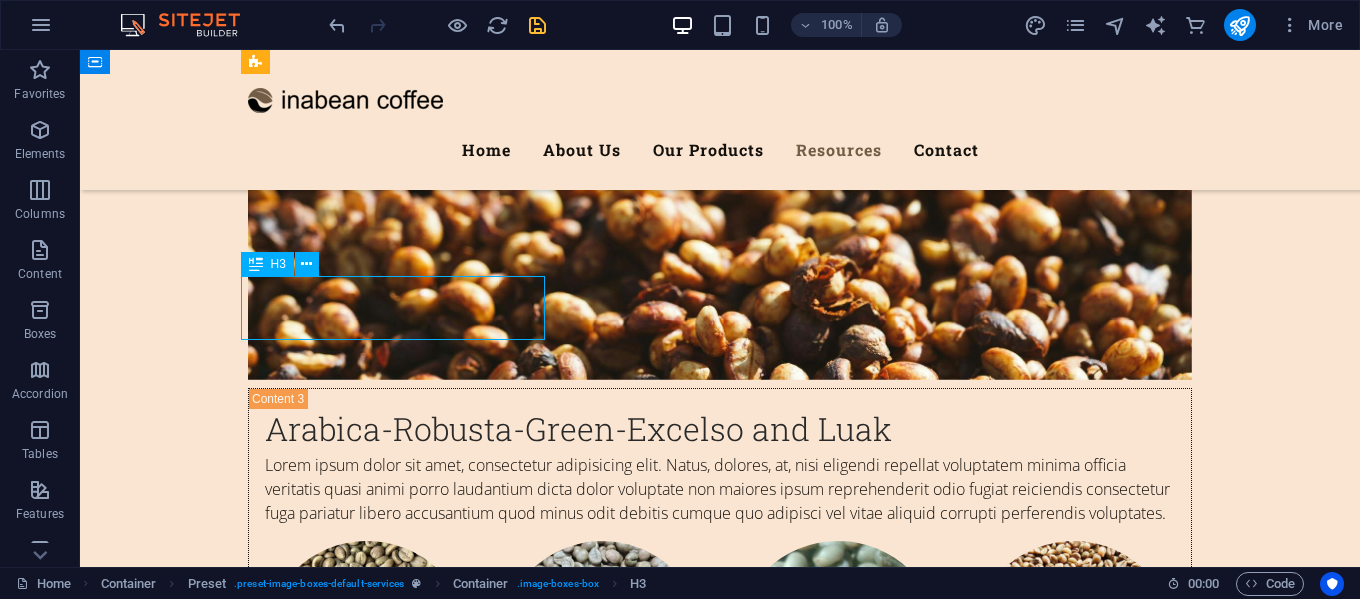 scroll, scrollTop: 6855, scrollLeft: 0, axis: vertical 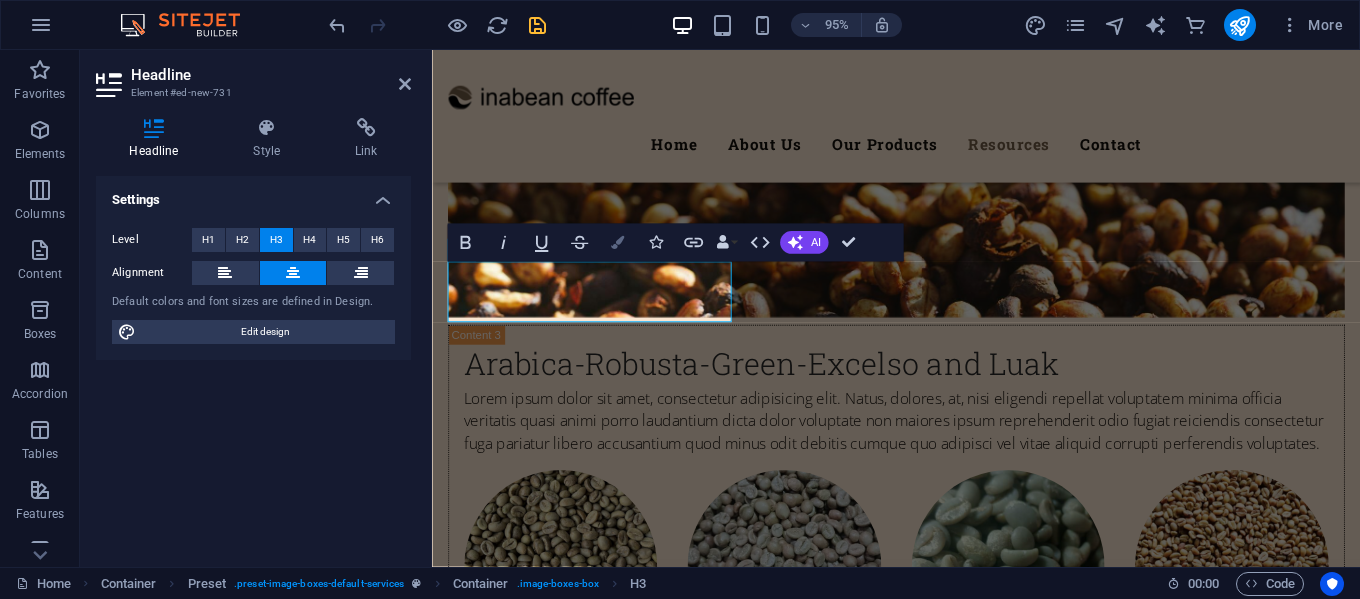 click at bounding box center [617, 242] 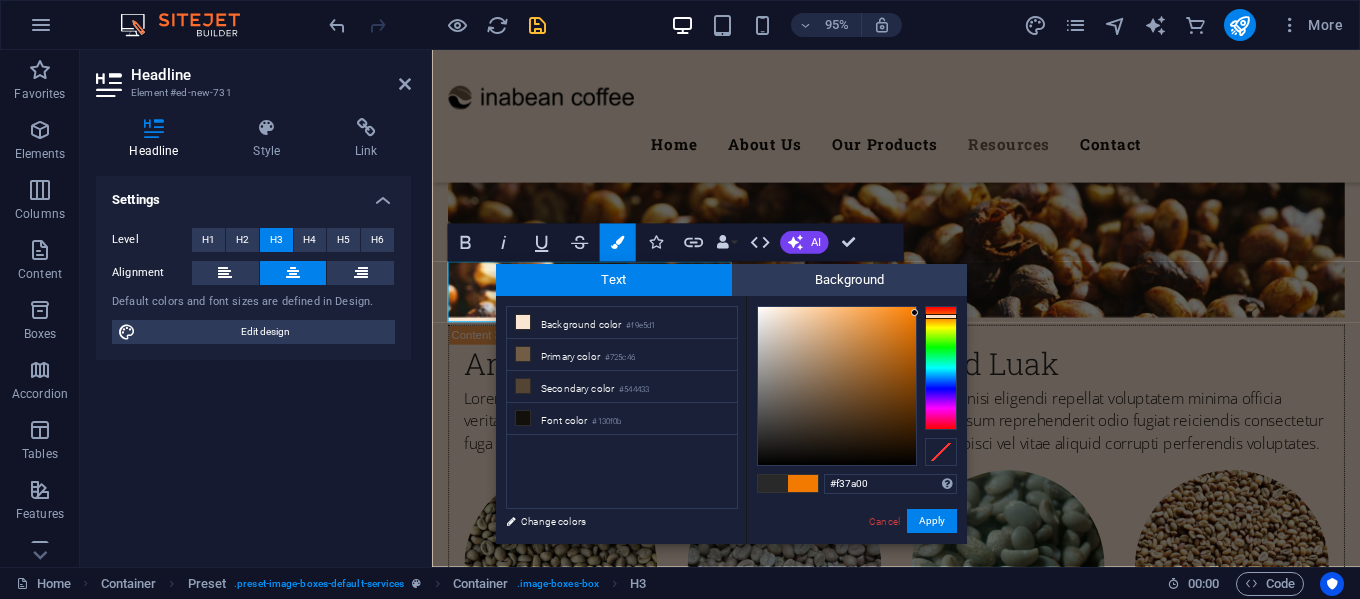 drag, startPoint x: 894, startPoint y: 485, endPoint x: 817, endPoint y: 489, distance: 77.10383 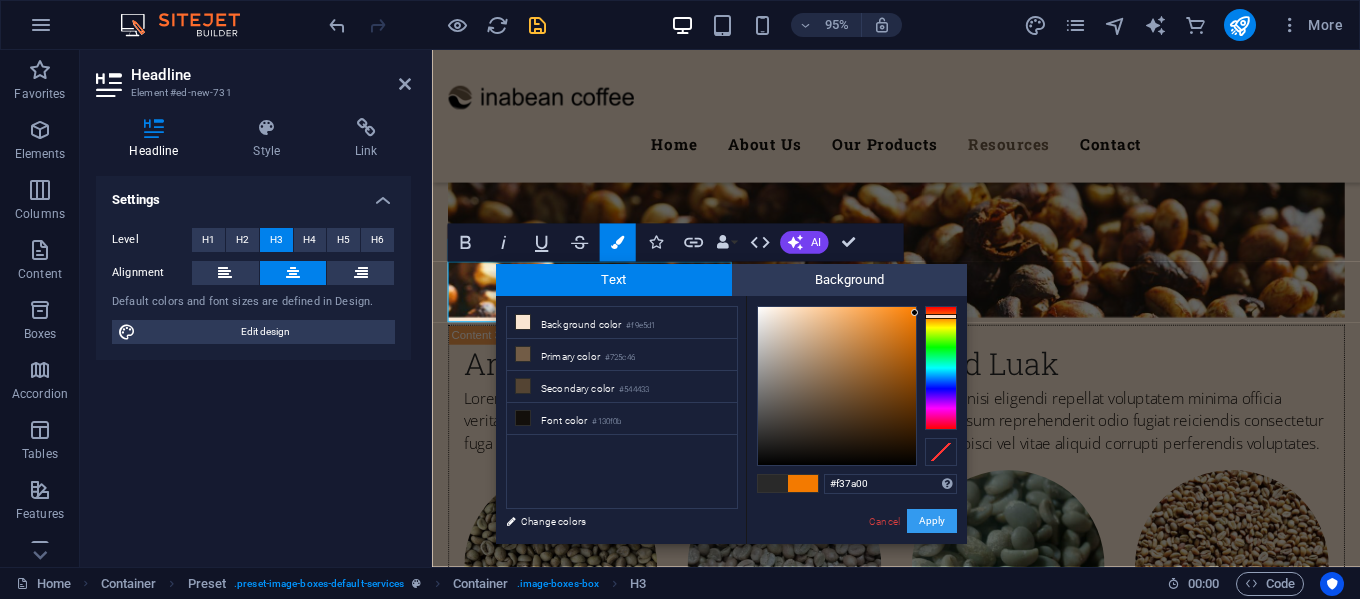 click on "Apply" at bounding box center (932, 521) 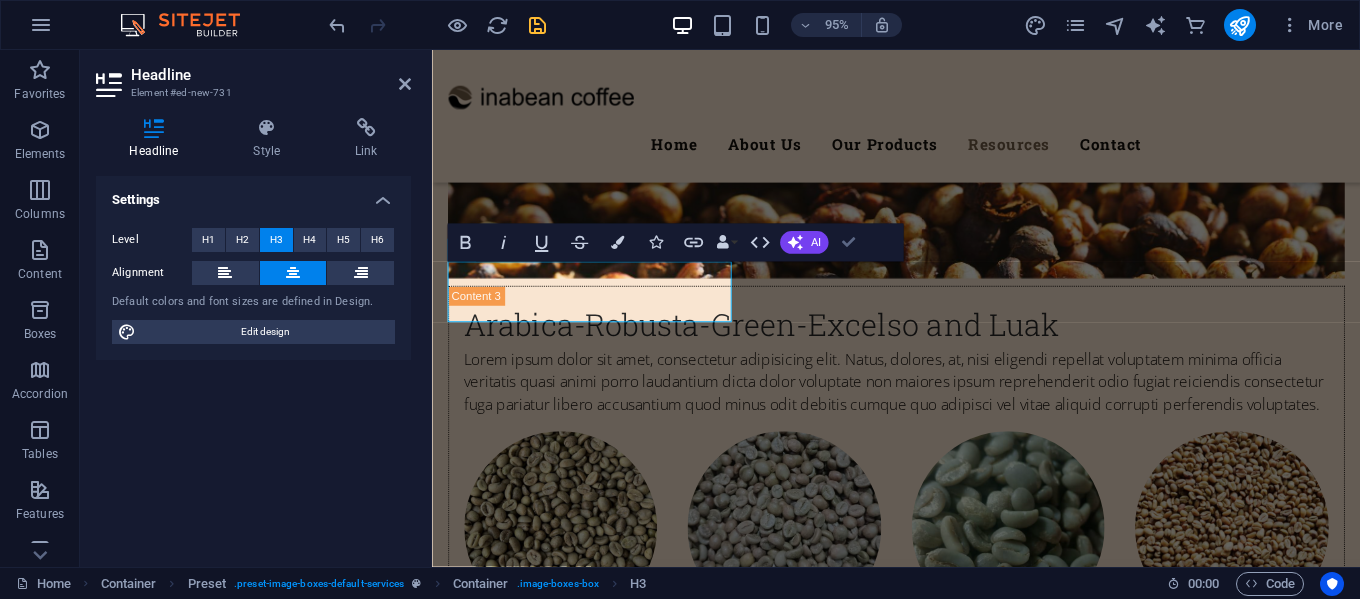 scroll, scrollTop: 6807, scrollLeft: 0, axis: vertical 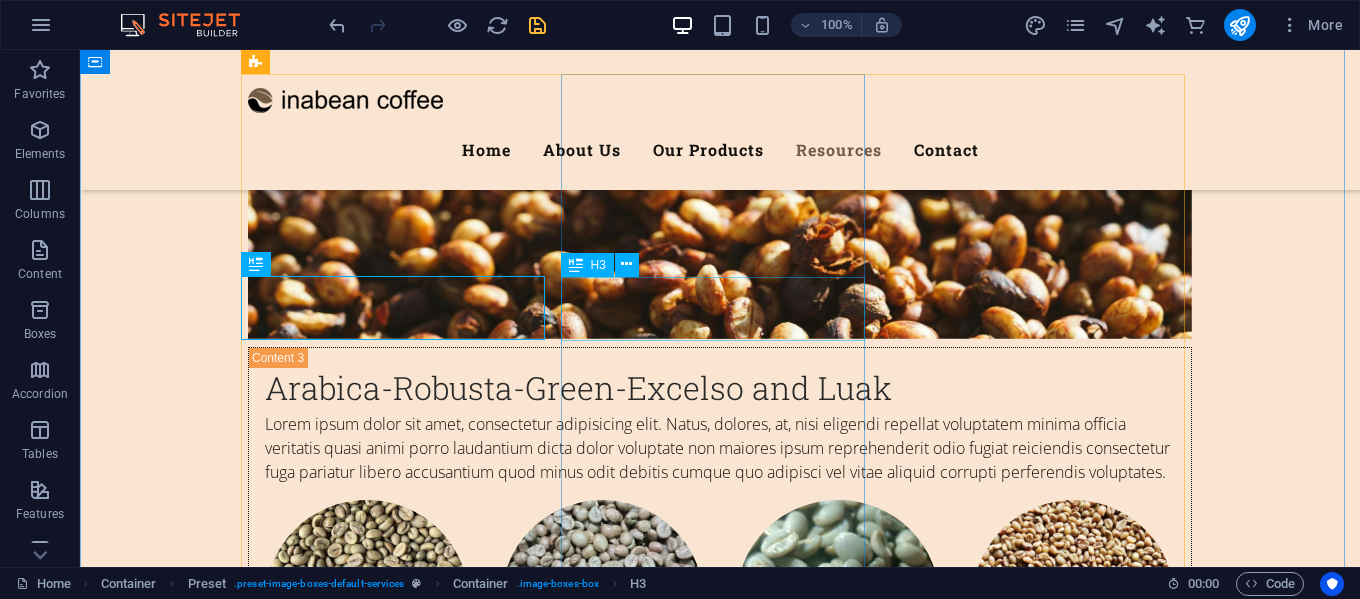 click on "Rousted Coffee" at bounding box center [720, 5078] 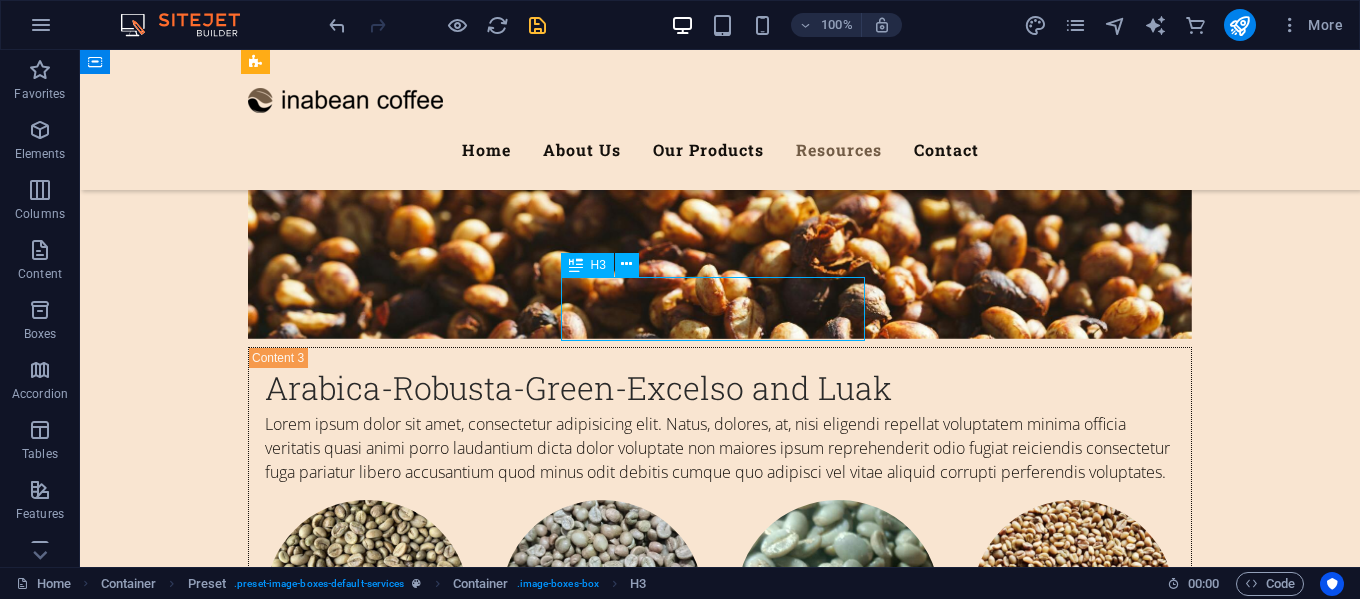 click on "Rousted Coffee" at bounding box center (720, 5078) 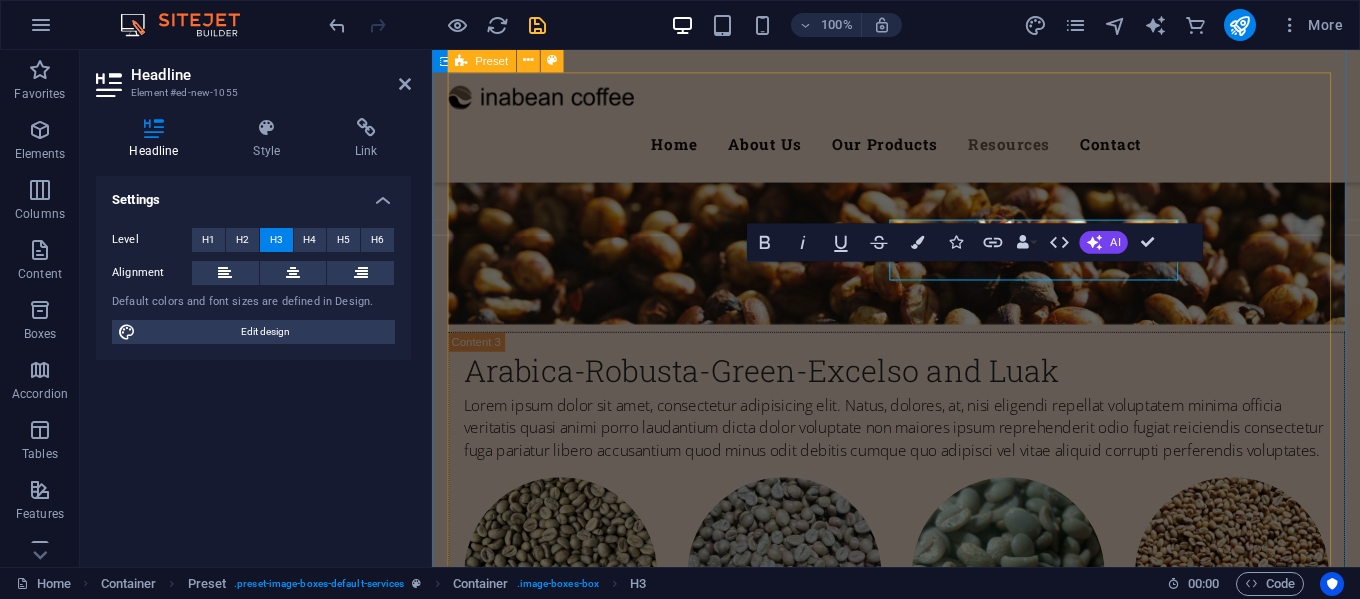 scroll, scrollTop: 6855, scrollLeft: 0, axis: vertical 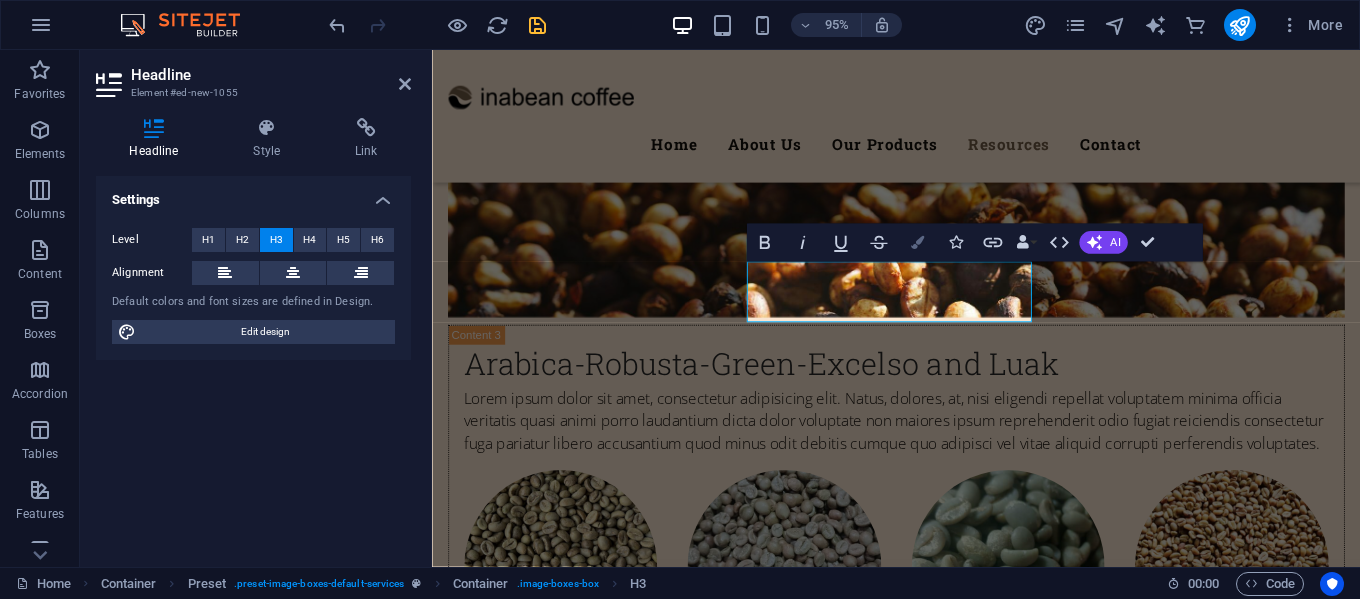 click on "Colors" at bounding box center [917, 243] 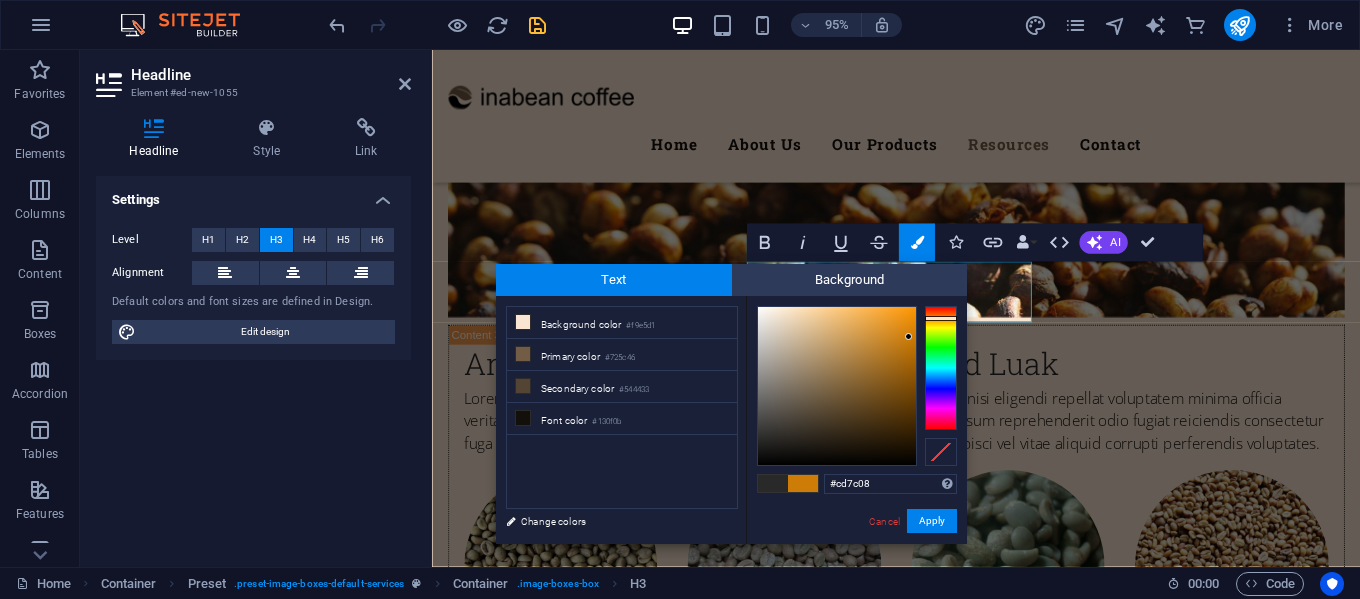 drag, startPoint x: 879, startPoint y: 484, endPoint x: 802, endPoint y: 476, distance: 77.41447 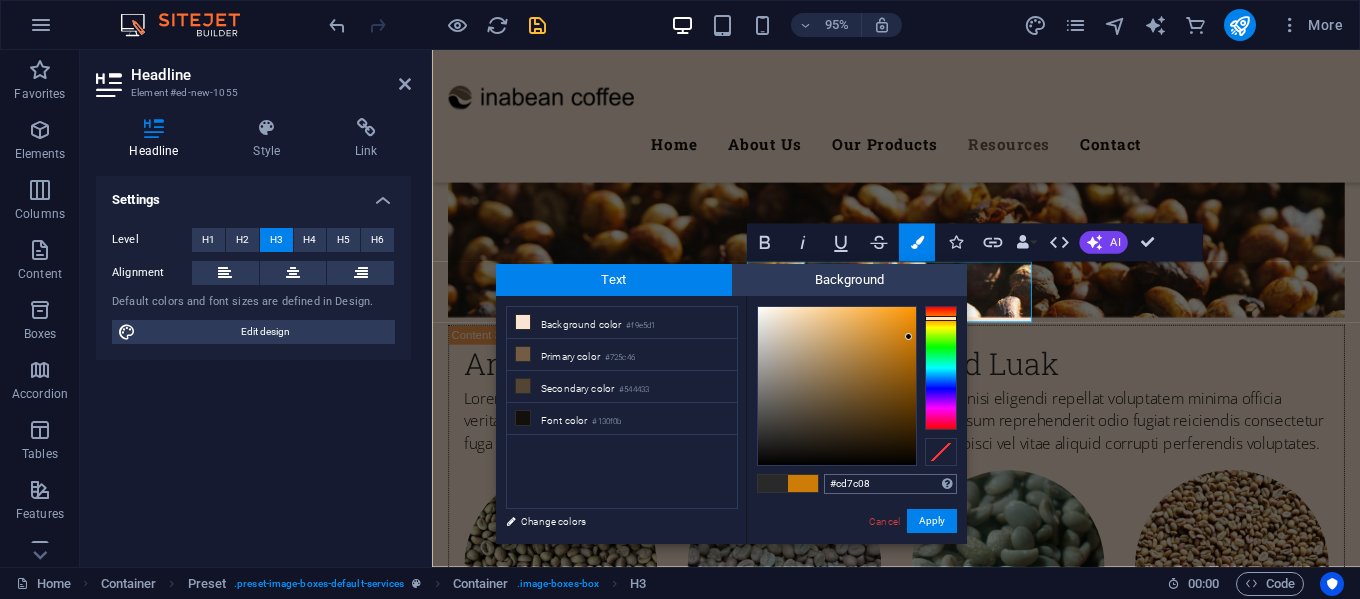 type on "#f37a00" 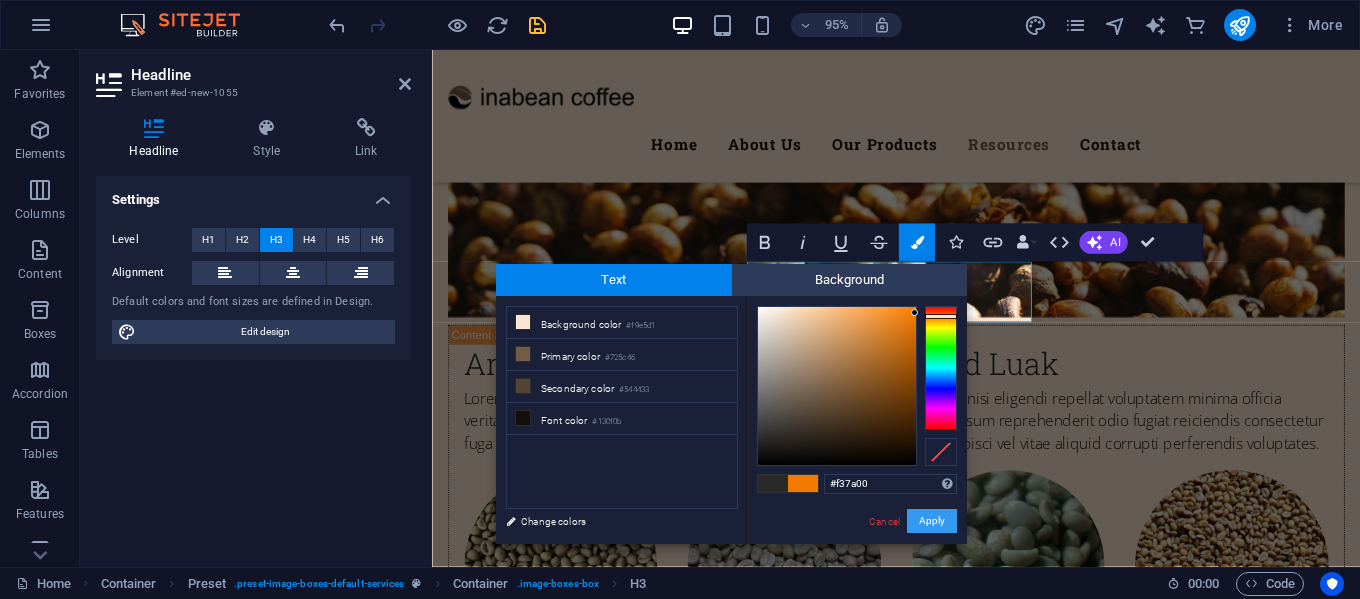 click on "Apply" at bounding box center [932, 521] 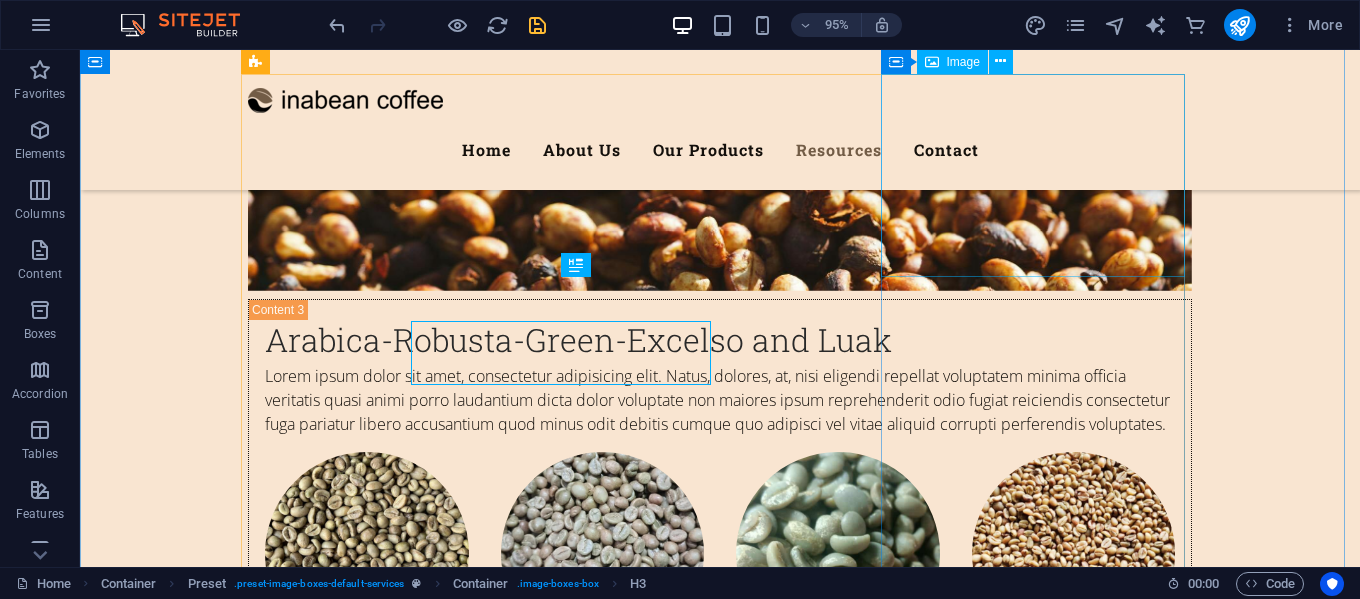 scroll, scrollTop: 6807, scrollLeft: 0, axis: vertical 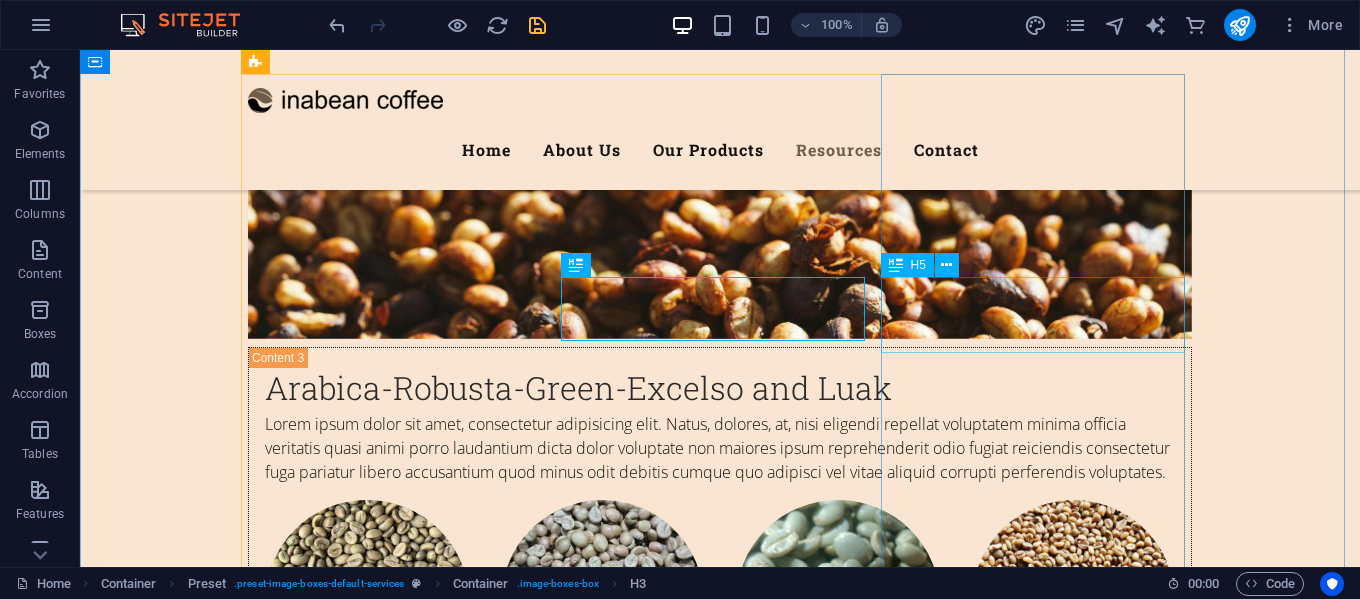 click on "Sustainable farming, guided by nature’s rhythm" at bounding box center (720, 5925) 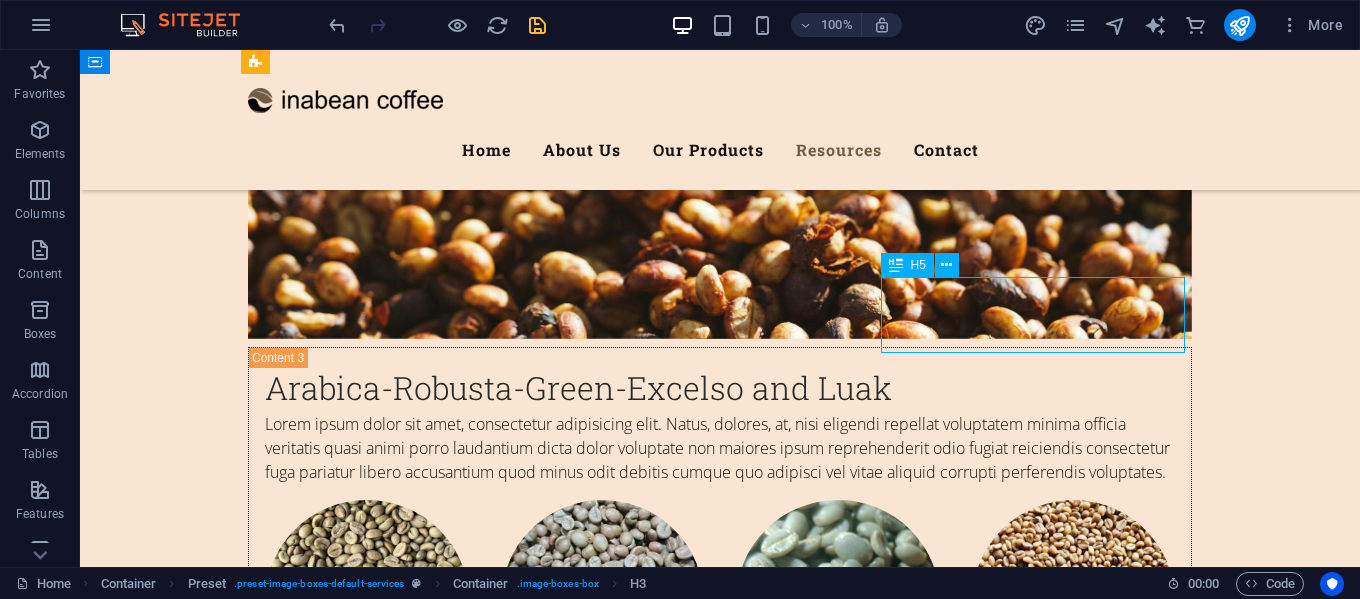 click on "Sustainable farming, guided by nature’s rhythm" at bounding box center [720, 5925] 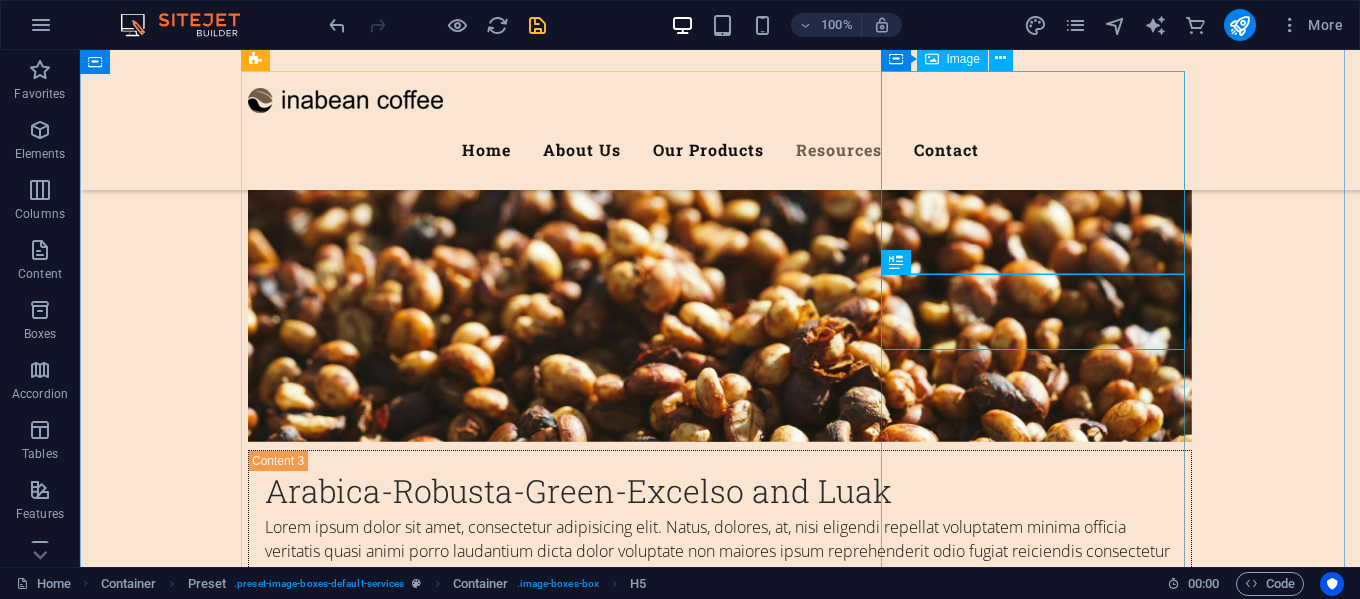 scroll, scrollTop: 6610, scrollLeft: 0, axis: vertical 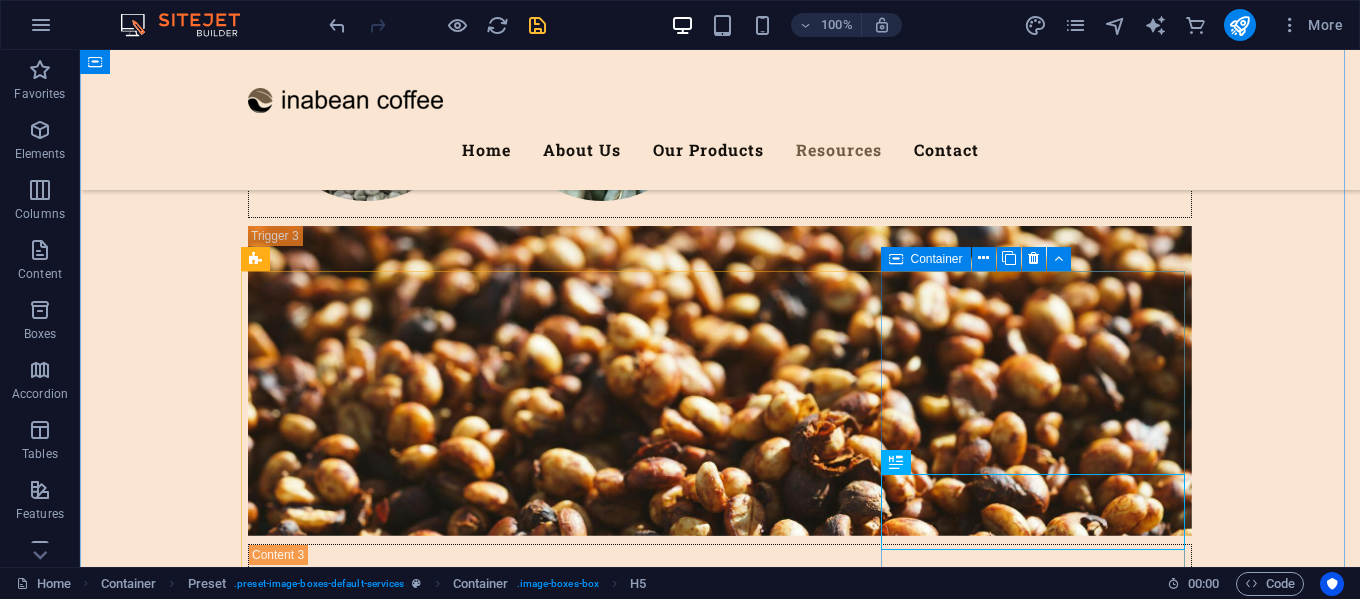 click at bounding box center (896, 259) 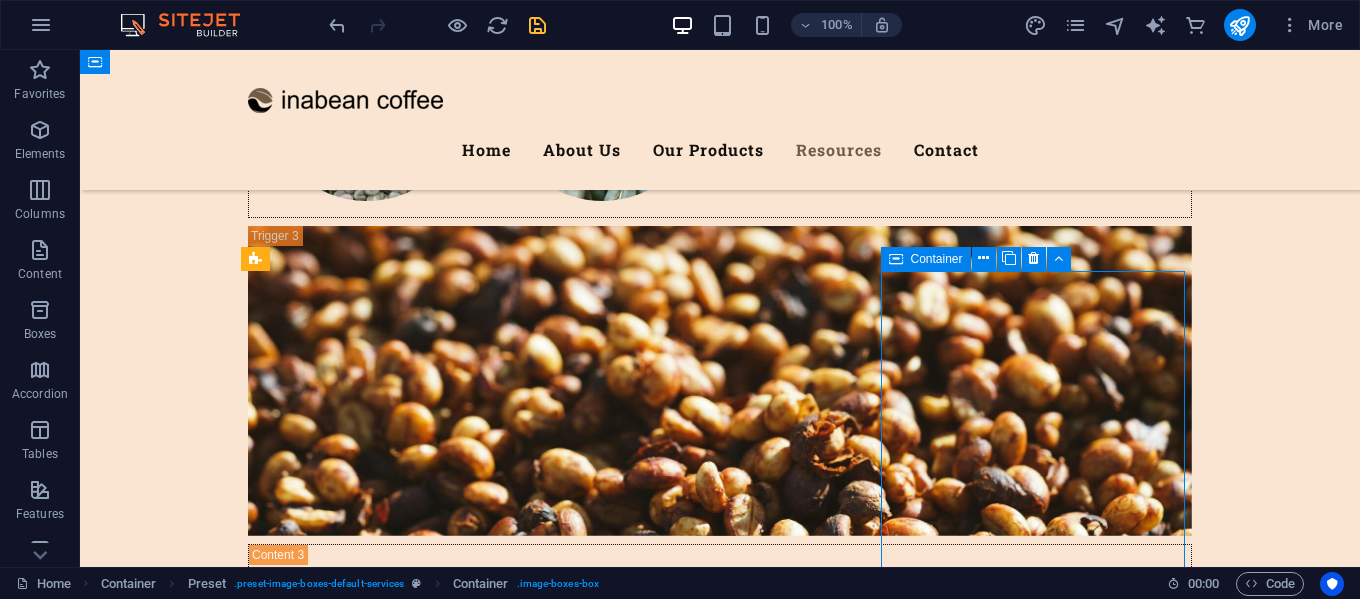 click at bounding box center (896, 259) 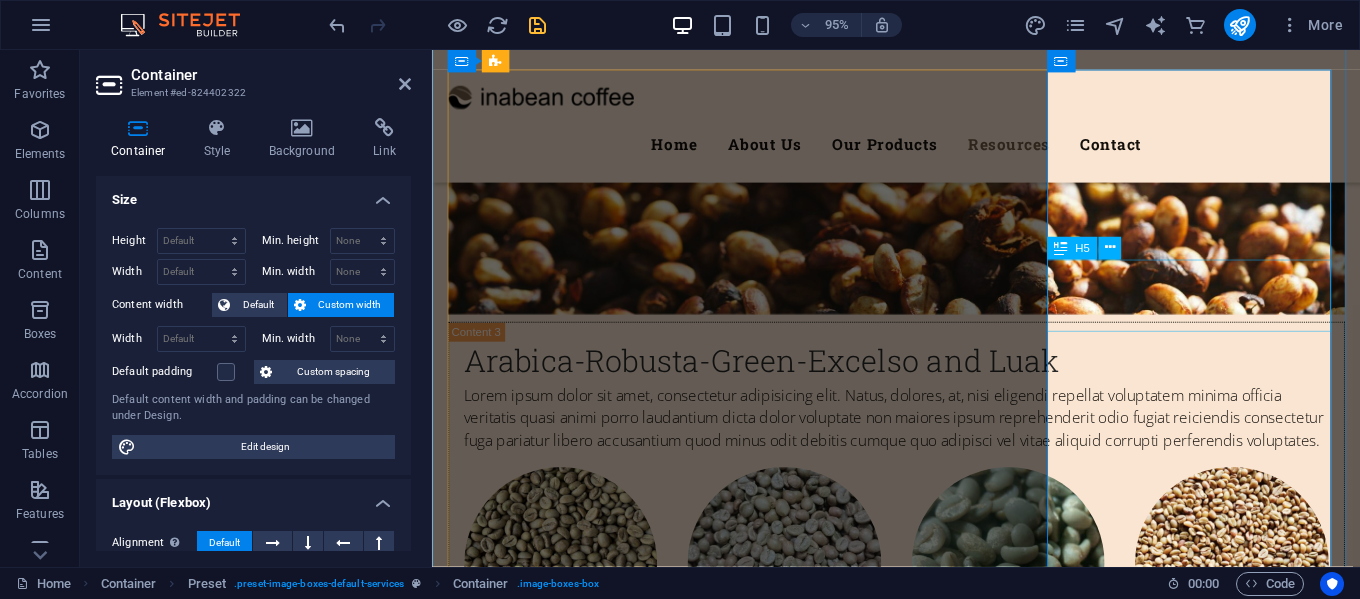 scroll, scrollTop: 6858, scrollLeft: 0, axis: vertical 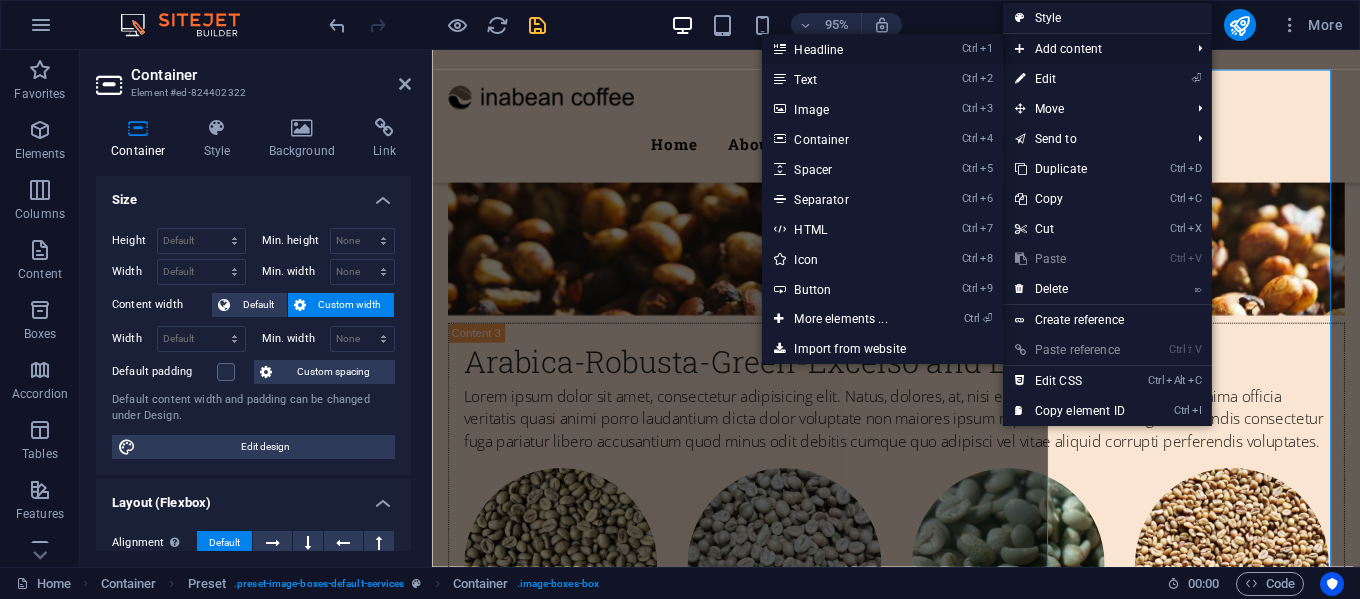click on "Ctrl 1  Headline" at bounding box center [844, 49] 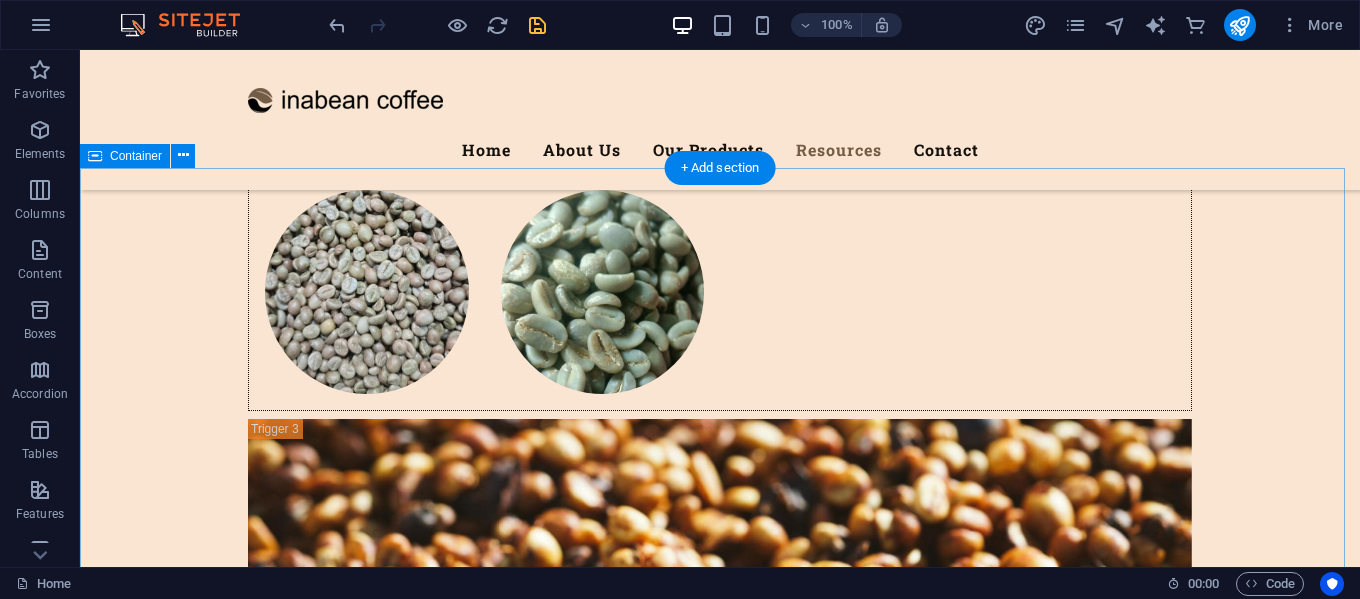 scroll, scrollTop: 6410, scrollLeft: 0, axis: vertical 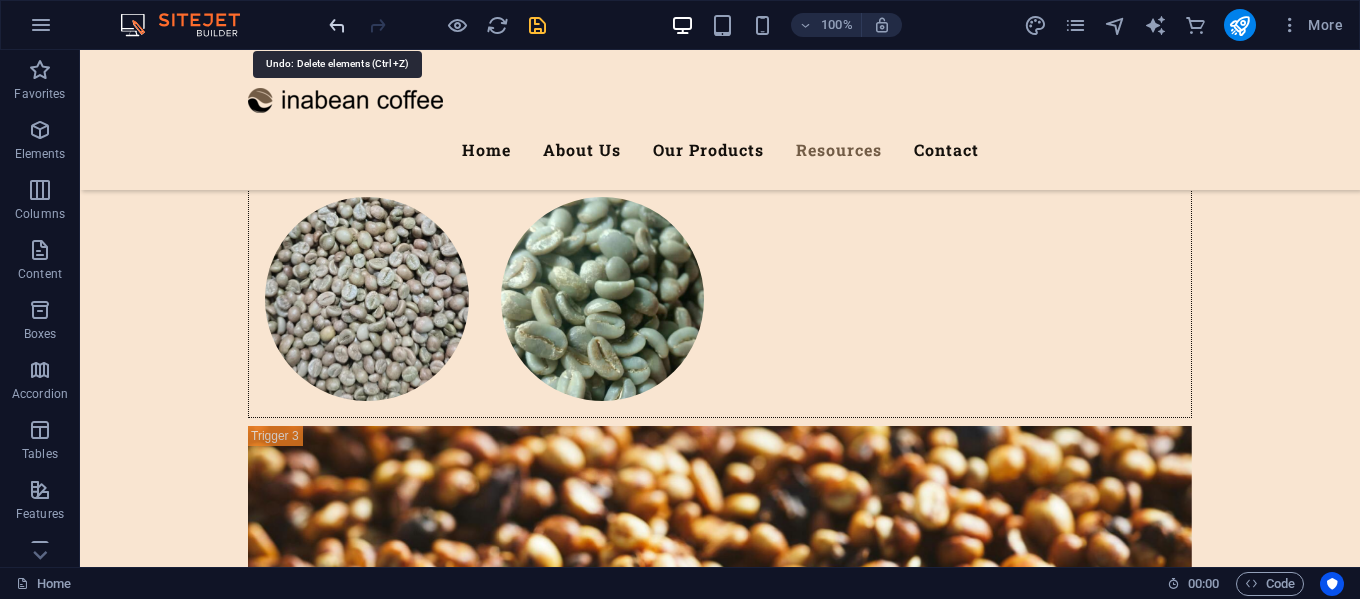 click at bounding box center [337, 25] 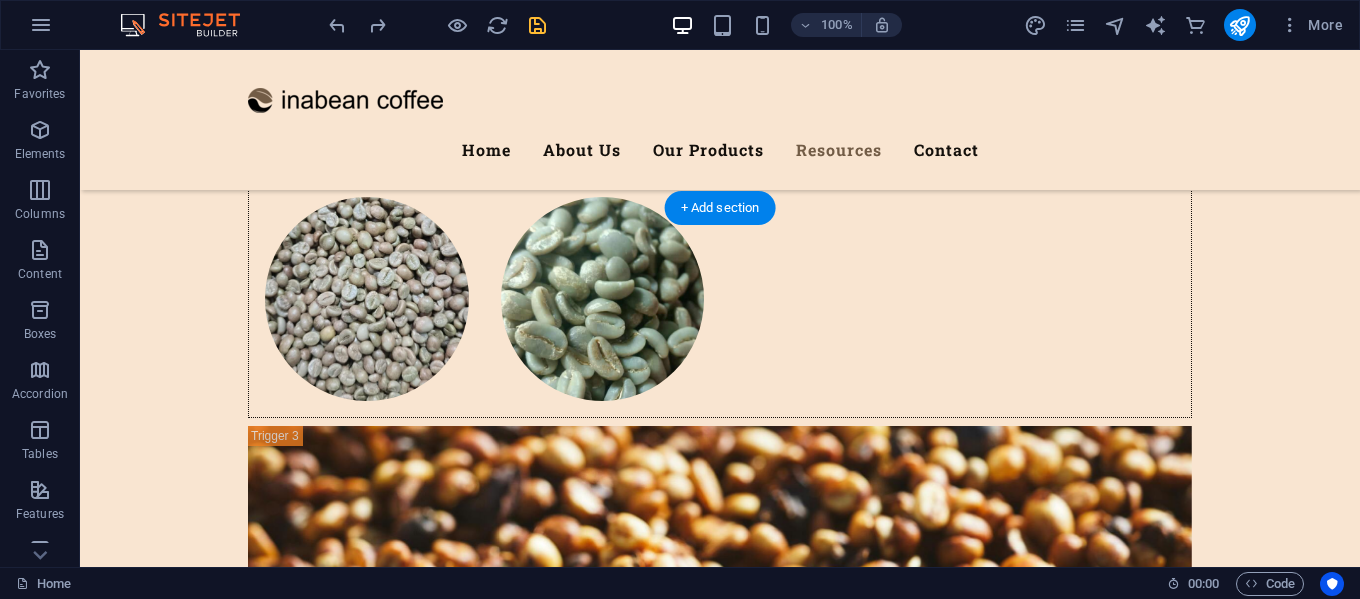 scroll, scrollTop: 6710, scrollLeft: 0, axis: vertical 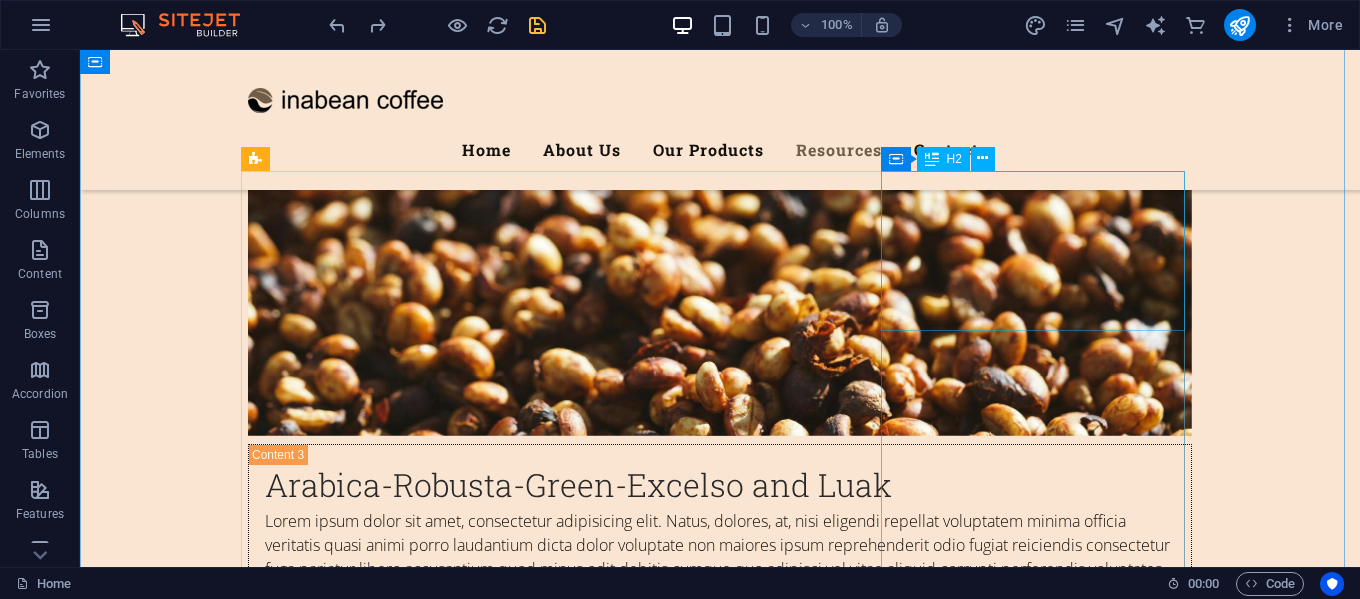 click on "New headline" at bounding box center (720, 5411) 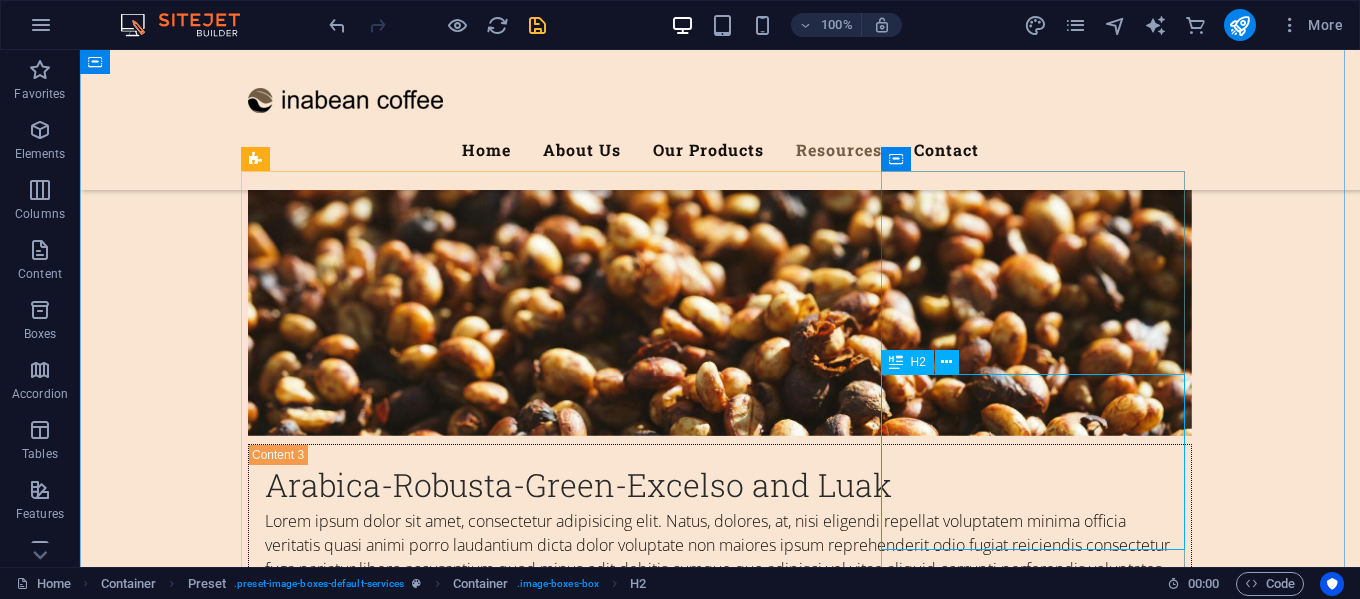 click on "New headline" at bounding box center (720, 6051) 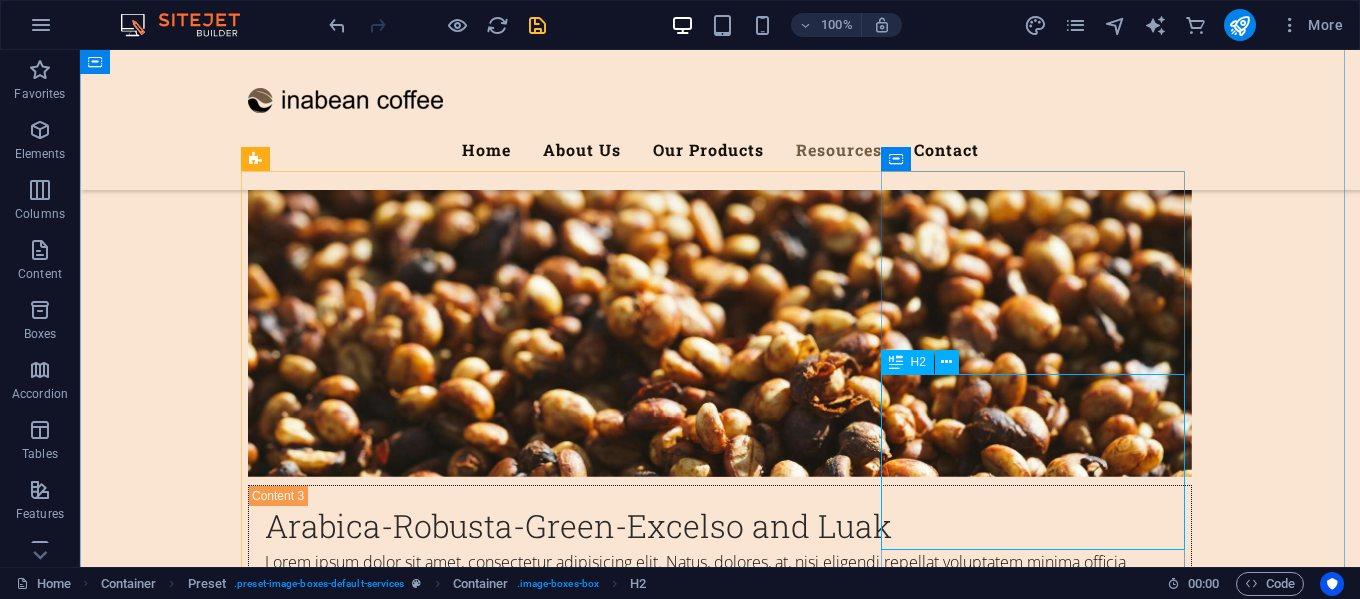 scroll, scrollTop: 6758, scrollLeft: 0, axis: vertical 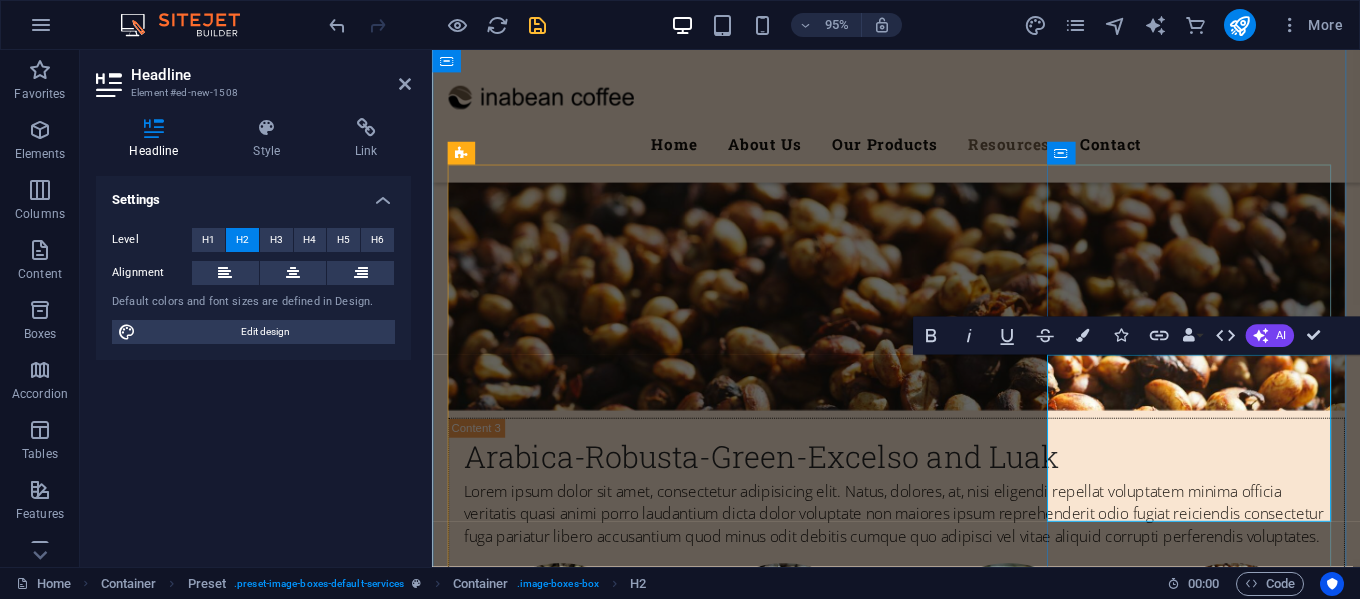 click on "New headline" at bounding box center (921, 6052) 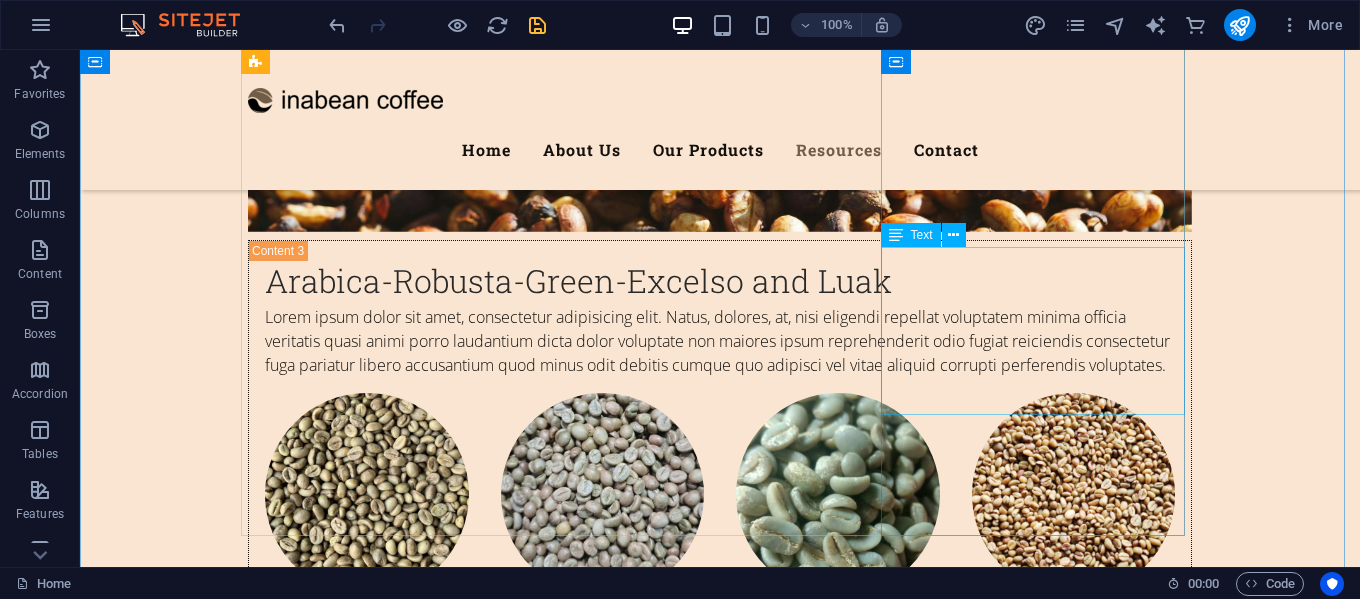 scroll, scrollTop: 6913, scrollLeft: 0, axis: vertical 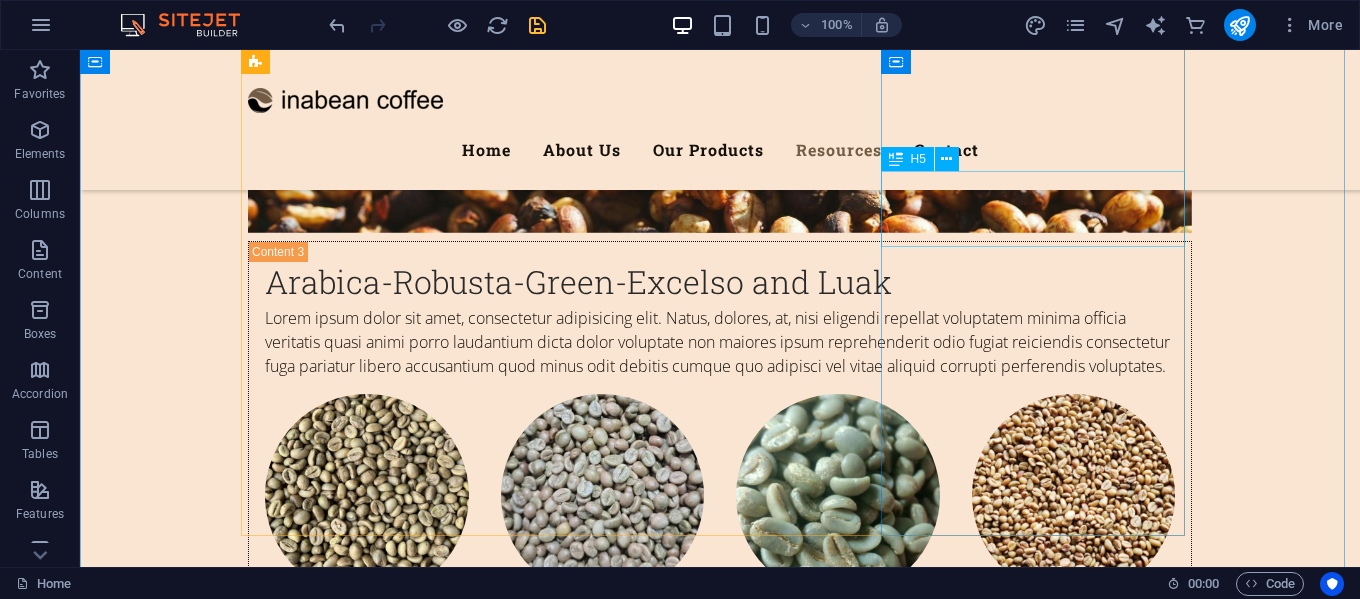 click on "Sustainable farming, guided by nature’s rhythm" at bounding box center [720, 5819] 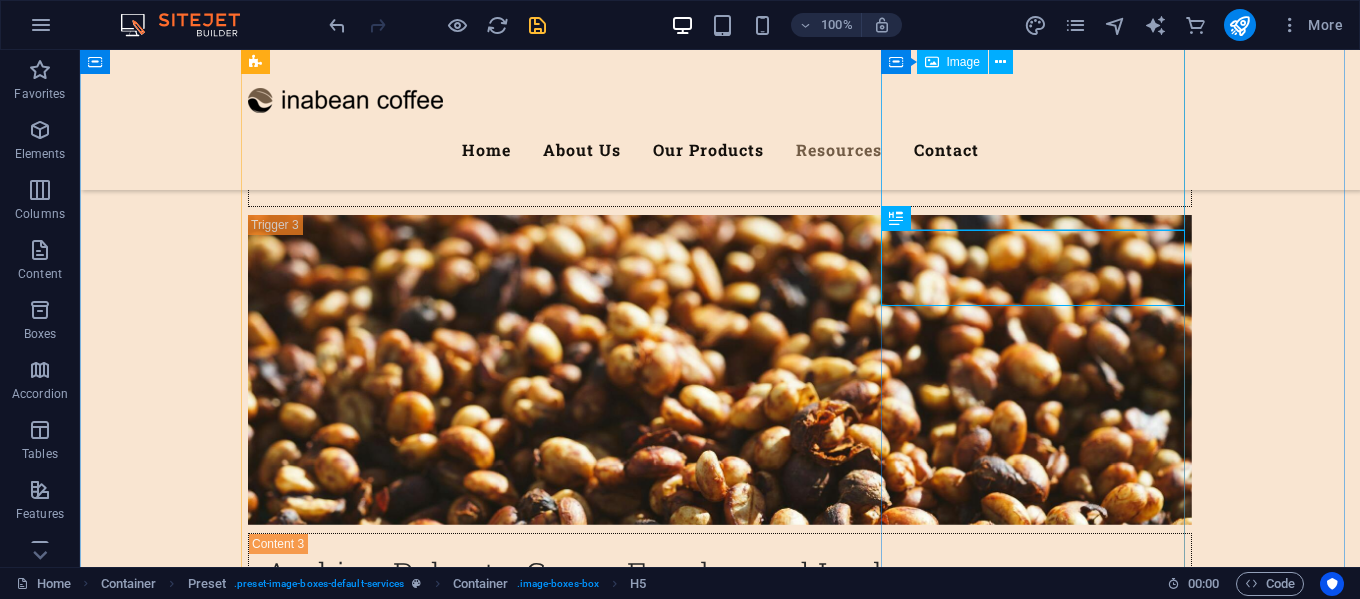 scroll, scrollTop: 6613, scrollLeft: 0, axis: vertical 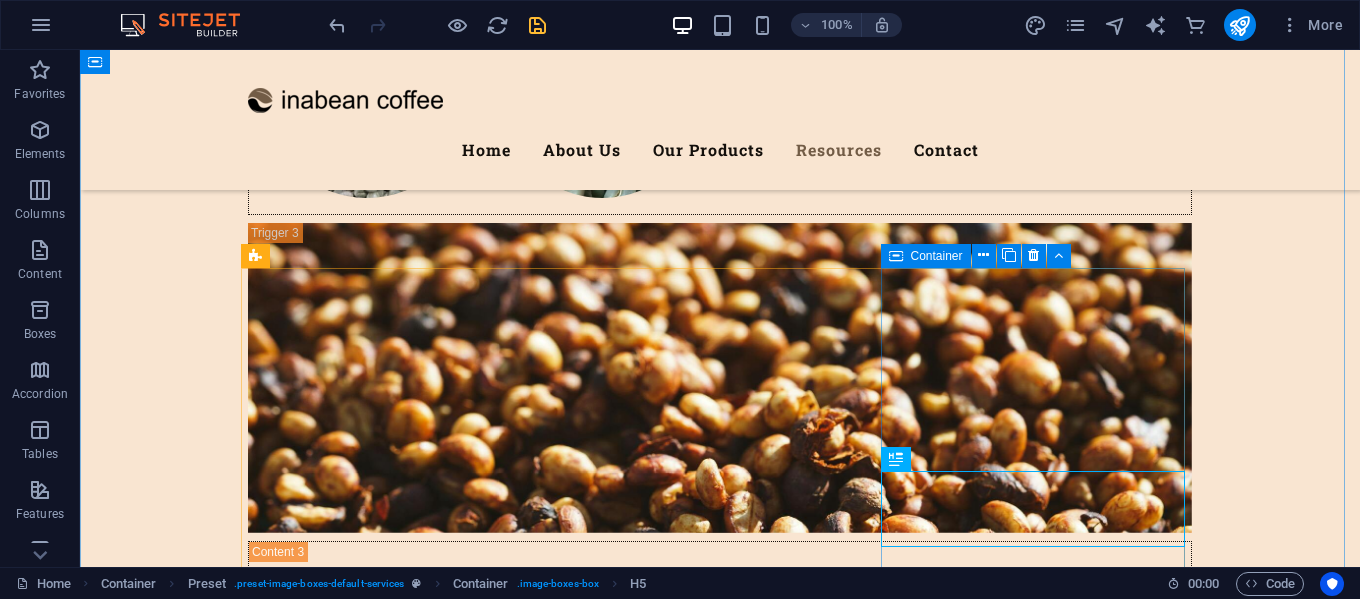 click at bounding box center [896, 256] 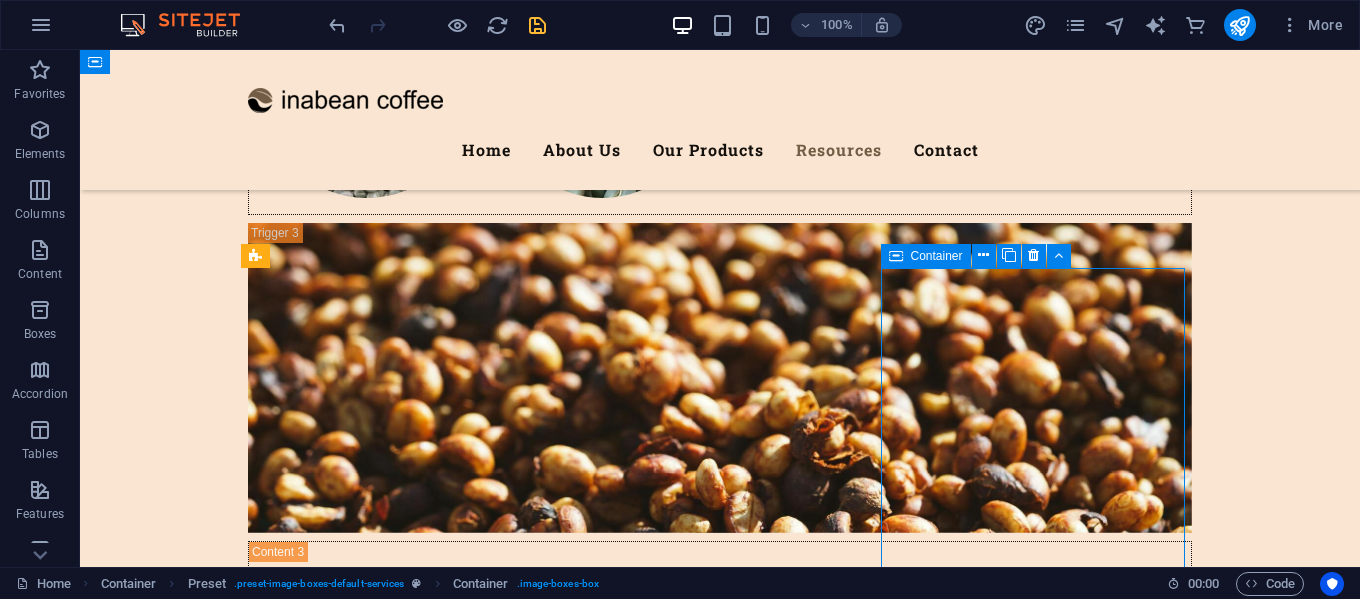 click at bounding box center (896, 256) 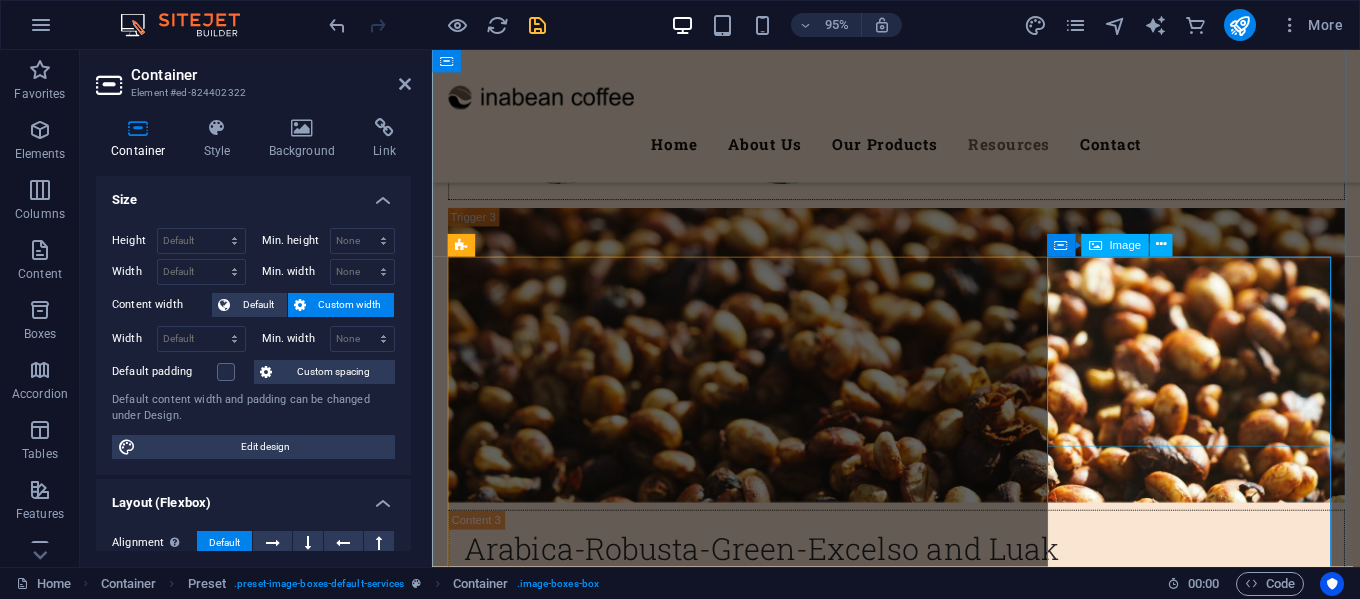 scroll, scrollTop: 6961, scrollLeft: 0, axis: vertical 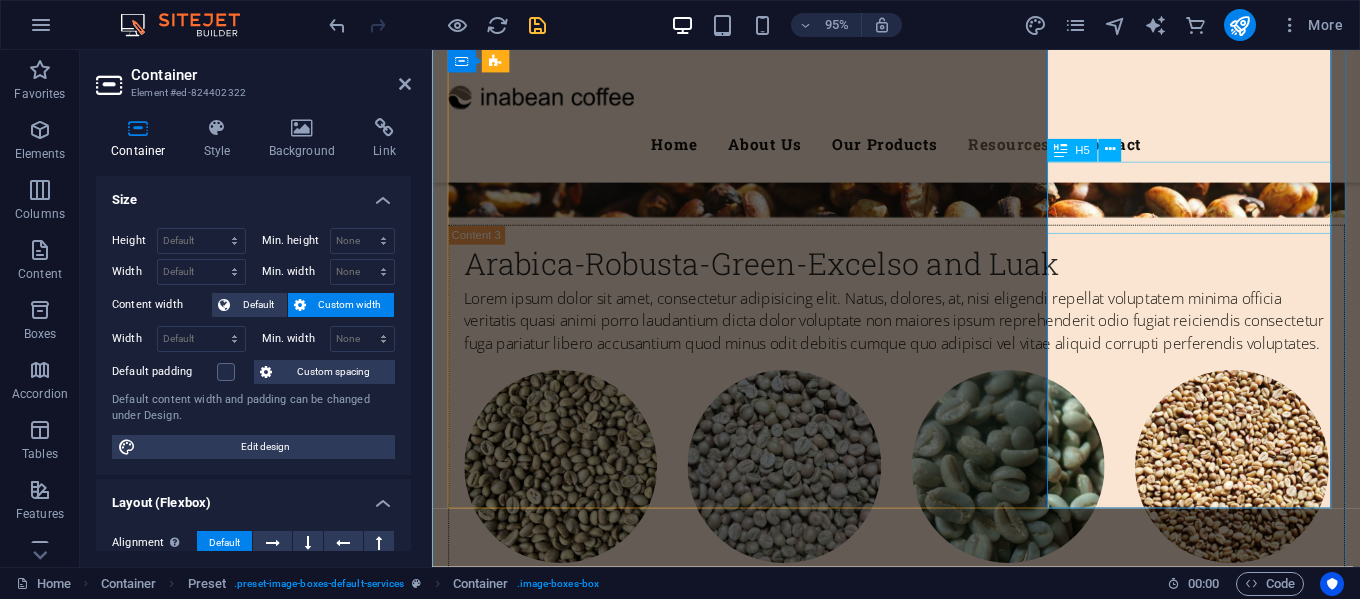 click on "Sustainable farming, guided by nature’s rhythm" at bounding box center (921, 5812) 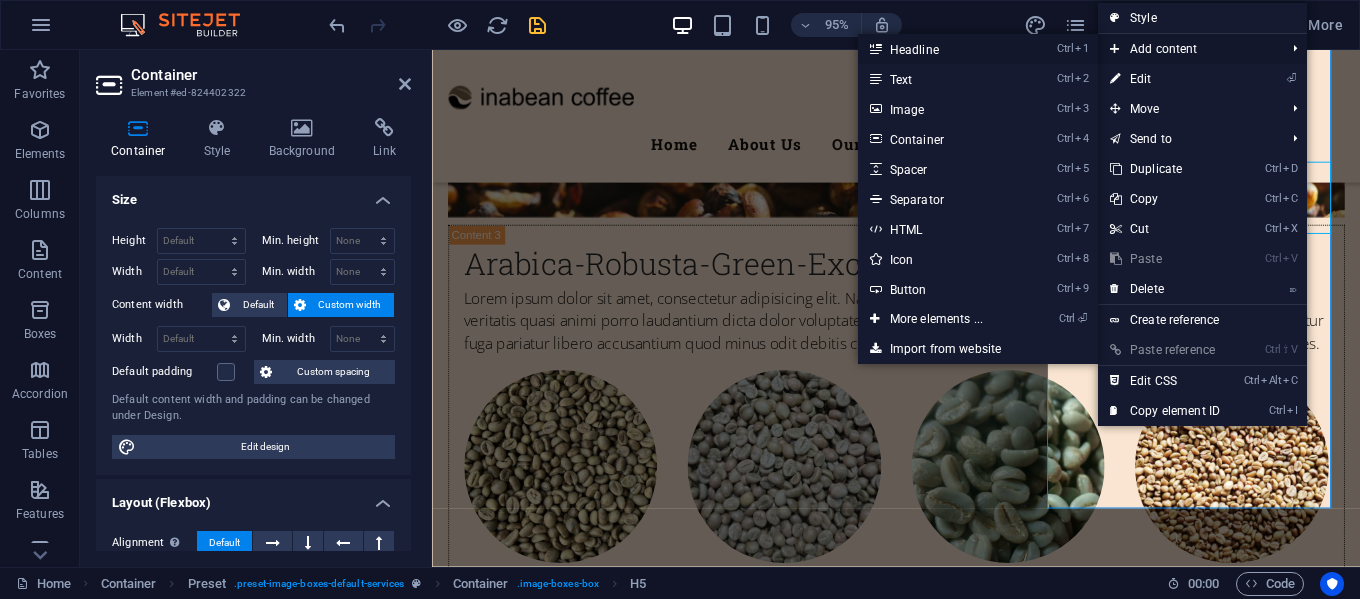click on "Ctrl 1  Headline" at bounding box center (940, 49) 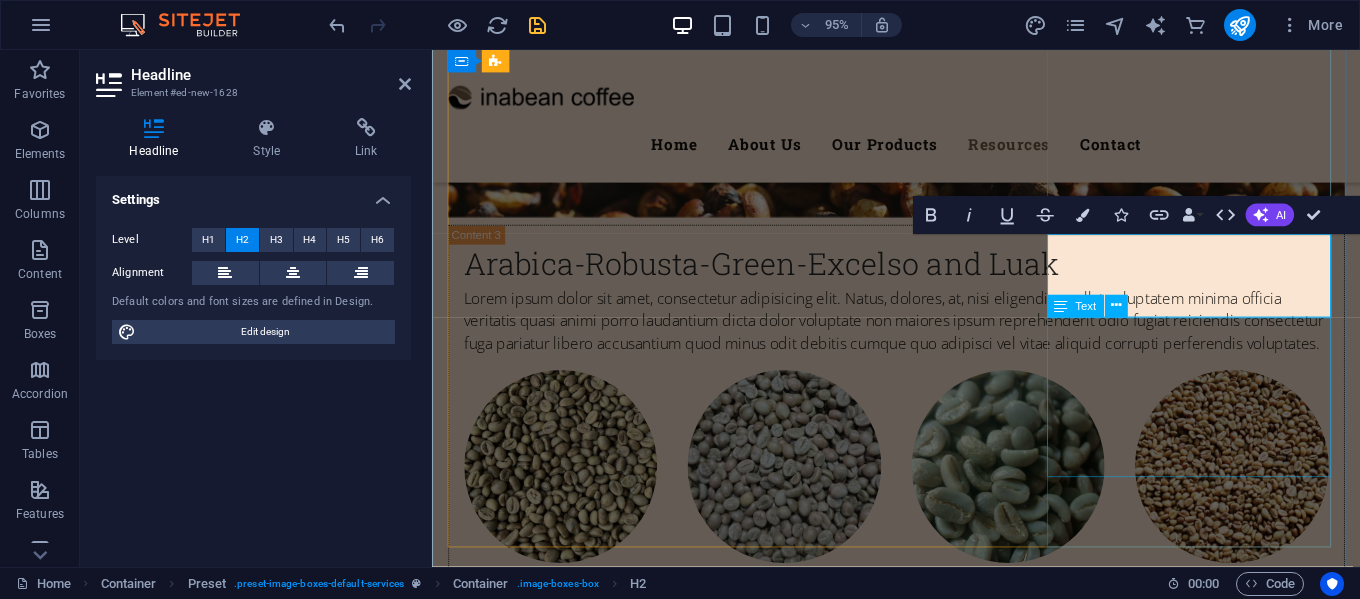 type 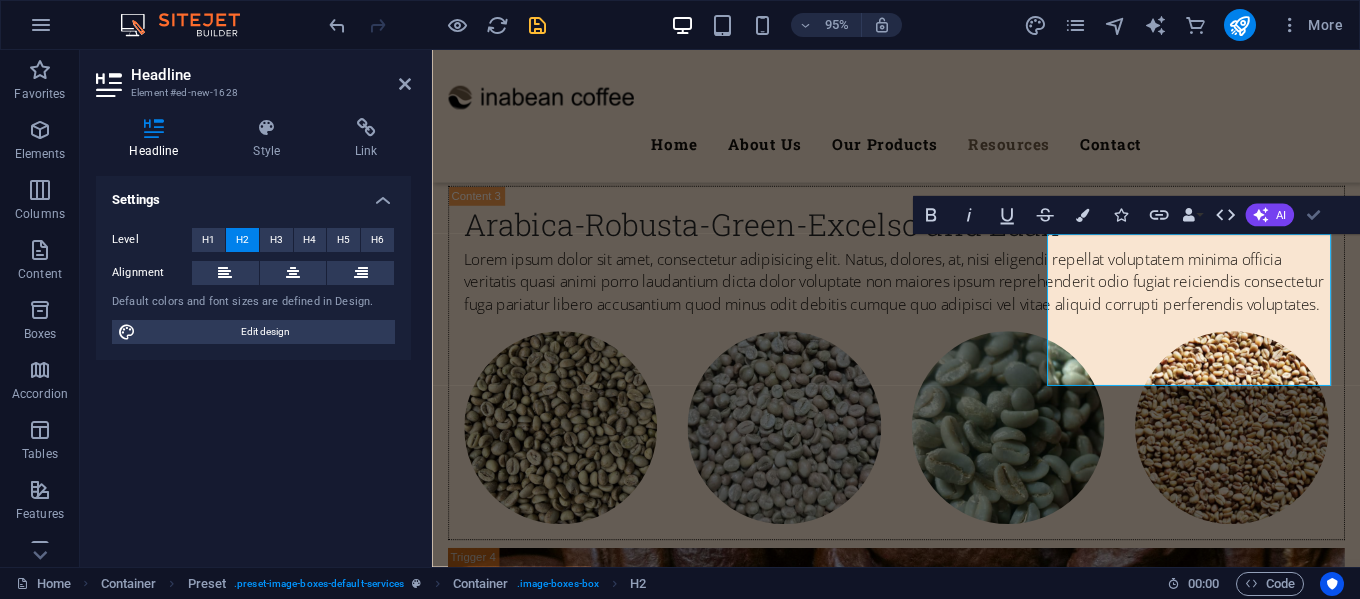 scroll, scrollTop: 6916, scrollLeft: 0, axis: vertical 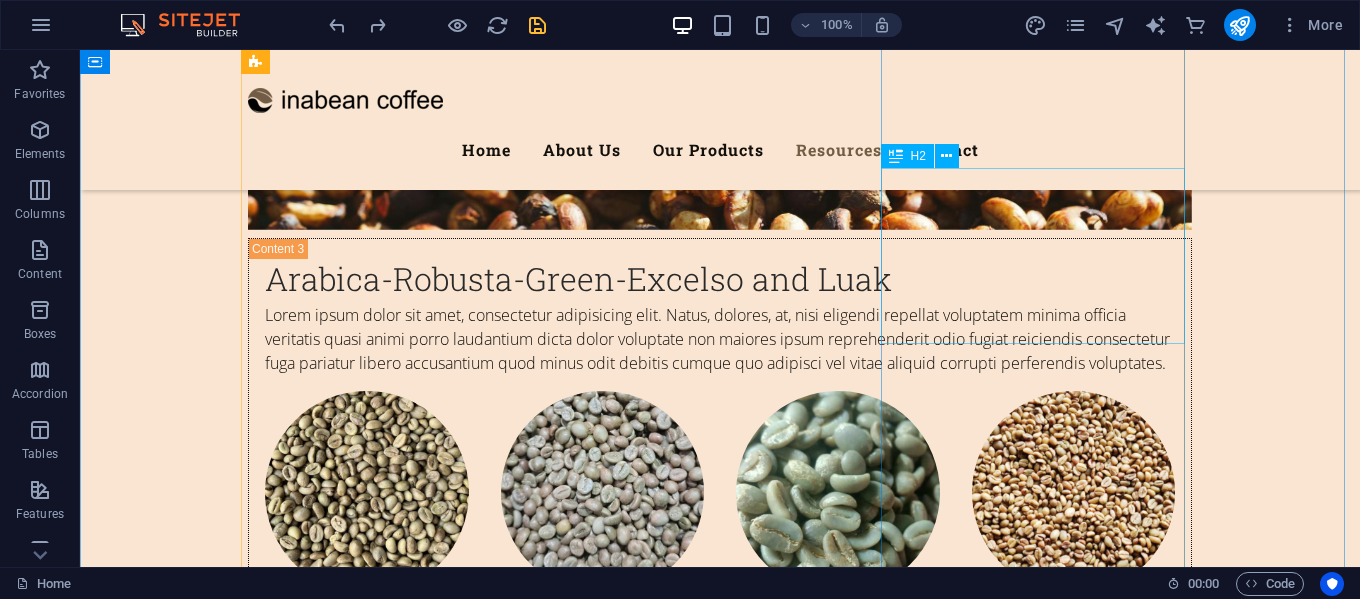 click on "New headline" at bounding box center (720, 5845) 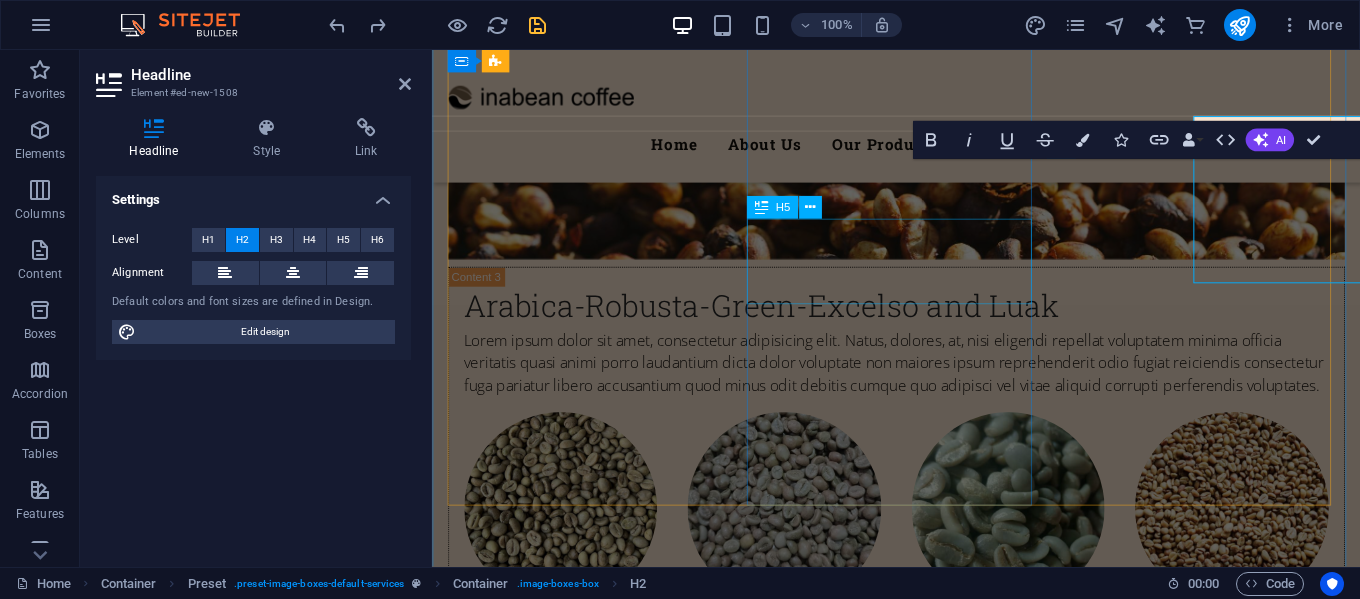 scroll, scrollTop: 6964, scrollLeft: 0, axis: vertical 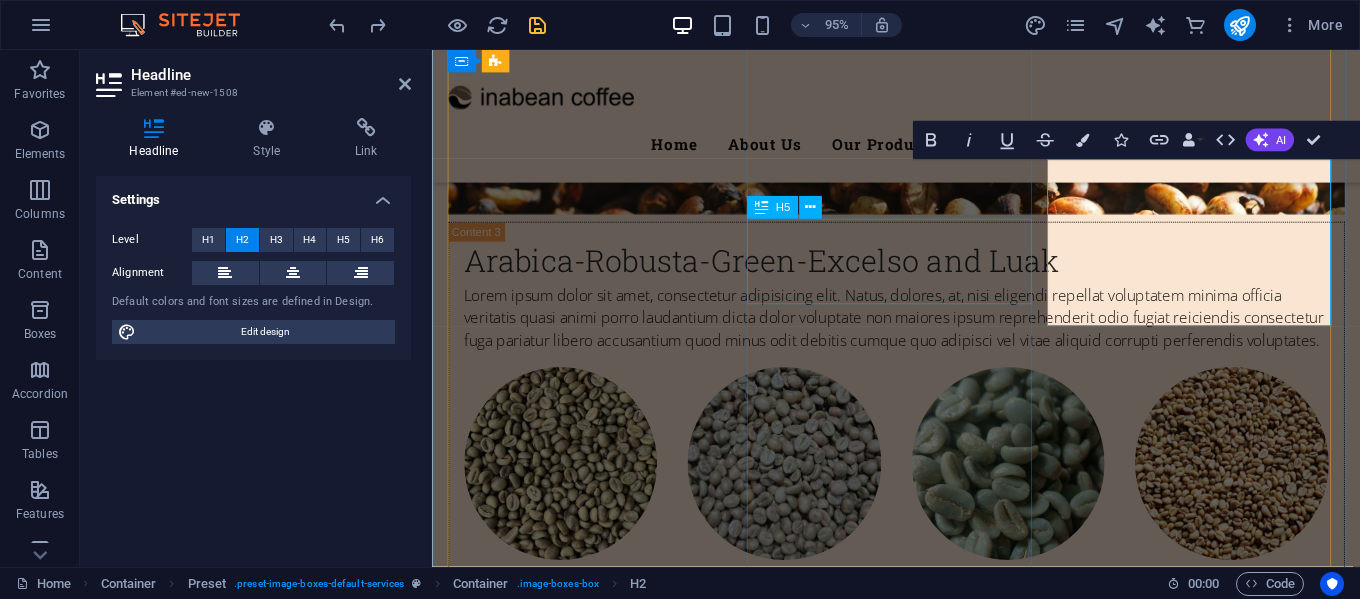 type 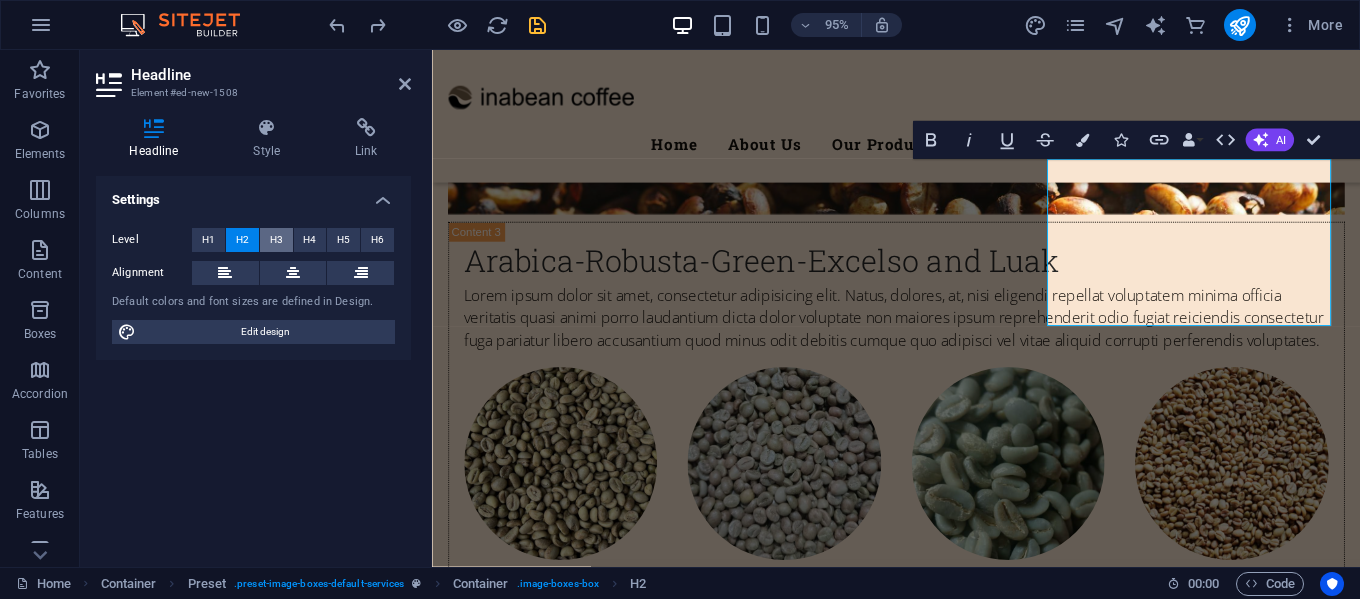 click on "H3" at bounding box center [276, 240] 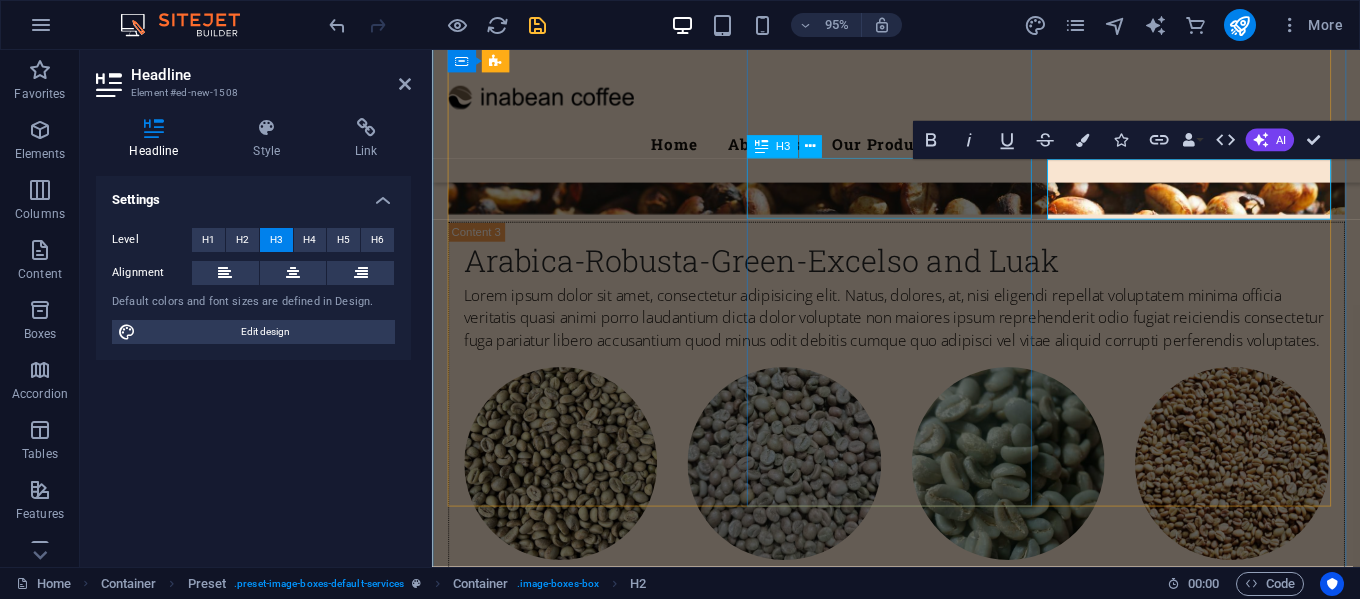 drag, startPoint x: 1176, startPoint y: 213, endPoint x: 1048, endPoint y: 194, distance: 129.40247 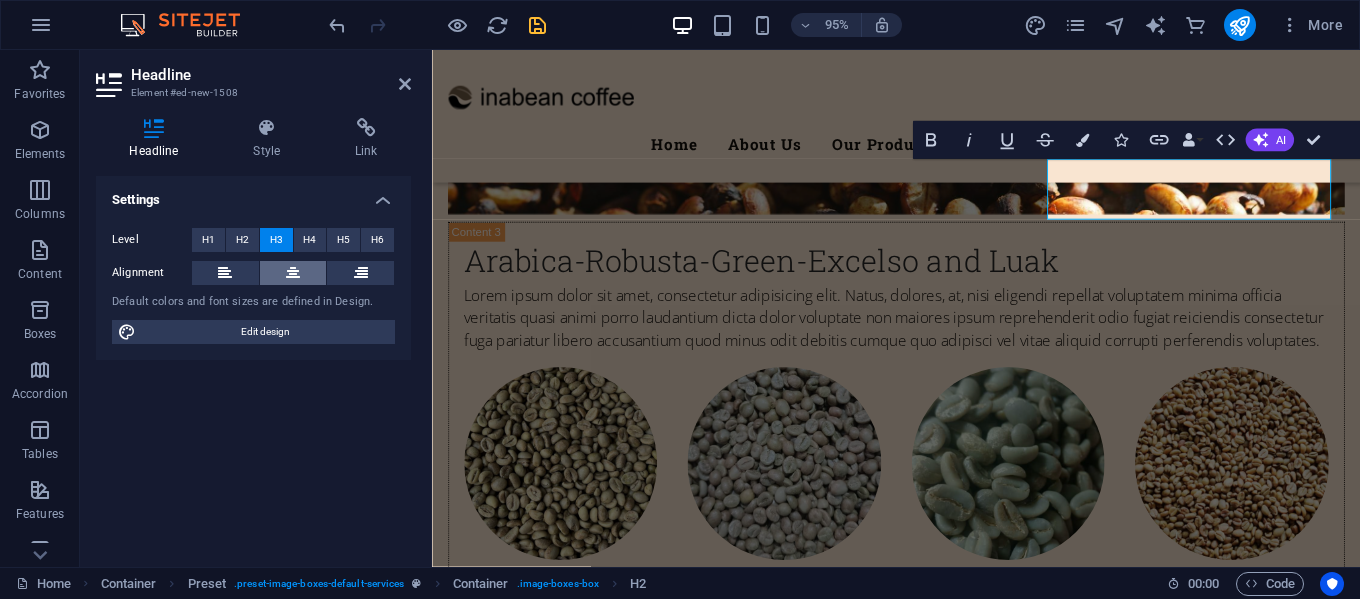 click at bounding box center [293, 273] 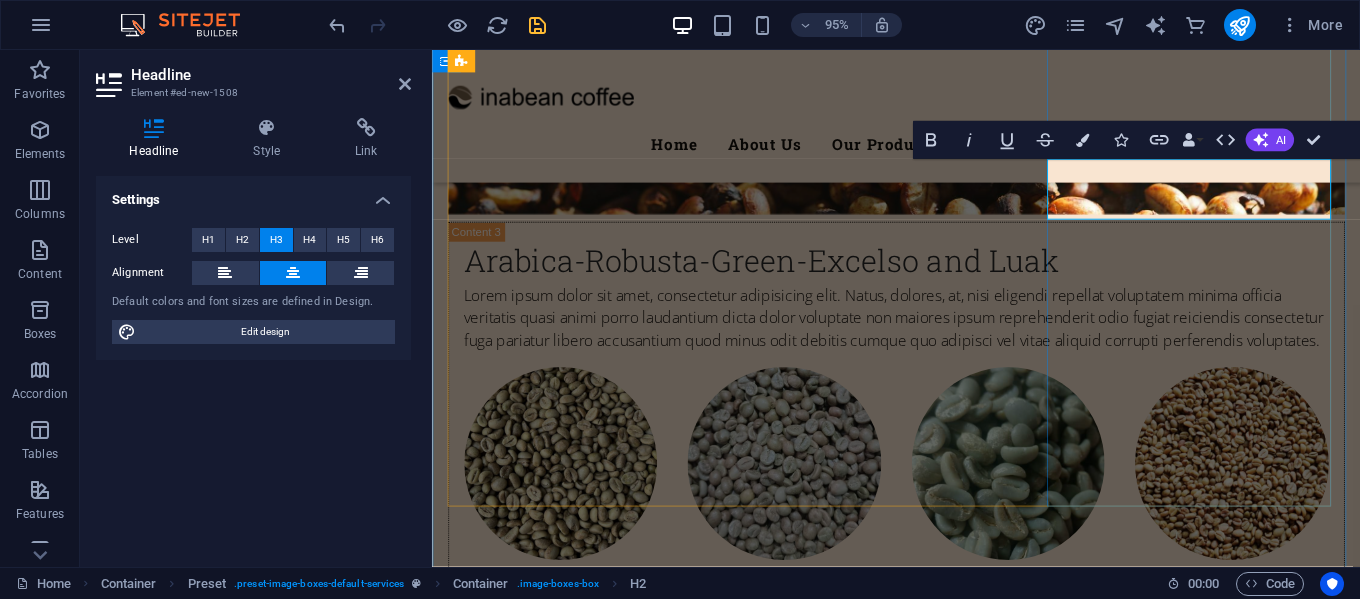click on "​Coffee Powder" at bounding box center (921, 5826) 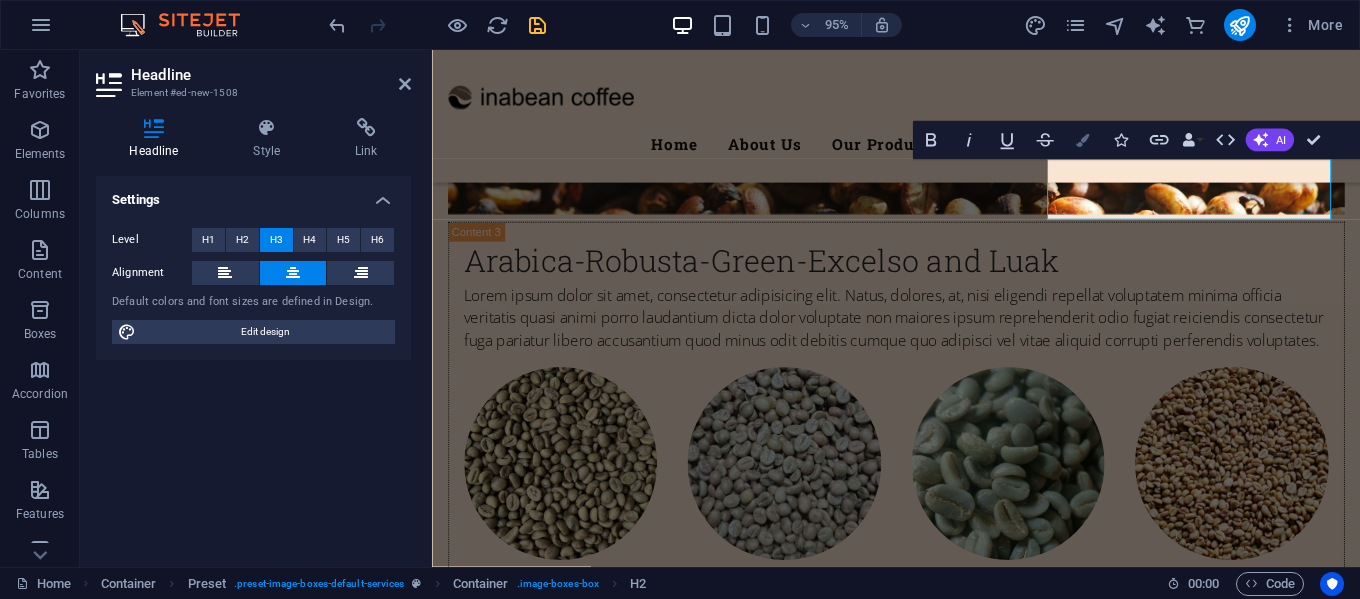 click on "Colors" at bounding box center [1082, 140] 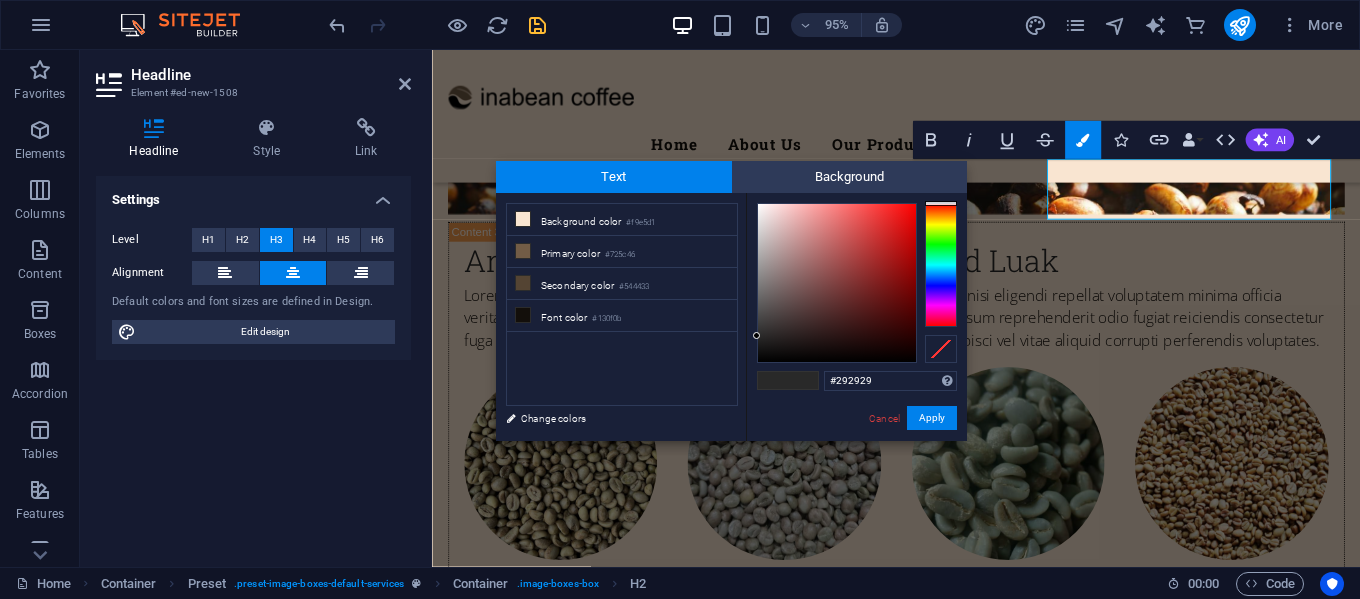 drag, startPoint x: 922, startPoint y: 390, endPoint x: 815, endPoint y: 379, distance: 107.563934 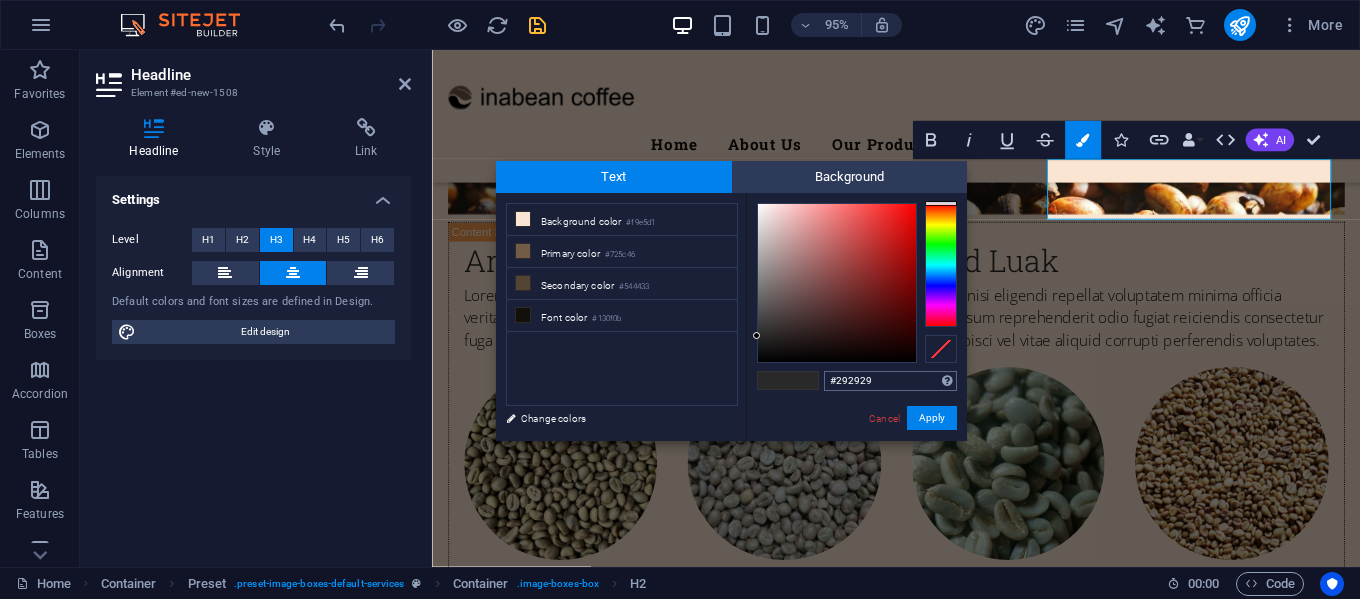 type on "#f37a00" 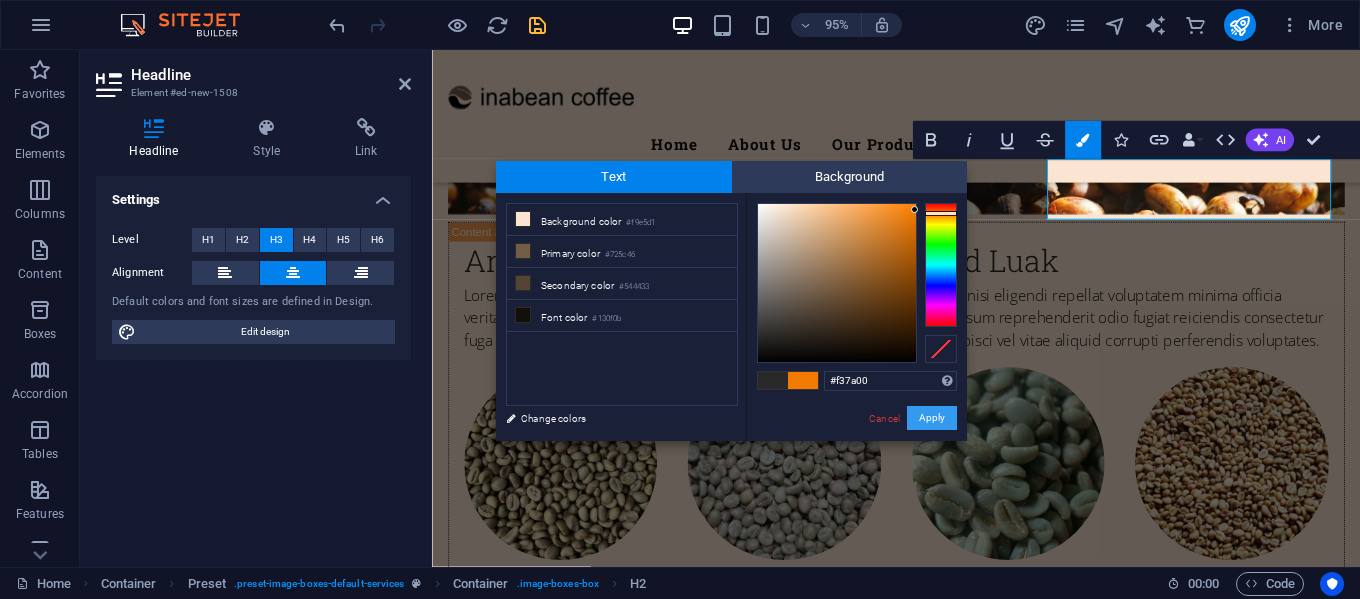 click on "Apply" at bounding box center [932, 418] 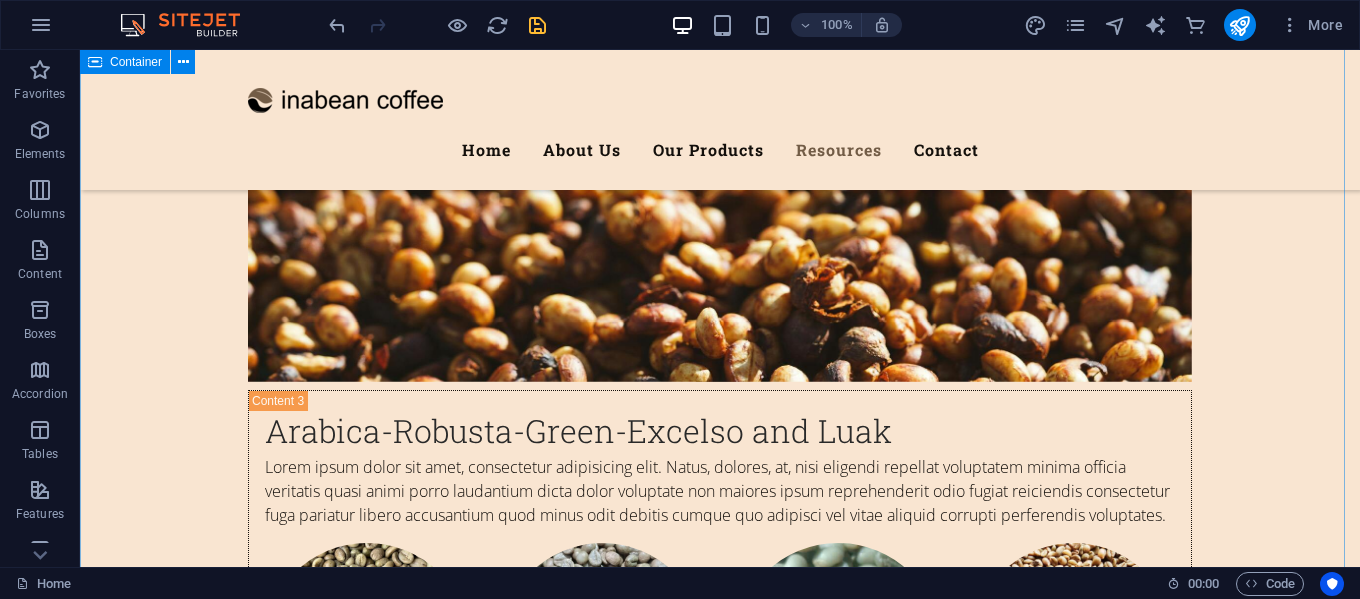 scroll, scrollTop: 6964, scrollLeft: 0, axis: vertical 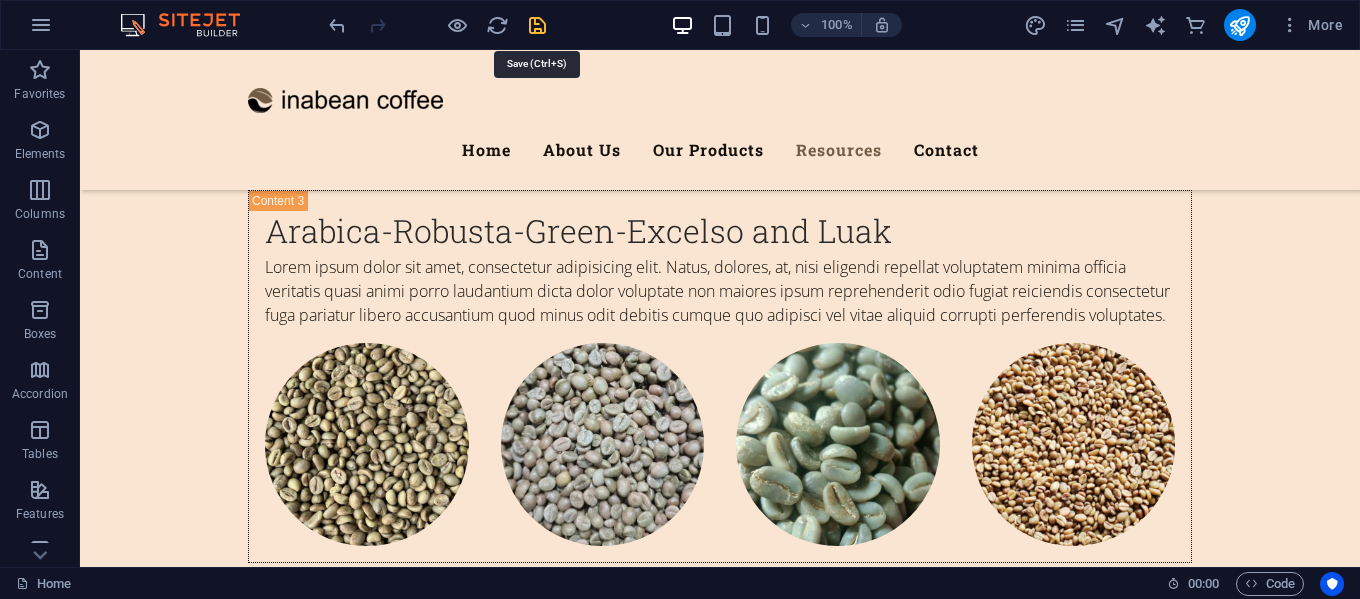 click at bounding box center [537, 25] 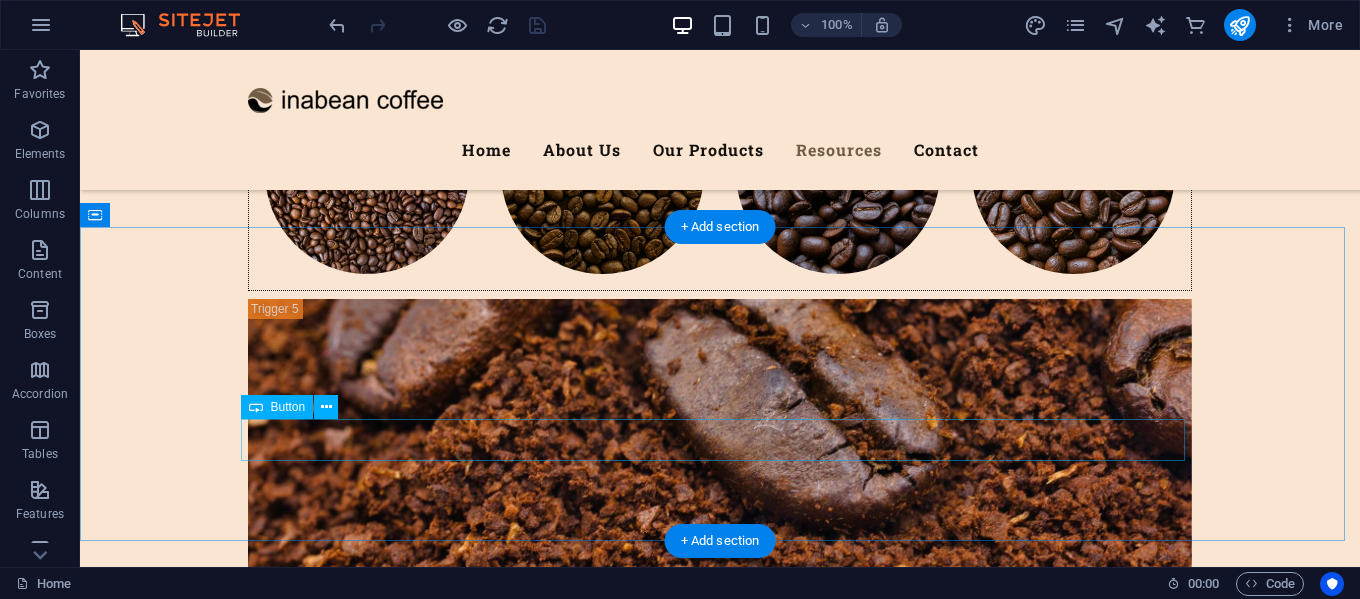 scroll, scrollTop: 7964, scrollLeft: 0, axis: vertical 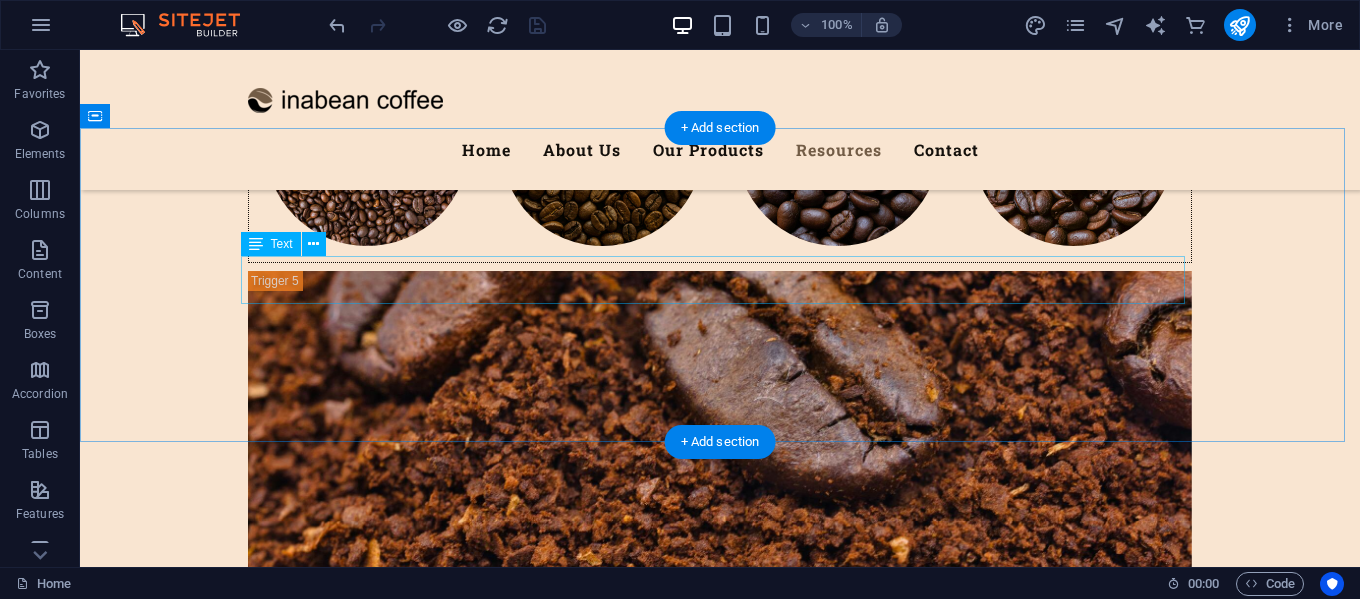 click on "Lorem ipsum dolor sit amet, consetetur sadipscing elitr, sed diam nonumy eirmod tempor invidunt ut labore et dolore magna aliquyam erat, sed diam voluptua." at bounding box center (720, 5767) 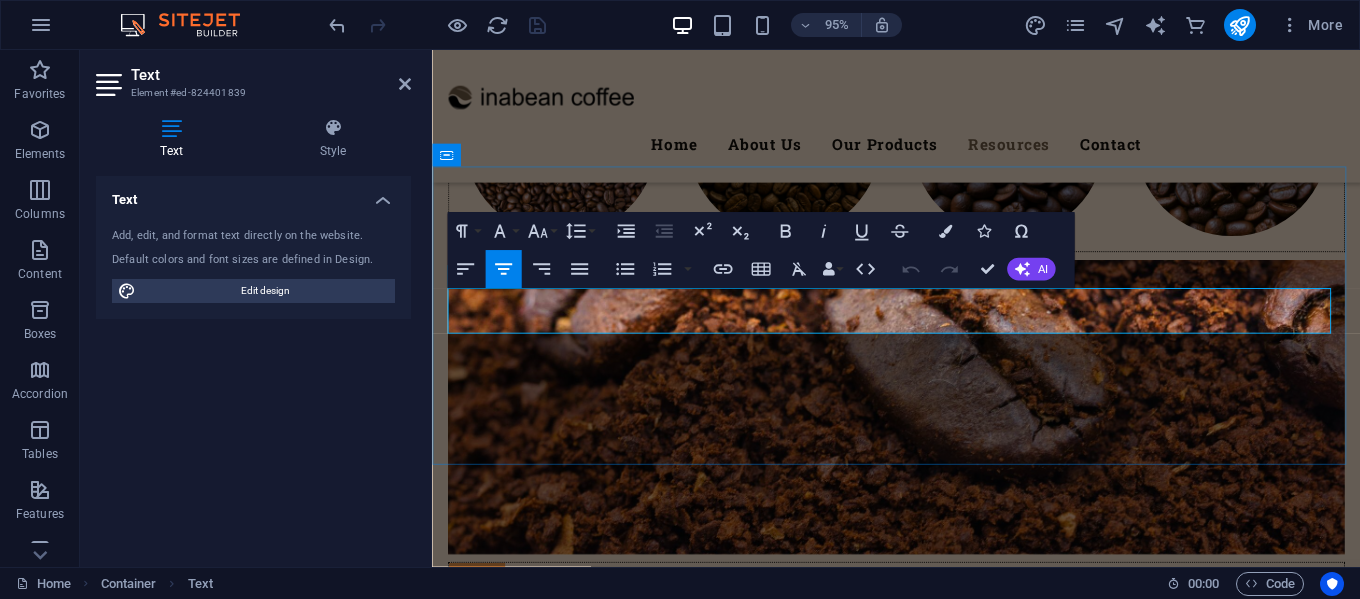 click on "Lorem ipsum dolor sit amet, consetetur sadipscing elitr, sed diam nonumy eirmod tempor invidunt ut labore et dolore magna aliquyam erat, sed diam voluptua." at bounding box center (921, 5767) 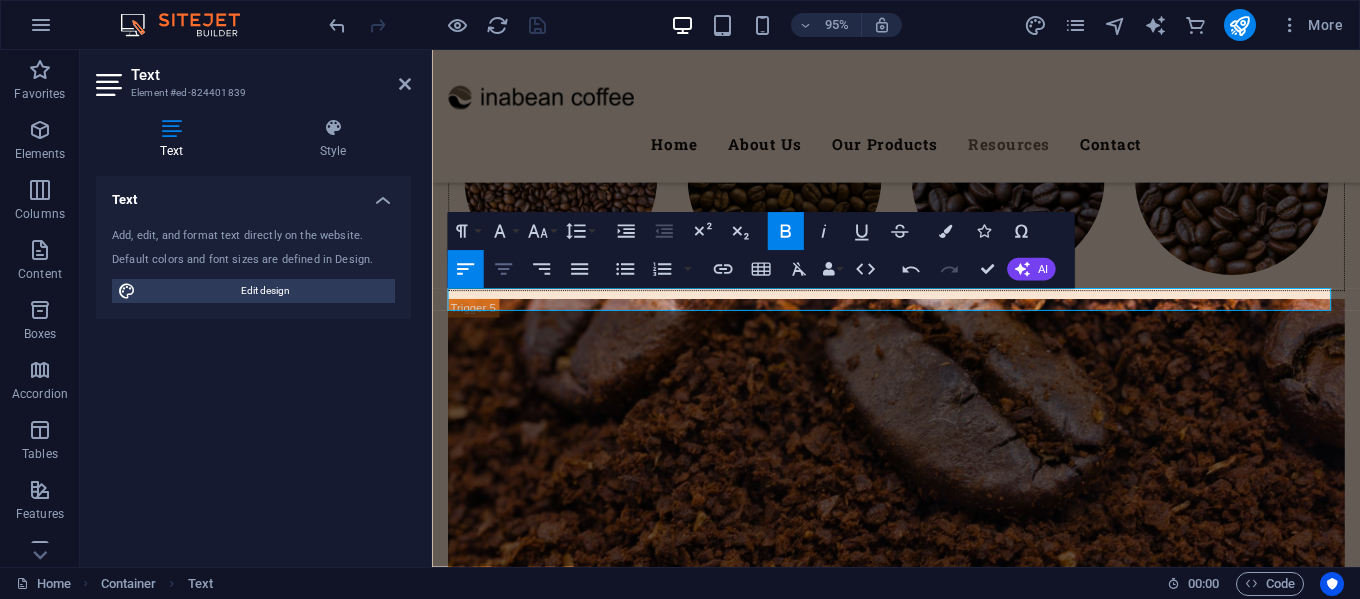 click 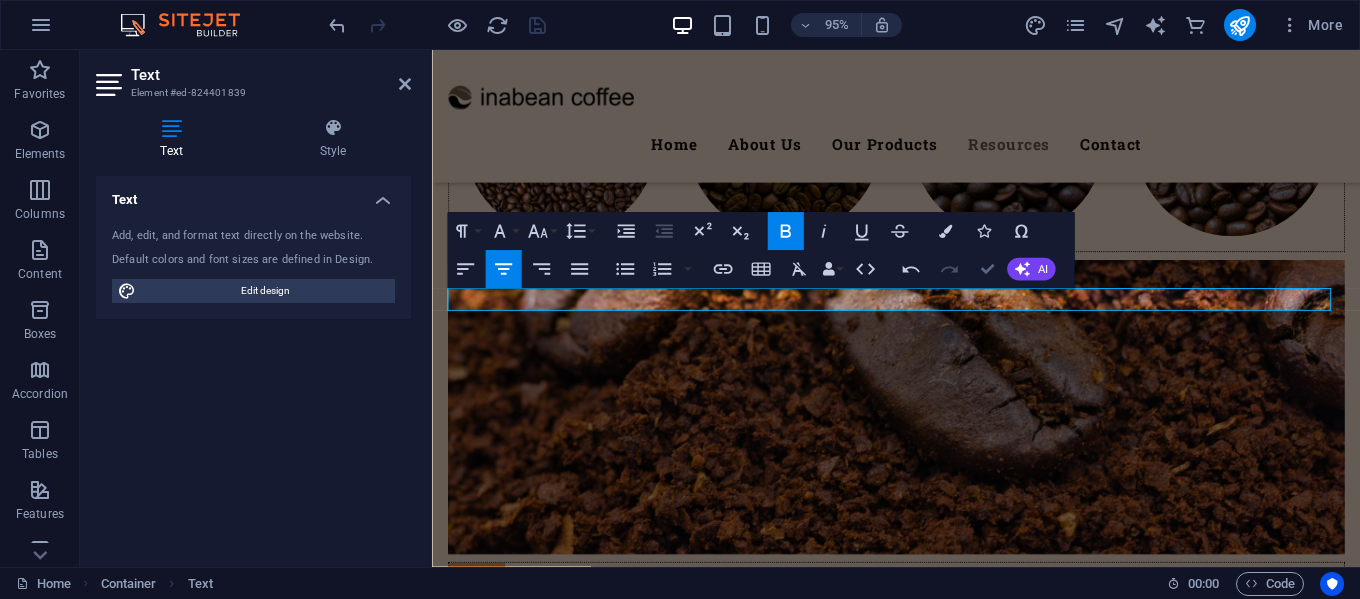 scroll, scrollTop: 7919, scrollLeft: 0, axis: vertical 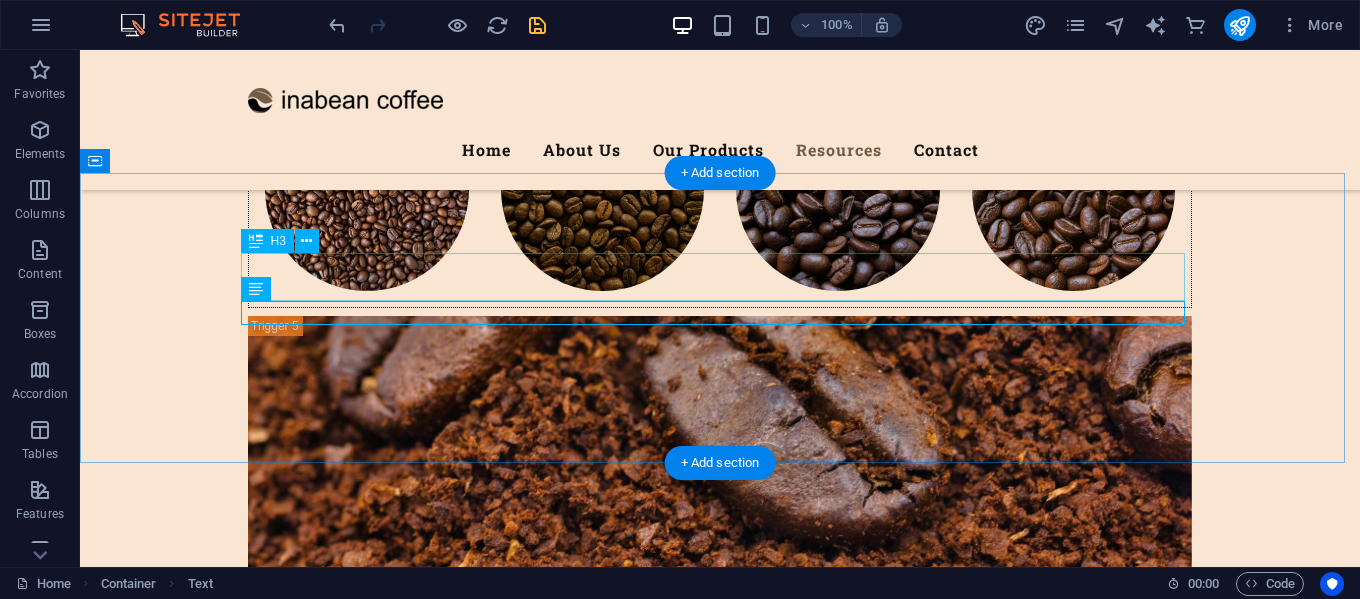 click on "You want to work with us?" at bounding box center (720, 5764) 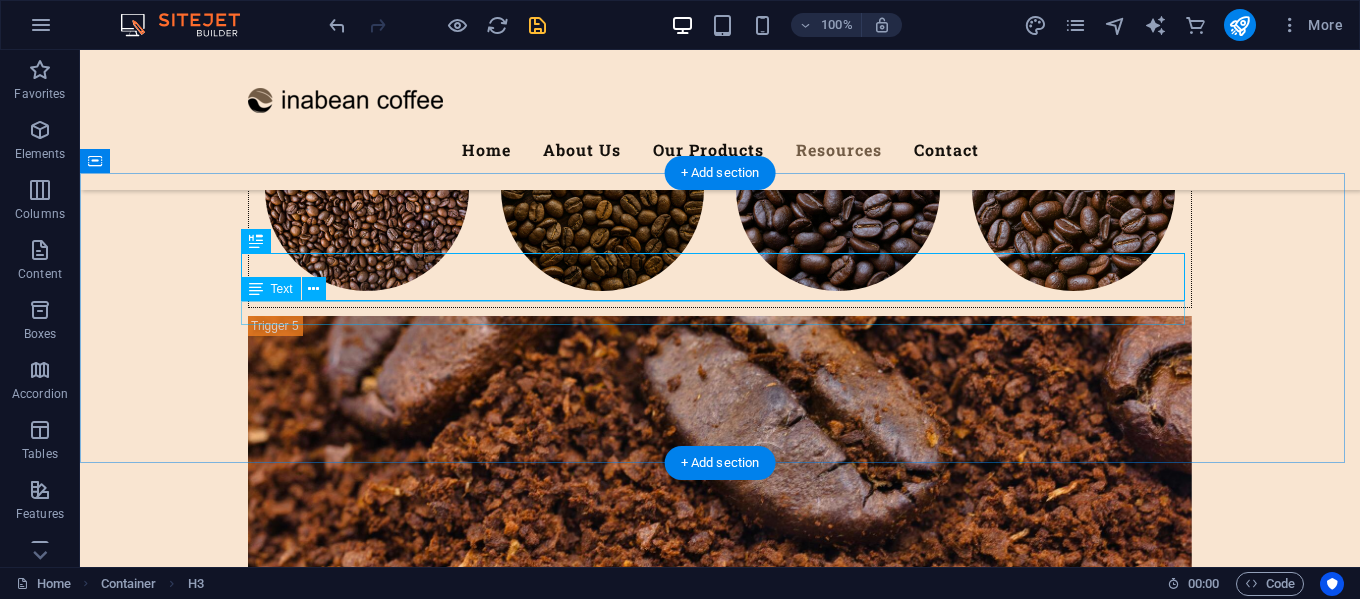 click on "Your satisfaction means the world to us. Feel free to reach out anytime—we’re here to help!" at bounding box center [720, 5800] 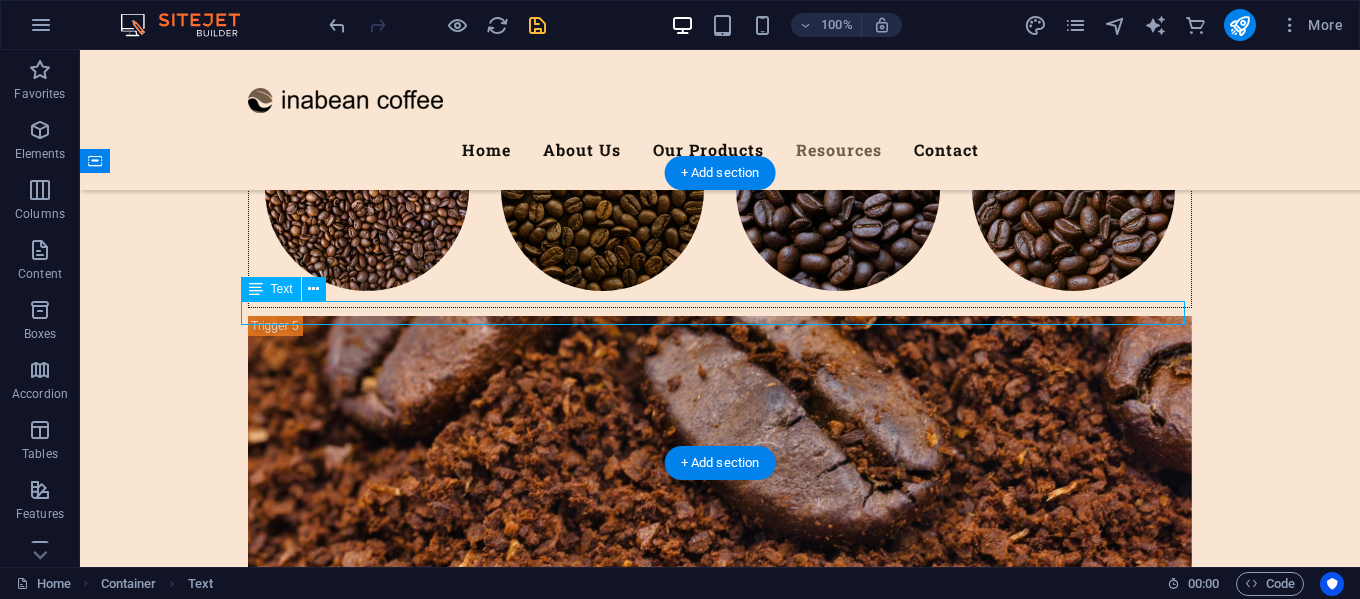 click on "Your satisfaction means the world to us. Feel free to reach out anytime—we’re here to help!" at bounding box center [720, 5800] 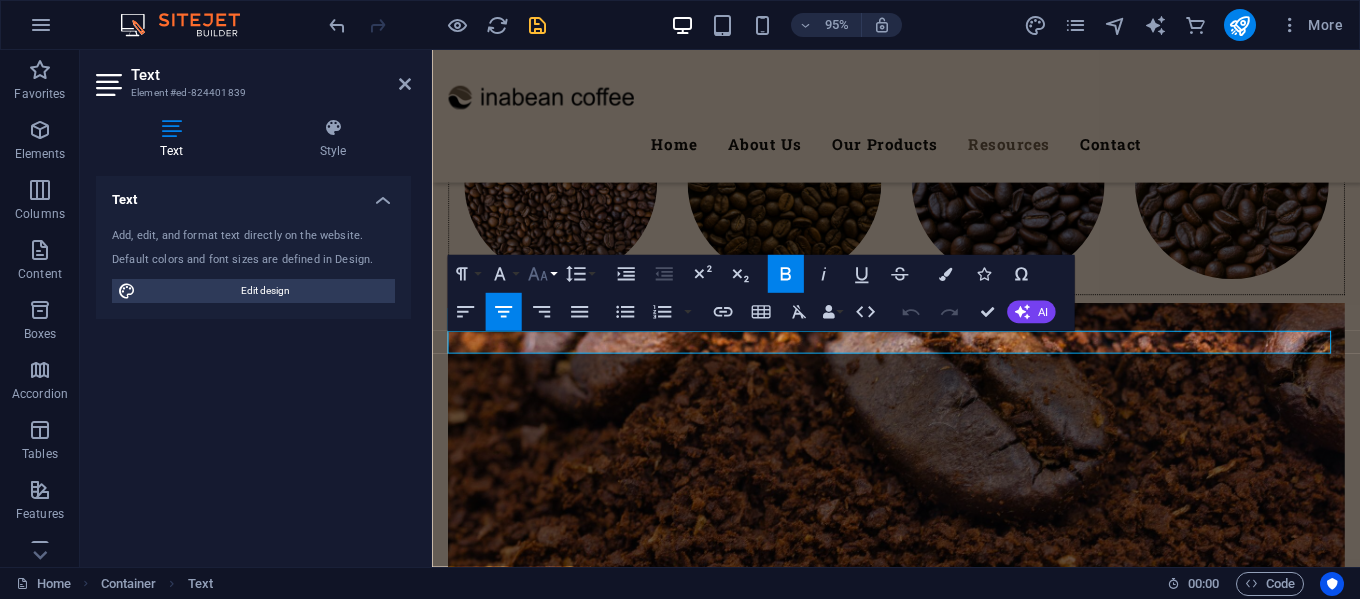 click on "Font Size" at bounding box center (541, 274) 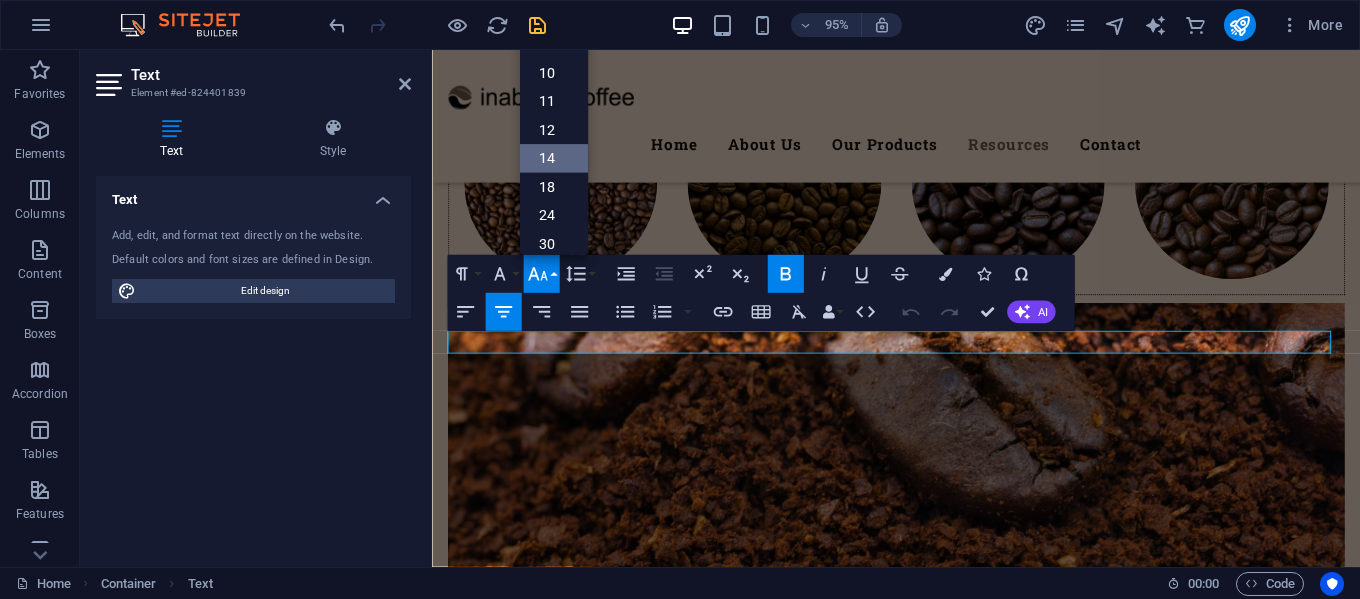 click on "14" at bounding box center (553, 158) 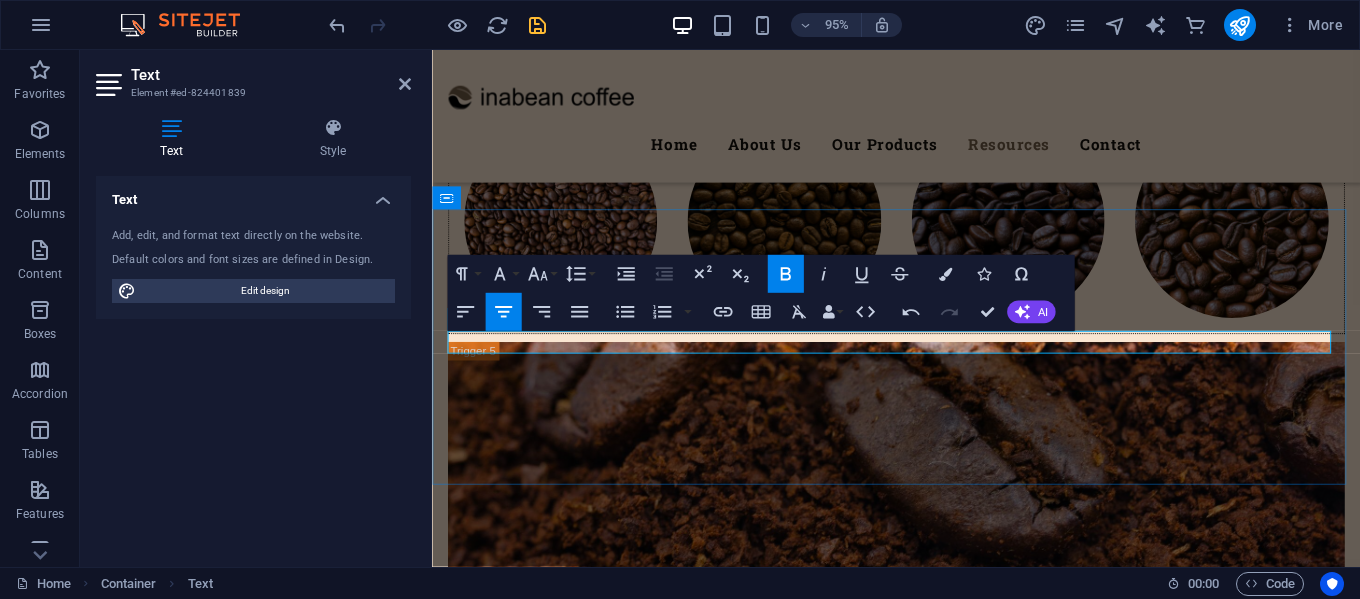 click on "​ Your satisfaction means the world to us. Feel free to reach out anytime—we’re here to help!" at bounding box center (920, 5841) 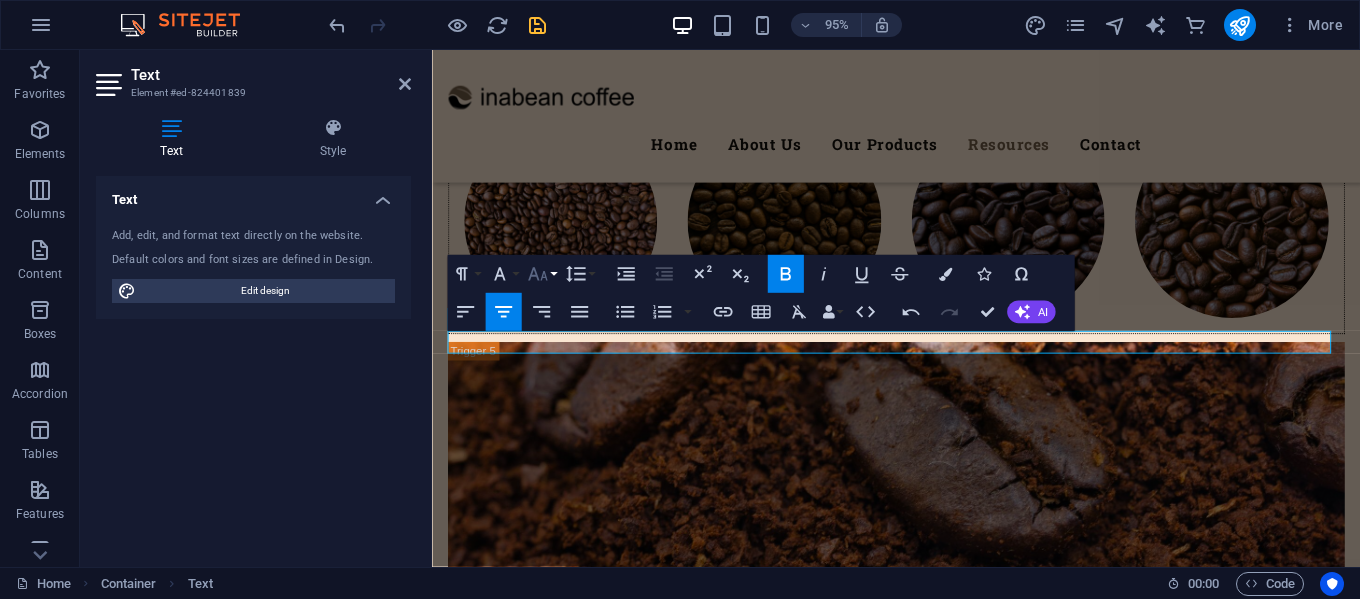click on "Font Size" at bounding box center [541, 274] 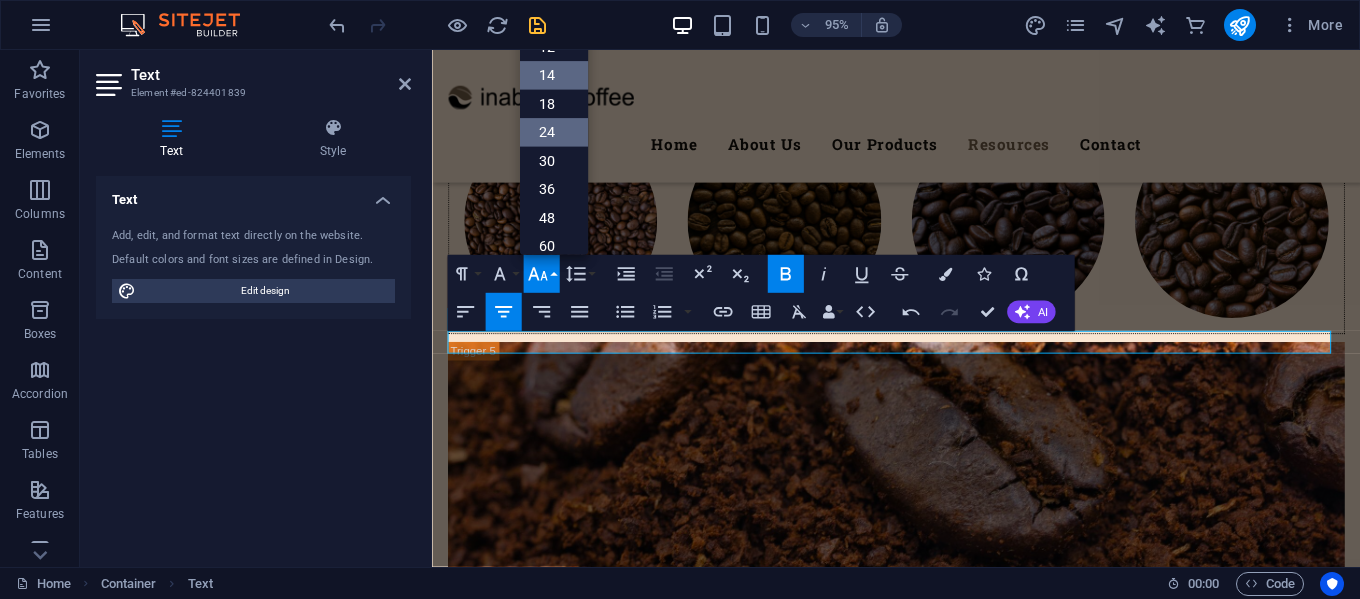 scroll, scrollTop: 61, scrollLeft: 0, axis: vertical 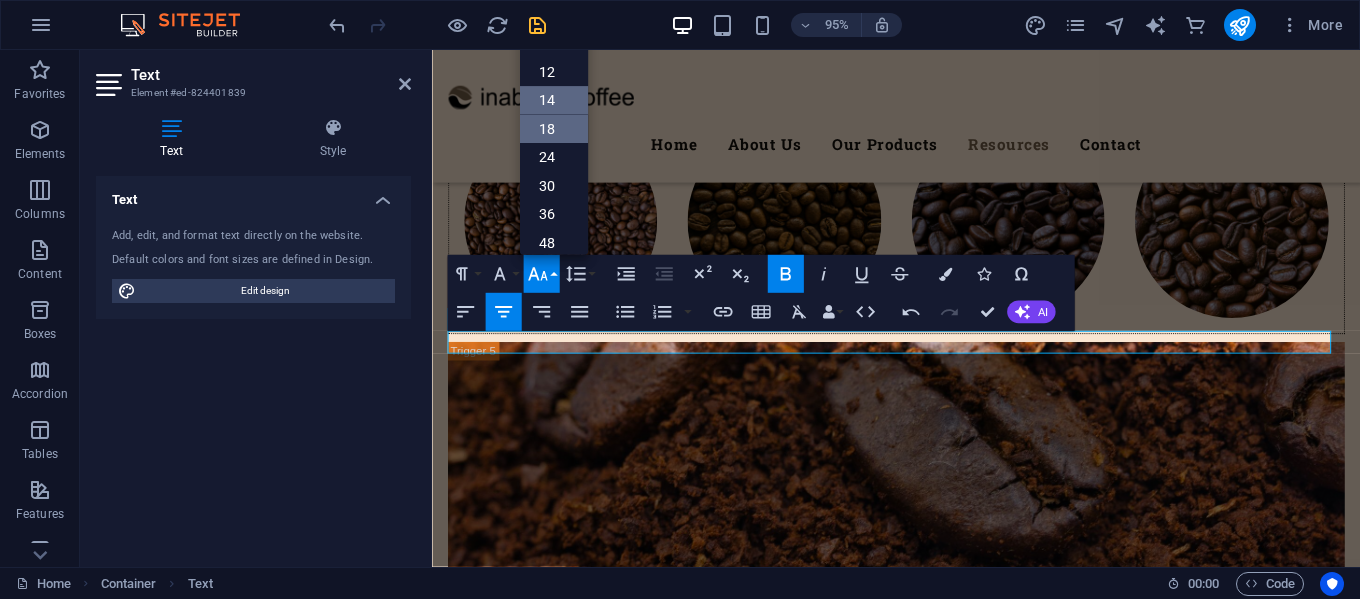 click on "18" at bounding box center [553, 128] 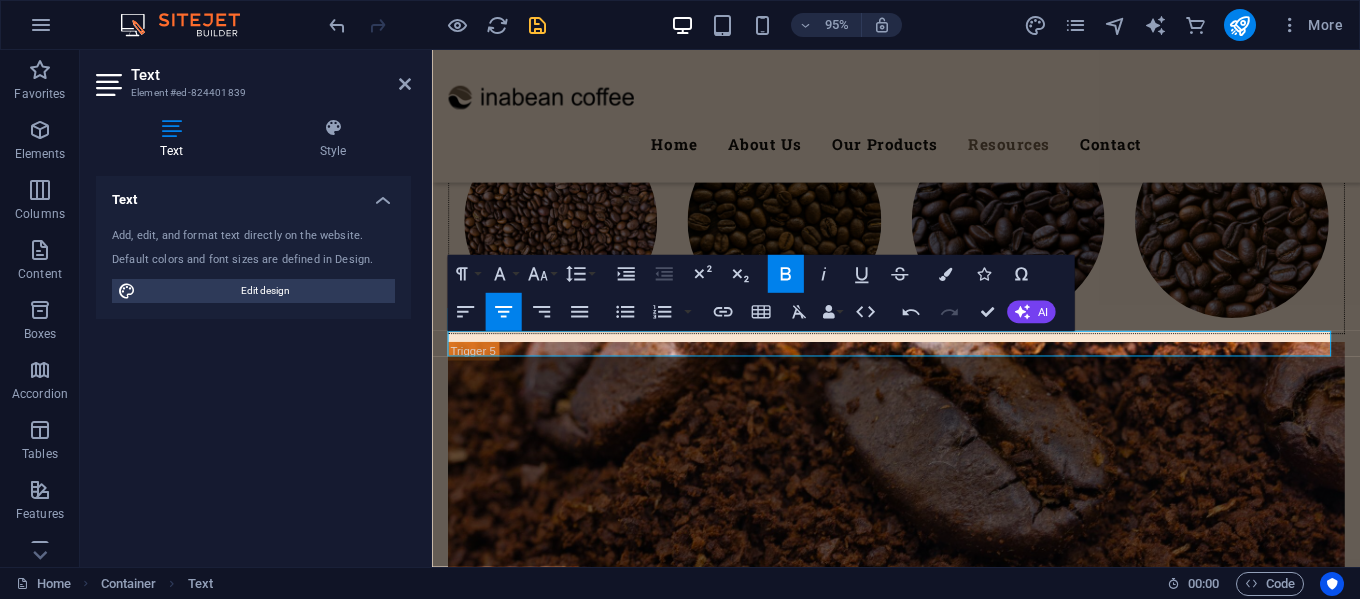 click 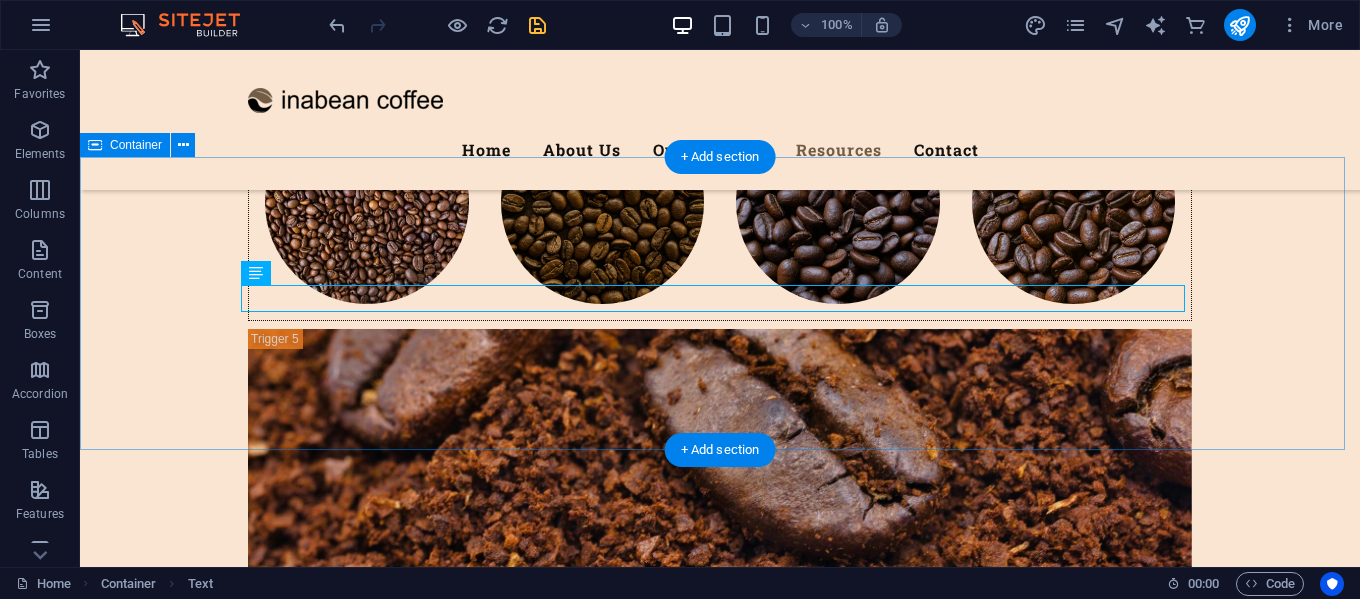 scroll, scrollTop: 7874, scrollLeft: 0, axis: vertical 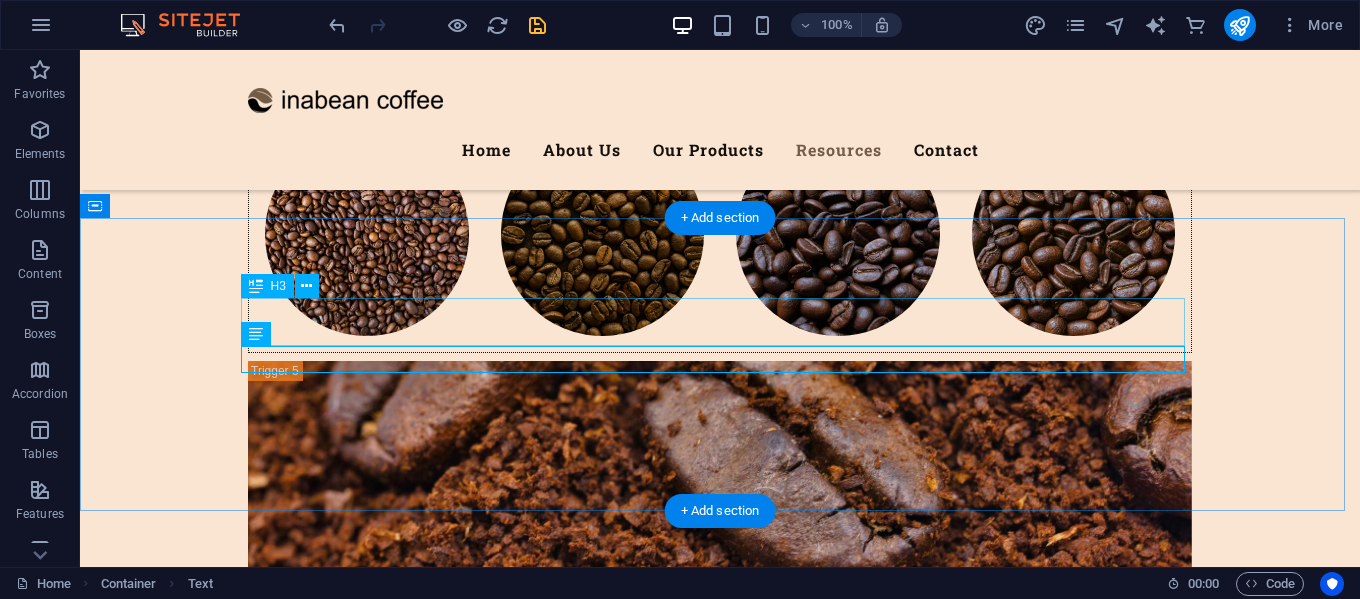 click on "You want to work with us?" at bounding box center (720, 5809) 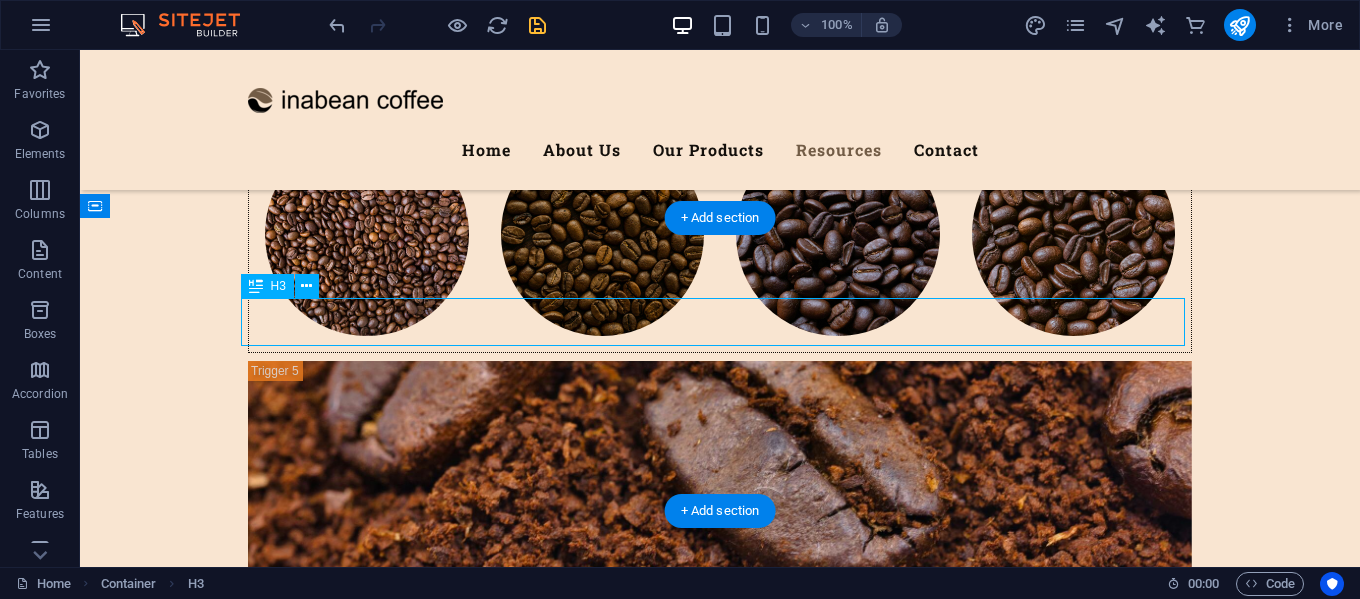 click on "You want to work with us?" at bounding box center [720, 5809] 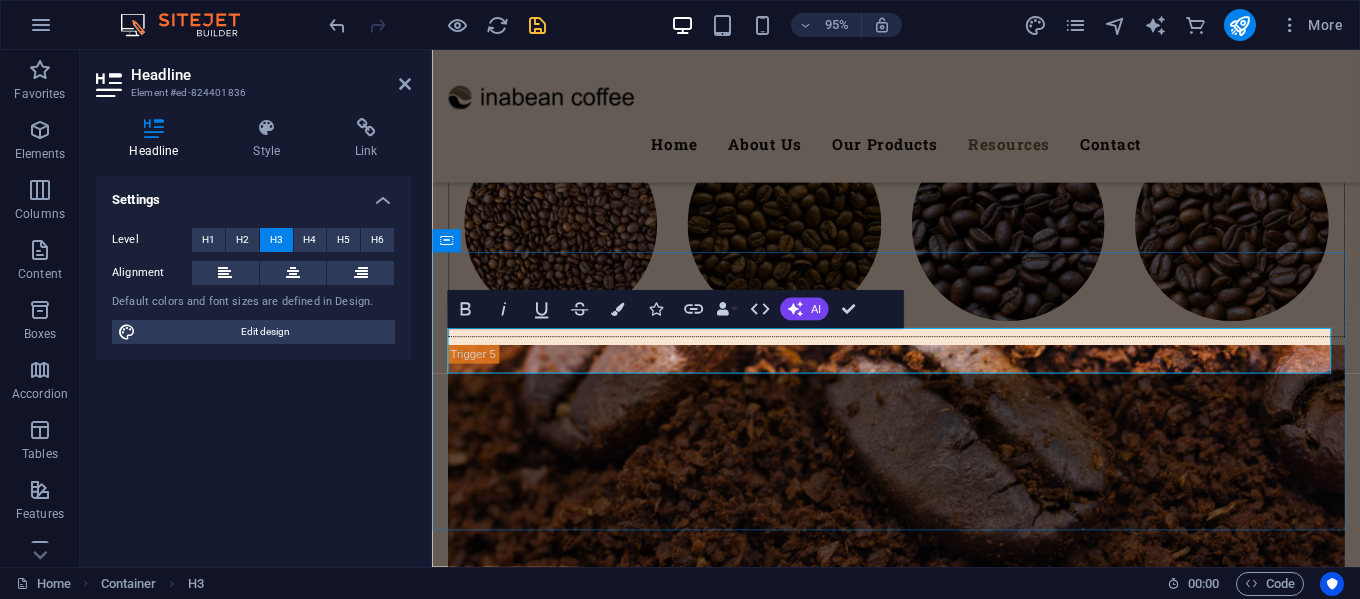 click on "You want to work with us?" at bounding box center [921, 5809] 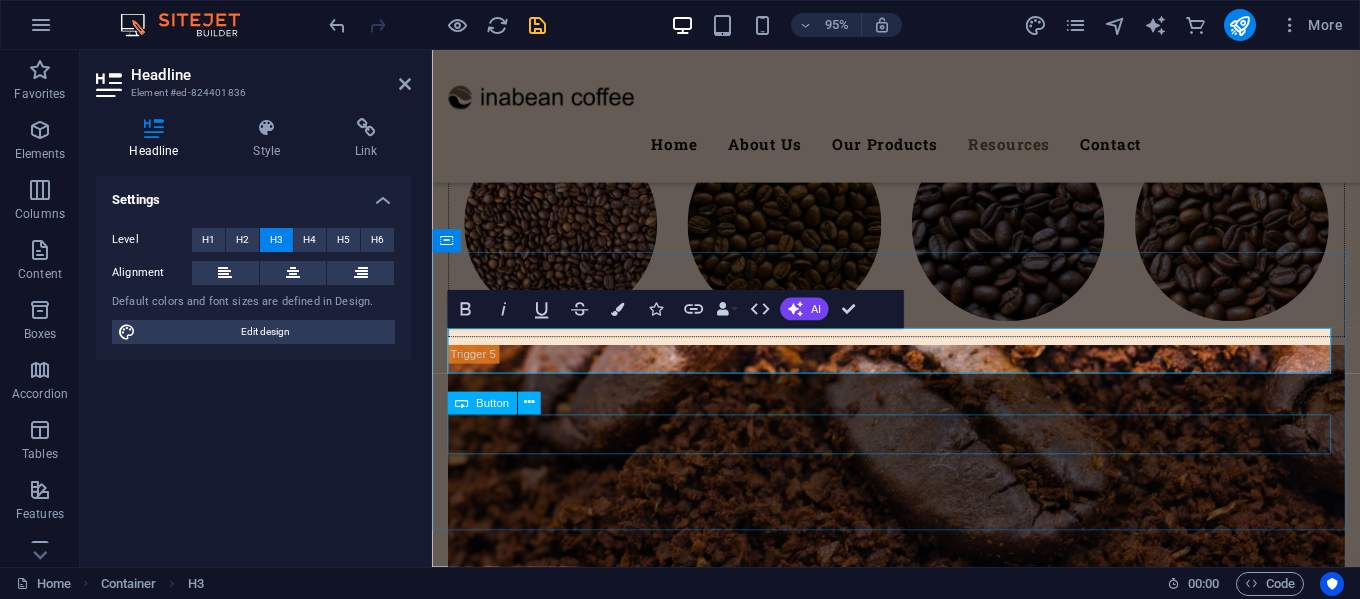type 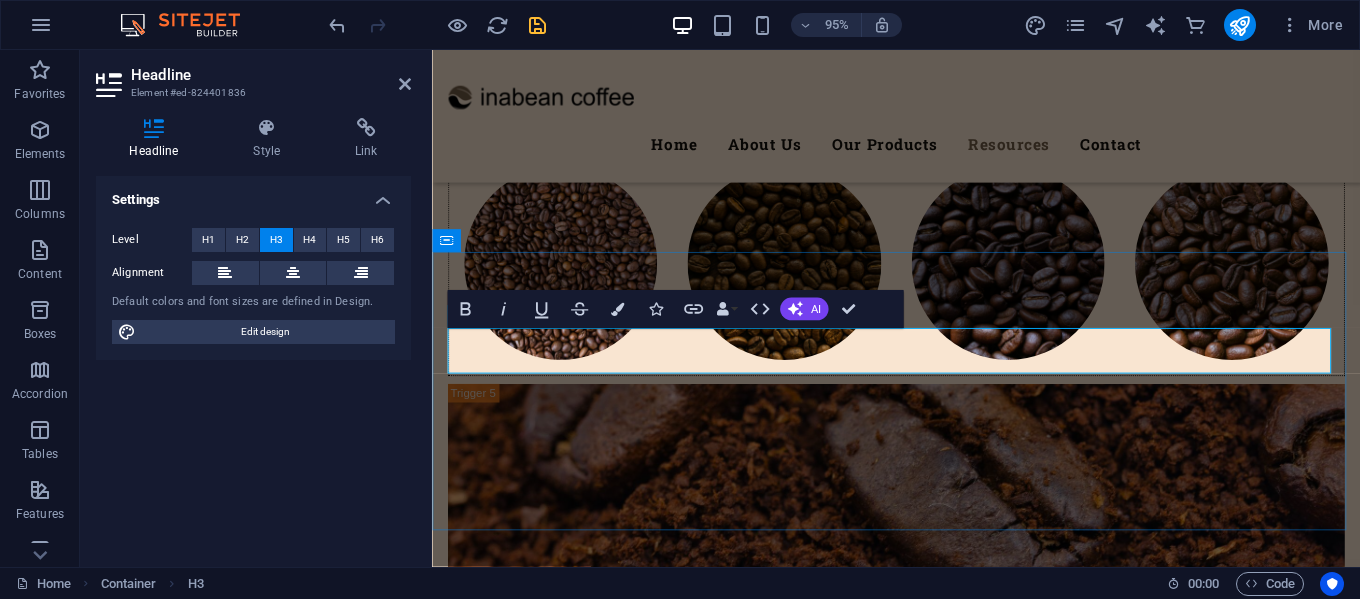 click on "You want joint with us?" at bounding box center [921, 5850] 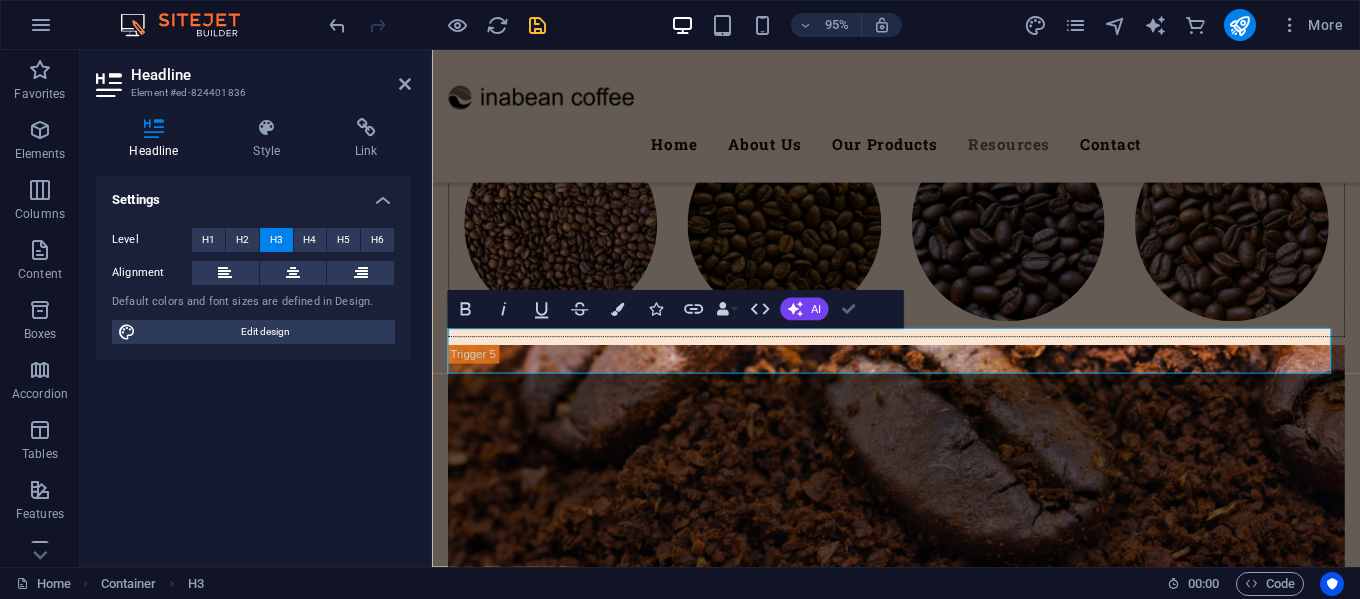 scroll, scrollTop: 7829, scrollLeft: 0, axis: vertical 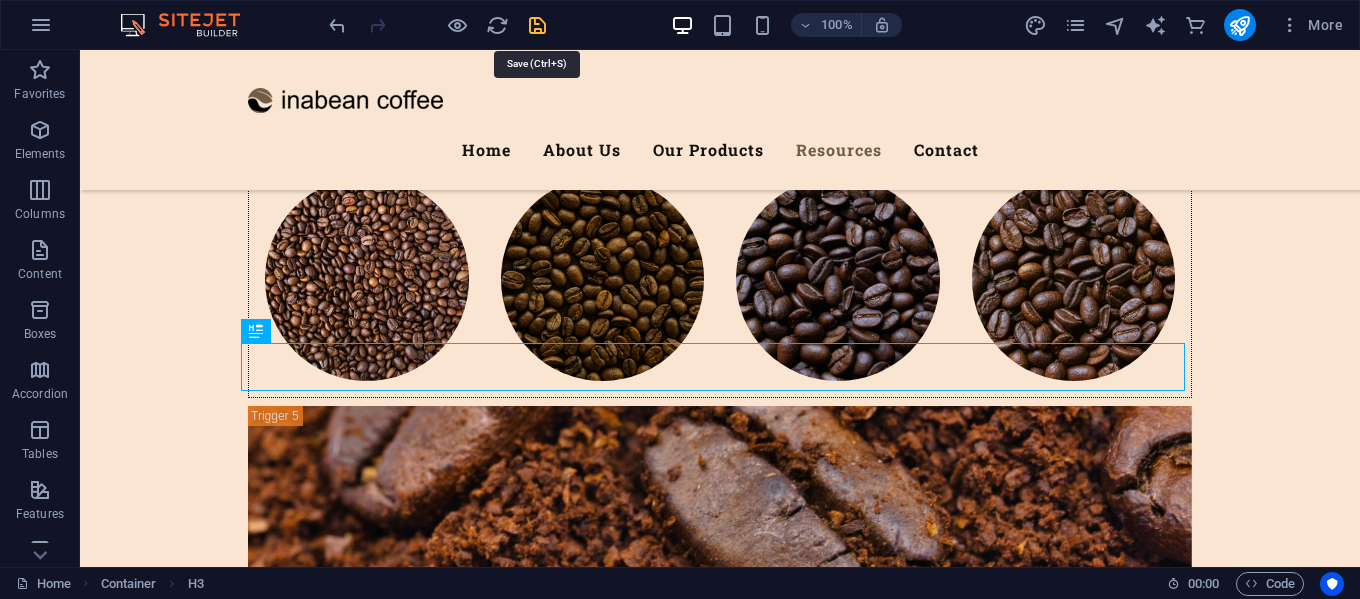 click at bounding box center [537, 25] 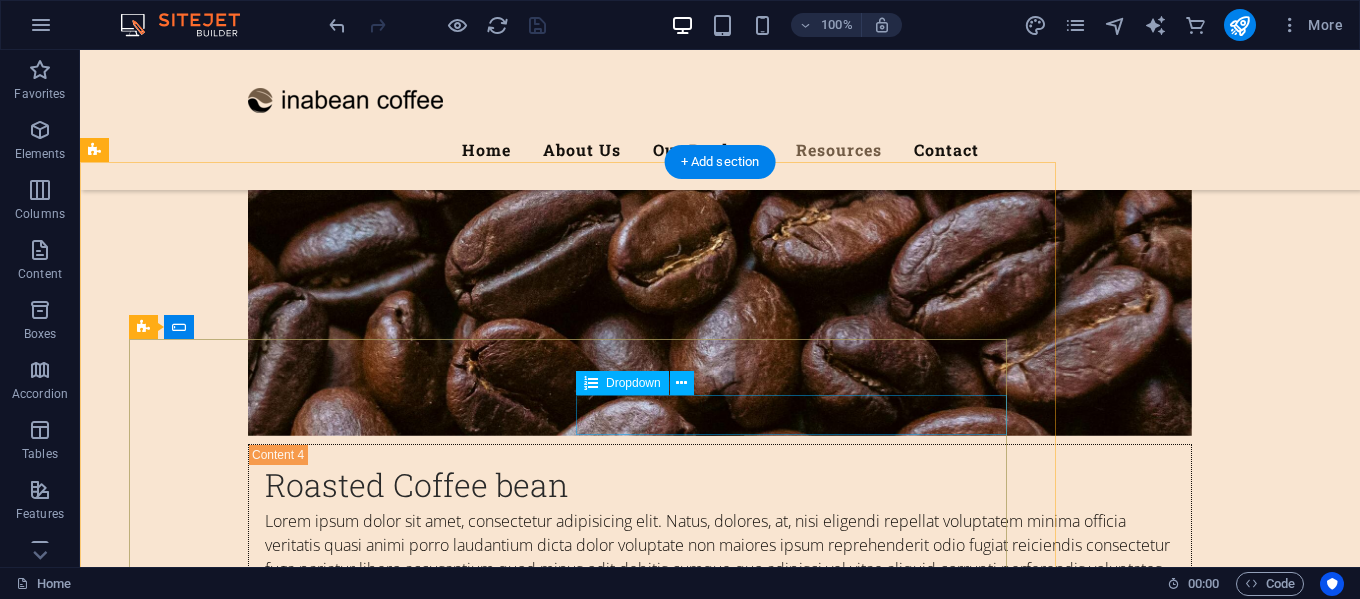 scroll, scrollTop: 7429, scrollLeft: 0, axis: vertical 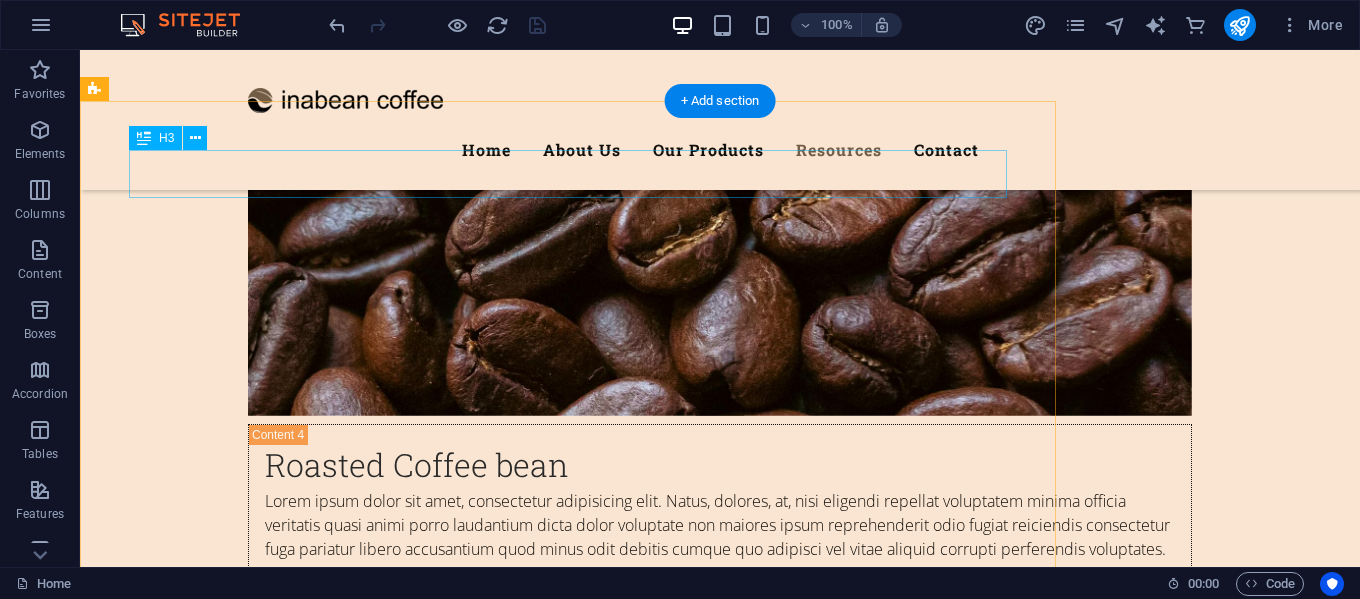 click on "Get a Quote" at bounding box center (568, 5649) 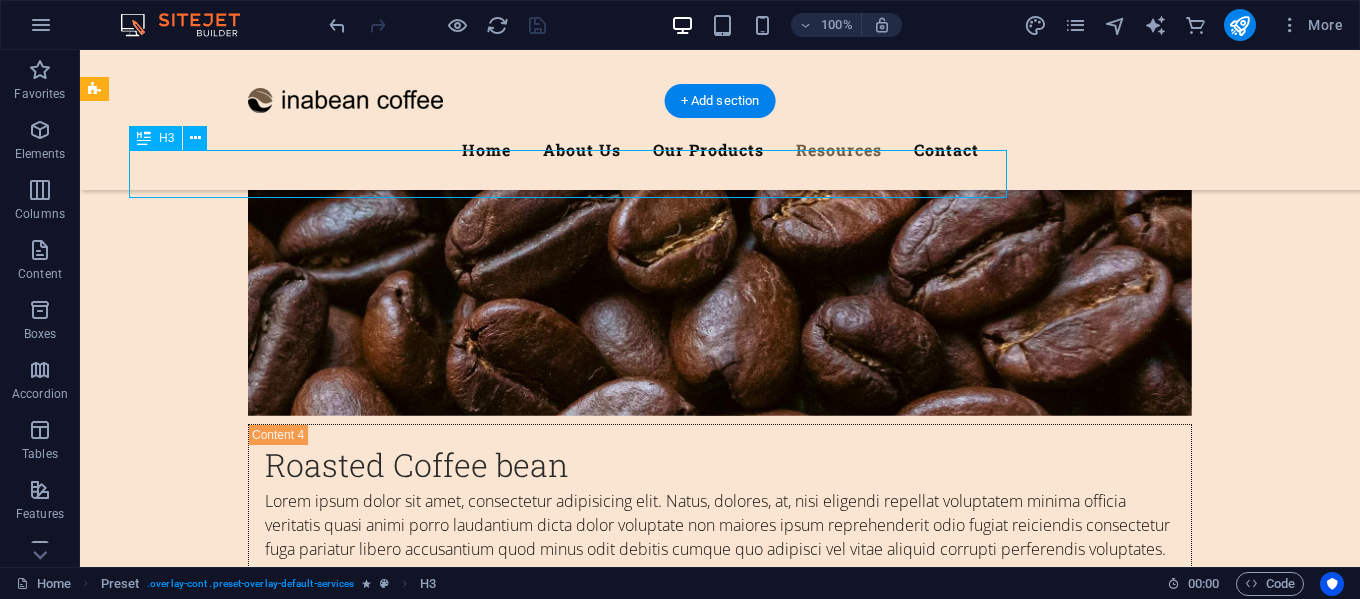 click on "Get a Quote" at bounding box center [568, 5649] 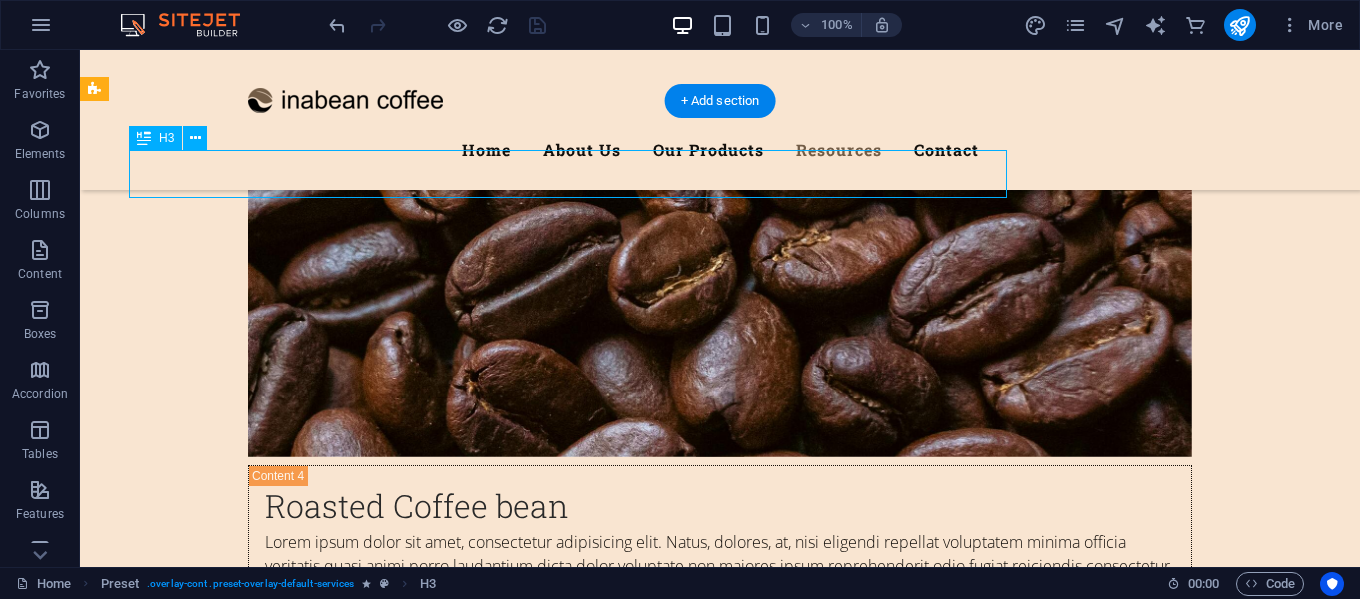scroll, scrollTop: 7477, scrollLeft: 0, axis: vertical 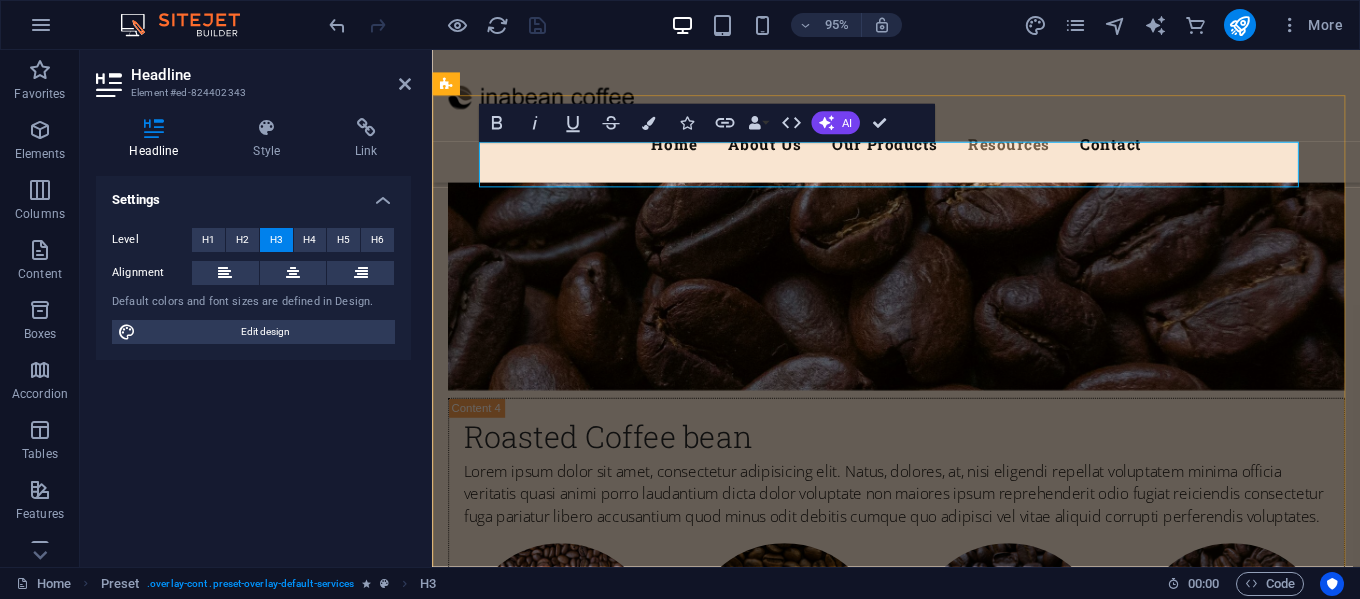type 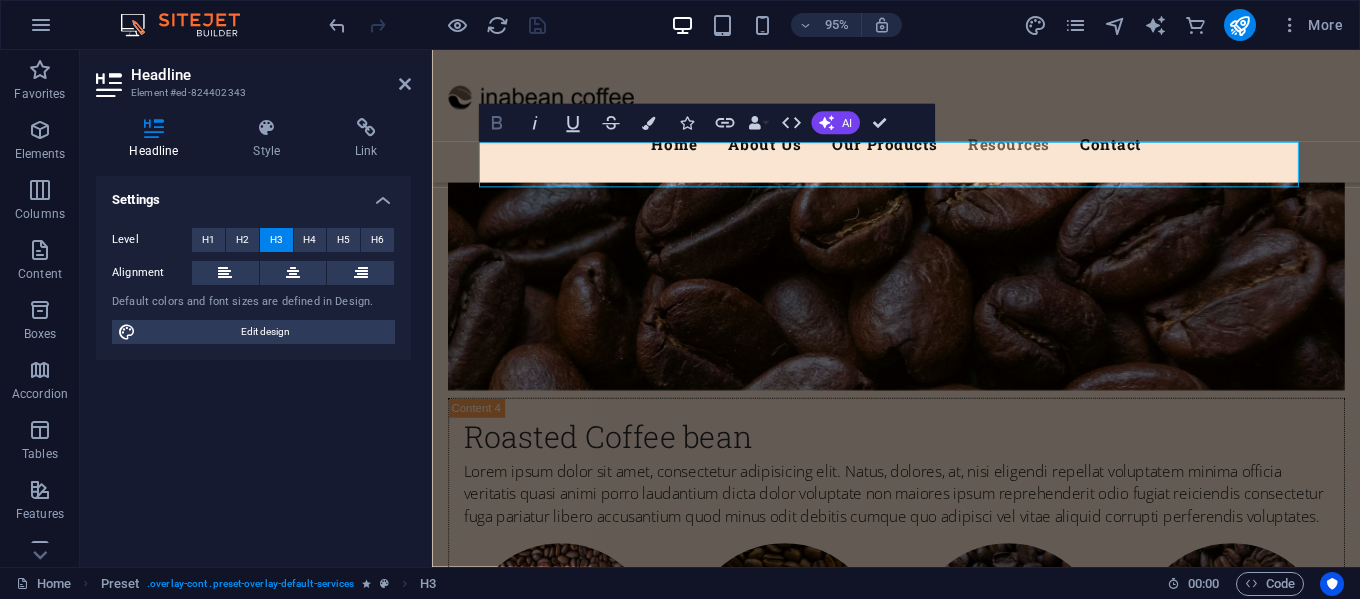click 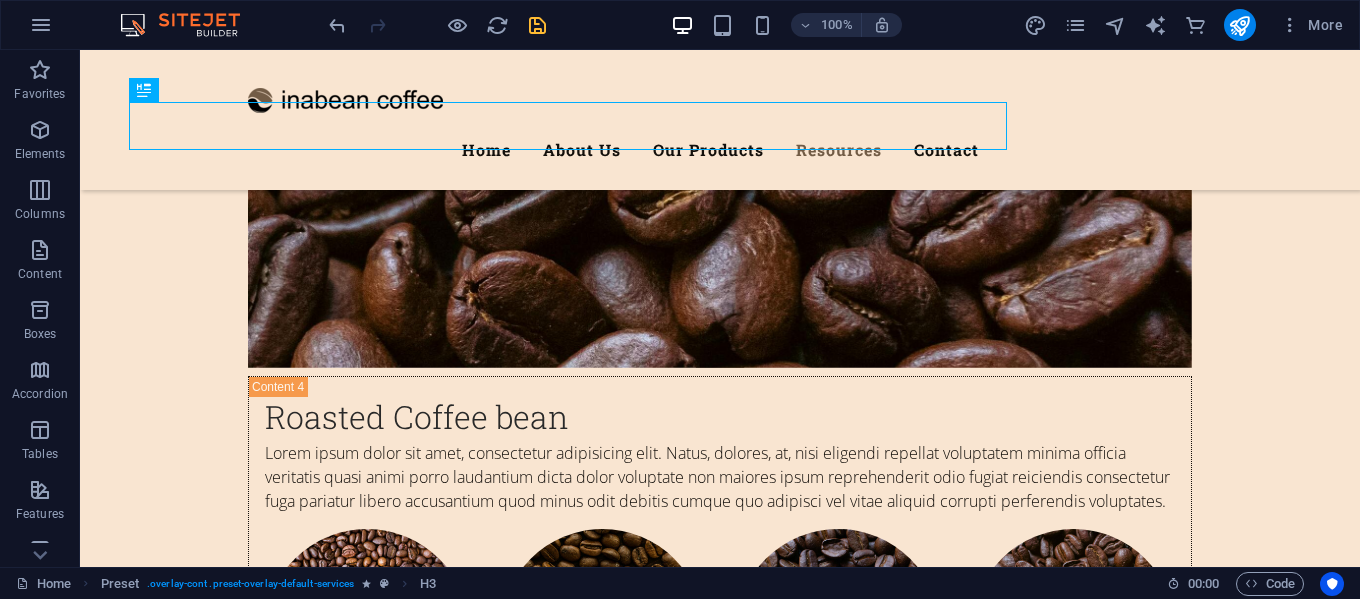 click on "Street ,  Yogyakarta   55513 +62 82324672525 +62 82324672525 coffee@inabean.com Menu Home About Us Our Products Resources Contact Welcome to  inabean ARABICA Arabica Coffee — Refined, Smooth, and Naturally Elegant Grown in high-altitude regions and nurtured with care,  Arabica coffee  is celebrated worldwide for its smooth body, delicate acidity, and rich, complex flavors. With subtle notes of fruit, floral, or chocolate, Arabica offers a premium coffee experience—perfect for those who appreciate quality in every sip. ROBUSTA Robusta Coffee — Bold, Strong, and Full of Character Naturally high in caffeine and rich in body,  Robusta coffee  delivers a bold and intense flavor with earthy, nutty notes and a pleasantly bitter edge. Grown at lower altitudes and resilient by nature, Robusta is perfect for those who love a strong cup with lasting depth—often featured in espresso blends for its thick crema and powerful kick.  Our   coffee  from Indonesia's agricultural heritage        About Us Our Promise" at bounding box center (720, 934) 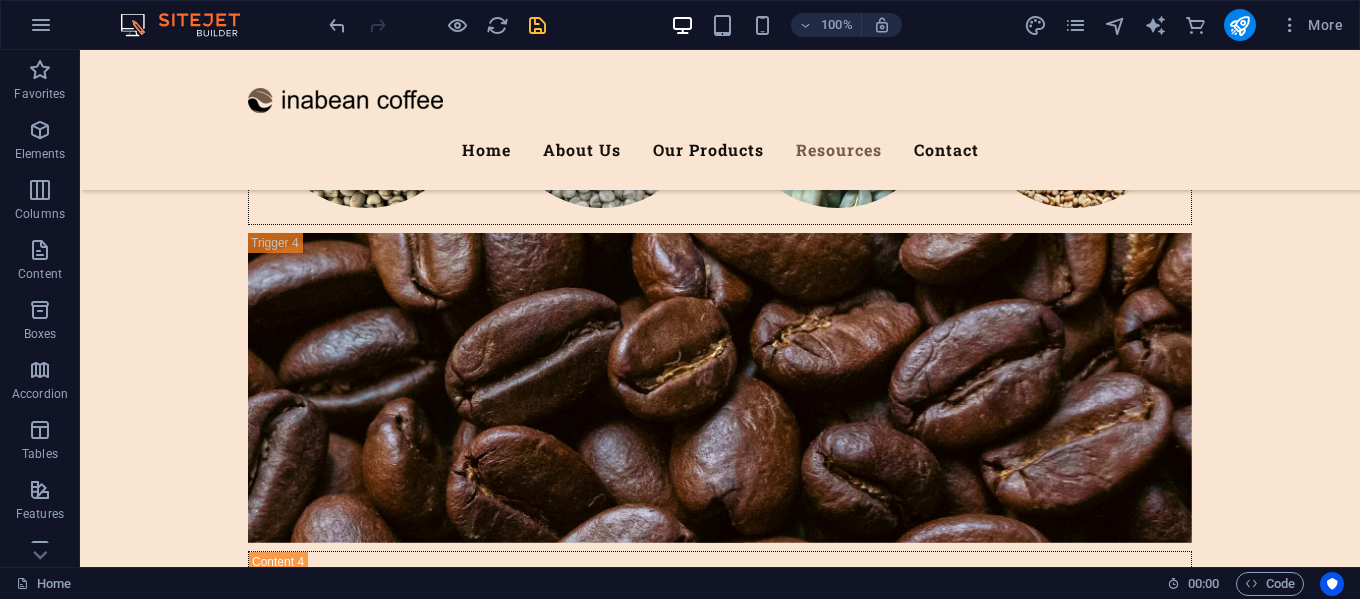 scroll, scrollTop: 7177, scrollLeft: 0, axis: vertical 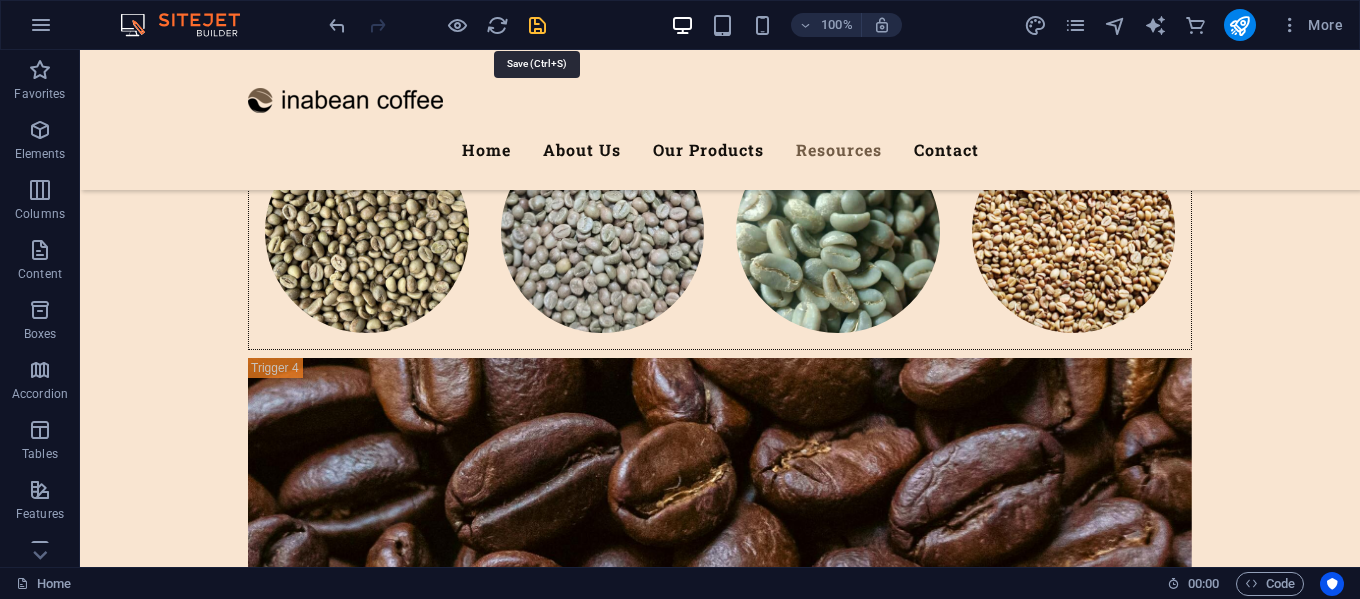 click at bounding box center [537, 25] 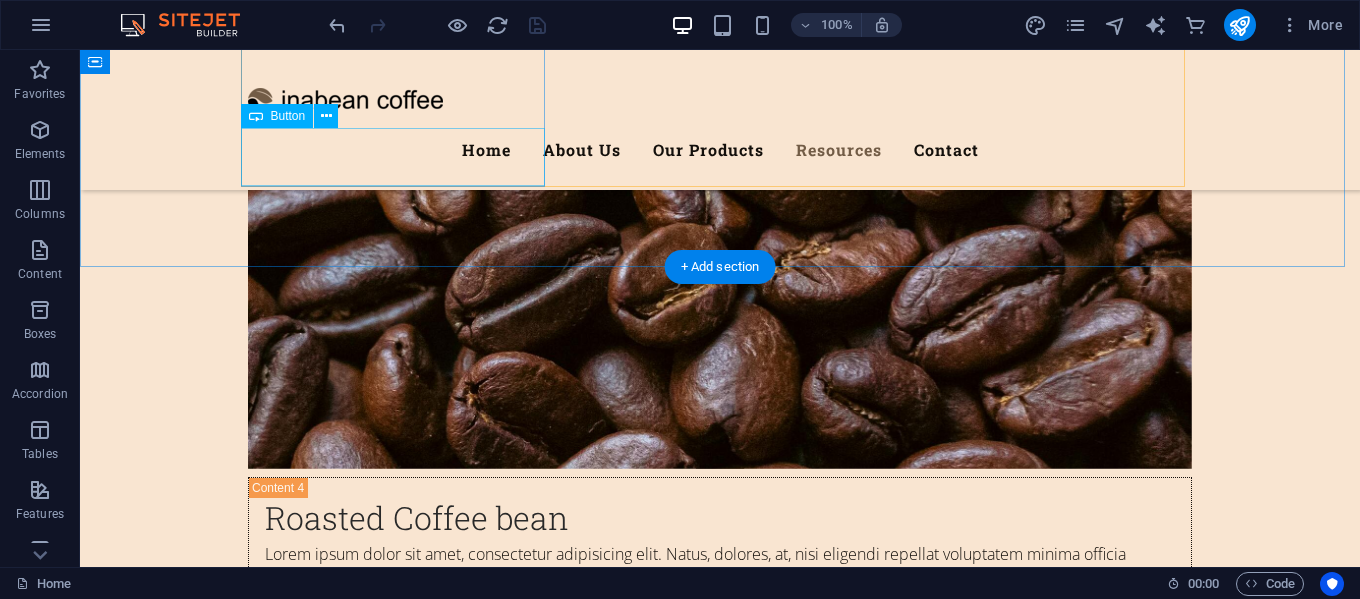 scroll, scrollTop: 7377, scrollLeft: 0, axis: vertical 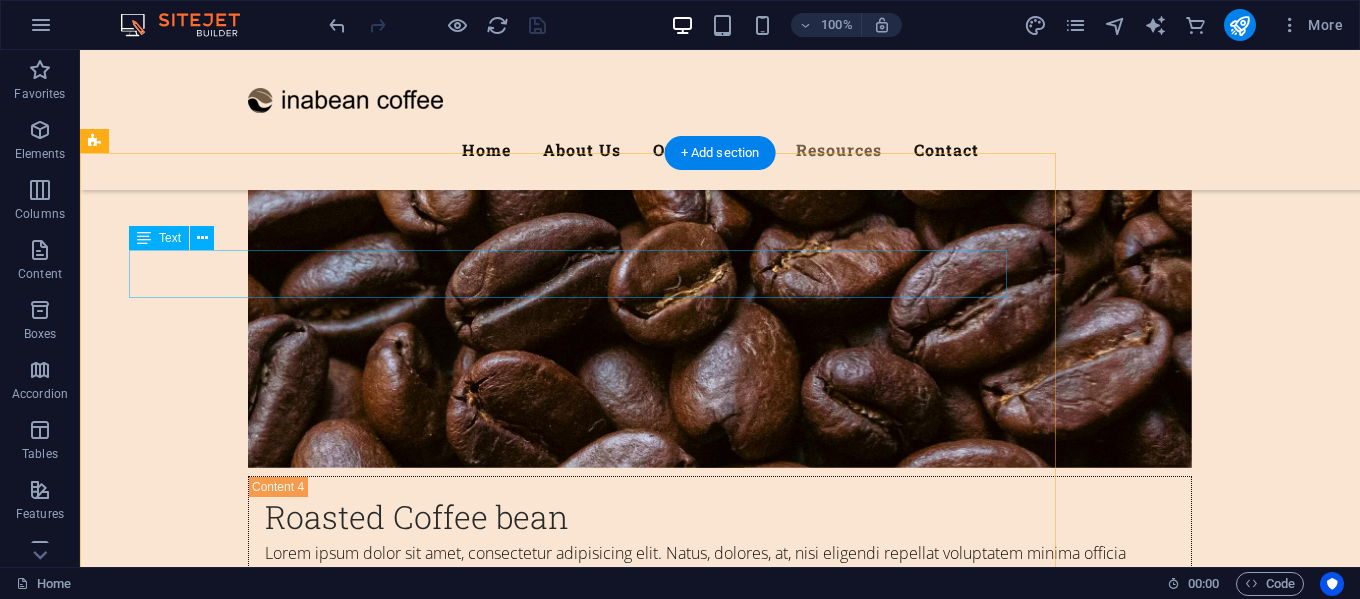 click on "Lorem ipsum dolor sit amet, consectetur adipisicing elit. Explicabo, cupiditate necessitatibus sapiente nisi soluta placeat esse velit dolorem eius aliquam!" at bounding box center [568, 5749] 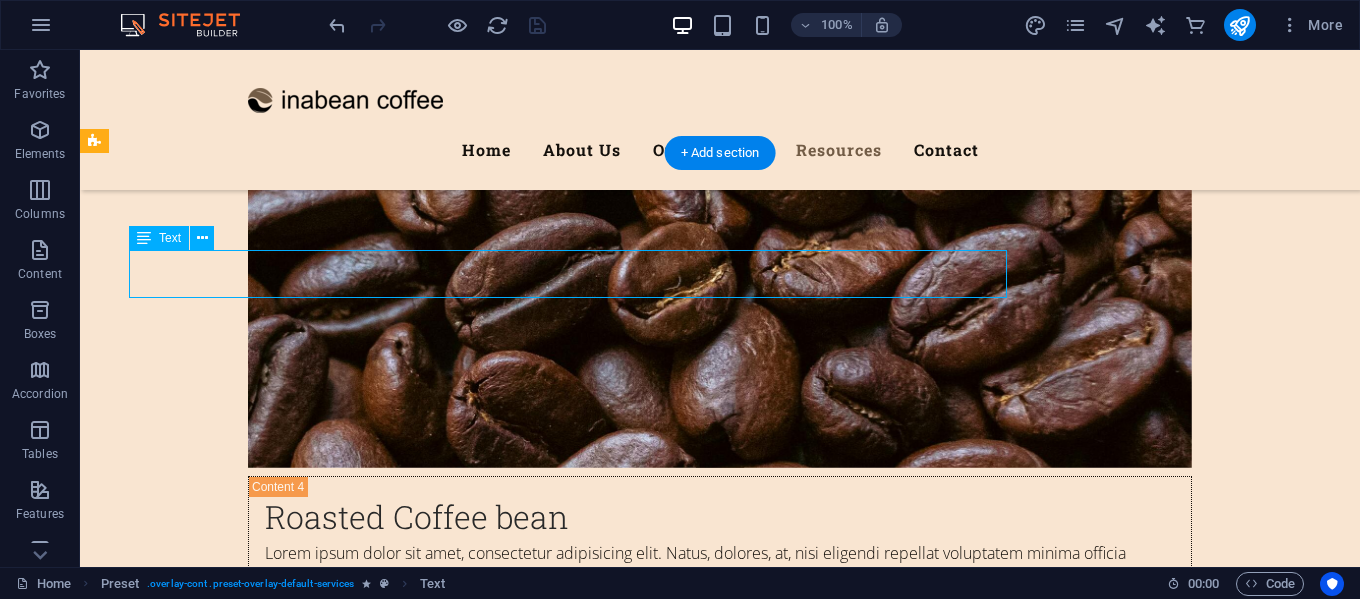 click on "Lorem ipsum dolor sit amet, consectetur adipisicing elit. Explicabo, cupiditate necessitatibus sapiente nisi soluta placeat esse velit dolorem eius aliquam!" at bounding box center (568, 5749) 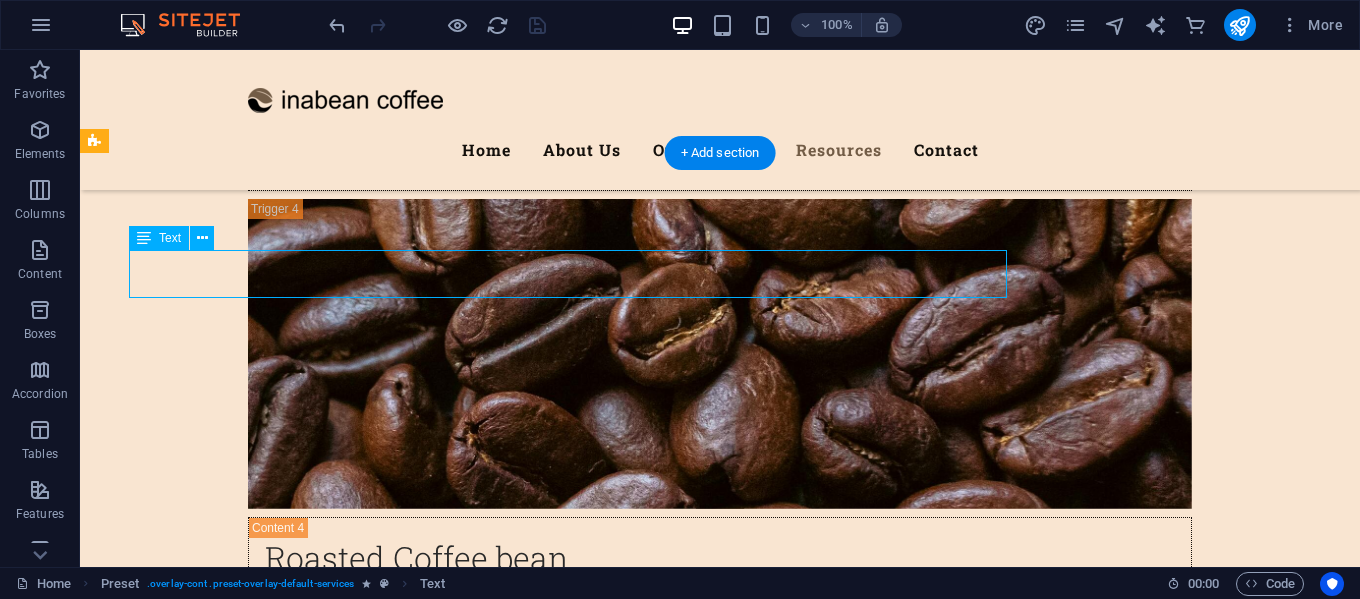 scroll, scrollTop: 7422, scrollLeft: 0, axis: vertical 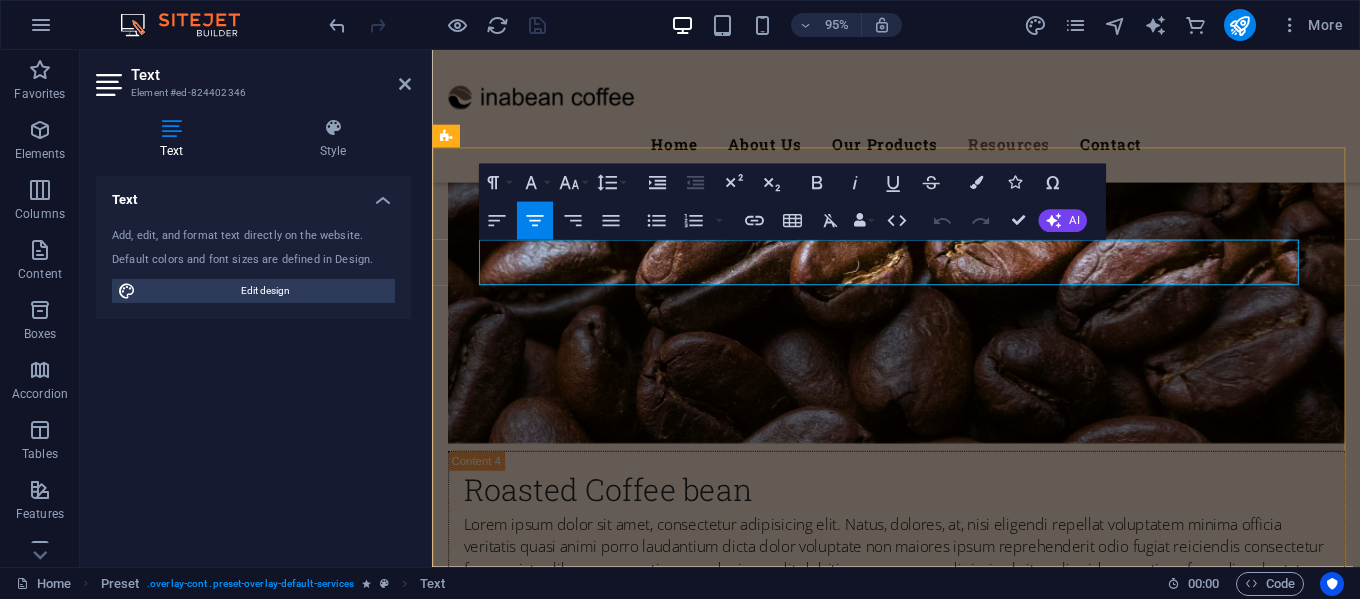 click on "Lorem ipsum dolor sit amet, consectetur adipisicing elit. Explicabo, cupiditate necessitatibus sapiente nisi soluta placeat esse velit dolorem eius aliquam!" at bounding box center [912, 5745] 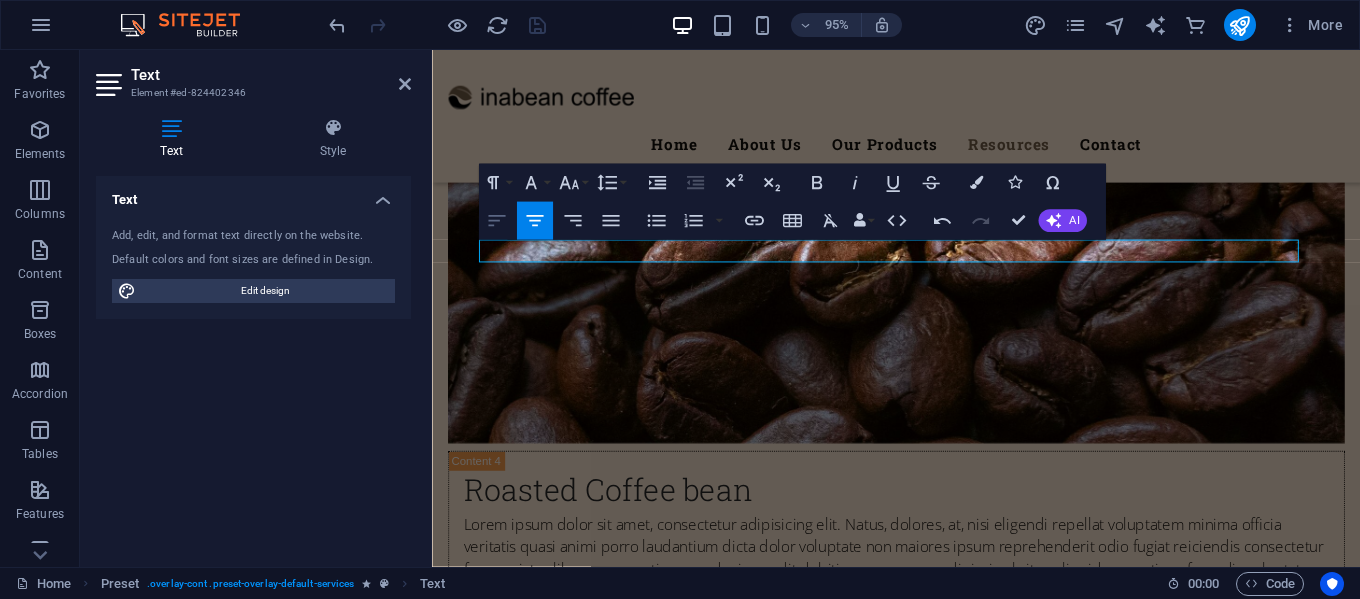 click on "Align Left" at bounding box center [497, 221] 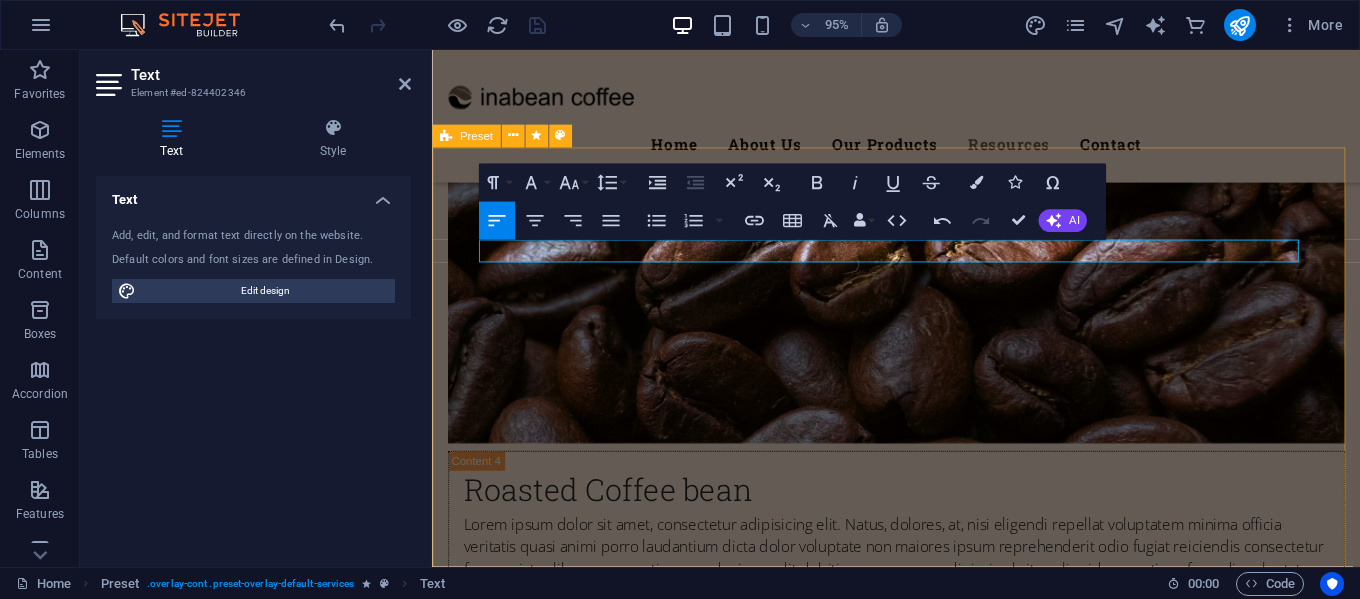 drag, startPoint x: 949, startPoint y: 268, endPoint x: 464, endPoint y: 280, distance: 485.14844 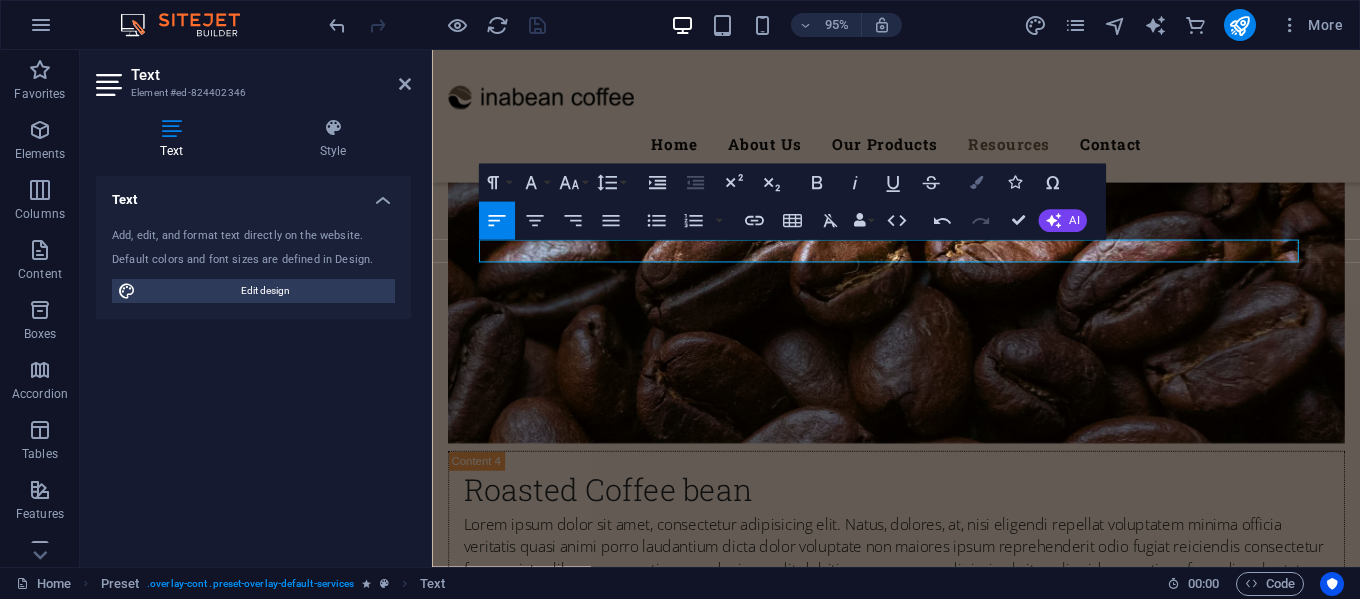 click at bounding box center [976, 182] 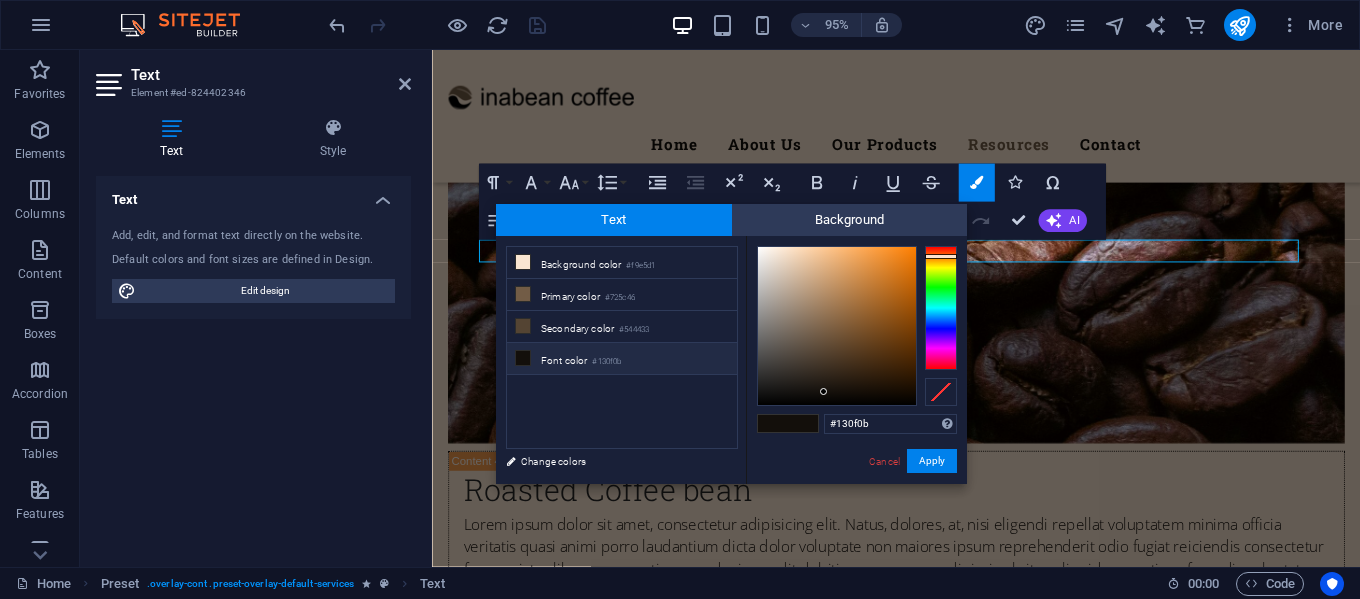 click at bounding box center (523, 358) 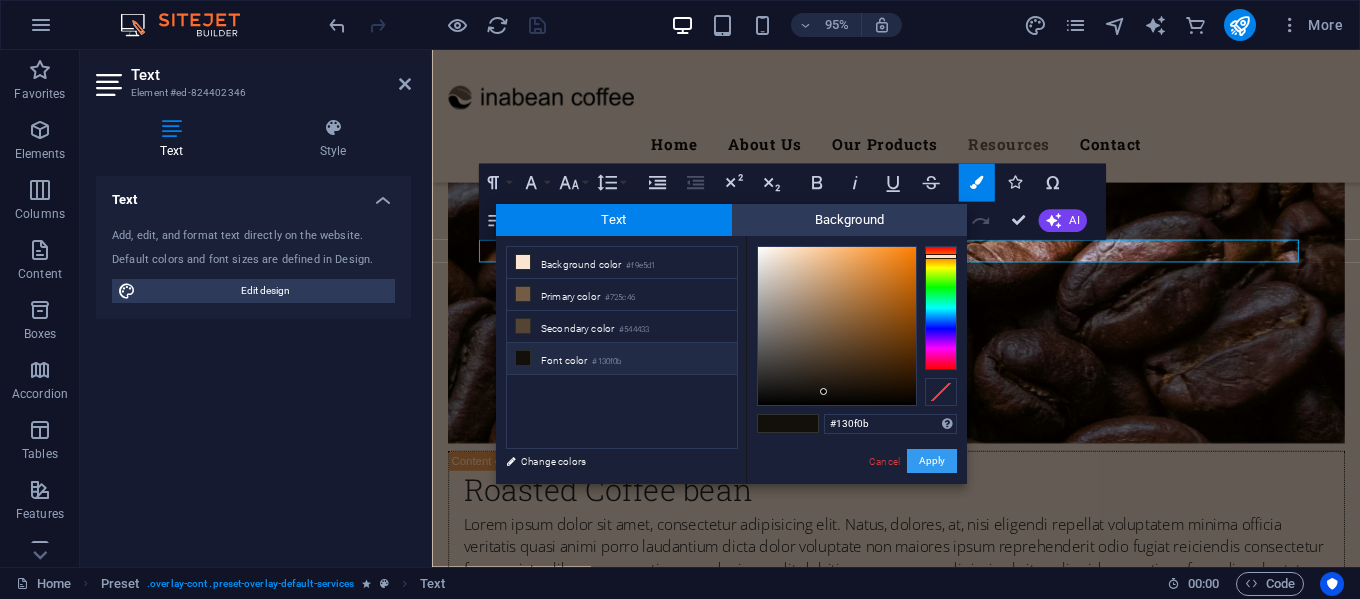 click on "Apply" at bounding box center [932, 461] 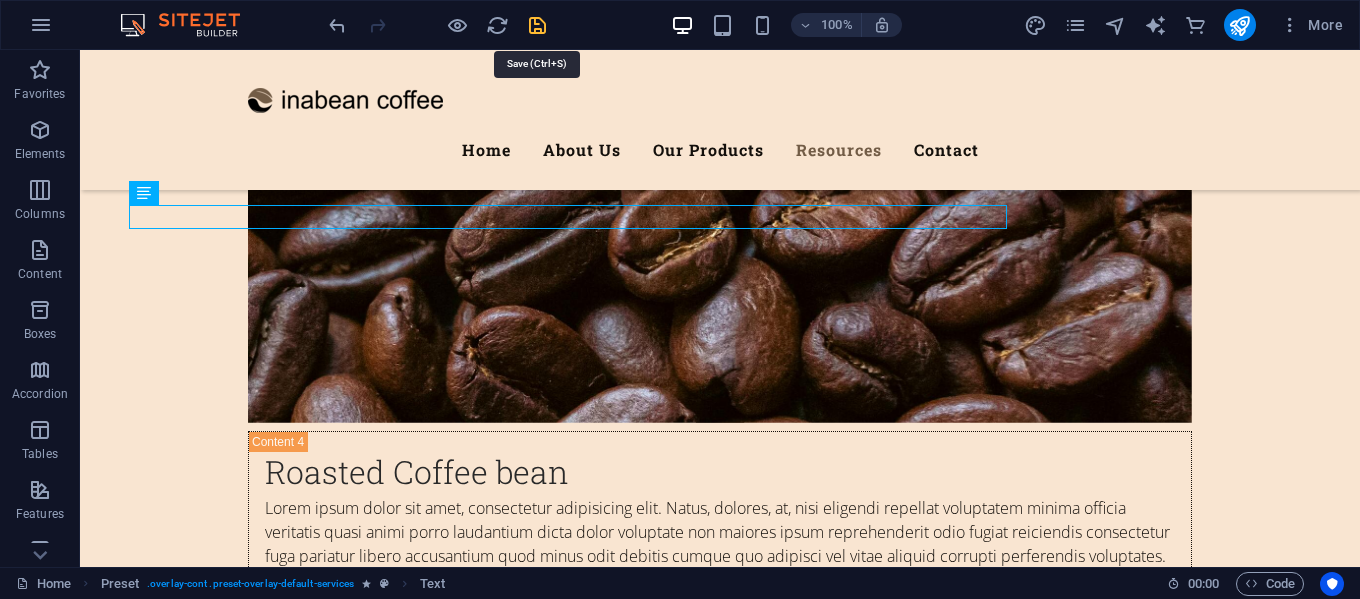 click at bounding box center (537, 25) 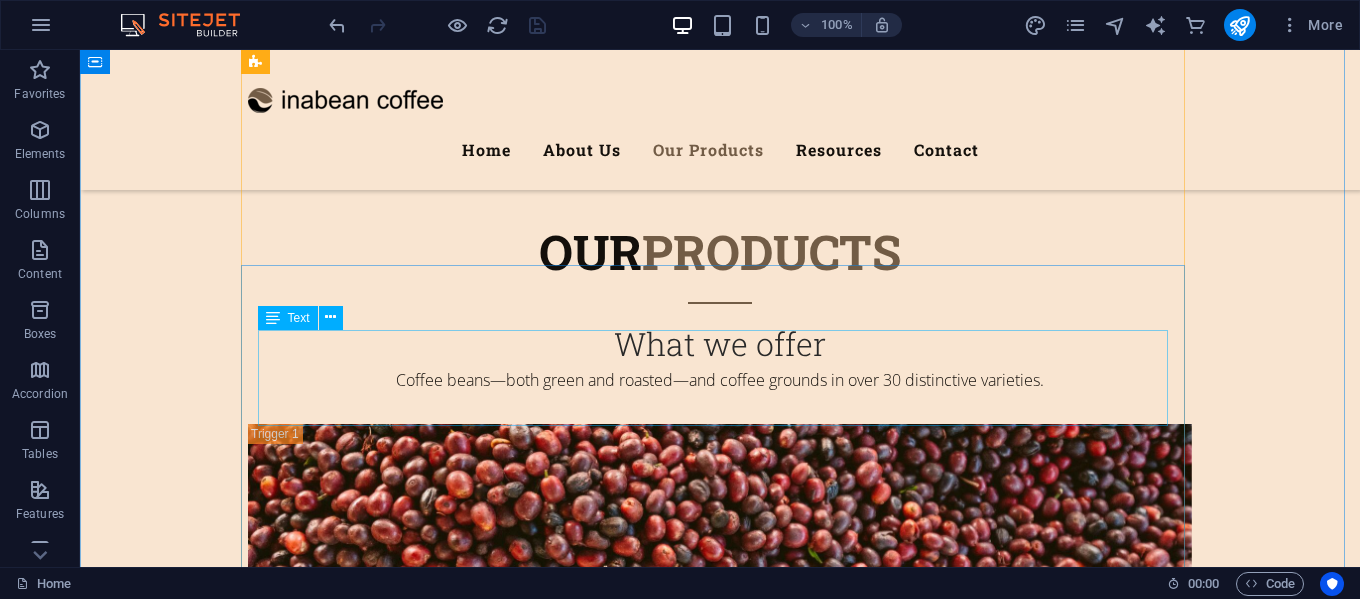scroll, scrollTop: 5022, scrollLeft: 0, axis: vertical 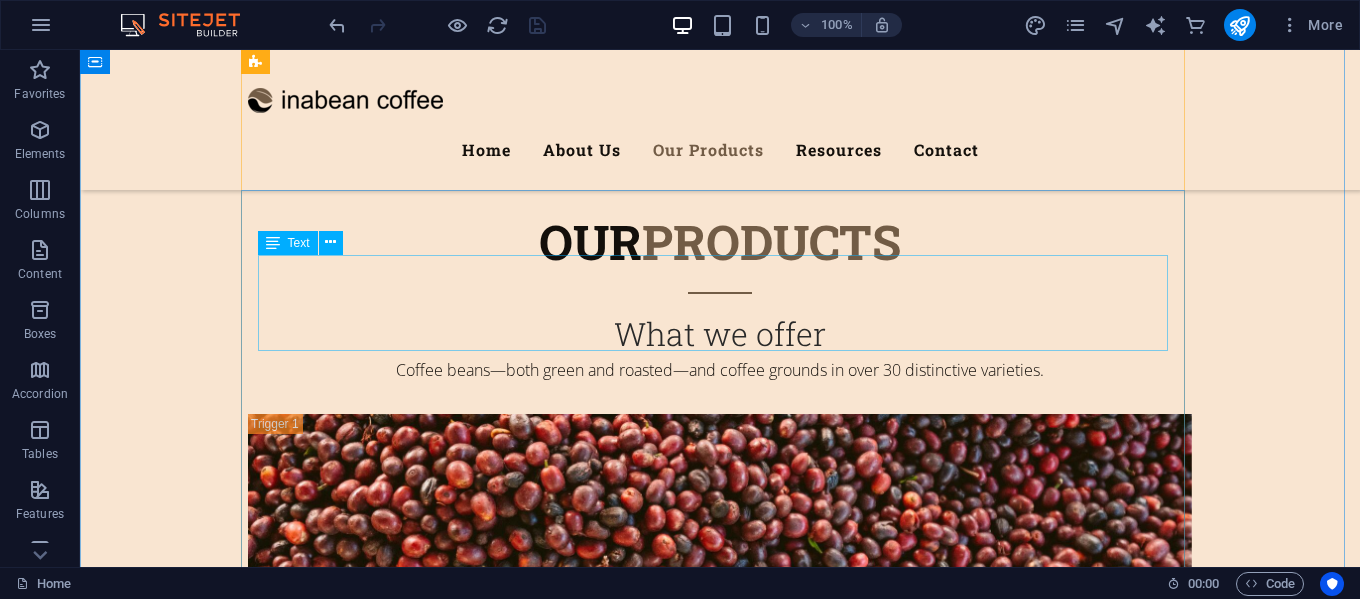 click on "Lorem ipsum dolor sit amet, consectetur adipisicing elit. Natus, dolores, at, nisi eligendi repellat voluptatem minima officia veritatis quasi animi porro laudantium dicta dolor voluptate non maiores ipsum reprehenderit odio fugiat reiciendis consectetur fuga pariatur libero accusantium quod minus odit debitis cumque quo adipisci vel vitae aliquid corrupti perferendis voluptates." at bounding box center (720, 3632) 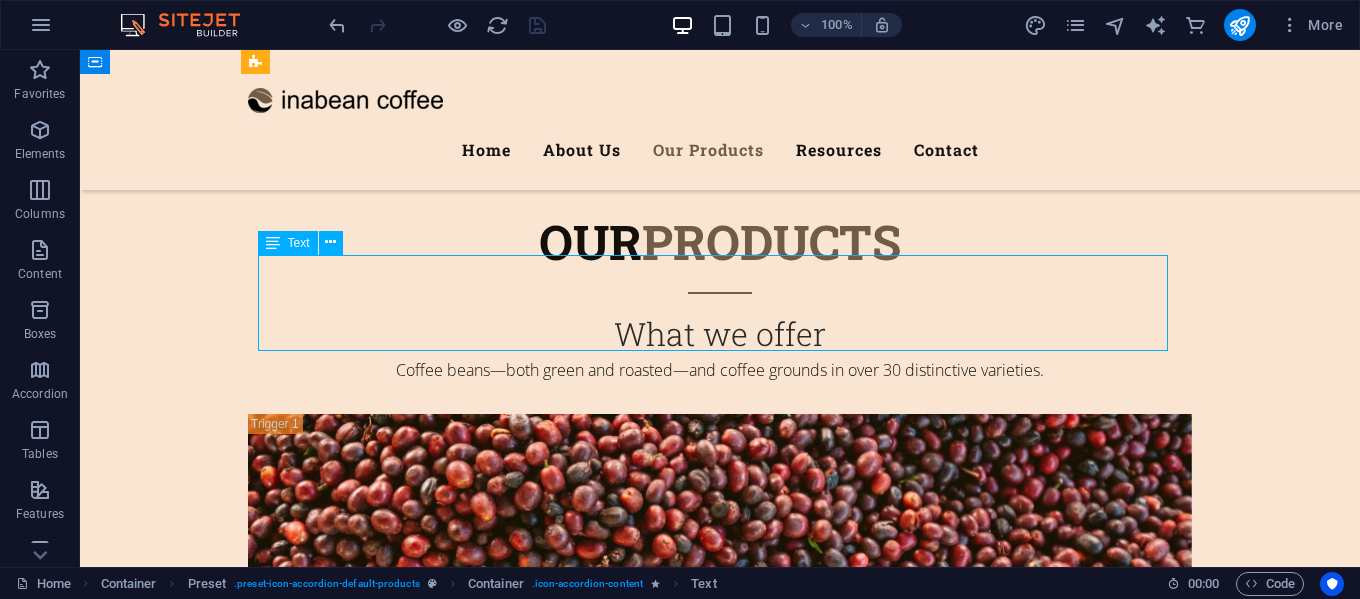 click on "Lorem ipsum dolor sit amet, consectetur adipisicing elit. Natus, dolores, at, nisi eligendi repellat voluptatem minima officia veritatis quasi animi porro laudantium dicta dolor voluptate non maiores ipsum reprehenderit odio fugiat reiciendis consectetur fuga pariatur libero accusantium quod minus odit debitis cumque quo adipisci vel vitae aliquid corrupti perferendis voluptates." at bounding box center (720, 3632) 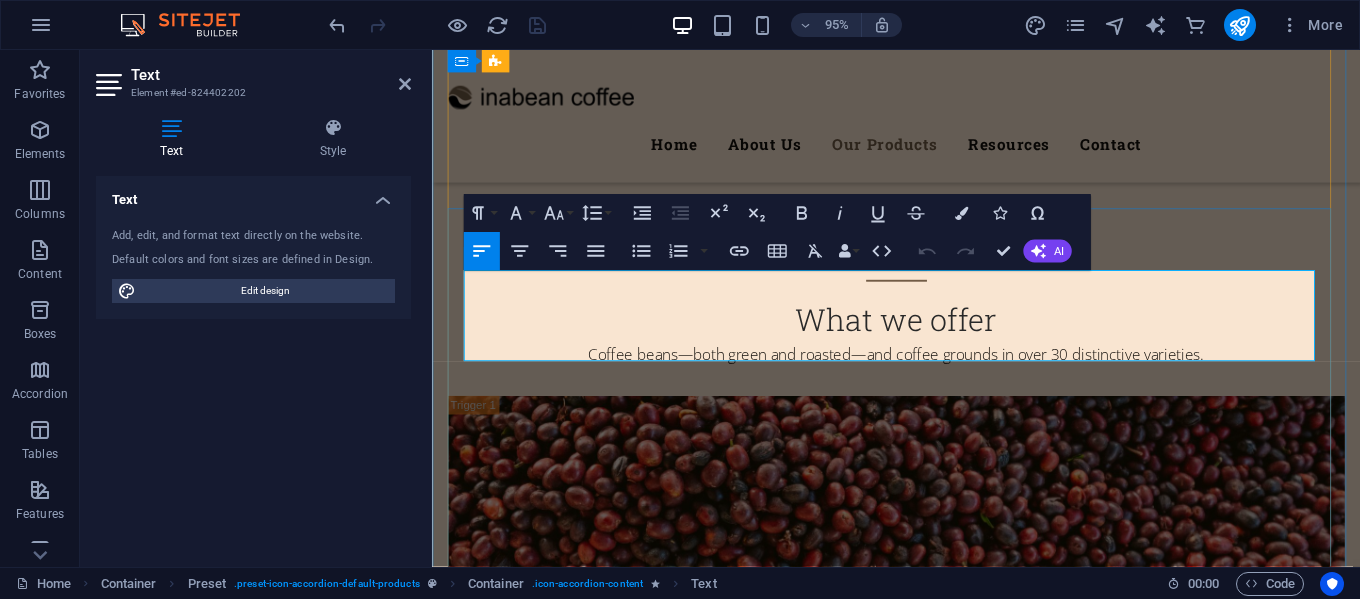 click on "Lorem ipsum dolor sit amet, consectetur adipisicing elit. Natus, dolores, at, nisi eligendi repellat voluptatem minima officia veritatis quasi animi porro laudantium dicta dolor voluptate non maiores ipsum reprehenderit odio fugiat reiciendis consectetur fuga pariatur libero accusantium quod minus odit debitis cumque quo adipisci vel vitae aliquid corrupti perferendis voluptates." at bounding box center [921, 3632] 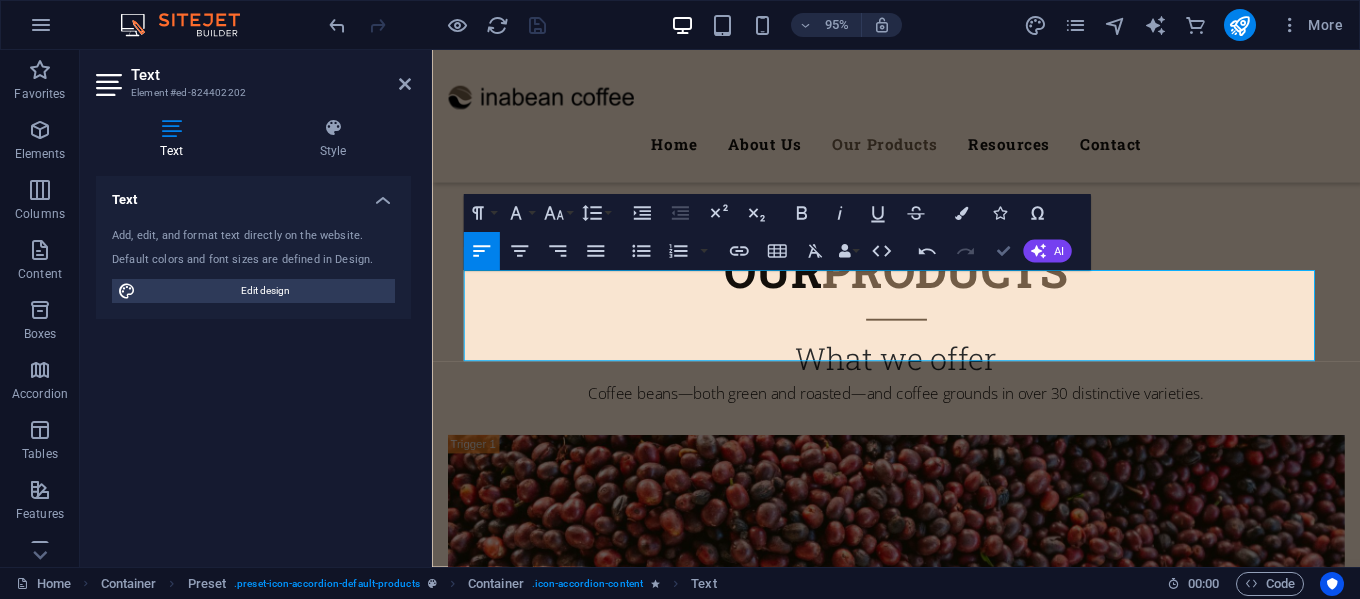 scroll, scrollTop: 4995, scrollLeft: 0, axis: vertical 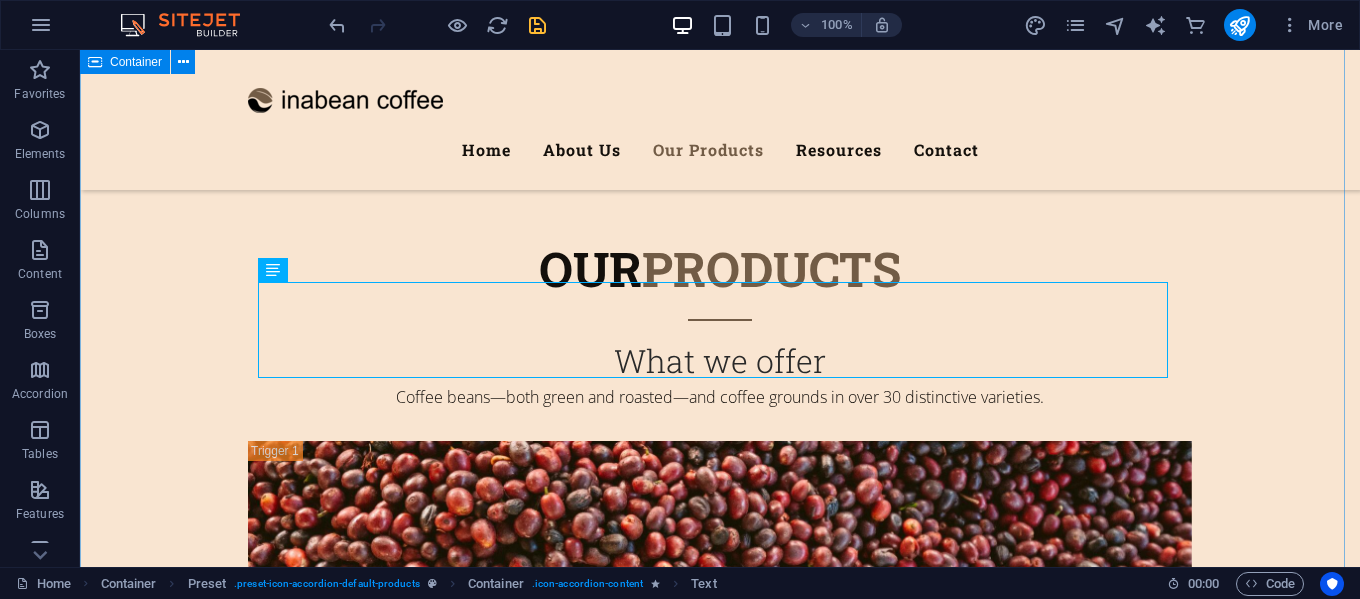 click on "Our  Products What we offer Coffee beans—both green and roasted—and coffee grounds in over 30 distinctive varieties. Coffee Resources of coffee Coffee is a natural wonder—a precious seed that grows on coffee trees as small beans. Once fully ripe, the beans are harvested, peeled, and dried. They are then carefully roasted and ground into valuable coffee powder, ready to be brewed into a perfect cup. Coffee Bean Red & Green Bean Coffee can be broadly classified into two major groups, which come from different types and varieties of coffee trees: red coffee and green coffee. Each group possesses its own unique and special characteristics, reflecting distinct flavors, growing conditions, and processing methods that set them apart from one another. varian of coffee bean Arabica-Robusta-Green-Excelso and Luak .fa-secondary{opacity:.4} Roasted Roasted Coffee bean Ground coffee Ground coffee process  Love Coffee Renewable Resources" at bounding box center (720, 2456) 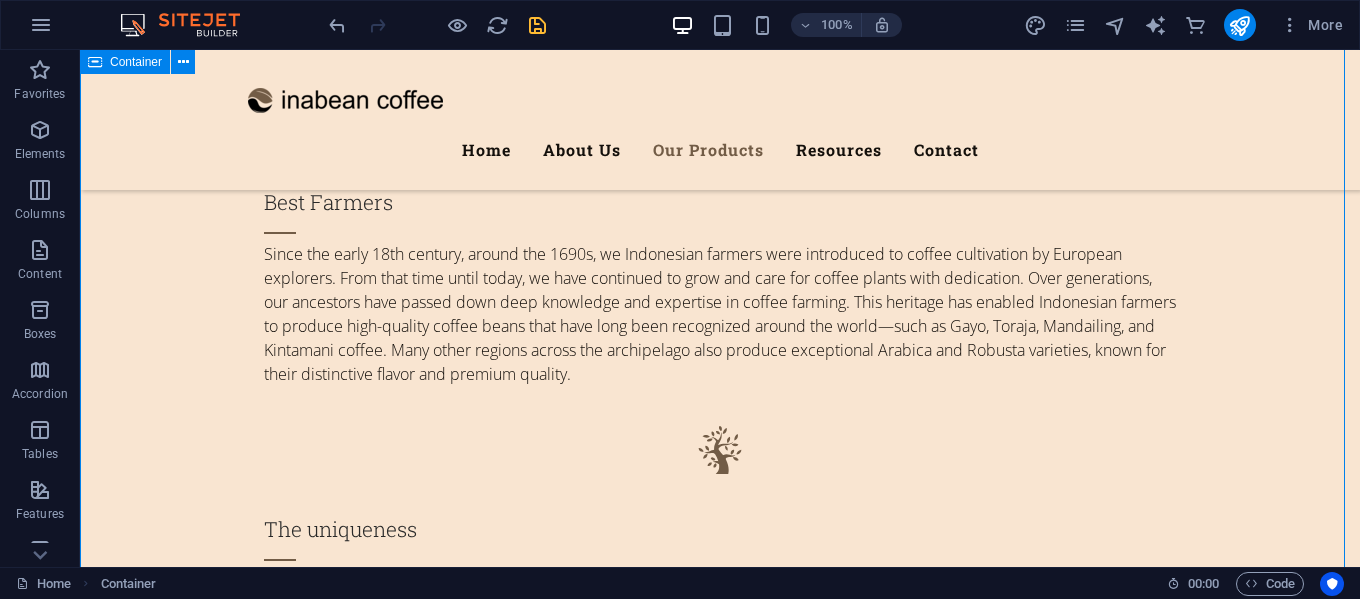 scroll, scrollTop: 4395, scrollLeft: 0, axis: vertical 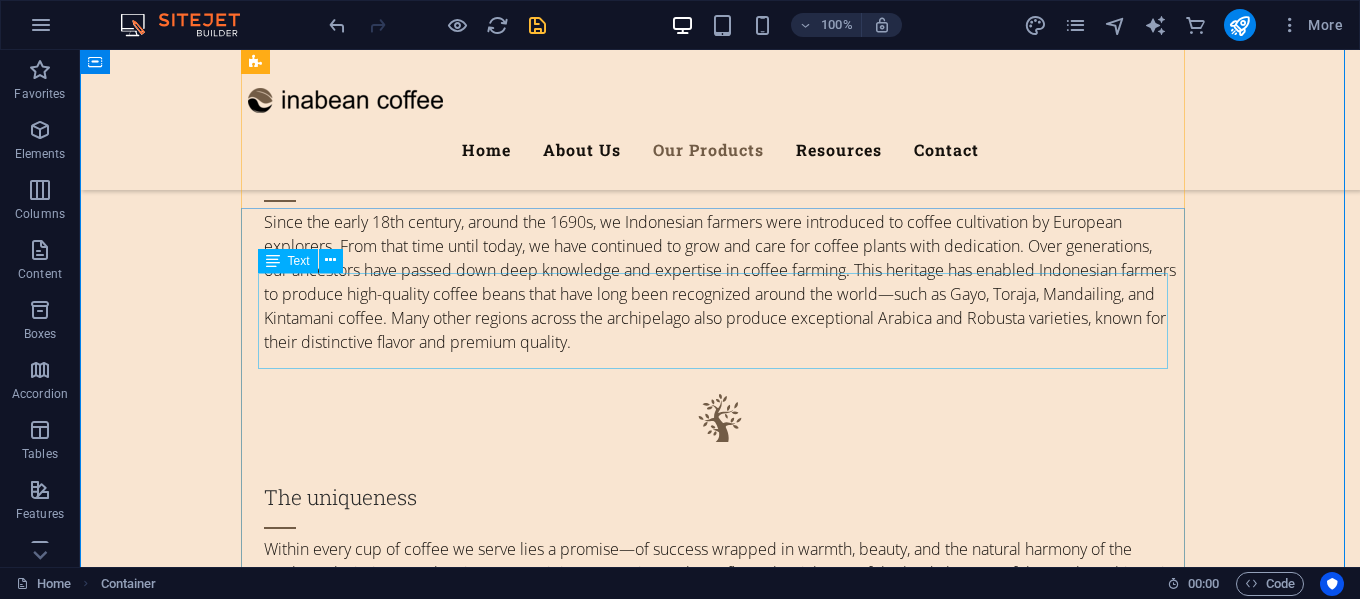 click on "Lorem ipsum dolor sit amet, consectetur adipisicing elit. Natus, dolores, at, nisi eligendi repellat voluptatem minima officia veritatis quasi animi porro laudantium dicta dolor voluptate non maiores ipsum reprehenderit odio fugiat reiciendis consectetur fuga pariatur libero accusantium quod minus odit debitis cumque quo adipisci vel vitae aliquid corrupti perferendis voluptates." at bounding box center (720, 3559) 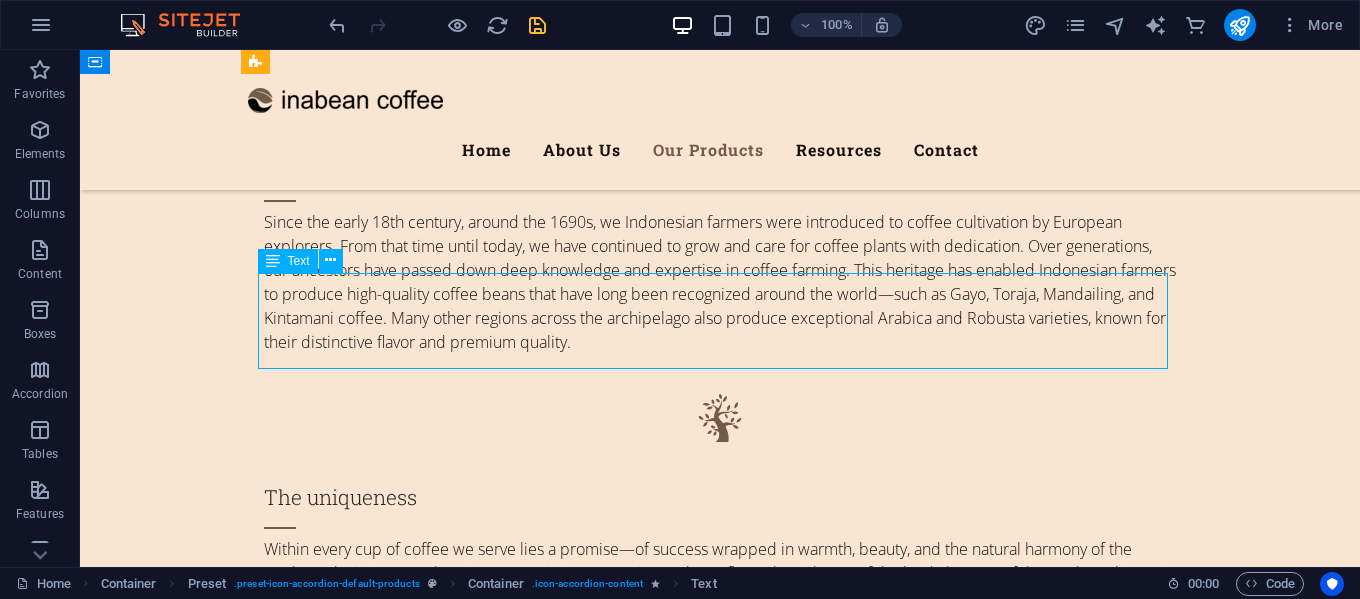 click on "Lorem ipsum dolor sit amet, consectetur adipisicing elit. Natus, dolores, at, nisi eligendi repellat voluptatem minima officia veritatis quasi animi porro laudantium dicta dolor voluptate non maiores ipsum reprehenderit odio fugiat reiciendis consectetur fuga pariatur libero accusantium quod minus odit debitis cumque quo adipisci vel vitae aliquid corrupti perferendis voluptates." at bounding box center (720, 3559) 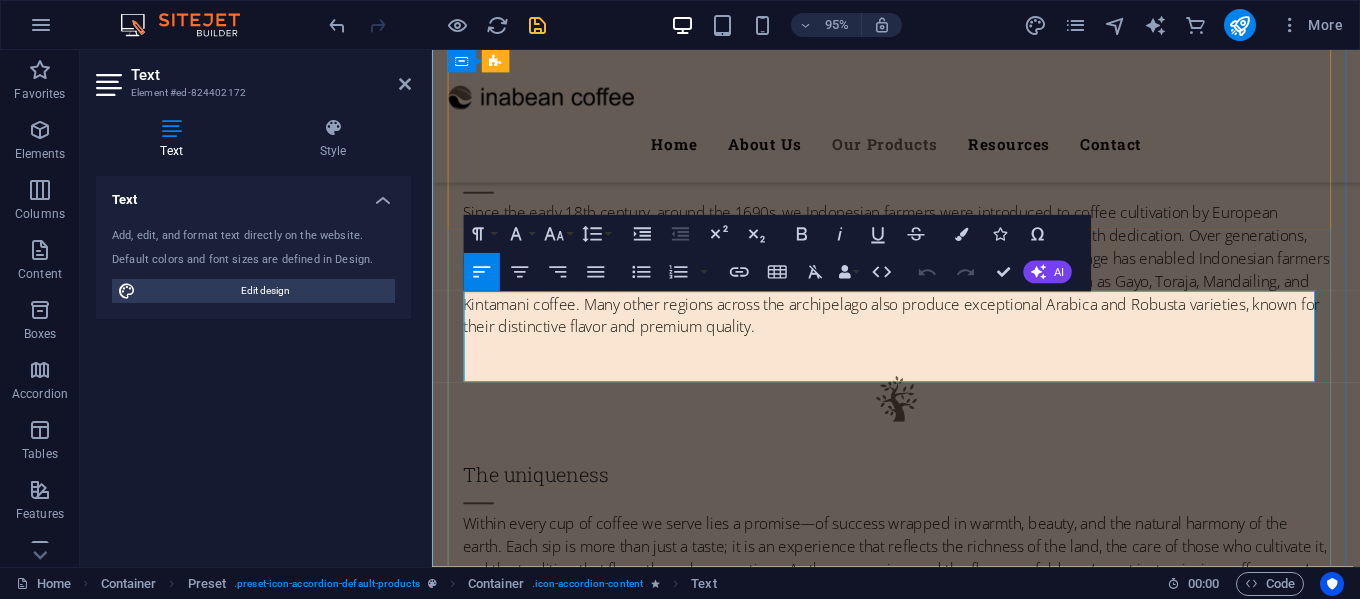 click on "Lorem ipsum dolor sit amet, consectetur adipisicing elit. Natus, dolores, at, nisi eligendi repellat voluptatem minima officia veritatis quasi animi porro laudantium dicta dolor voluptate non maiores ipsum reprehenderit odio fugiat reiciendis consectetur fuga pariatur libero accusantium quod minus odit debitis cumque quo adipisci vel vitae aliquid corrupti perferendis voluptates." at bounding box center [921, 3559] 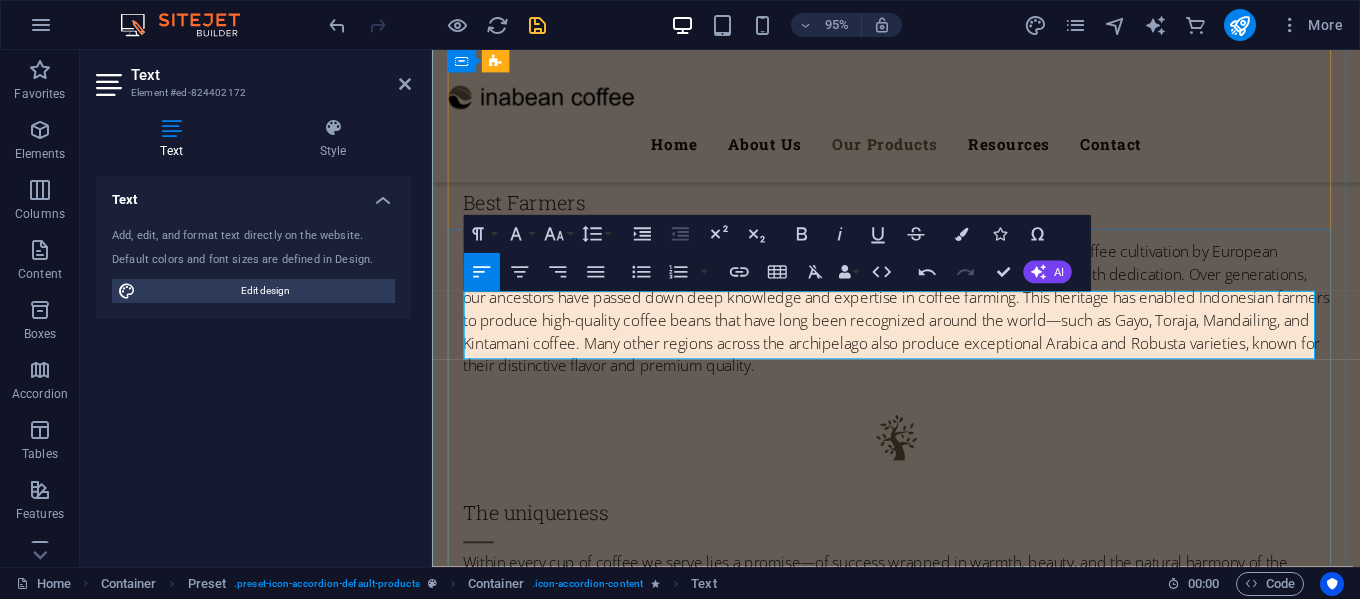 drag, startPoint x: 542, startPoint y: 366, endPoint x: 644, endPoint y: 368, distance: 102.01961 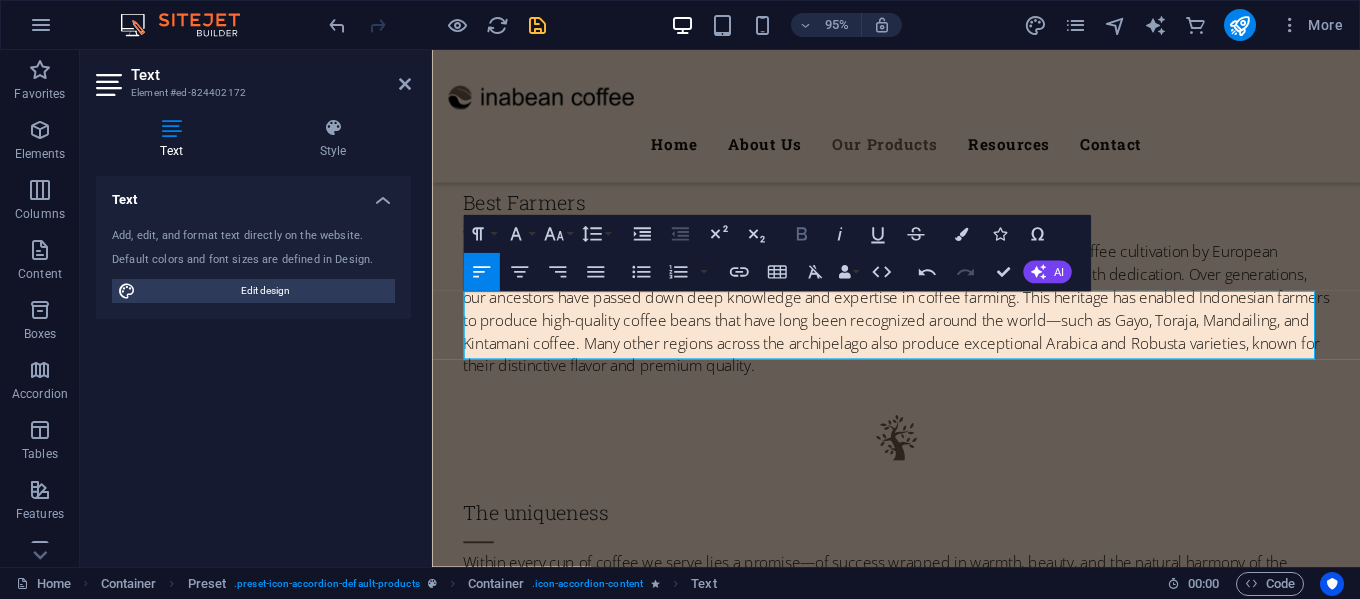 click 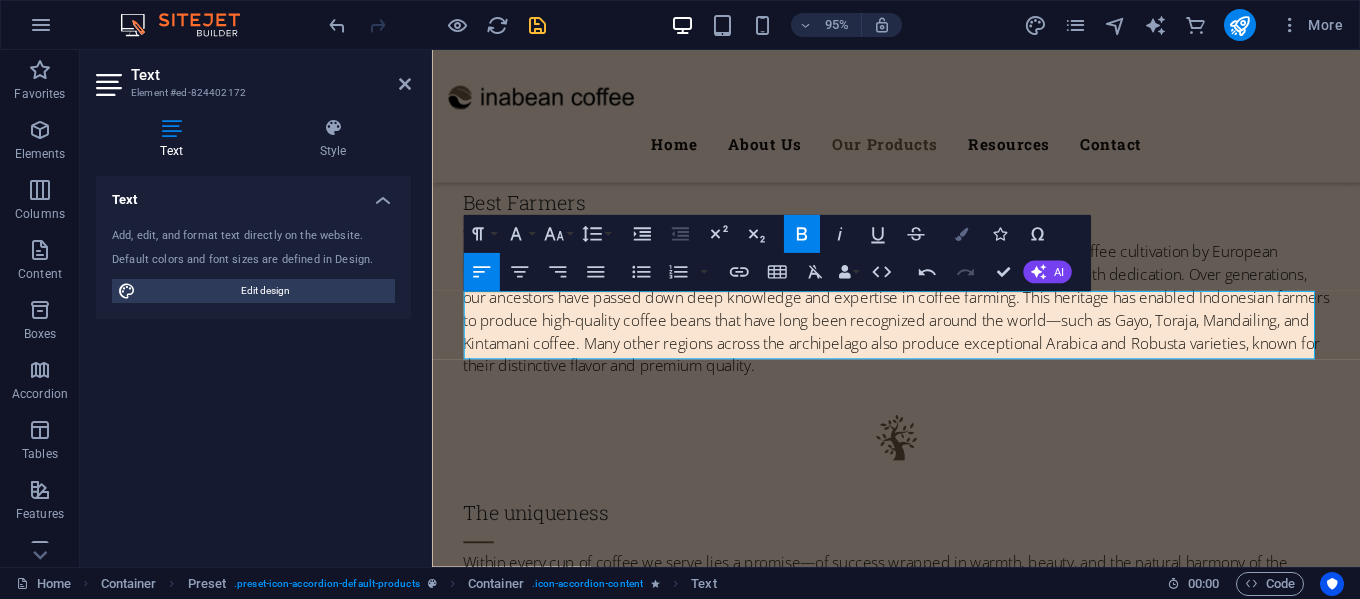 click at bounding box center [961, 234] 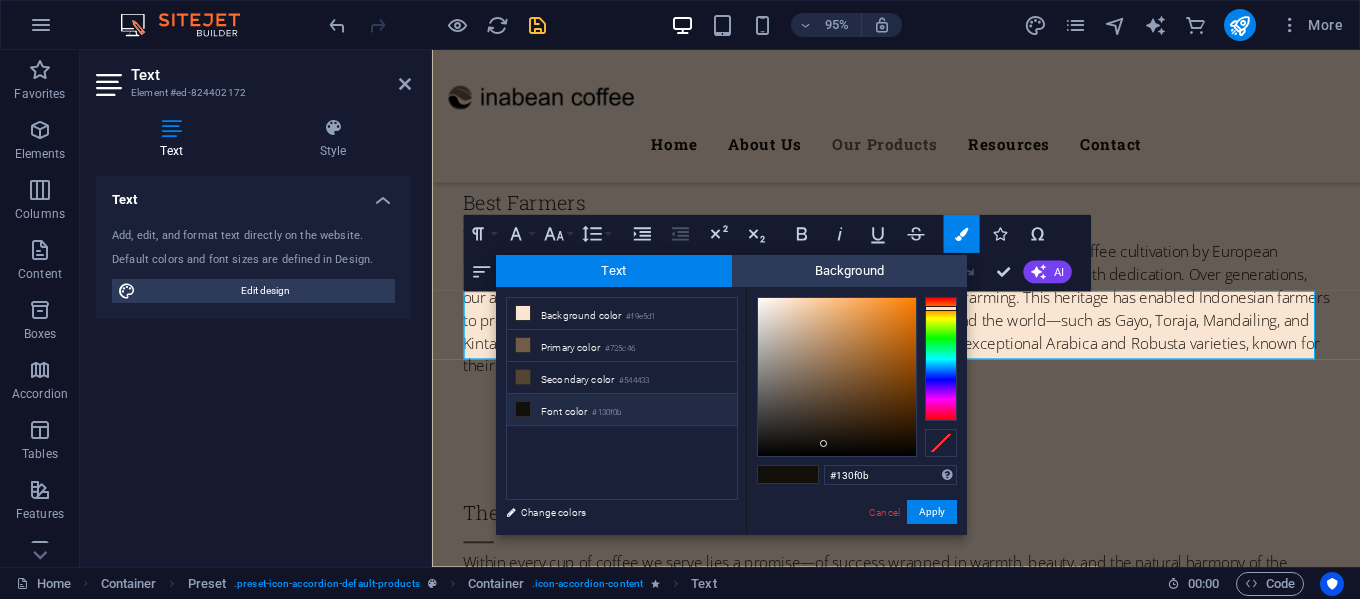 click on "Font color
#130f0b" at bounding box center [622, 410] 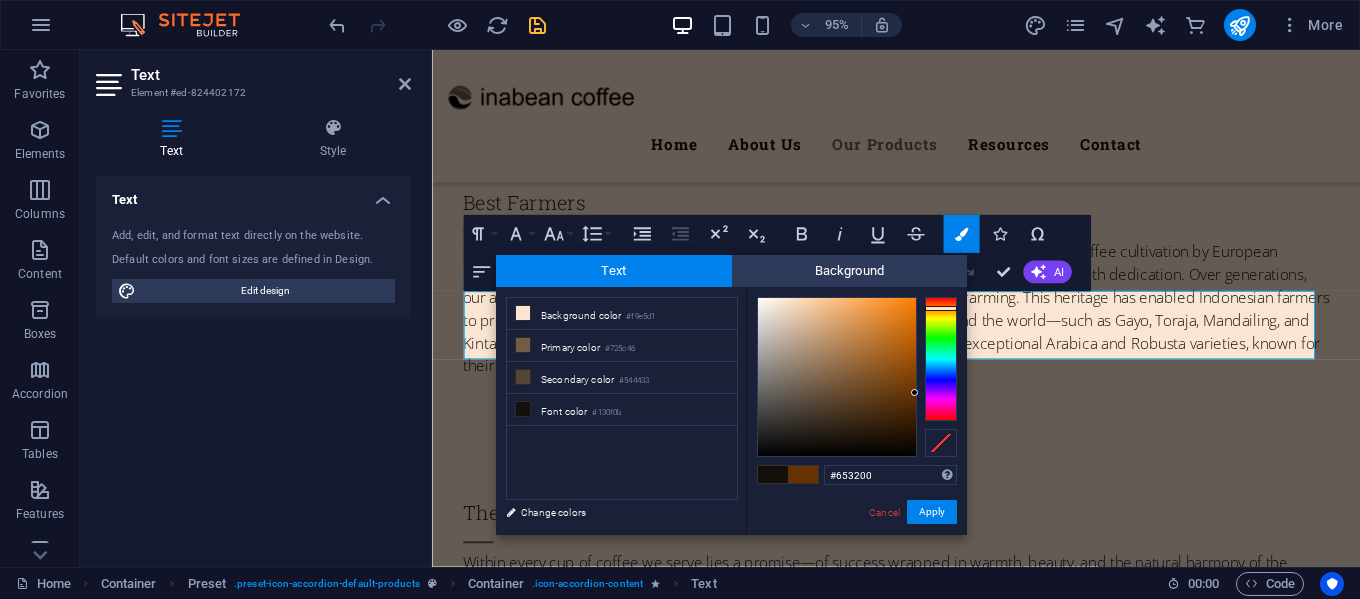 drag, startPoint x: 887, startPoint y: 448, endPoint x: 919, endPoint y: 393, distance: 63.631752 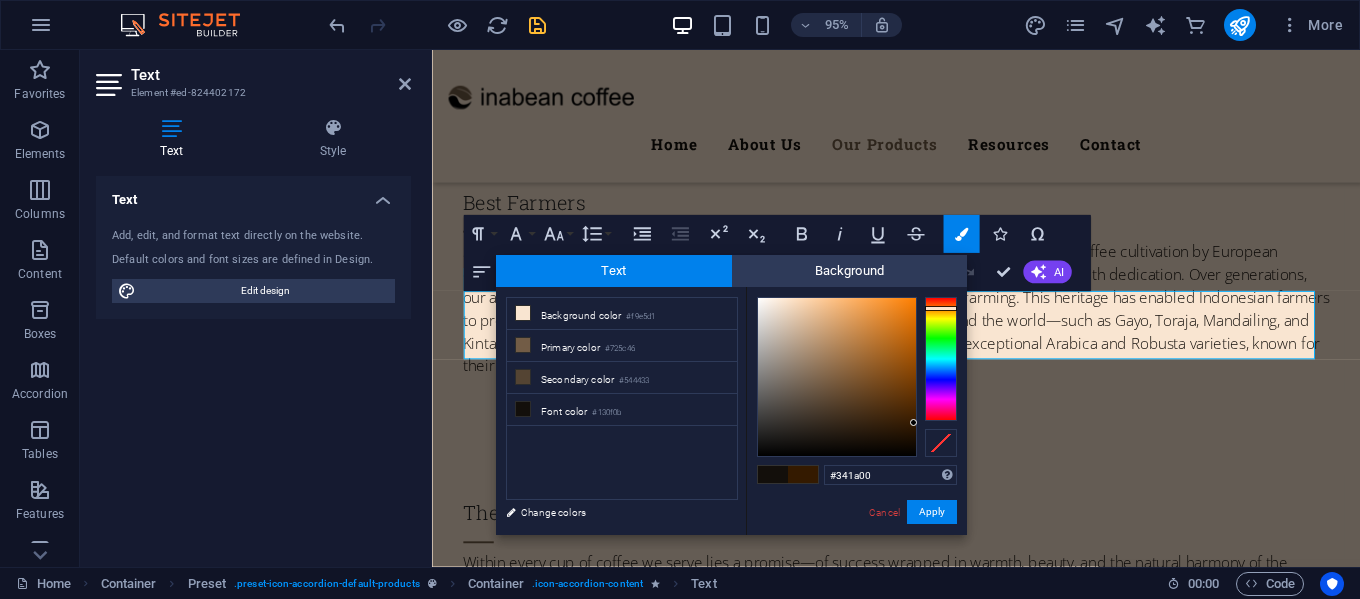 click at bounding box center [913, 422] 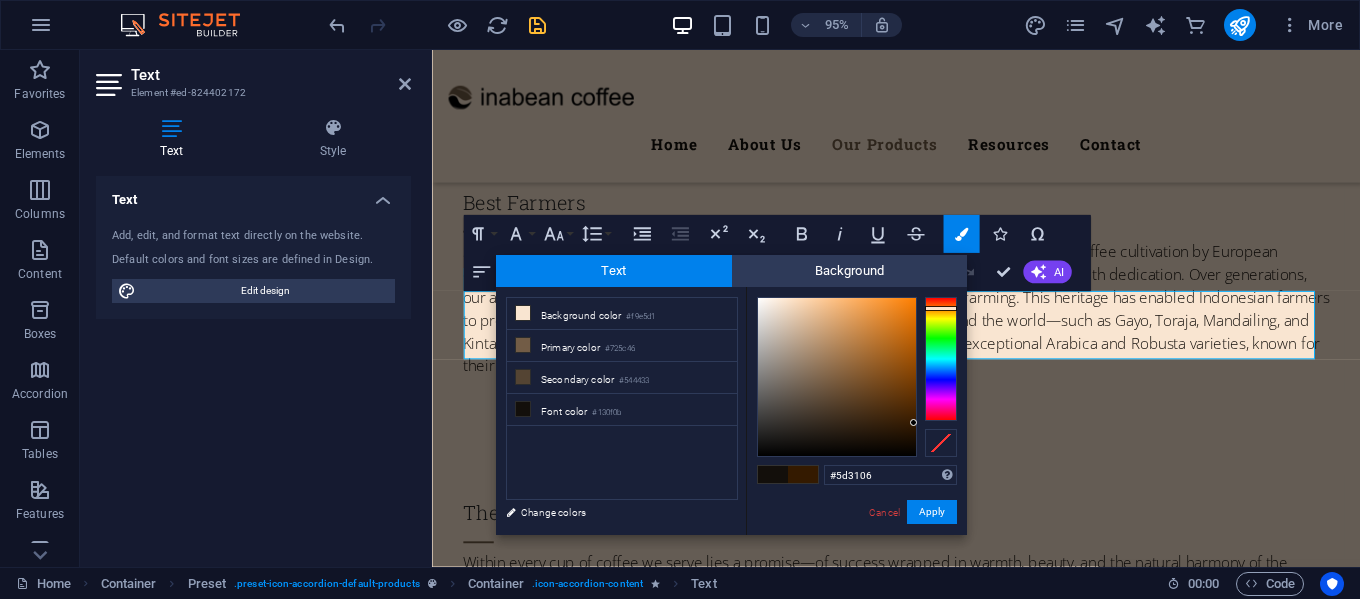 click at bounding box center (837, 377) 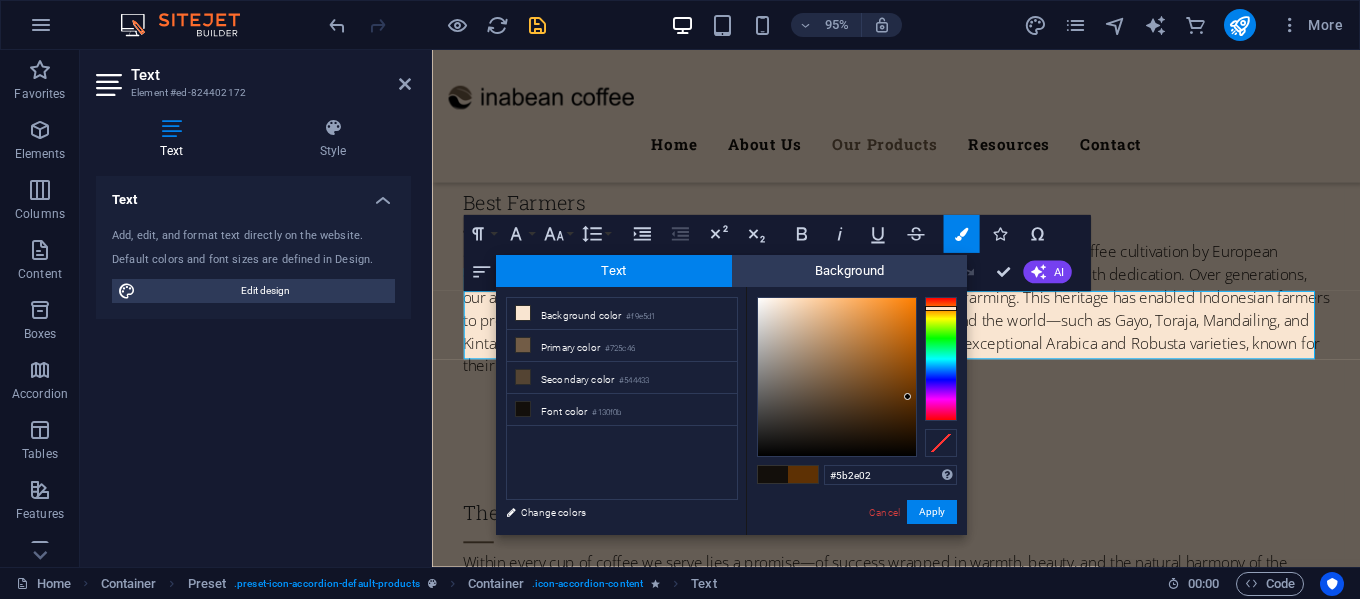 type on "#5b2e01" 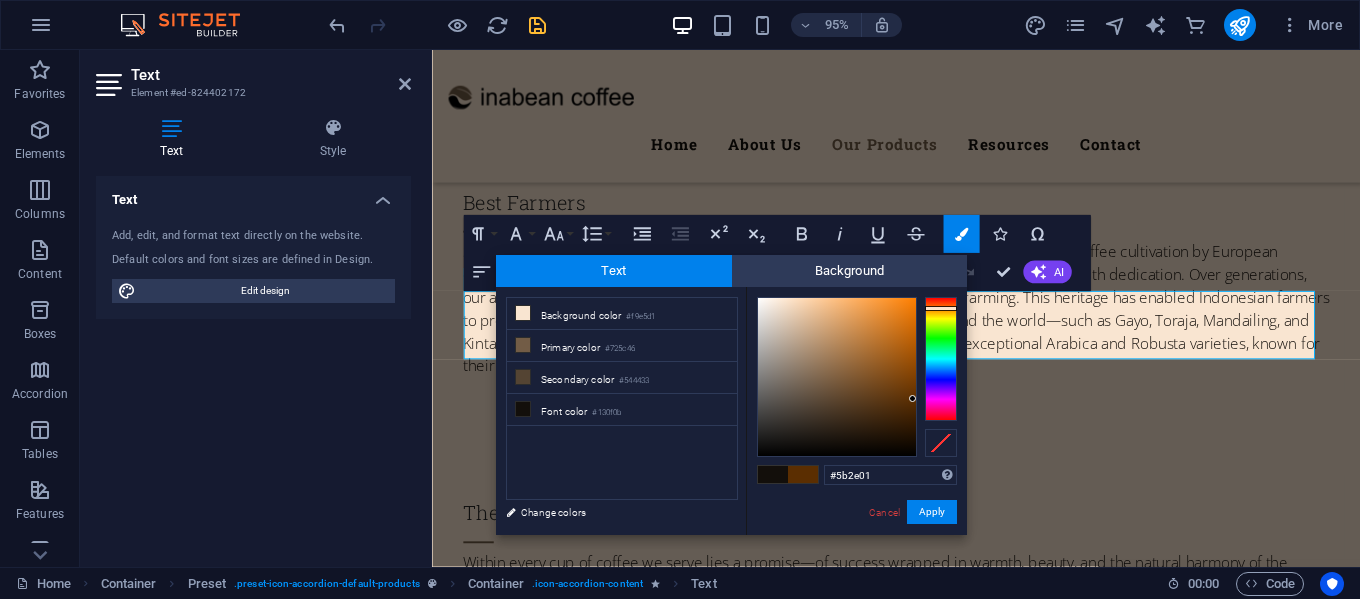 click at bounding box center (912, 398) 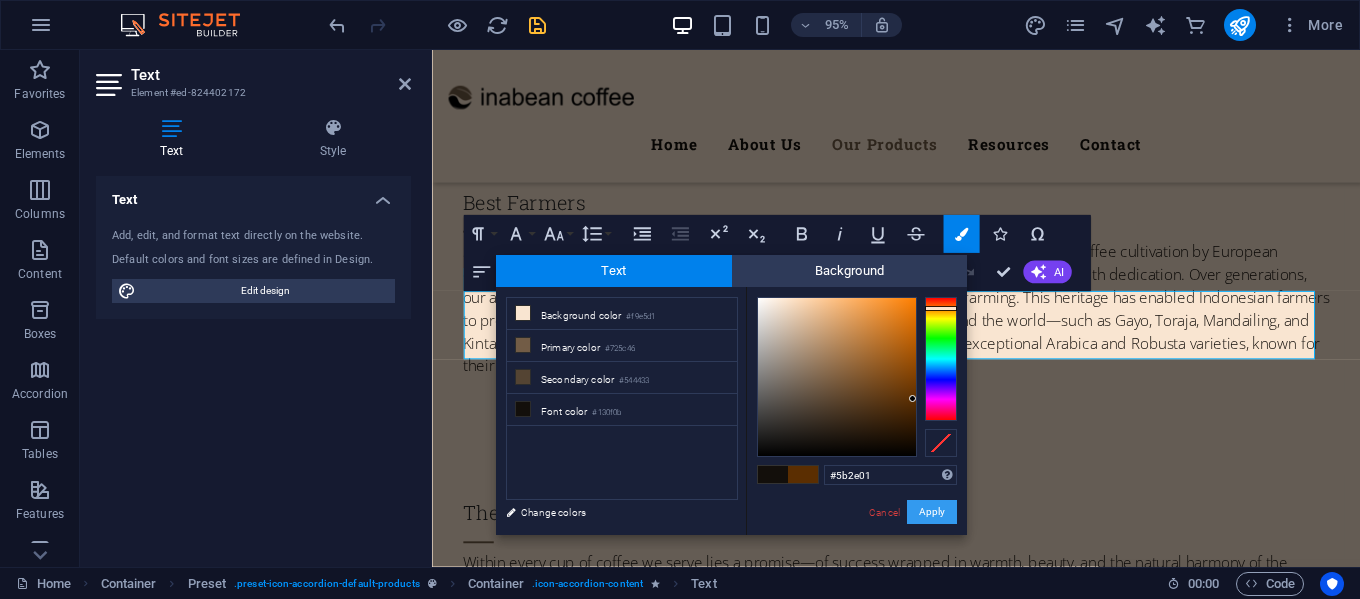 click on "Apply" at bounding box center [932, 512] 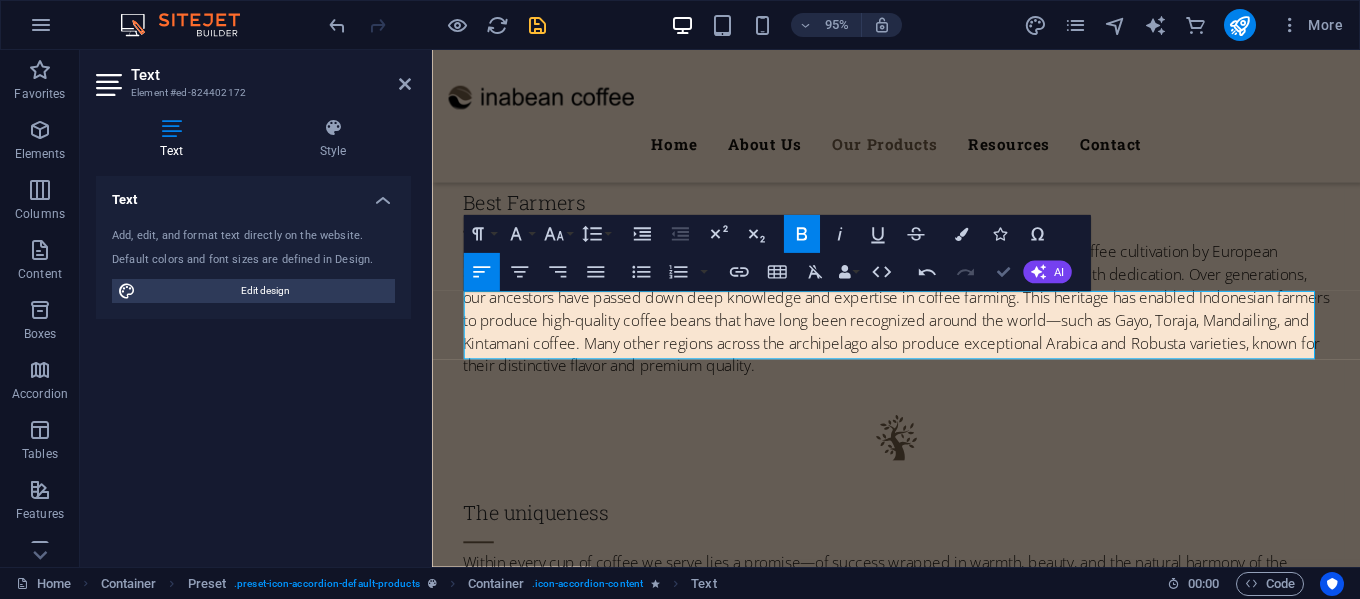 scroll, scrollTop: 4364, scrollLeft: 0, axis: vertical 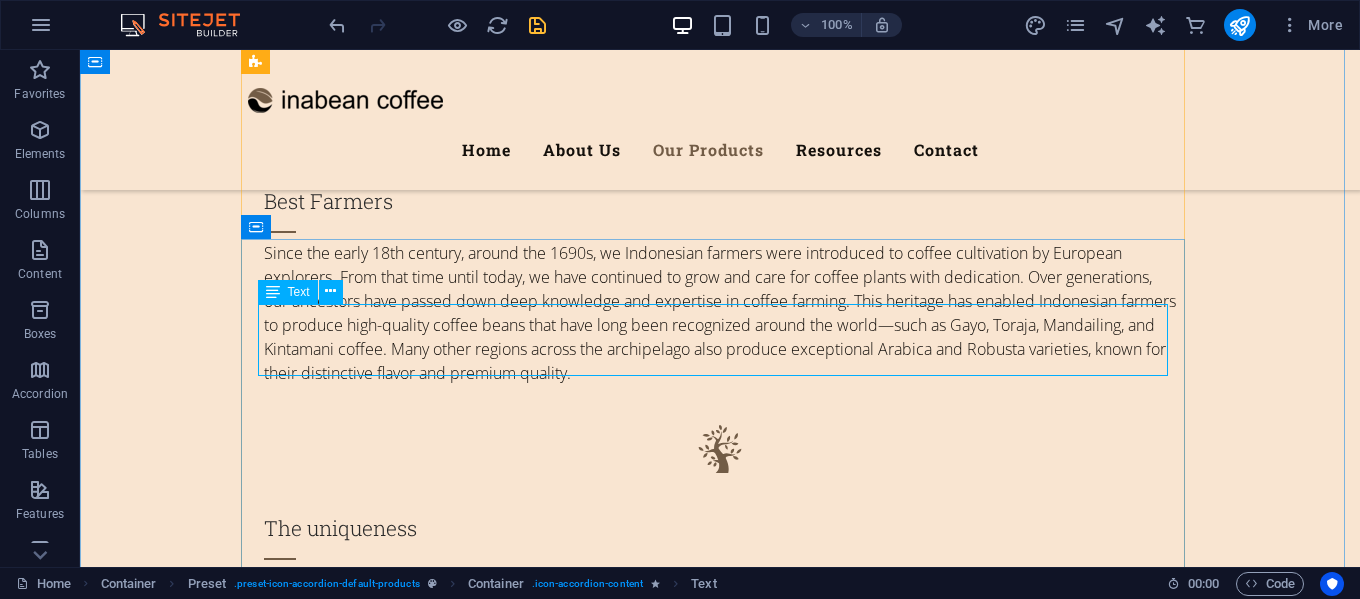 click on "With expertise passed down from our ancestors and continually developed through experience, we carefully control the roasting process—precisely managing temperature and timing according to desired profiles—to produce high-quality, distinctive  roasted coffee  with a variety of unique flavors." at bounding box center (720, 3590) 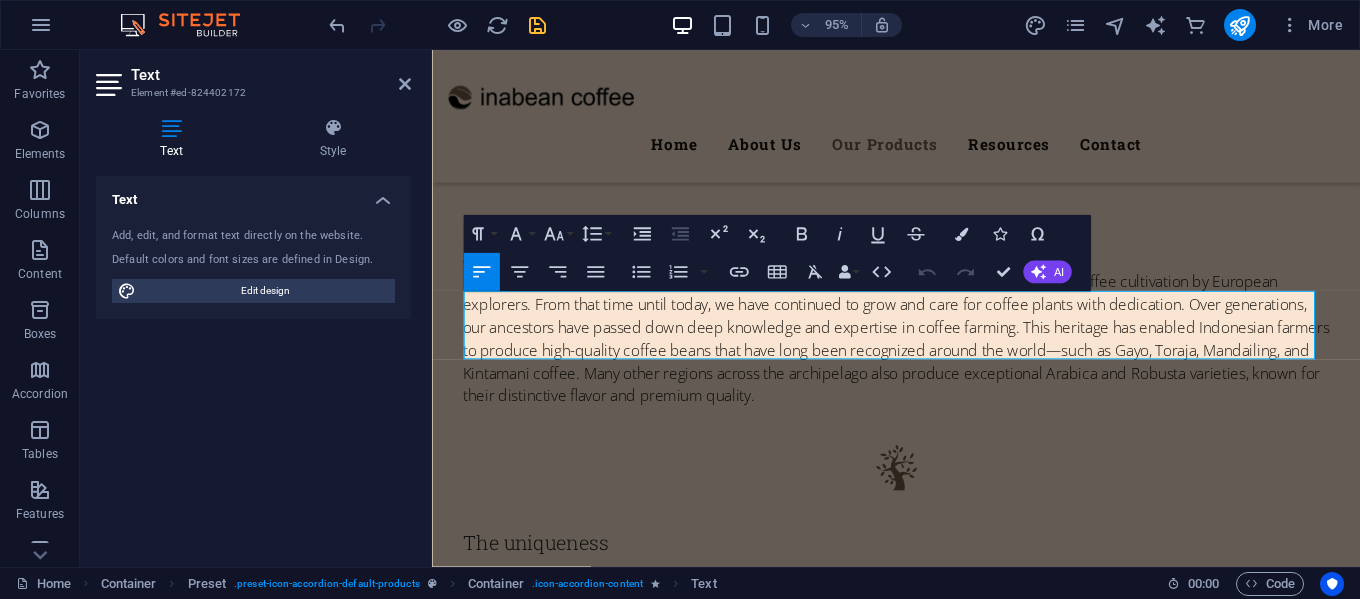 scroll, scrollTop: 4395, scrollLeft: 0, axis: vertical 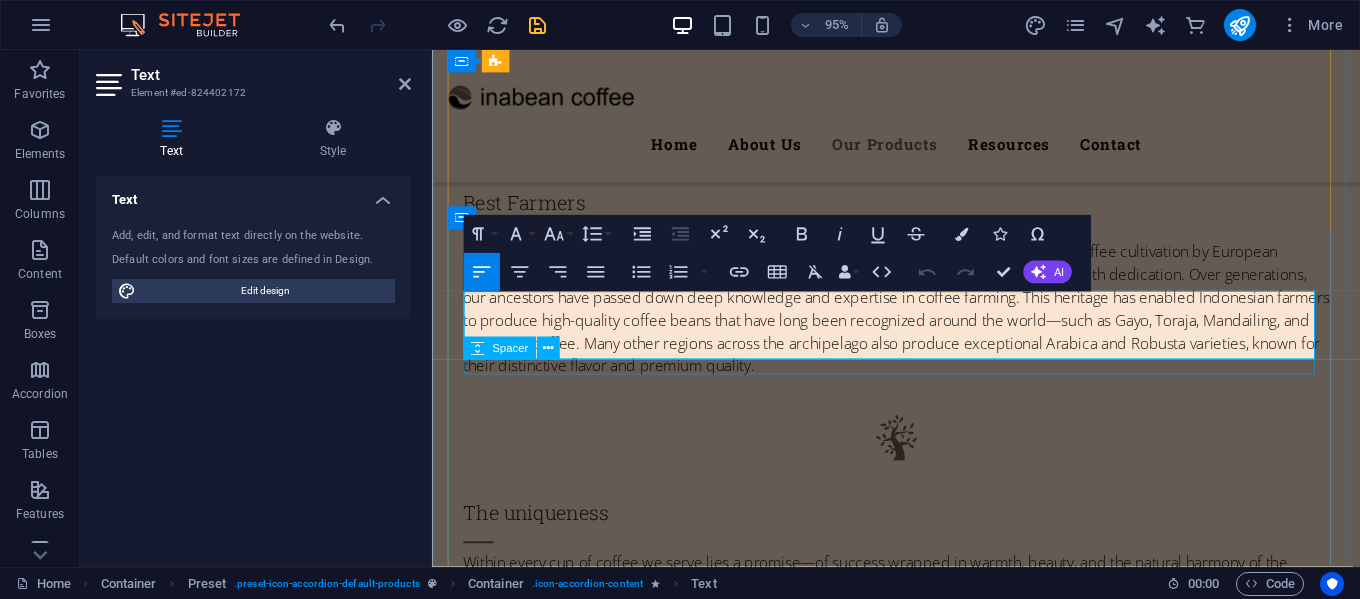 click on "Spacer" at bounding box center (517, 349) 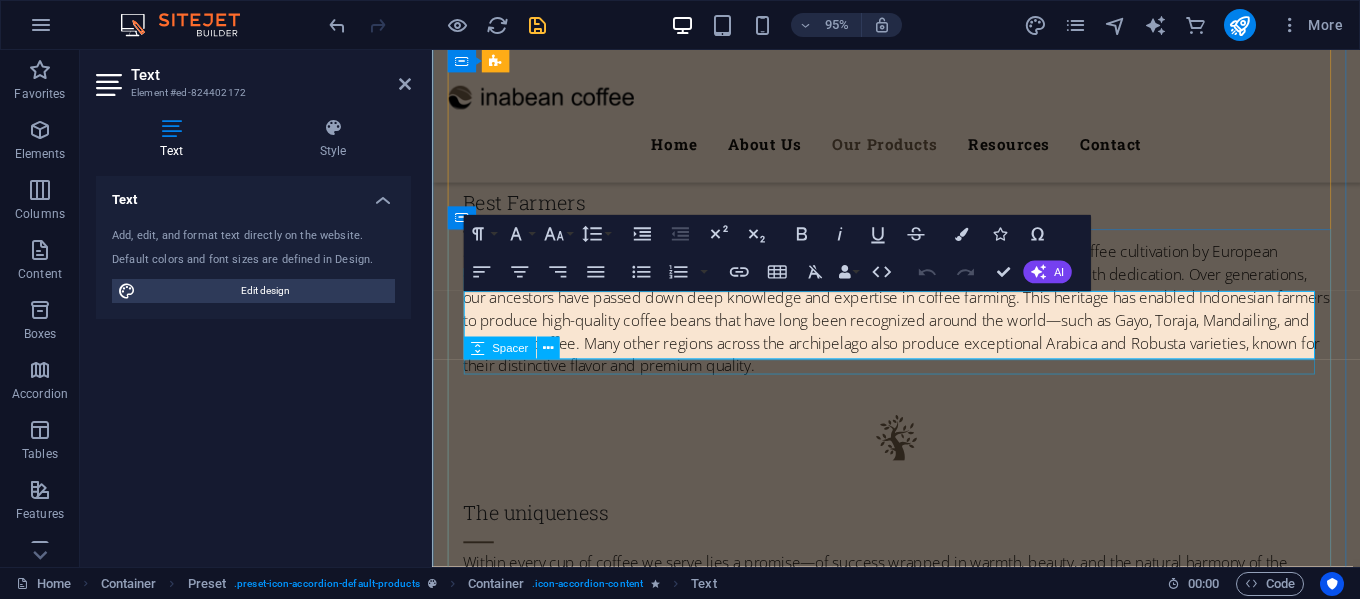 click on "Spacer" at bounding box center (517, 349) 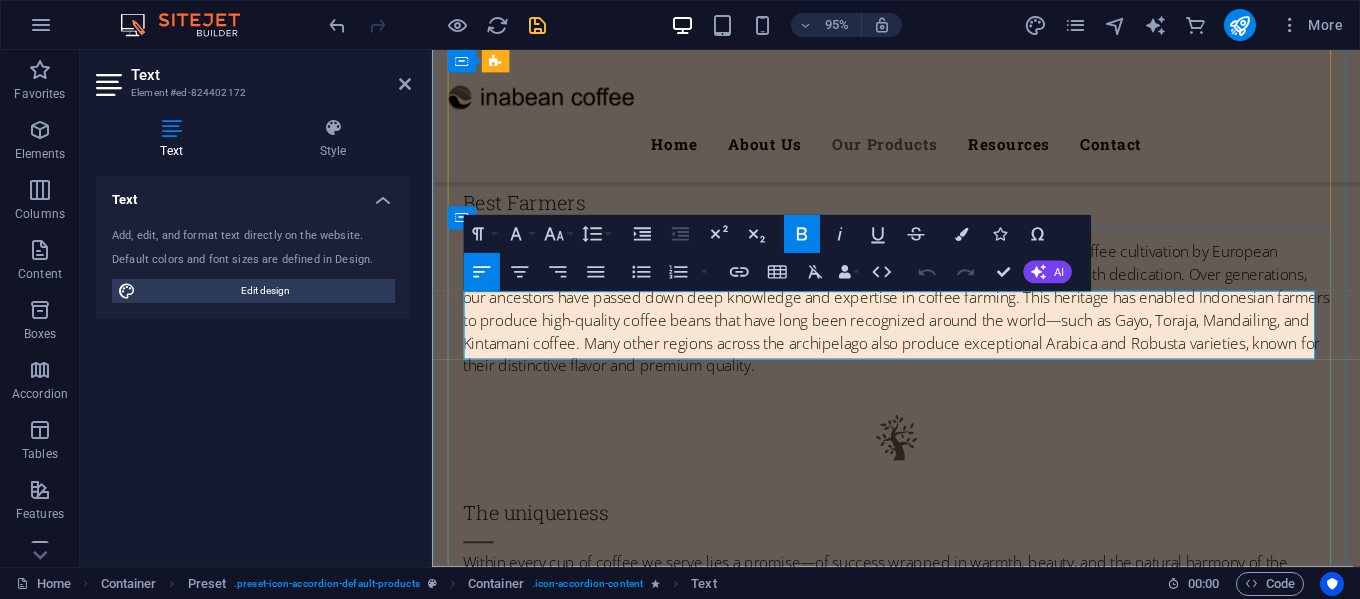 drag, startPoint x: 645, startPoint y: 363, endPoint x: 542, endPoint y: 363, distance: 103 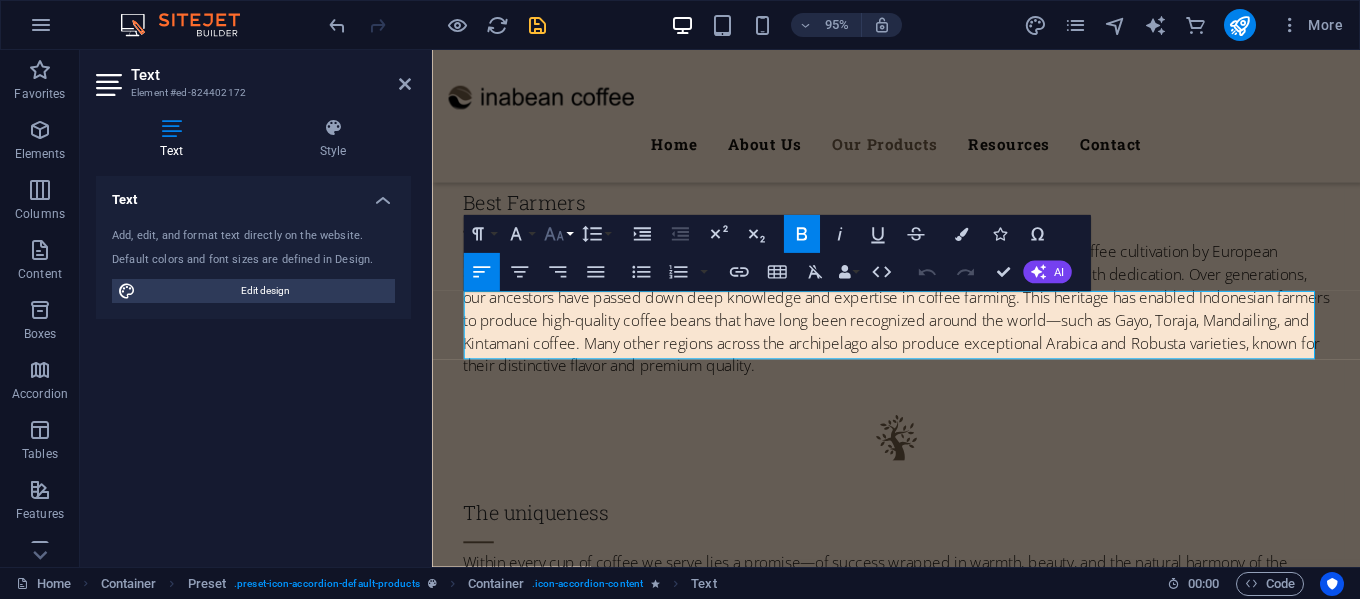 click on "Font Size" at bounding box center [557, 234] 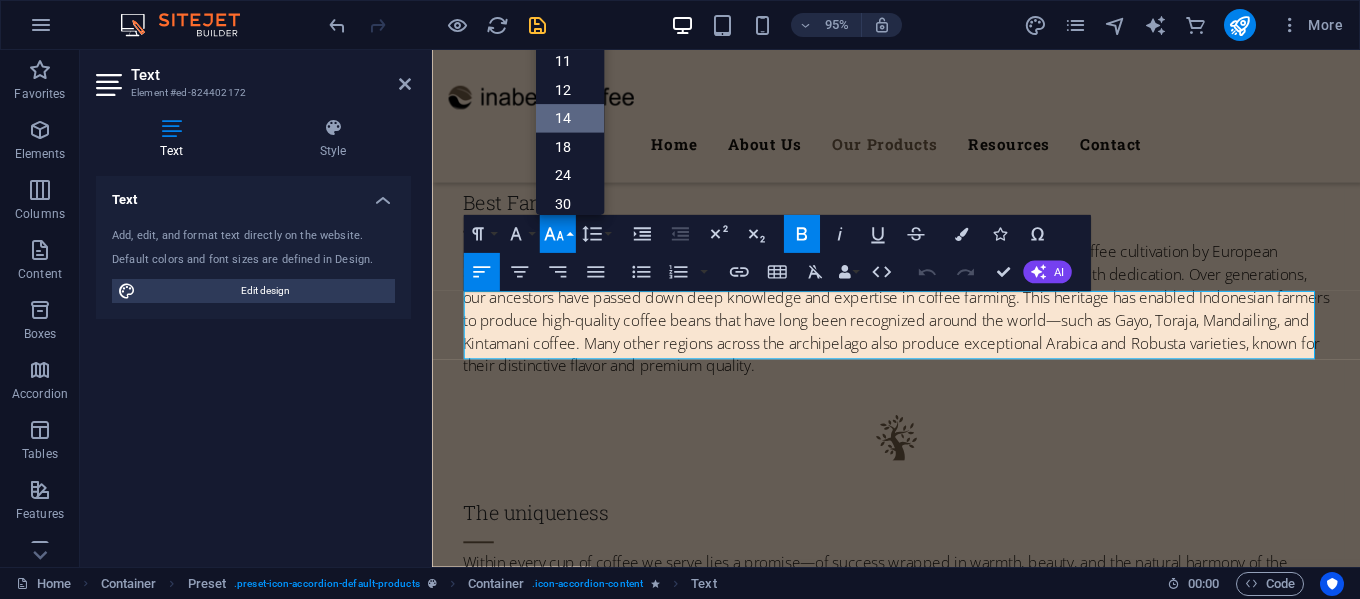 click on "14" at bounding box center (570, 118) 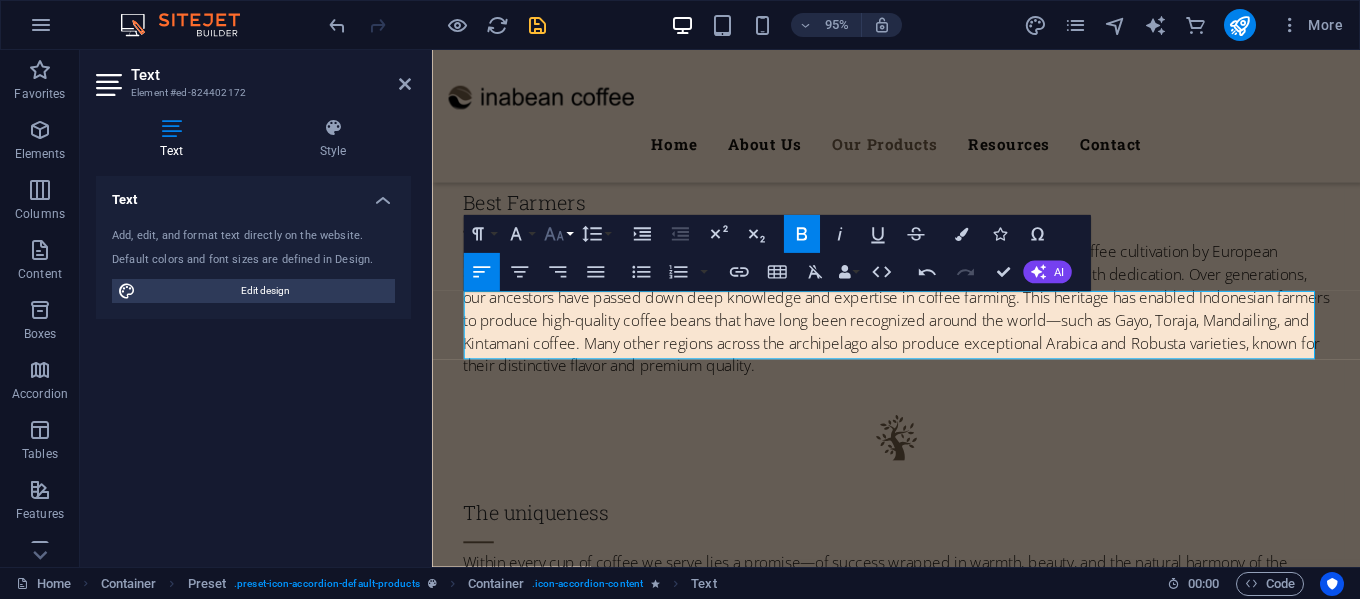 click on "Font Size" at bounding box center (557, 234) 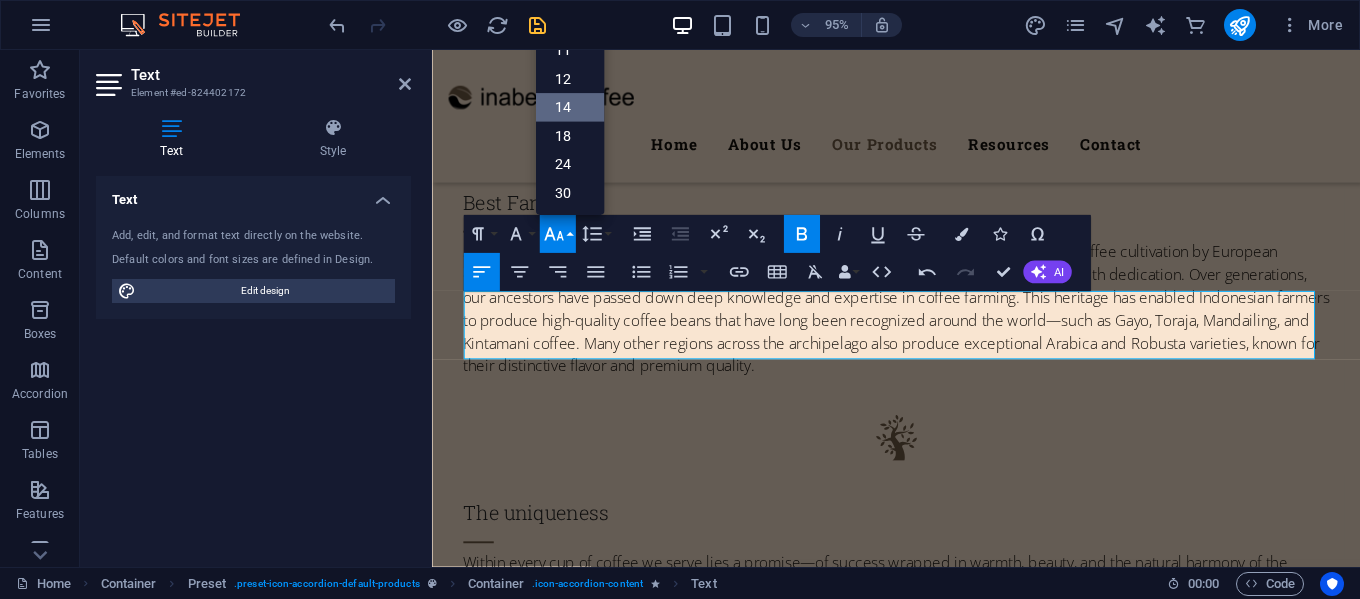 scroll, scrollTop: 0, scrollLeft: 0, axis: both 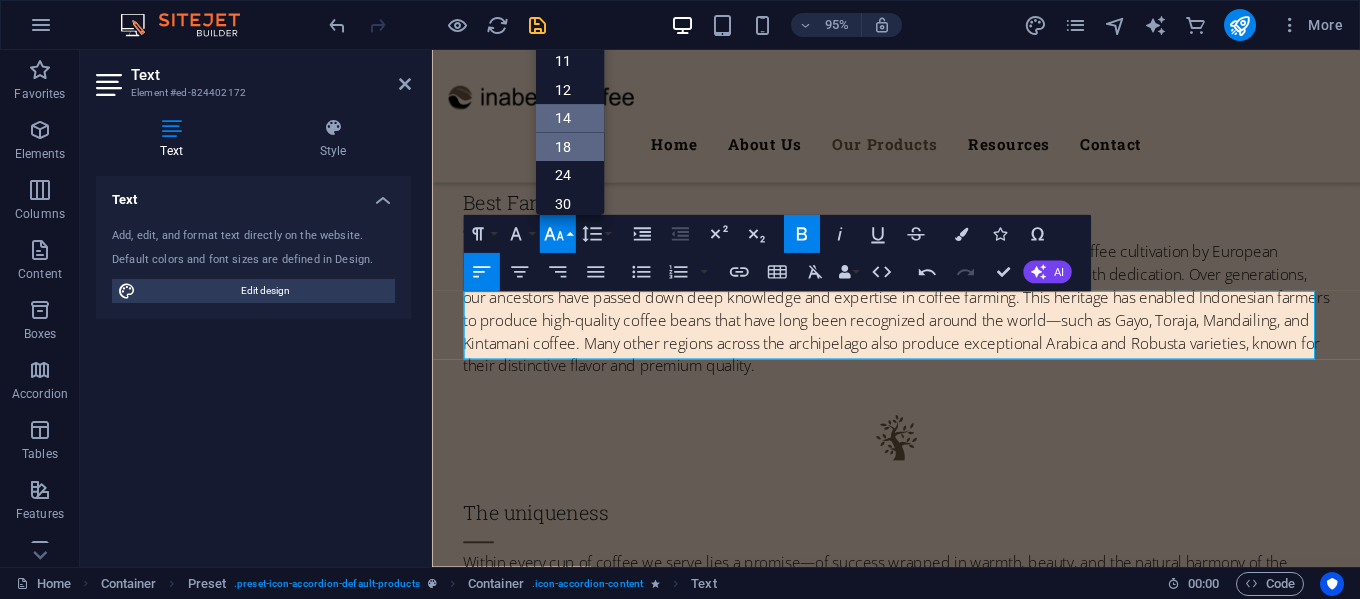 click on "18" at bounding box center [570, 147] 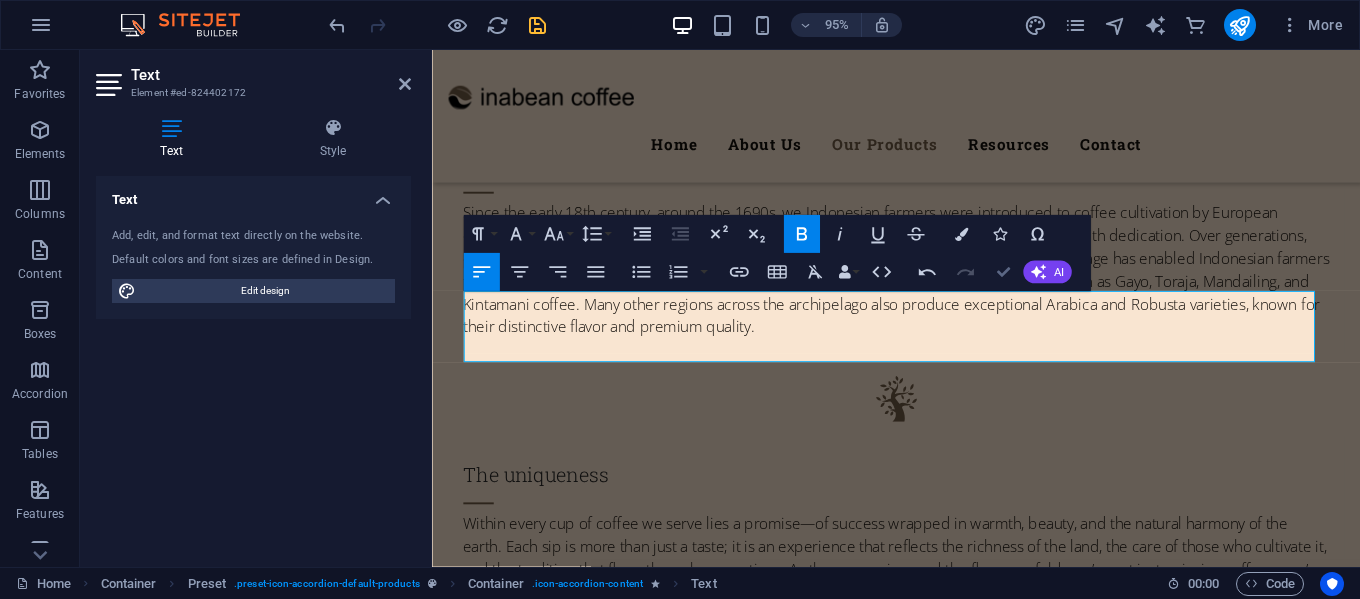 scroll, scrollTop: 4364, scrollLeft: 0, axis: vertical 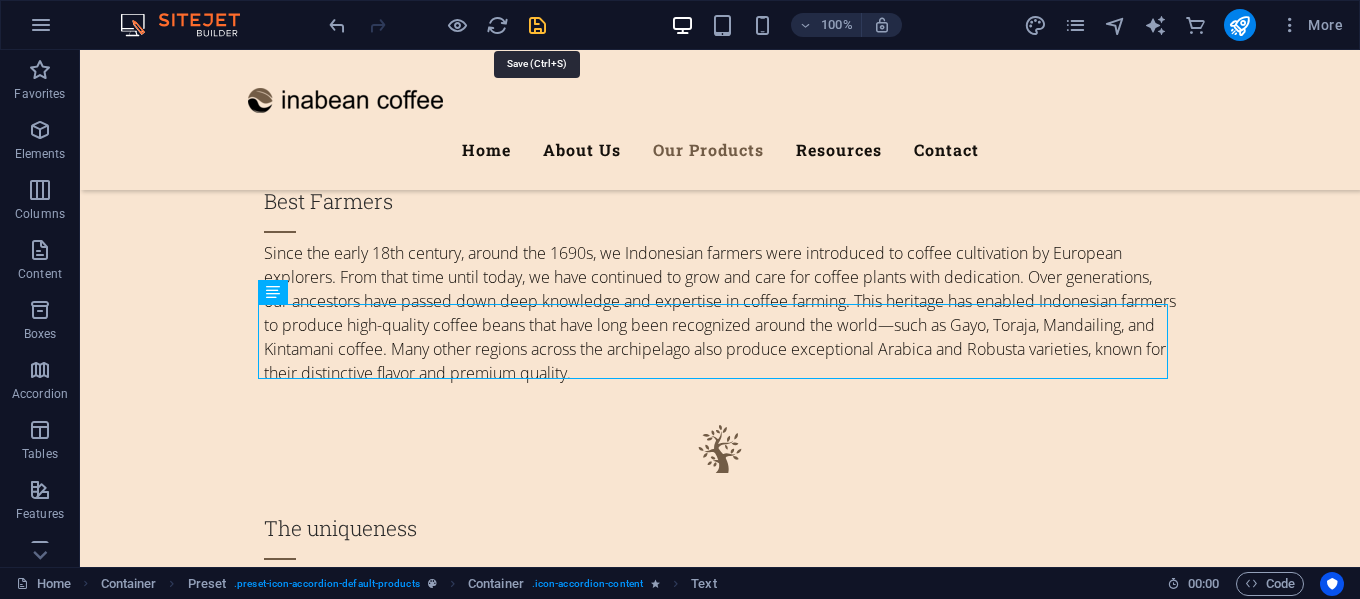 click at bounding box center (537, 25) 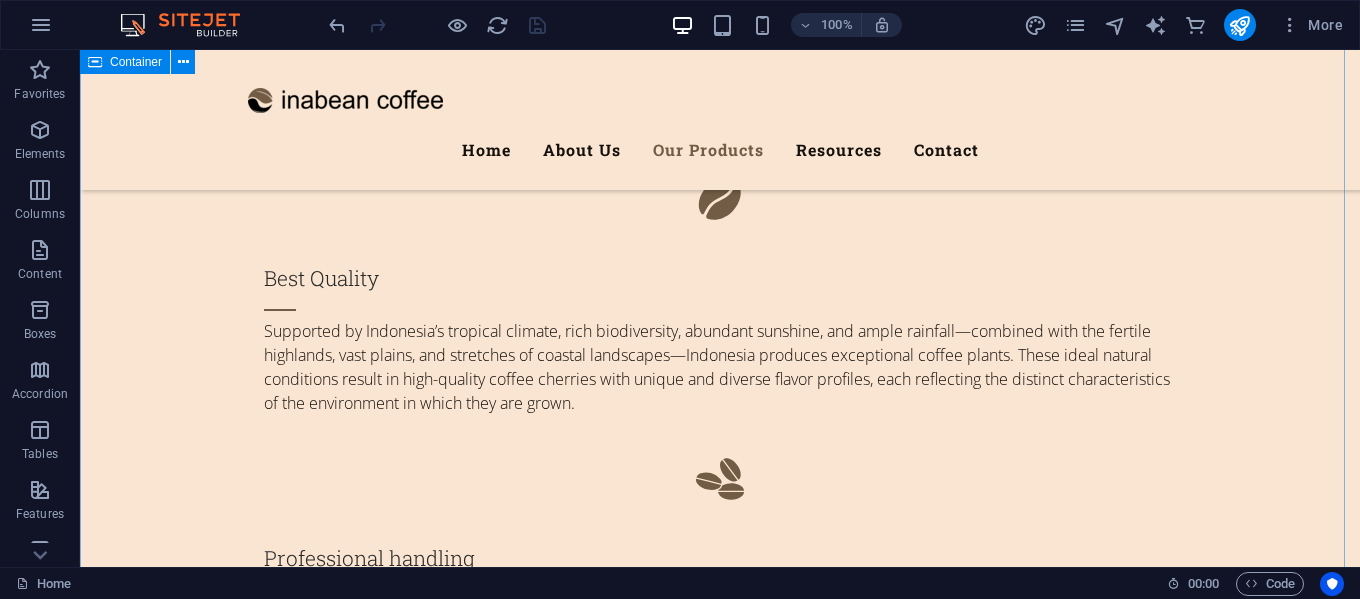 scroll, scrollTop: 3764, scrollLeft: 0, axis: vertical 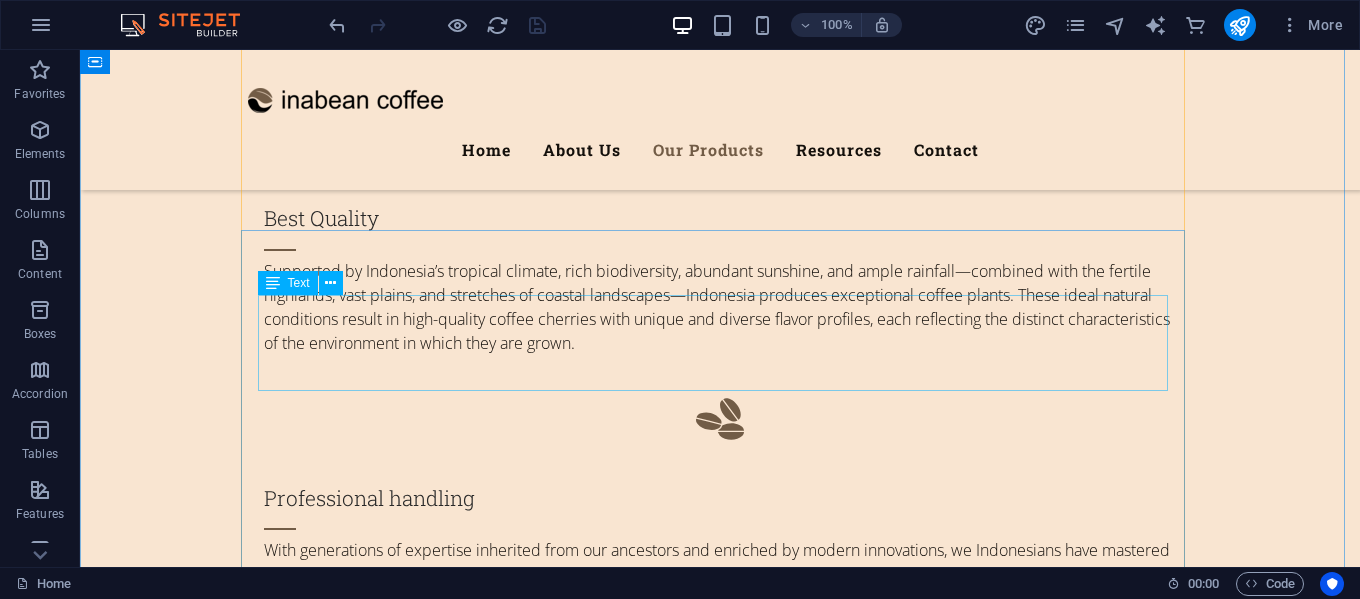 click on "Lorem ipsum dolor sit amet, consectetur adipisicing elit. Natus, dolores, at, nisi eligendi repellat voluptatem minima officia veritatis quasi animi porro laudantium dicta dolor voluptate non maiores ipsum reprehenderit odio fugiat reiciendis consectetur fuga pariatur libero accusantium quod minus odit debitis cumque quo adipisci vel vitae aliquid corrupti perferendis voluptates." at bounding box center [720, 3491] 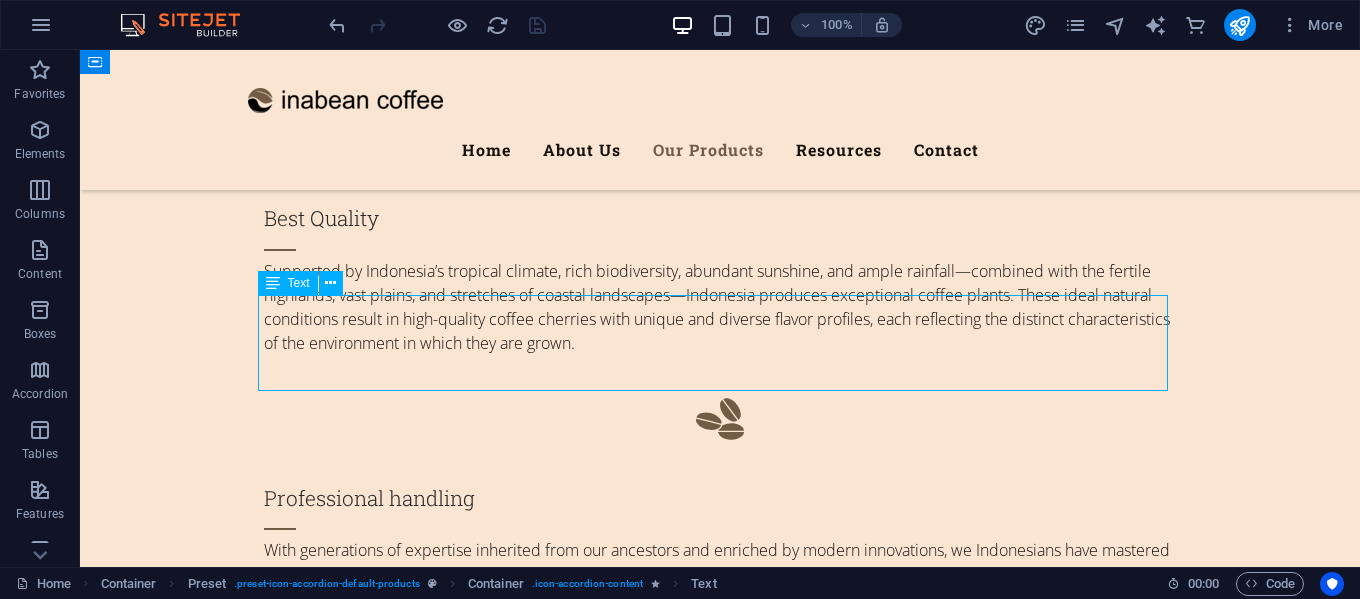 click on "Lorem ipsum dolor sit amet, consectetur adipisicing elit. Natus, dolores, at, nisi eligendi repellat voluptatem minima officia veritatis quasi animi porro laudantium dicta dolor voluptate non maiores ipsum reprehenderit odio fugiat reiciendis consectetur fuga pariatur libero accusantium quod minus odit debitis cumque quo adipisci vel vitae aliquid corrupti perferendis voluptates." at bounding box center (720, 3491) 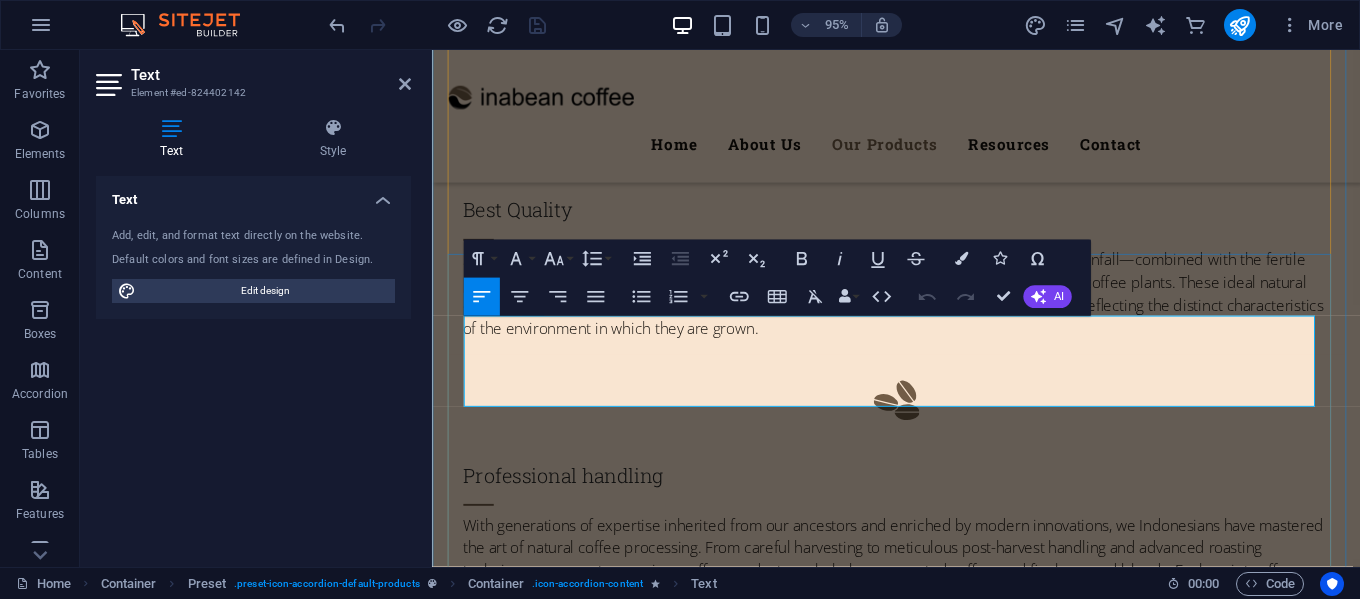 click on "Lorem ipsum dolor sit amet, consectetur adipisicing elit. Natus, dolores, at, nisi eligendi repellat voluptatem minima officia veritatis quasi animi porro laudantium dicta dolor voluptate non maiores ipsum reprehenderit odio fugiat reiciendis consectetur fuga pariatur libero accusantium quod minus odit debitis cumque quo adipisci vel vitae aliquid corrupti perferendis voluptates." at bounding box center (921, 3491) 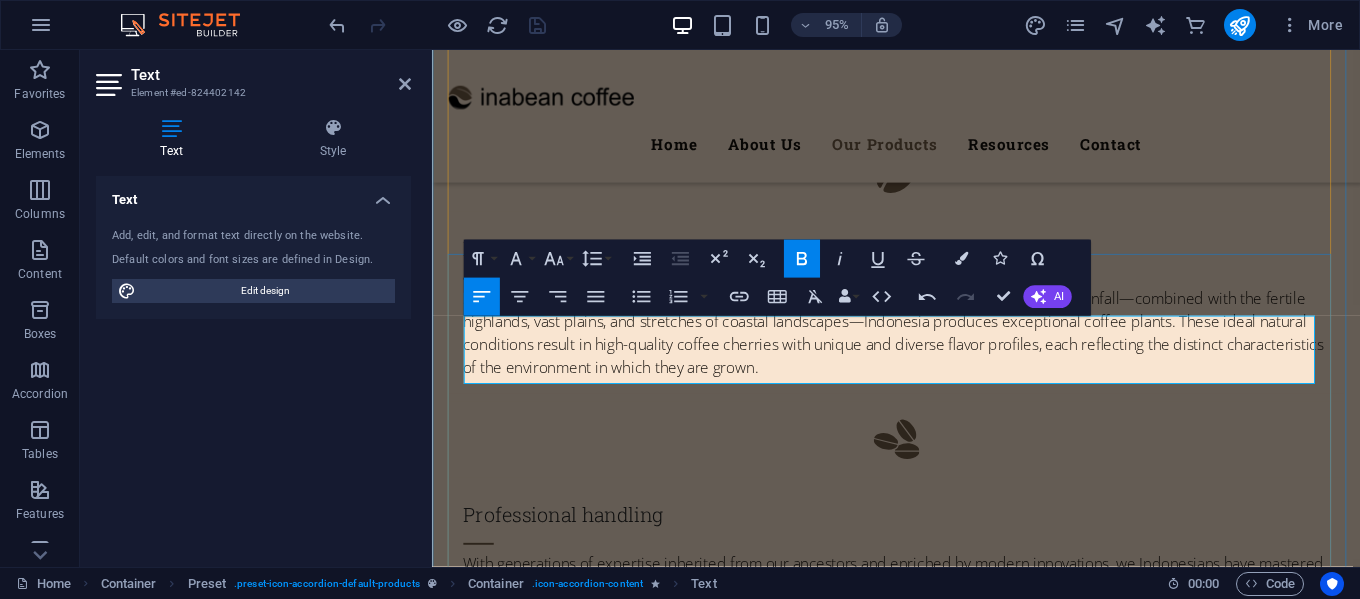 click on "Coffee naturally comes in a wide variety of distinct types, each offering its own unique flavors and aromas. These characteristics are deeply influenced by the environment in which the coffee trees grow—the climate, soil, altitude, and natural surroundings—all of which contribute to the rich diversity and complexity found in every cup." at bounding box center (917, 3532) 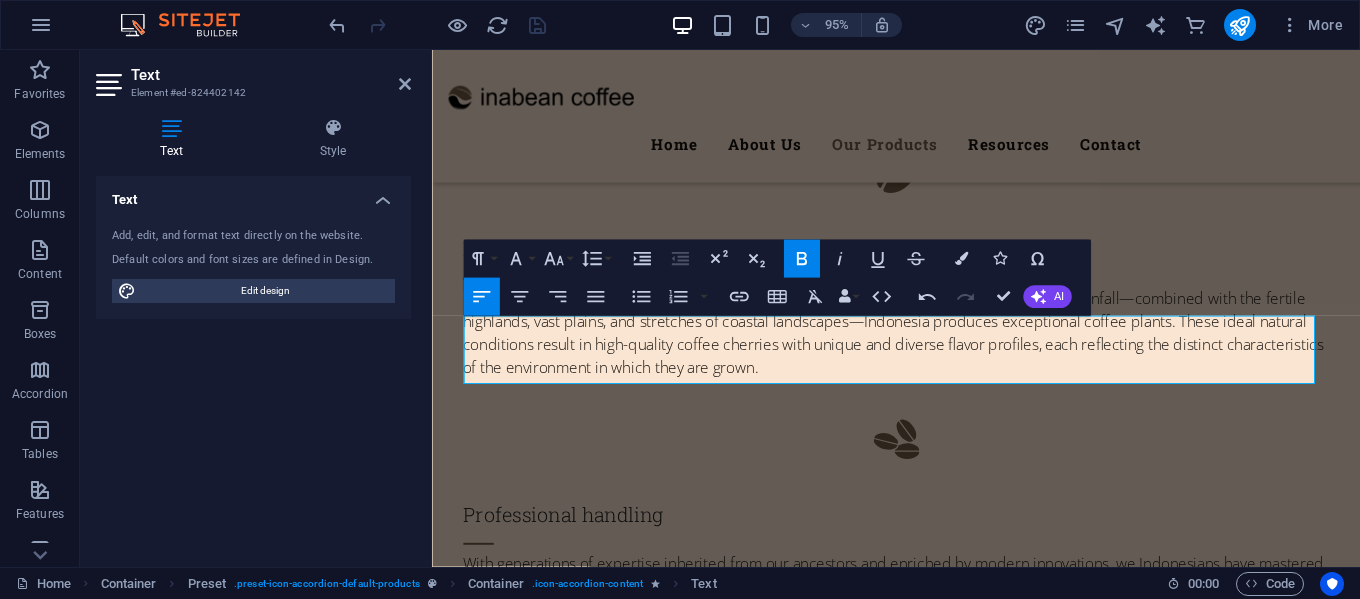 click 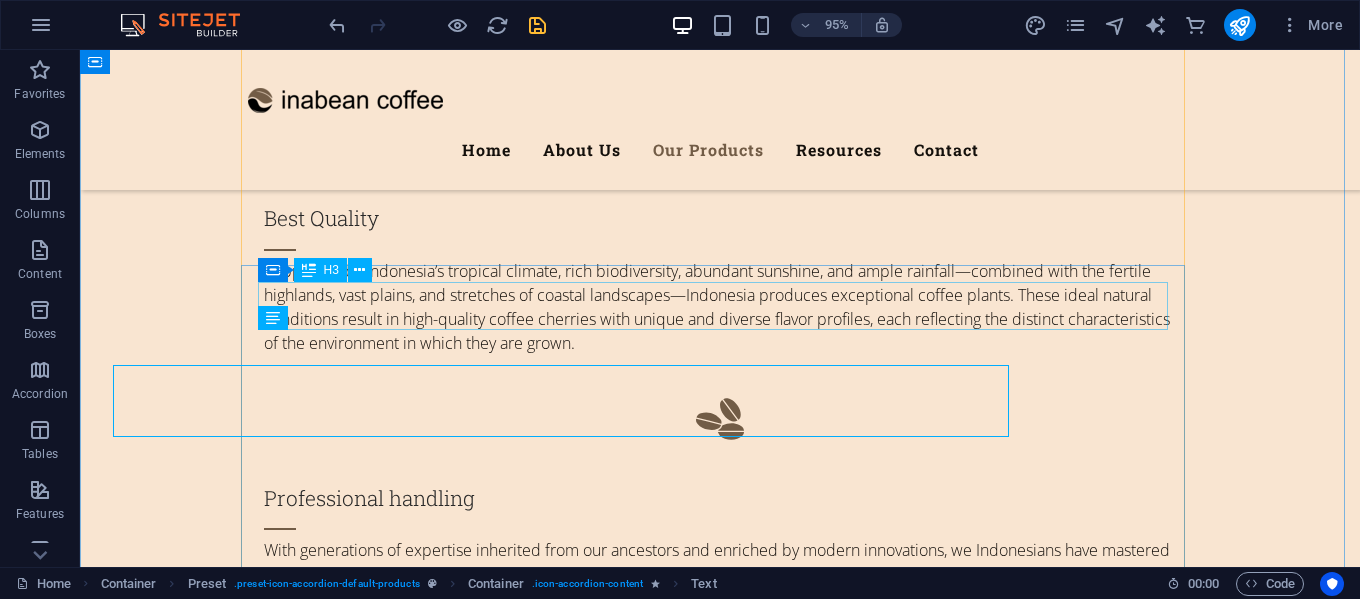 scroll, scrollTop: 3729, scrollLeft: 0, axis: vertical 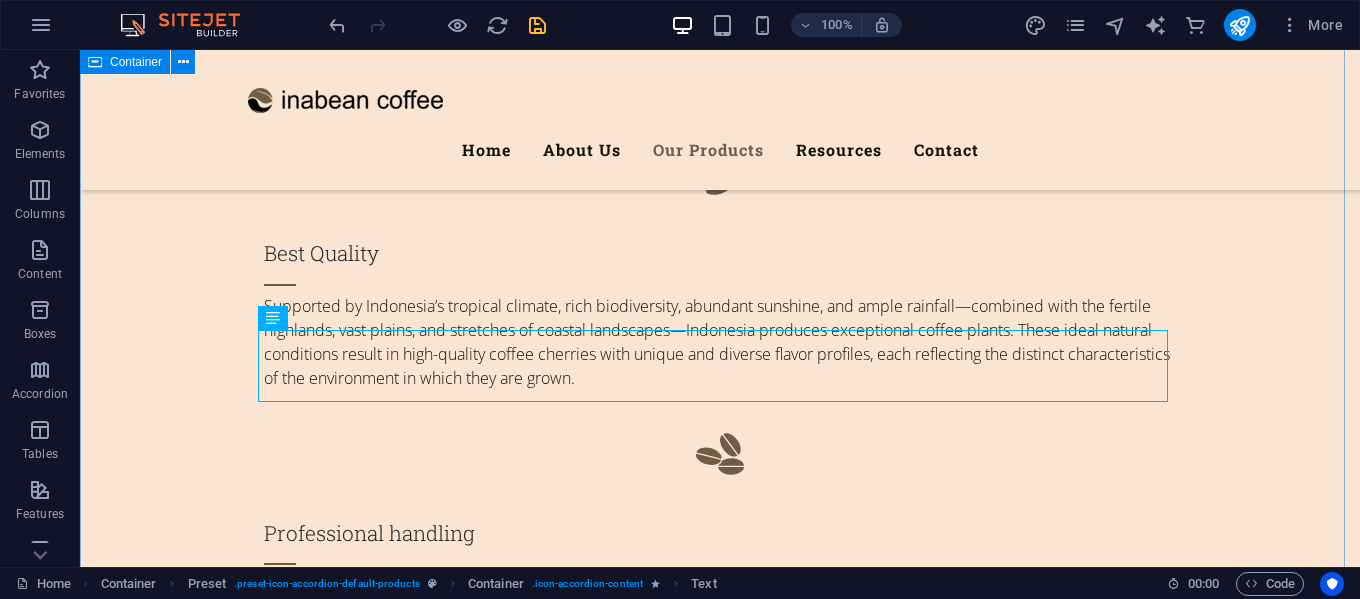 click on "Our  Products What we offer Coffee beans—both green and roasted—and coffee grounds in over 30 distinctive varieties. Coffee Resources of coffee Coffee is a natural wonder—a precious seed that grows on coffee trees as small beans. Once fully ripe, the beans are harvested, peeled, and dried. They are then carefully roasted and ground into valuable coffee powder, ready to be brewed into a perfect cup. Coffee Bean Red & Green Bean Coffee can be broadly classified into two major groups, which come from different types and varieties of coffee trees: red coffee and green coffee. Each group possesses its own unique and special characteristics, reflecting distinct flavors, growing conditions, and processing methods that set them apart from one another. varian of coffee bean Arabica-Robusta-Green-Excelso and Luak .fa-secondary{opacity:.4} Roasted Roasted Coffee bean roasted coffee  with a variety of unique flavors. Ground coffee Ground coffee process  Love Coffee Renewable Resources" at bounding box center [720, 3723] 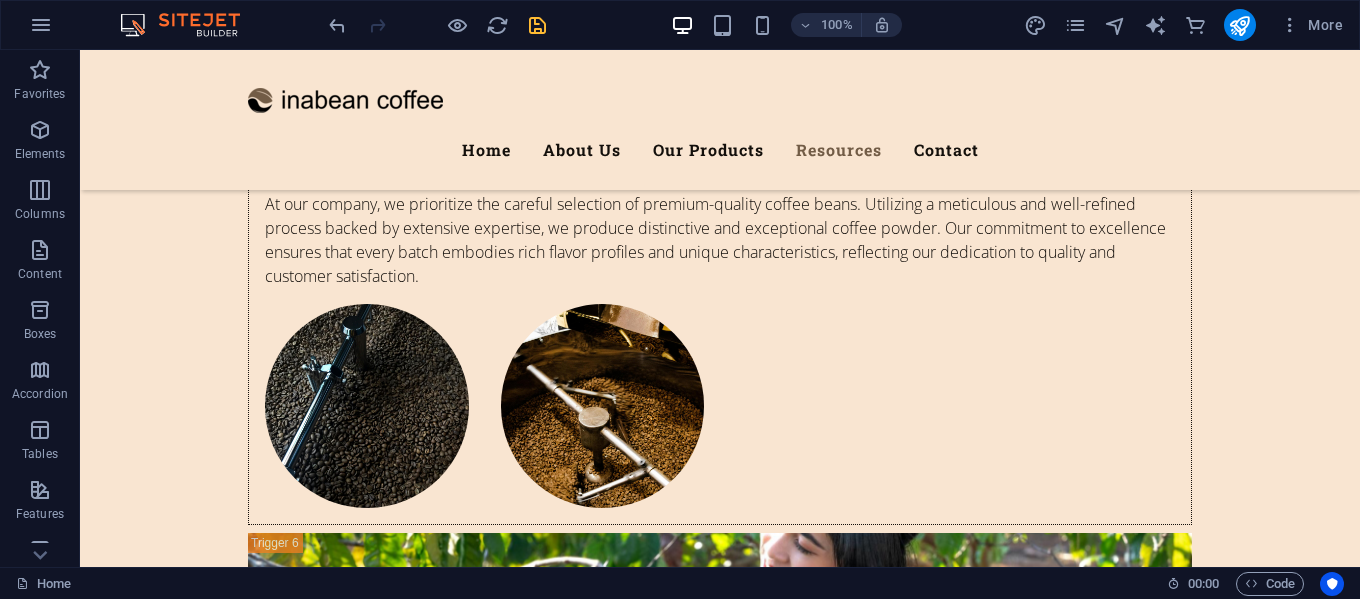 scroll, scrollTop: 8029, scrollLeft: 0, axis: vertical 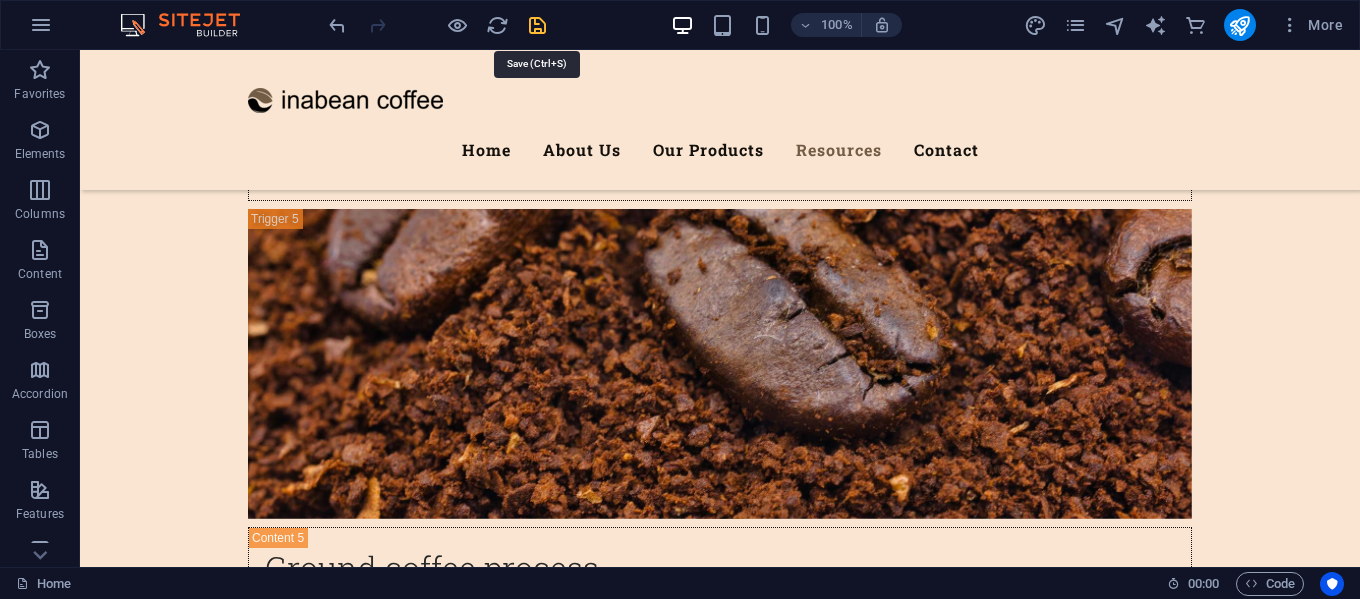 click at bounding box center [537, 25] 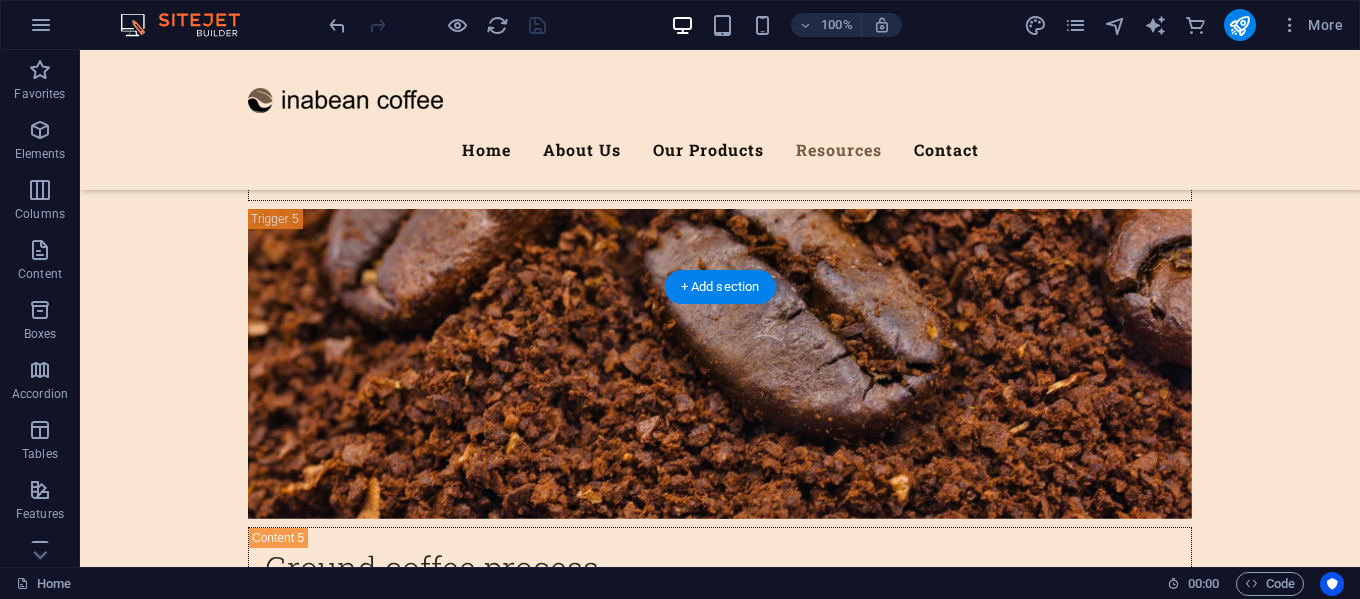 click at bounding box center (720, 5942) 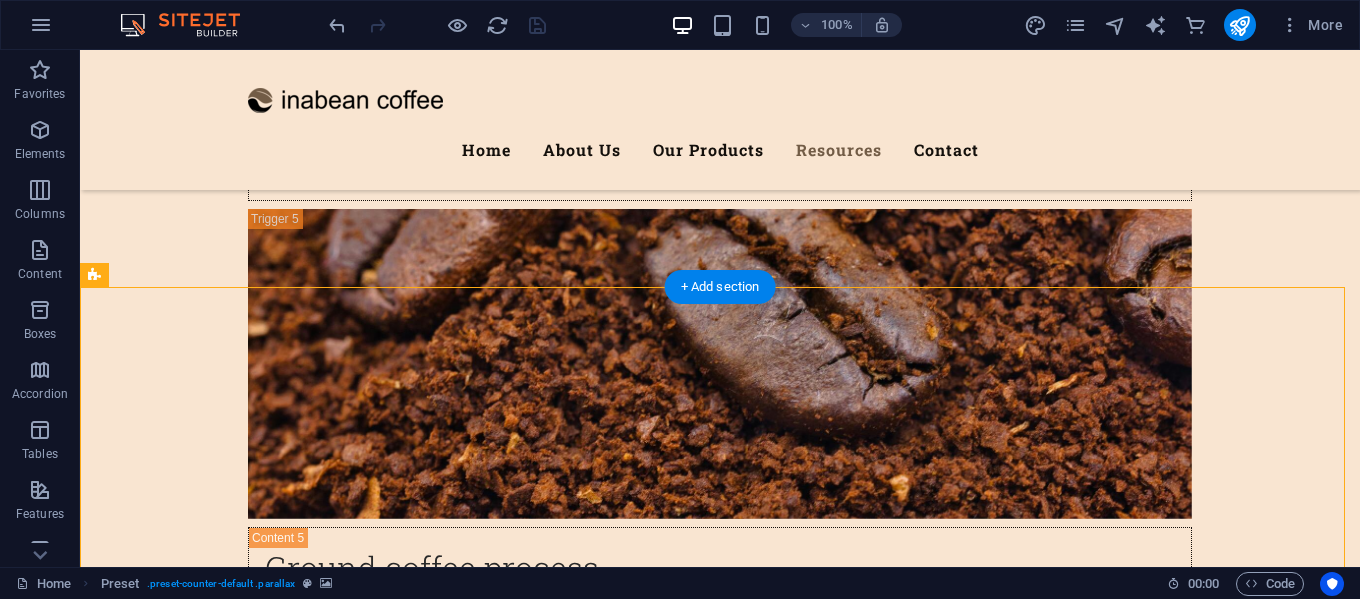 click at bounding box center (720, 5942) 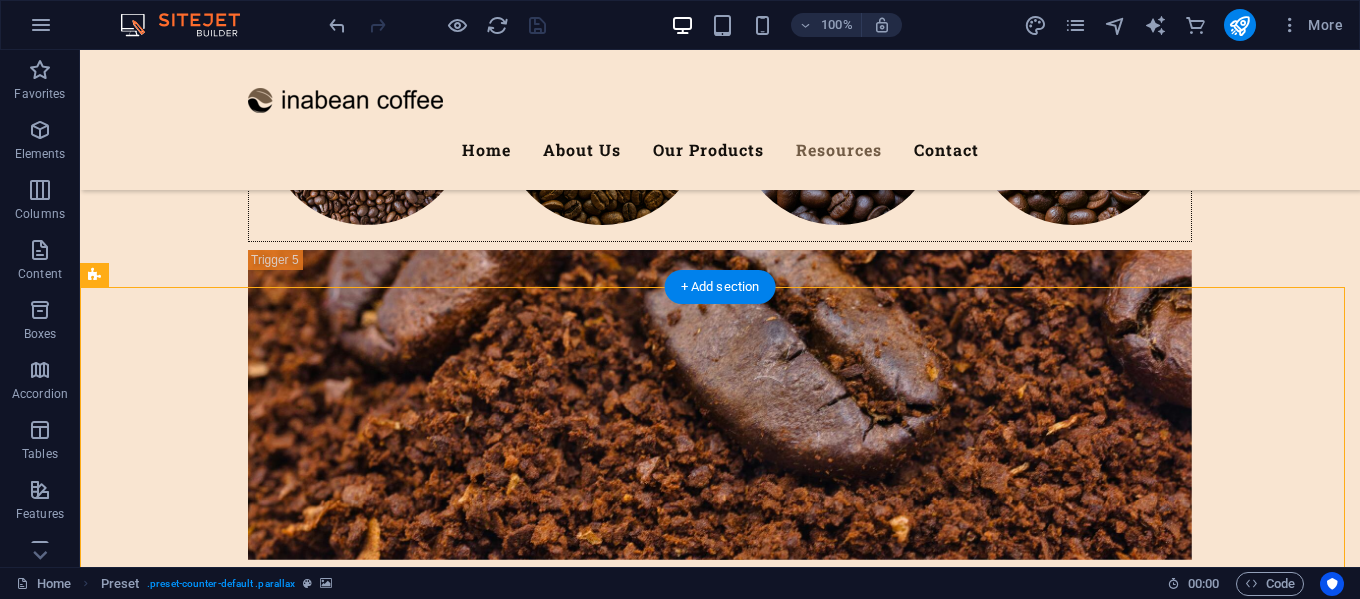 scroll, scrollTop: 8074, scrollLeft: 0, axis: vertical 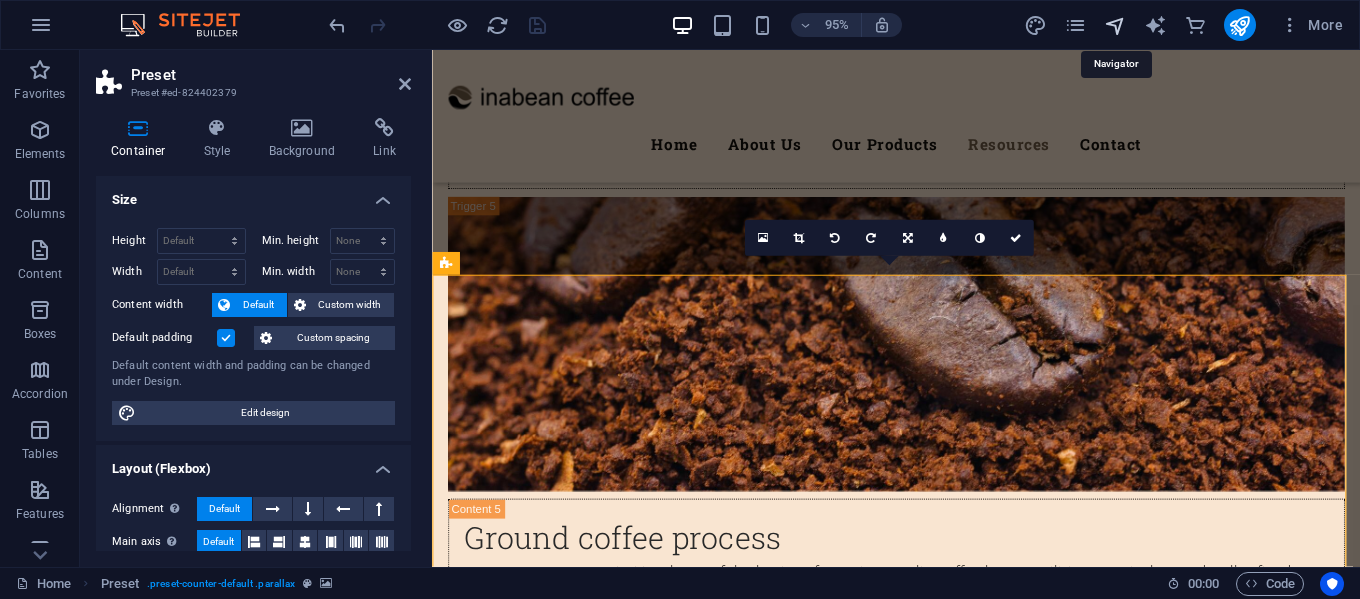 click at bounding box center [1115, 25] 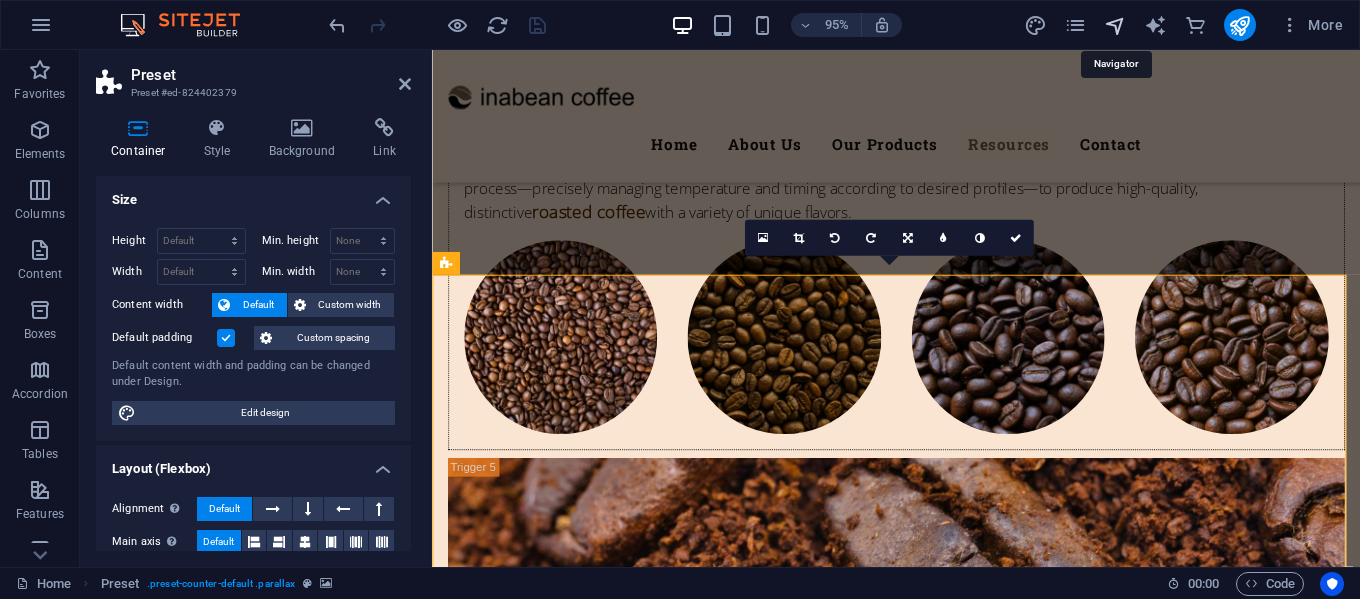 scroll, scrollTop: 8343, scrollLeft: 0, axis: vertical 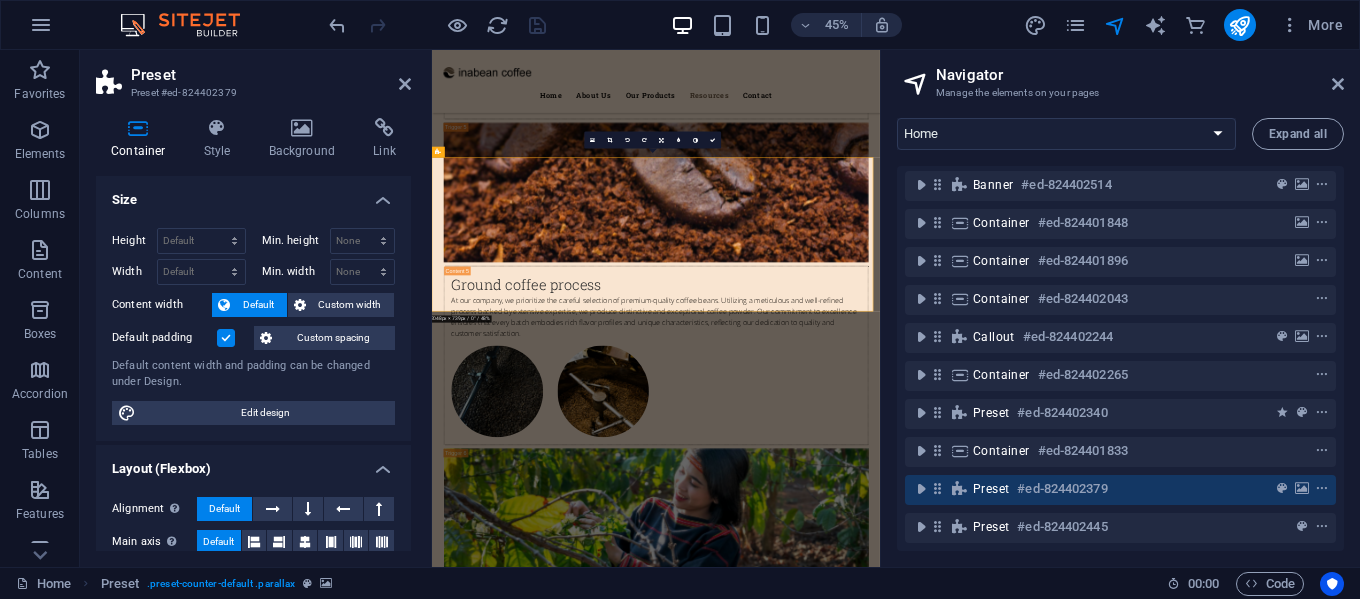 click at bounding box center [930, 6101] 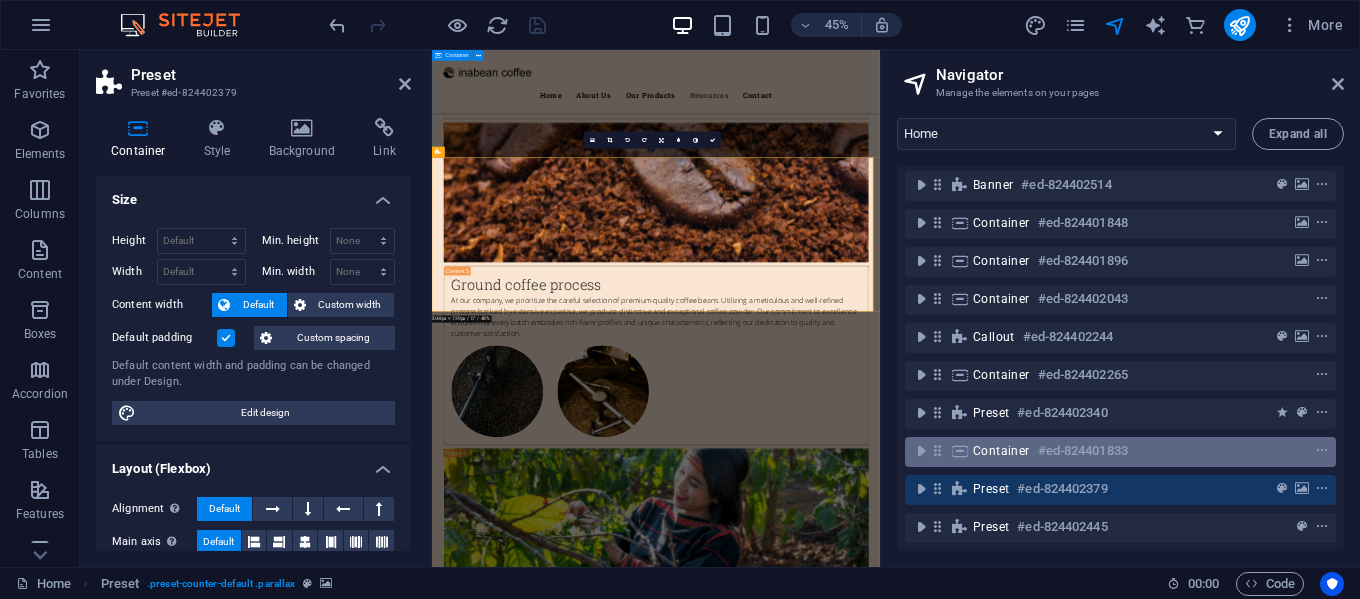 click on "Container" at bounding box center [1001, 451] 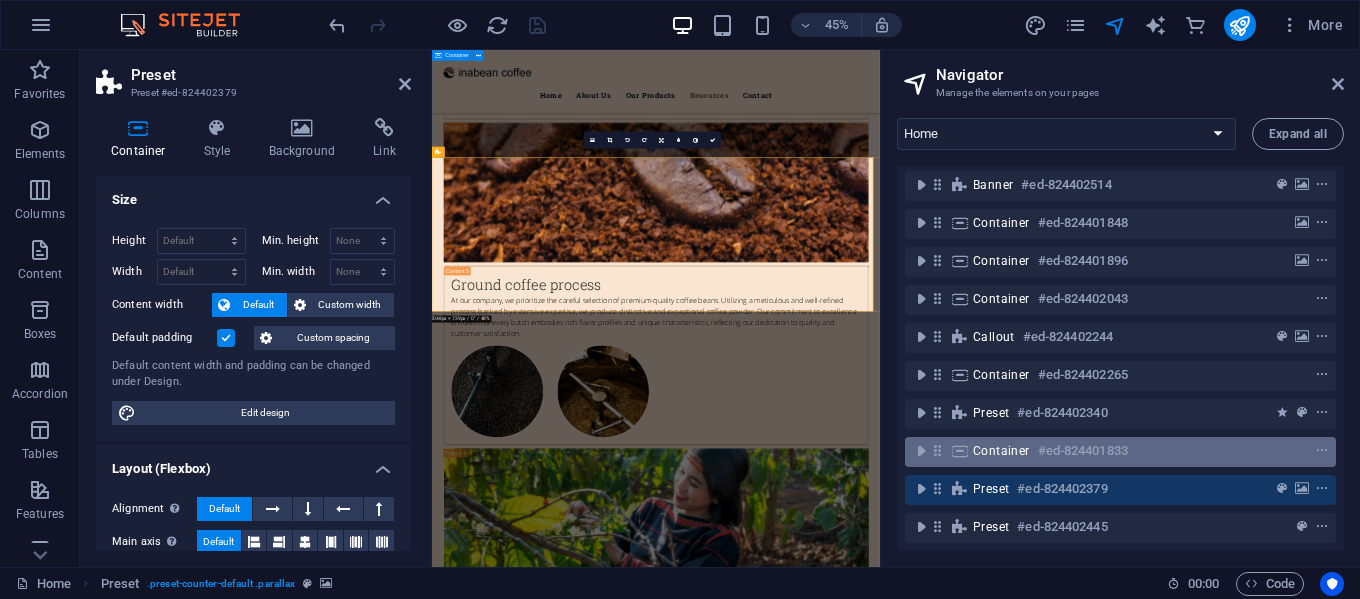 scroll, scrollTop: 7861, scrollLeft: 0, axis: vertical 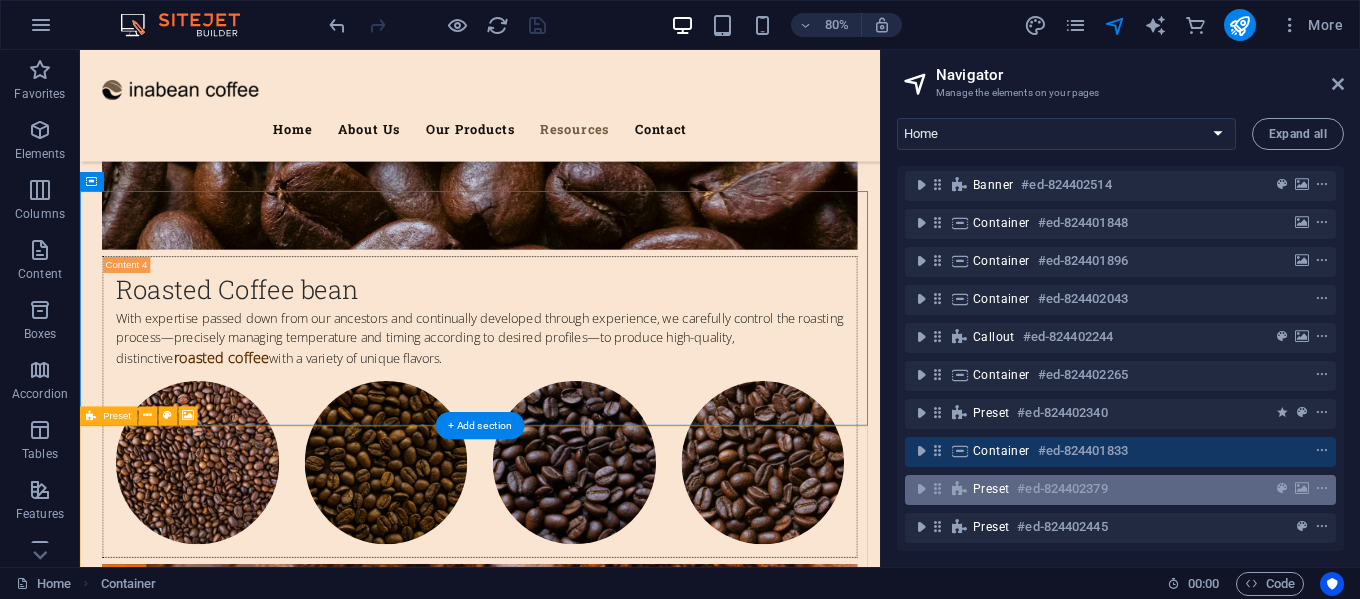 click on "Preset" at bounding box center [991, 489] 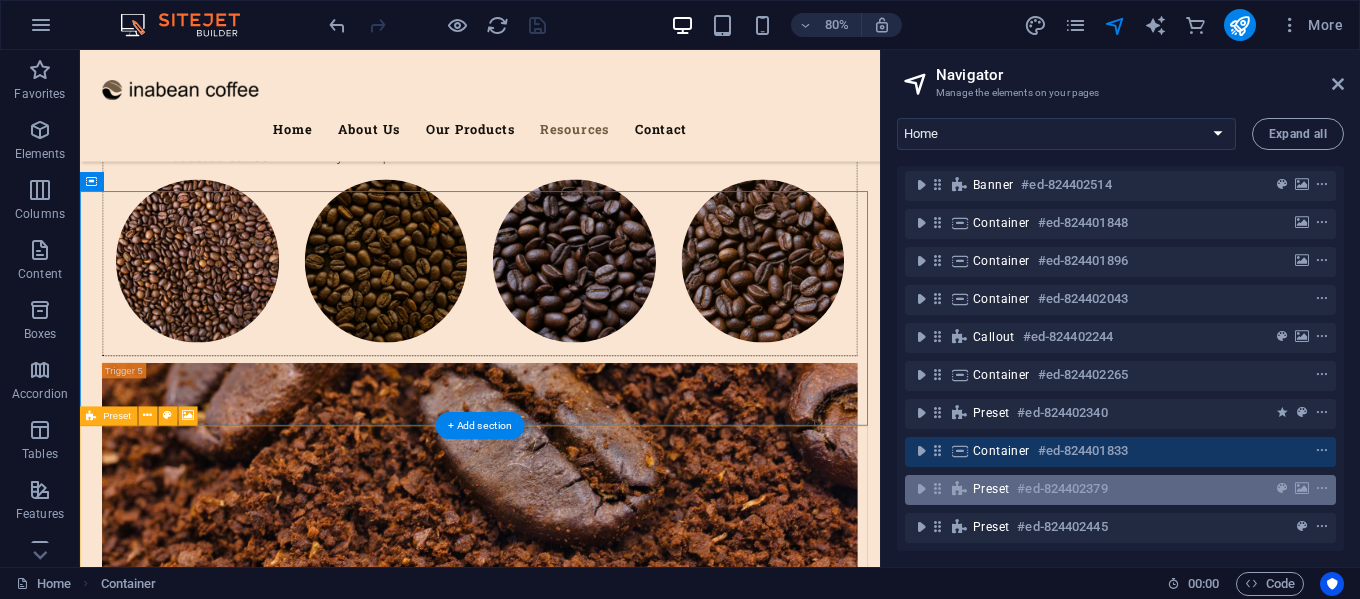 scroll, scrollTop: 8179, scrollLeft: 0, axis: vertical 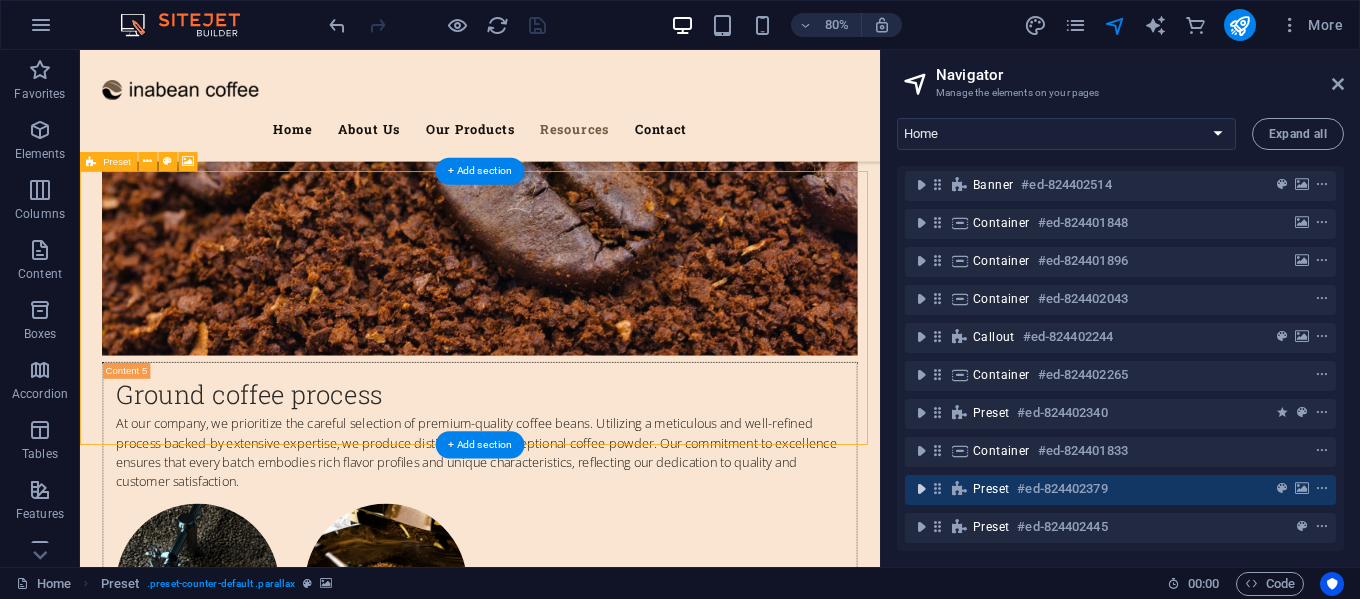 click at bounding box center [921, 489] 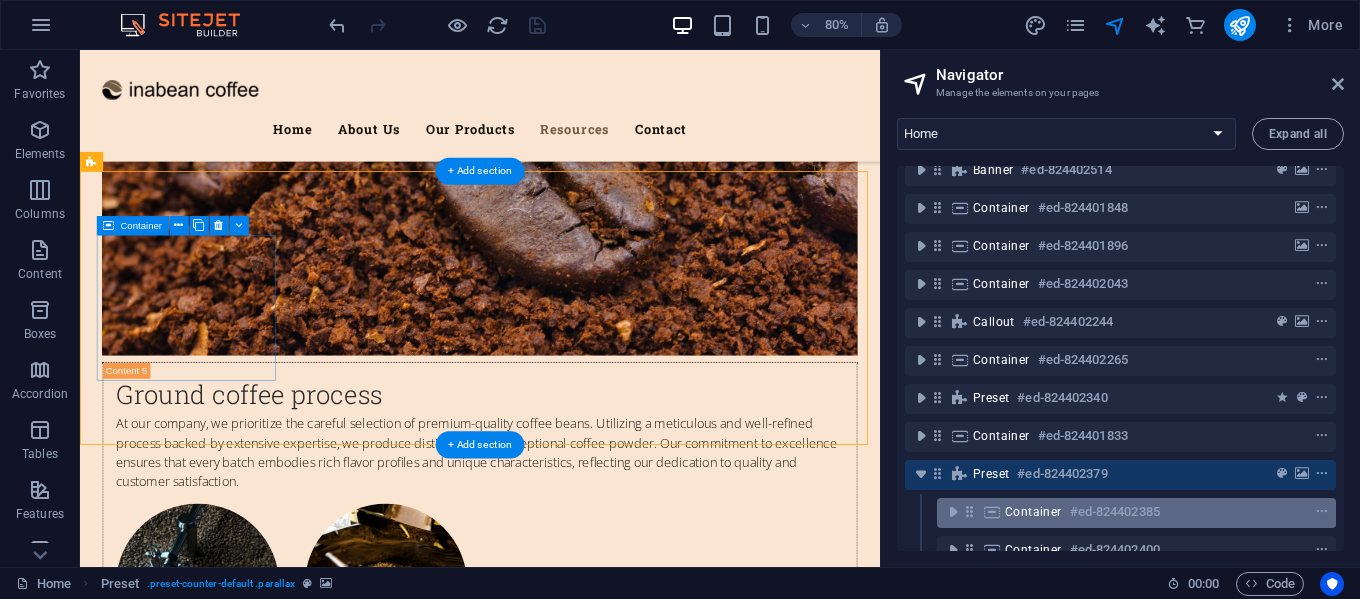 click at bounding box center [992, 512] 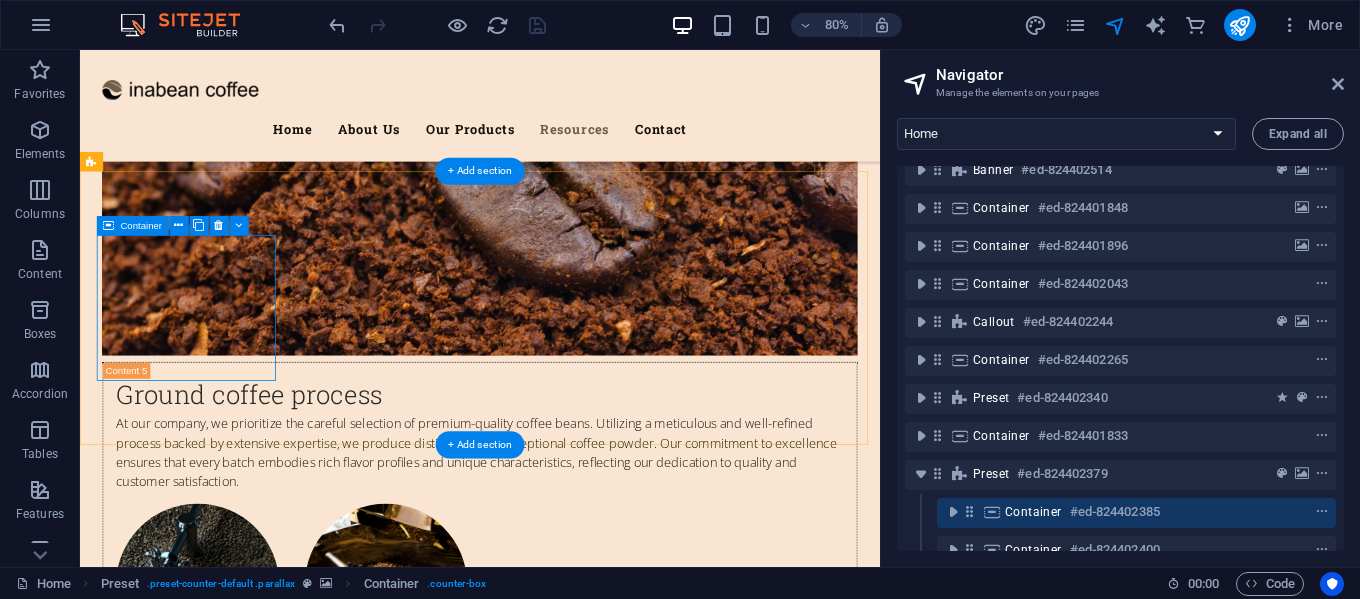 scroll, scrollTop: 246, scrollLeft: 0, axis: vertical 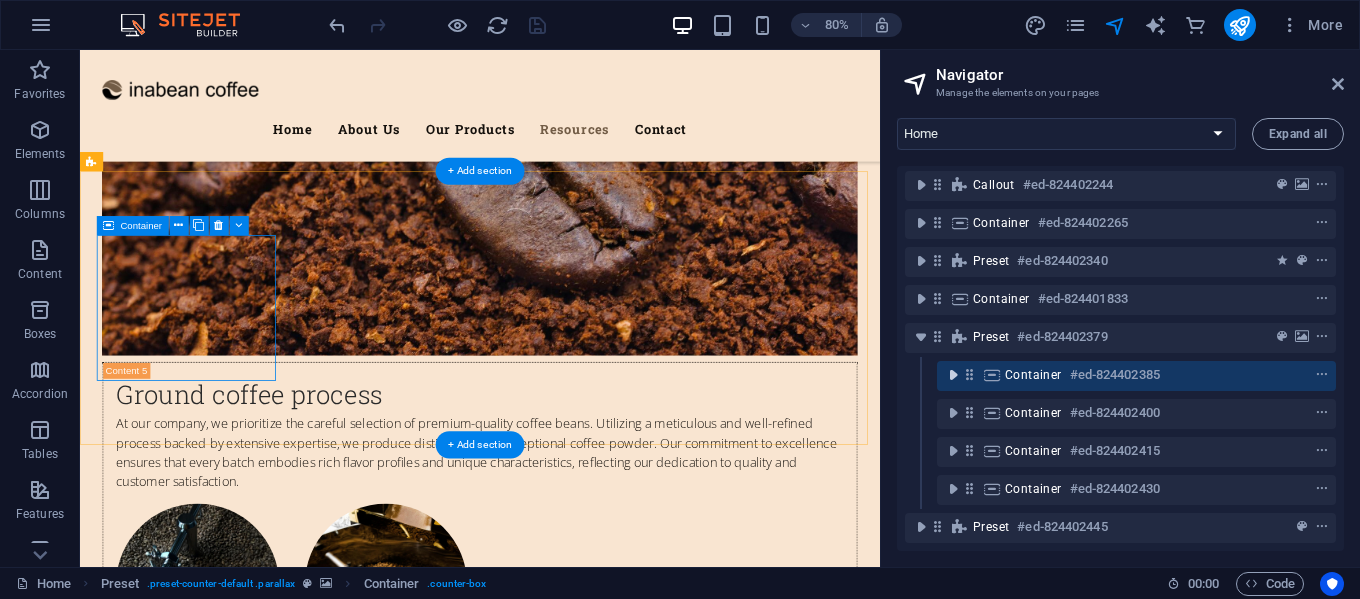 click at bounding box center (953, 375) 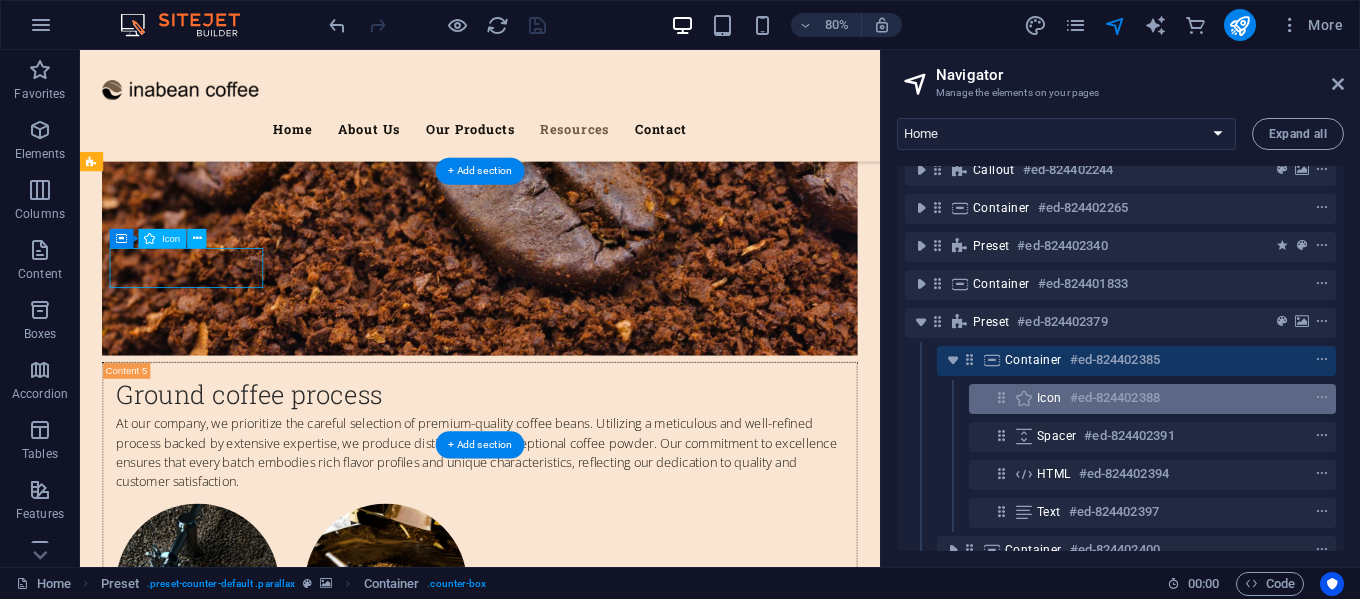 click at bounding box center (1001, 397) 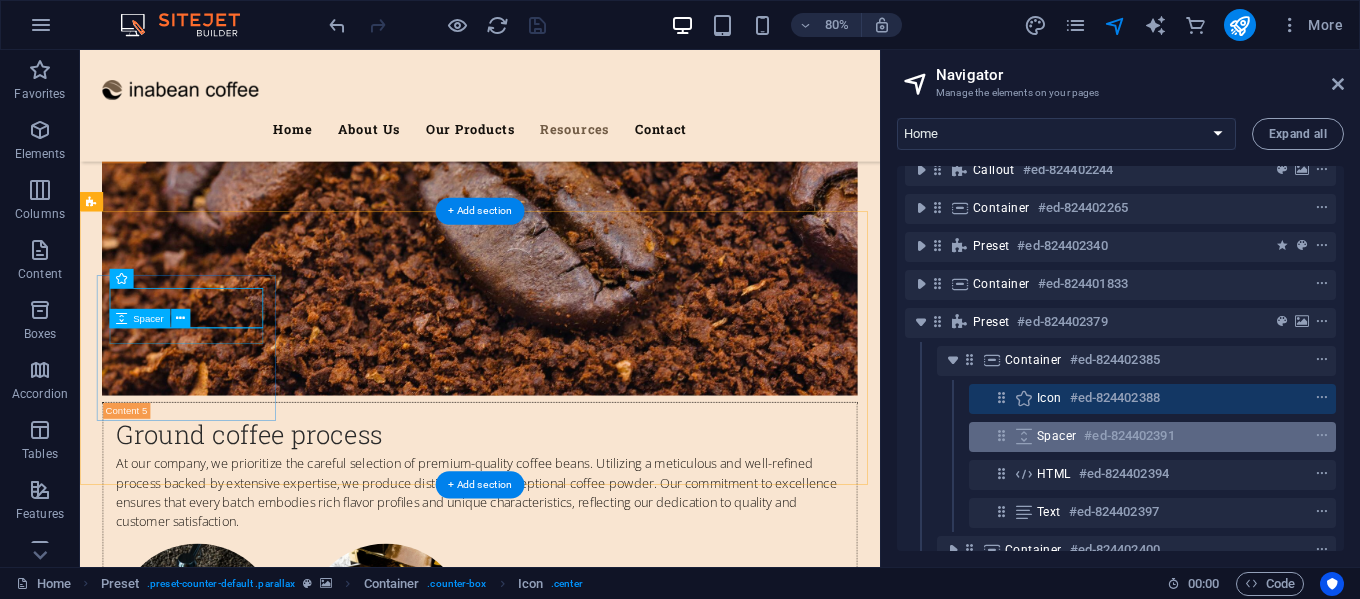 click at bounding box center (1024, 436) 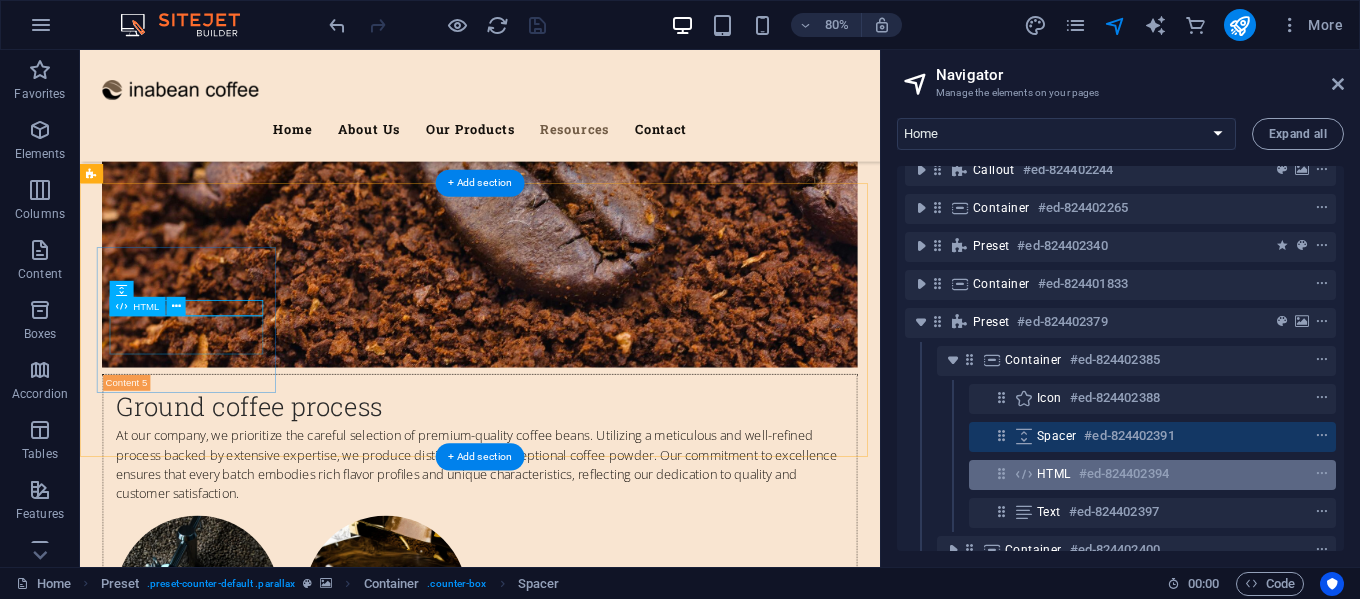 click at bounding box center [1024, 474] 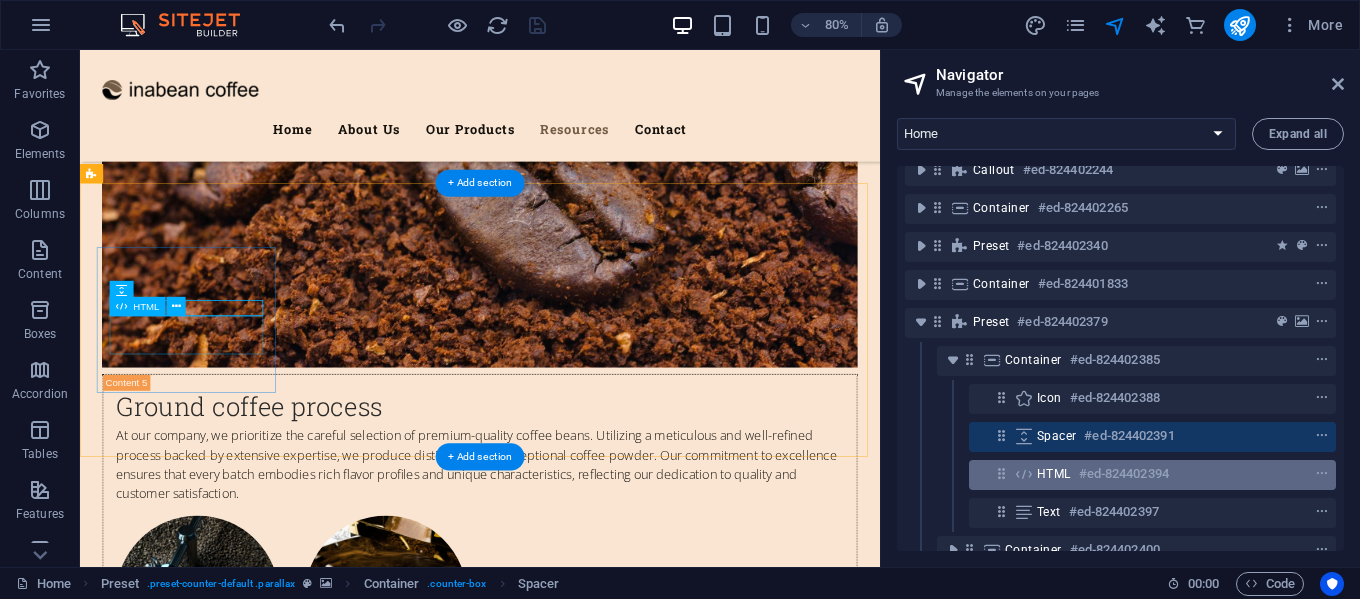 scroll, scrollTop: 8198, scrollLeft: 0, axis: vertical 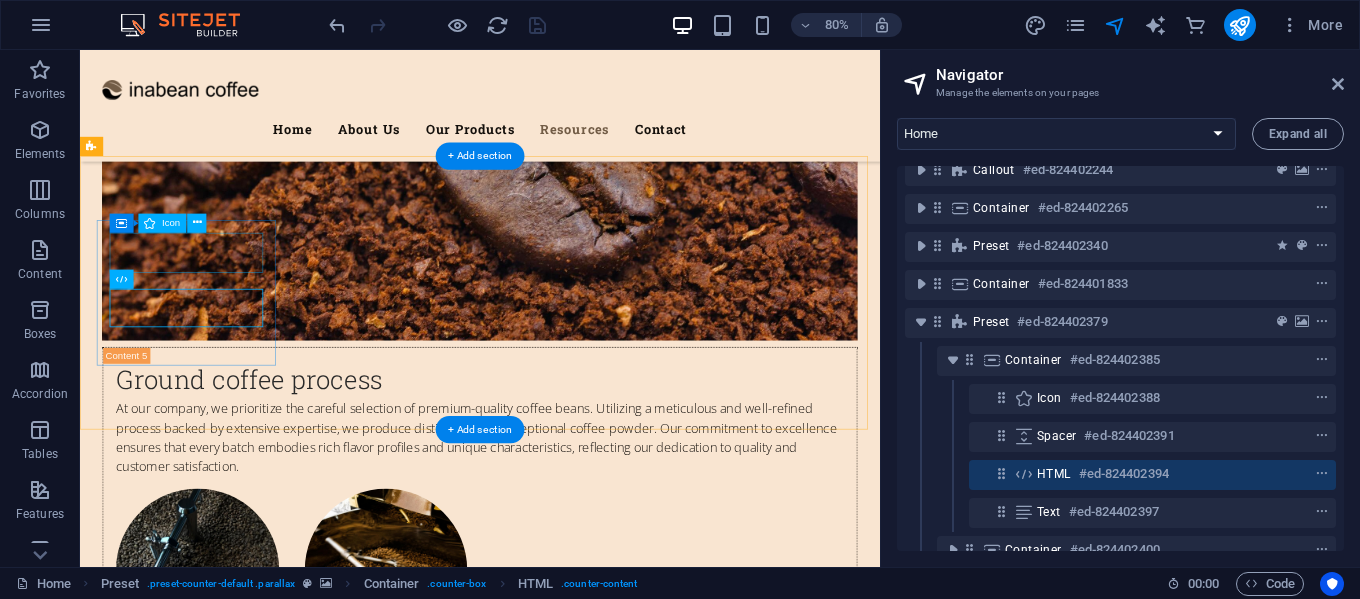 click at bounding box center [568, 6359] 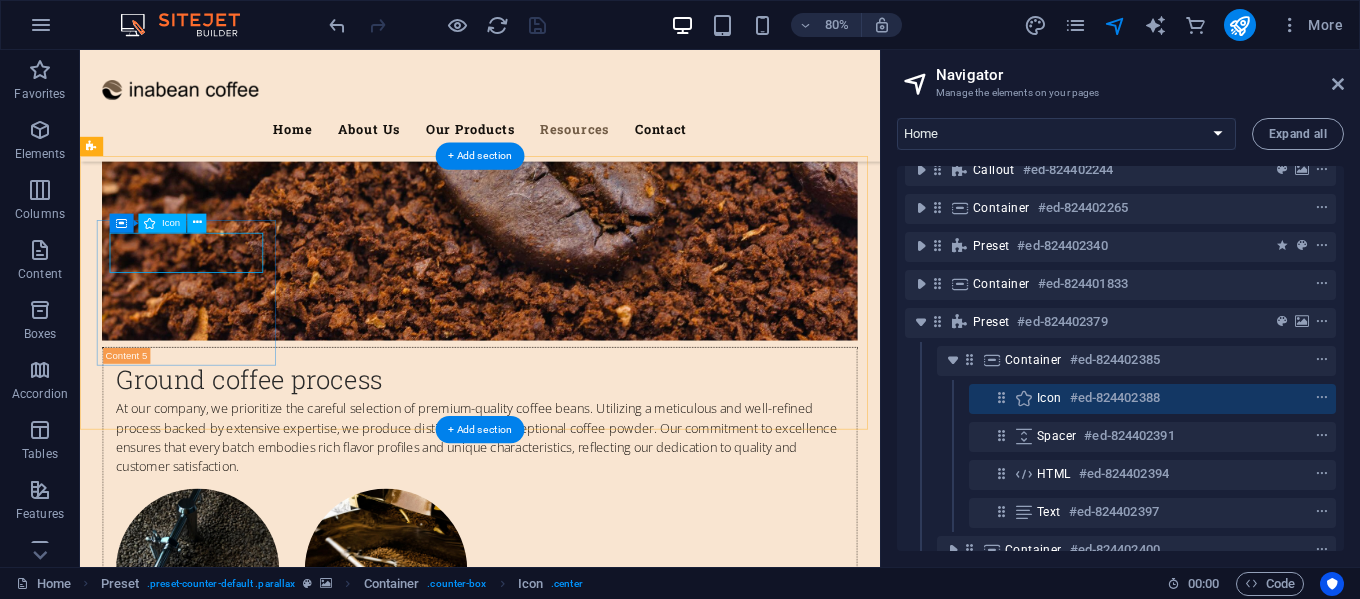 click on "Icon" at bounding box center [1049, 398] 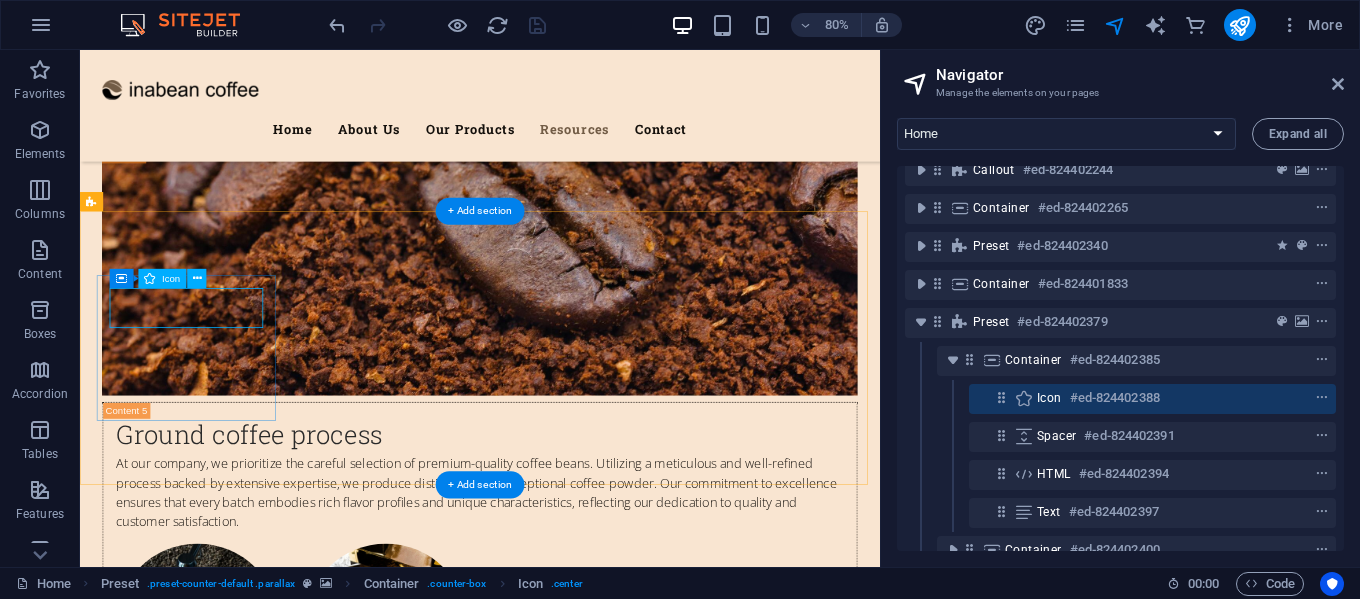 click on "Icon" at bounding box center [1049, 398] 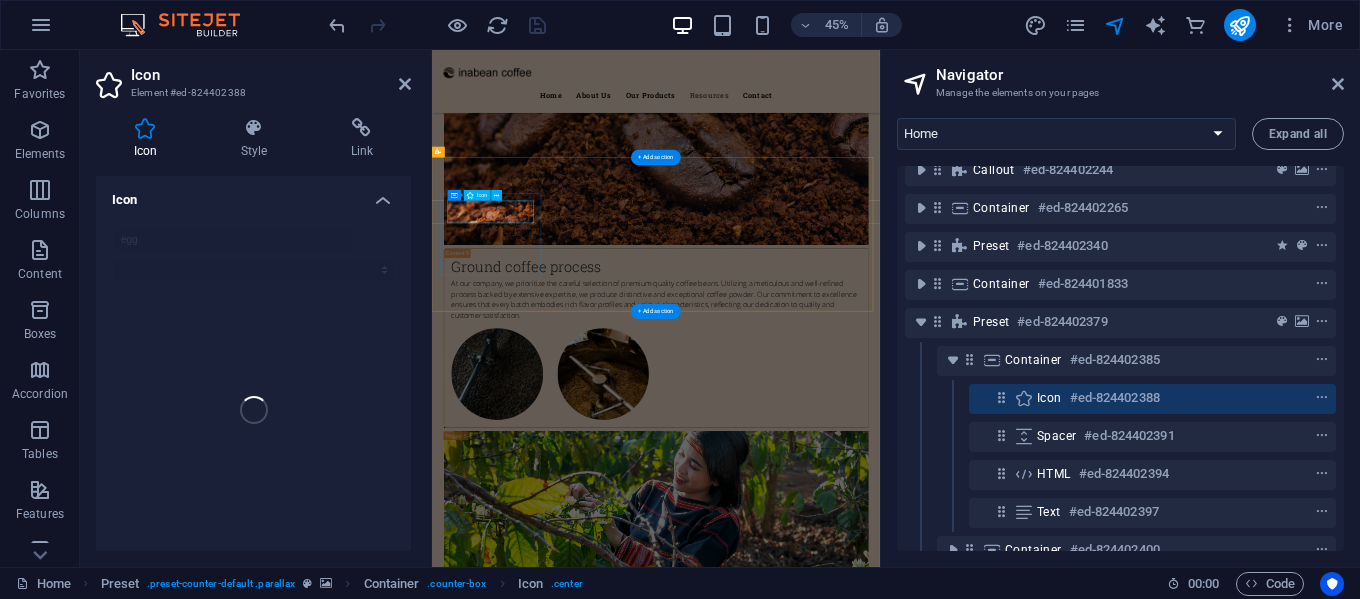 scroll, scrollTop: 8343, scrollLeft: 0, axis: vertical 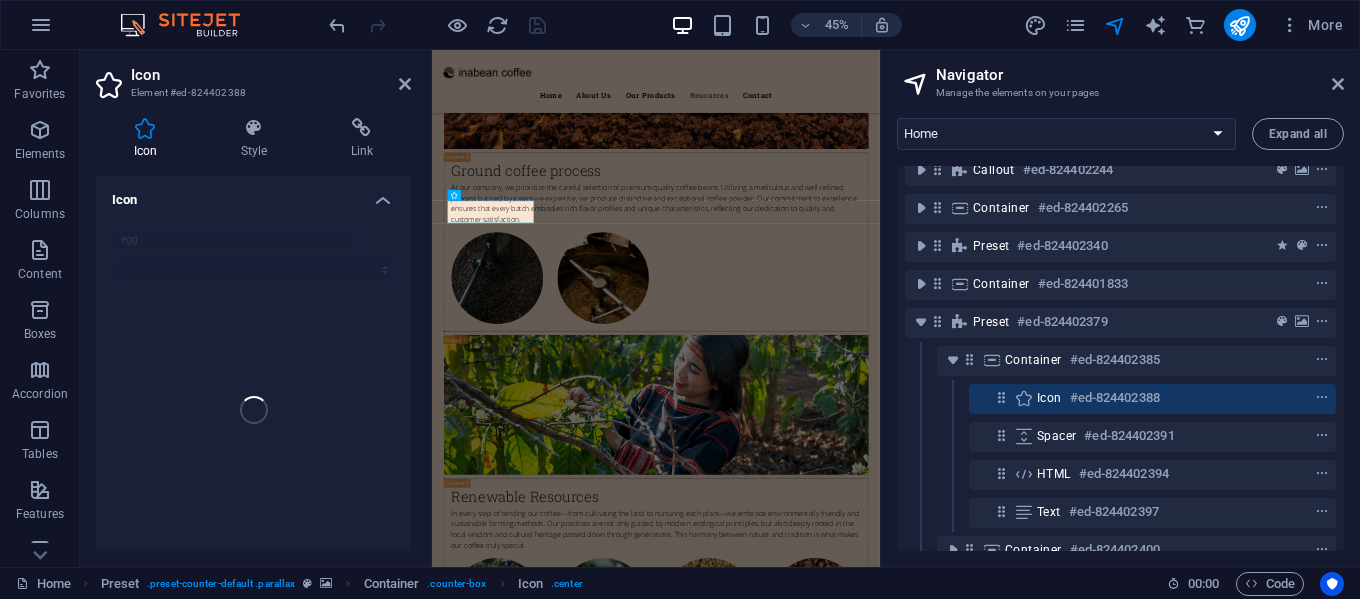 click on "Icon" at bounding box center (253, 194) 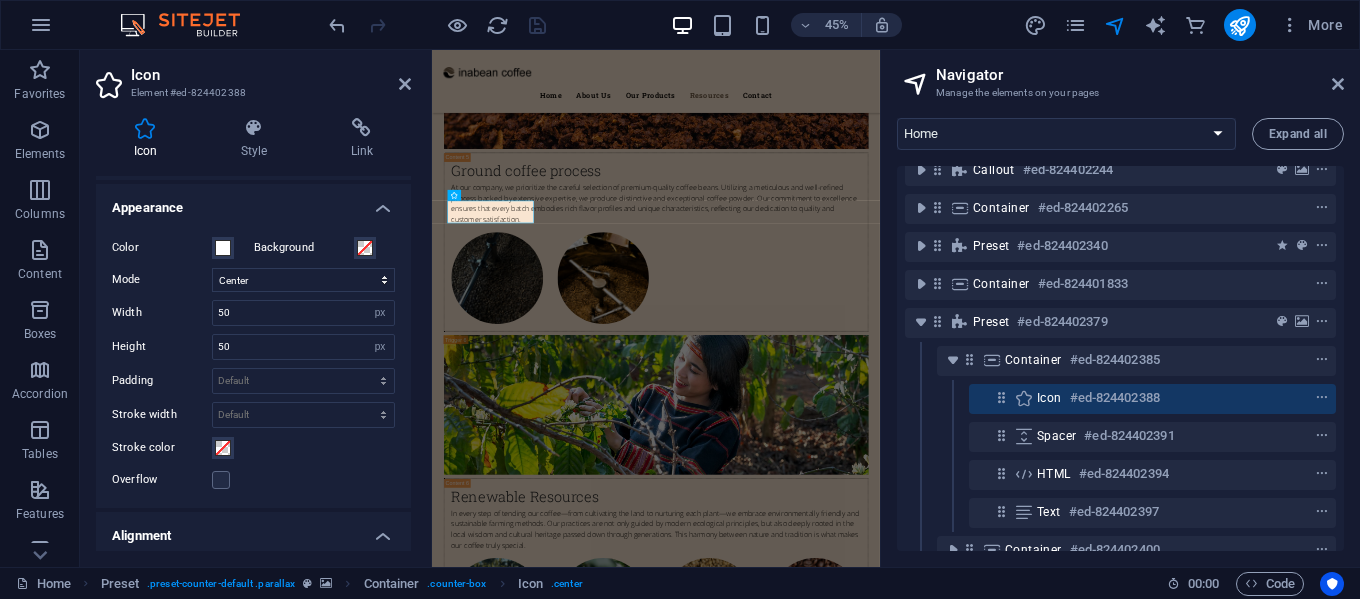 scroll, scrollTop: 0, scrollLeft: 0, axis: both 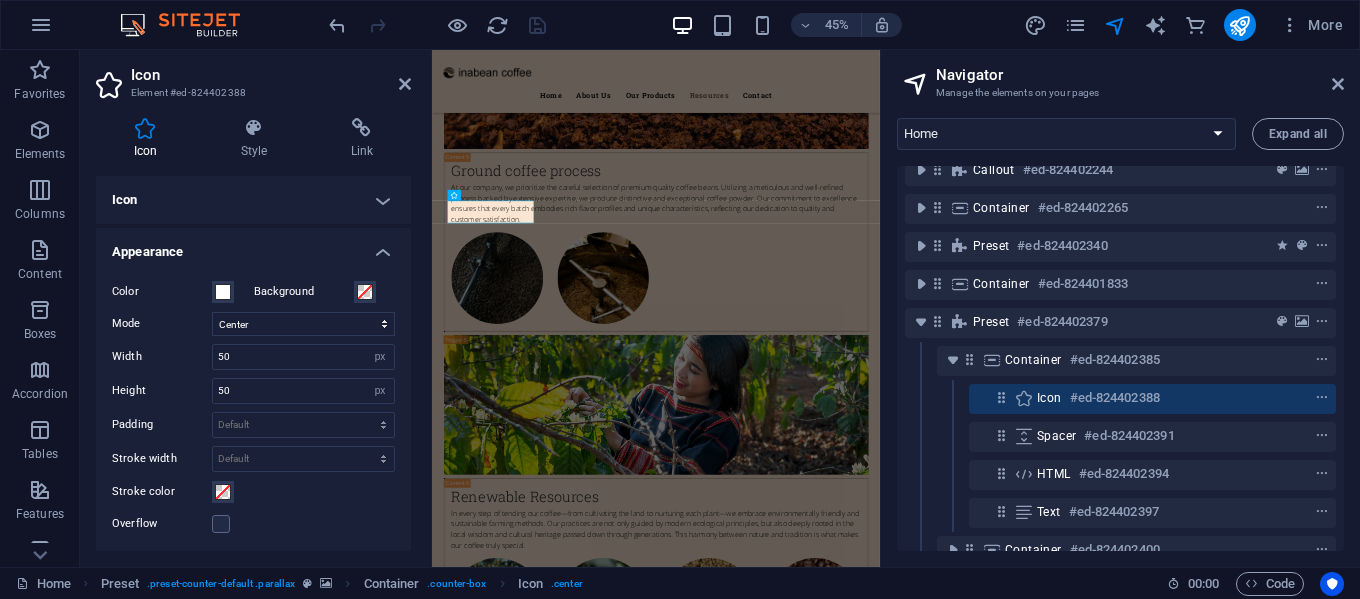click on "Icon" at bounding box center (253, 200) 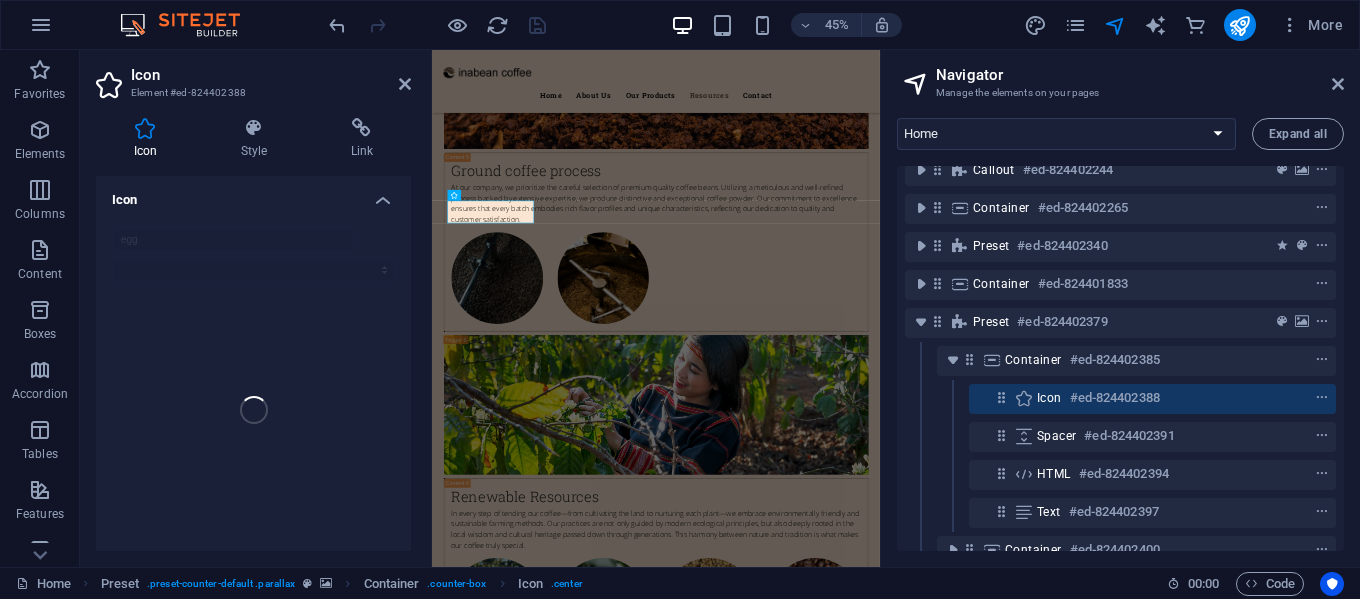 click on "Icon" at bounding box center [253, 194] 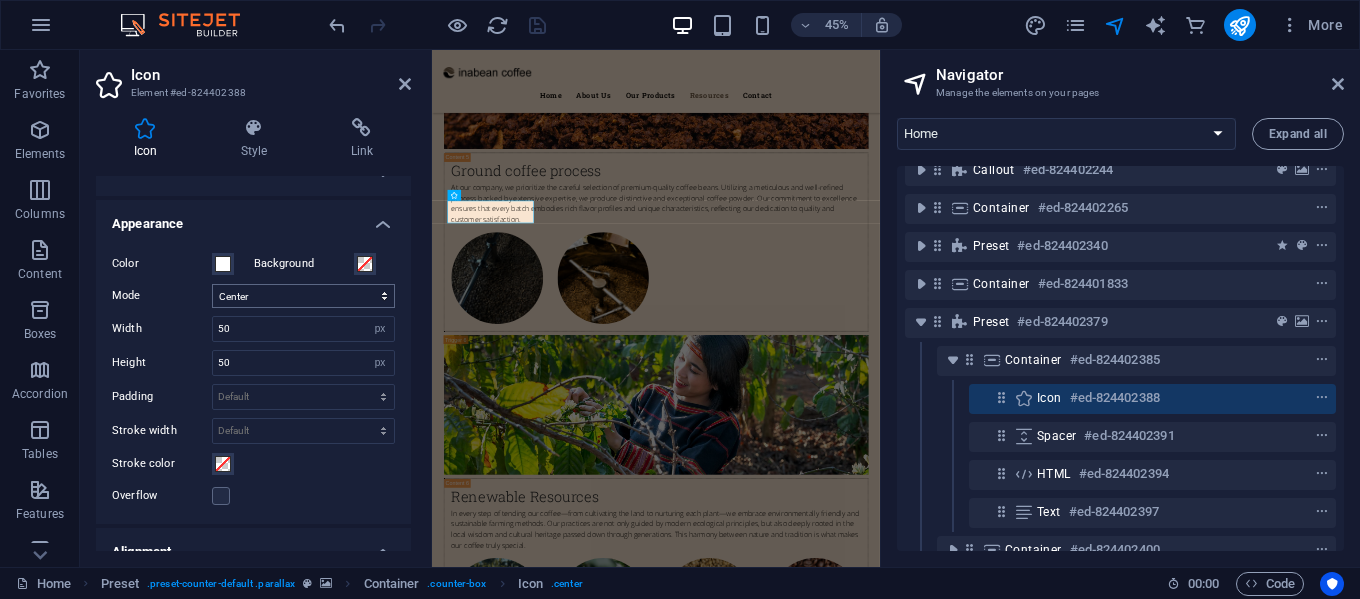 scroll, scrollTop: 0, scrollLeft: 0, axis: both 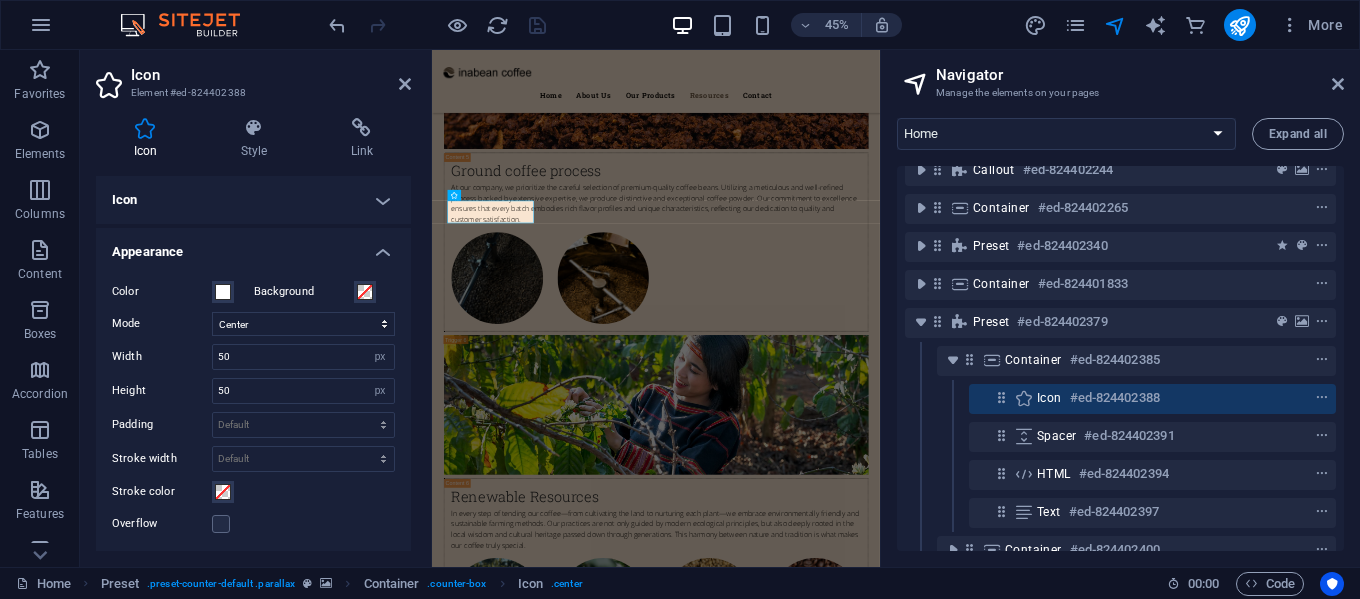 click on "Icon" at bounding box center (253, 200) 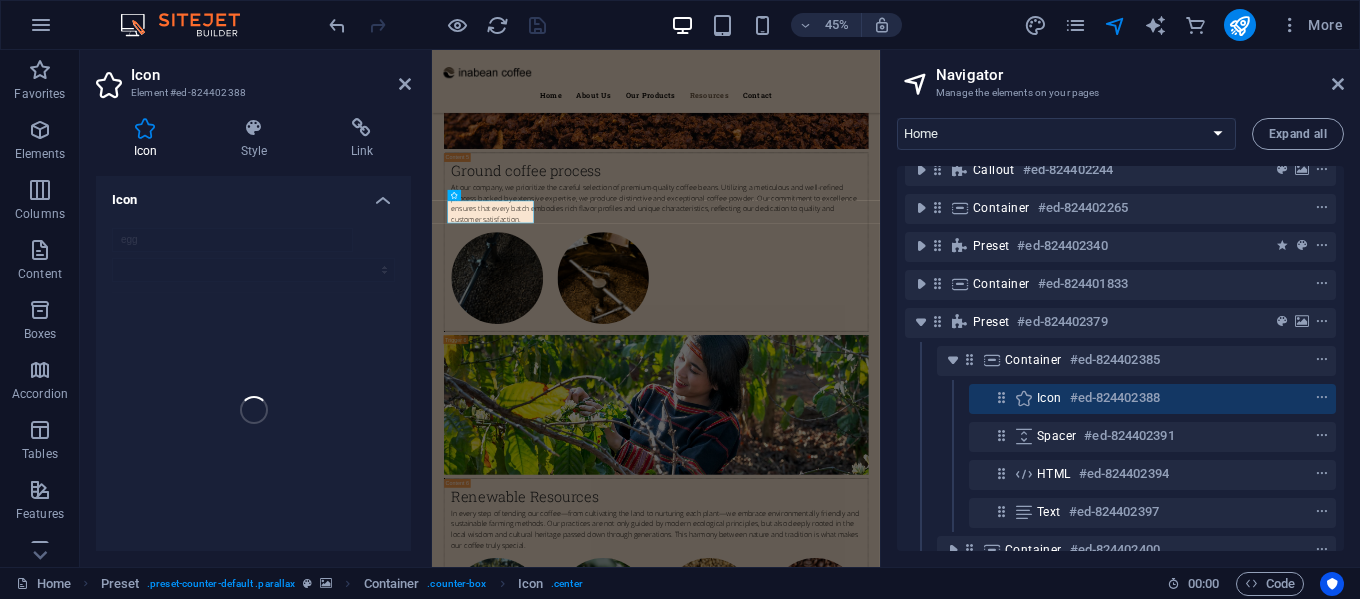 click on "Icon" at bounding box center (271, 75) 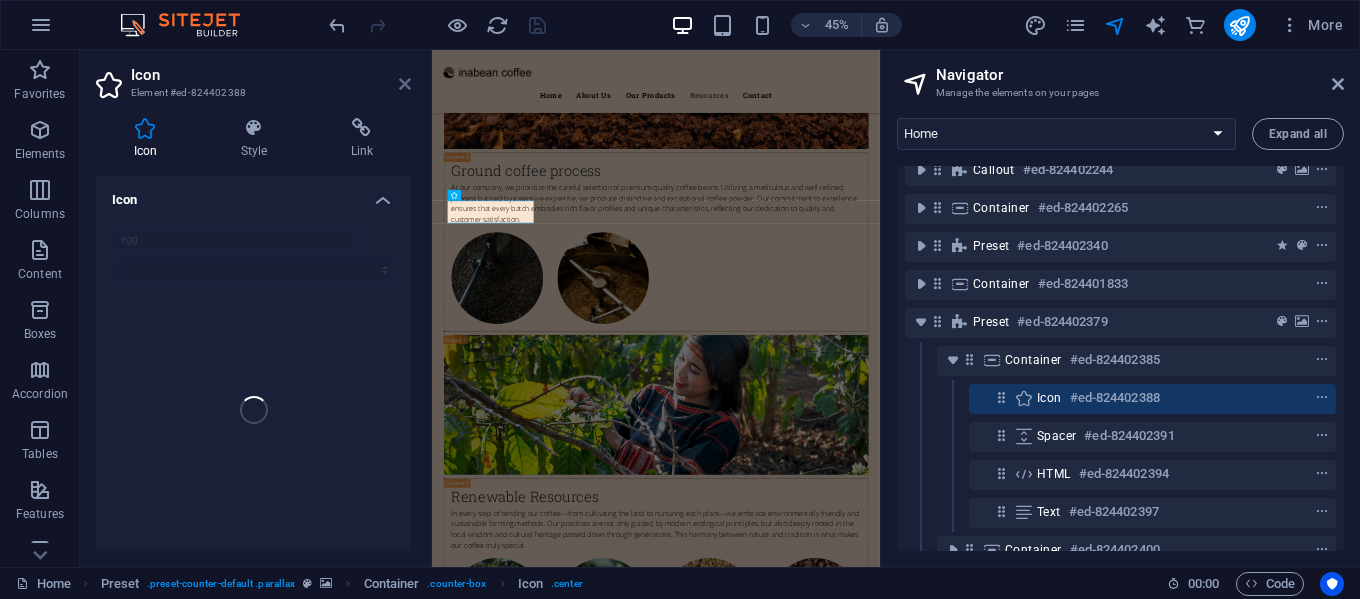 click at bounding box center (405, 84) 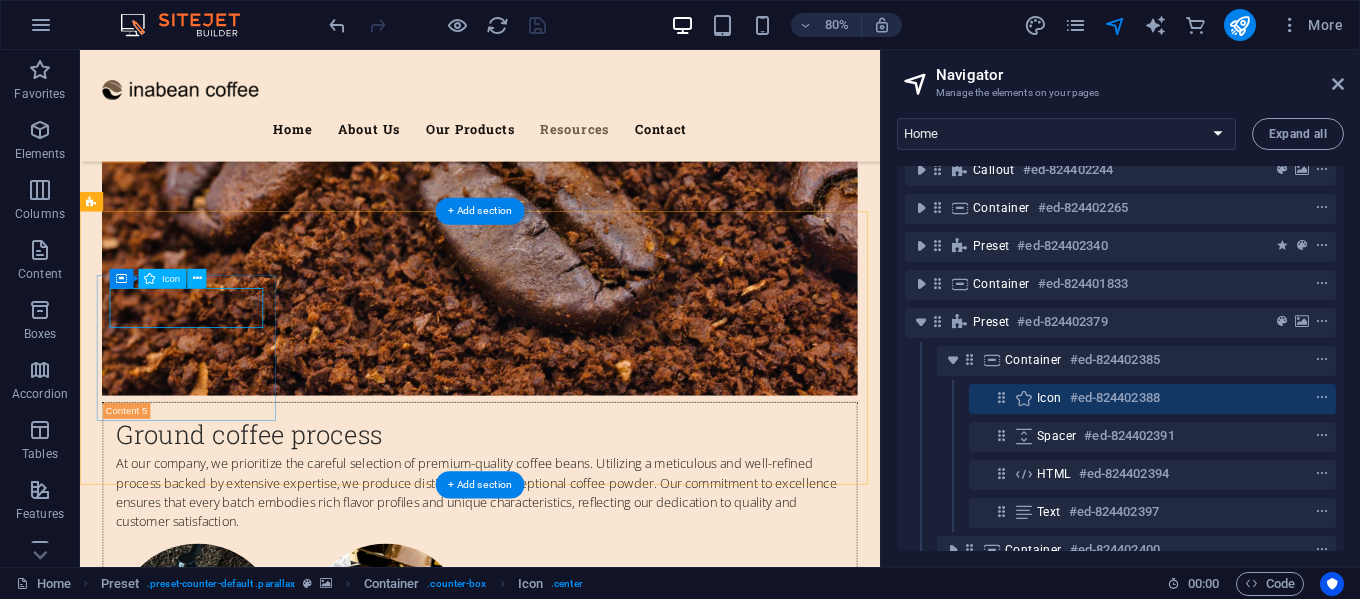 click at bounding box center [568, 6428] 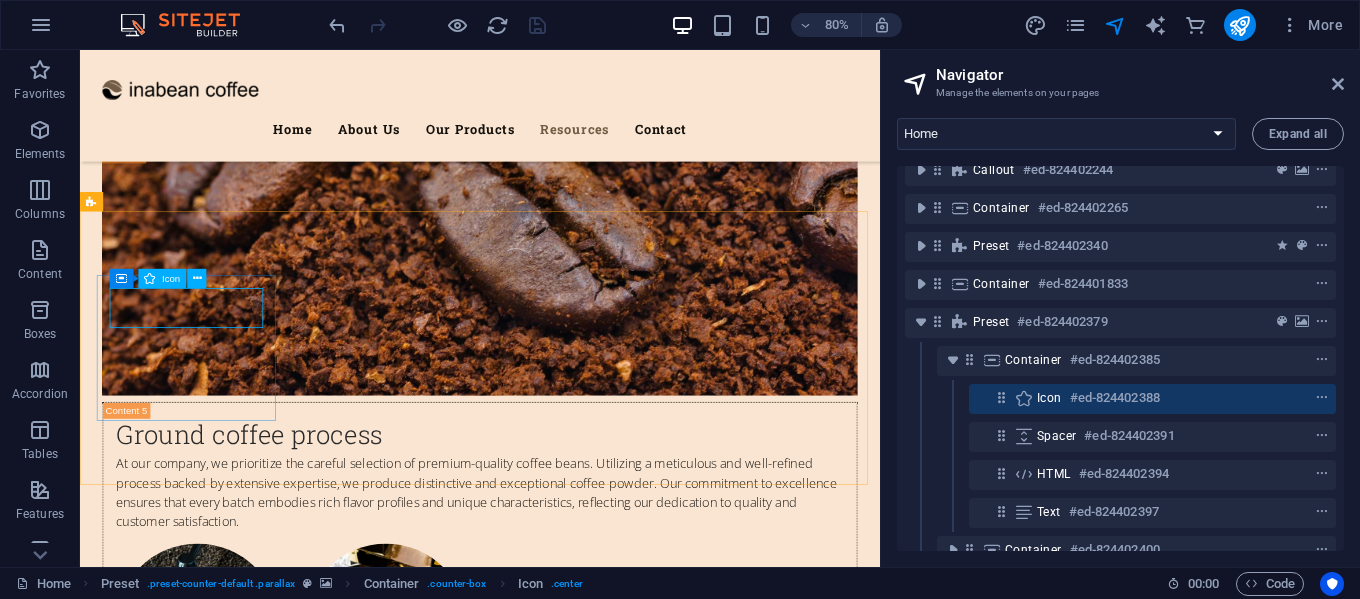 click on "Icon" at bounding box center [162, 278] 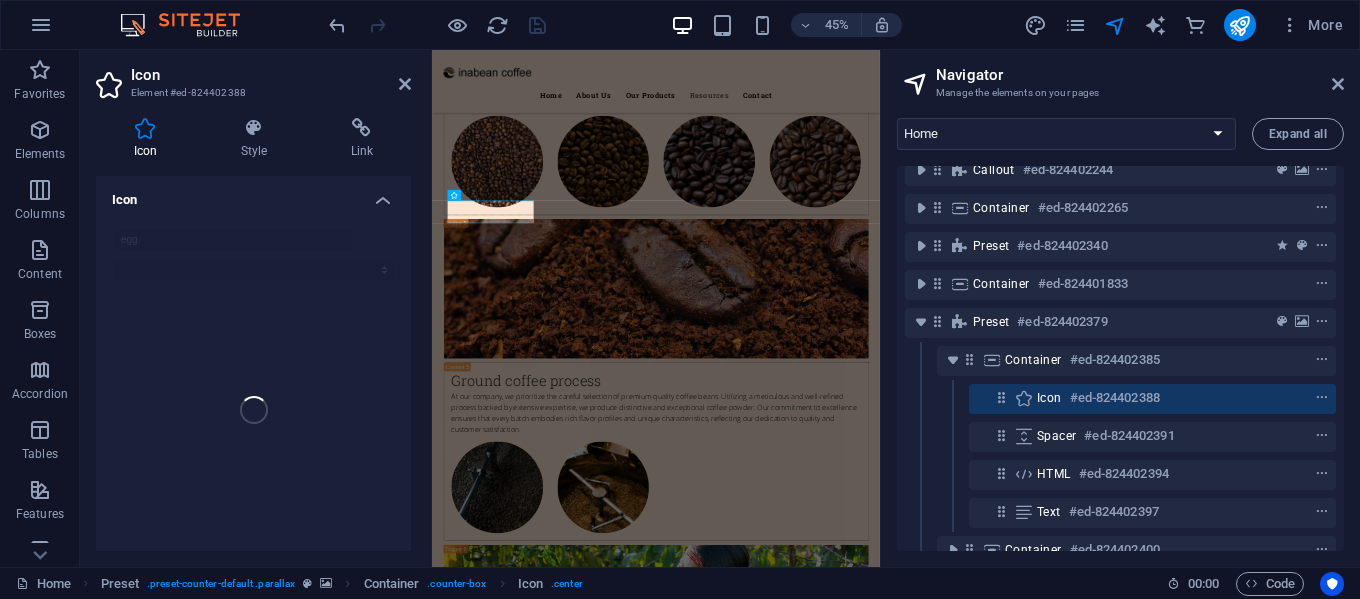 scroll, scrollTop: 8343, scrollLeft: 0, axis: vertical 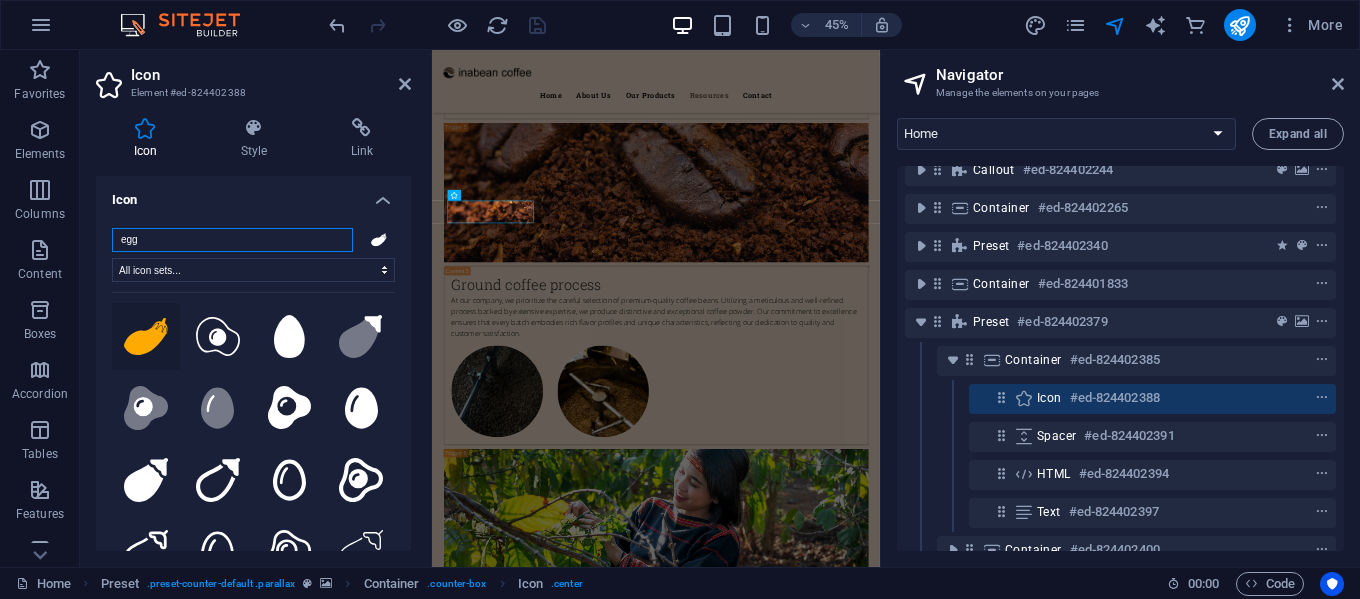 click on "egg" at bounding box center (232, 240) 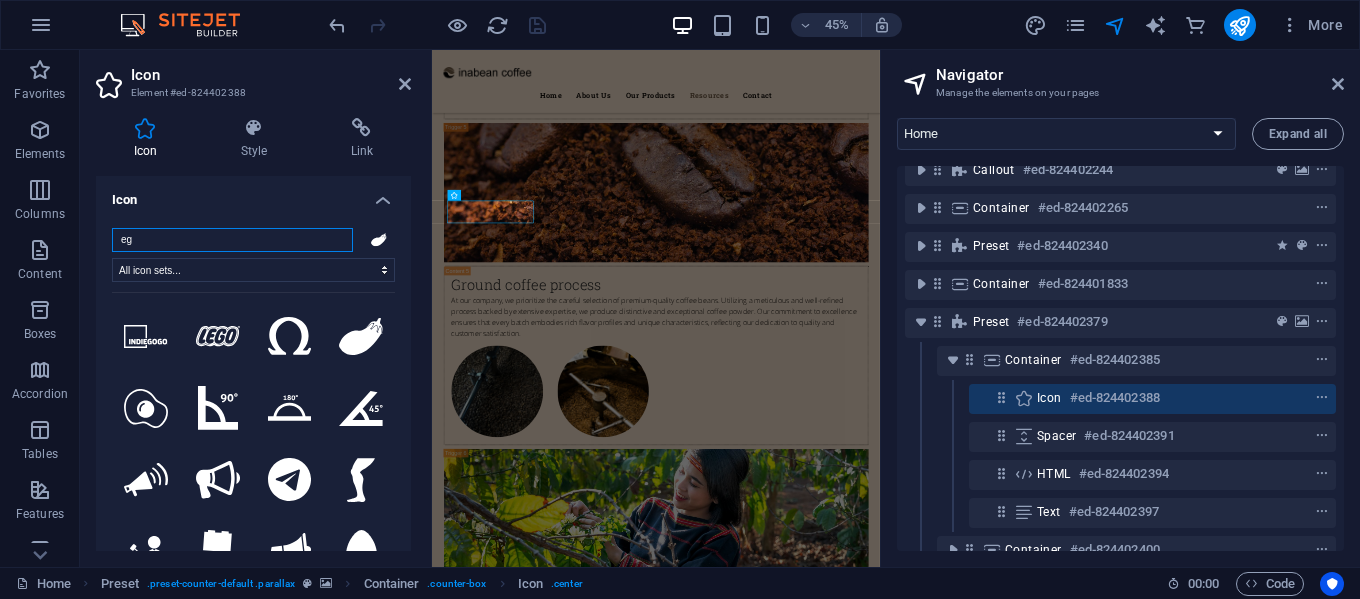 type on "e" 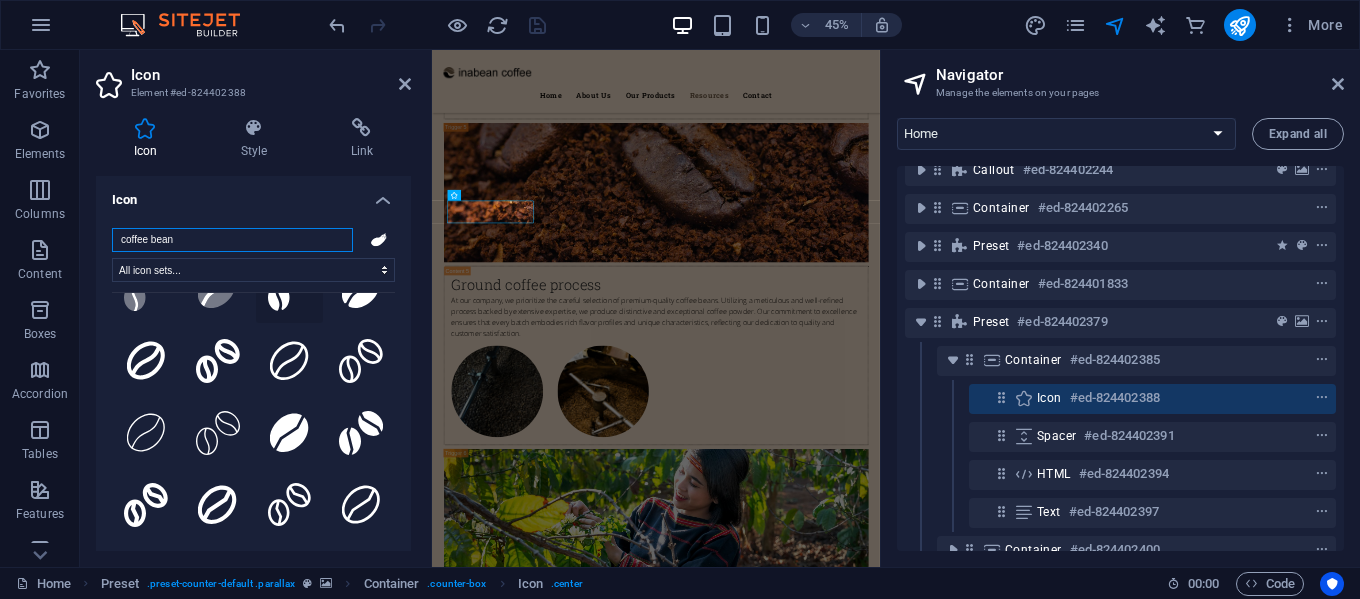 scroll, scrollTop: 65, scrollLeft: 0, axis: vertical 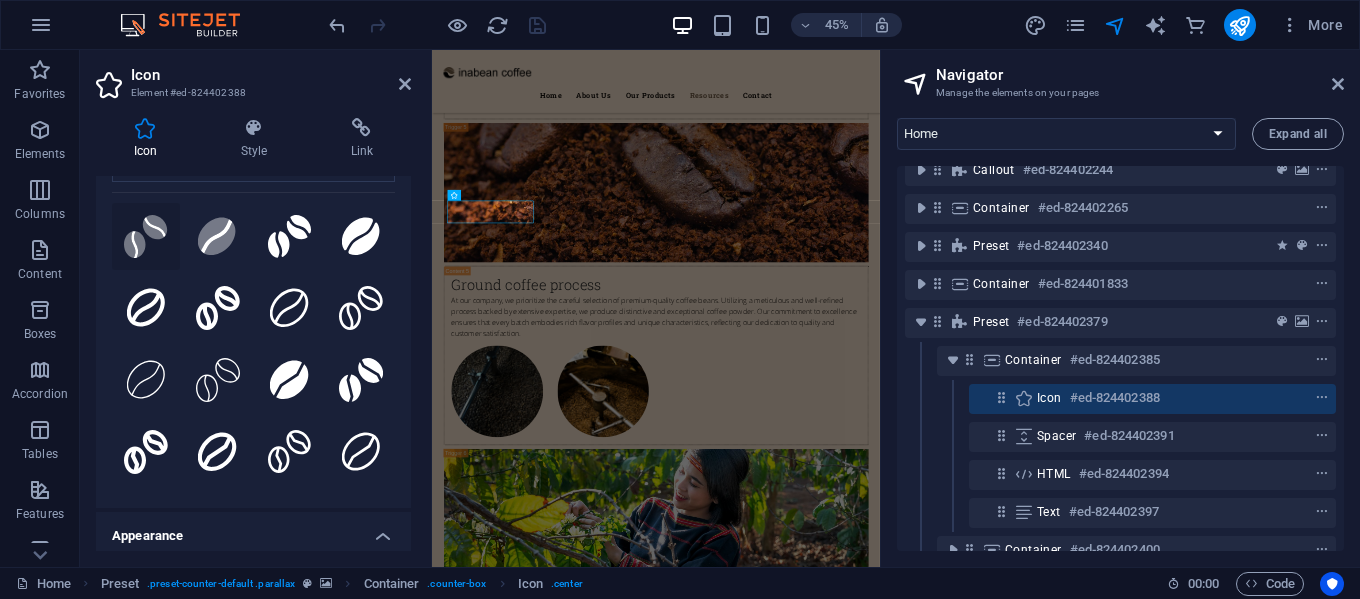type on "coffee bean" 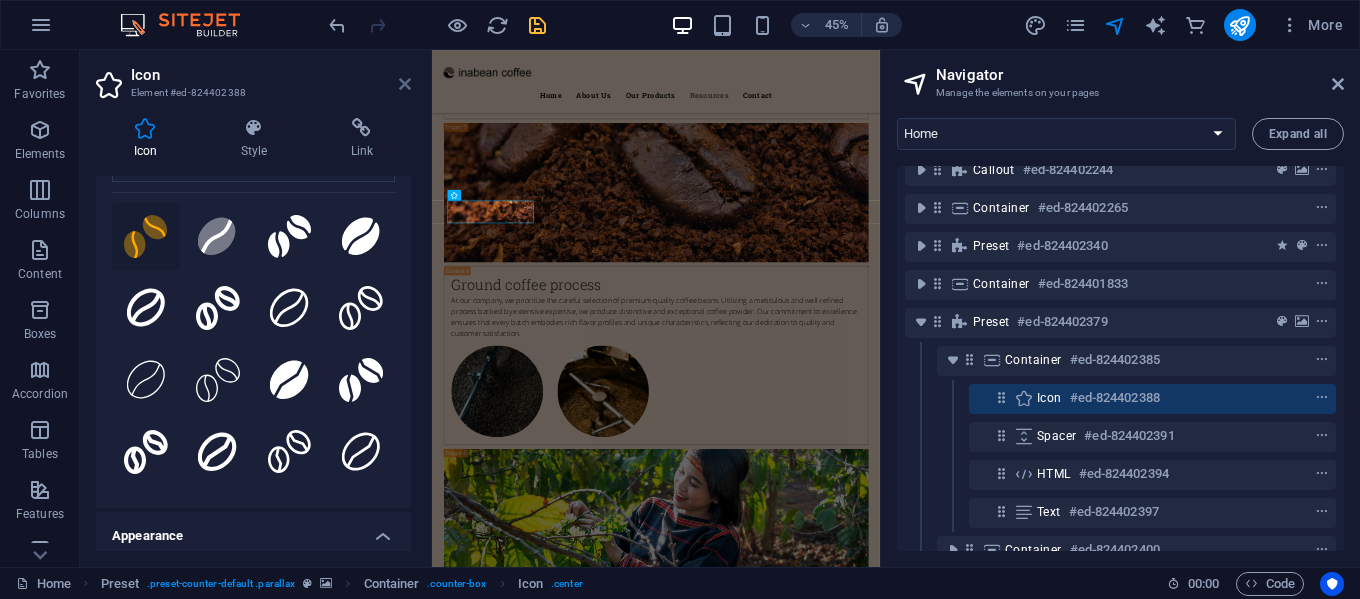 click at bounding box center [405, 84] 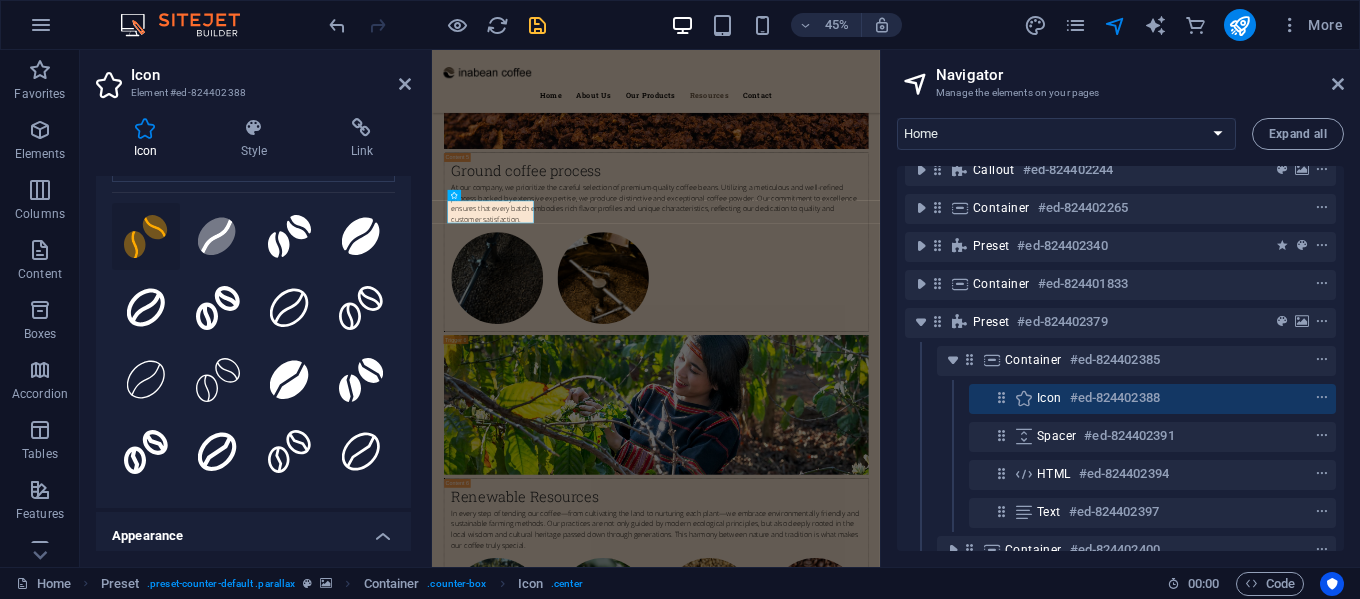scroll, scrollTop: 8129, scrollLeft: 0, axis: vertical 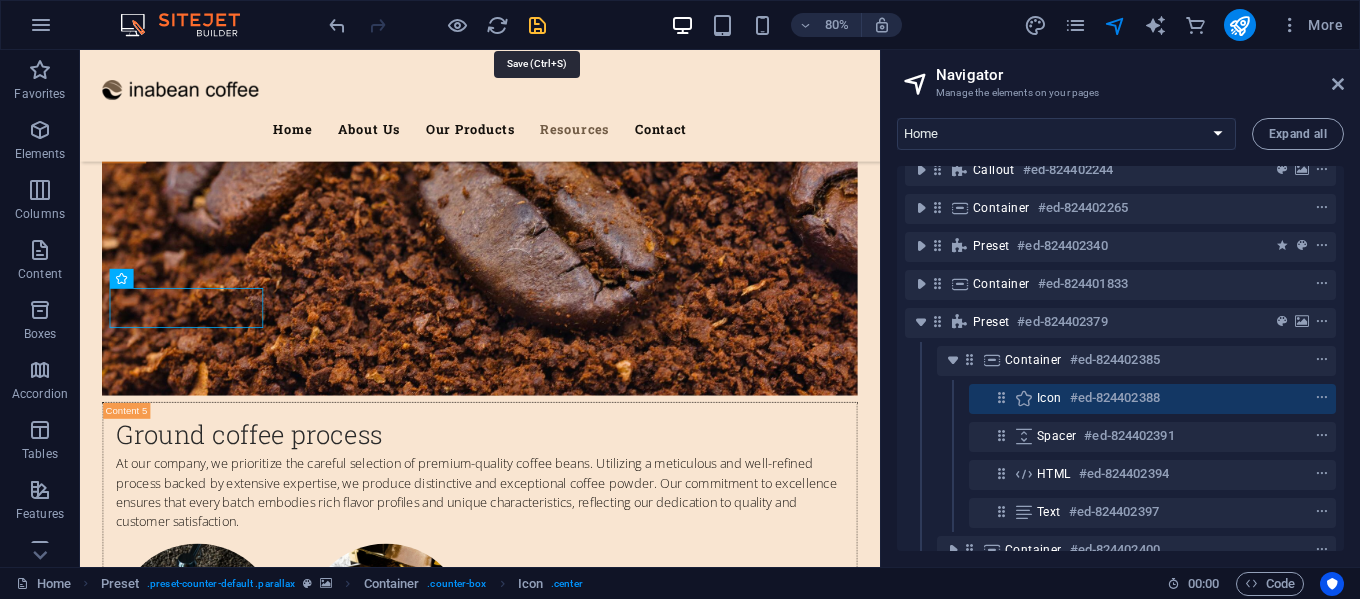 click at bounding box center [537, 25] 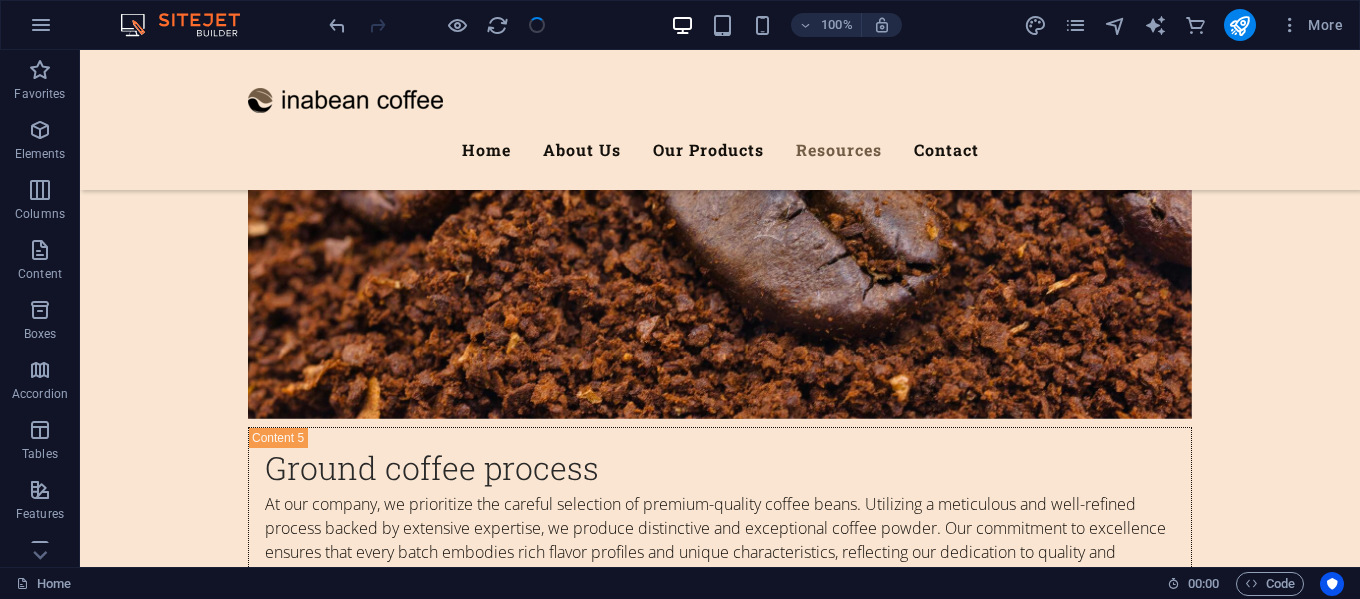 scroll, scrollTop: 8064, scrollLeft: 0, axis: vertical 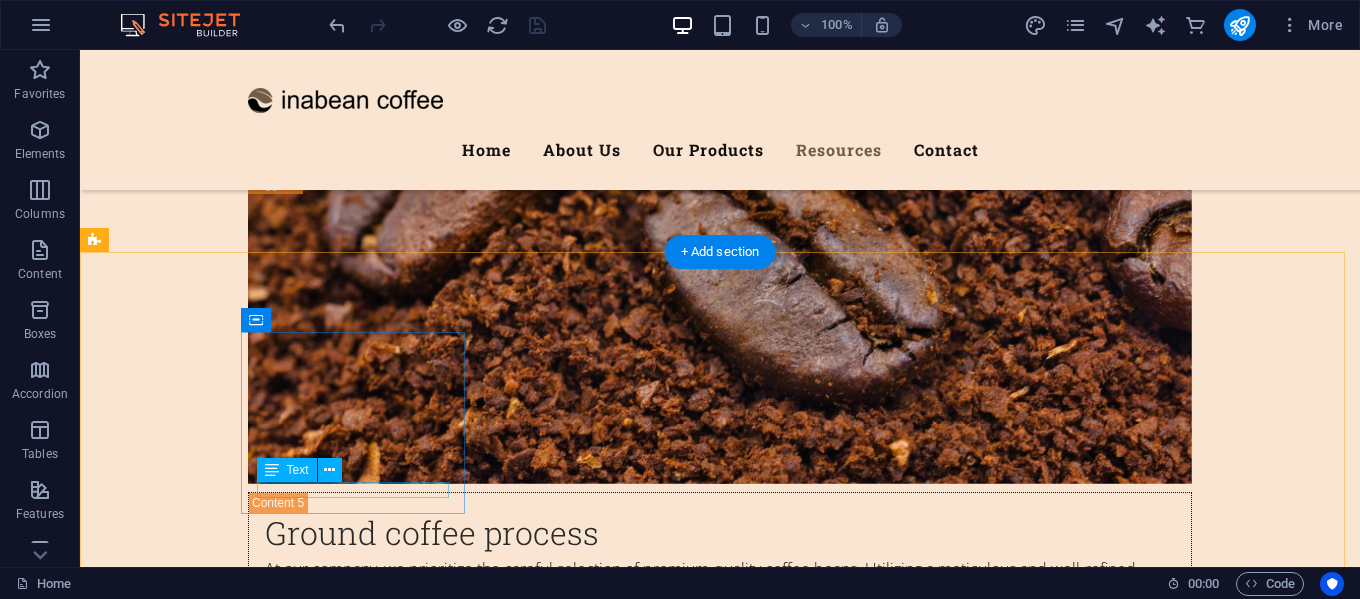 click on "Per year" at bounding box center [568, 6485] 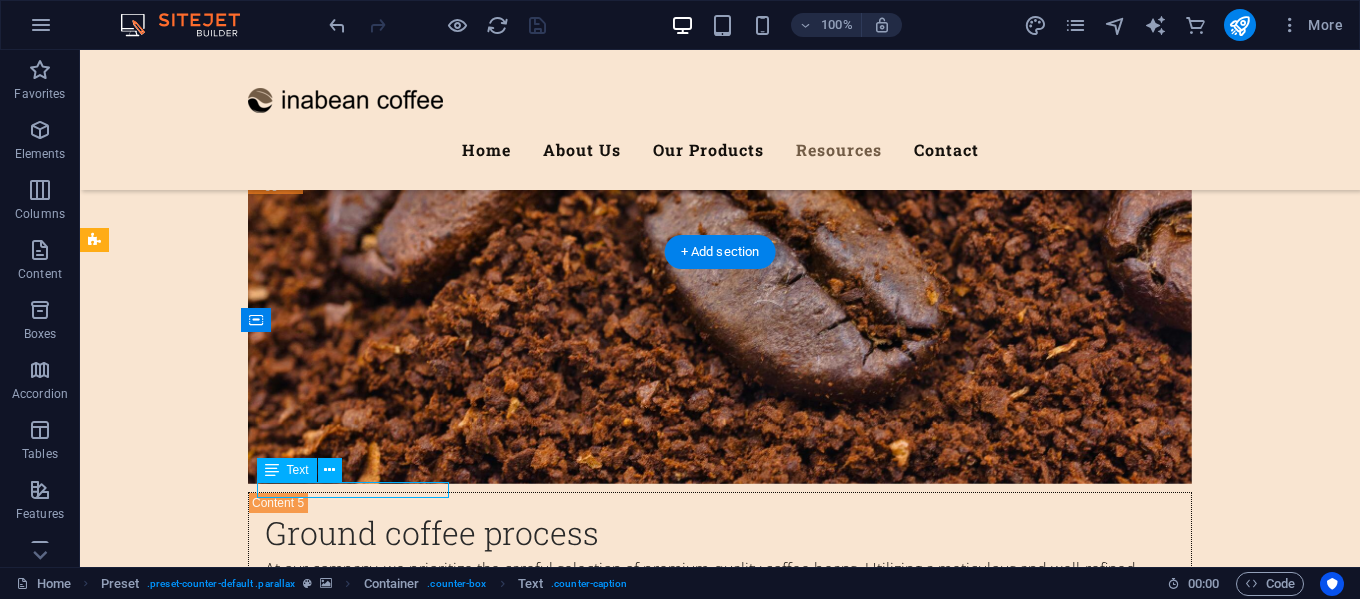 click on "Per year" at bounding box center (568, 6485) 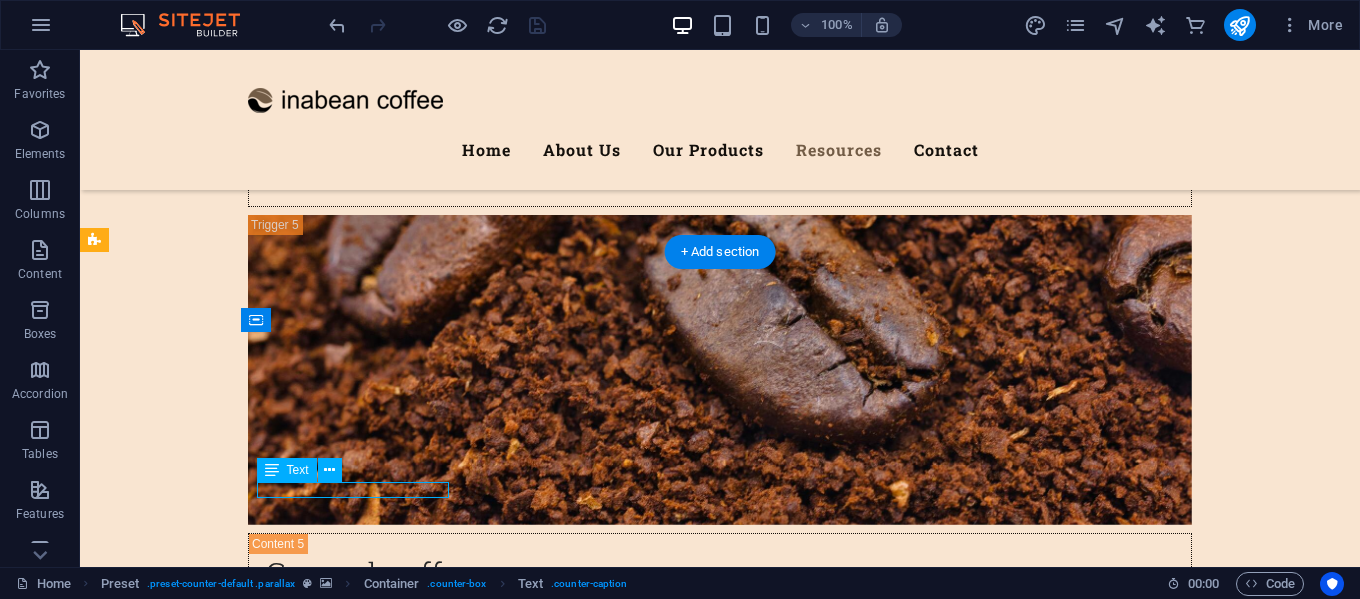 scroll, scrollTop: 8109, scrollLeft: 0, axis: vertical 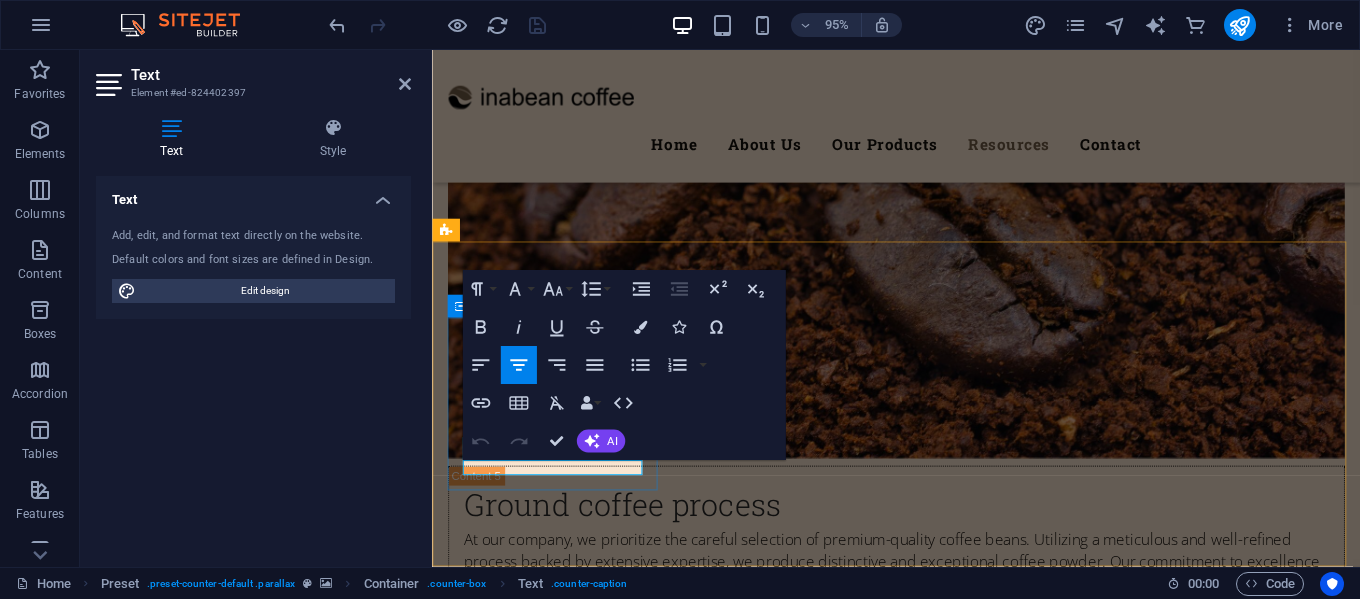 drag, startPoint x: 645, startPoint y: 492, endPoint x: 557, endPoint y: 495, distance: 88.051125 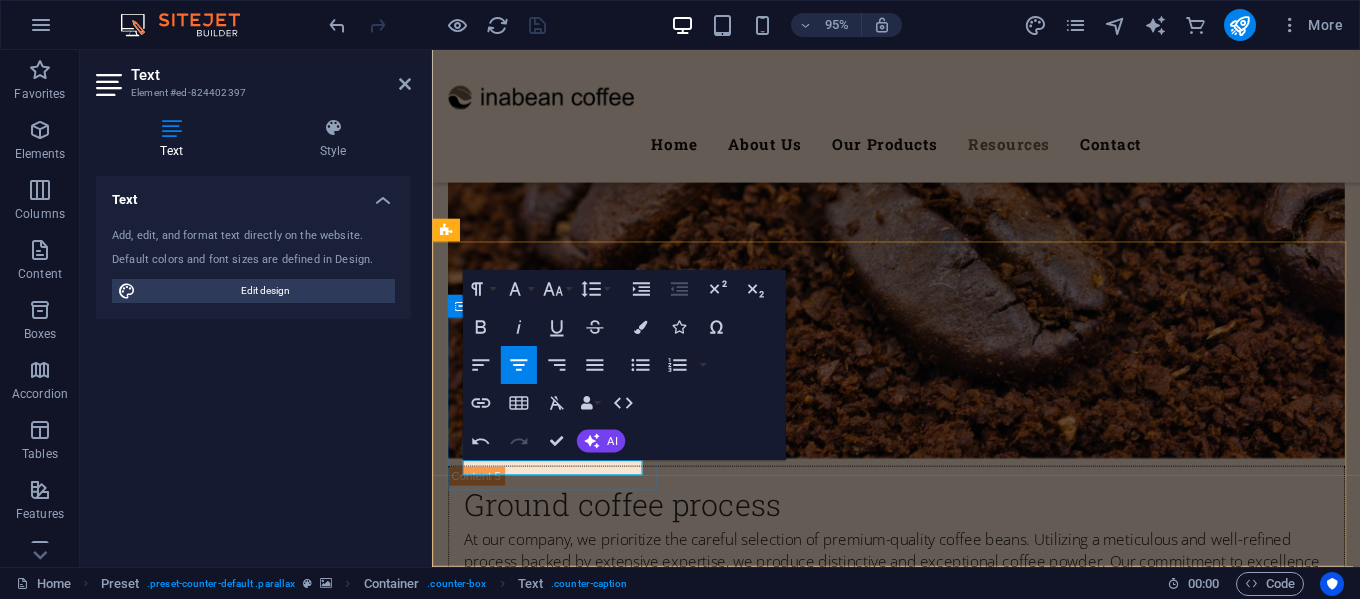 type 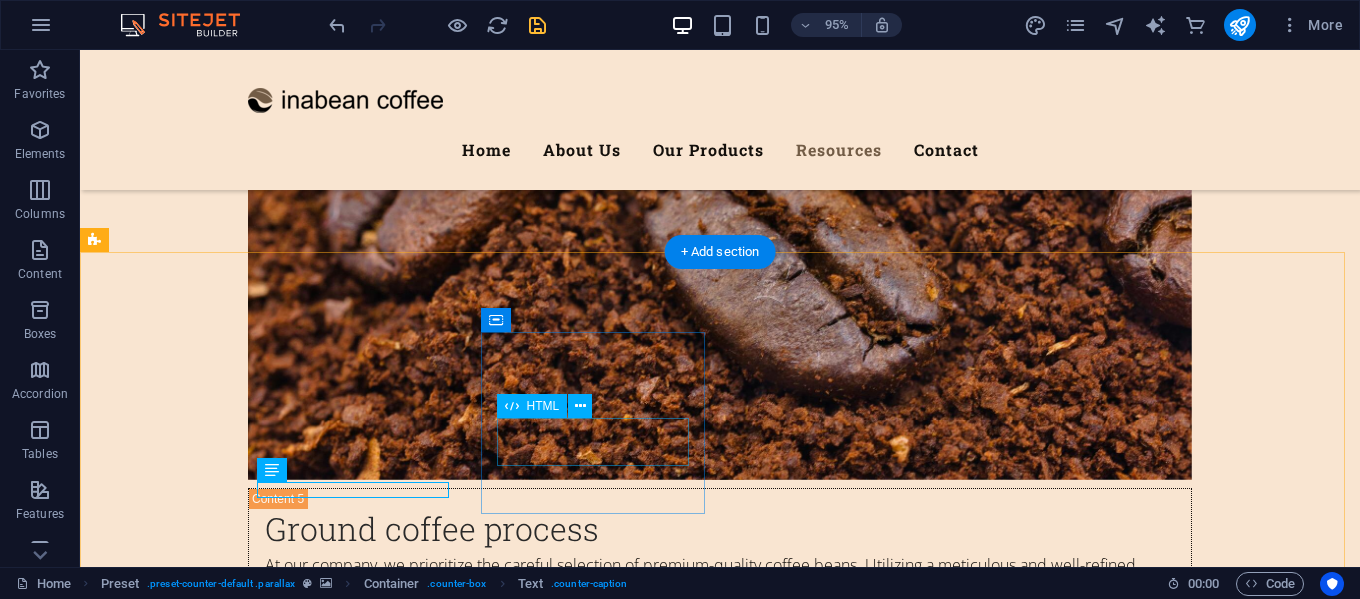 scroll, scrollTop: 8064, scrollLeft: 0, axis: vertical 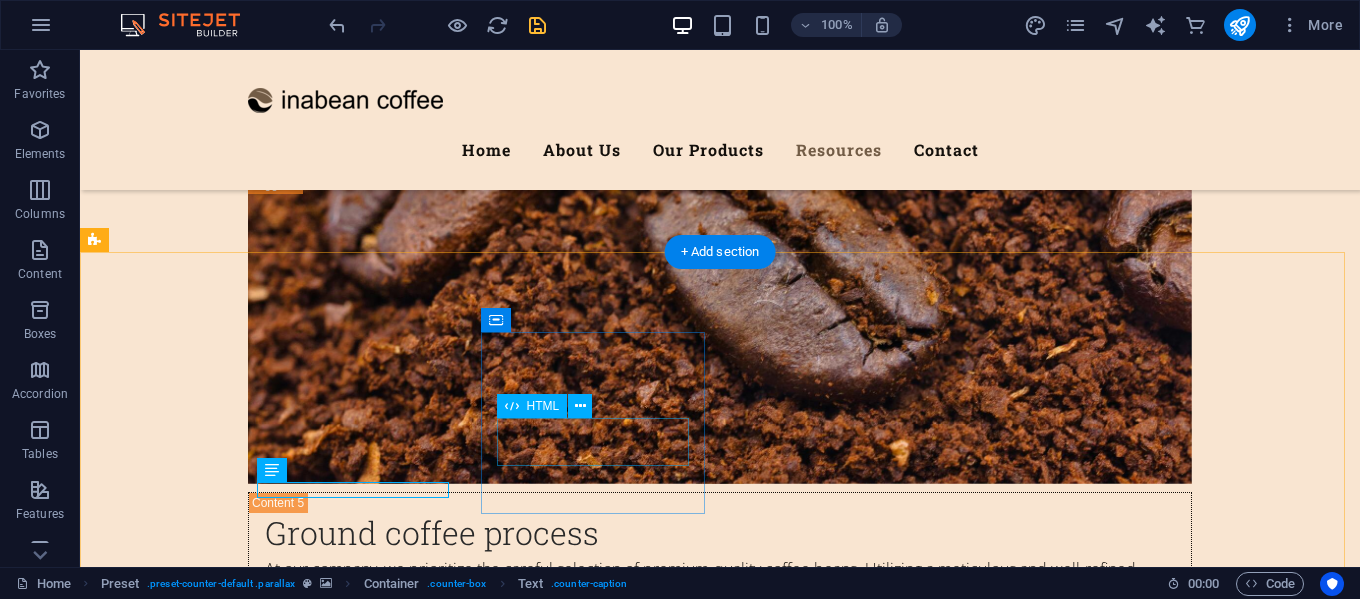 click on "18" at bounding box center (568, 6633) 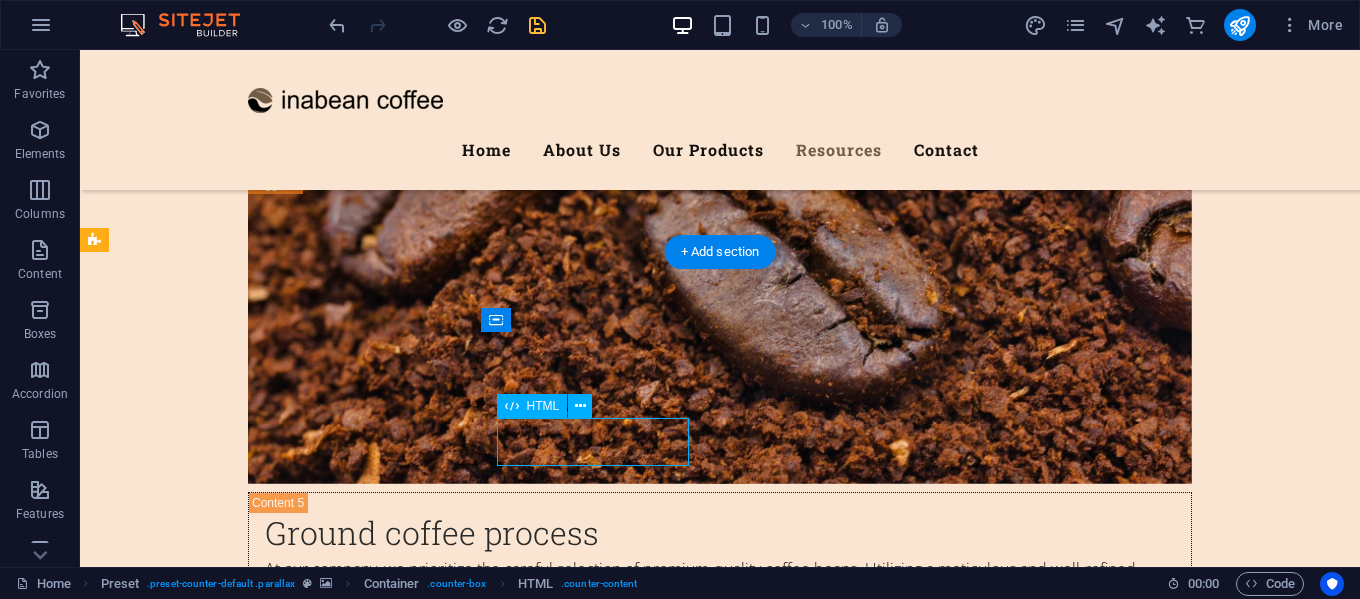 click on "18" at bounding box center [568, 6633] 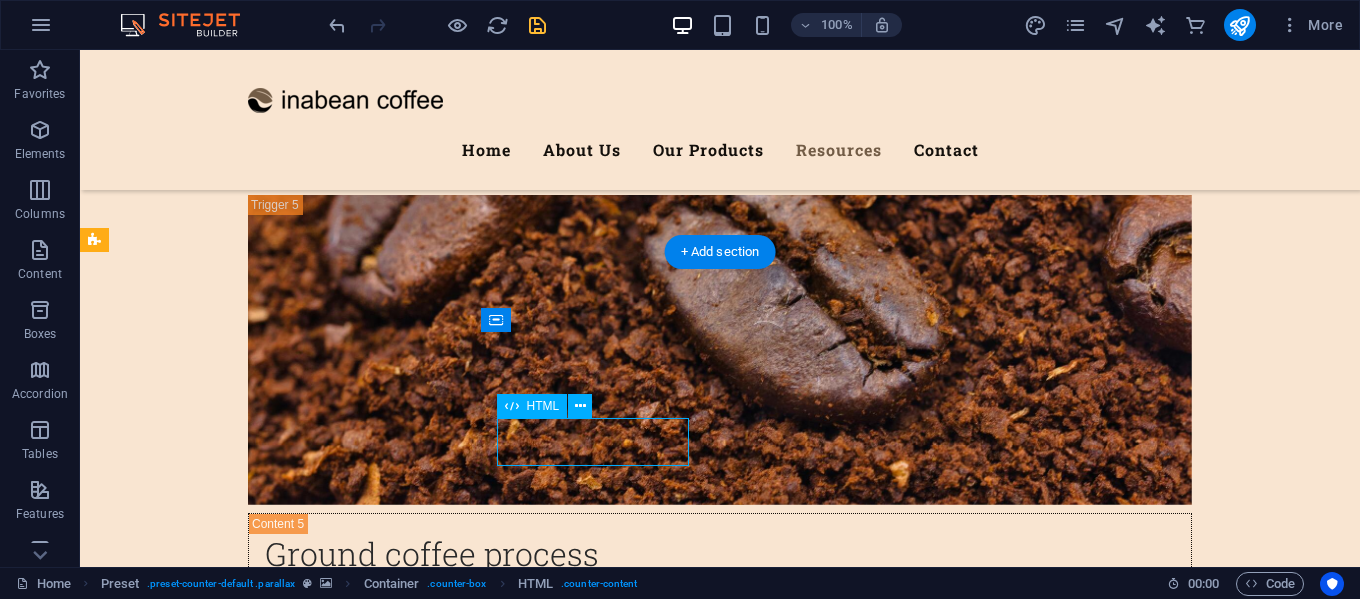scroll, scrollTop: 8314, scrollLeft: 0, axis: vertical 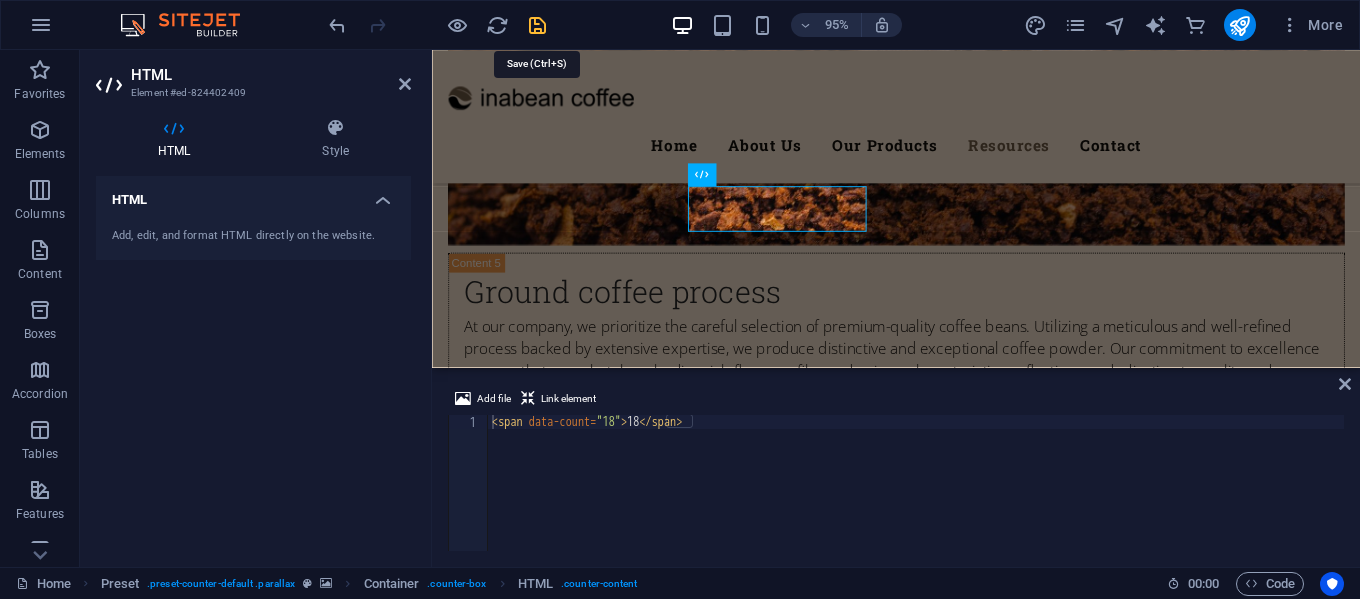 click at bounding box center [537, 25] 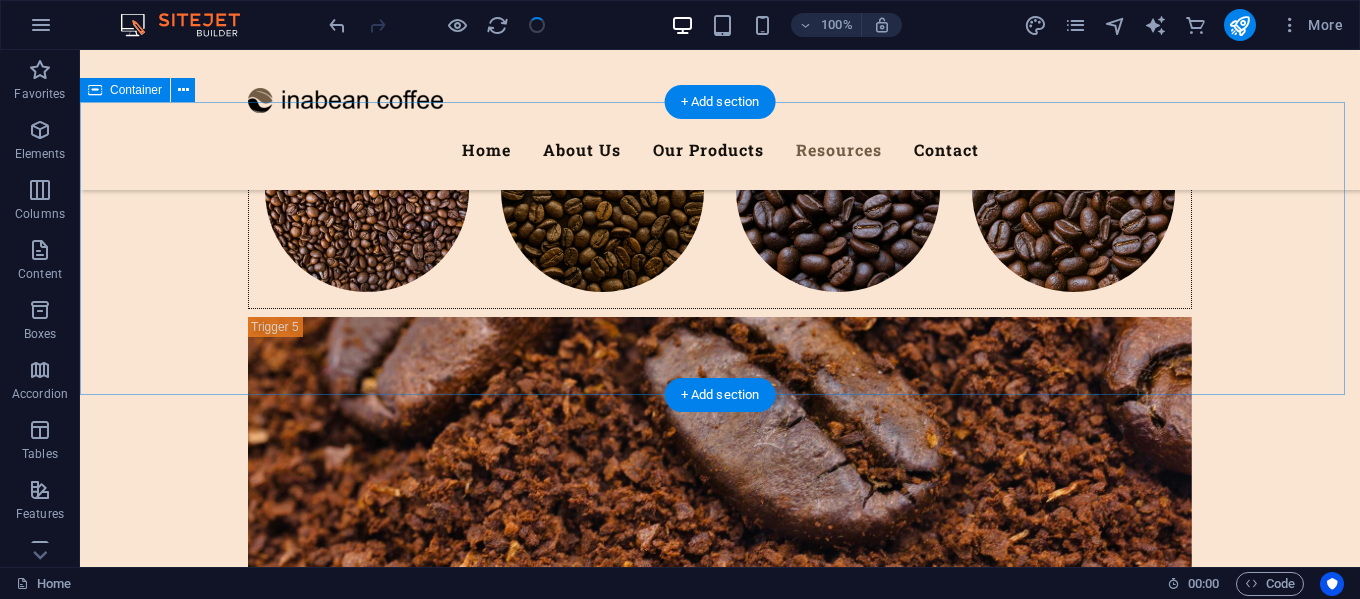 scroll, scrollTop: 8121, scrollLeft: 0, axis: vertical 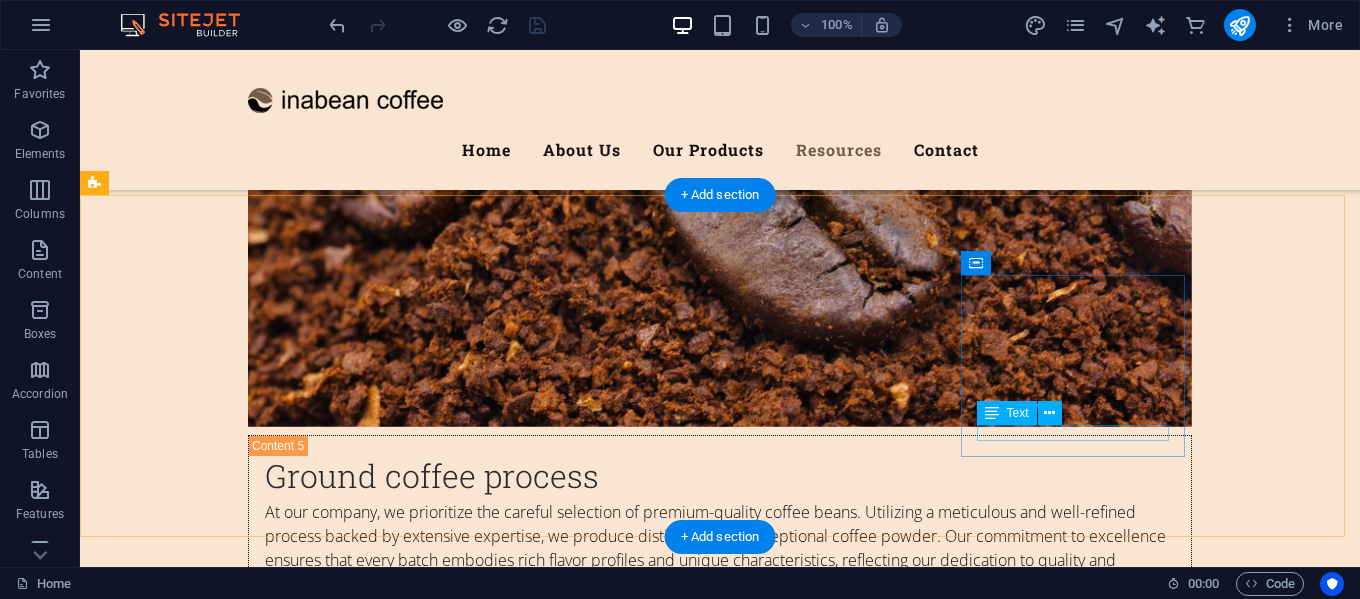 click on "Wheat fields" at bounding box center [568, 7016] 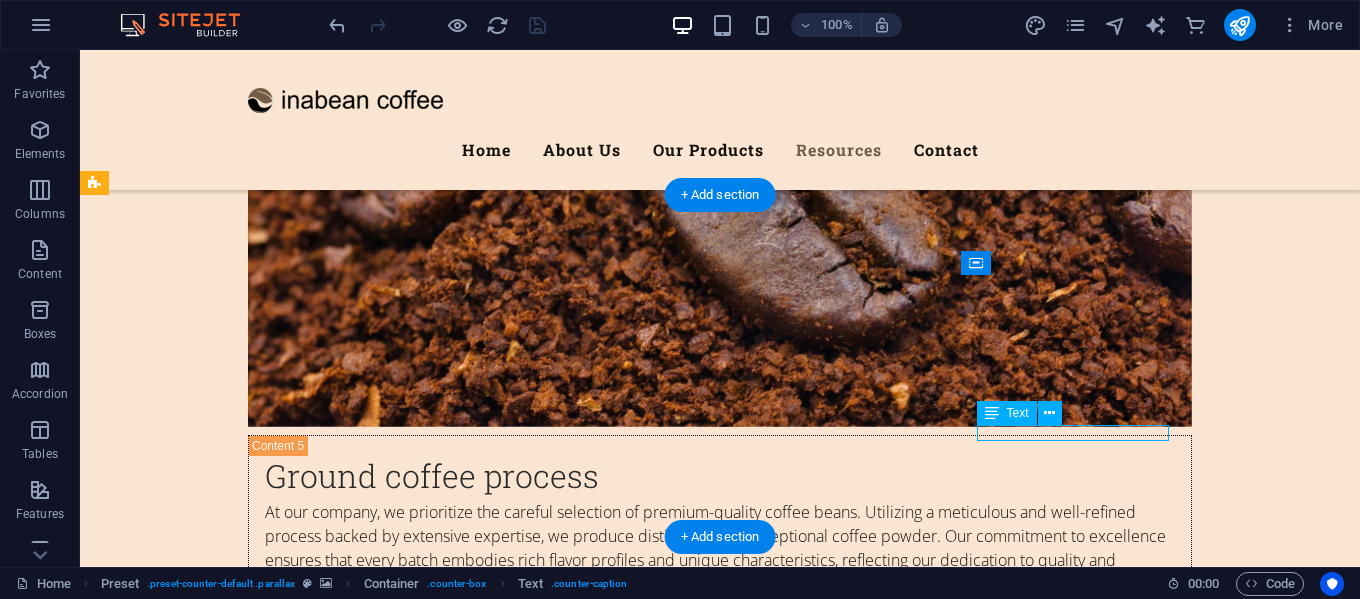 click on "Wheat fields" at bounding box center [568, 7016] 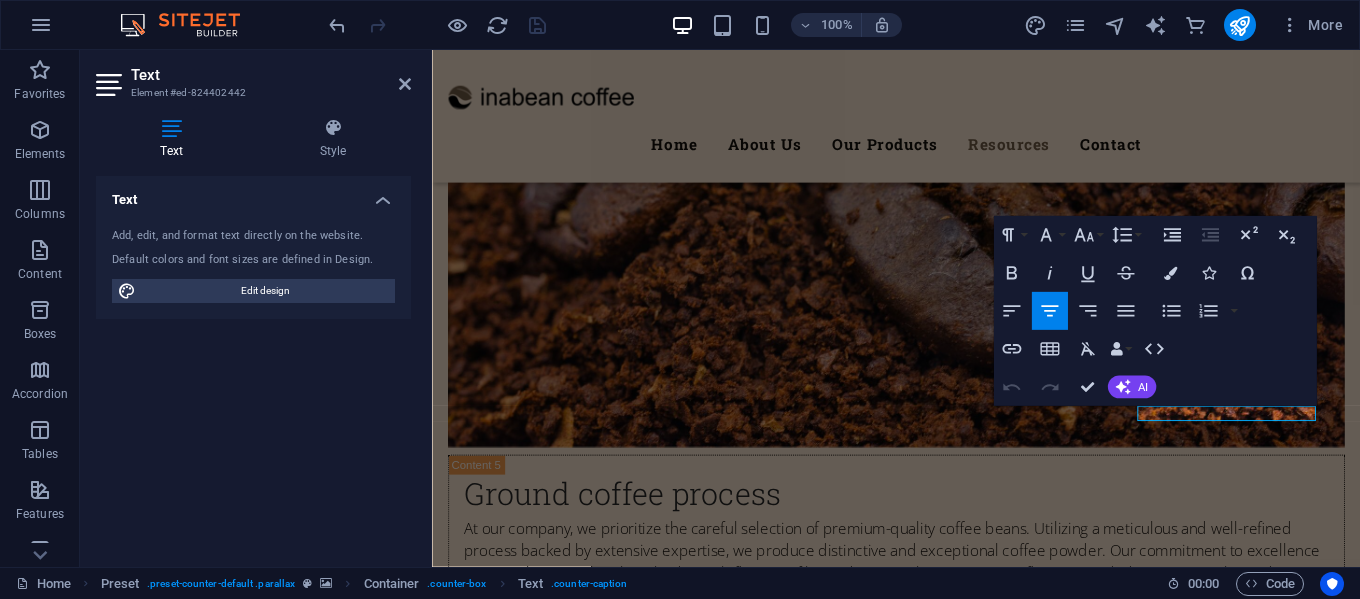 scroll, scrollTop: 8166, scrollLeft: 0, axis: vertical 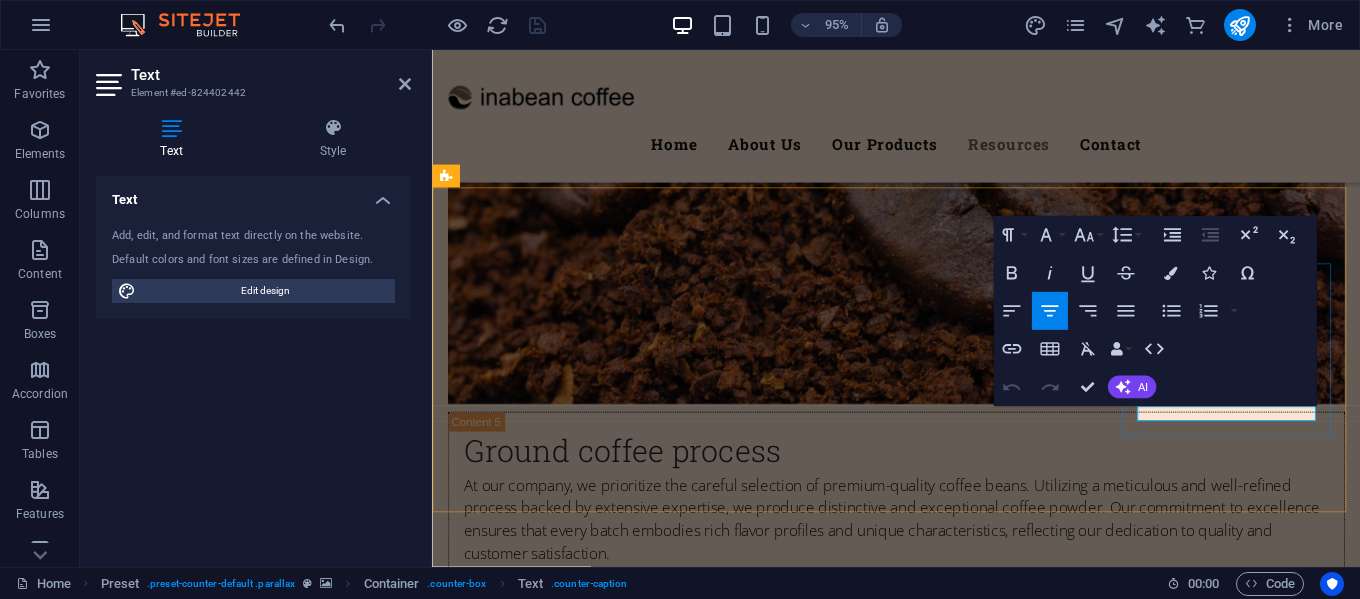 drag, startPoint x: 1270, startPoint y: 432, endPoint x: 1163, endPoint y: 427, distance: 107.11676 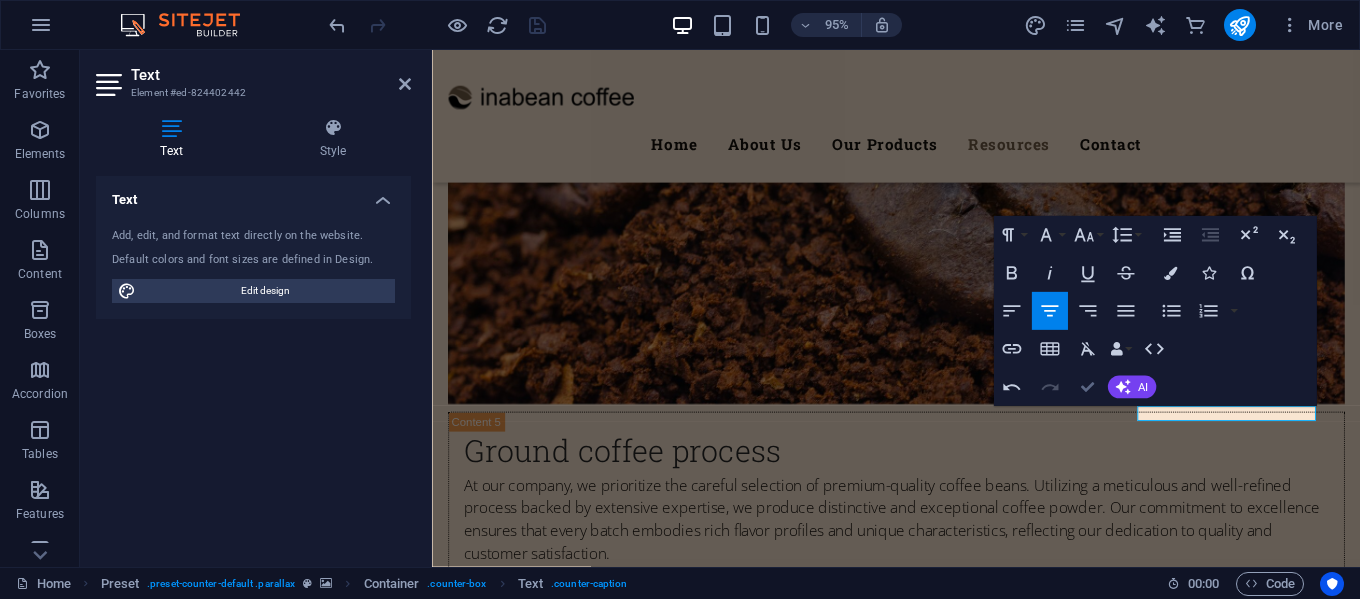 scroll, scrollTop: 8121, scrollLeft: 0, axis: vertical 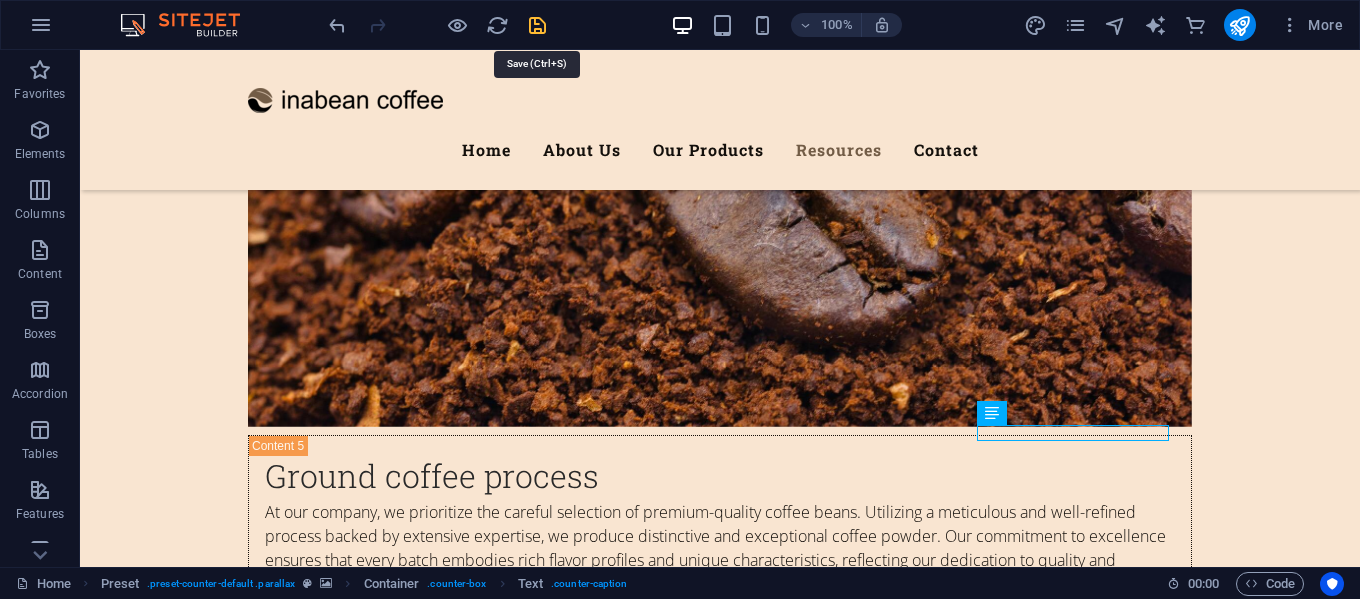 click at bounding box center [537, 25] 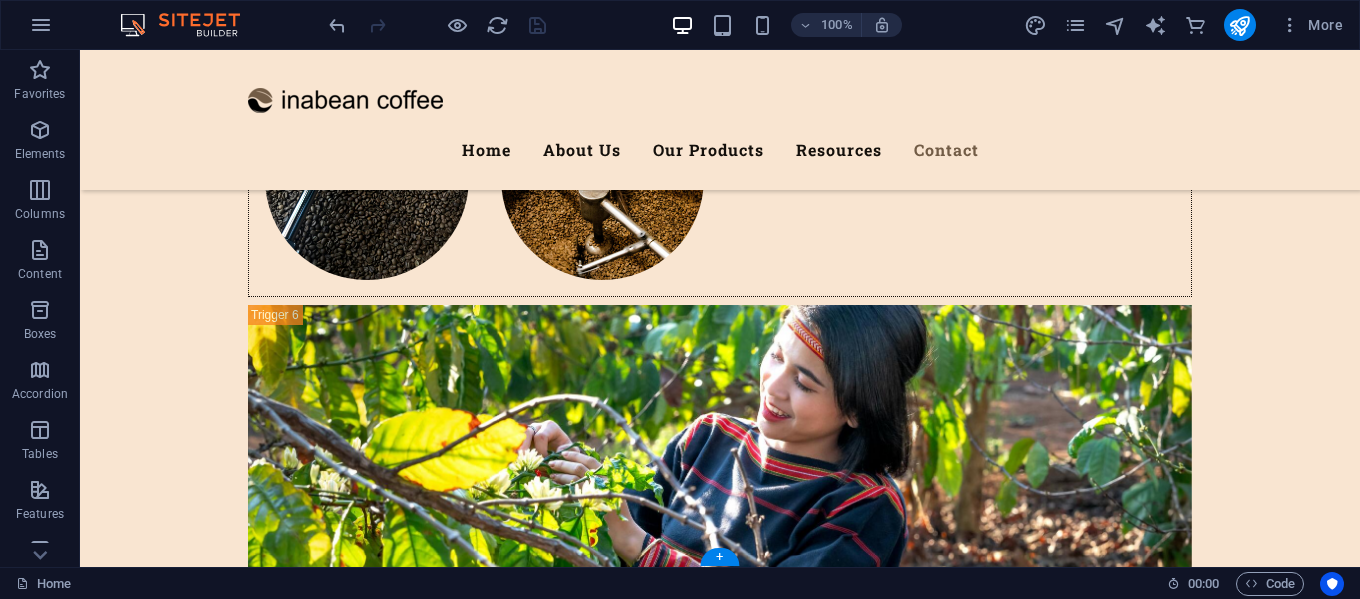 scroll, scrollTop: 8659, scrollLeft: 0, axis: vertical 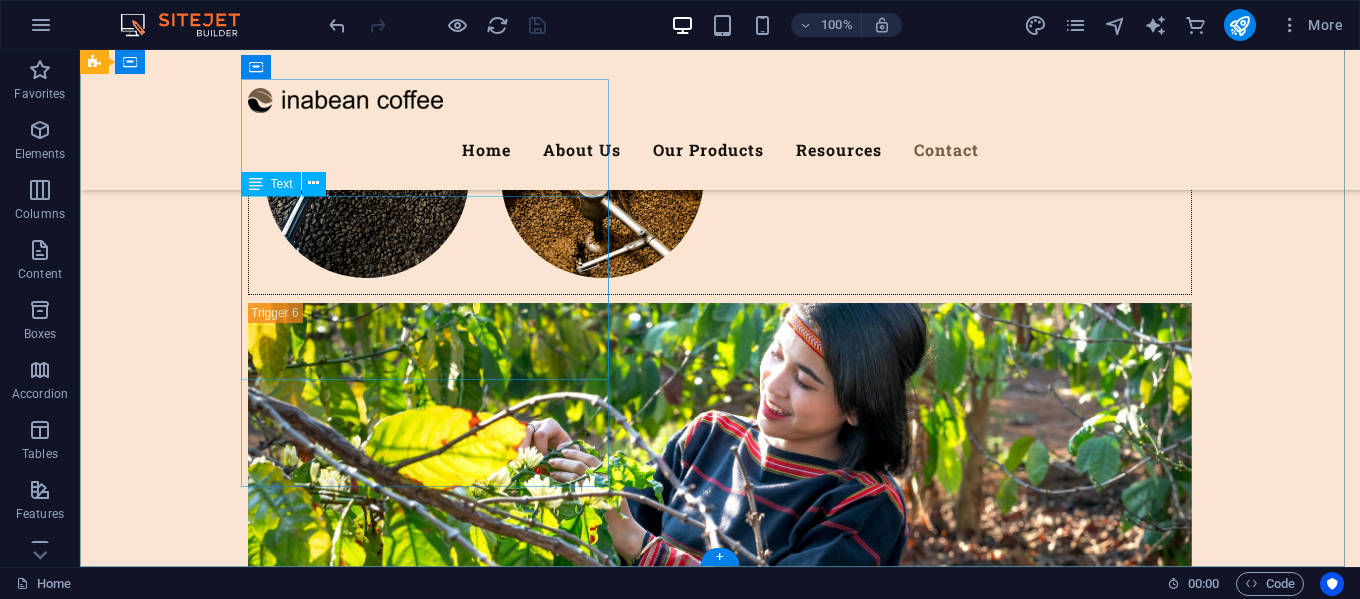click on "inabean Street ,  Yogyakarta   55513 +62 82324672525 coffee@inabean.com Legal Notice  |  Privacy" at bounding box center [568, 7438] 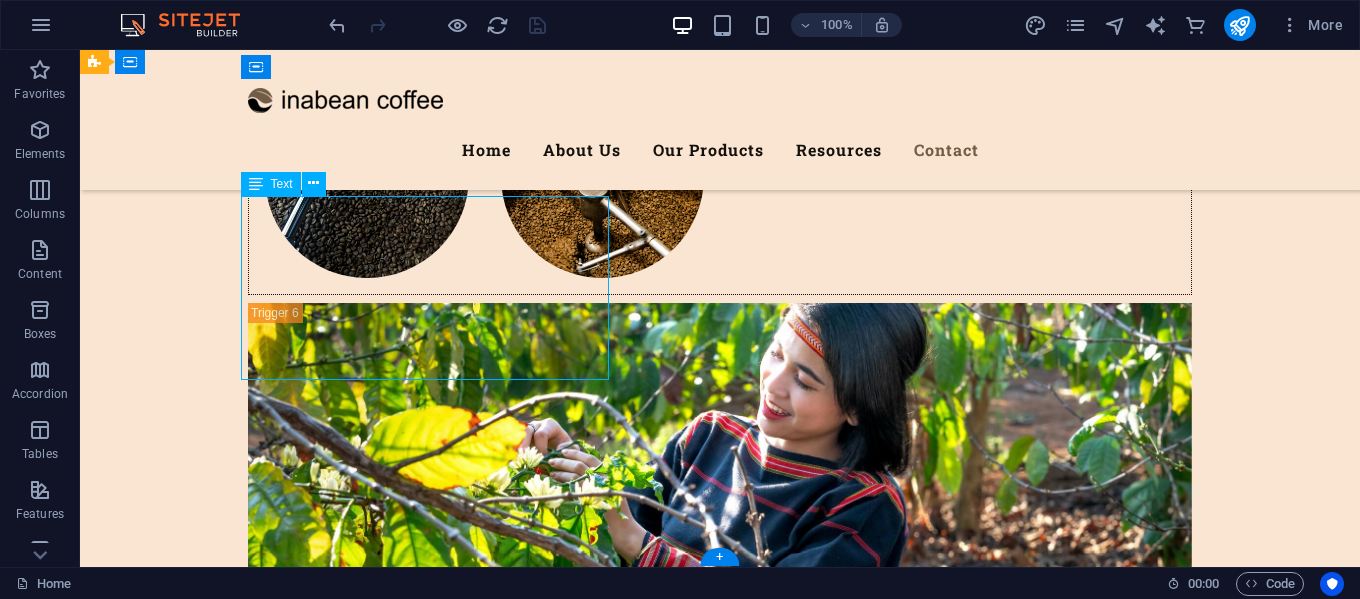 click on "inabean Street ,  Yogyakarta   55513 +62 82324672525 coffee@inabean.com Legal Notice  |  Privacy" at bounding box center [568, 7438] 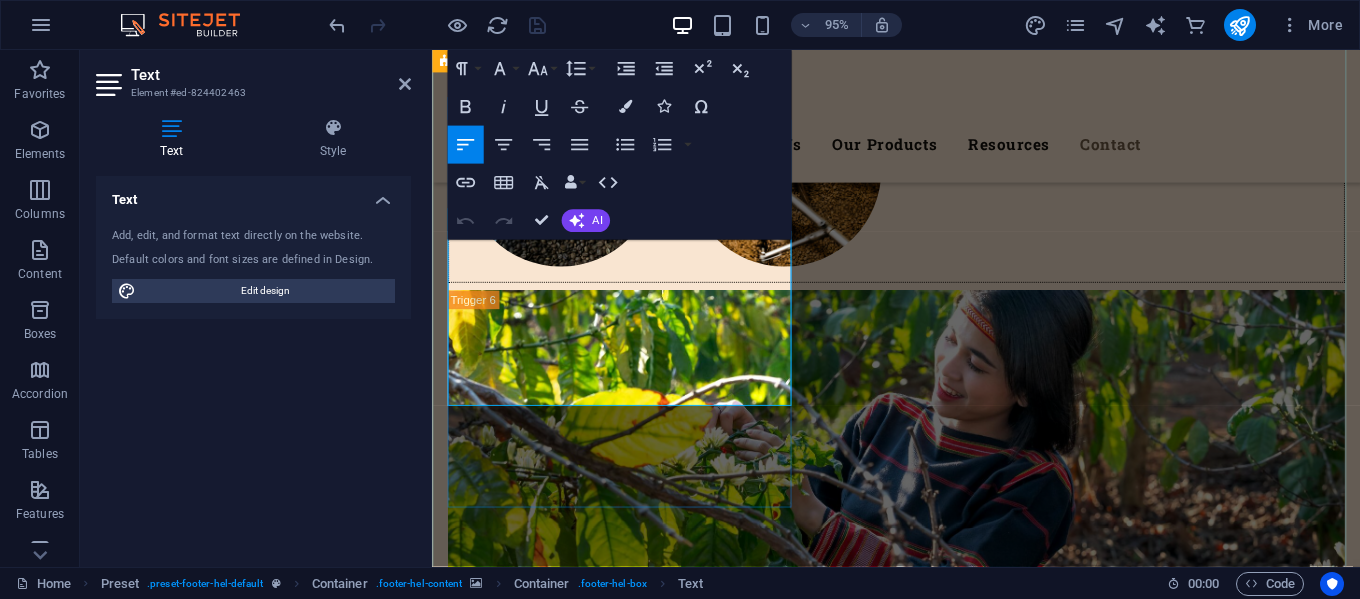 click at bounding box center [933, 7454] 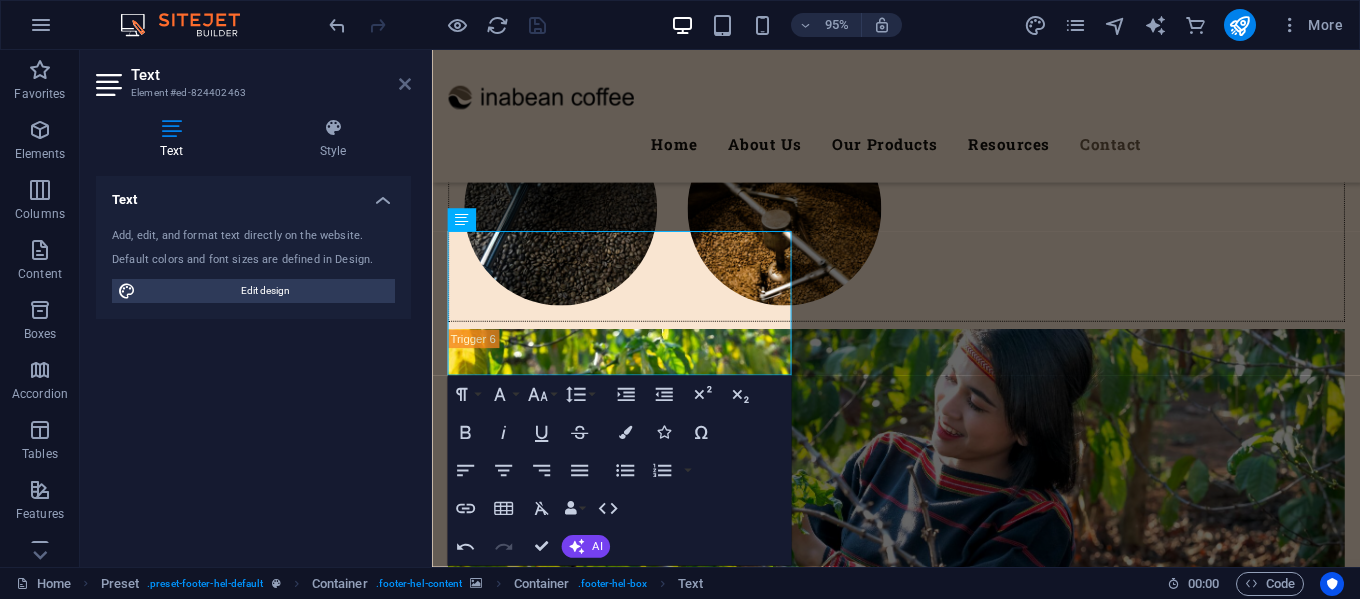 click at bounding box center [405, 84] 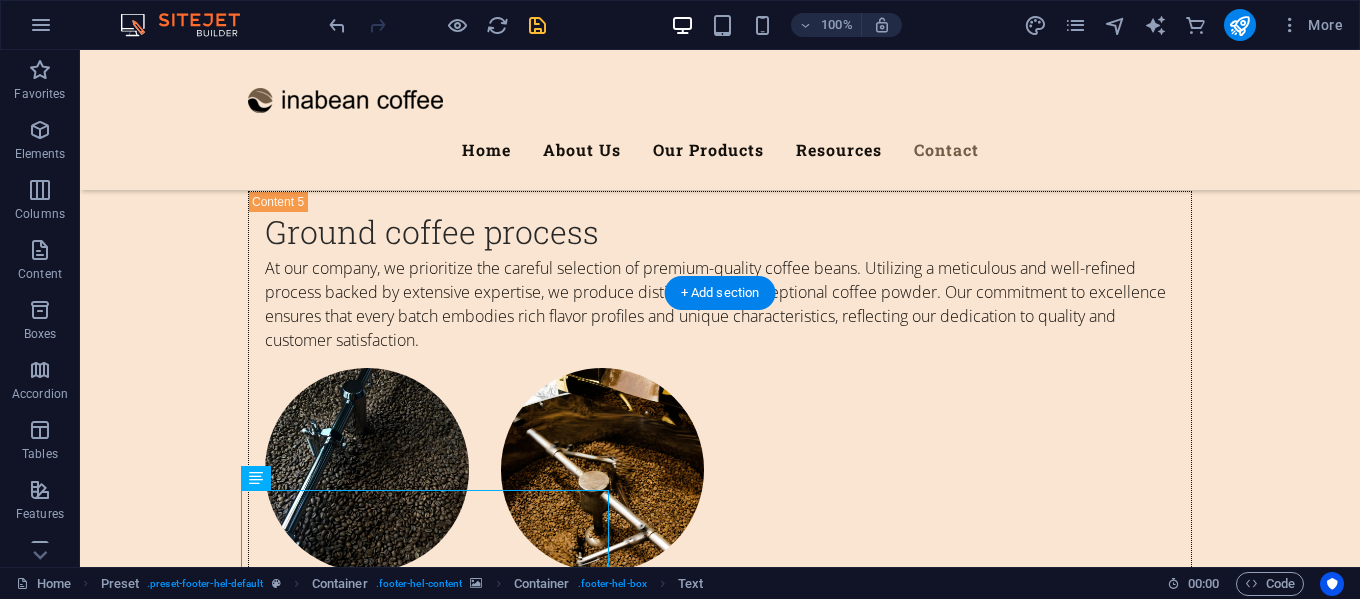 scroll, scrollTop: 8359, scrollLeft: 0, axis: vertical 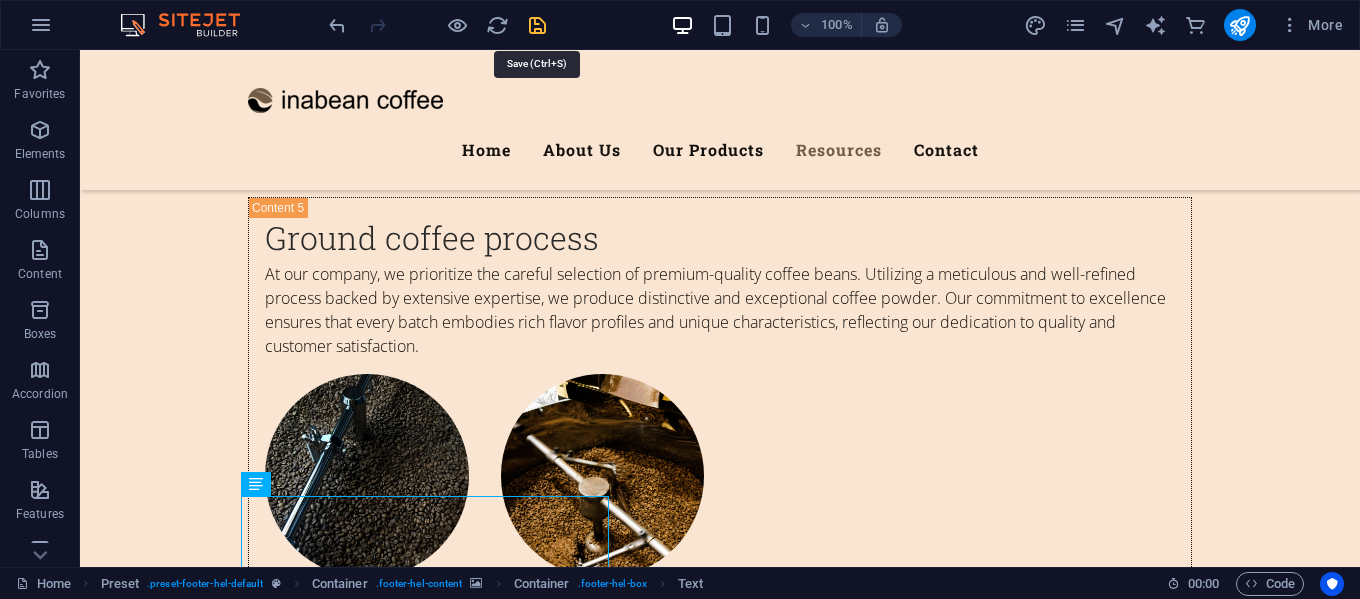click at bounding box center (537, 25) 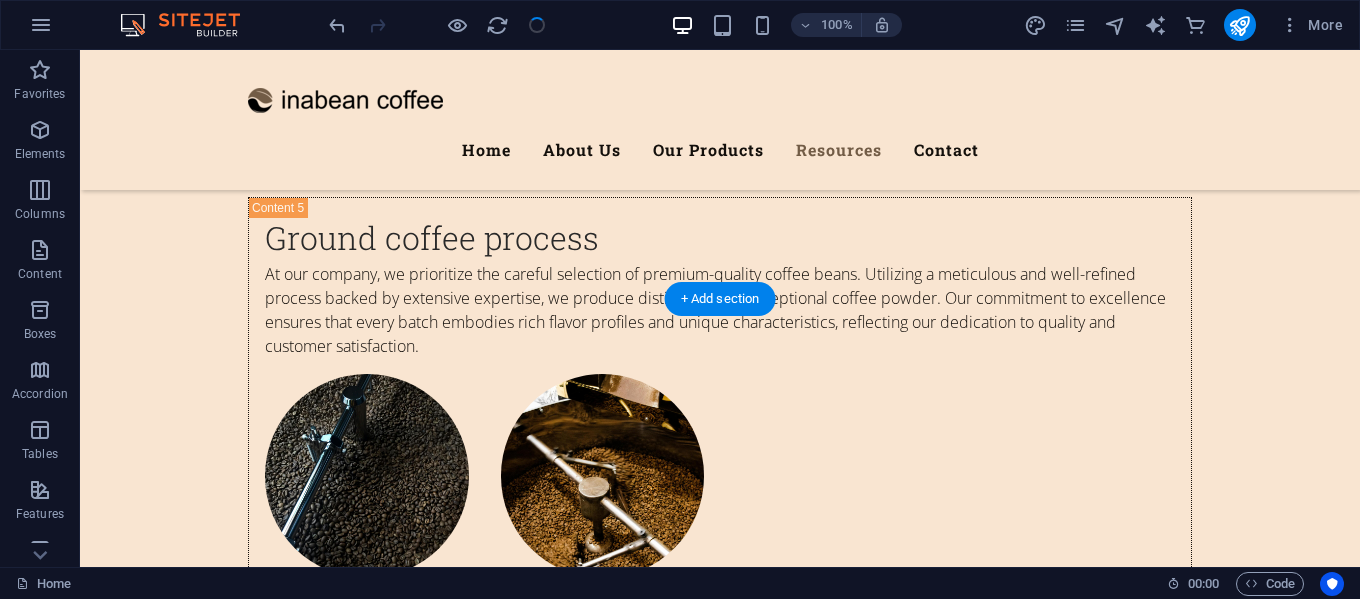 scroll, scrollTop: 8559, scrollLeft: 0, axis: vertical 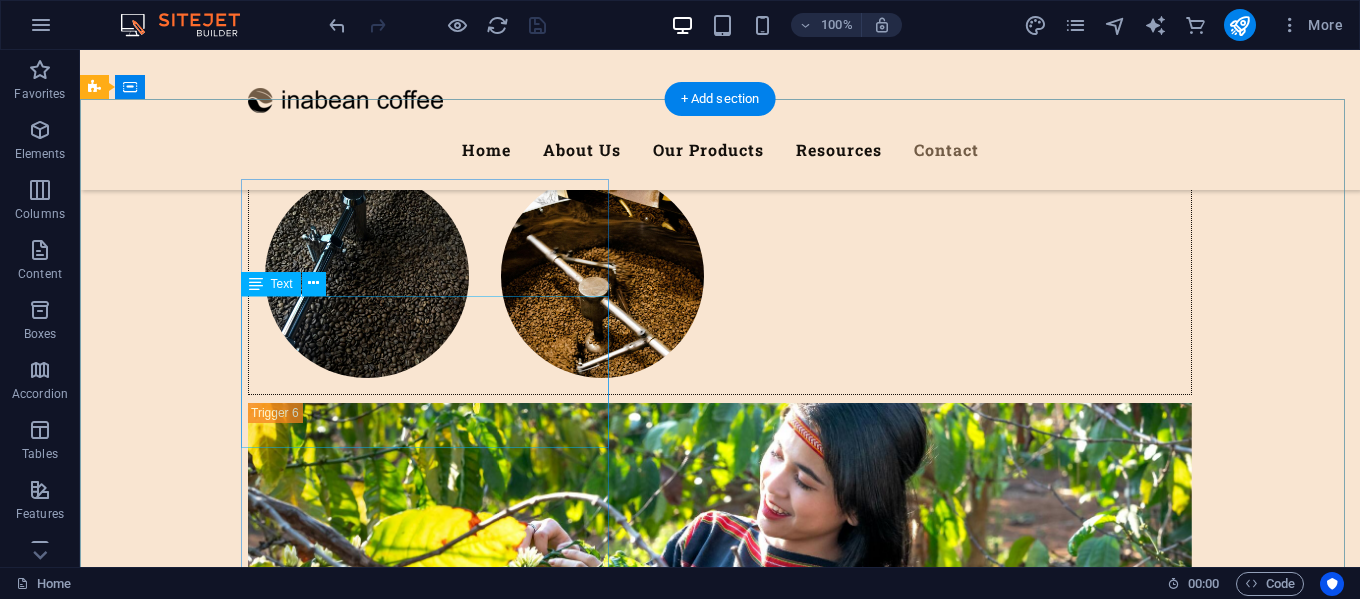 click on "inabean Street ,  Yogyakarta   55513 +62 82324672525 coffee@inabean.com Legal Notice  |  Privacy" at bounding box center (568, 7522) 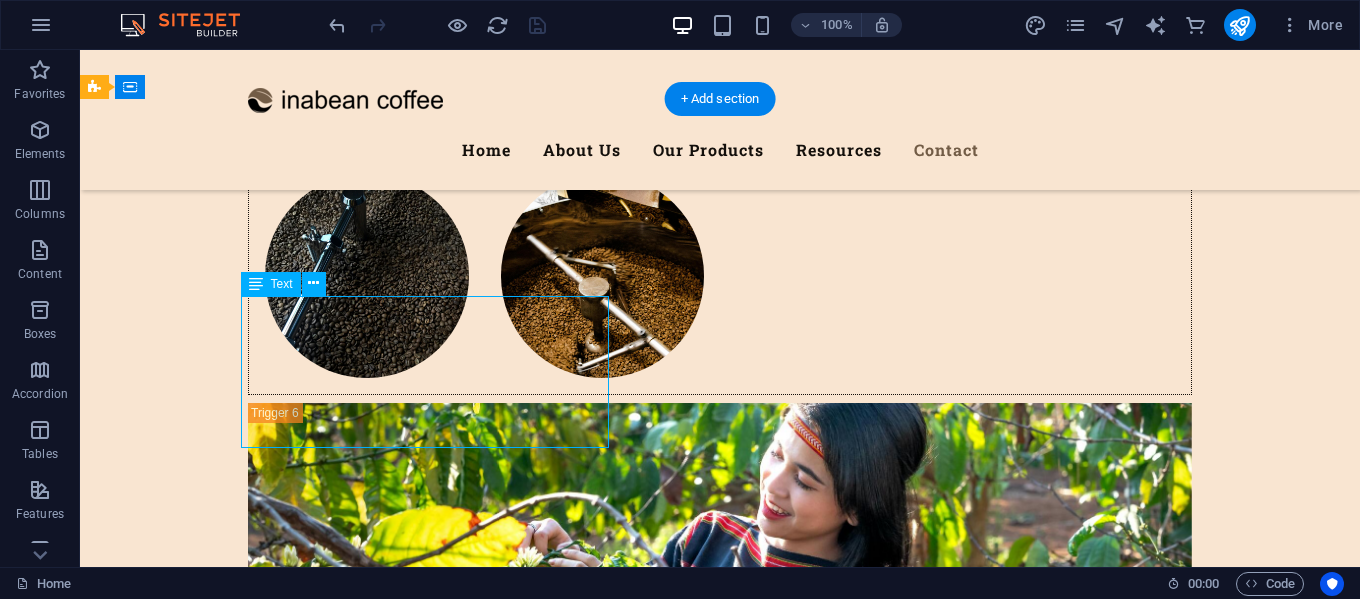 click on "inabean Street ,  Yogyakarta   55513 +62 82324672525 coffee@inabean.com Legal Notice  |  Privacy" at bounding box center (568, 7522) 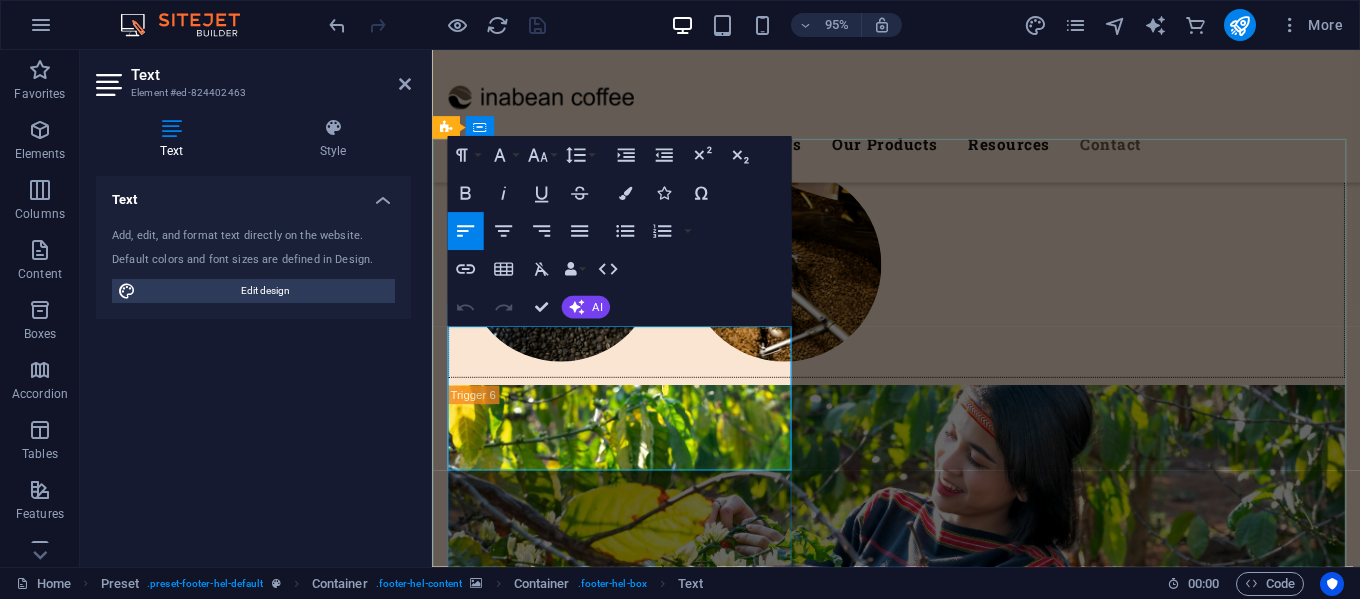 click at bounding box center [552, 7522] 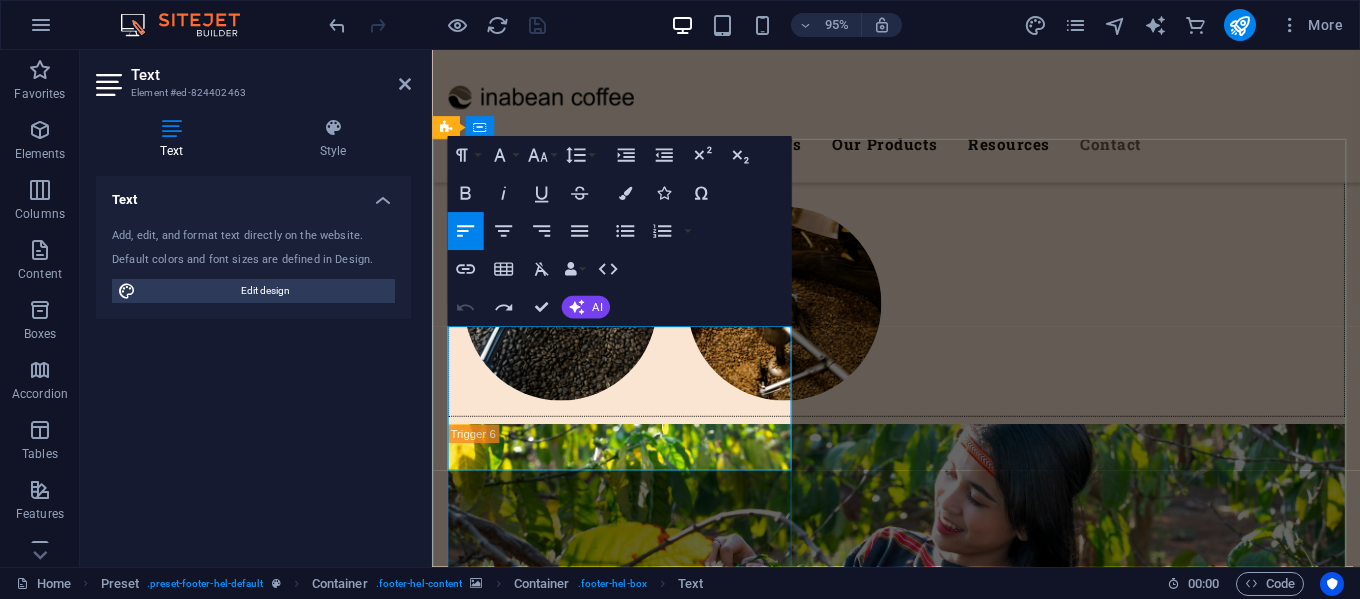 click at bounding box center [552, 7576] 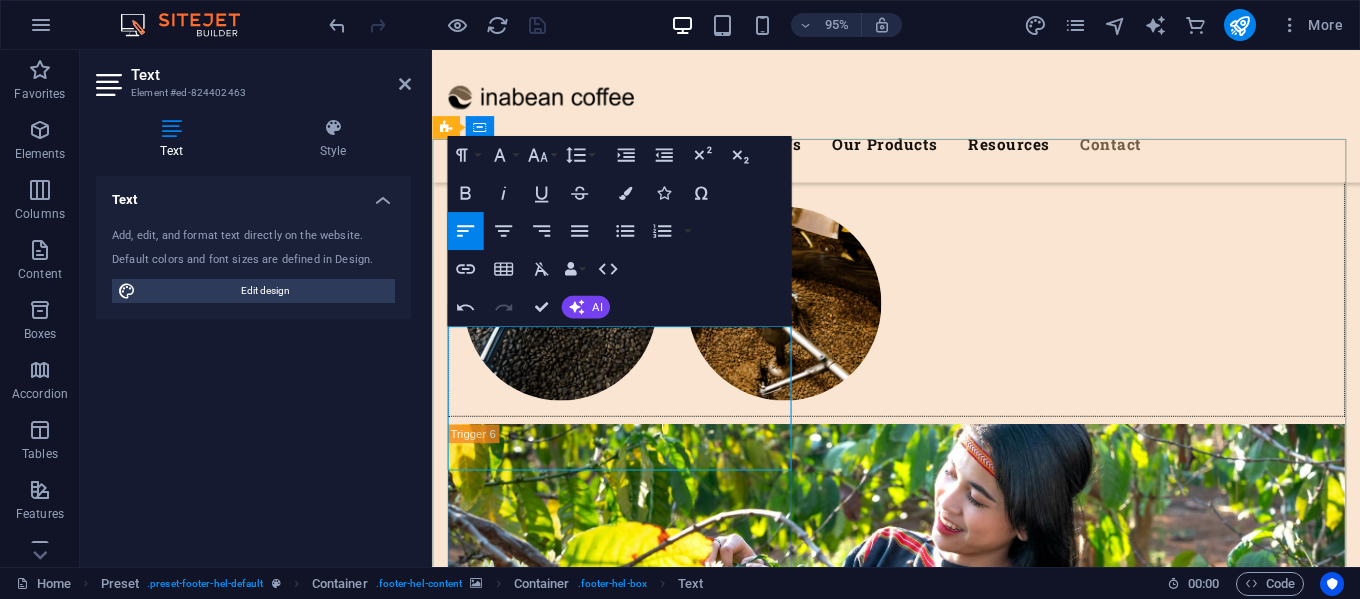 click on "inabean Street ,  Yogyakarta   55513 +62 82324672525 coffee@inabean.com Legal Notice  |  Privacy" at bounding box center [920, 7576] 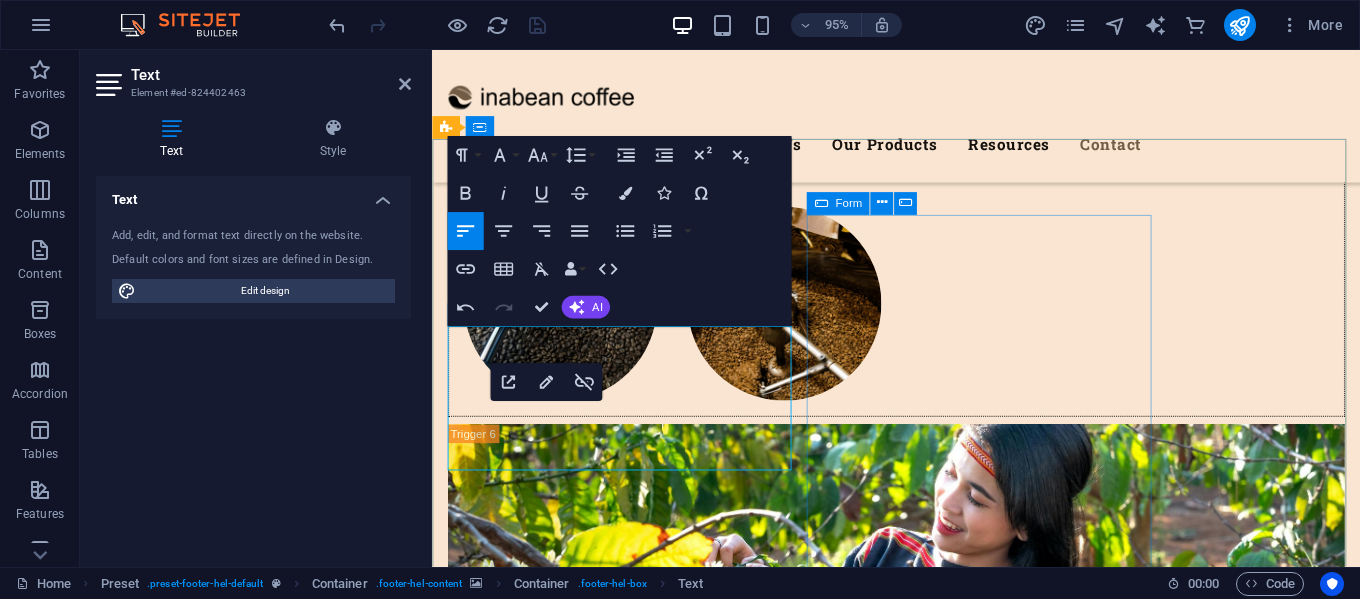 click 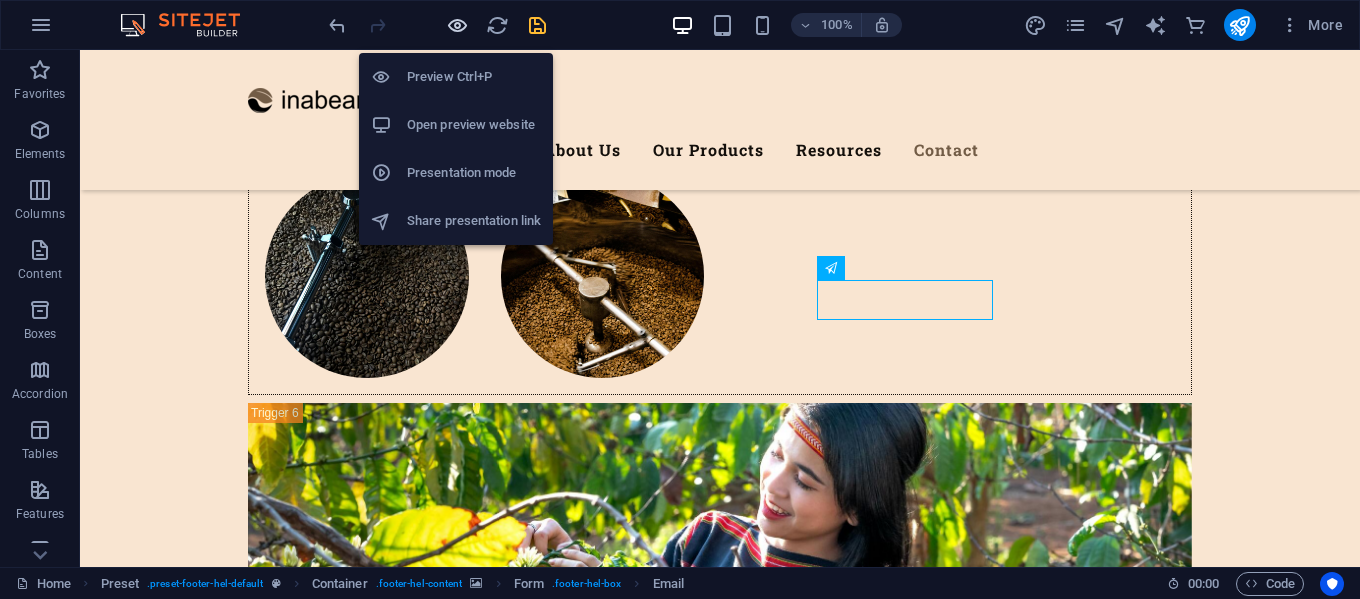 scroll, scrollTop: 8514, scrollLeft: 0, axis: vertical 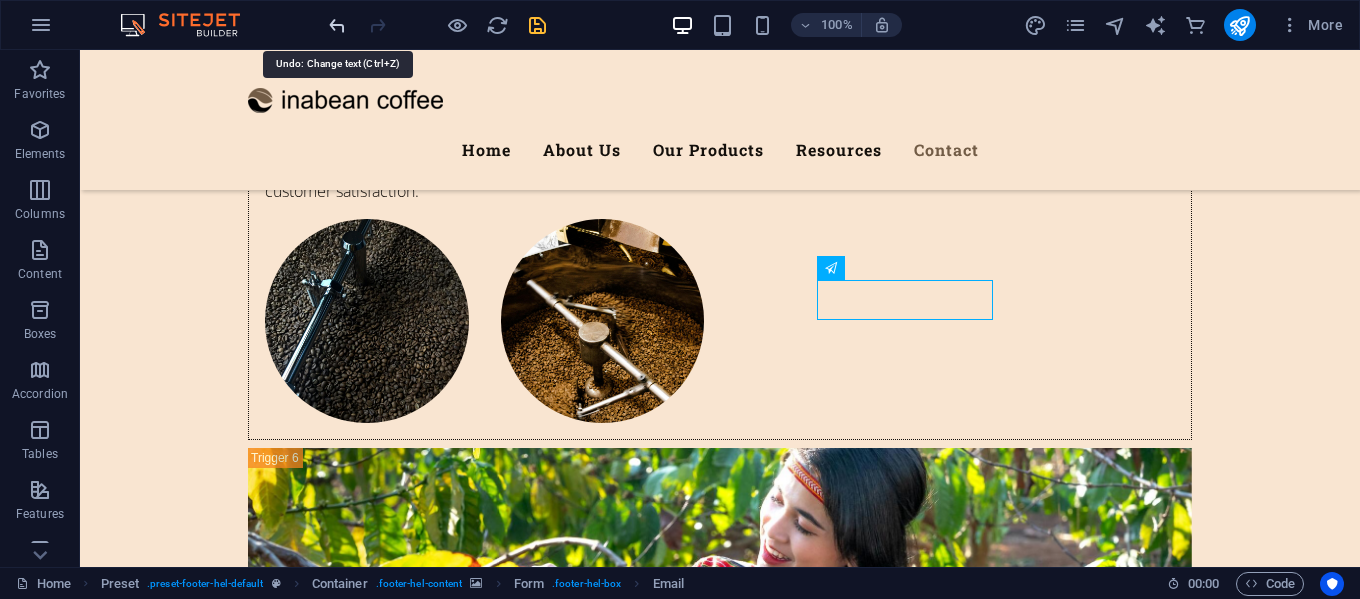 click at bounding box center (337, 25) 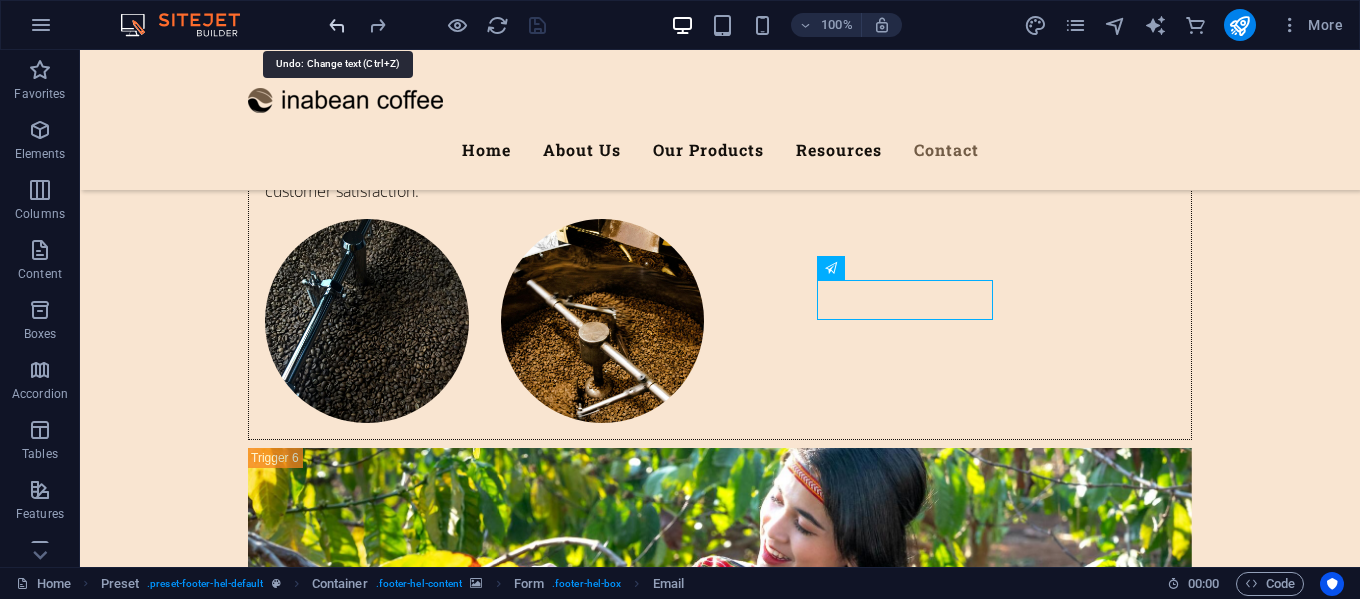 click at bounding box center (337, 25) 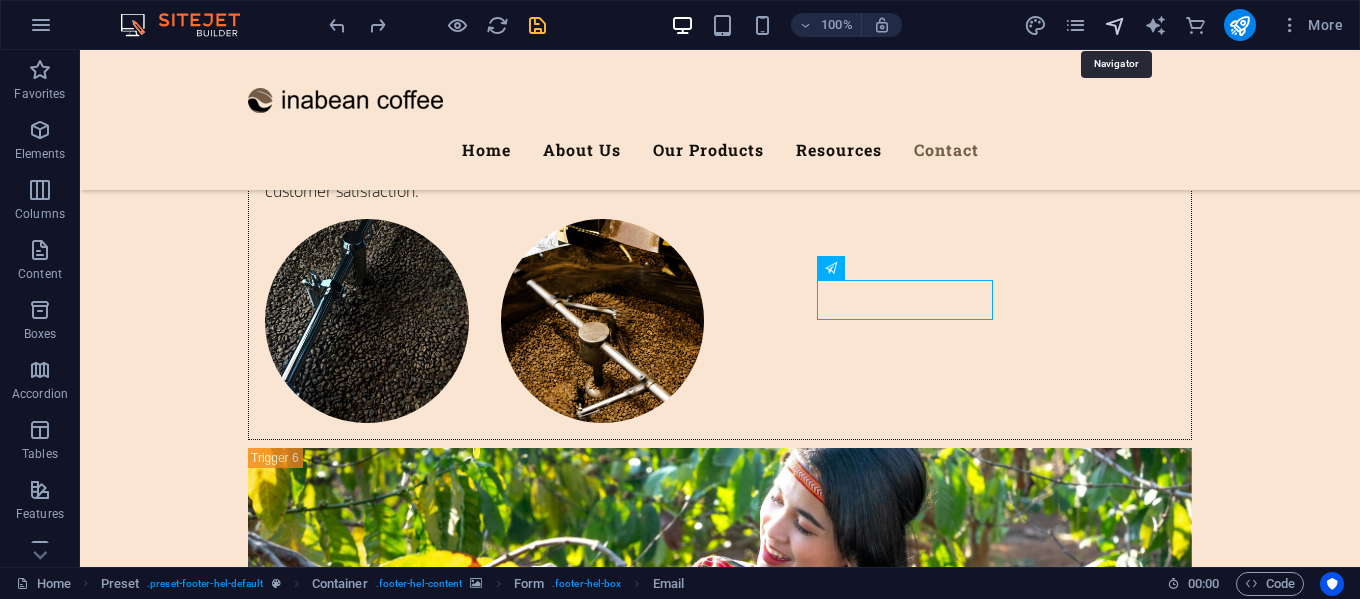 click at bounding box center [1115, 25] 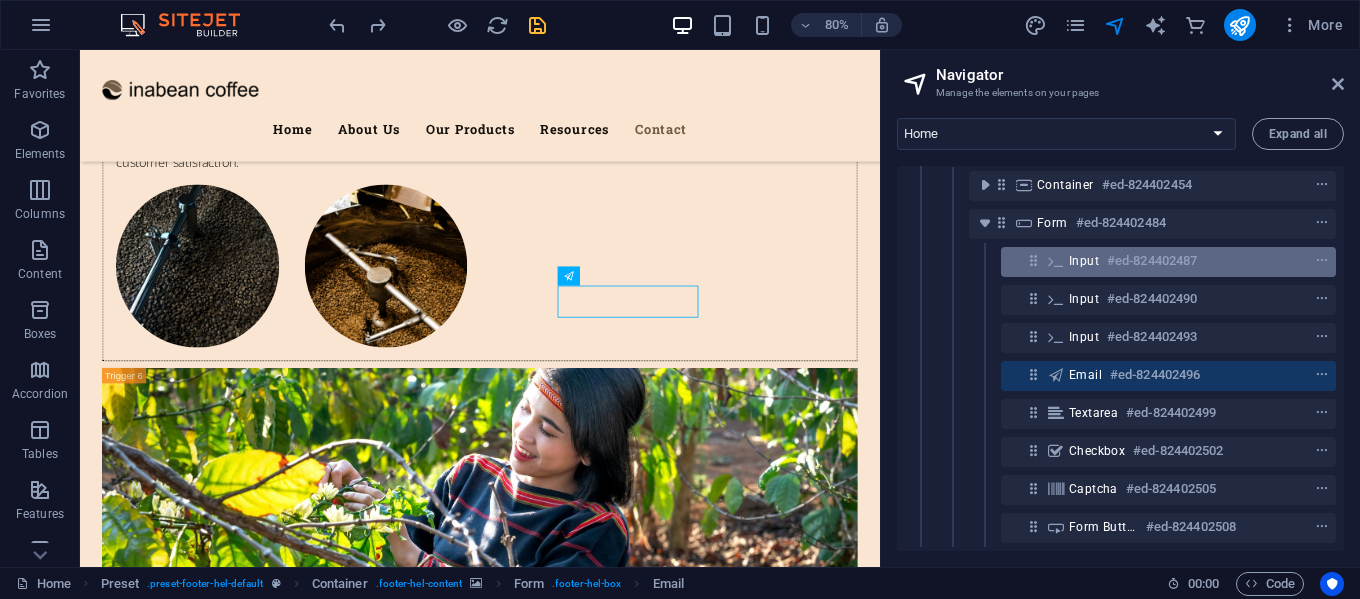 scroll, scrollTop: 512, scrollLeft: 0, axis: vertical 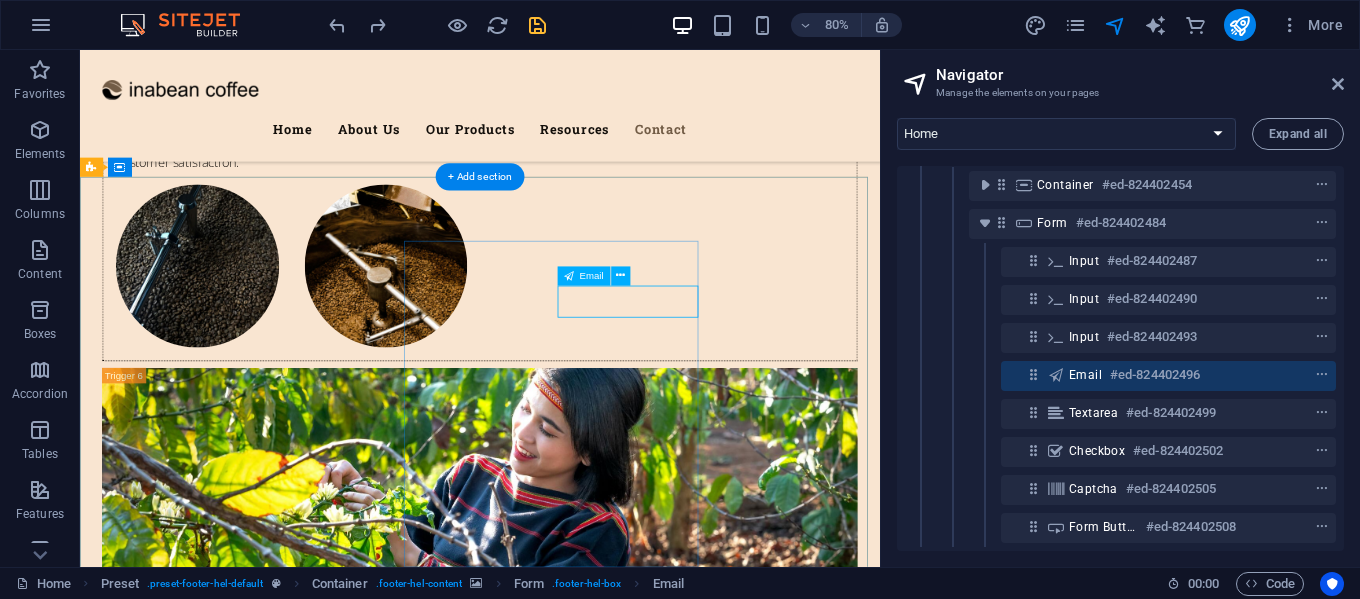 click on "Email" at bounding box center [1085, 375] 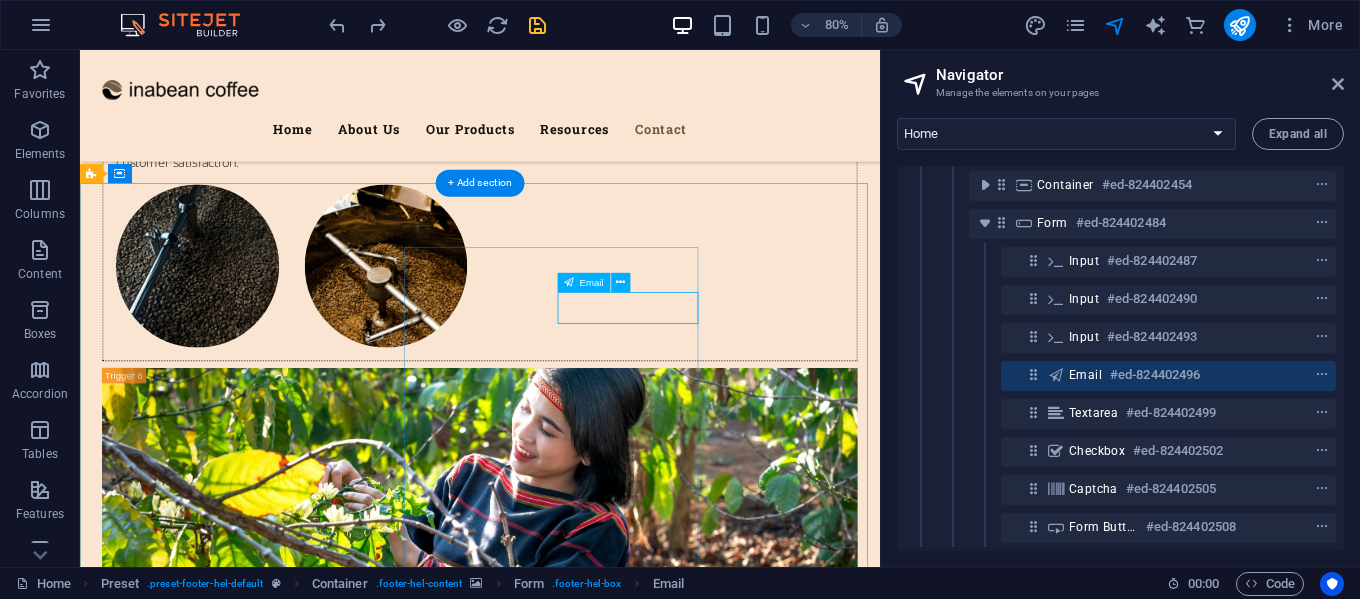 scroll, scrollTop: 8506, scrollLeft: 0, axis: vertical 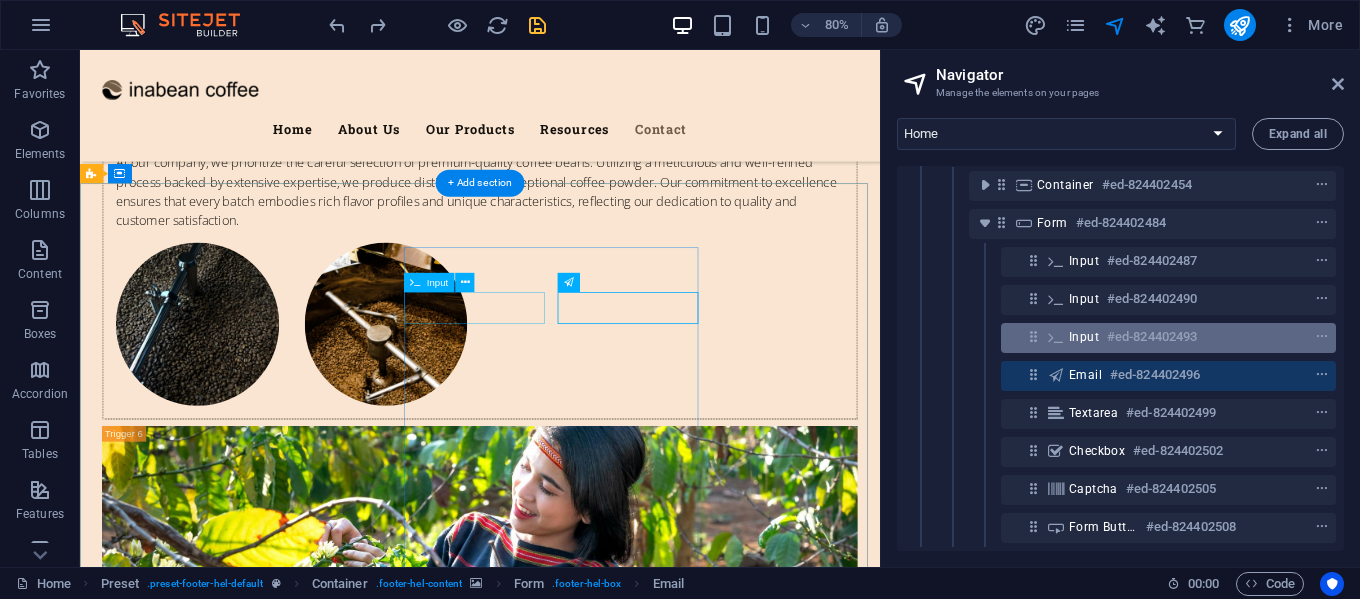 click on "Input" at bounding box center (1084, 337) 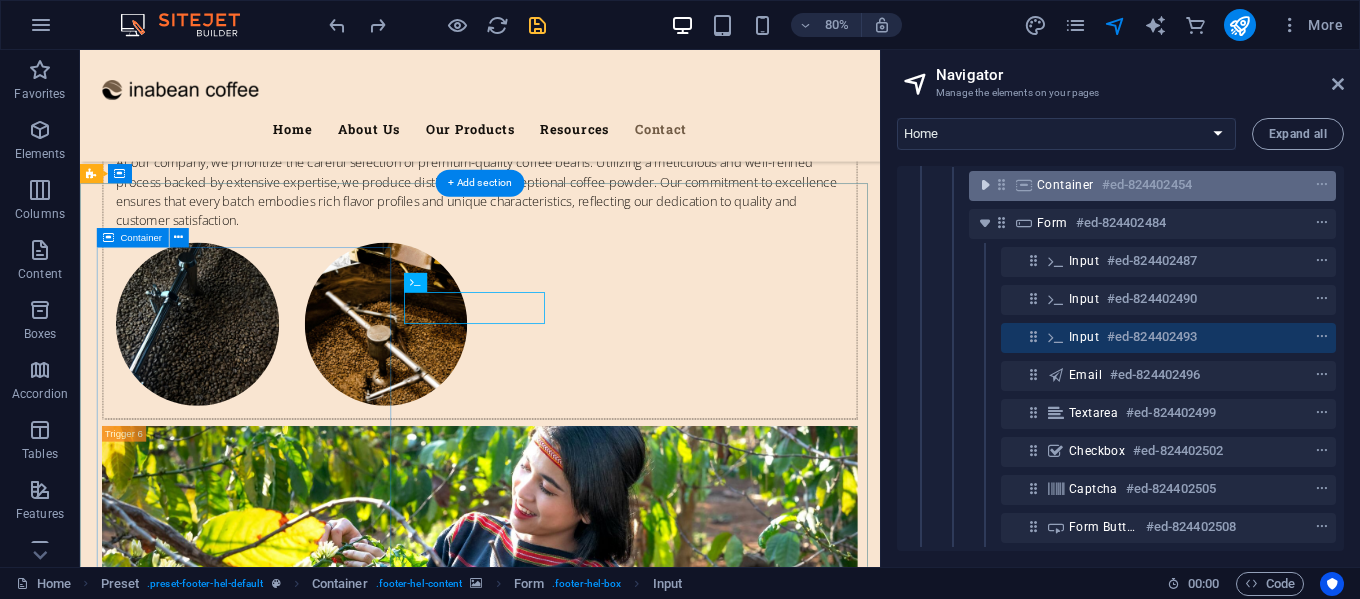 click at bounding box center (985, 185) 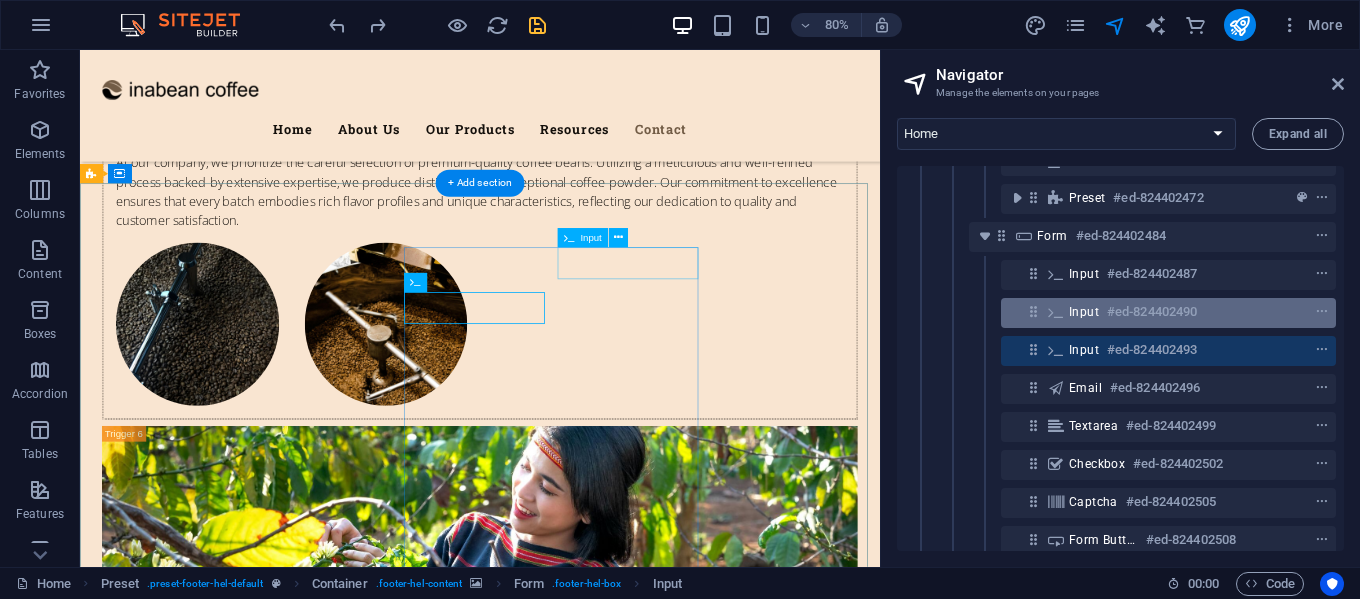 scroll, scrollTop: 512, scrollLeft: 0, axis: vertical 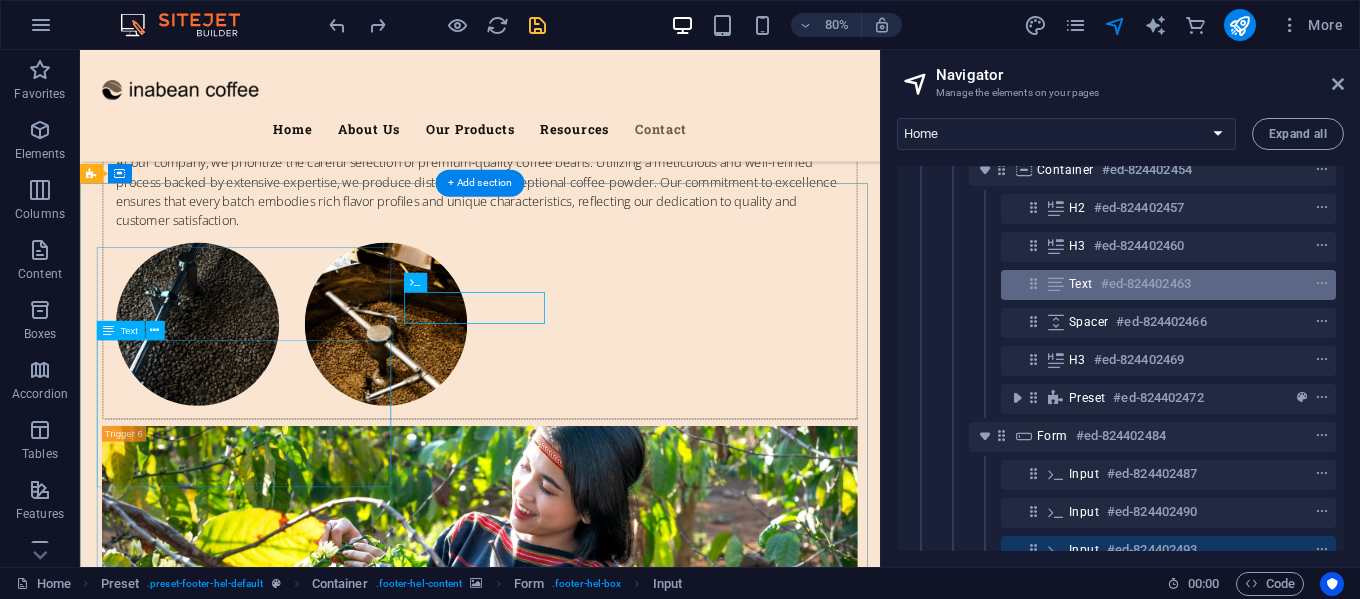 click on "#ed-824402463" at bounding box center (1146, 284) 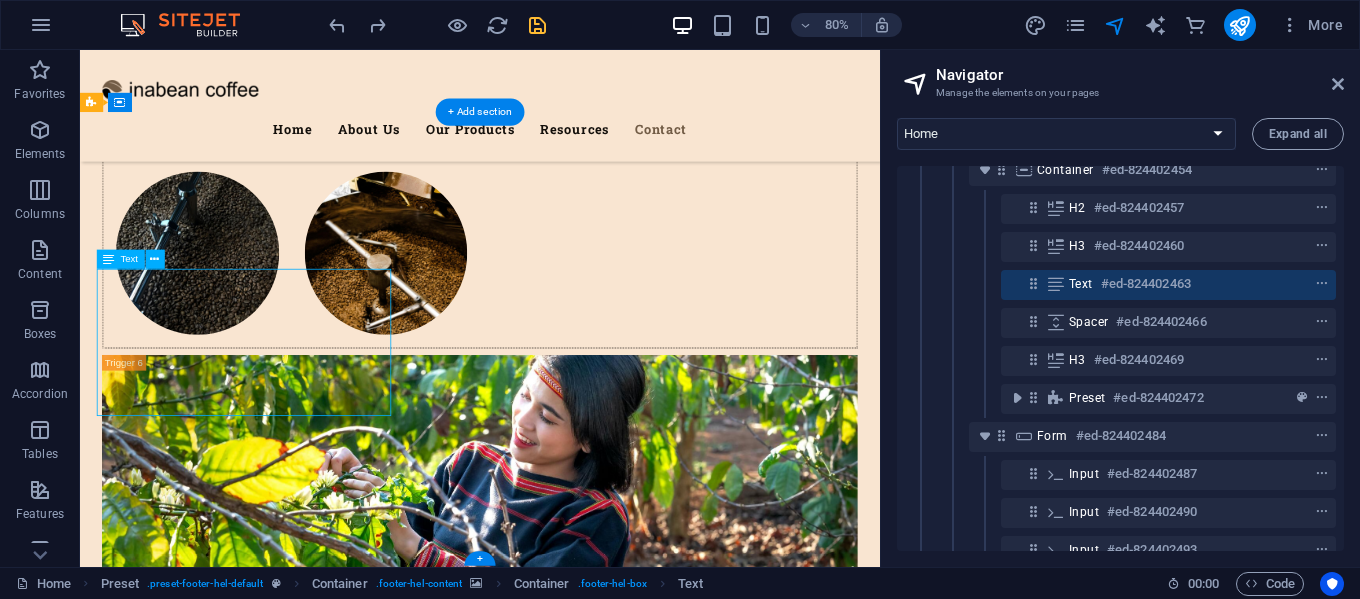 click on "#ed-824402463" at bounding box center [1146, 284] 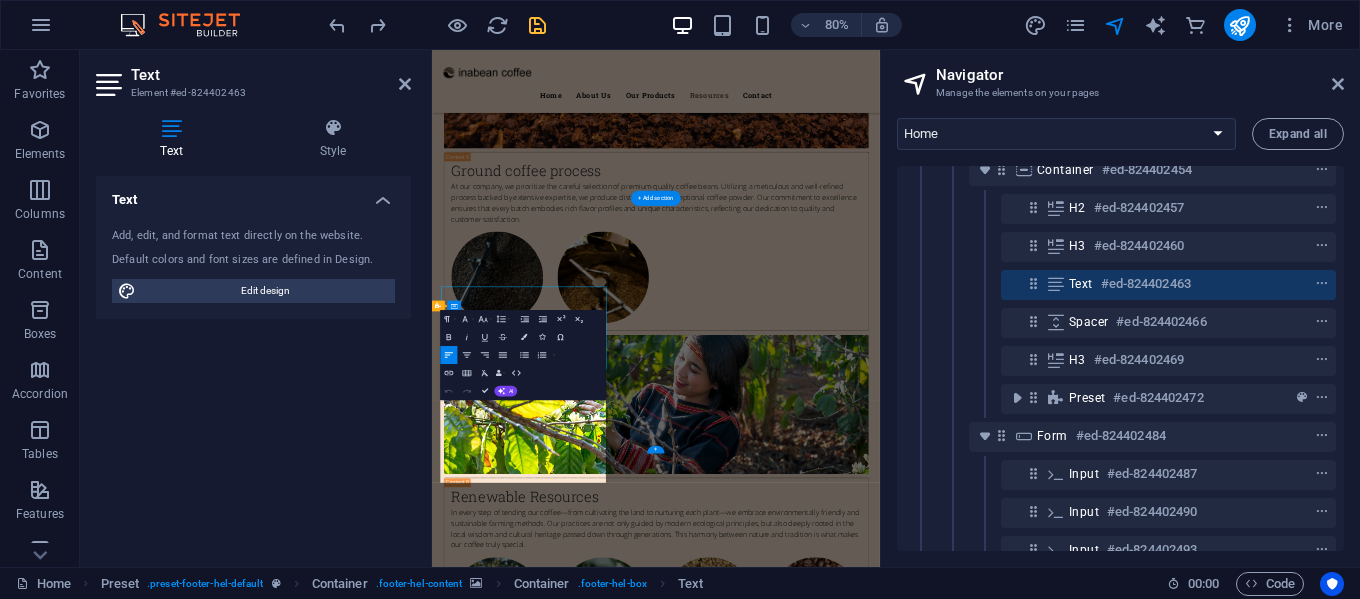 scroll, scrollTop: 8343, scrollLeft: 0, axis: vertical 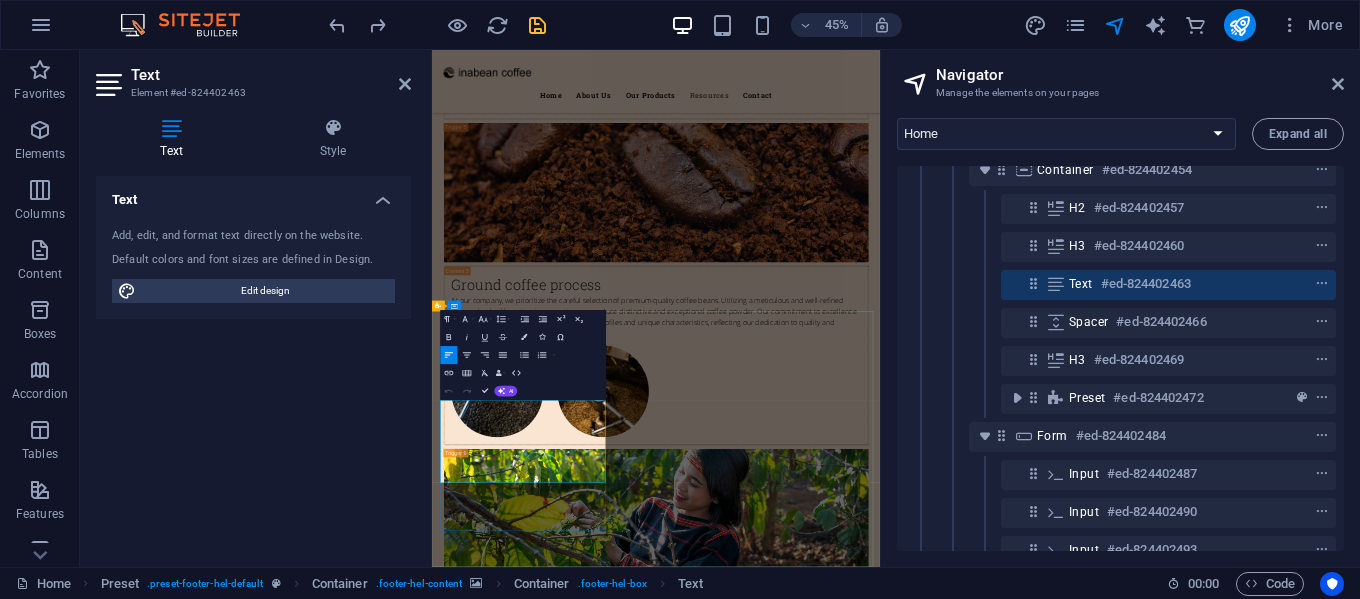 click at bounding box center [933, 8402] 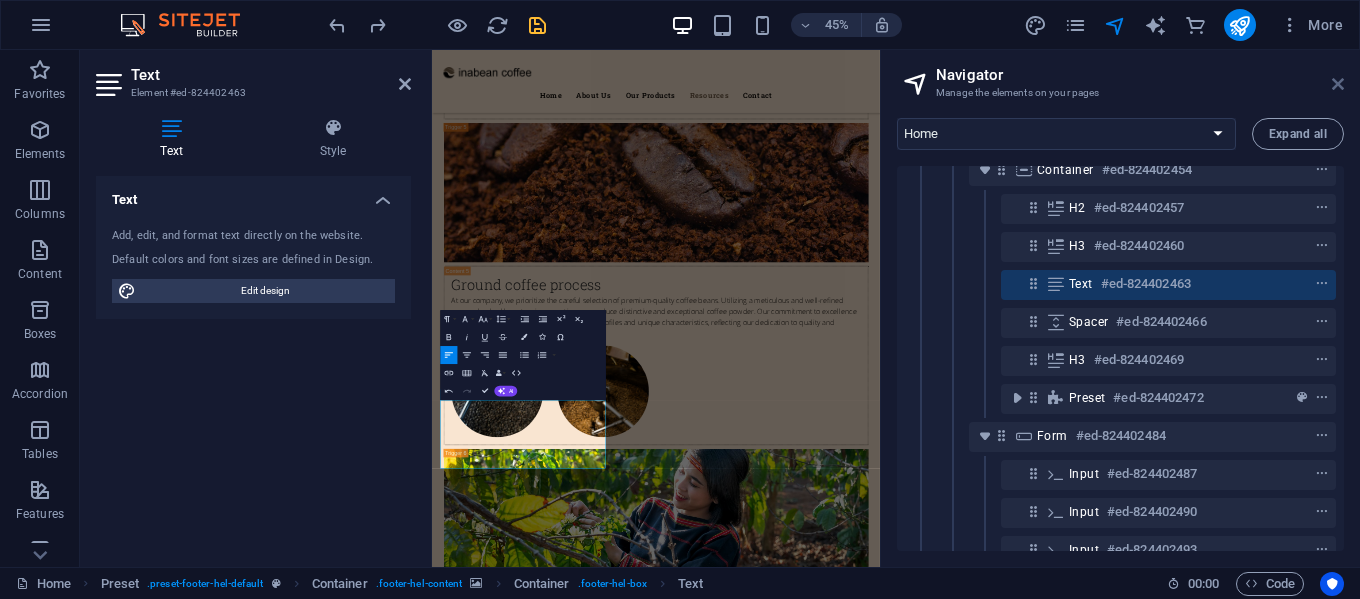 drag, startPoint x: 1336, startPoint y: 85, endPoint x: 942, endPoint y: 36, distance: 397.03525 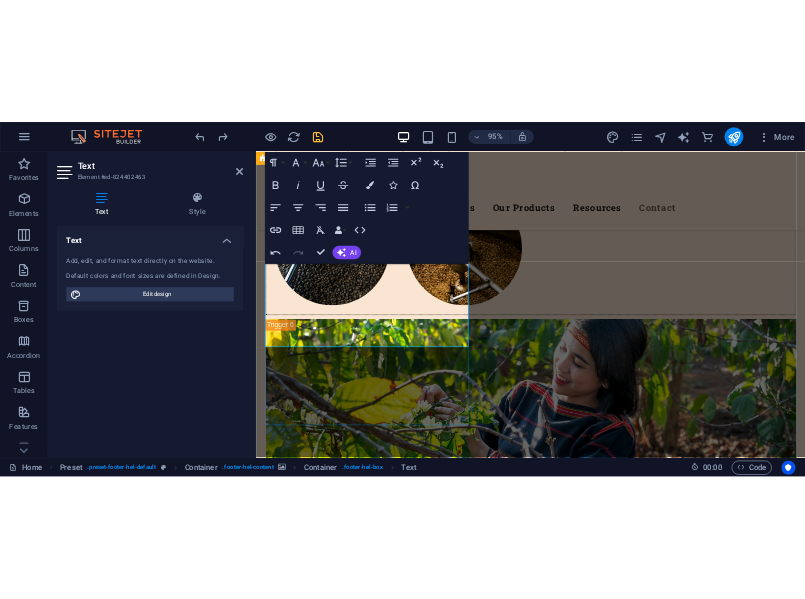 scroll, scrollTop: 8554, scrollLeft: 0, axis: vertical 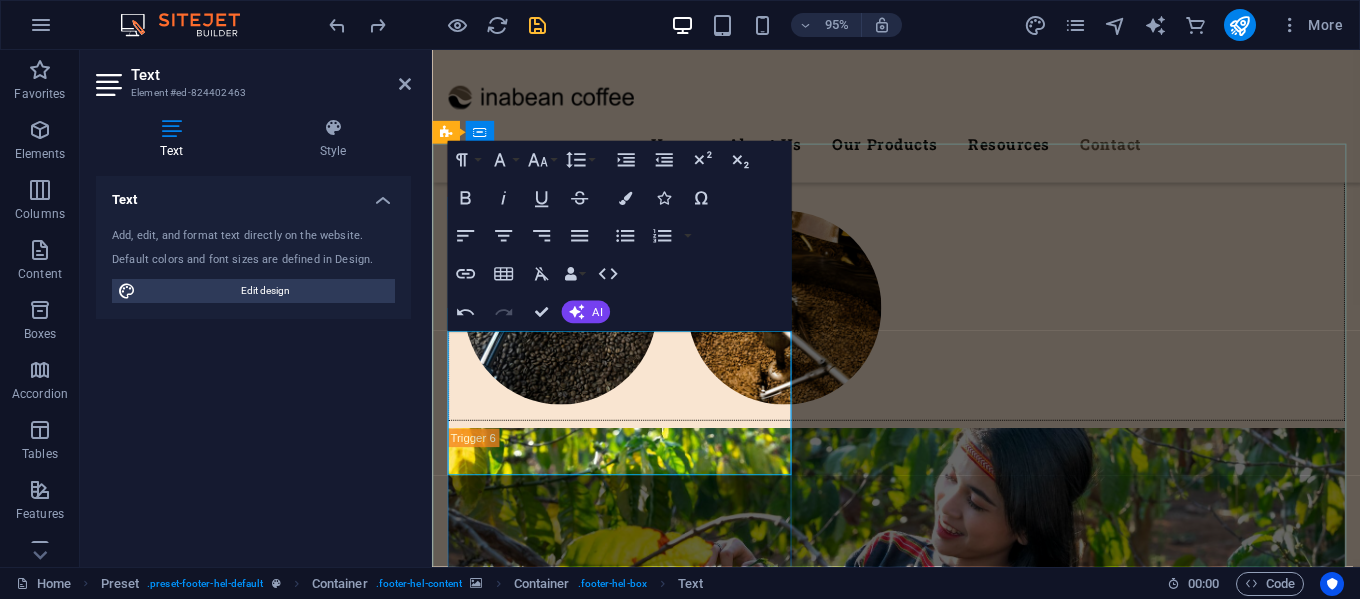 click at bounding box center (516, 7581) 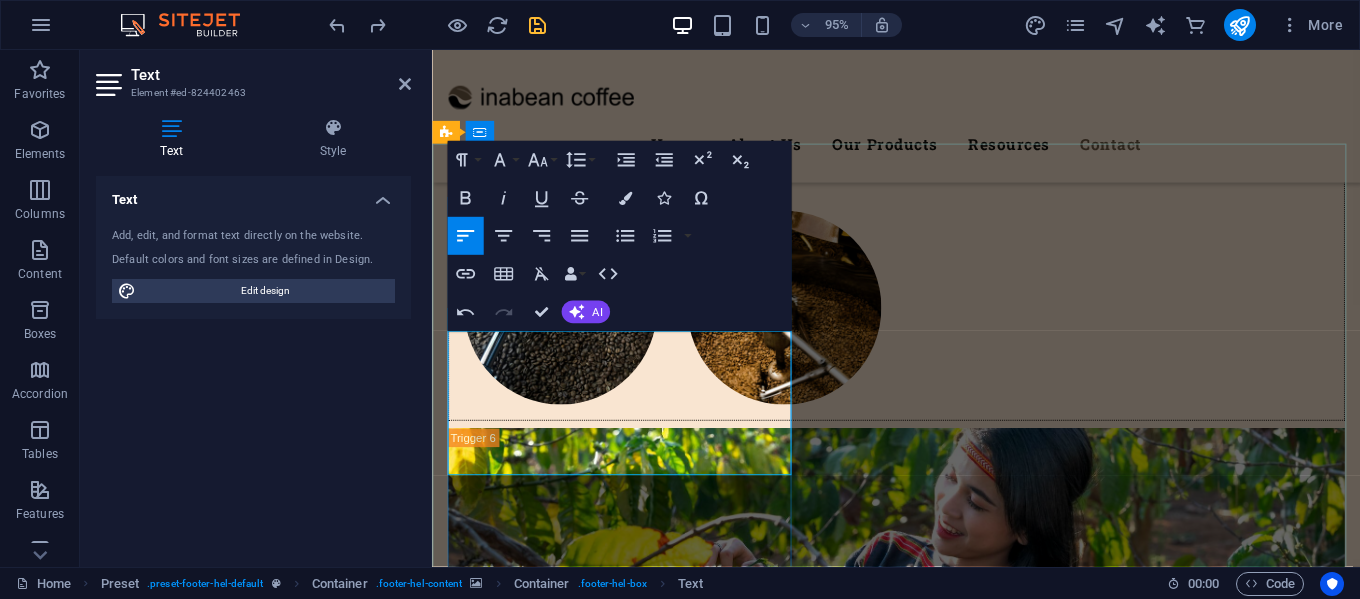 drag, startPoint x: 553, startPoint y: 420, endPoint x: 566, endPoint y: 423, distance: 13.341664 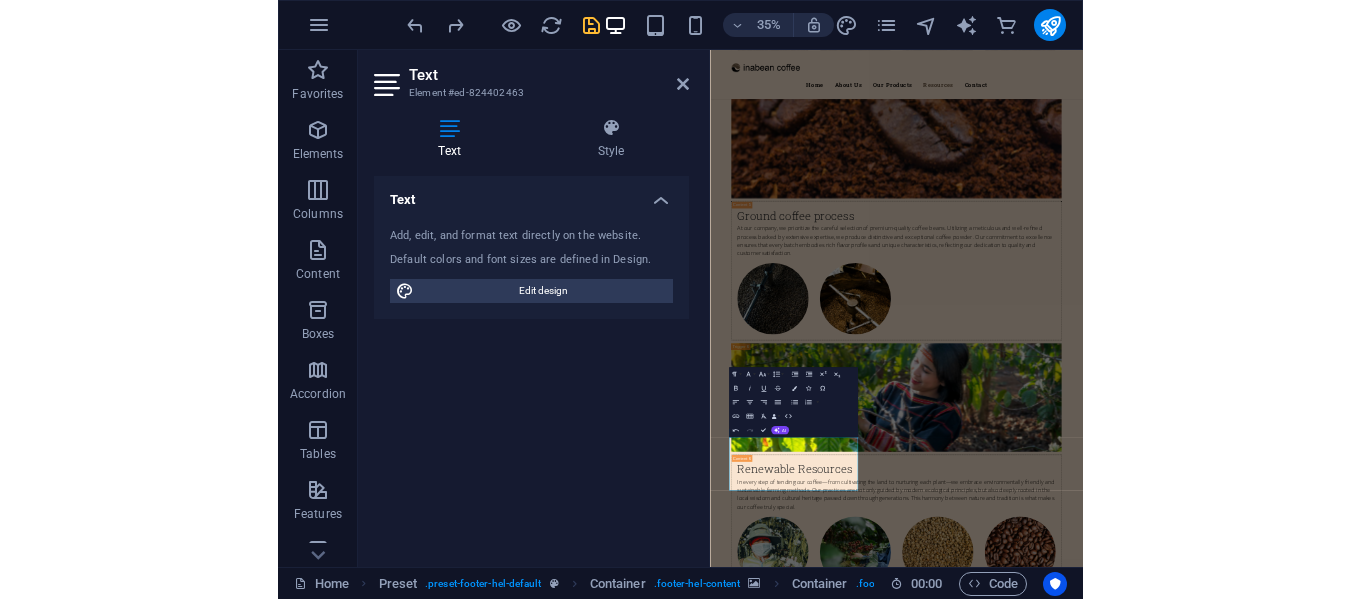 scroll, scrollTop: 8179, scrollLeft: 0, axis: vertical 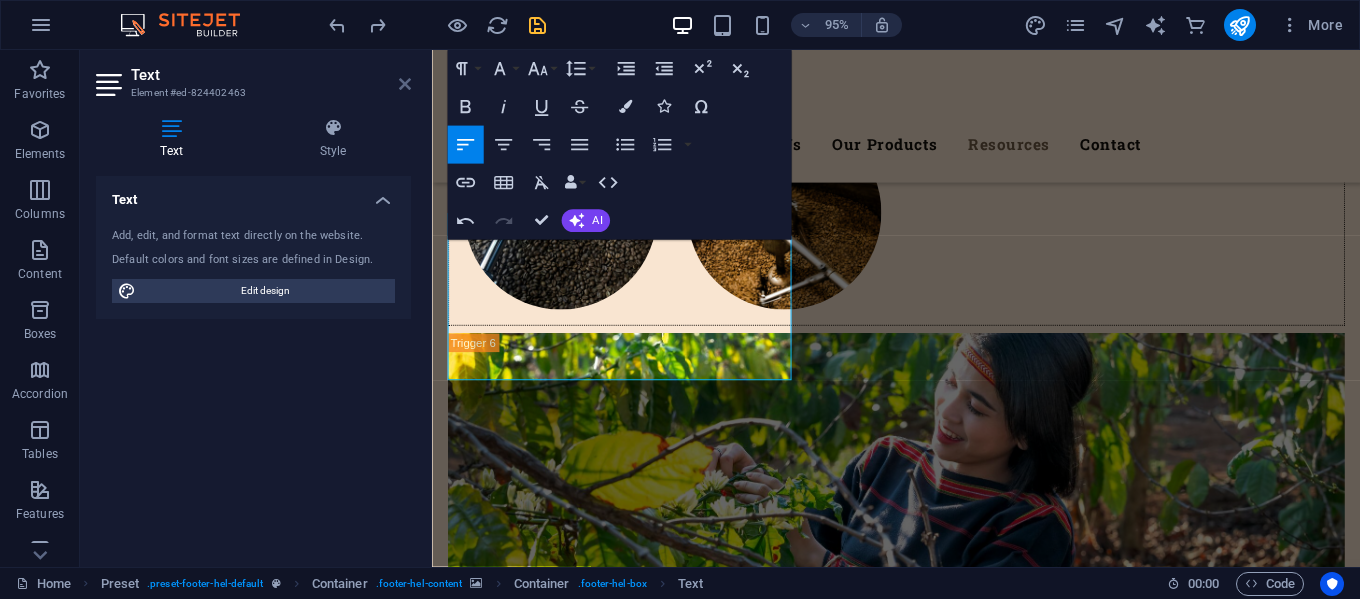 click at bounding box center (405, 84) 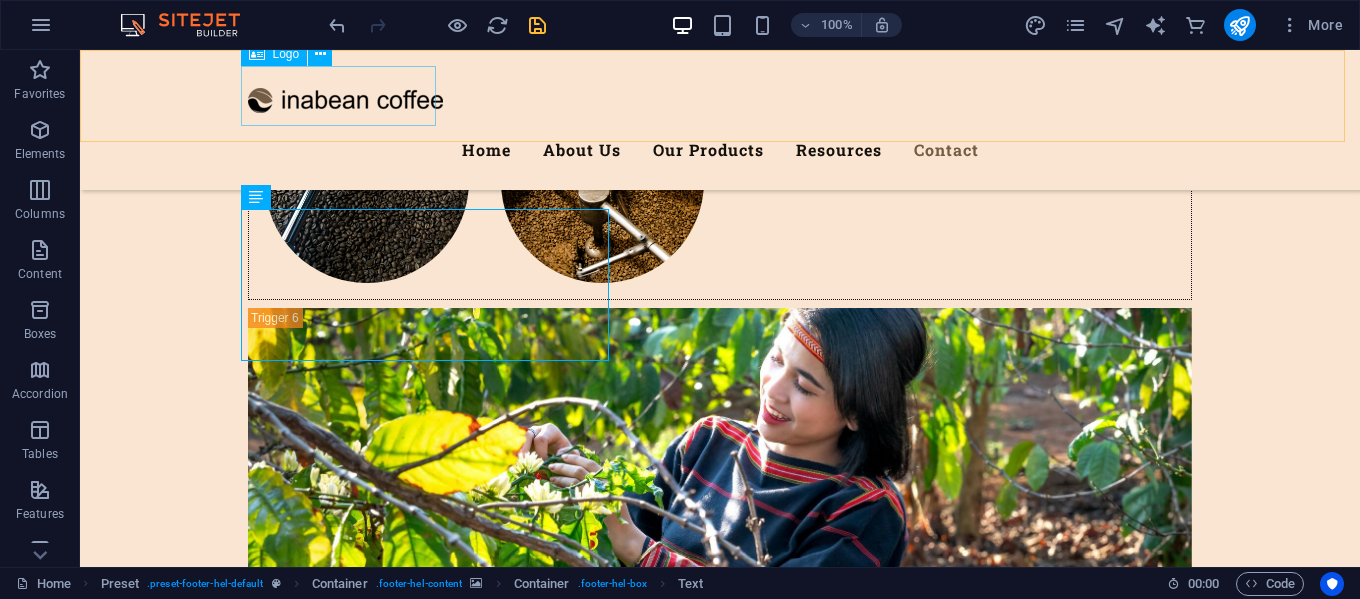 scroll, scrollTop: 8646, scrollLeft: 0, axis: vertical 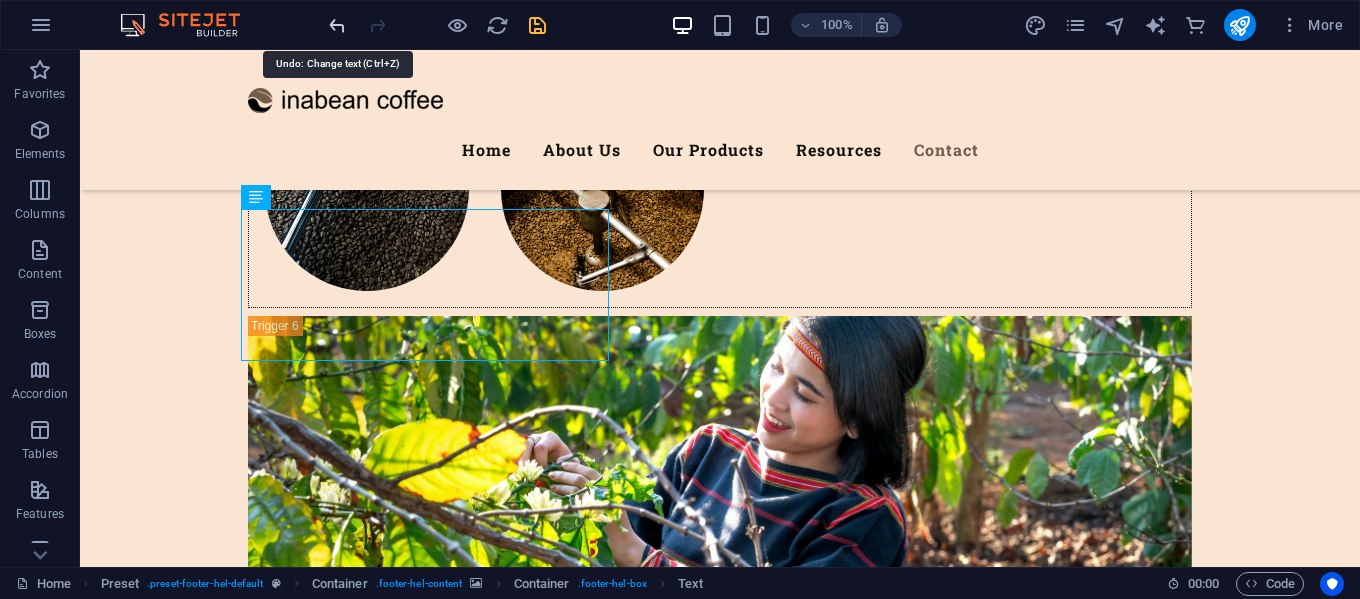 click at bounding box center [337, 25] 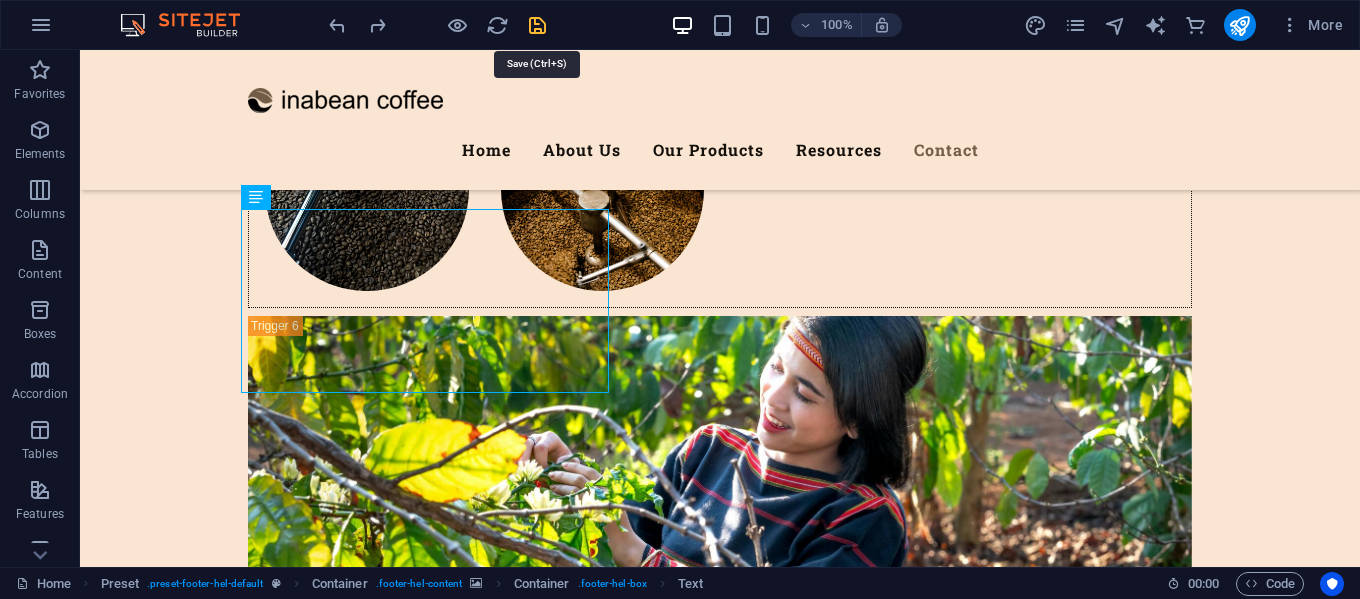 click at bounding box center [537, 25] 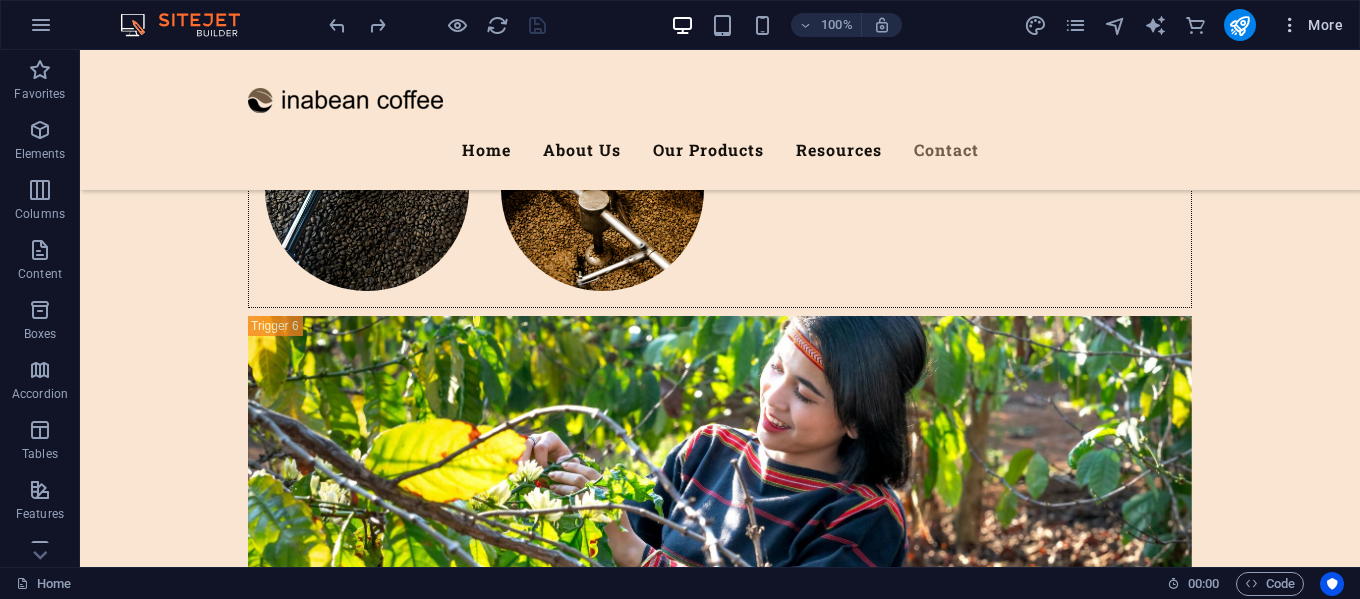 click at bounding box center [1290, 25] 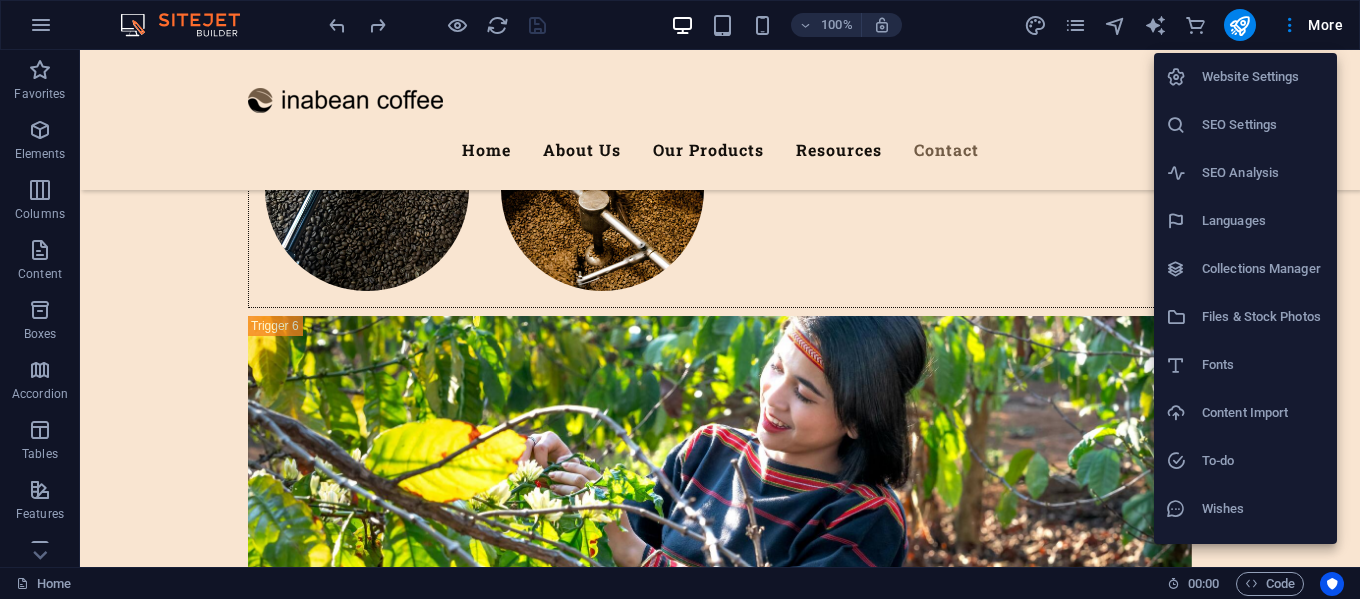 click on "Website Settings" at bounding box center [1263, 77] 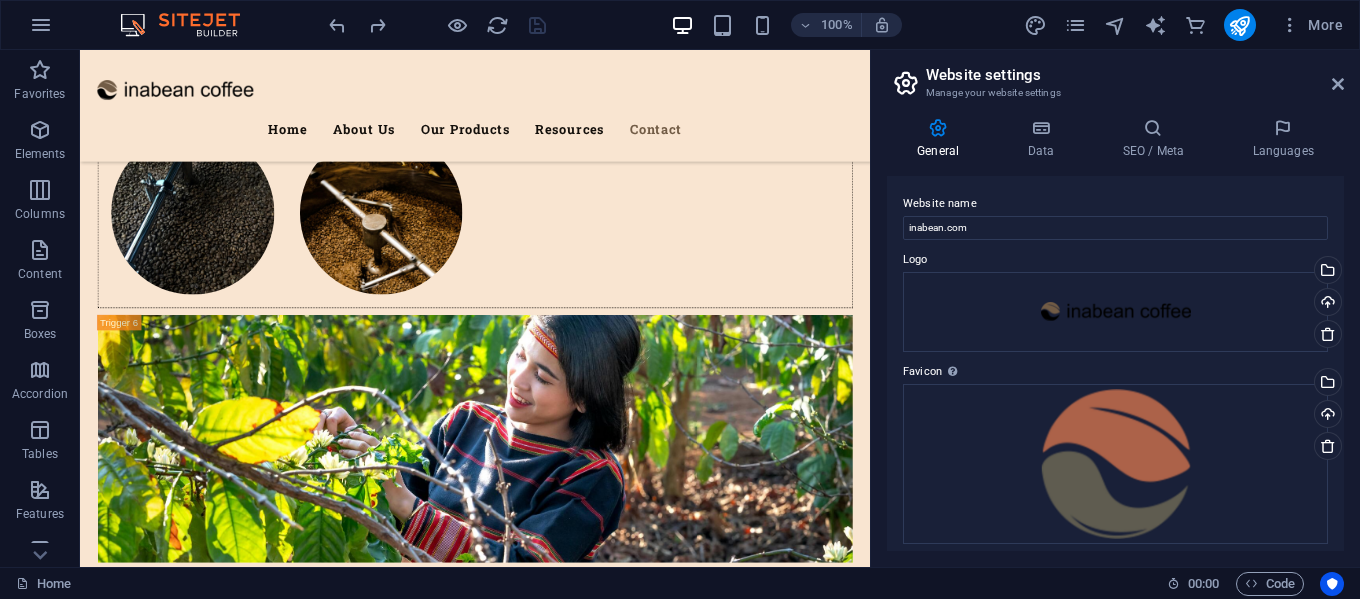 scroll, scrollTop: 8617, scrollLeft: 0, axis: vertical 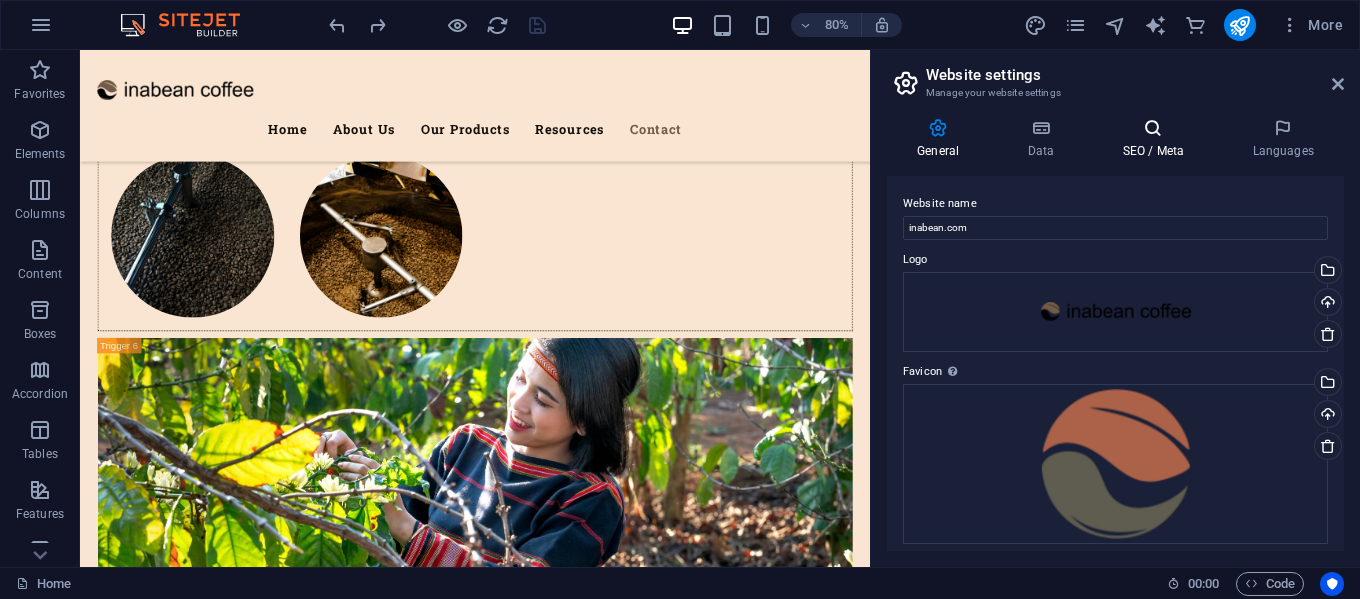 click on "SEO / Meta" at bounding box center (1157, 139) 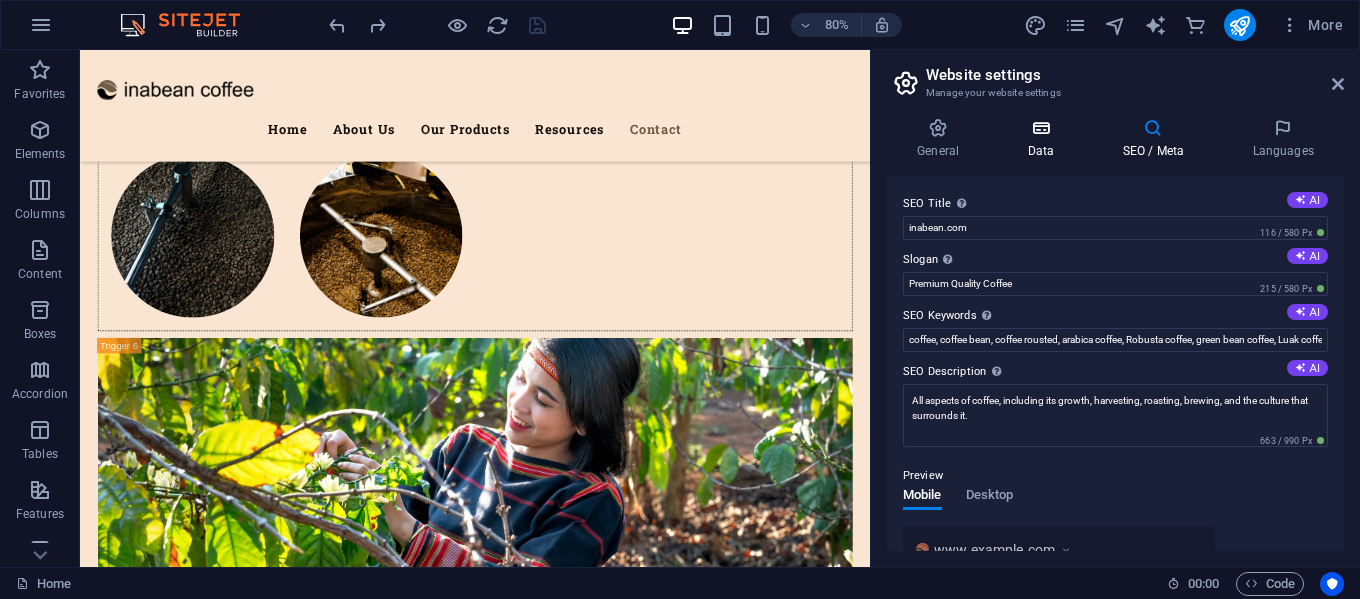 click at bounding box center (1040, 128) 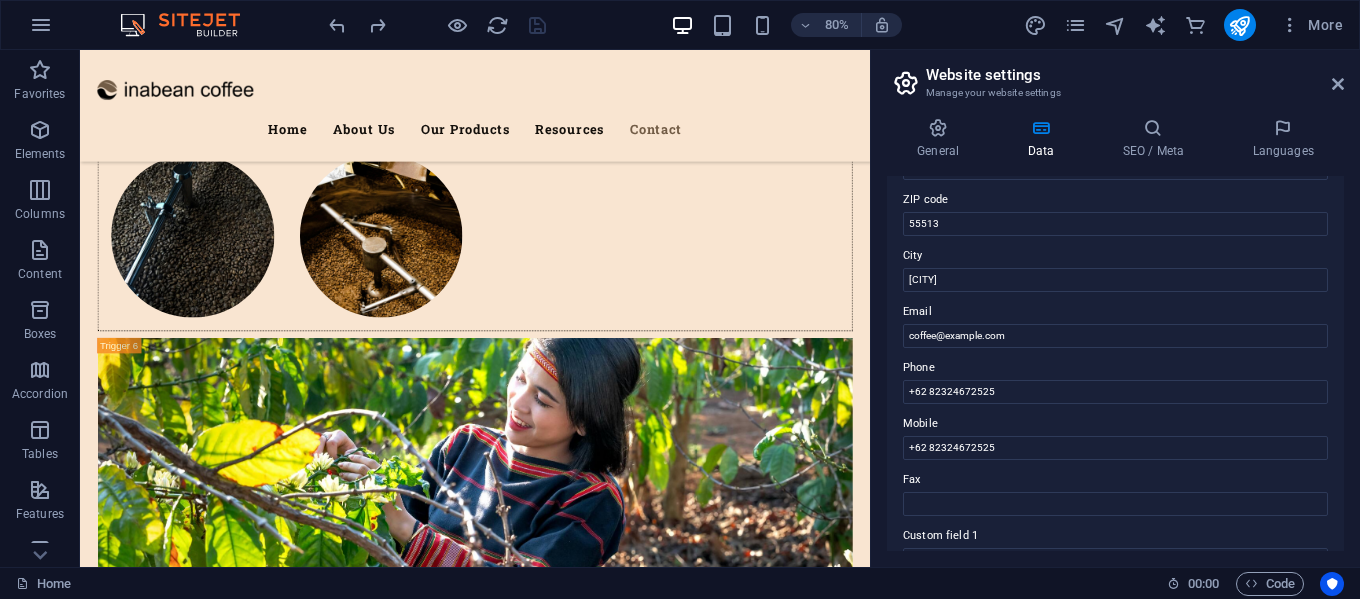 scroll, scrollTop: 300, scrollLeft: 0, axis: vertical 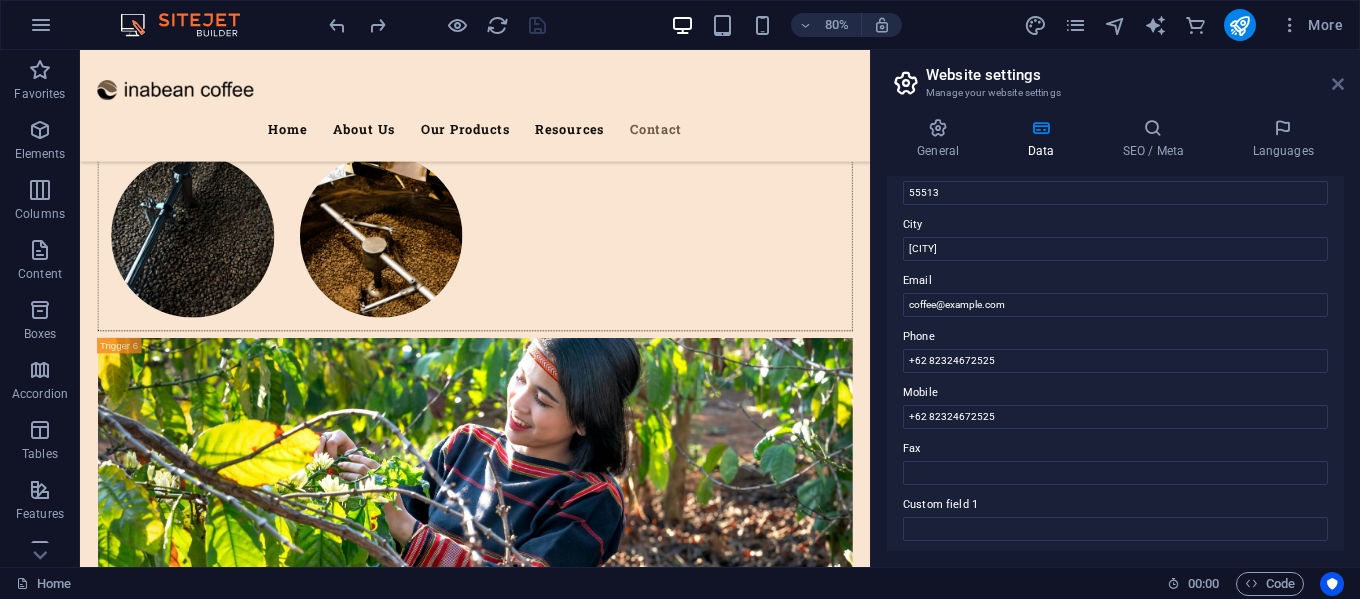 click at bounding box center (1338, 84) 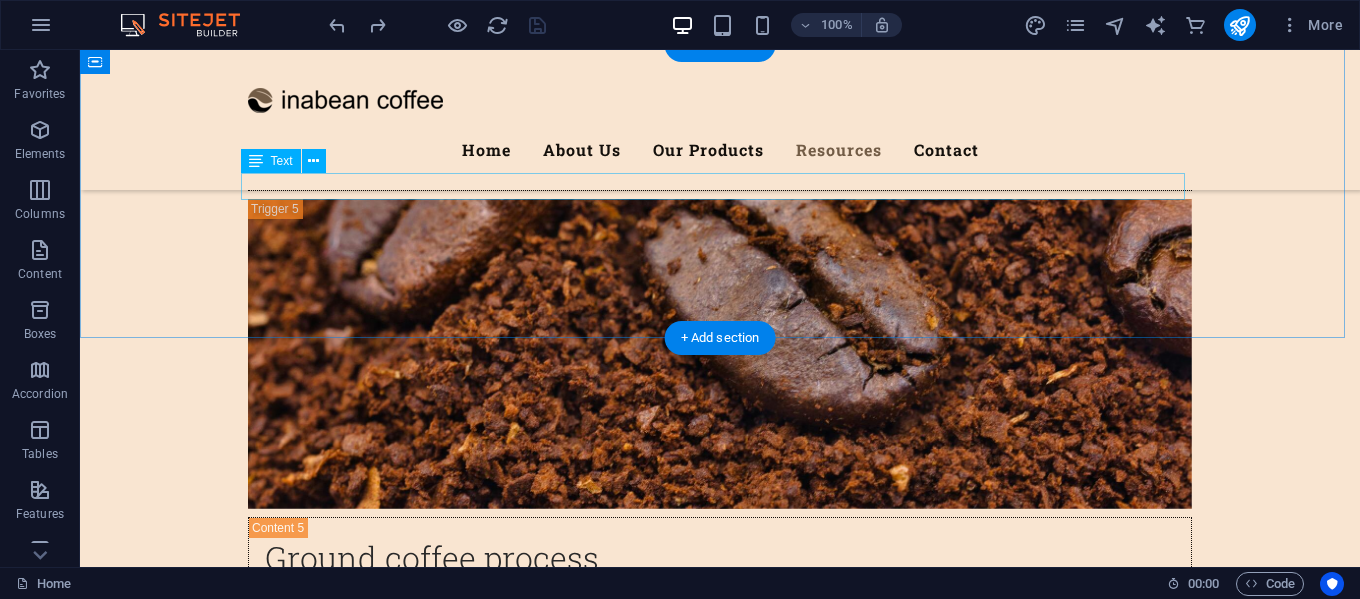 scroll, scrollTop: 7659, scrollLeft: 0, axis: vertical 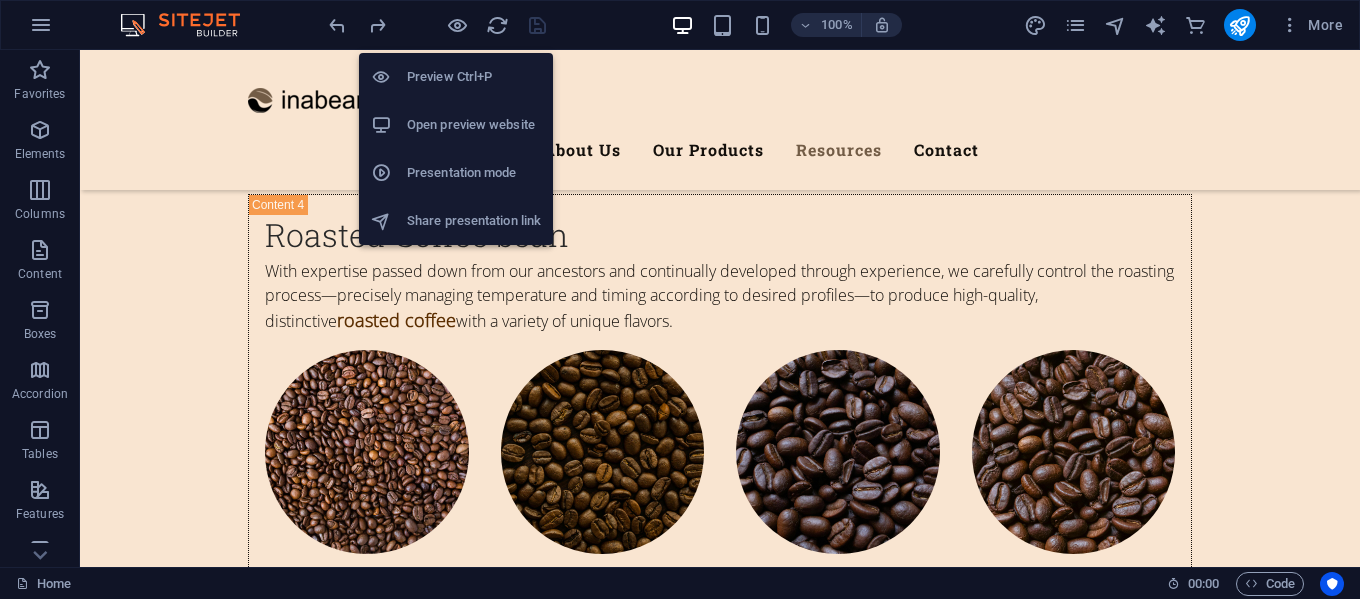 click on "Open preview website" at bounding box center [474, 125] 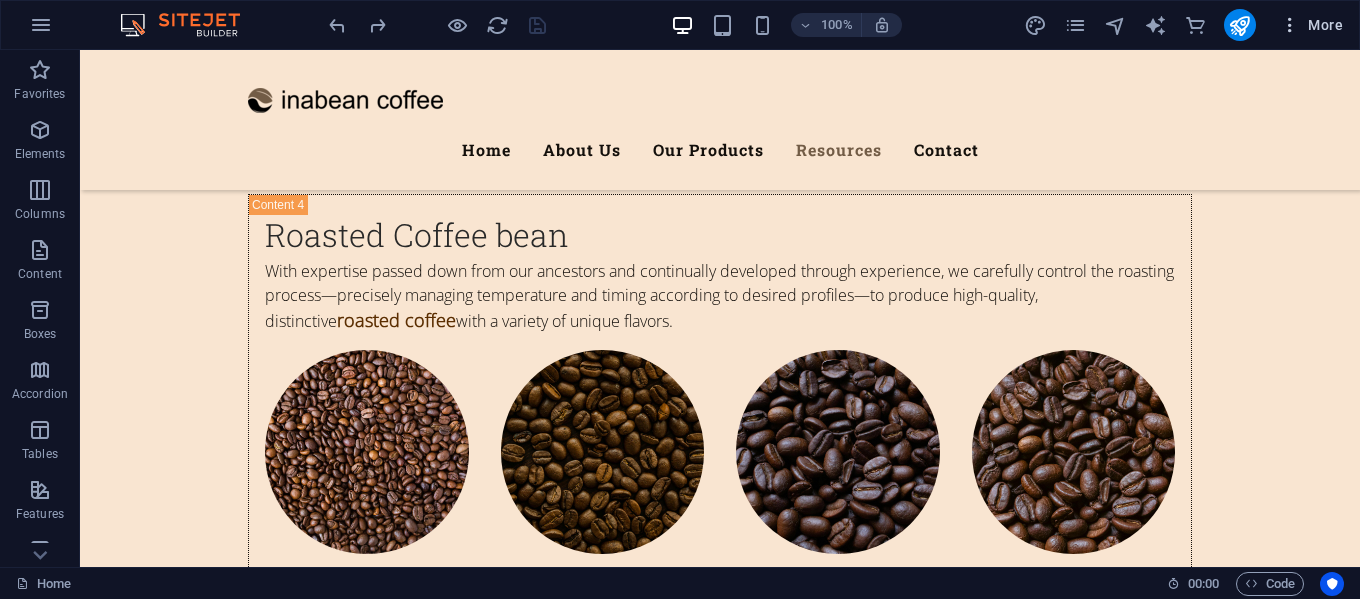 click on "More" at bounding box center [1311, 25] 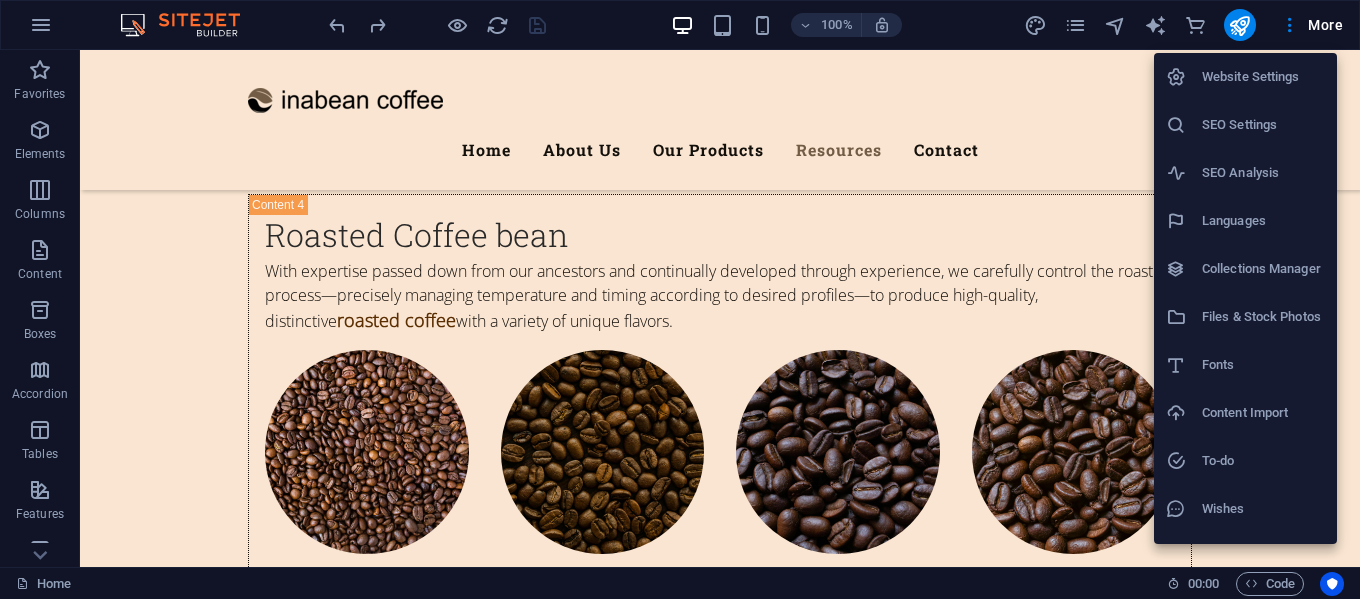 click on "Website Settings" at bounding box center [1263, 77] 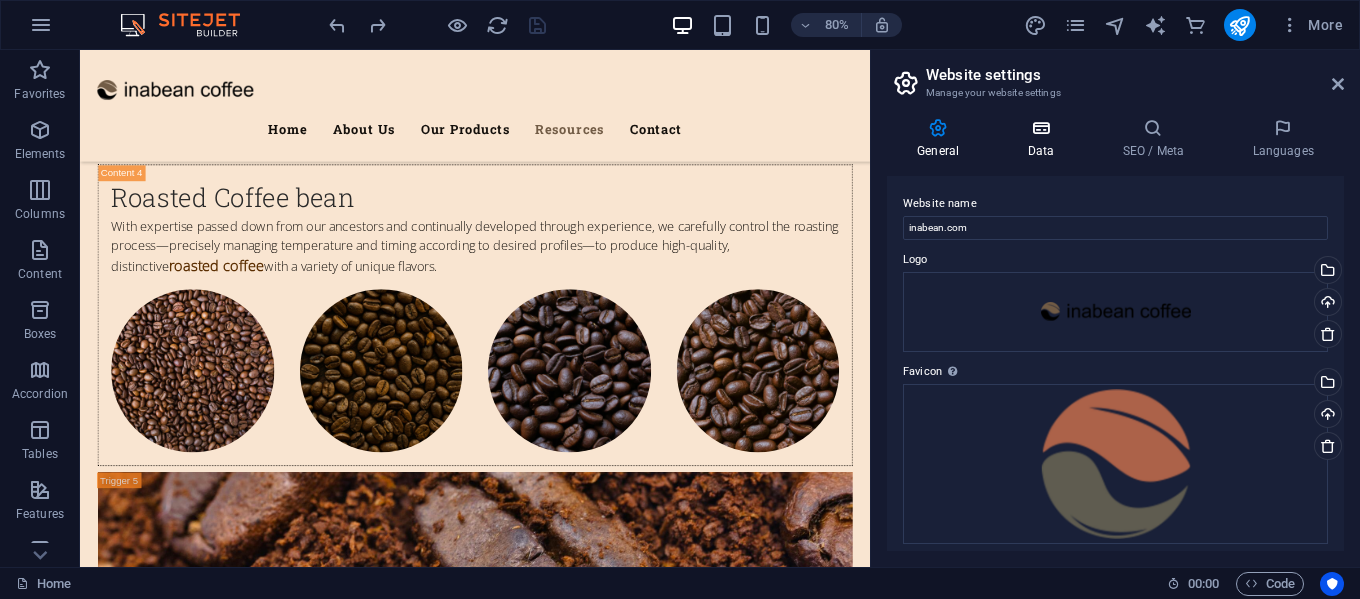 click on "Data" at bounding box center (1044, 139) 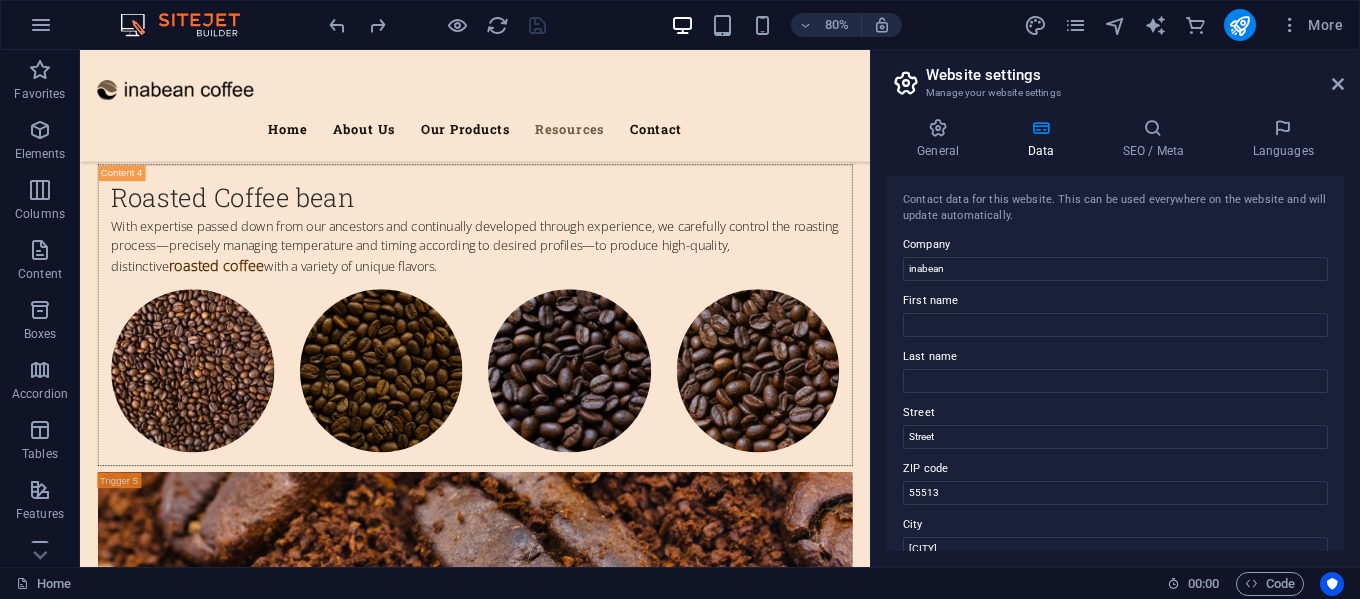 scroll, scrollTop: 300, scrollLeft: 0, axis: vertical 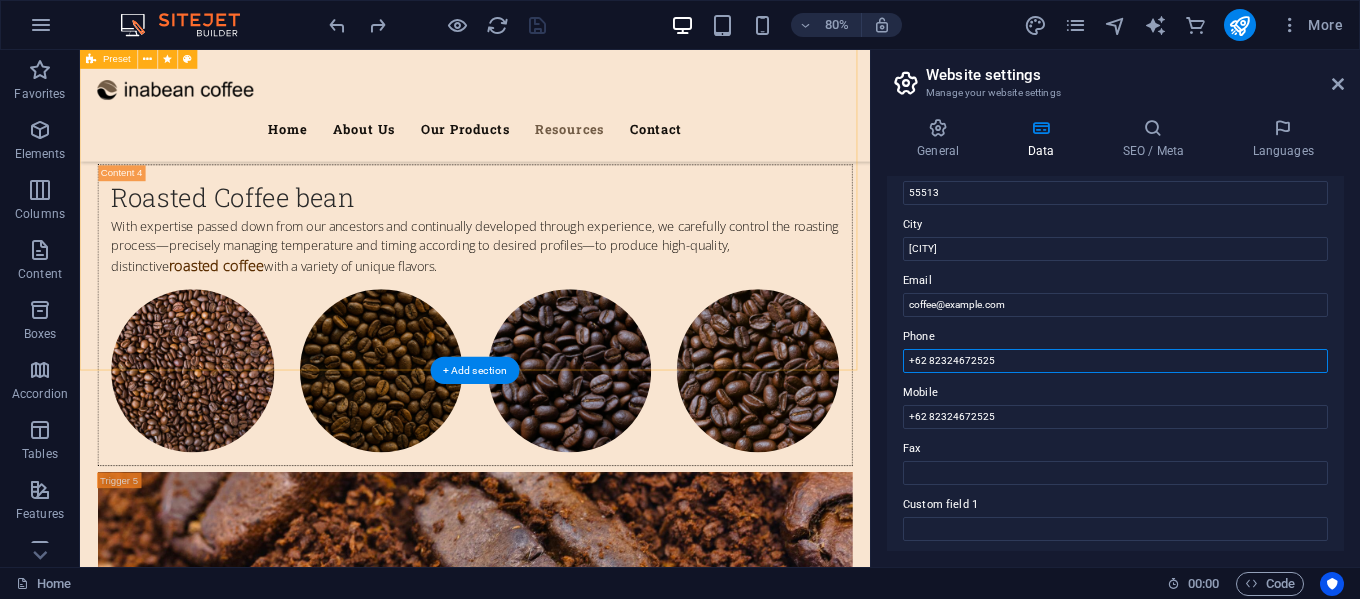 drag, startPoint x: 1143, startPoint y: 407, endPoint x: 1021, endPoint y: 440, distance: 126.38433 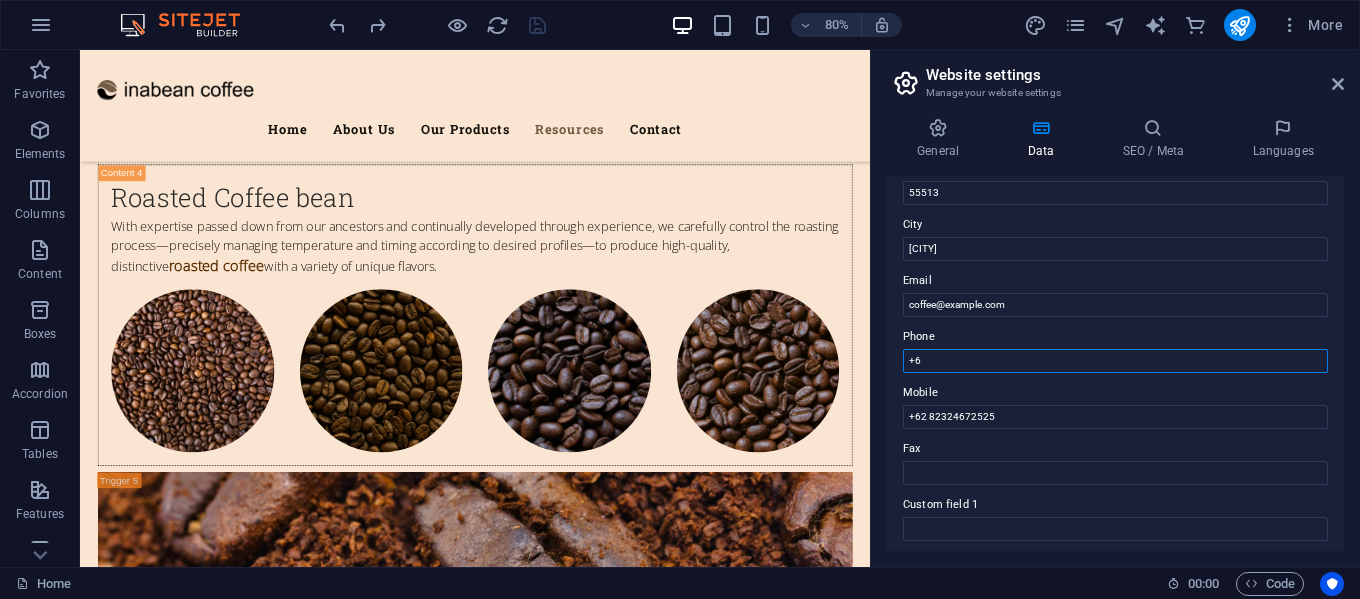type on "+" 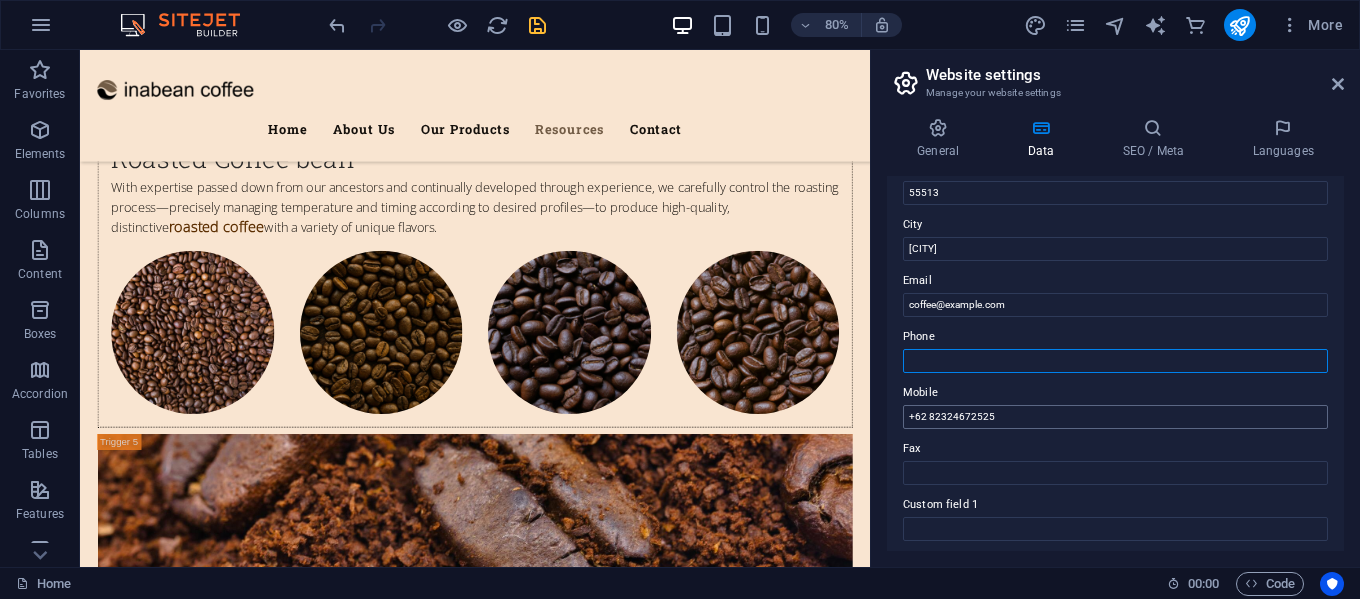 type 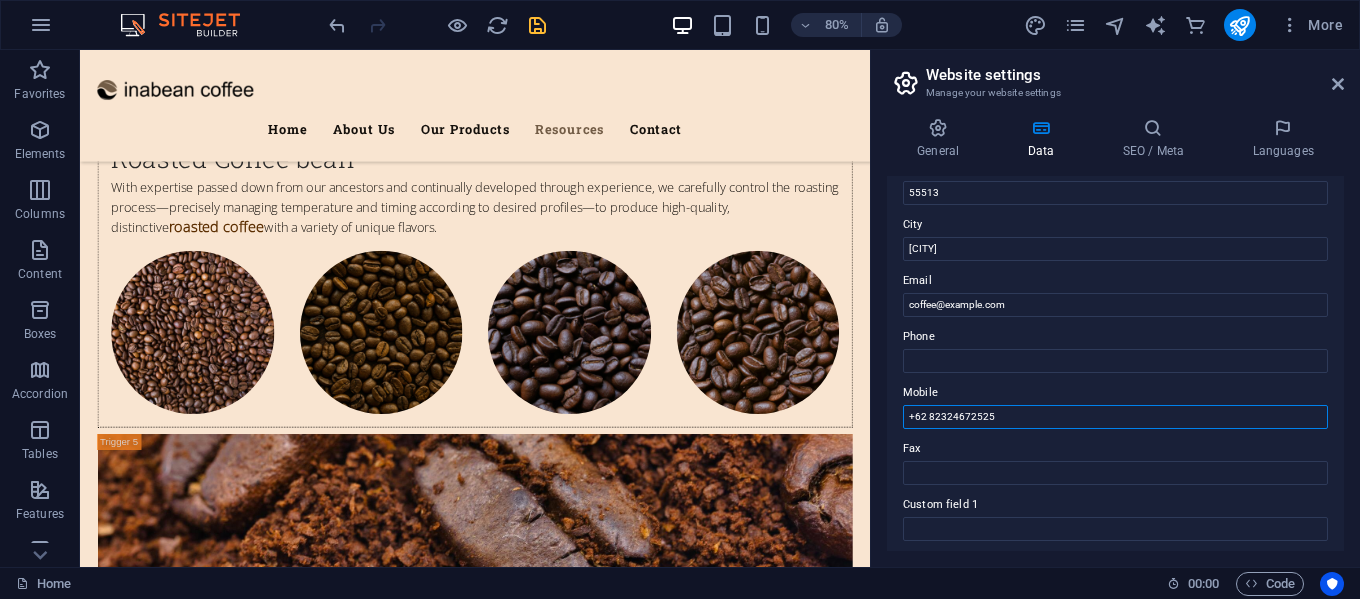 click on "+62 82324672525" at bounding box center [1115, 417] 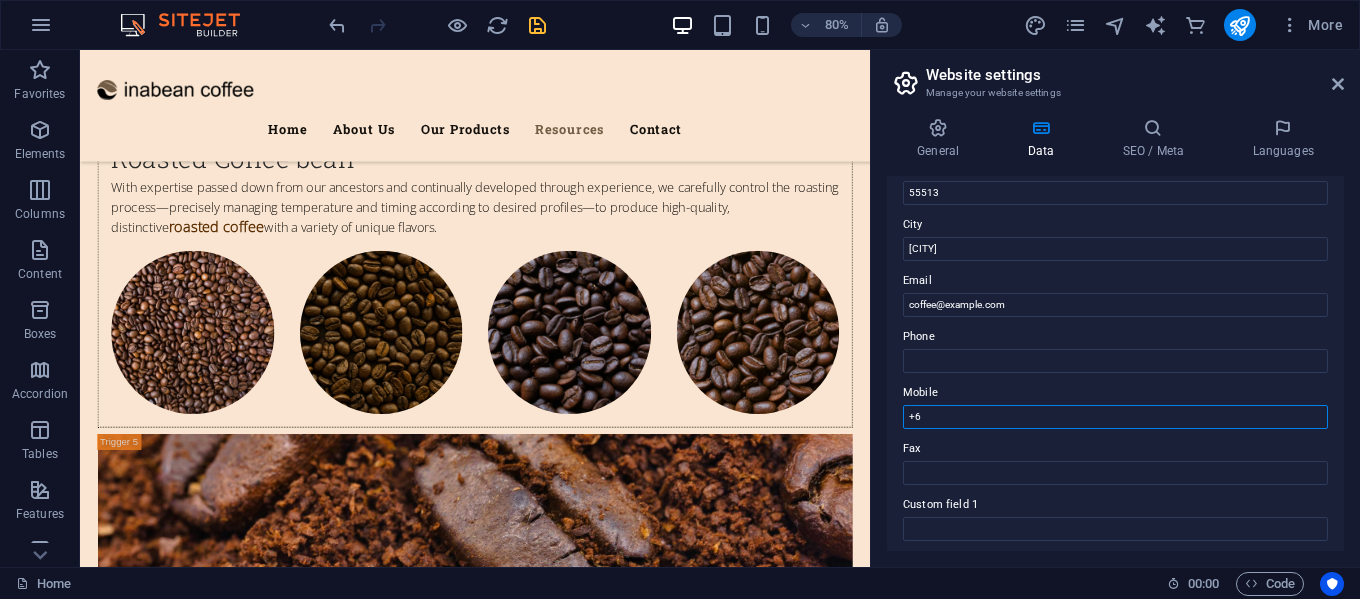 type on "+" 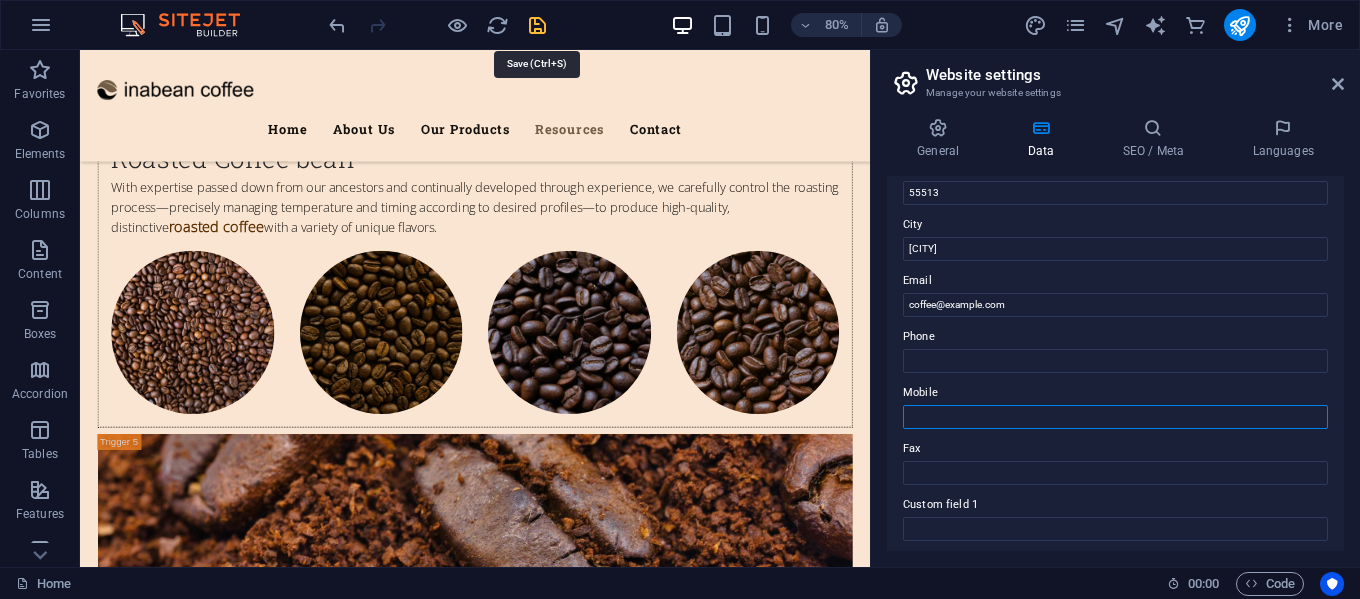 type 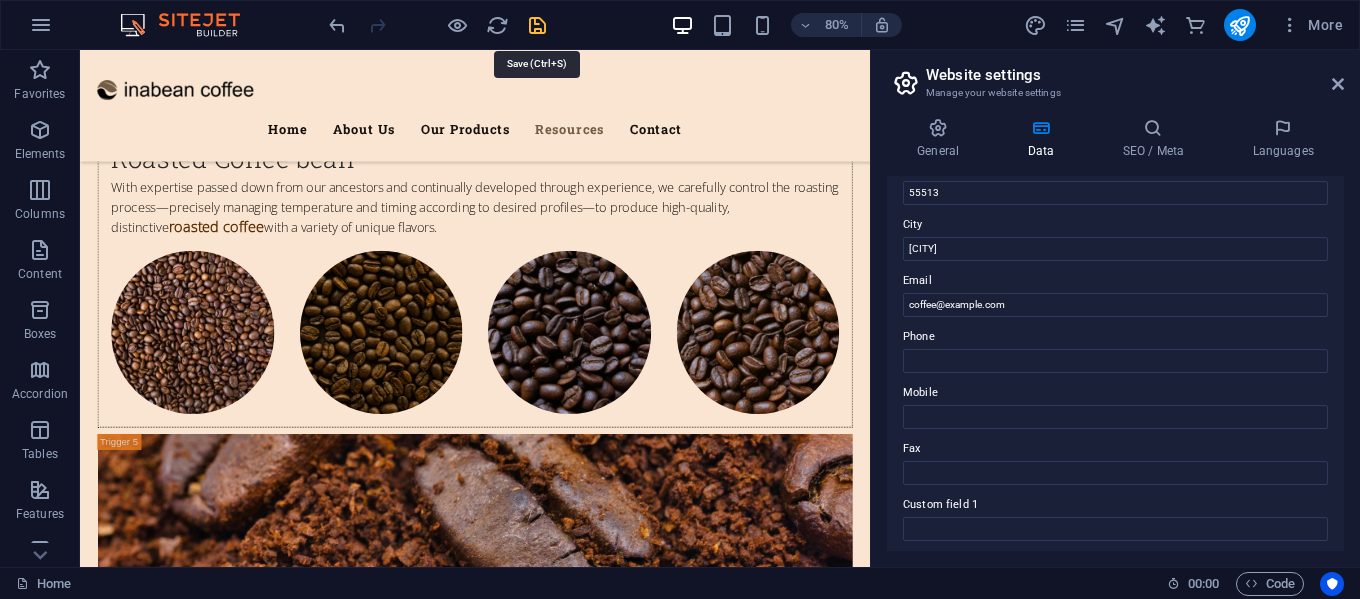 click at bounding box center (537, 25) 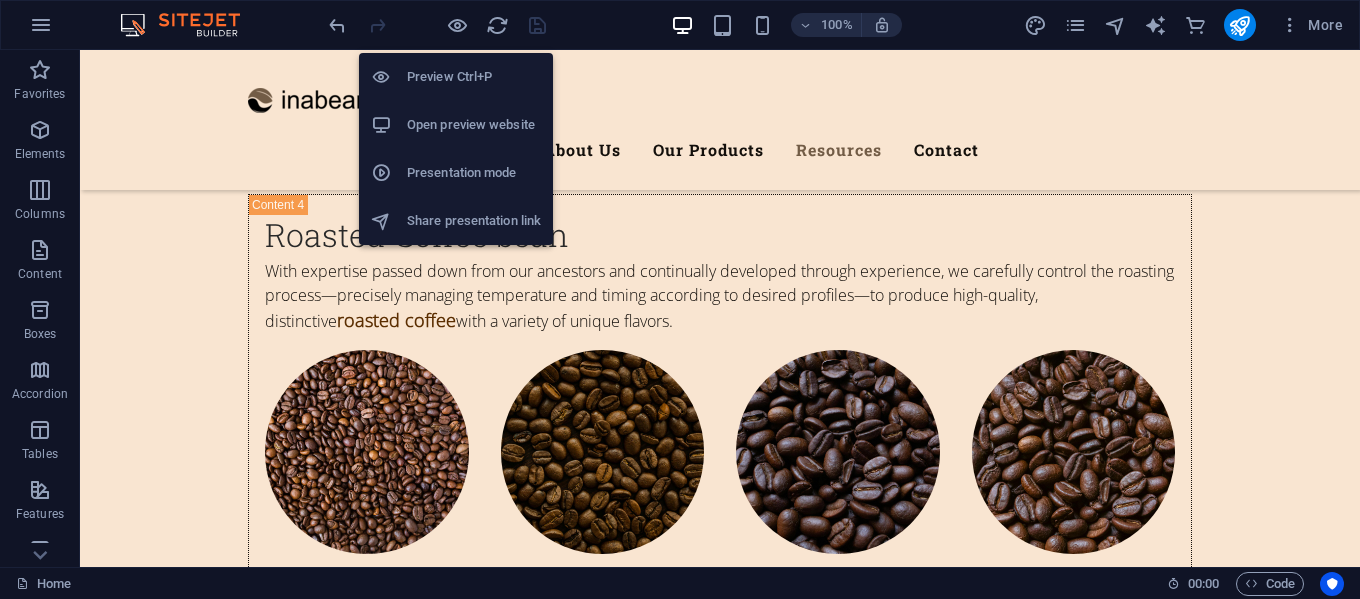 click on "Open preview website" at bounding box center [474, 125] 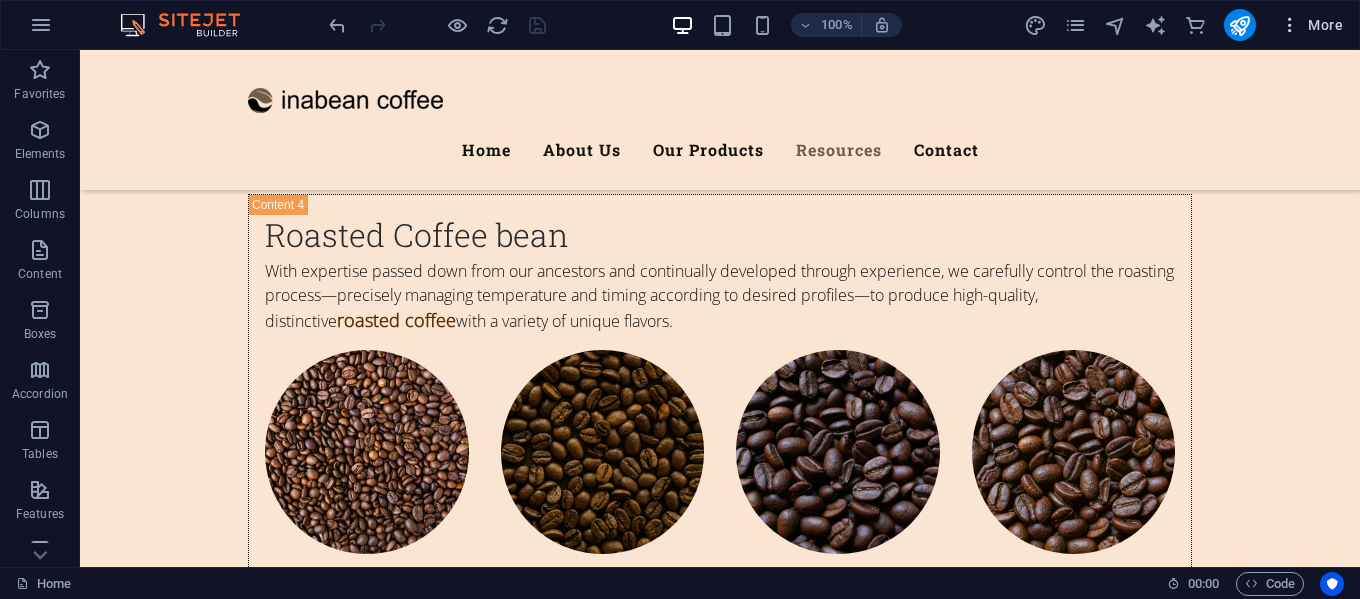 click at bounding box center [1290, 25] 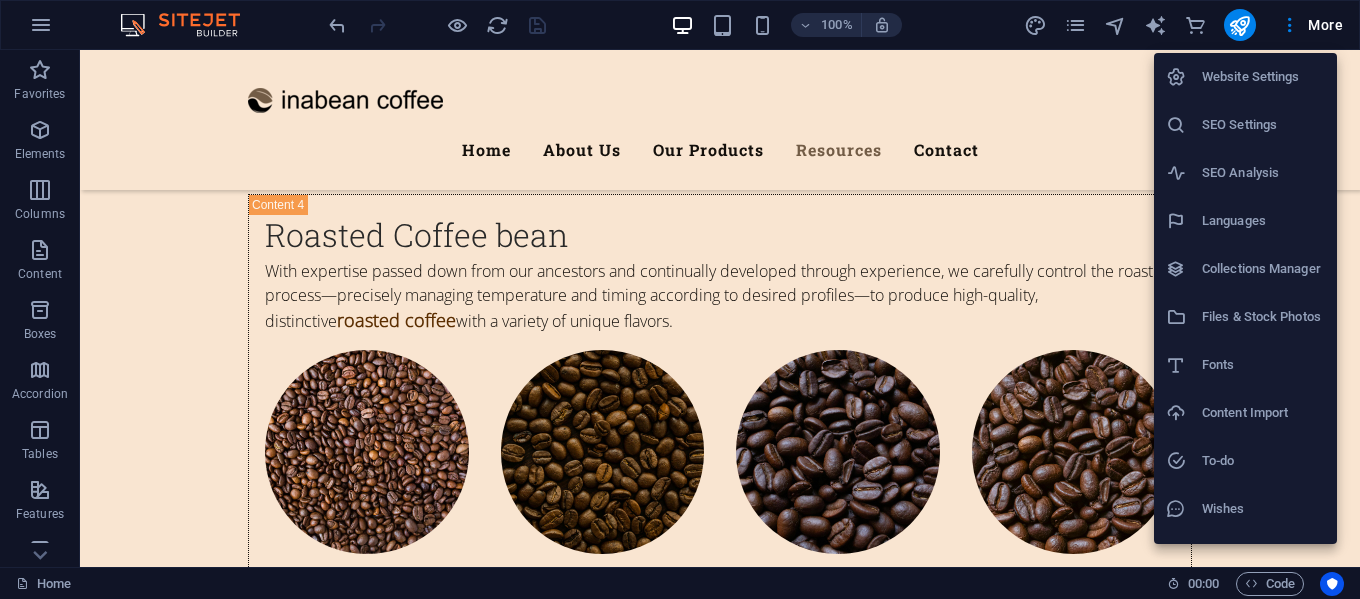 click on "Website Settings" at bounding box center [1263, 77] 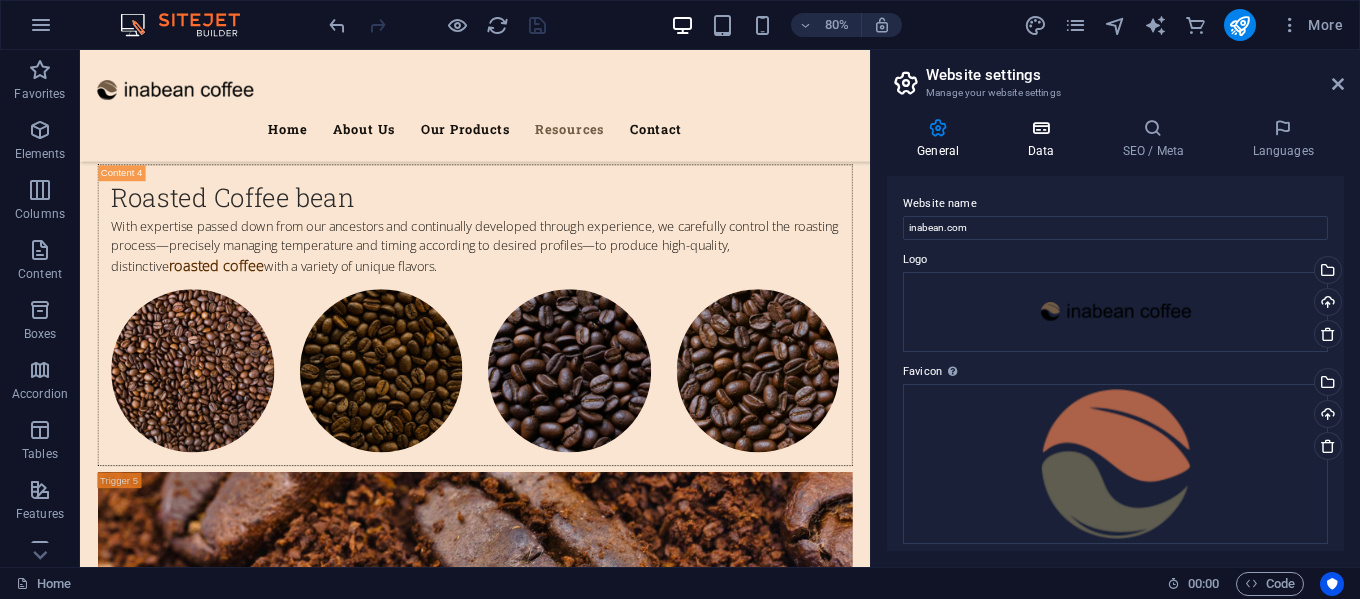 click at bounding box center [1040, 128] 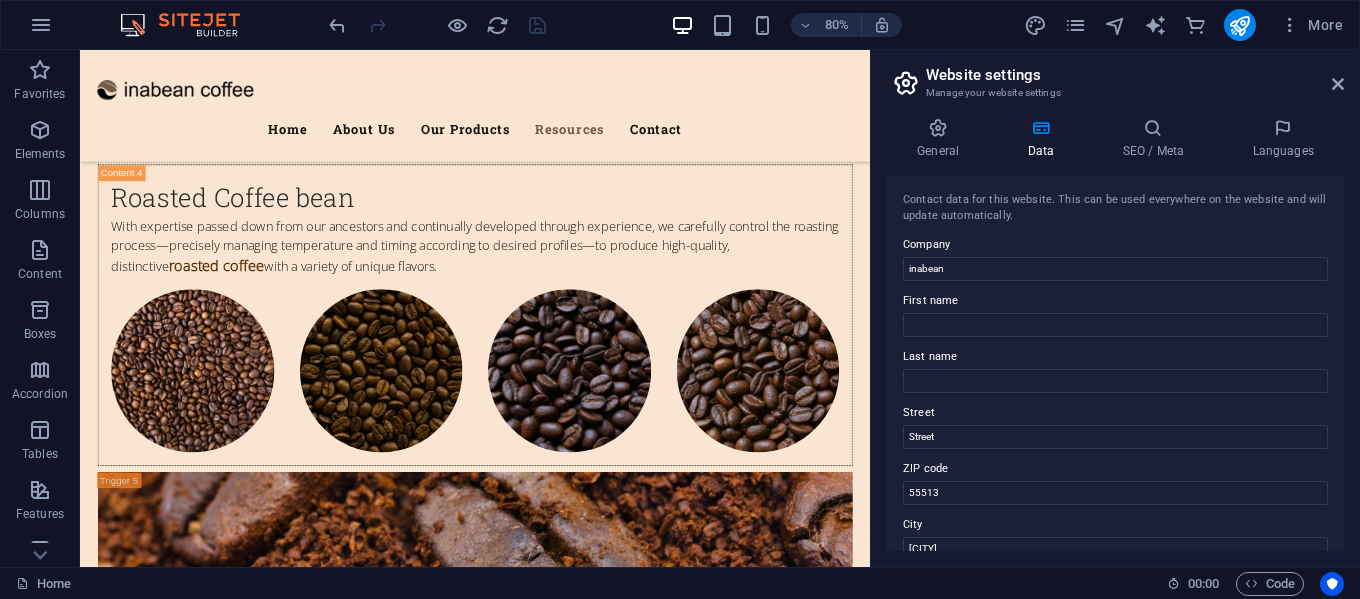 scroll, scrollTop: 200, scrollLeft: 0, axis: vertical 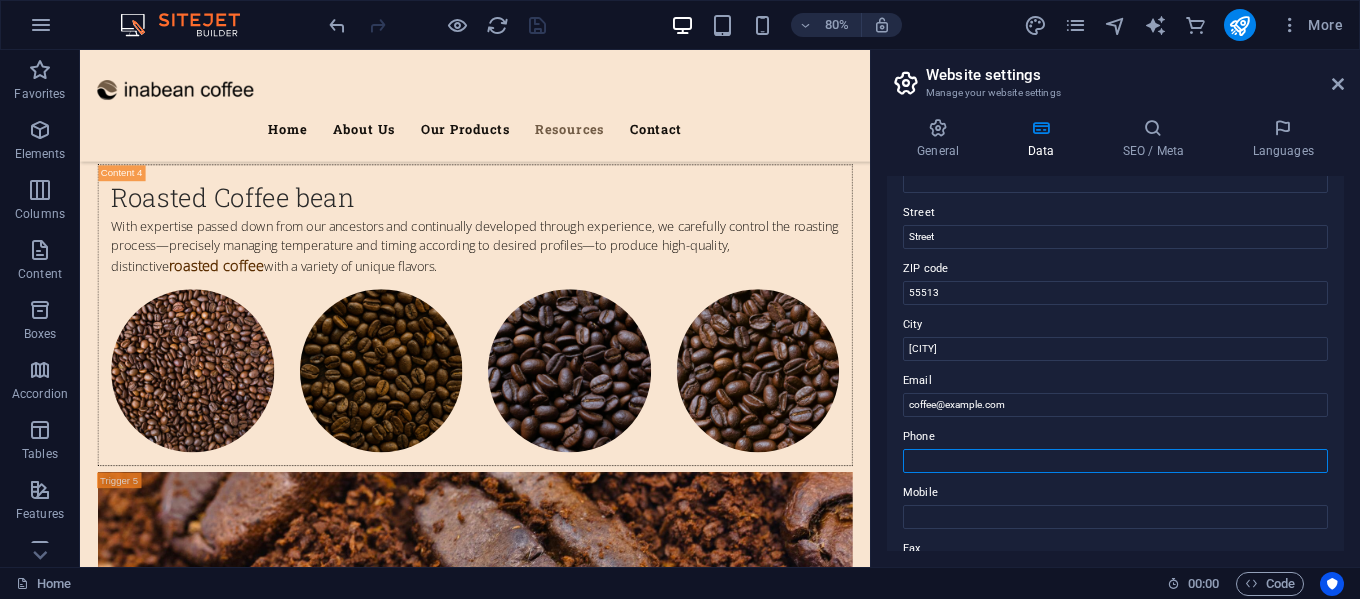 click on "Phone" at bounding box center (1115, 461) 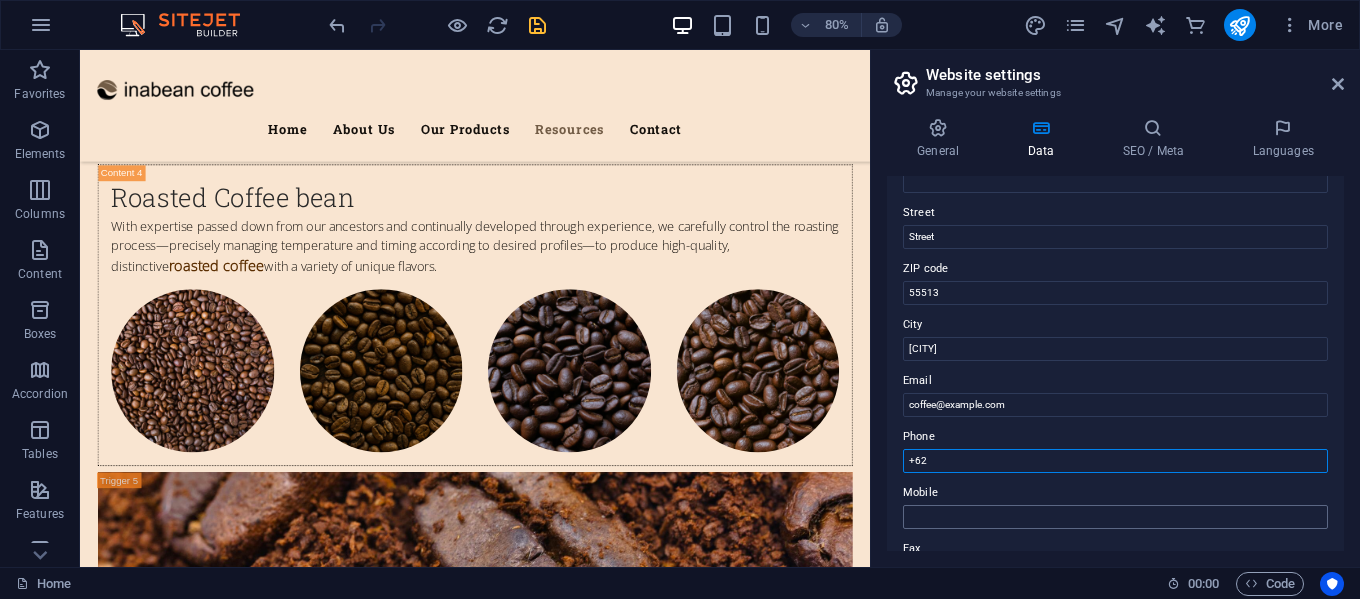 type on "+62" 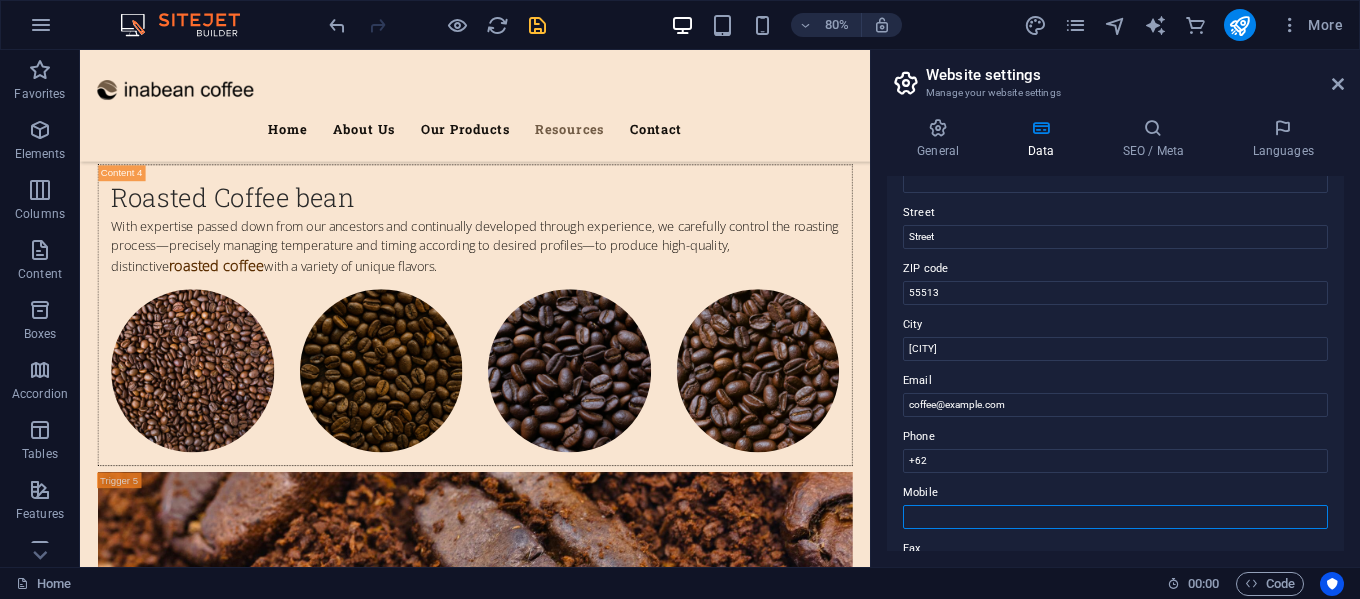 click on "Mobile" at bounding box center (1115, 517) 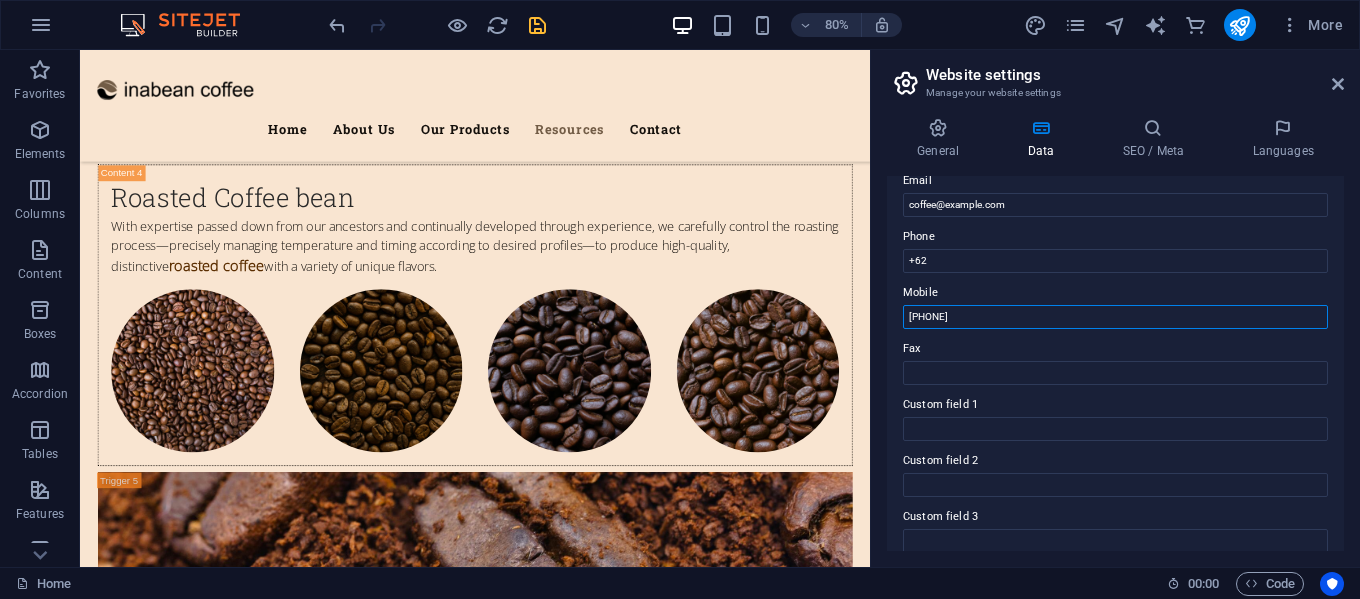scroll, scrollTop: 300, scrollLeft: 0, axis: vertical 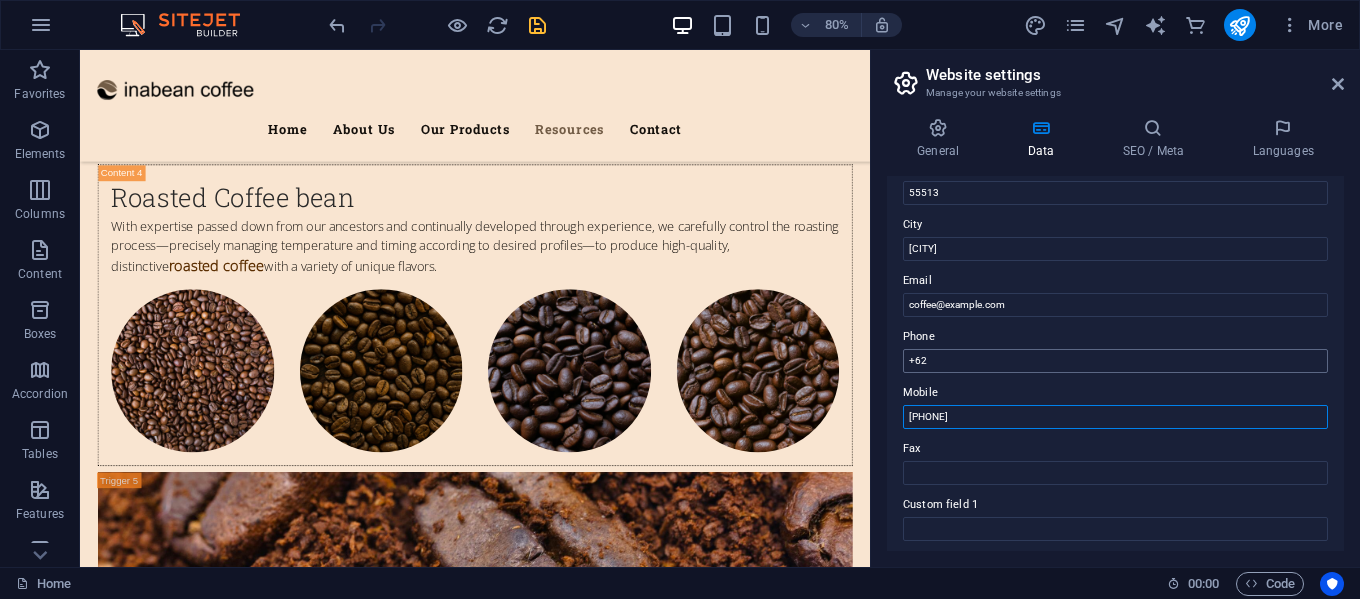 type on "+6282324672525" 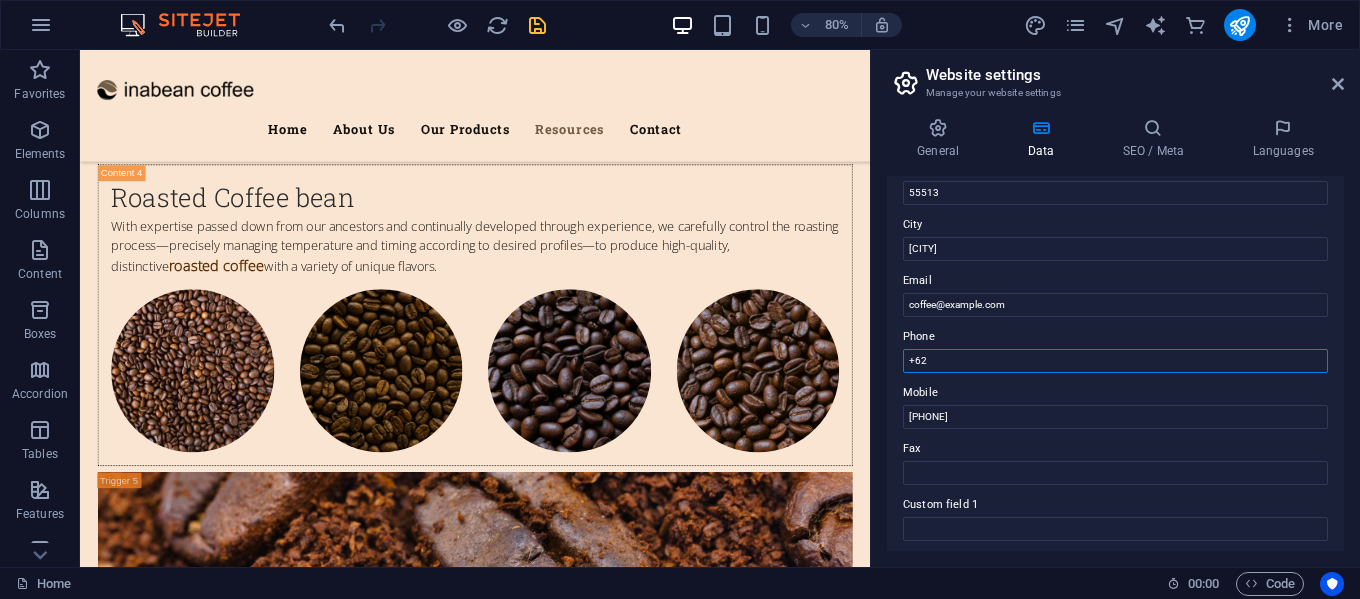 click on "+62" at bounding box center [1115, 361] 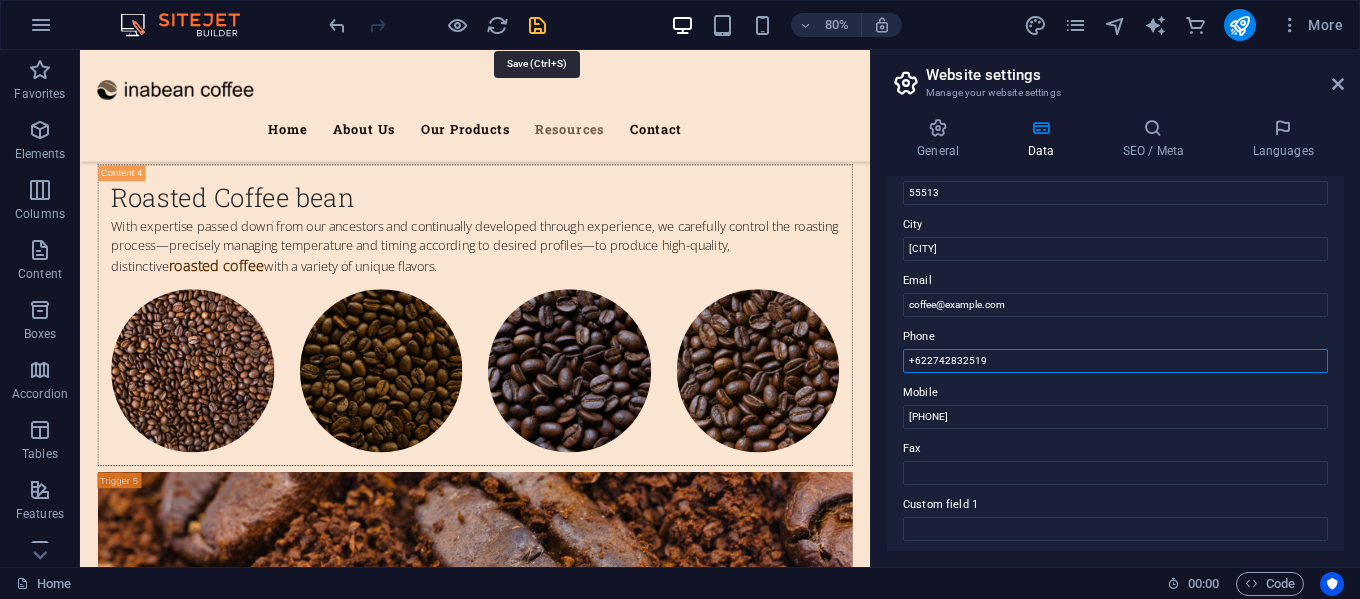 type on "+622742832519" 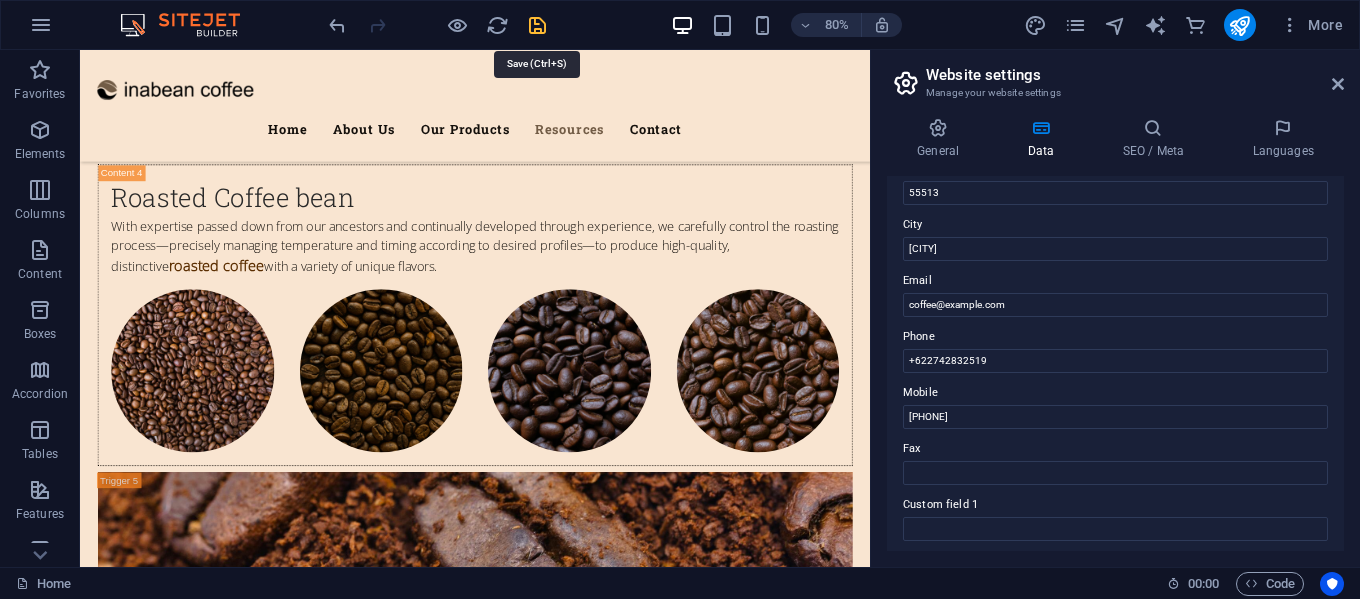 click at bounding box center [537, 25] 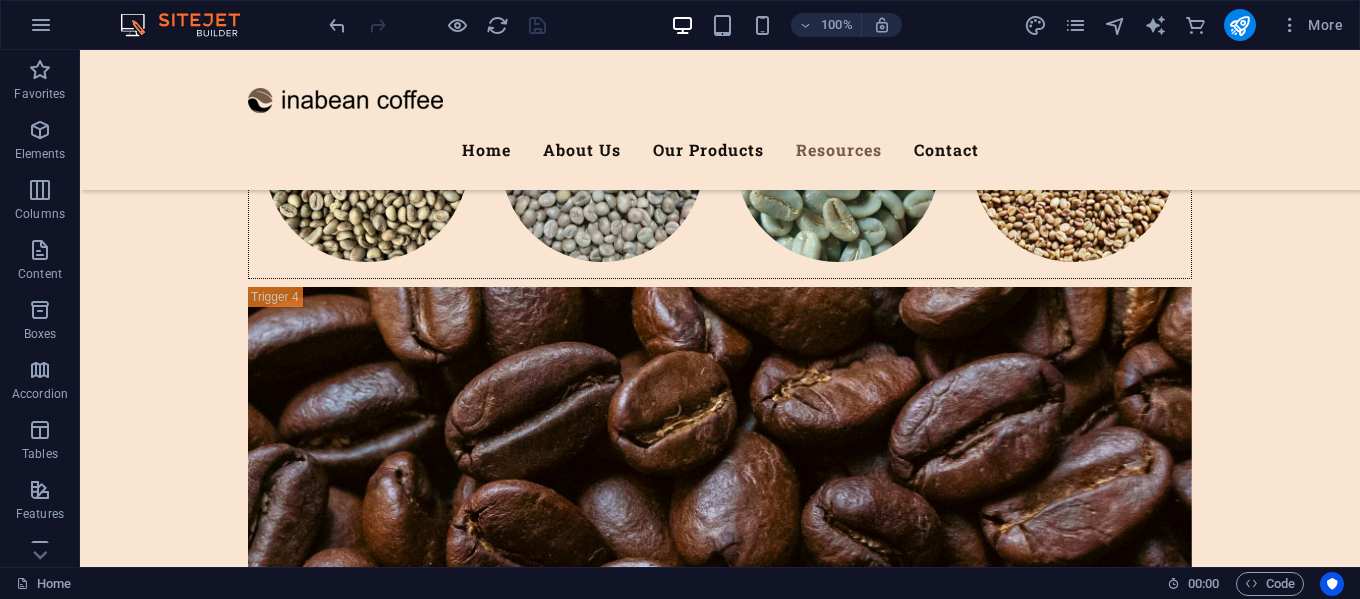 scroll, scrollTop: 6859, scrollLeft: 0, axis: vertical 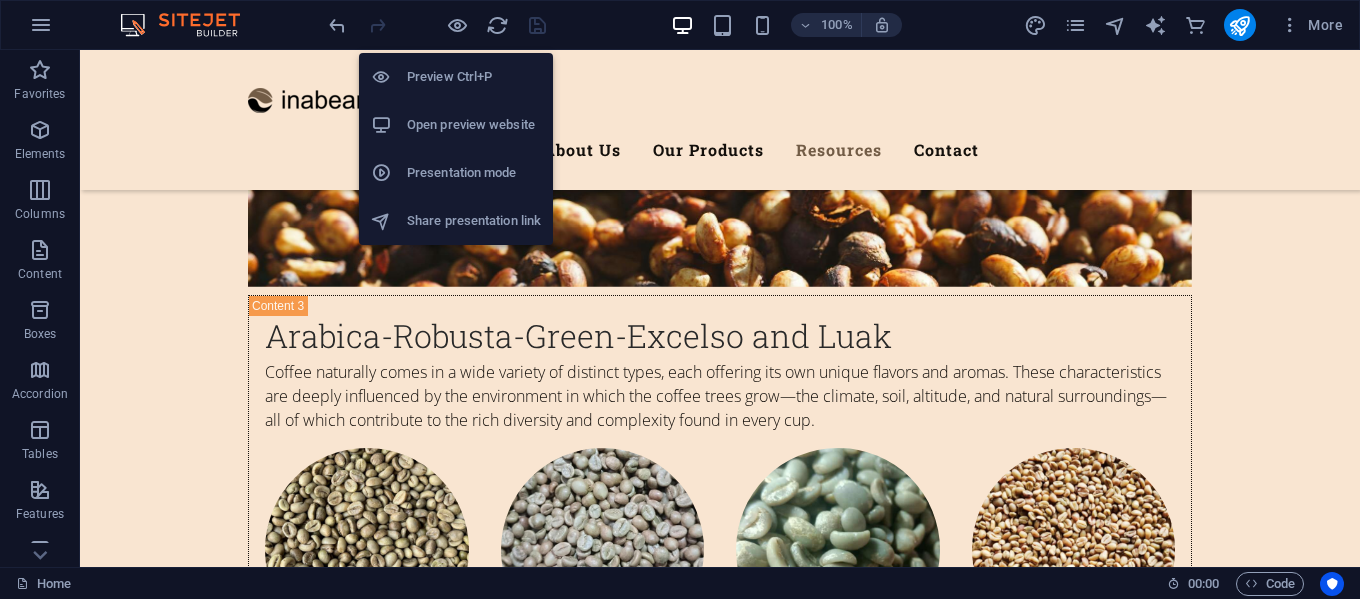 click on "Open preview website" at bounding box center [474, 125] 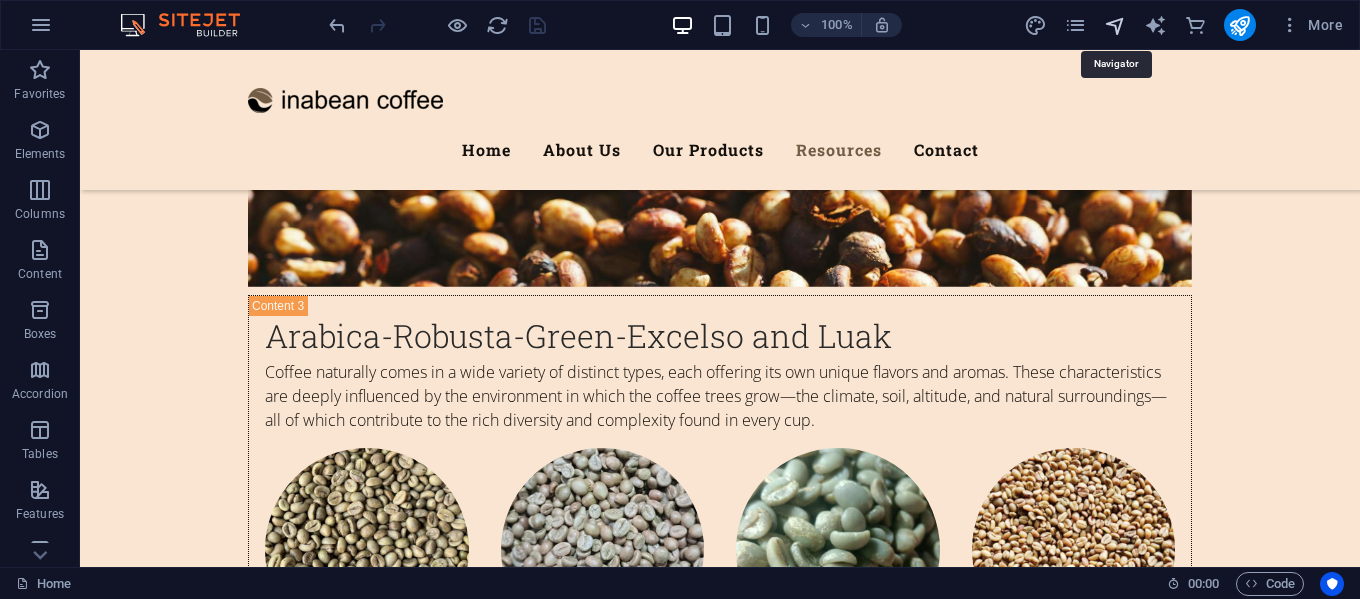 click at bounding box center [1115, 25] 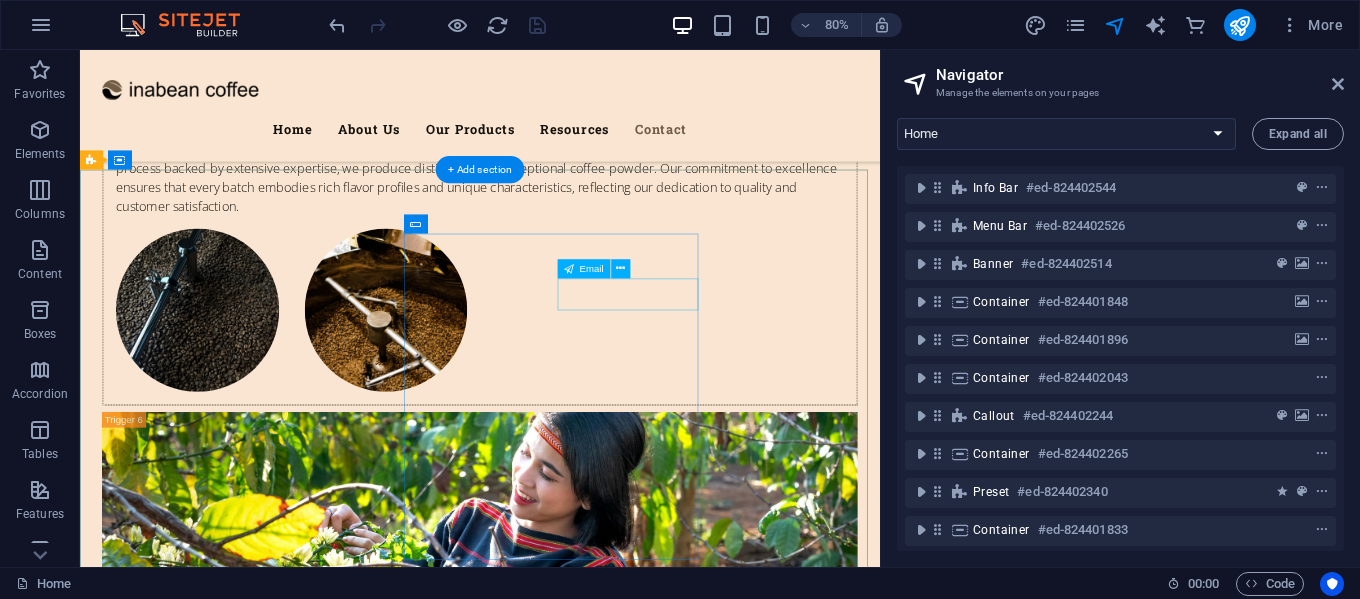 scroll, scrollTop: 8595, scrollLeft: 0, axis: vertical 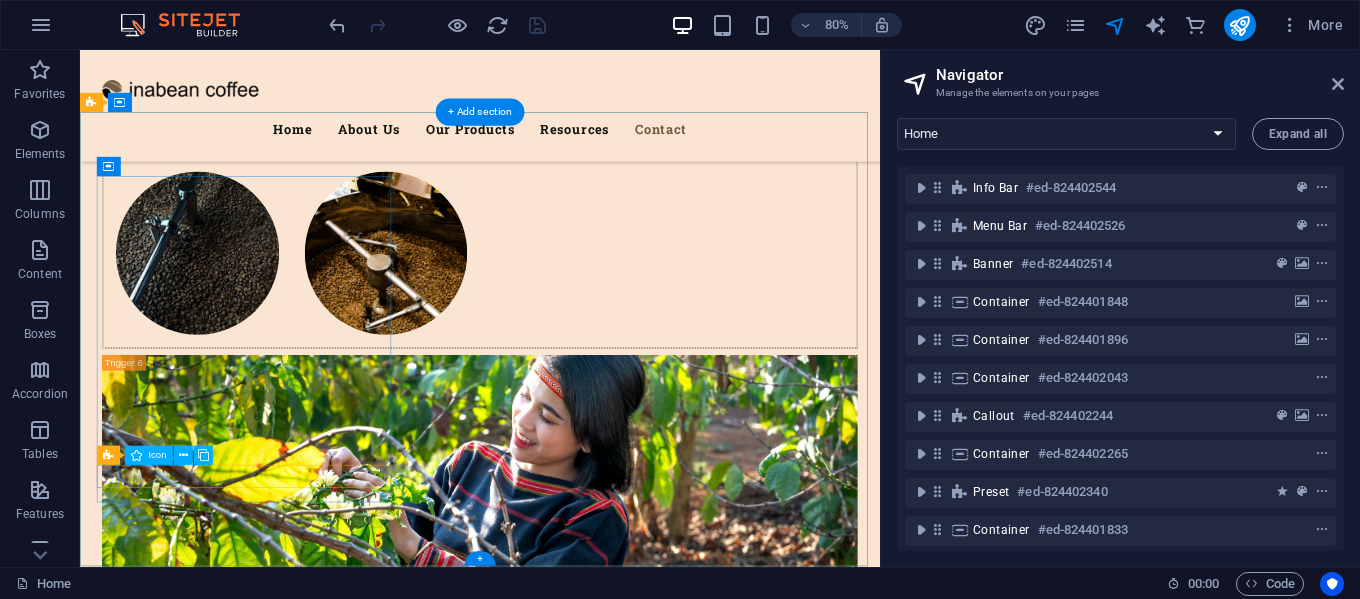 click at bounding box center [568, 7797] 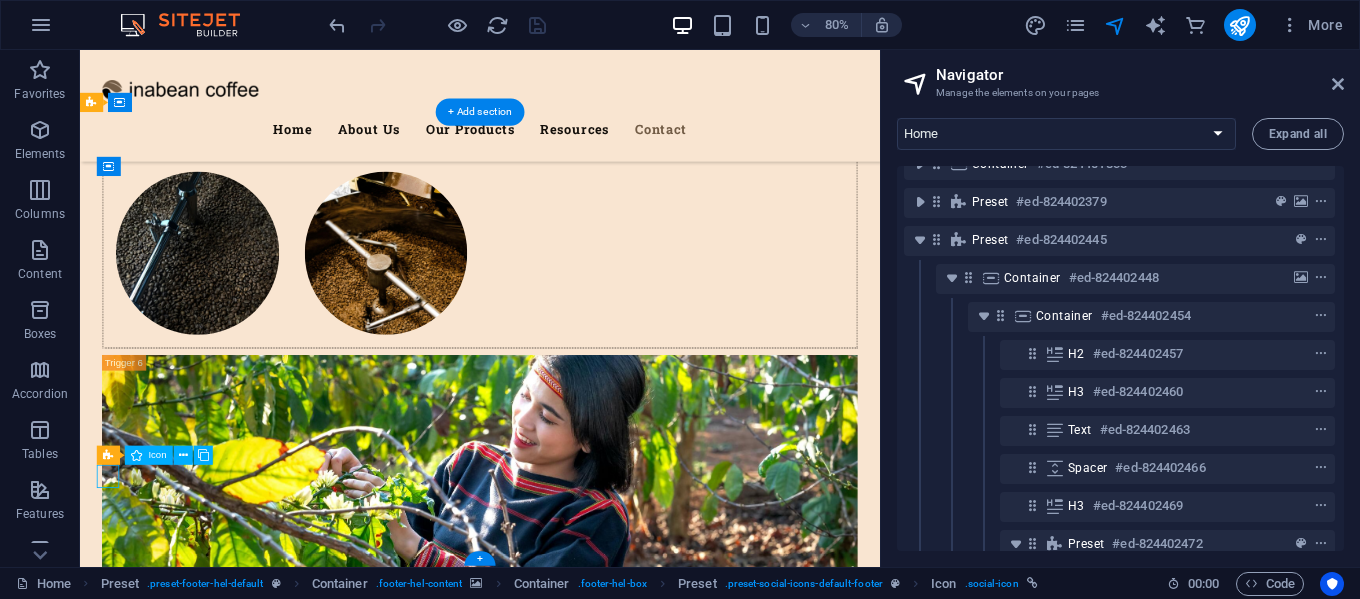 scroll, scrollTop: 550, scrollLeft: 5, axis: both 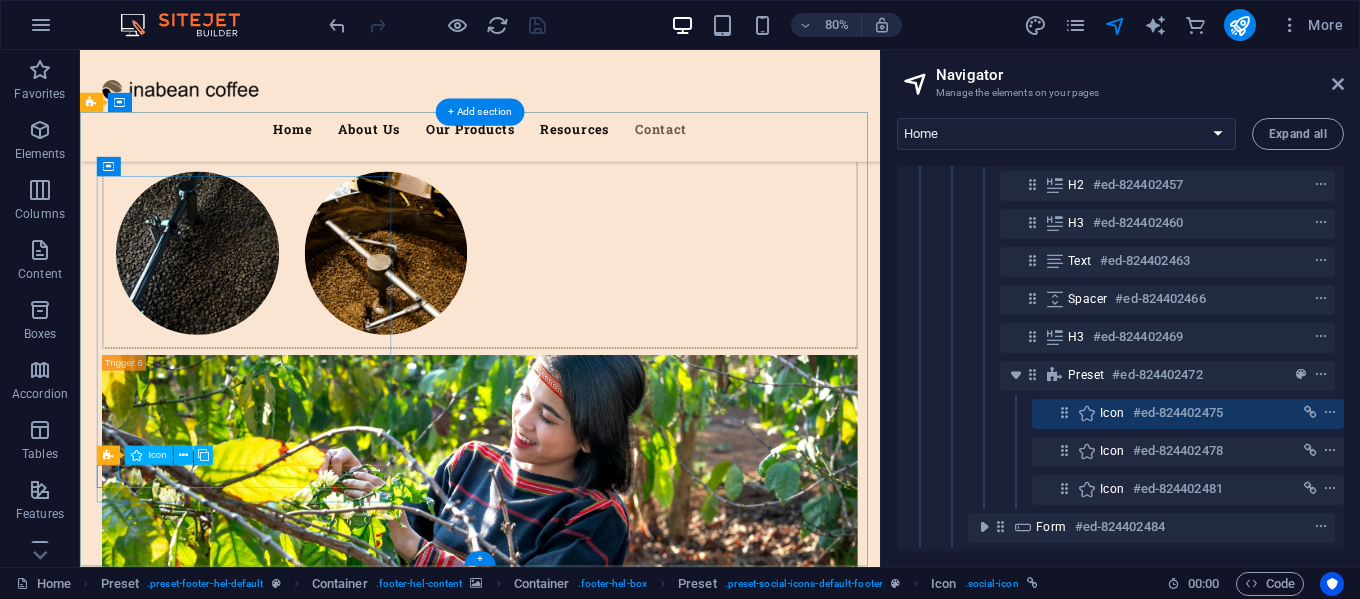 click at bounding box center [1293, 413] 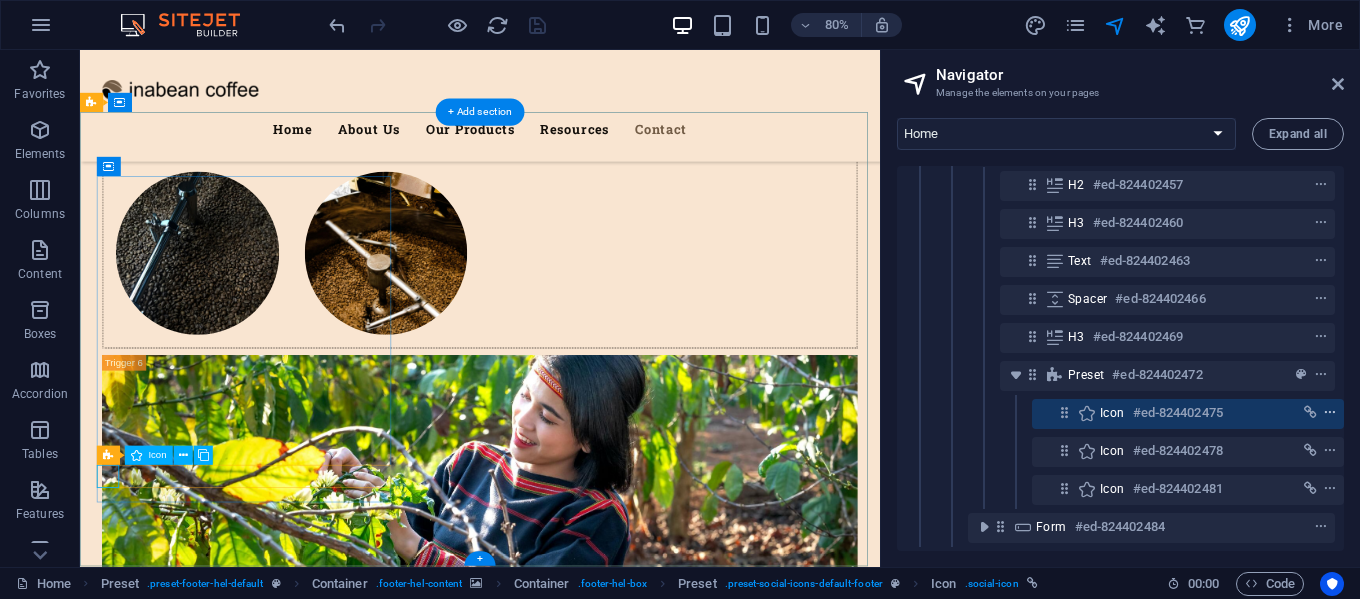 click at bounding box center (1330, 413) 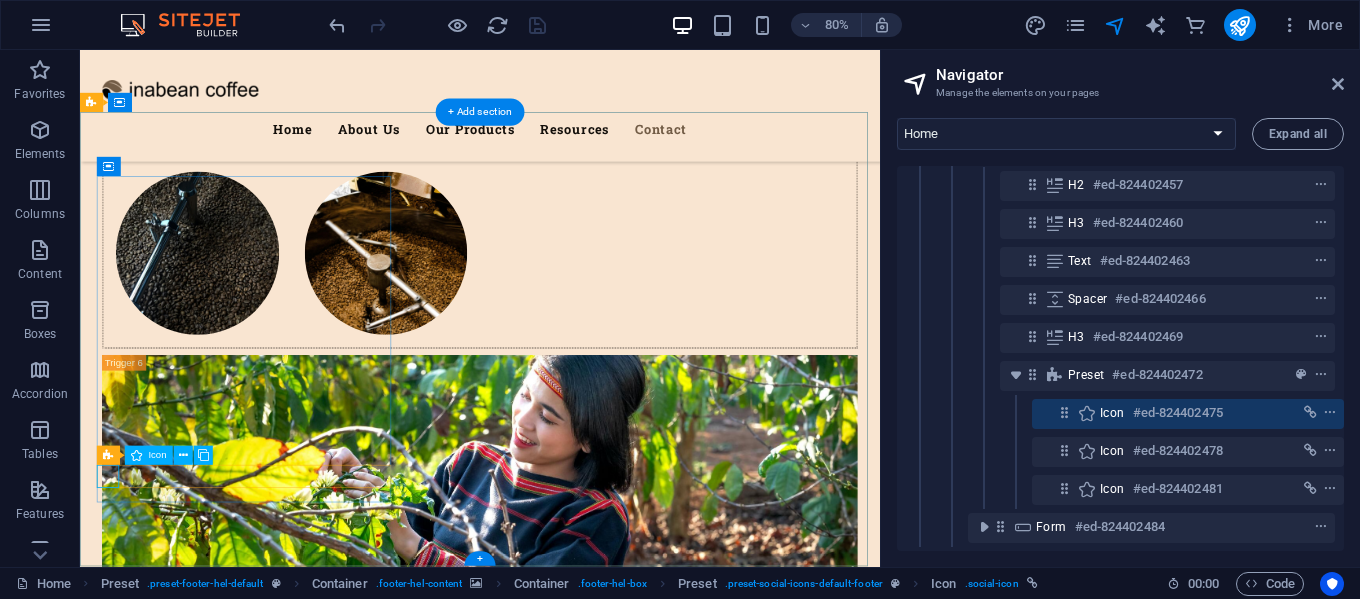 click at bounding box center (1087, 413) 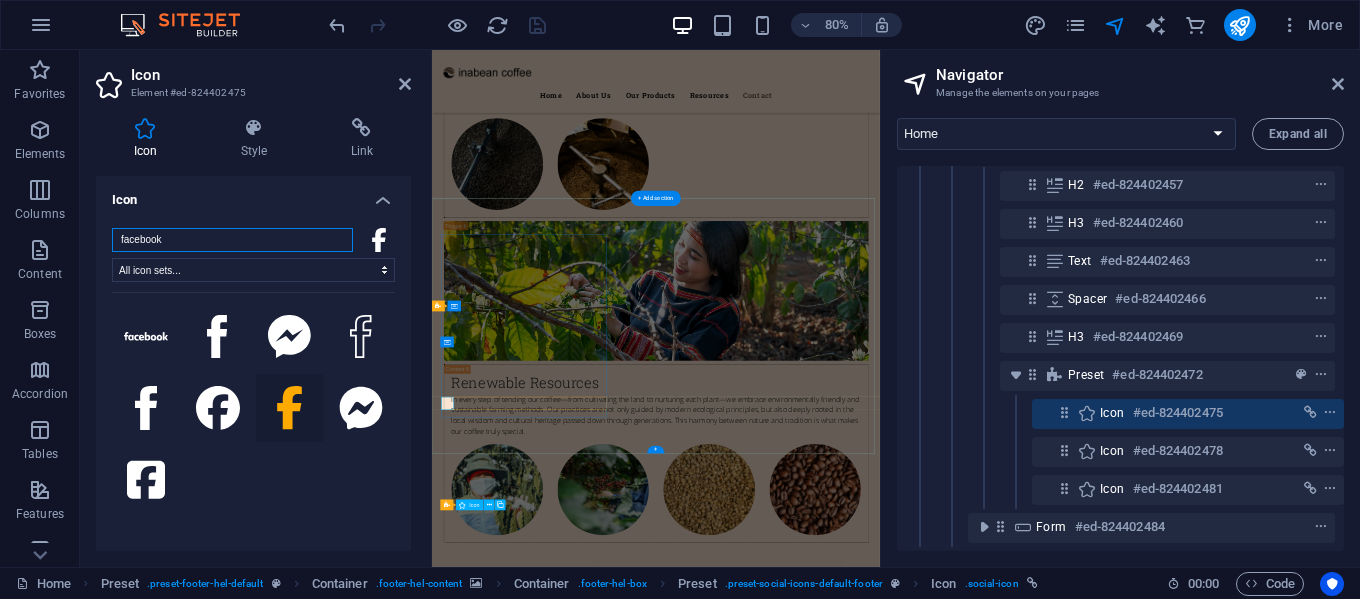 scroll, scrollTop: 8343, scrollLeft: 0, axis: vertical 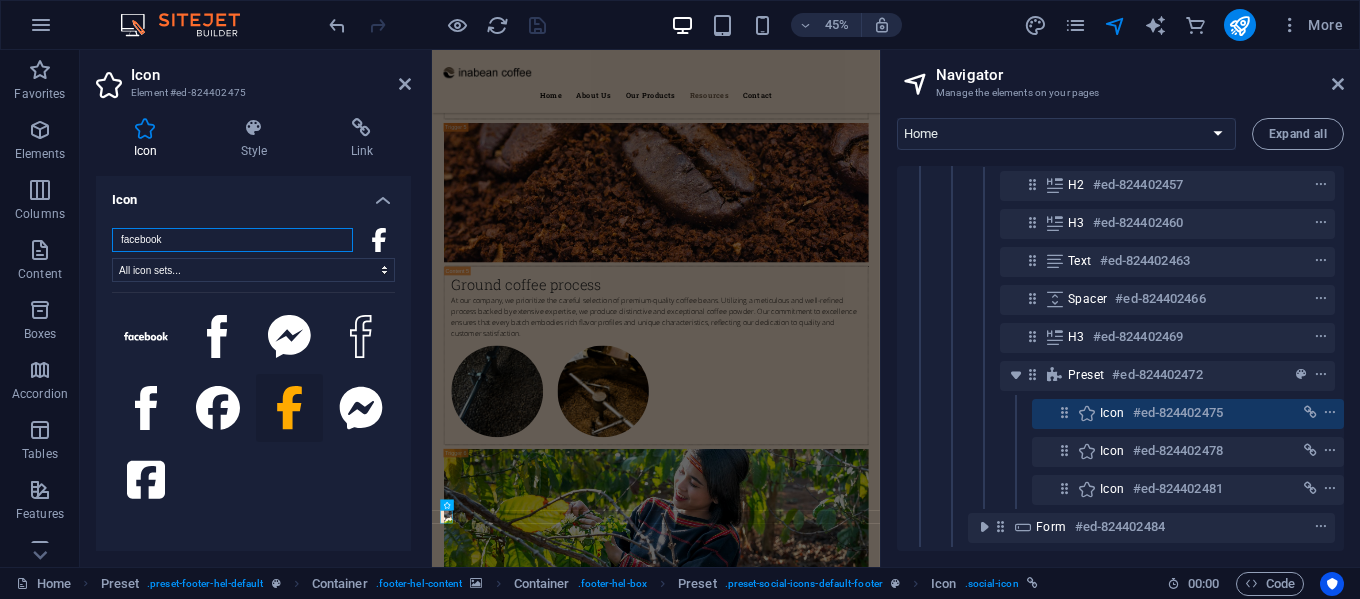 click on "facebook" at bounding box center [232, 240] 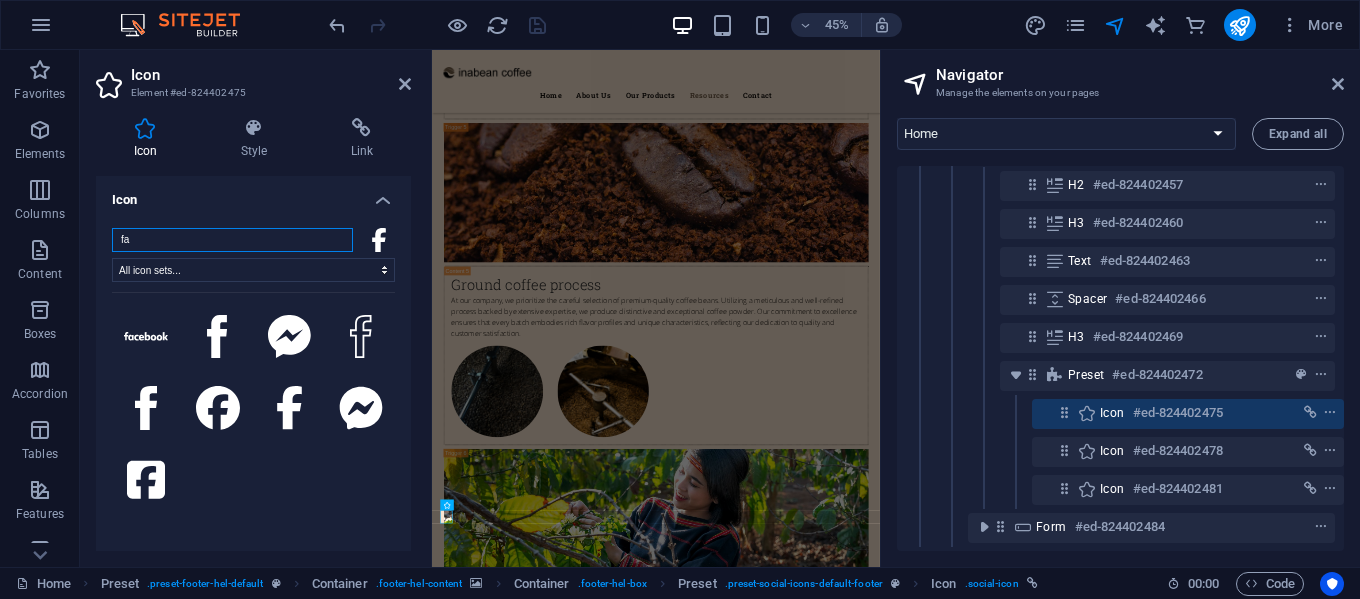 type on "f" 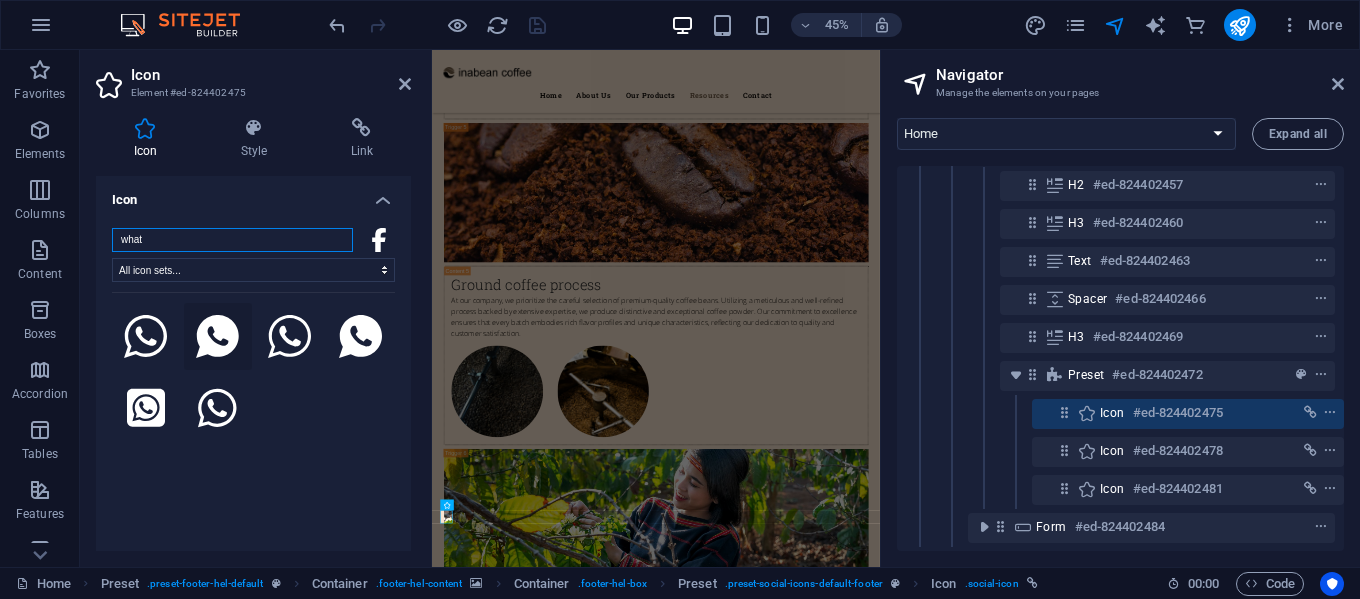 type on "what" 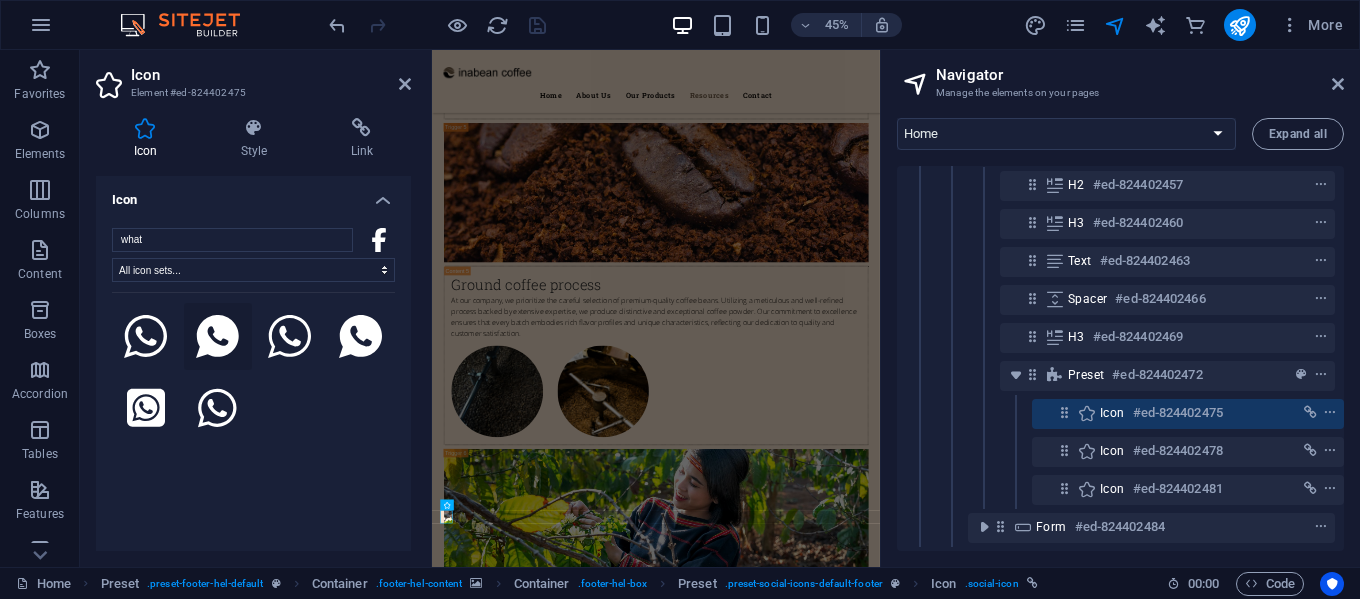 click 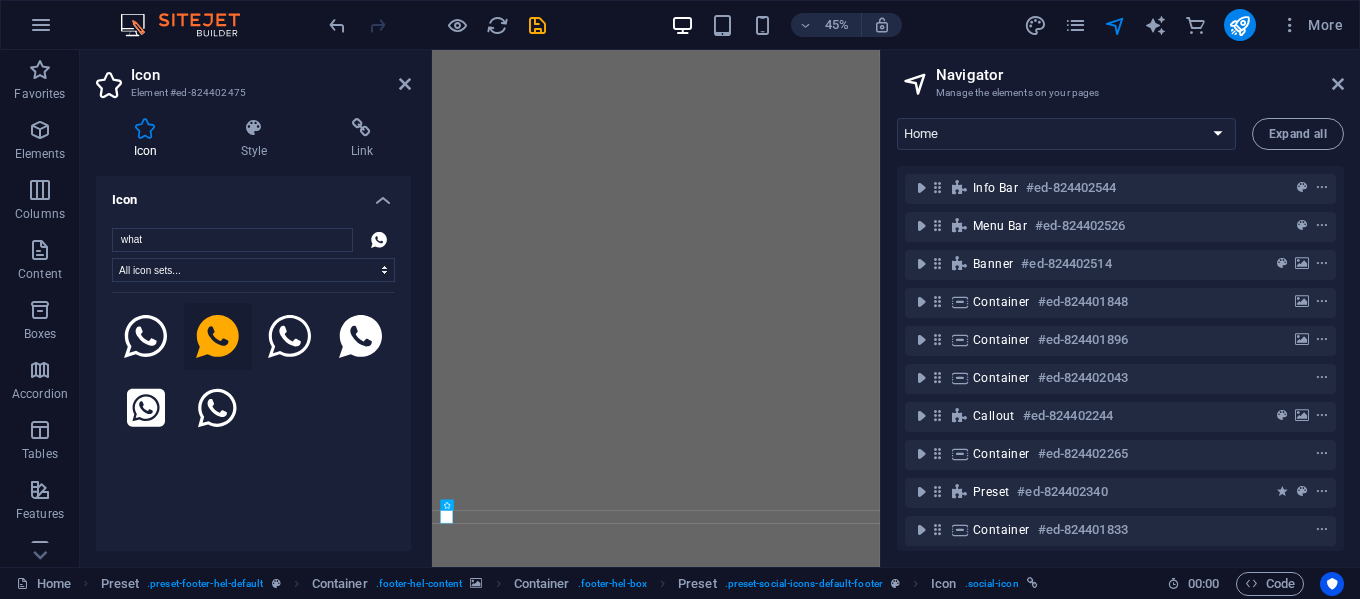select on "xMidYMid" 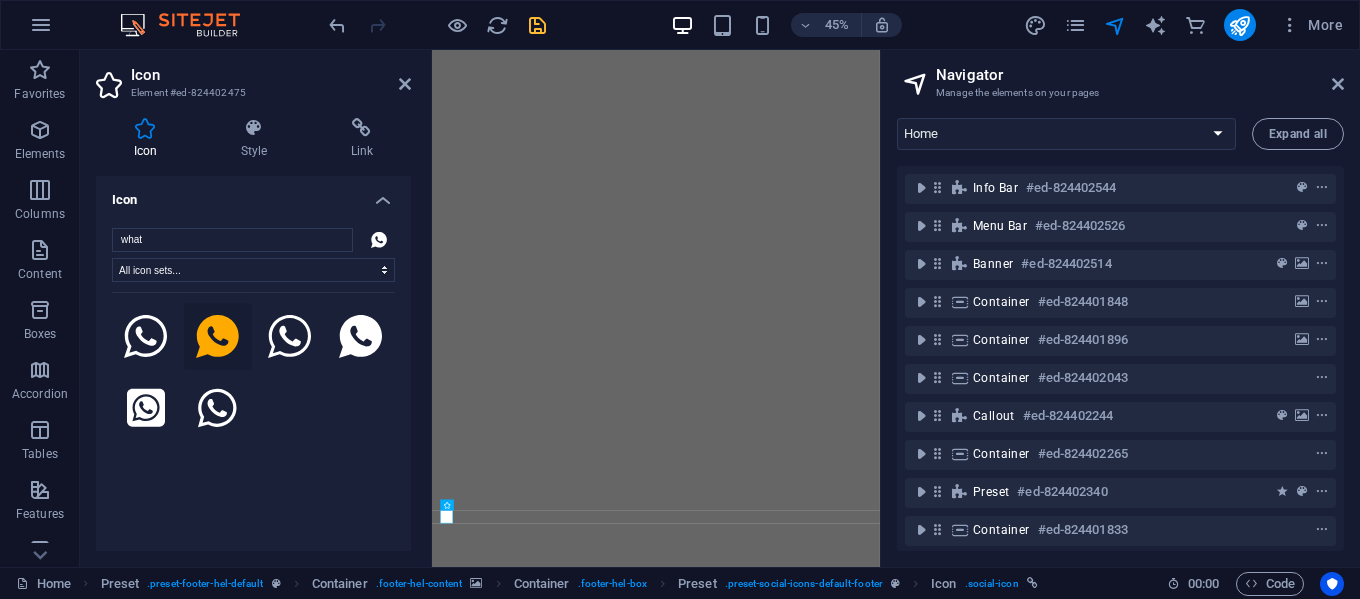 scroll, scrollTop: 0, scrollLeft: 0, axis: both 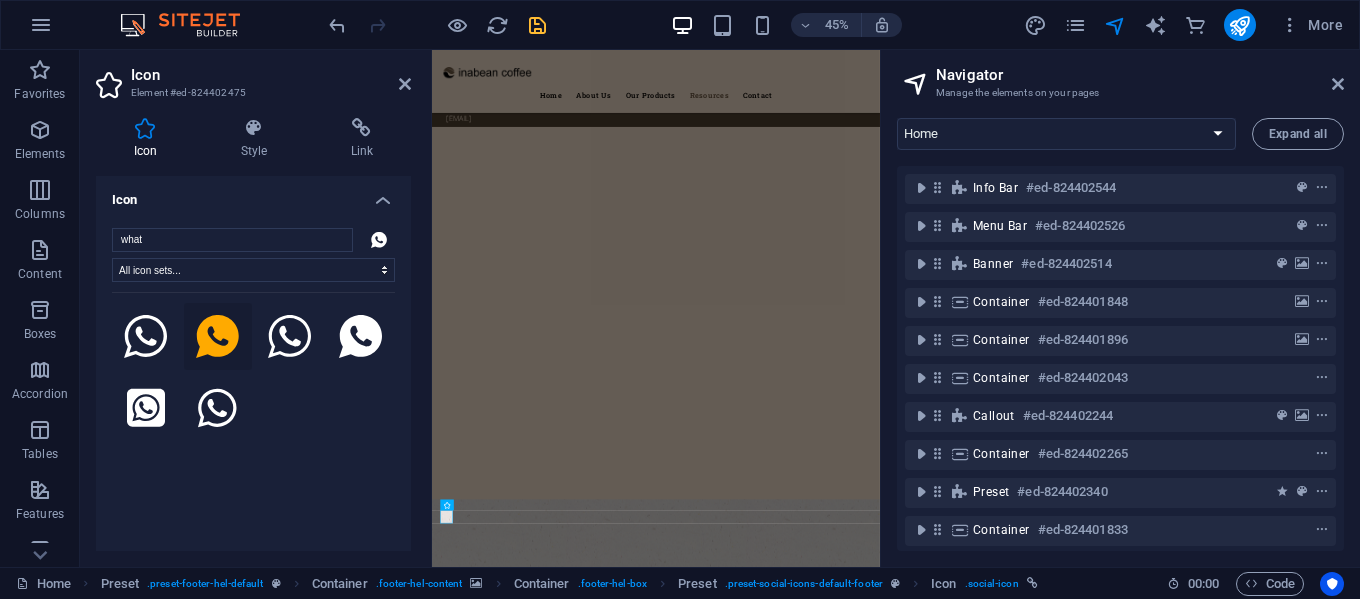 click at bounding box center [537, 25] 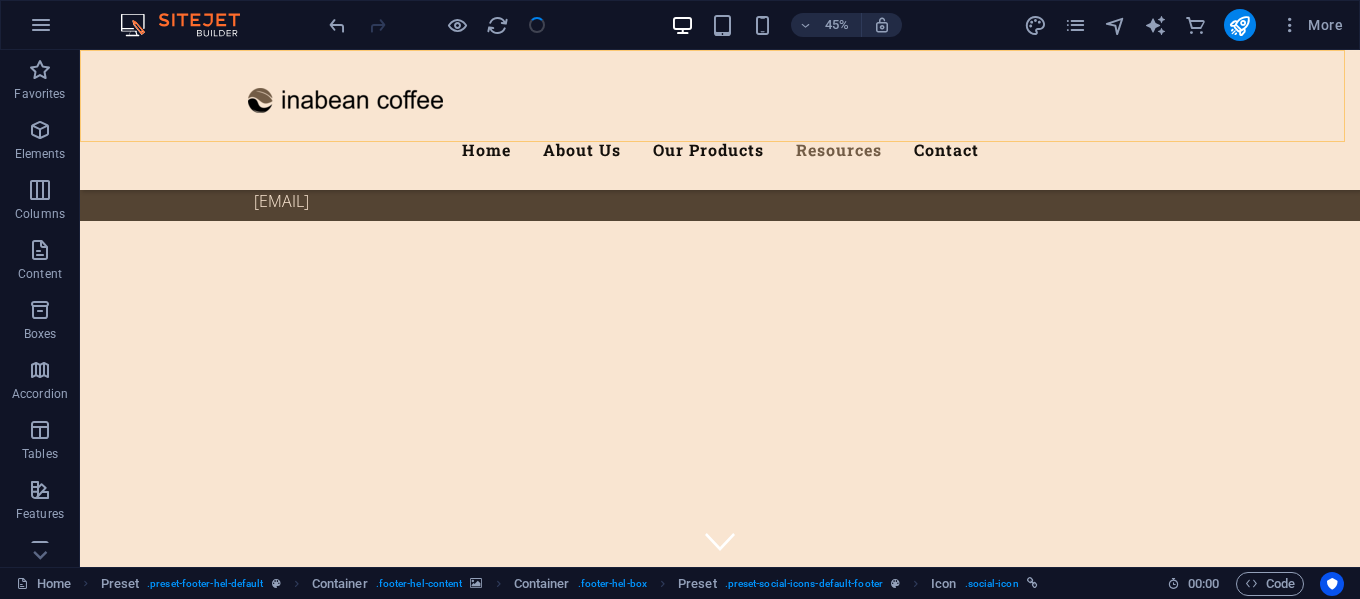 scroll, scrollTop: 8531, scrollLeft: 0, axis: vertical 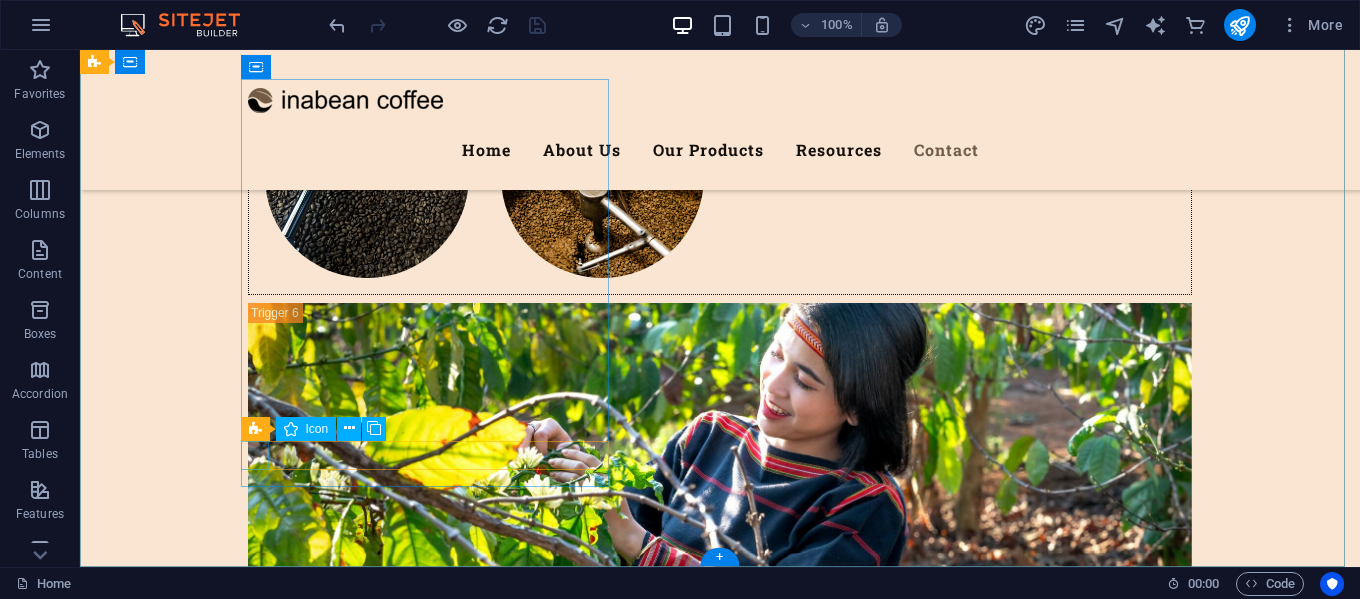 click at bounding box center [568, 7605] 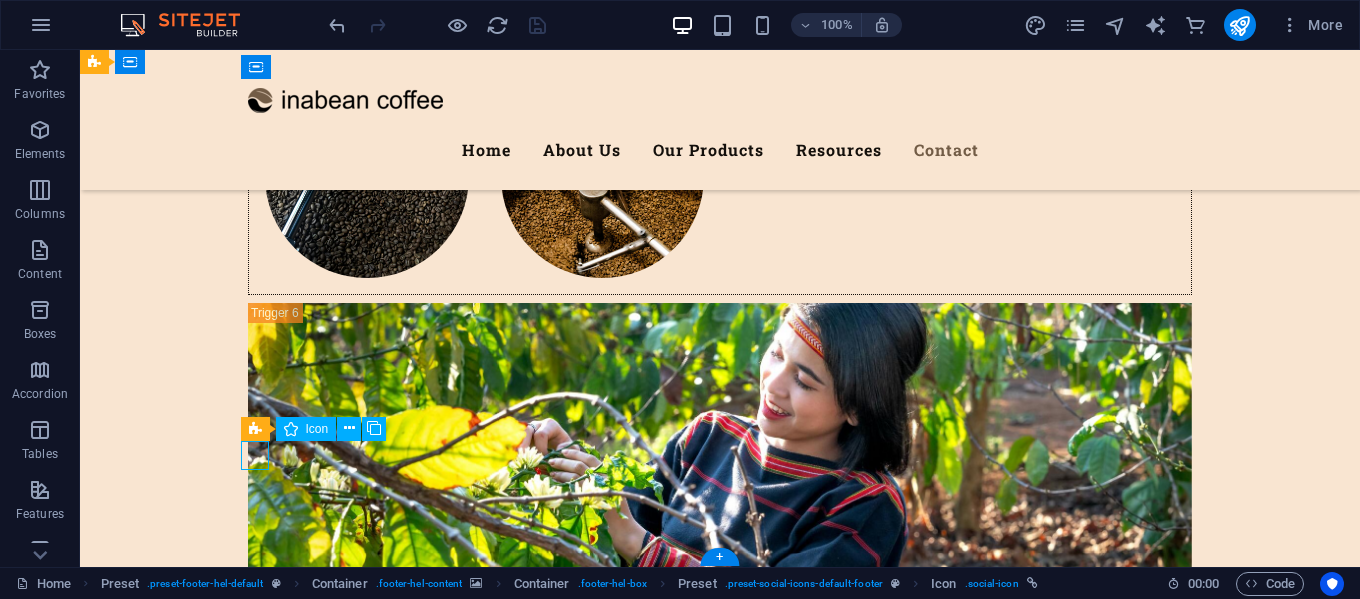 click at bounding box center [568, 7605] 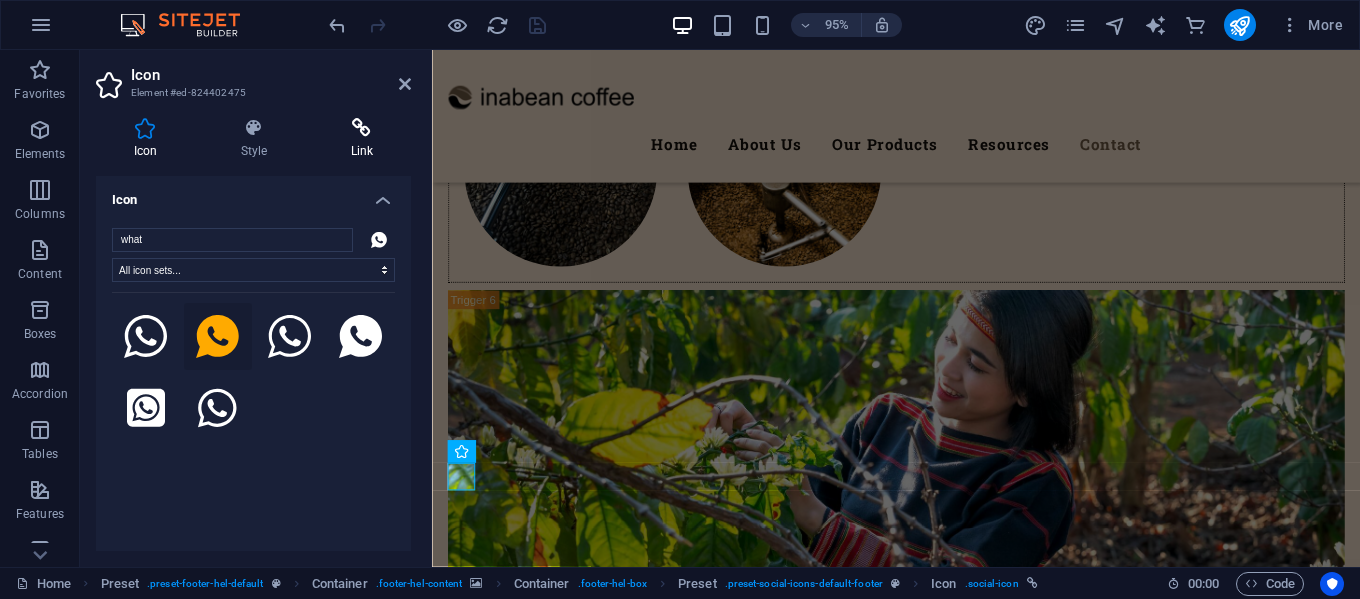 click at bounding box center [362, 128] 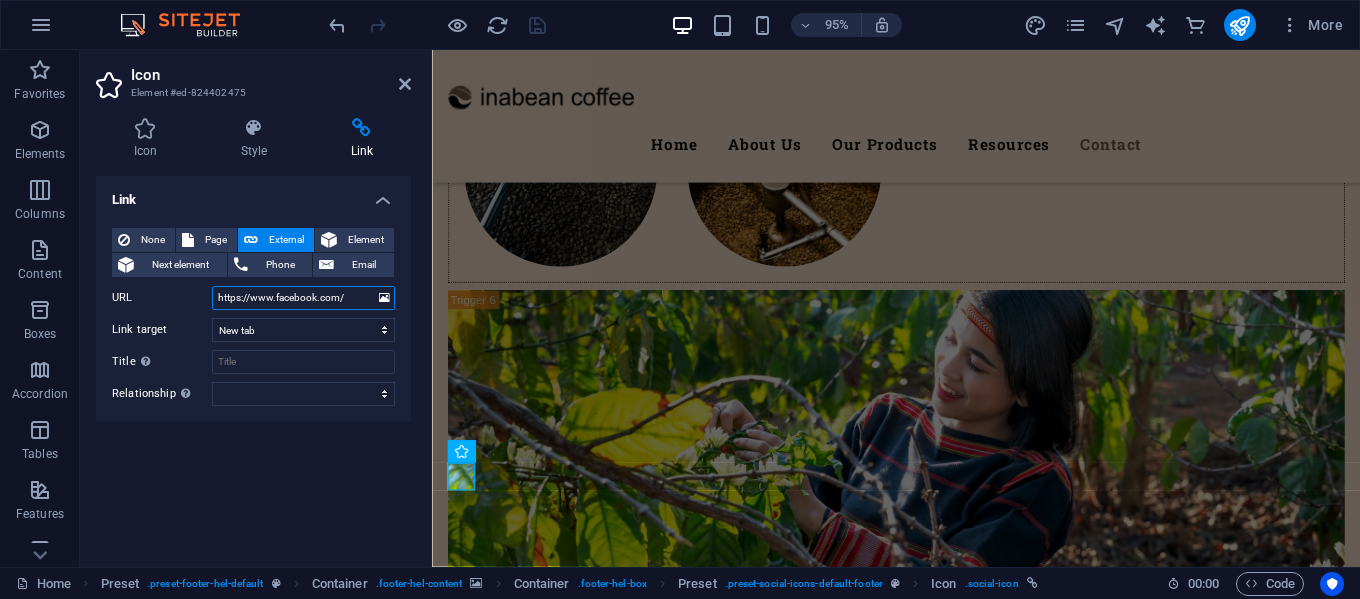 drag, startPoint x: 359, startPoint y: 293, endPoint x: 188, endPoint y: 285, distance: 171.18703 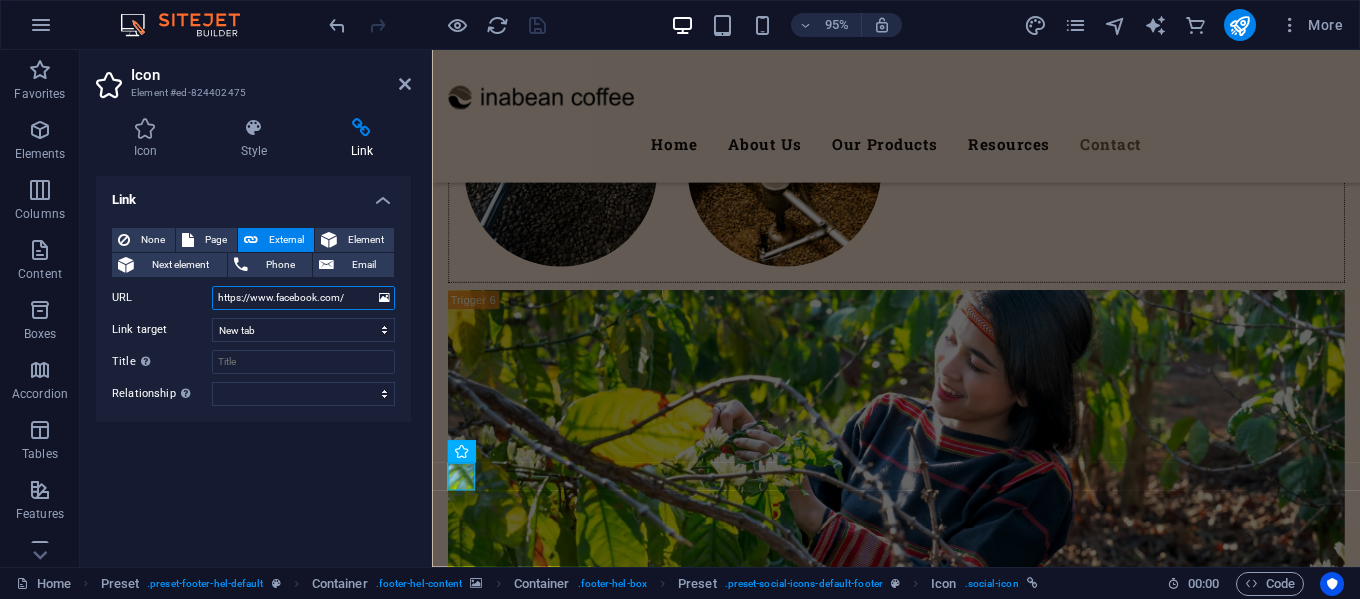 paste on "a.me/62XXXXXXXXXX" 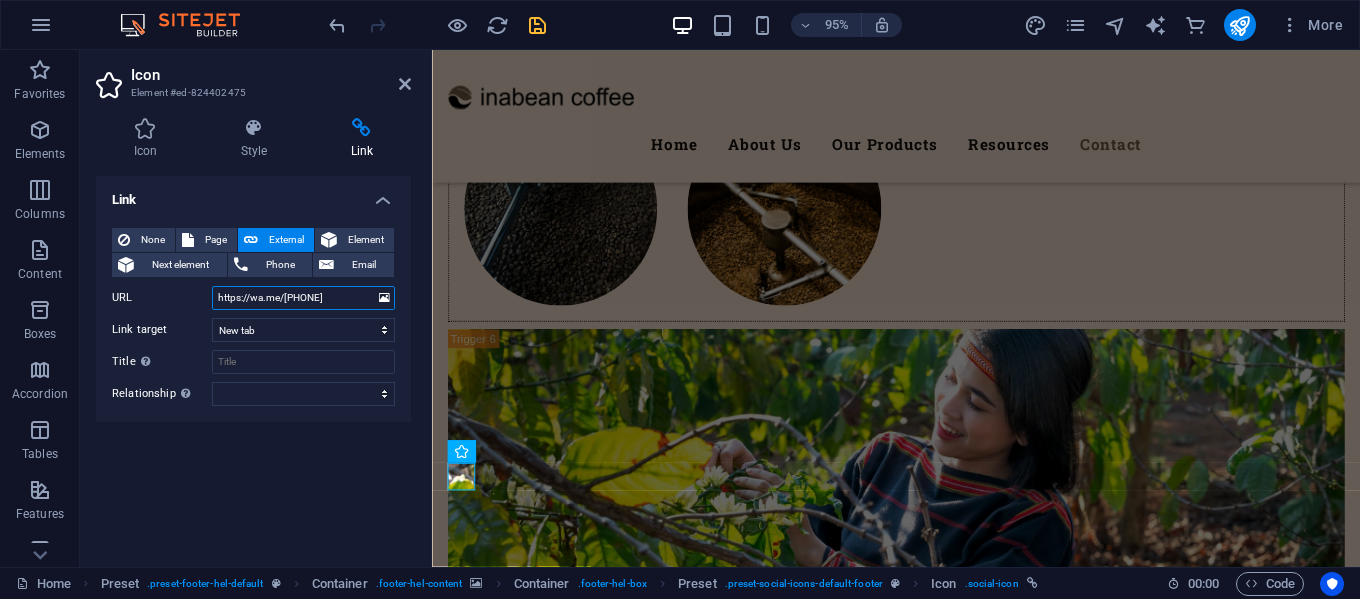 drag, startPoint x: 361, startPoint y: 300, endPoint x: 292, endPoint y: 296, distance: 69.115845 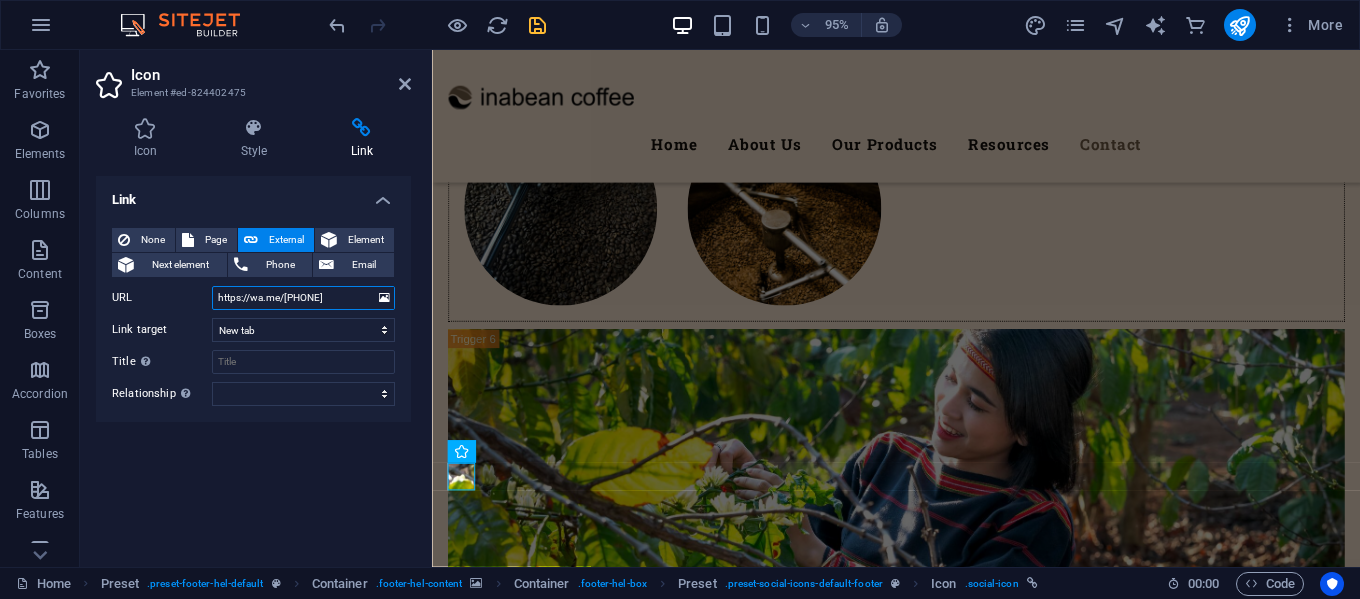 click on "https://wa.me/62XXXXXXXXXX" at bounding box center (303, 298) 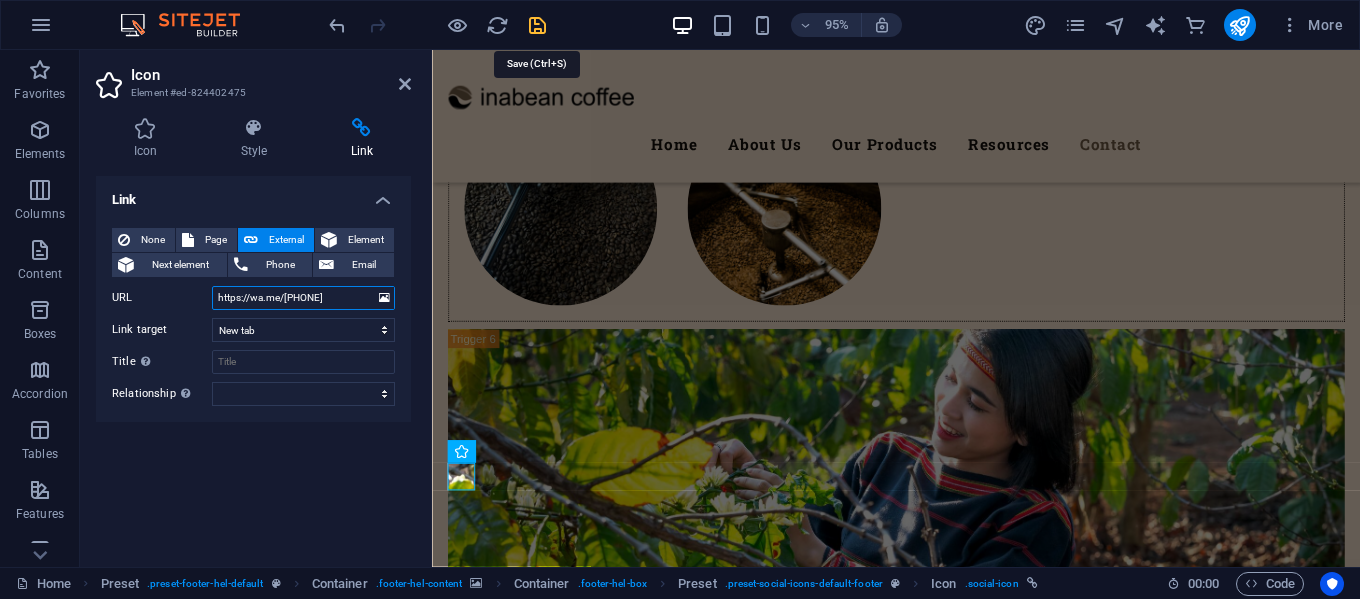 type on "https://wa.me/6282324672525" 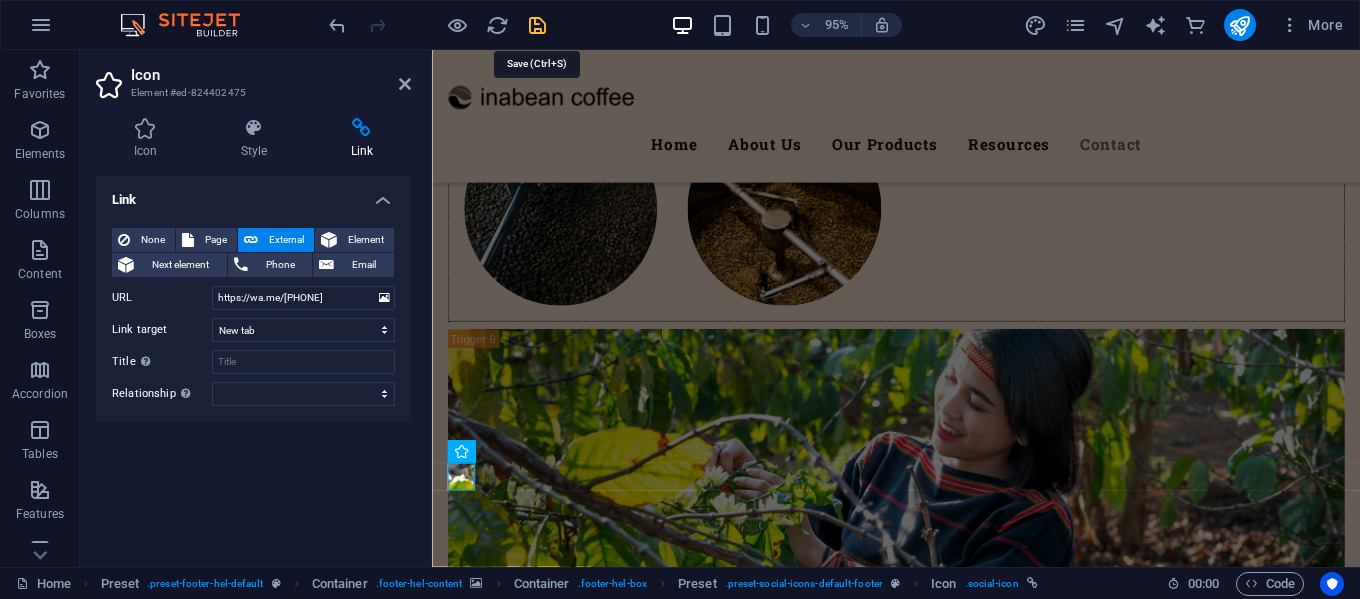 click at bounding box center [537, 25] 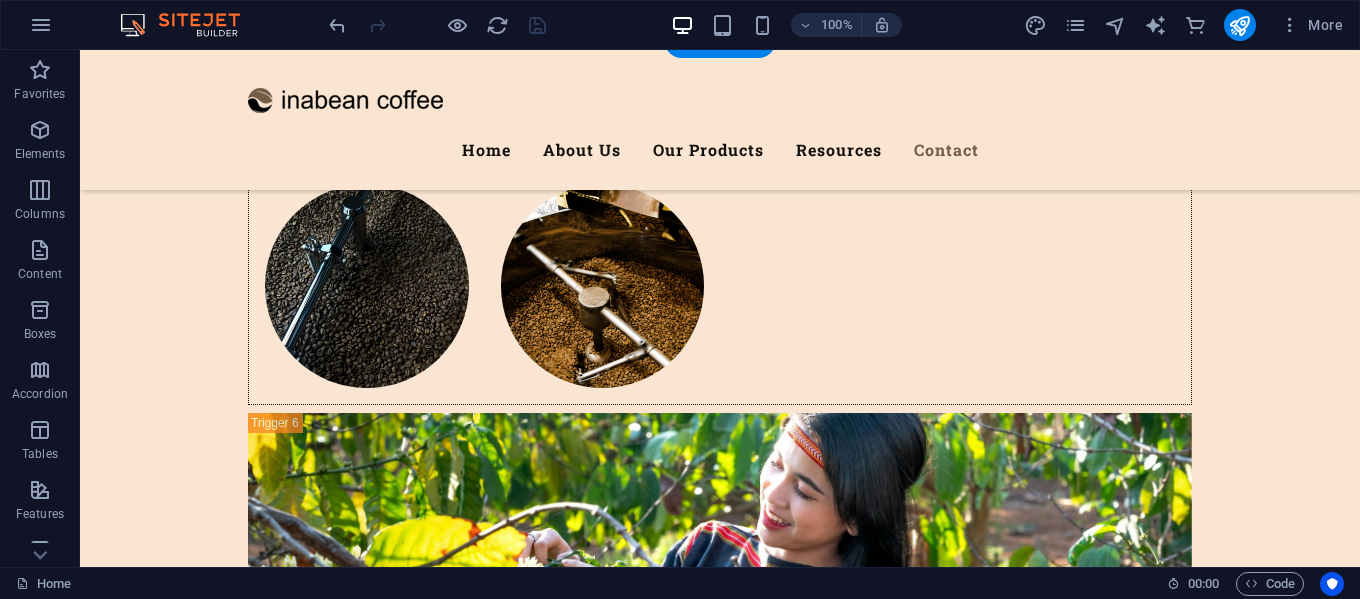 scroll, scrollTop: 8359, scrollLeft: 0, axis: vertical 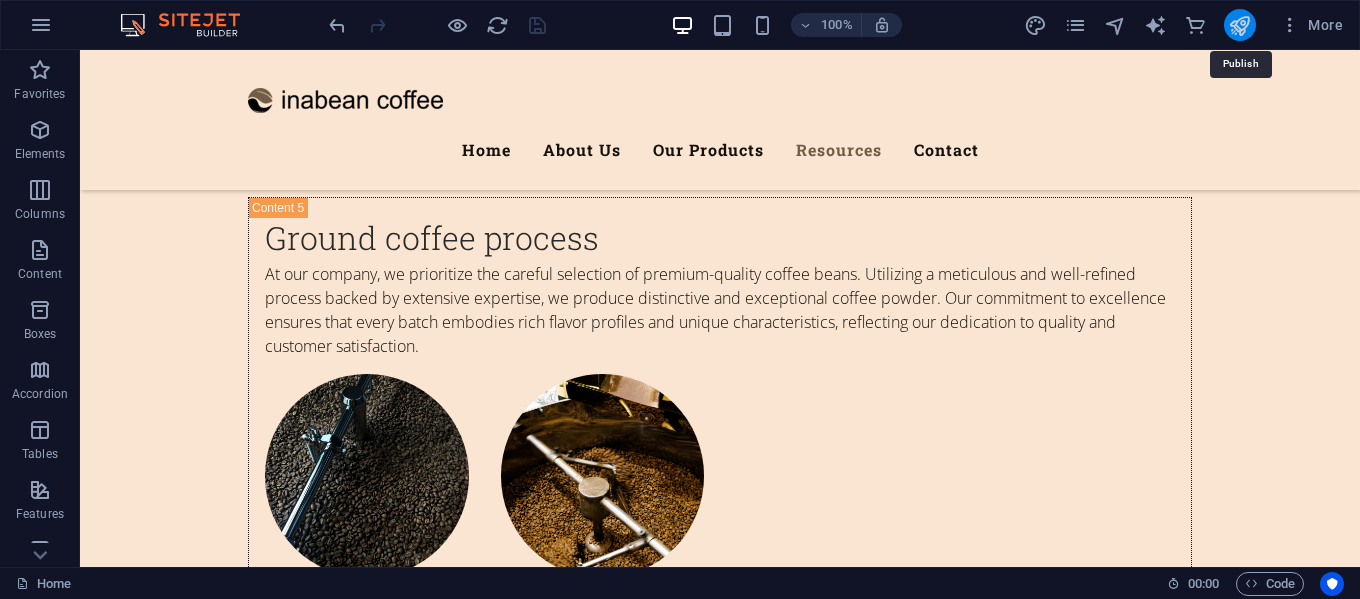 click at bounding box center [1239, 25] 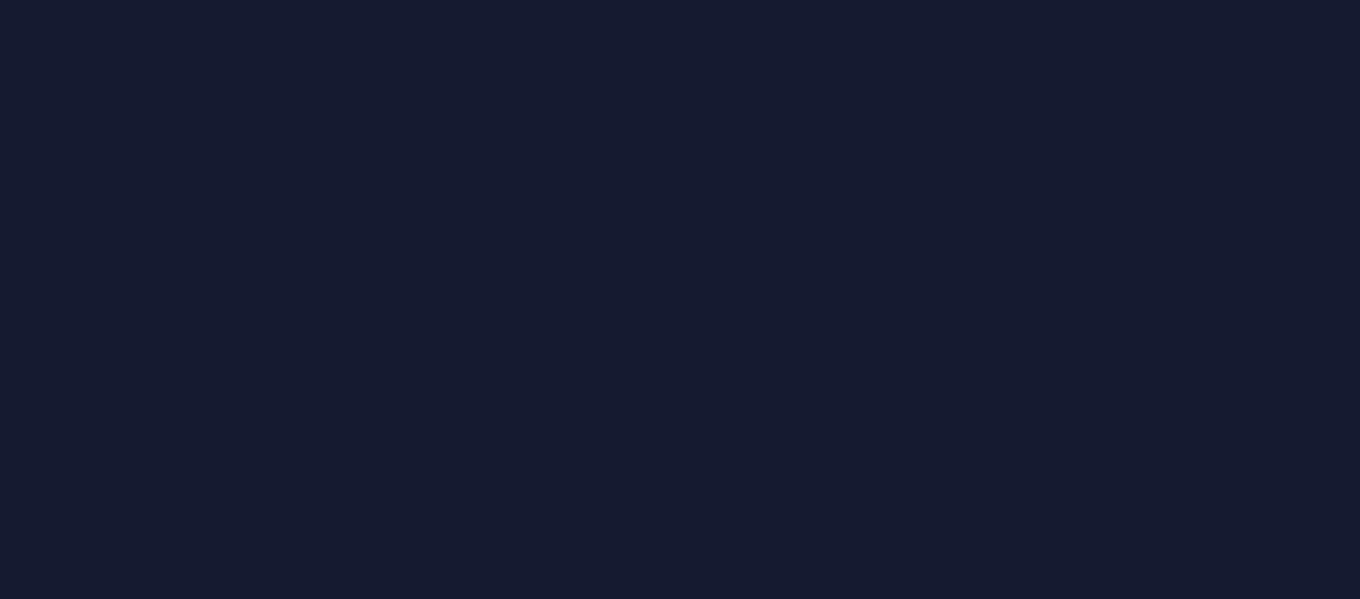 scroll, scrollTop: 0, scrollLeft: 0, axis: both 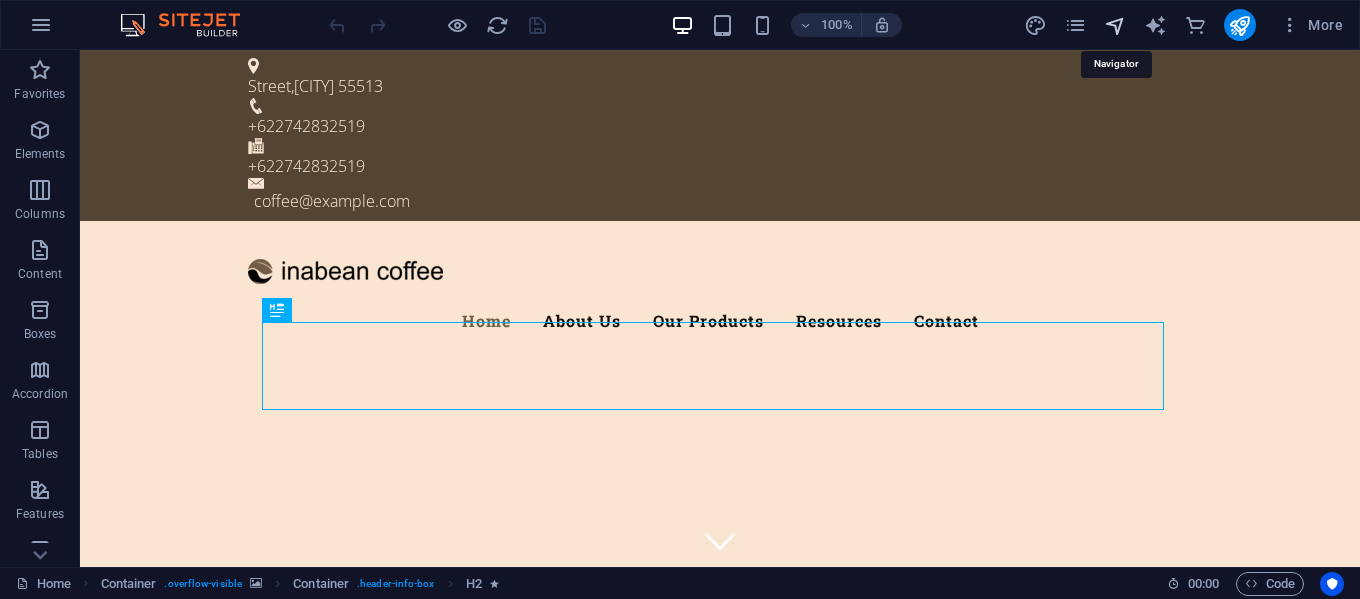 click at bounding box center [1115, 25] 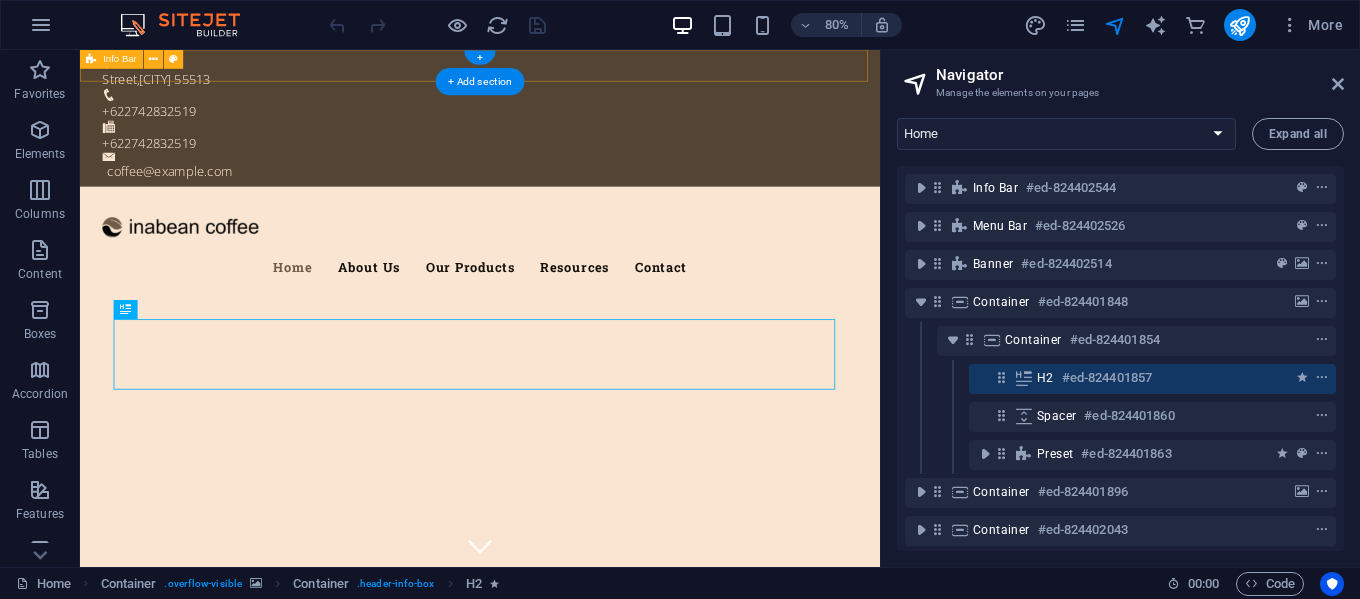 click on "Street , [CITY] [POSTAL_CODE] +62274[PHONE] +62274[PHONE] coffee@example.com" at bounding box center [580, 135] 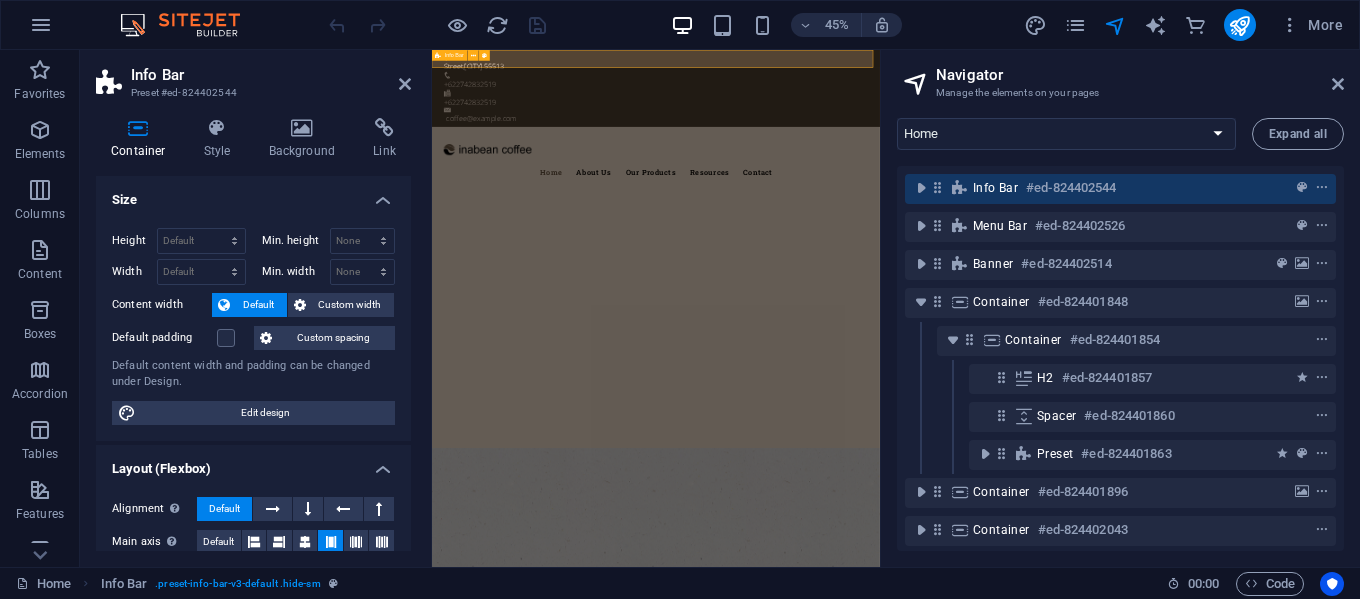 click on "#ed-824402544" at bounding box center [1071, 188] 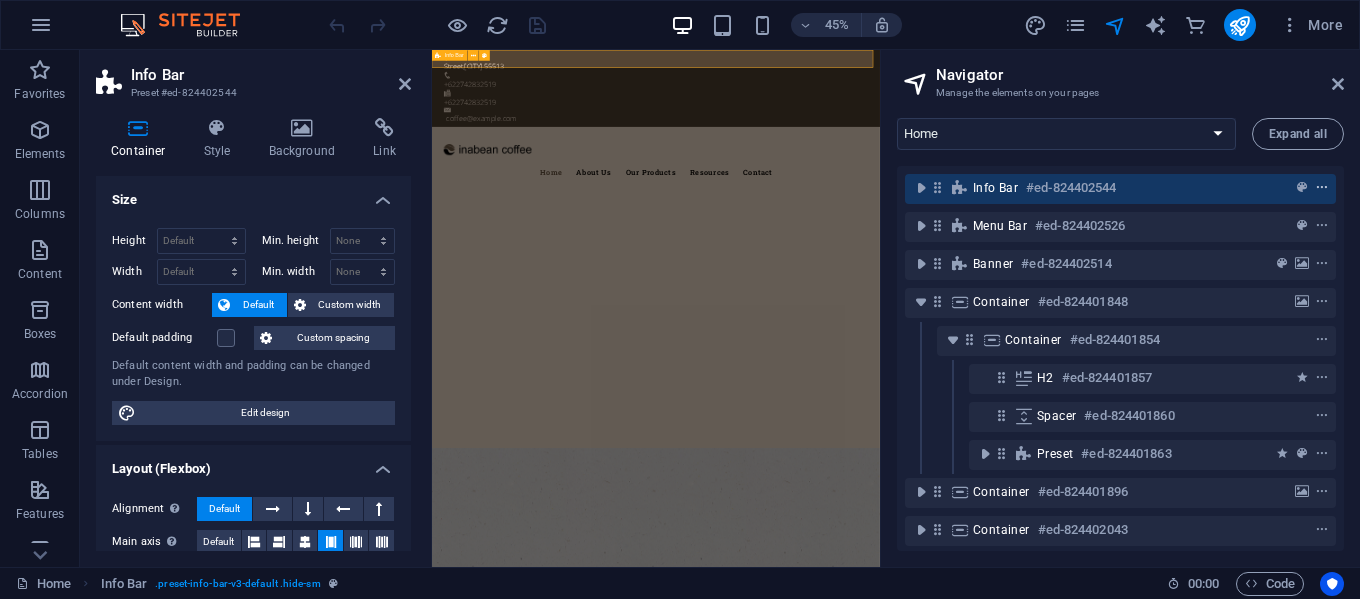 click at bounding box center [1322, 188] 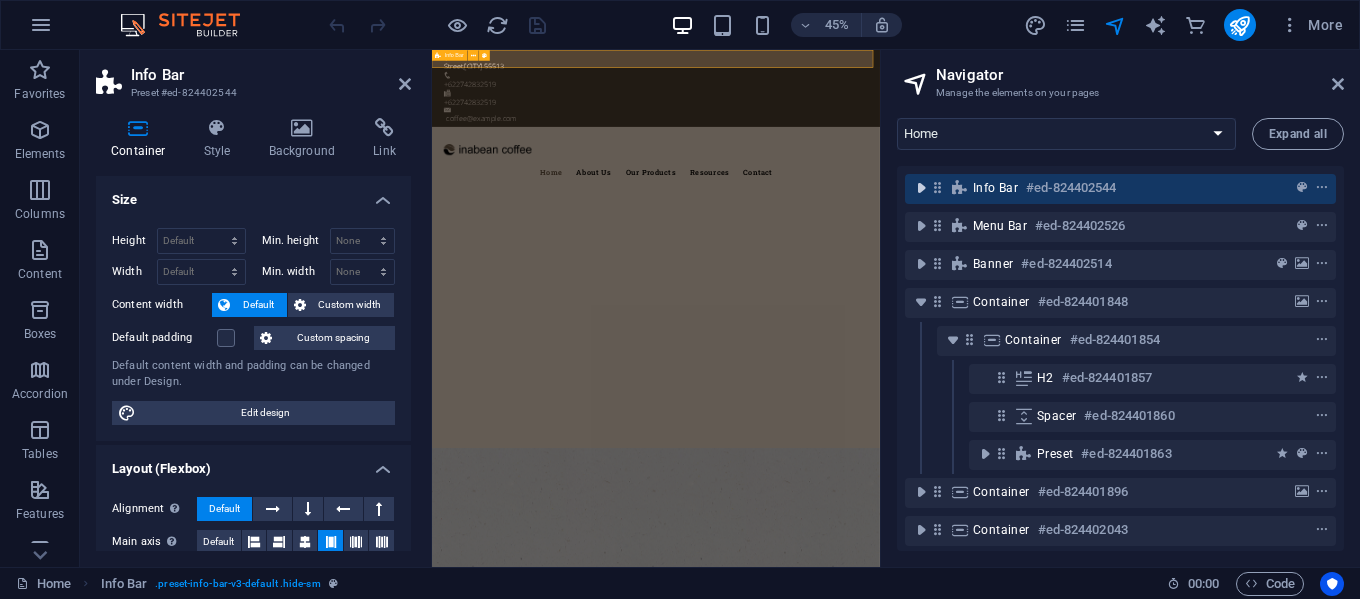 click at bounding box center (921, 188) 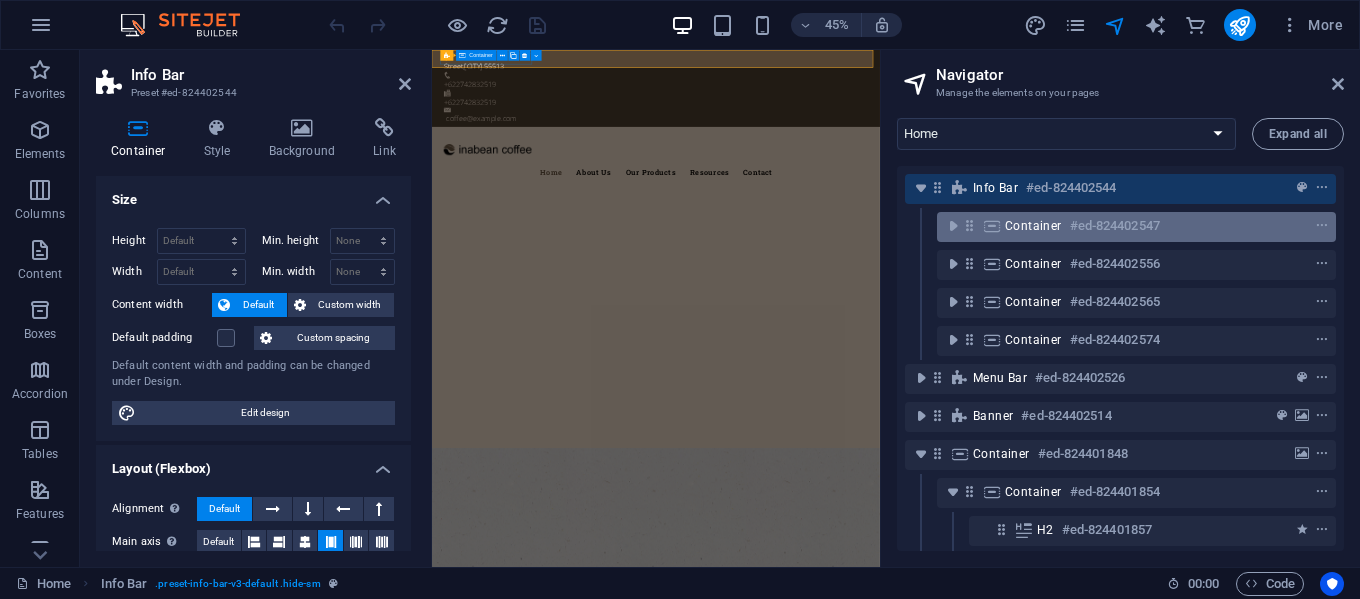 click on "Container" at bounding box center (1033, 226) 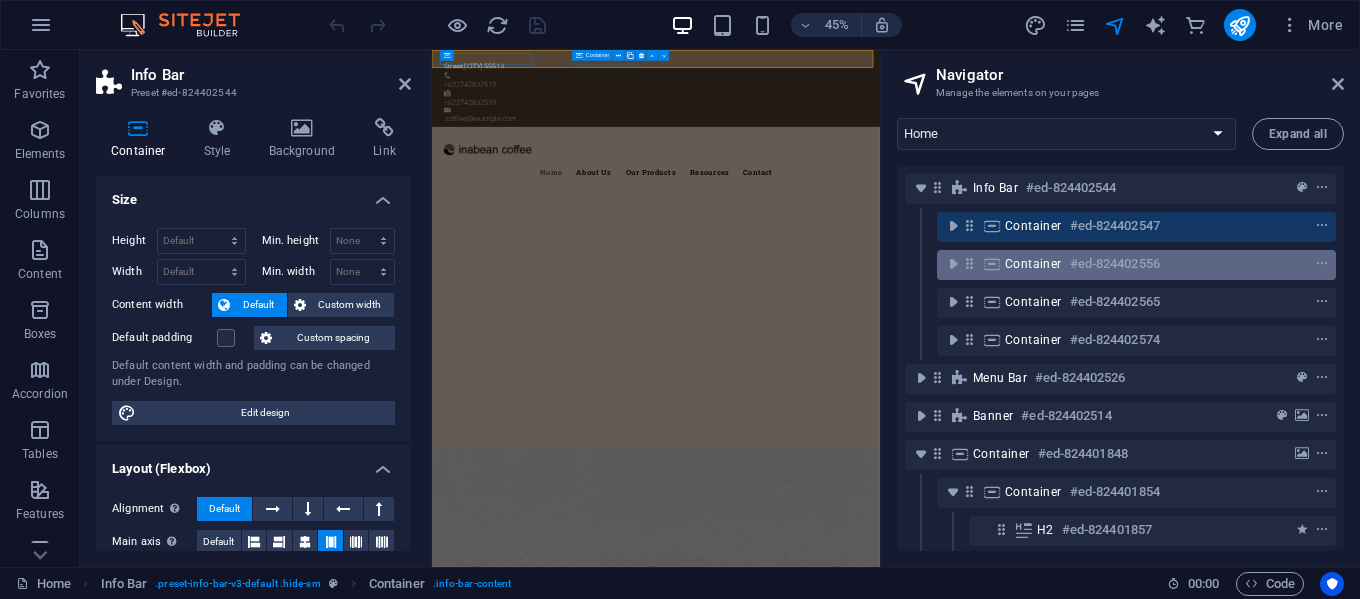 click on "Container" at bounding box center [1033, 264] 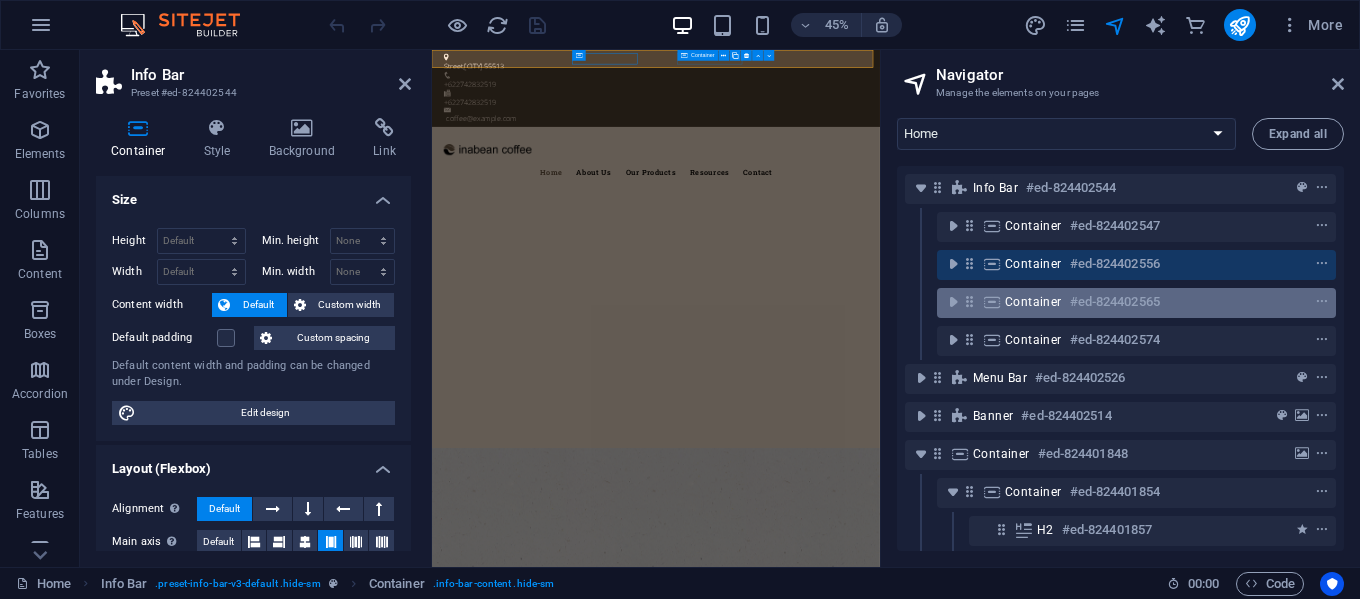 click on "Container #ed-824402565" at bounding box center (1120, 302) 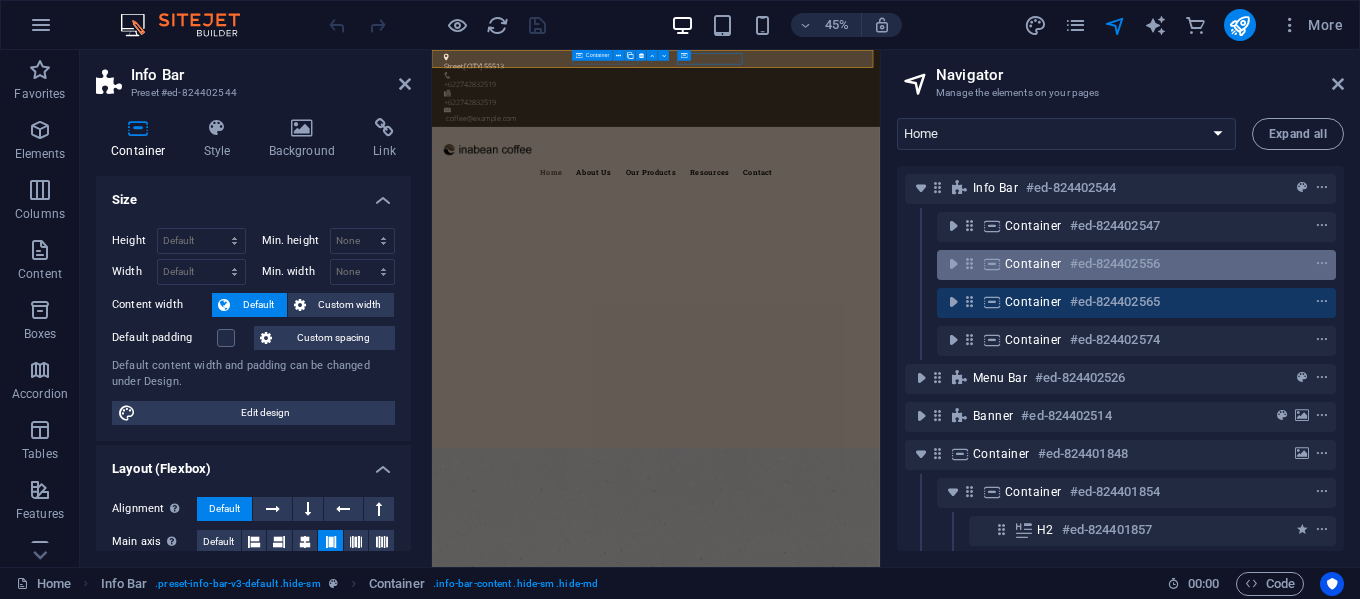 click on "#ed-824402556" at bounding box center [1115, 264] 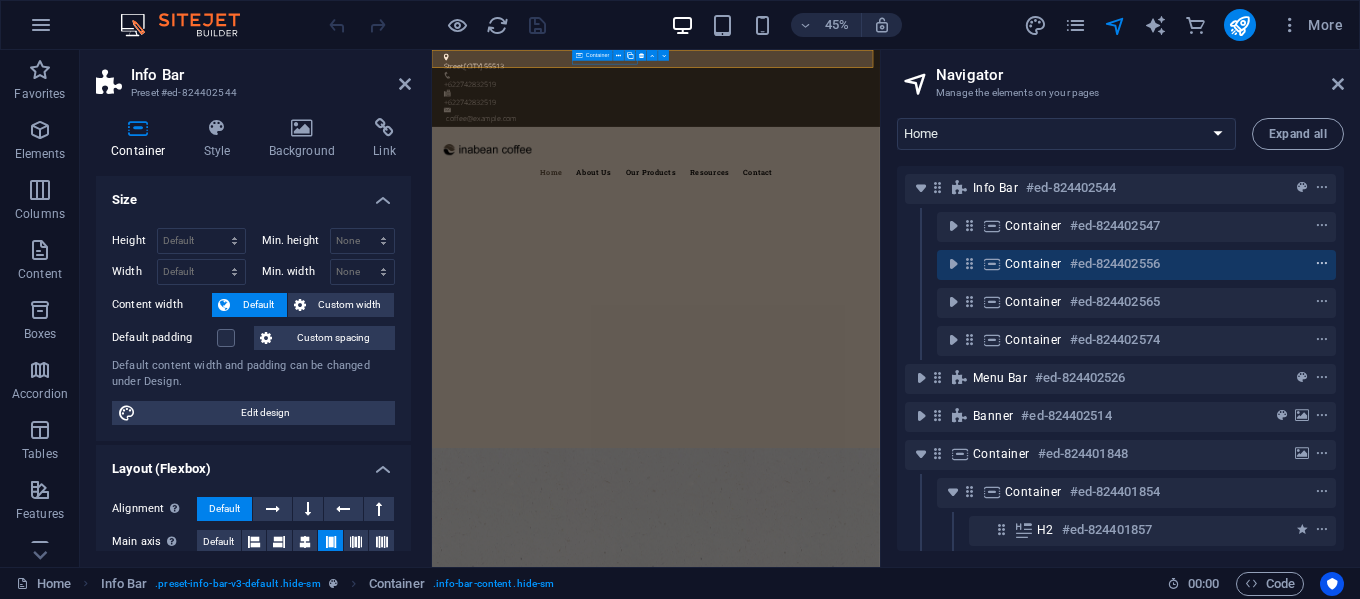 click at bounding box center [1322, 264] 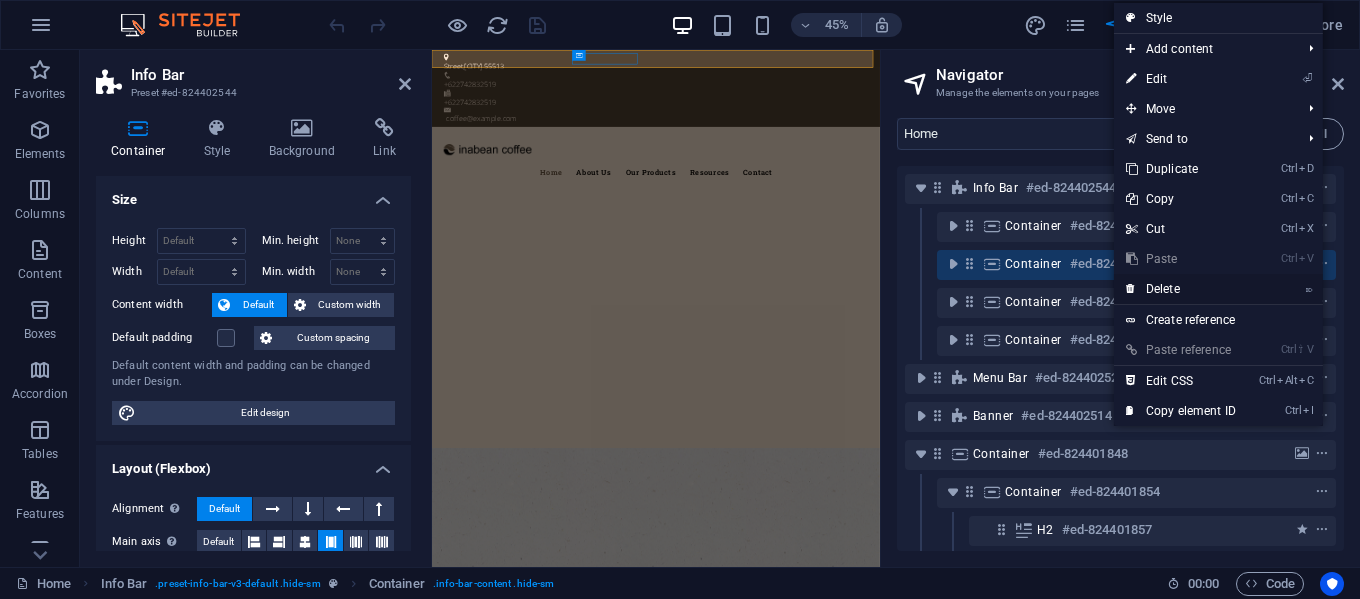 click on "⌦  Delete" at bounding box center [1181, 289] 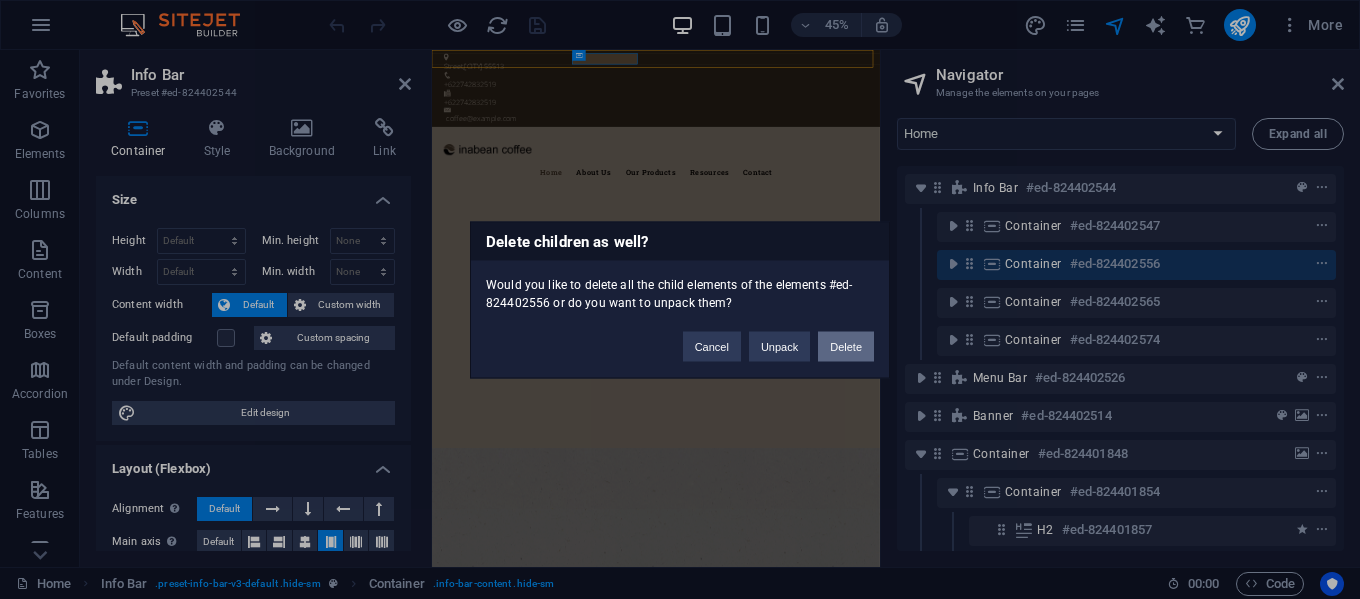 click on "Delete" at bounding box center [846, 346] 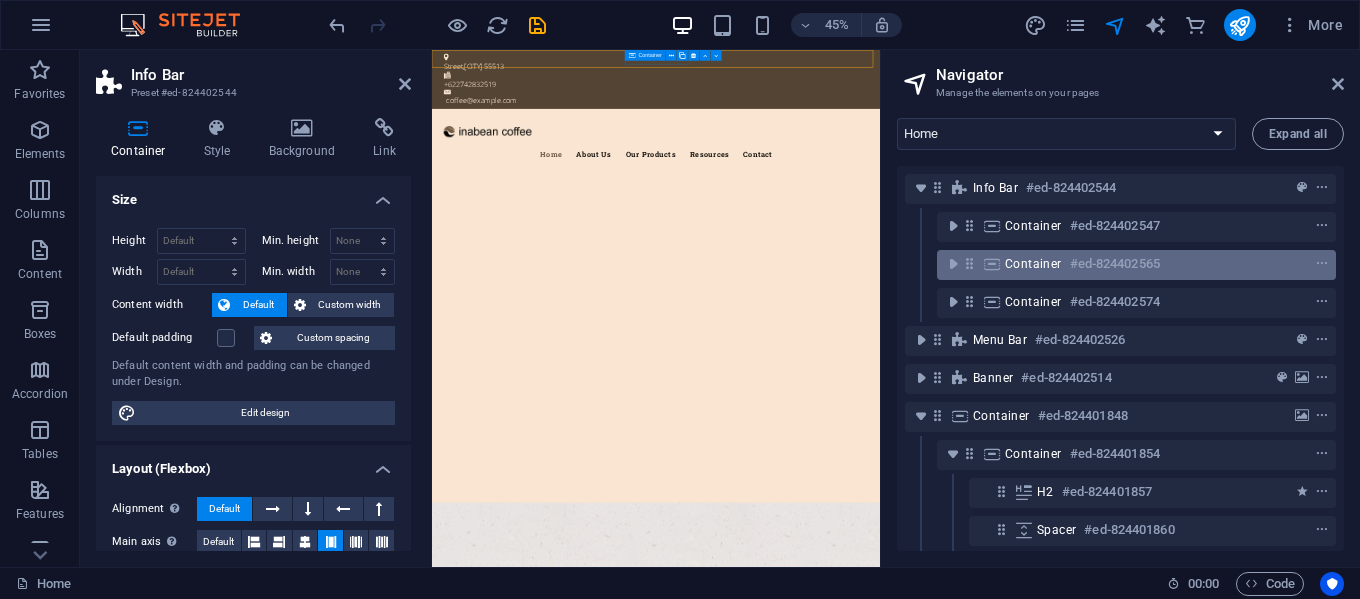 click on "#ed-824402565" at bounding box center [1115, 264] 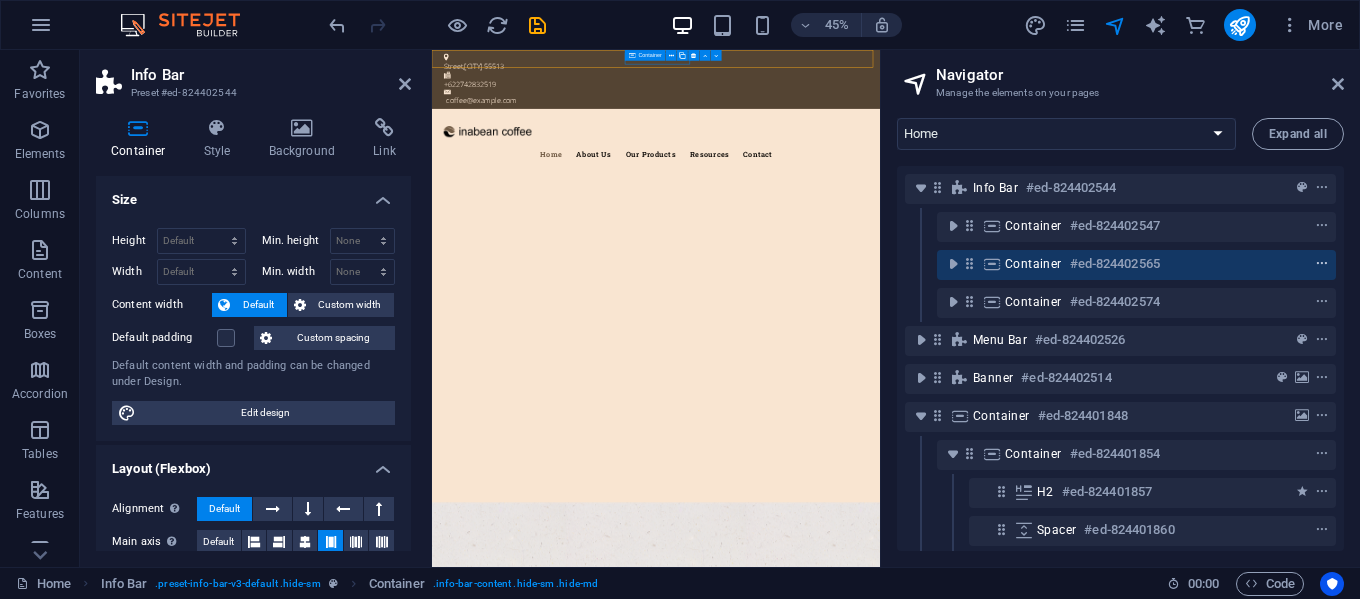 click at bounding box center (1322, 264) 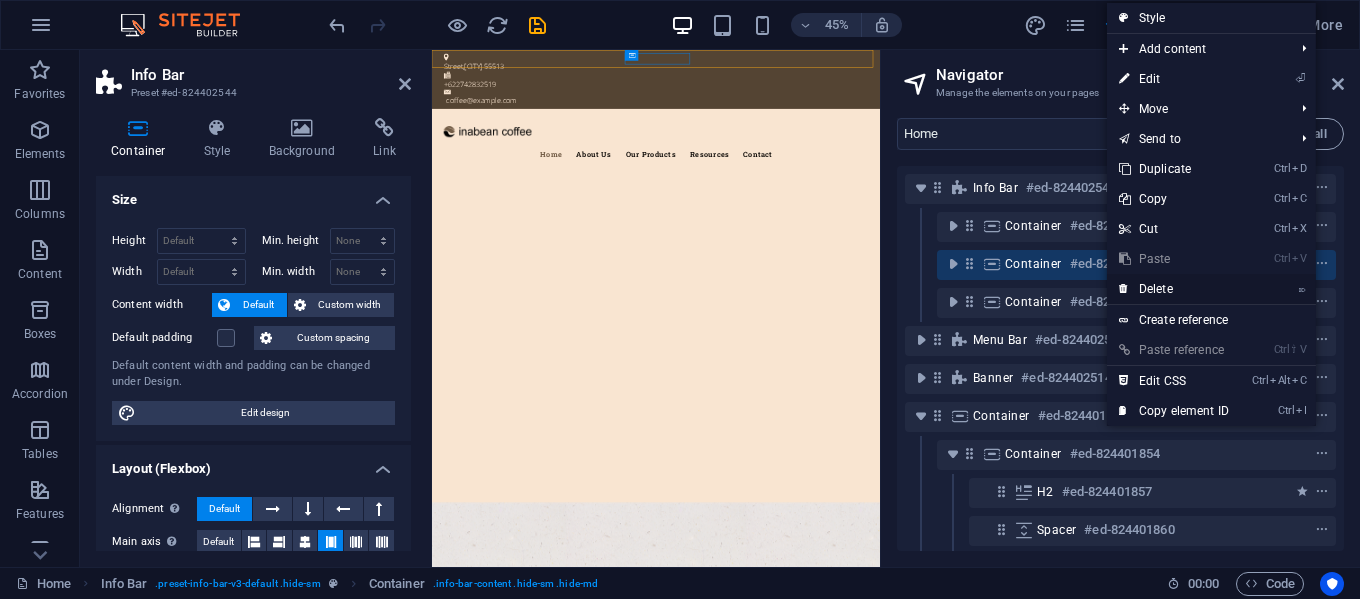click on "⌦  Delete" at bounding box center [1174, 289] 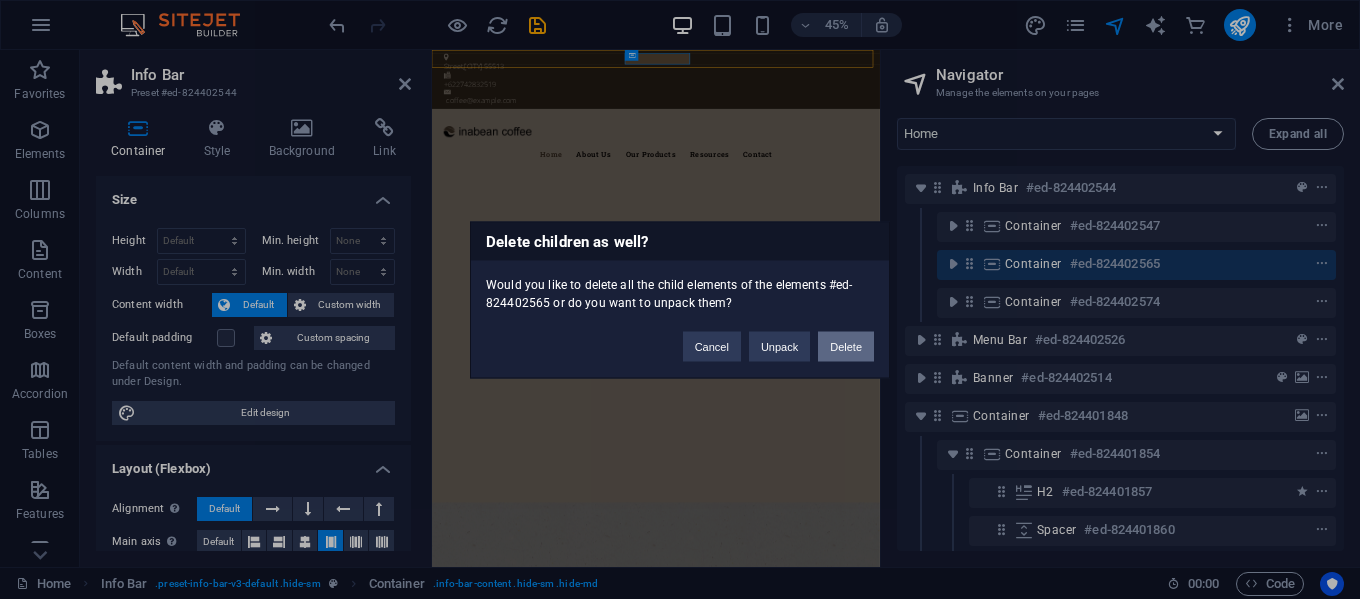 click on "Delete" at bounding box center (846, 346) 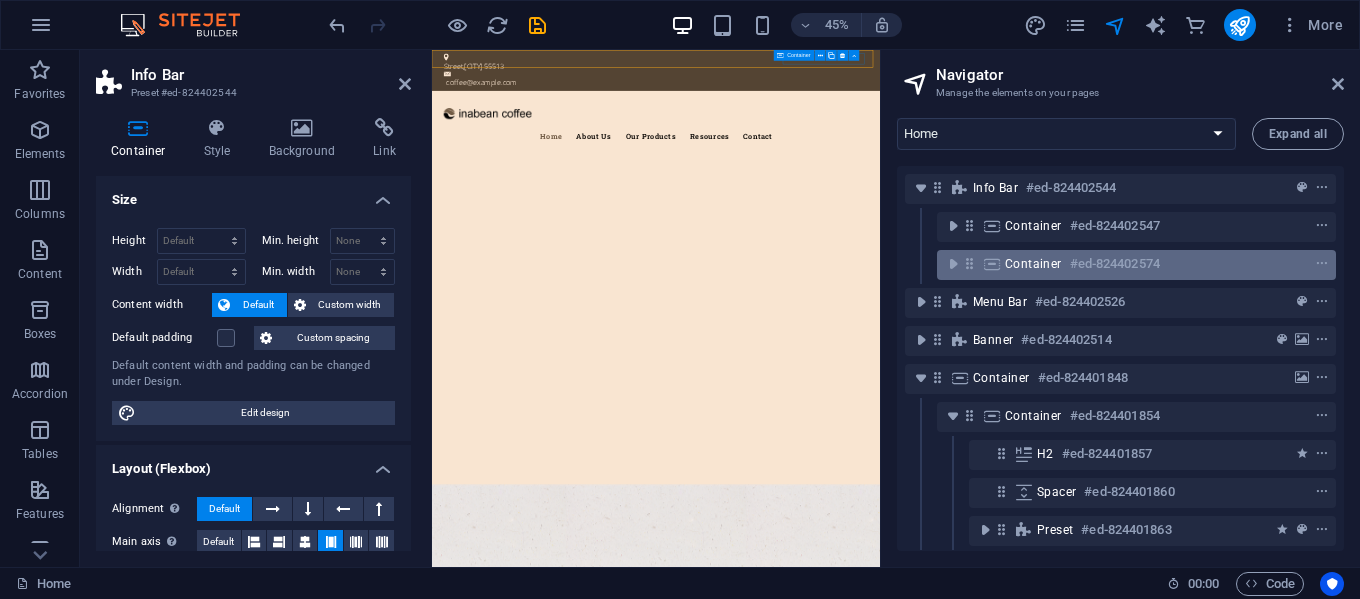 click on "#ed-824402574" at bounding box center [1115, 264] 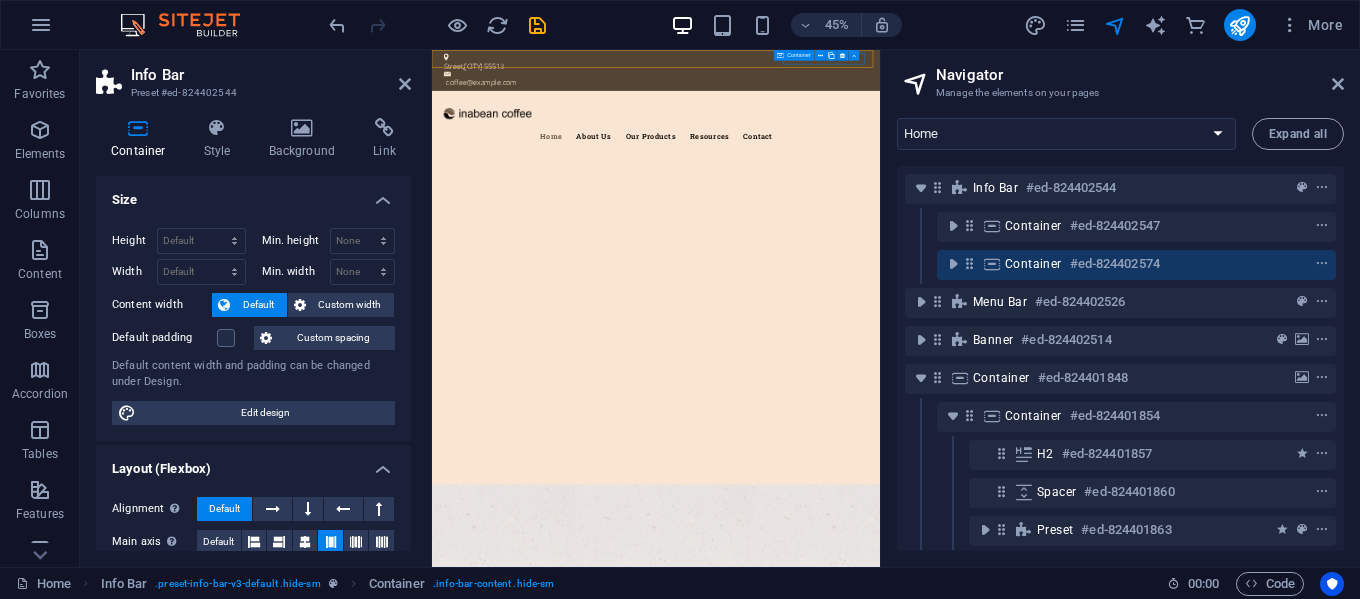 click at bounding box center [1285, 264] 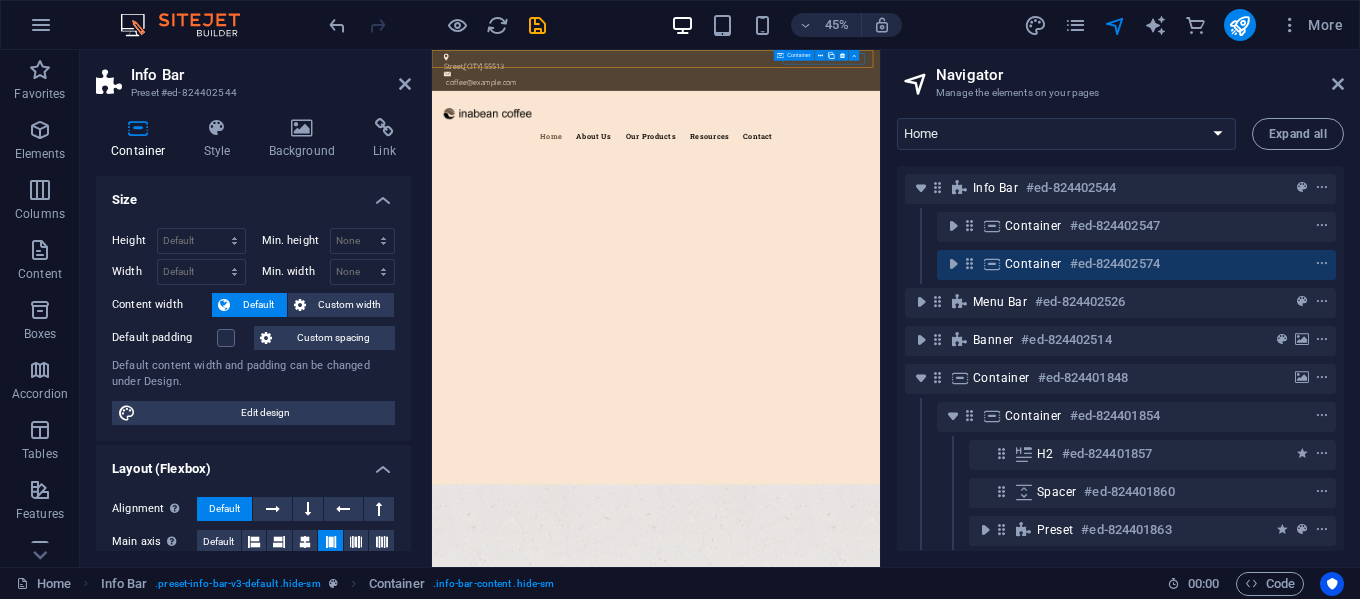 click at bounding box center [1285, 264] 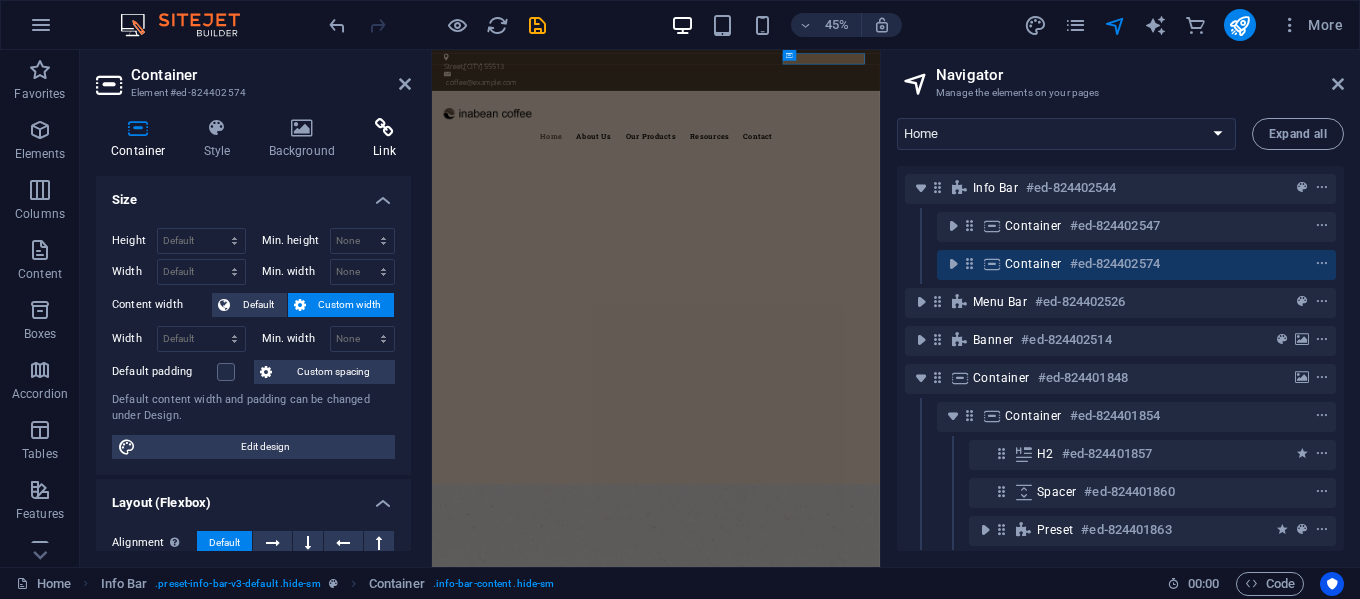 click at bounding box center (384, 128) 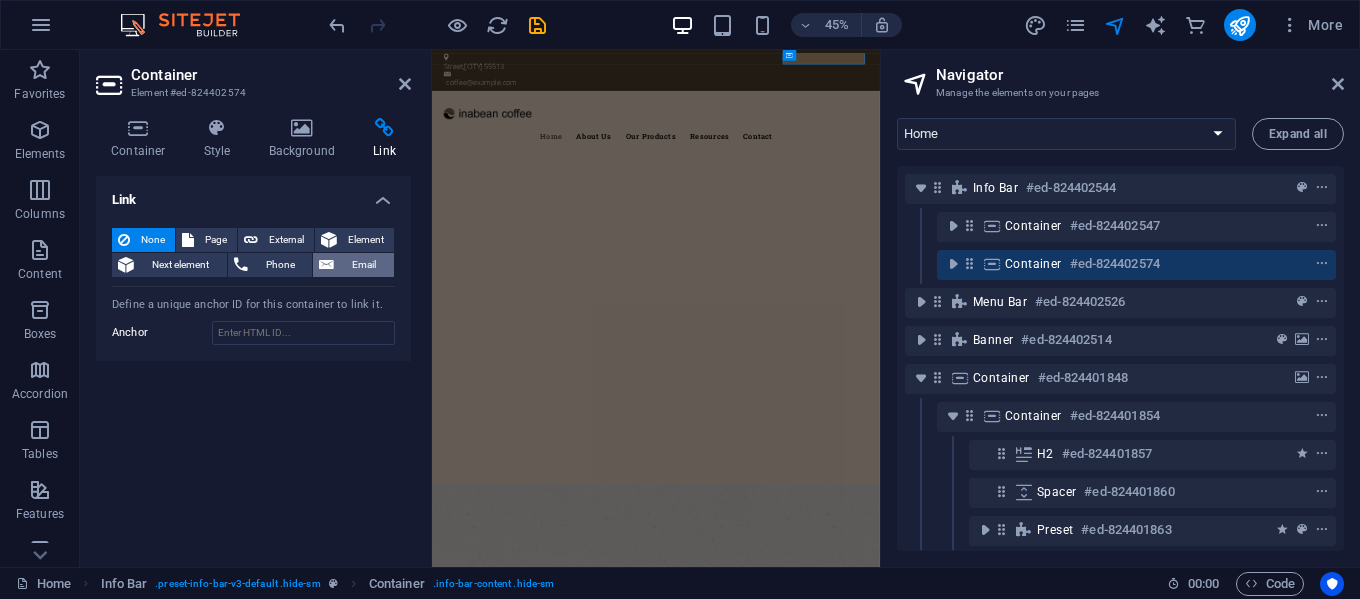 click on "Email" at bounding box center [364, 265] 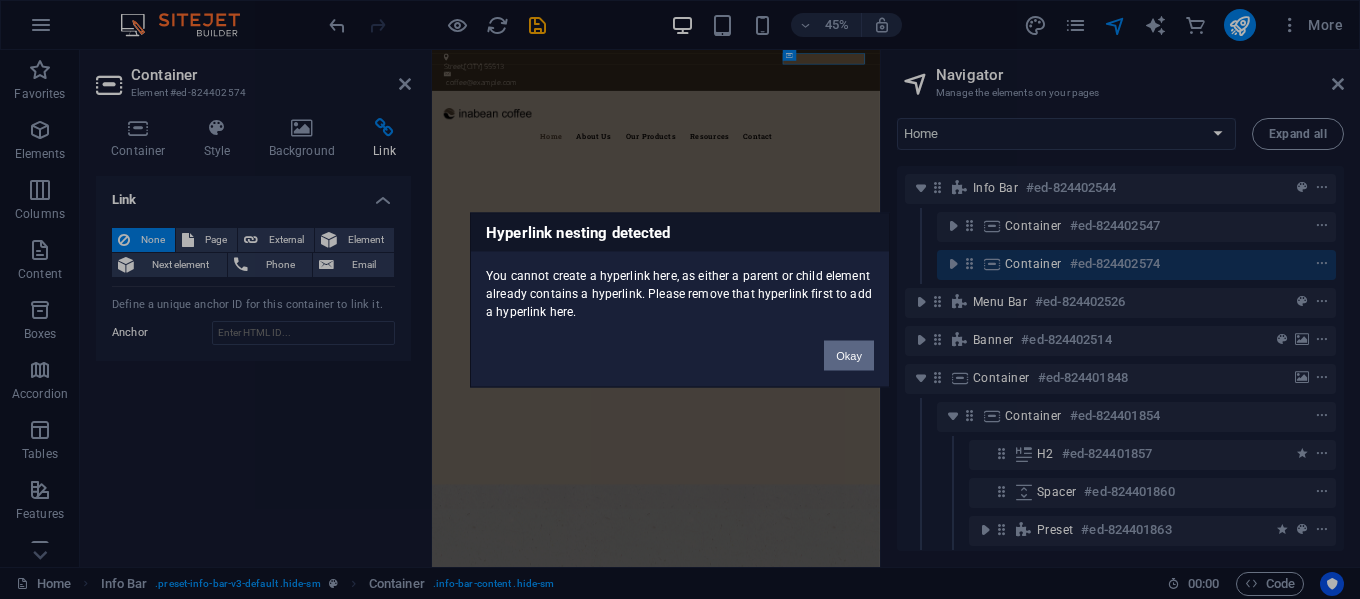 click on "Okay" at bounding box center (849, 355) 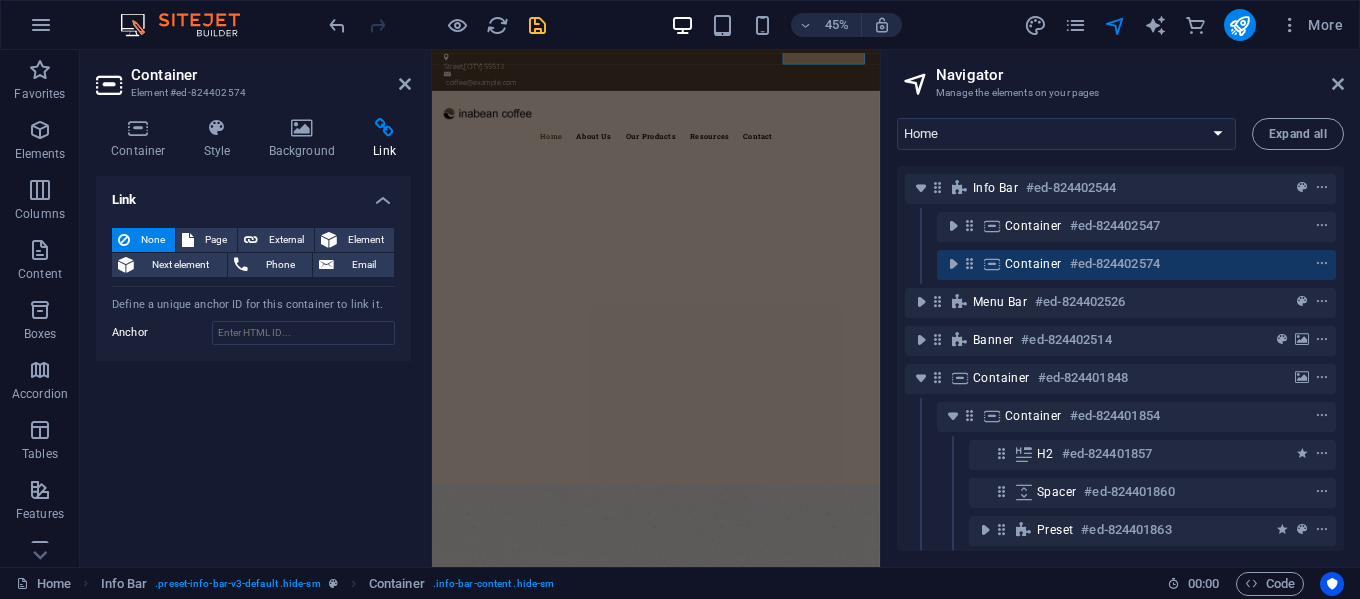 click at bounding box center (537, 25) 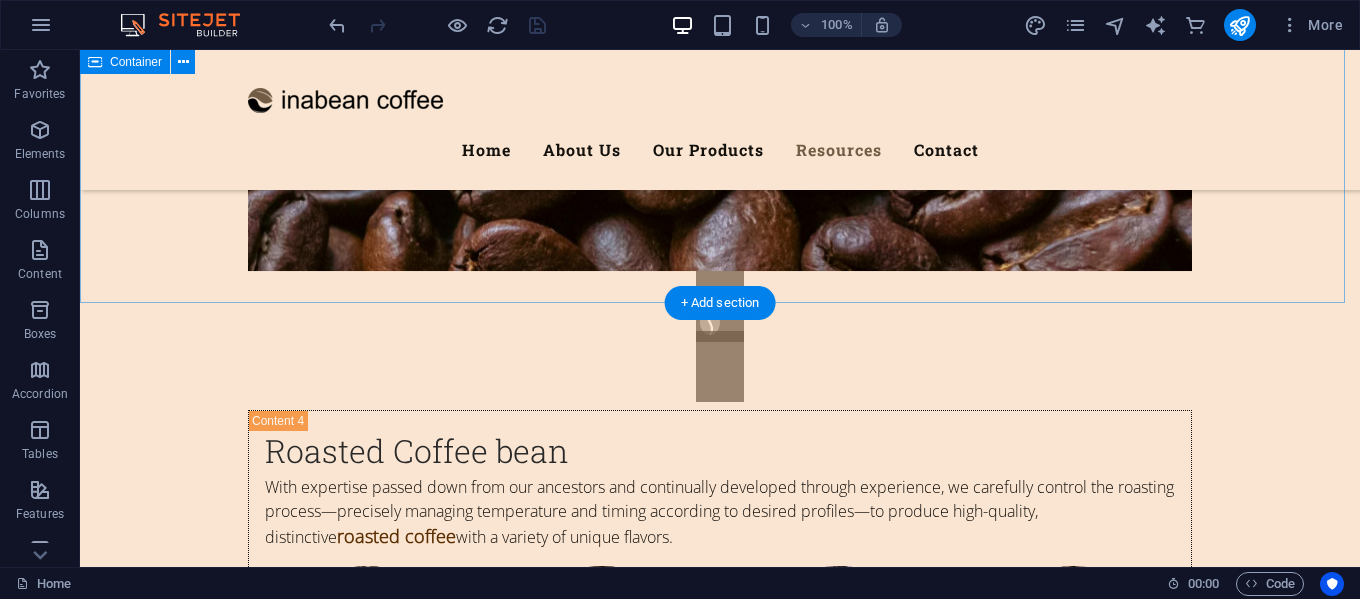 scroll, scrollTop: 7700, scrollLeft: 0, axis: vertical 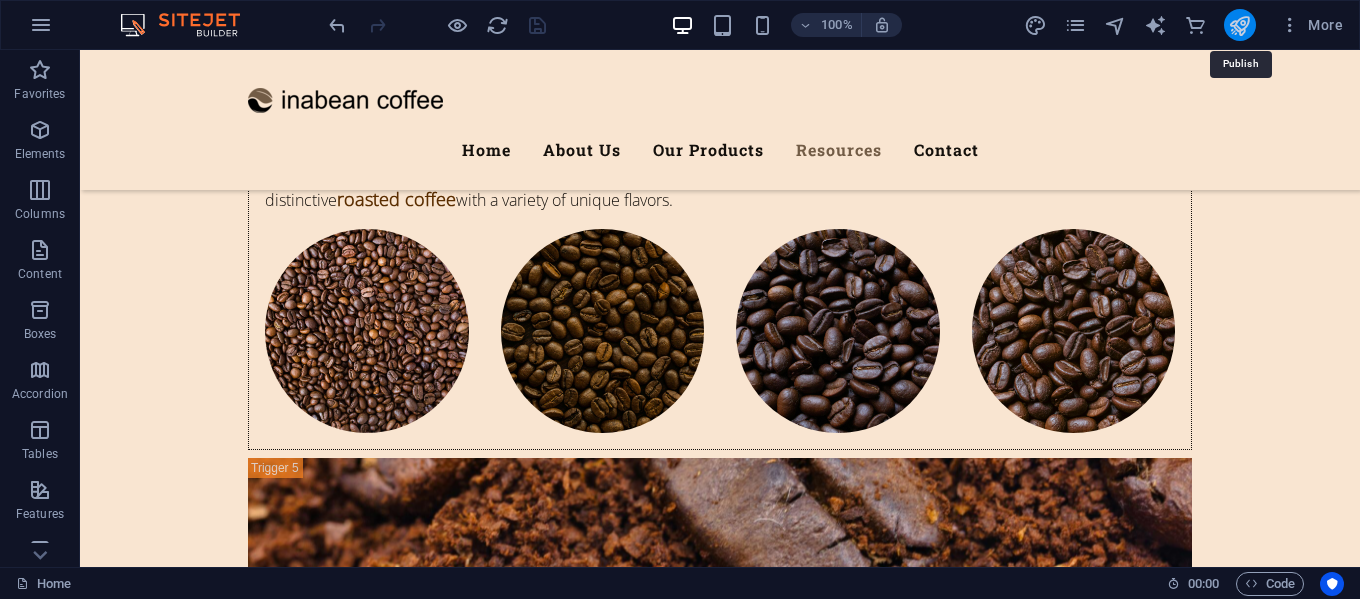 click at bounding box center (1239, 25) 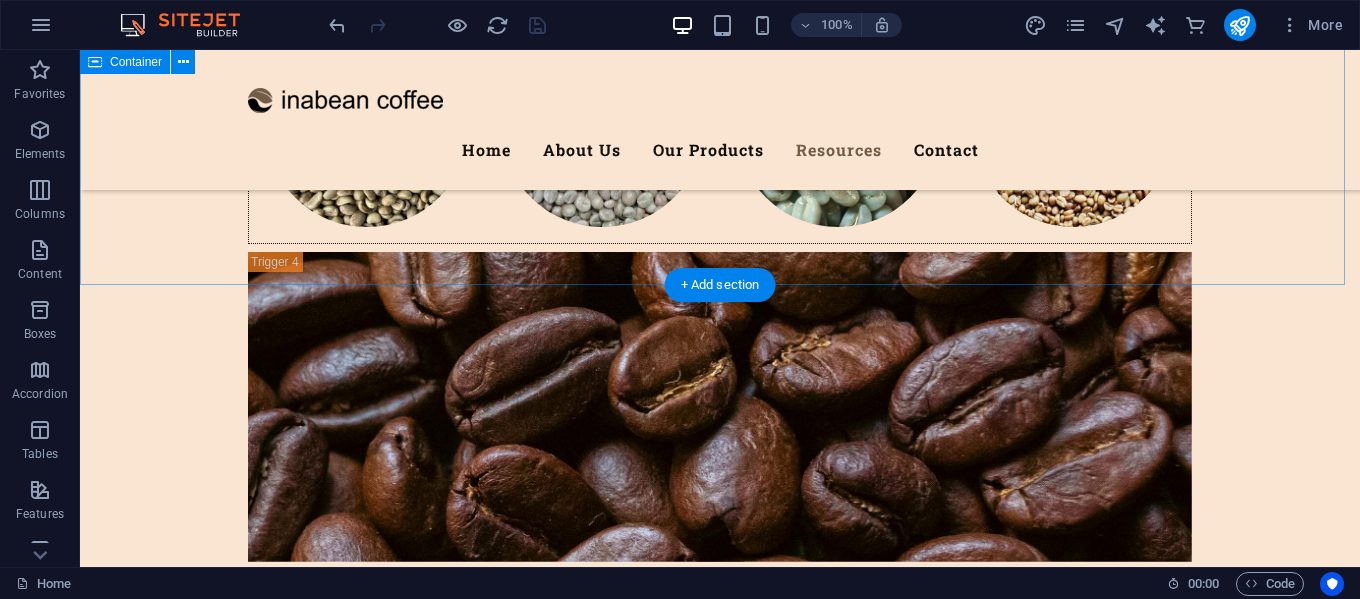 scroll, scrollTop: 7200, scrollLeft: 0, axis: vertical 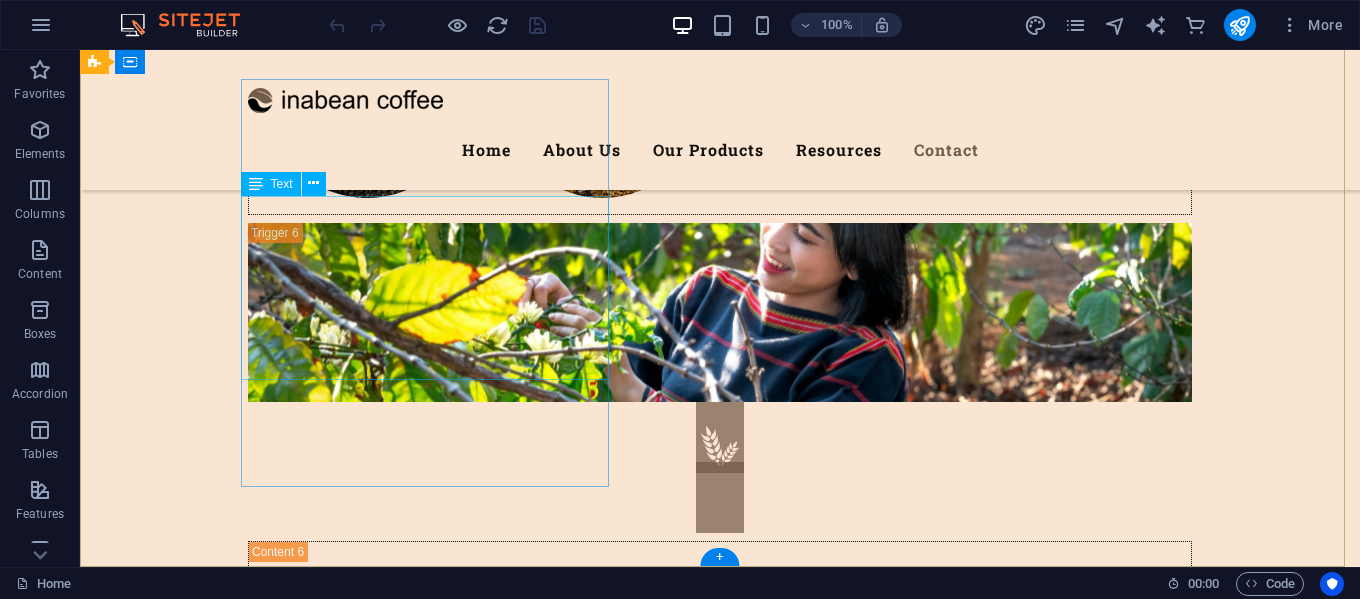 click on "[STREET] ,  [CITY]   [POSTAL_CODE] +[PHONE] [EMAIL] Legal Notice  |  Privacy" at bounding box center (568, 7358) 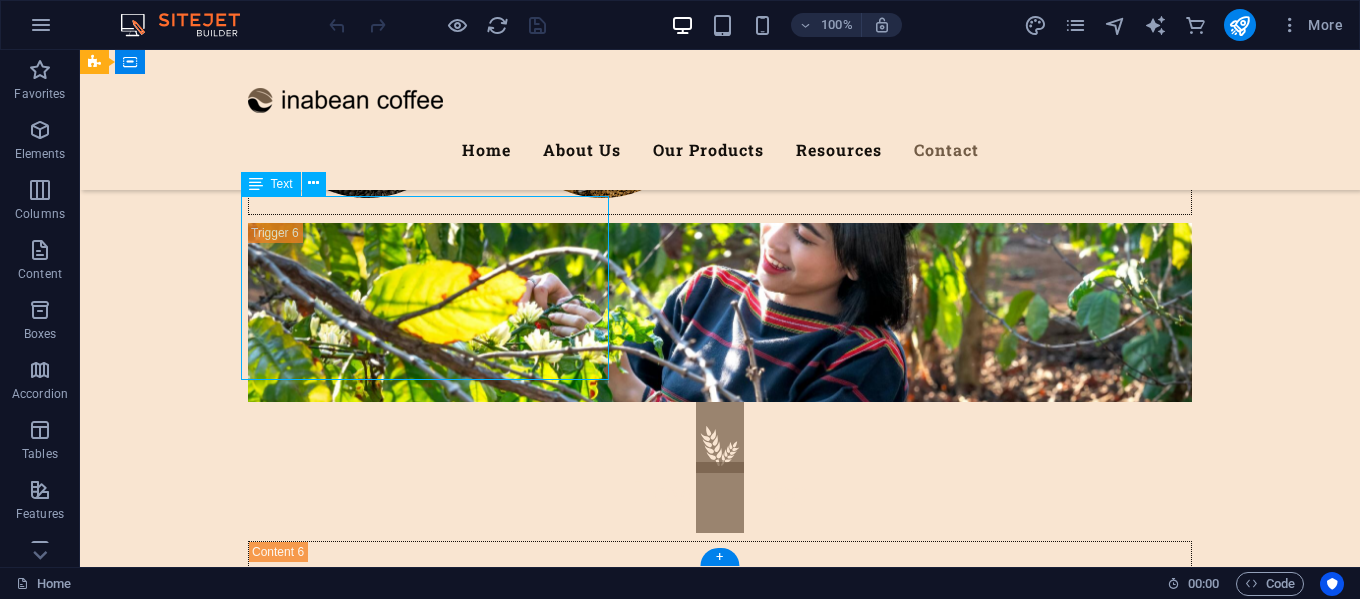 click on "[STREET] ,  [CITY]   [POSTAL_CODE] +[PHONE] [EMAIL] Legal Notice  |  Privacy" at bounding box center [568, 7358] 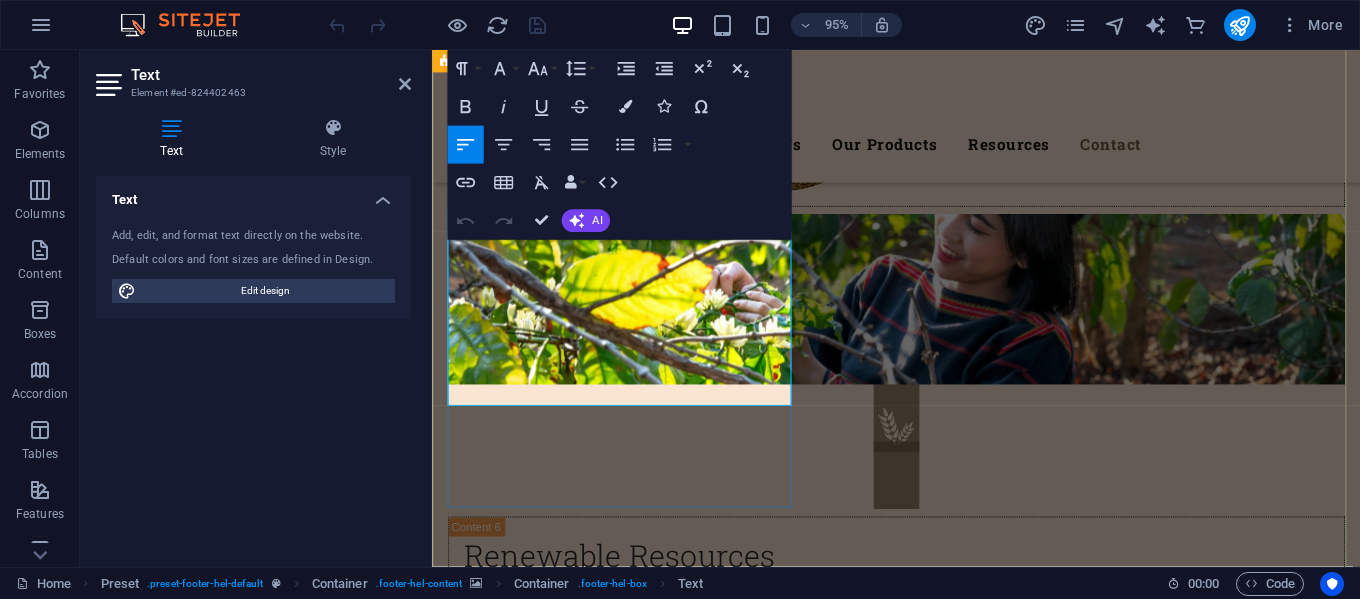 click at bounding box center [933, 7374] 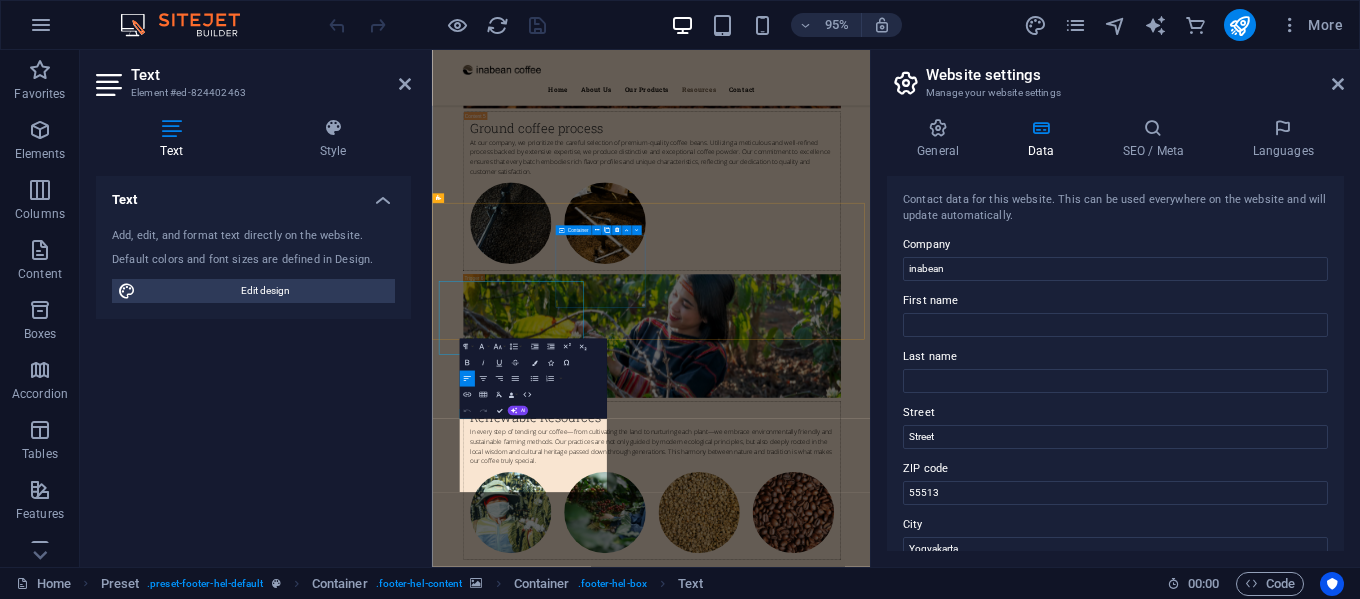 scroll, scrollTop: 8271, scrollLeft: 0, axis: vertical 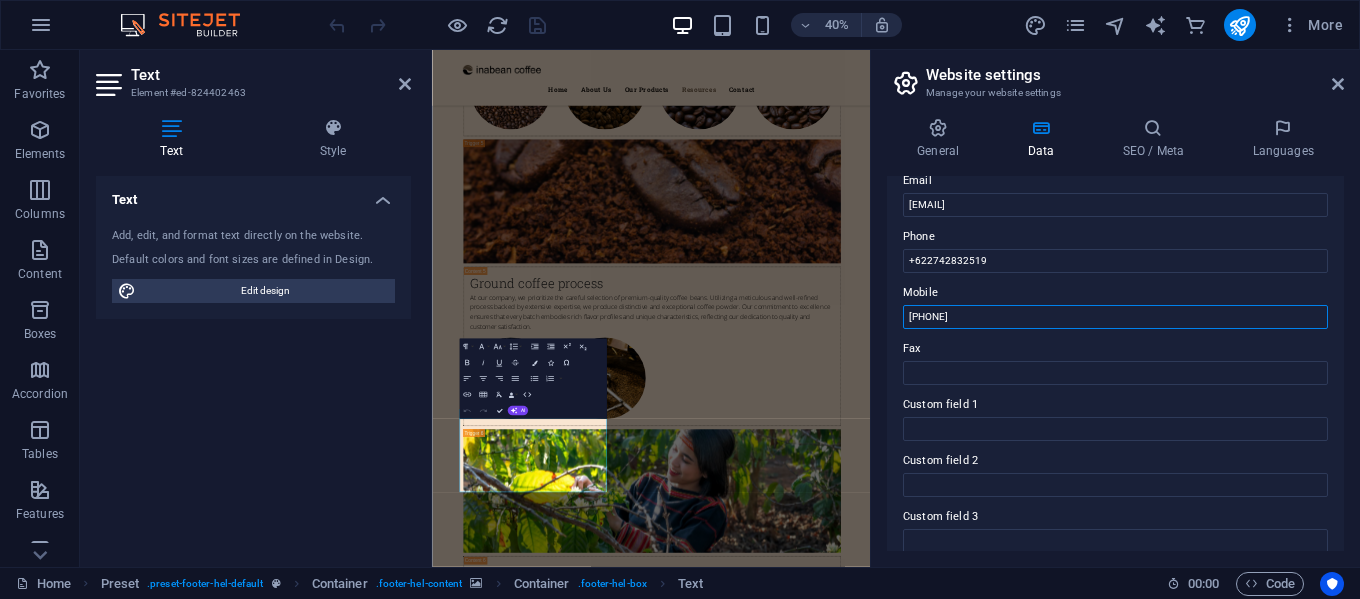drag, startPoint x: 1469, startPoint y: 365, endPoint x: 1492, endPoint y: 722, distance: 357.74014 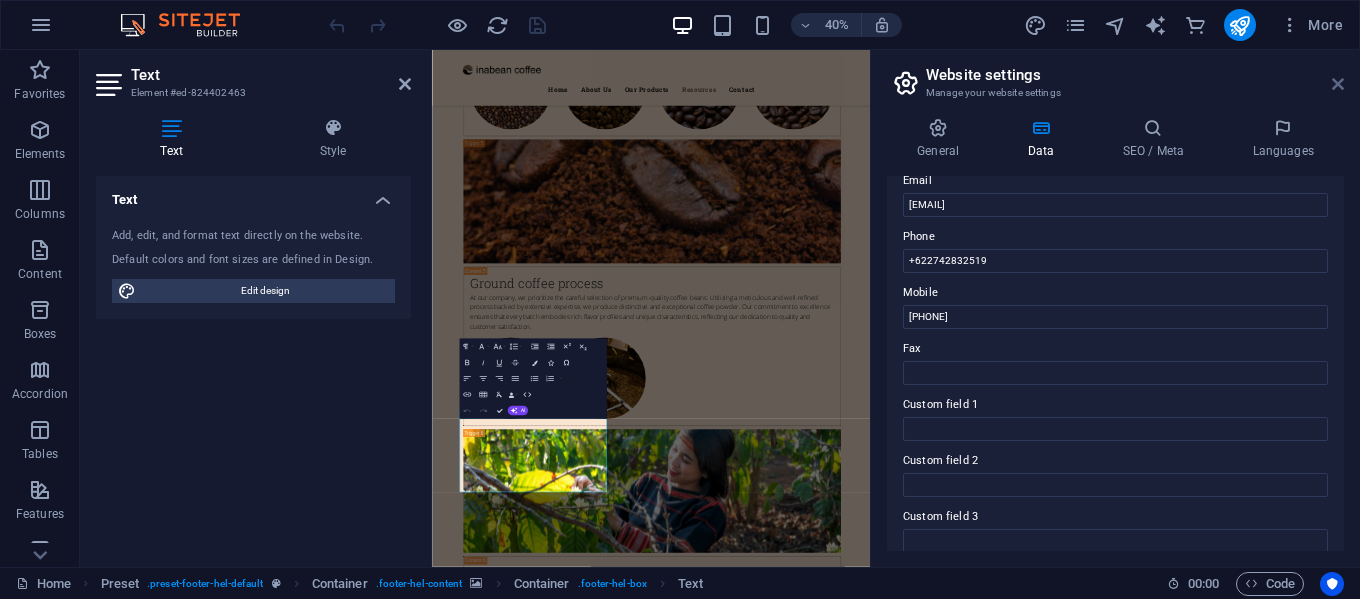 click at bounding box center (1338, 84) 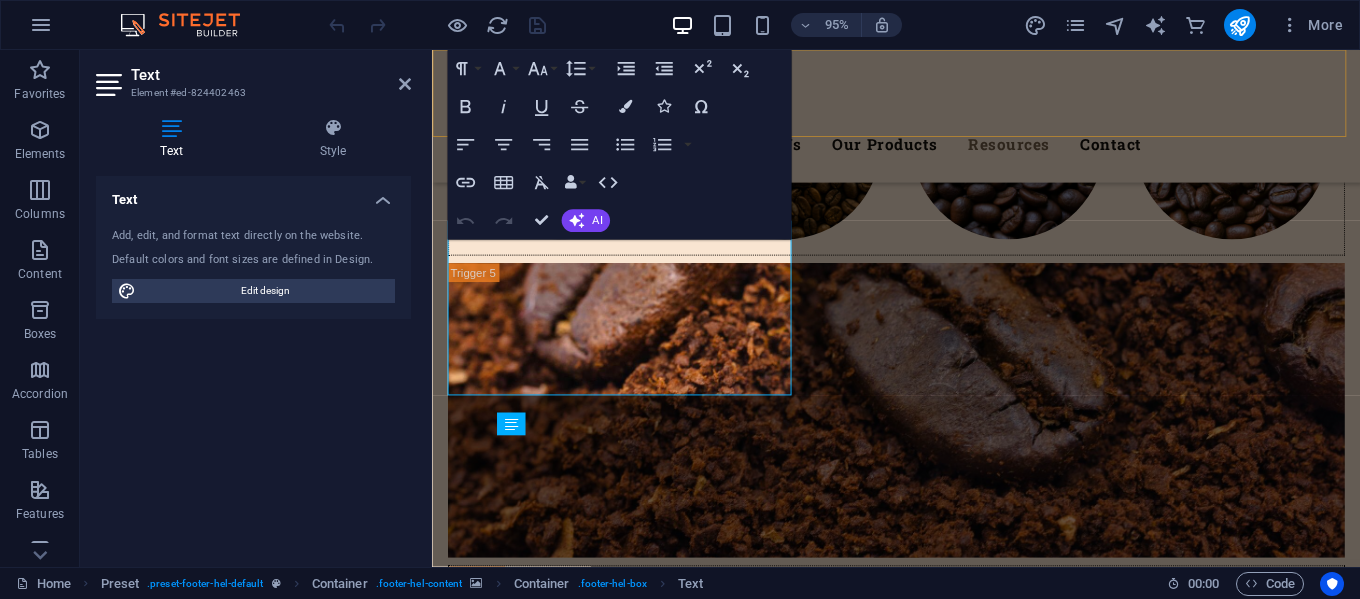 scroll, scrollTop: 8670, scrollLeft: 0, axis: vertical 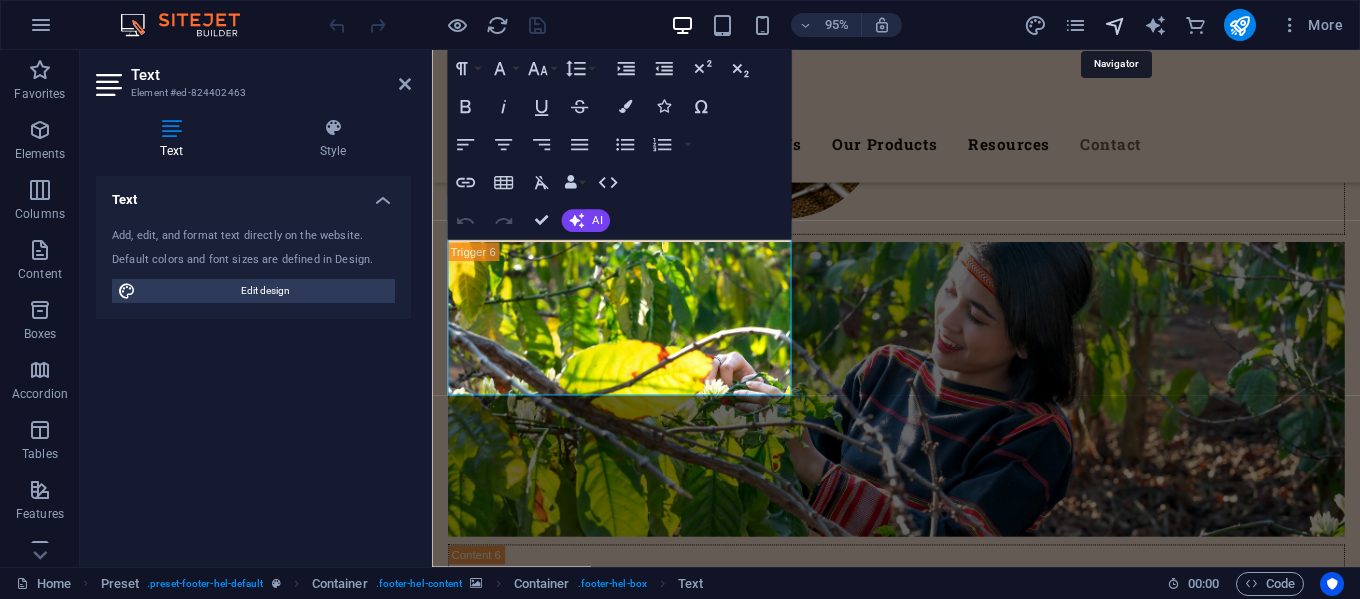 click at bounding box center (1115, 25) 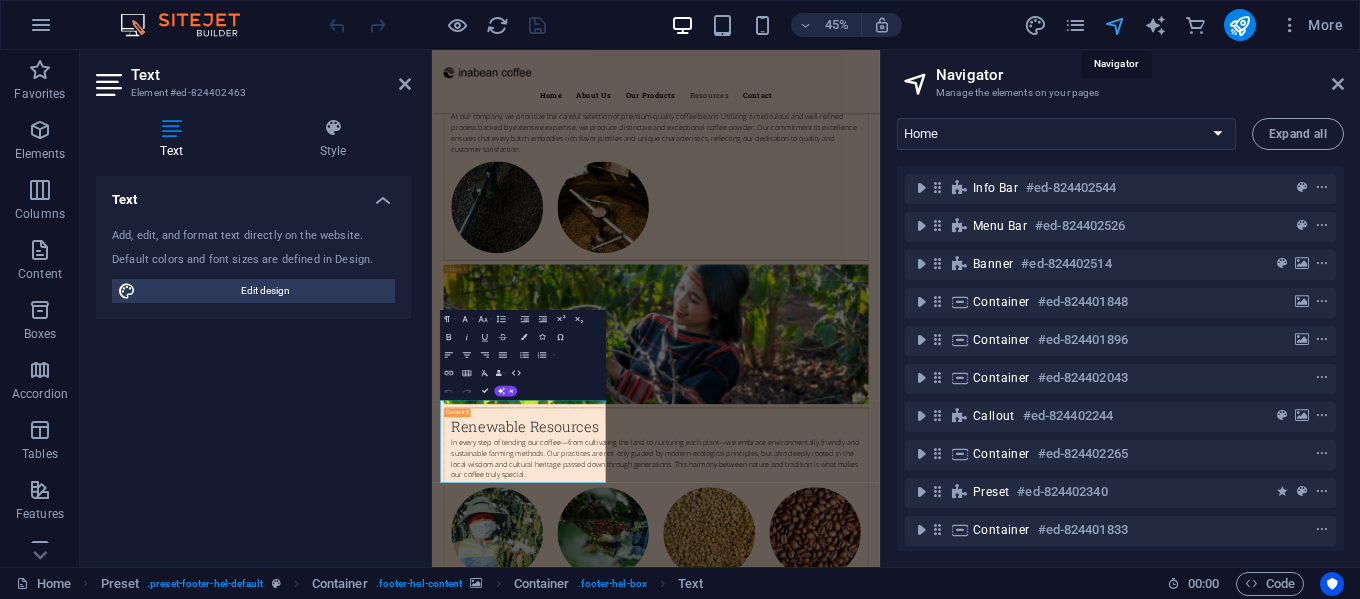 scroll, scrollTop: 8343, scrollLeft: 0, axis: vertical 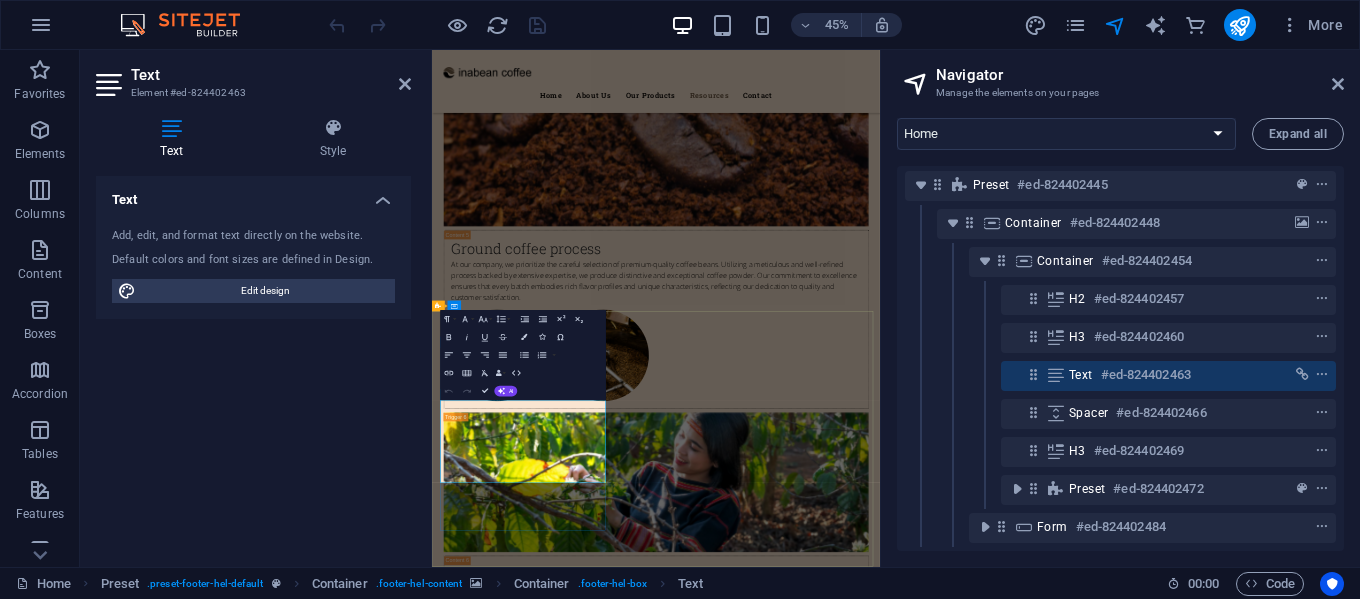 click on "#ed-824402463" at bounding box center [1146, 375] 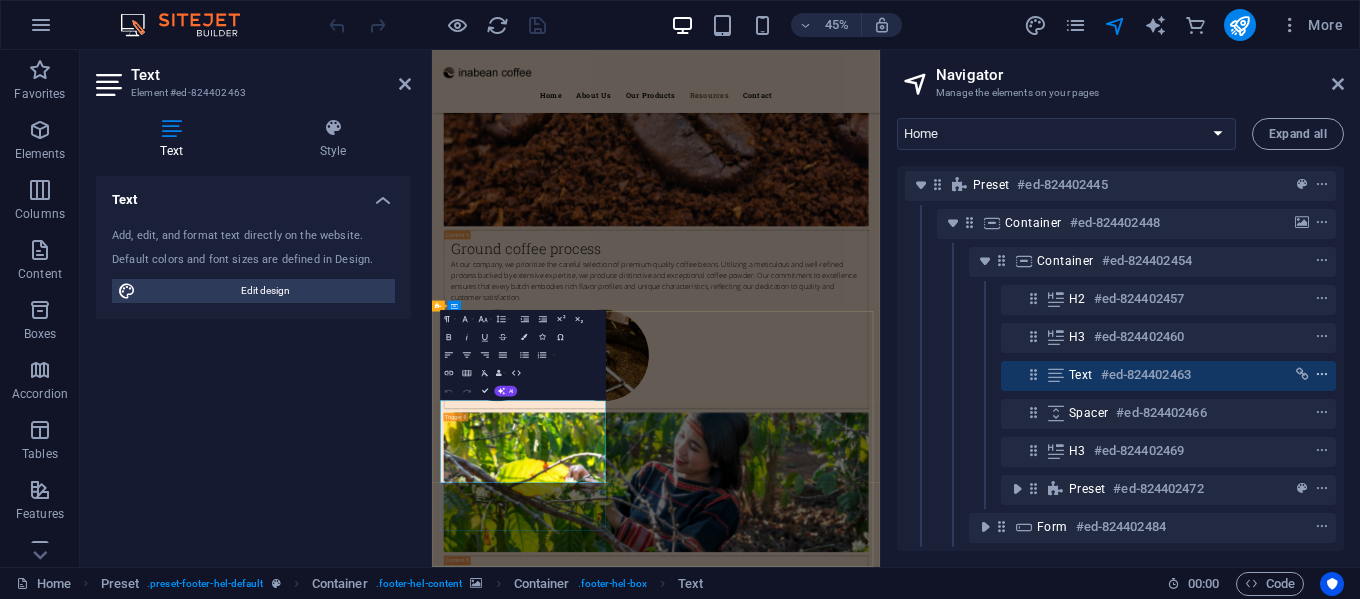 click at bounding box center [1322, 375] 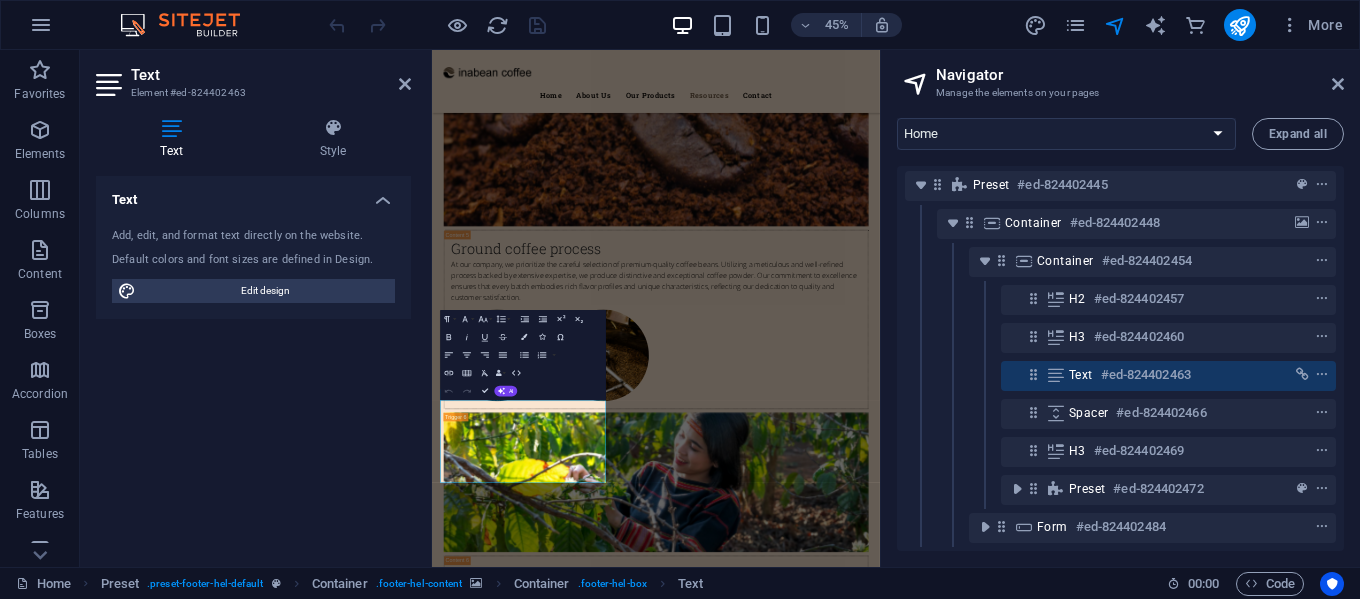 click on "H2 #ed-824402457" at bounding box center [1120, 300] 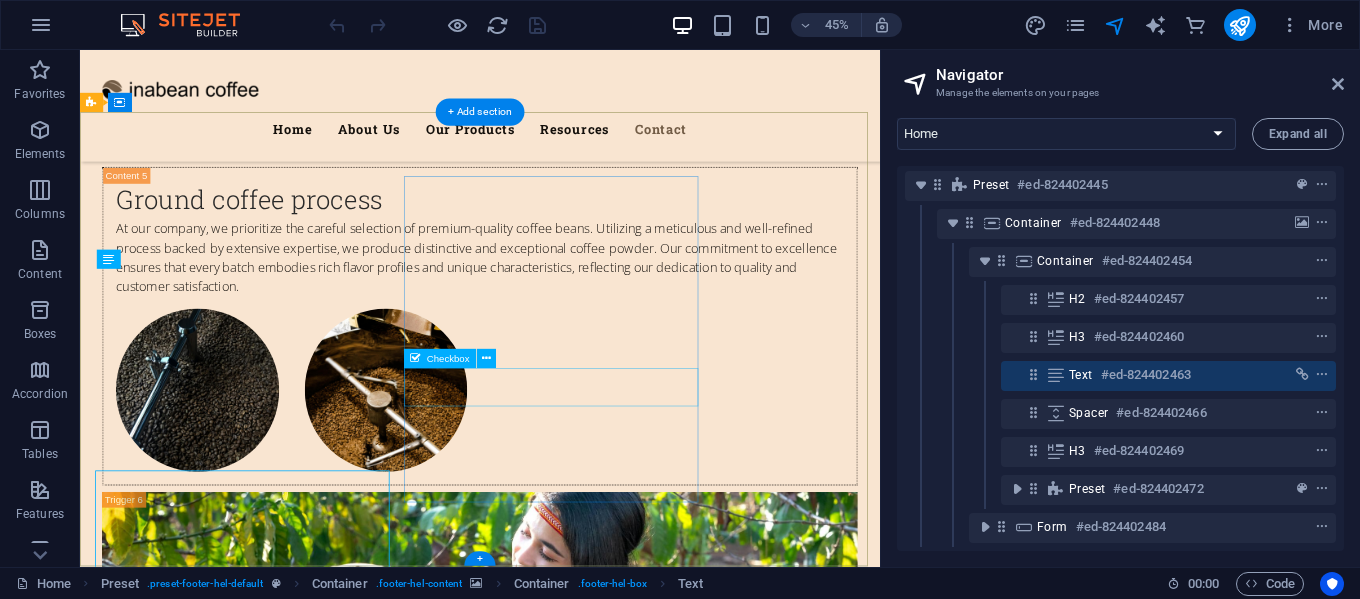 scroll, scrollTop: 8595, scrollLeft: 0, axis: vertical 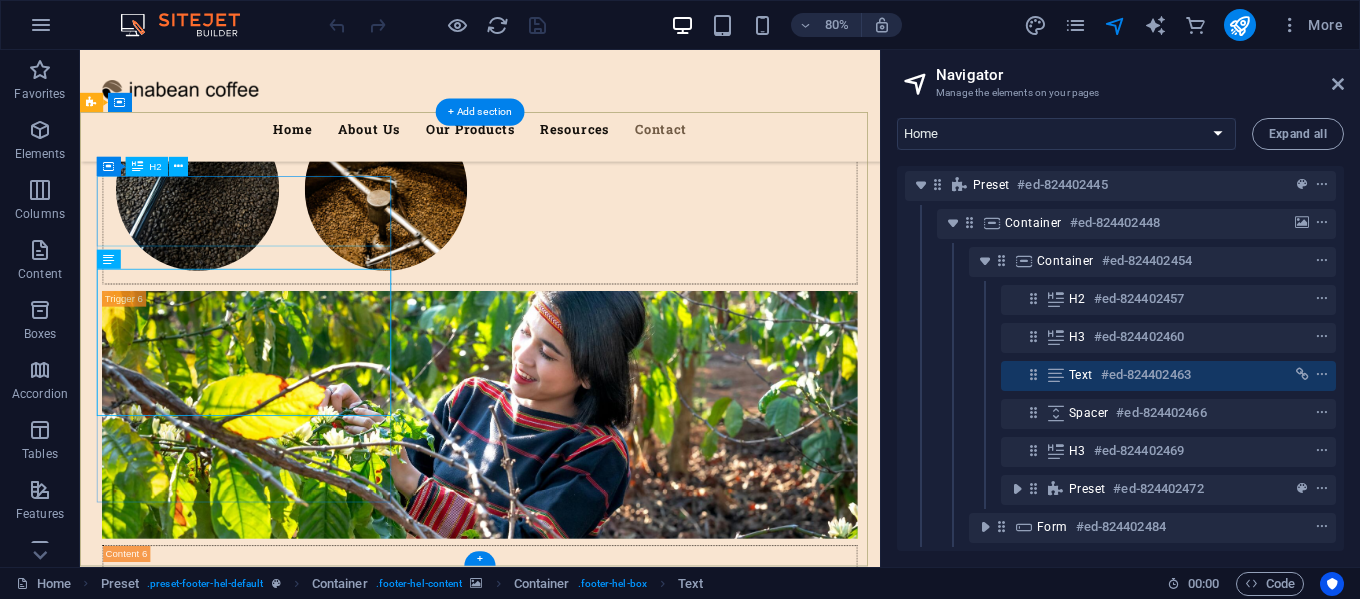 click on "Contact" at bounding box center [568, 7386] 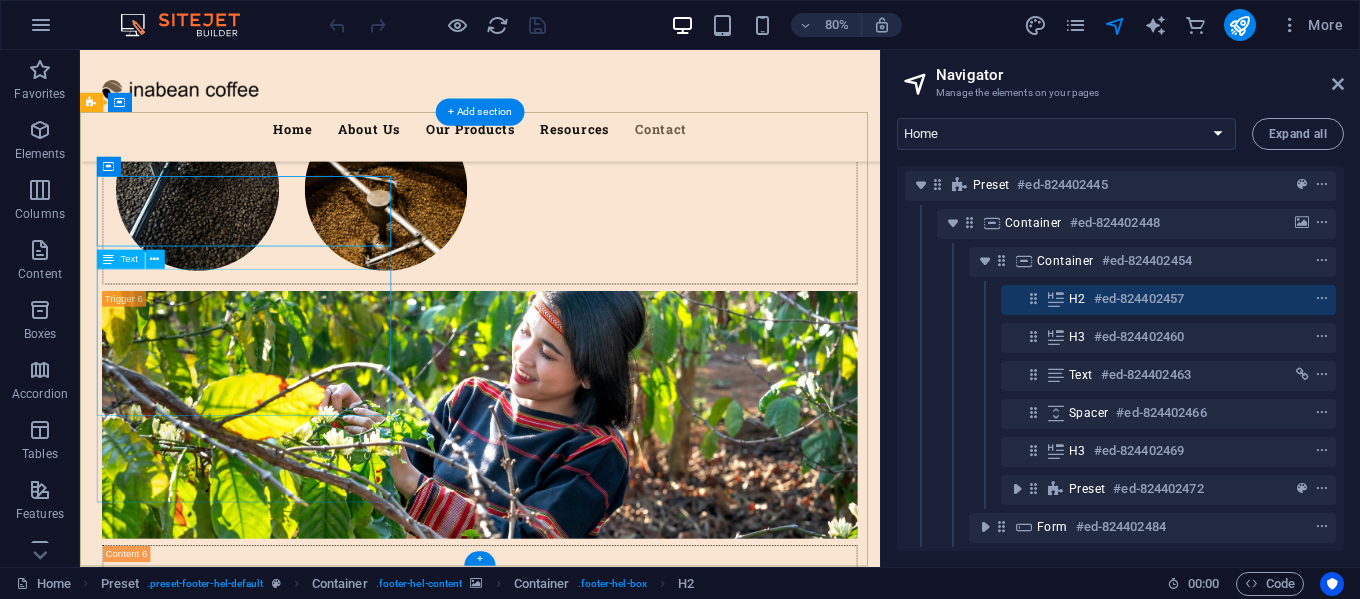 click on "[STREET] ,  [CITY]   [POSTAL_CODE] +[PHONE] [EMAIL] Legal Notice  |  Privacy" at bounding box center [568, 7550] 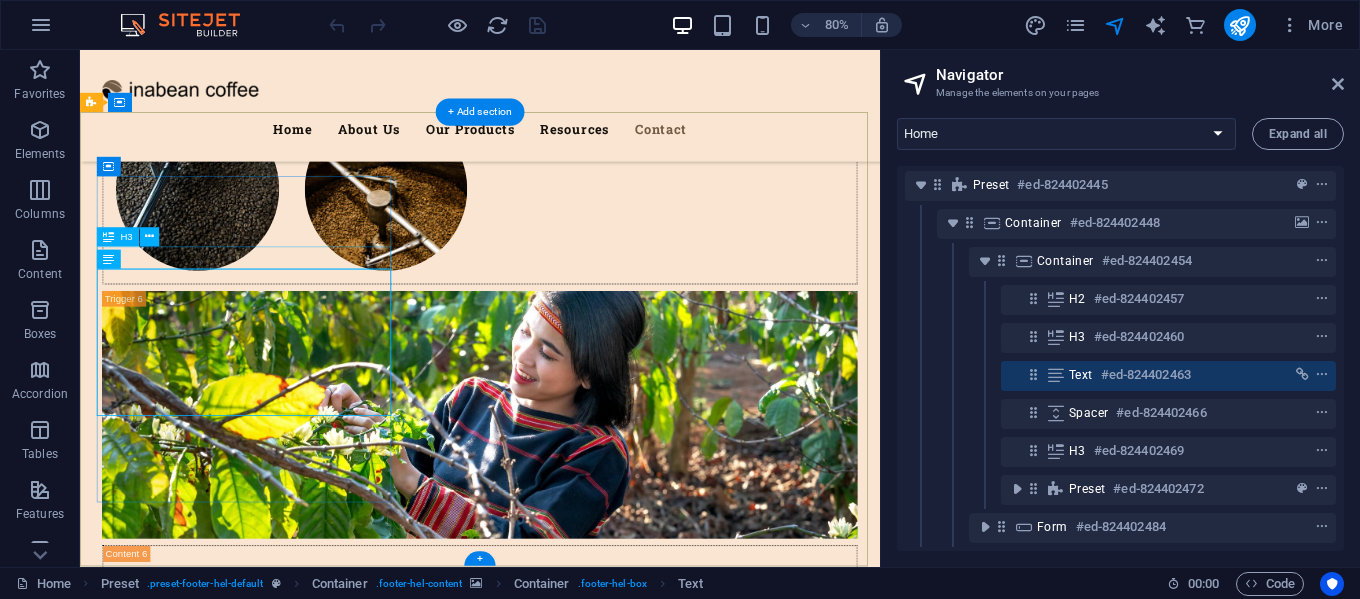 click on "Get in touch" at bounding box center (568, 7444) 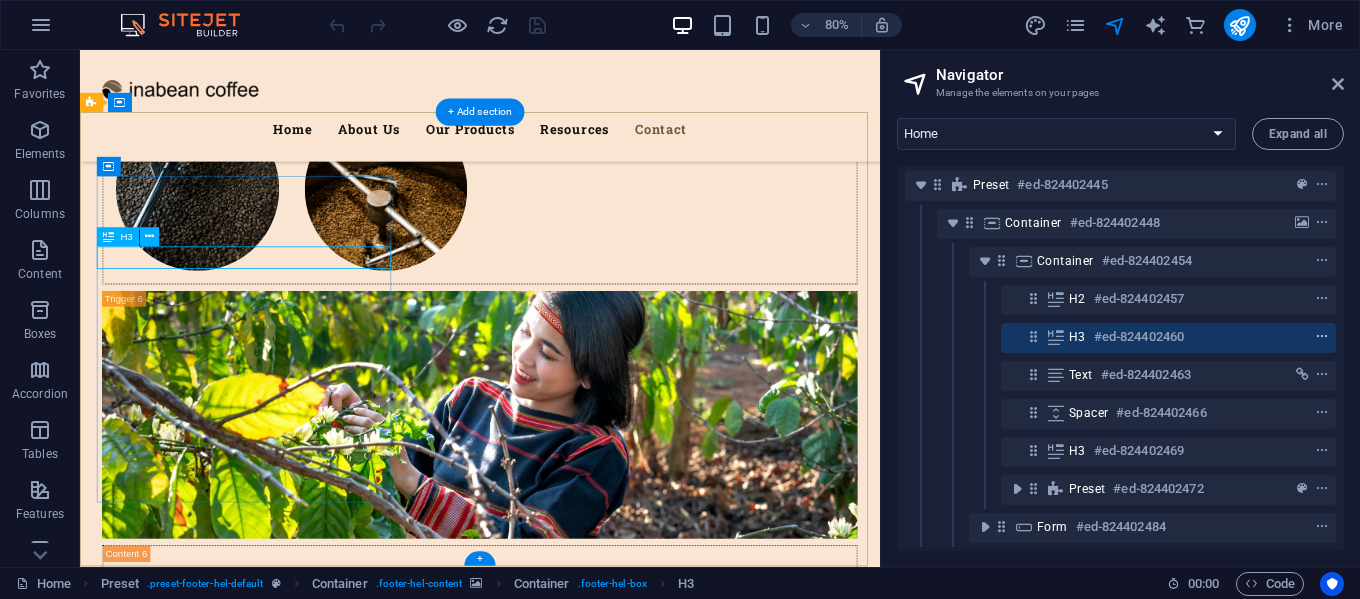 click at bounding box center [1322, 337] 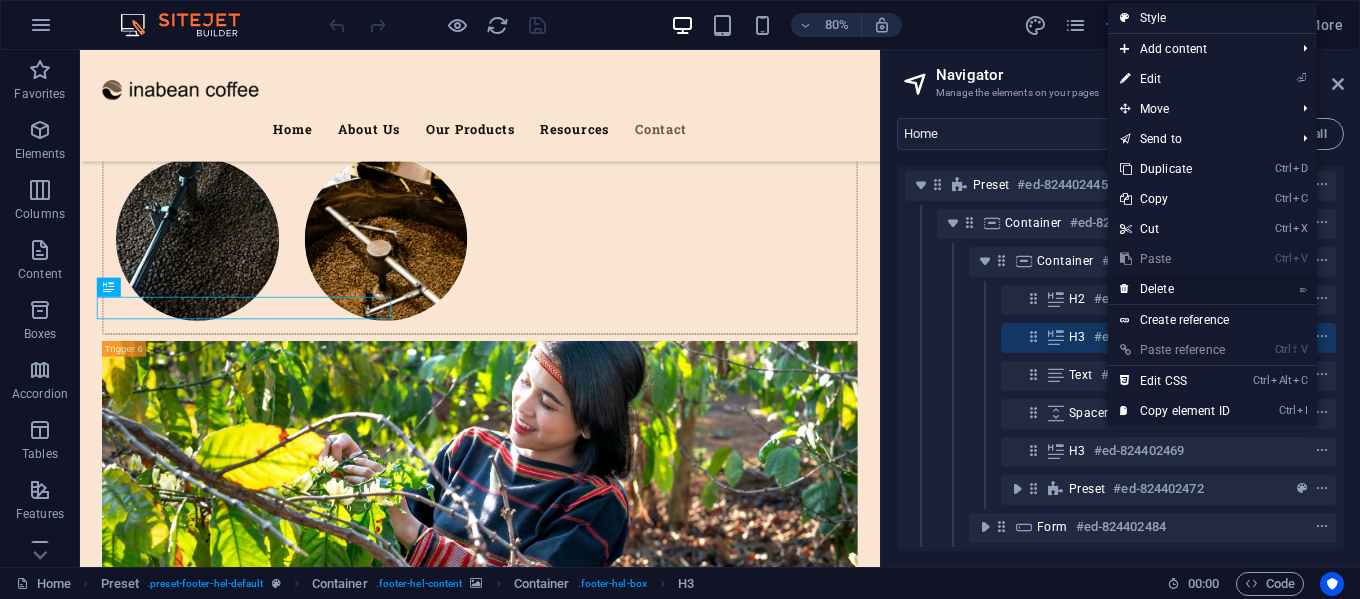 click on "⌦  Delete" at bounding box center [1175, 289] 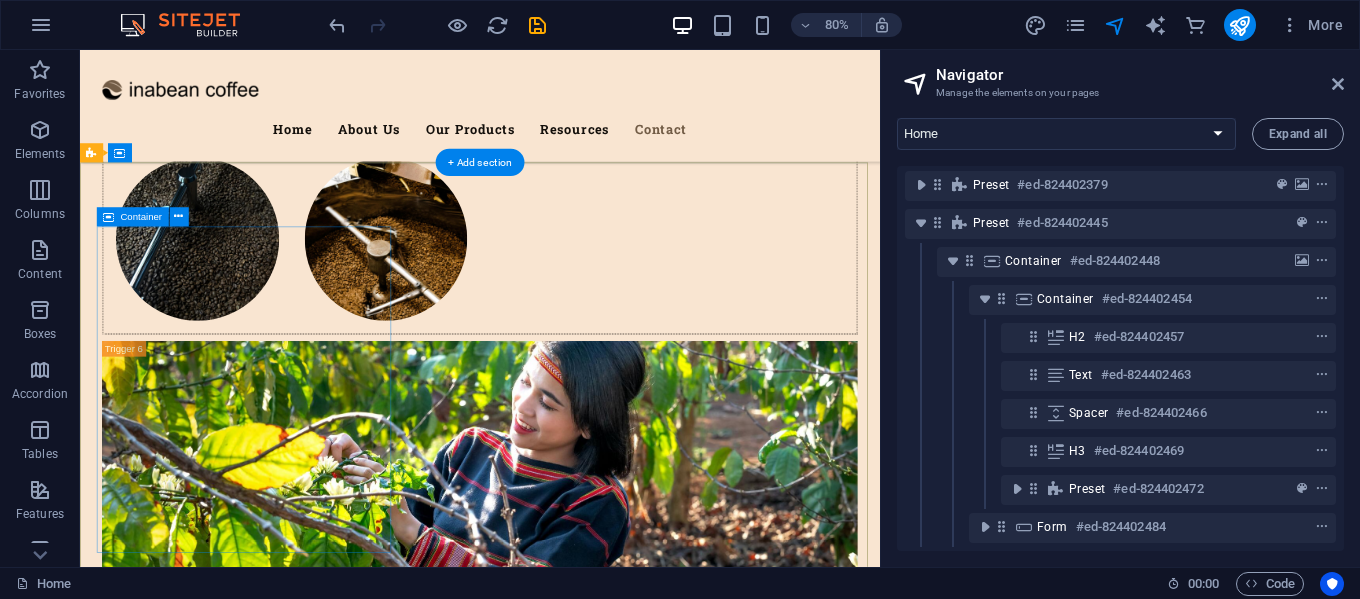 scroll, scrollTop: 398, scrollLeft: 0, axis: vertical 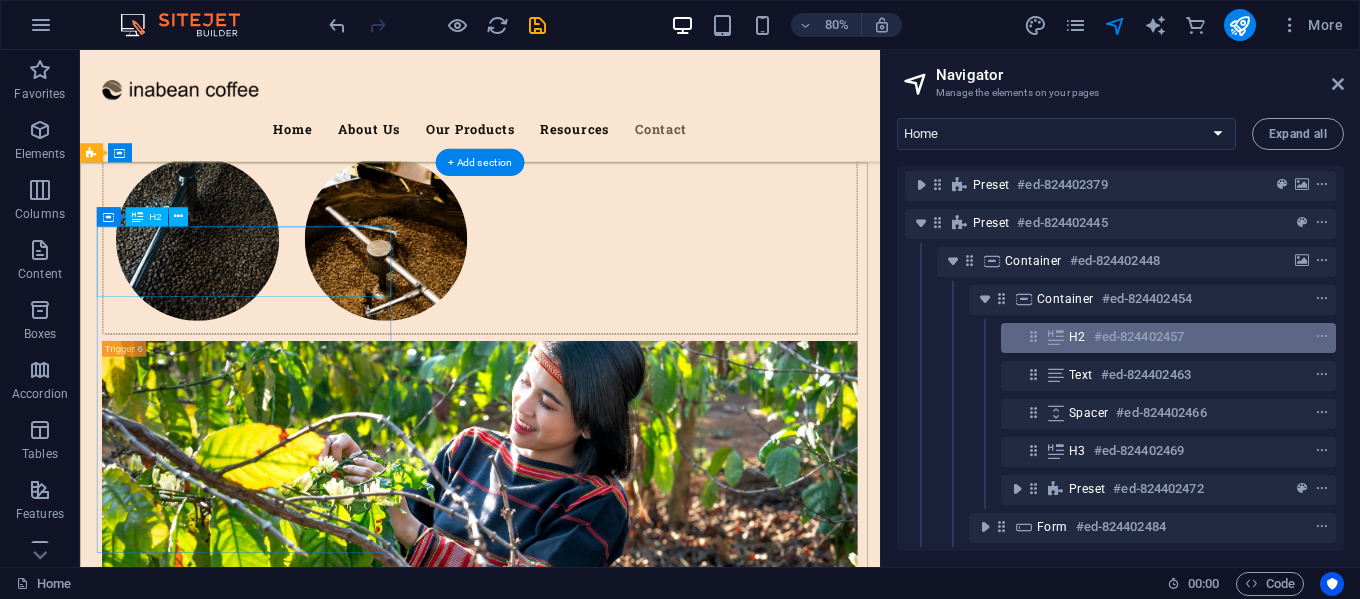 click on "#ed-824402457" at bounding box center (1139, 337) 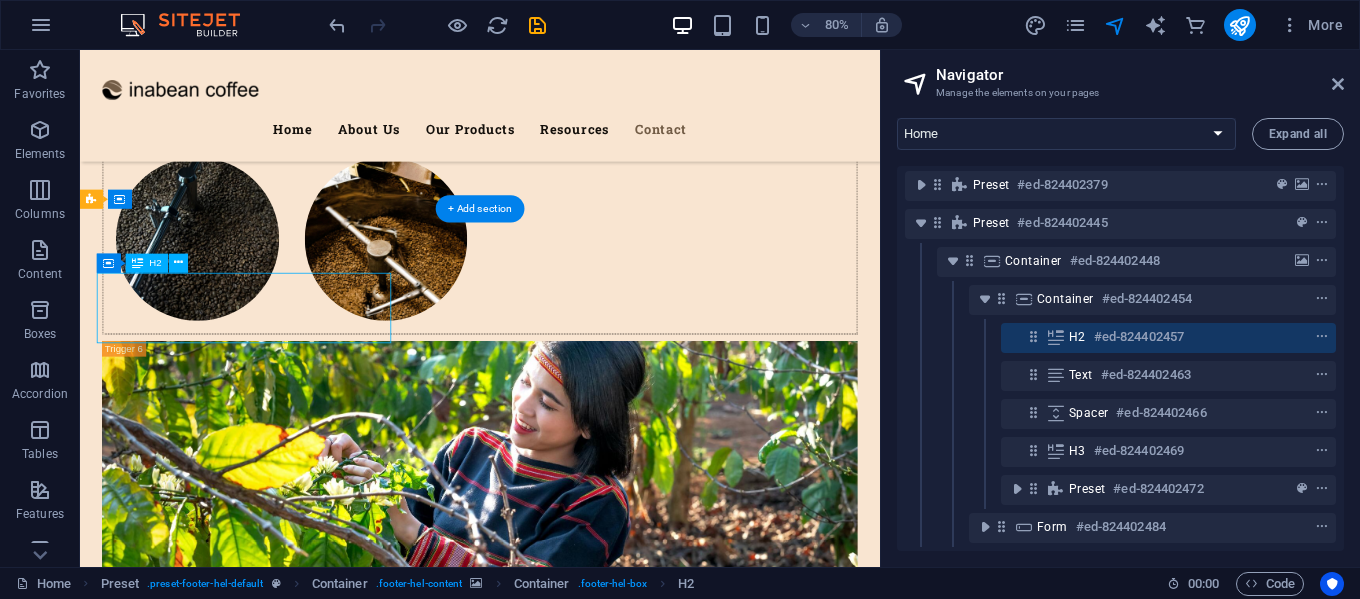scroll, scrollTop: 8474, scrollLeft: 0, axis: vertical 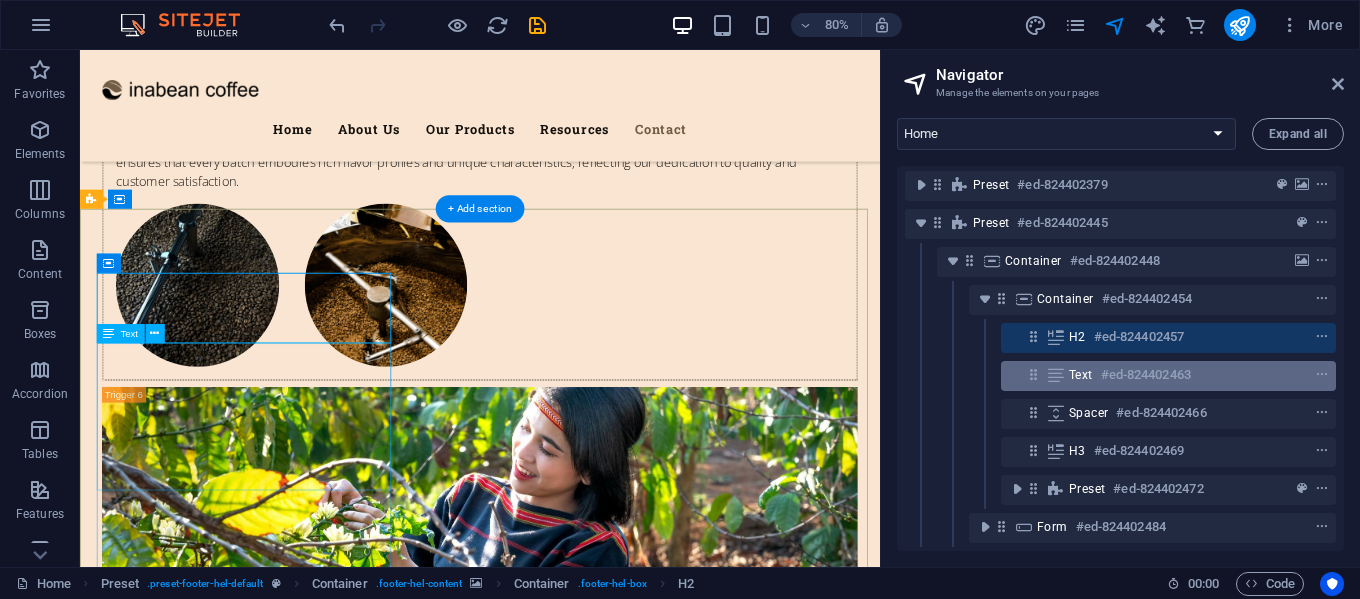 click on "Text #ed-824402463" at bounding box center [1152, 375] 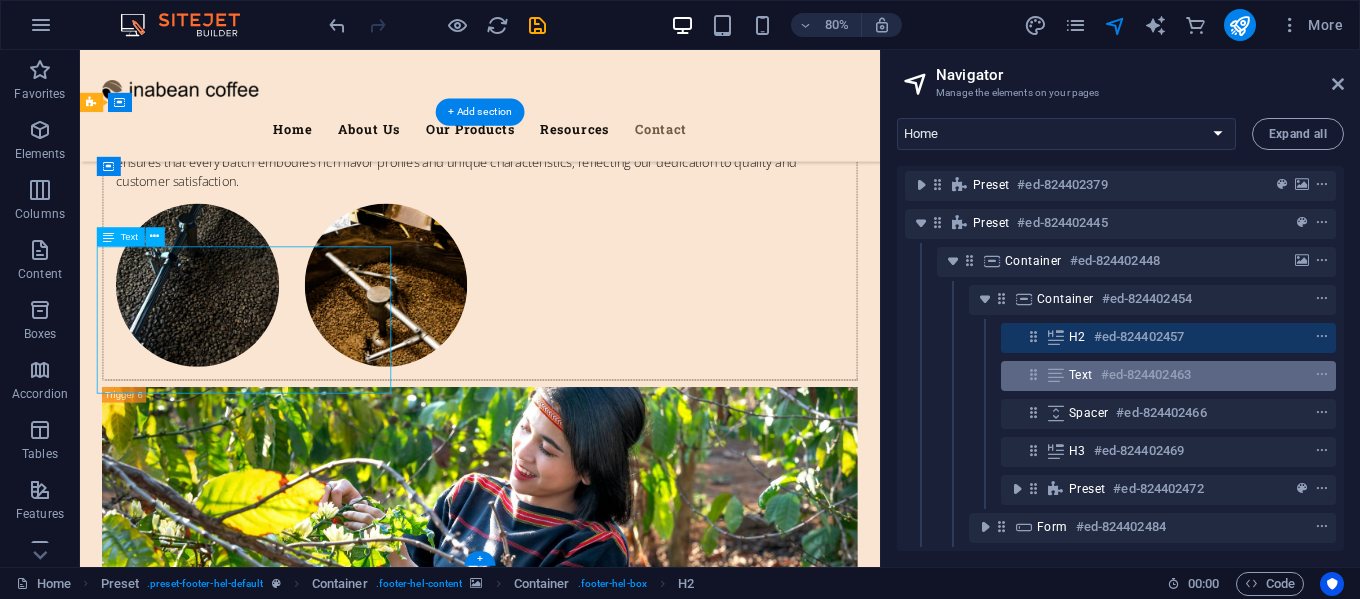scroll, scrollTop: 8595, scrollLeft: 0, axis: vertical 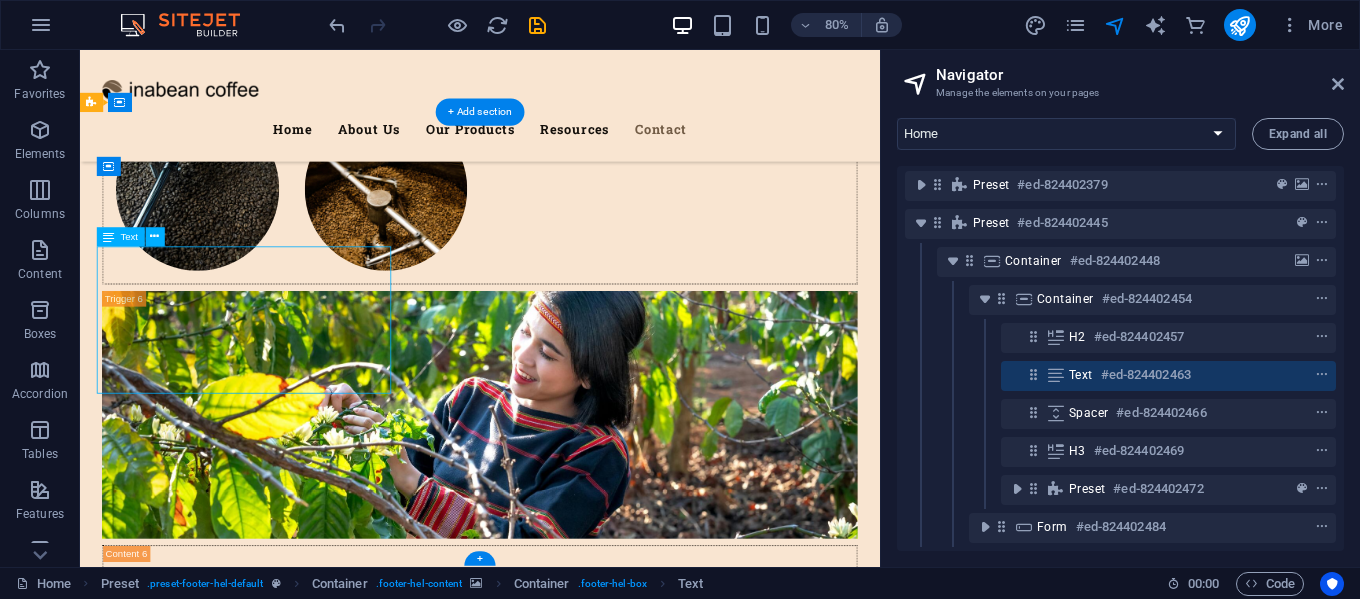 click on "Text #ed-824402463" at bounding box center [1152, 375] 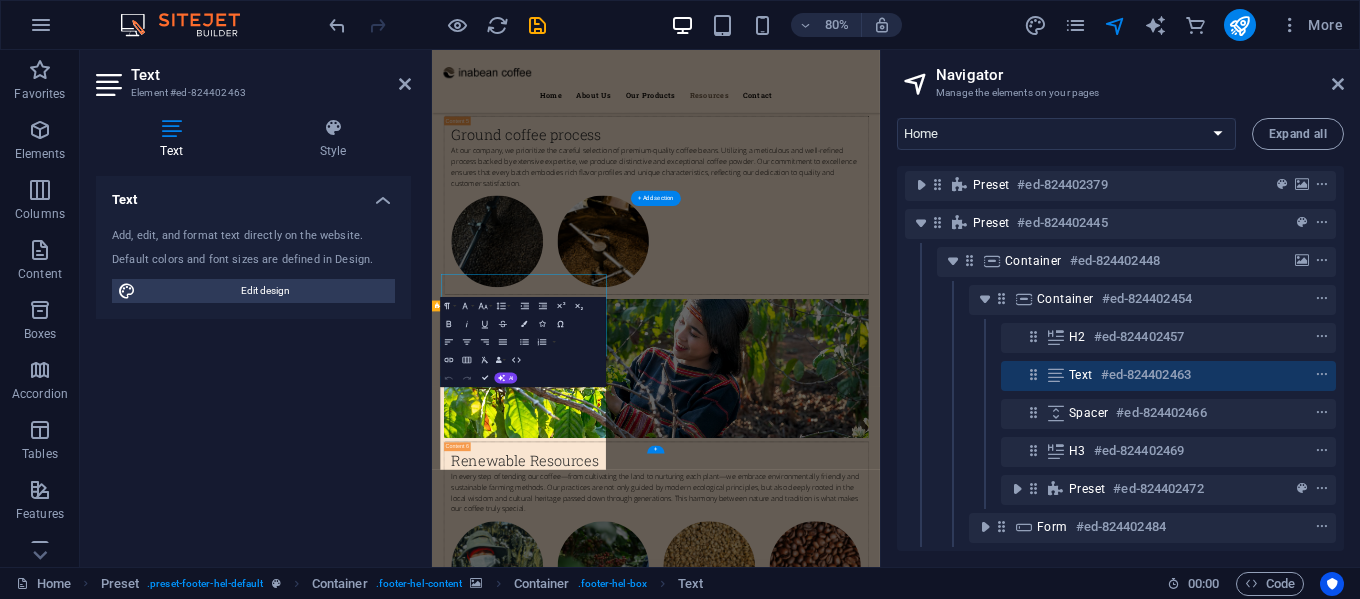 scroll, scrollTop: 8343, scrollLeft: 0, axis: vertical 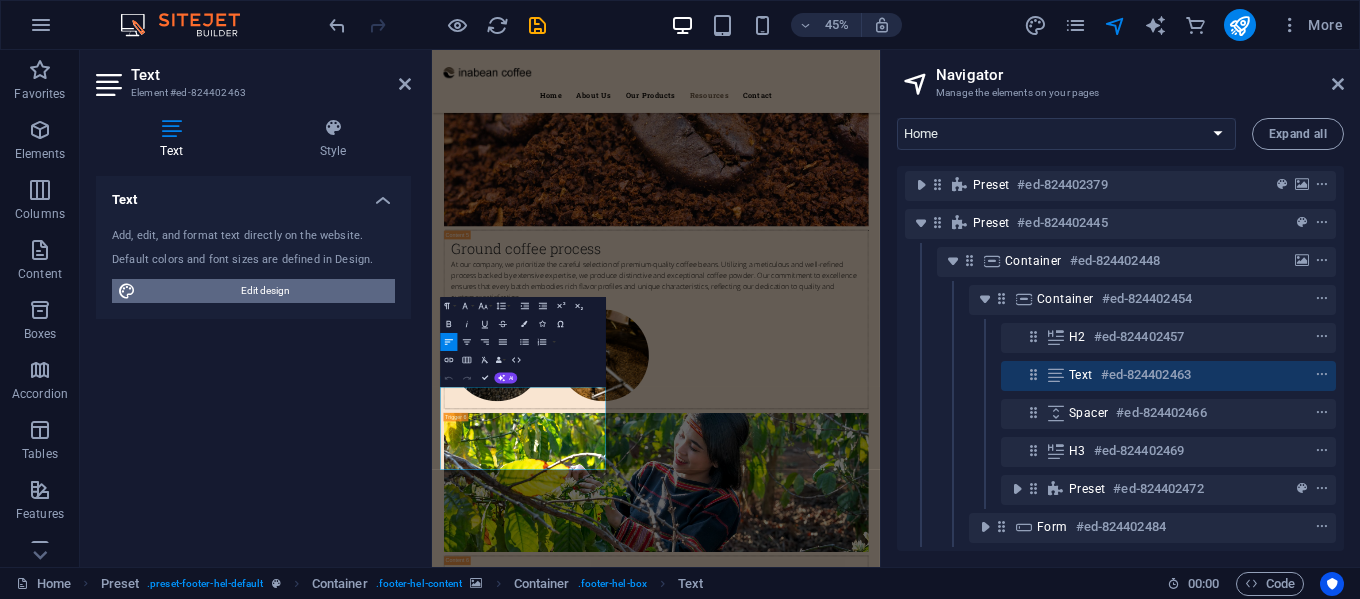 click on "Edit design" at bounding box center (265, 291) 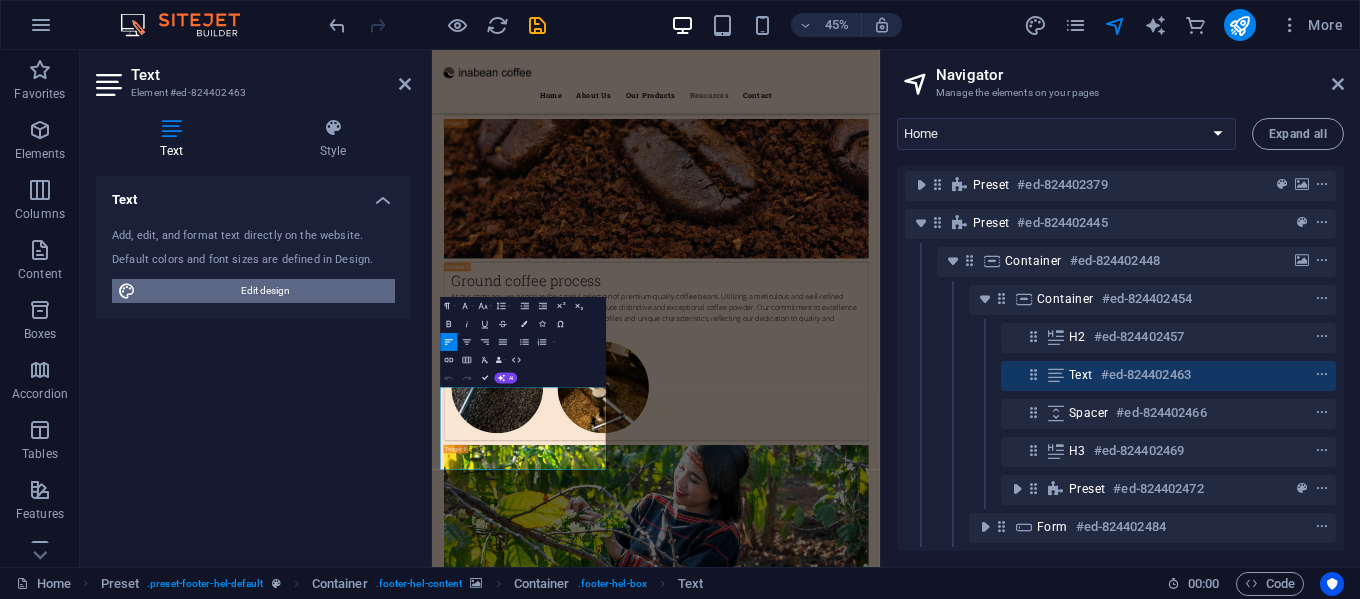 select on "px" 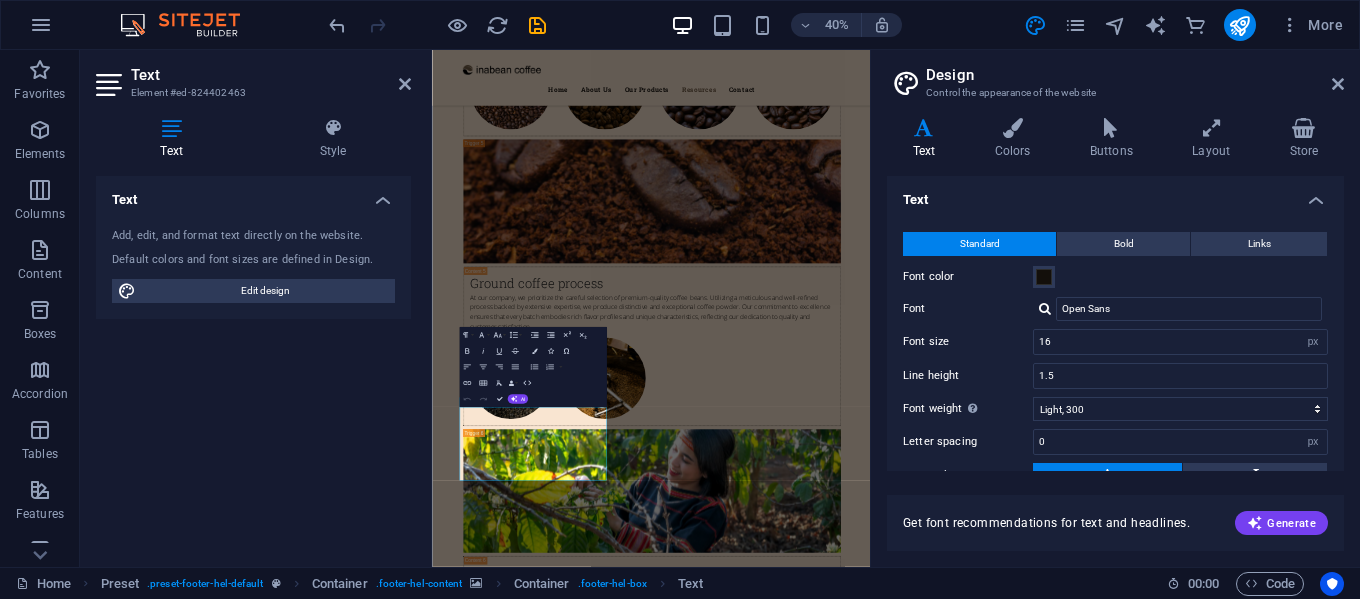 scroll, scrollTop: 161, scrollLeft: 0, axis: vertical 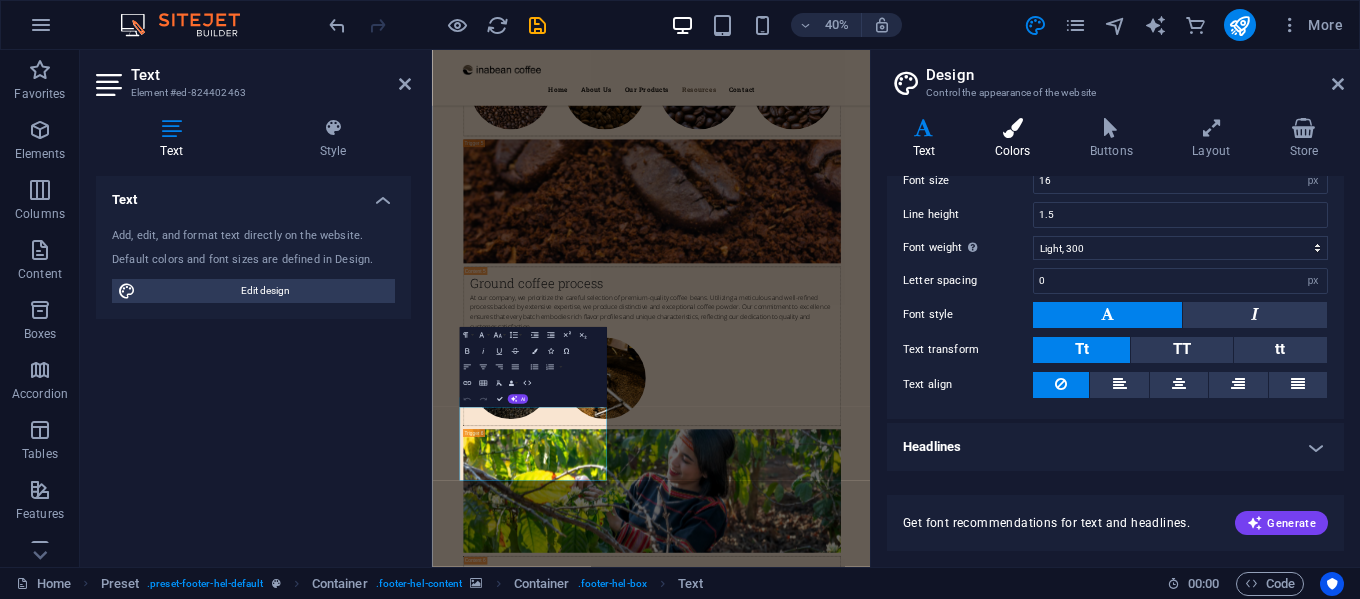 click at bounding box center (1012, 128) 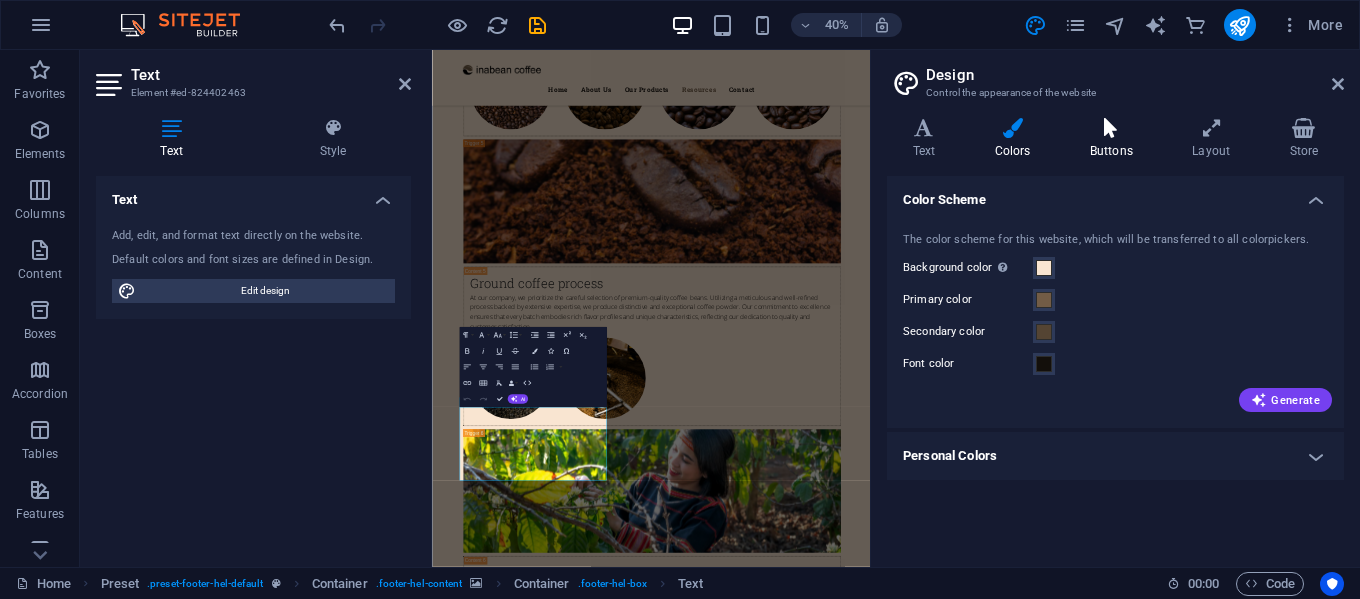 click on "Buttons" at bounding box center (1115, 139) 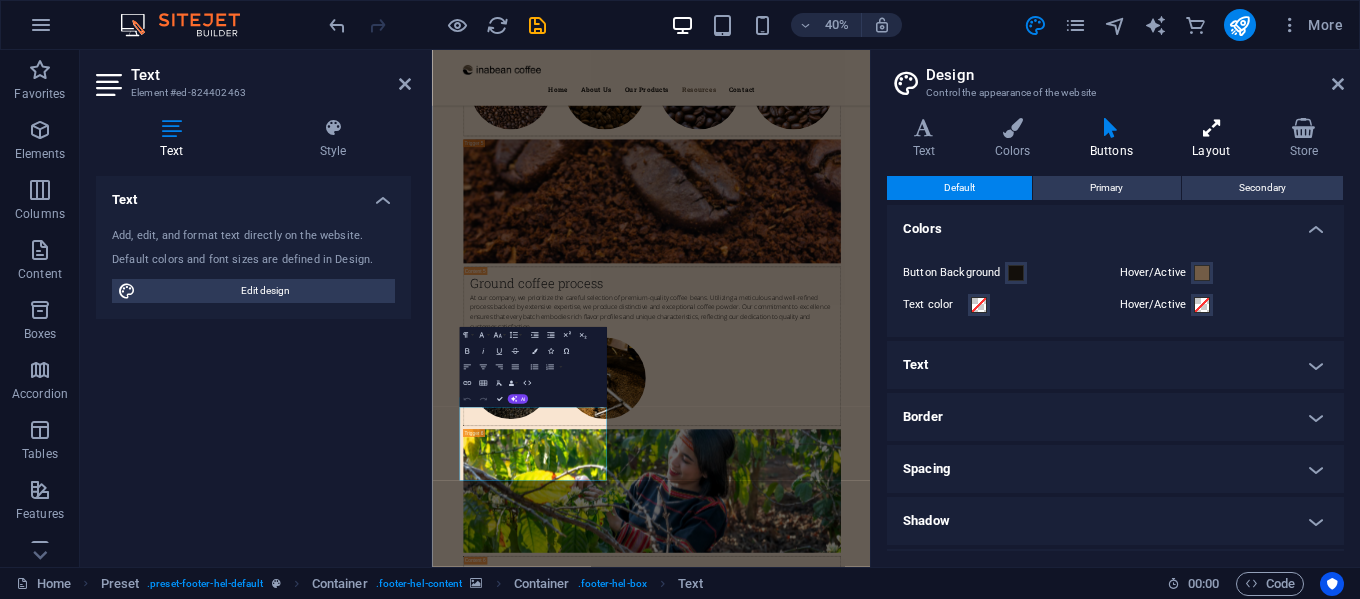click on "Layout" at bounding box center (1215, 139) 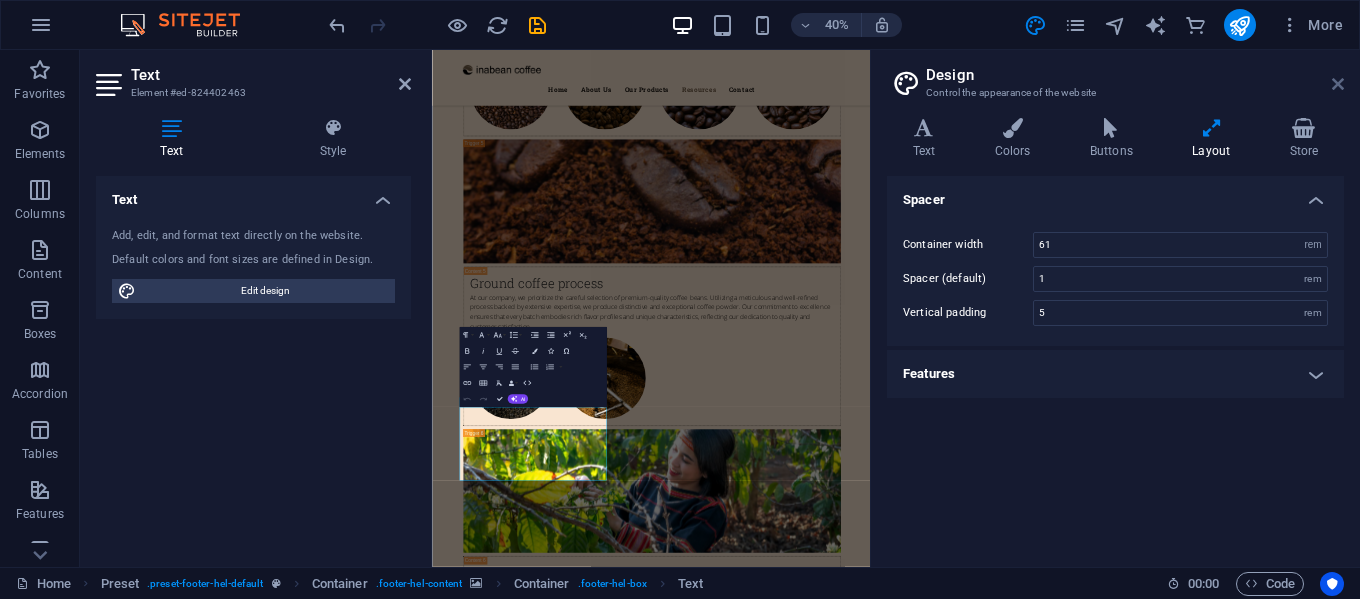 click at bounding box center (1338, 84) 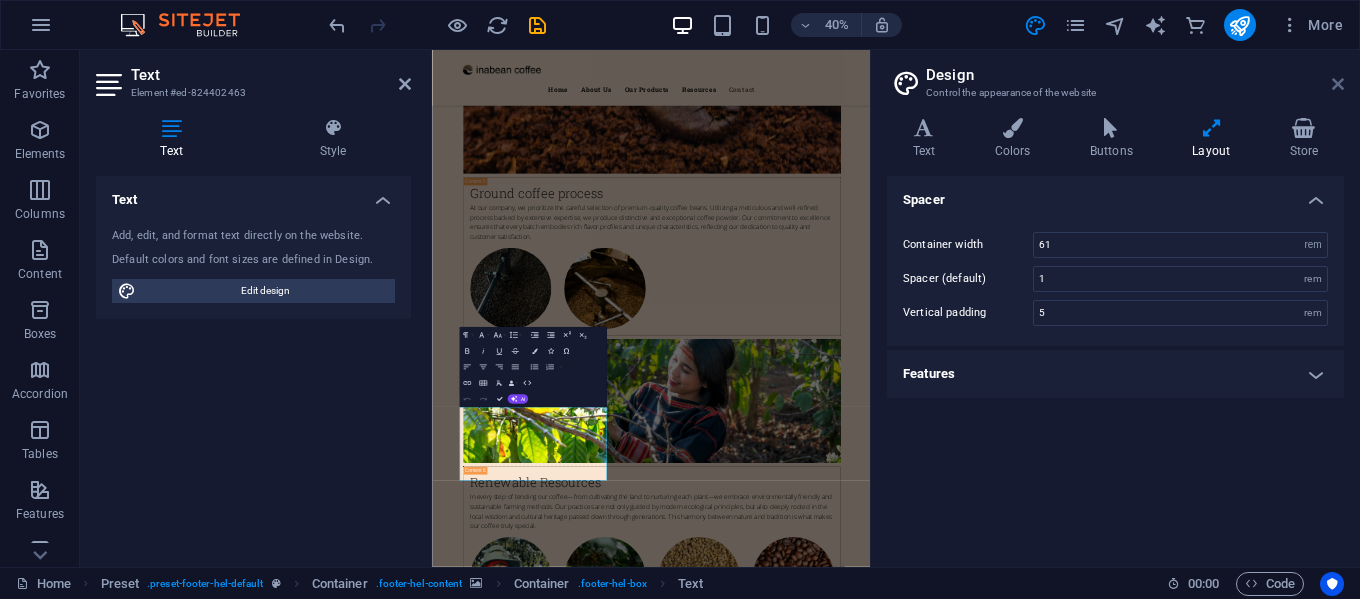 scroll, scrollTop: 8641, scrollLeft: 0, axis: vertical 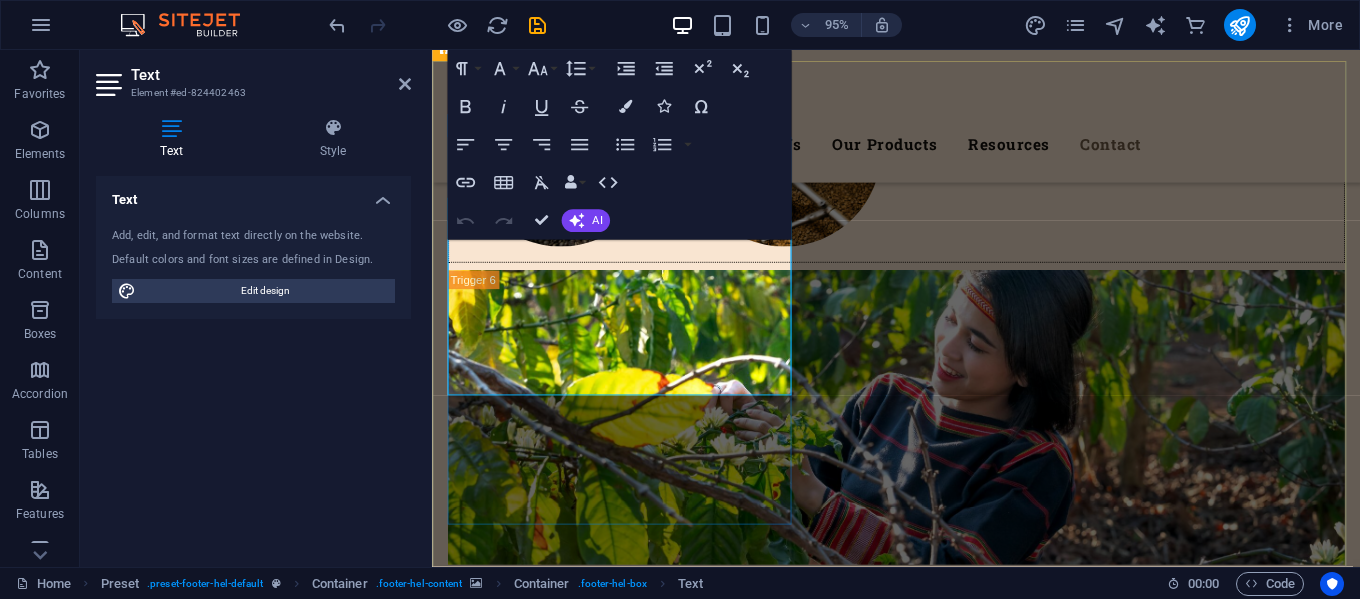 click on "[EMAIL]" at bounding box center (475, 7450) 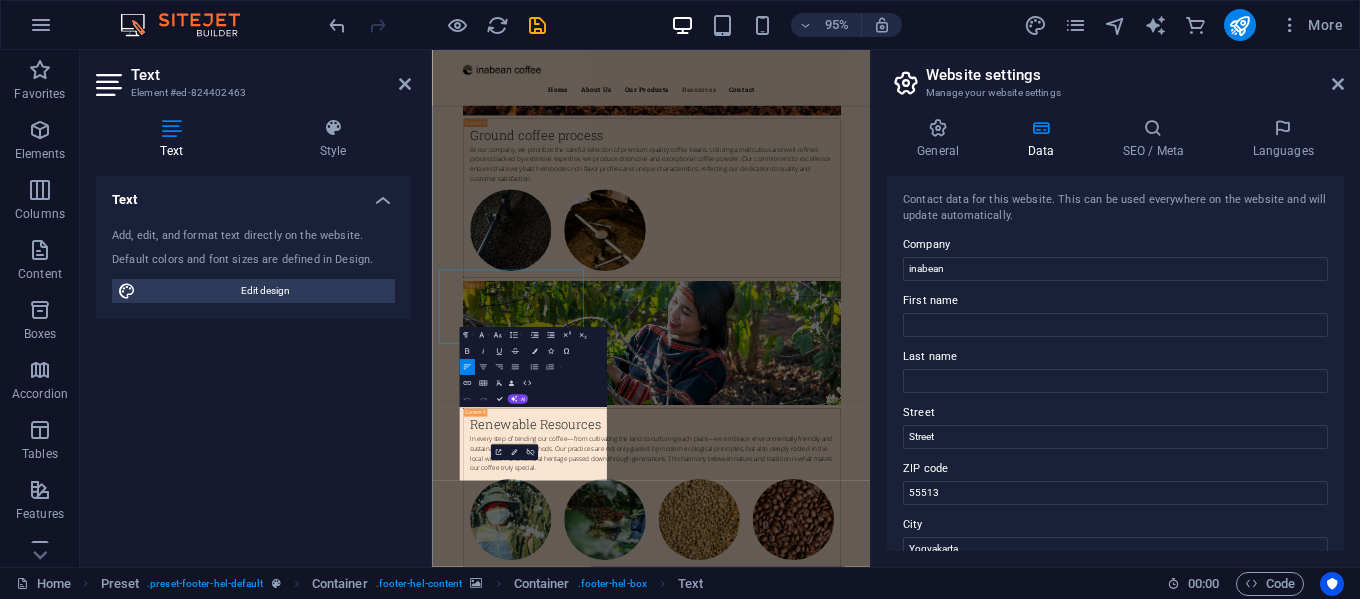 scroll, scrollTop: 8271, scrollLeft: 0, axis: vertical 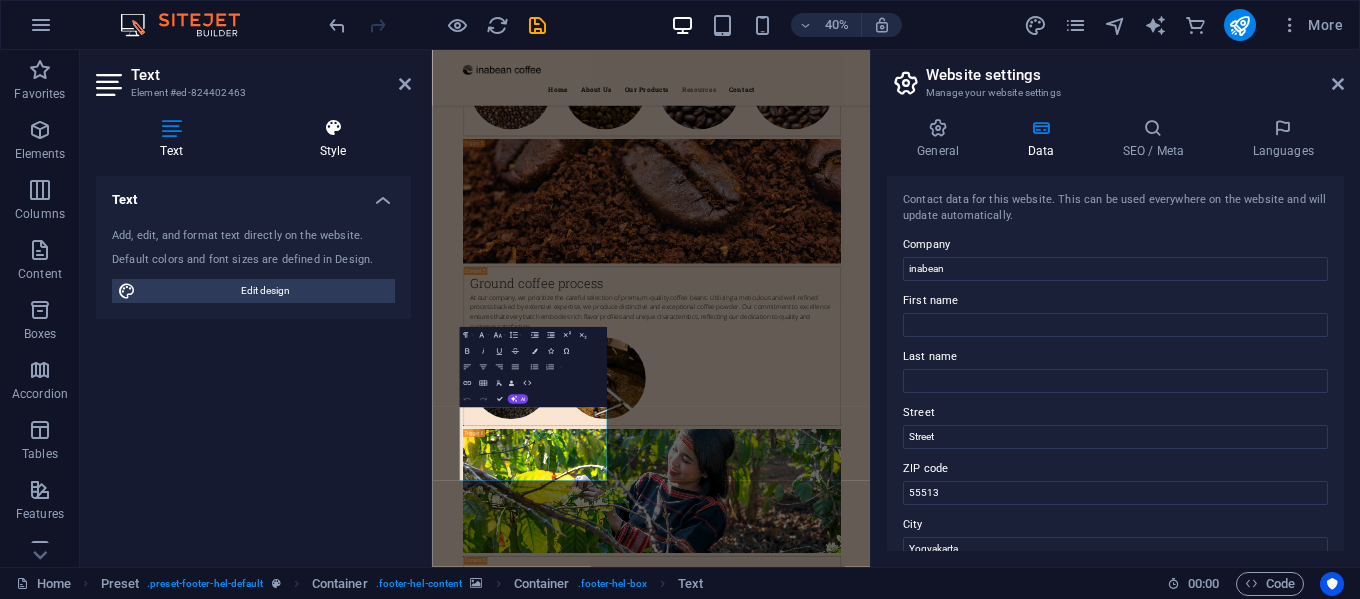 click at bounding box center (333, 128) 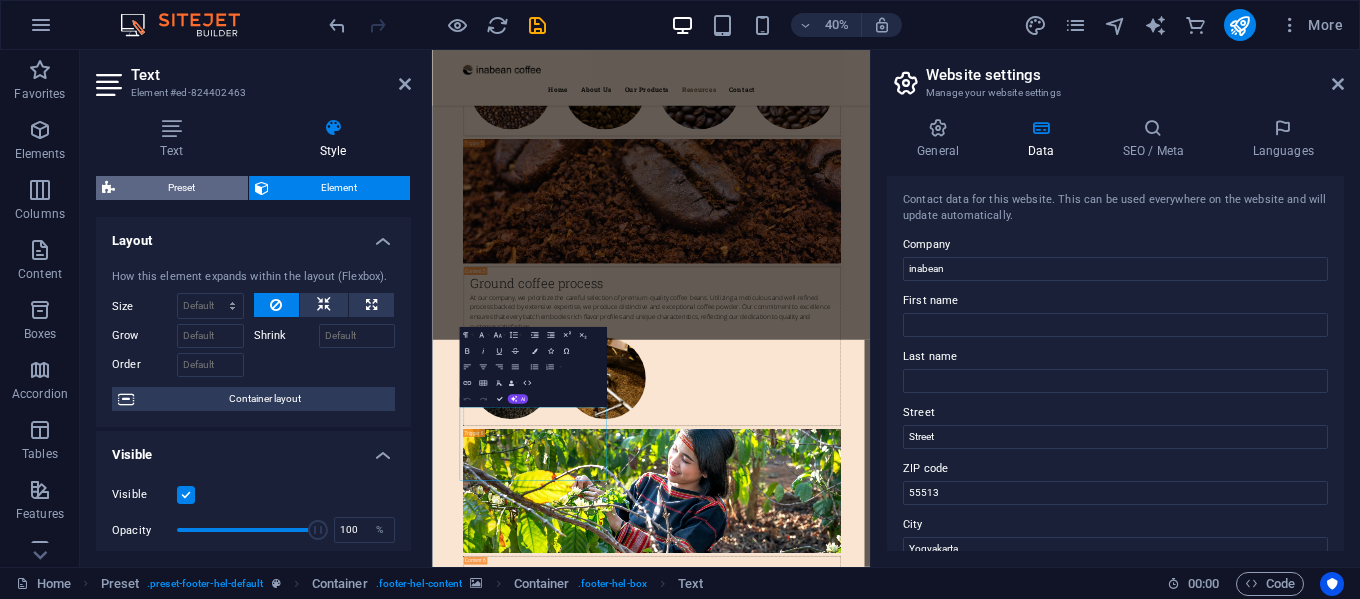 click on "Preset" at bounding box center [181, 188] 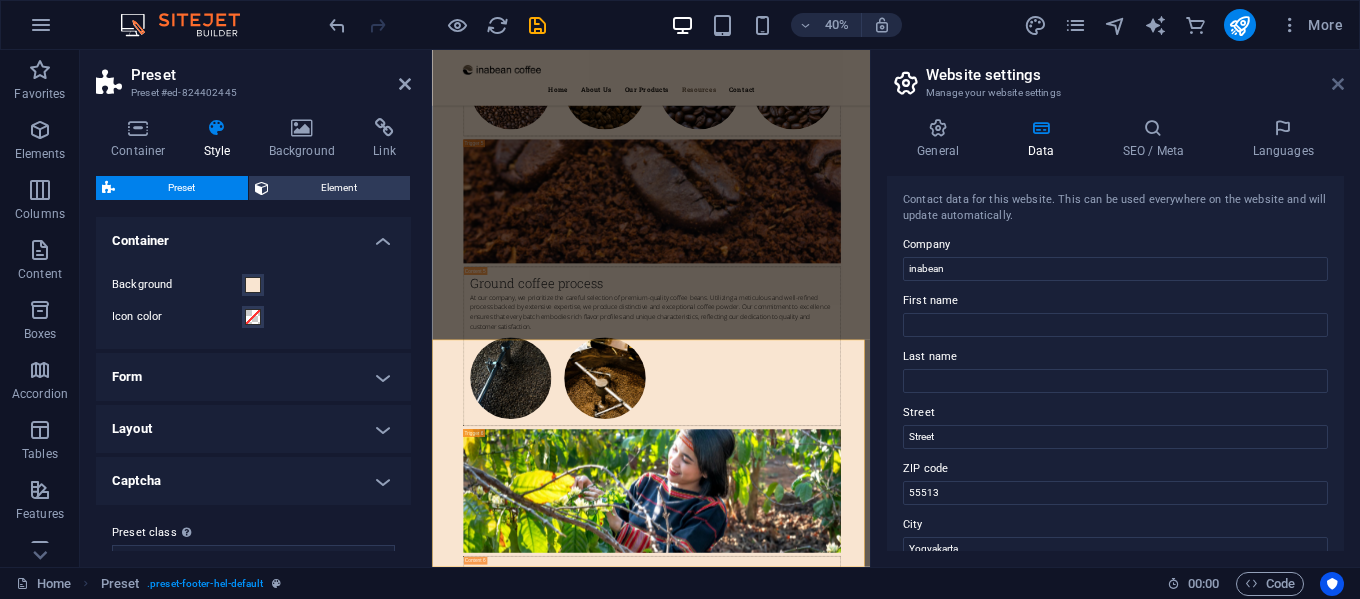 click at bounding box center (1338, 84) 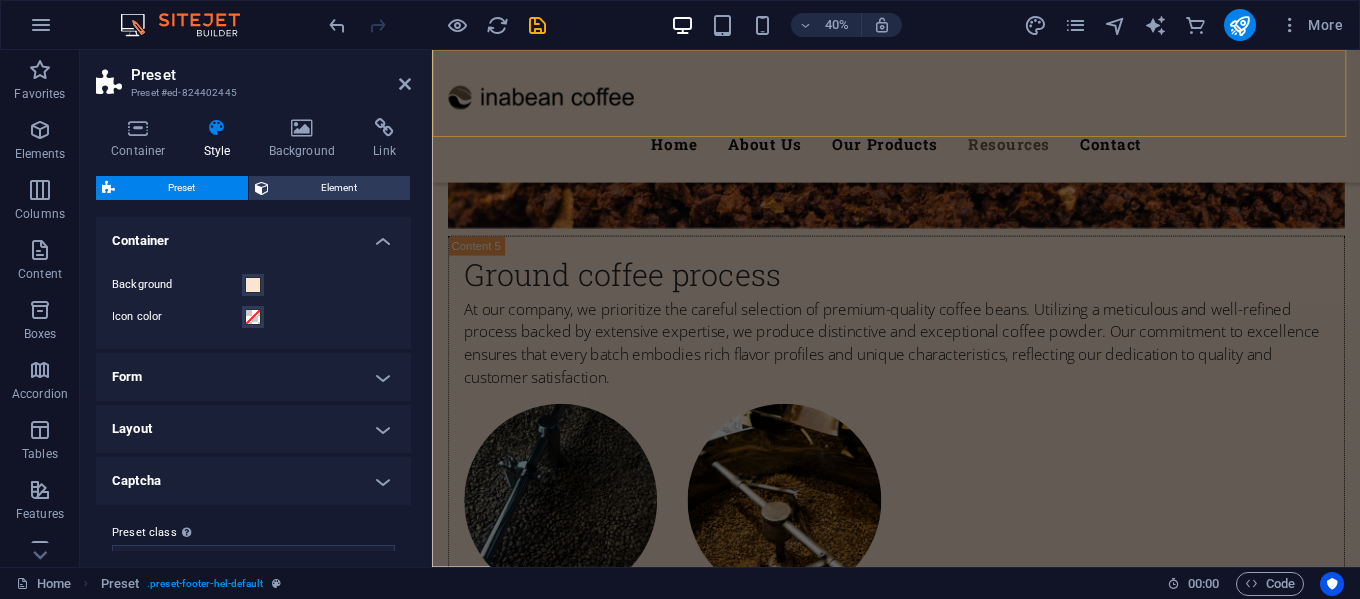scroll, scrollTop: 8229, scrollLeft: 0, axis: vertical 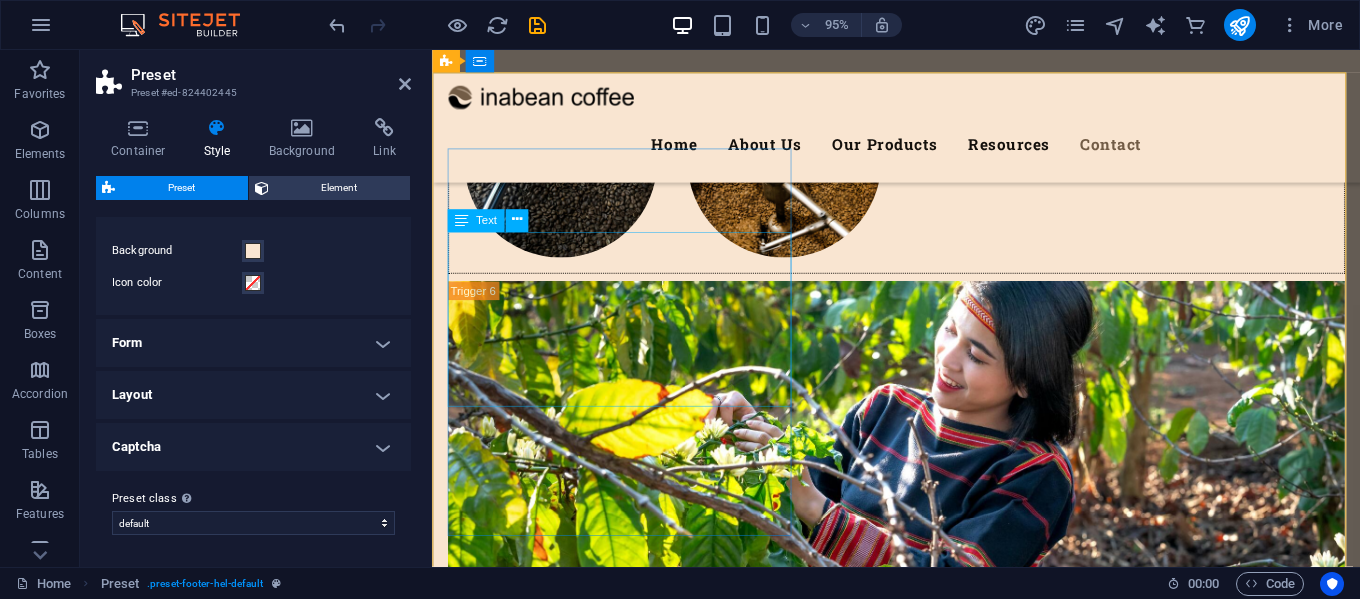 click on "[STREET] ,  [CITY]   [POSTAL_CODE] +[PHONE] [EMAIL] Legal Notice  |  Privacy" at bounding box center [920, 7414] 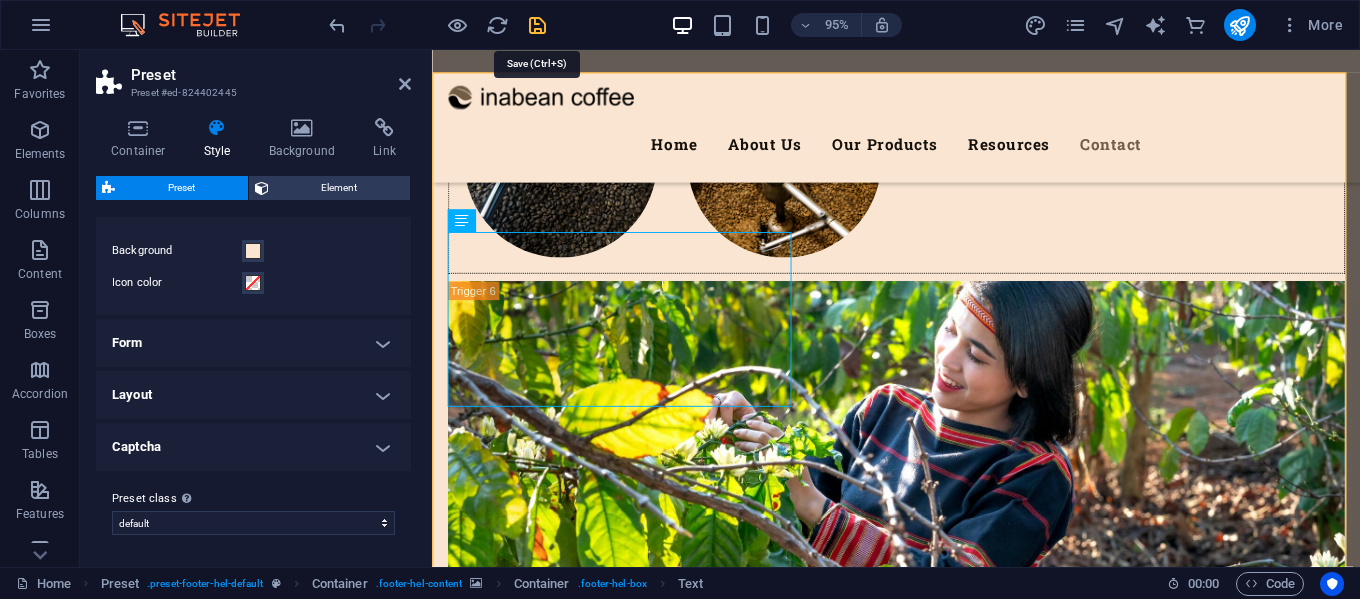 click at bounding box center [537, 25] 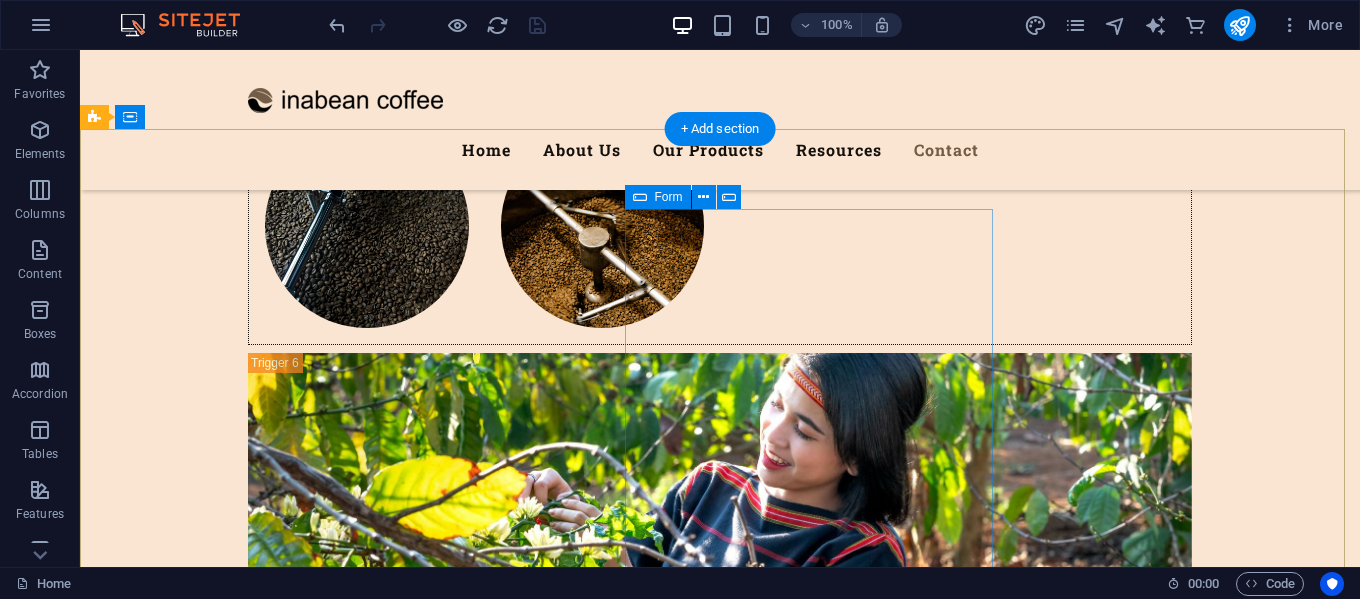 scroll, scrollTop: 8629, scrollLeft: 0, axis: vertical 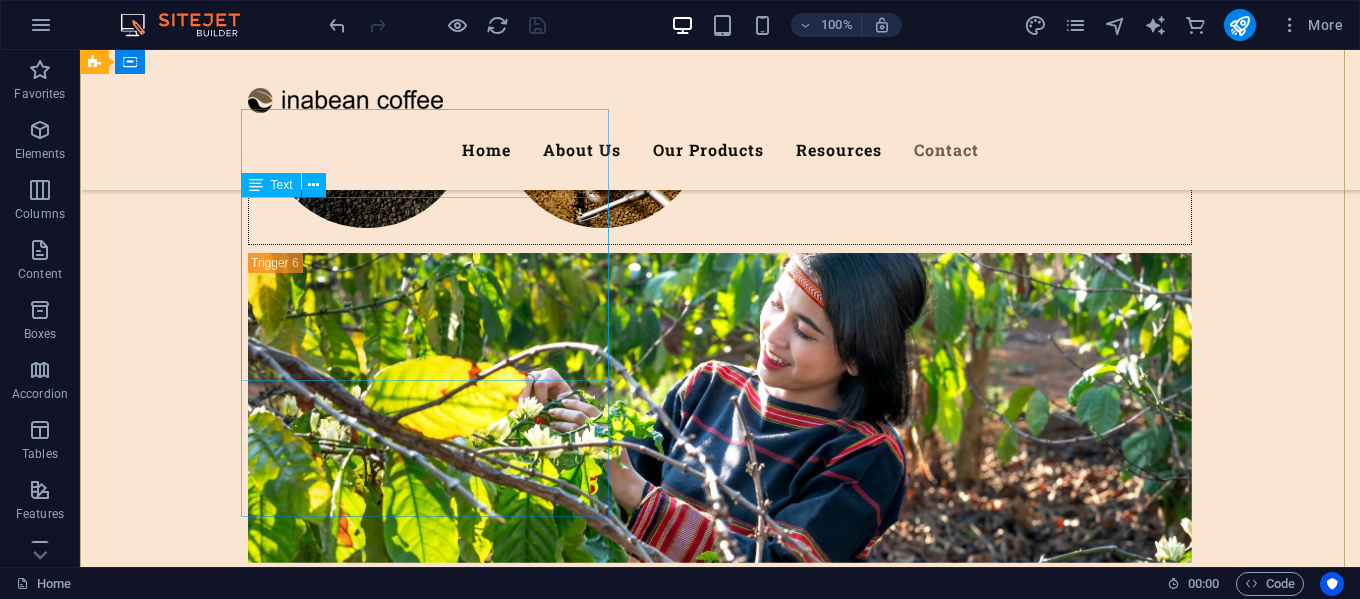 click on "[STREET] ,  [CITY]   [POSTAL_CODE] +[PHONE] [EMAIL] Legal Notice  |  Privacy" at bounding box center [568, 7360] 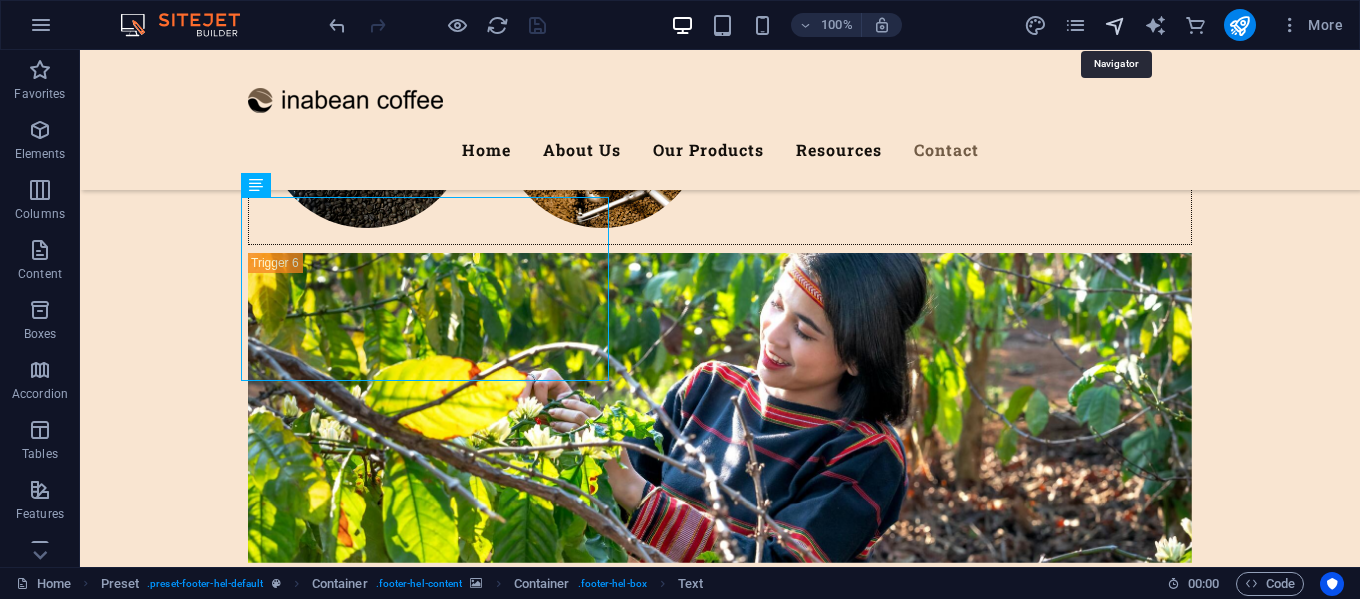 click at bounding box center (1115, 25) 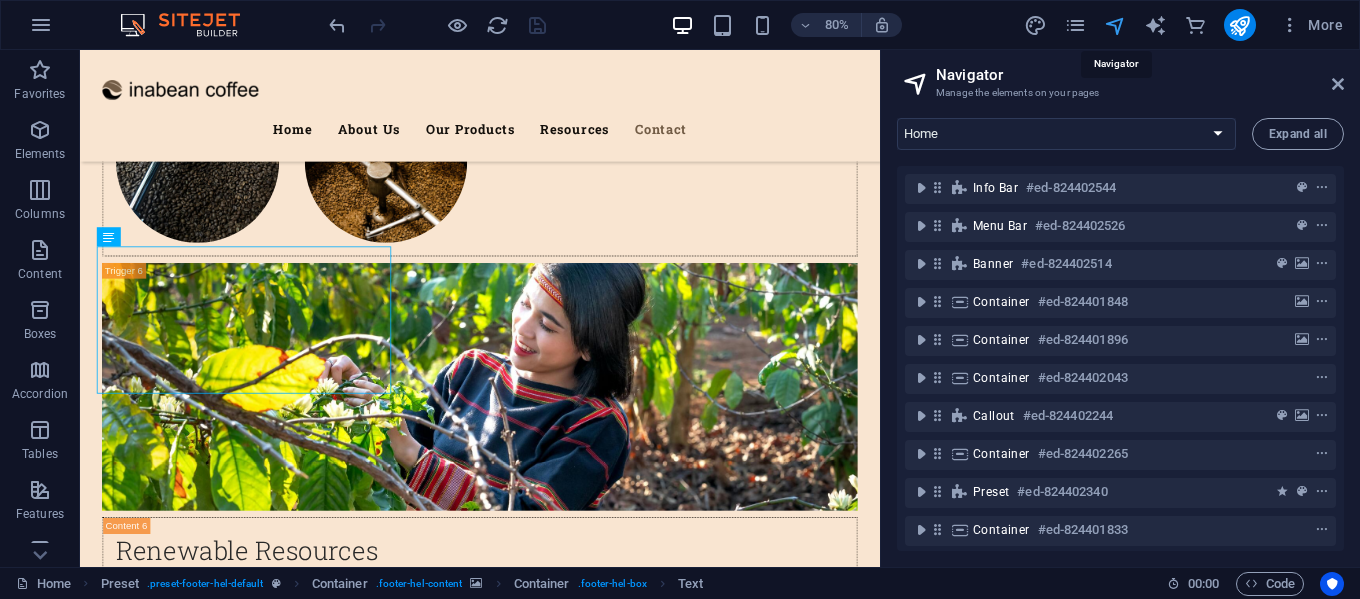 scroll, scrollTop: 8595, scrollLeft: 0, axis: vertical 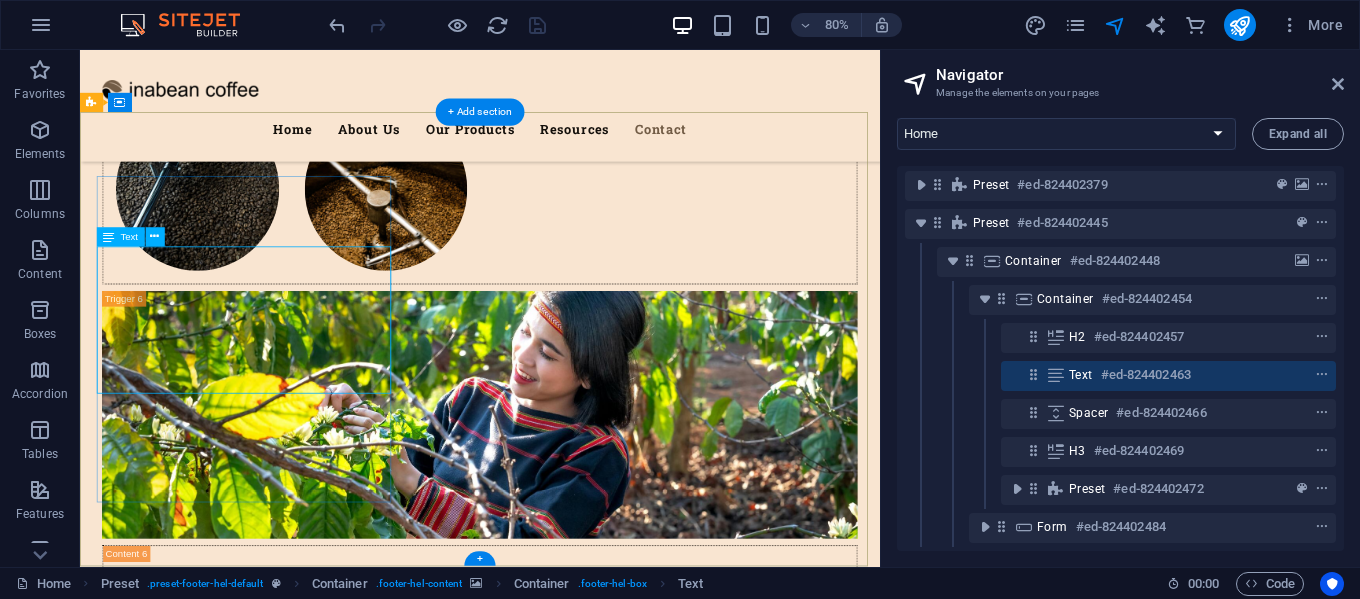 click on "Text #ed-824402463" at bounding box center (1152, 375) 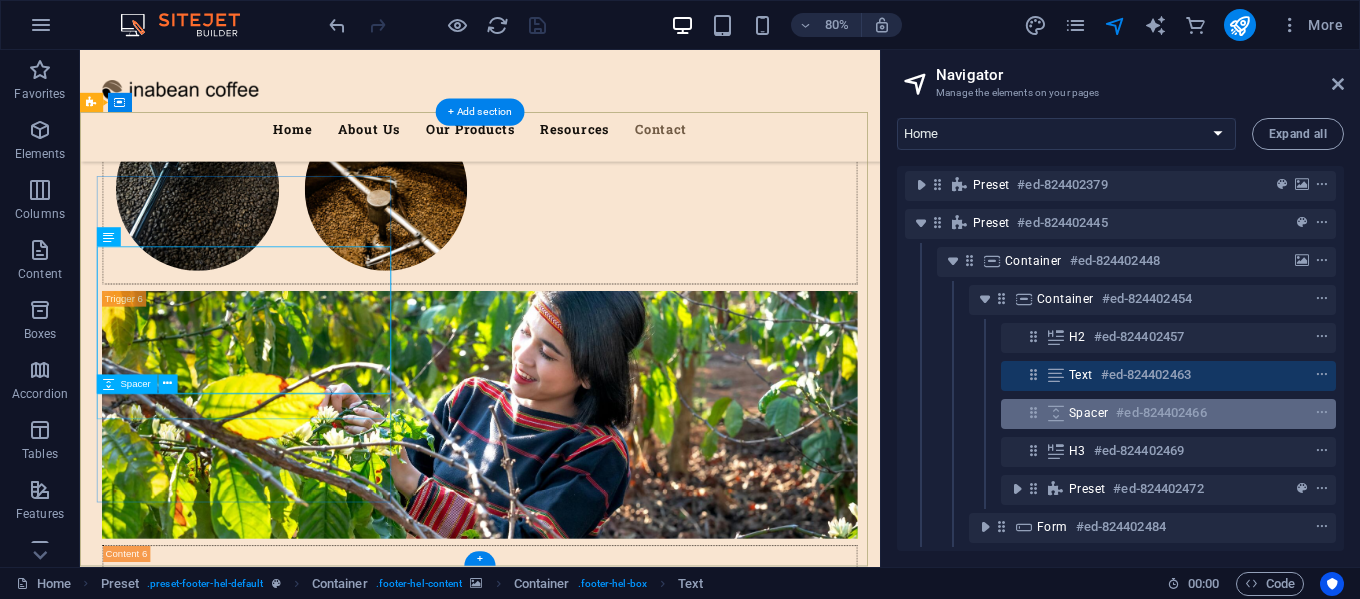 click on "#ed-824402466" at bounding box center (1161, 413) 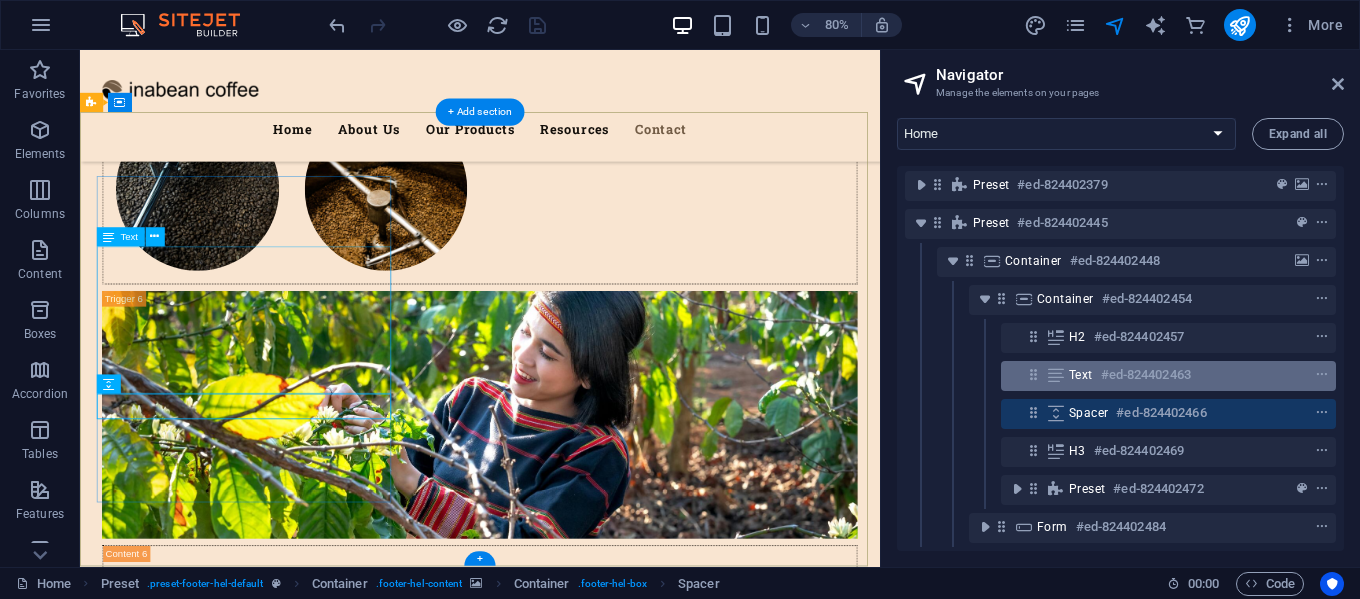click on "#ed-824402463" at bounding box center (1146, 375) 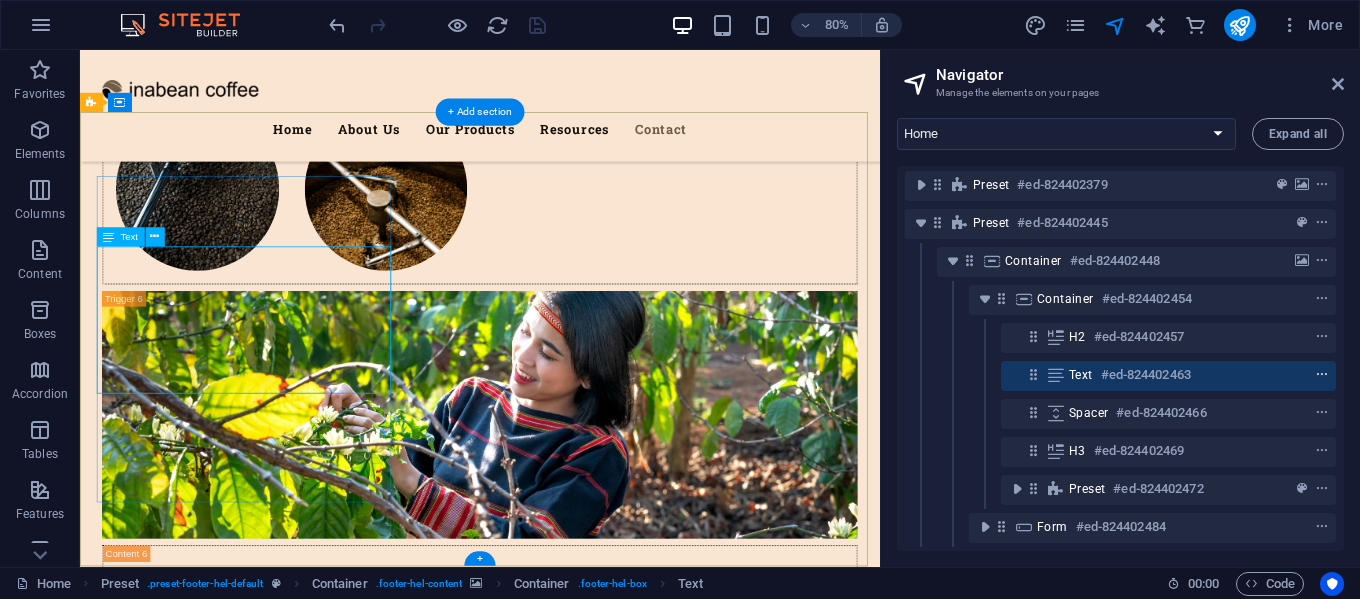 click at bounding box center (1322, 375) 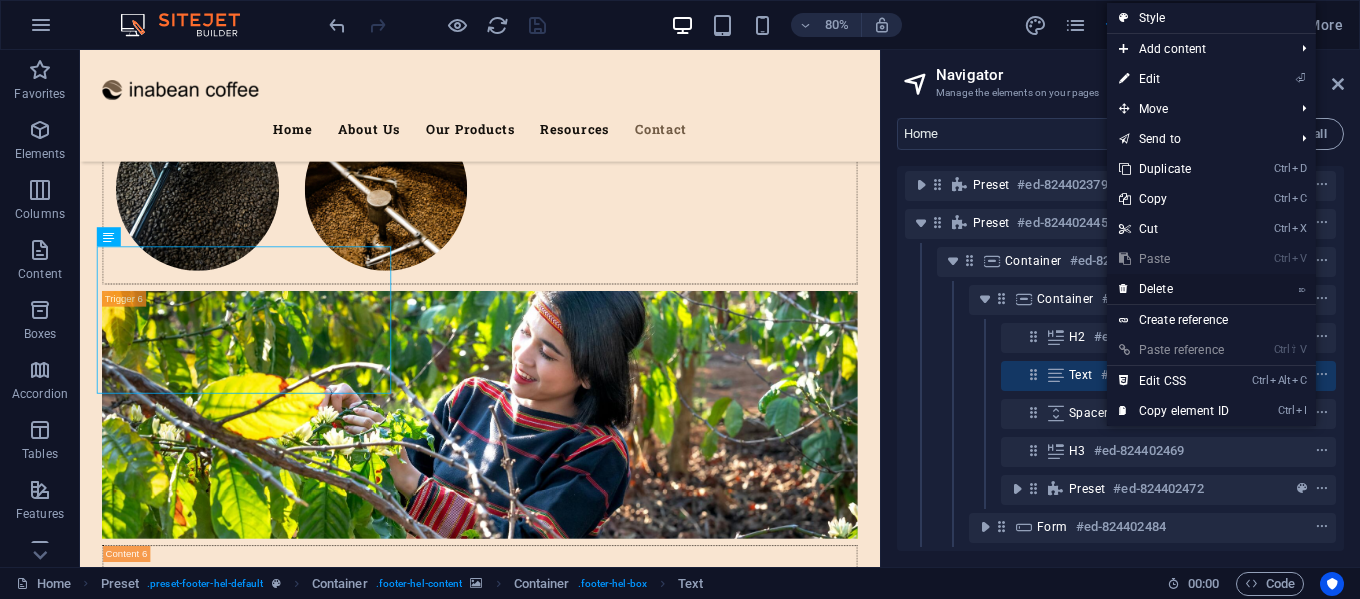 click on "⌦  Delete" at bounding box center (1174, 289) 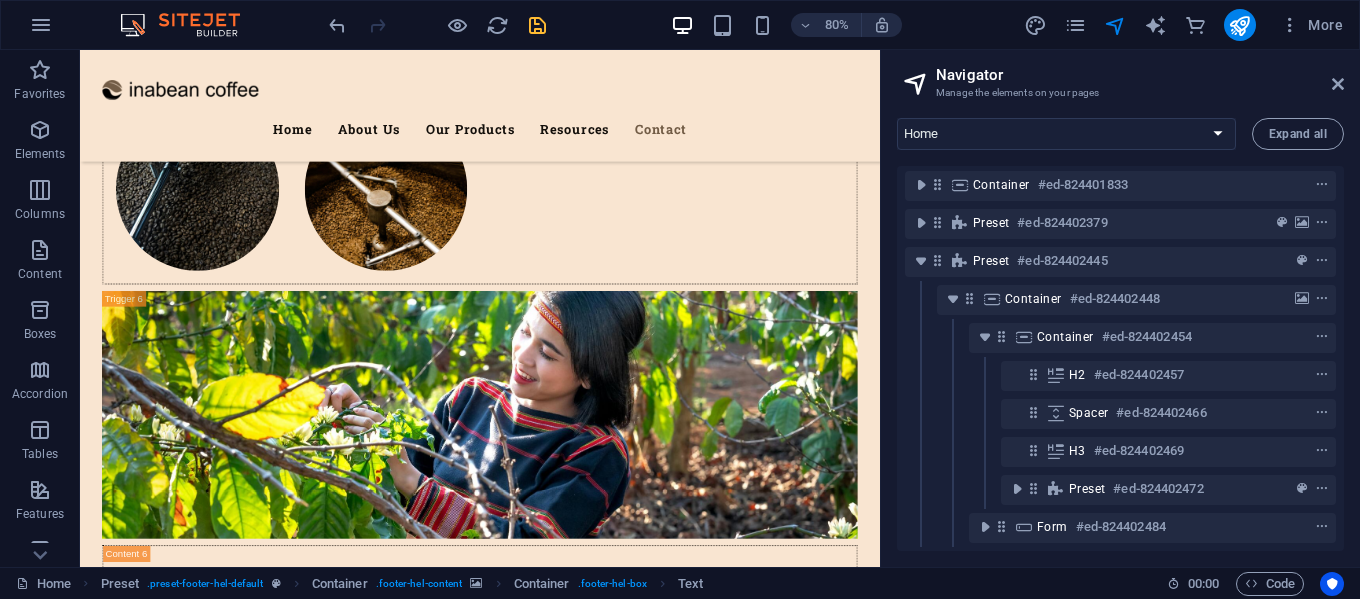scroll, scrollTop: 360, scrollLeft: 0, axis: vertical 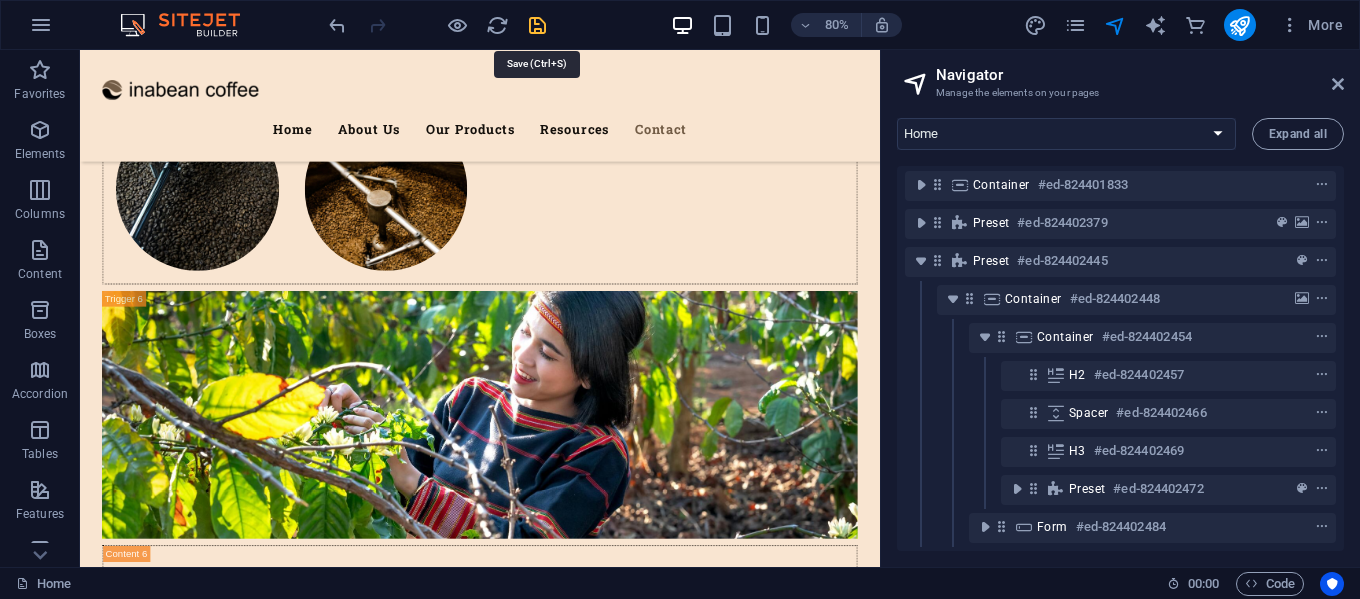 click at bounding box center (537, 25) 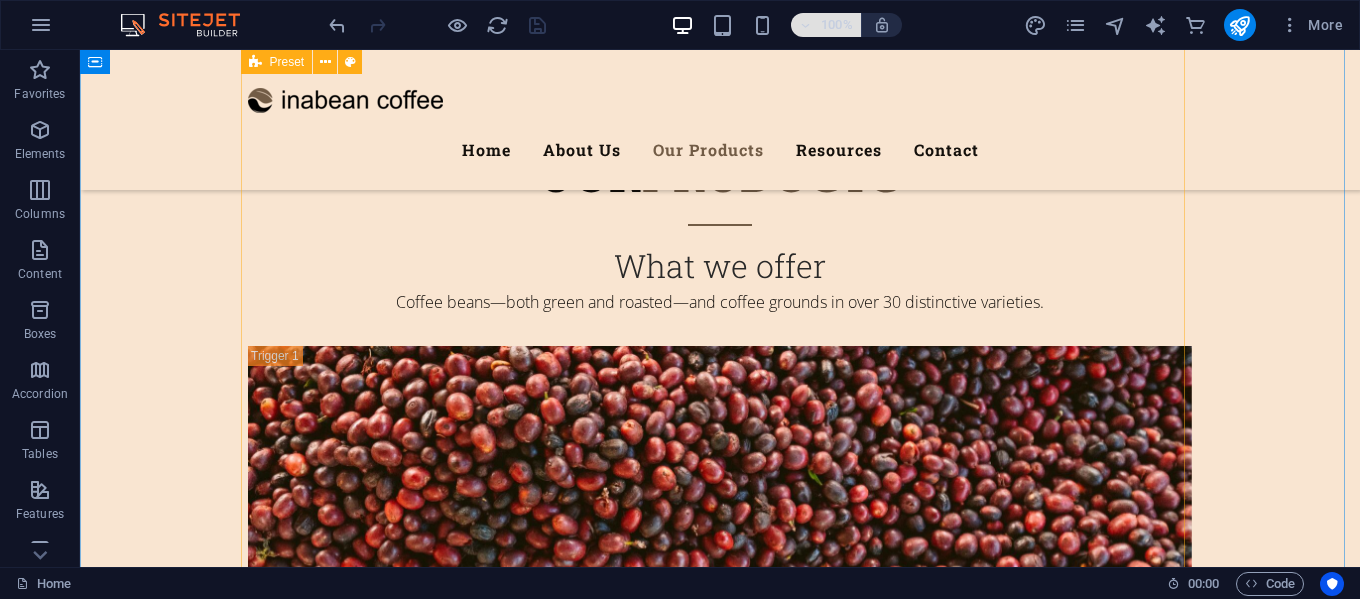 scroll, scrollTop: 4895, scrollLeft: 0, axis: vertical 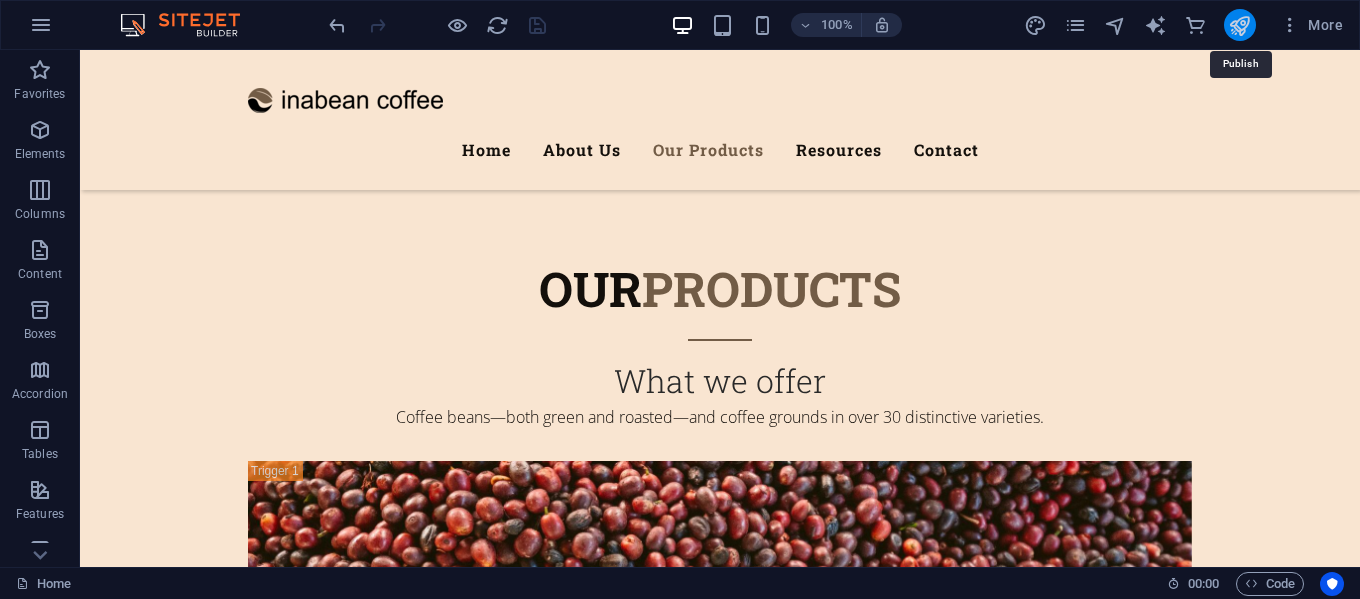 click at bounding box center (1239, 25) 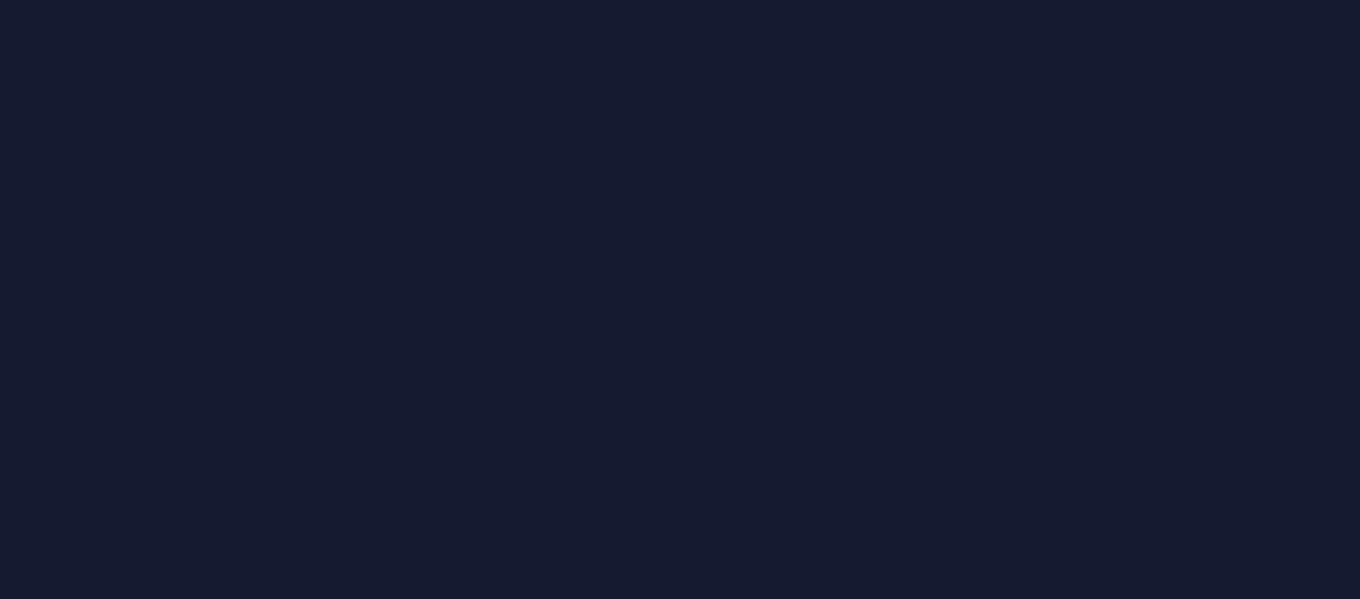 scroll, scrollTop: 0, scrollLeft: 0, axis: both 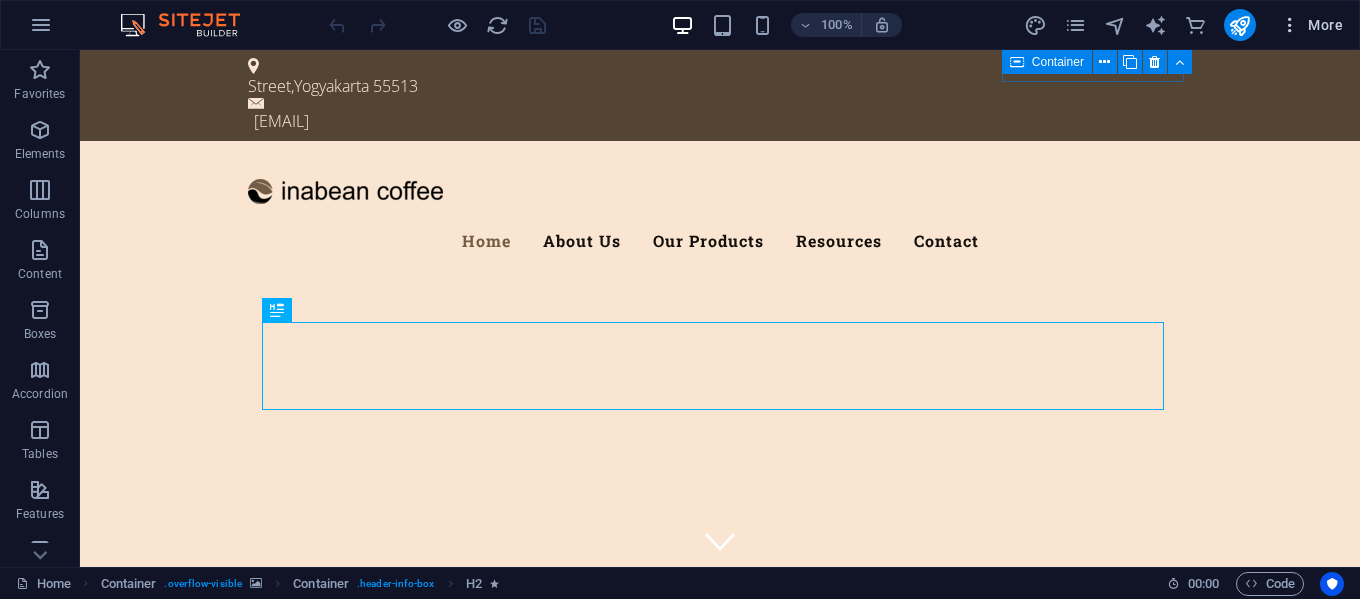 click at bounding box center (1290, 25) 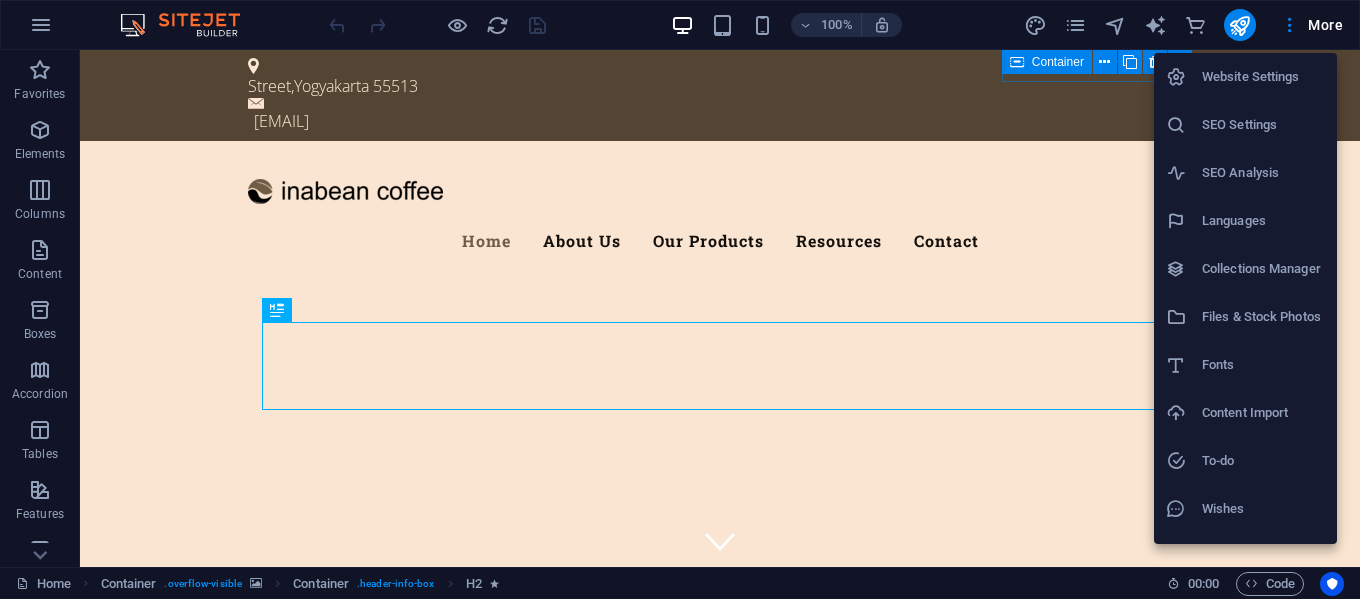 click on "Website Settings" at bounding box center (1263, 77) 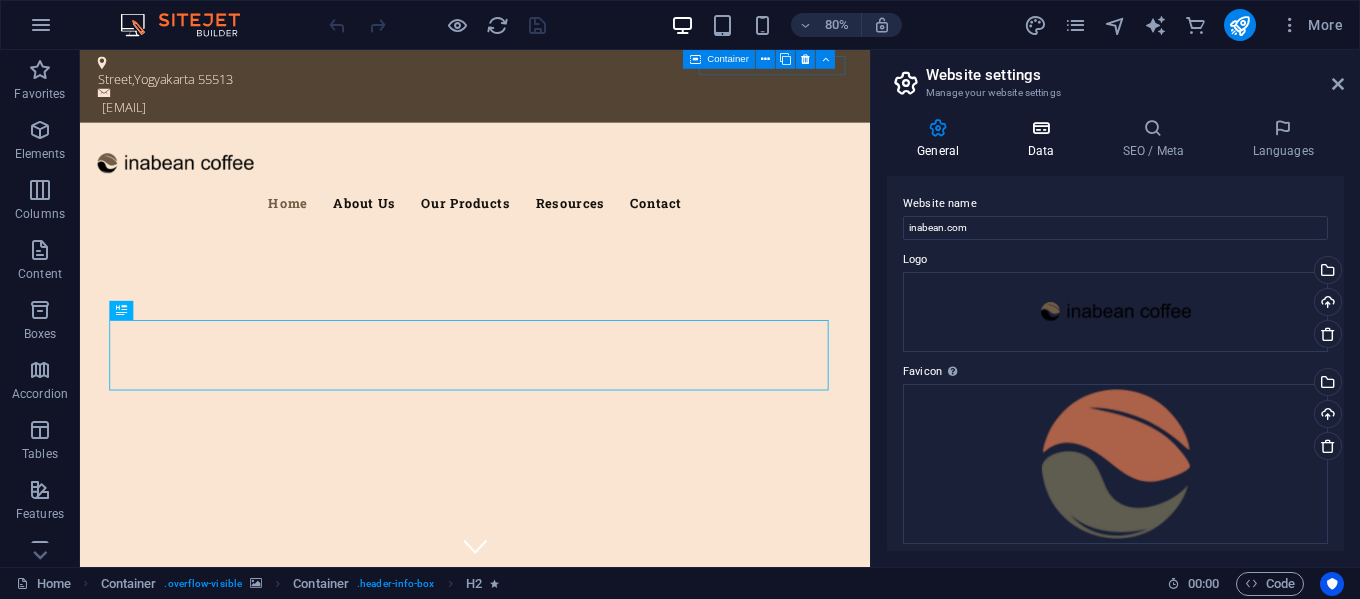 click on "Data" at bounding box center [1044, 139] 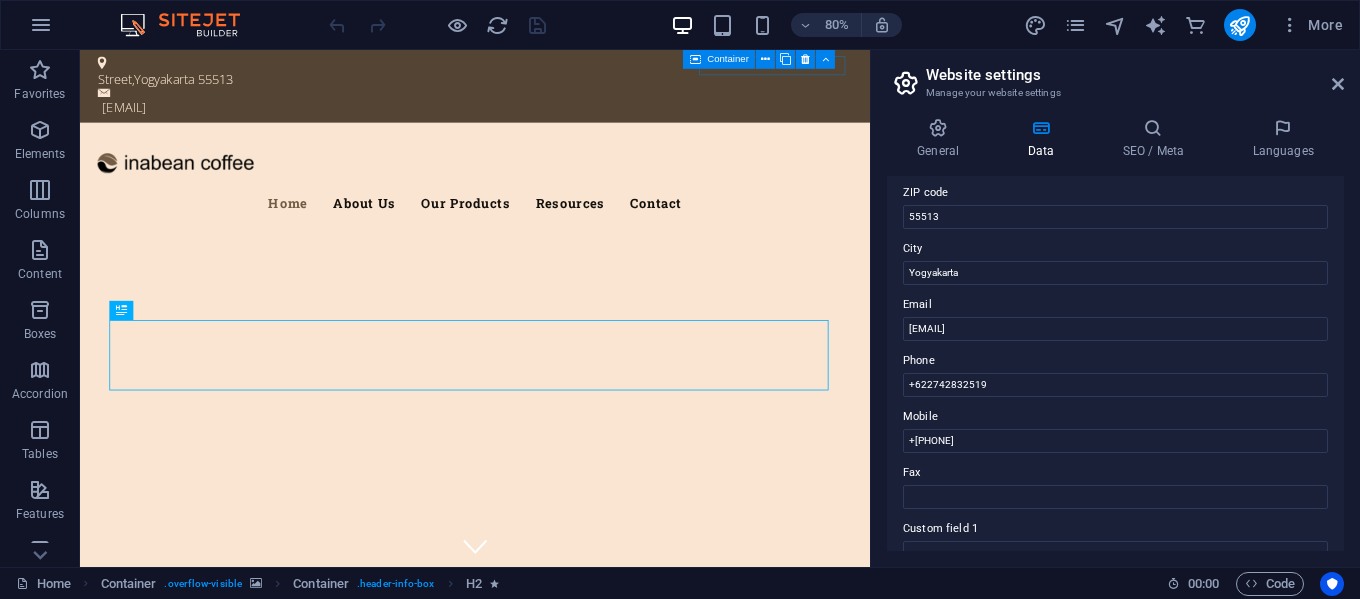 scroll, scrollTop: 300, scrollLeft: 0, axis: vertical 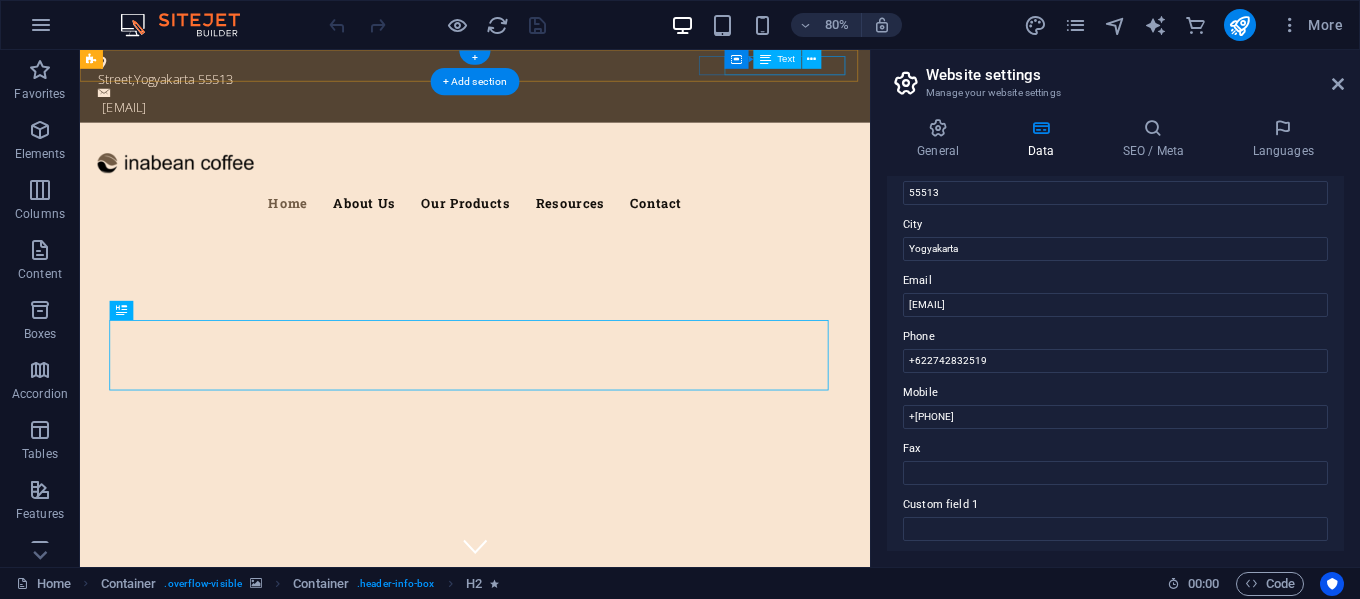 click on "[EMAIL]" at bounding box center [577, 121] 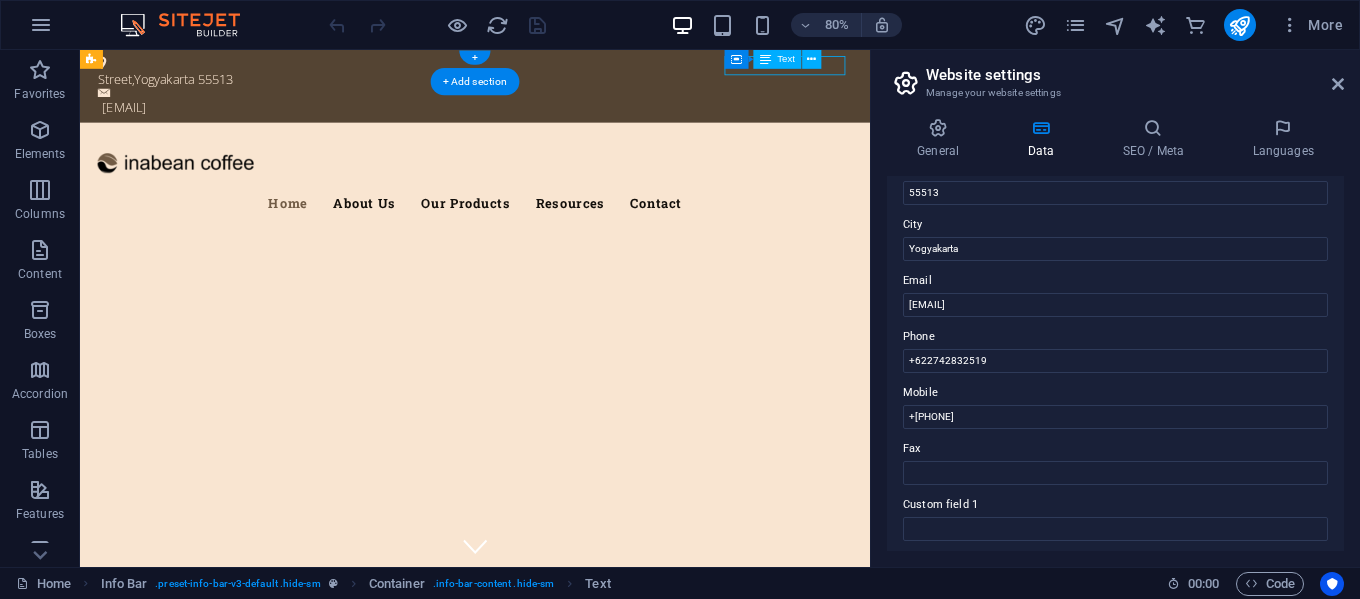 click on "[EMAIL]" at bounding box center [577, 121] 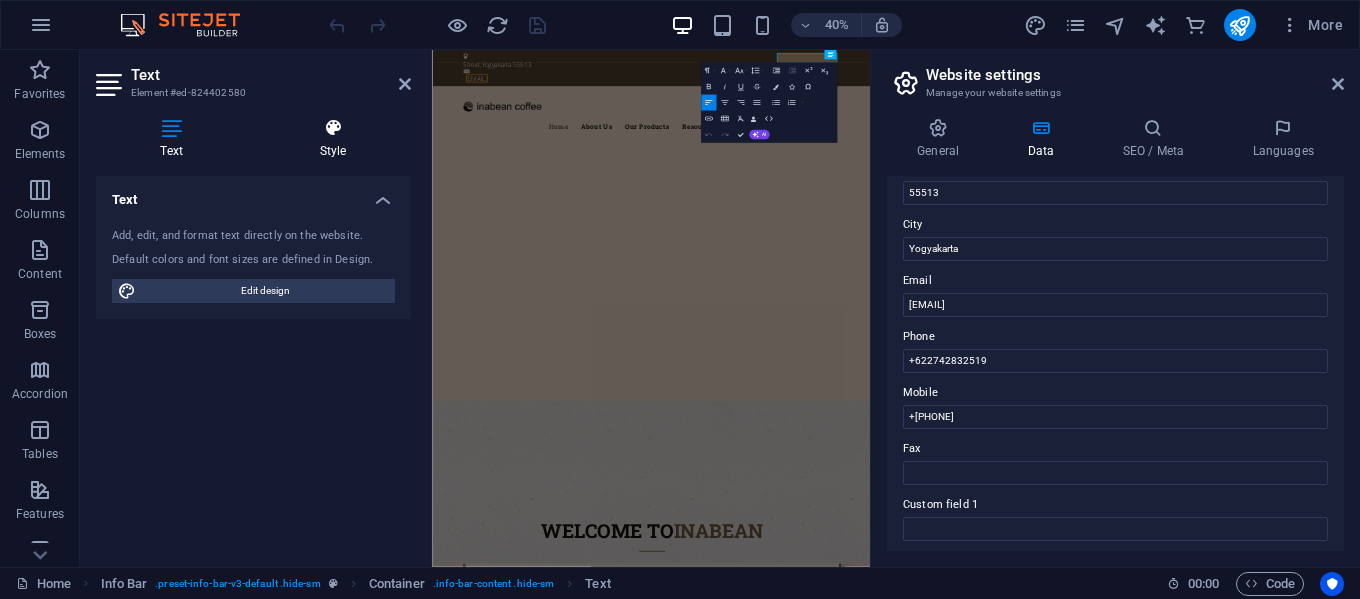 click at bounding box center (333, 128) 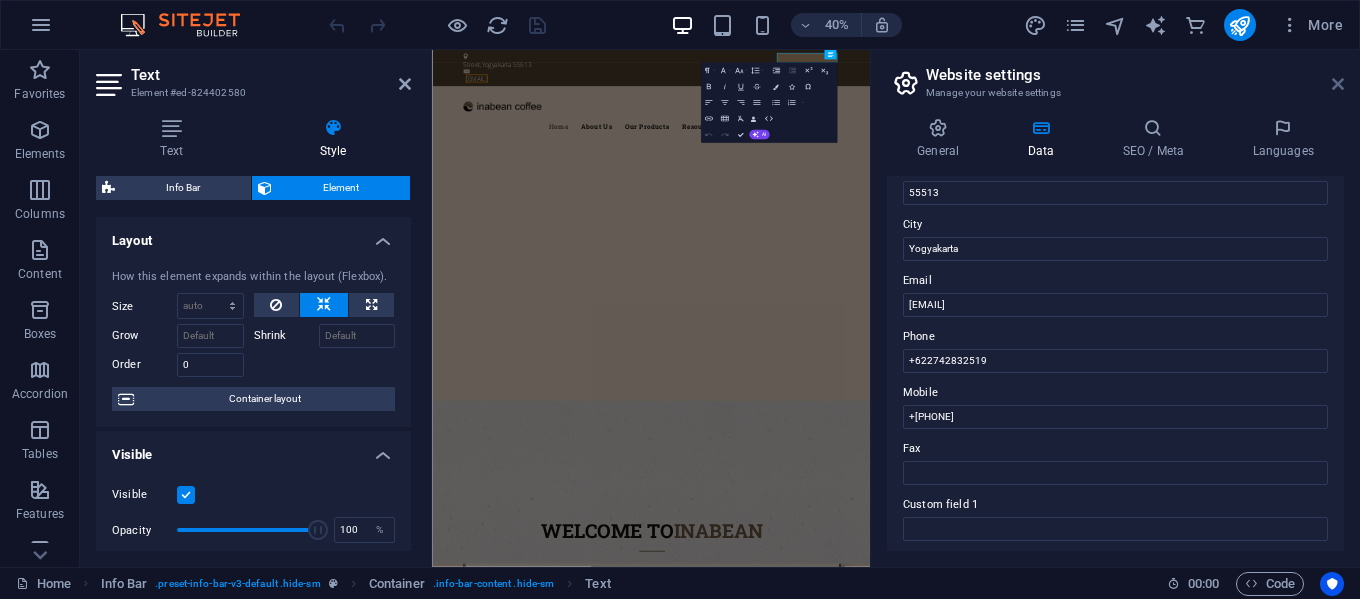 click at bounding box center (1338, 84) 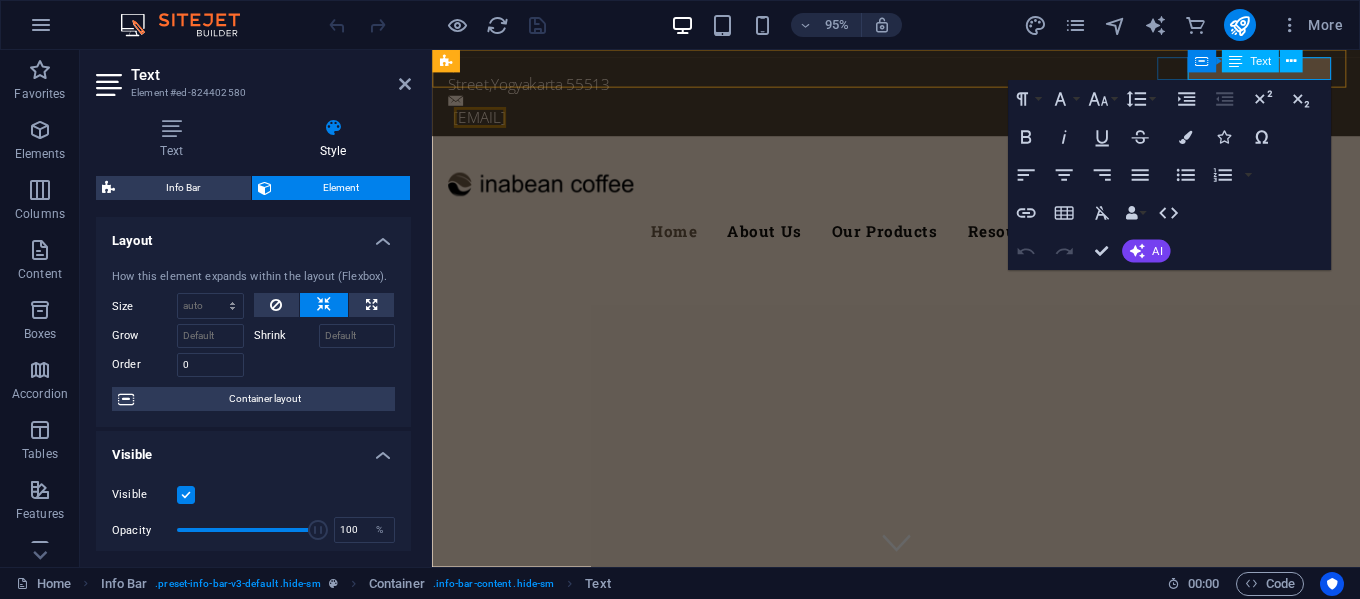 click on "Text" at bounding box center (1260, 61) 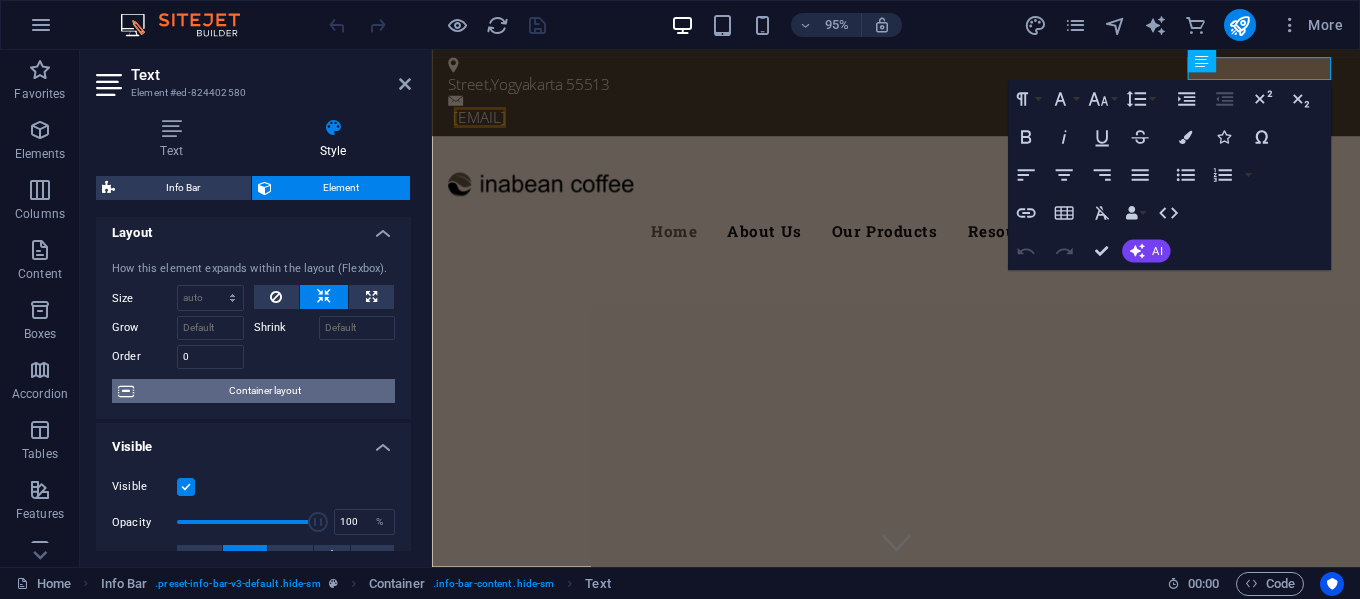 scroll, scrollTop: 0, scrollLeft: 0, axis: both 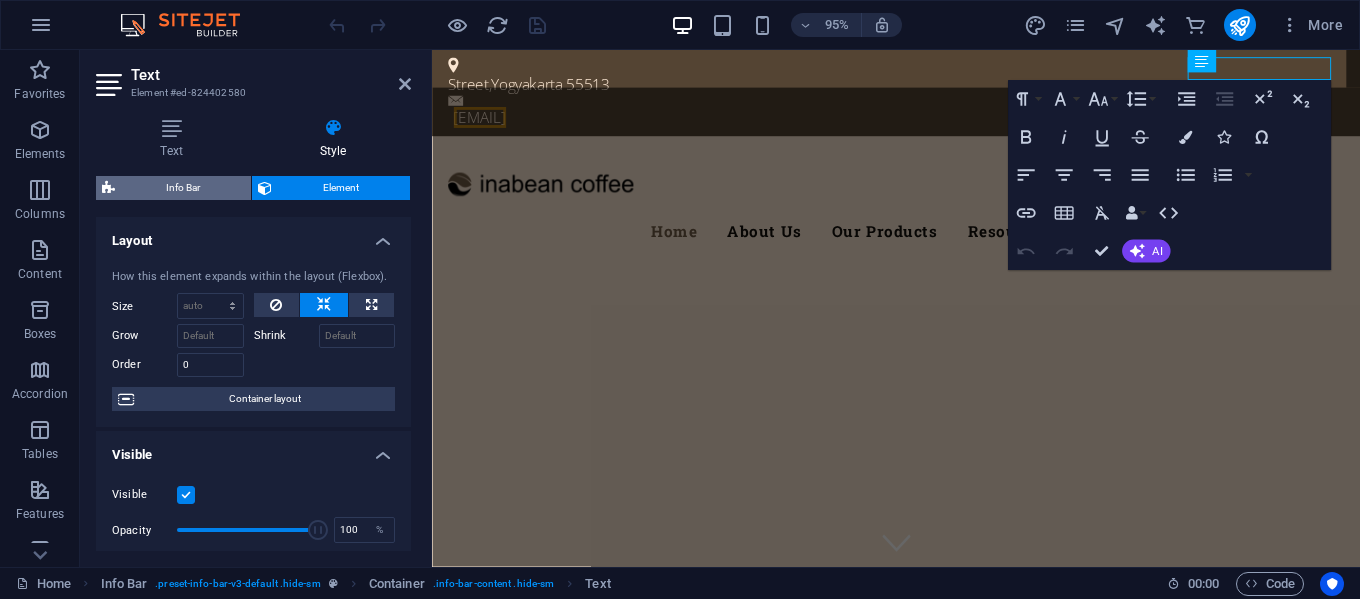 click on "Info Bar" at bounding box center [183, 188] 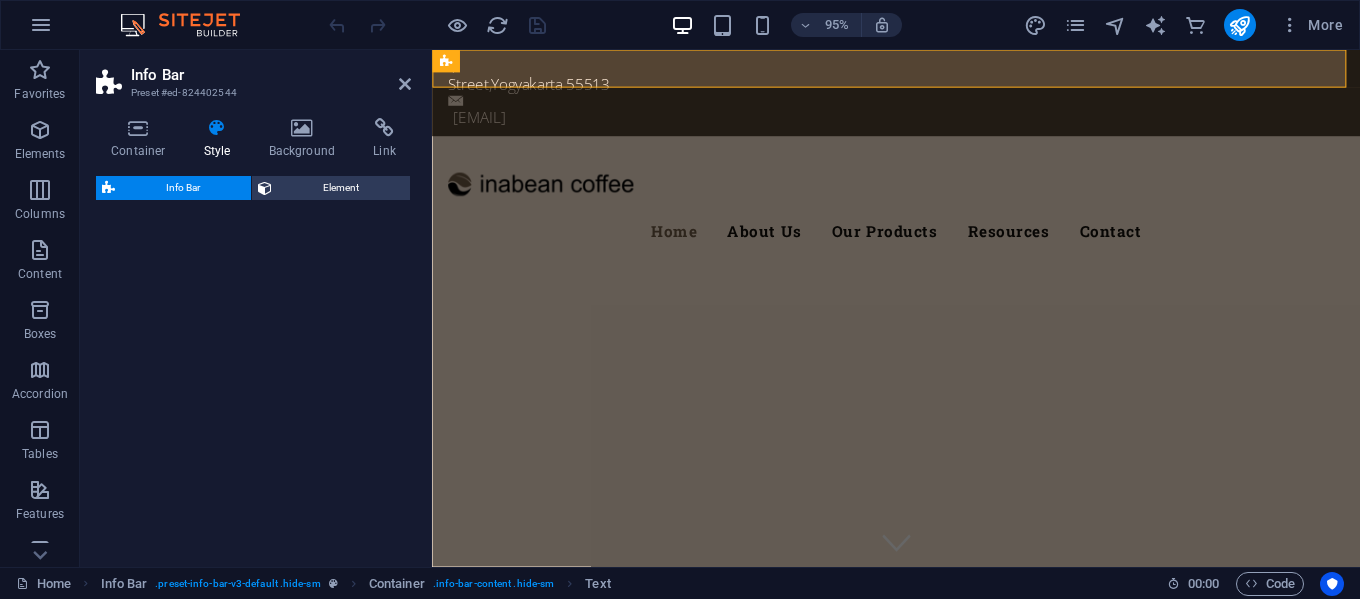 select on "rem" 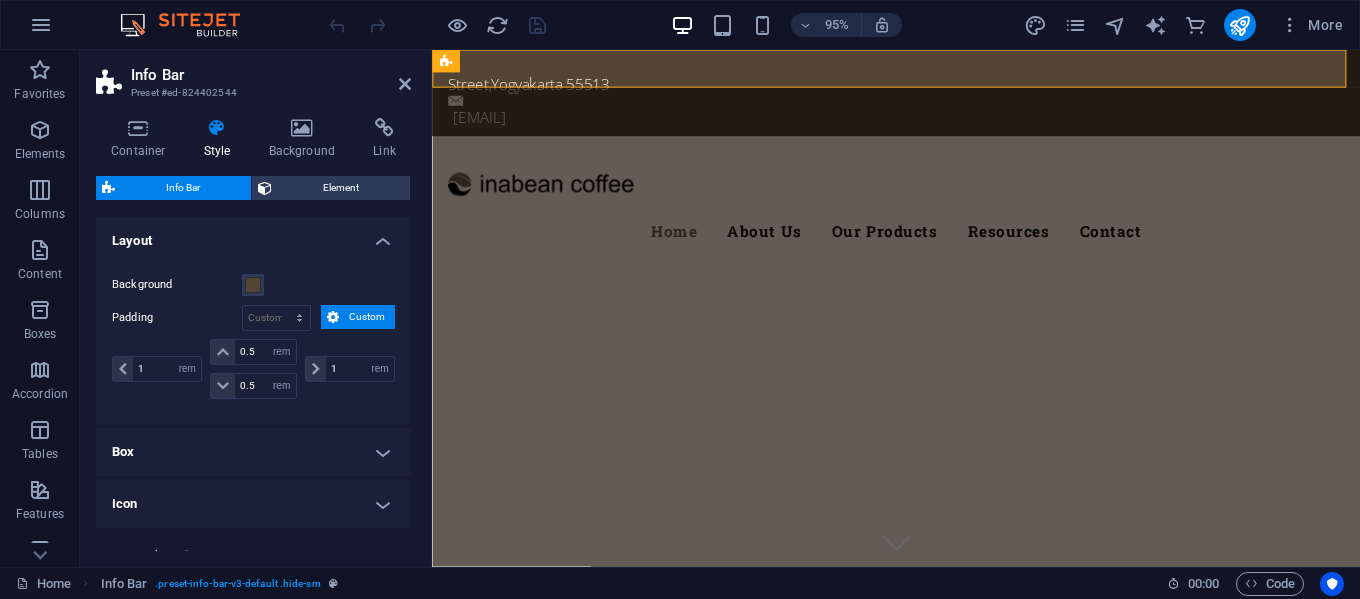 scroll, scrollTop: 57, scrollLeft: 0, axis: vertical 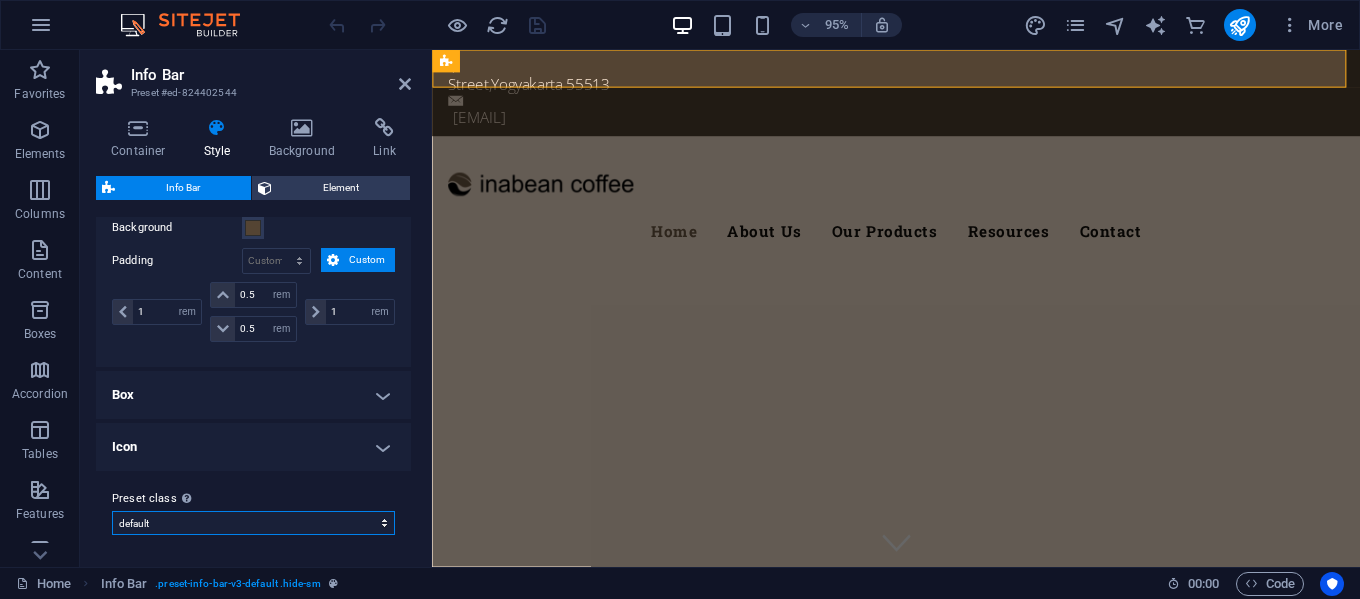 click on "default Add preset class" at bounding box center [253, 523] 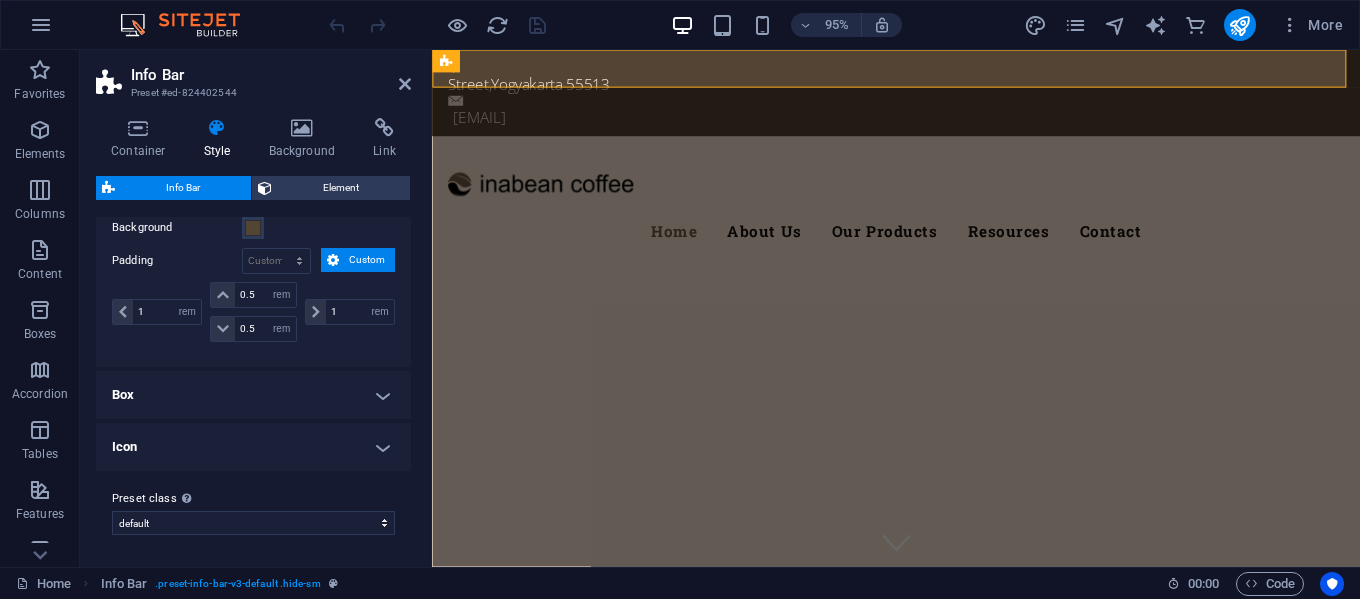 click on "Box" at bounding box center [253, 395] 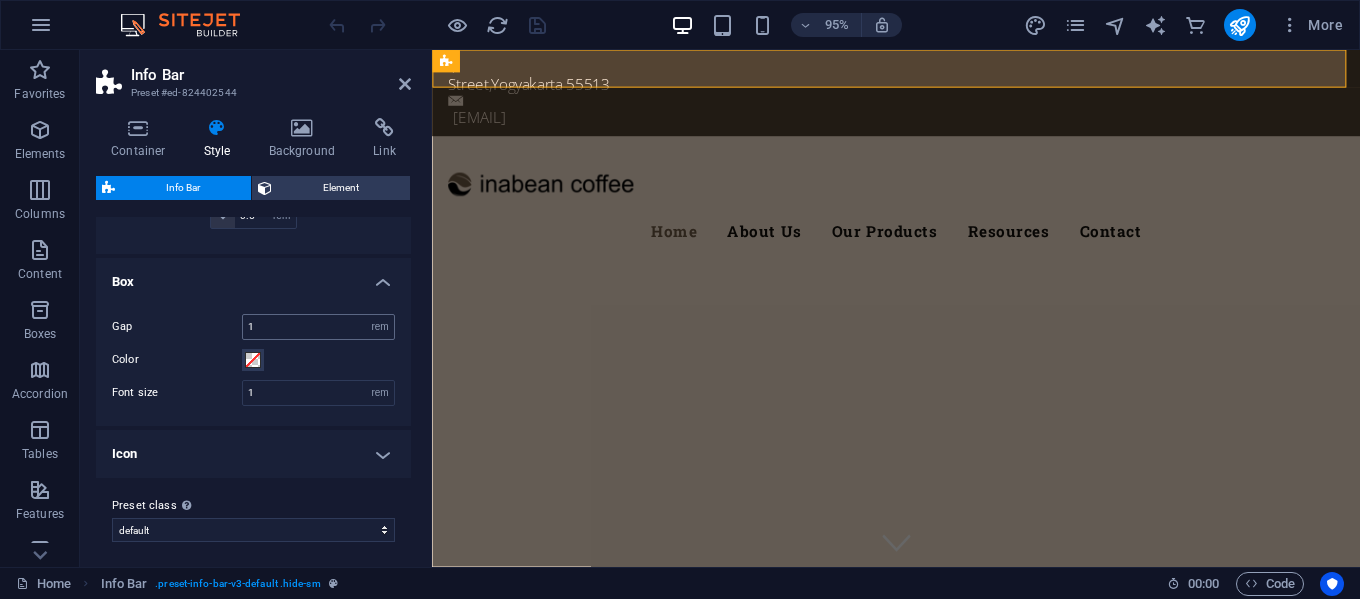 scroll, scrollTop: 177, scrollLeft: 0, axis: vertical 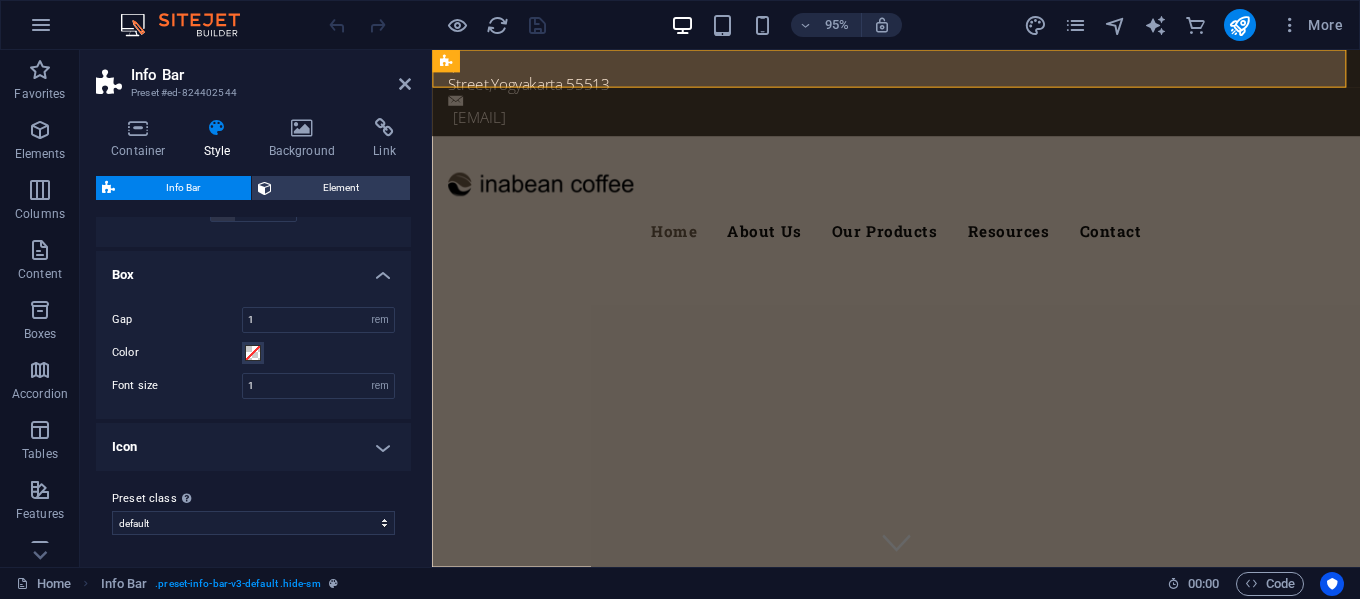 click on "Icon" at bounding box center (253, 447) 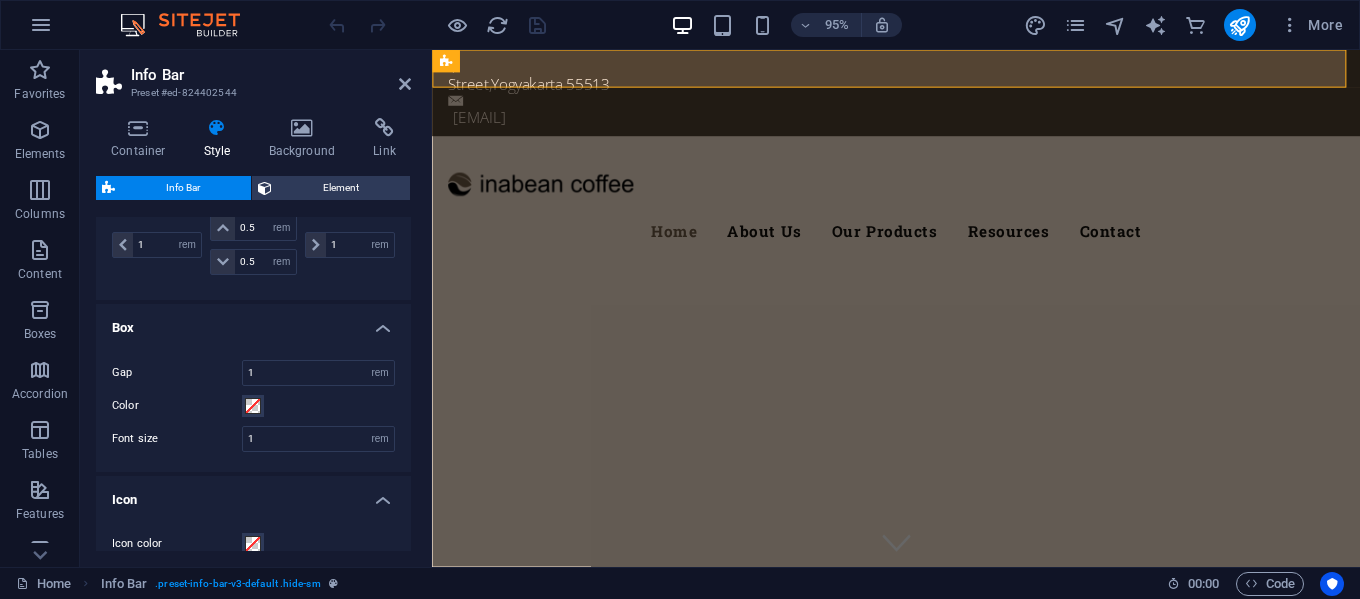 scroll, scrollTop: 0, scrollLeft: 0, axis: both 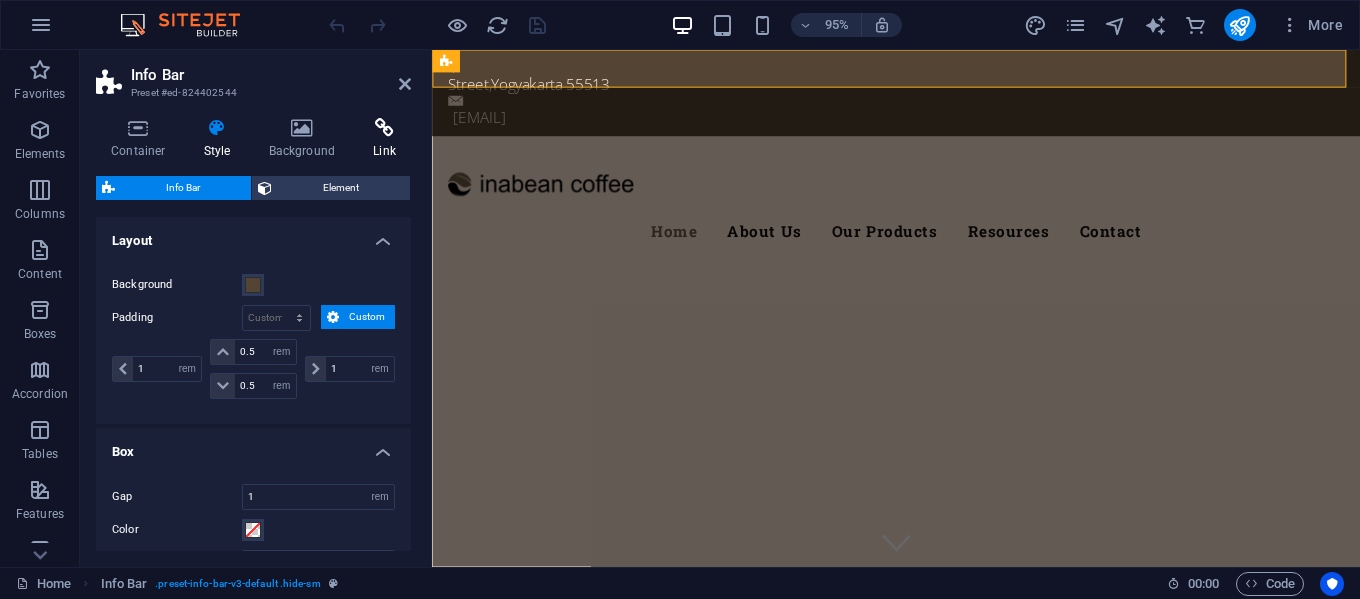 click at bounding box center [384, 128] 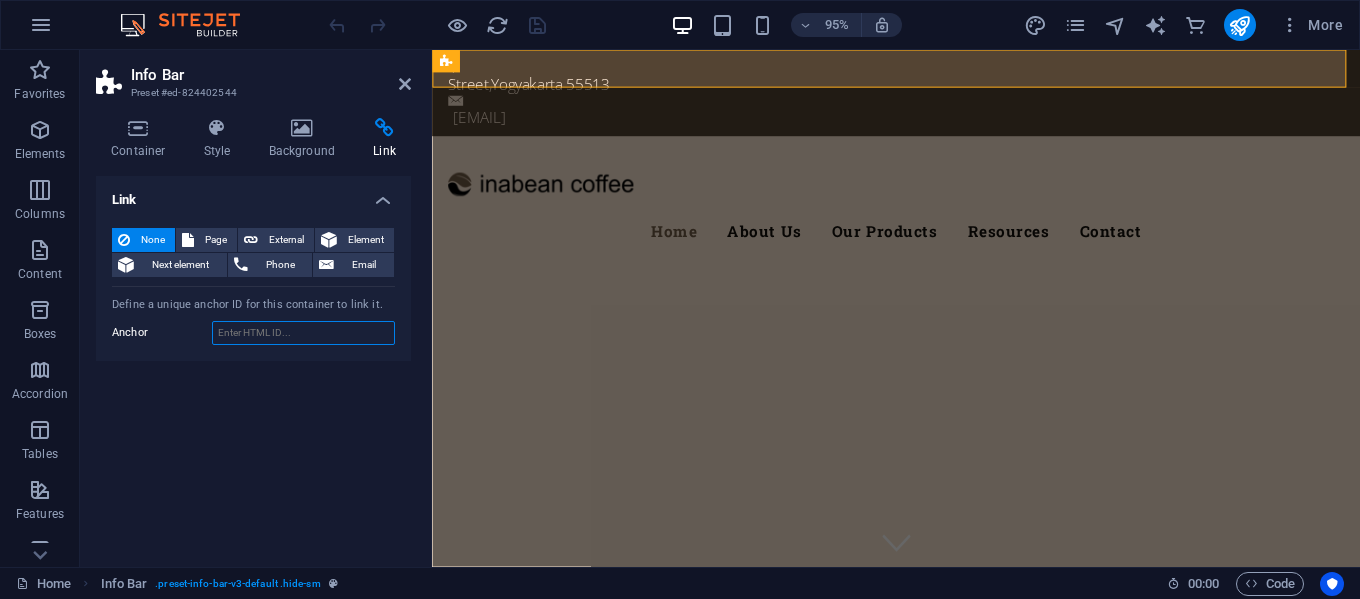 click on "Anchor" at bounding box center [303, 333] 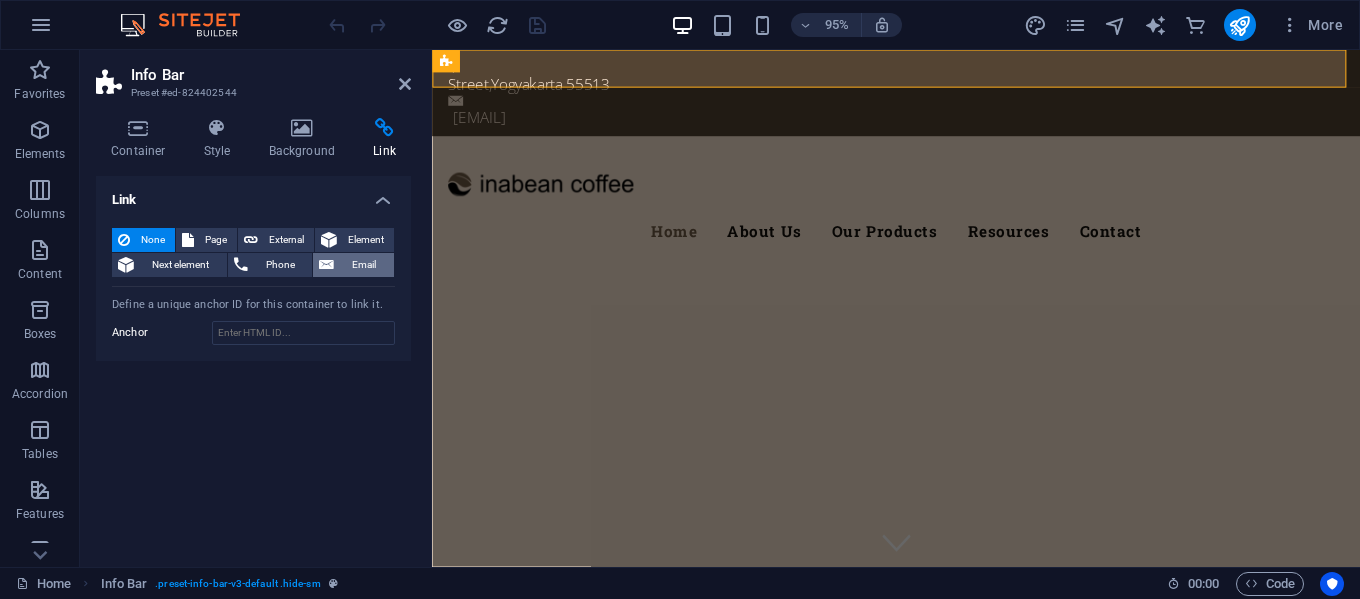 click on "Email" at bounding box center [364, 265] 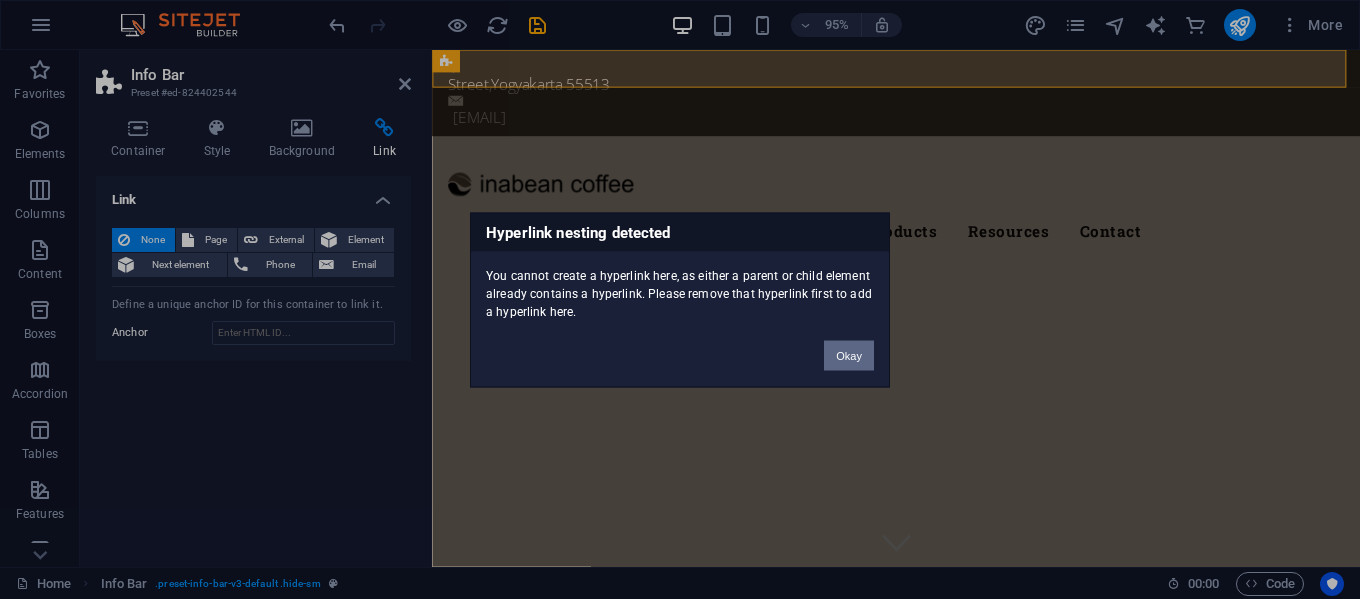 click on "Okay" at bounding box center (849, 355) 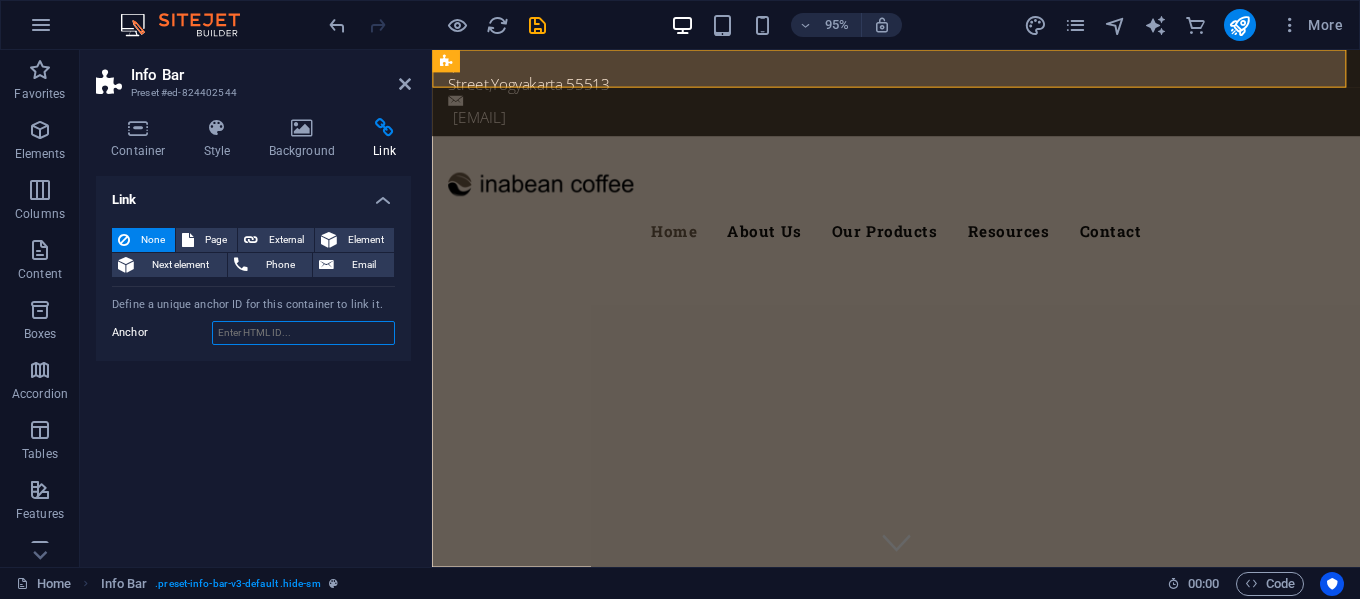 click on "Anchor" at bounding box center (303, 333) 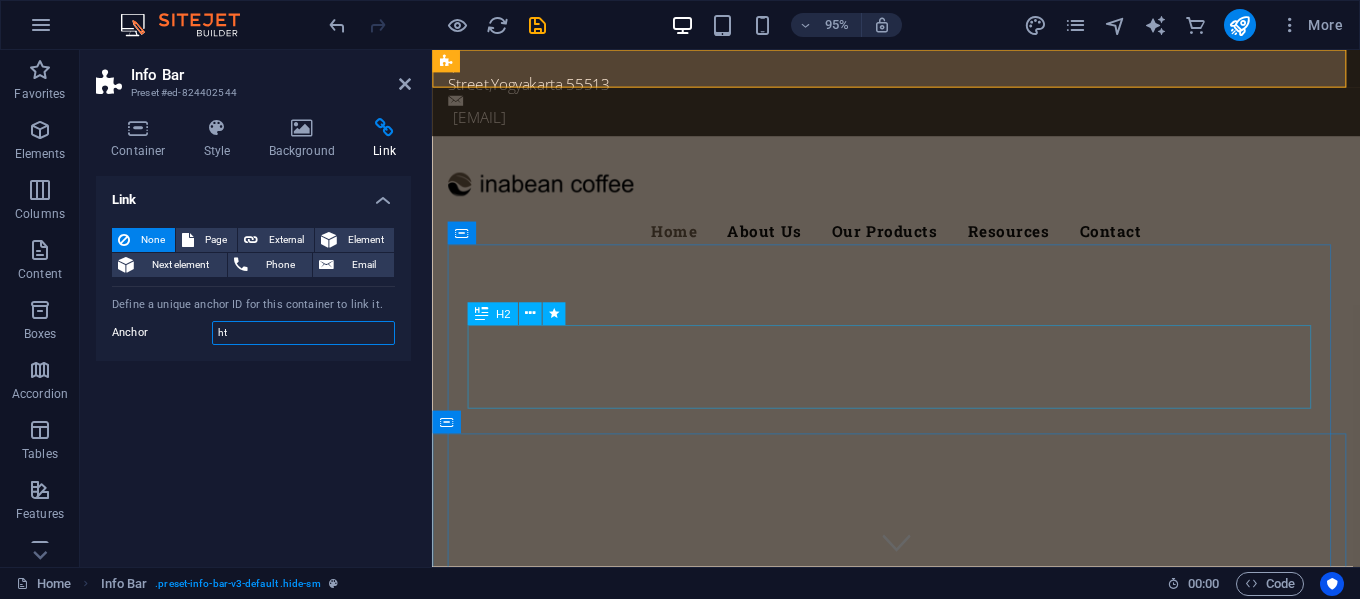 type on "h" 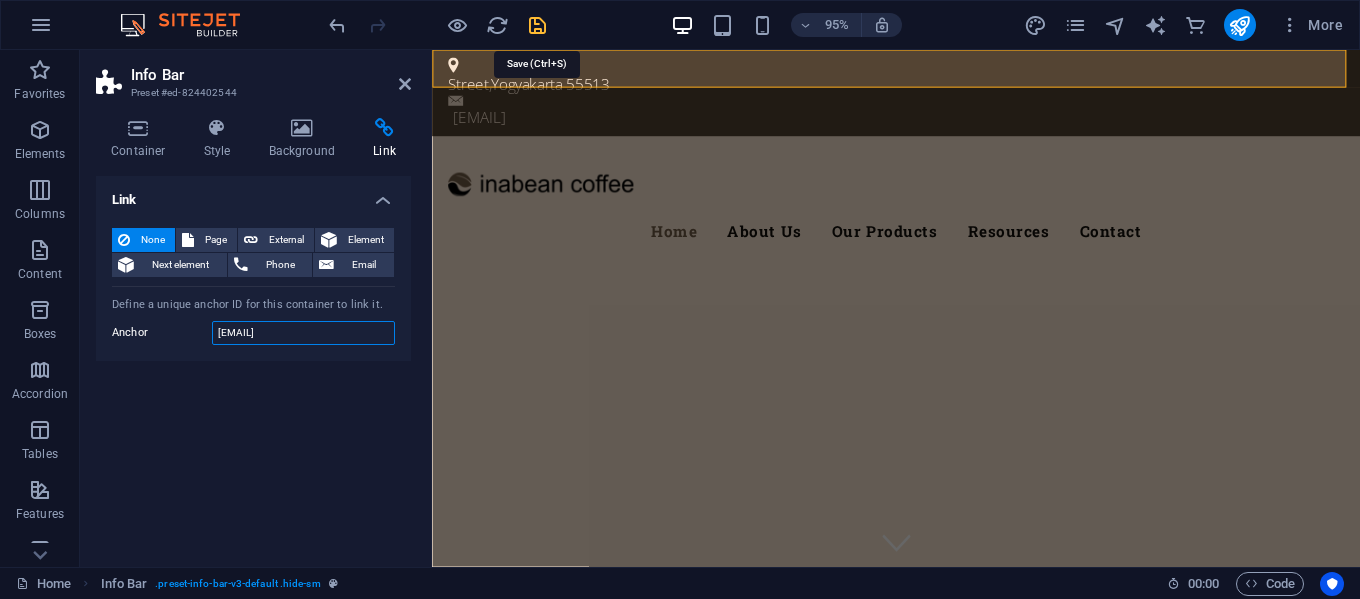 type on "coffee@example.com" 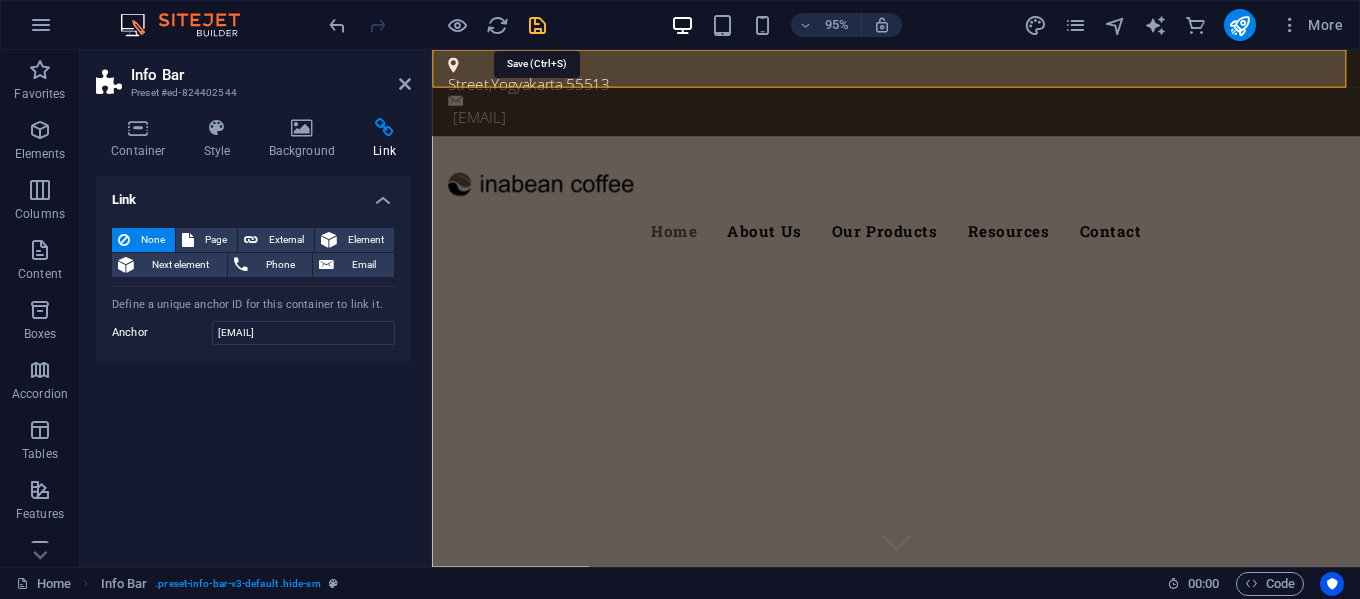 click at bounding box center [537, 25] 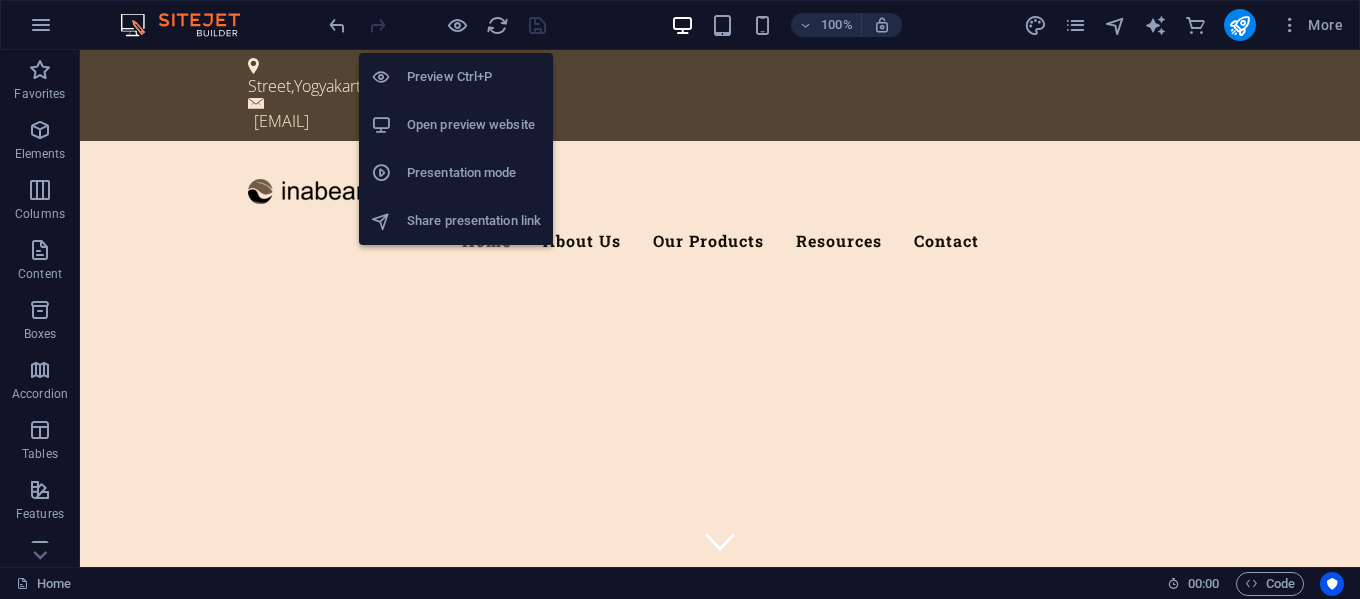 click on "Open preview website" at bounding box center [456, 125] 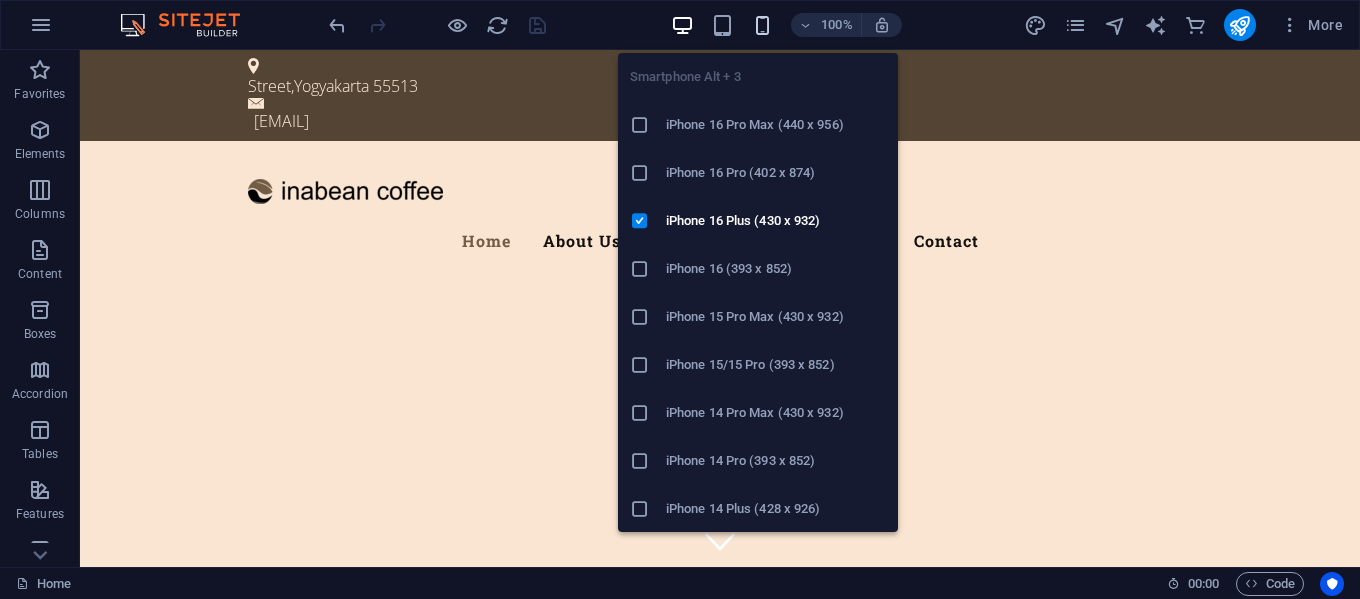 click at bounding box center [762, 25] 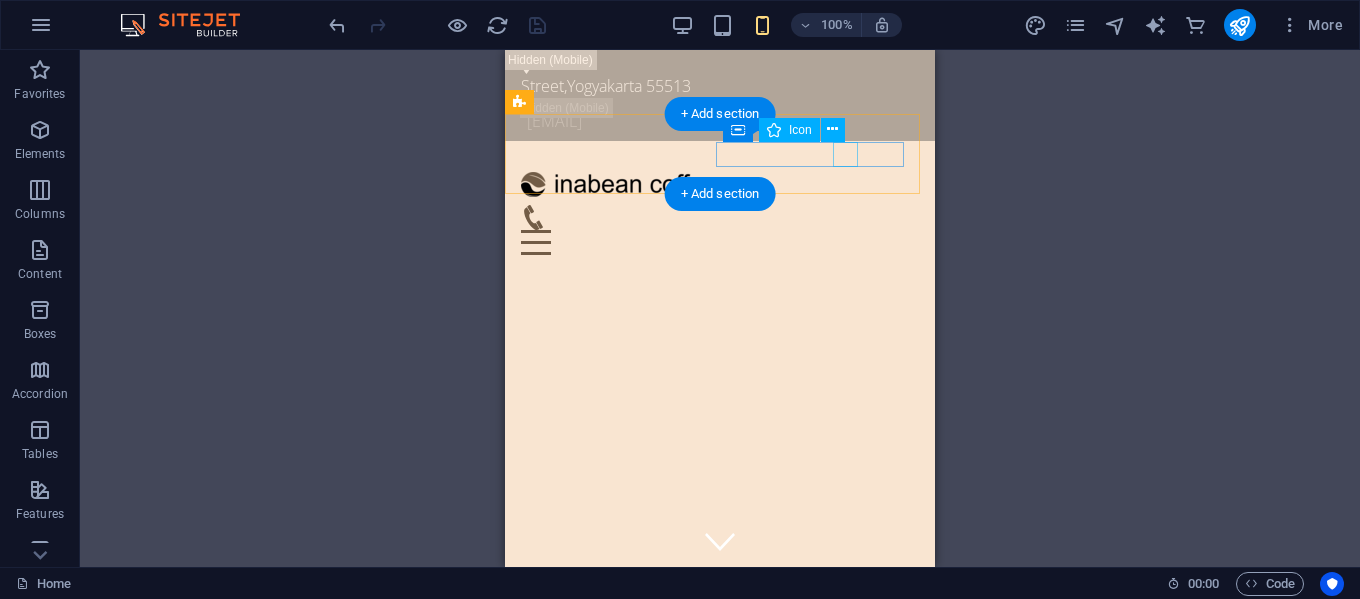 click at bounding box center (712, 217) 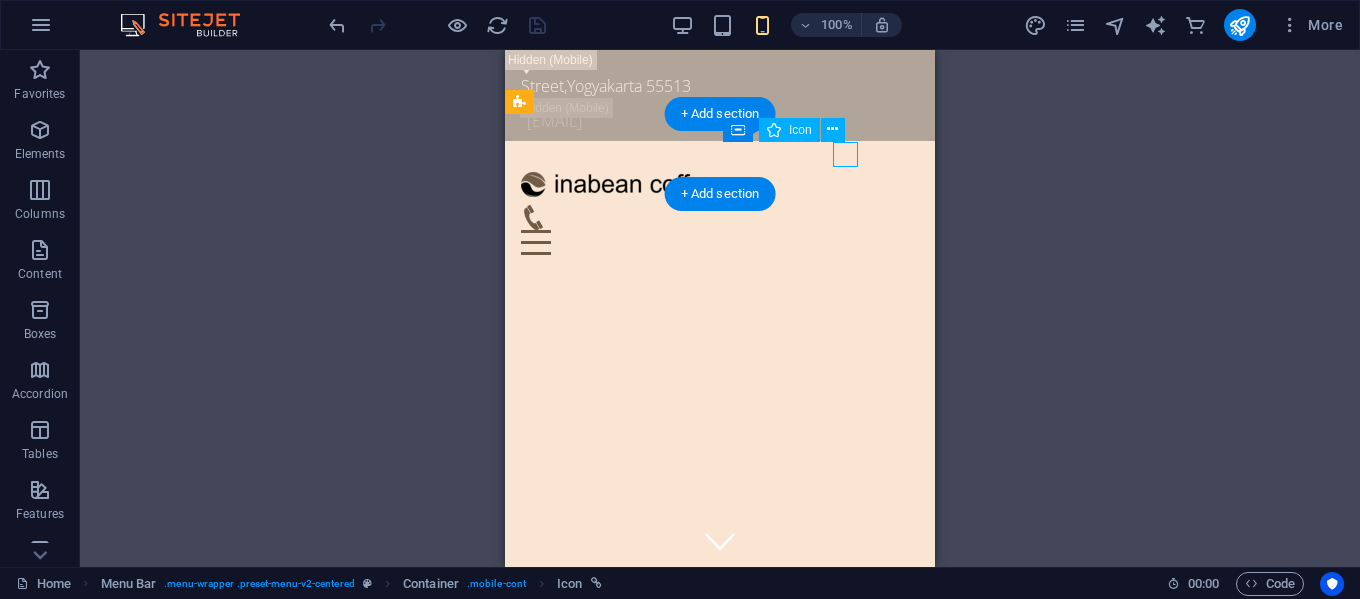 click at bounding box center (712, 217) 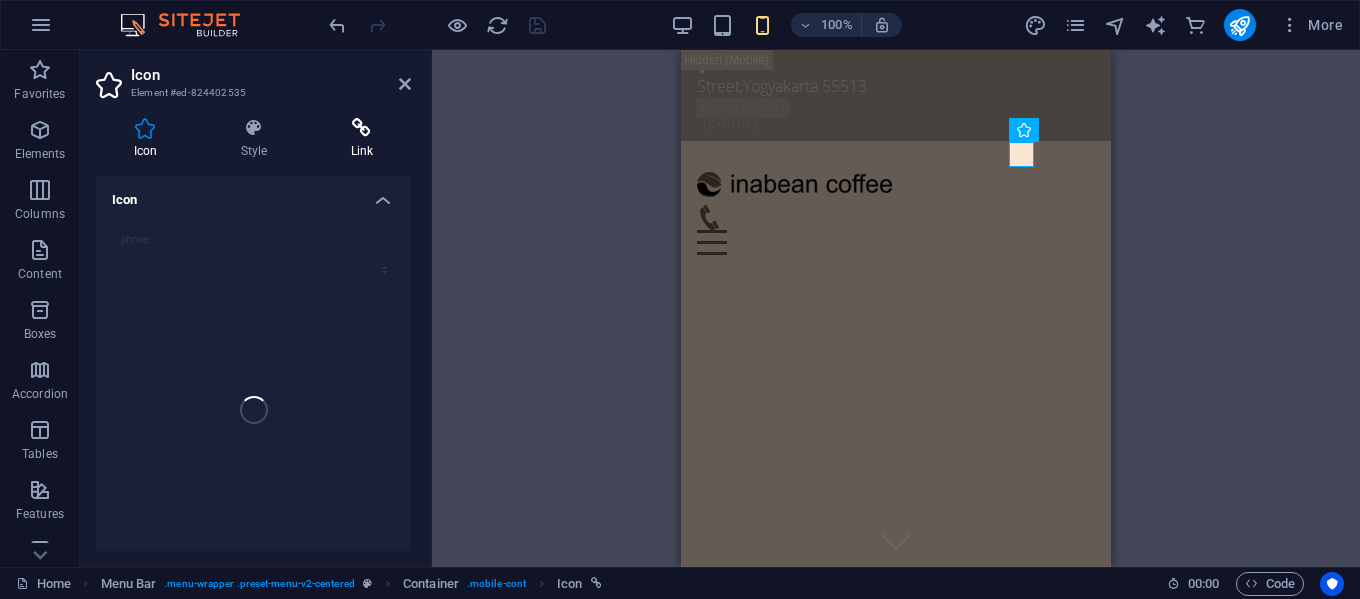 click at bounding box center [362, 128] 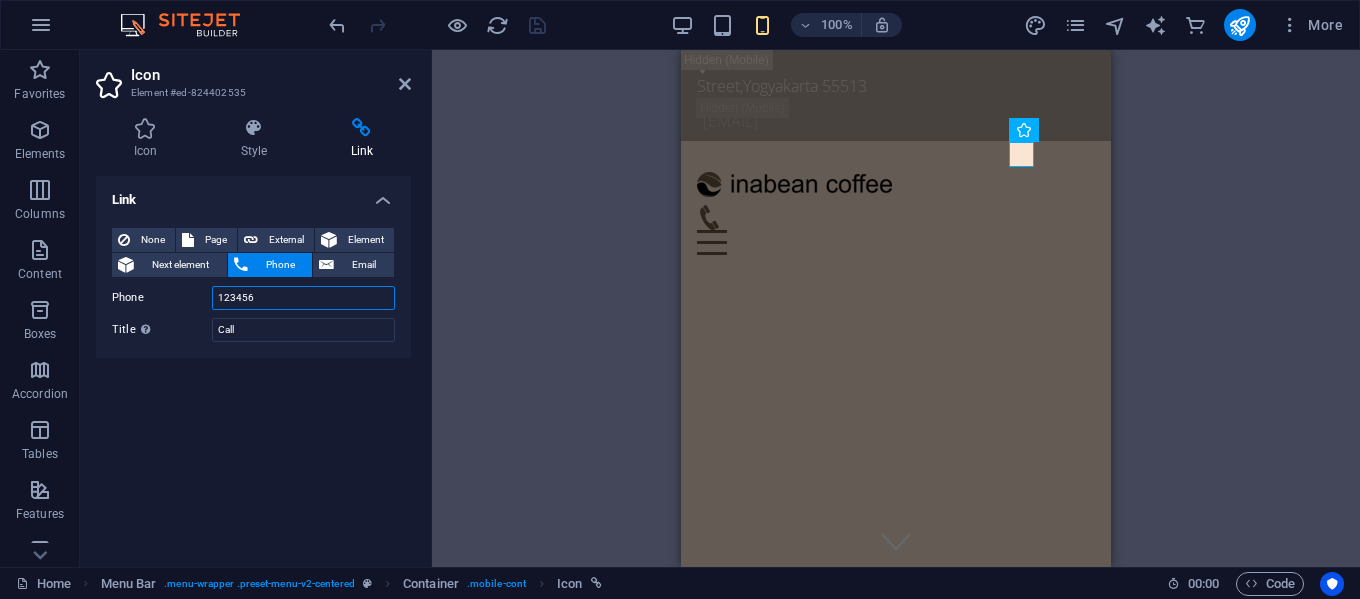 drag, startPoint x: 367, startPoint y: 292, endPoint x: 137, endPoint y: 301, distance: 230.17603 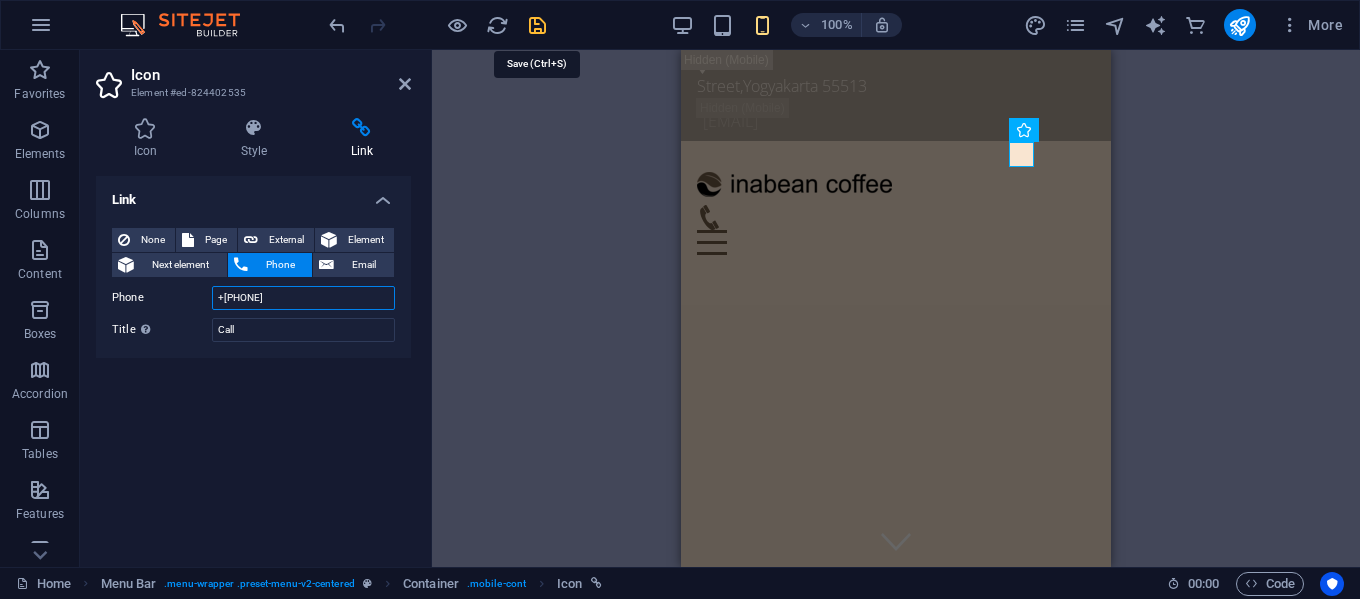 type on "[PHONE]" 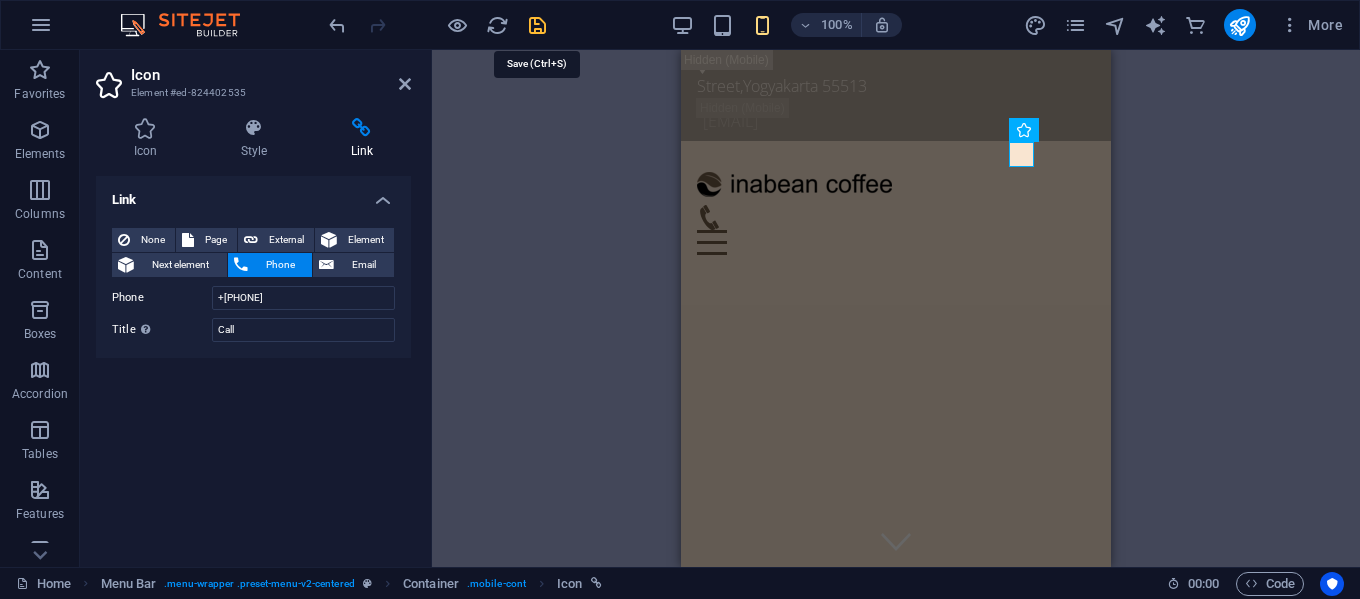 click at bounding box center (537, 25) 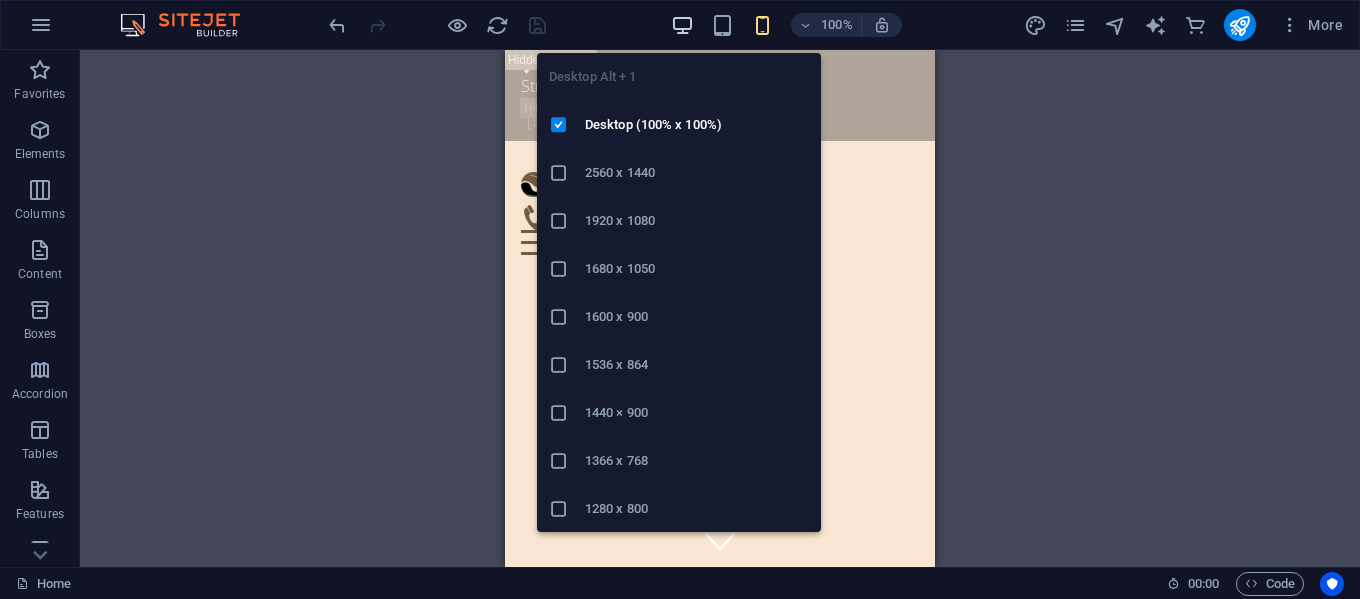 click at bounding box center [682, 25] 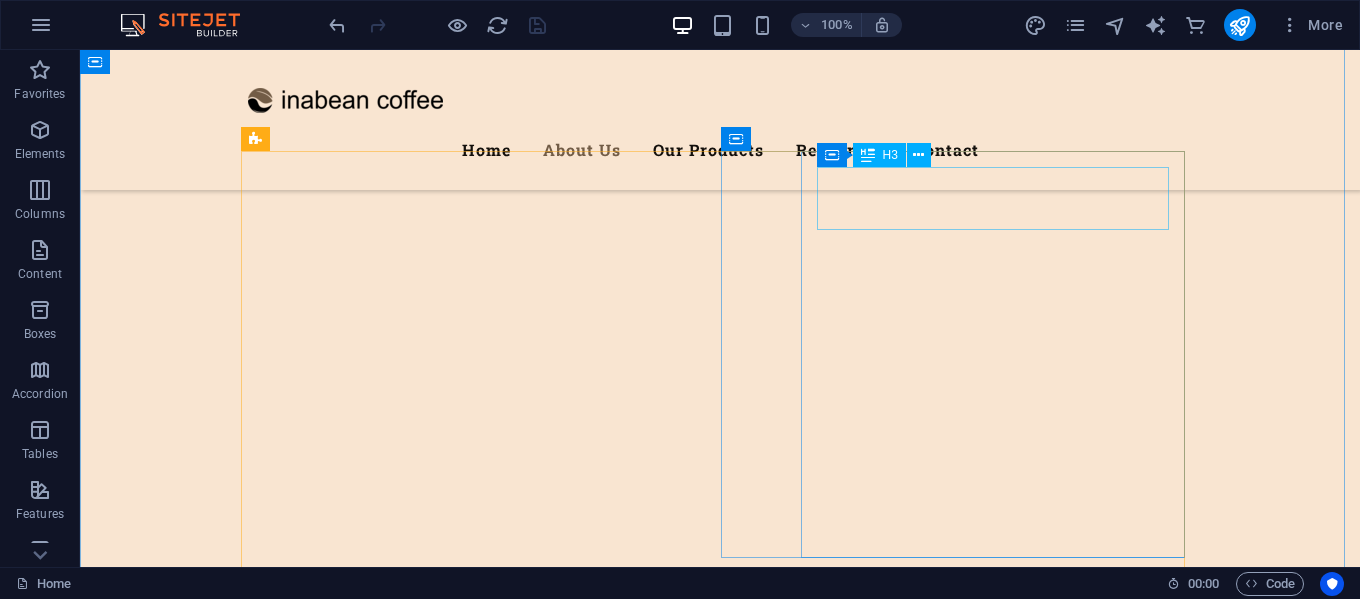 scroll, scrollTop: 1800, scrollLeft: 0, axis: vertical 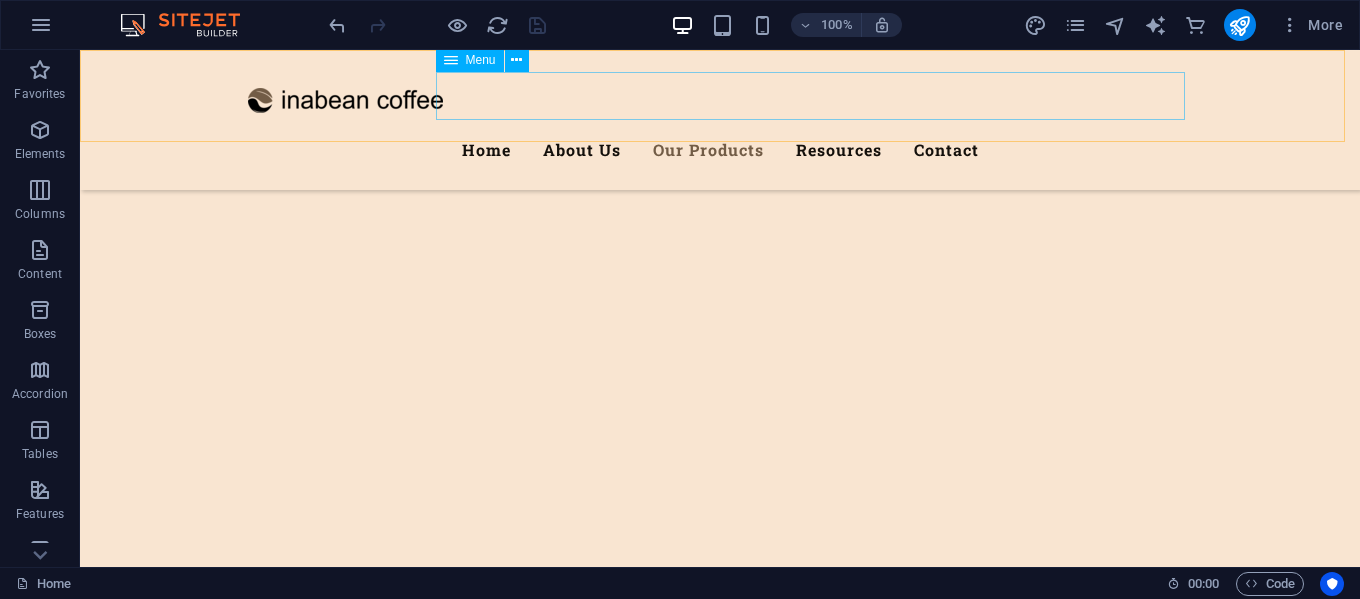 click on "Home About Us Our Products Resources Contact" at bounding box center (720, 150) 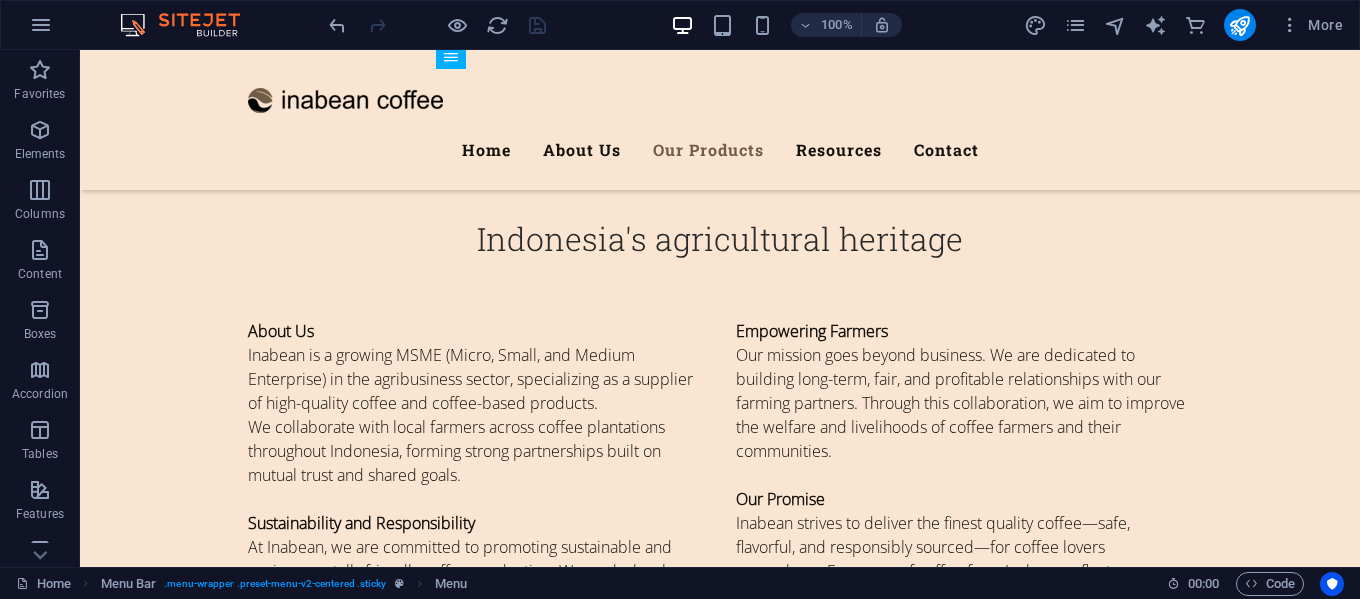 scroll, scrollTop: 3101, scrollLeft: 0, axis: vertical 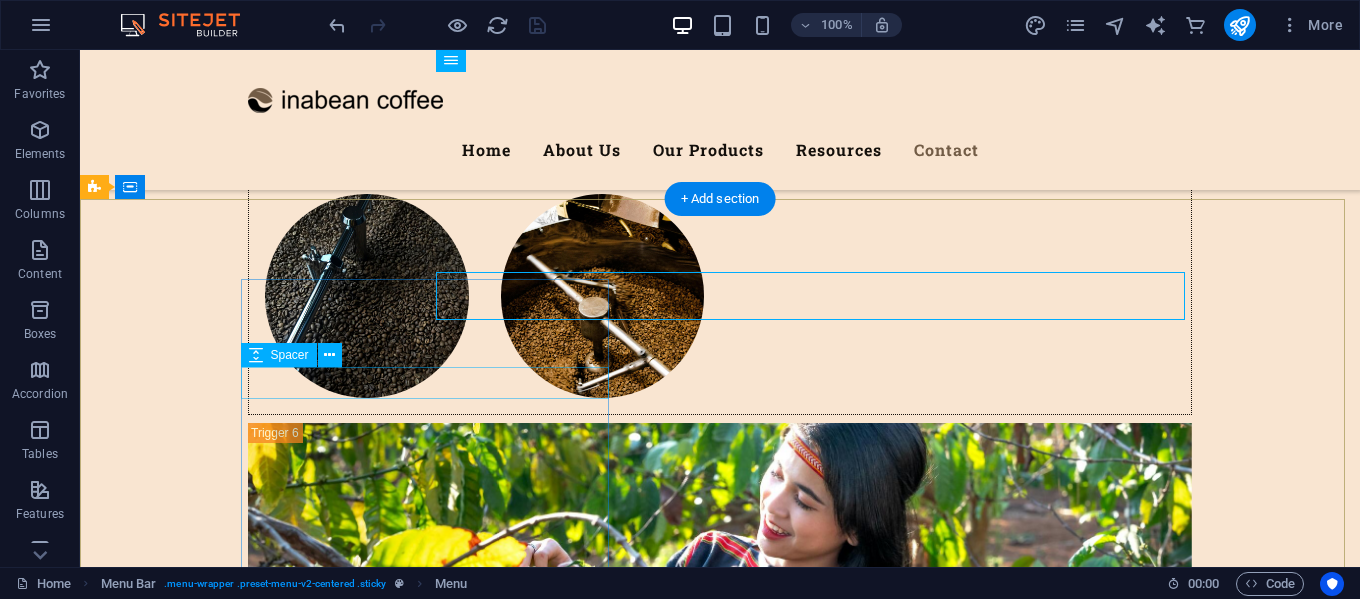 click at bounding box center [568, 7454] 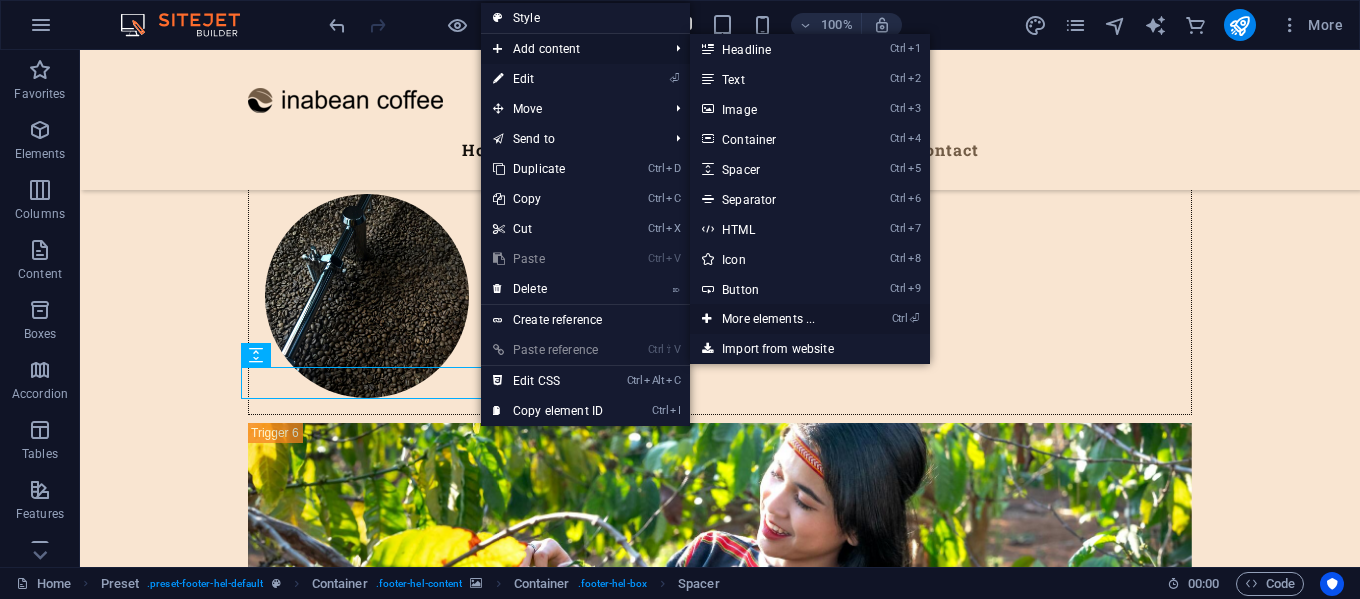 click at bounding box center [707, 319] 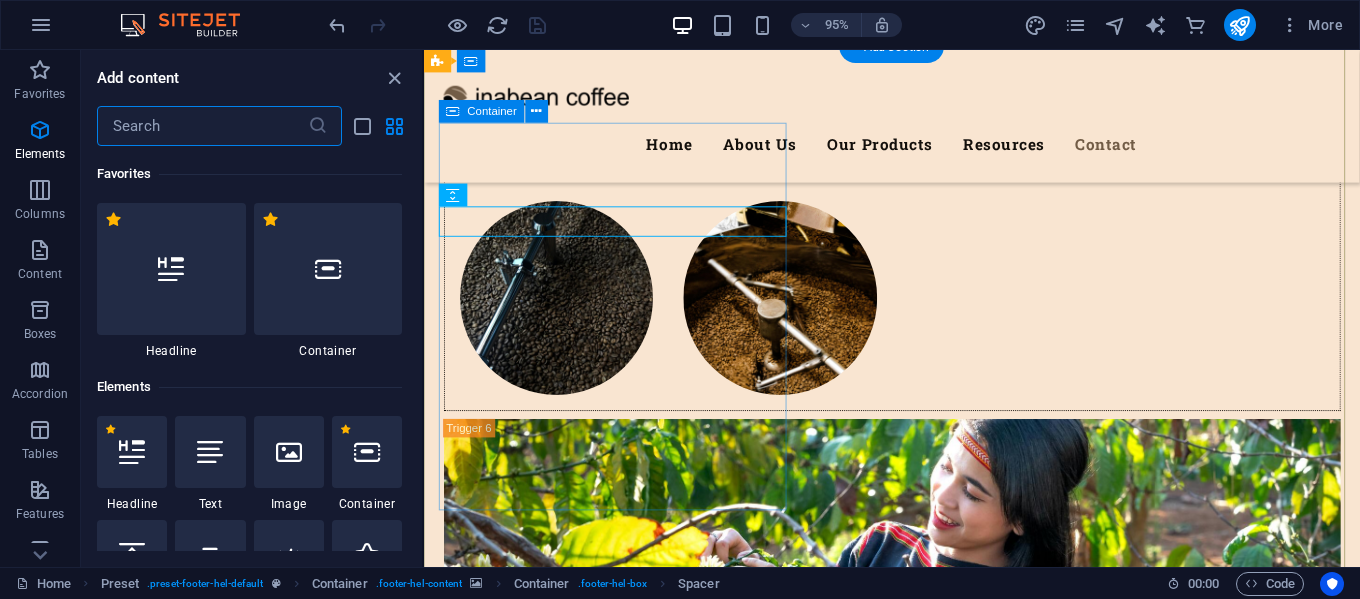 scroll, scrollTop: 8643, scrollLeft: 0, axis: vertical 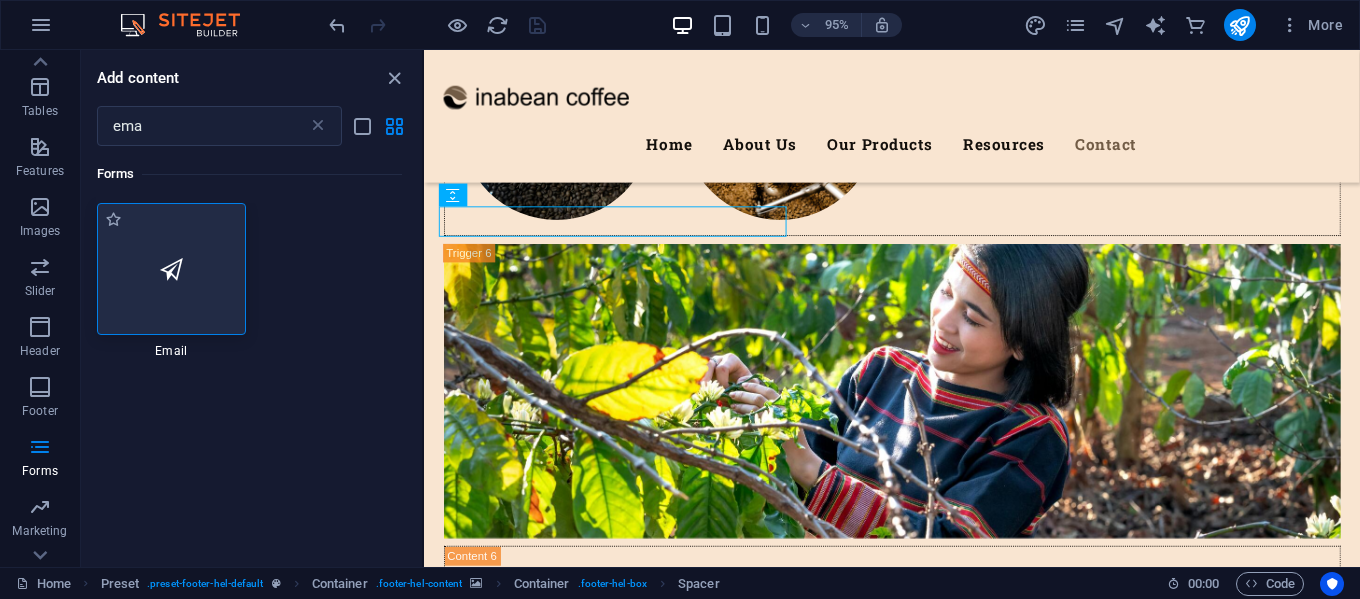 click at bounding box center (171, 269) 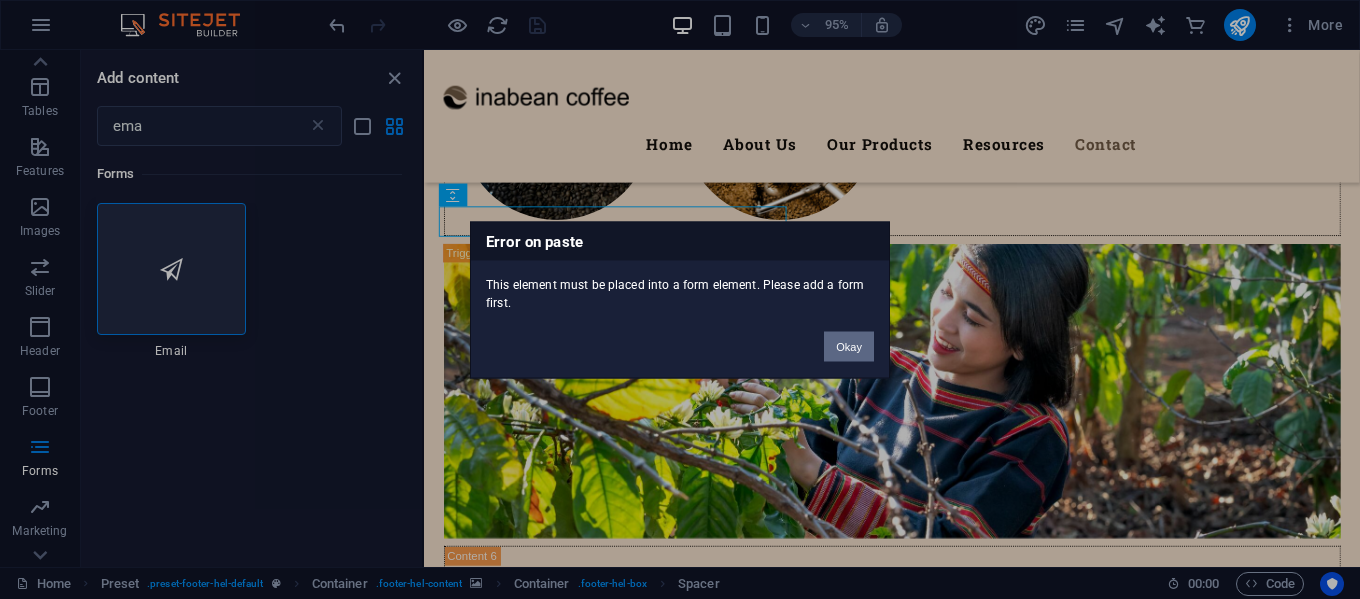 click on "Okay" at bounding box center [849, 346] 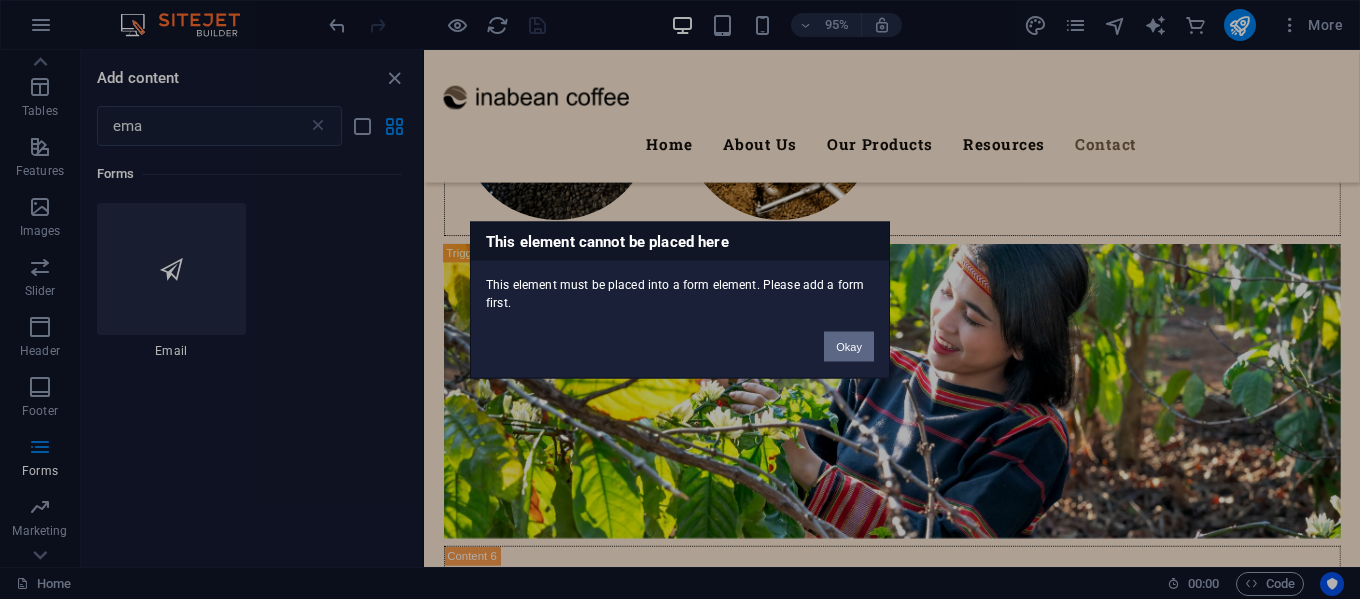 click on "Okay" at bounding box center [849, 346] 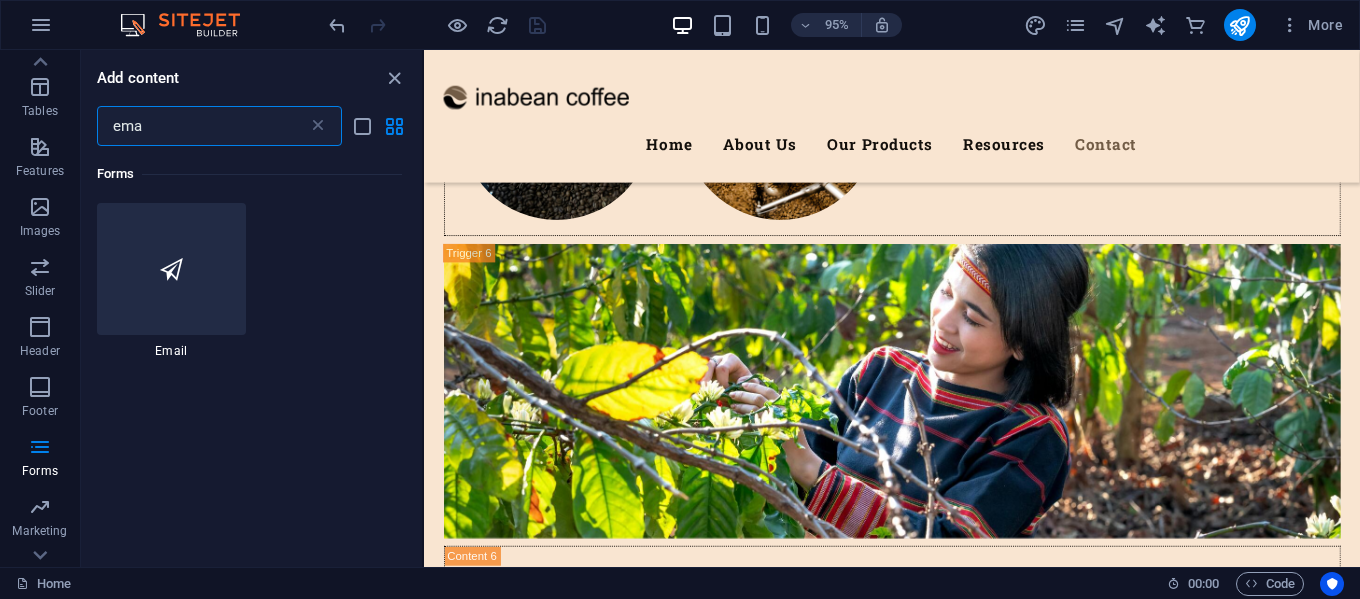 drag, startPoint x: 144, startPoint y: 128, endPoint x: 105, endPoint y: 124, distance: 39.20459 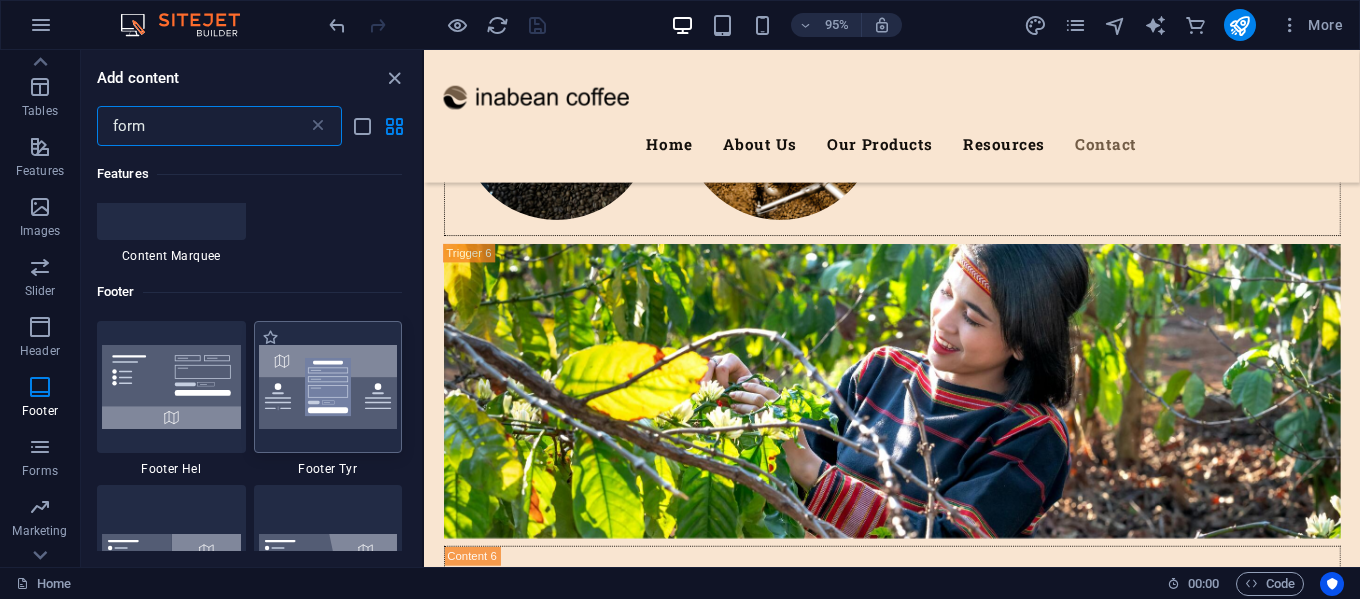 scroll, scrollTop: 0, scrollLeft: 0, axis: both 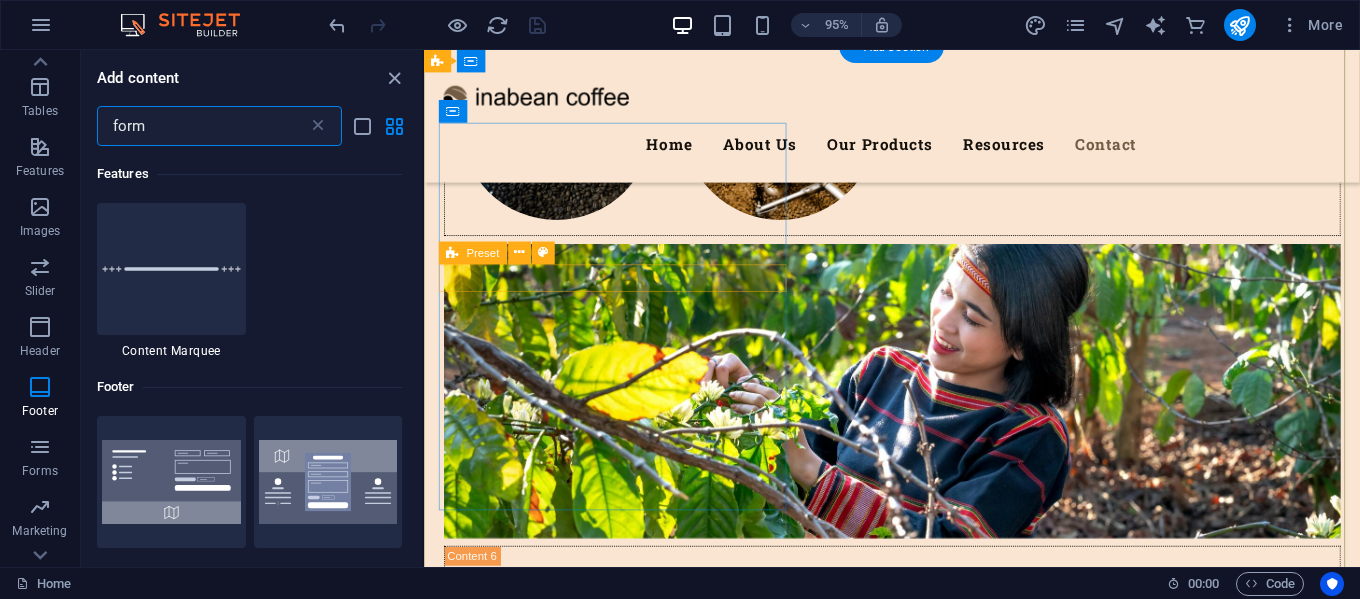 type on "form" 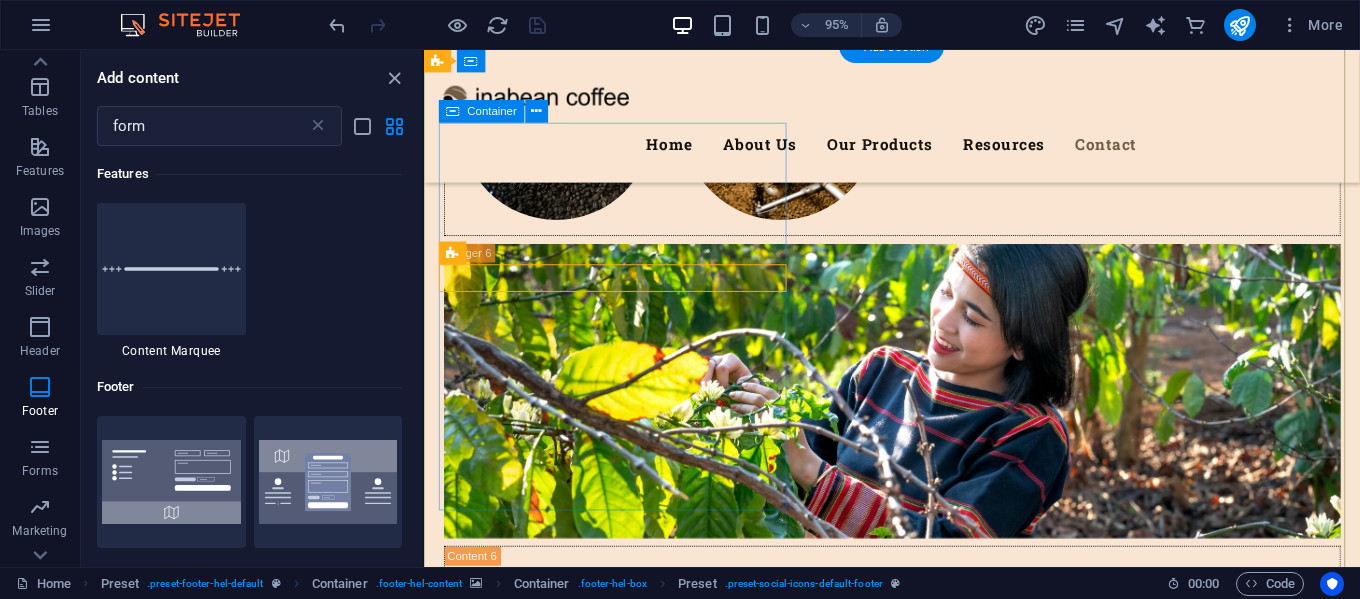 click on "Contact Follow us on:" at bounding box center [912, 7319] 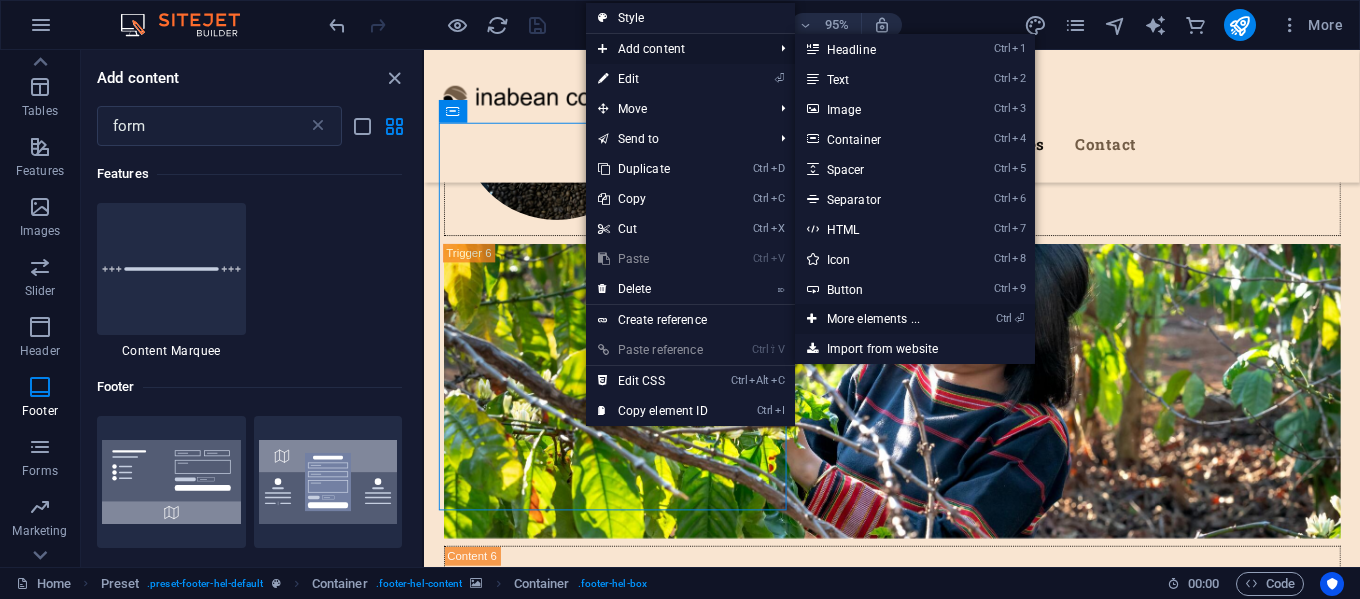 click on "Ctrl ⏎  More elements ..." at bounding box center (877, 319) 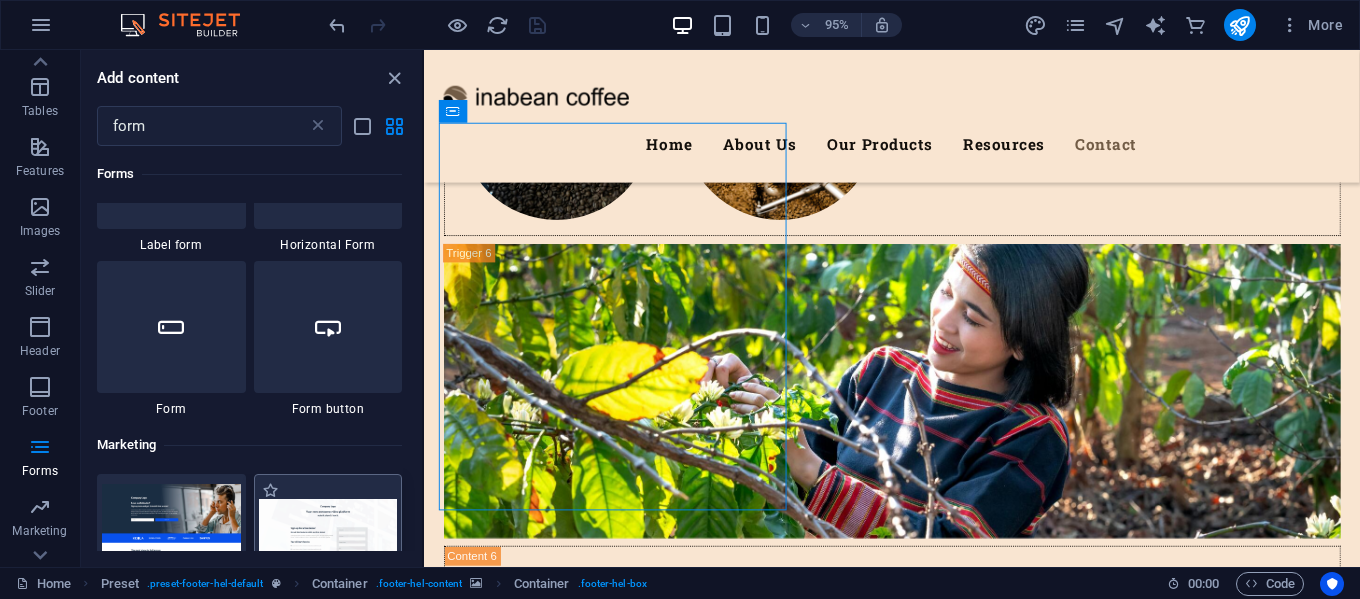 scroll, scrollTop: 1186, scrollLeft: 0, axis: vertical 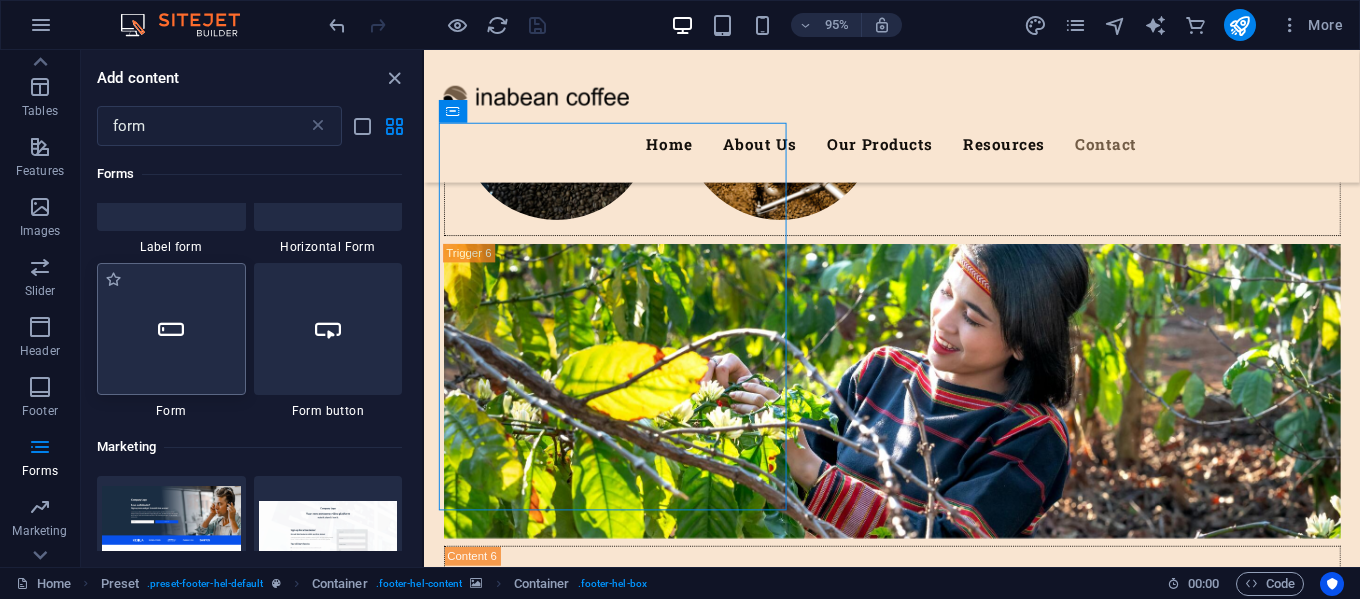 click at bounding box center [171, 329] 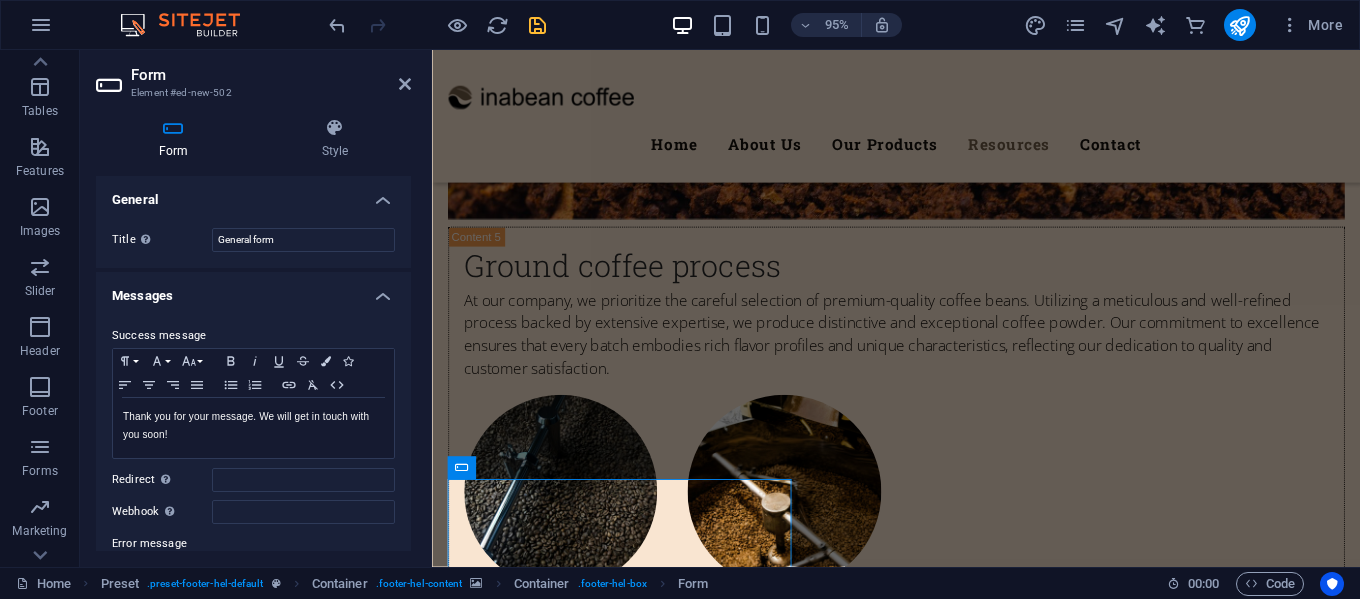 scroll, scrollTop: 8581, scrollLeft: 0, axis: vertical 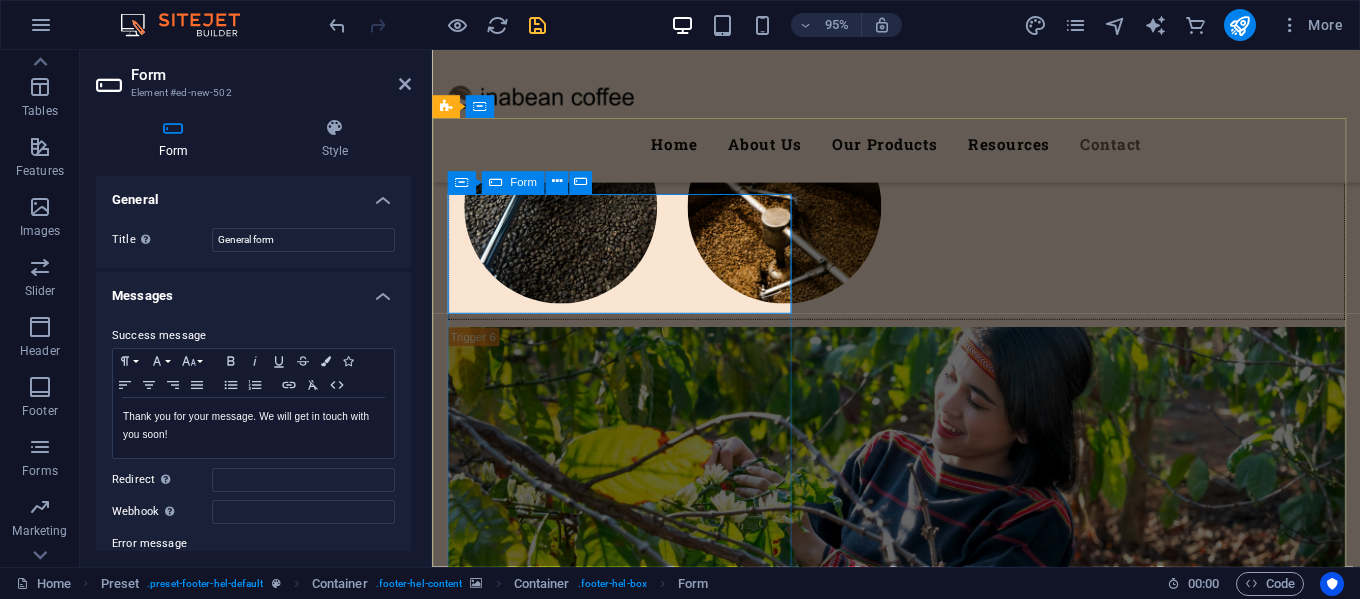 click on "Add elements" at bounding box center (861, 7375) 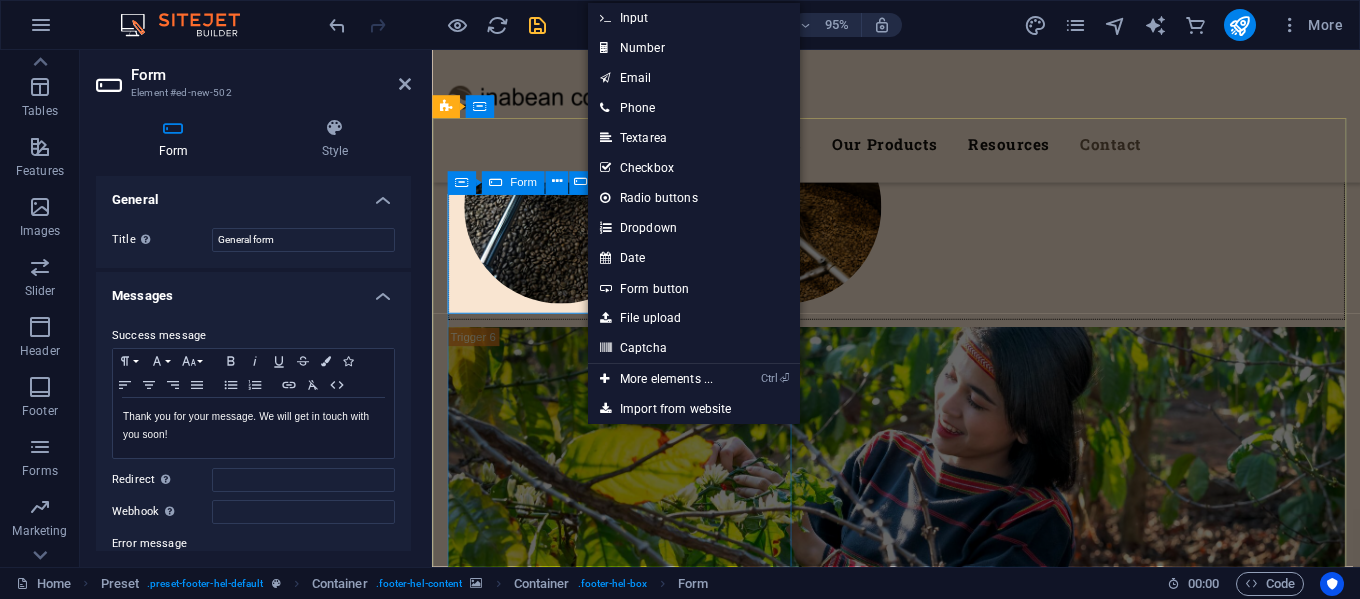 click on "Drop content here or  Add elements  Paste clipboard" at bounding box center [920, 7345] 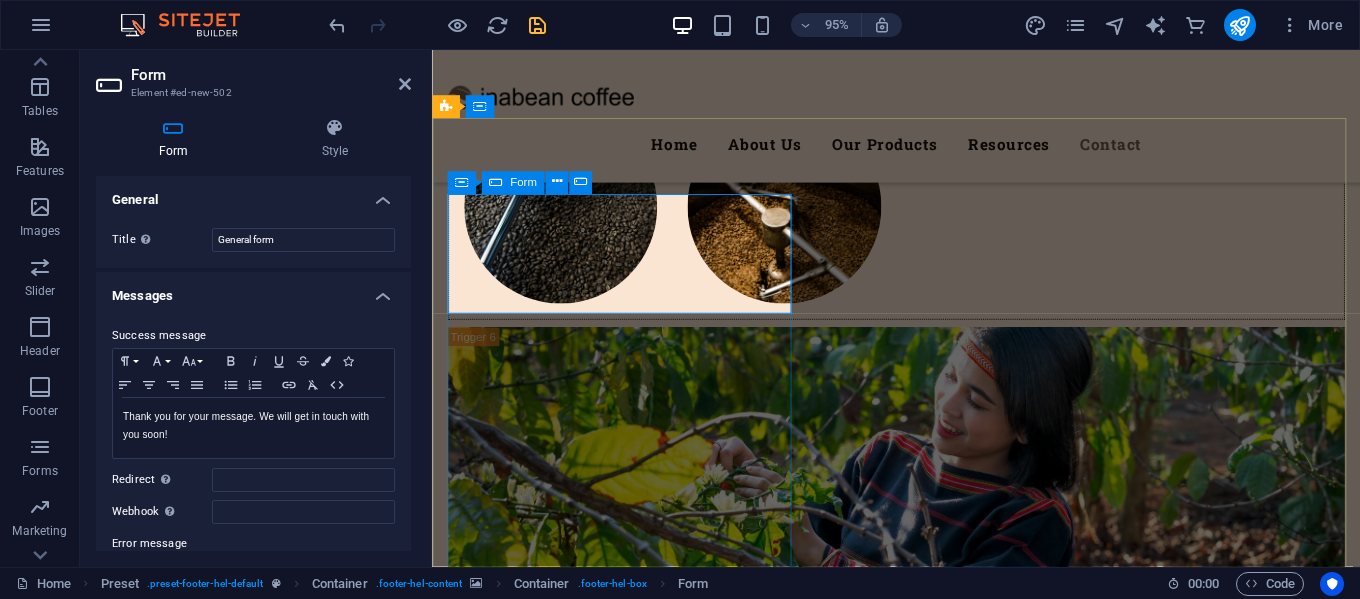 click at bounding box center [807, 7375] 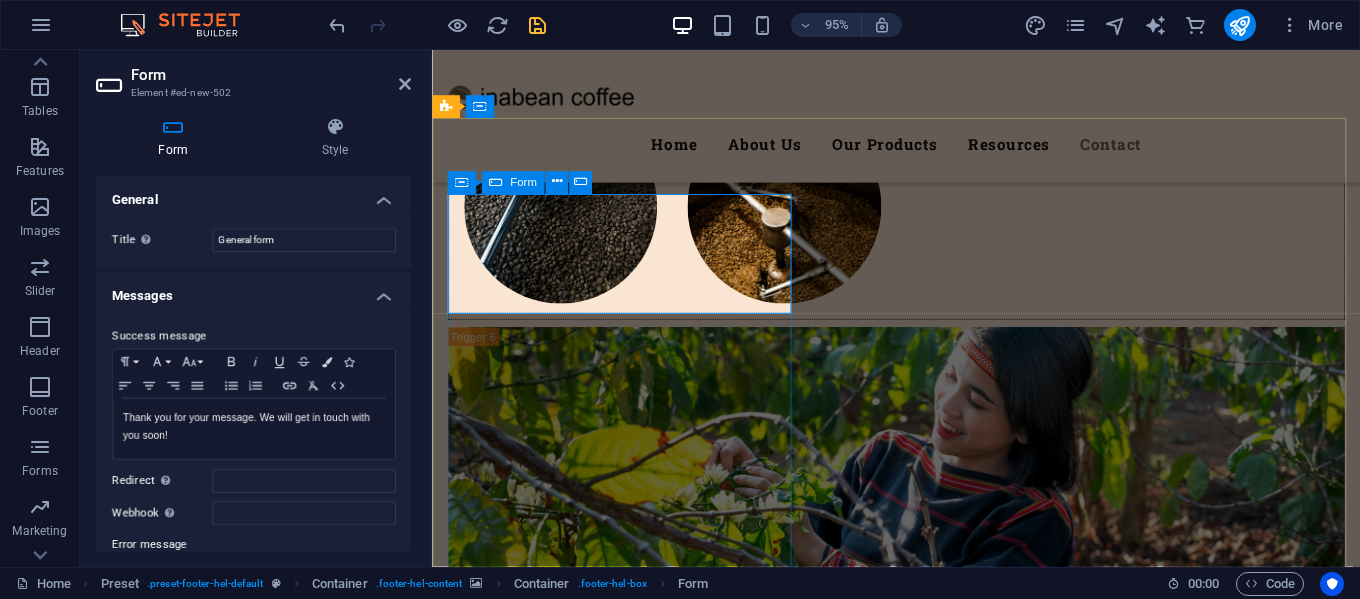 click on "Add elements" at bounding box center (861, 7375) 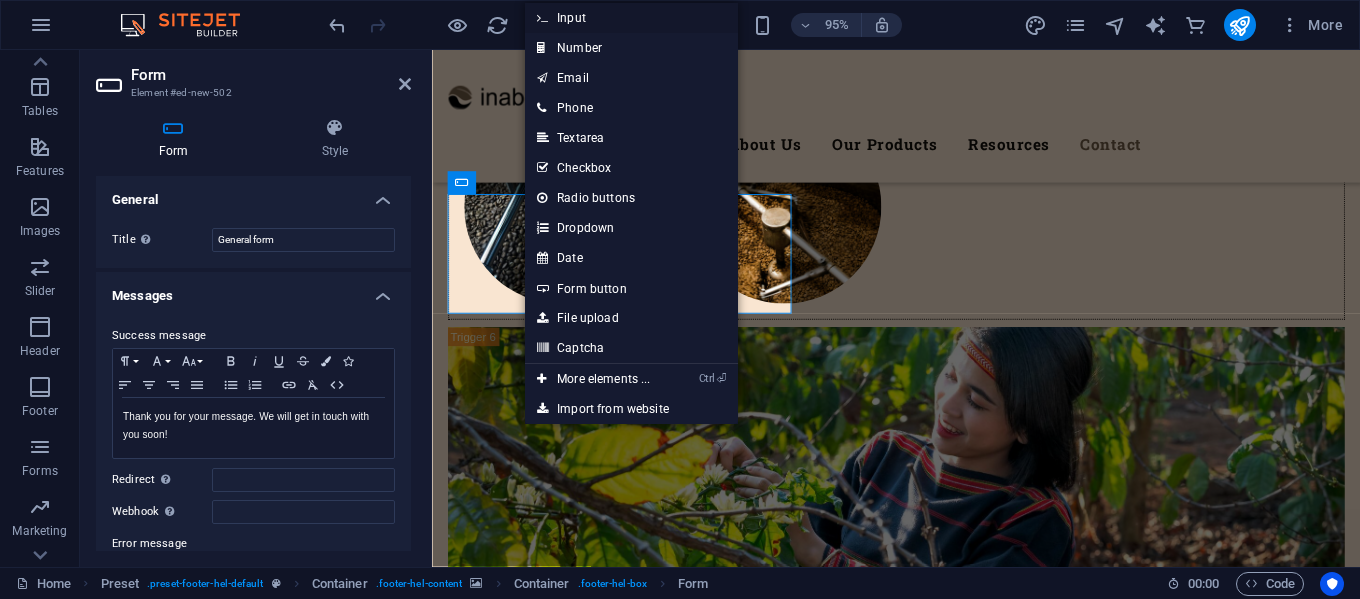 click on "Input" at bounding box center (631, 18) 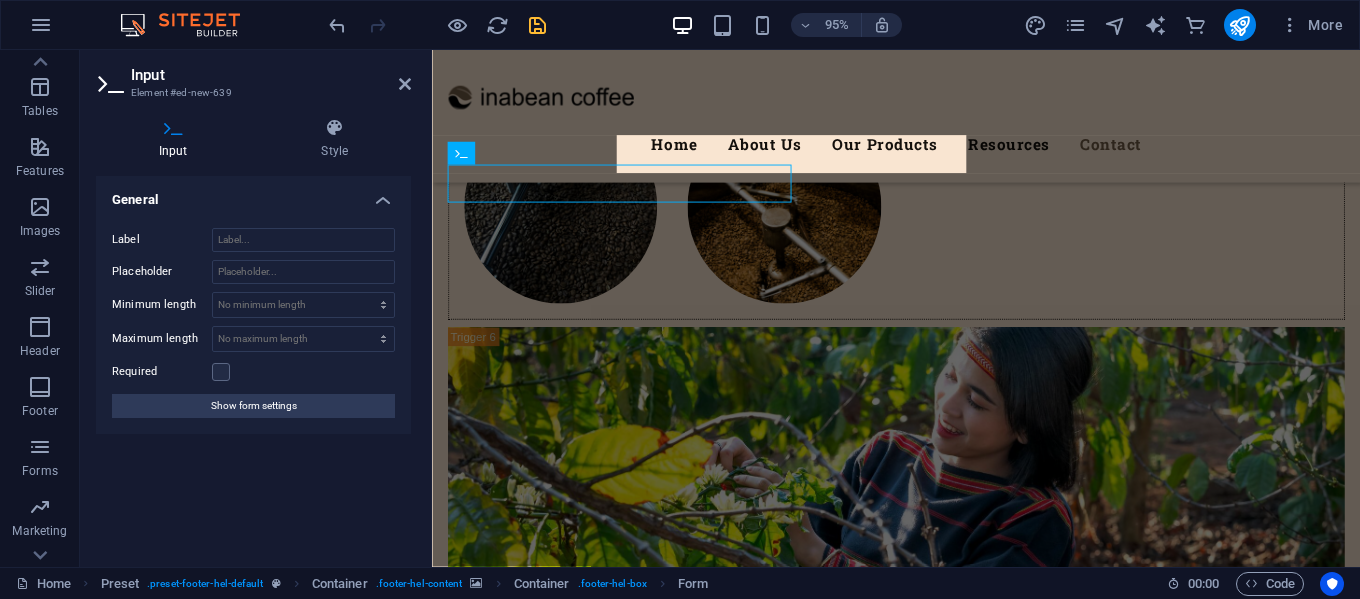 scroll, scrollTop: 8612, scrollLeft: 0, axis: vertical 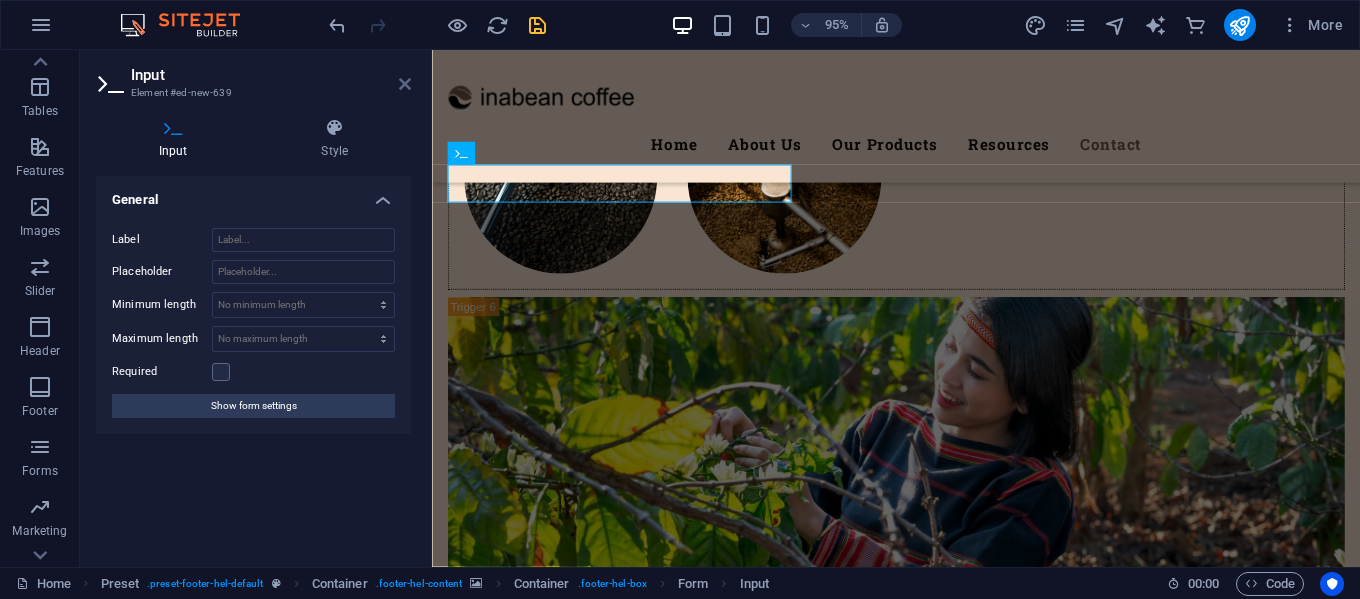 click at bounding box center (405, 84) 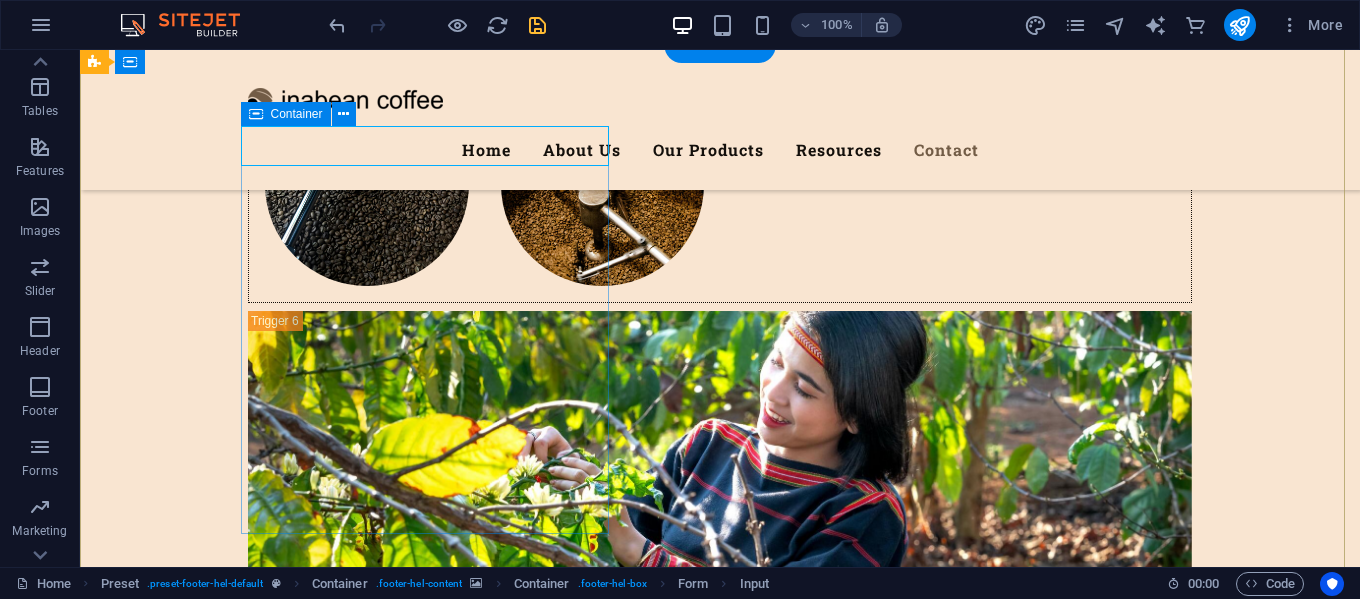 click on "Contact Follow us on:" at bounding box center [568, 7400] 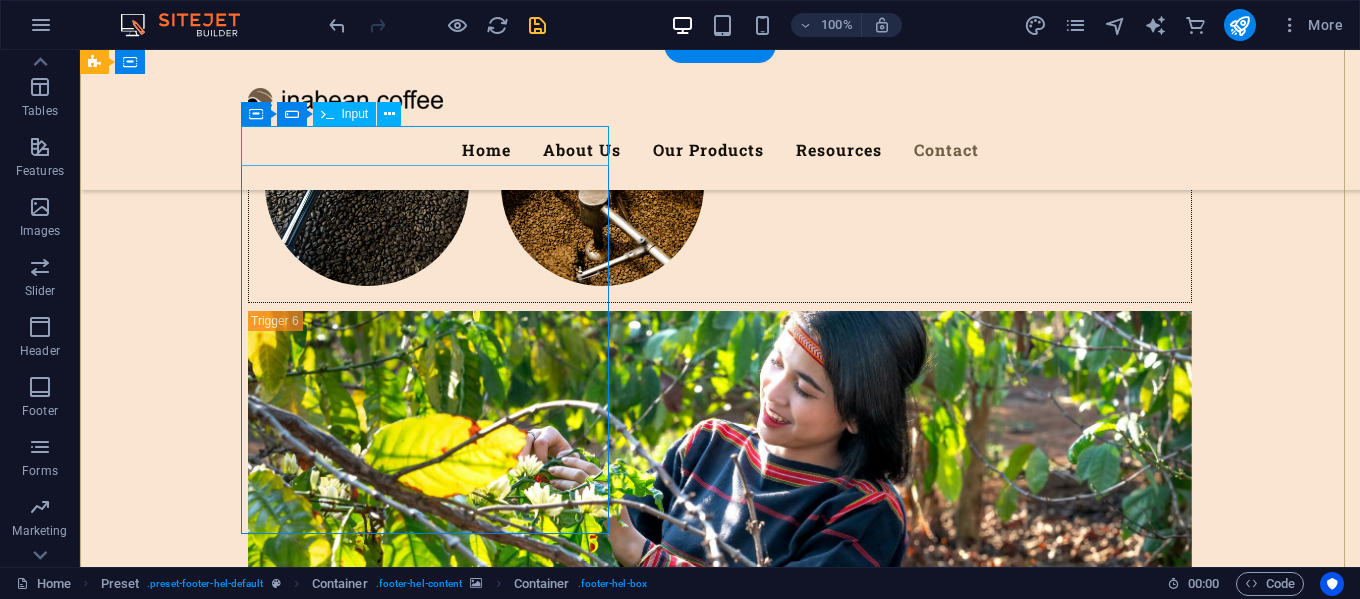 click at bounding box center [568, 7271] 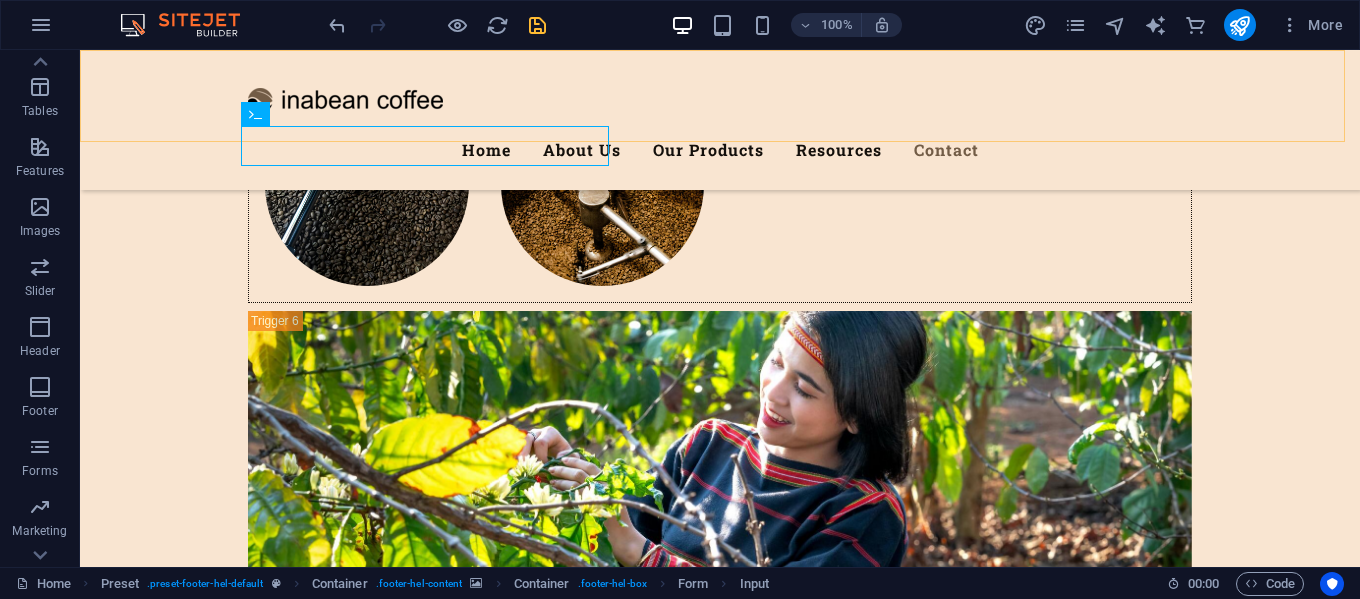 click on "Menu Home About Us Our Products Resources Contact" at bounding box center [720, 120] 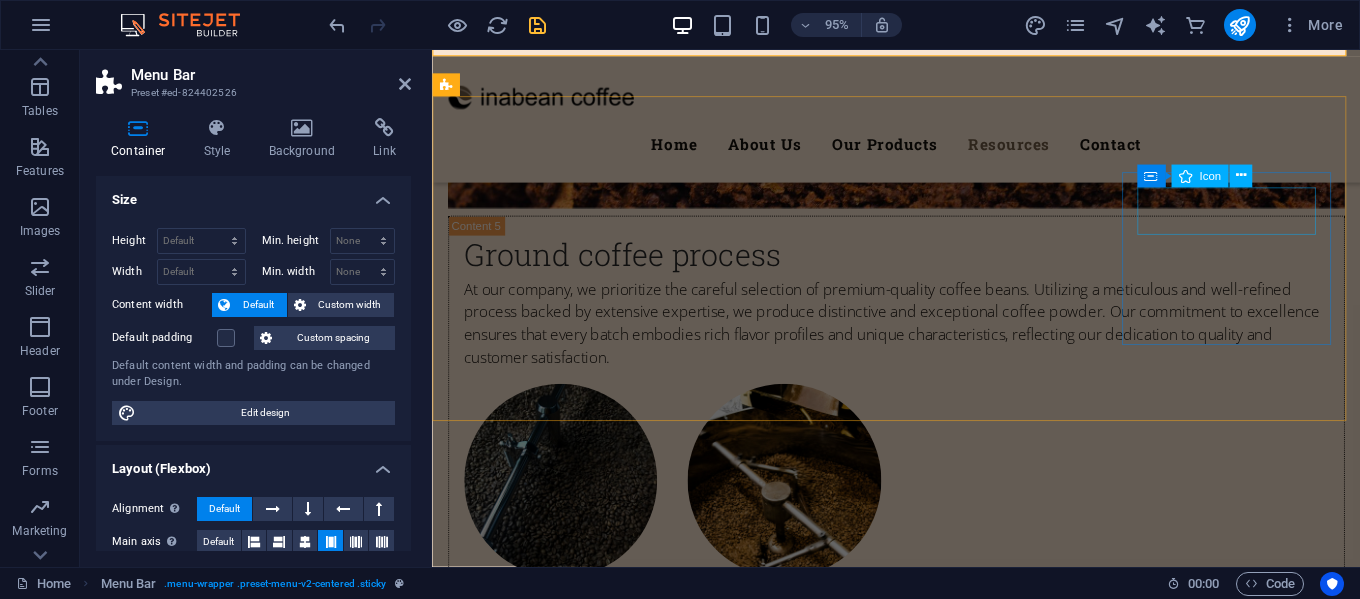 scroll, scrollTop: 8377, scrollLeft: 0, axis: vertical 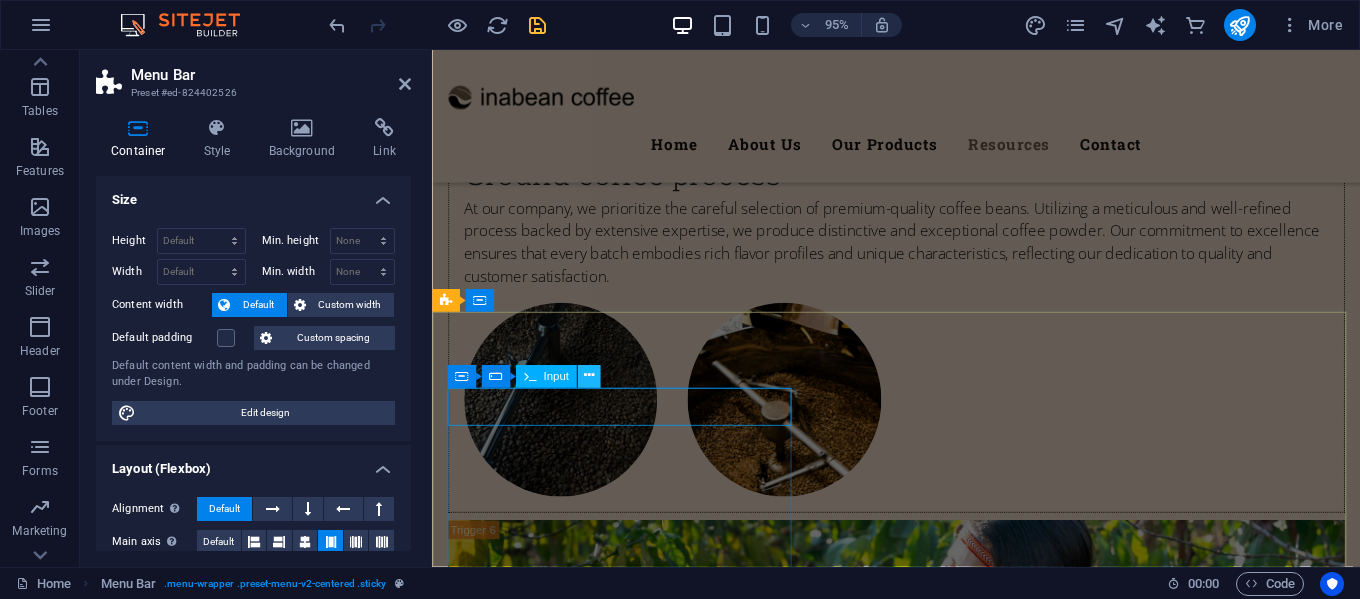 click at bounding box center [588, 377] 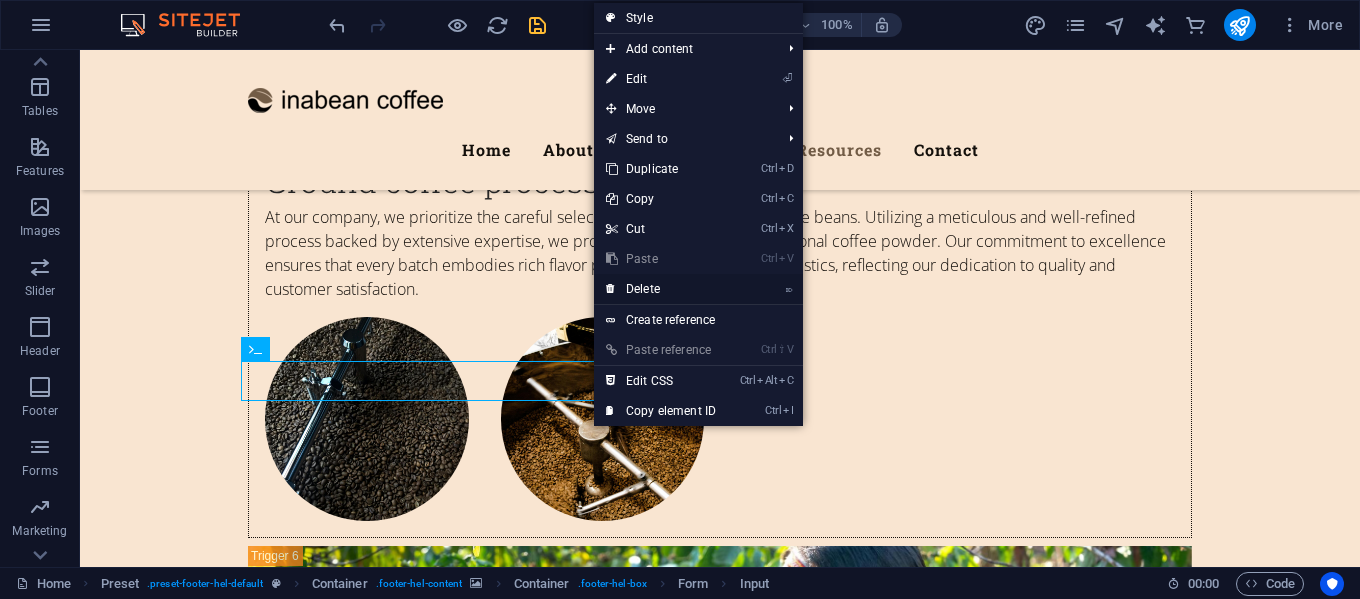 click on "⌦  Delete" at bounding box center [661, 289] 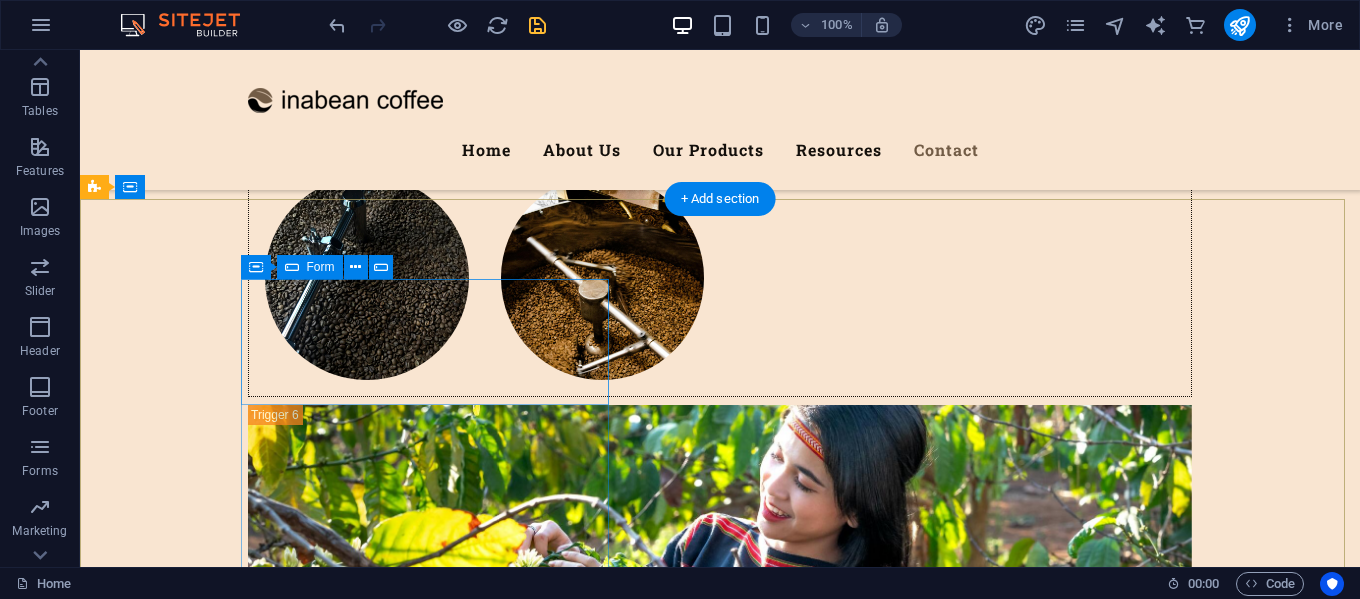 scroll, scrollTop: 8459, scrollLeft: 0, axis: vertical 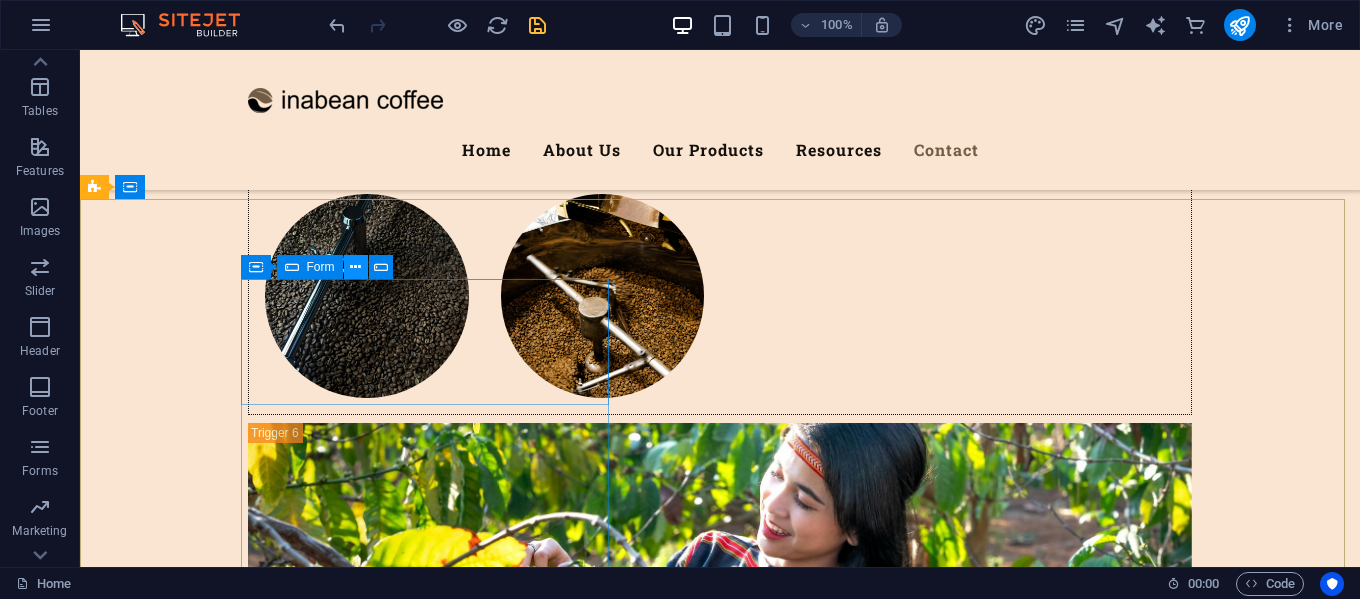 click at bounding box center [355, 267] 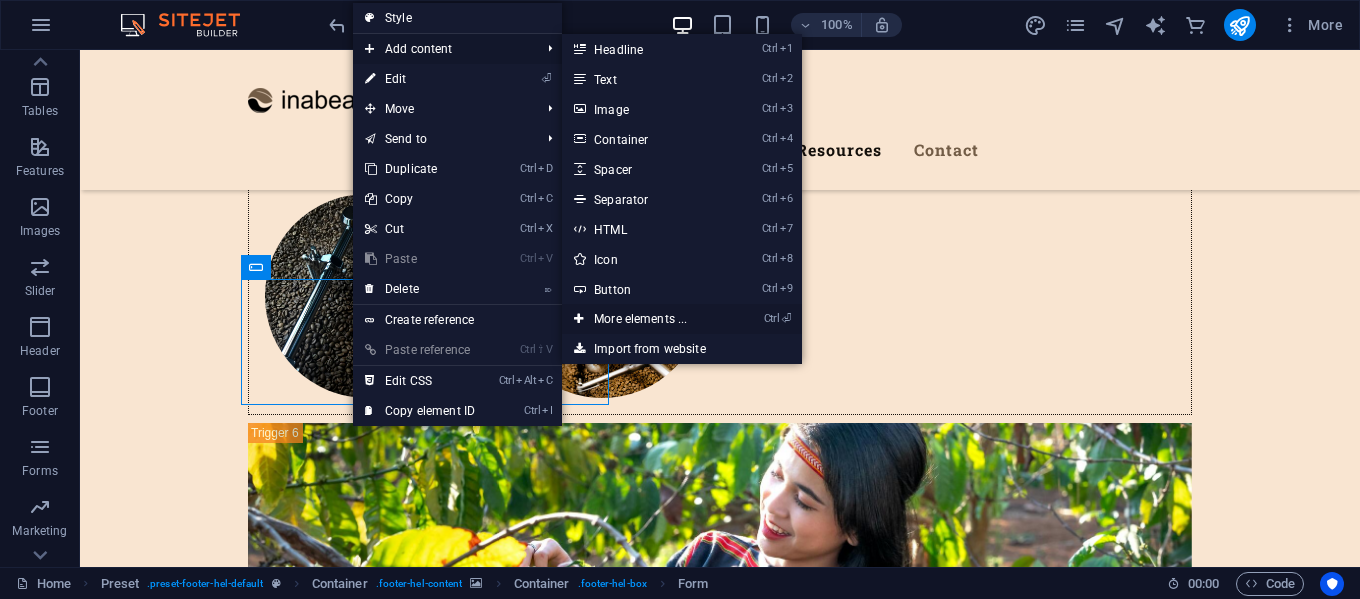 click on "Ctrl ⏎  More elements ..." at bounding box center (644, 319) 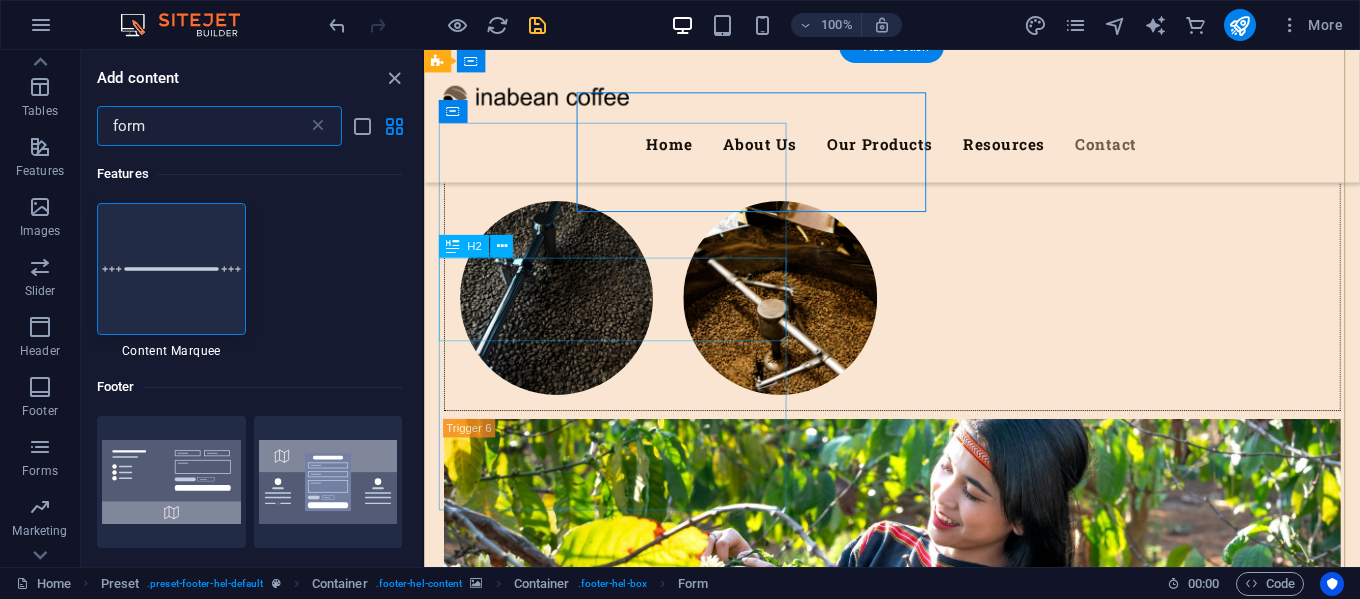 scroll, scrollTop: 8643, scrollLeft: 0, axis: vertical 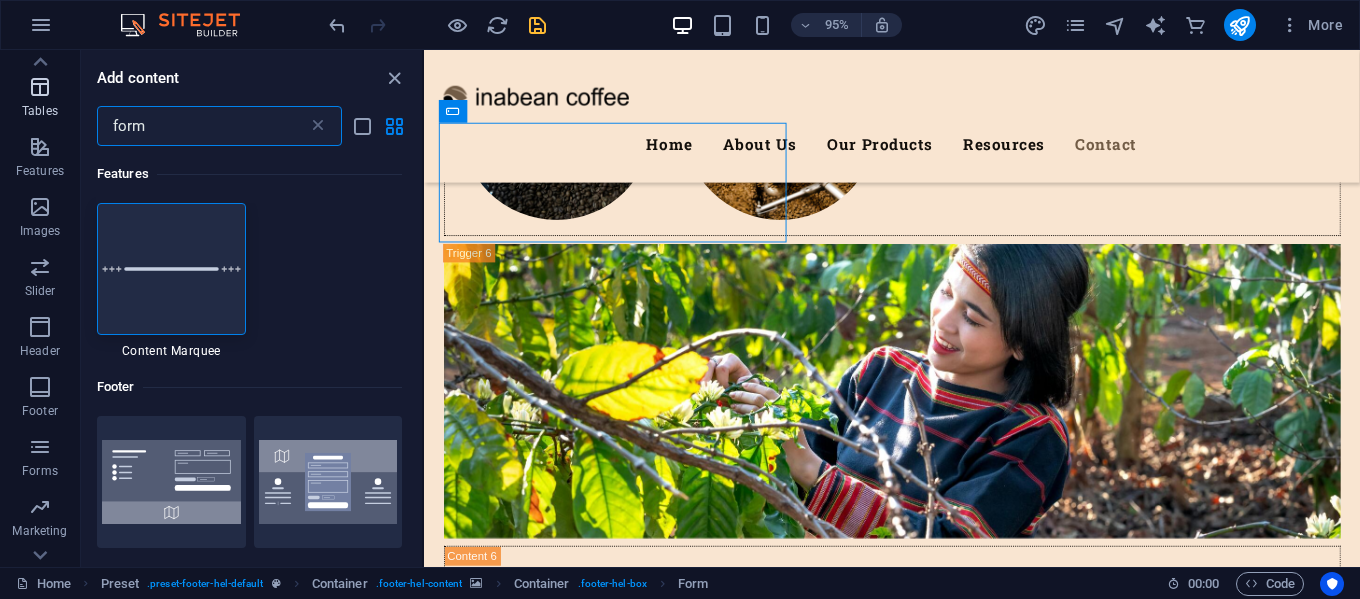 drag, startPoint x: 161, startPoint y: 127, endPoint x: 35, endPoint y: 107, distance: 127.57743 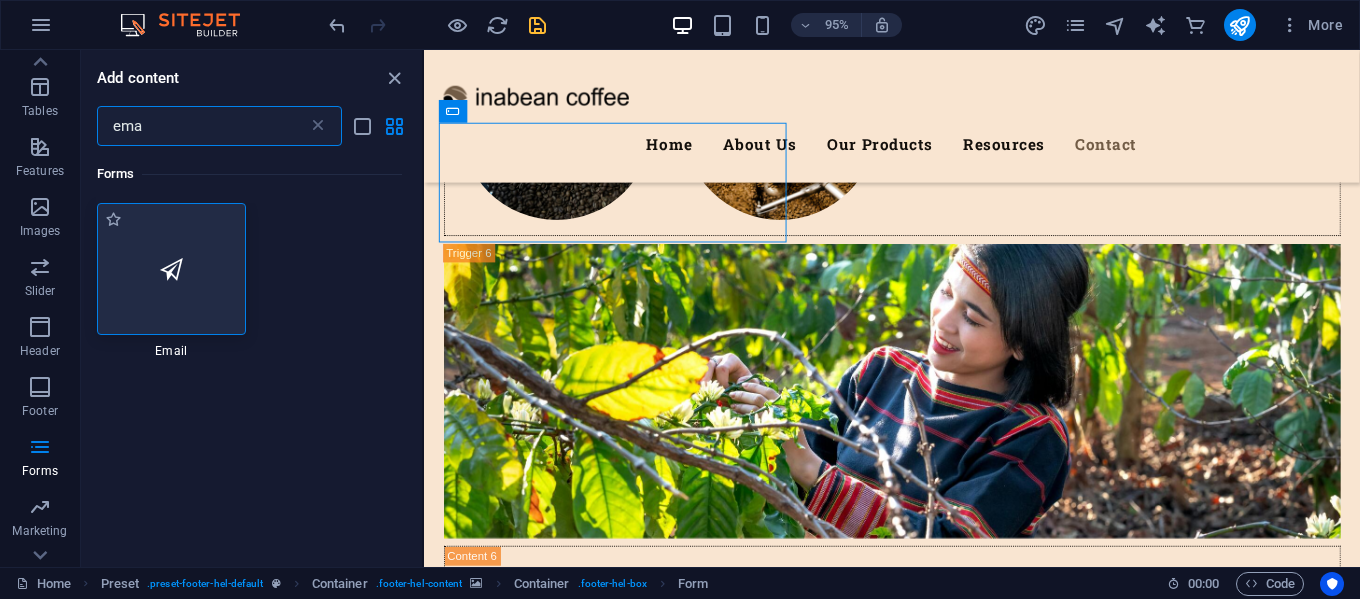 type on "ema" 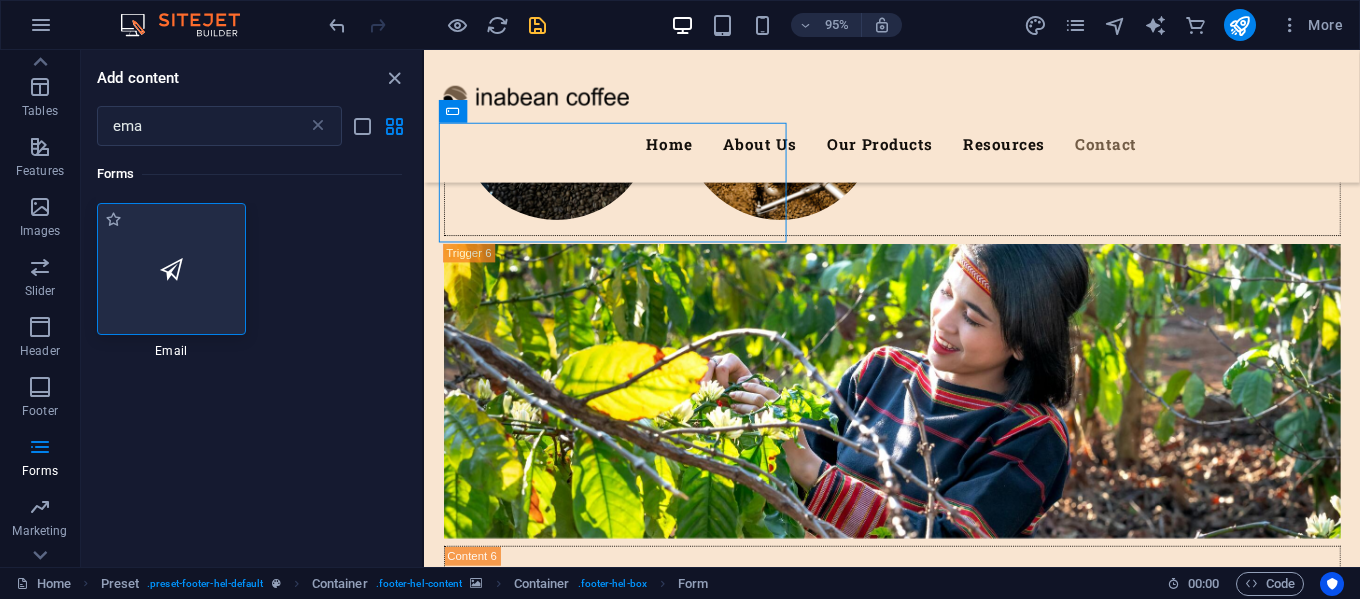 click at bounding box center [171, 269] 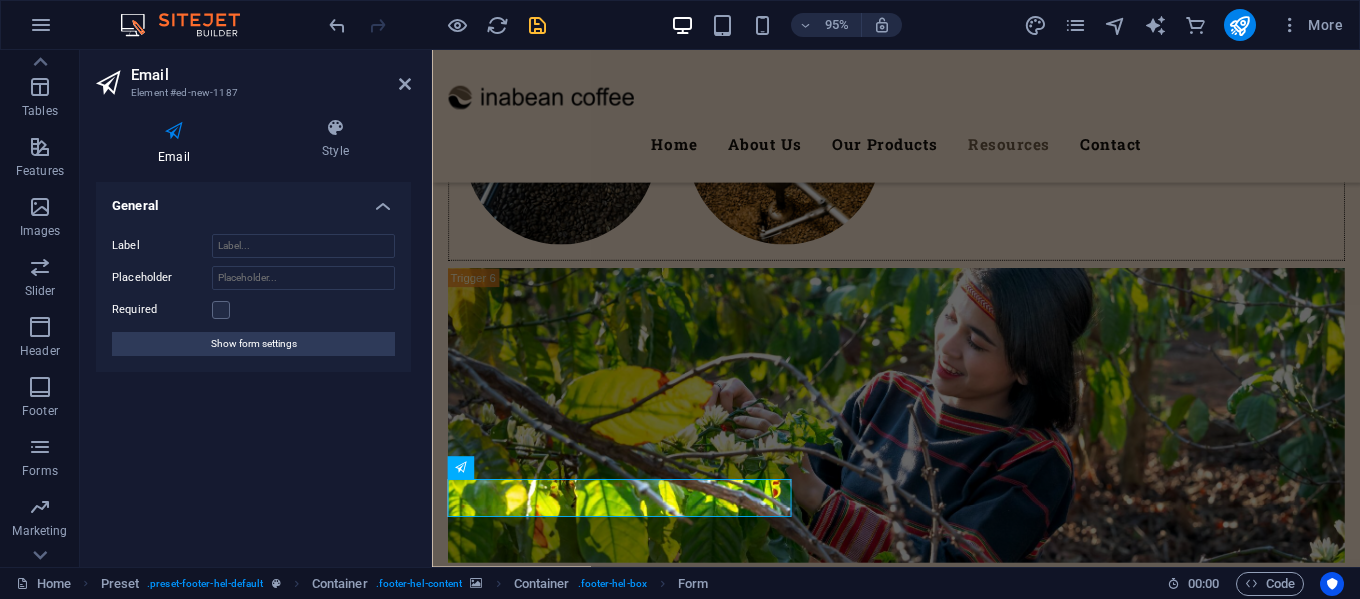 scroll, scrollTop: 8281, scrollLeft: 0, axis: vertical 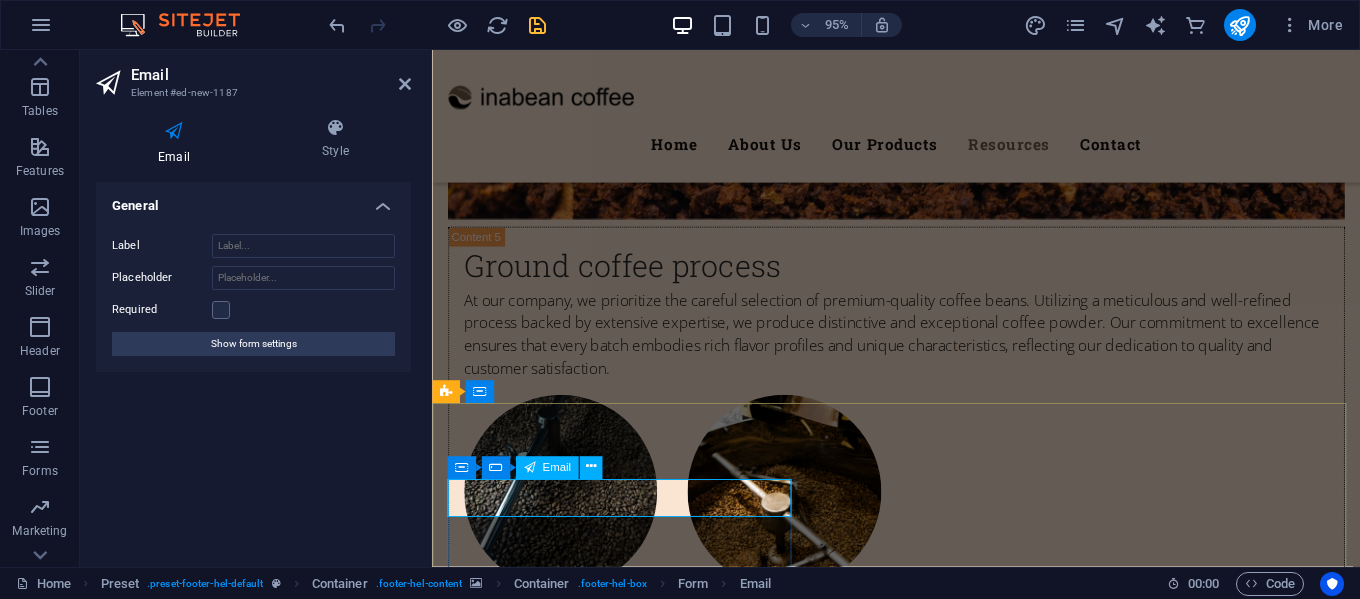 click on "Email" at bounding box center (556, 467) 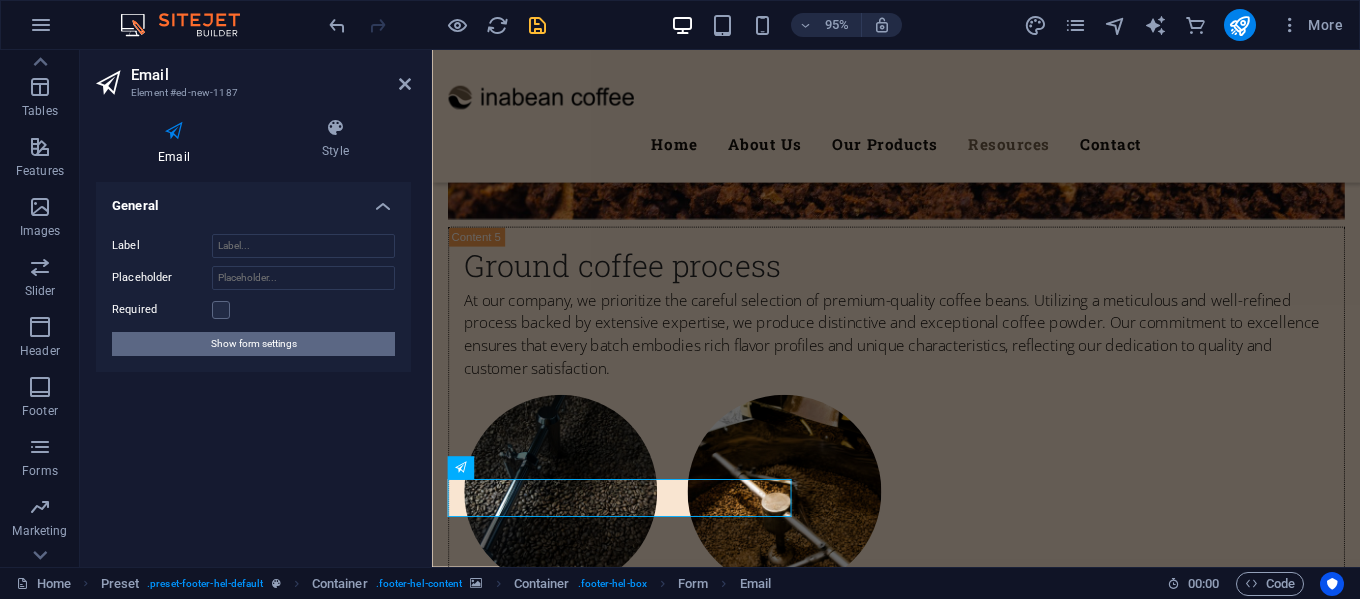 click on "Show form settings" at bounding box center [253, 344] 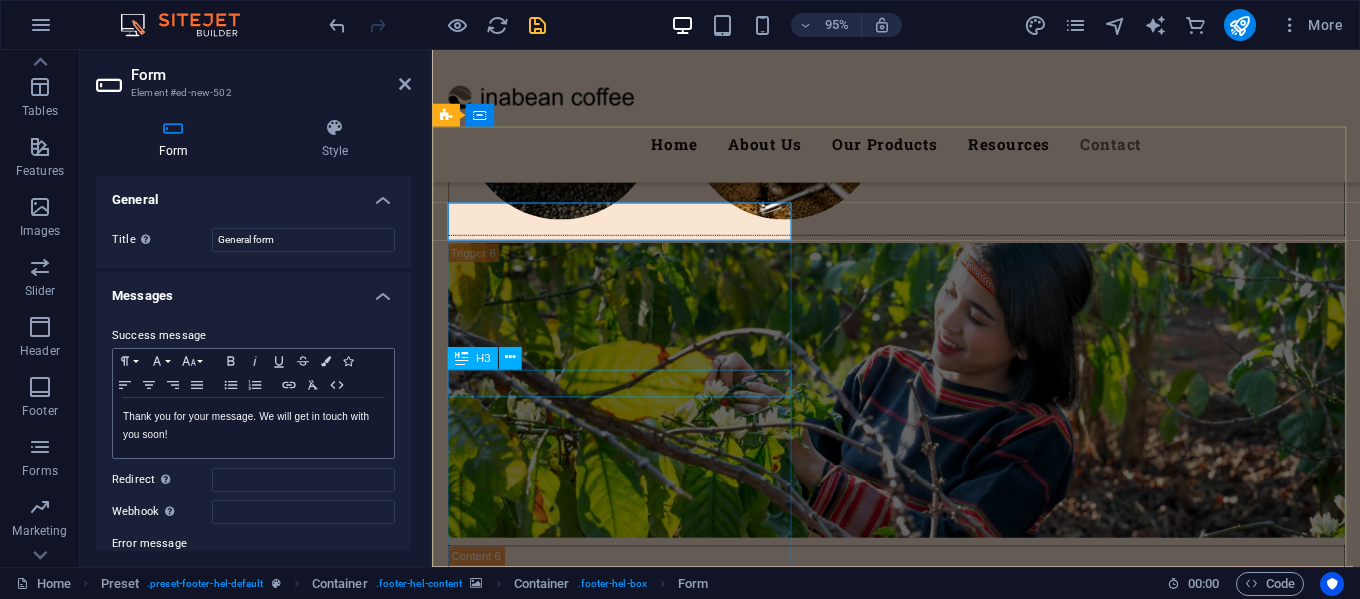 scroll, scrollTop: 8677, scrollLeft: 0, axis: vertical 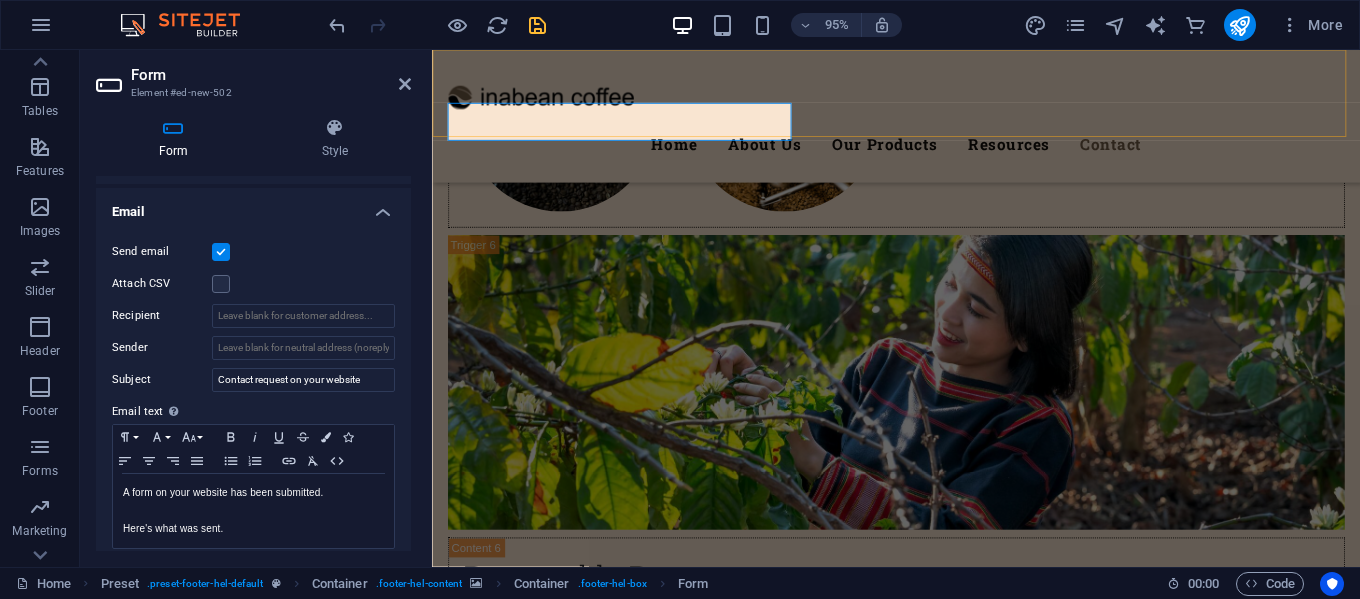click on "Menu Home About Us Our Products Resources Contact" at bounding box center (920, 120) 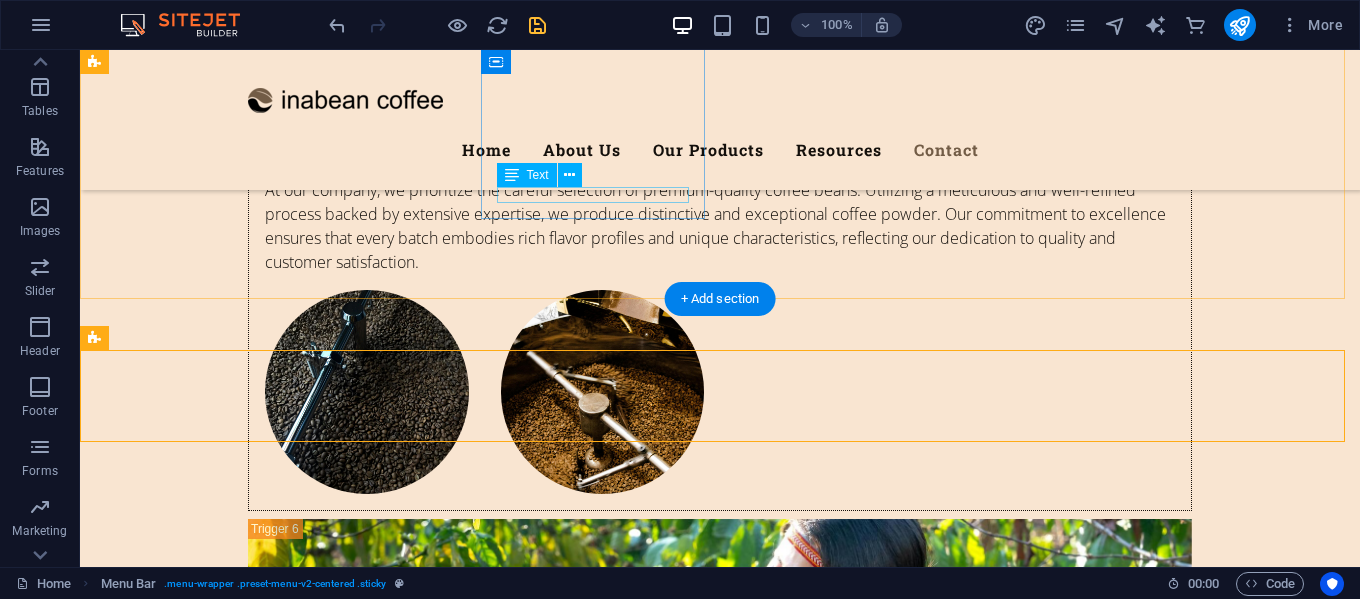 scroll, scrollTop: 8359, scrollLeft: 0, axis: vertical 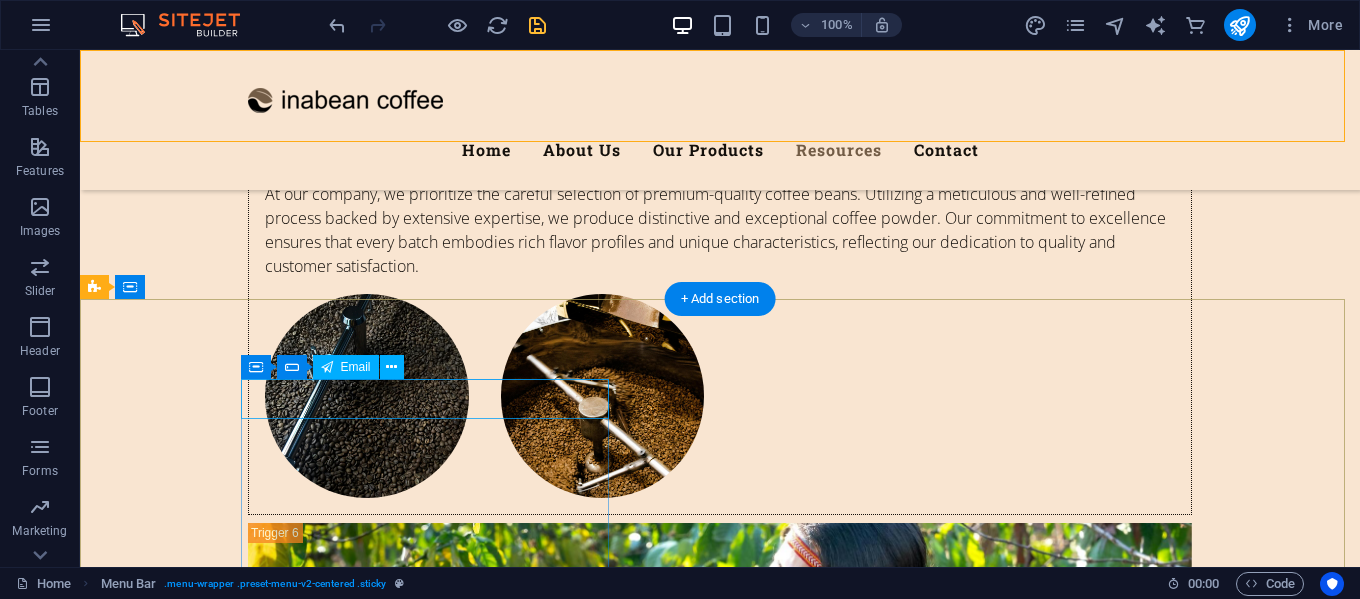 click at bounding box center [568, 7470] 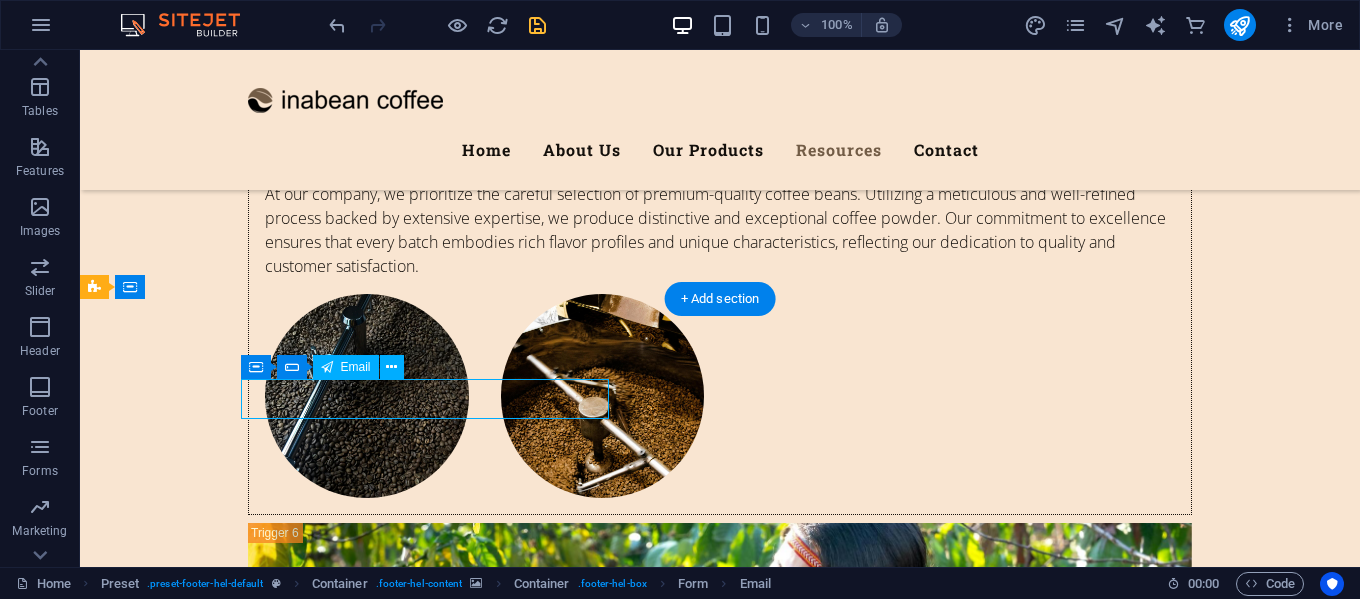 scroll, scrollTop: 8459, scrollLeft: 0, axis: vertical 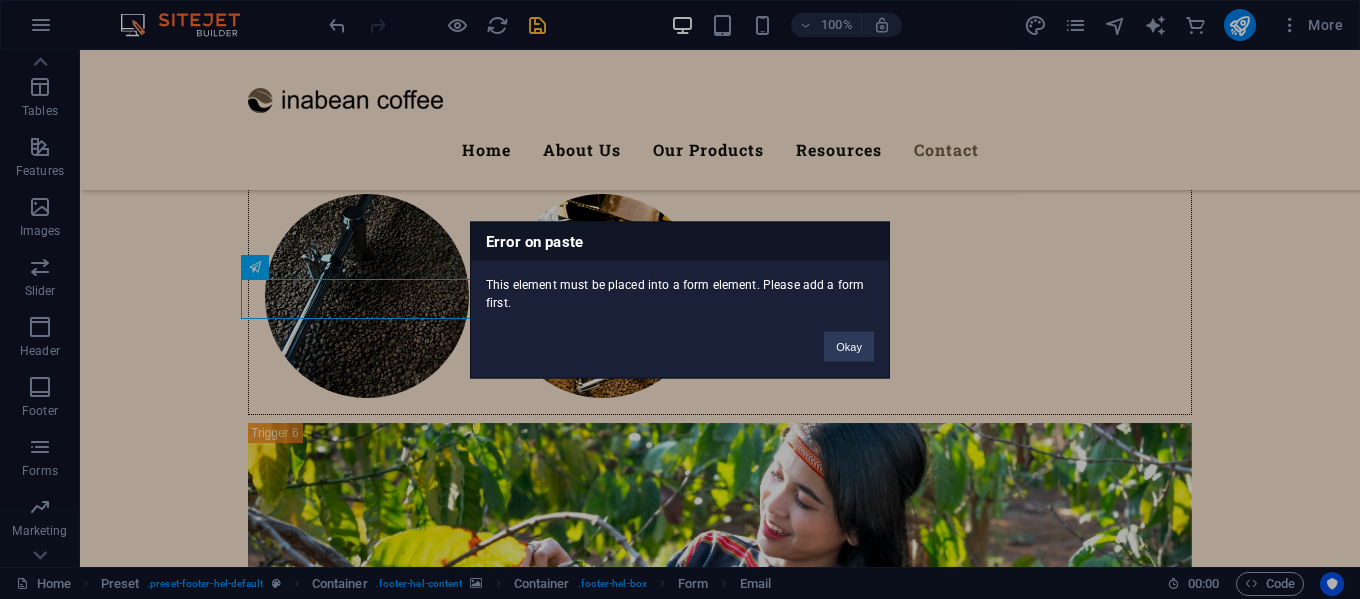 type 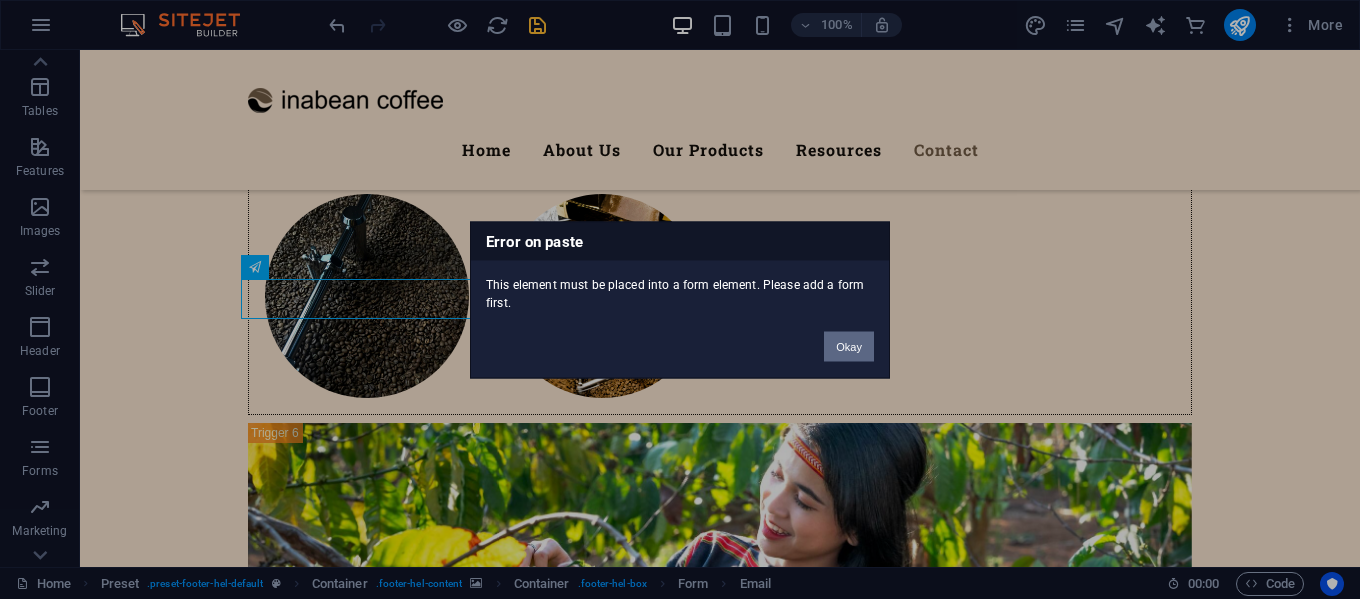 click on "Okay" at bounding box center (849, 346) 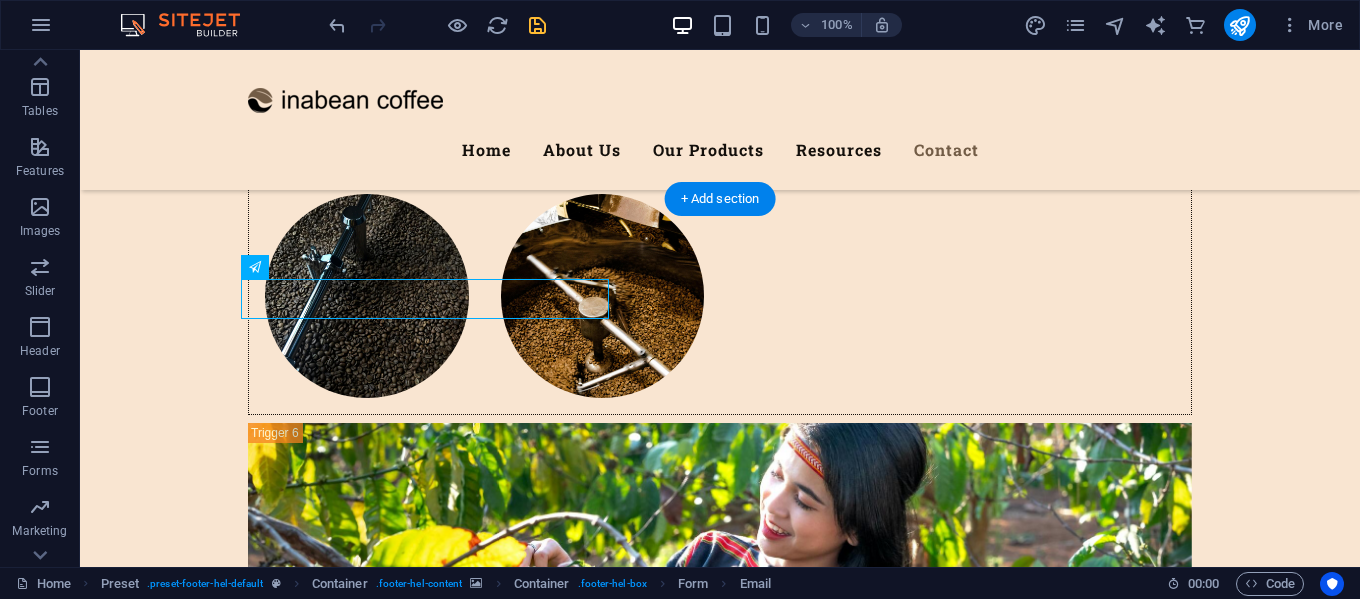 drag, startPoint x: 364, startPoint y: 292, endPoint x: 374, endPoint y: 471, distance: 179.27911 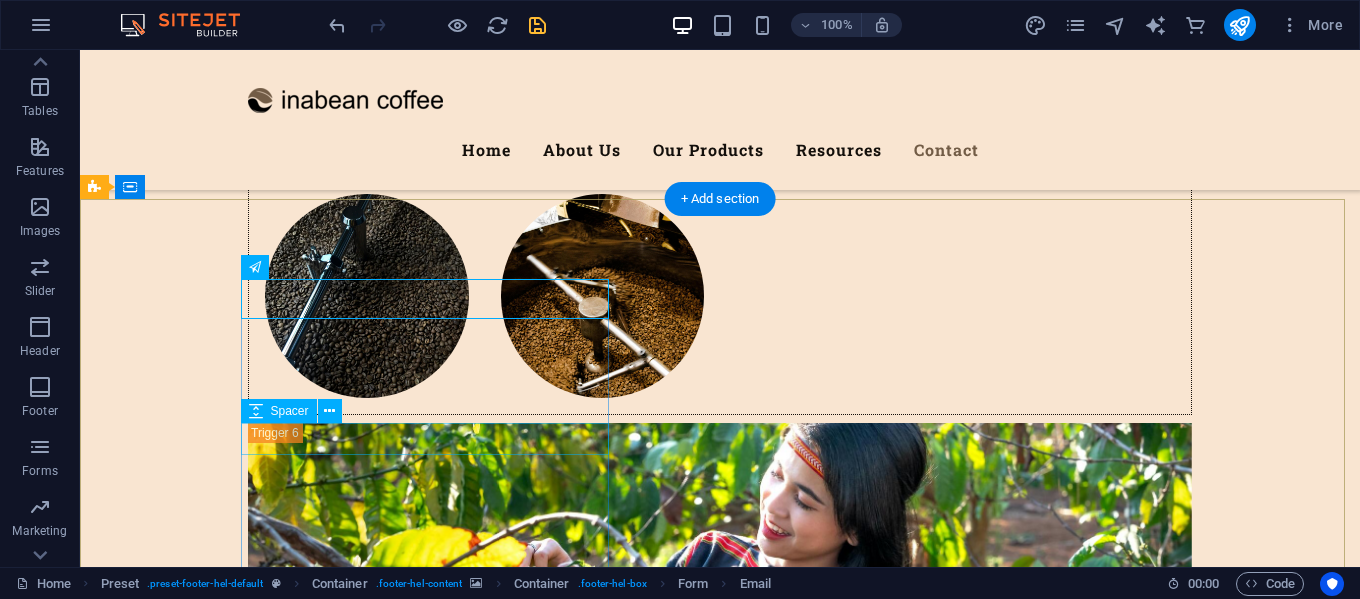 click at bounding box center (568, 7510) 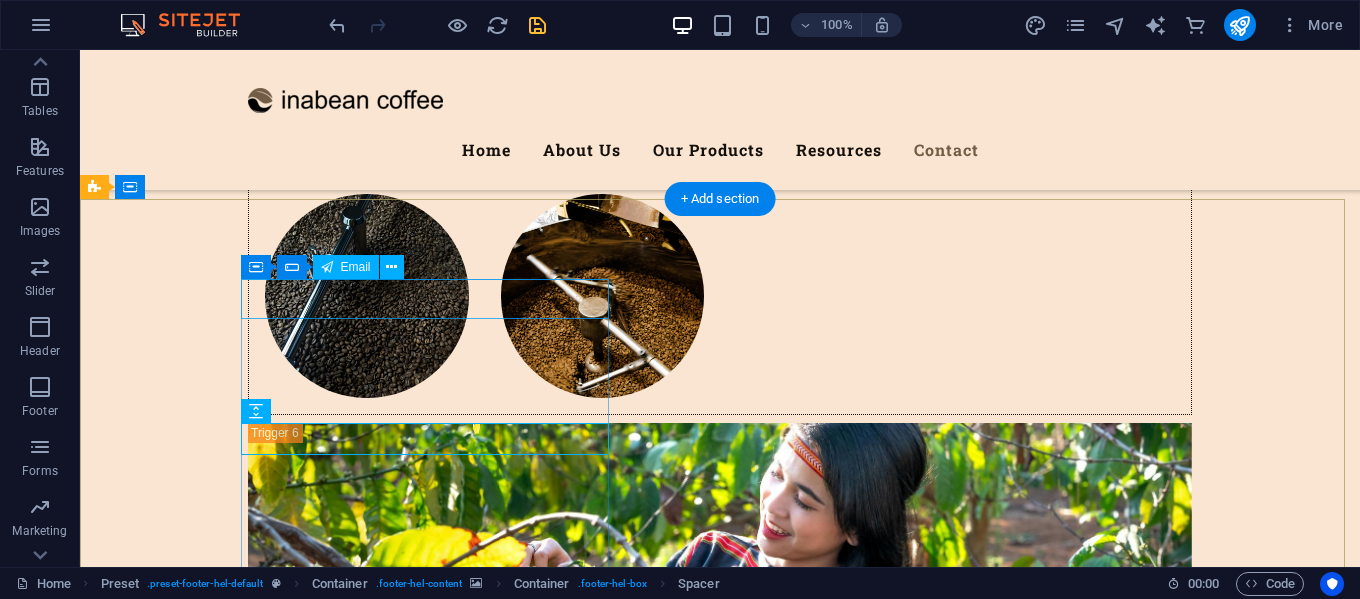 click at bounding box center (568, 7370) 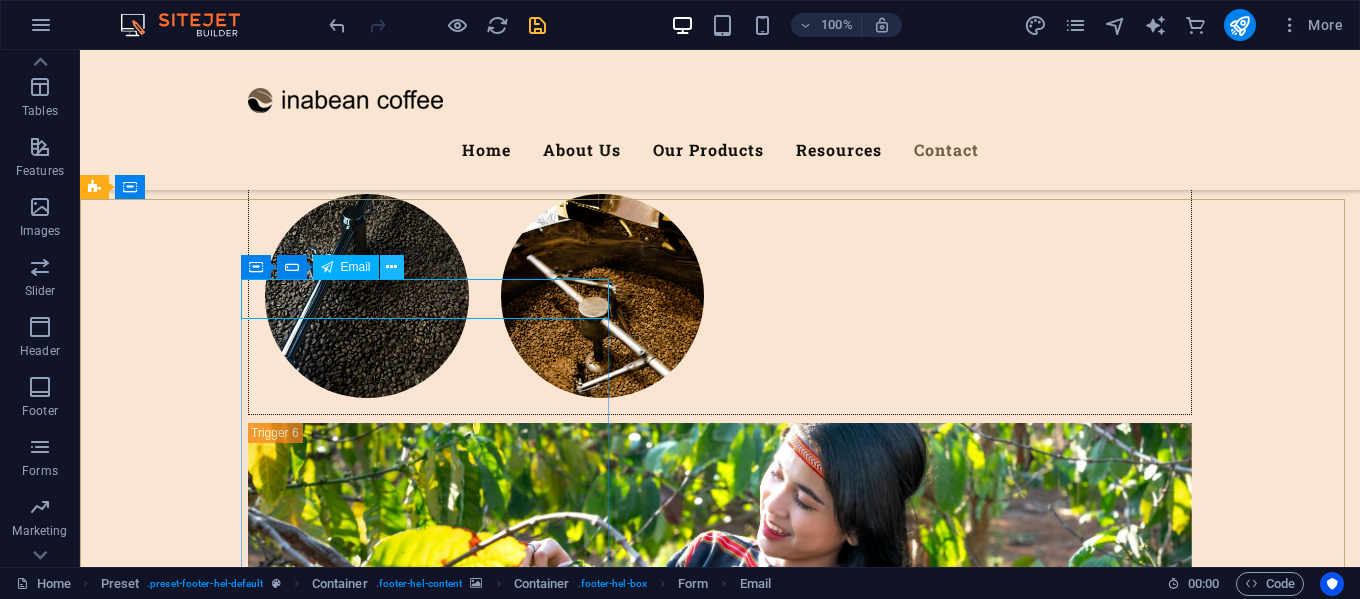 click at bounding box center (391, 267) 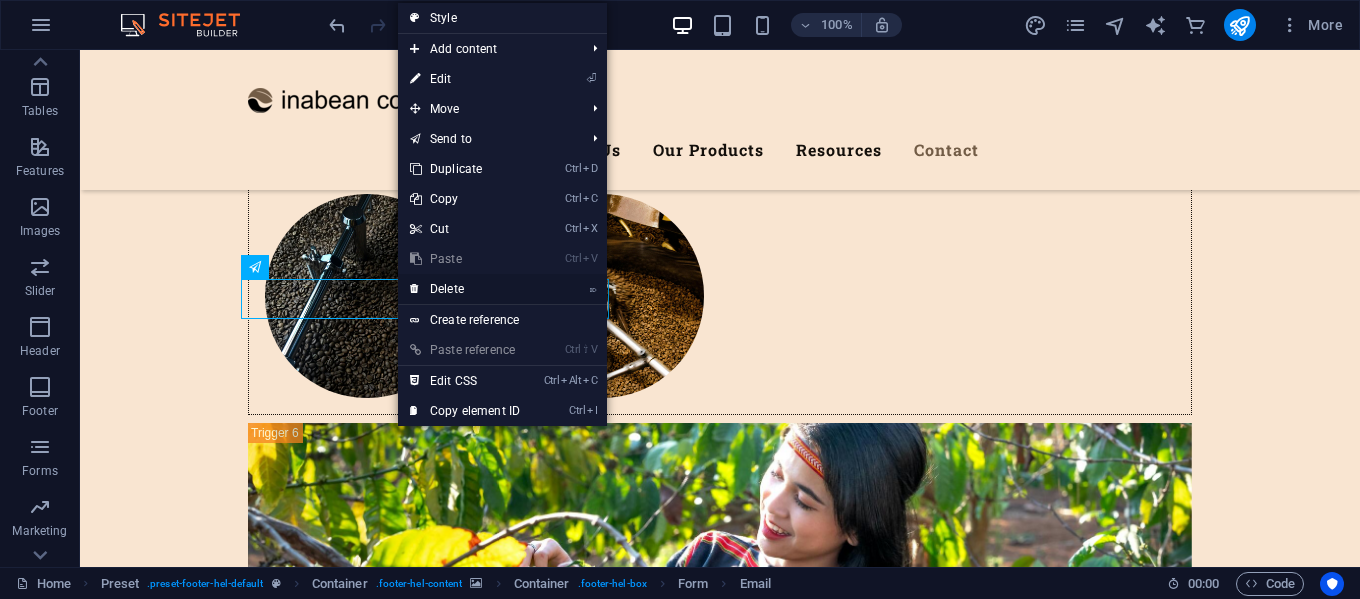 click at bounding box center [415, 289] 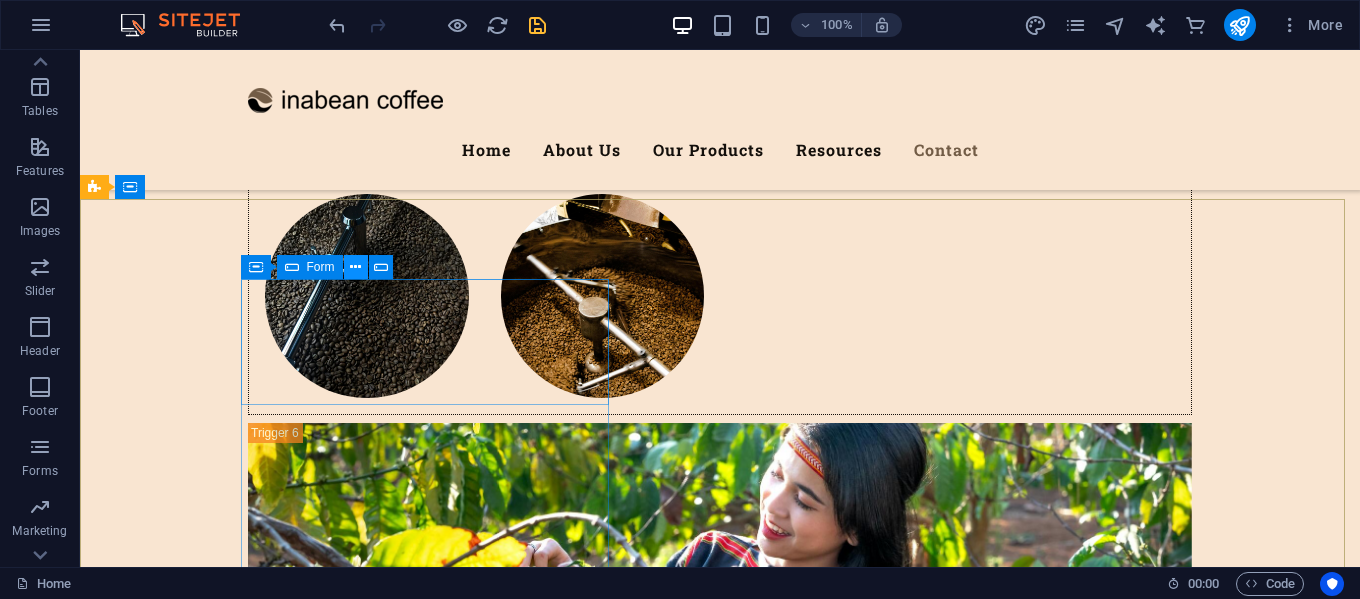 click at bounding box center (356, 267) 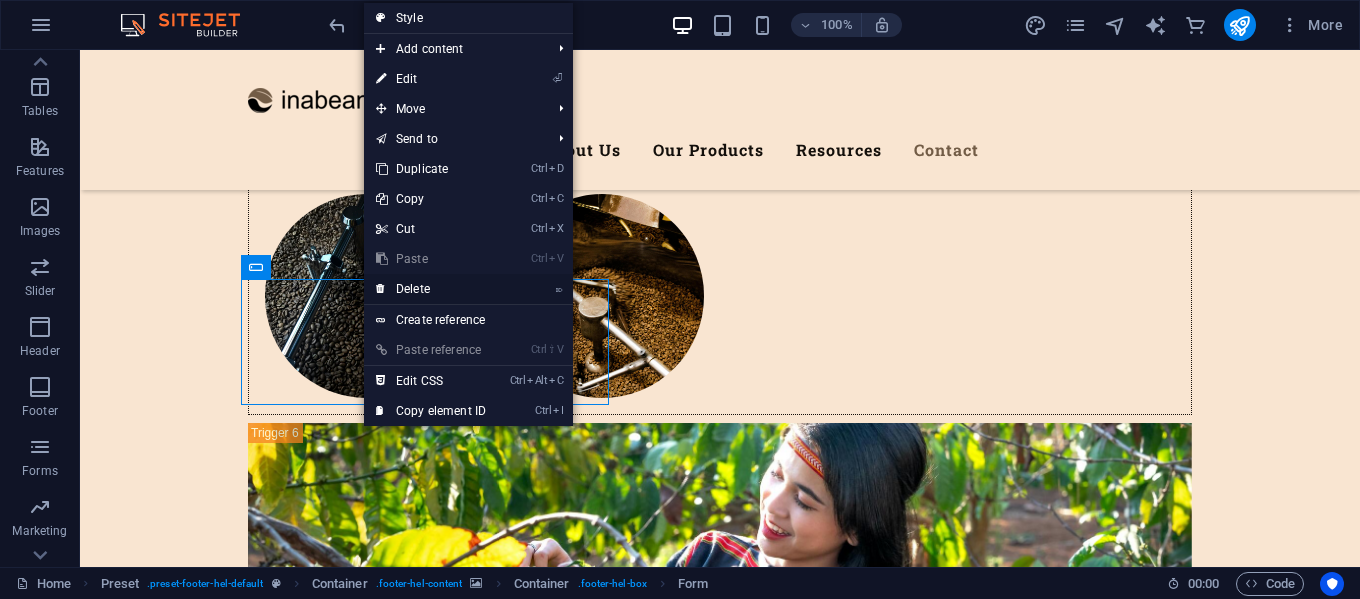 click on "⌦  Delete" at bounding box center [431, 289] 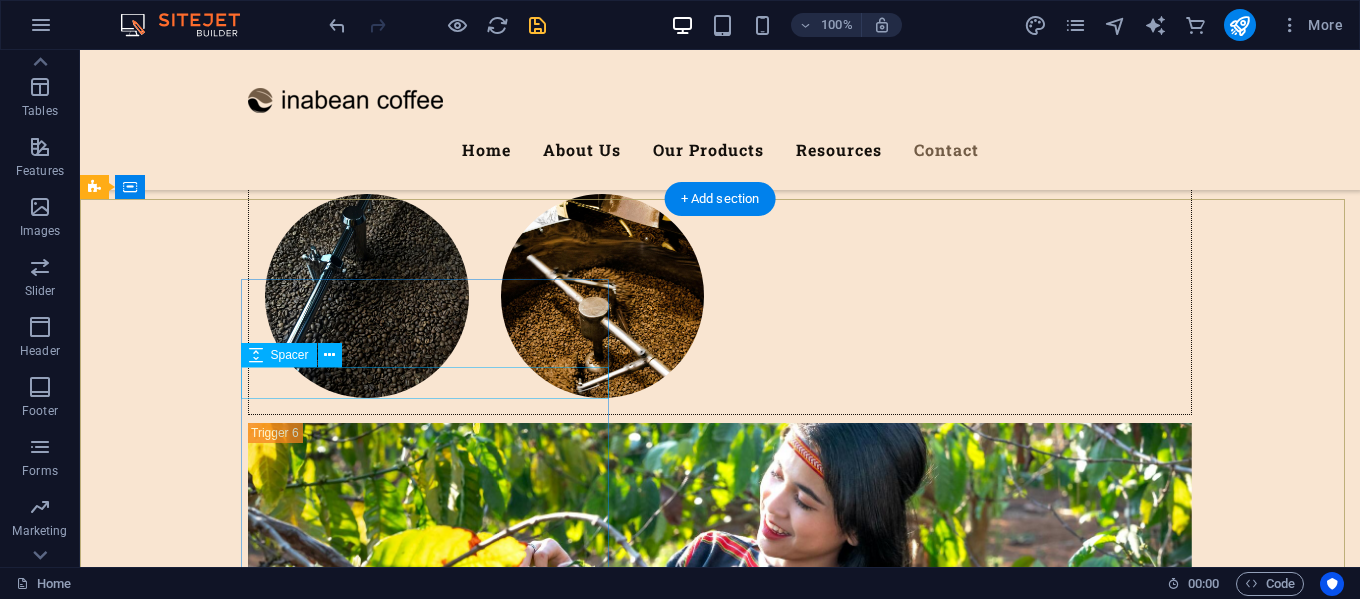 click at bounding box center [568, 7454] 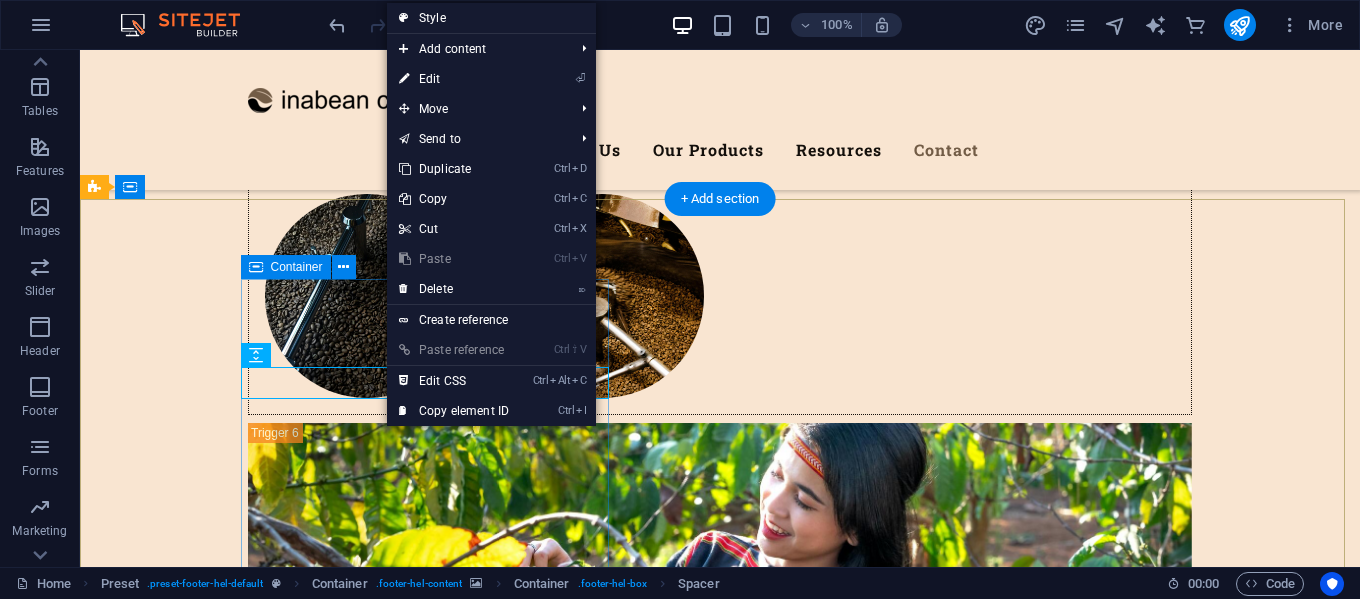 click on "Contact Follow us on:" at bounding box center [568, 7475] 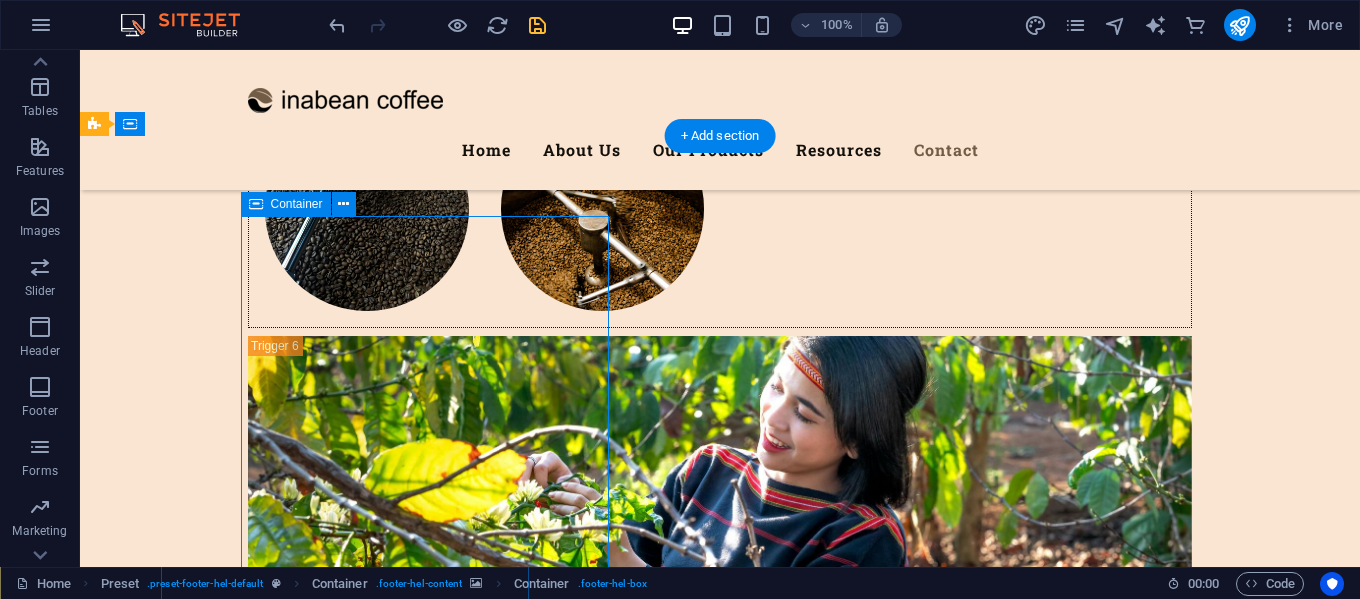 scroll, scrollTop: 8659, scrollLeft: 0, axis: vertical 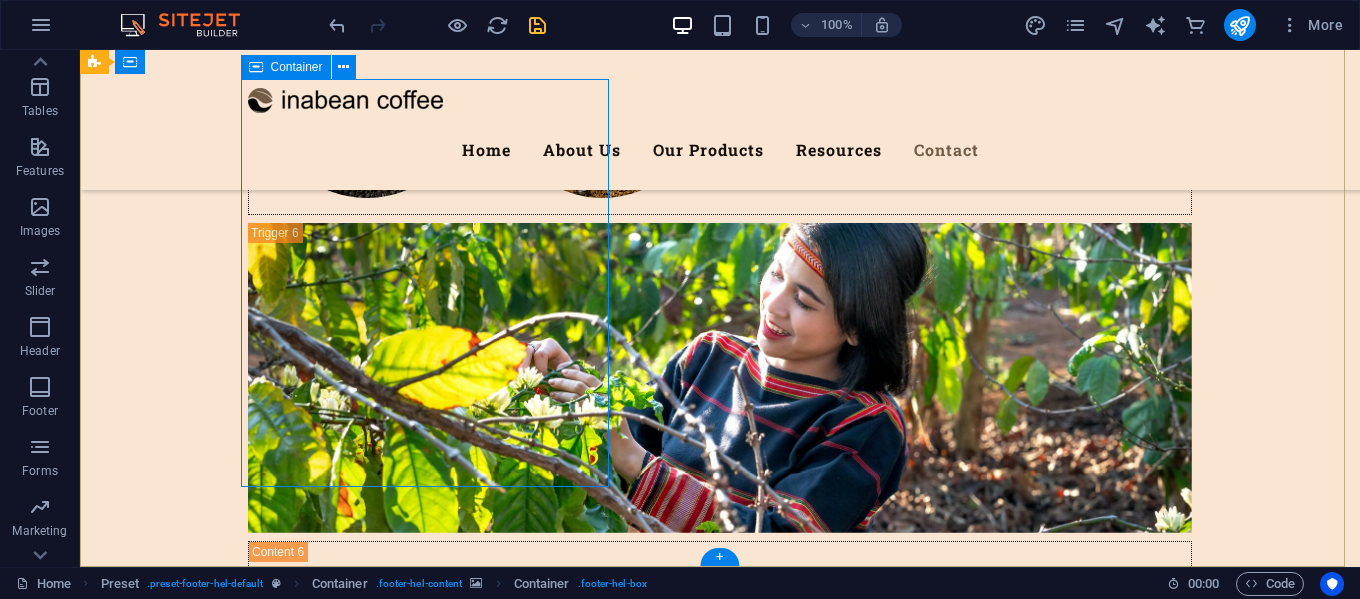 click on "Contact Follow us on:" at bounding box center (568, 7275) 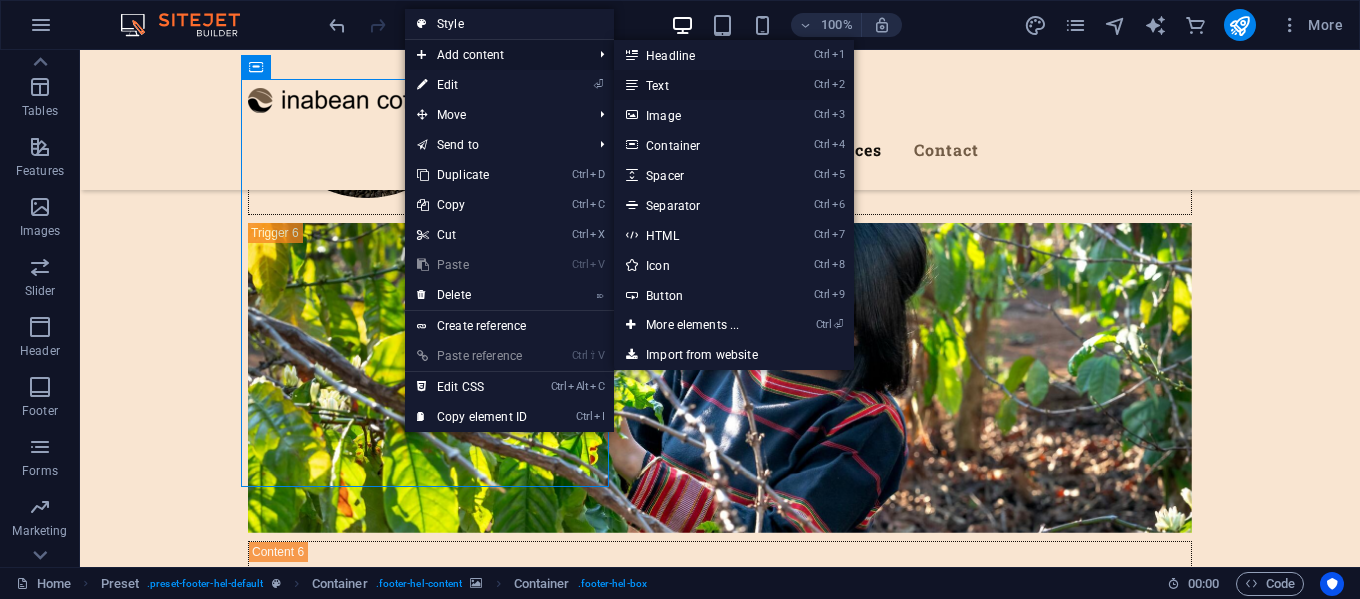 click on "Ctrl 2  Text" at bounding box center [696, 85] 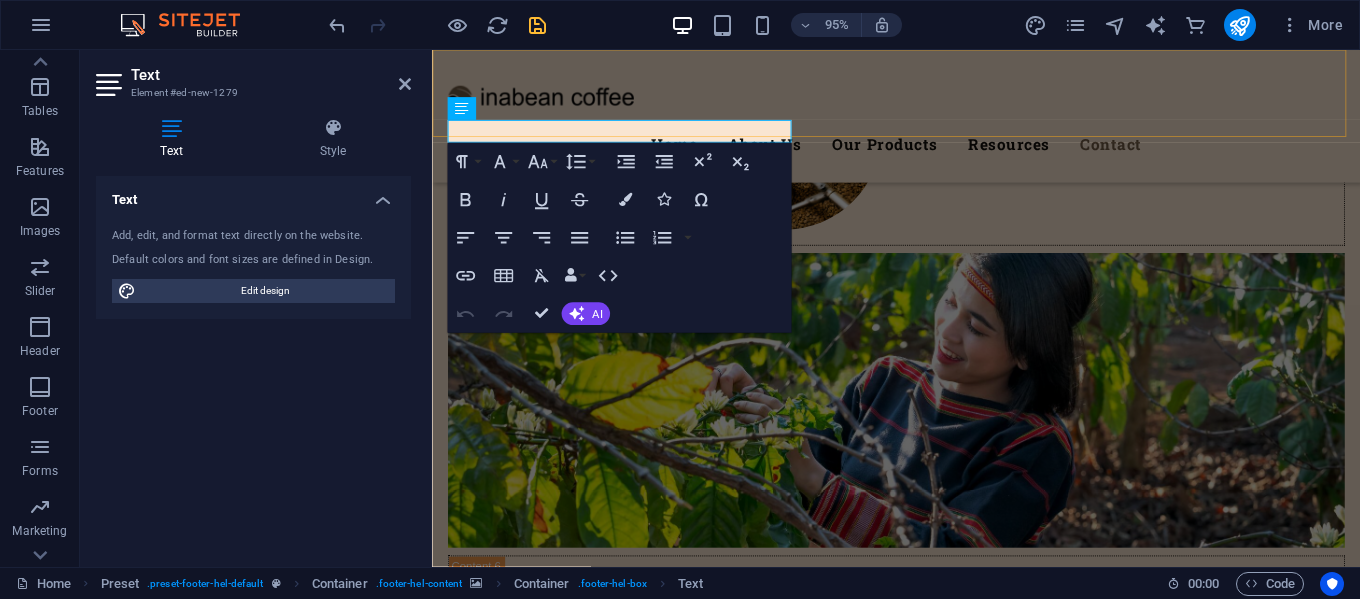 click on "Menu Home About Us Our Products Resources Contact" at bounding box center (920, 120) 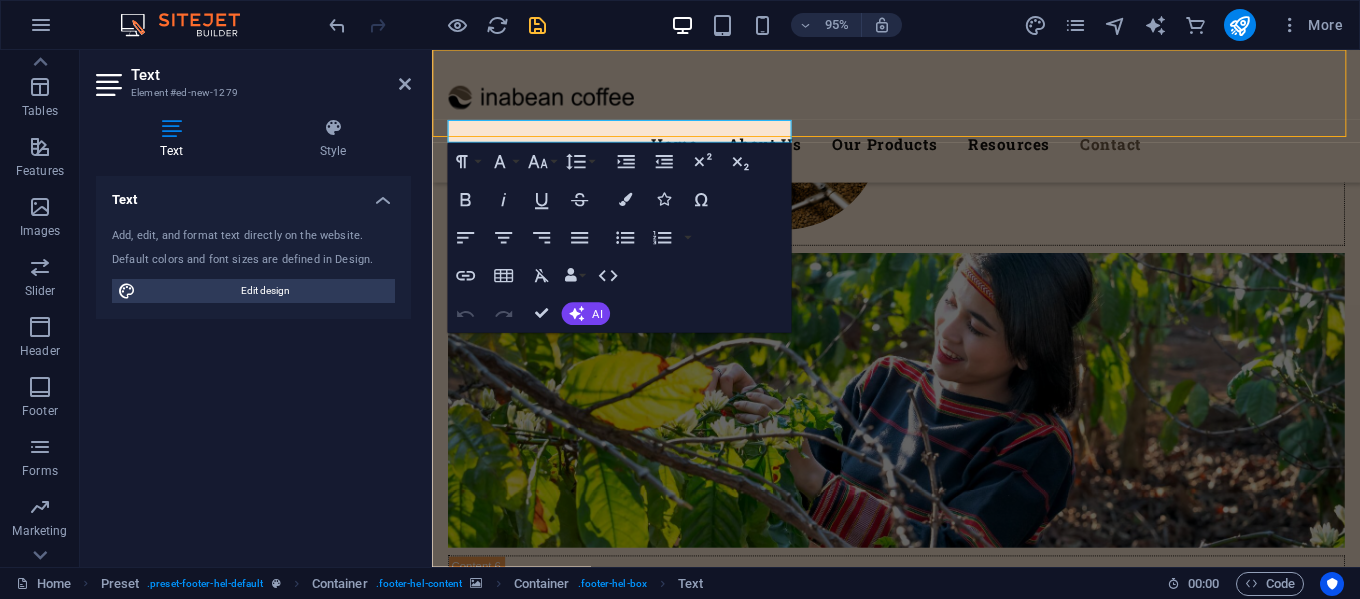 click on "Menu Home About Us Our Products Resources Contact" at bounding box center (920, 120) 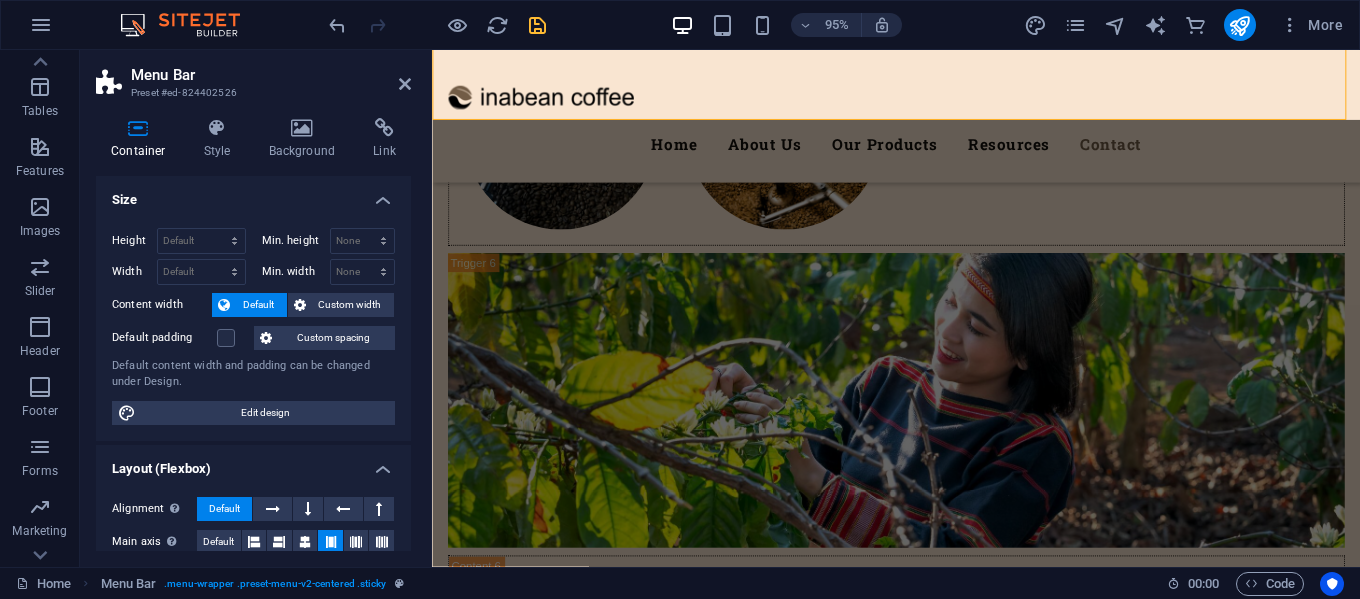 scroll, scrollTop: 8677, scrollLeft: 0, axis: vertical 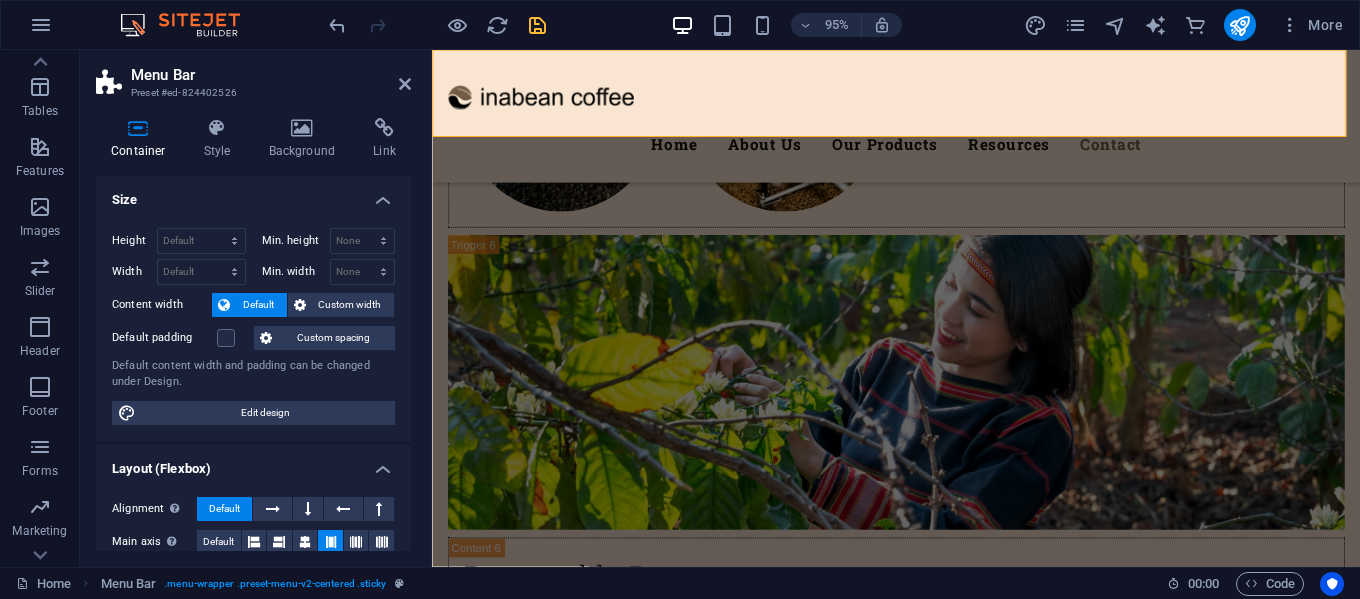 click on "Menu Home About Us Our Products Resources Contact" at bounding box center [920, 120] 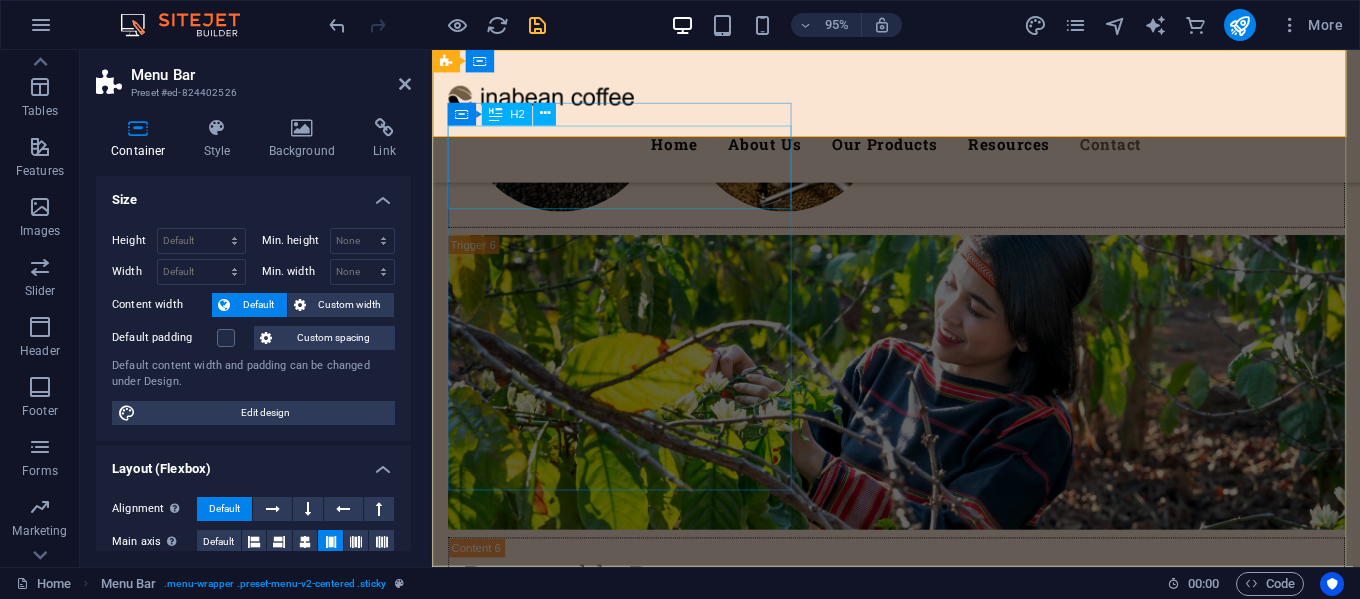 click on "Contact" at bounding box center [920, 7254] 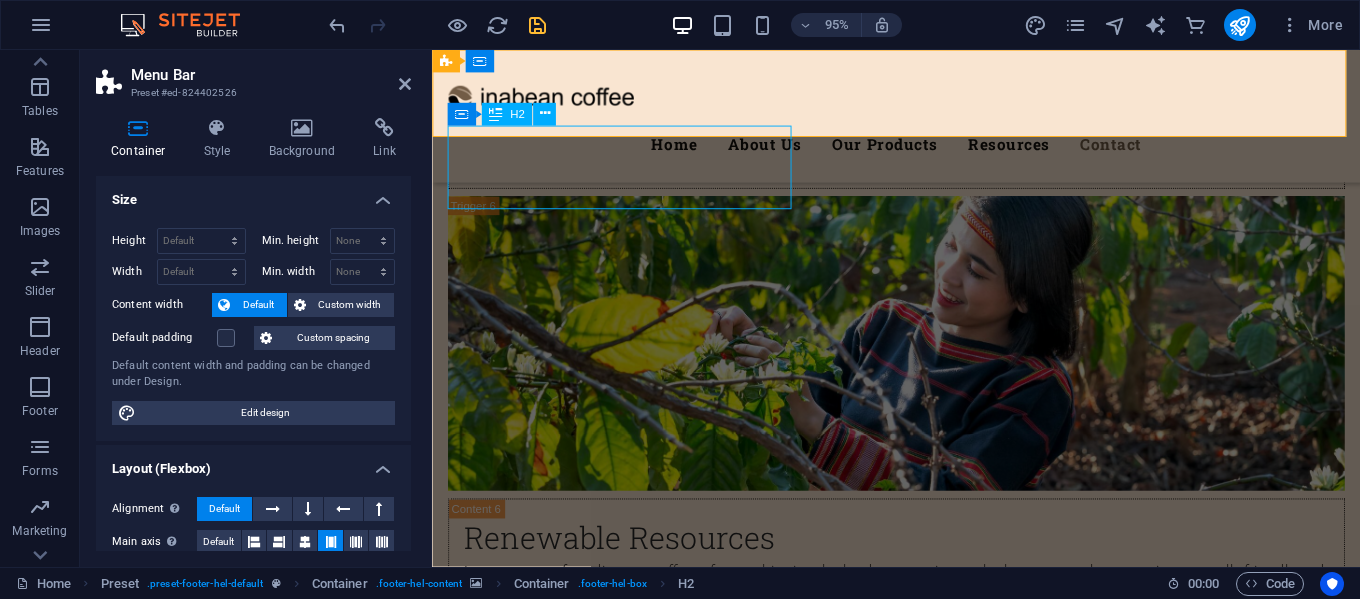 scroll, scrollTop: 8659, scrollLeft: 0, axis: vertical 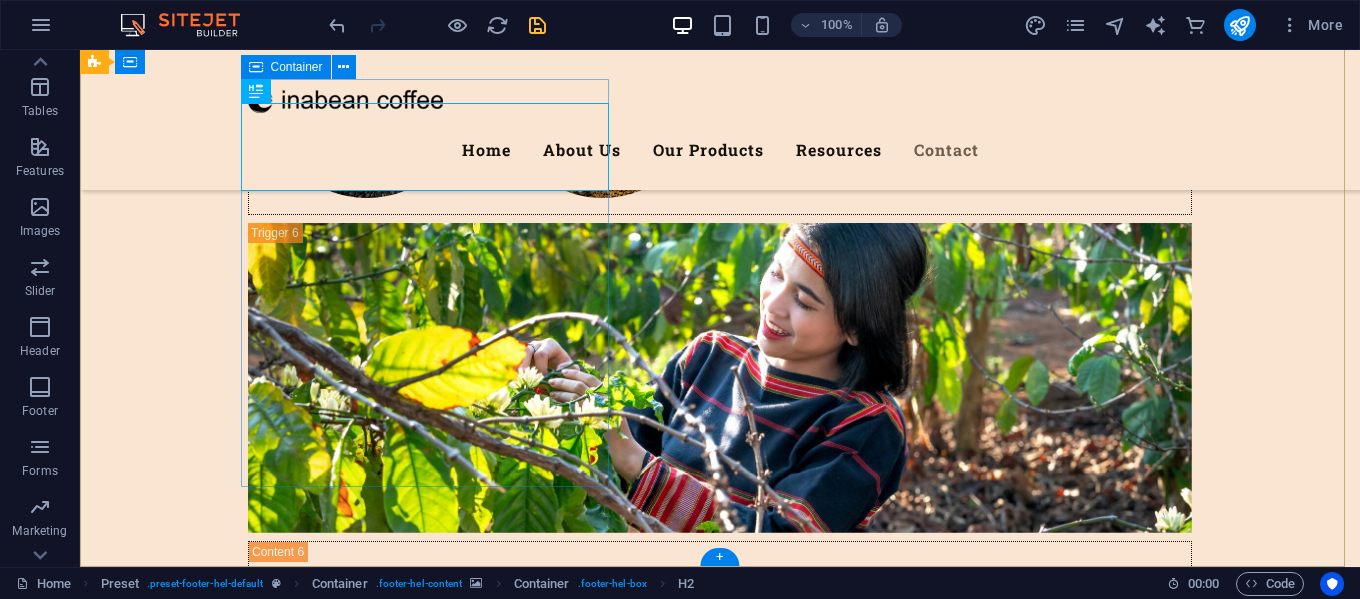 click on "New text element Contact Follow us on:" at bounding box center (568, 7287) 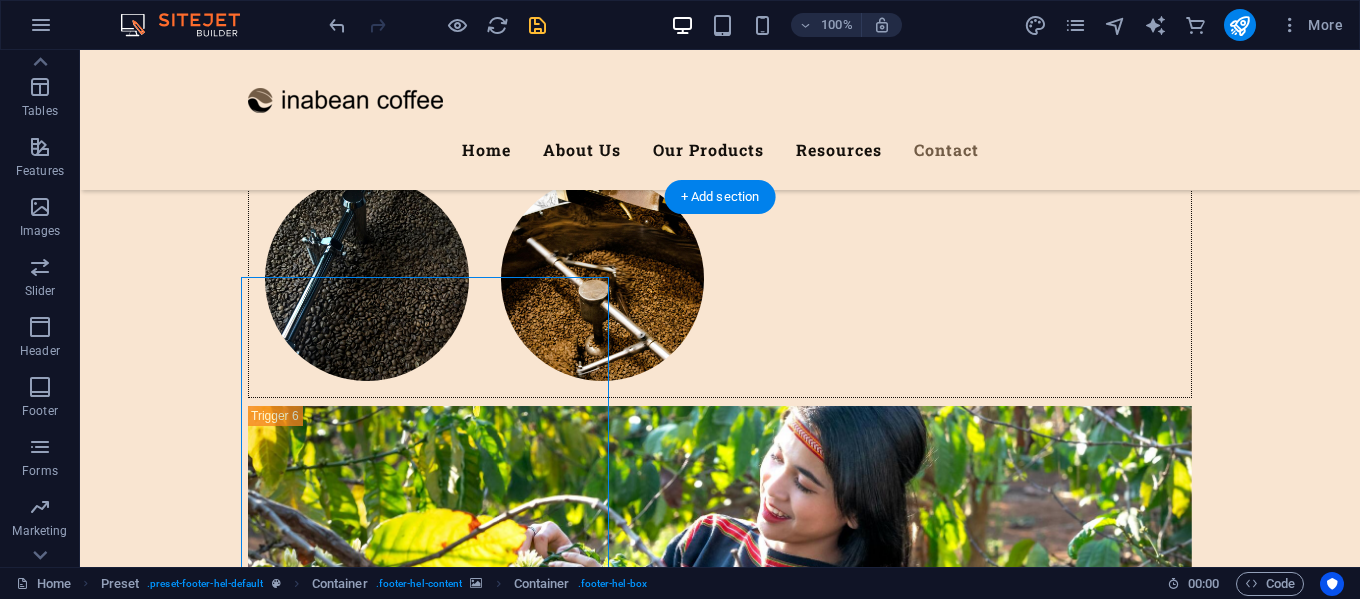 scroll, scrollTop: 8459, scrollLeft: 0, axis: vertical 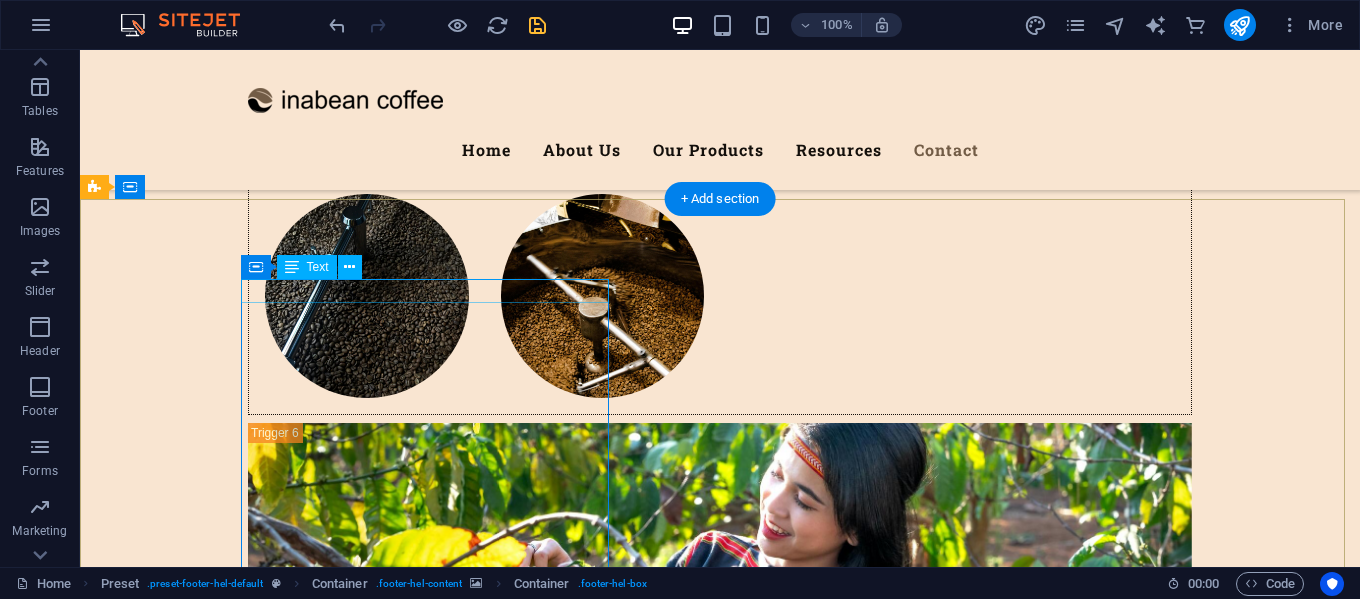 click on "New text element" at bounding box center [568, 7362] 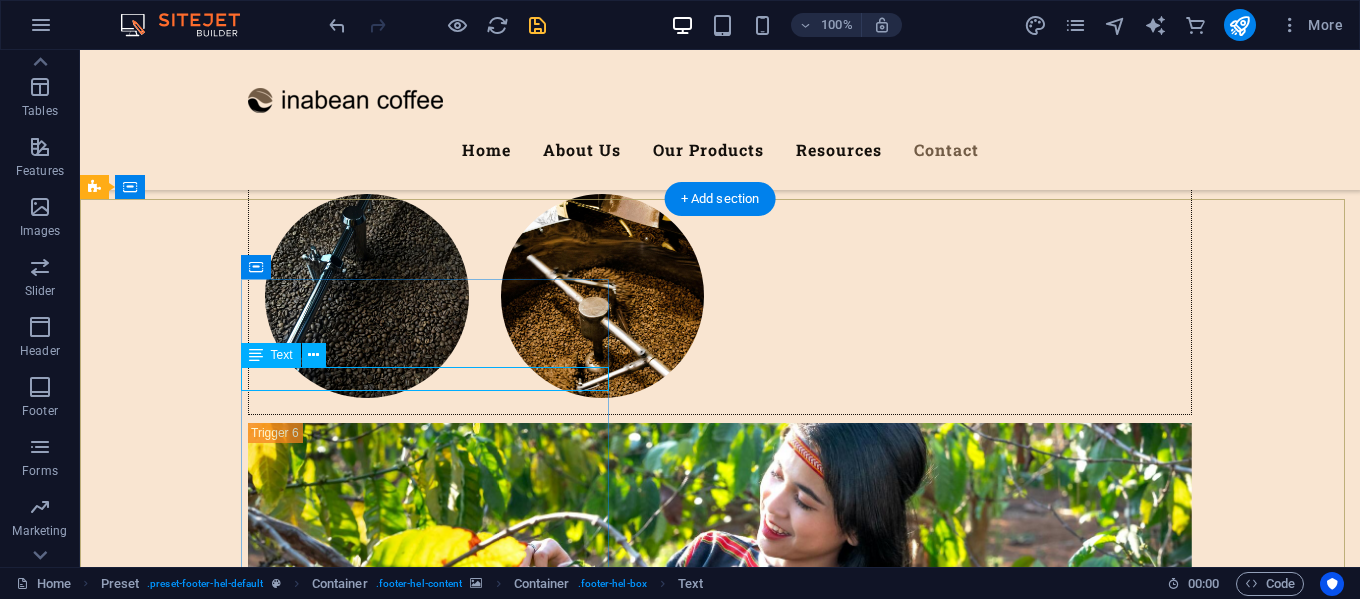 click on "New text element" at bounding box center (568, 7450) 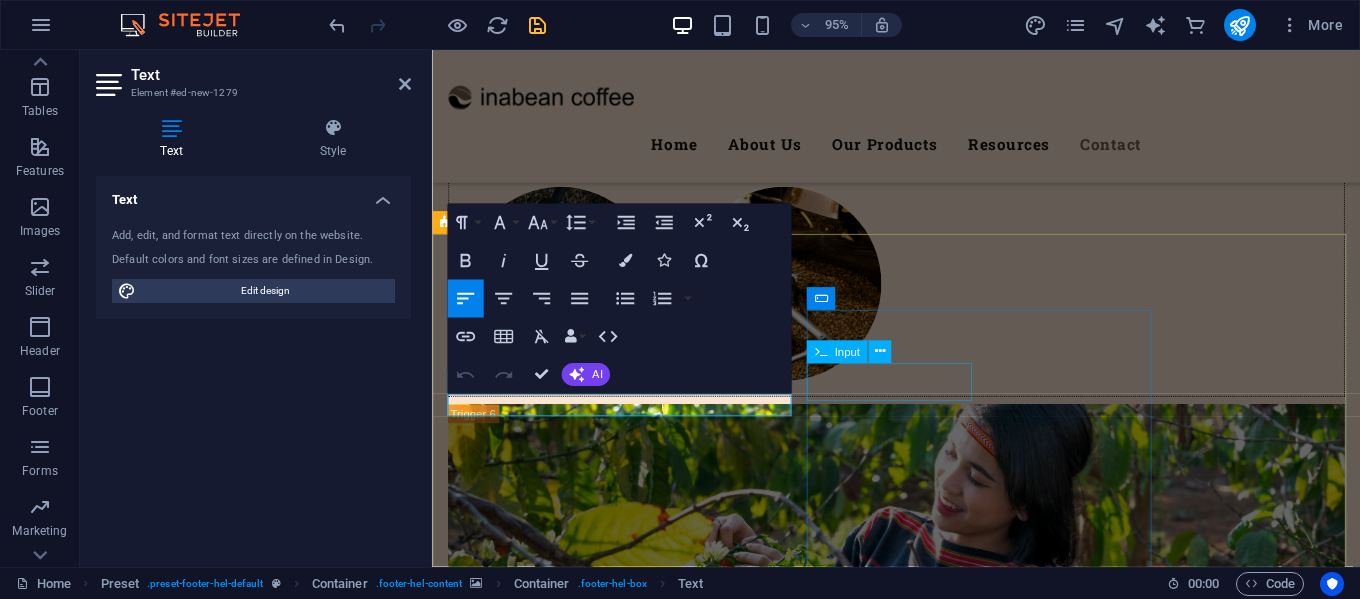 type 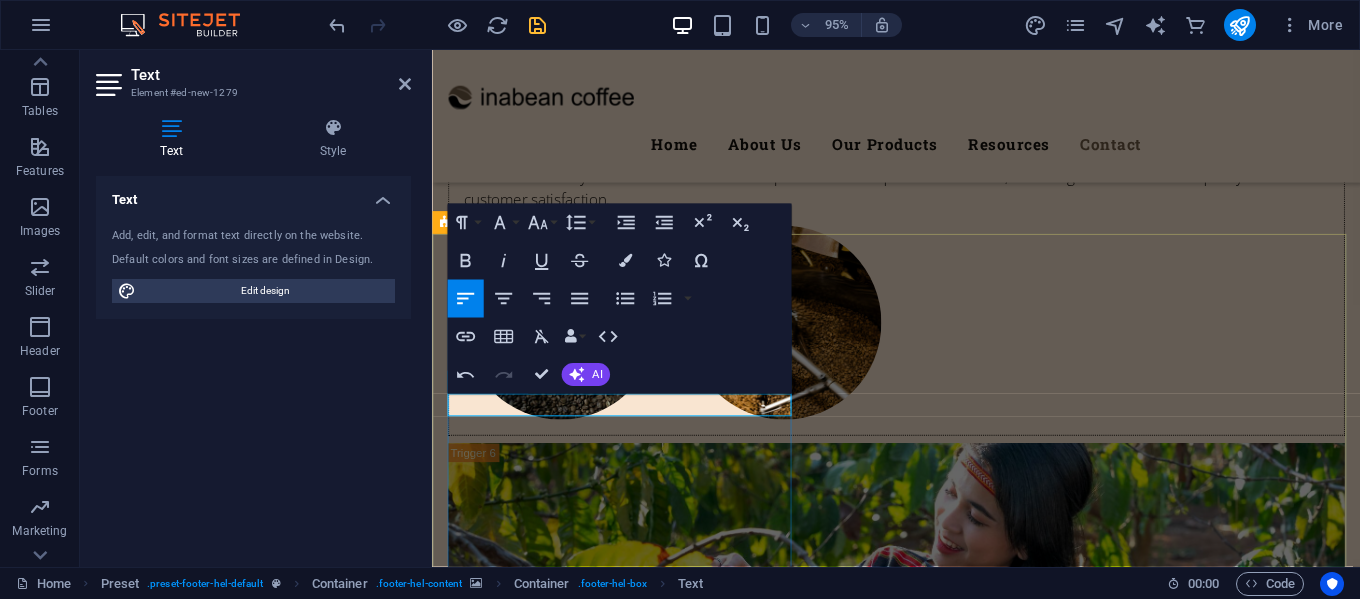 click on "coffee@inabean.com" at bounding box center (933, 7504) 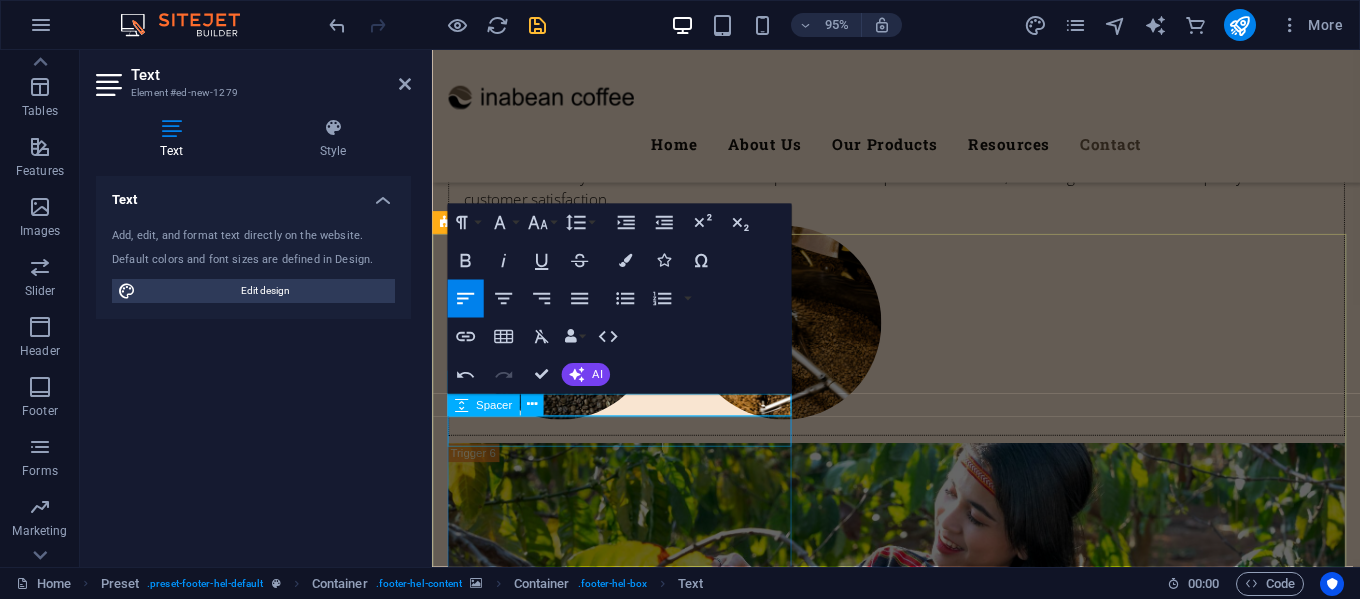 drag, startPoint x: 473, startPoint y: 428, endPoint x: 661, endPoint y: 440, distance: 188.38258 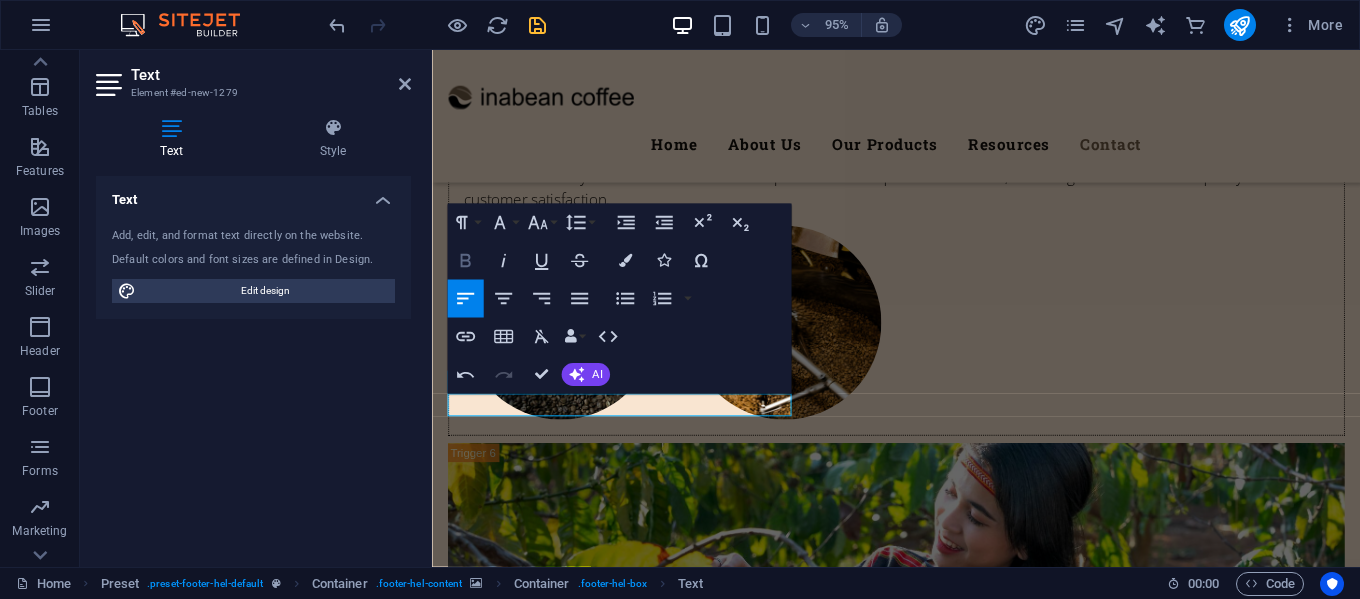 click 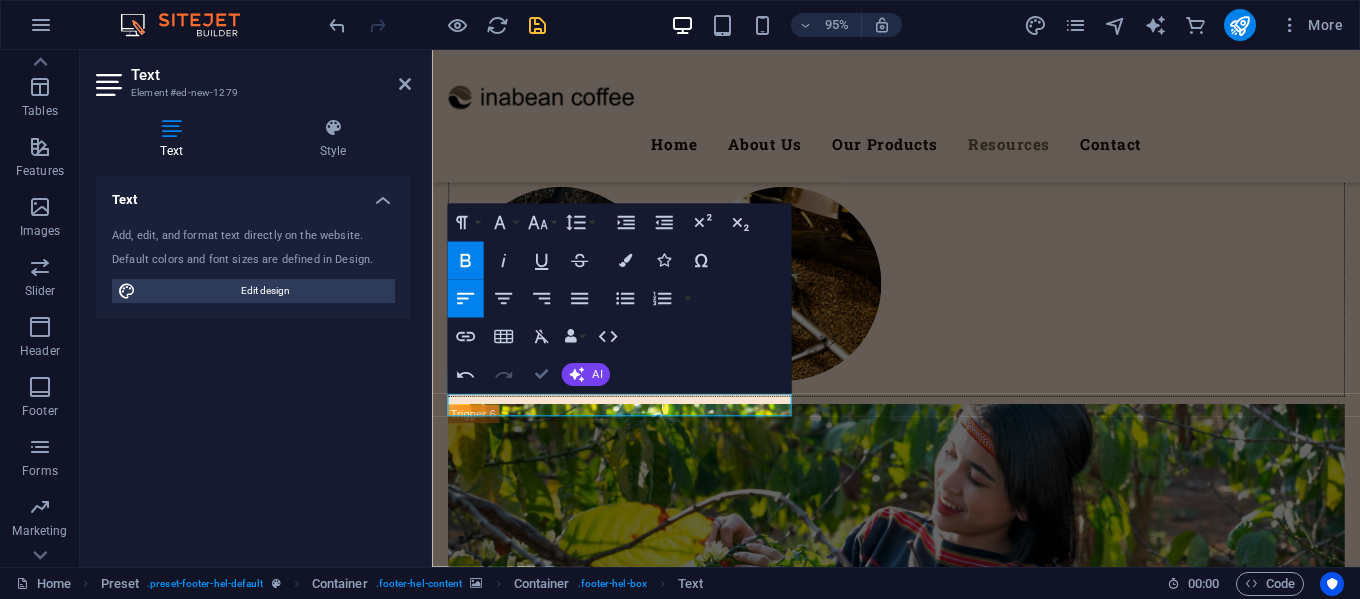 scroll, scrollTop: 8414, scrollLeft: 0, axis: vertical 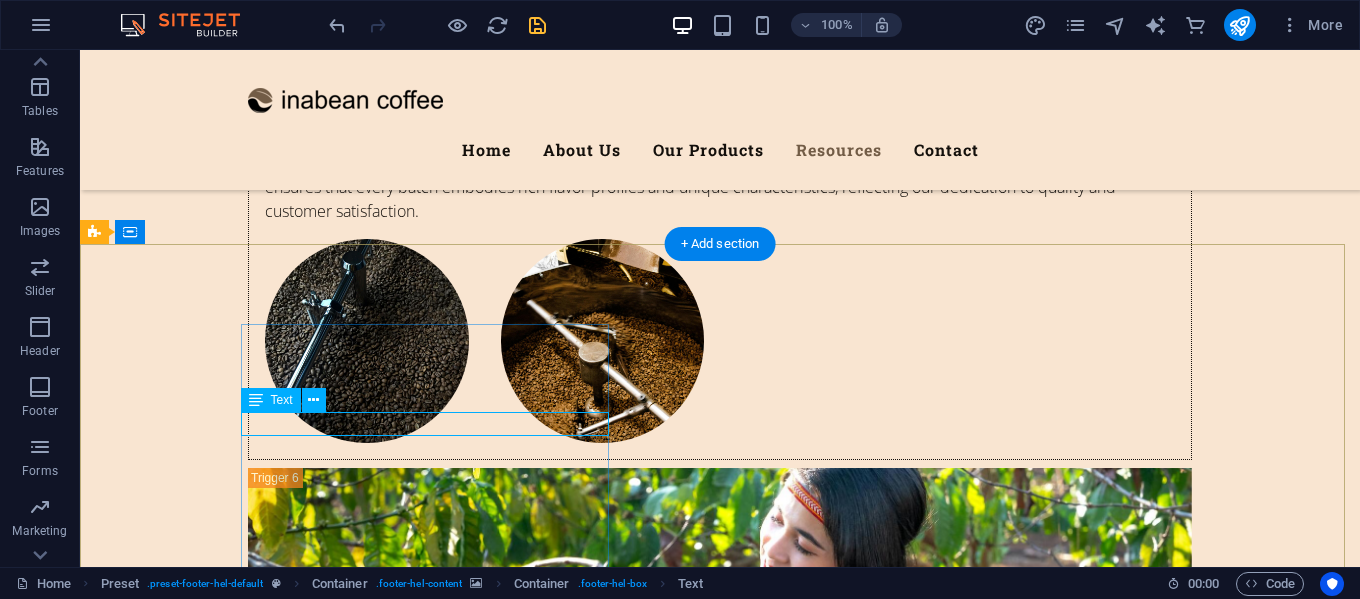 click on "coffee@inabean.com" at bounding box center [568, 7495] 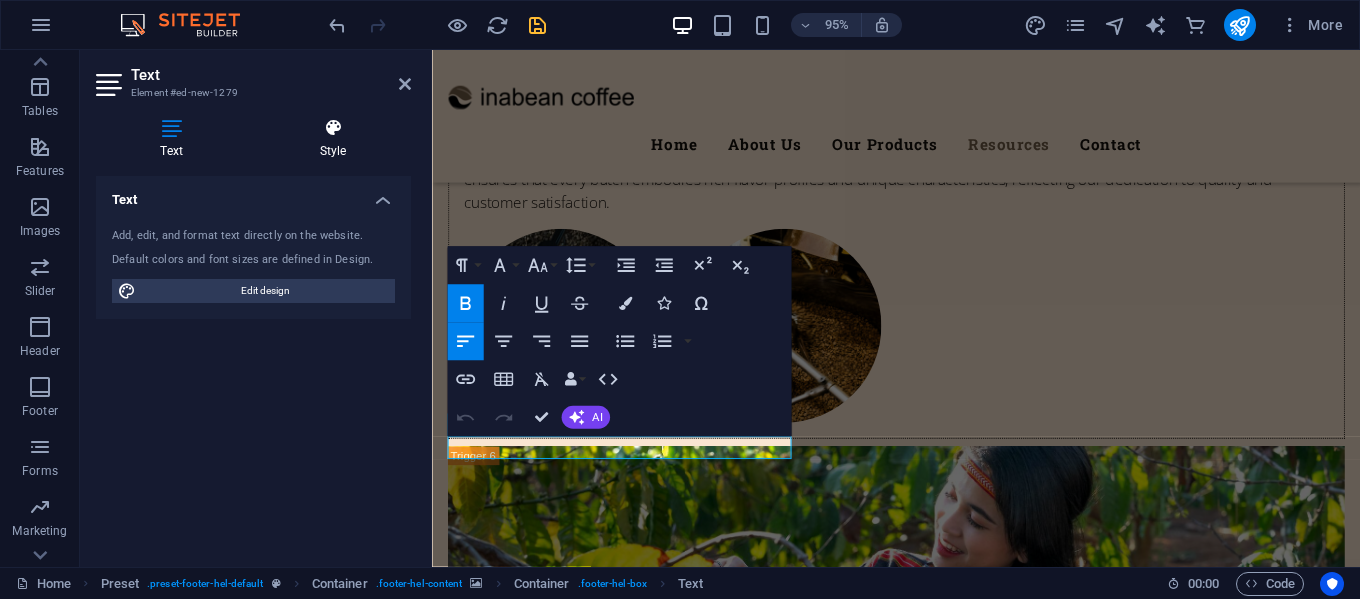 click on "Style" at bounding box center (333, 139) 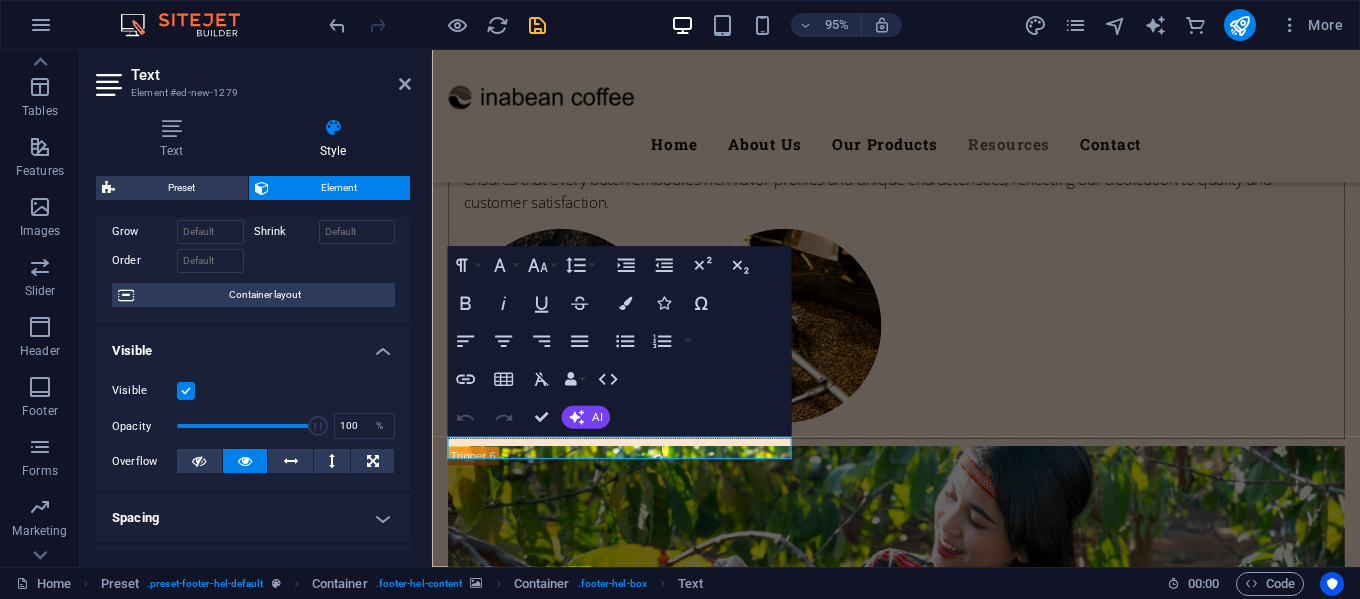 scroll, scrollTop: 0, scrollLeft: 0, axis: both 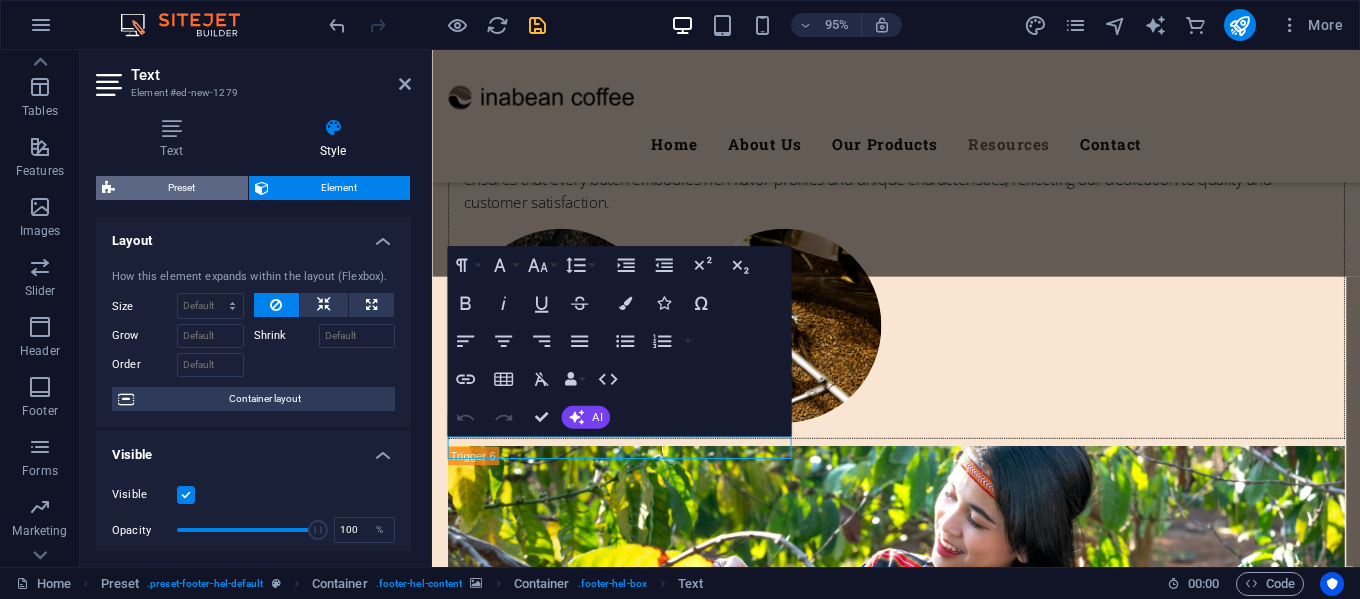 click on "Preset" at bounding box center (181, 188) 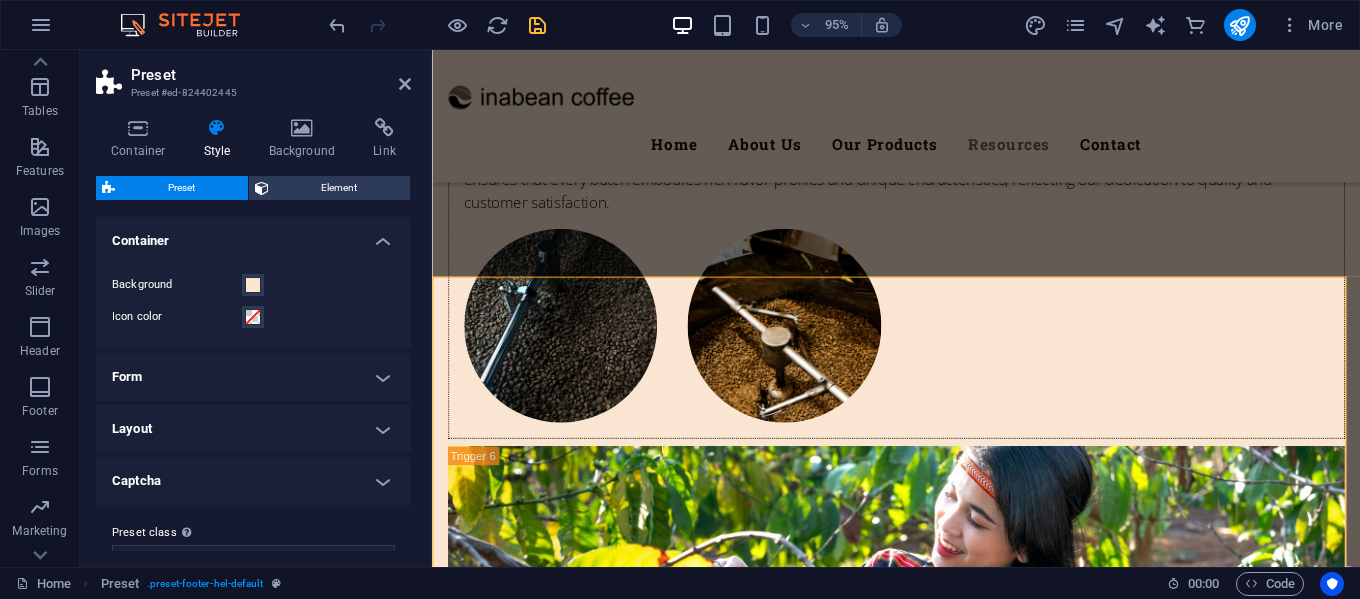 scroll, scrollTop: 34, scrollLeft: 0, axis: vertical 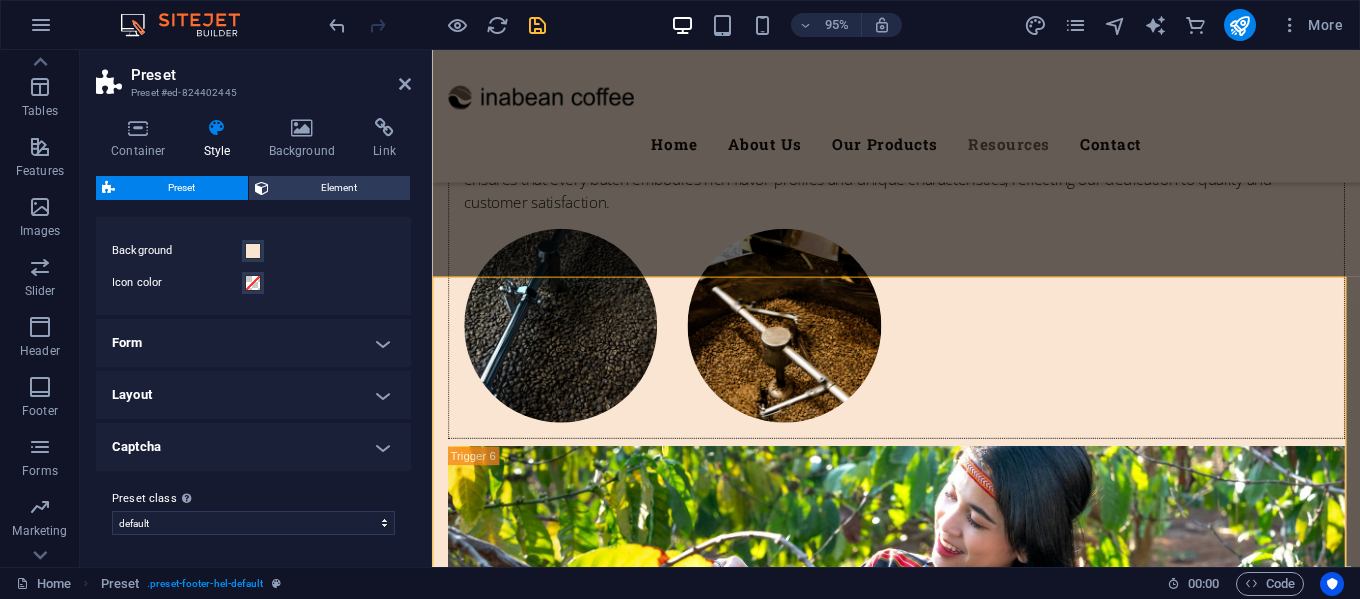 click on "Form" at bounding box center [253, 343] 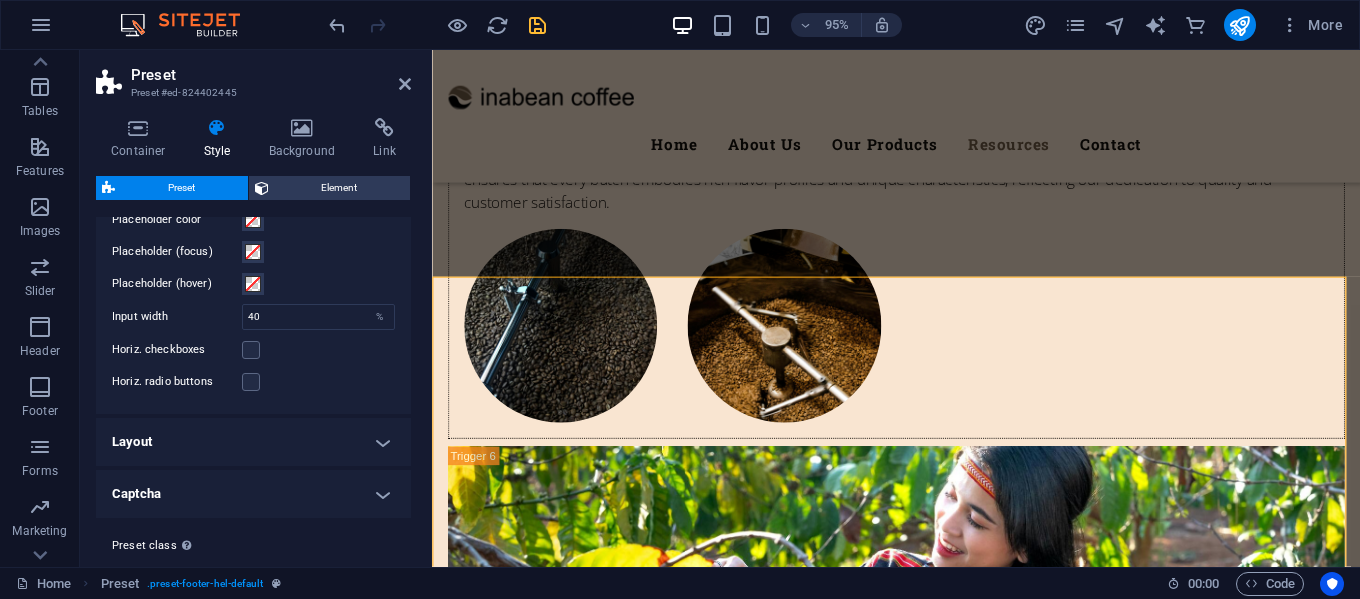 scroll, scrollTop: 838, scrollLeft: 0, axis: vertical 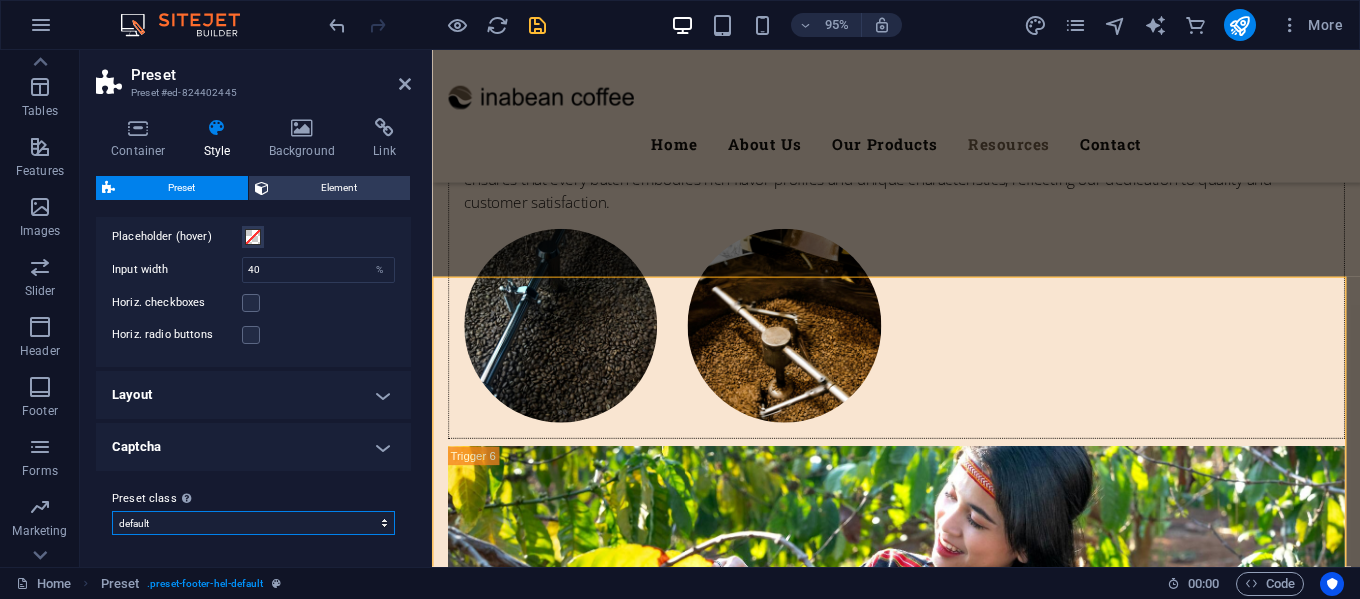 click on "default Add preset class" at bounding box center (253, 523) 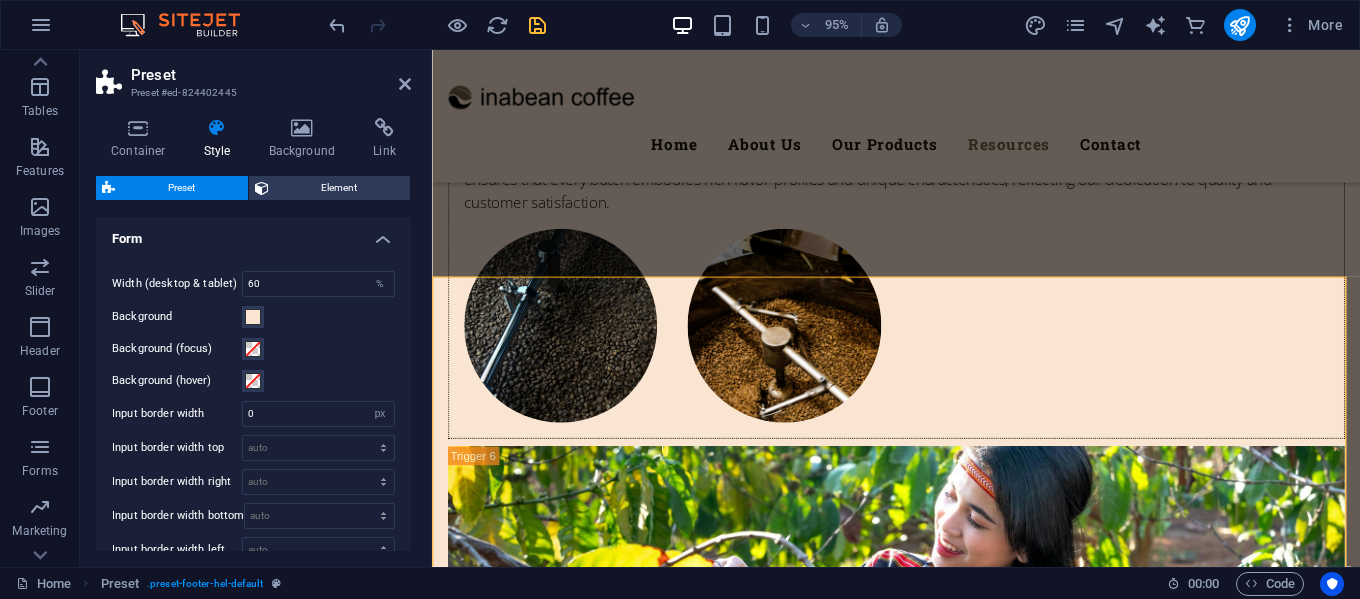 scroll, scrollTop: 0, scrollLeft: 0, axis: both 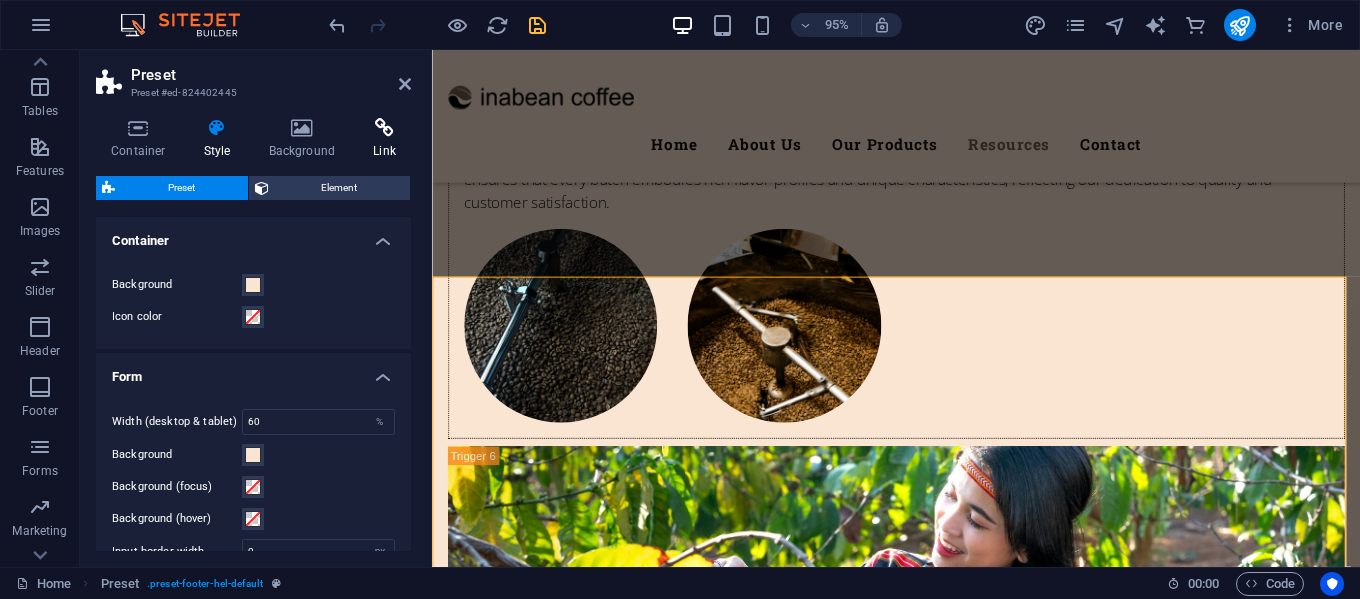 click at bounding box center (384, 128) 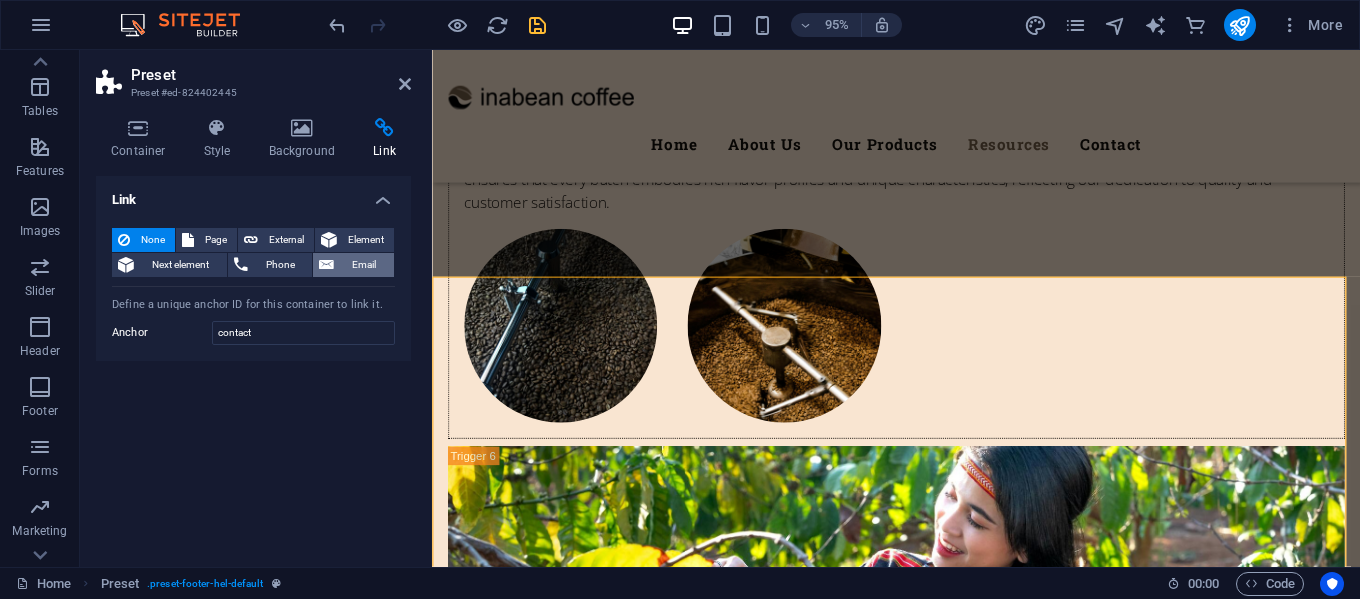 click on "Email" at bounding box center (364, 265) 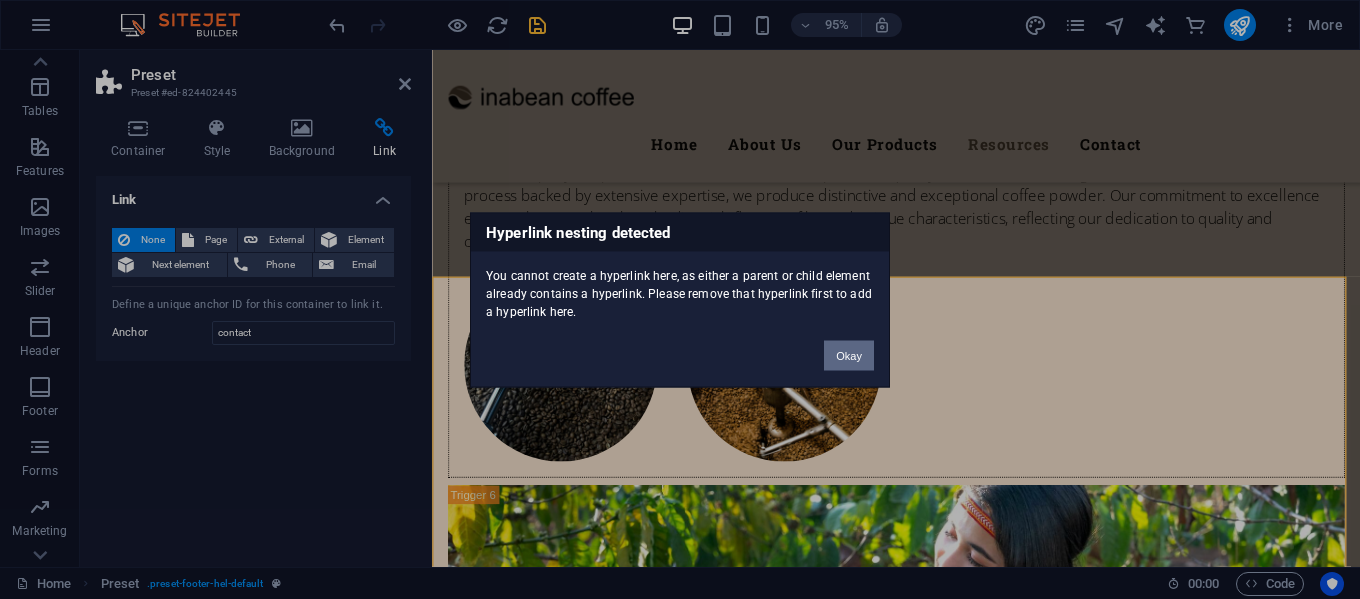 click on "Okay" at bounding box center (849, 355) 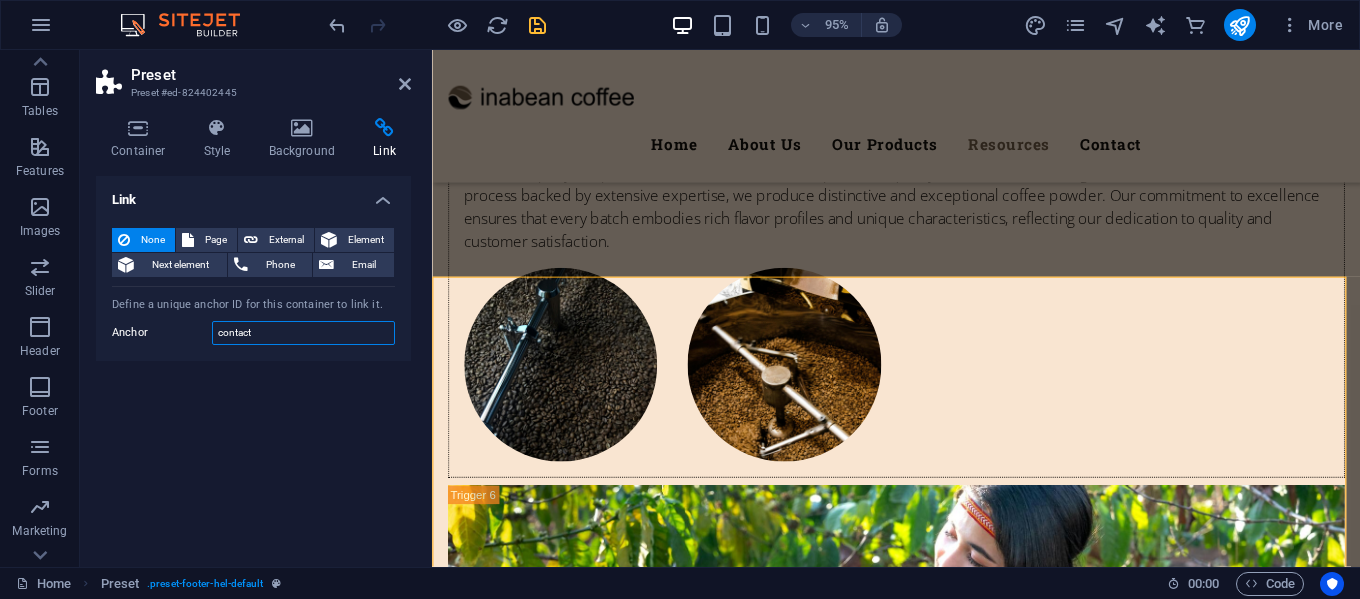 click on "contact" at bounding box center [303, 333] 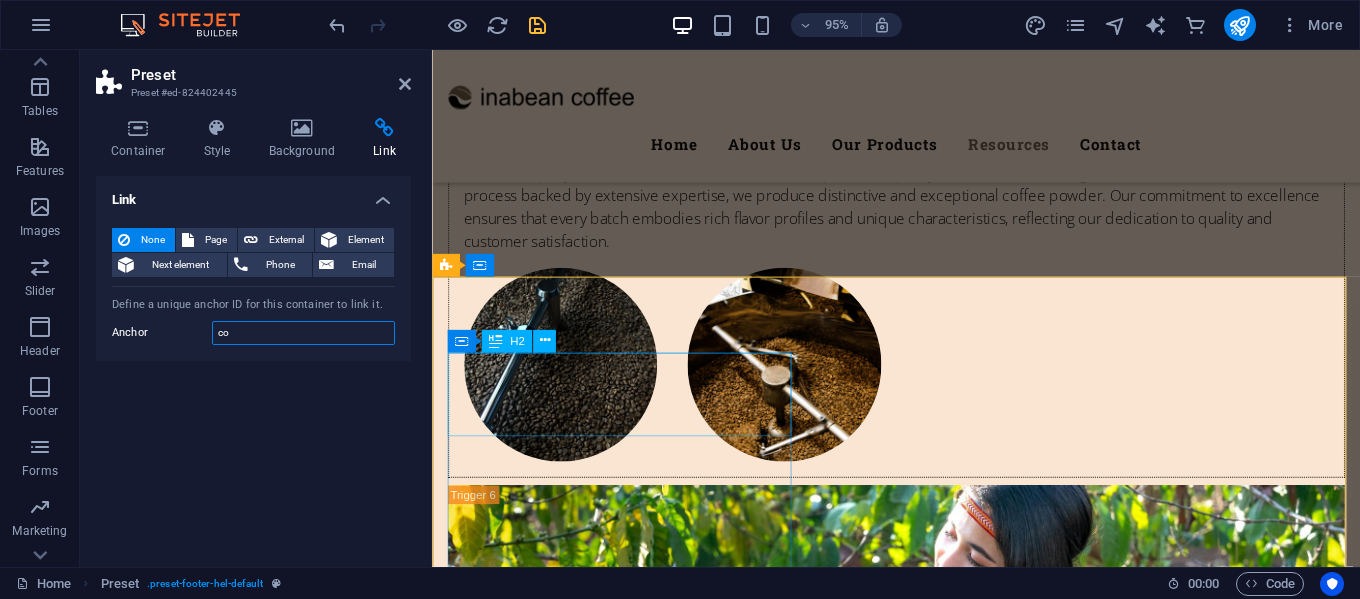 type on "c" 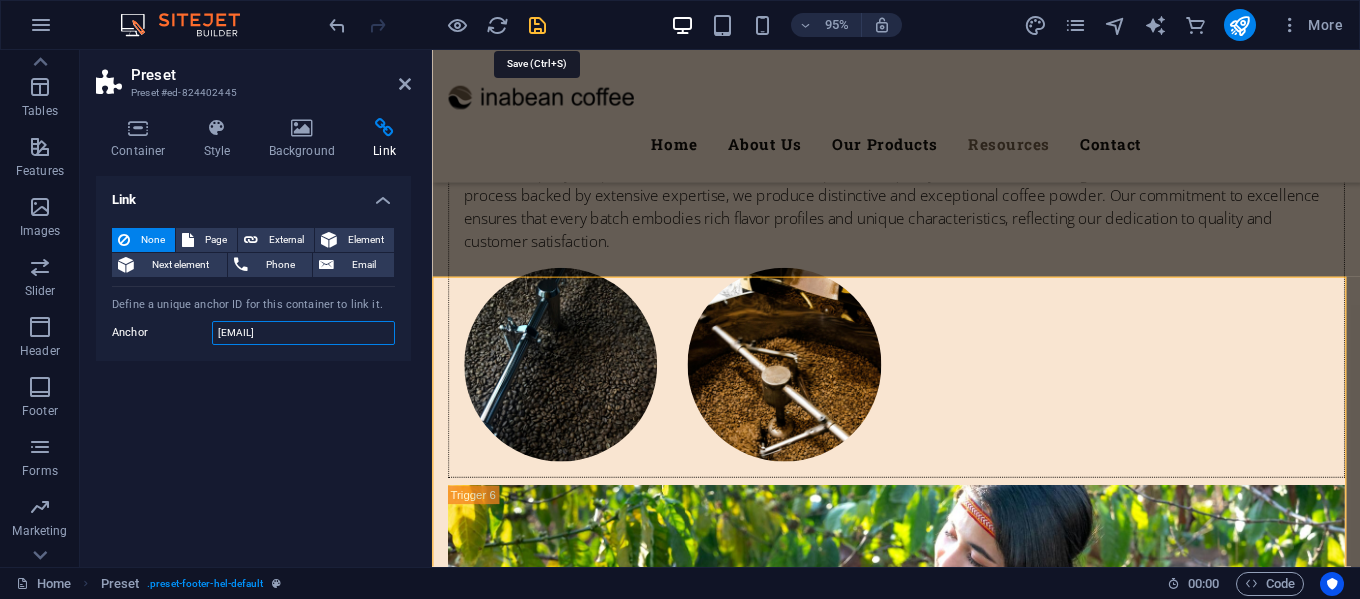 type on "coffee@inabean.com" 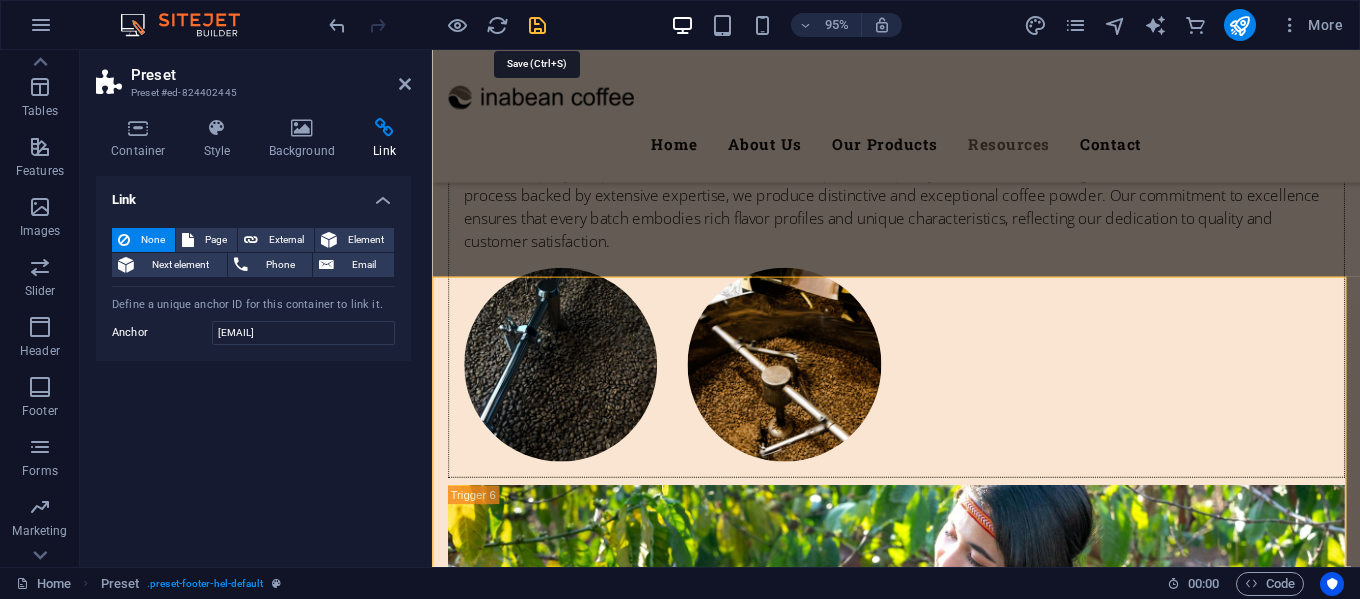 click at bounding box center (537, 25) 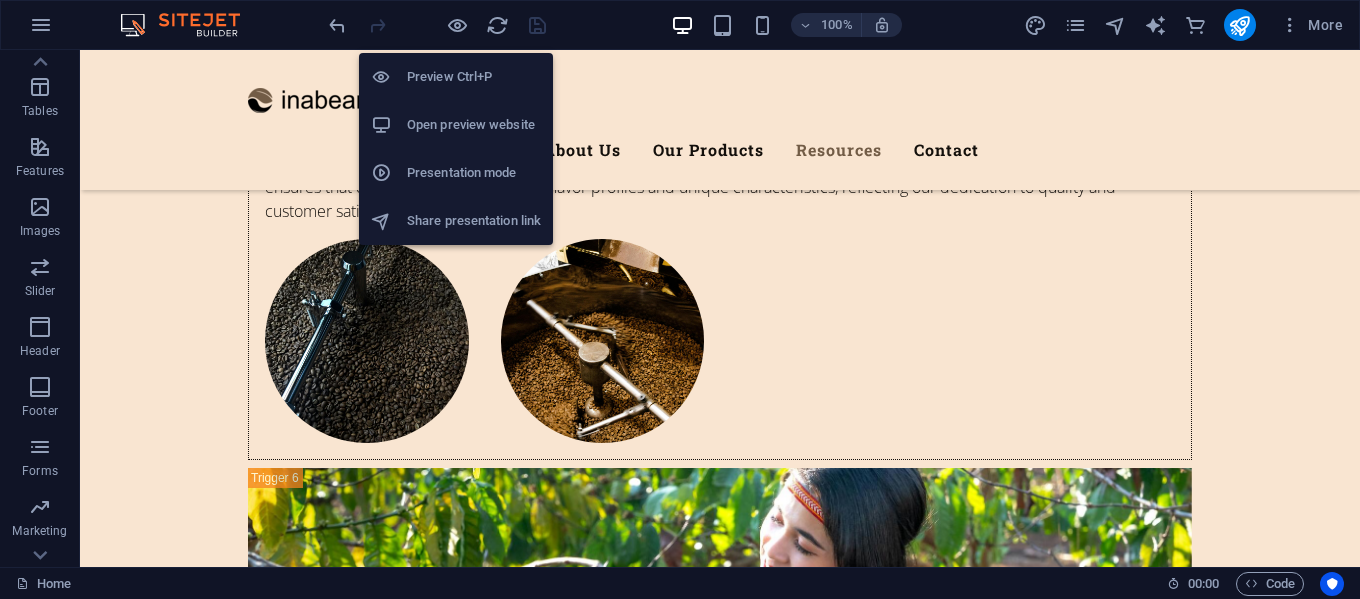 click on "Open preview website" at bounding box center (474, 125) 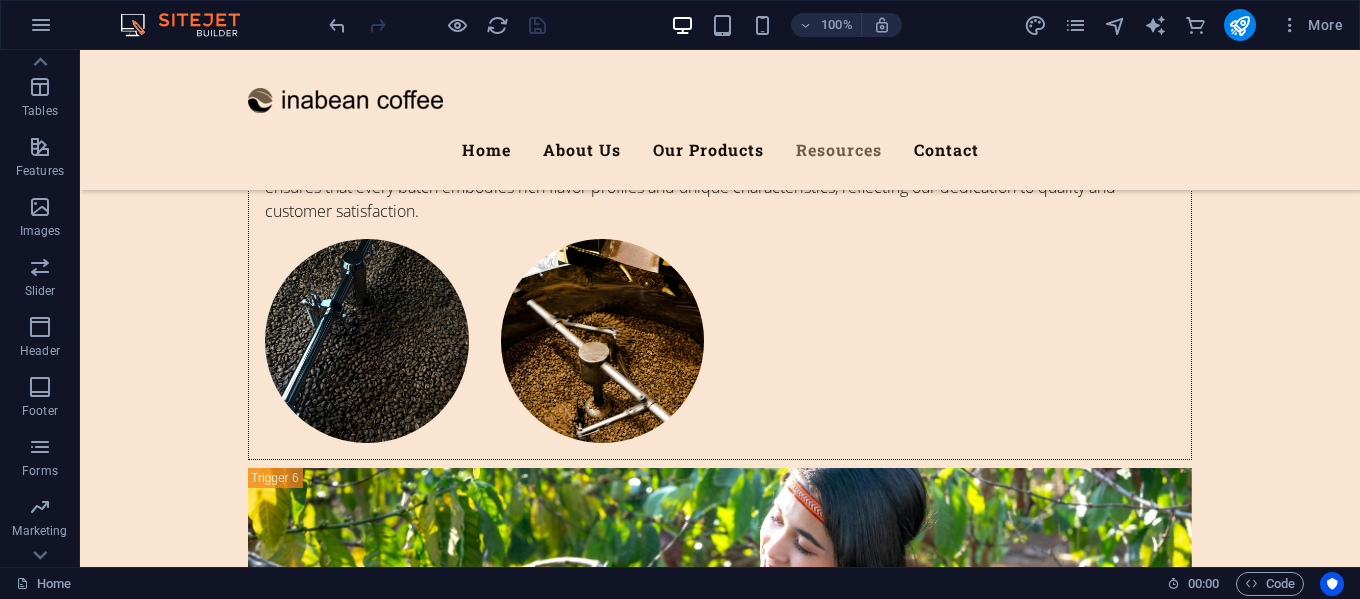 scroll, scrollTop: 7962, scrollLeft: 0, axis: vertical 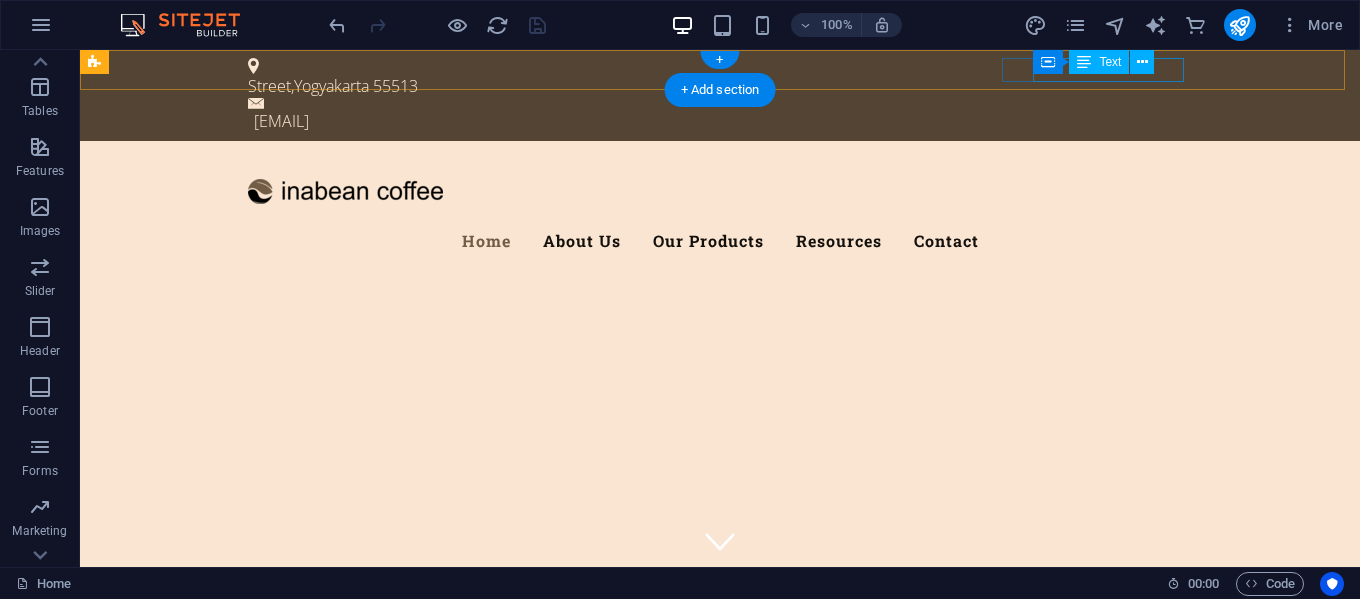 click on "coffee@inabean.com" at bounding box center (723, 121) 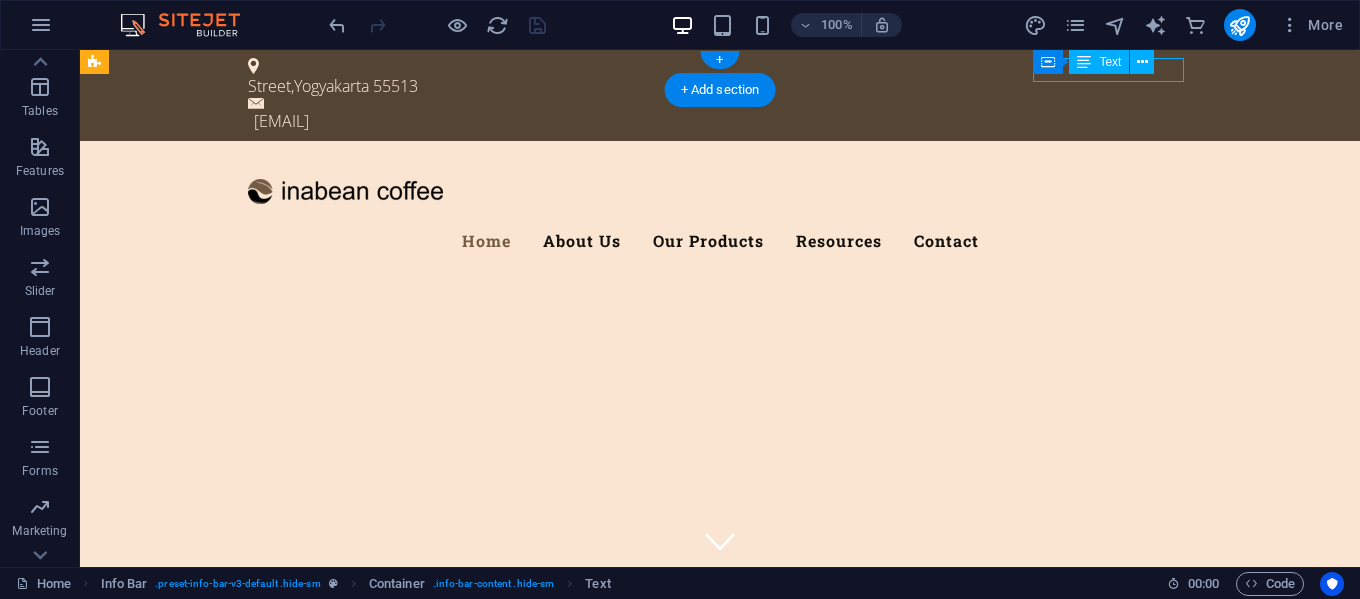 click on "coffee@inabean.com" at bounding box center (723, 121) 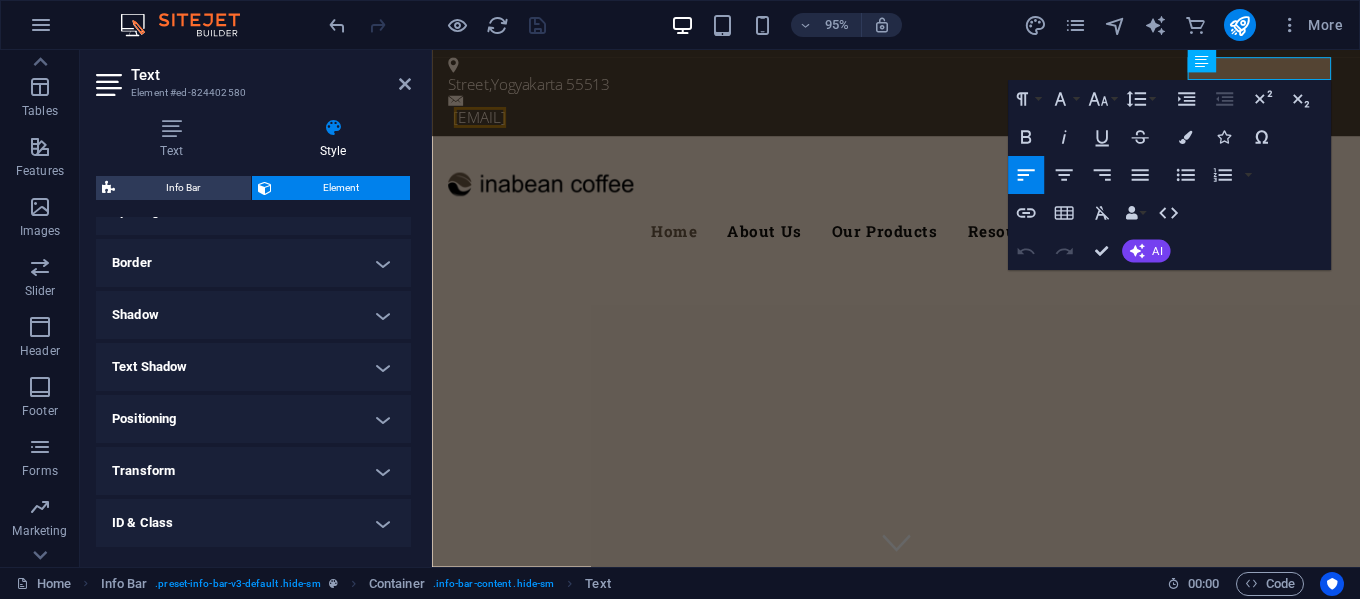 scroll, scrollTop: 511, scrollLeft: 0, axis: vertical 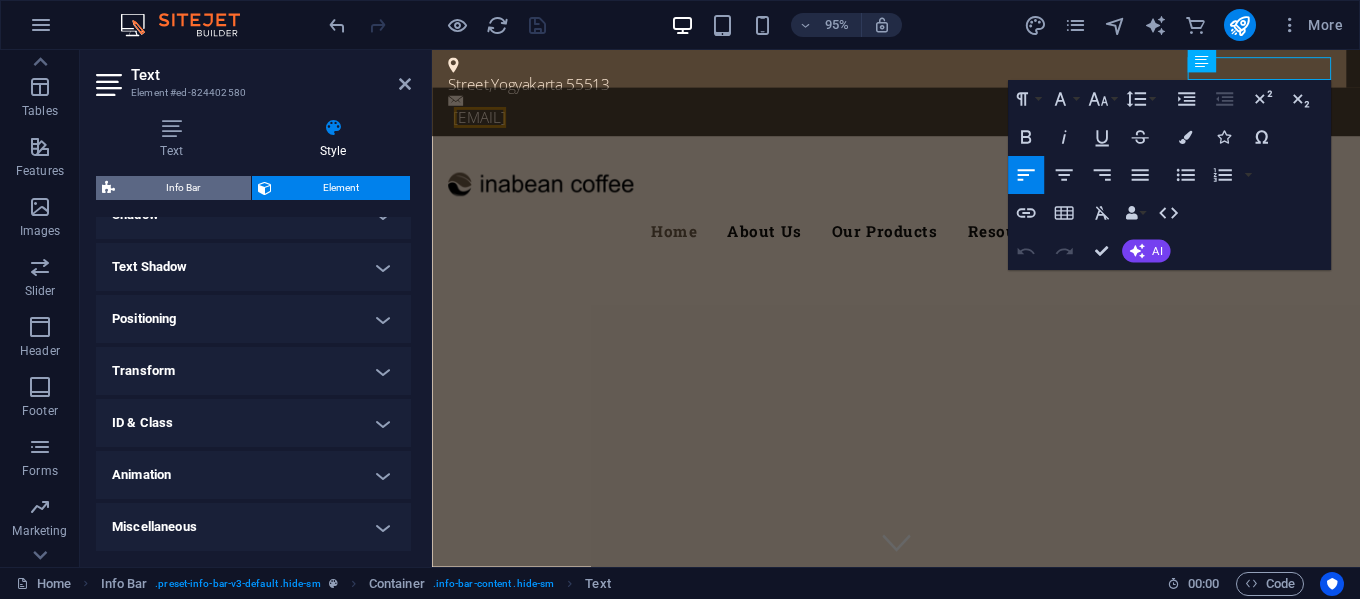 click on "Info Bar" at bounding box center (183, 188) 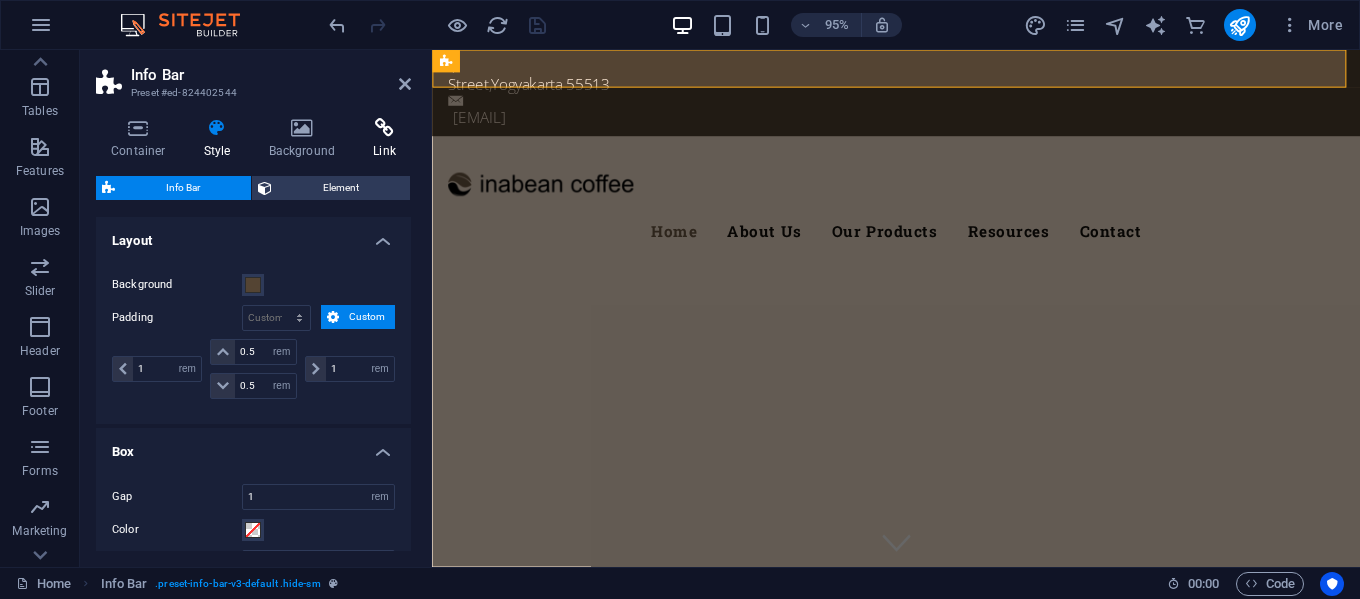 click at bounding box center [384, 128] 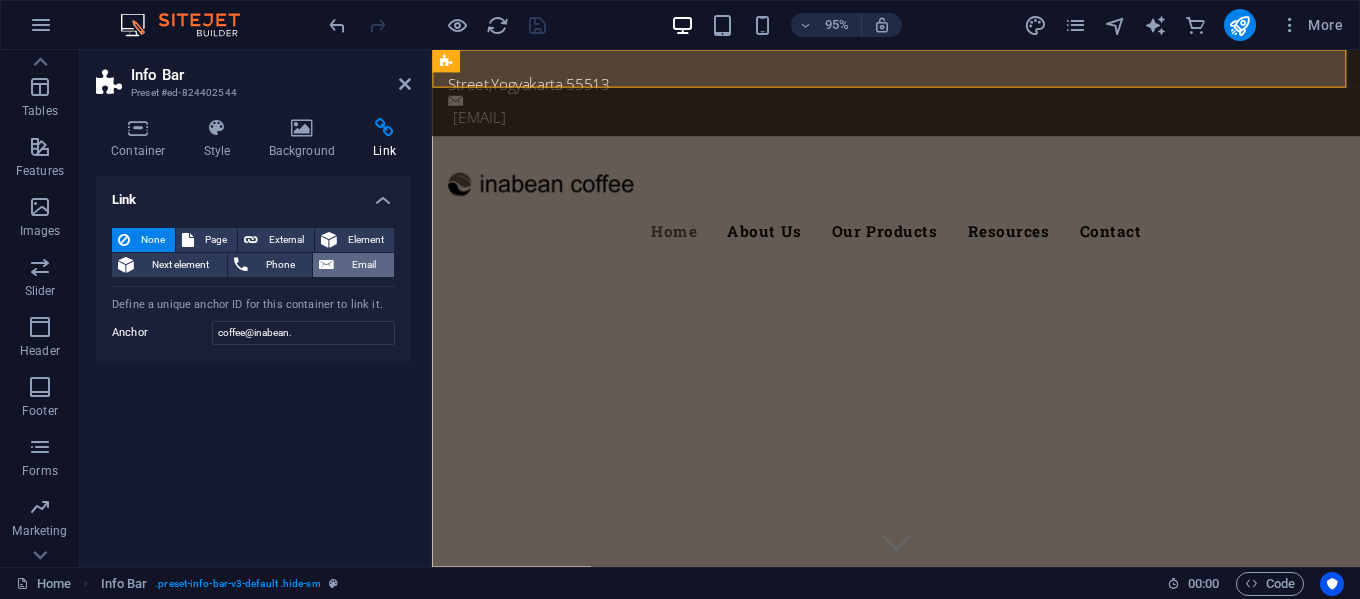 click on "Email" at bounding box center [364, 265] 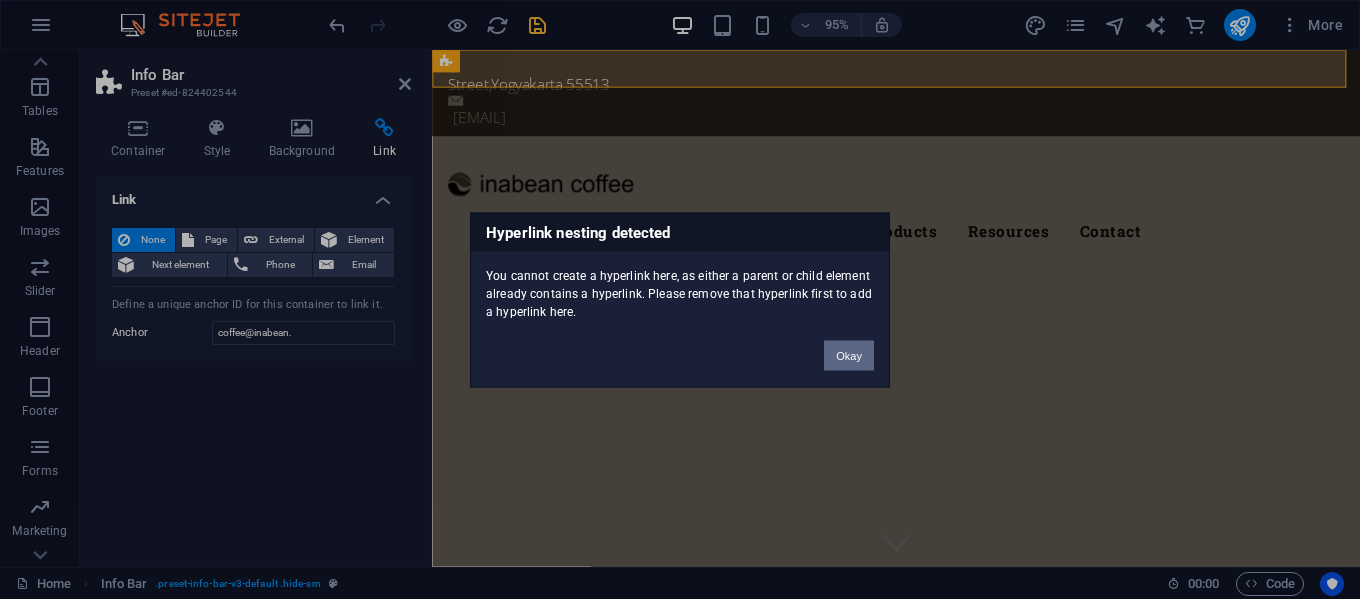 click on "Okay" at bounding box center (849, 355) 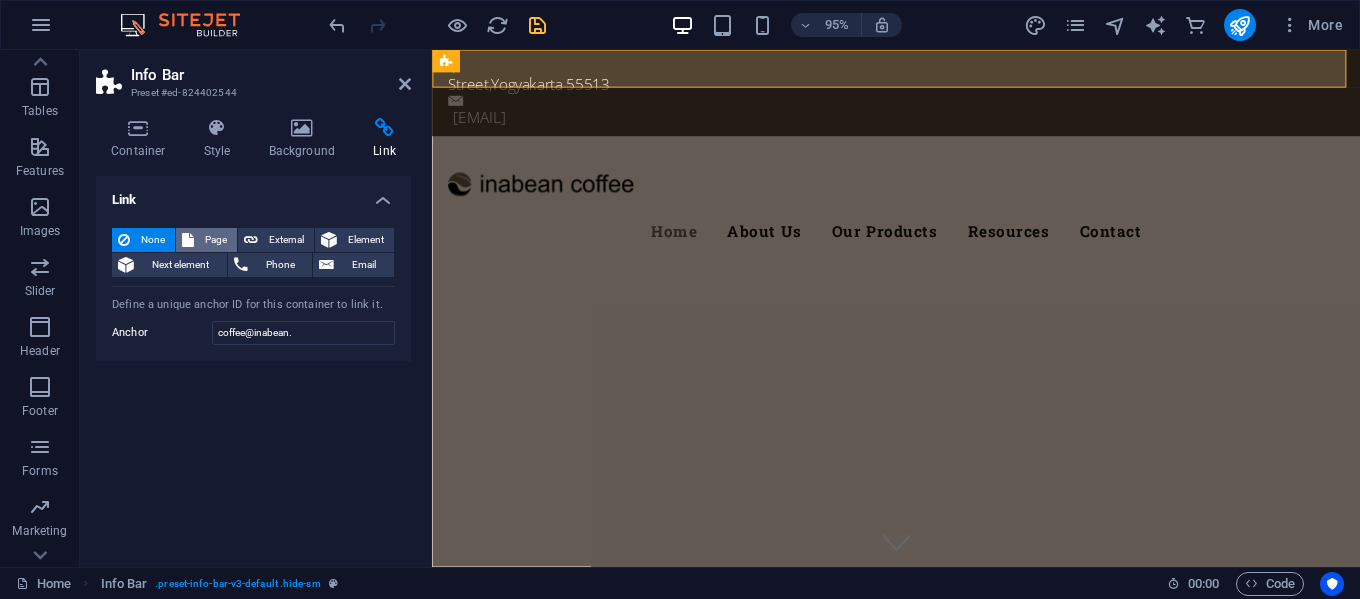 click on "Page" at bounding box center [215, 240] 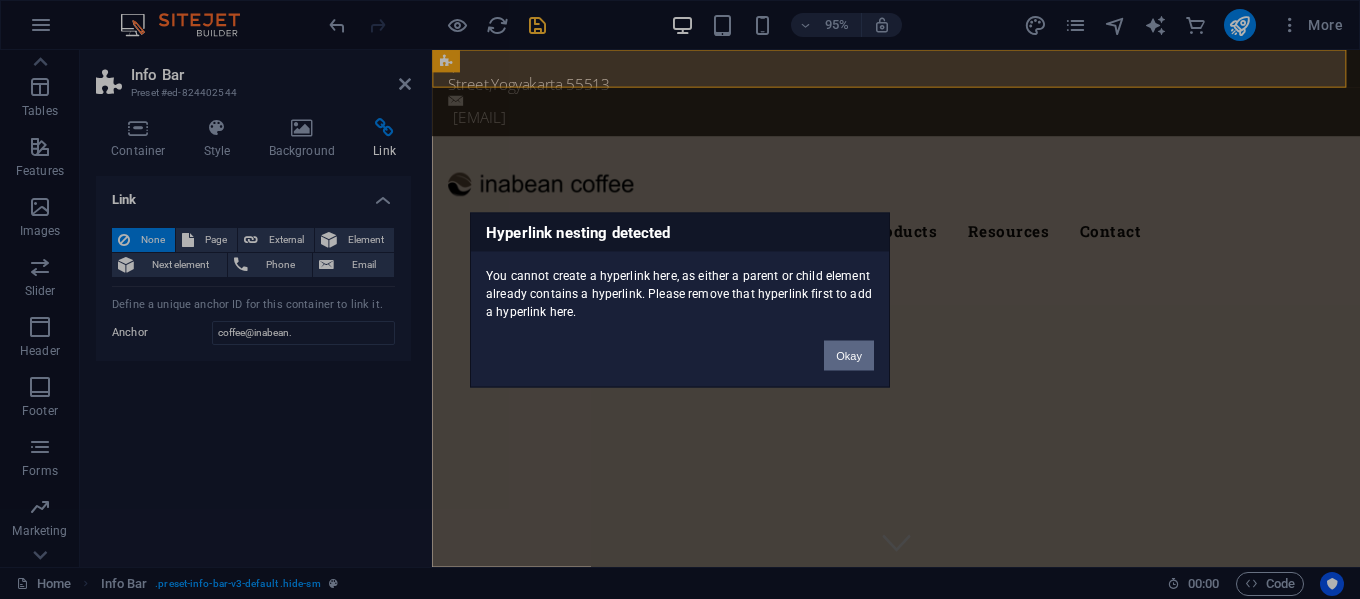 drag, startPoint x: 843, startPoint y: 357, endPoint x: 89, endPoint y: 312, distance: 755.3417 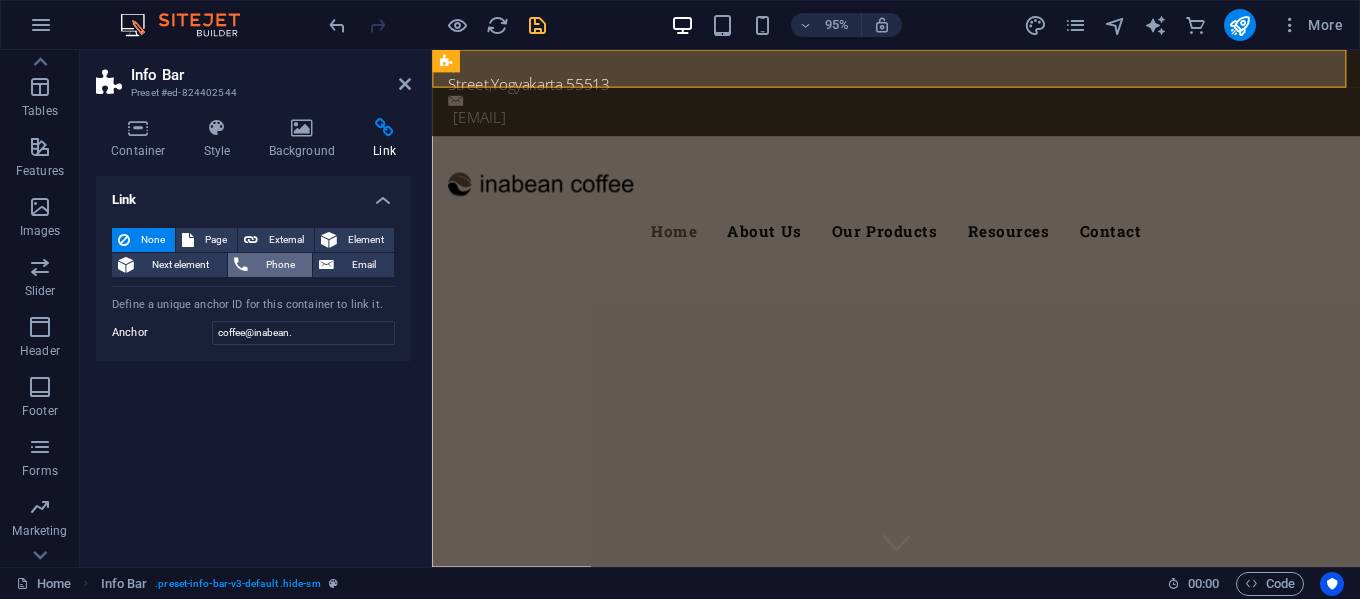 click on "Phone" at bounding box center [280, 265] 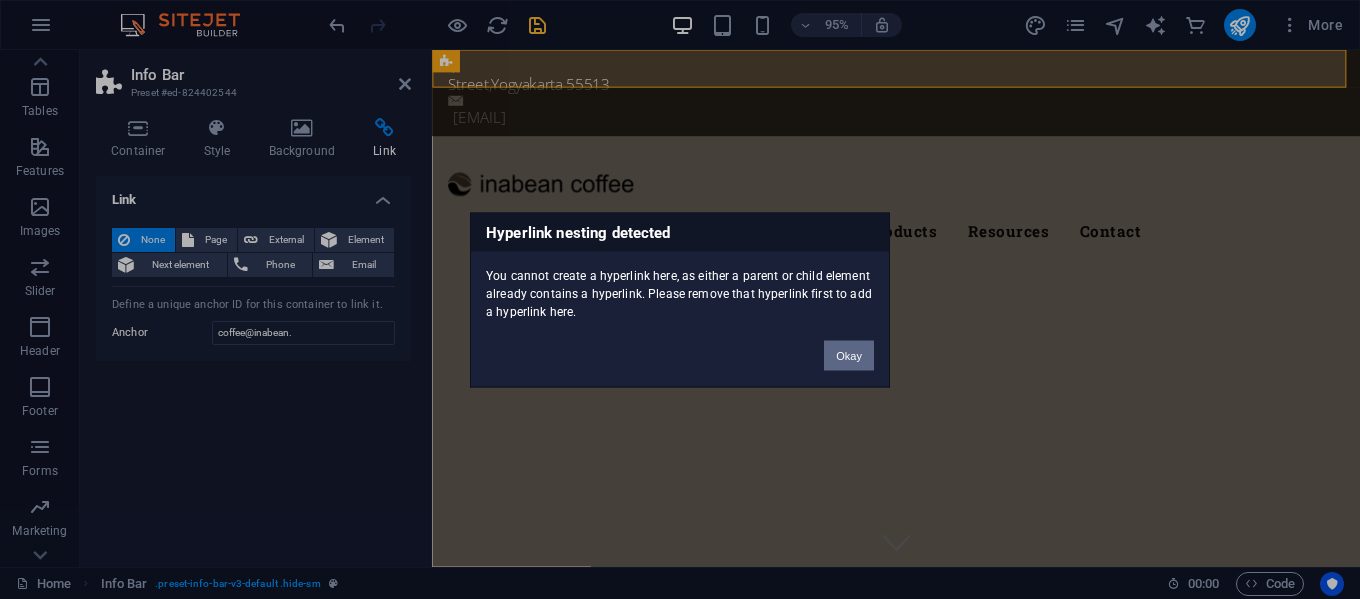 click on "Okay" at bounding box center [849, 355] 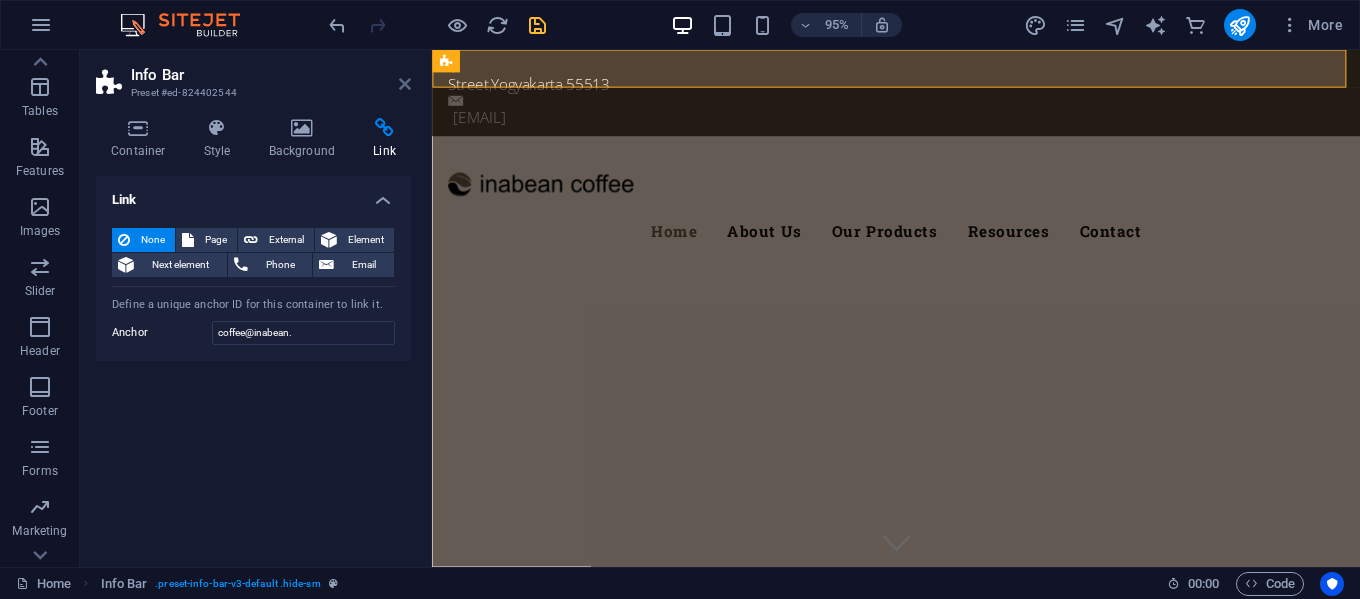 click at bounding box center [405, 84] 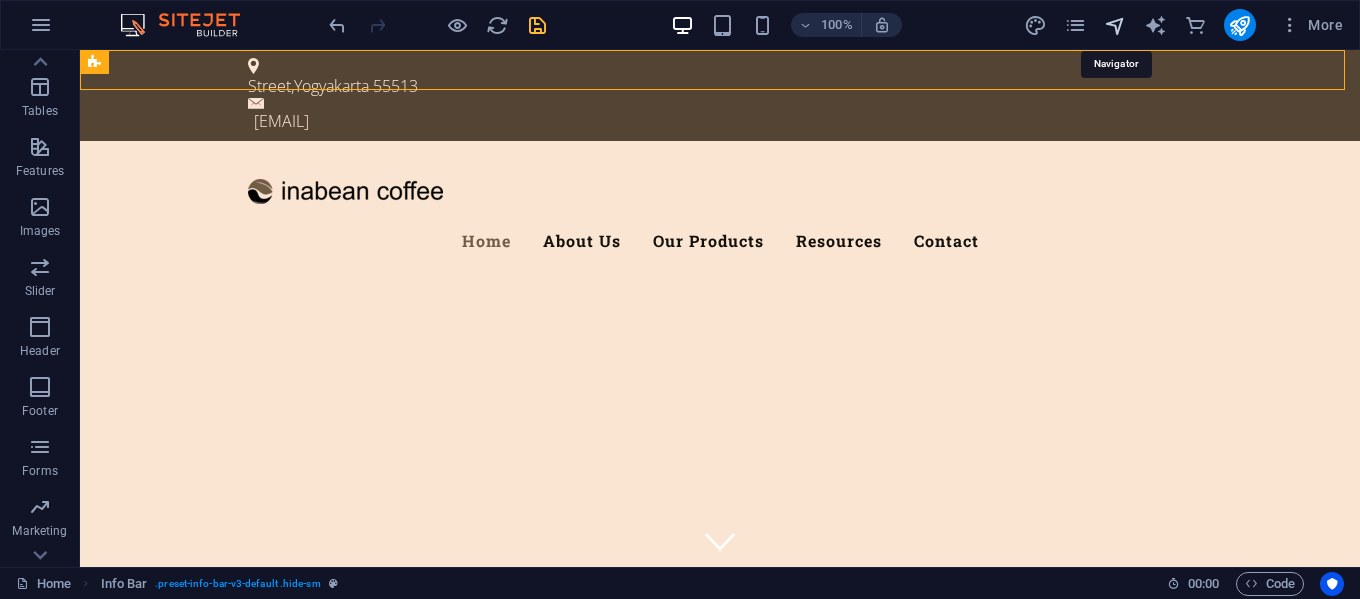 click at bounding box center [1115, 25] 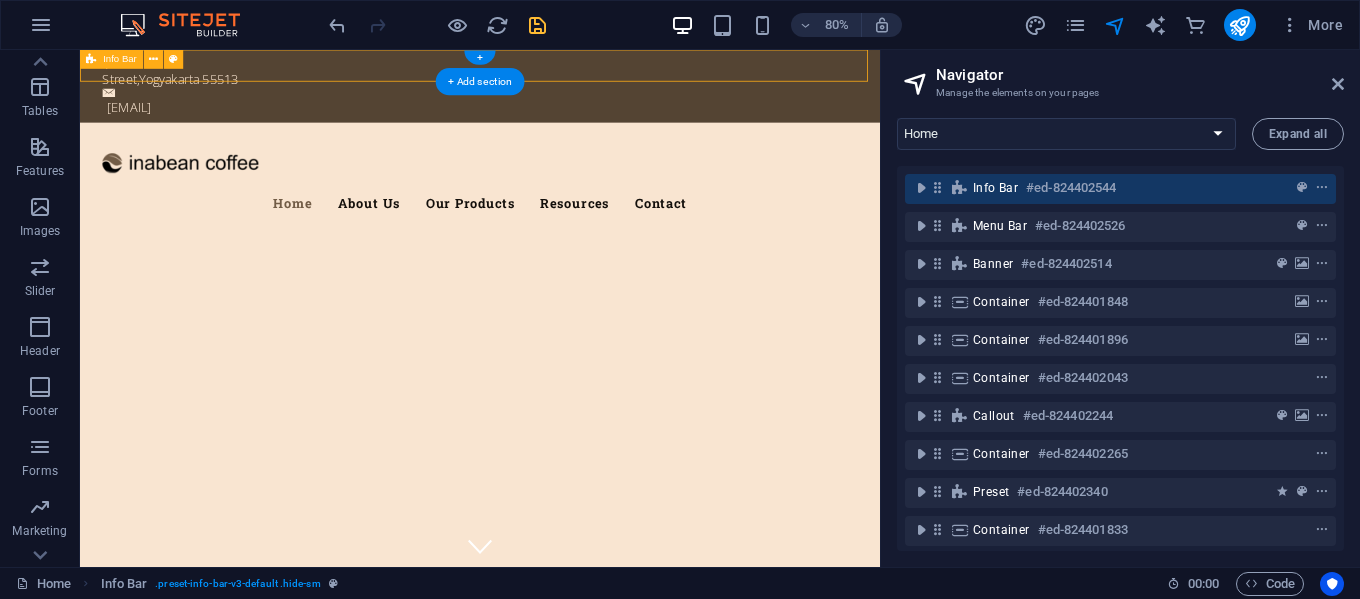 click on "#ed-824402544" at bounding box center [1071, 188] 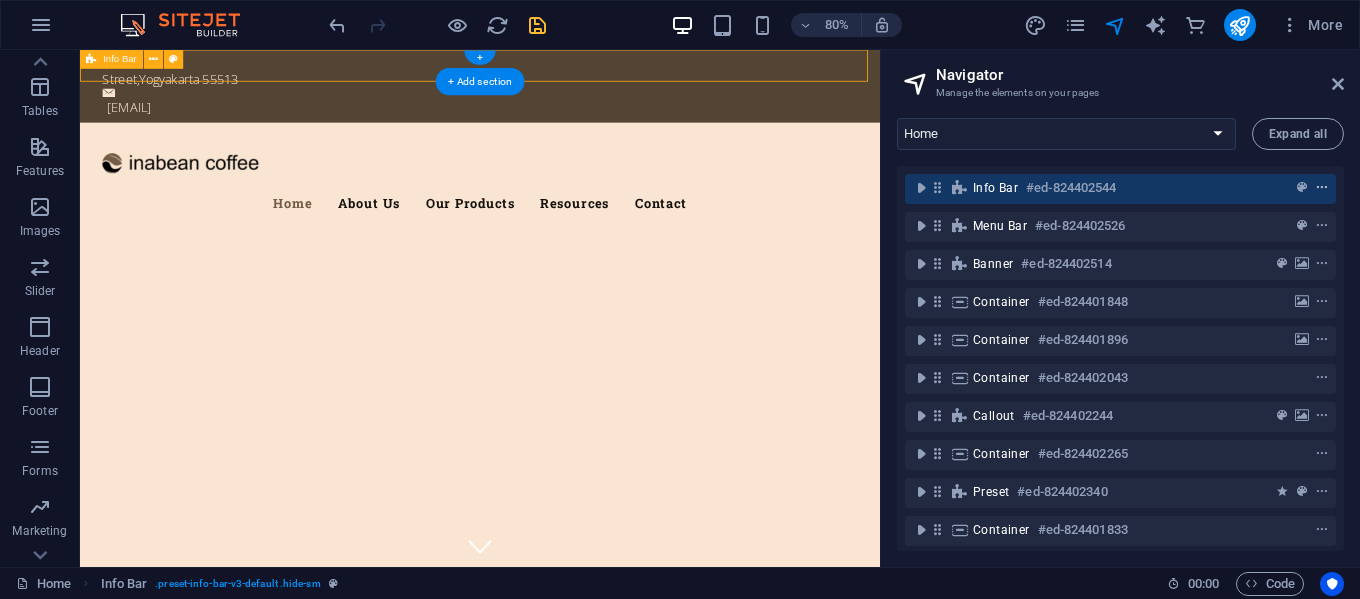 click at bounding box center (1322, 188) 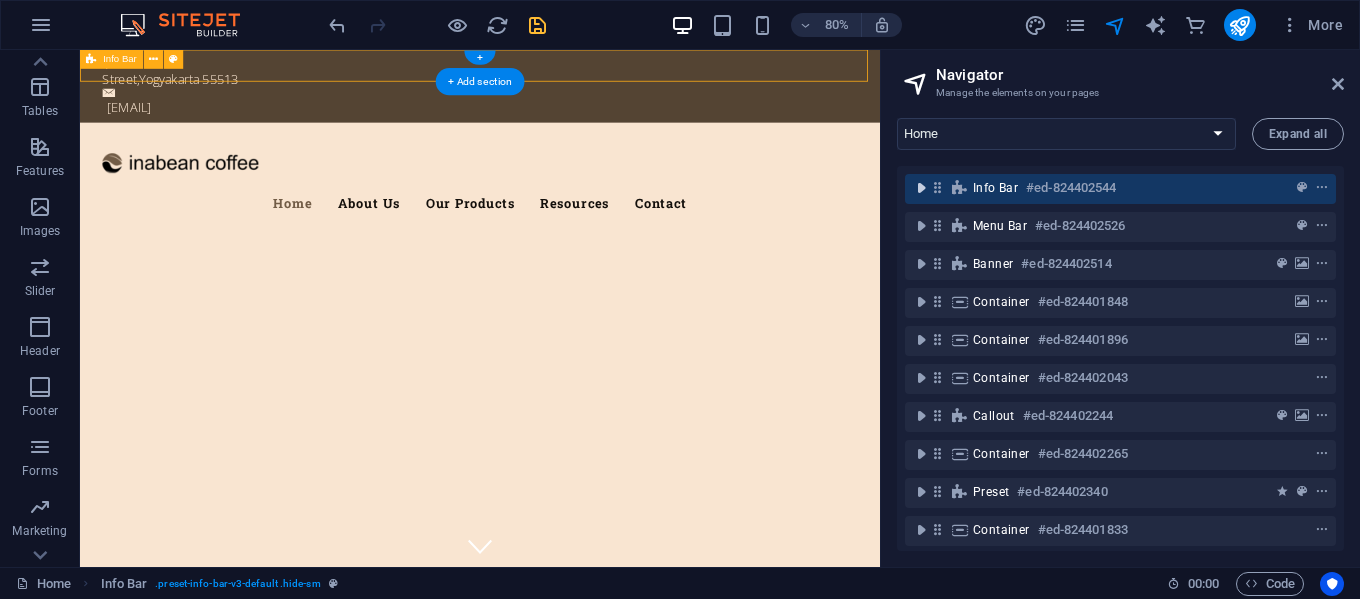 click at bounding box center (921, 188) 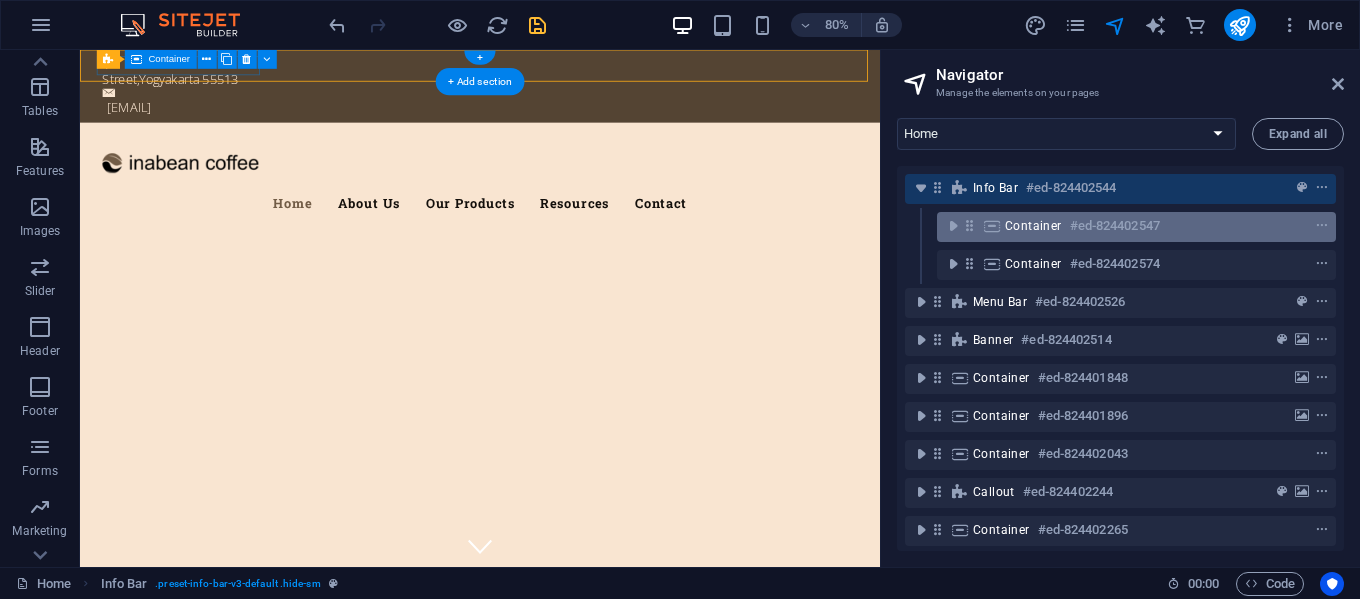 click on "Container #ed-824402547" at bounding box center (1120, 226) 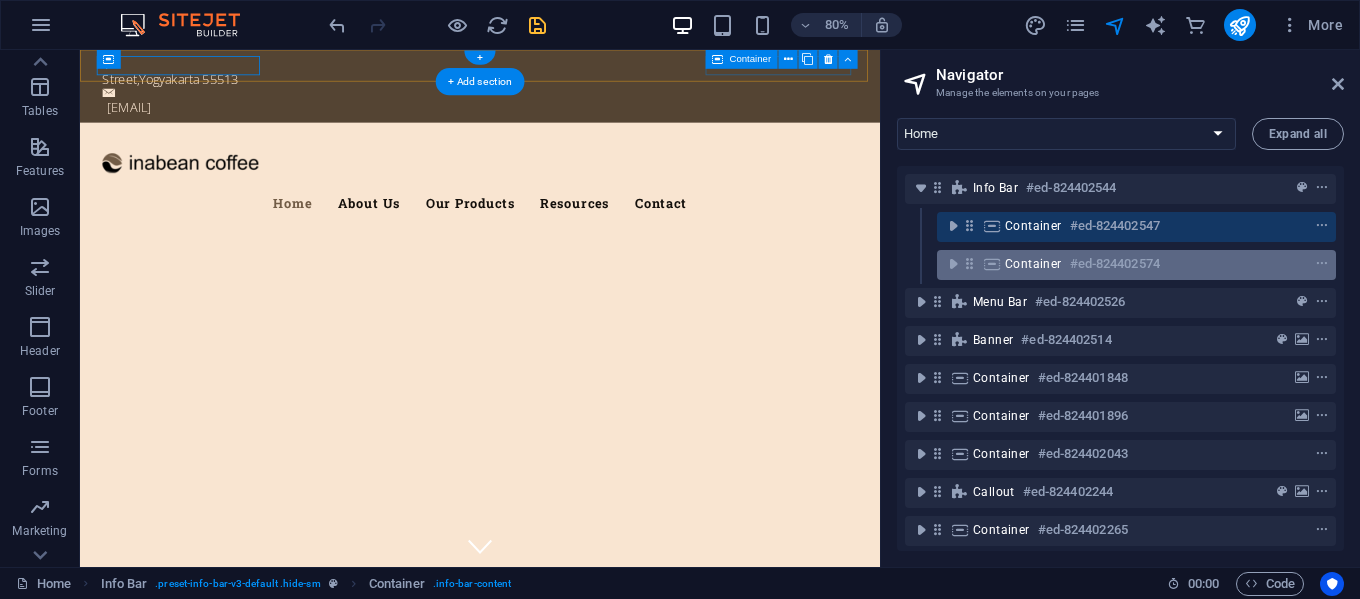 click on "Container" at bounding box center [1033, 264] 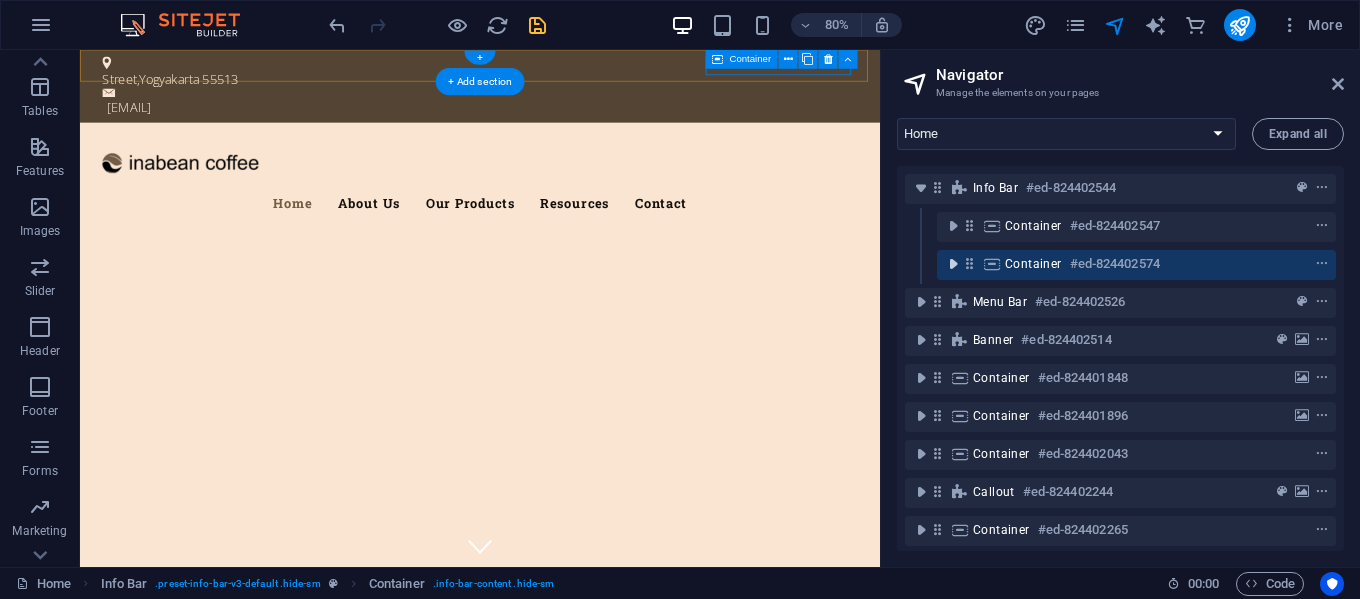 click at bounding box center (953, 264) 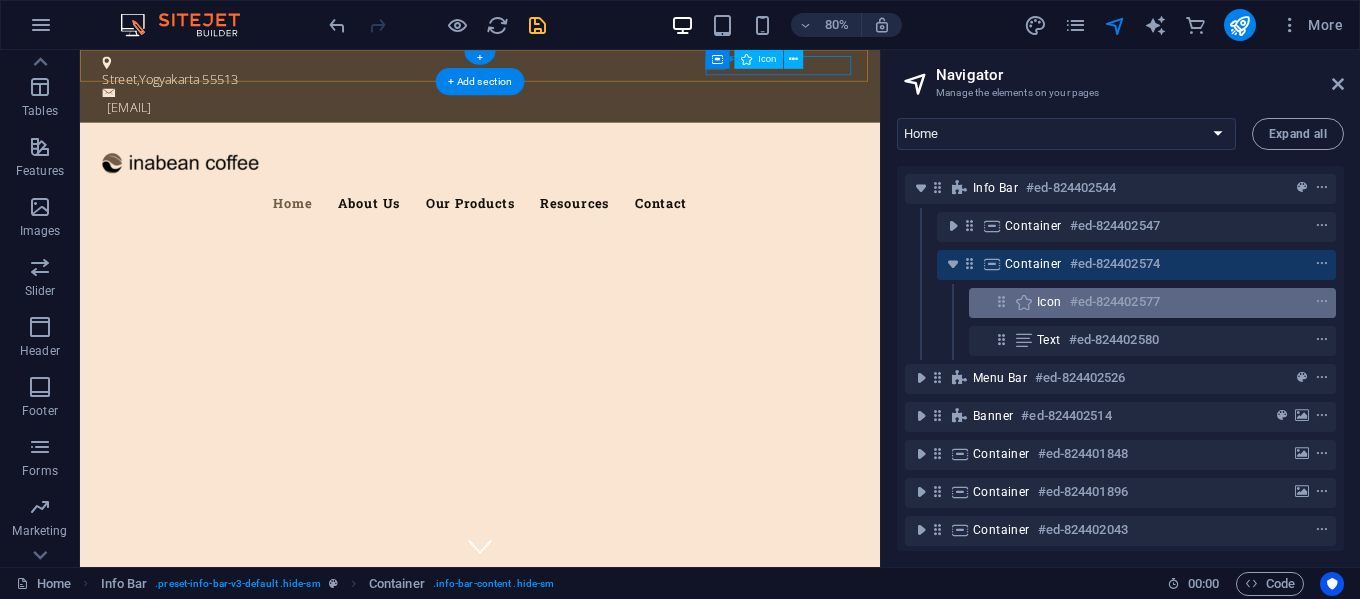 click on "Icon" at bounding box center (1049, 302) 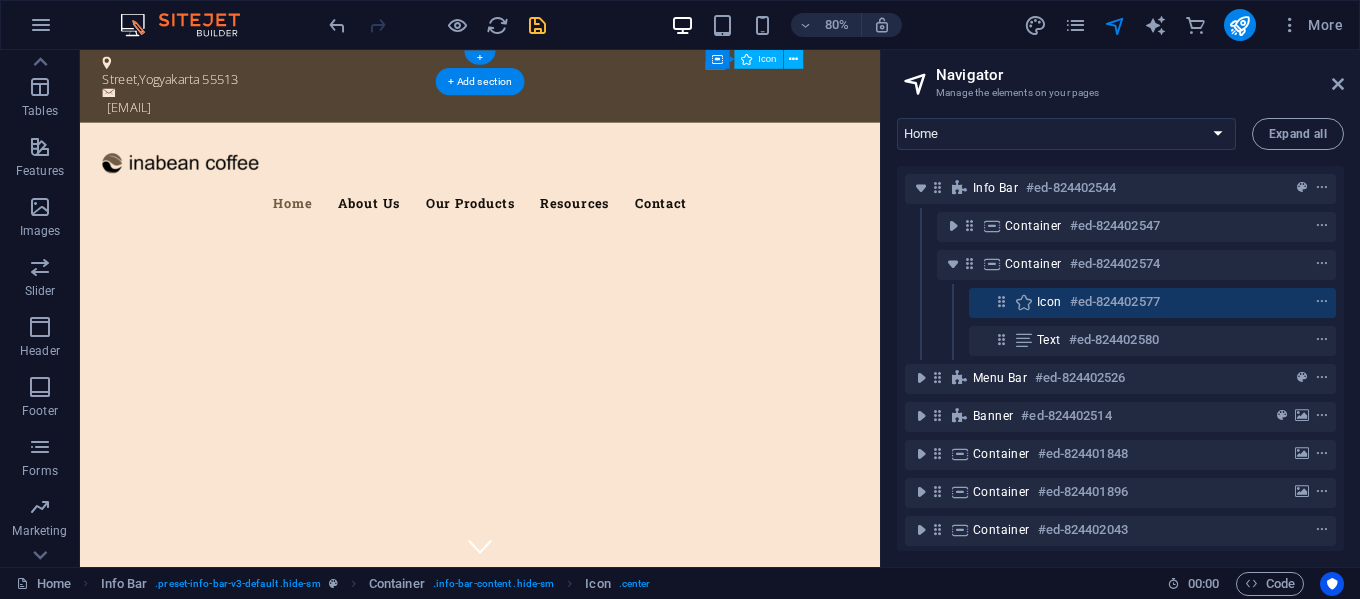 click on "Icon" at bounding box center [1049, 302] 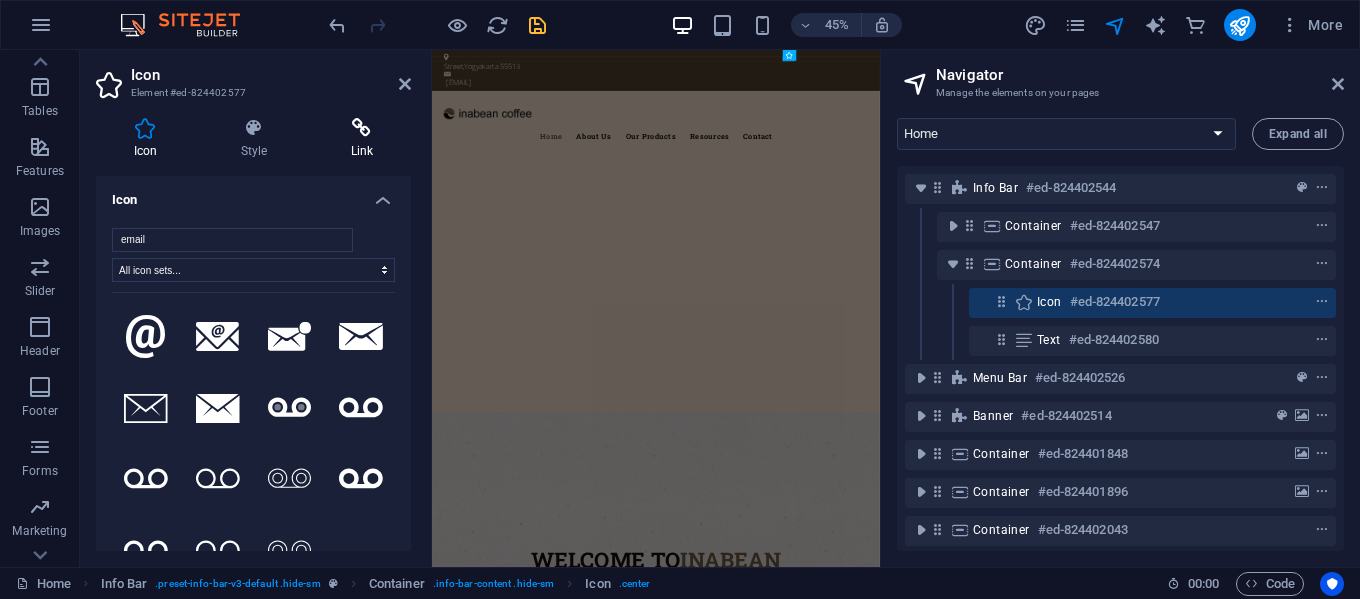 click at bounding box center (362, 128) 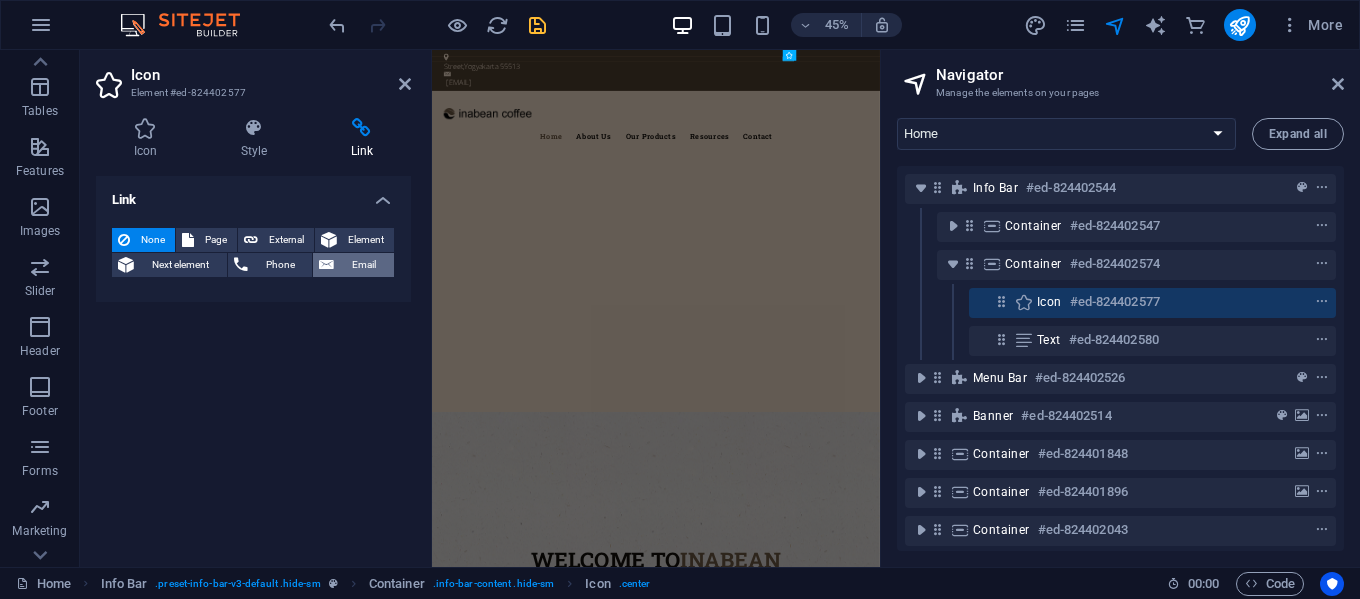 click on "Email" at bounding box center [364, 265] 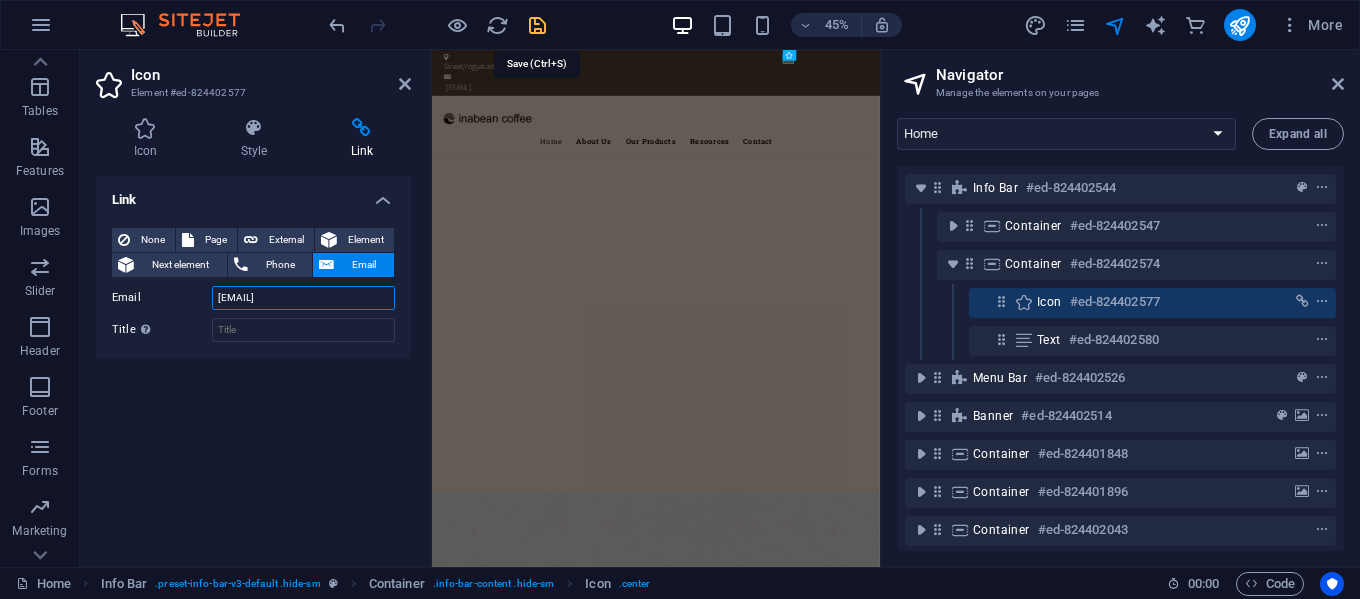 type on "coffee@inabean.com" 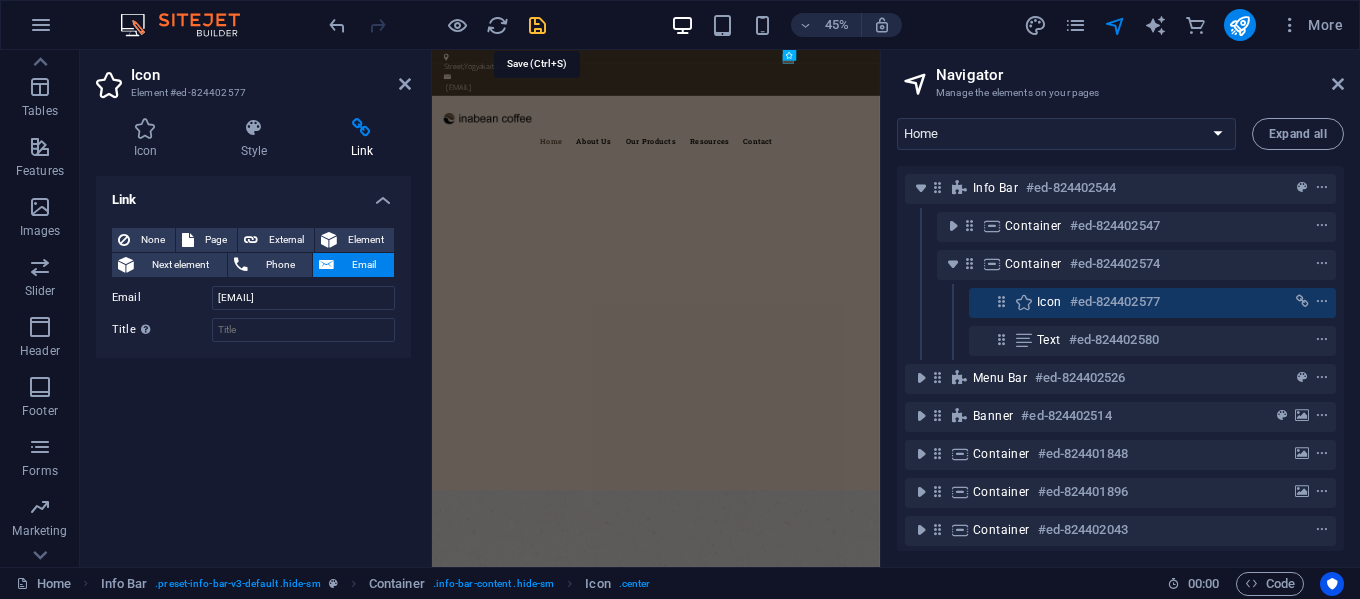click at bounding box center (537, 25) 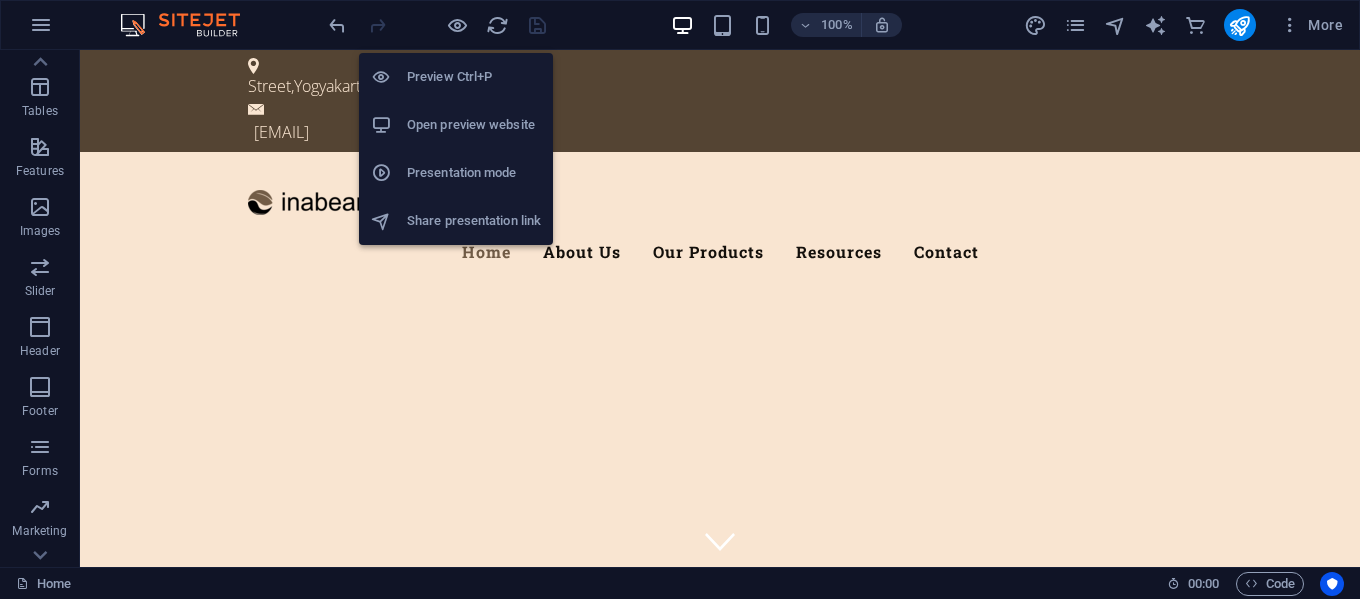 click on "Open preview website" at bounding box center (456, 125) 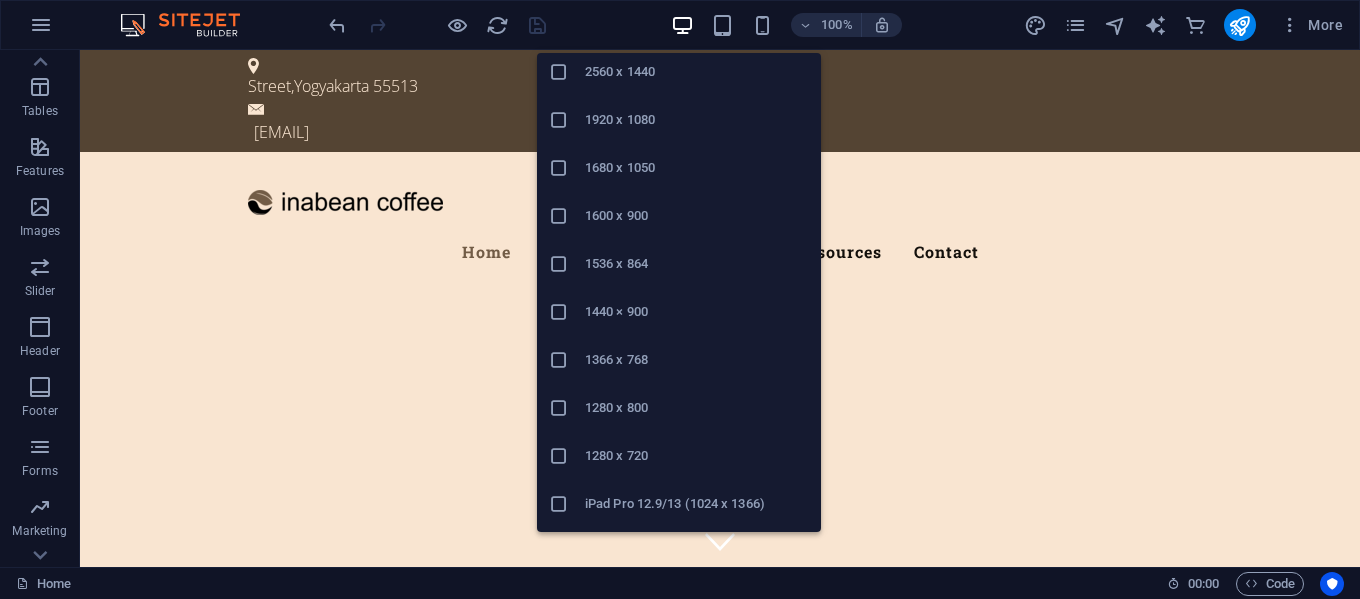scroll, scrollTop: 145, scrollLeft: 0, axis: vertical 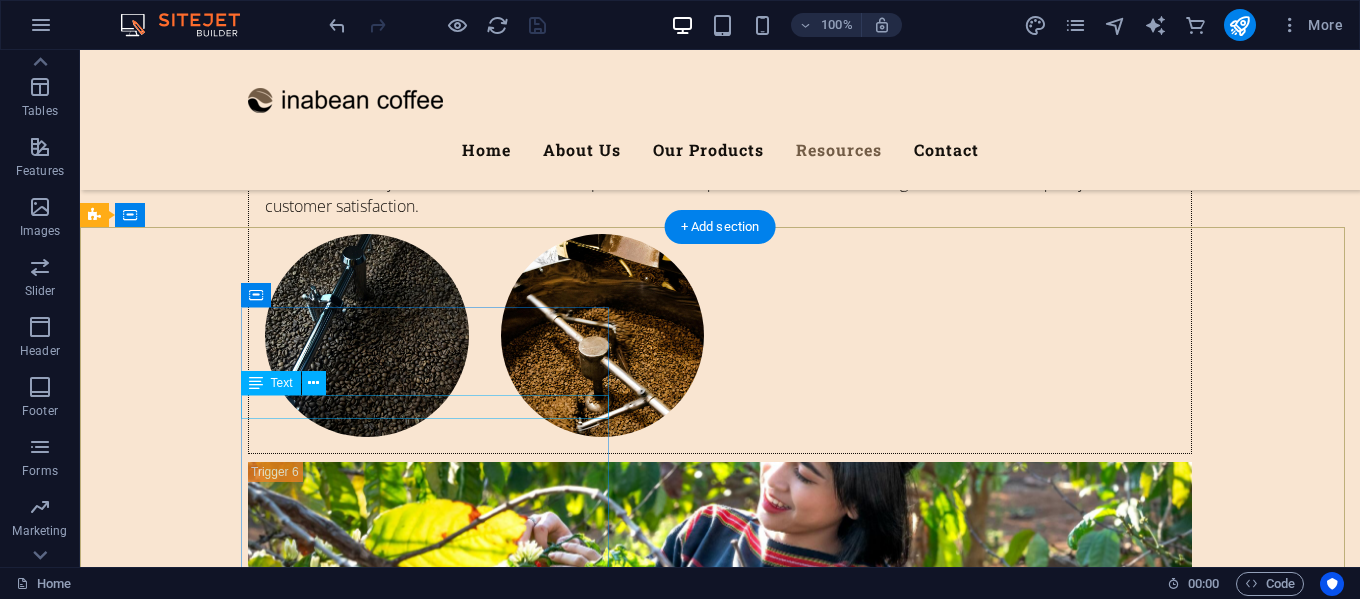 click on "coffee@inabean.com" at bounding box center [568, 7489] 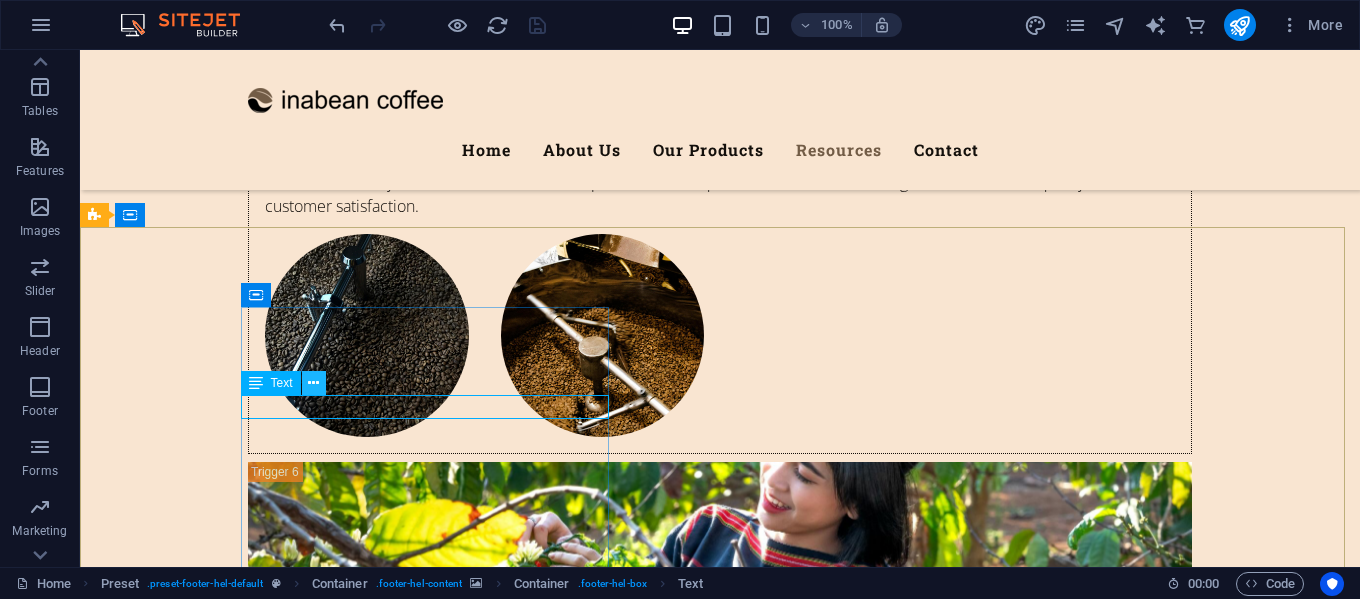 click at bounding box center [313, 383] 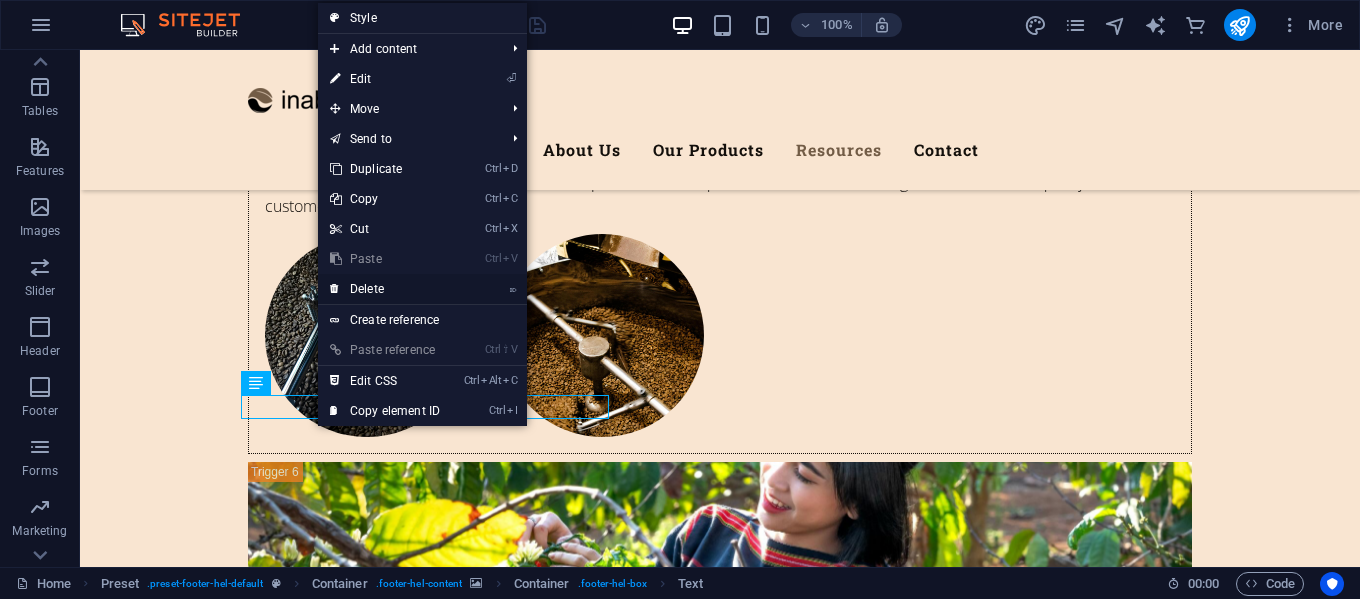 click on "⌦  Delete" at bounding box center (385, 289) 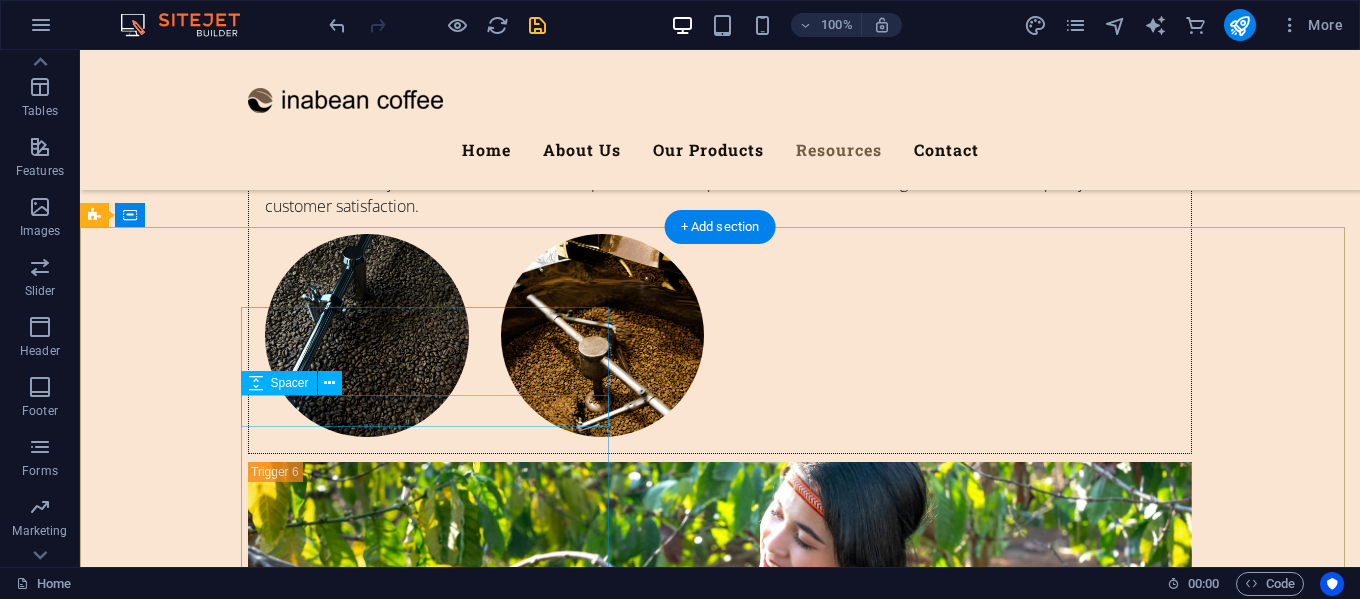 click at bounding box center (568, 7493) 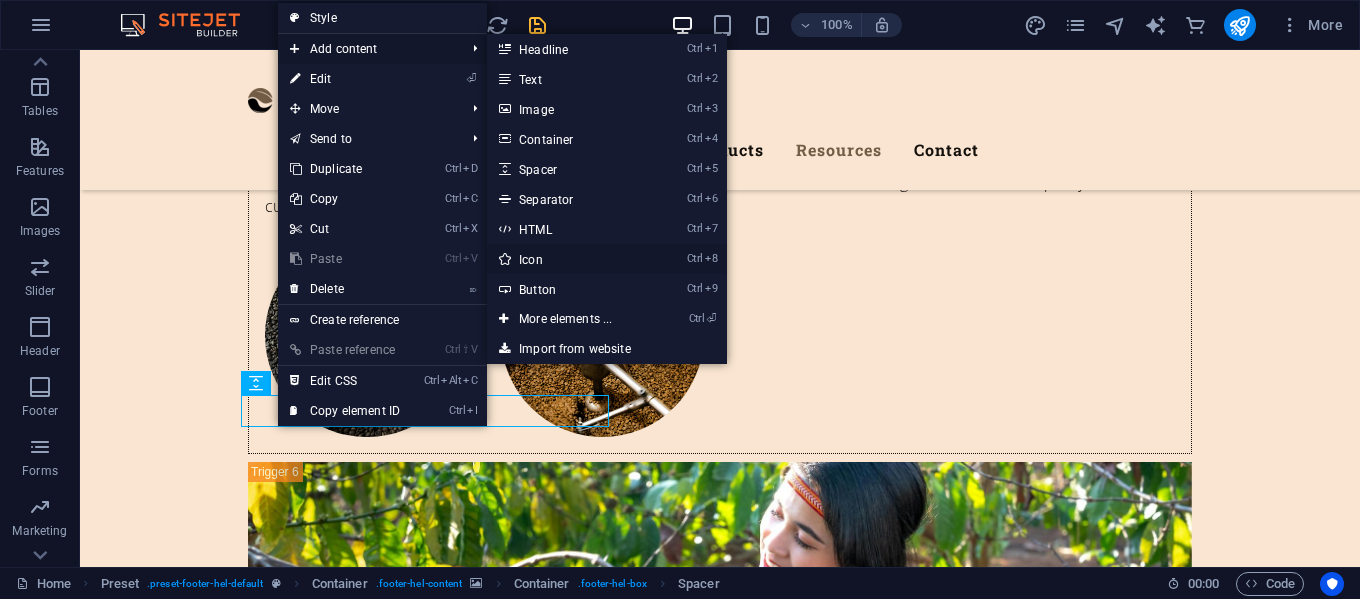 click on "Ctrl 8  Icon" at bounding box center [569, 259] 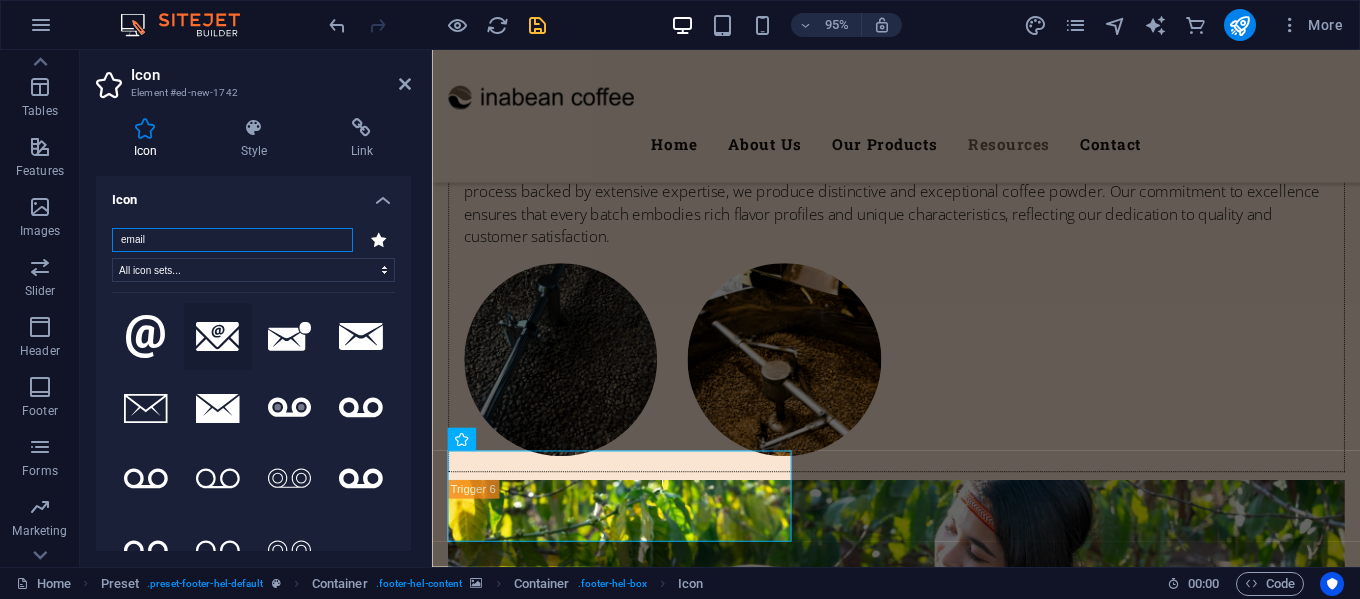 type on "email" 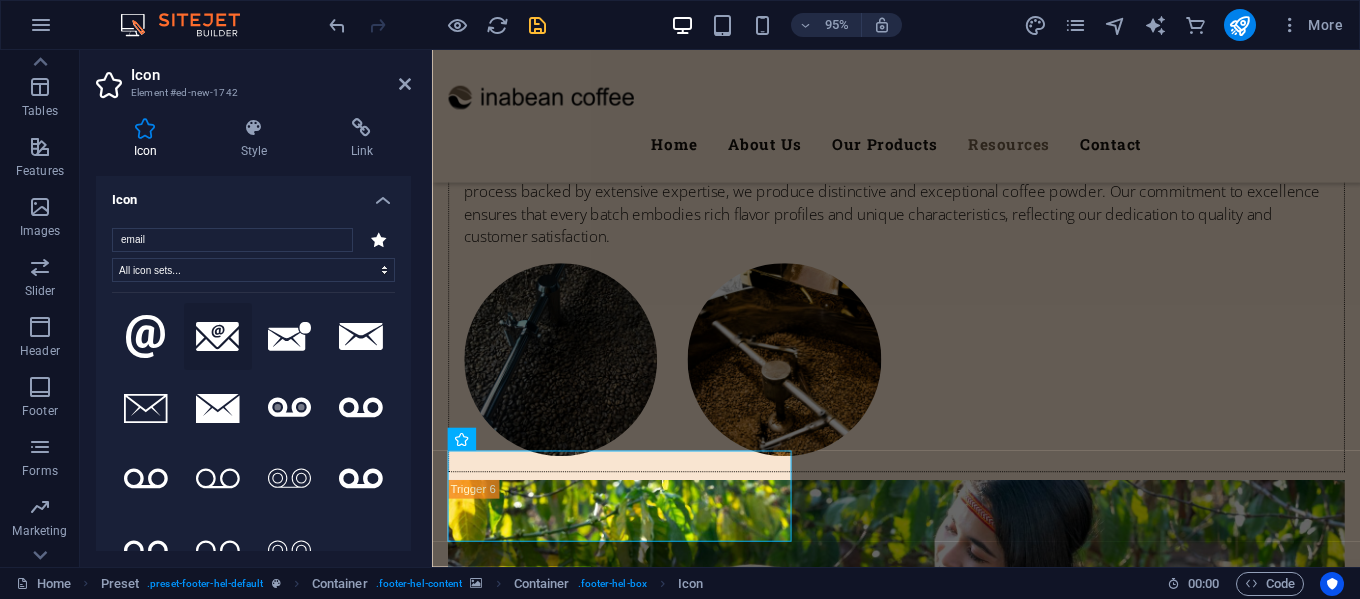 click 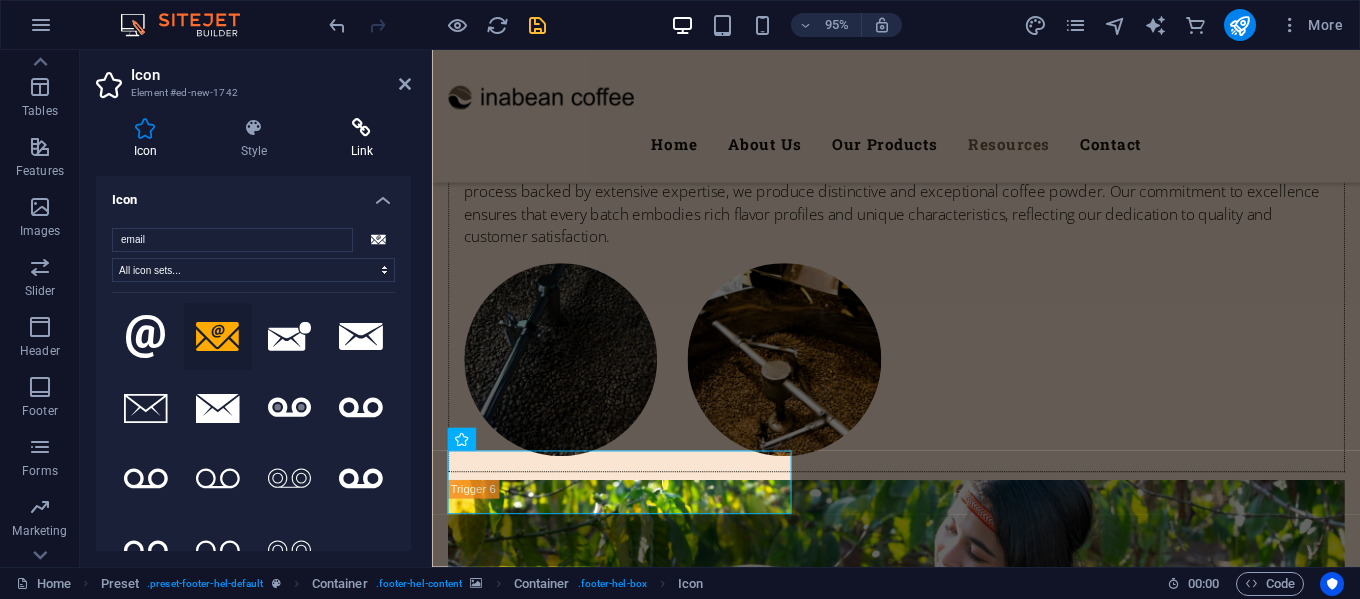 click on "Link" at bounding box center (362, 139) 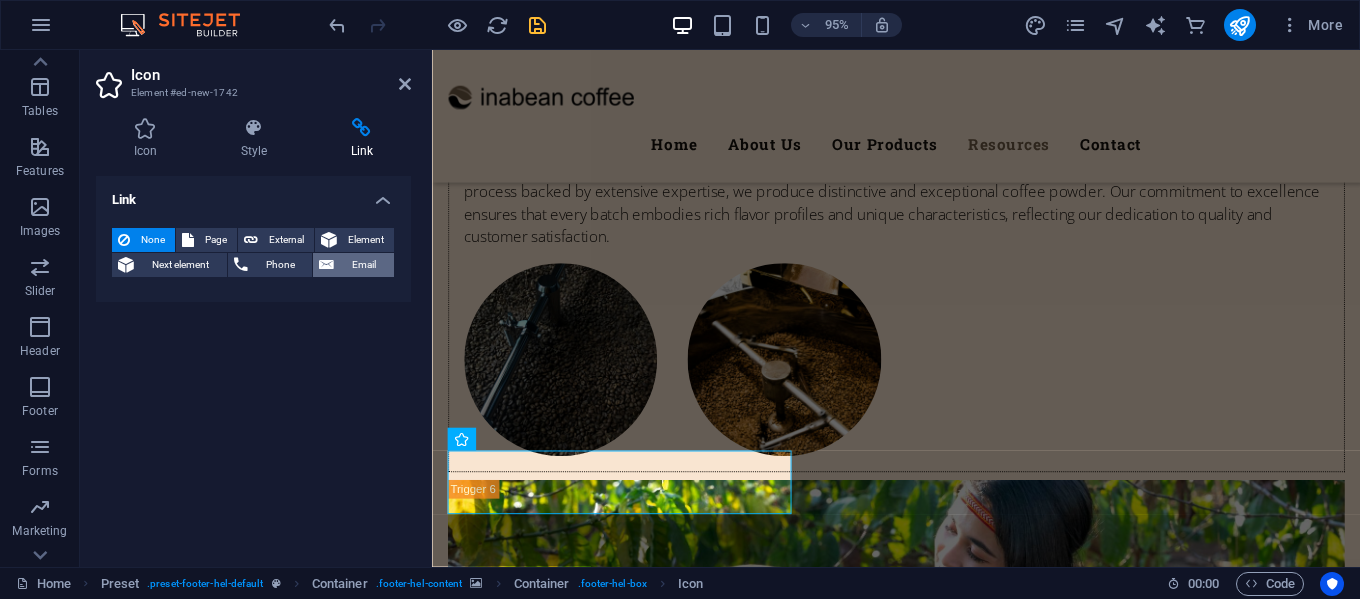 click on "Email" at bounding box center (353, 265) 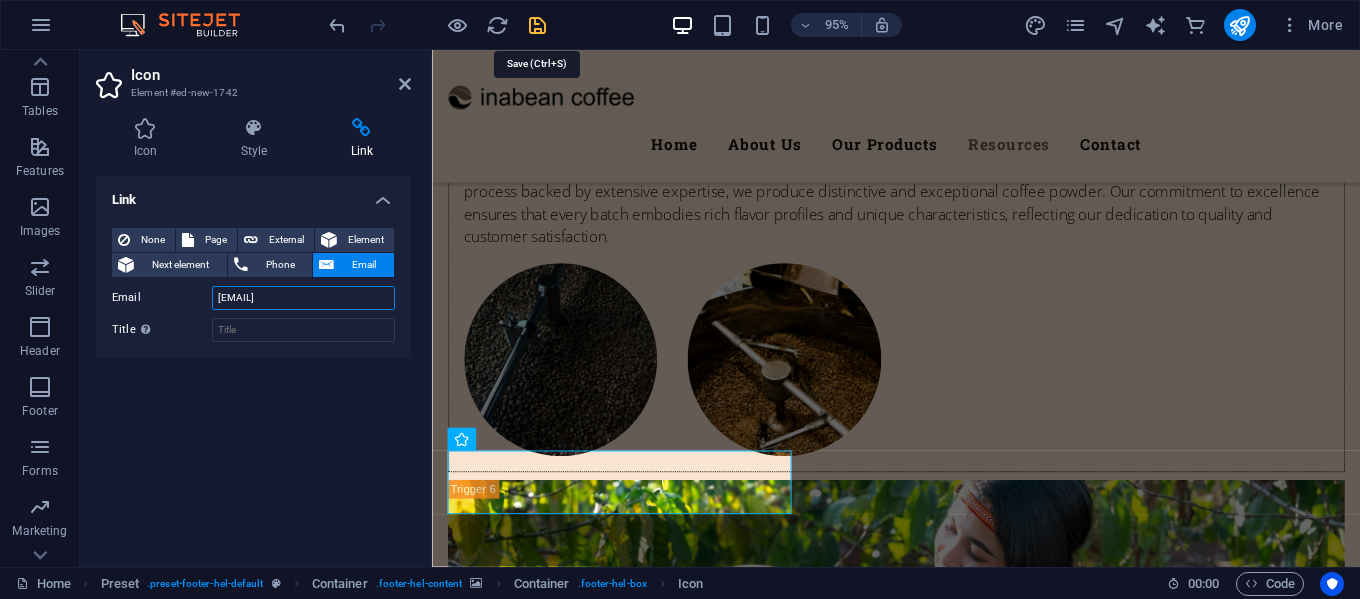 type on "coffee@inabean.com" 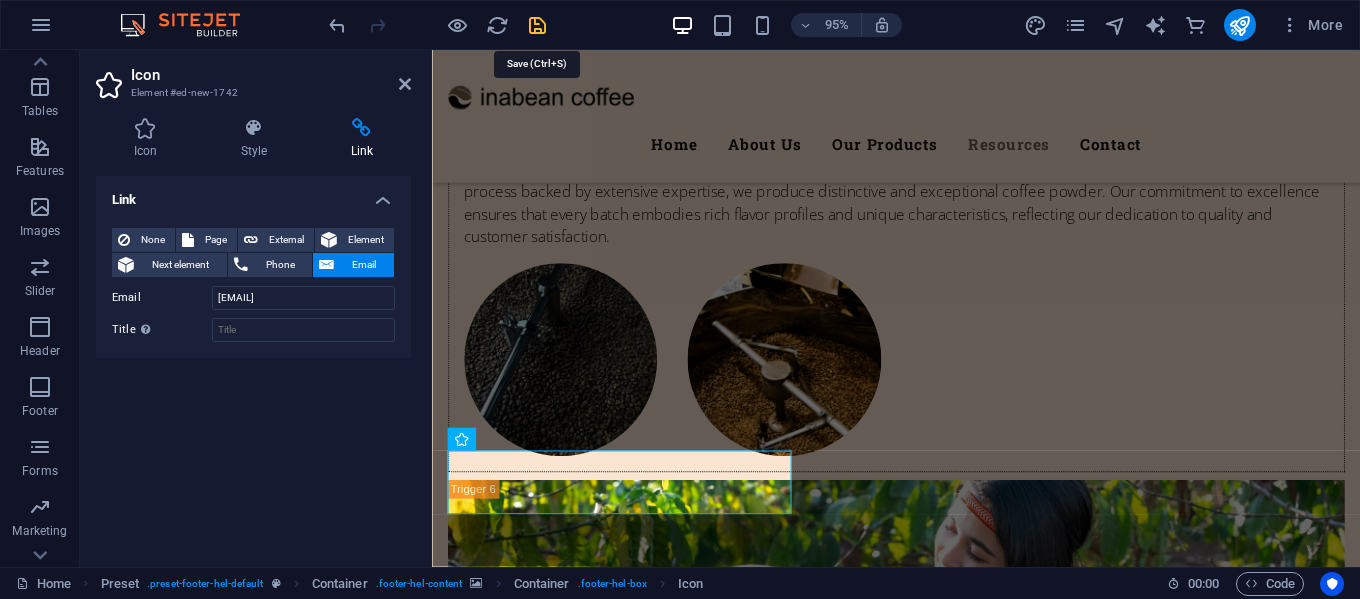 click at bounding box center [537, 25] 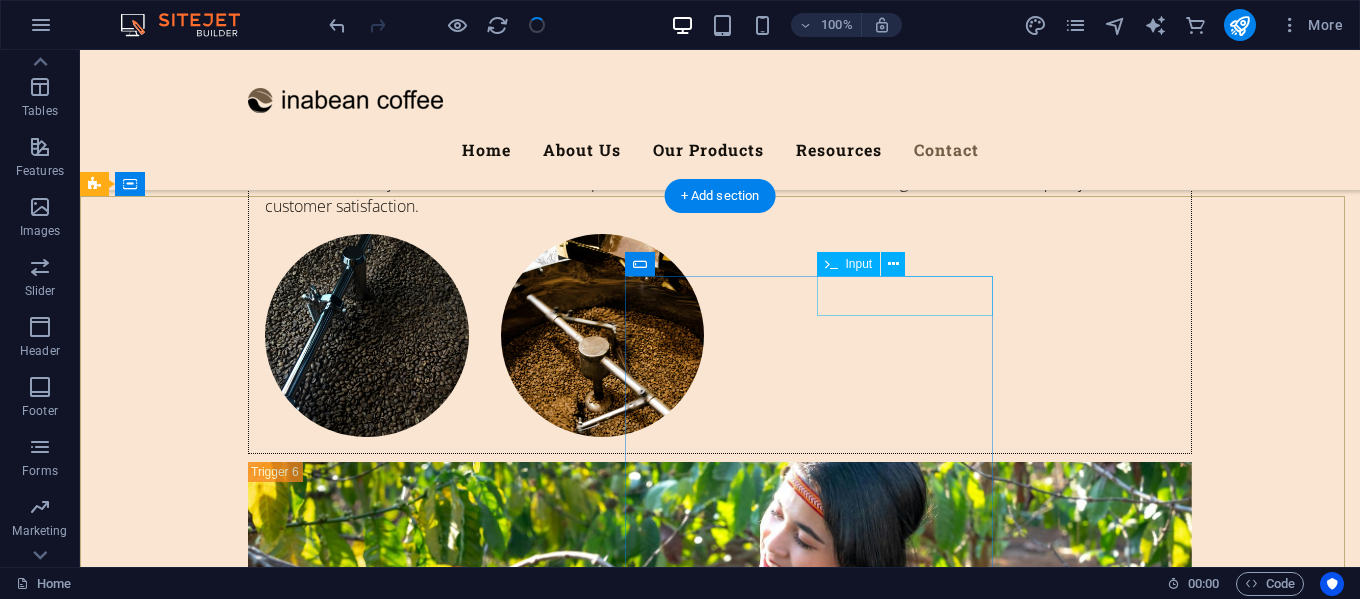 scroll, scrollTop: 8631, scrollLeft: 0, axis: vertical 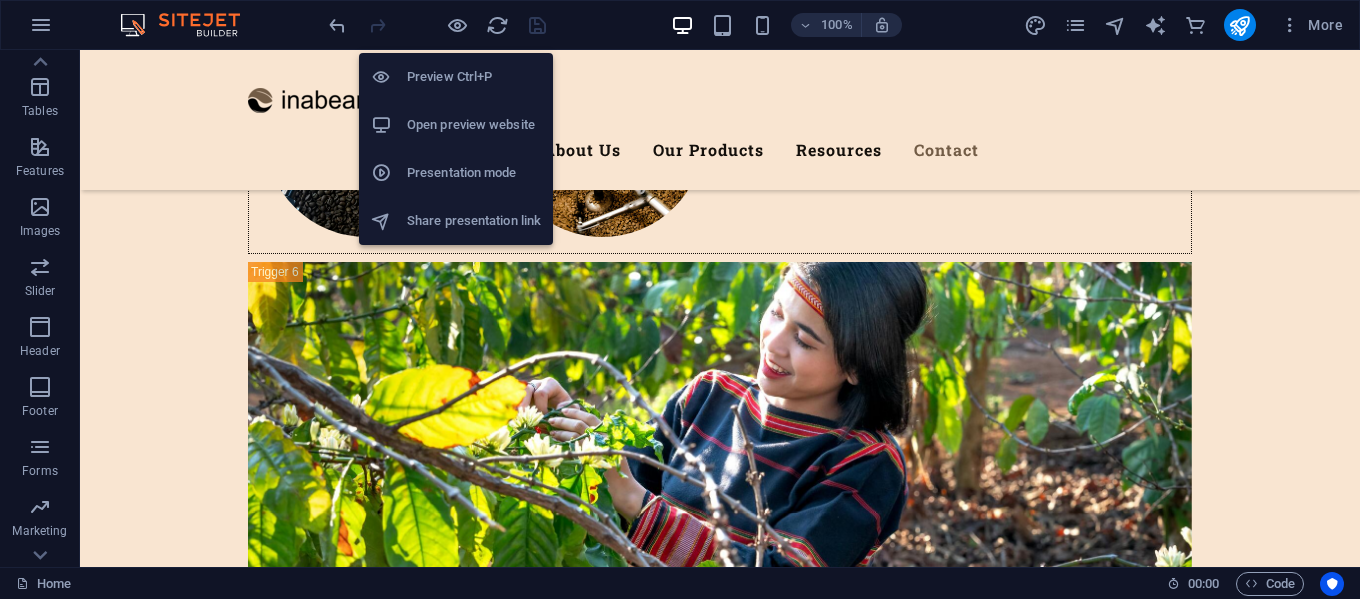 click on "Open preview website" at bounding box center [474, 125] 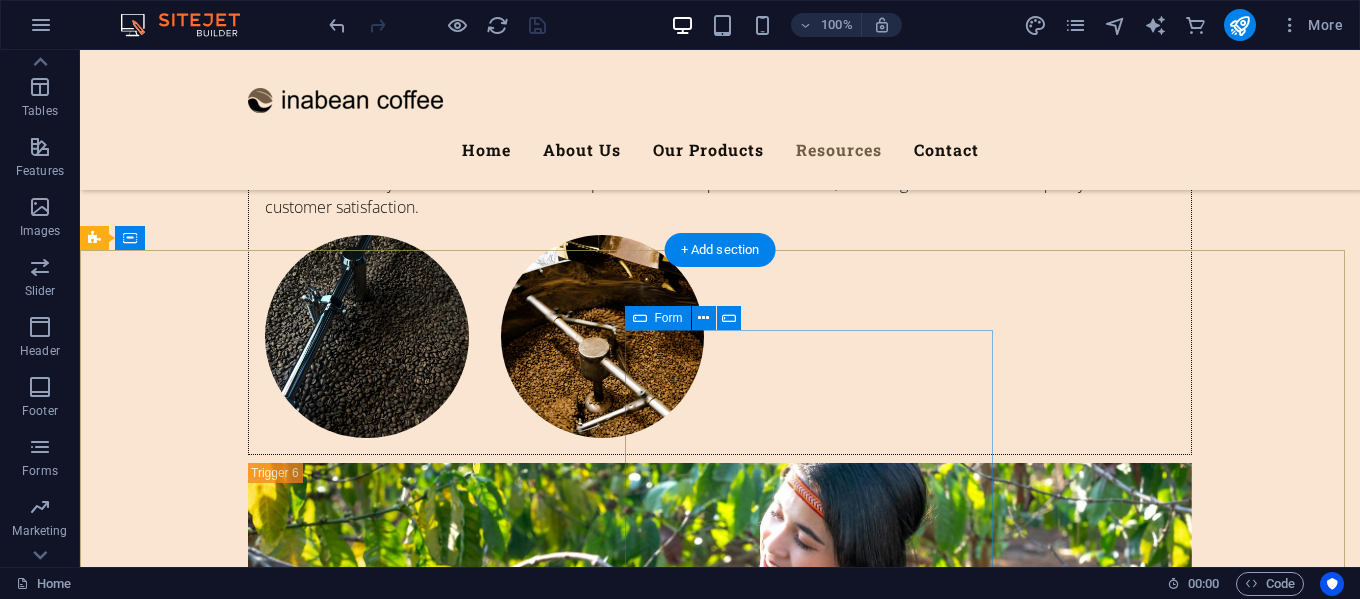 scroll, scrollTop: 8431, scrollLeft: 0, axis: vertical 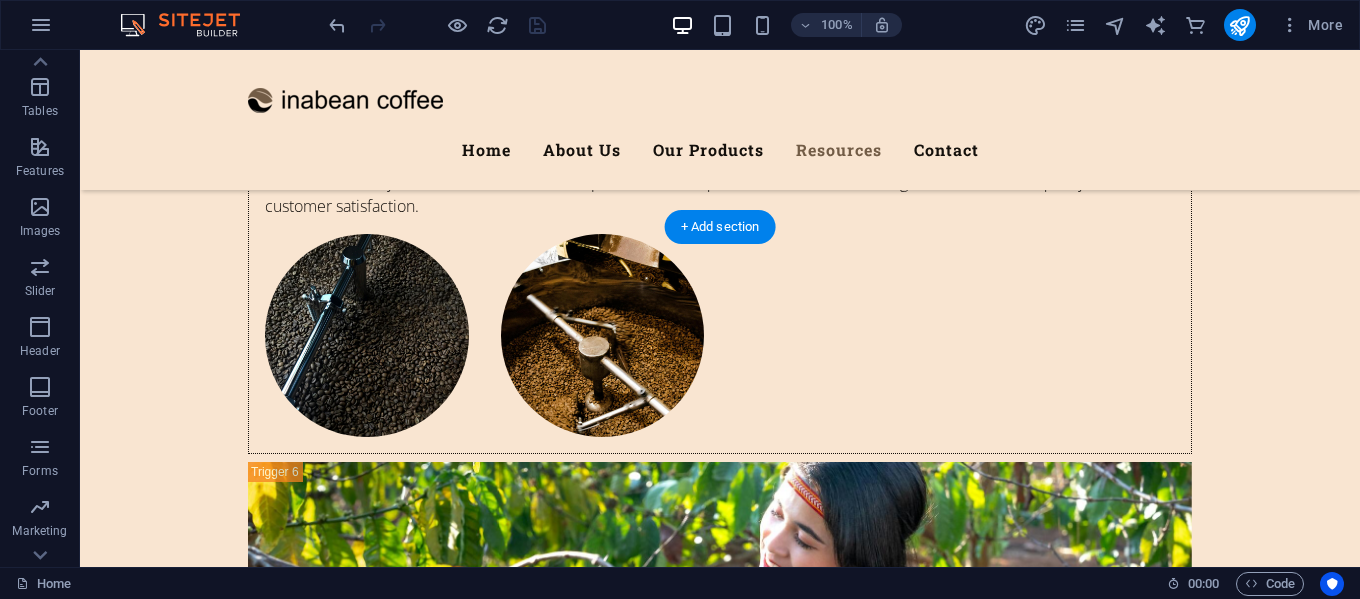 click at bounding box center [720, 7025] 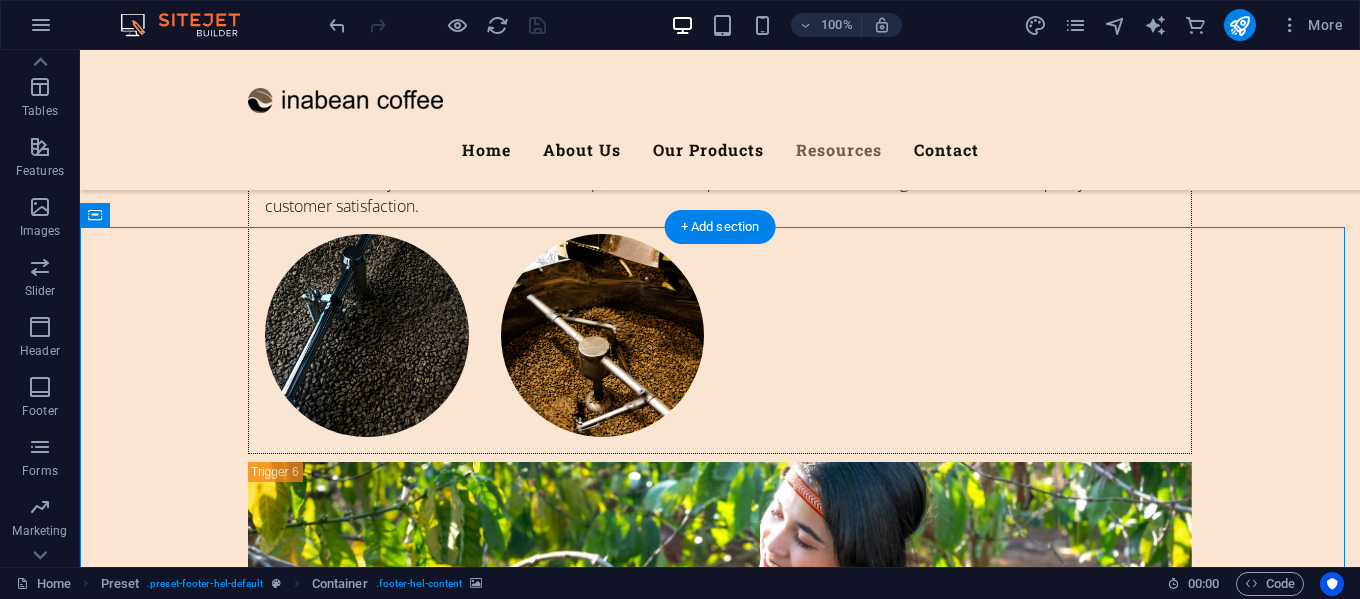 click at bounding box center [720, 7025] 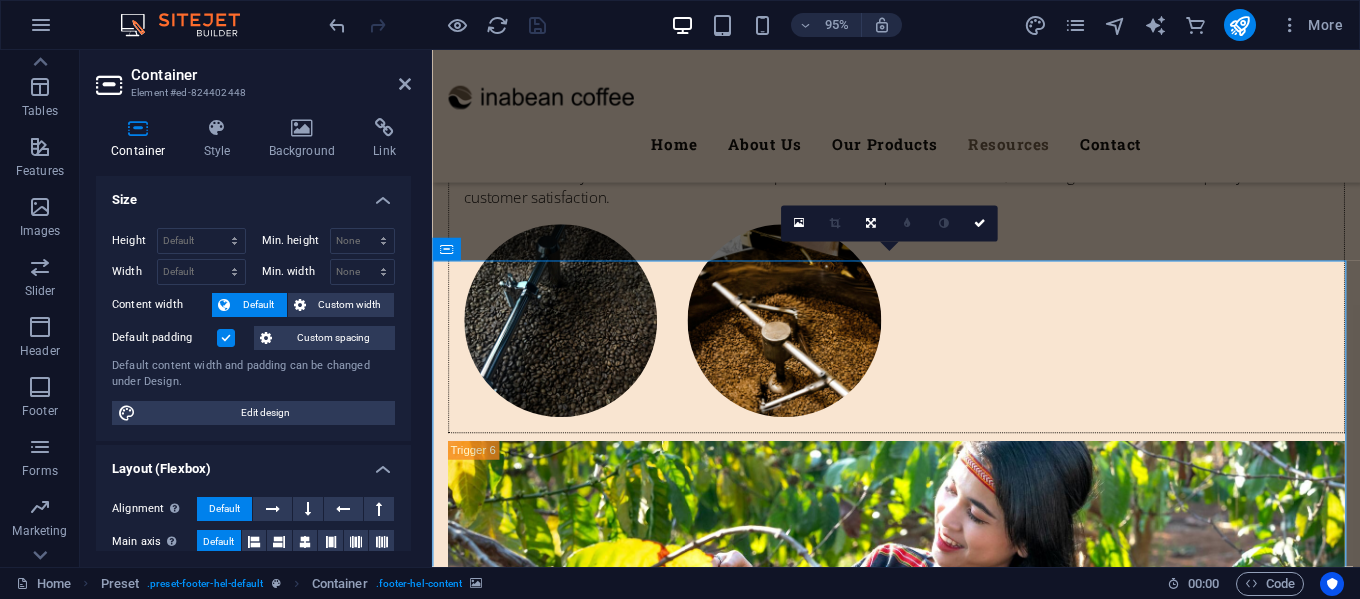 click at bounding box center [920, 7025] 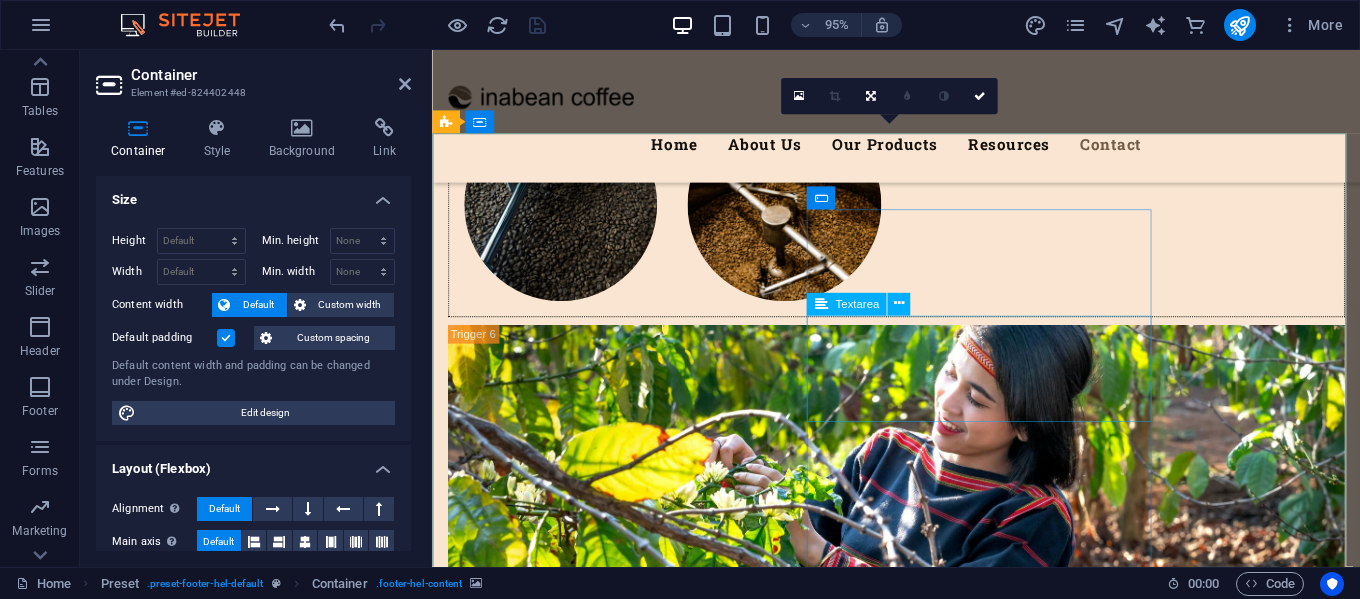 scroll, scrollTop: 8477, scrollLeft: 0, axis: vertical 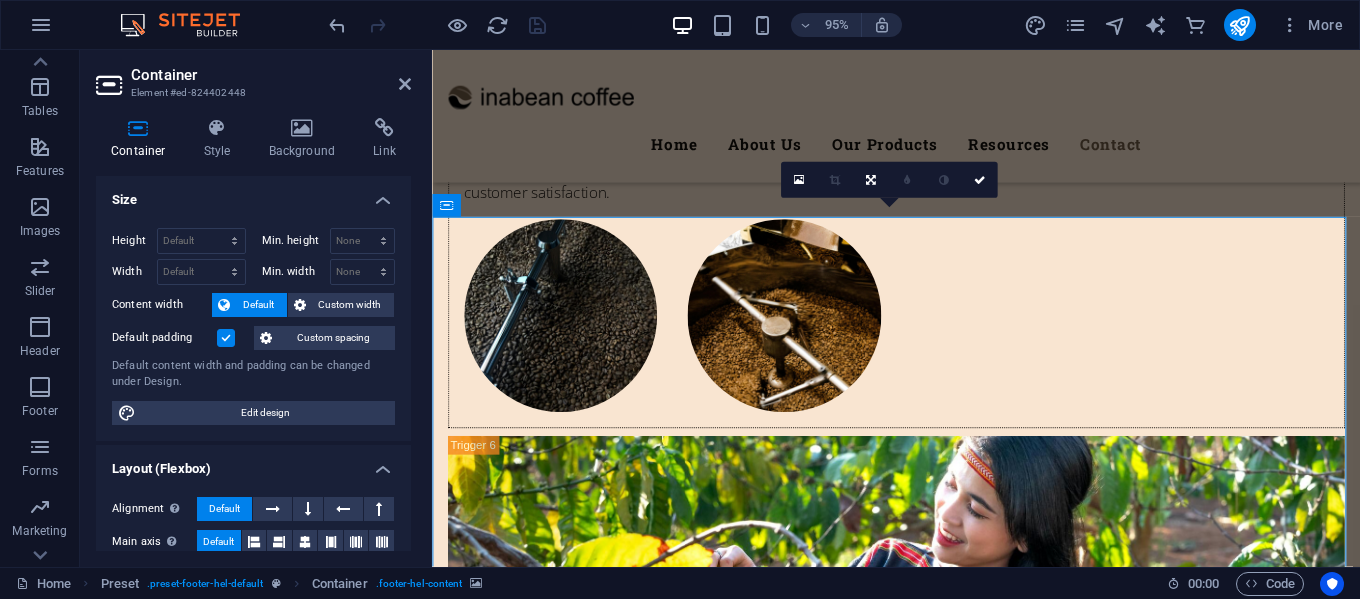 click at bounding box center (920, 7033) 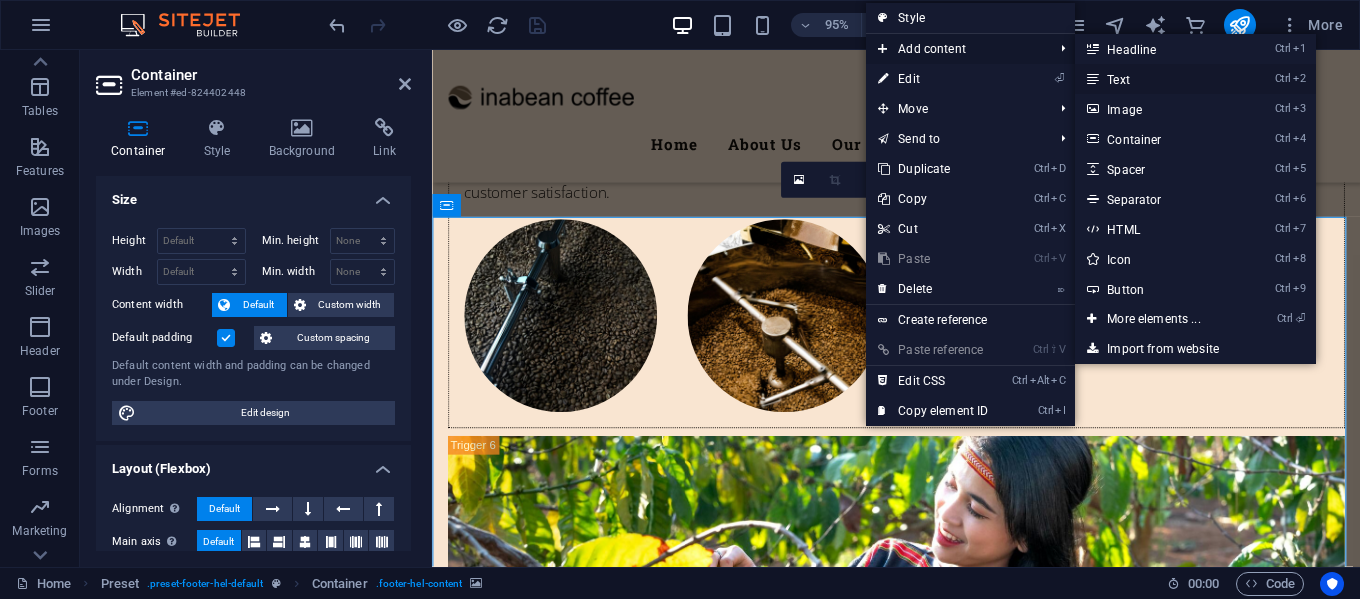 click on "Ctrl 2  Text" at bounding box center [1157, 79] 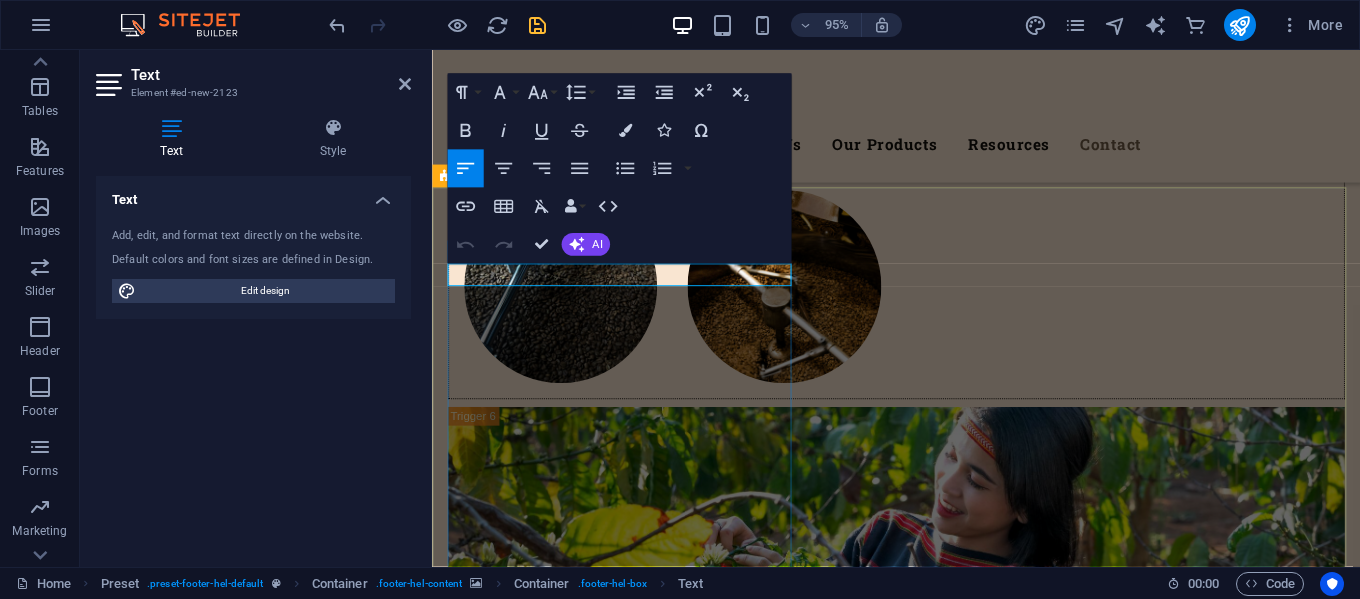 click on "New text element" at bounding box center [933, 7378] 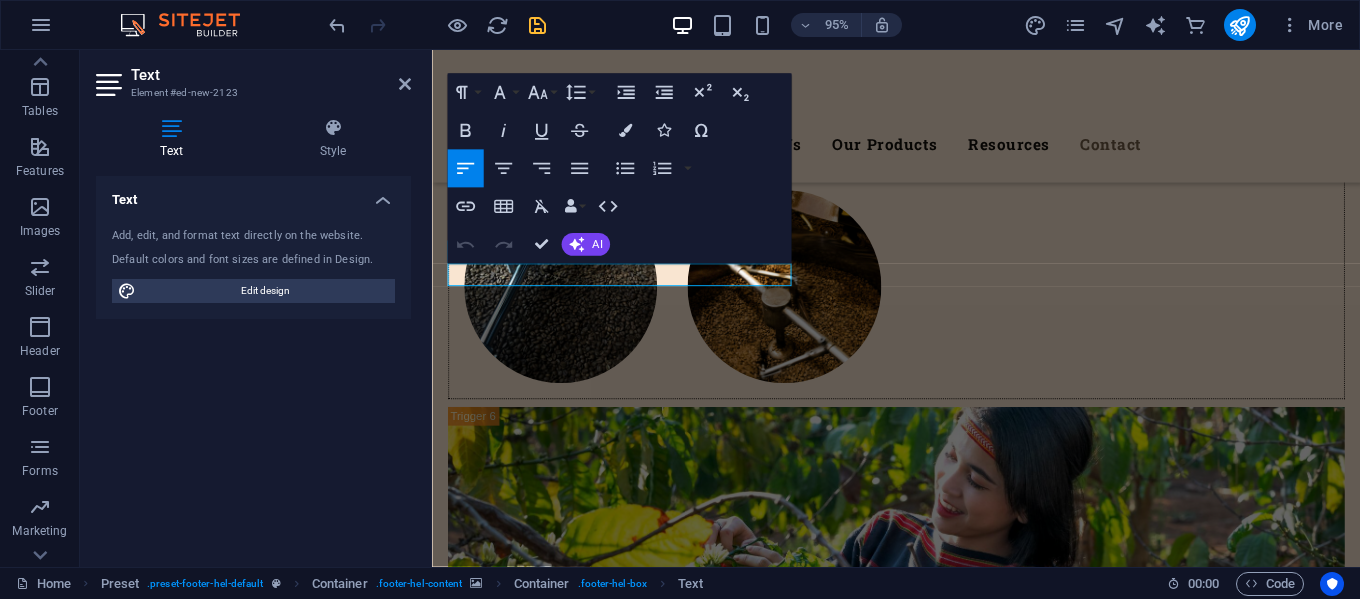 drag, startPoint x: 614, startPoint y: 288, endPoint x: 411, endPoint y: 285, distance: 203.02217 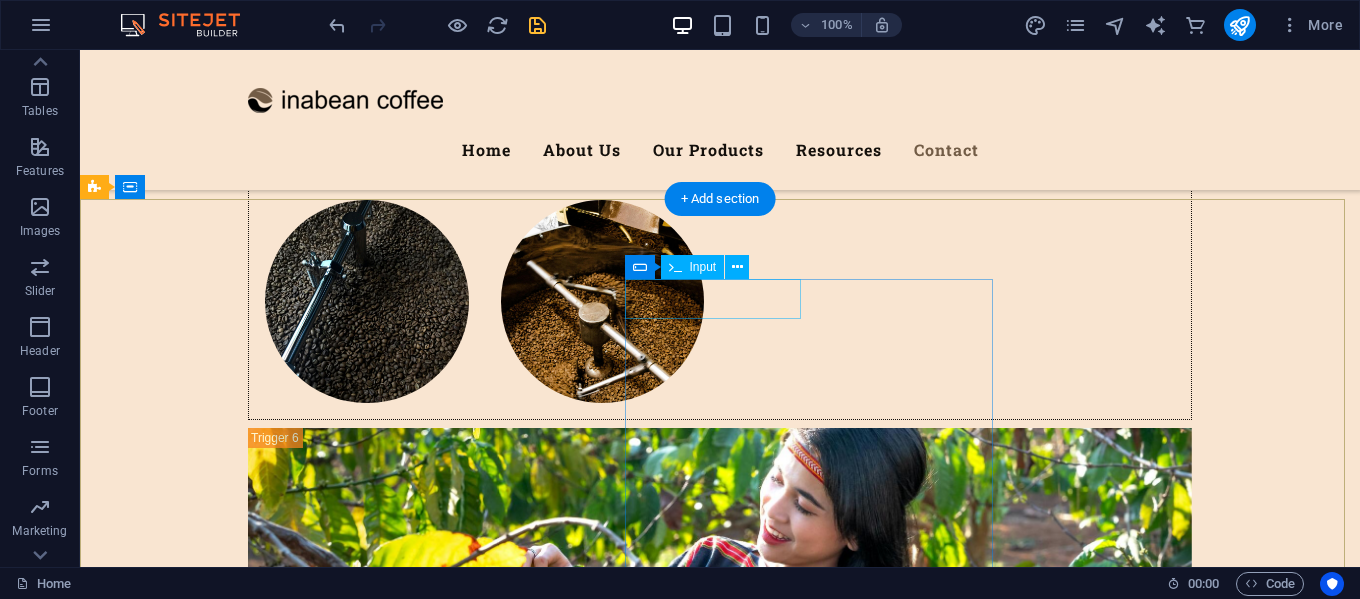 scroll, scrollTop: 8459, scrollLeft: 0, axis: vertical 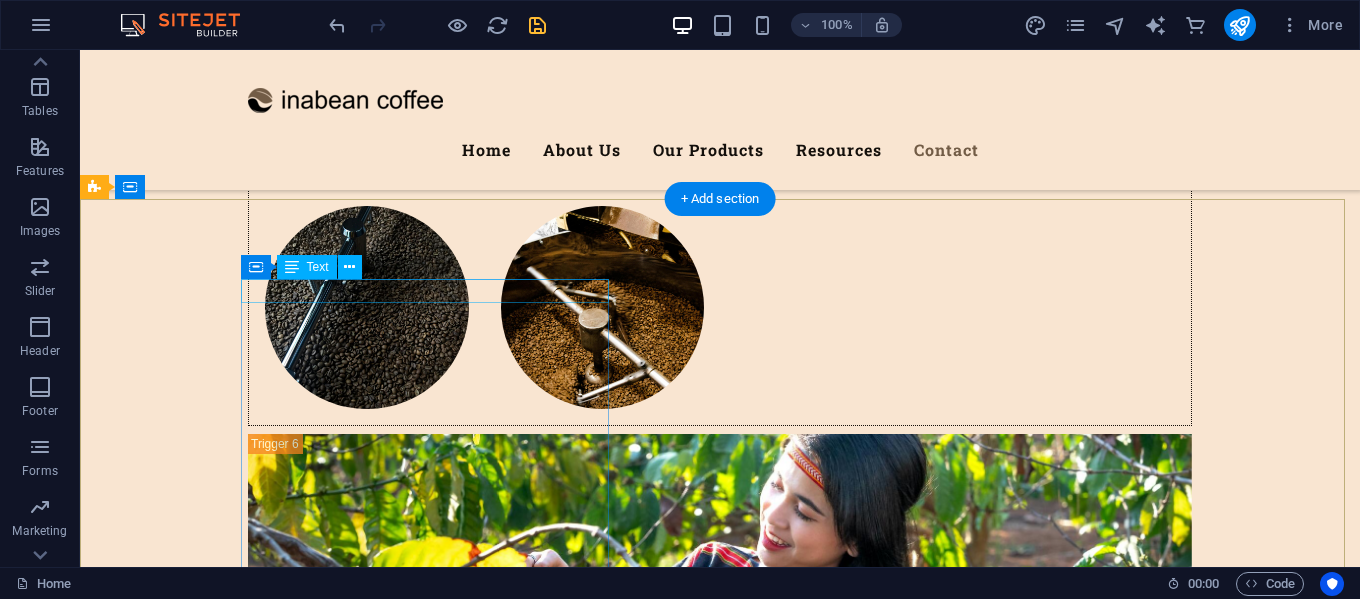 click on "Appointment" at bounding box center [568, 7373] 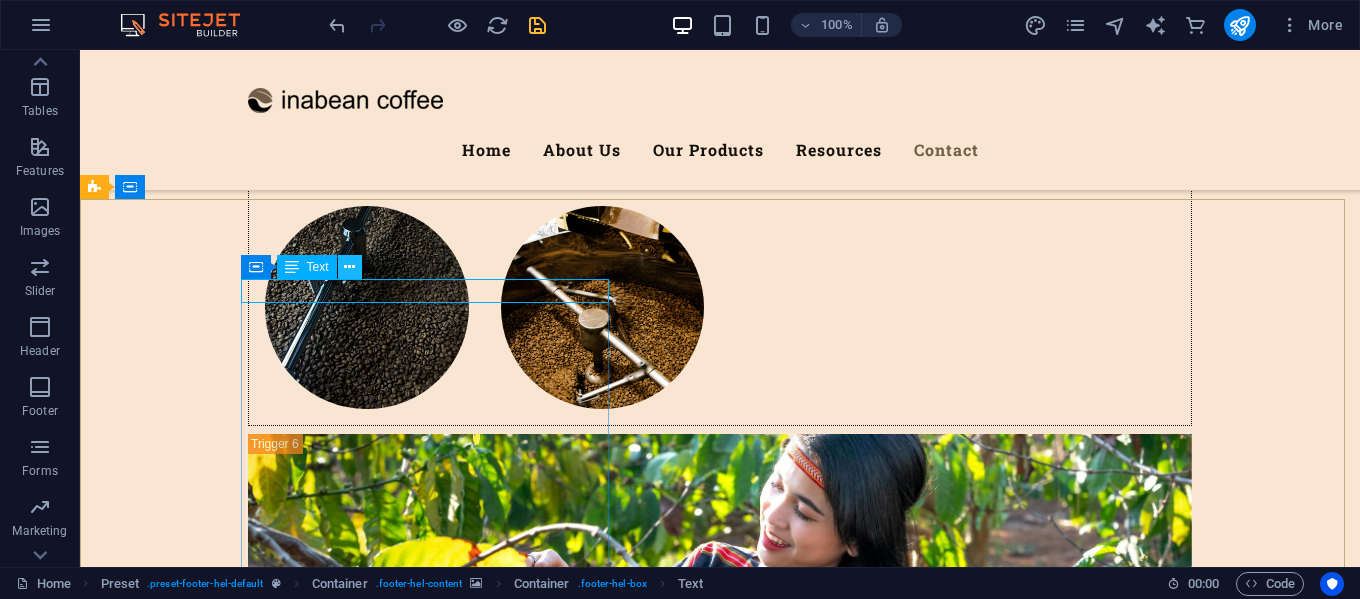 click at bounding box center [349, 267] 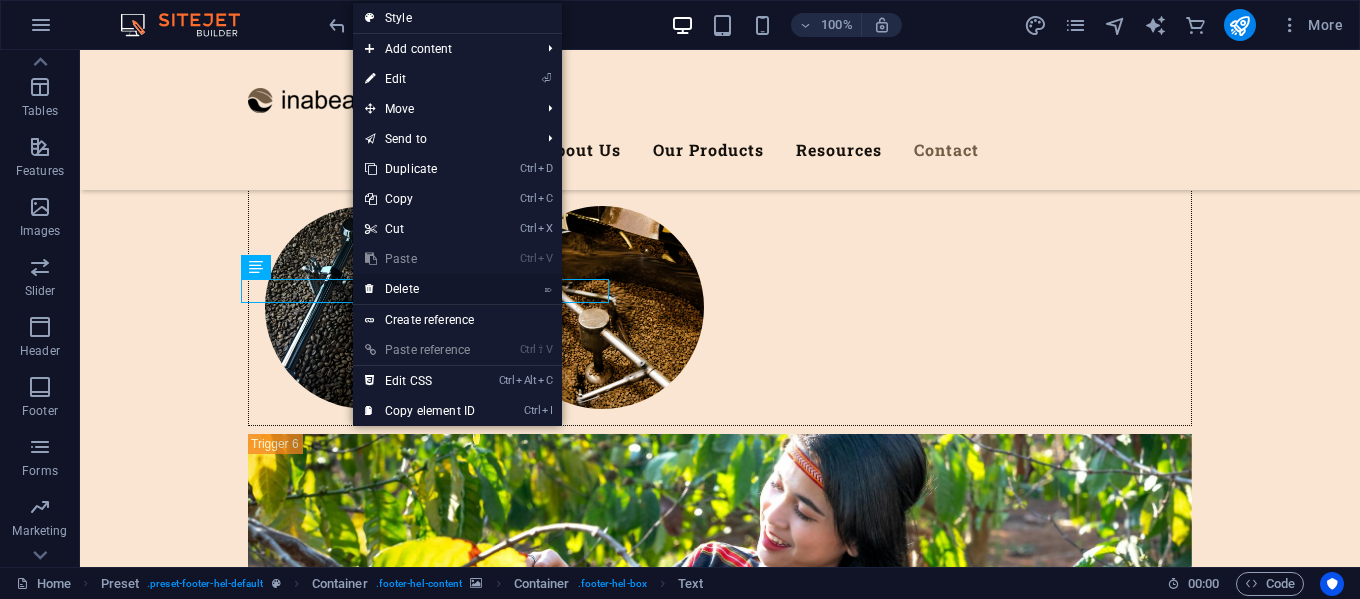 click on "⌦  Delete" at bounding box center (420, 289) 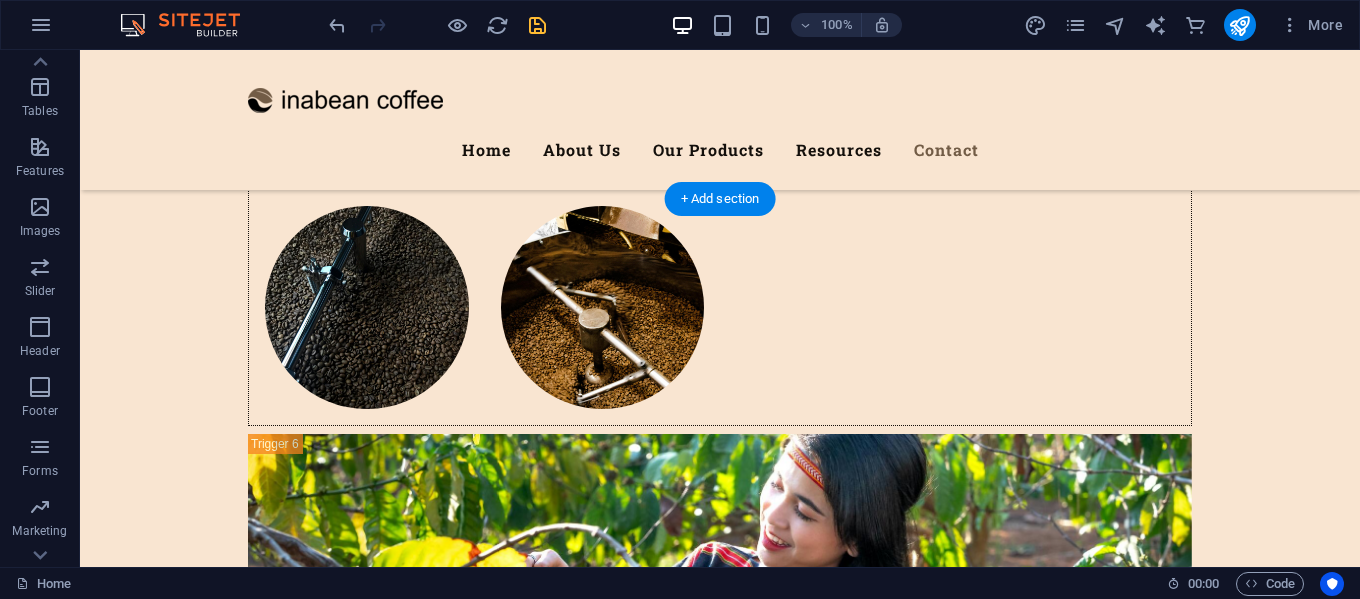 click at bounding box center [720, 6997] 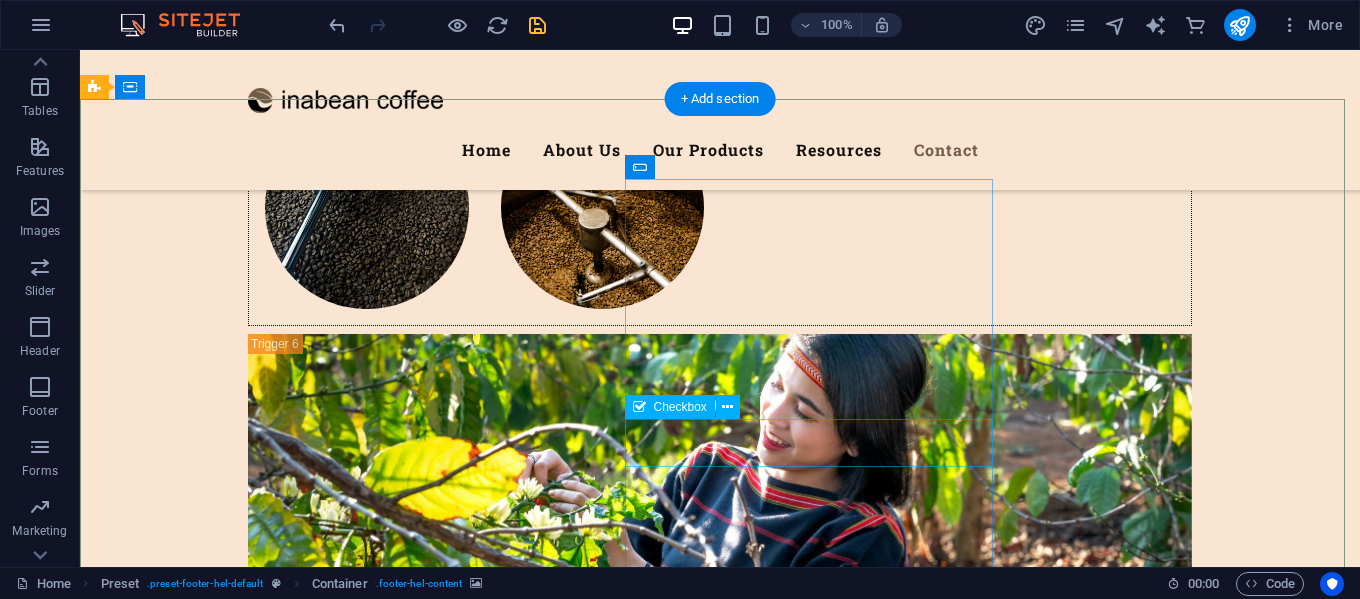 scroll, scrollTop: 8659, scrollLeft: 0, axis: vertical 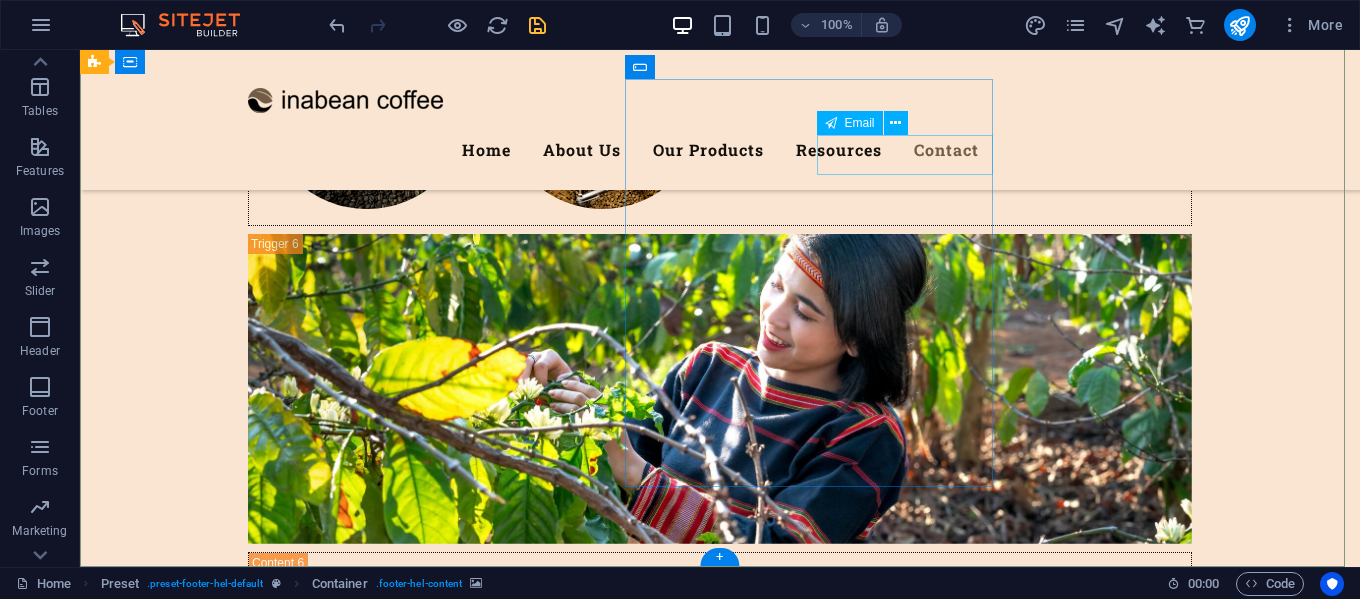 click 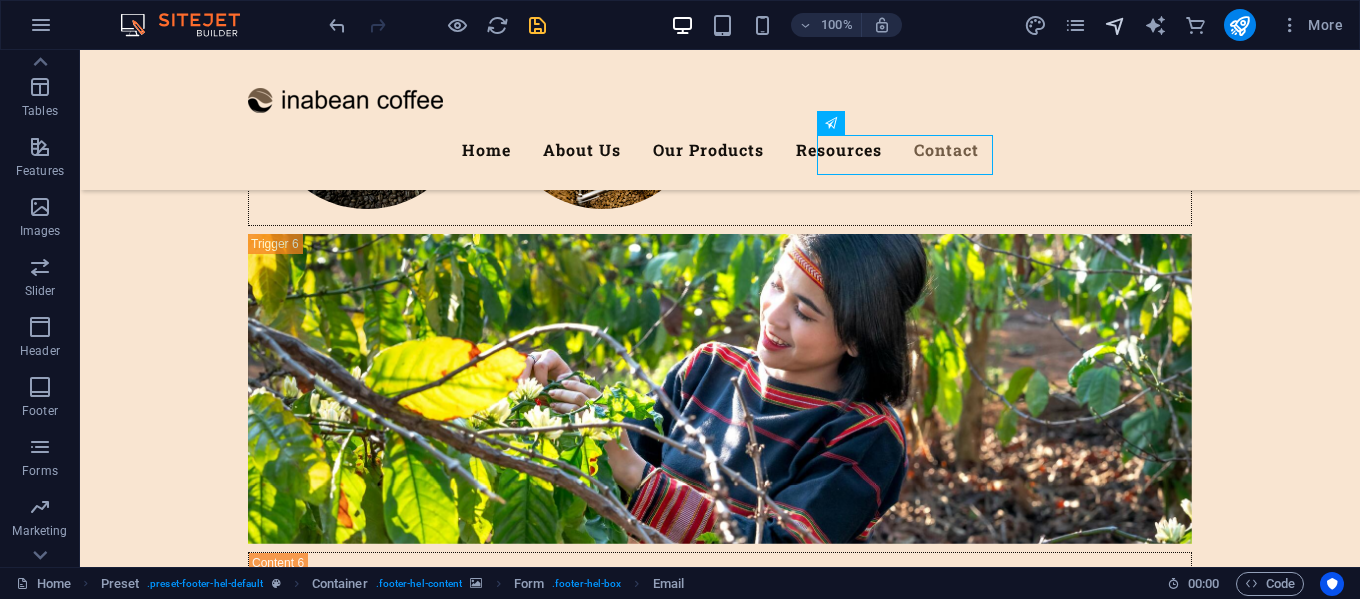 click at bounding box center [1115, 25] 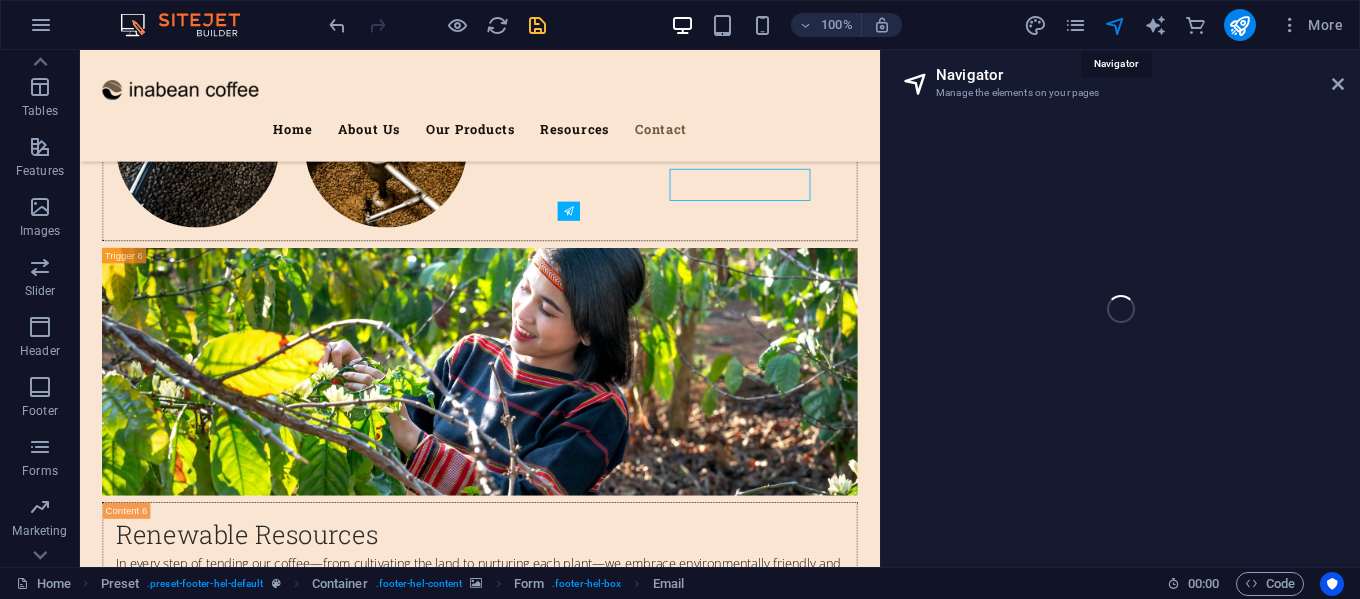 scroll, scrollTop: 8595, scrollLeft: 0, axis: vertical 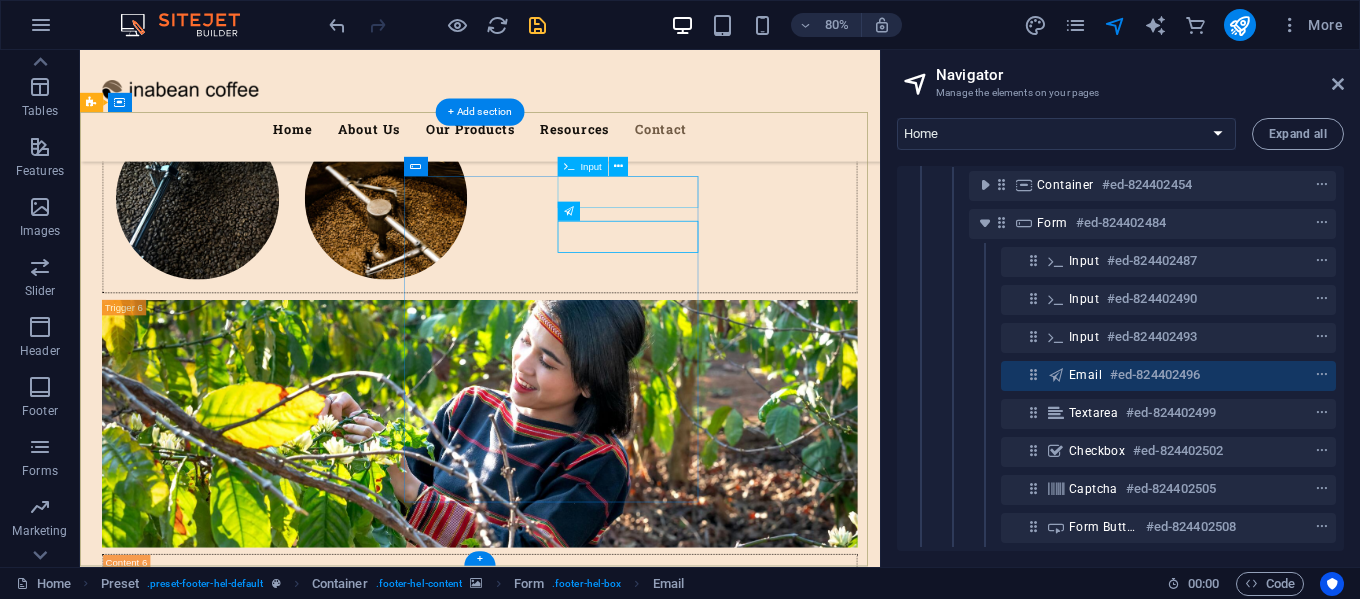 click 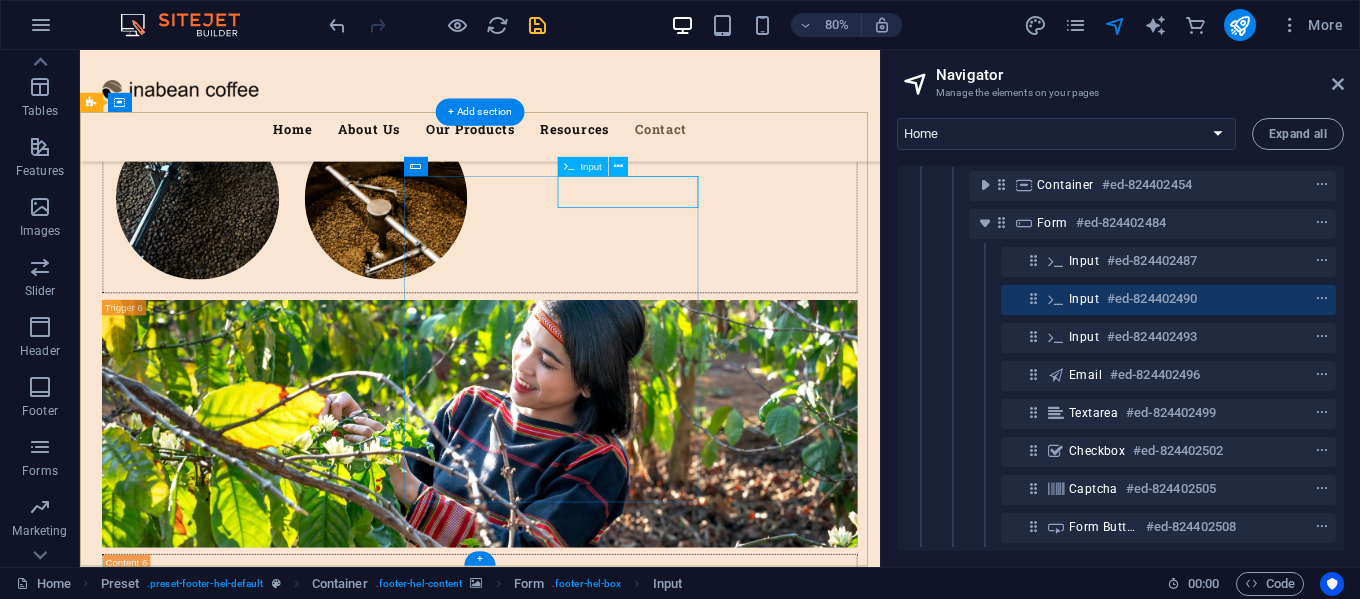 click at bounding box center (1285, 299) 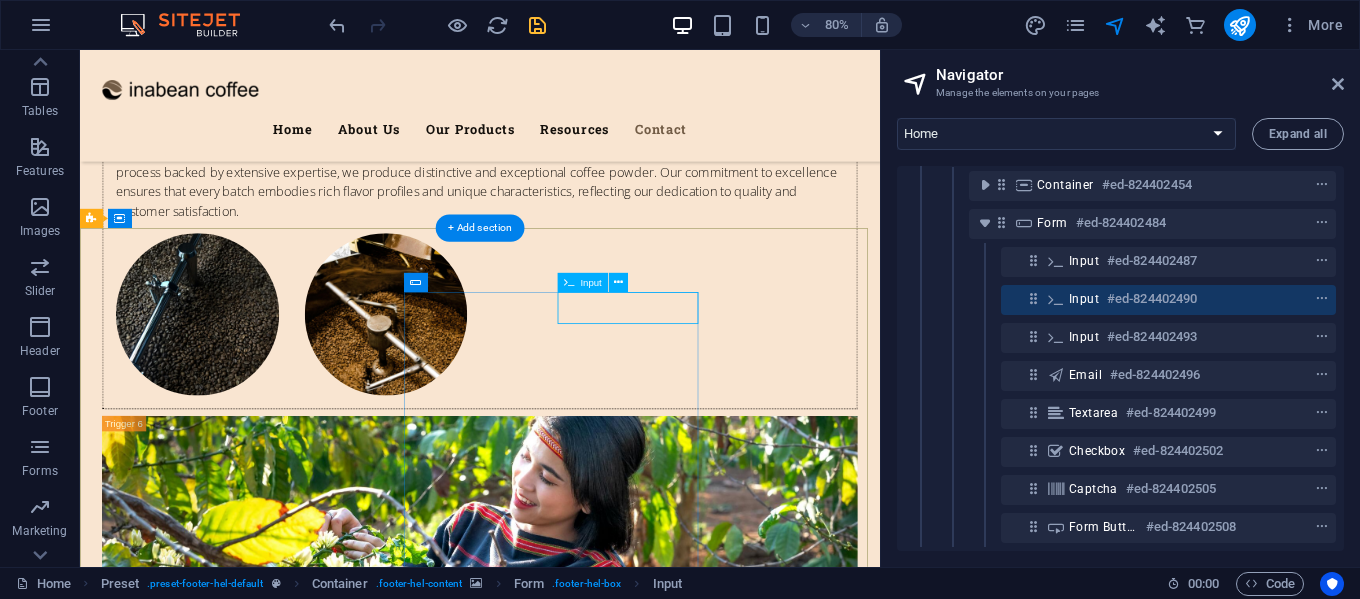 click at bounding box center (1285, 299) 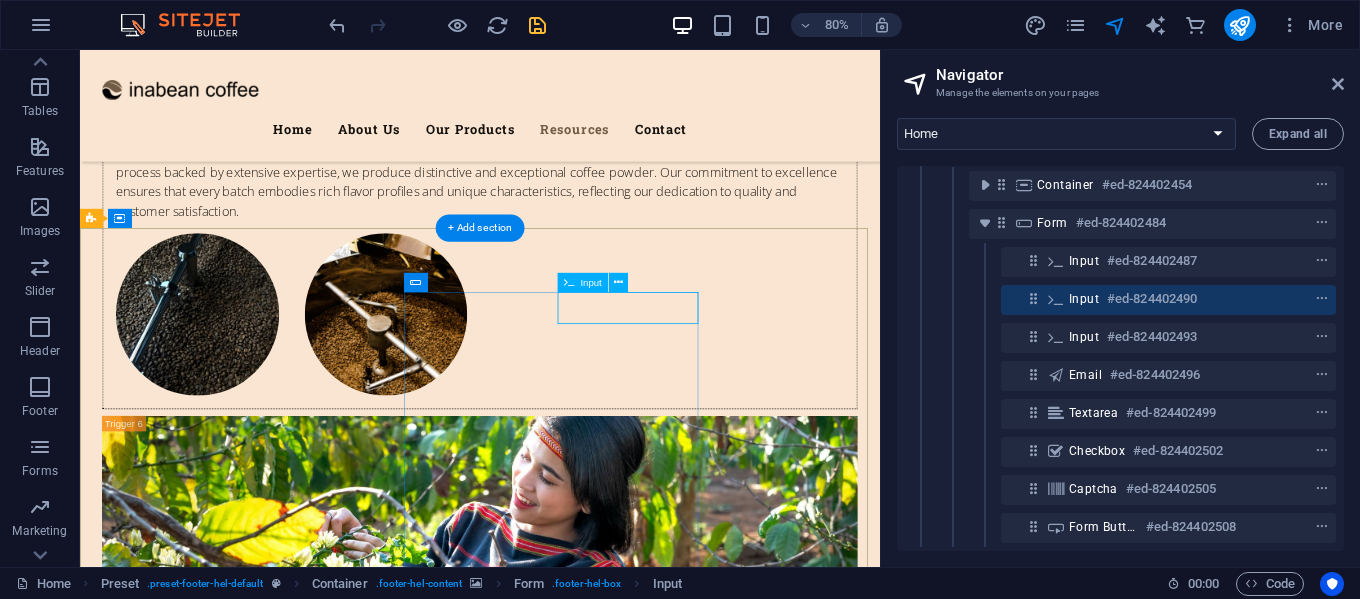 scroll, scrollTop: 8343, scrollLeft: 0, axis: vertical 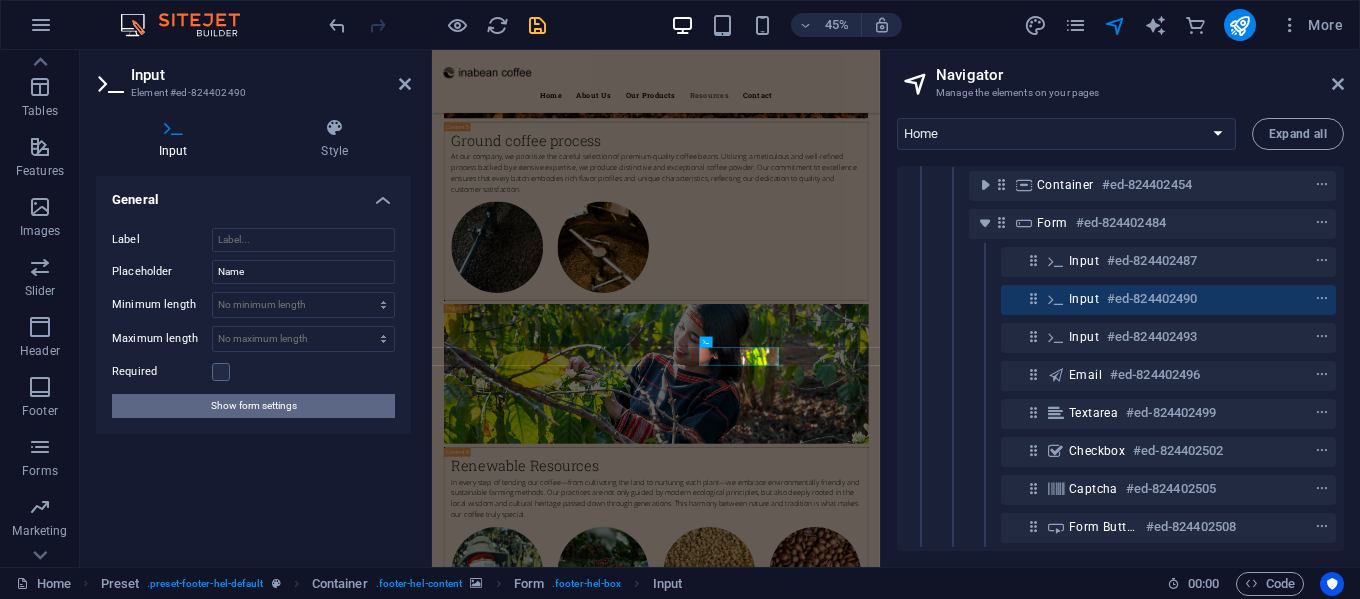 click on "Show form settings" at bounding box center [254, 406] 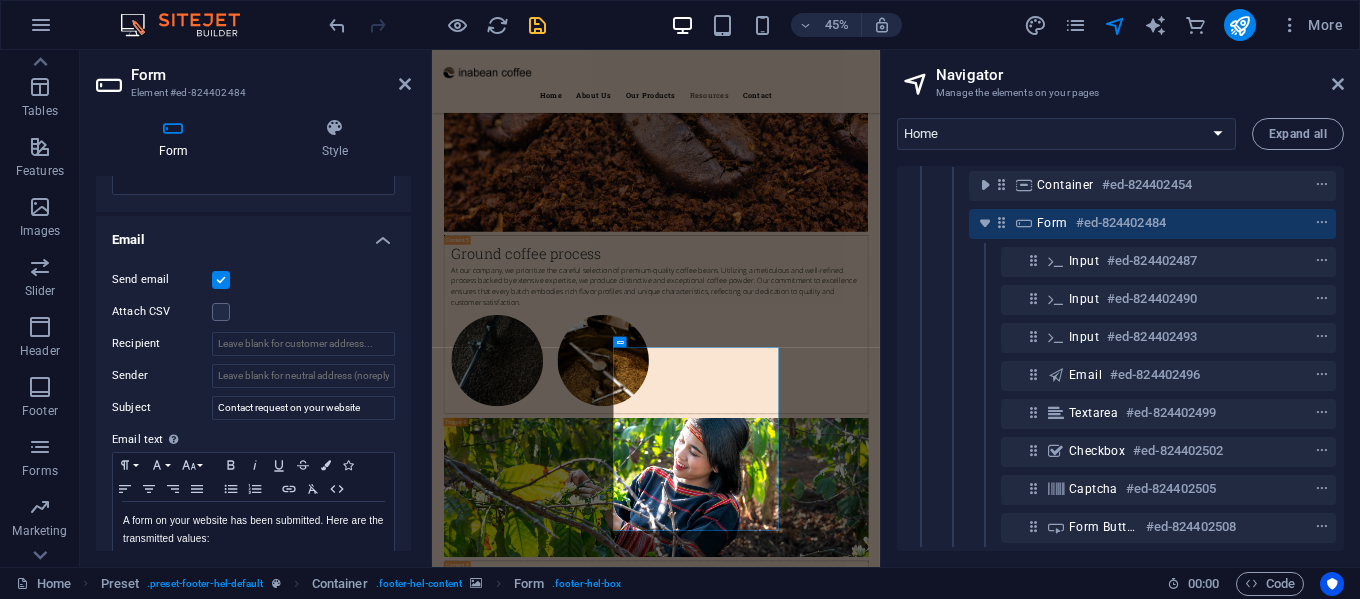 scroll, scrollTop: 500, scrollLeft: 0, axis: vertical 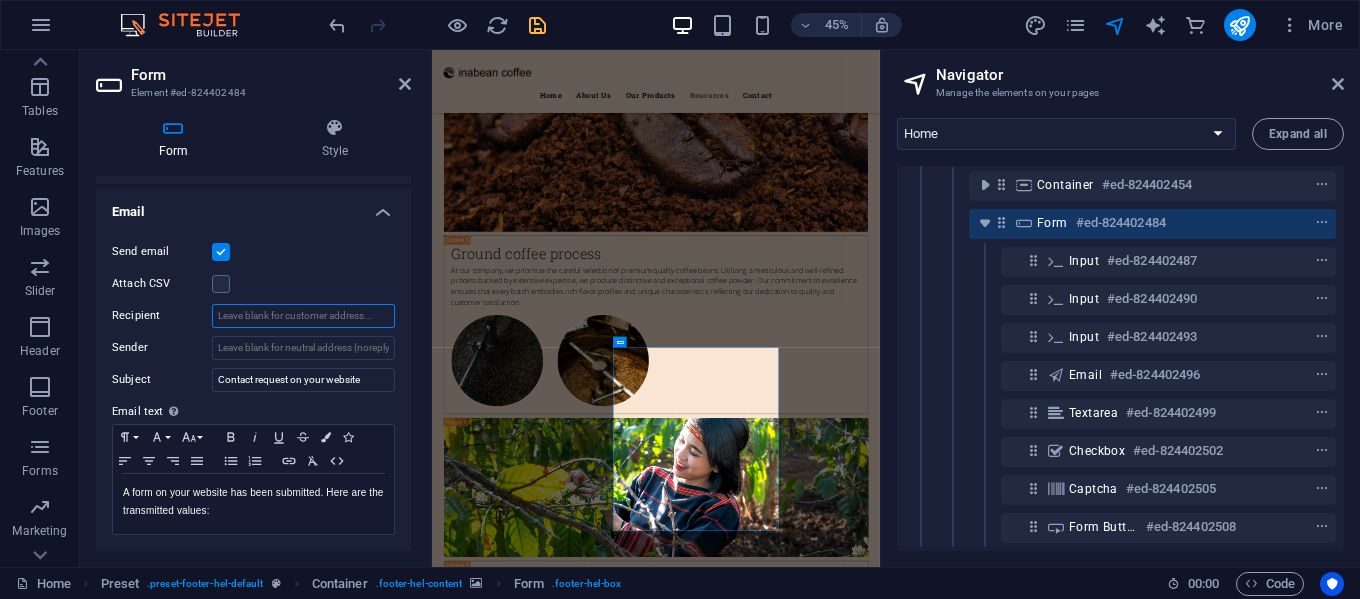 click on "Recipient" at bounding box center [303, 316] 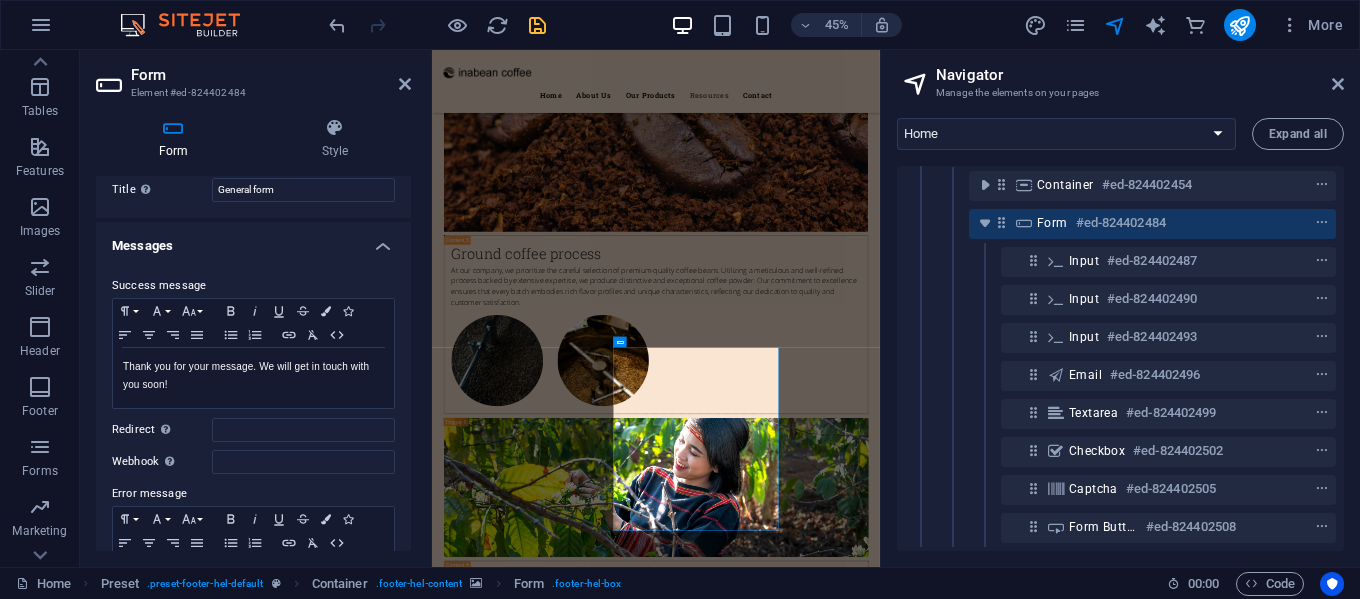 scroll, scrollTop: 30, scrollLeft: 0, axis: vertical 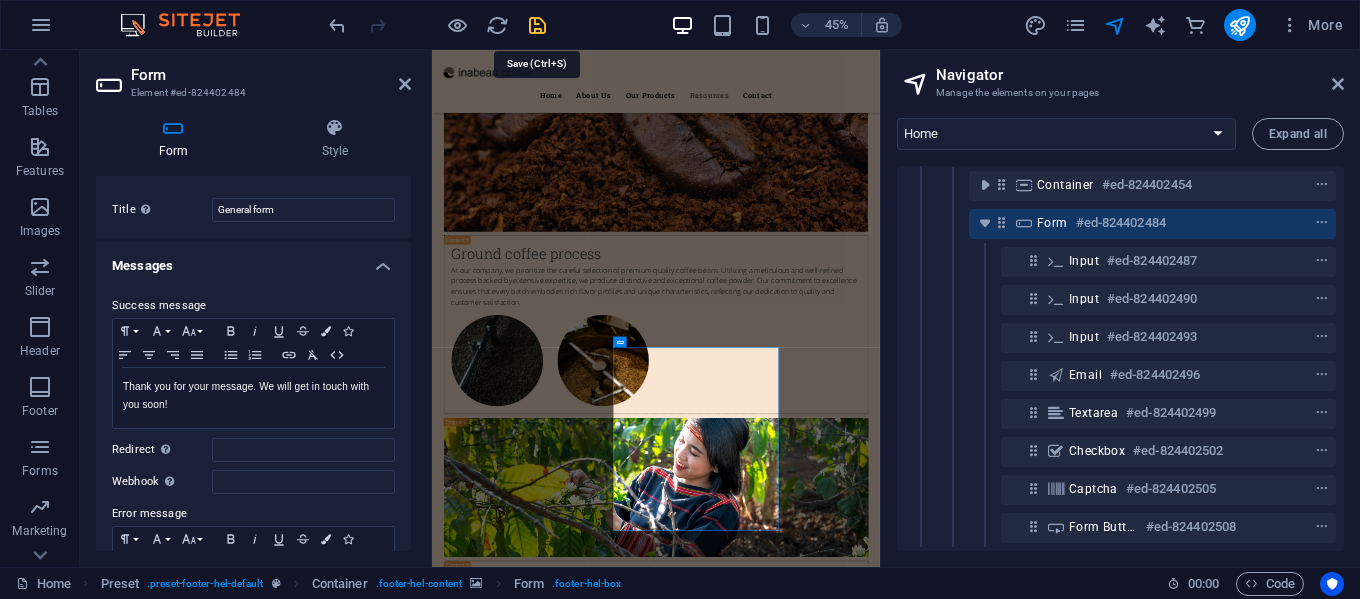 type on "hidayatsofiyanto@gmail.com" 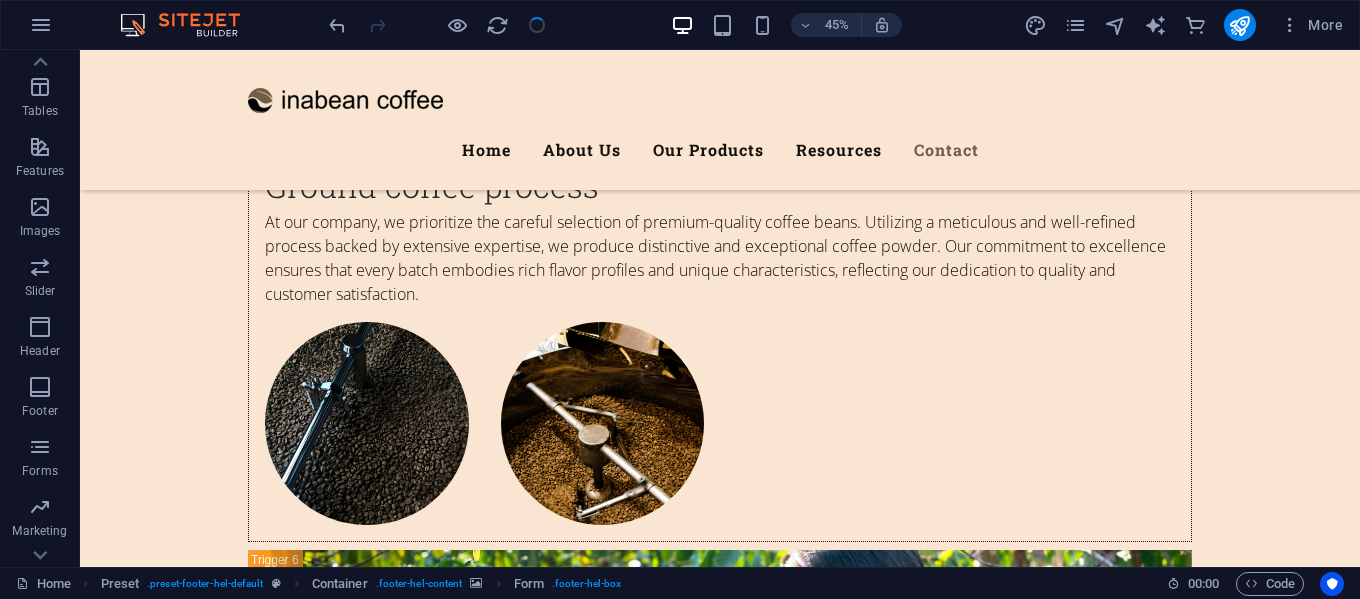 scroll, scrollTop: 8531, scrollLeft: 0, axis: vertical 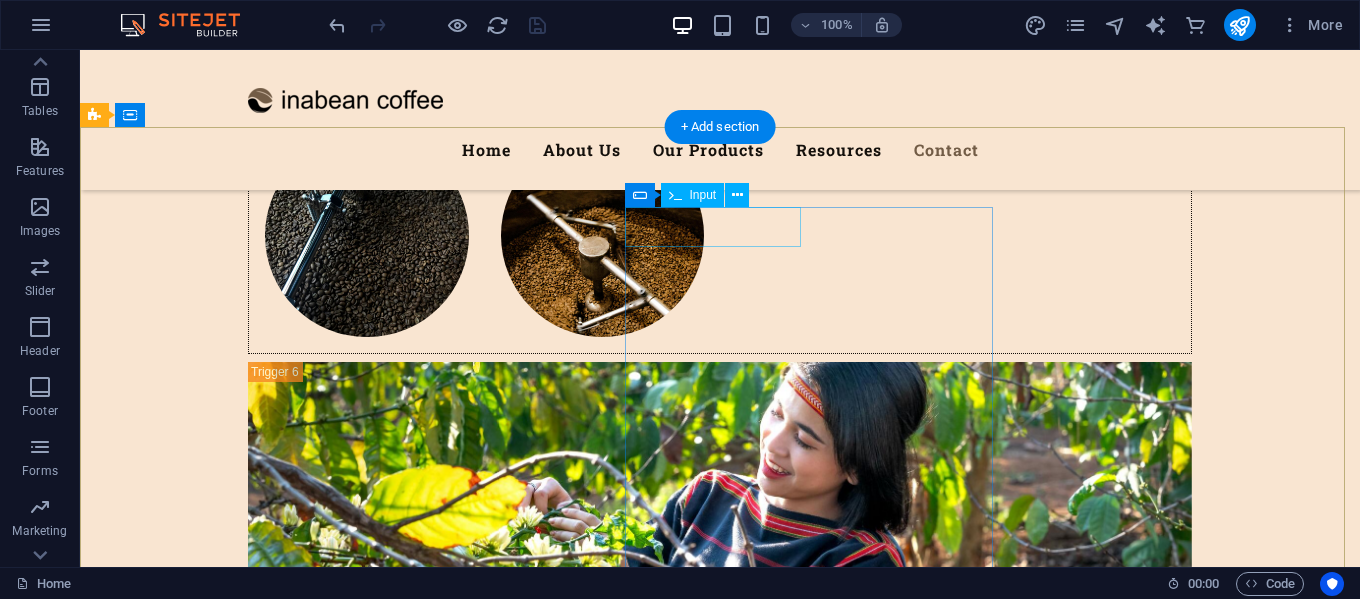 click 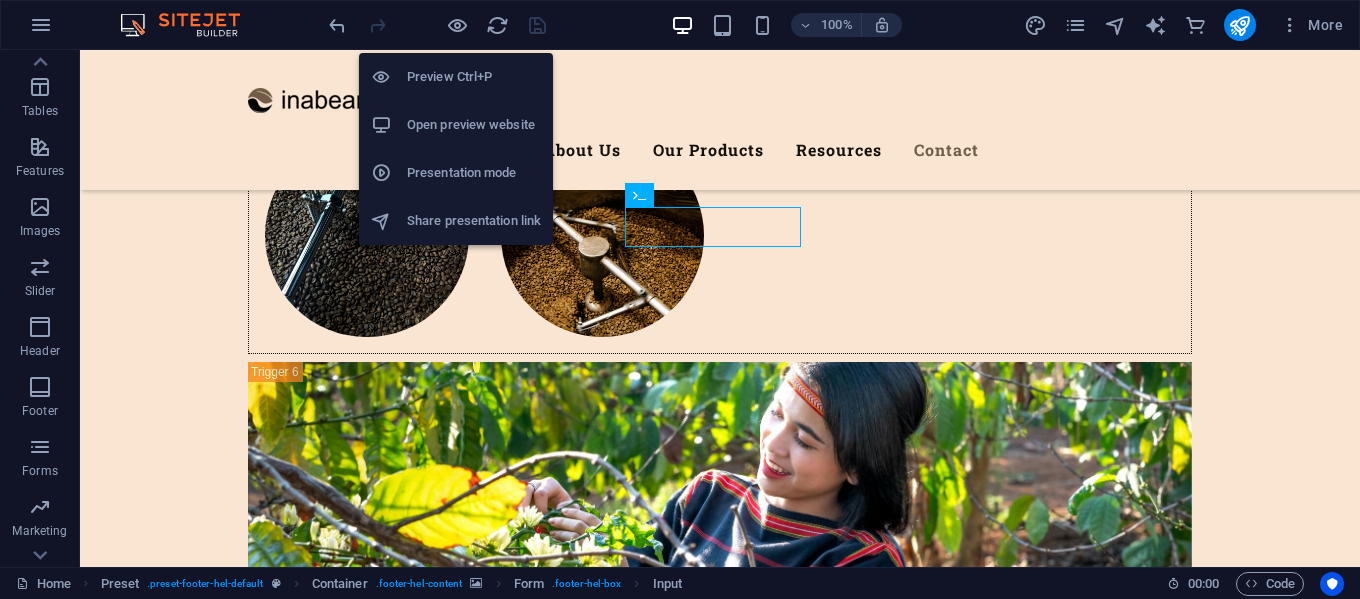 click on "Open preview website" at bounding box center [456, 125] 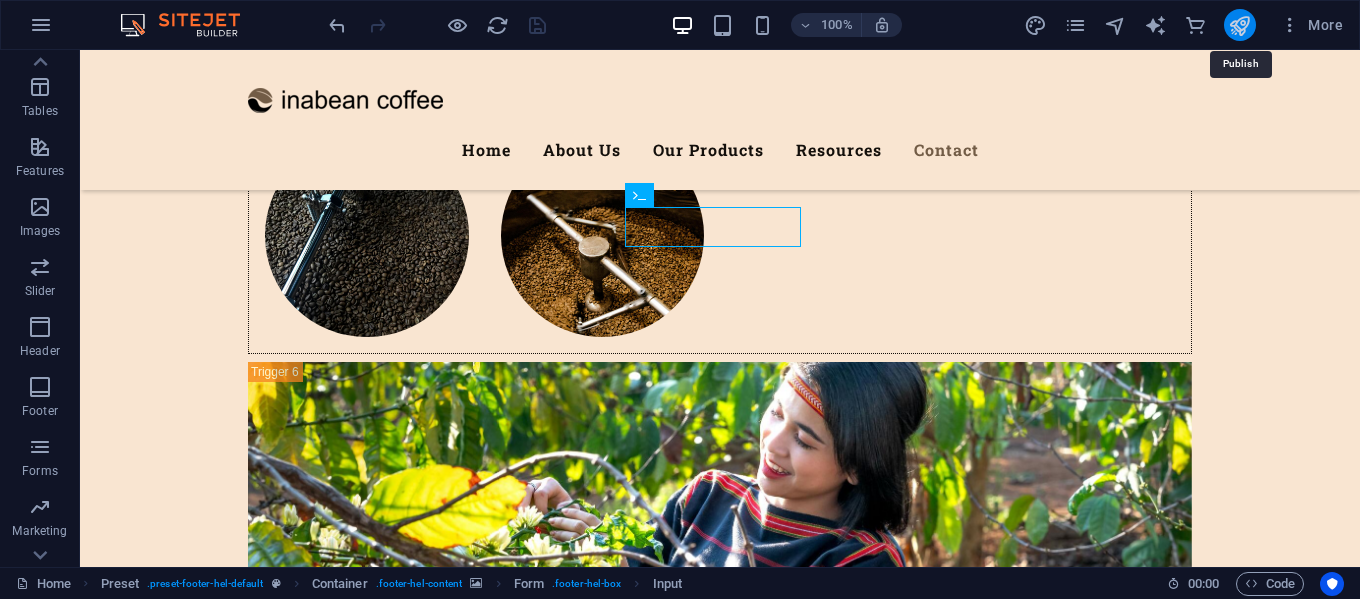 click at bounding box center (1239, 25) 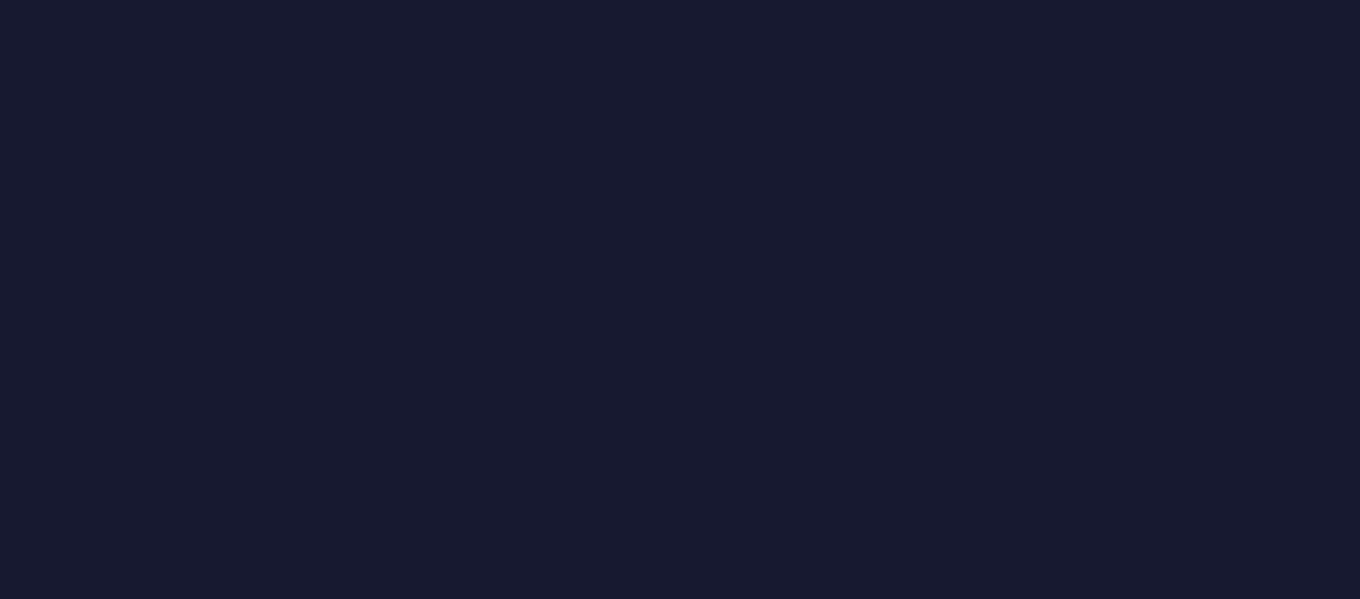 scroll, scrollTop: 0, scrollLeft: 0, axis: both 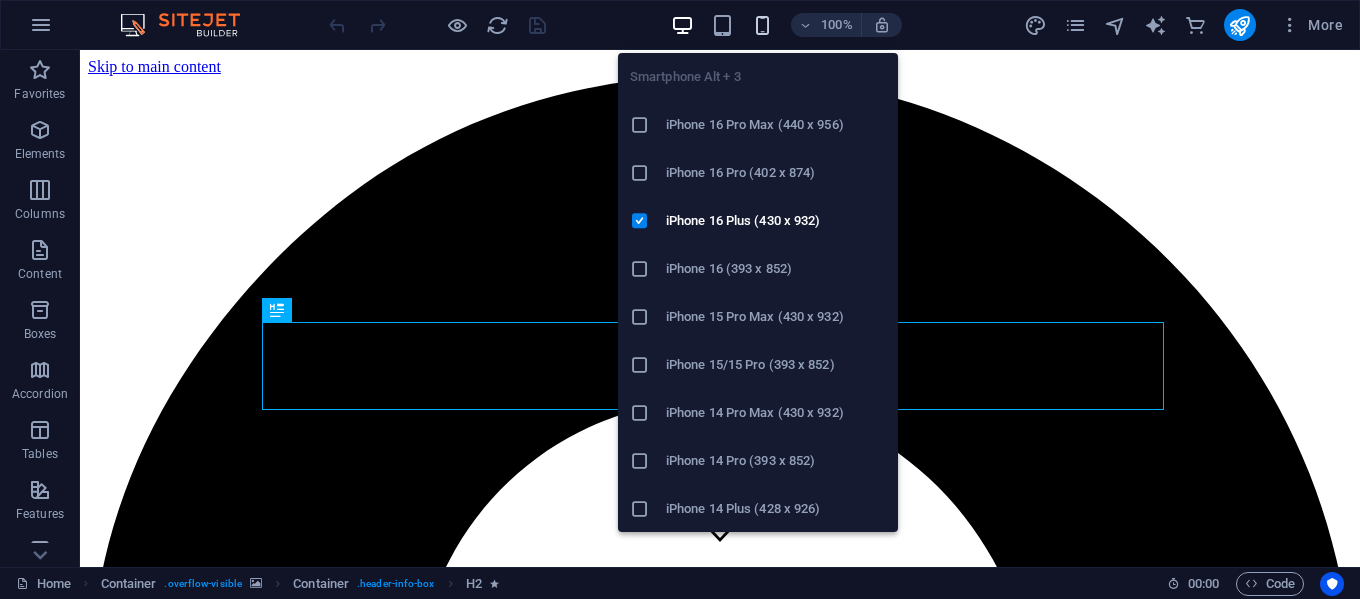 click at bounding box center [762, 25] 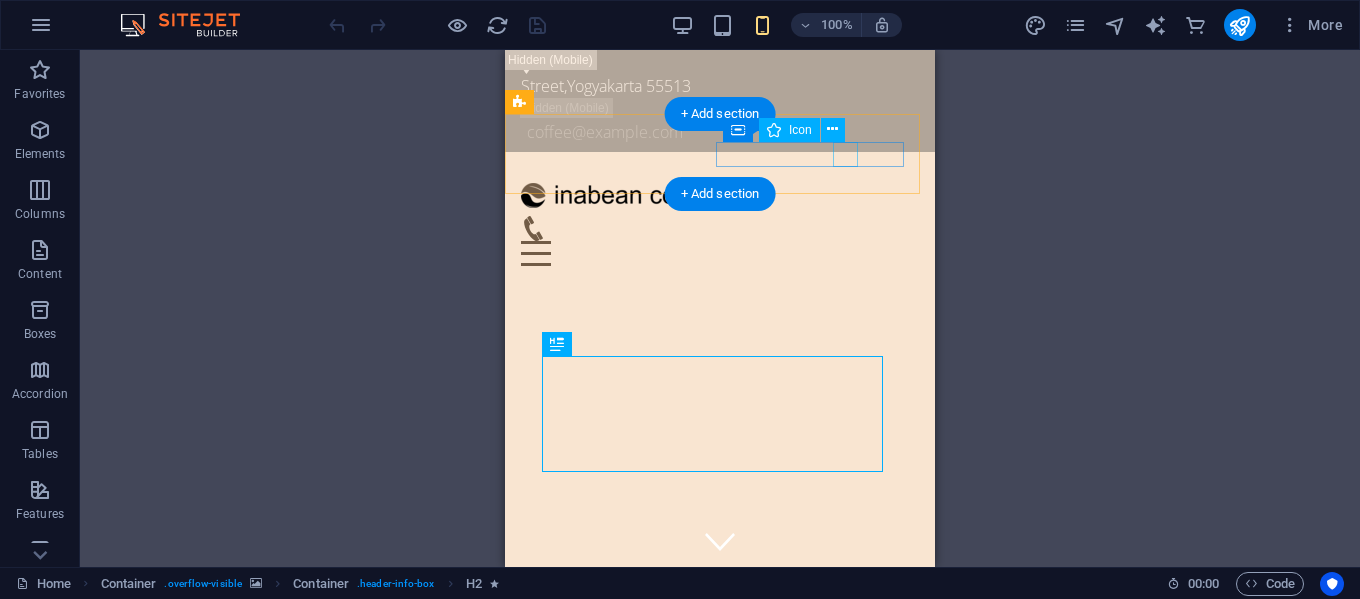 click at bounding box center (712, 228) 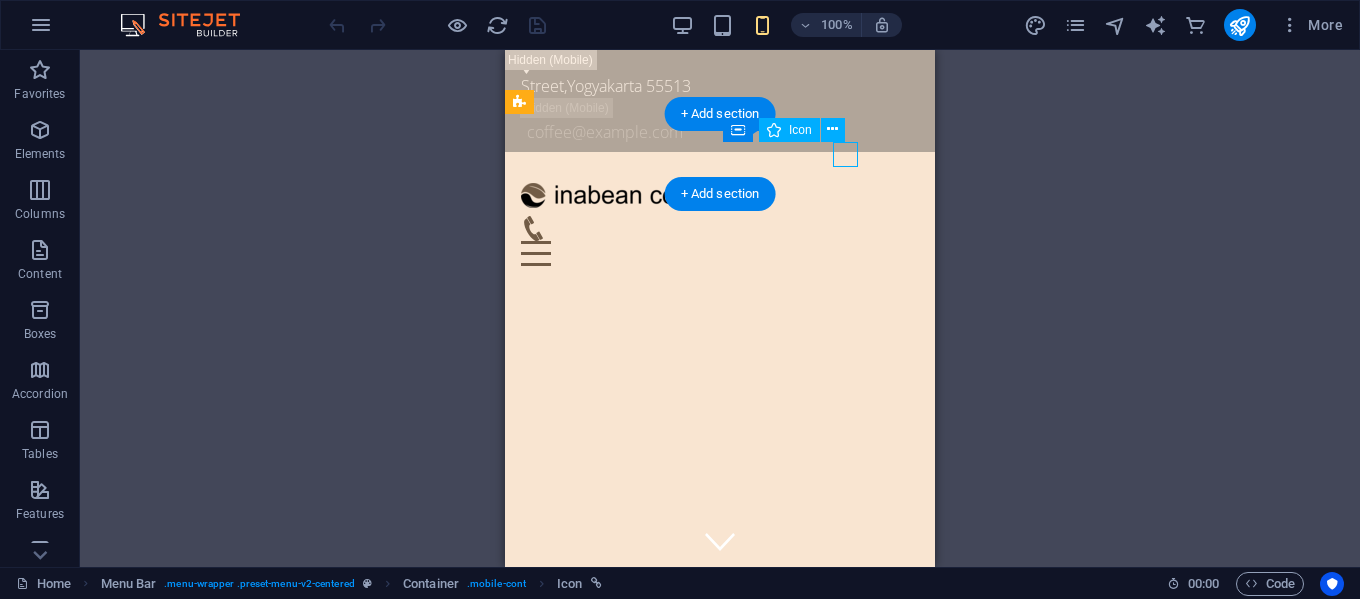 click at bounding box center (712, 228) 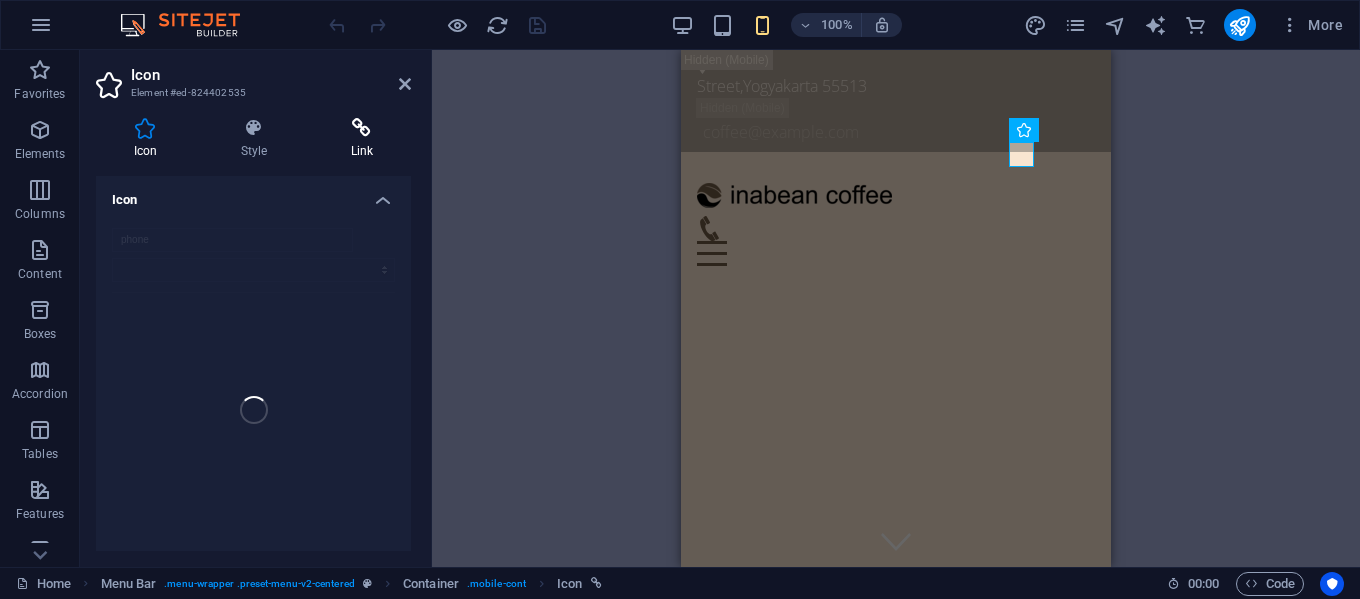 click at bounding box center (362, 128) 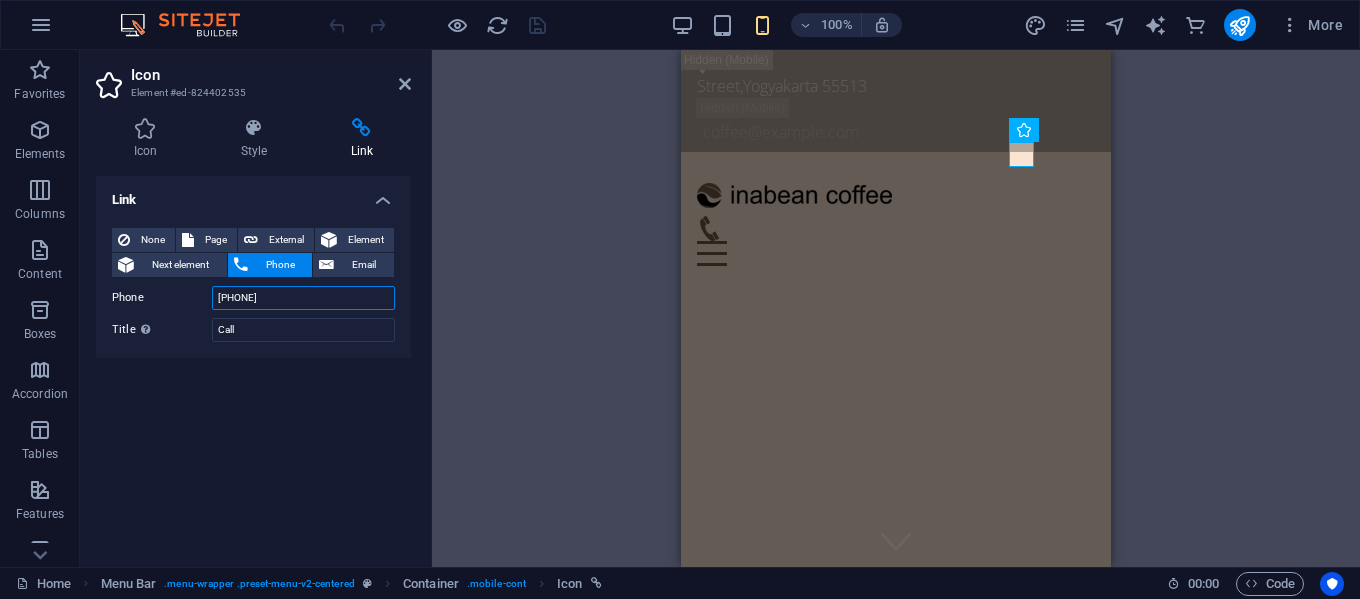 click on "[PHONE]" at bounding box center [303, 298] 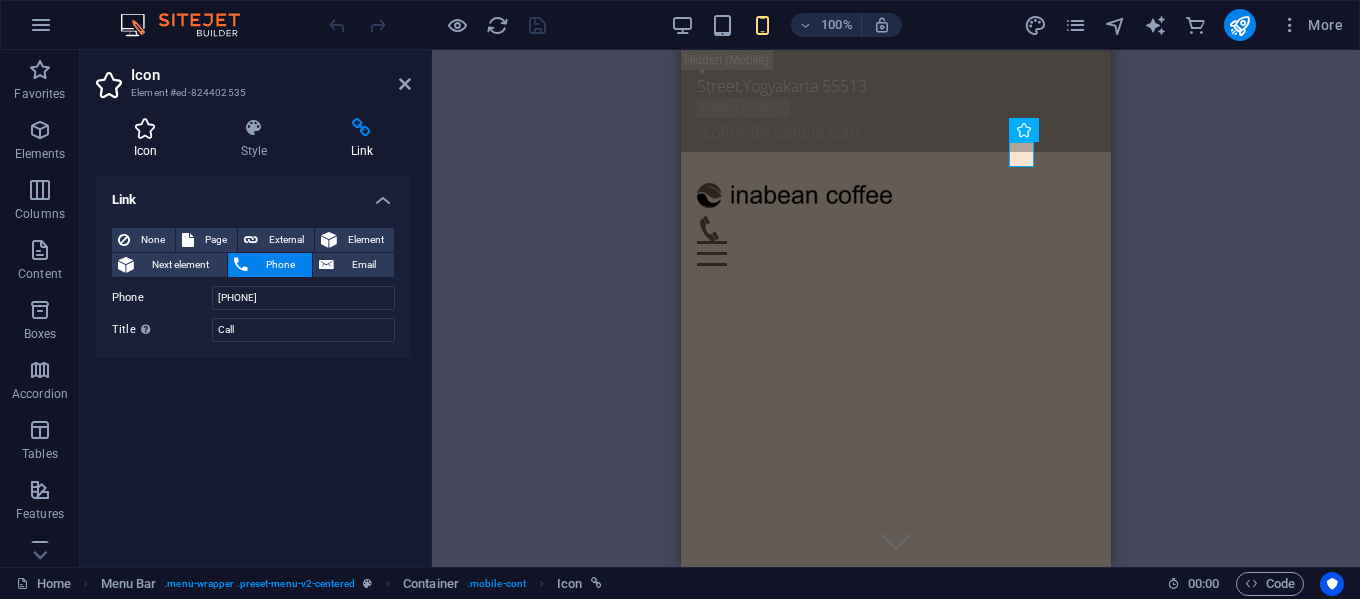 click on "Icon" at bounding box center (149, 139) 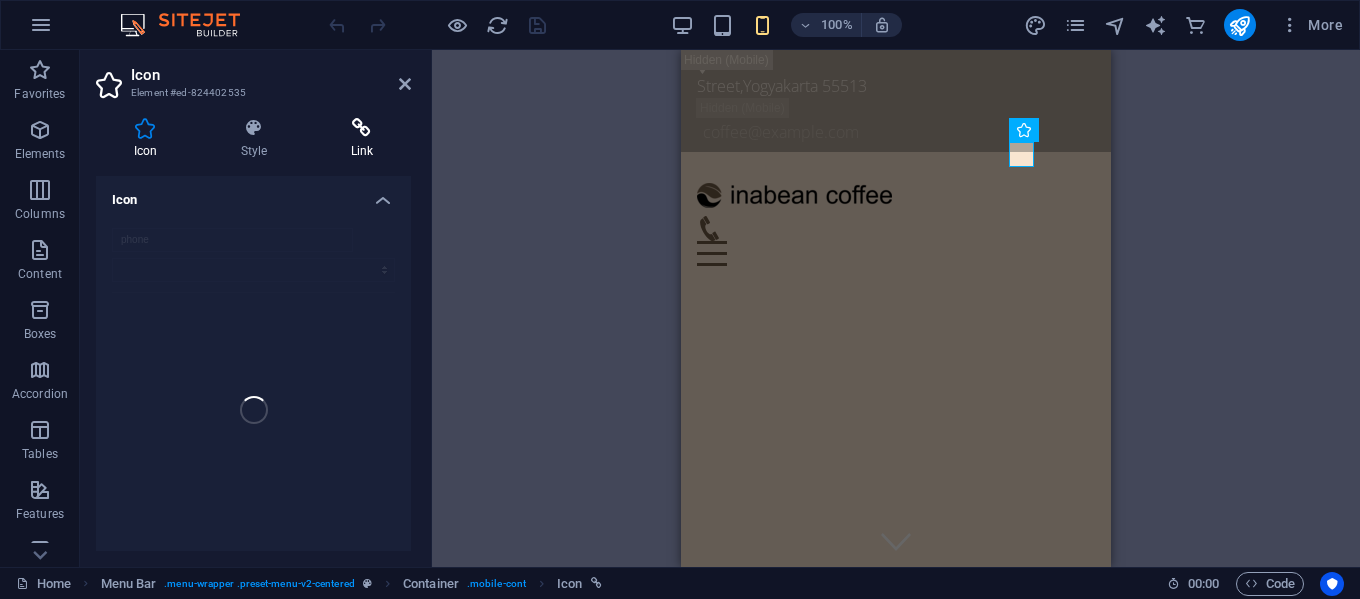 click at bounding box center (362, 128) 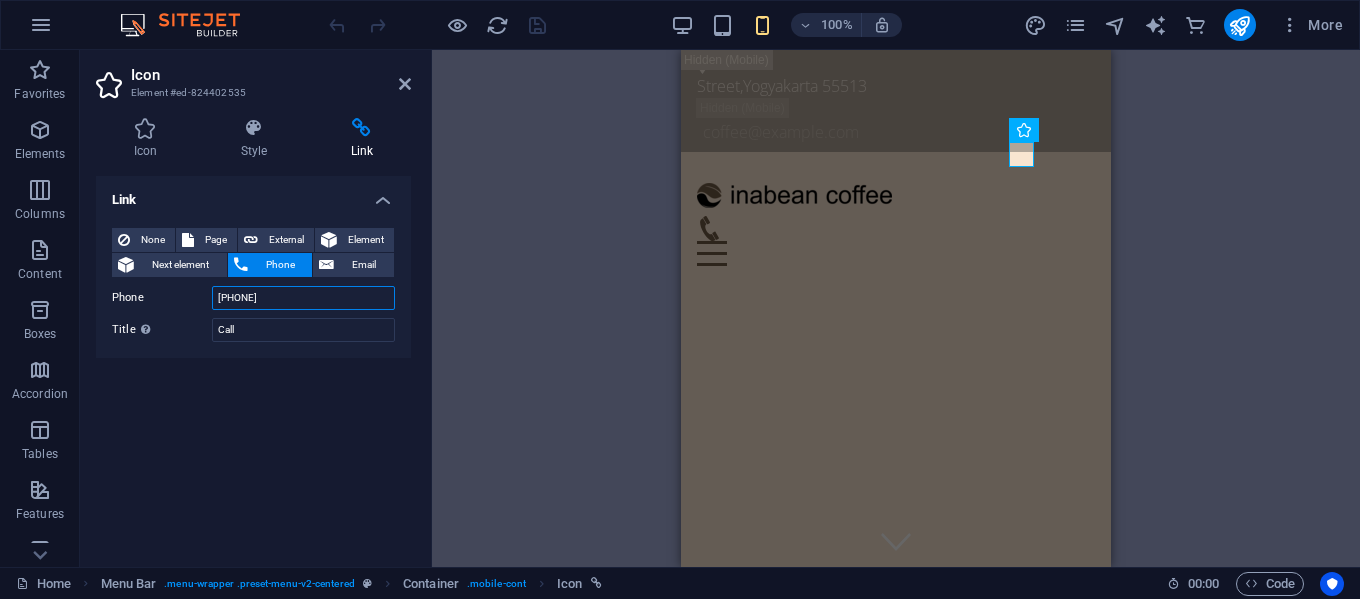 click on "[PHONE]" at bounding box center (303, 298) 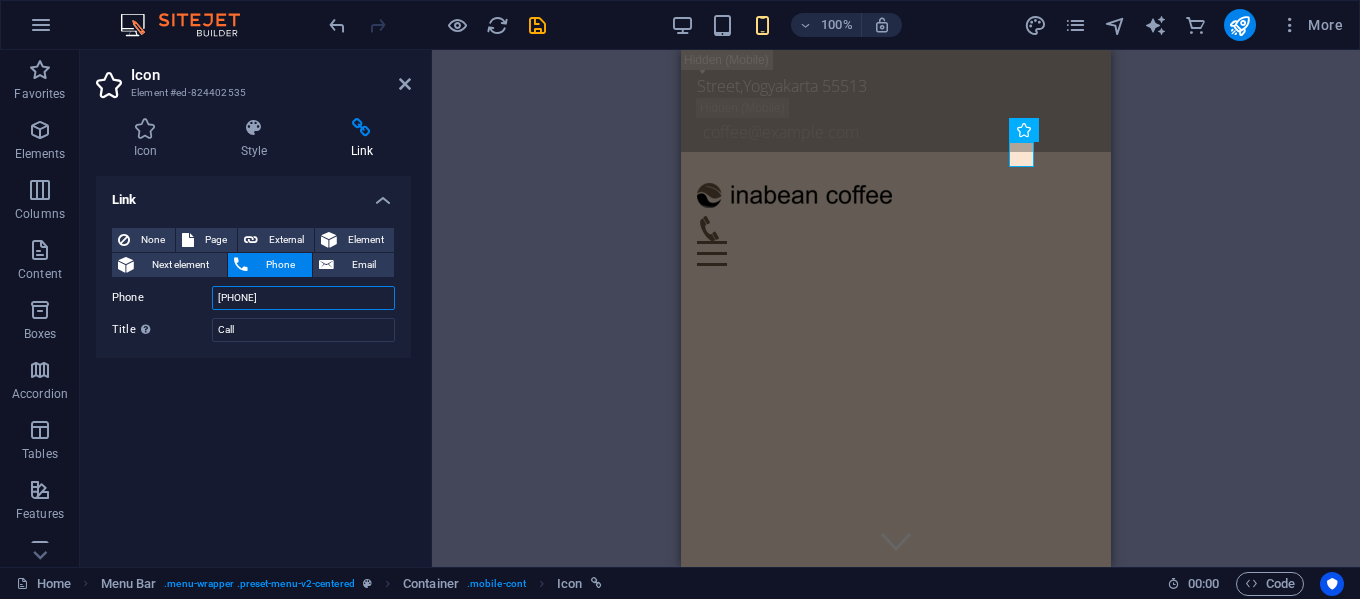 type on "[PHONE]" 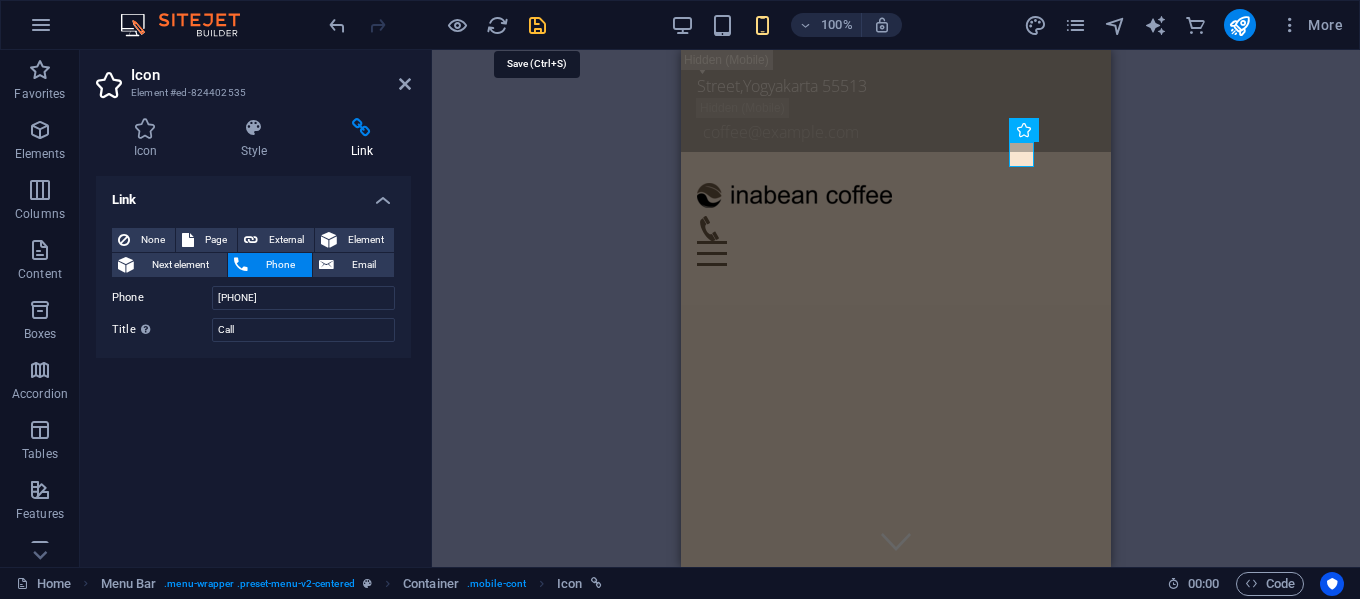 click at bounding box center [537, 25] 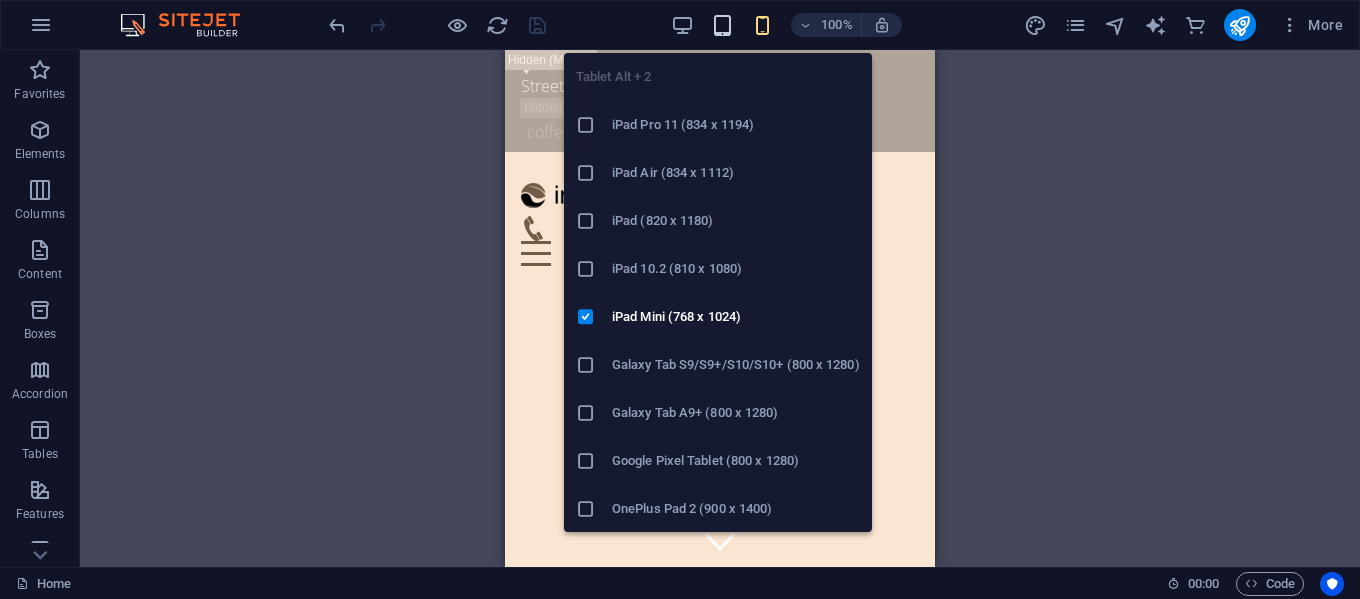 click at bounding box center [722, 25] 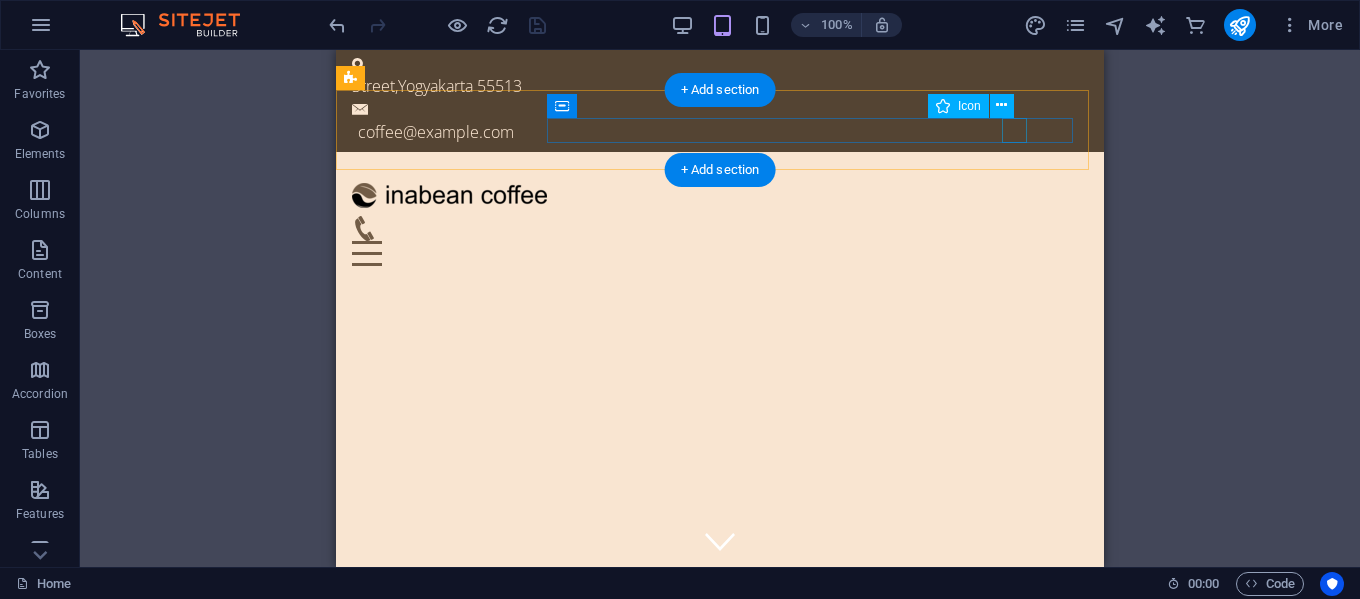 click at bounding box center (712, 228) 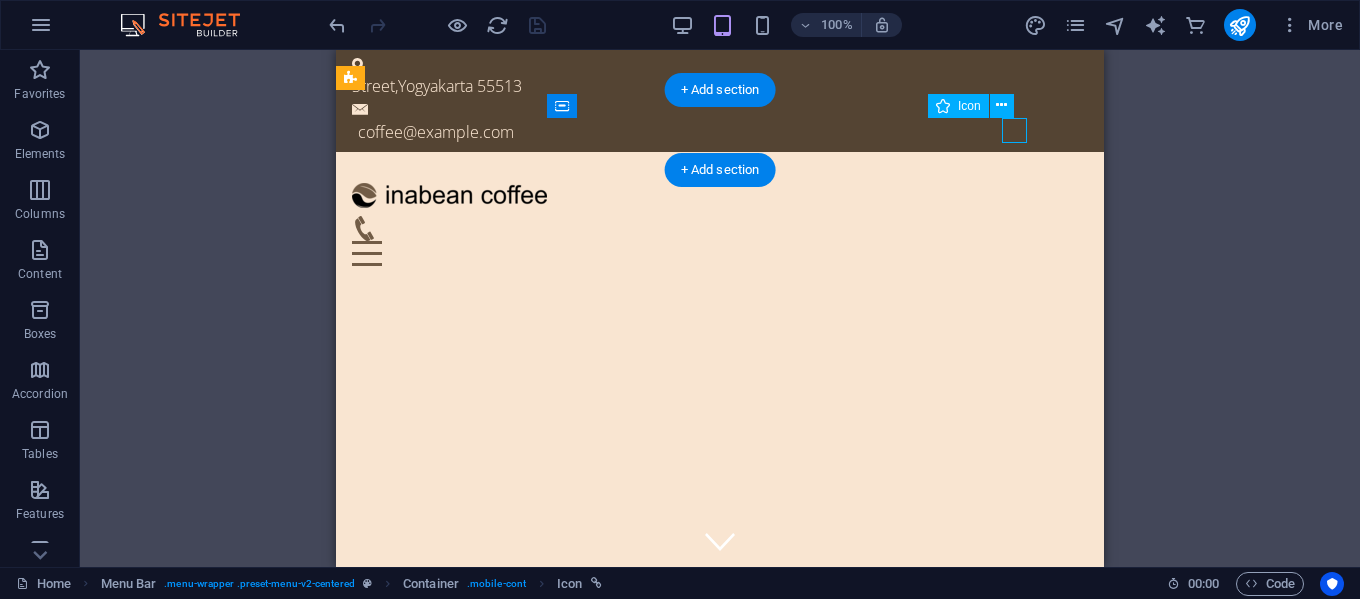 click at bounding box center (712, 228) 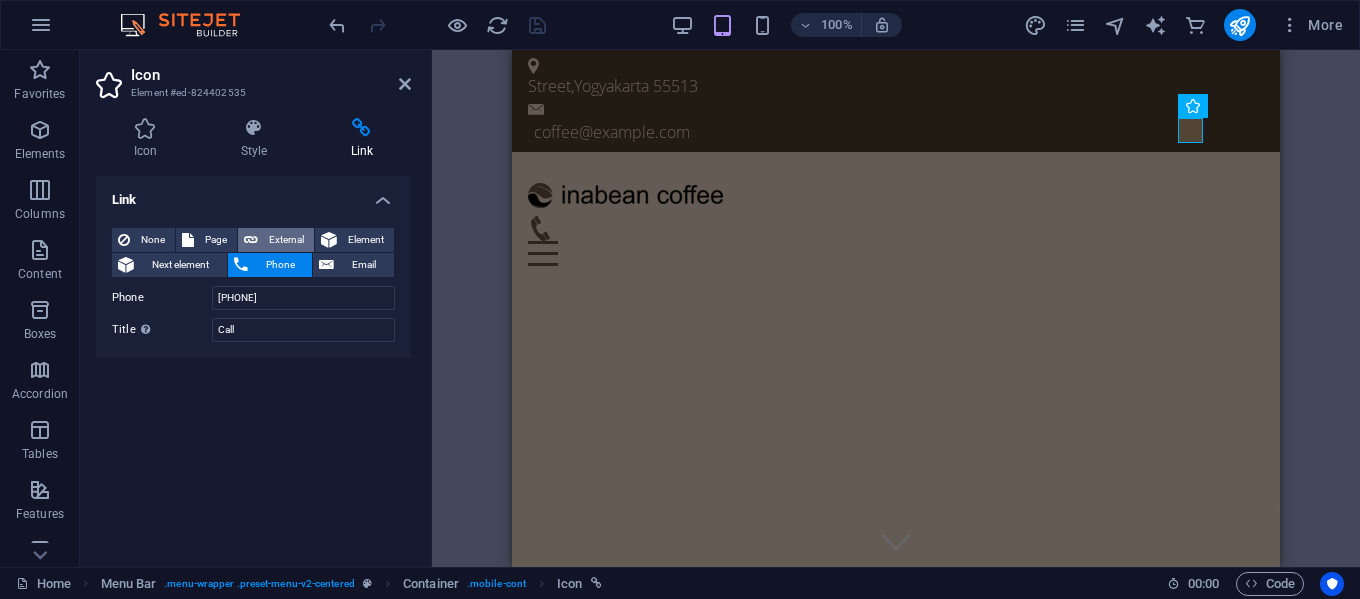 click on "External" at bounding box center [286, 240] 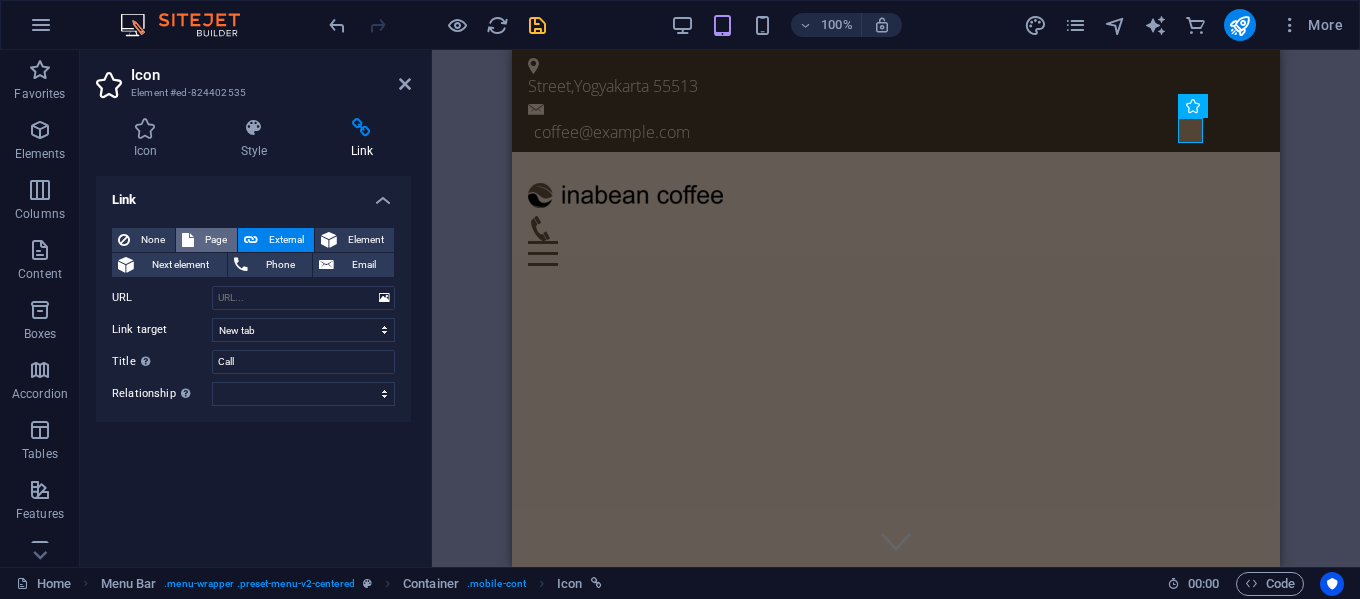 click on "Page" at bounding box center [215, 240] 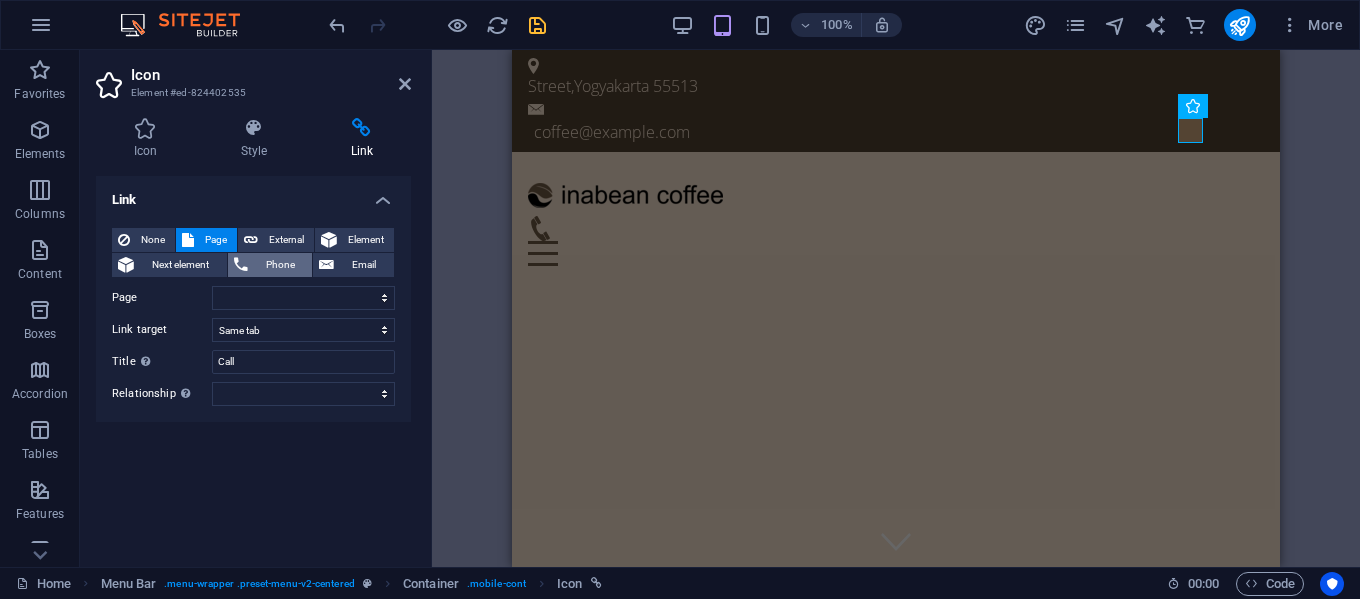 click on "Phone" at bounding box center [280, 265] 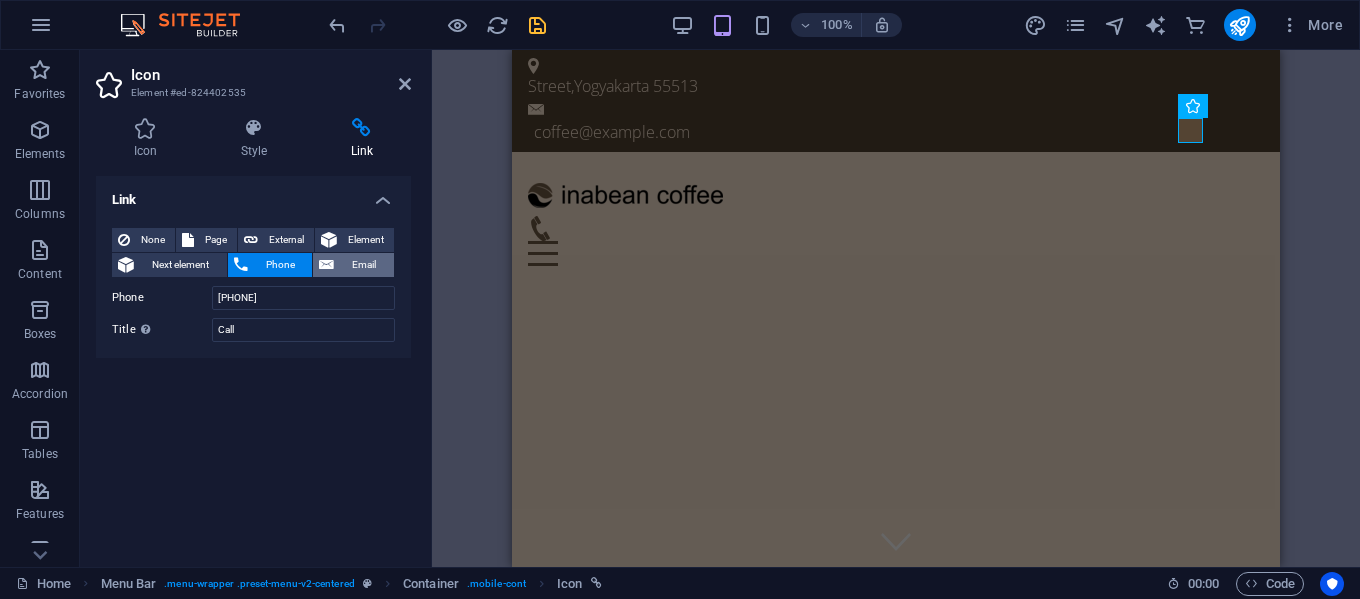 click on "Email" at bounding box center (364, 265) 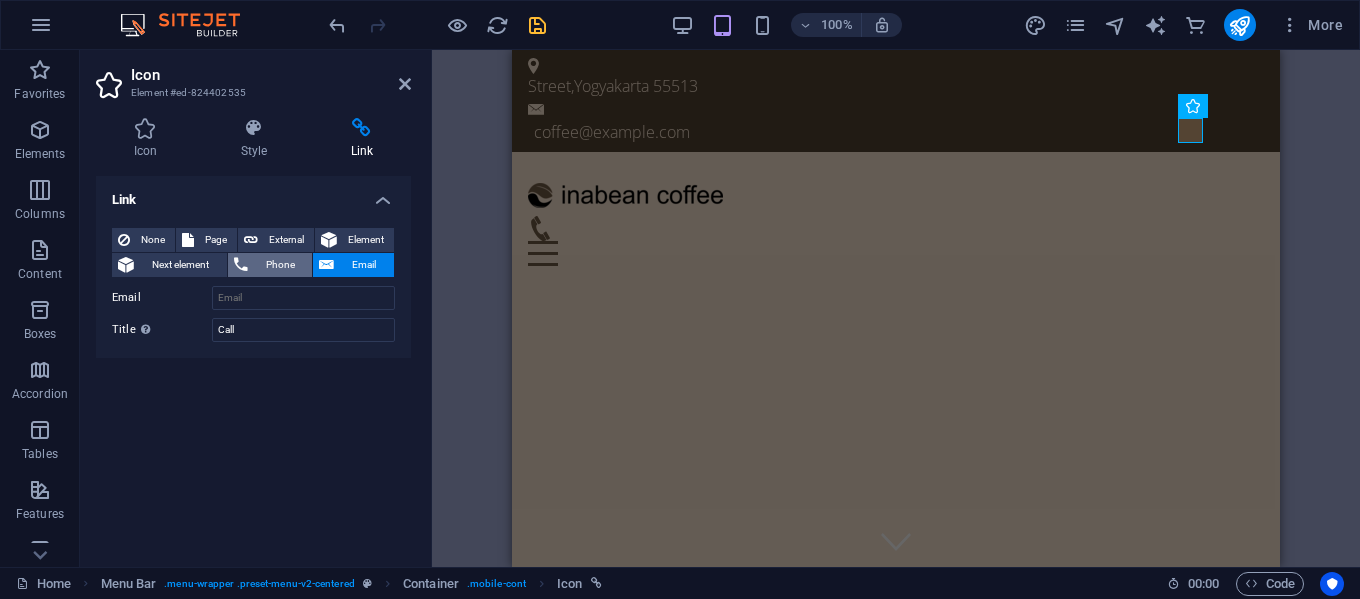 click on "Phone" at bounding box center (280, 265) 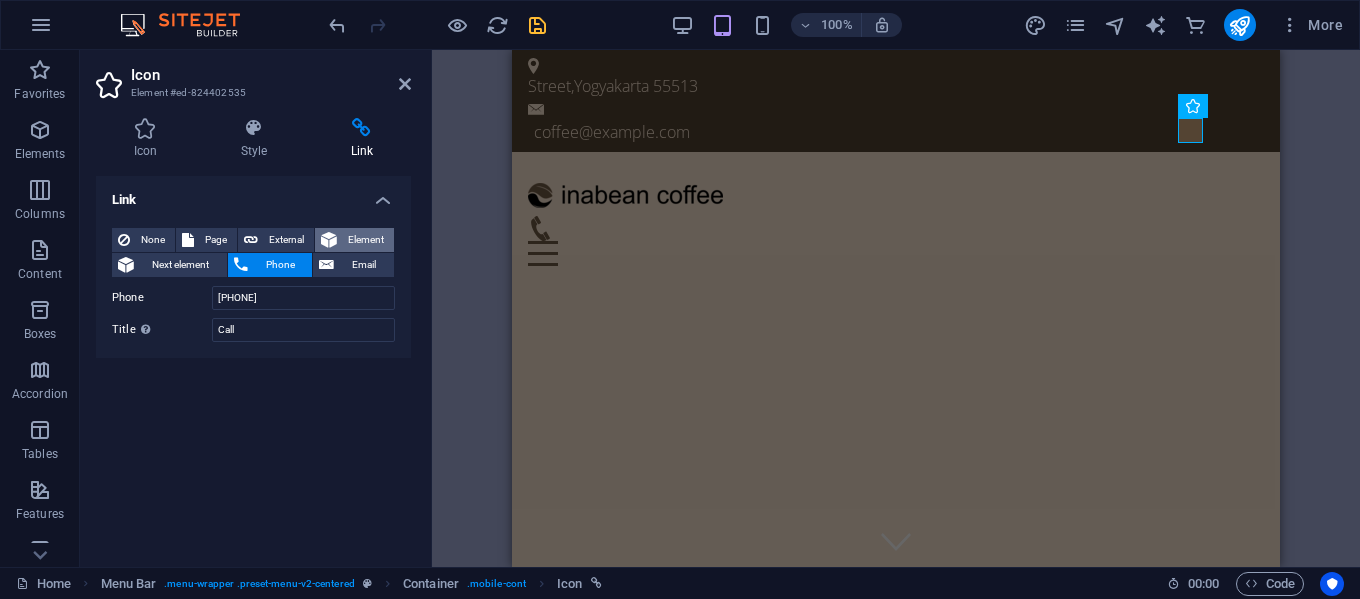 click on "Element" at bounding box center [365, 240] 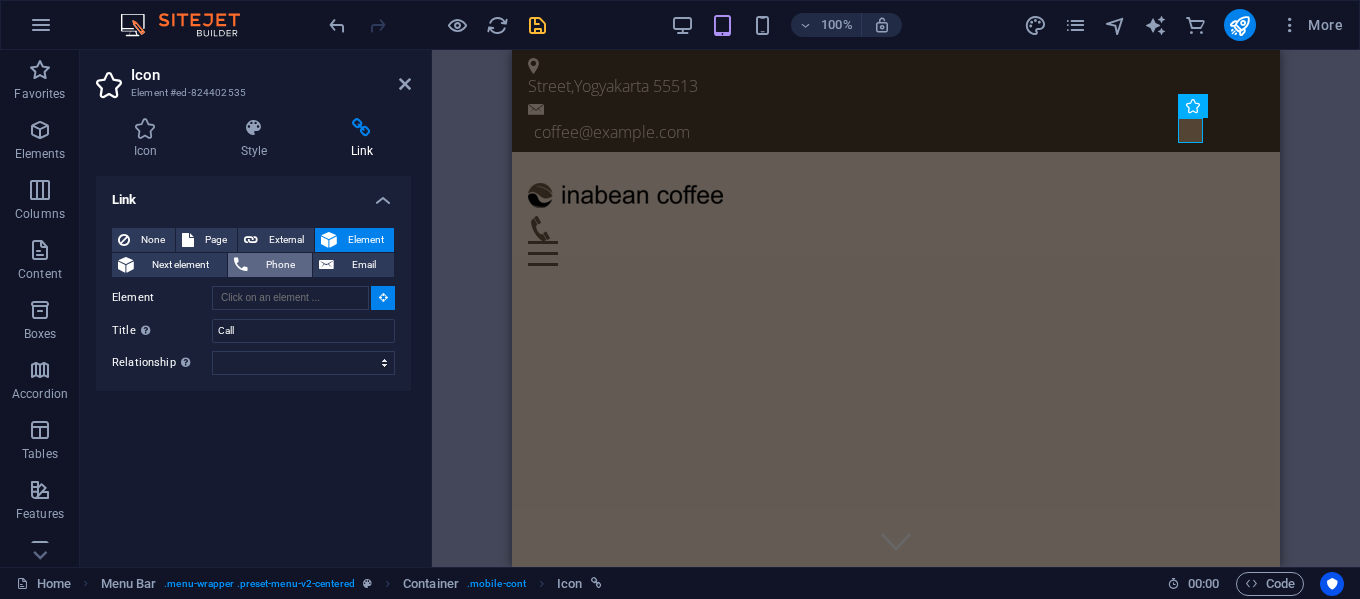 click on "Phone" at bounding box center (280, 265) 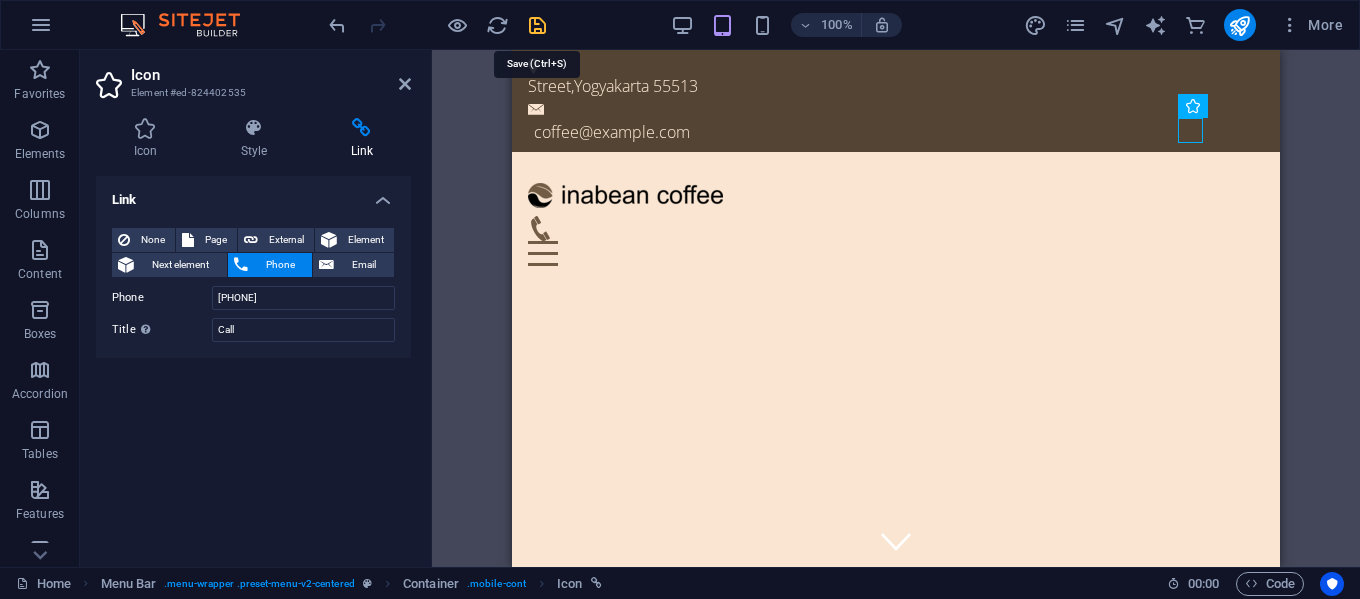 click at bounding box center [537, 25] 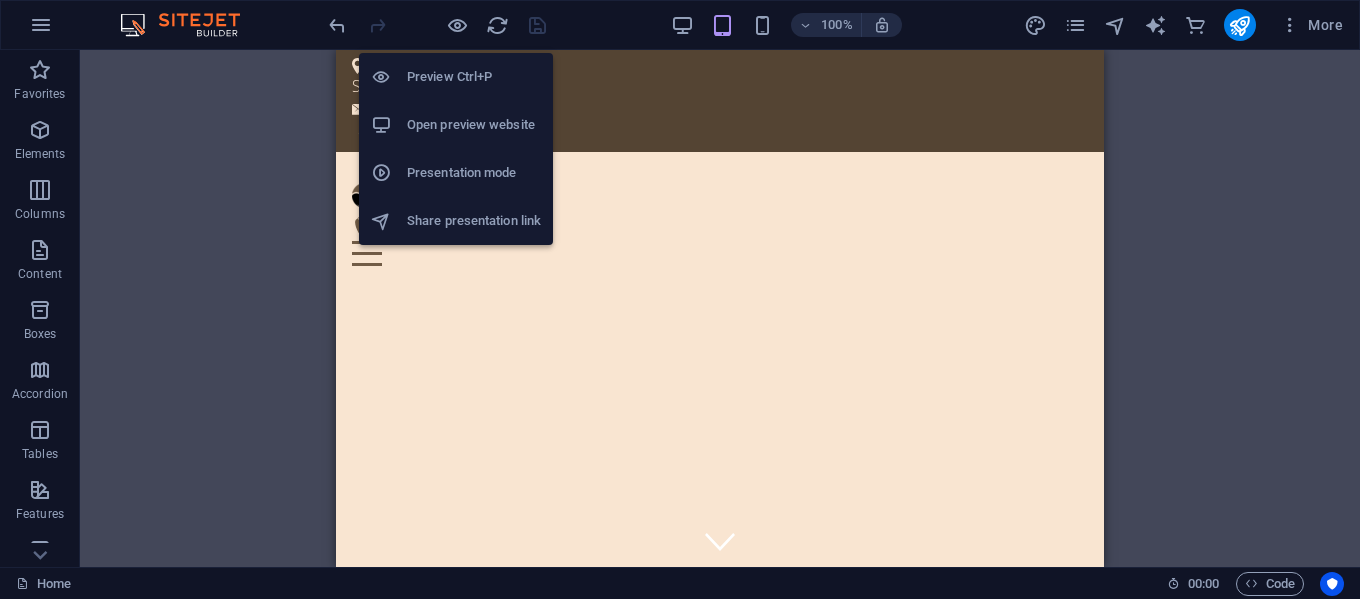 click on "Preview Ctrl+P" at bounding box center [474, 77] 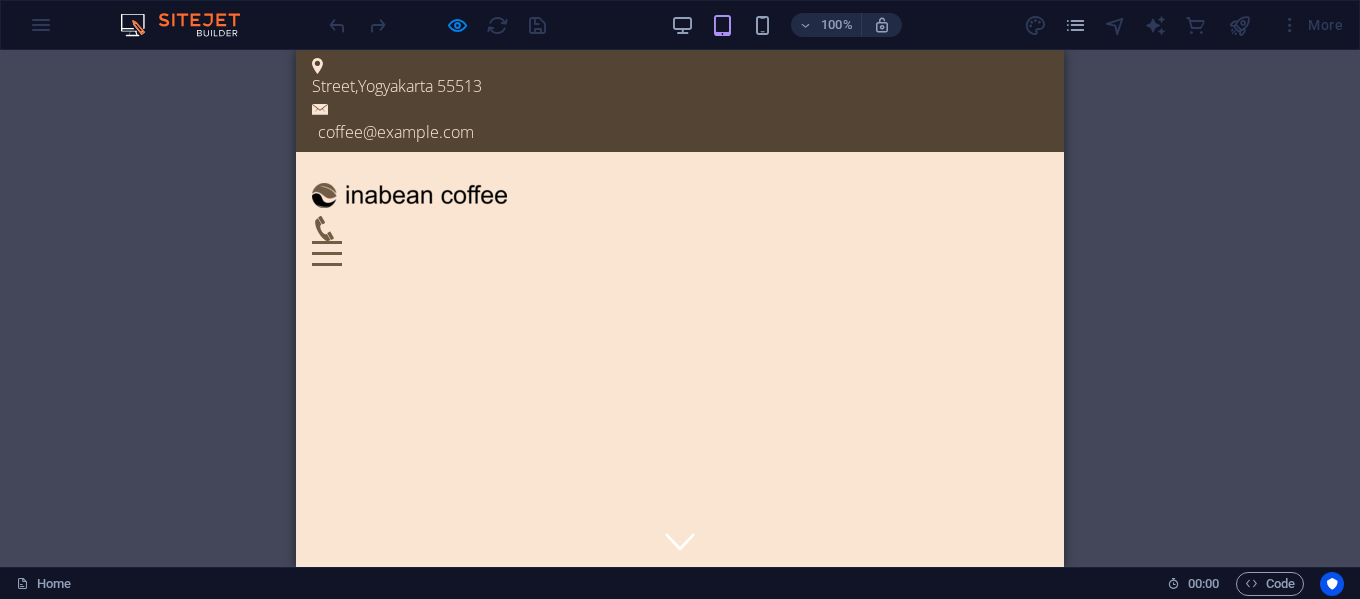 click 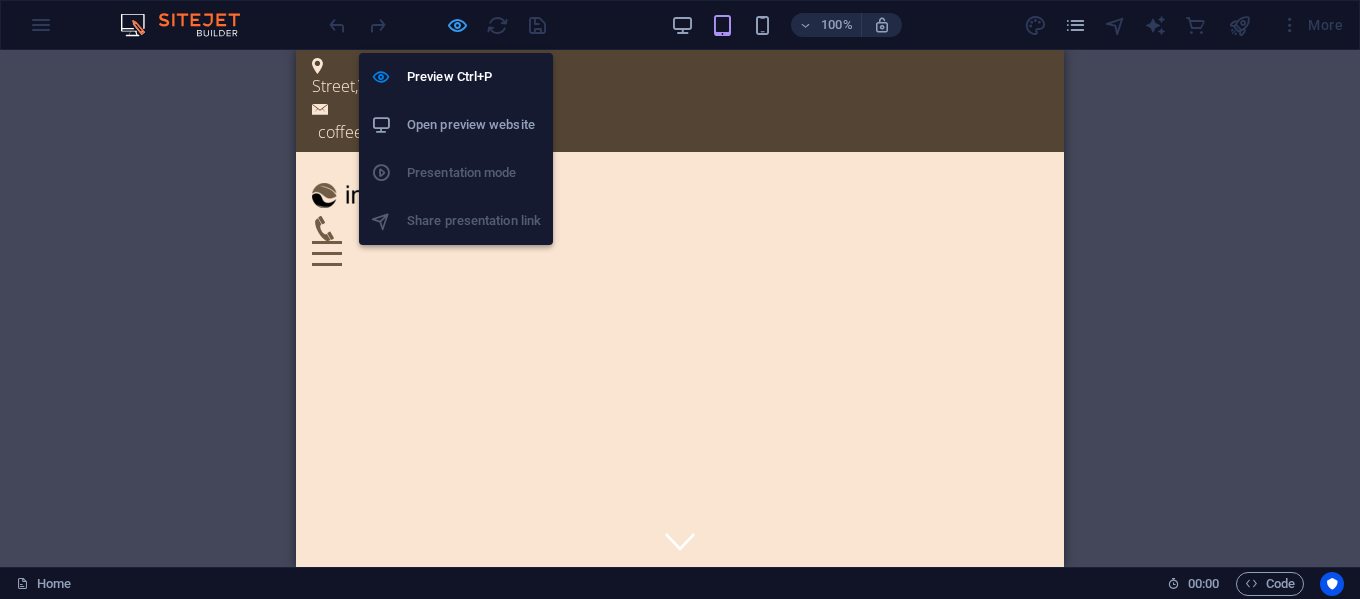 click at bounding box center [457, 25] 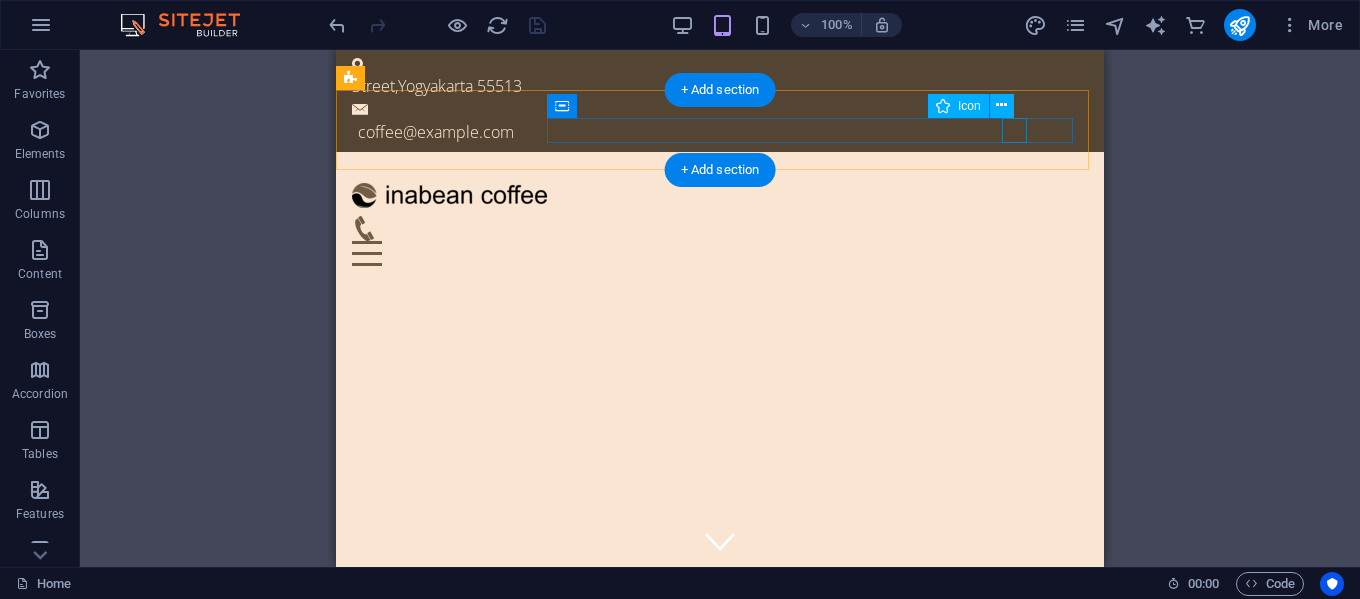 click at bounding box center (712, 228) 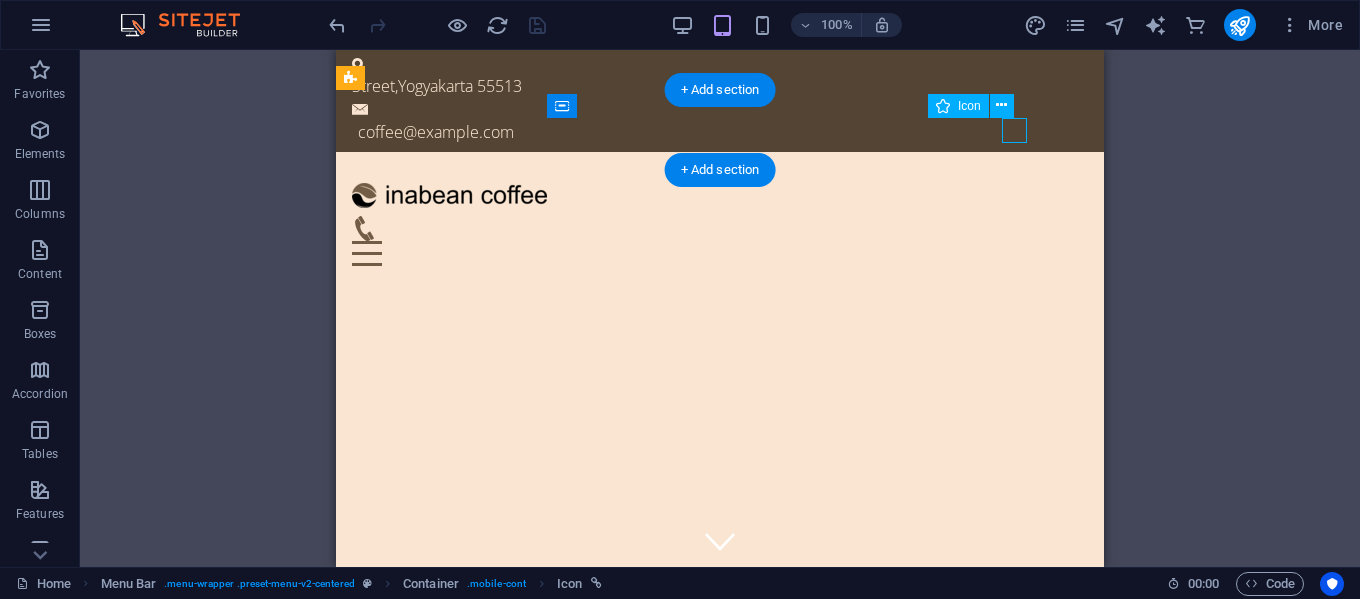 click at bounding box center [712, 228] 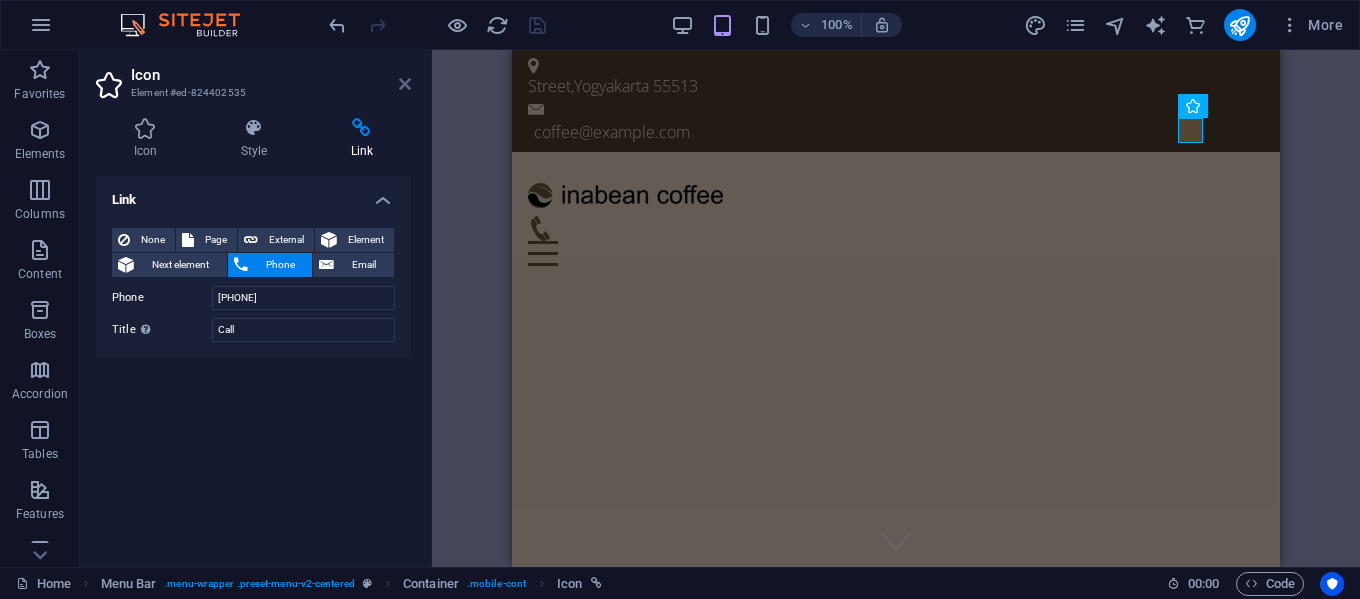 click at bounding box center [405, 84] 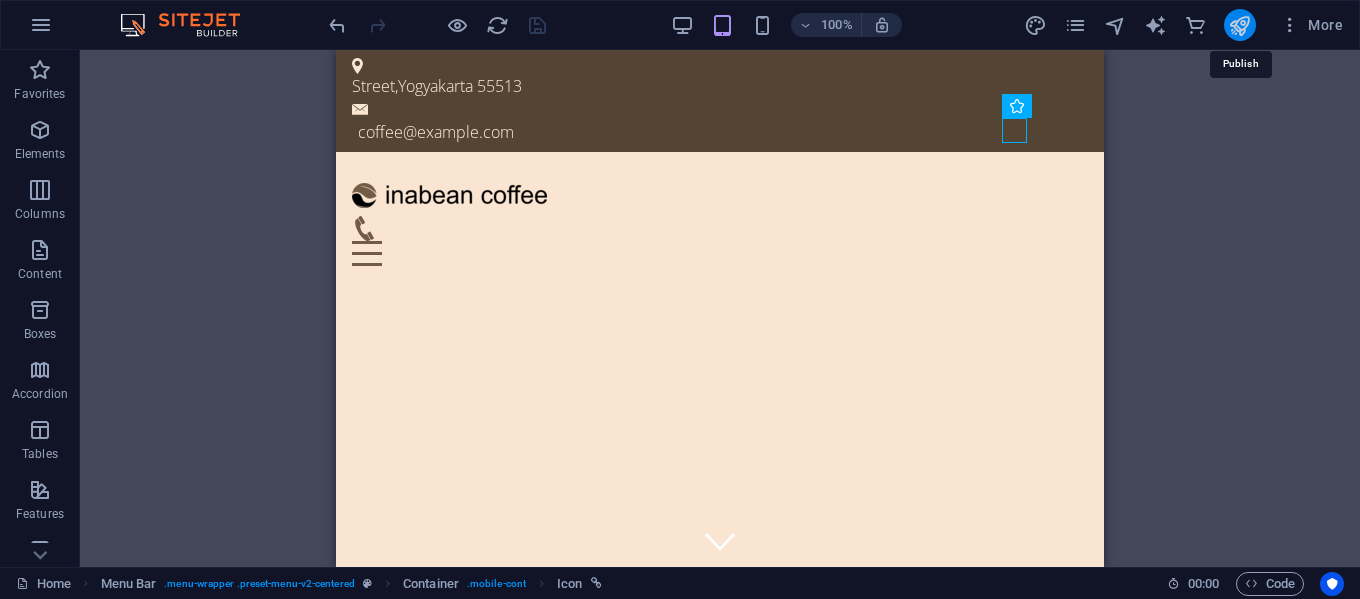 click at bounding box center [1239, 25] 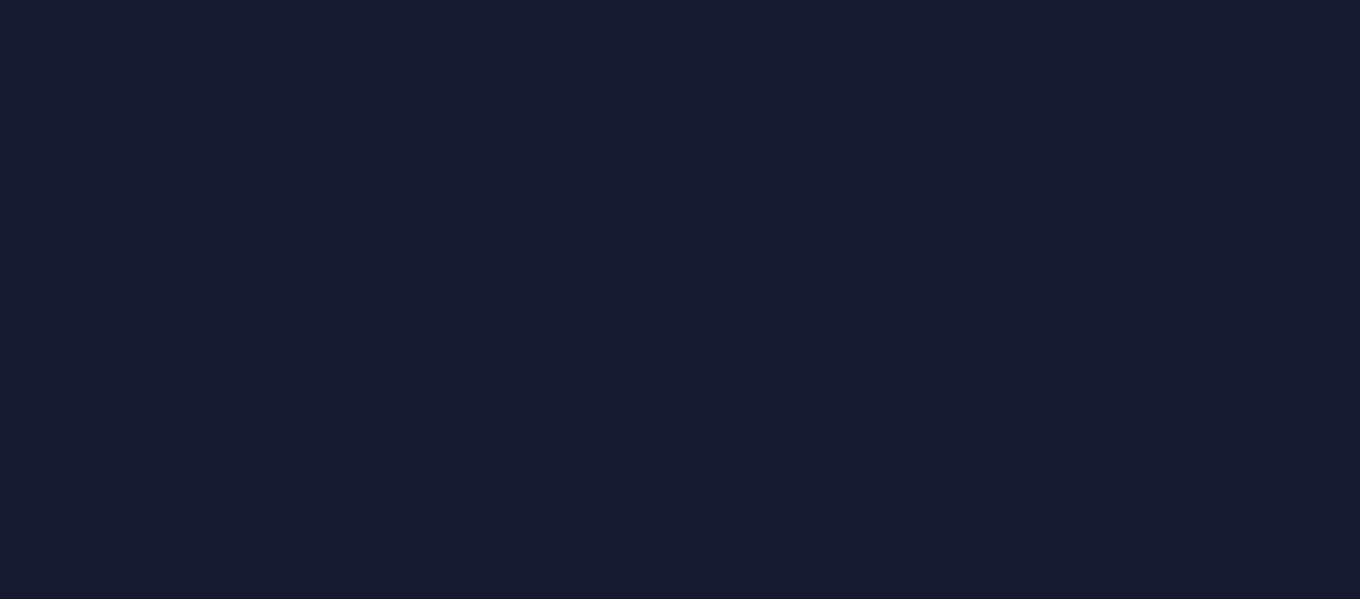 scroll, scrollTop: 0, scrollLeft: 0, axis: both 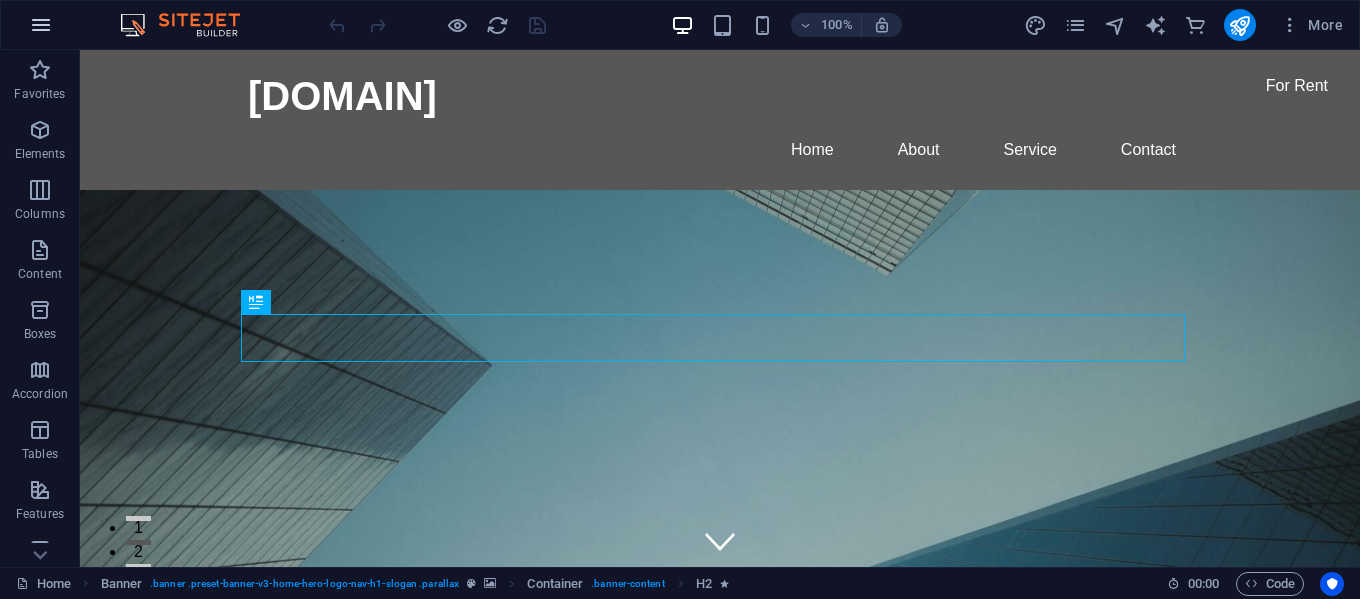 click at bounding box center [41, 25] 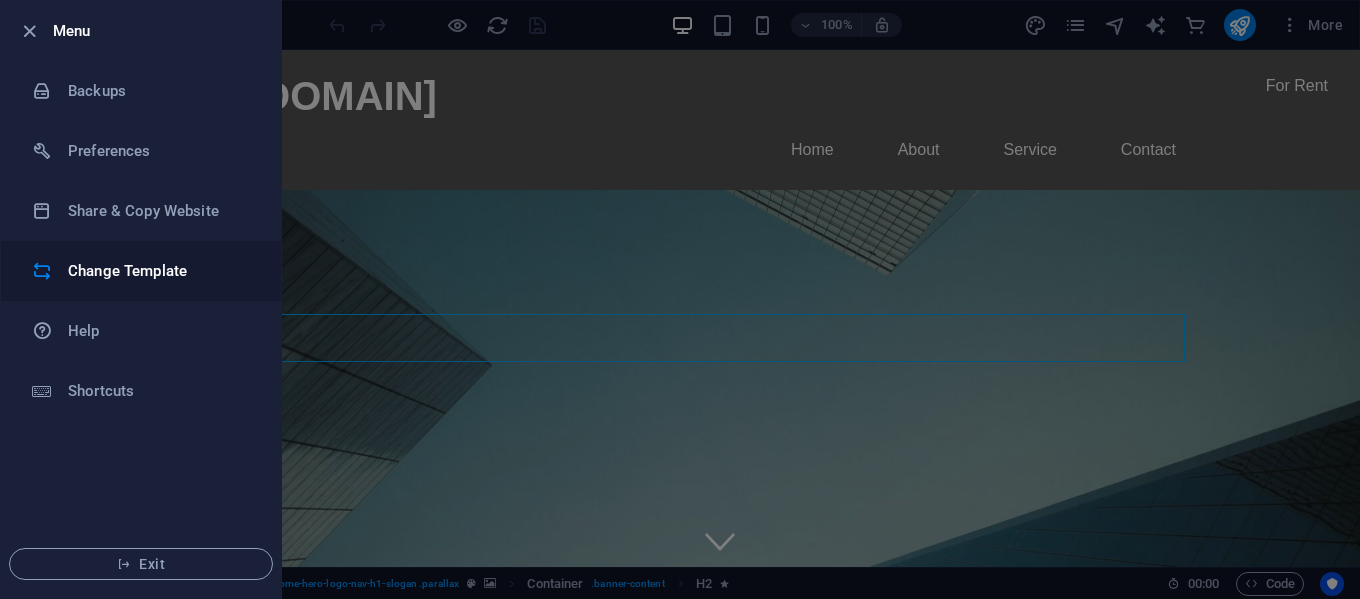 click on "Change Template" at bounding box center (160, 271) 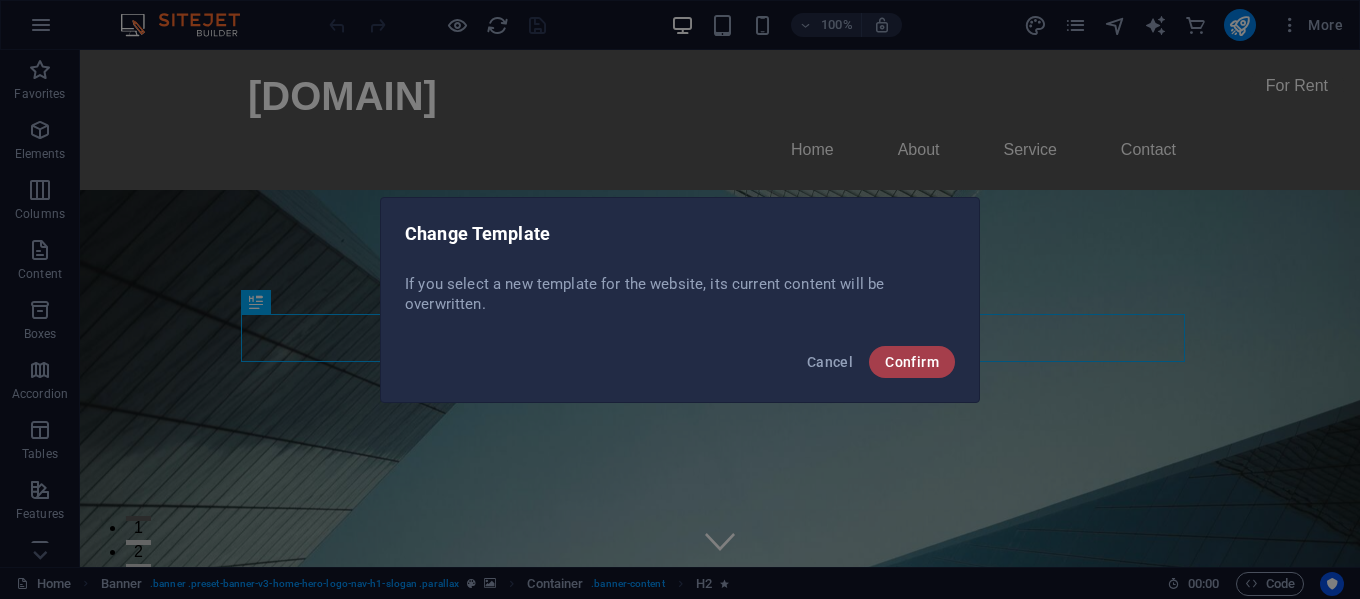 click on "Confirm" at bounding box center (912, 362) 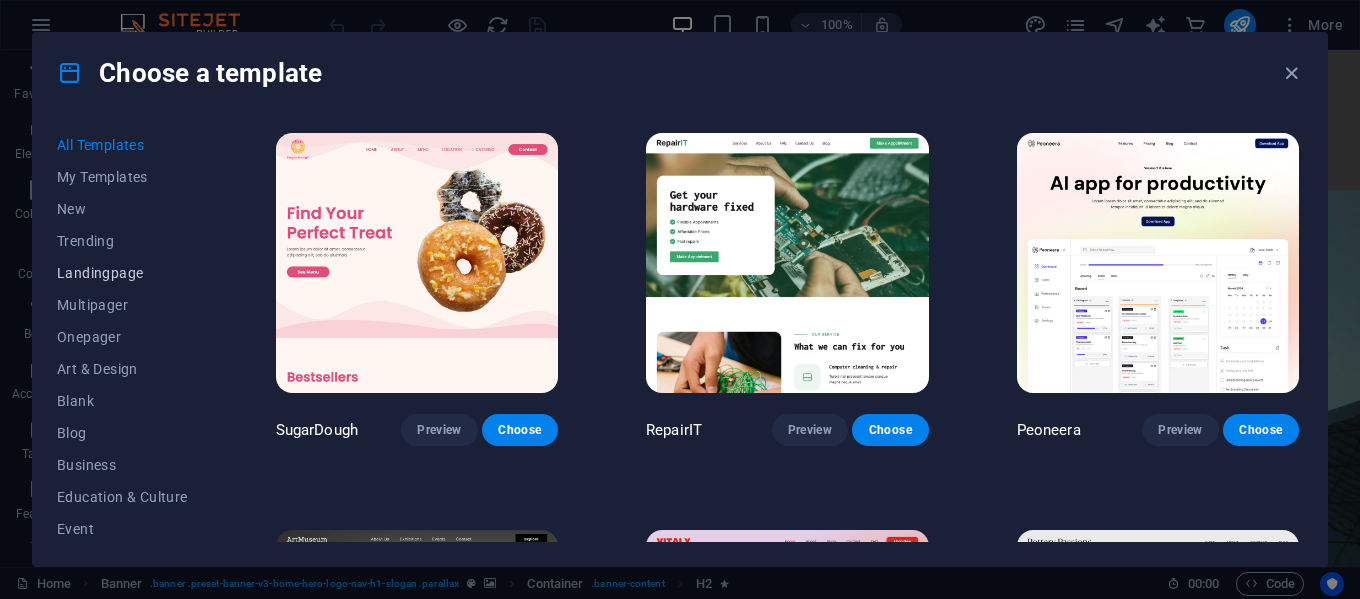 scroll, scrollTop: 300, scrollLeft: 0, axis: vertical 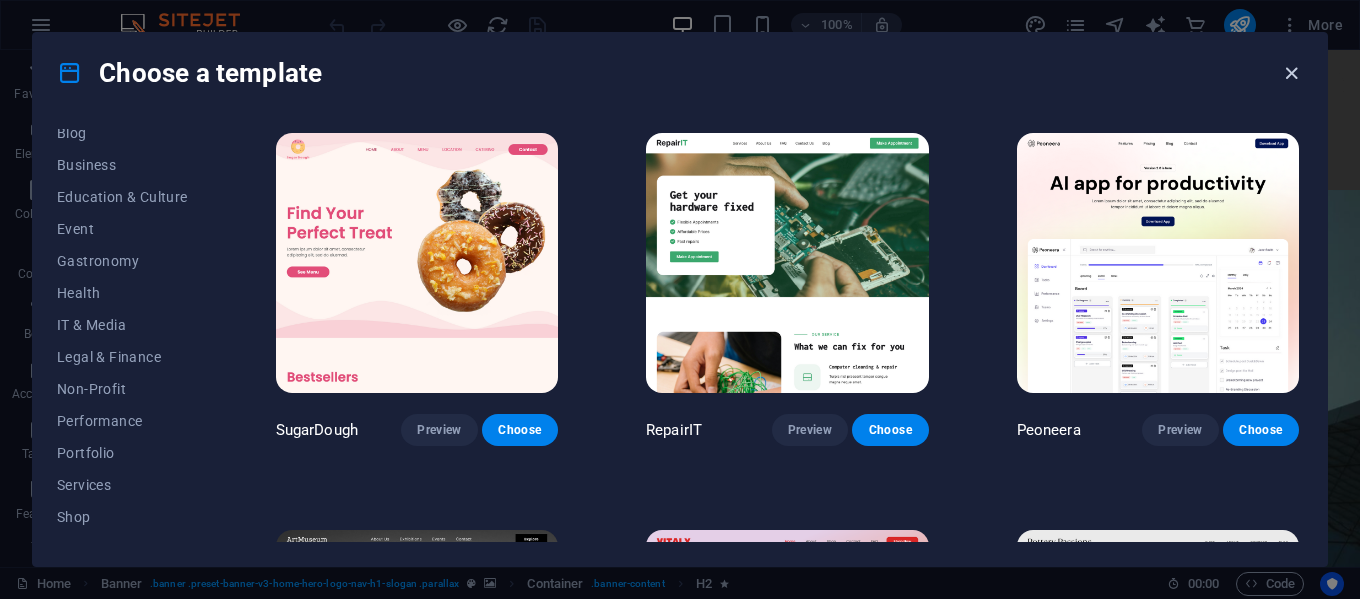 click at bounding box center [1291, 73] 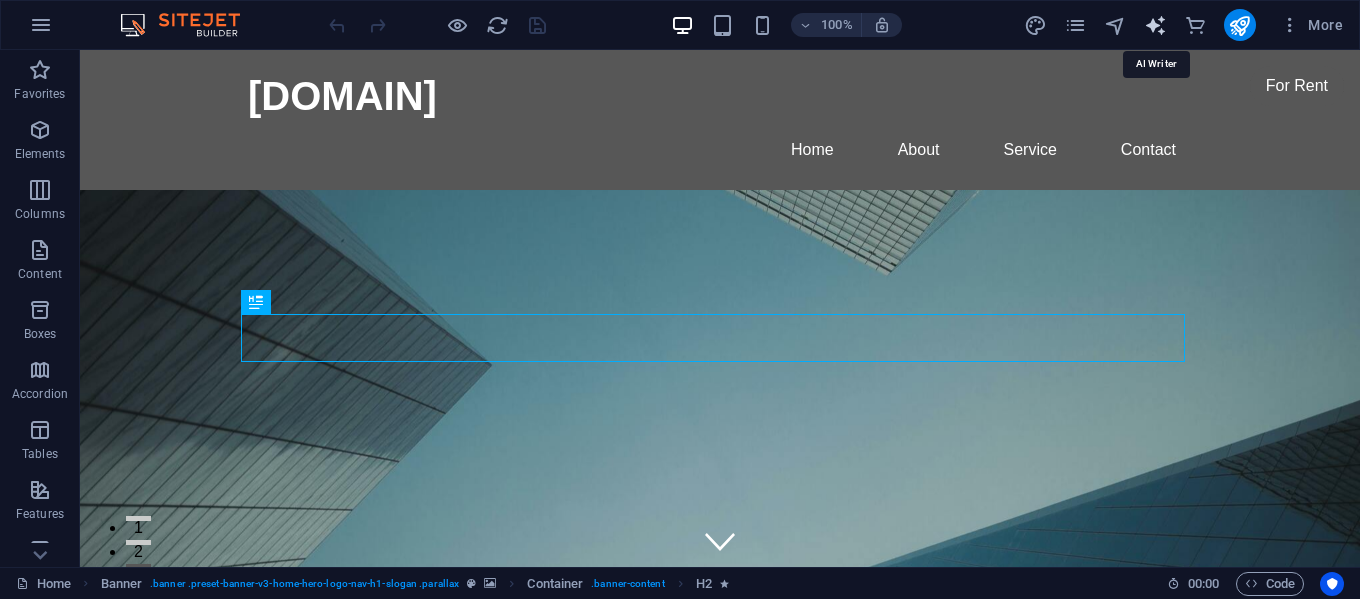 click at bounding box center [1155, 25] 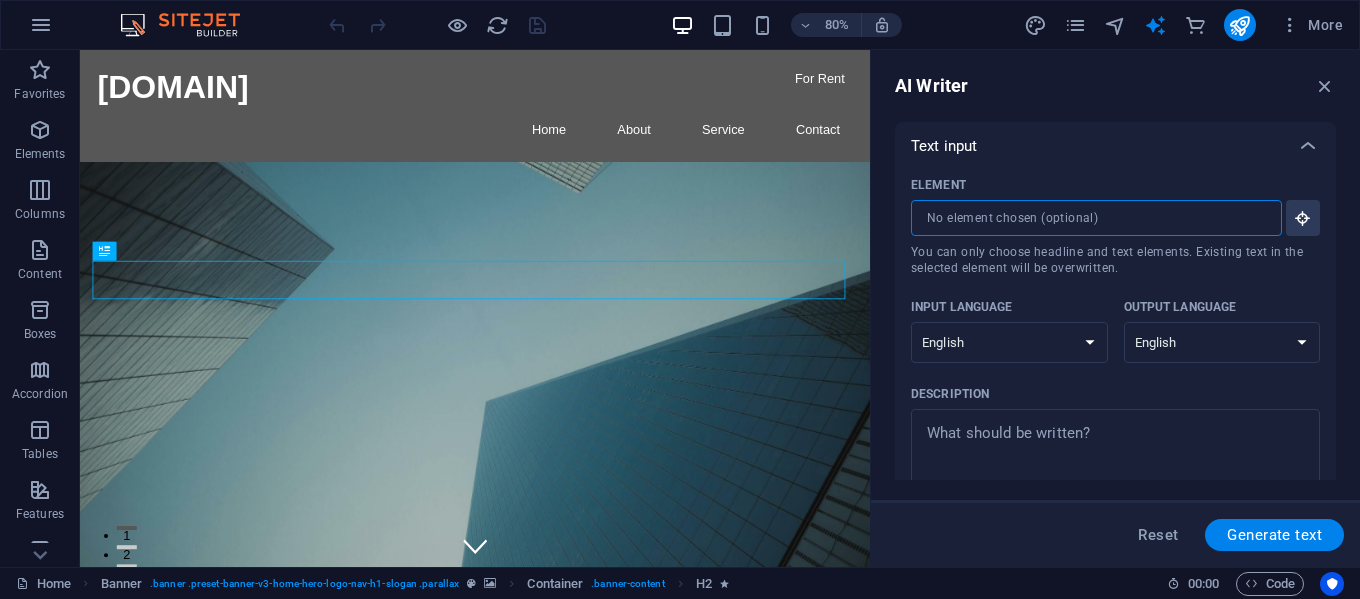 click on "Element ​ You can only choose headline and text elements. Existing text in the selected element will be overwritten." at bounding box center (1089, 218) 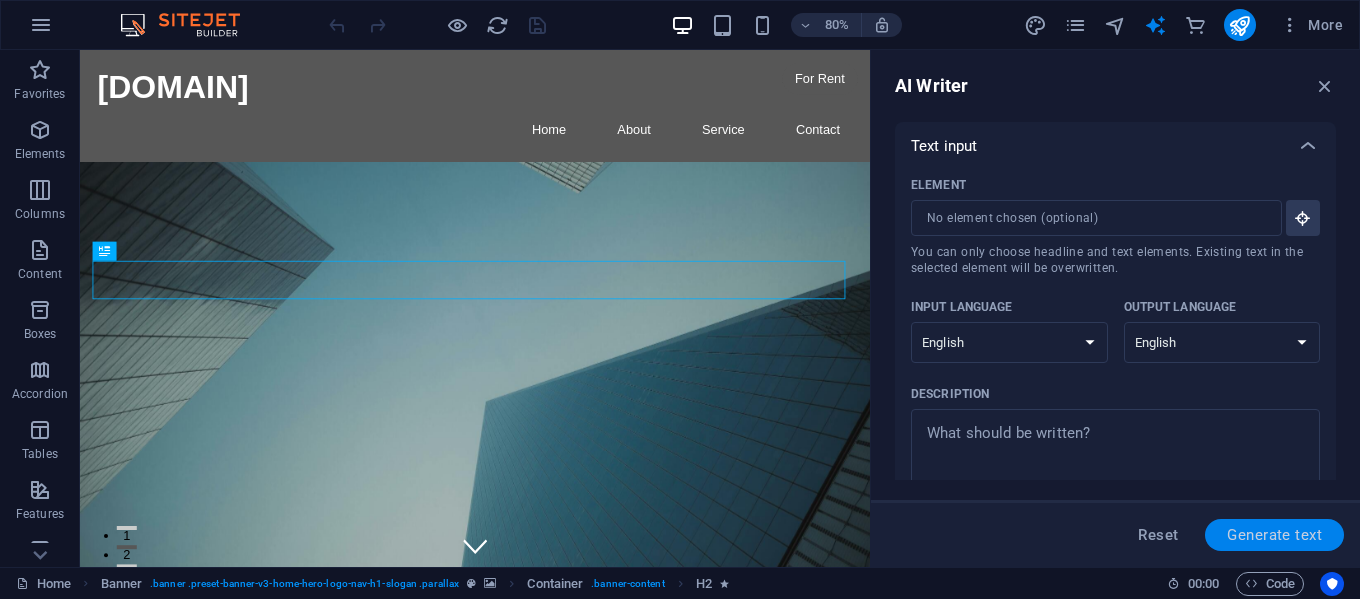 click on "Generate text" at bounding box center [1274, 535] 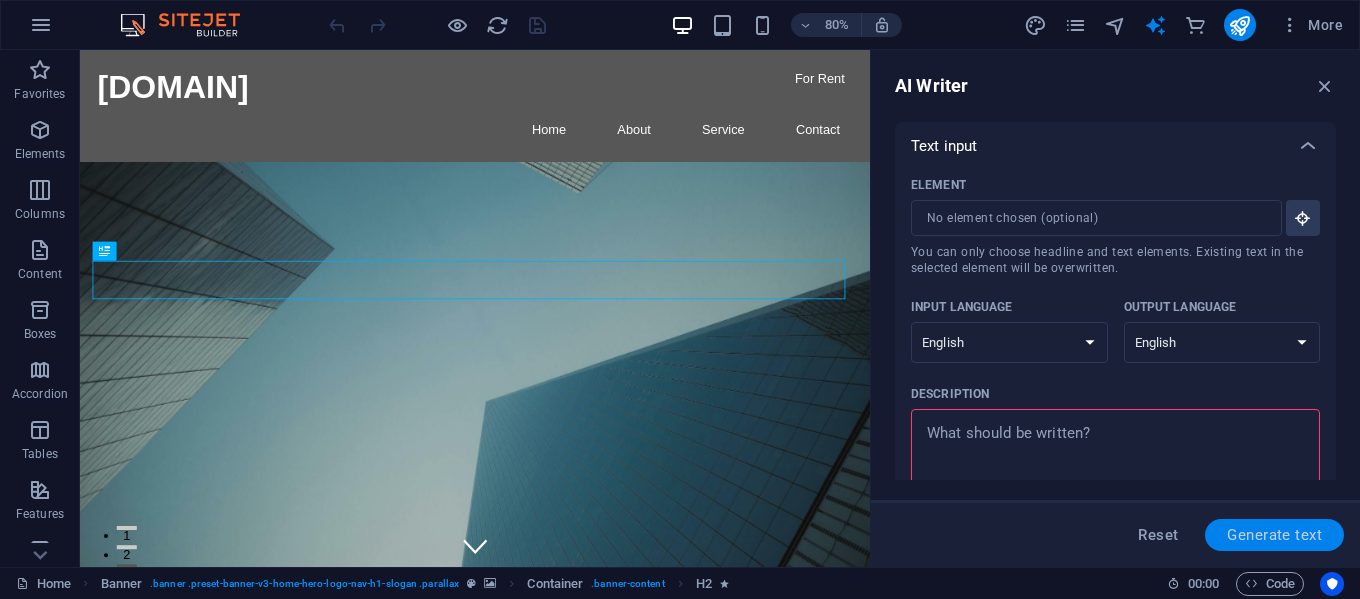 click on "Generate text" at bounding box center (1274, 535) 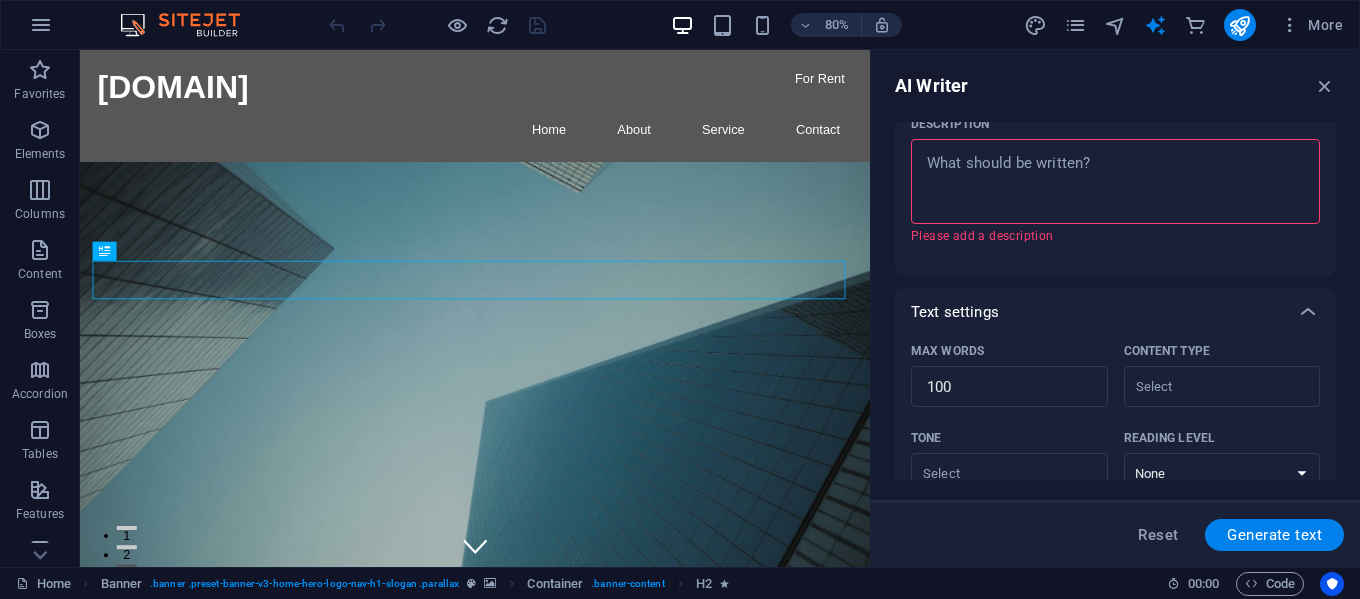 scroll, scrollTop: 200, scrollLeft: 0, axis: vertical 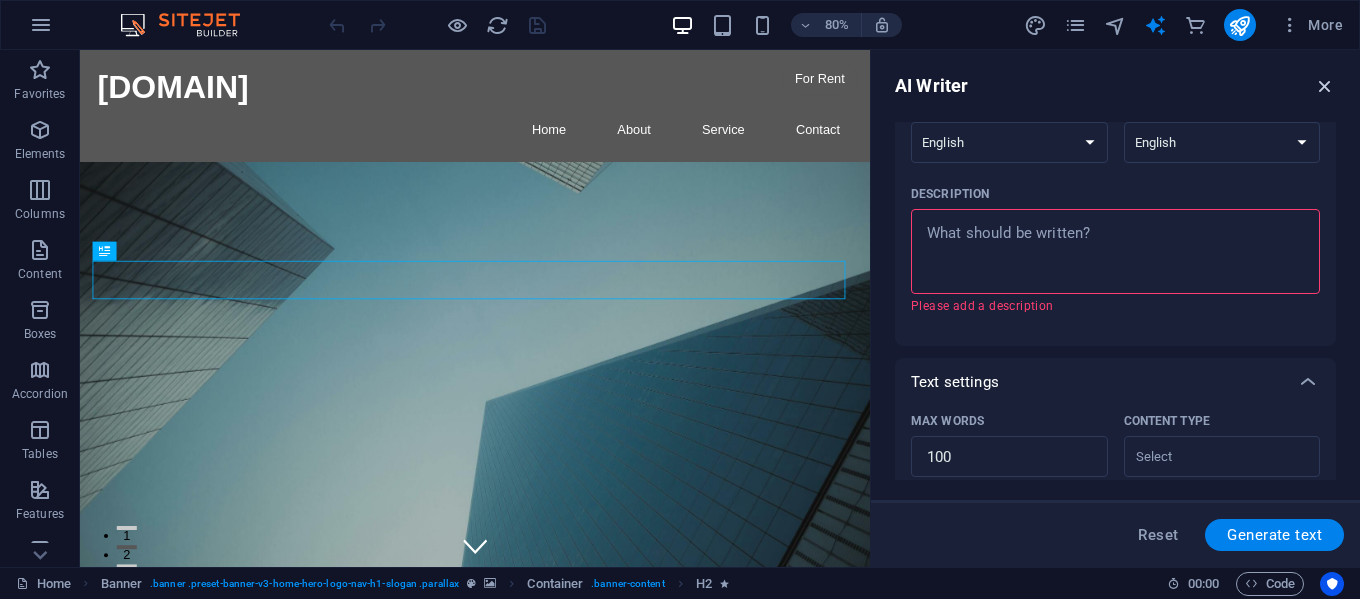 click at bounding box center (1325, 86) 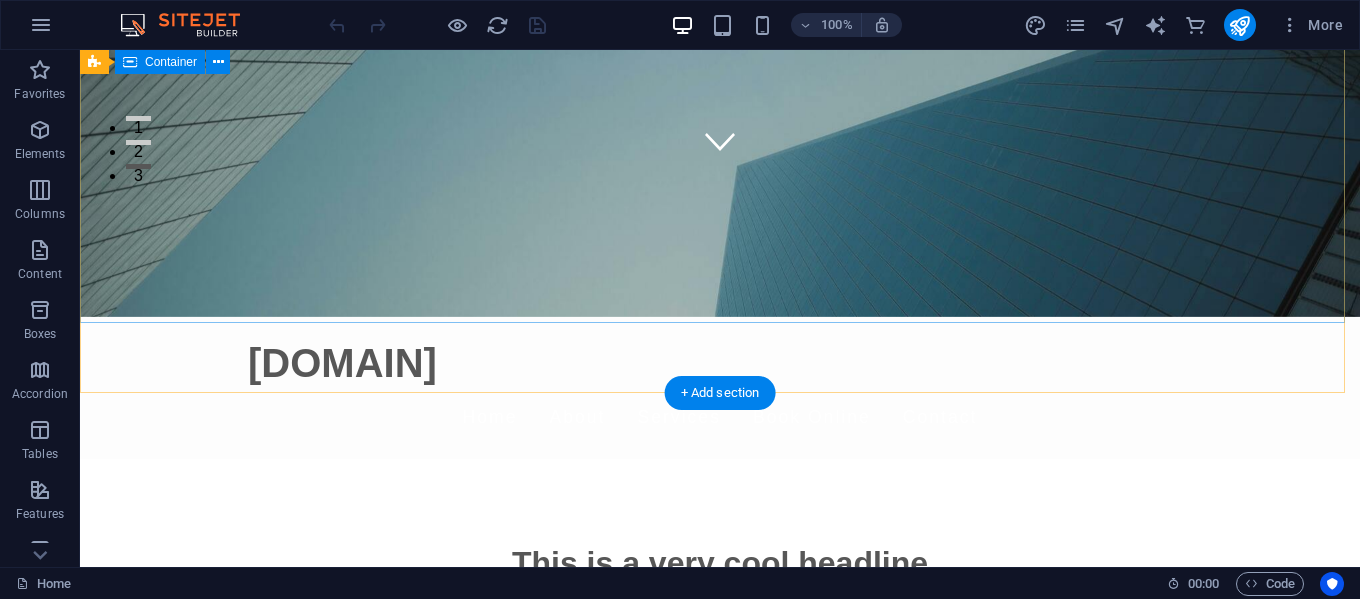 scroll, scrollTop: 0, scrollLeft: 0, axis: both 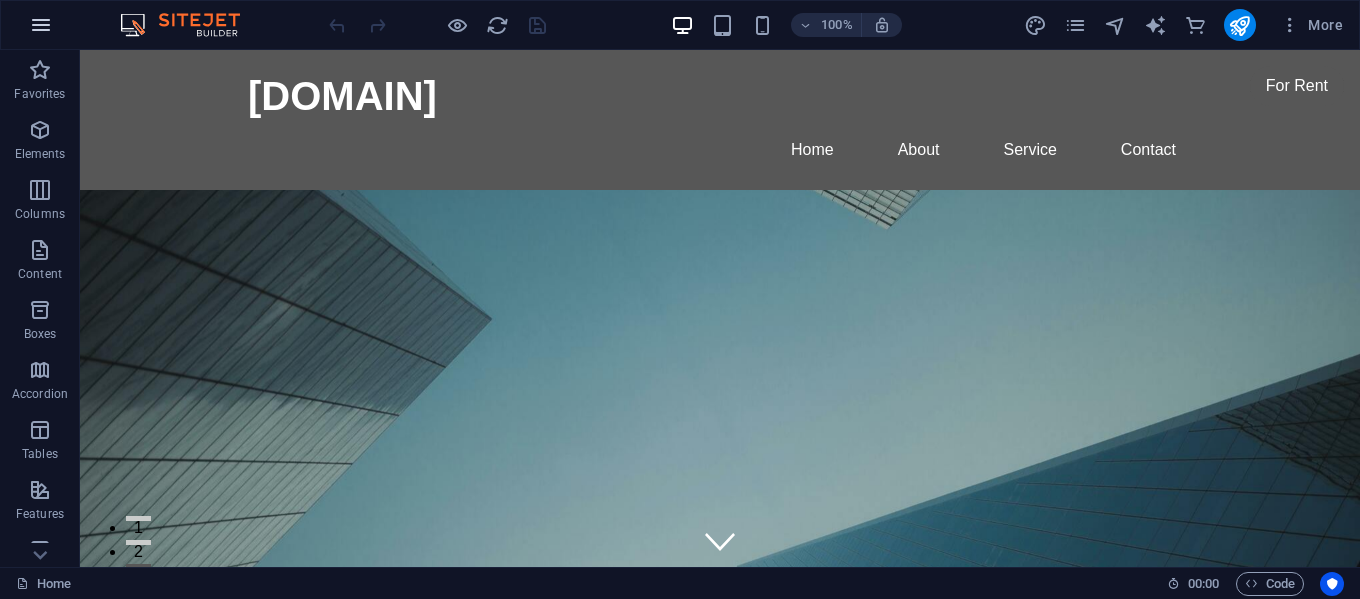 click at bounding box center [41, 25] 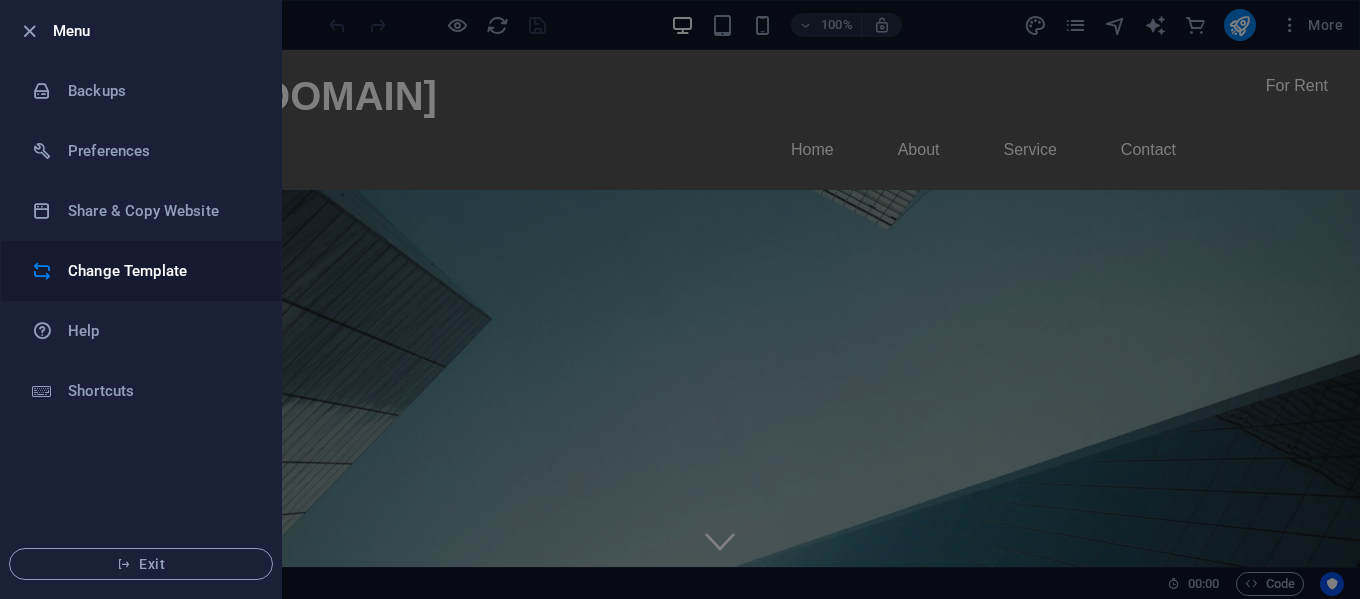 click on "Change Template" at bounding box center (160, 271) 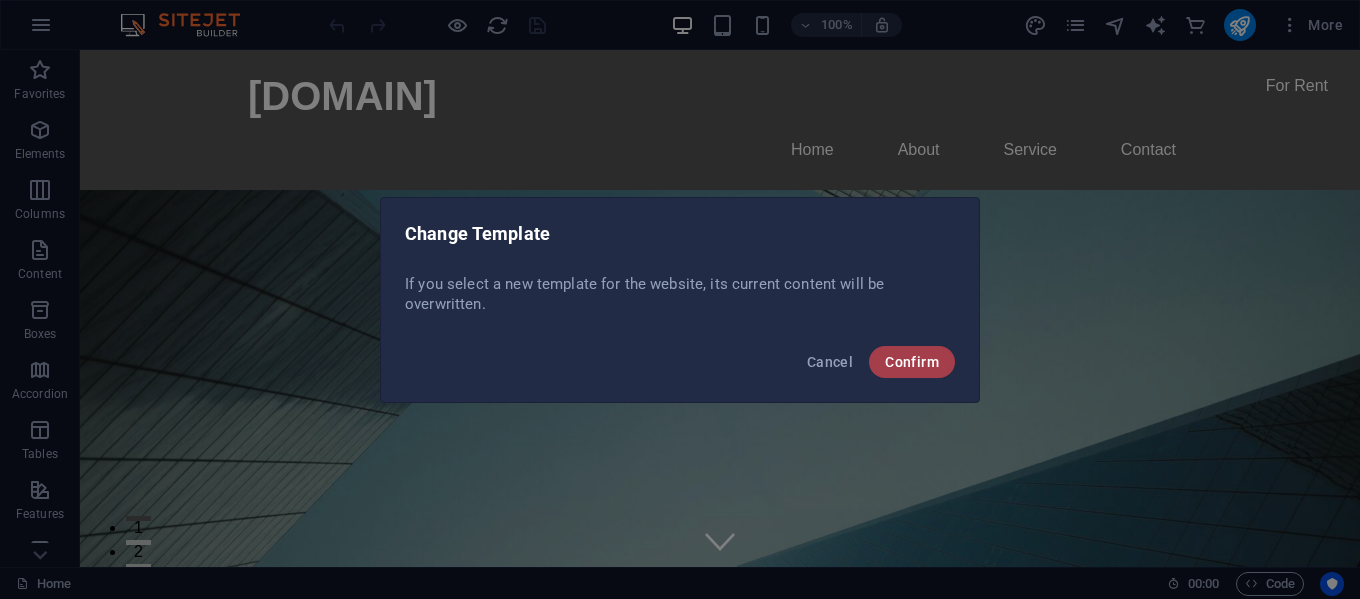 click on "Confirm" at bounding box center [912, 362] 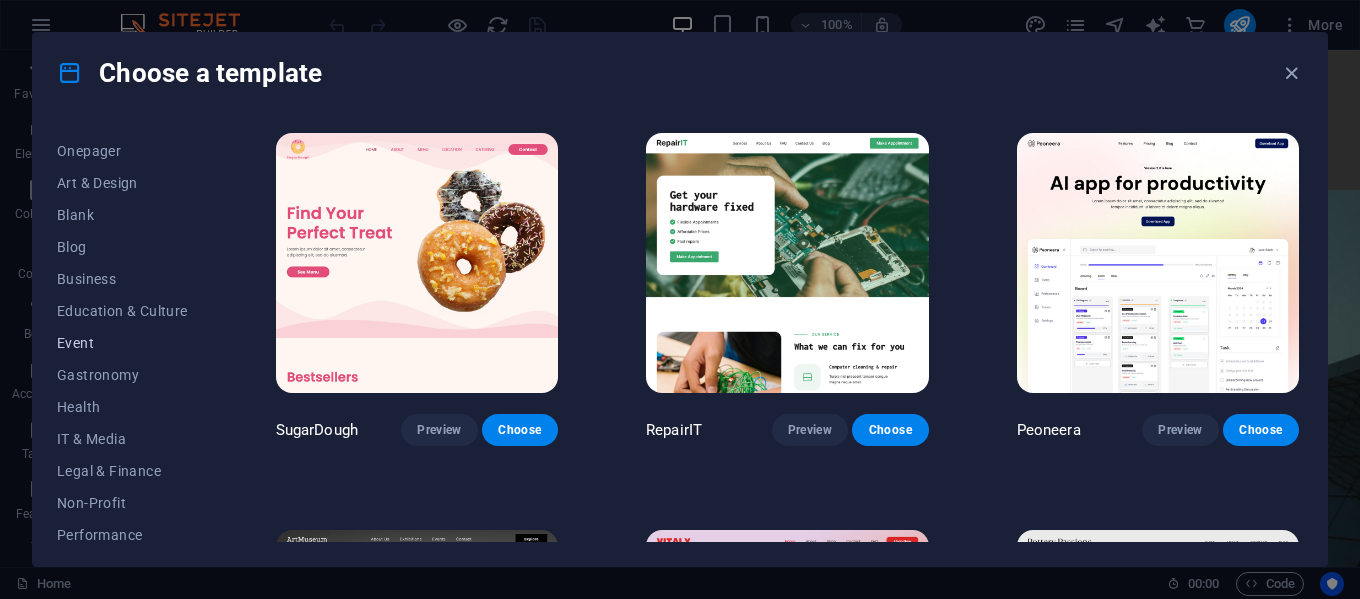 scroll, scrollTop: 300, scrollLeft: 0, axis: vertical 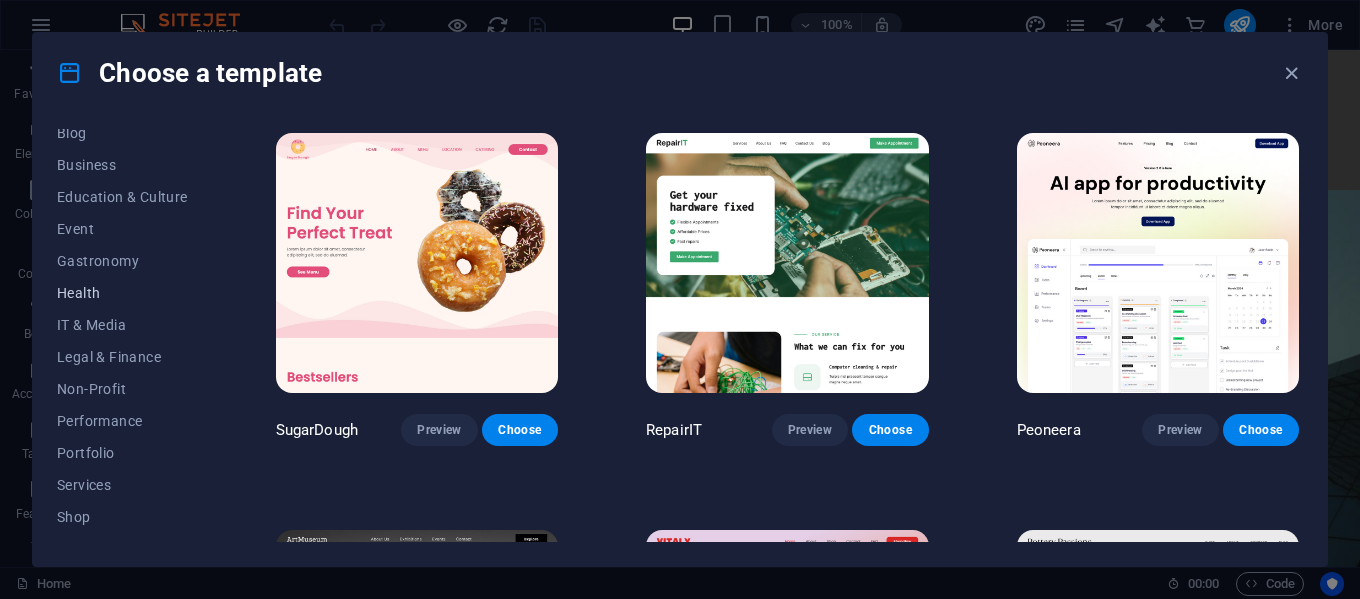 click on "Health" at bounding box center [122, 293] 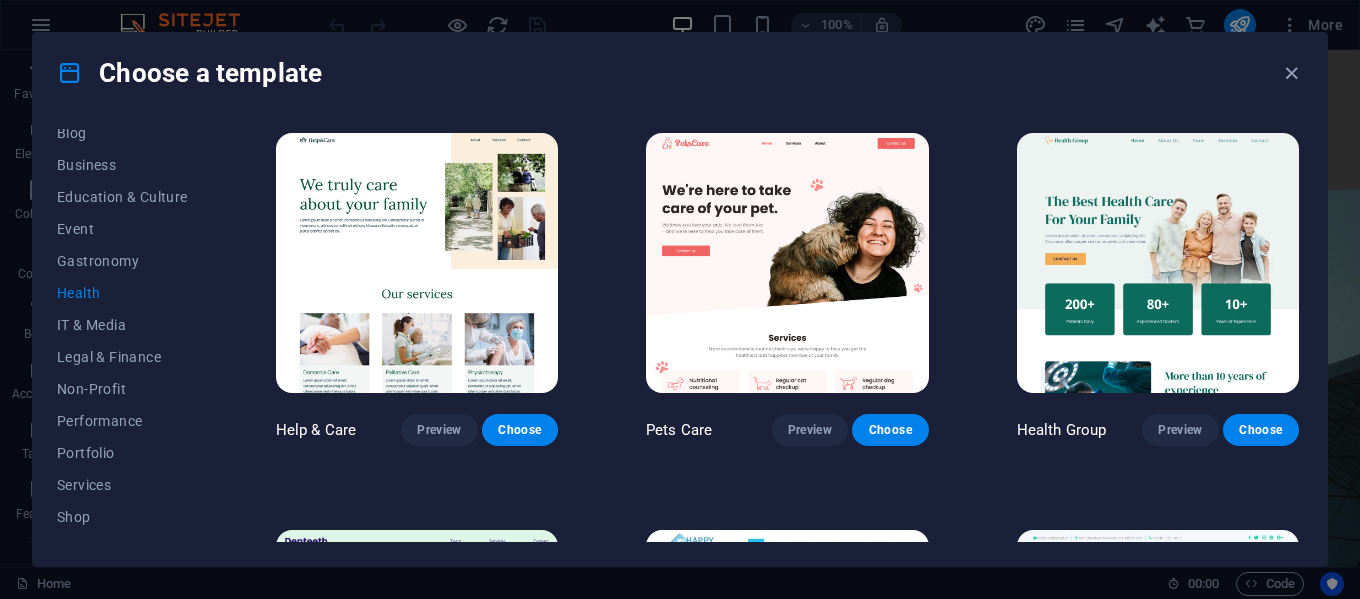 scroll, scrollTop: 300, scrollLeft: 0, axis: vertical 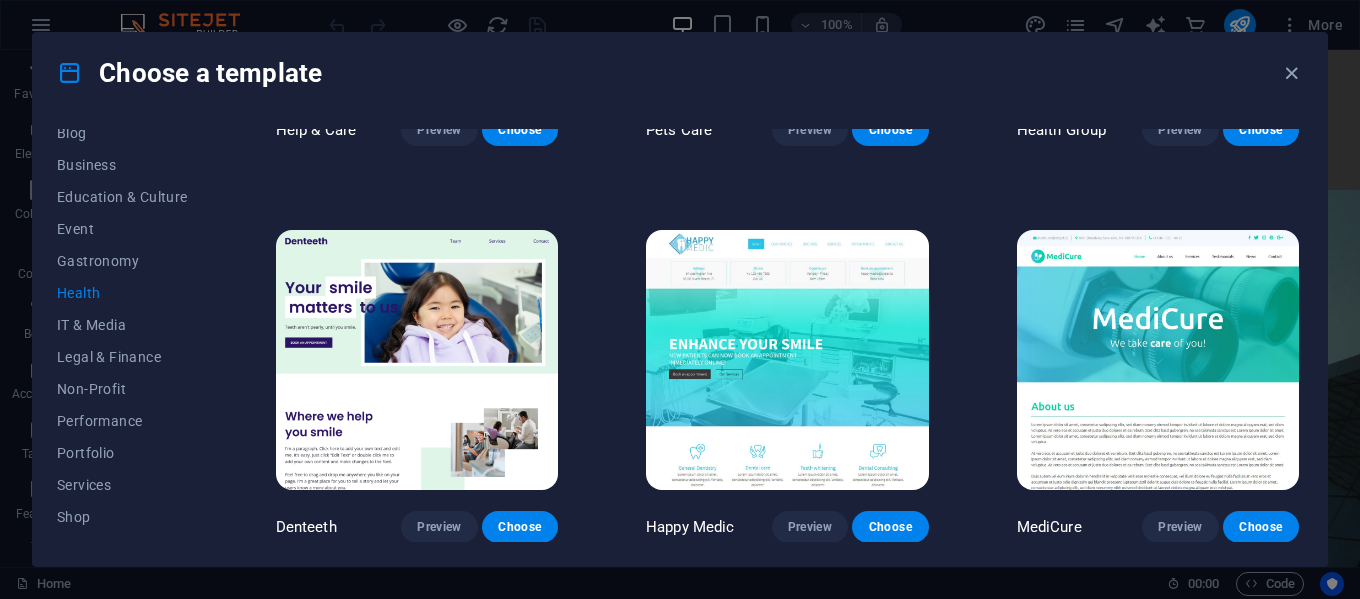 click at bounding box center [1158, 360] 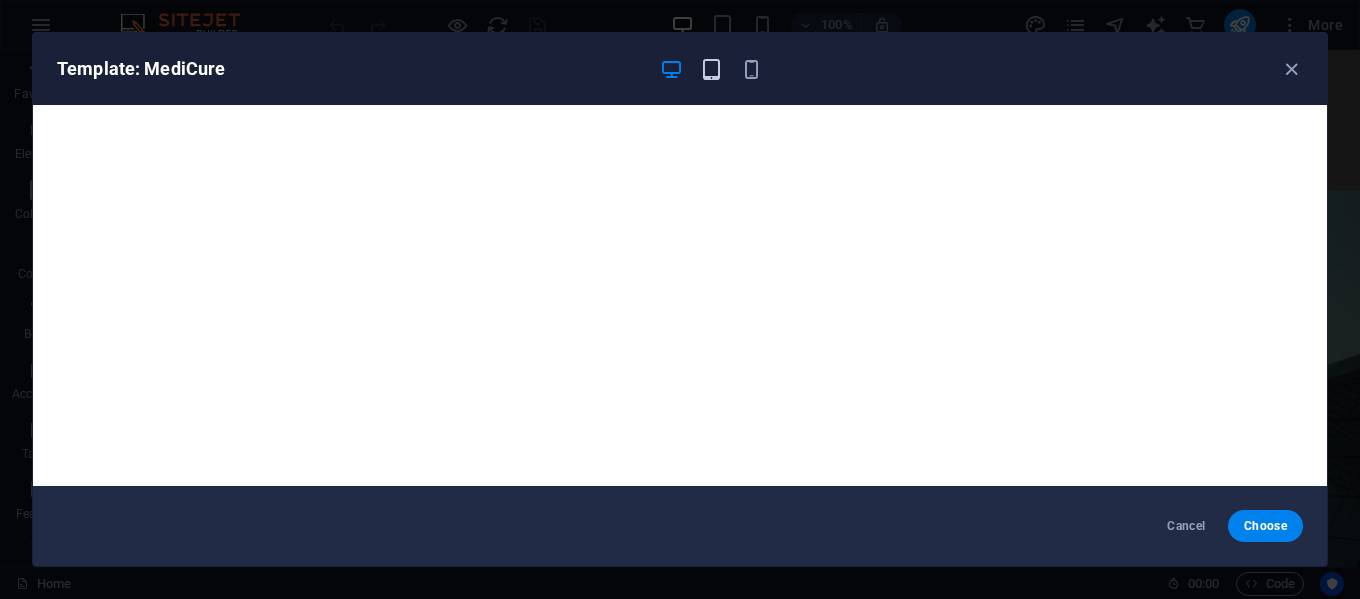 click at bounding box center [711, 69] 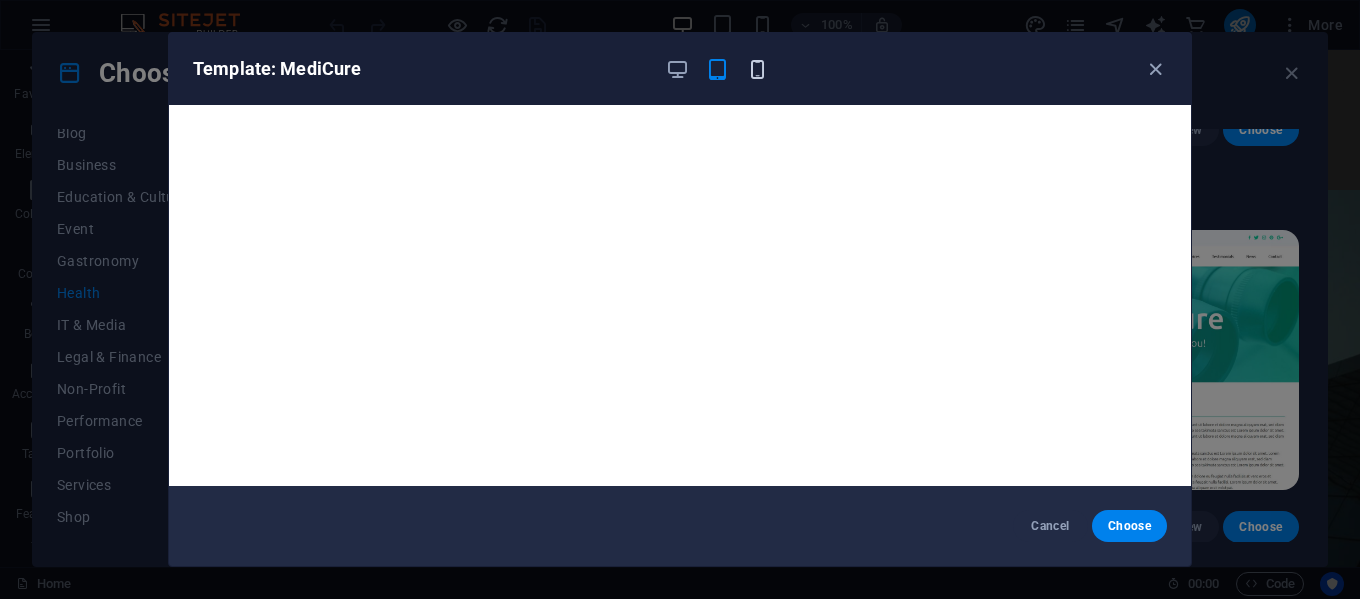 click at bounding box center (757, 69) 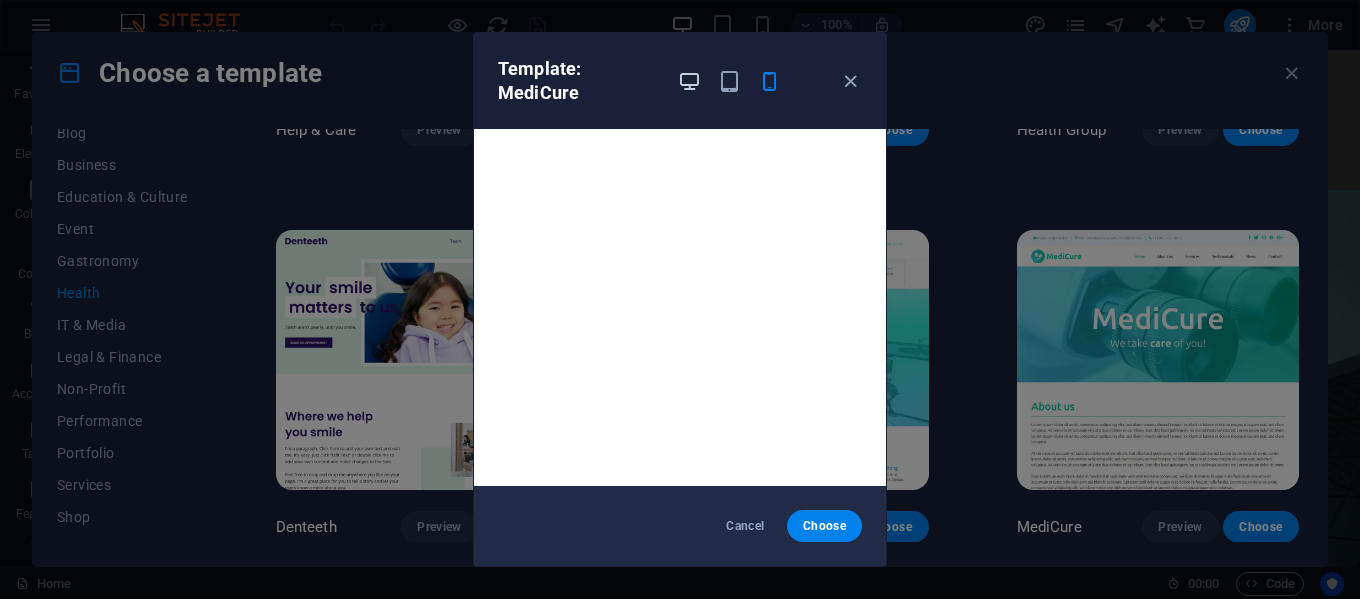 click at bounding box center (689, 81) 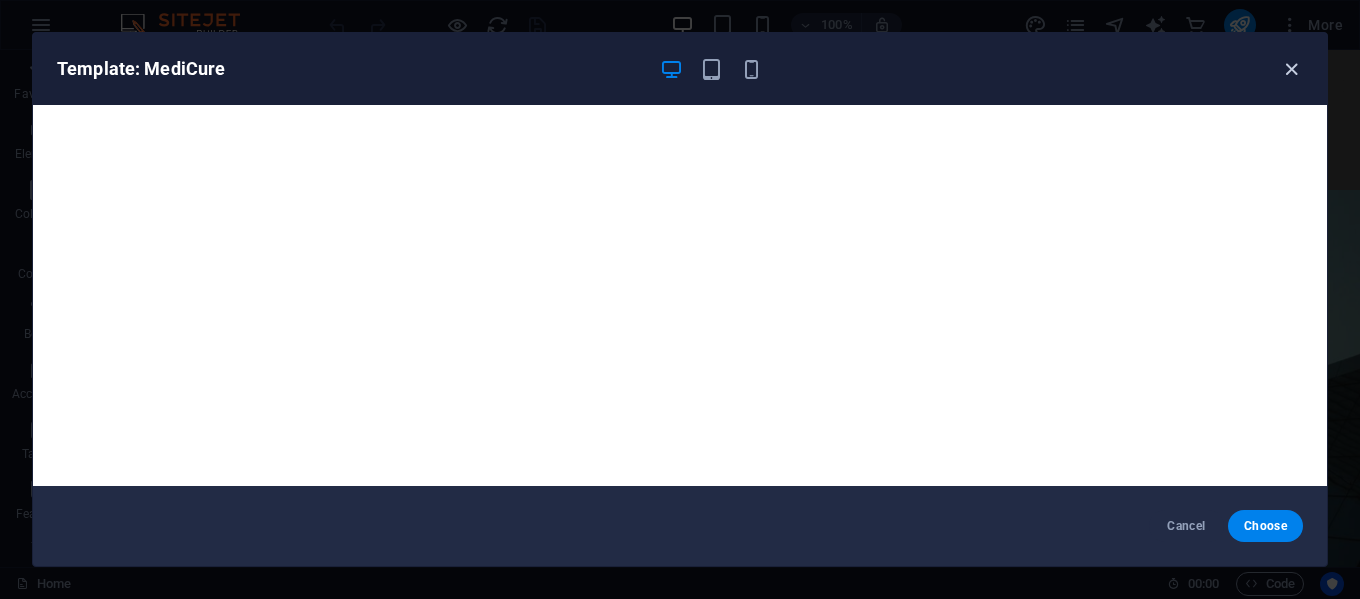 click at bounding box center [1291, 69] 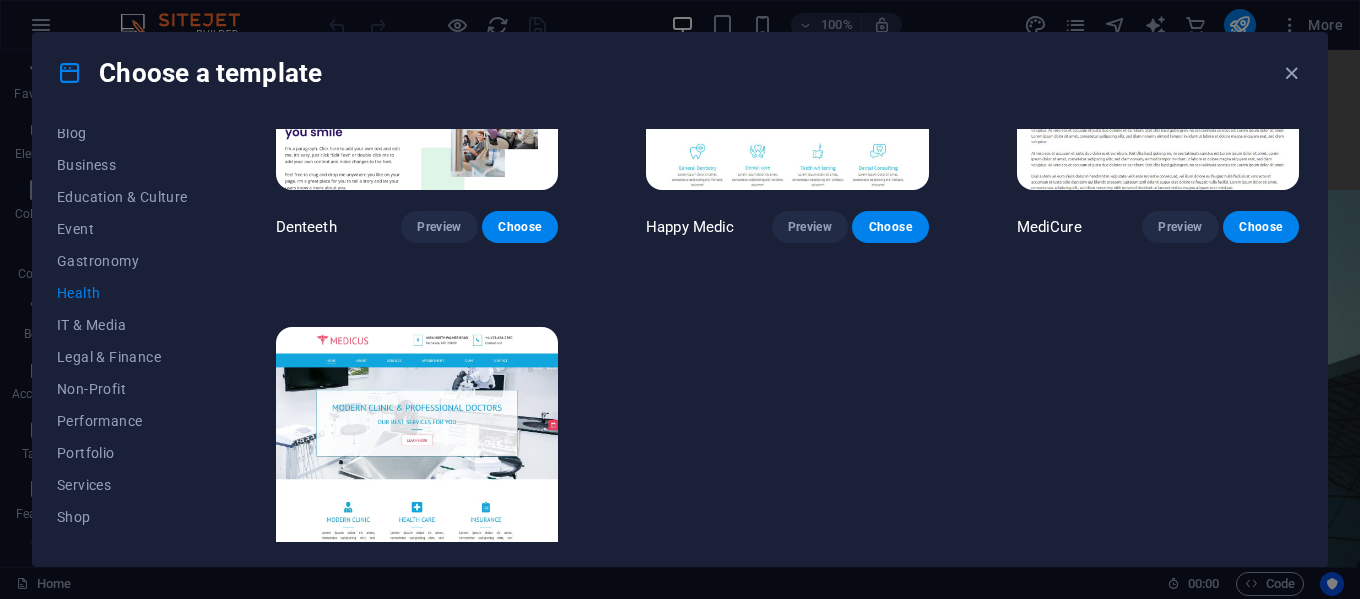 scroll, scrollTop: 692, scrollLeft: 0, axis: vertical 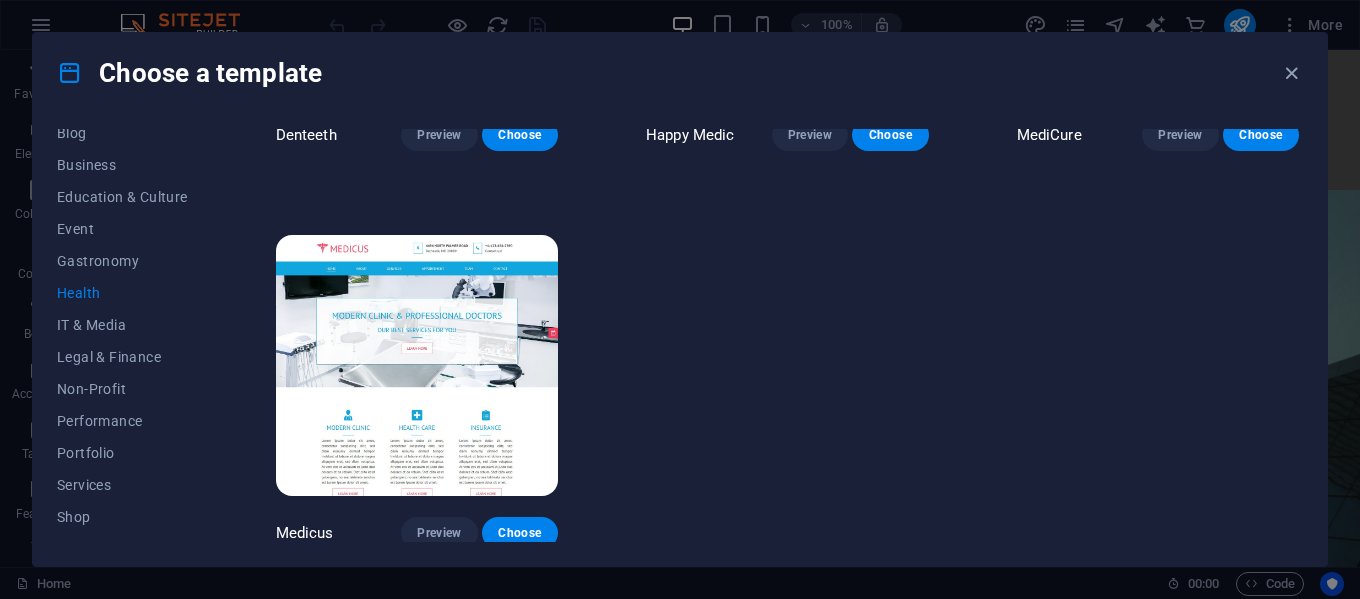 click at bounding box center (417, 365) 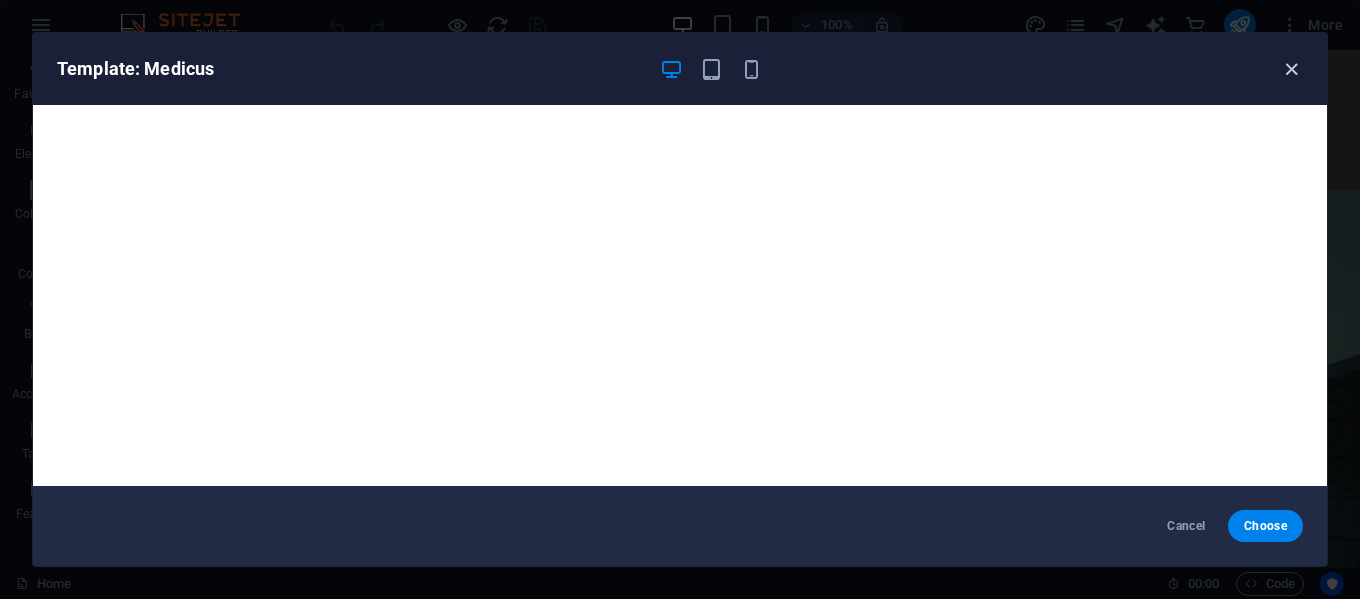 click at bounding box center [1291, 69] 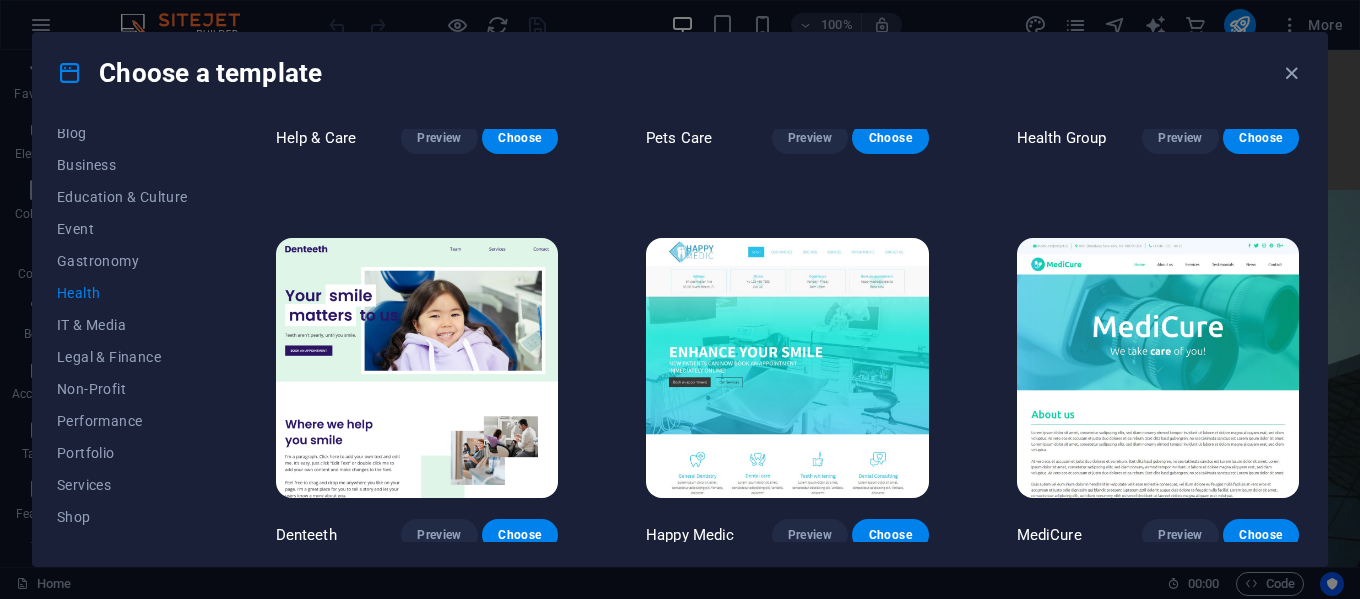 scroll, scrollTop: 0, scrollLeft: 0, axis: both 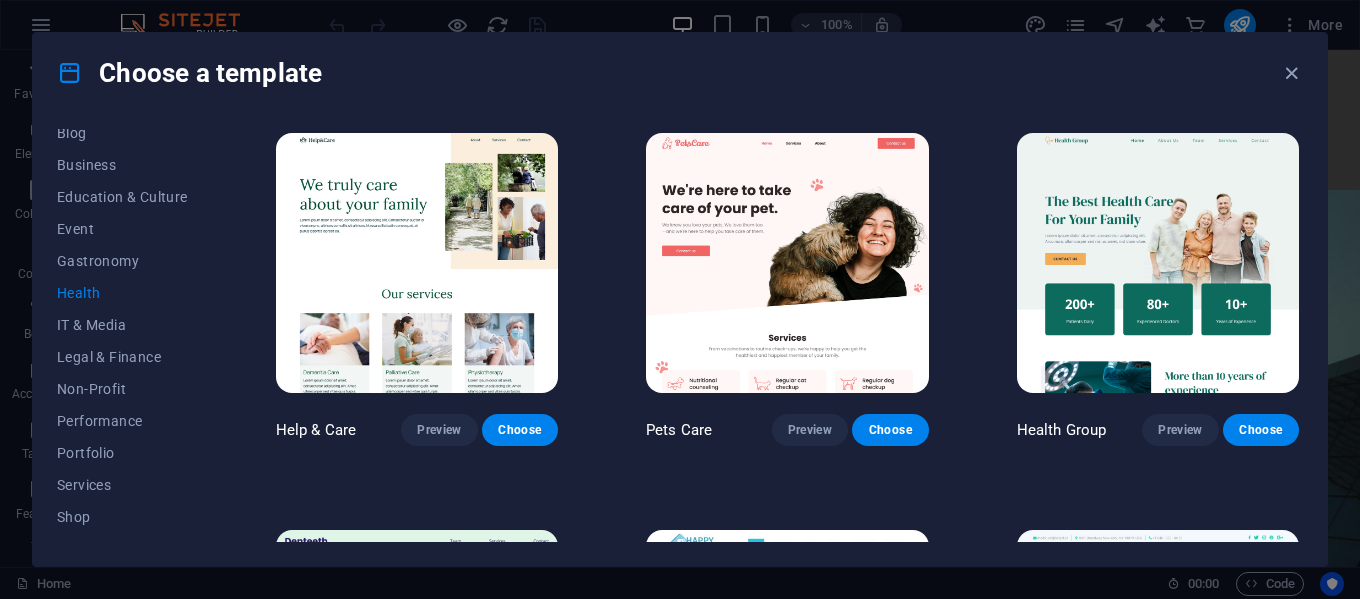 click at bounding box center [417, 263] 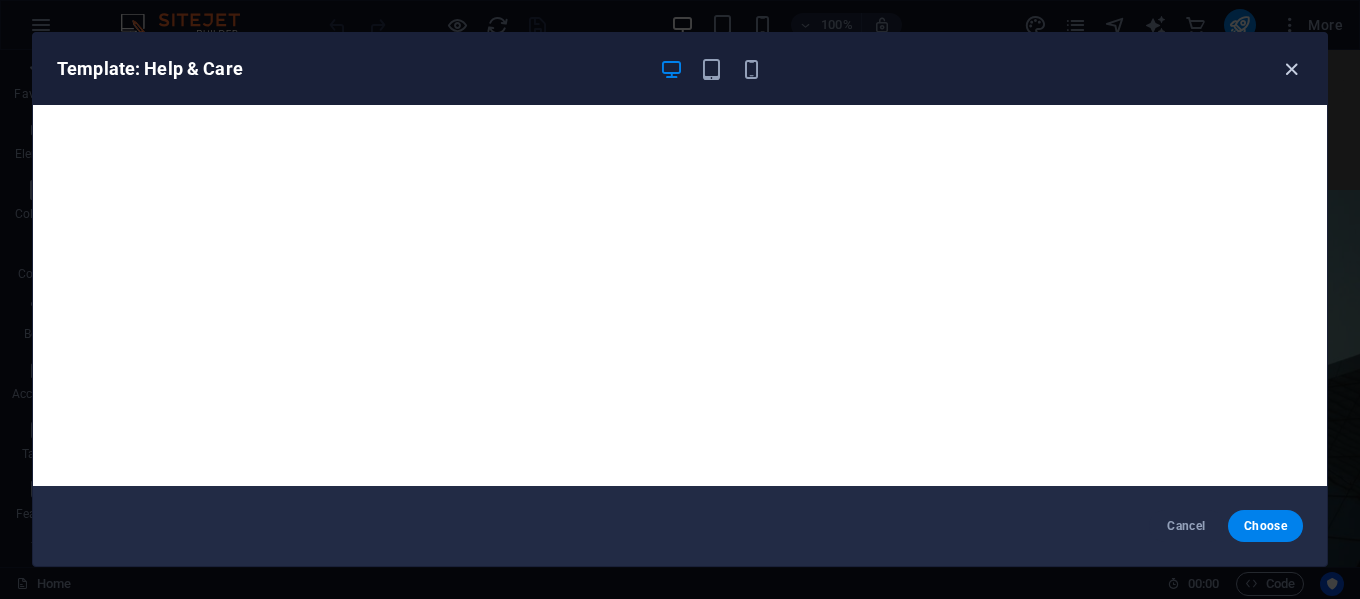 click at bounding box center [1291, 69] 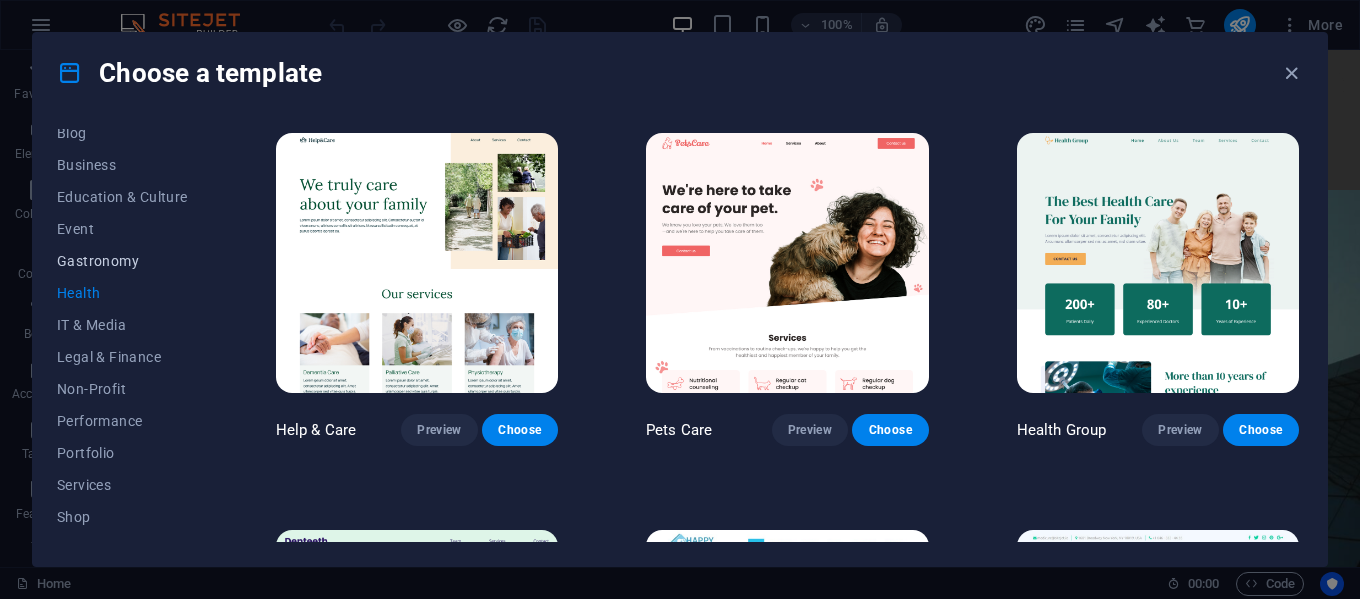 click on "Gastronomy" at bounding box center (122, 261) 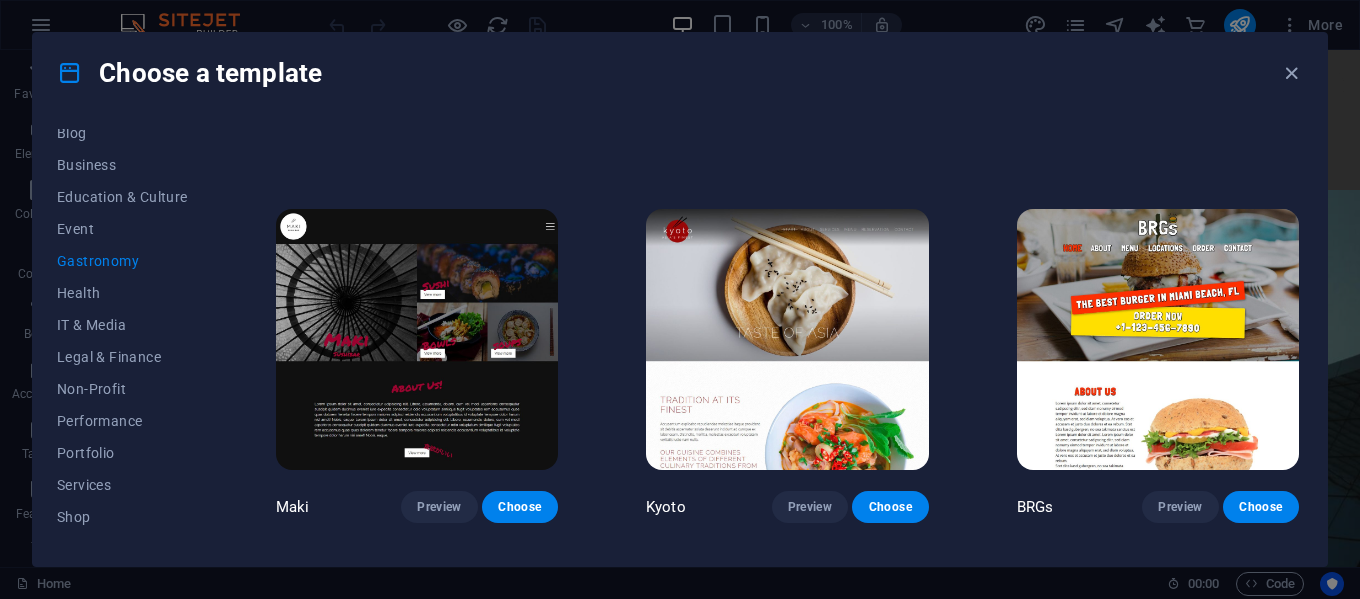 scroll, scrollTop: 700, scrollLeft: 0, axis: vertical 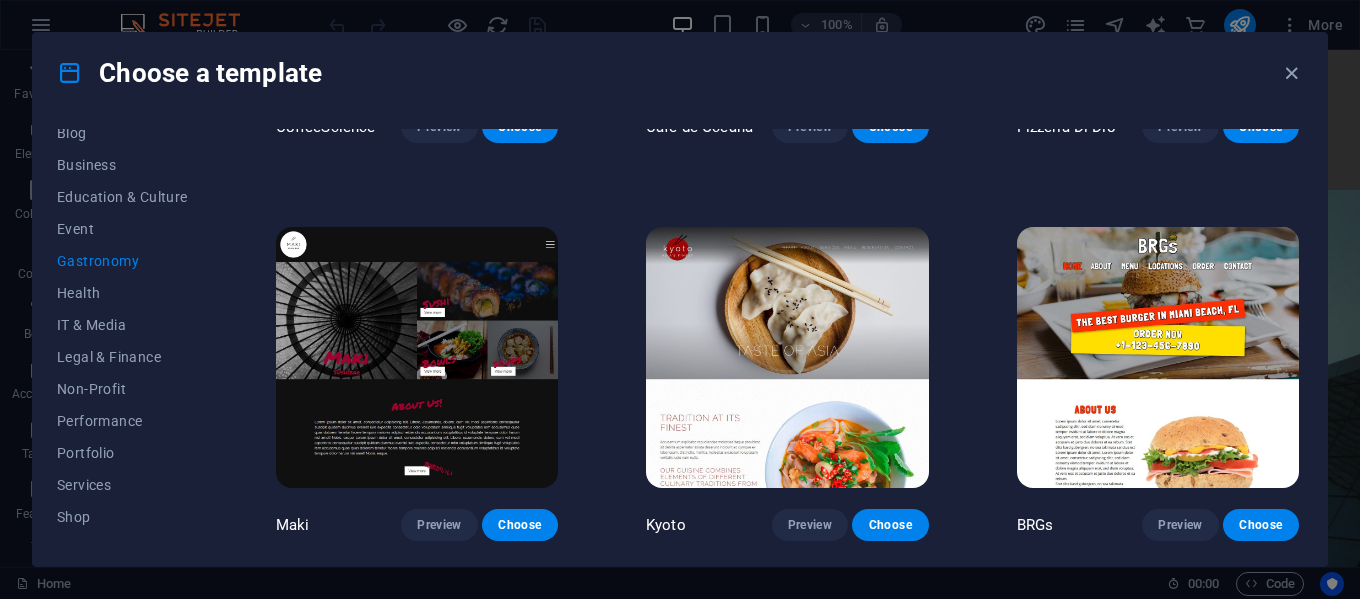 click at bounding box center (787, 357) 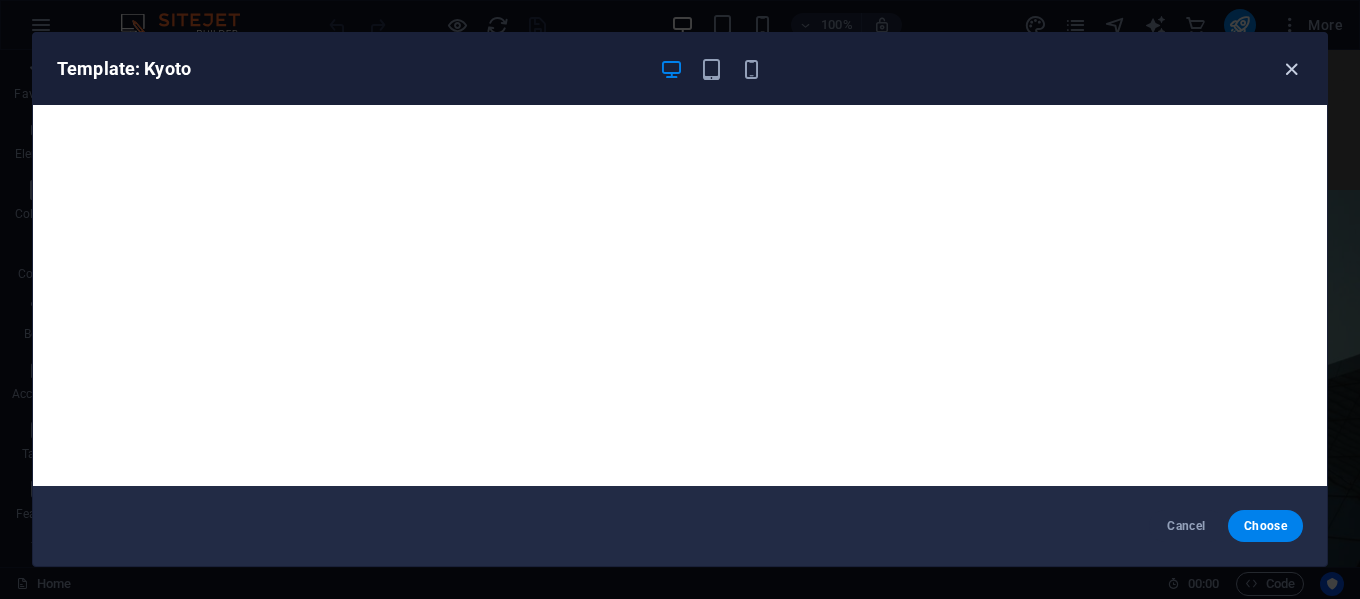 click at bounding box center [1291, 69] 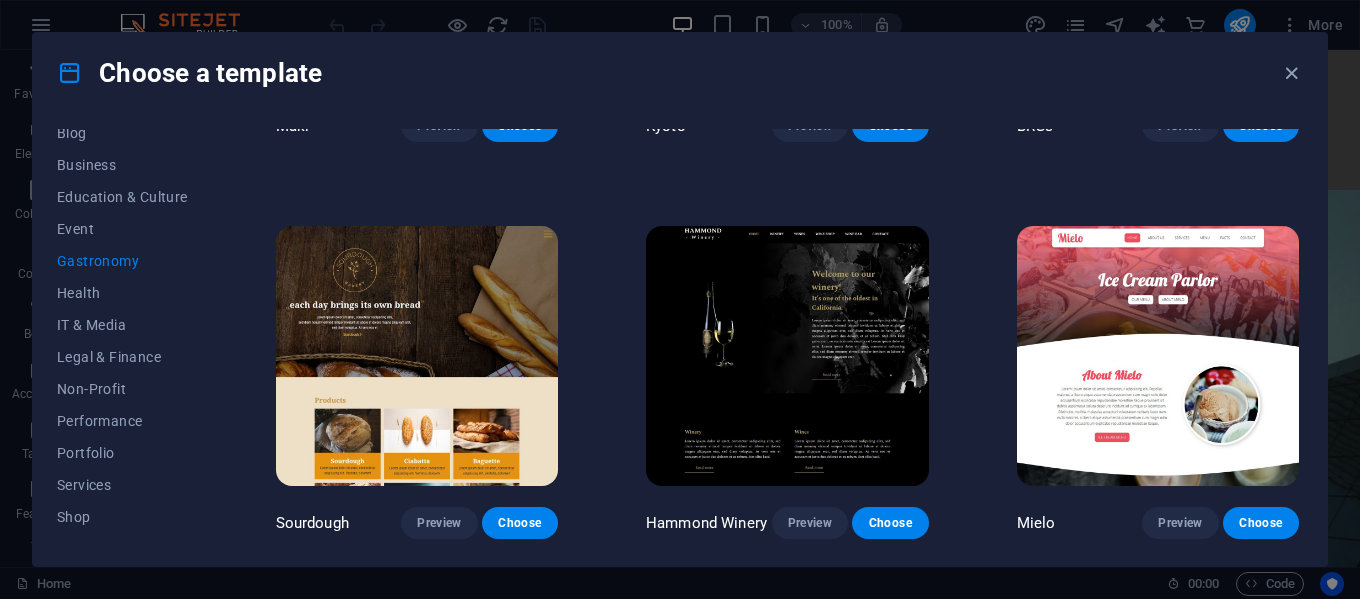 scroll, scrollTop: 1100, scrollLeft: 0, axis: vertical 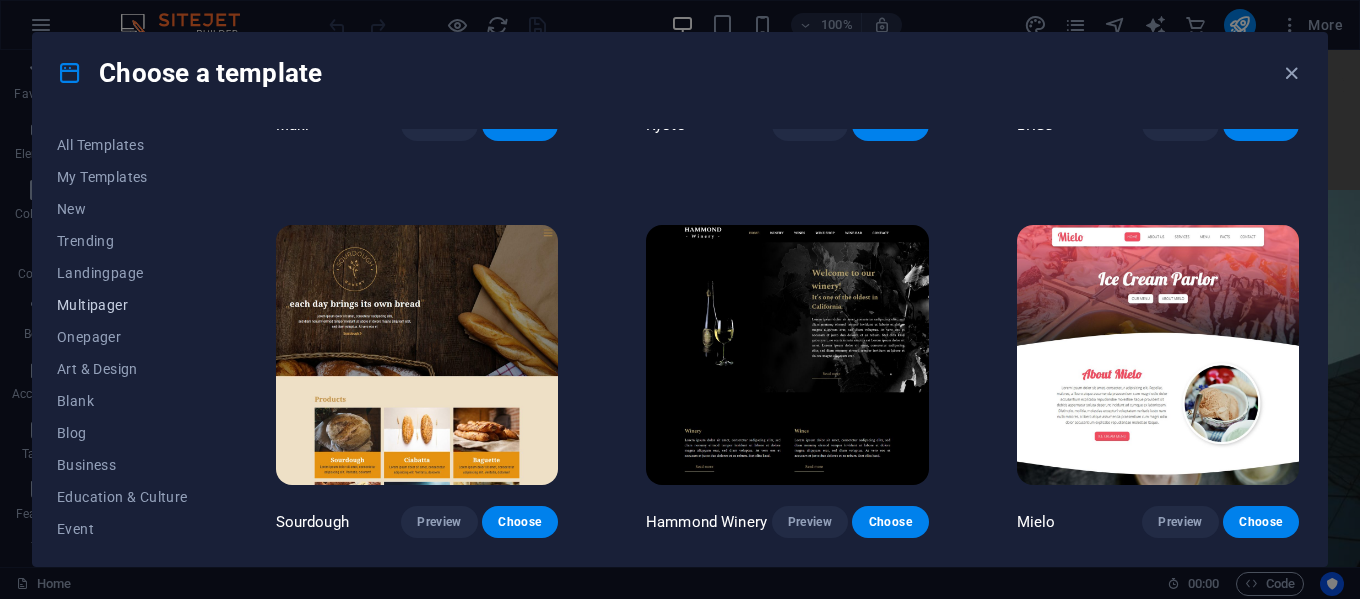 click on "Multipager" at bounding box center (122, 305) 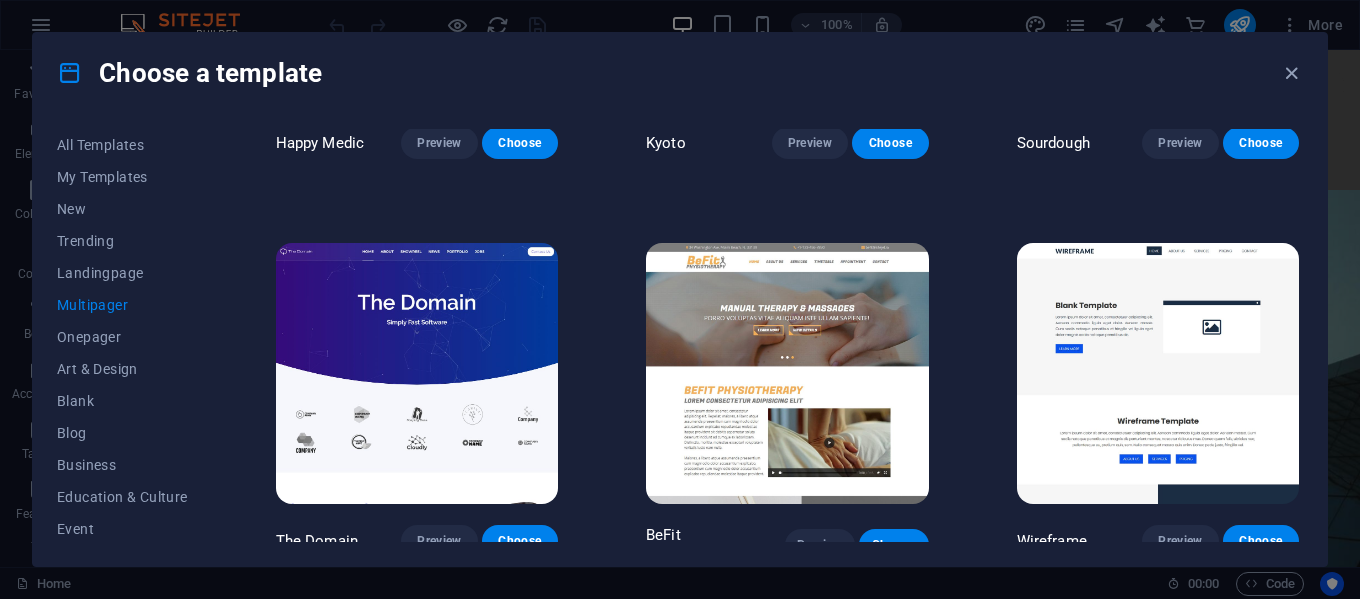 scroll, scrollTop: 6264, scrollLeft: 0, axis: vertical 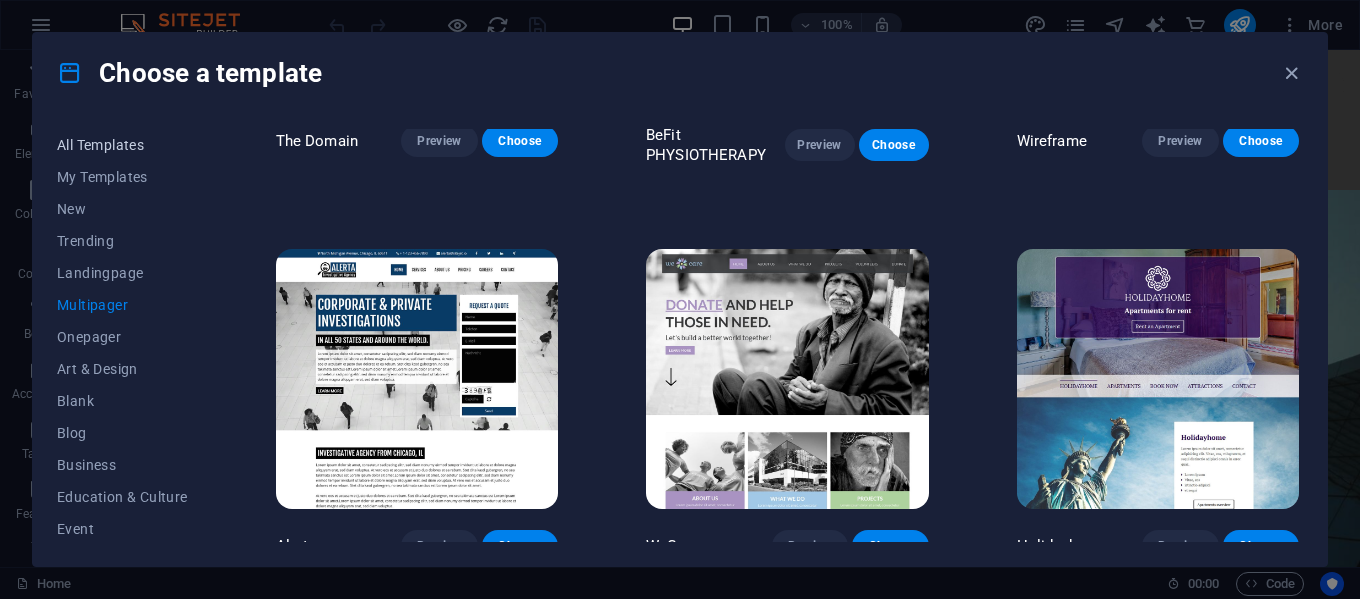 click on "All Templates" at bounding box center [122, 145] 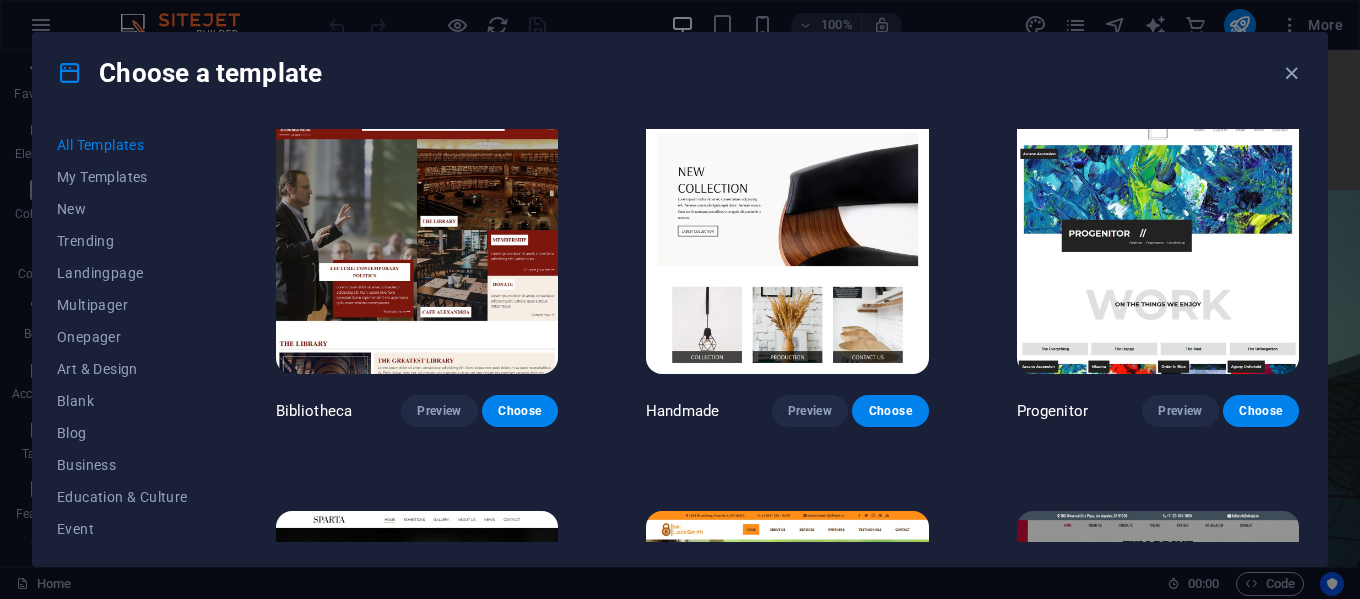 scroll, scrollTop: 11825, scrollLeft: 0, axis: vertical 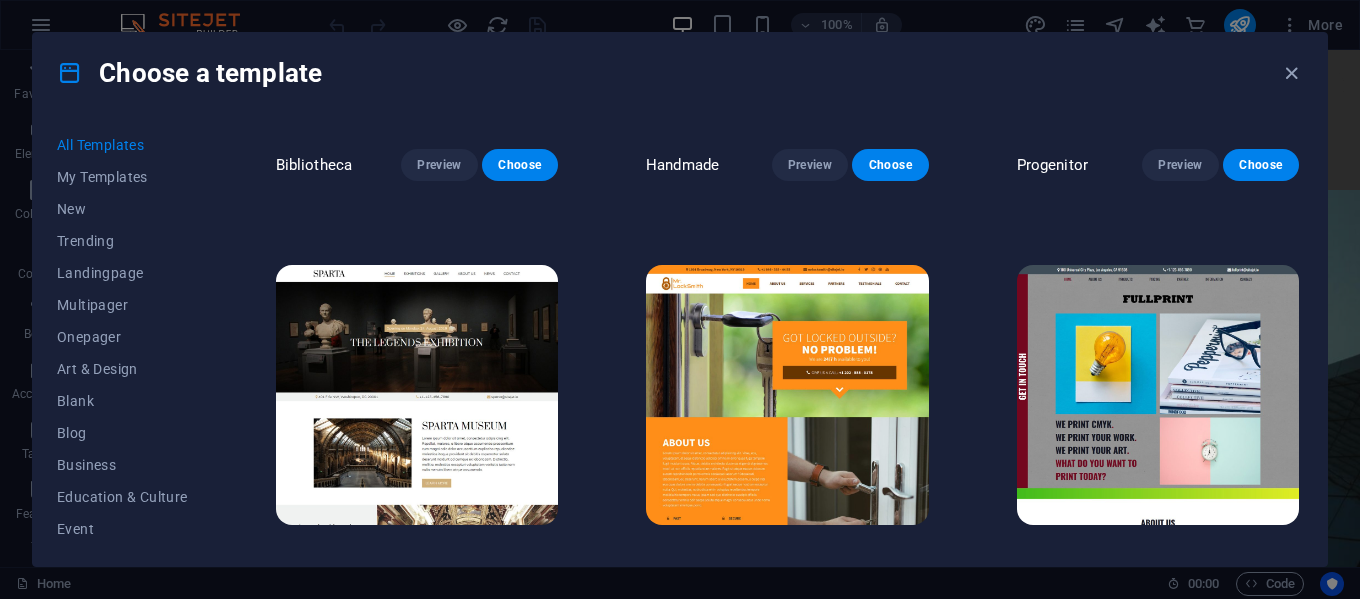 click at bounding box center [1158, 395] 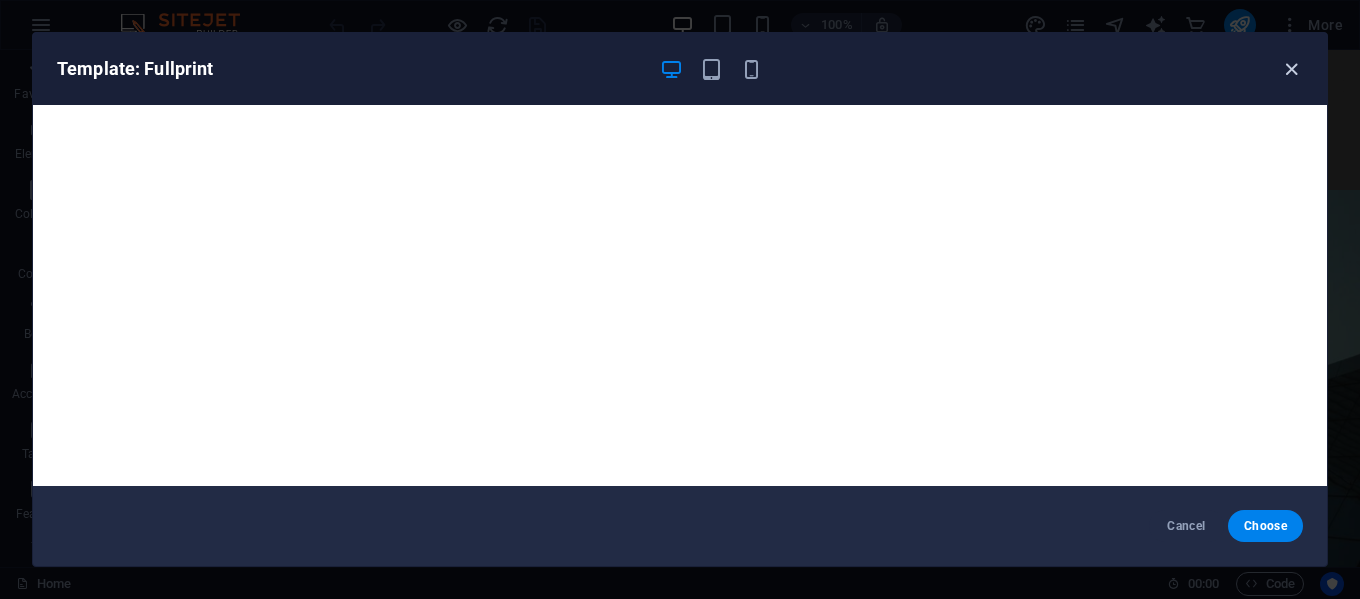 click at bounding box center [1291, 69] 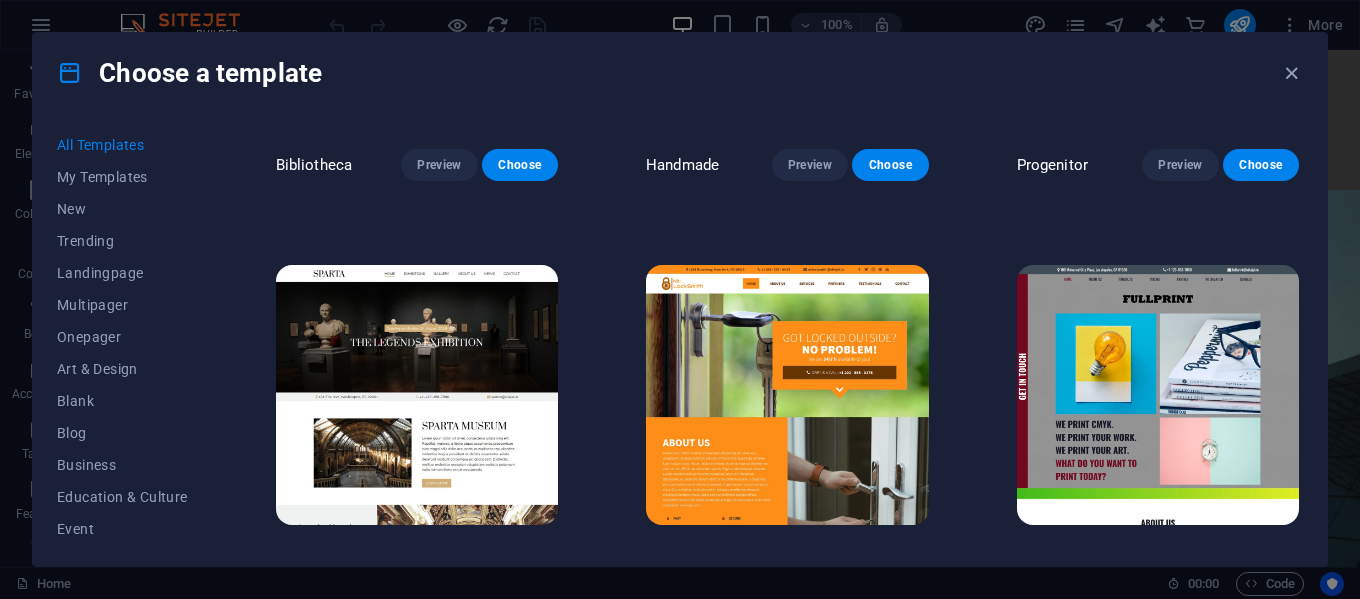 click at bounding box center [417, 395] 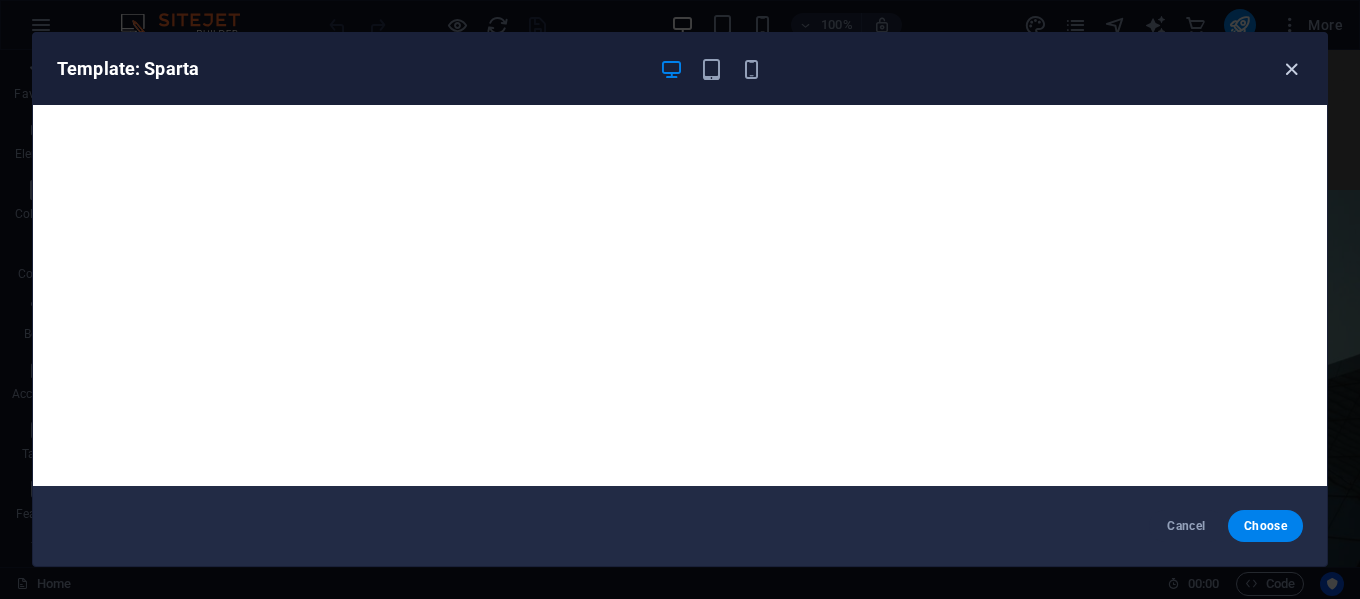click at bounding box center [1291, 69] 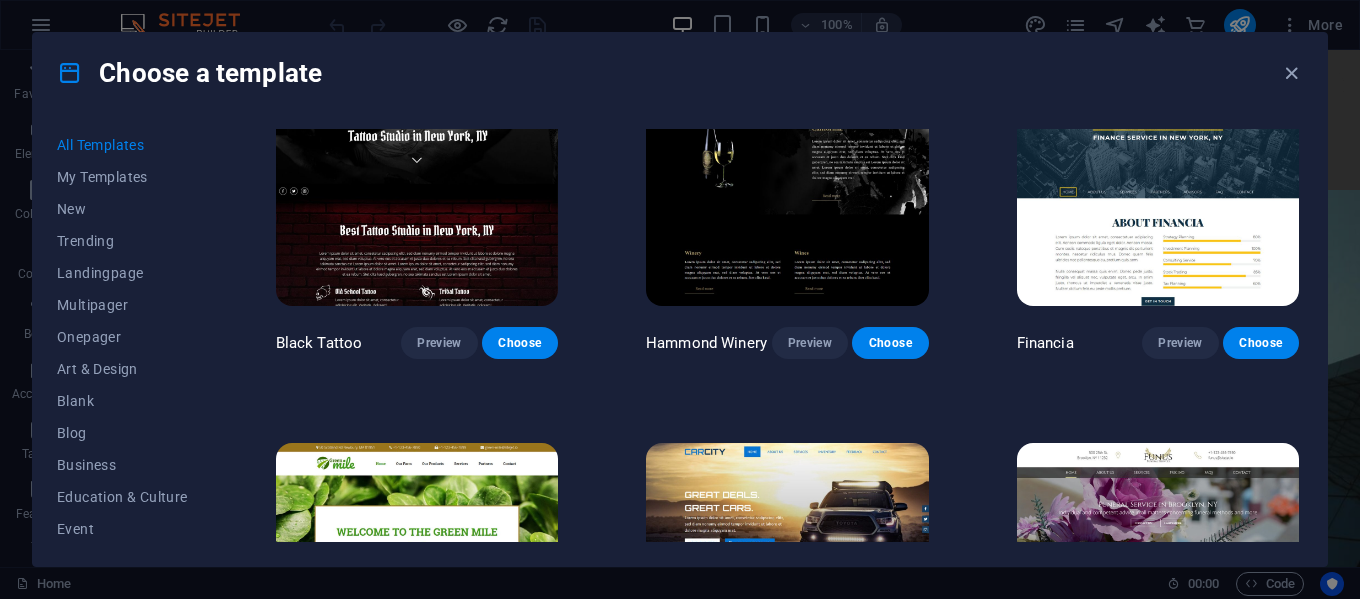 scroll, scrollTop: 12625, scrollLeft: 0, axis: vertical 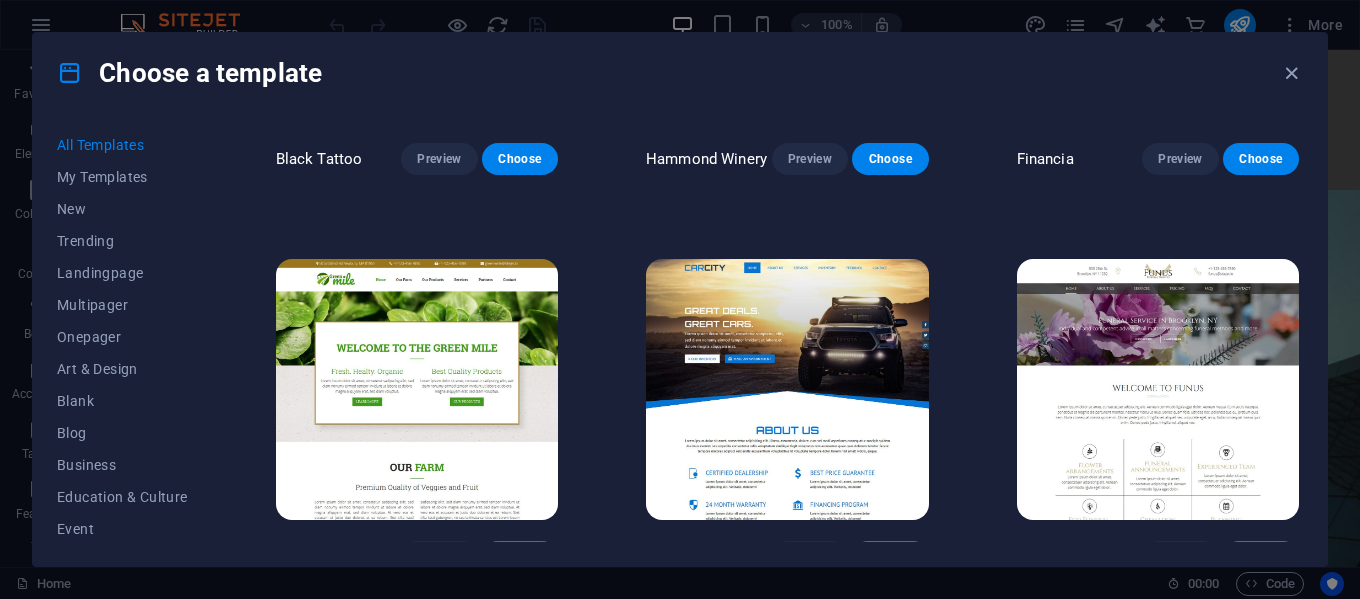 click at bounding box center (417, 389) 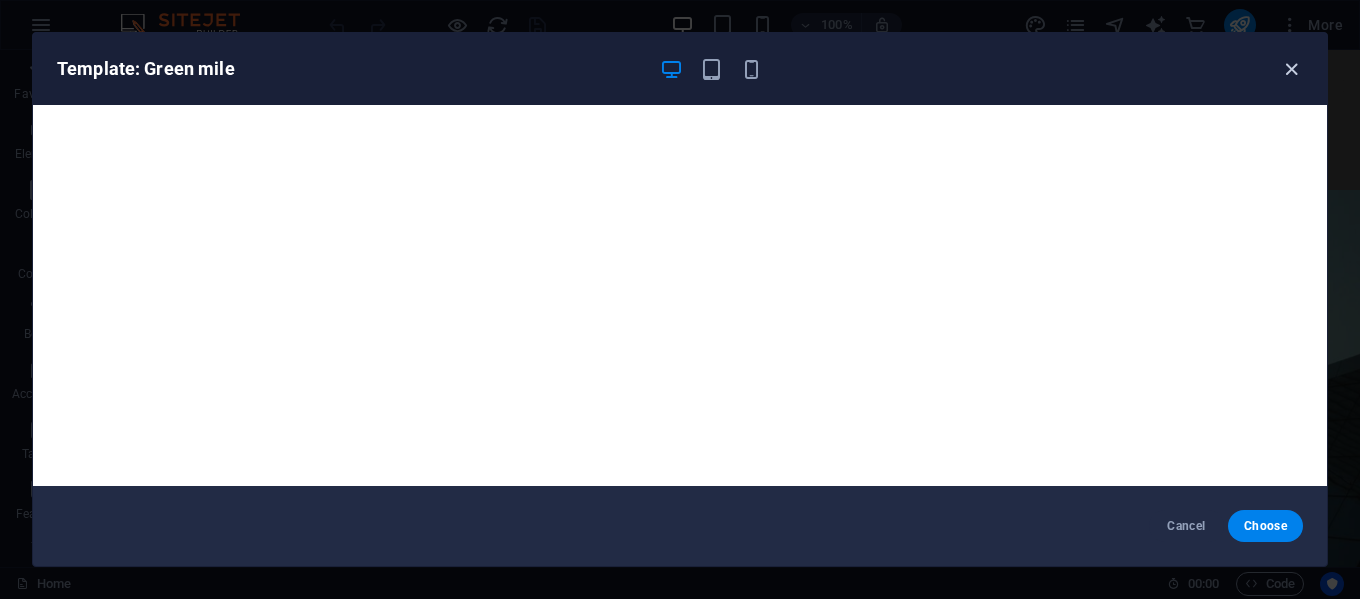 click at bounding box center (1291, 69) 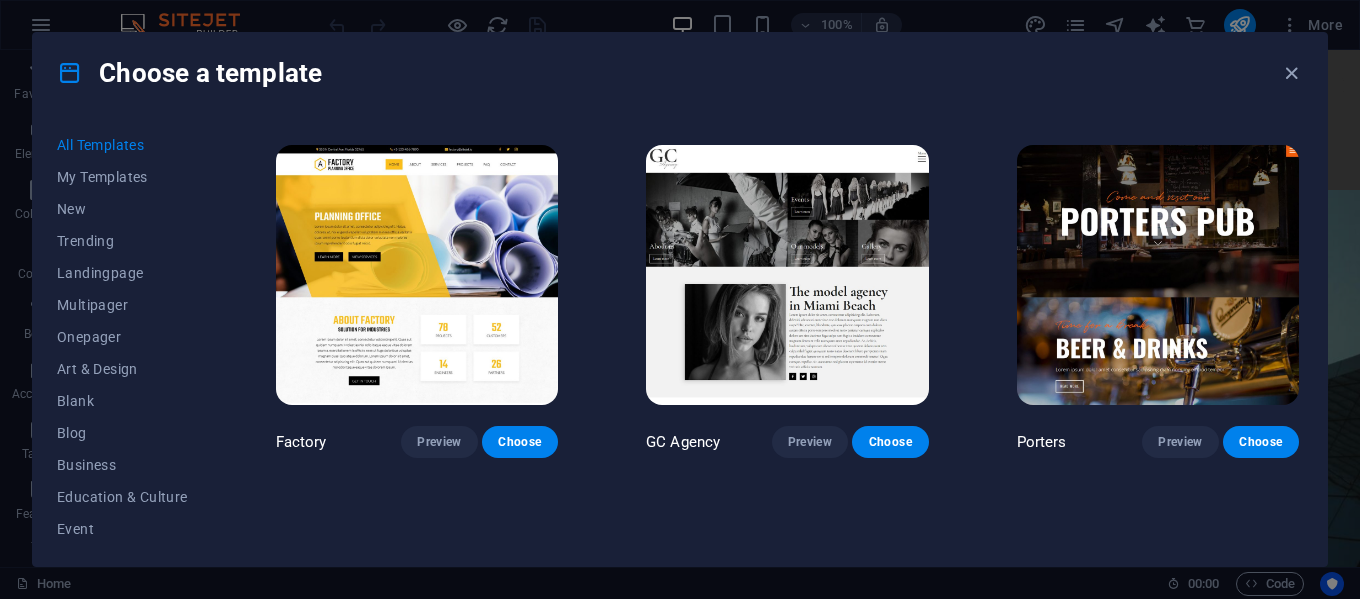 scroll, scrollTop: 15525, scrollLeft: 0, axis: vertical 